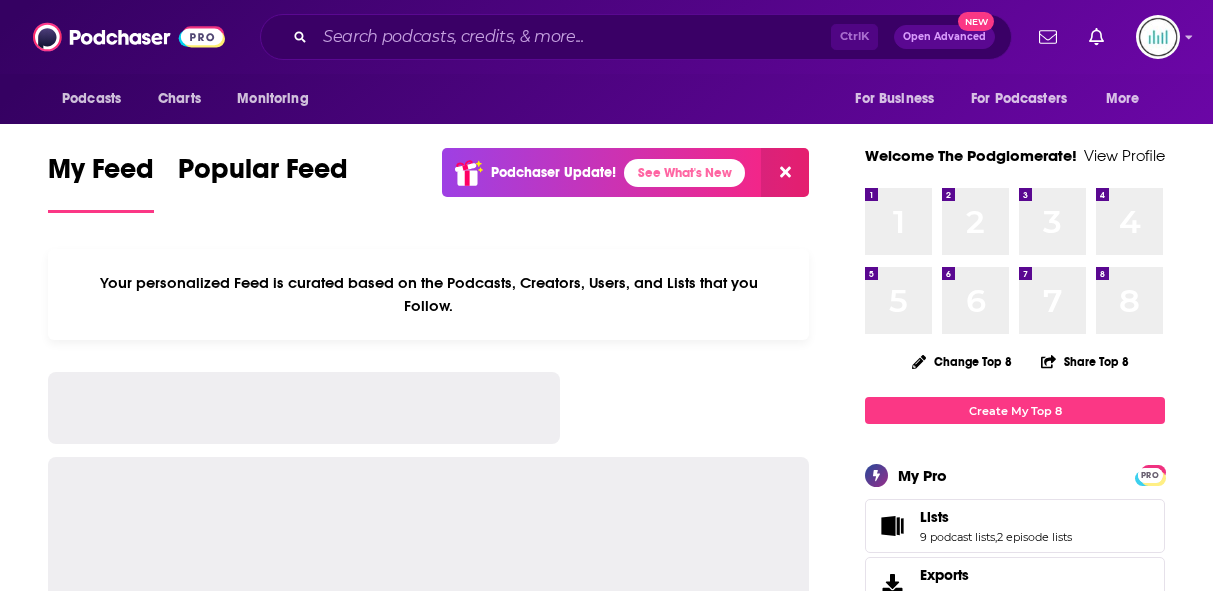 scroll, scrollTop: 0, scrollLeft: 0, axis: both 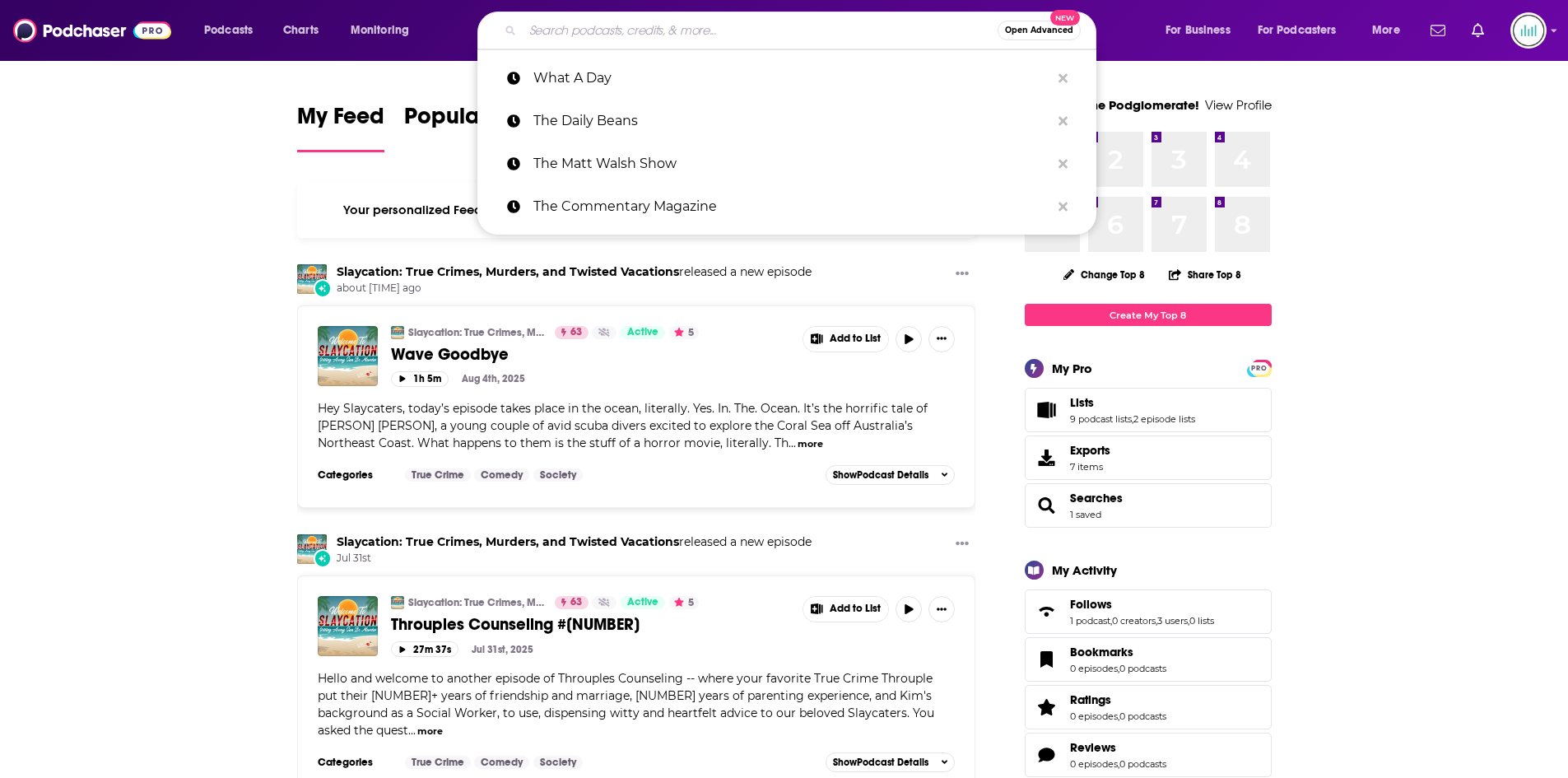 click at bounding box center [760, 30] 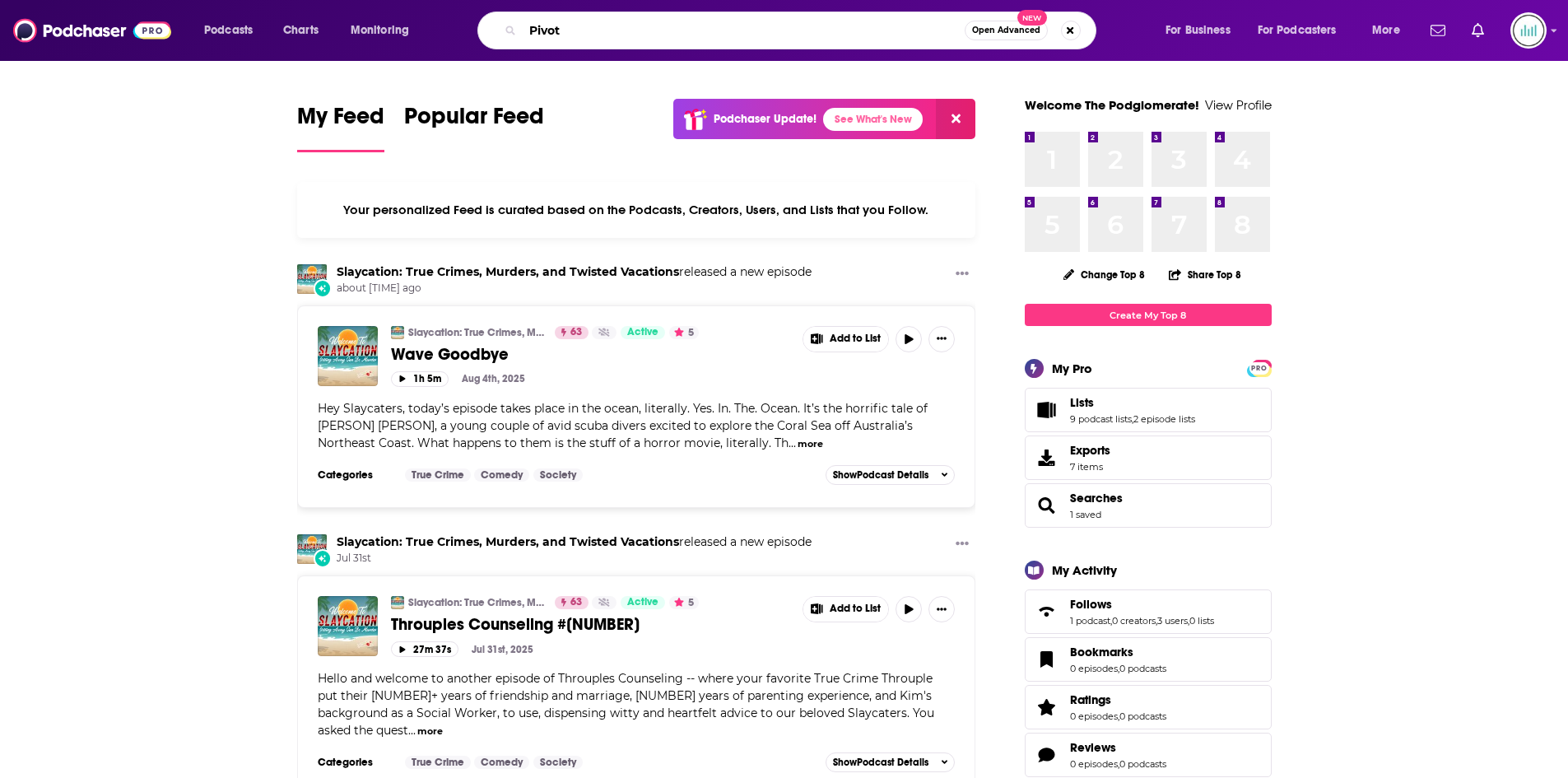 type on "Pivot" 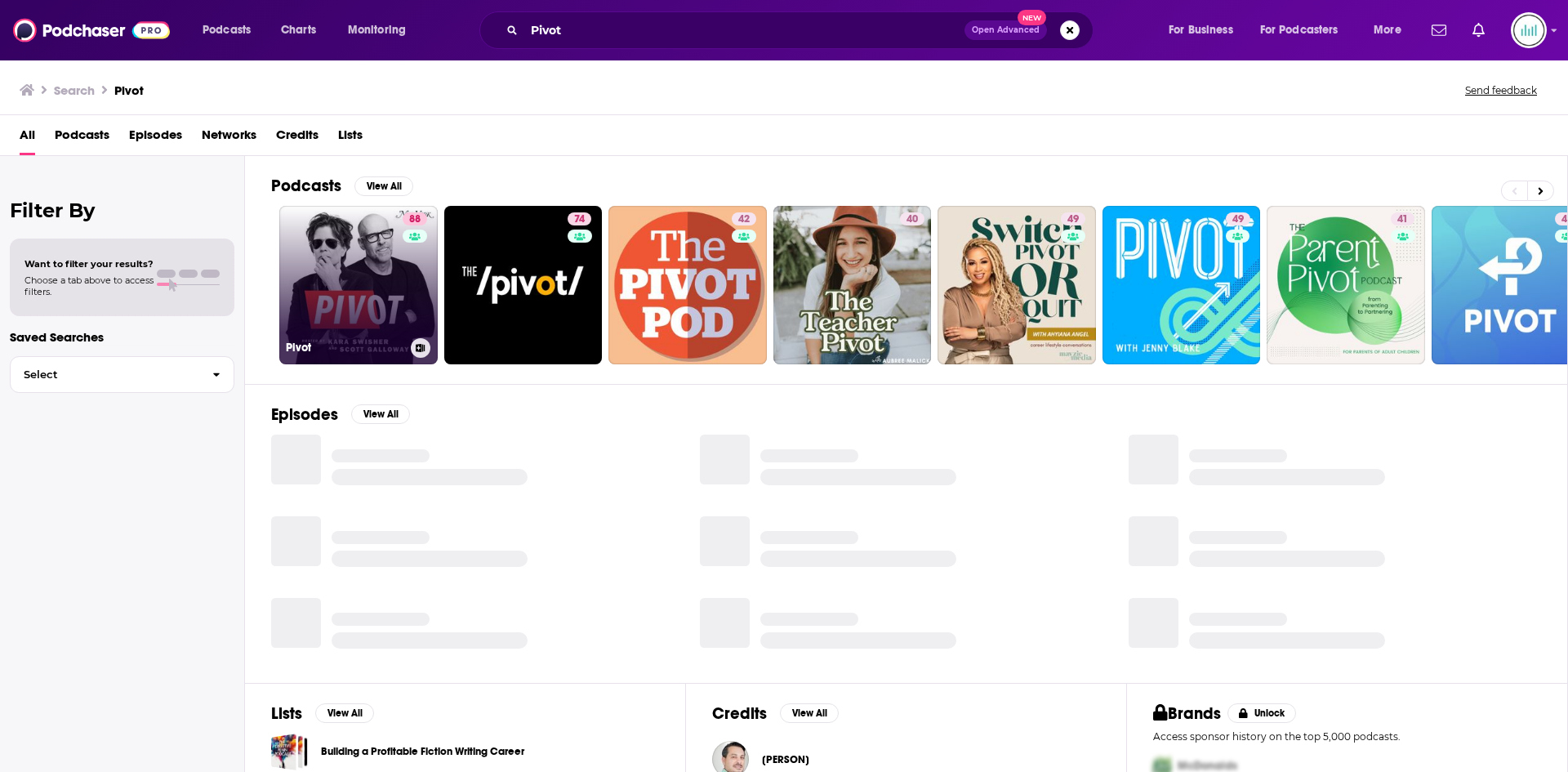 click on "88 Pivot" at bounding box center (359, 285) 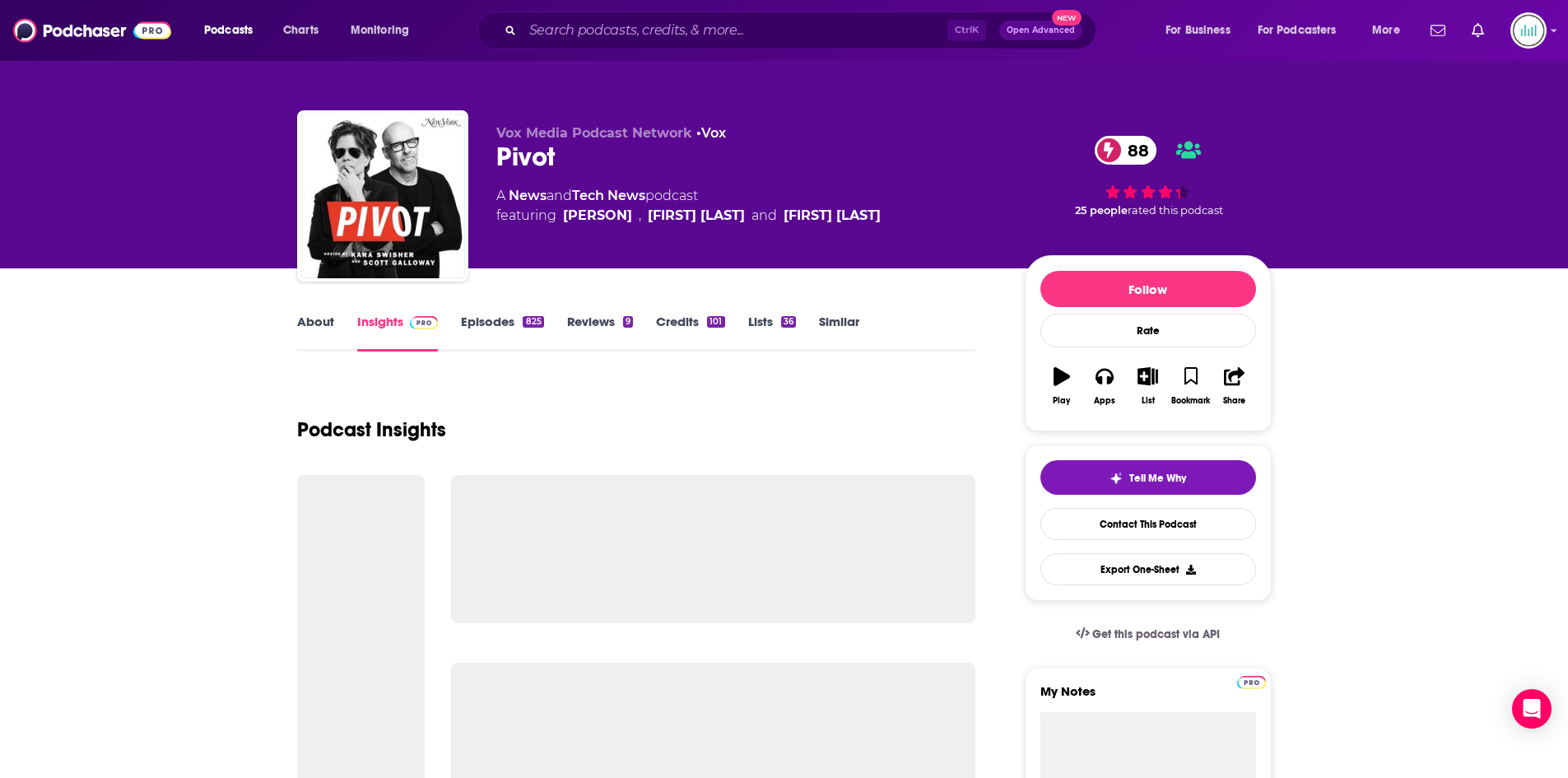click on "About" at bounding box center (315, 333) 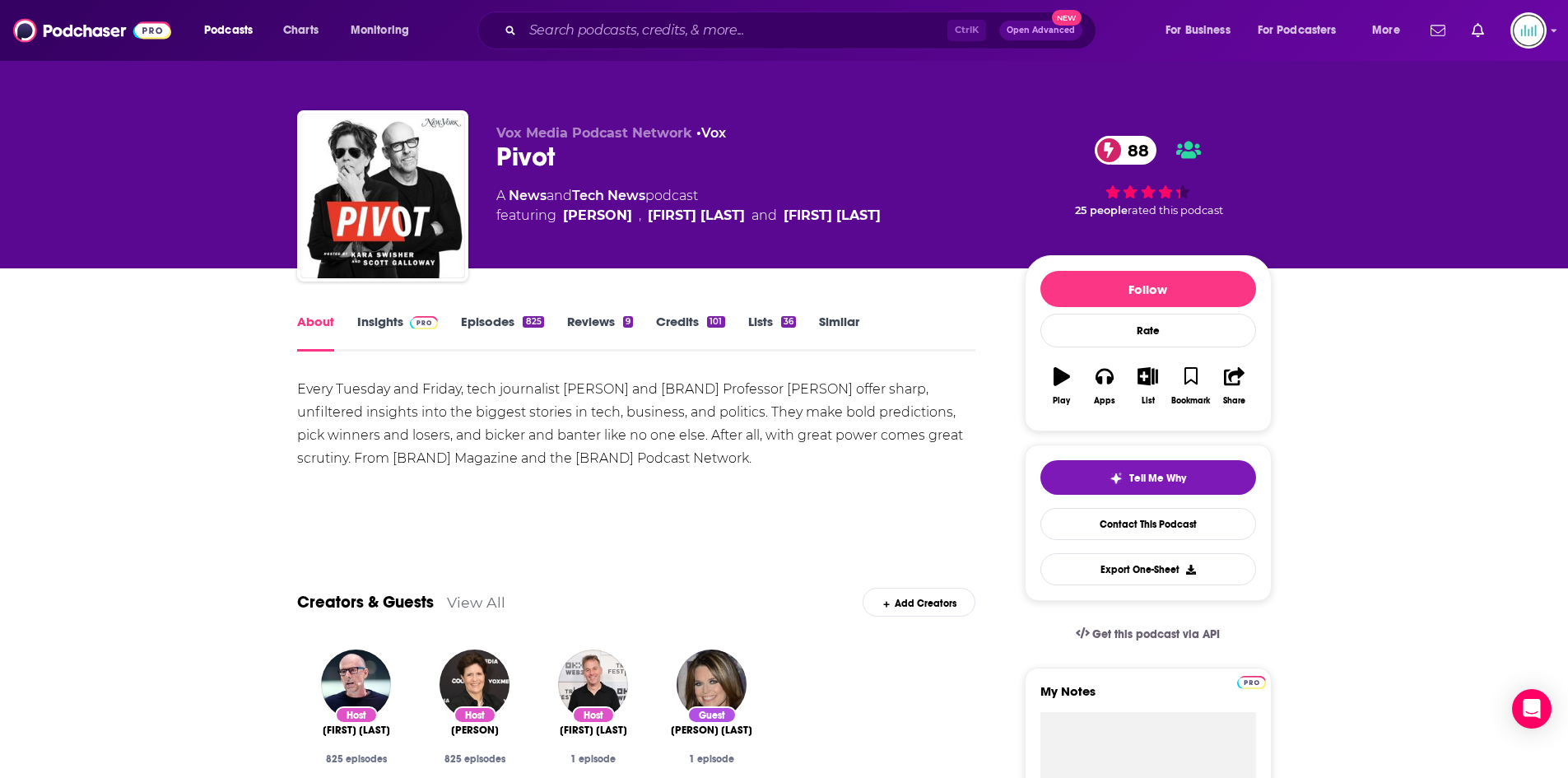 drag, startPoint x: 295, startPoint y: 386, endPoint x: 802, endPoint y: 458, distance: 512.08691 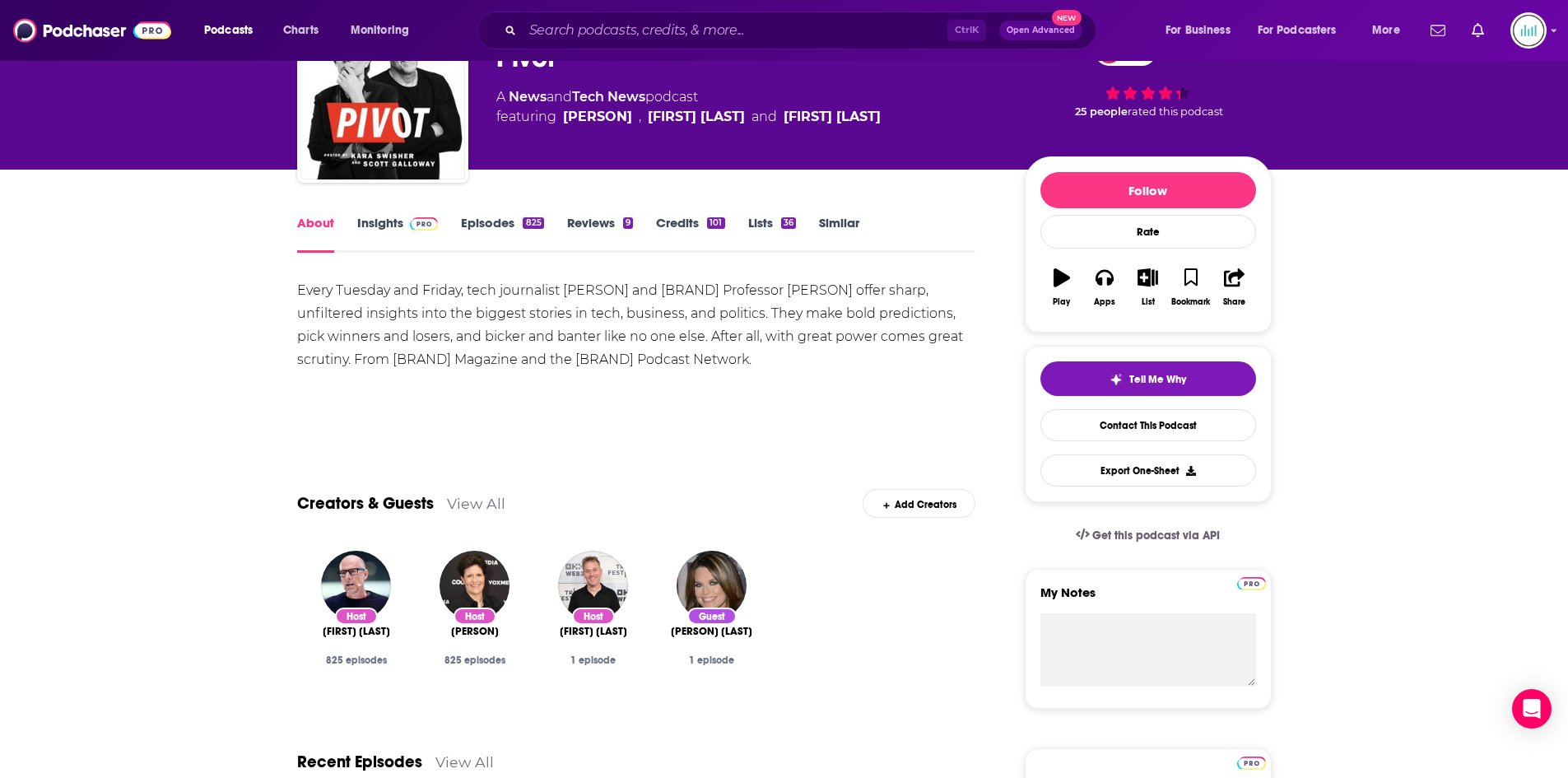 scroll, scrollTop: 0, scrollLeft: 0, axis: both 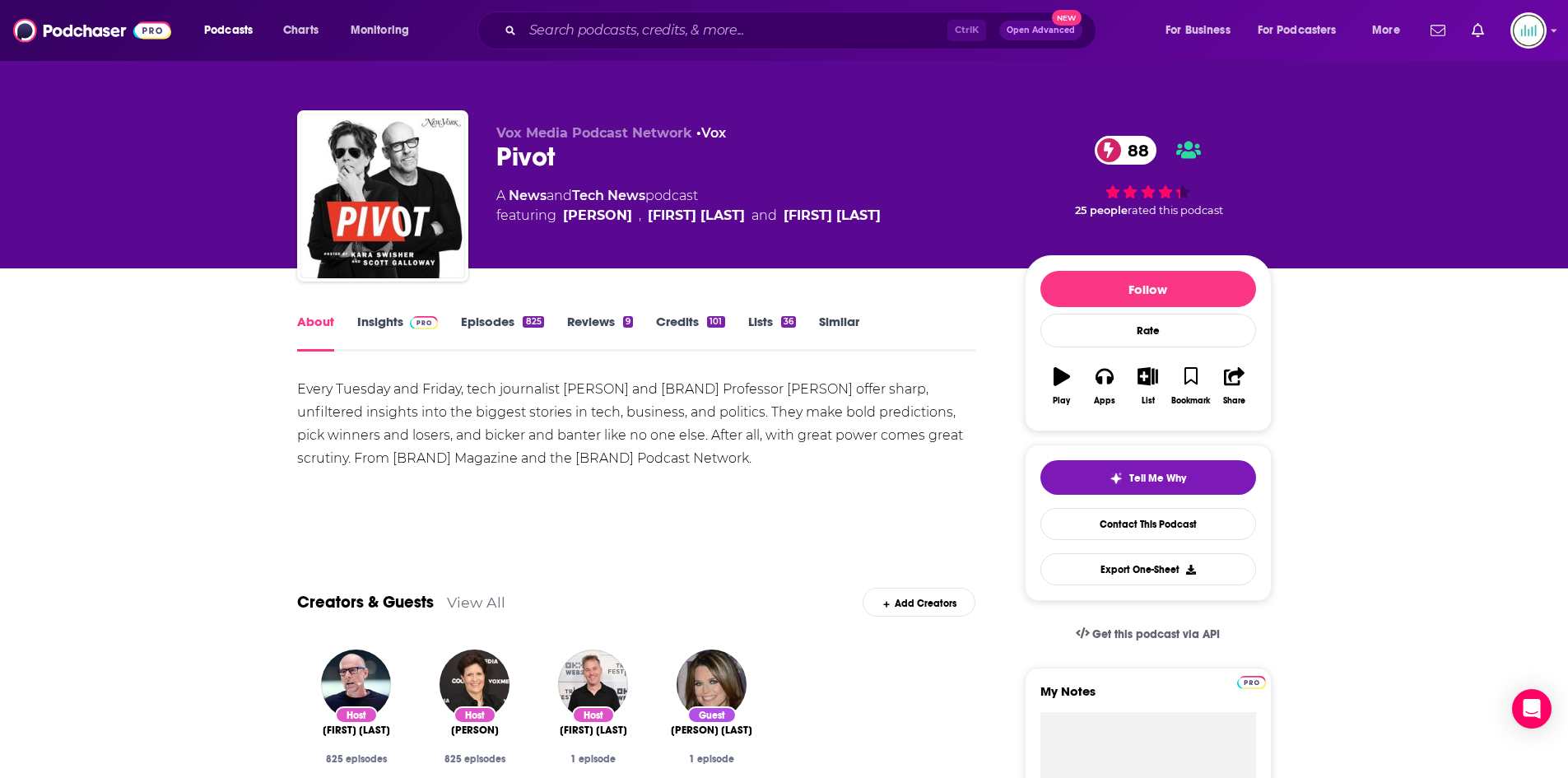 click on "Insights" at bounding box center [398, 333] 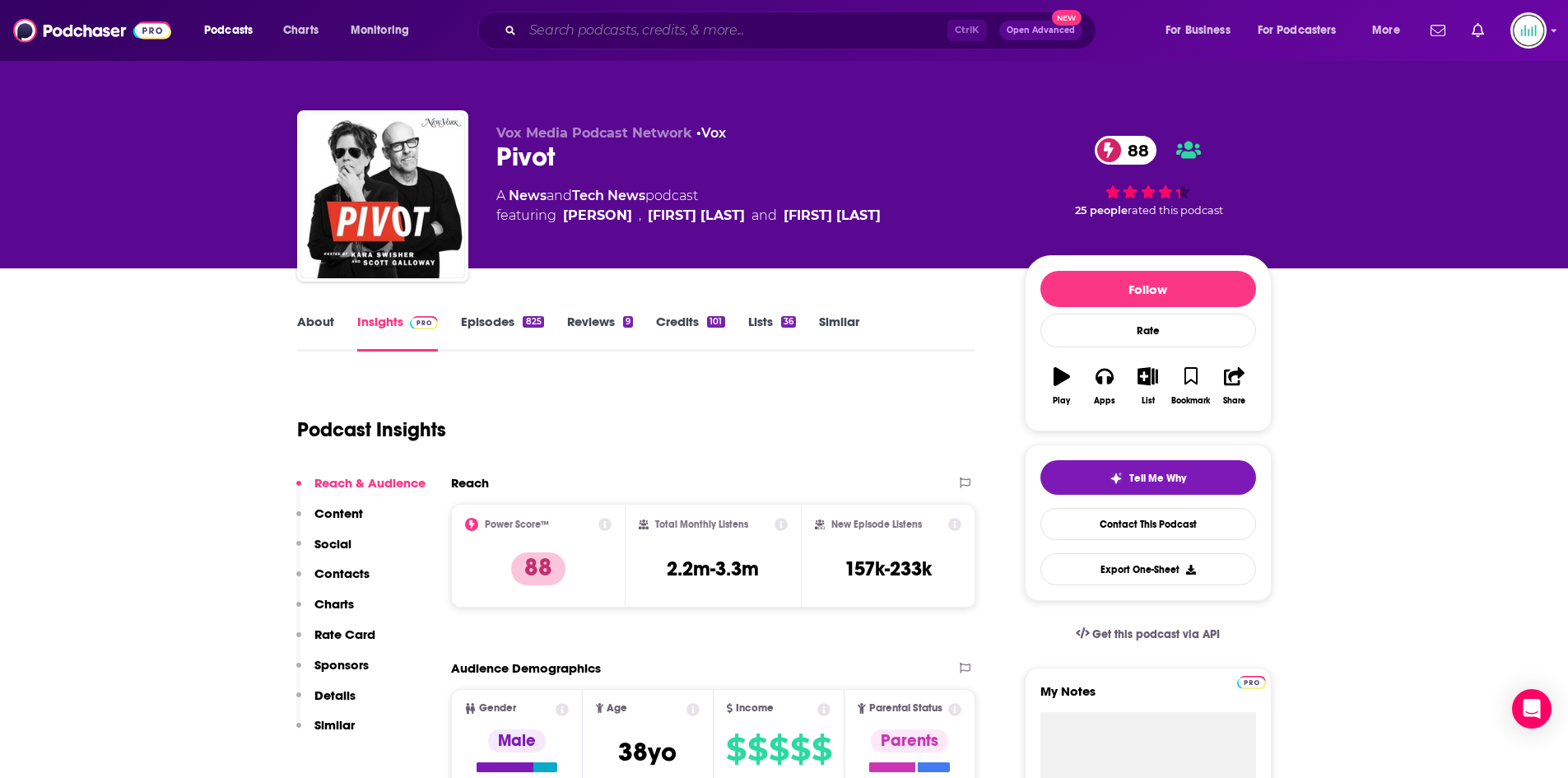 click at bounding box center (735, 30) 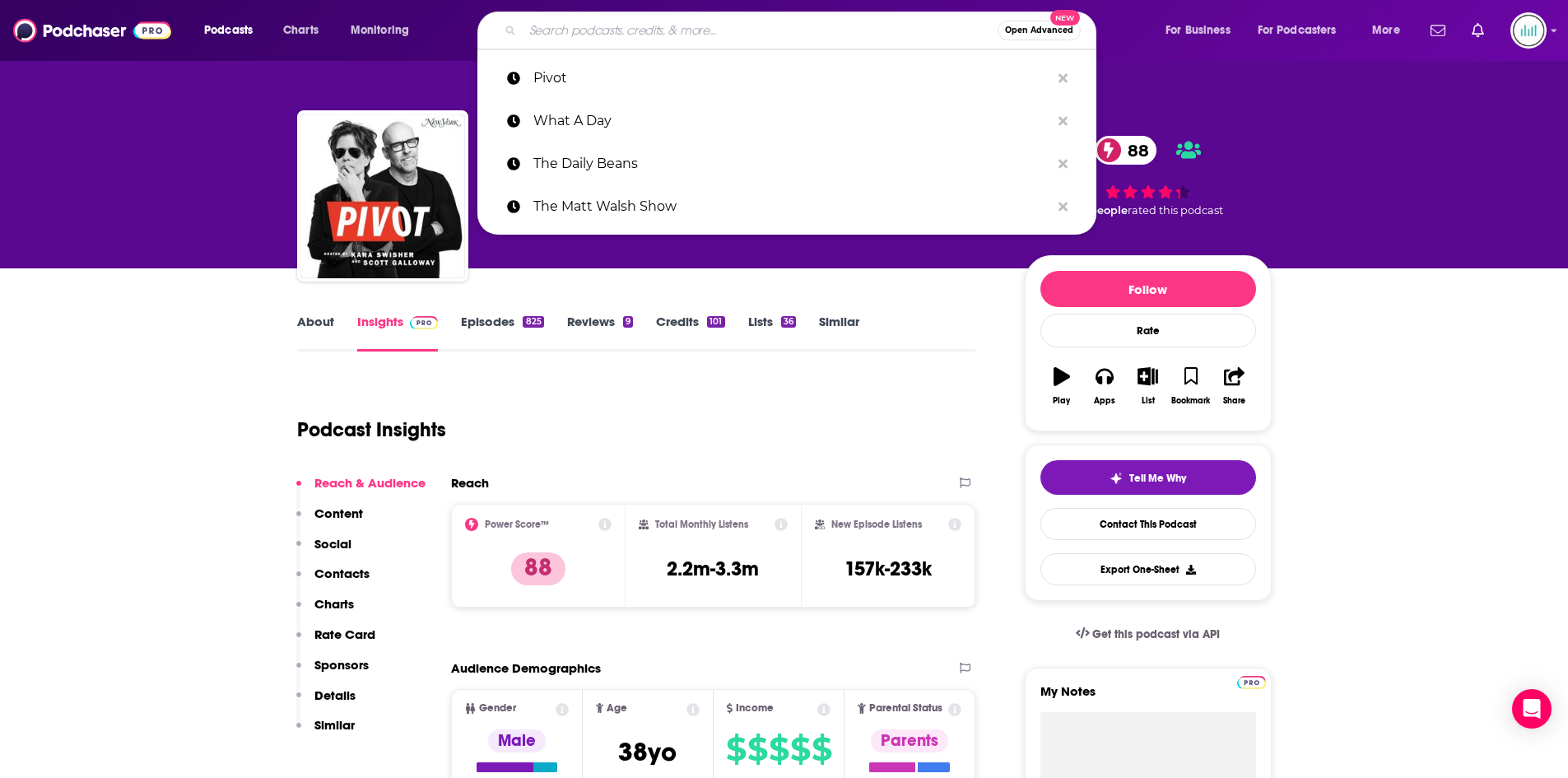paste on "Tucker Carlson" 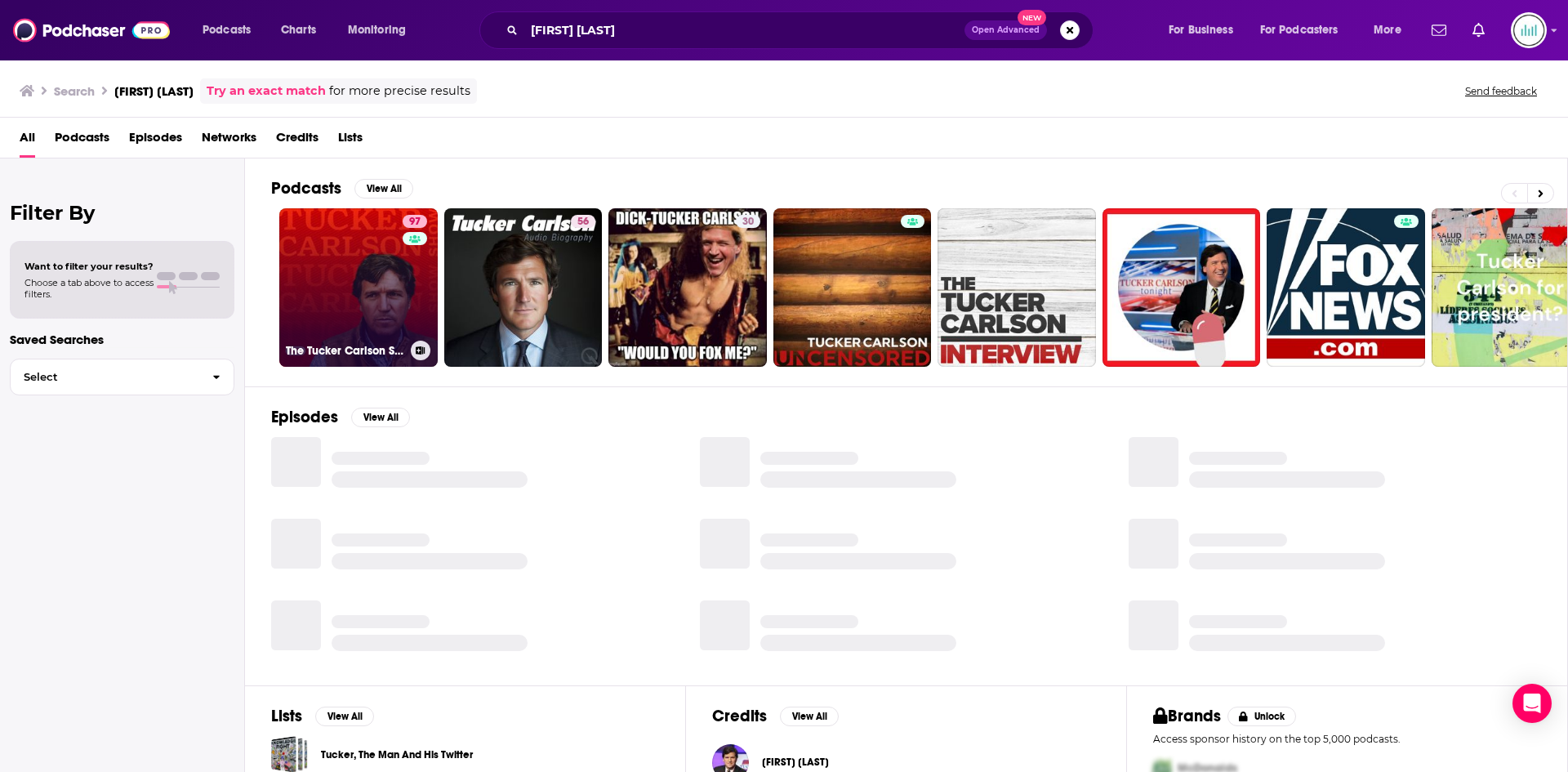 click on "97 The Tucker Carlson Show" at bounding box center [359, 288] 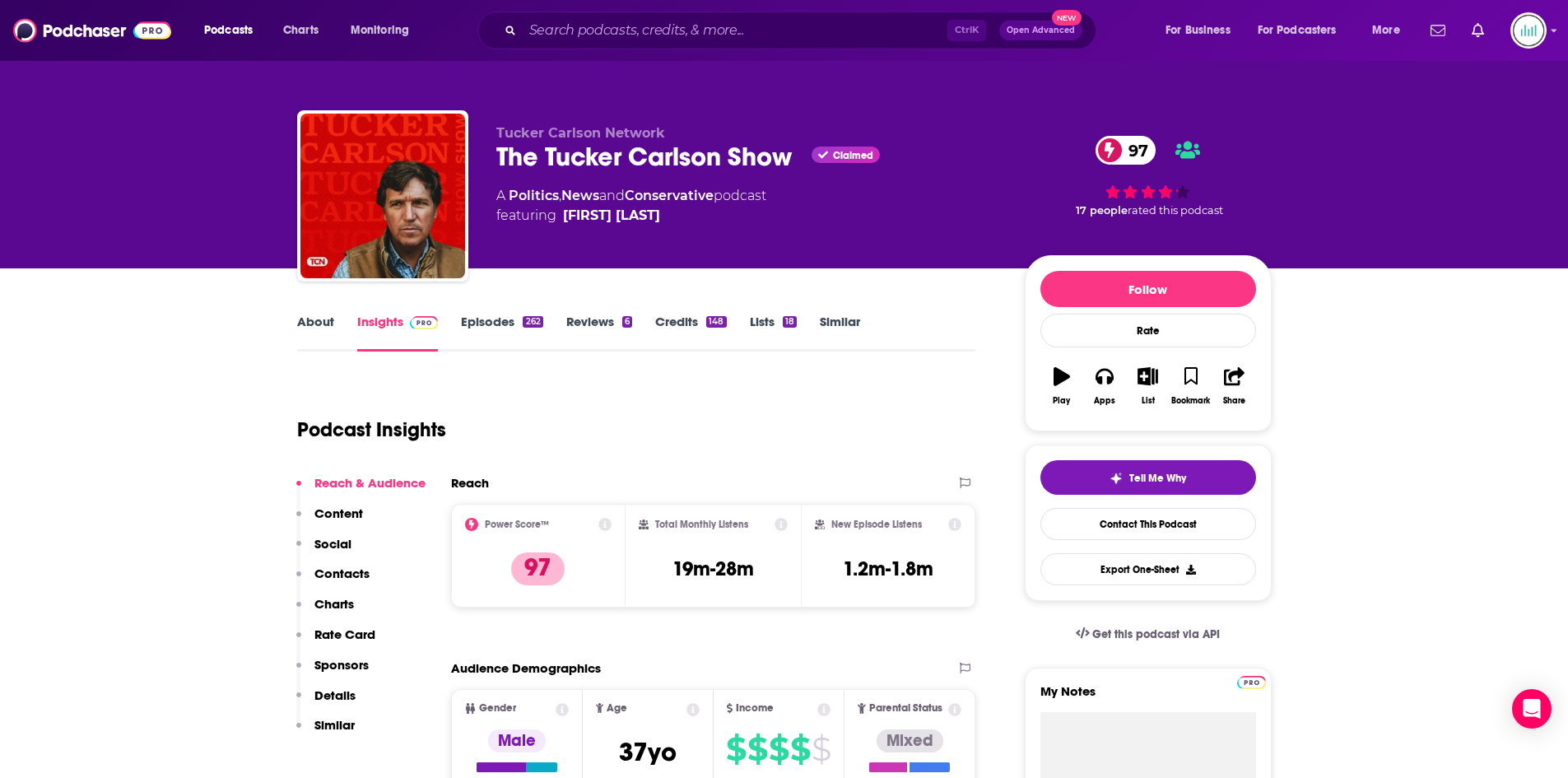 click on "About" at bounding box center [315, 333] 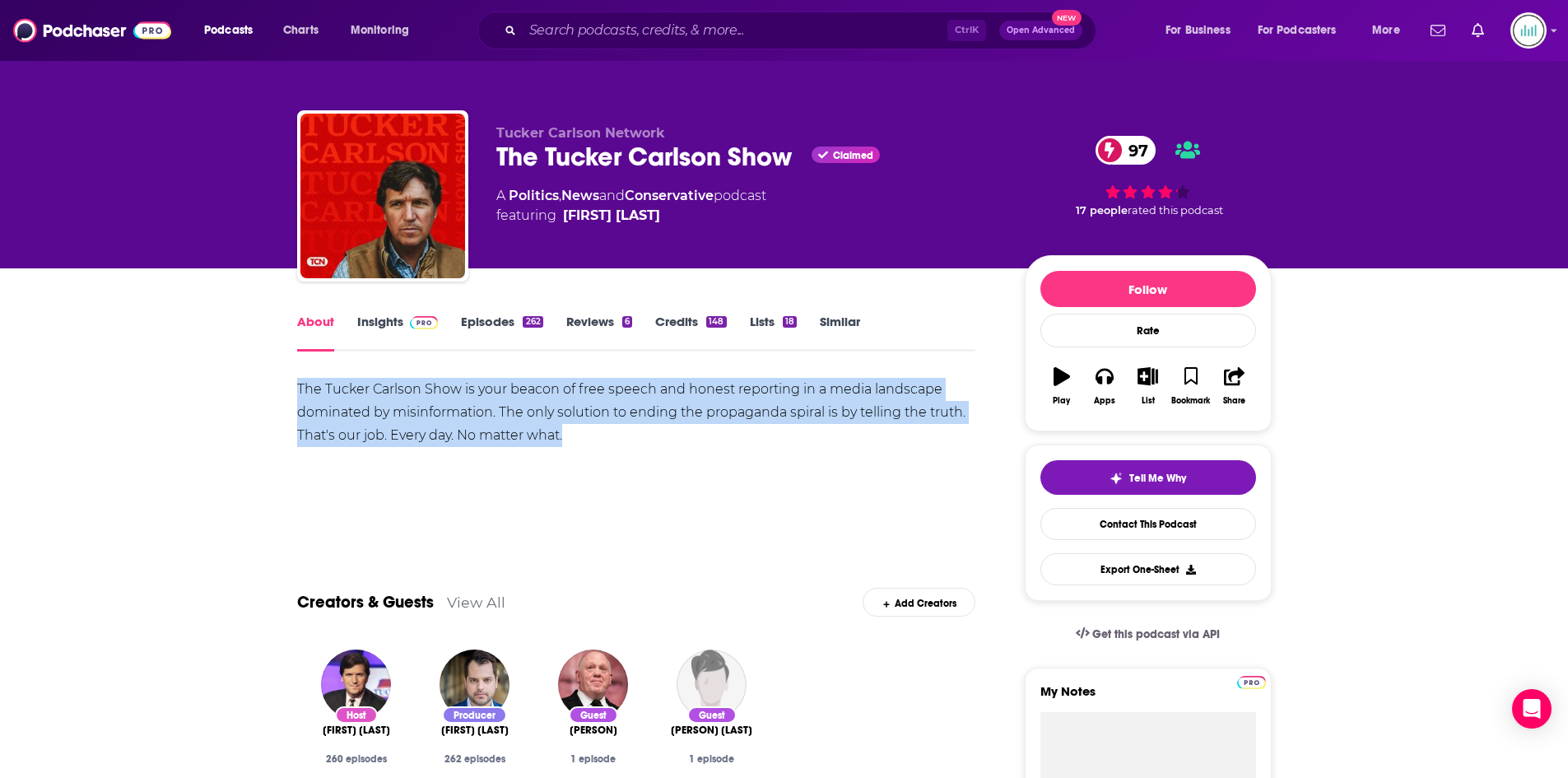 drag, startPoint x: 293, startPoint y: 385, endPoint x: 578, endPoint y: 435, distance: 289.3527 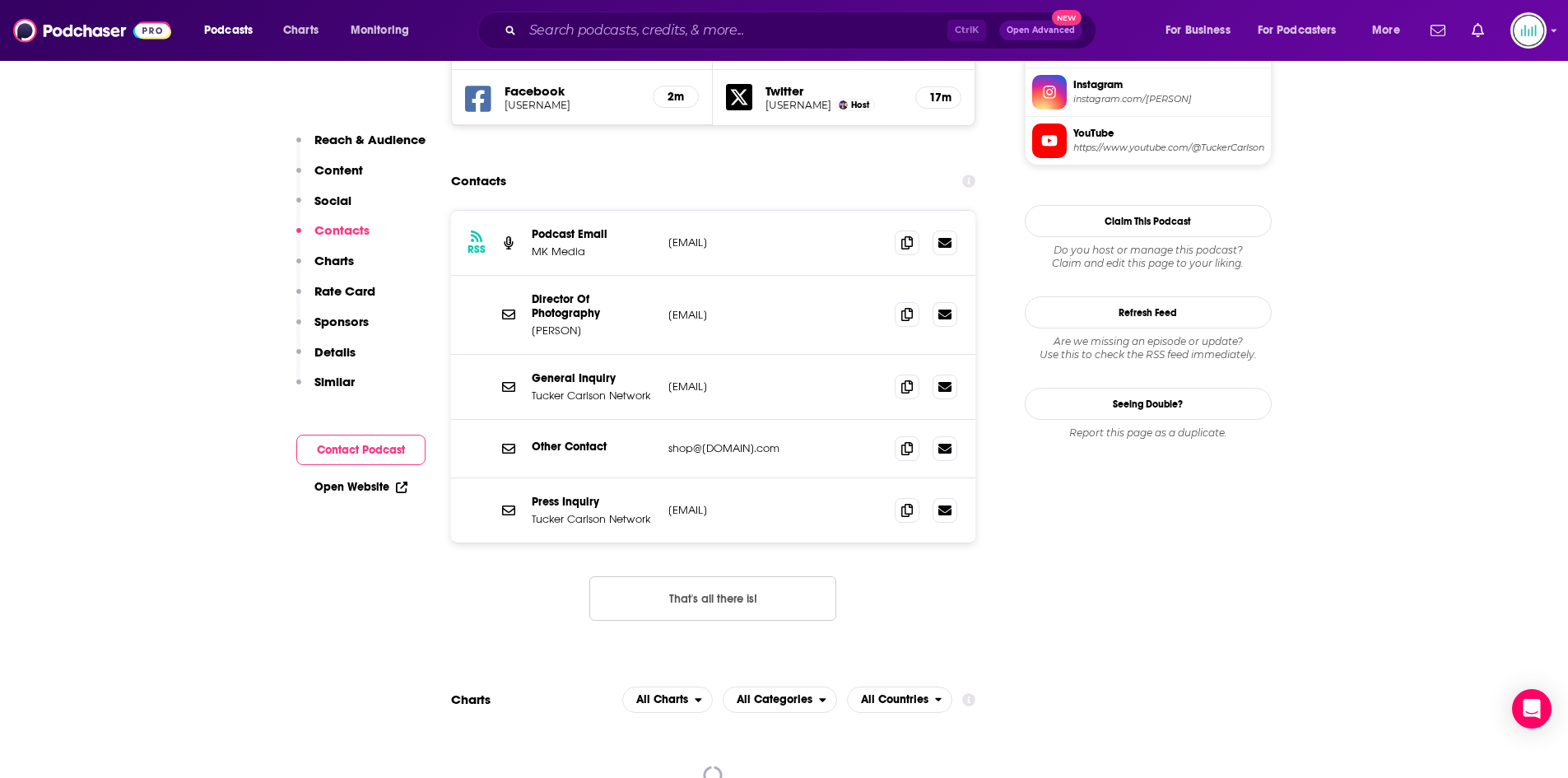 scroll, scrollTop: 1482, scrollLeft: 0, axis: vertical 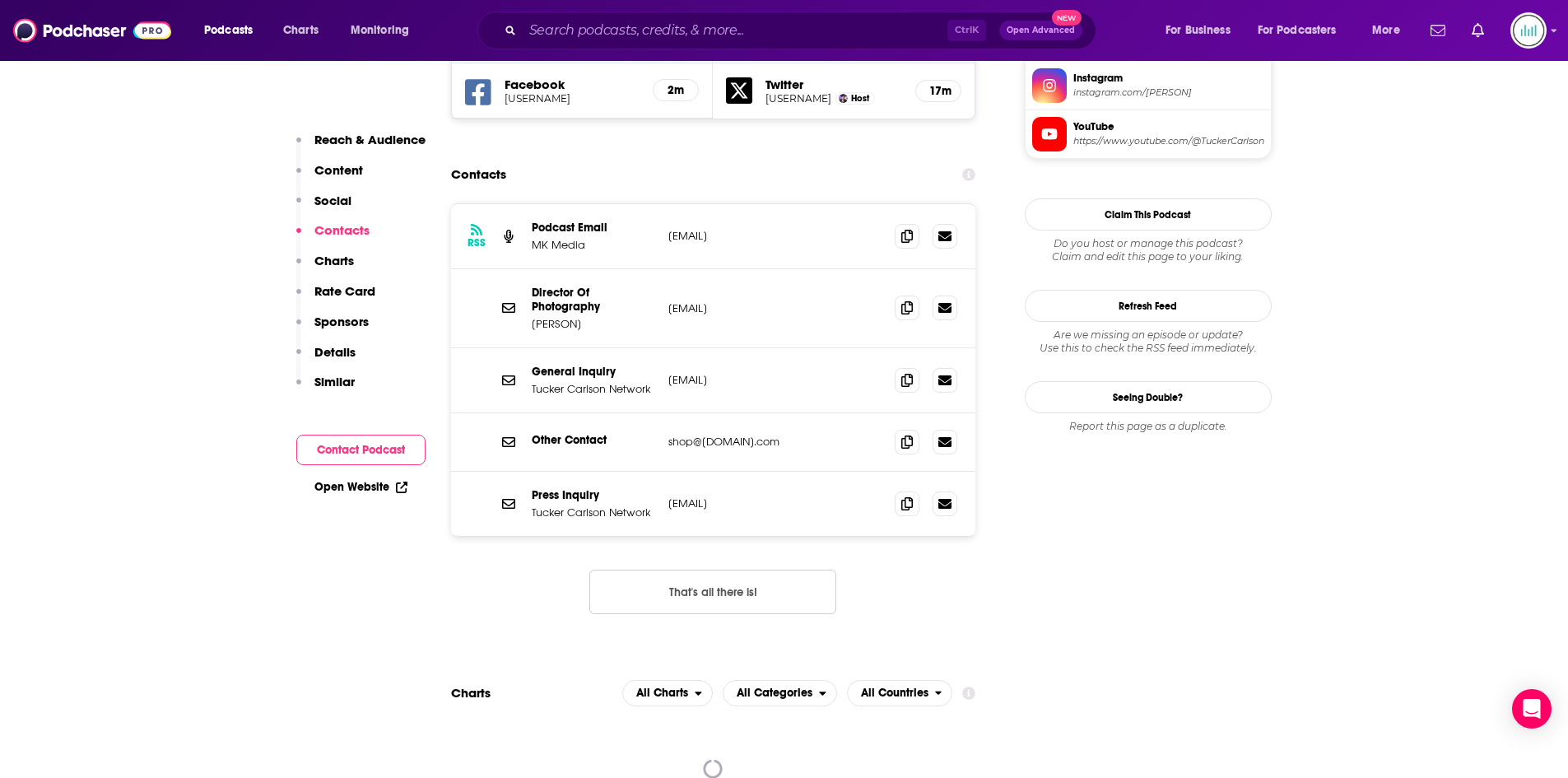 drag, startPoint x: 793, startPoint y: 310, endPoint x: 665, endPoint y: 305, distance: 128.09762 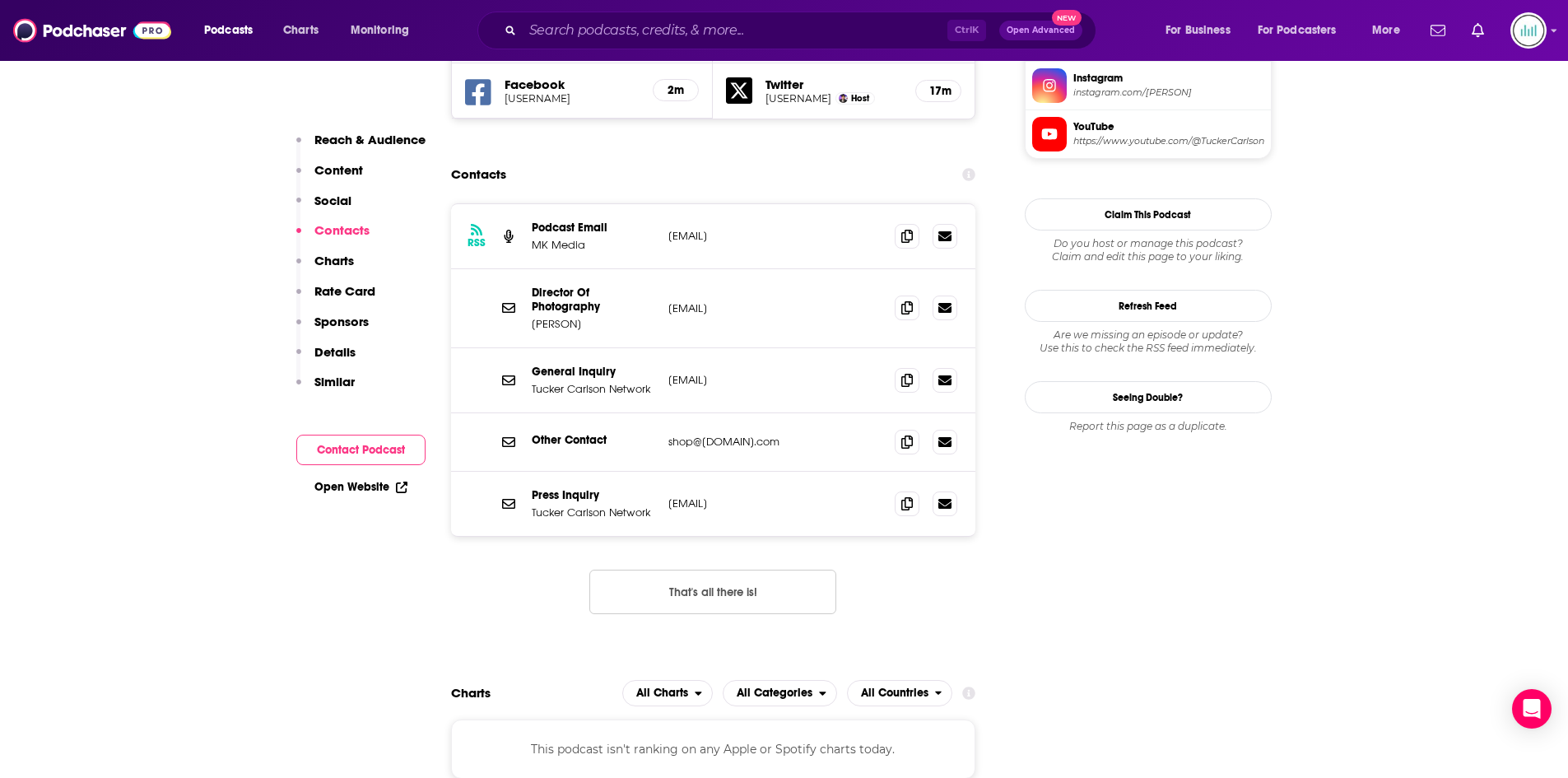 drag, startPoint x: 784, startPoint y: 376, endPoint x: 672, endPoint y: 372, distance: 112.07141 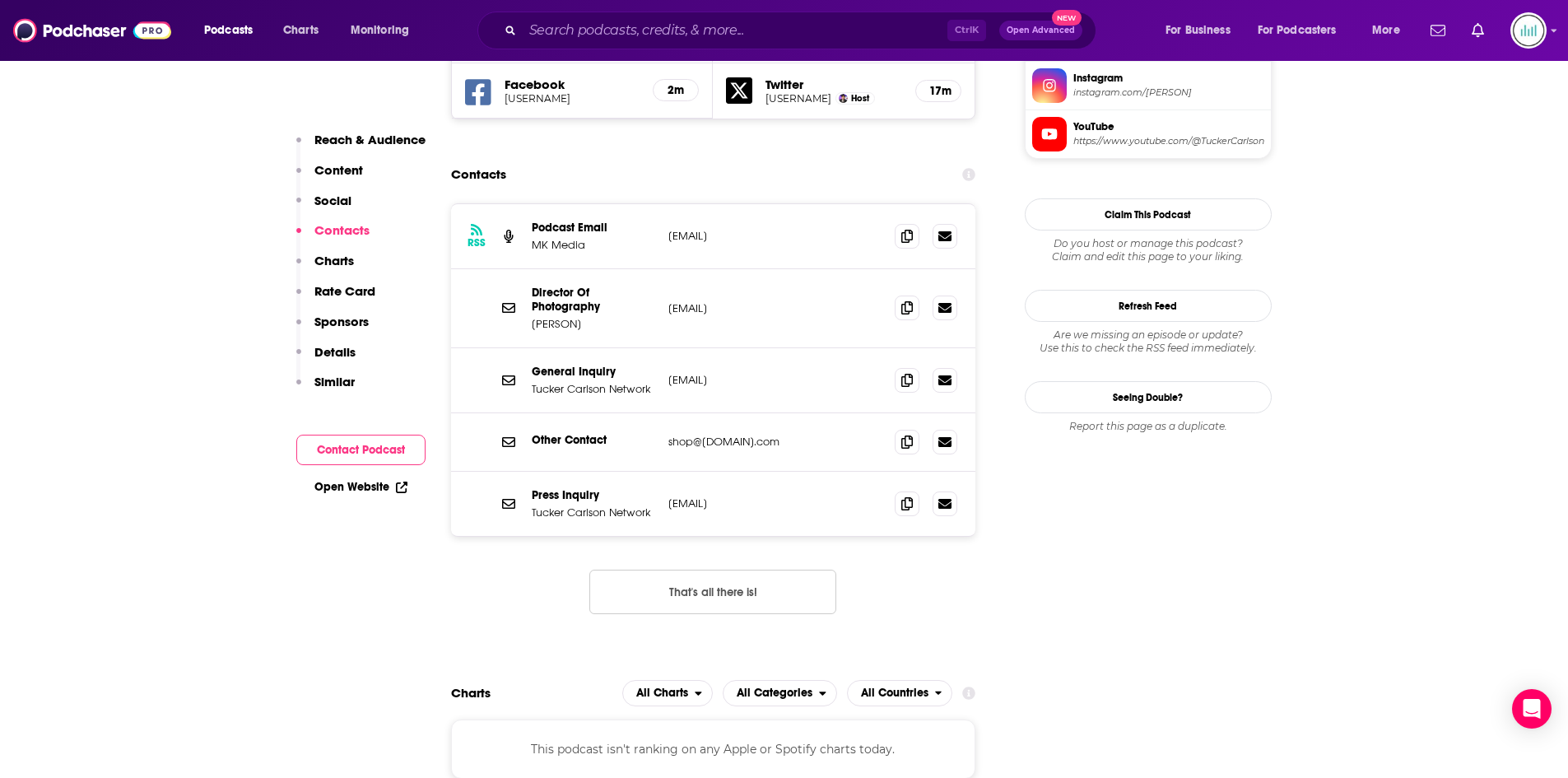 drag, startPoint x: 786, startPoint y: 380, endPoint x: 658, endPoint y: 384, distance: 128.06248 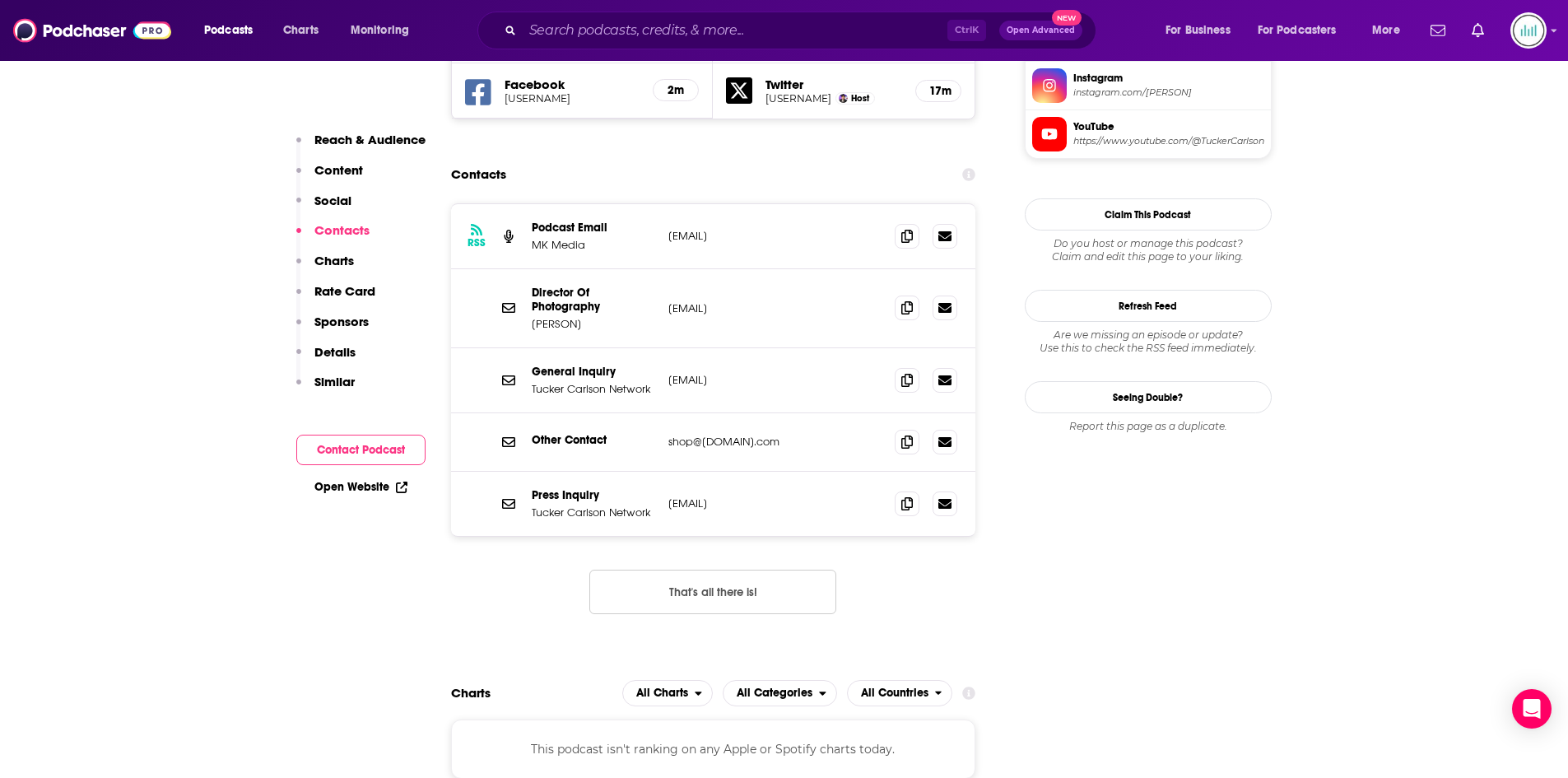 copy on "info@TCNetwork.com" 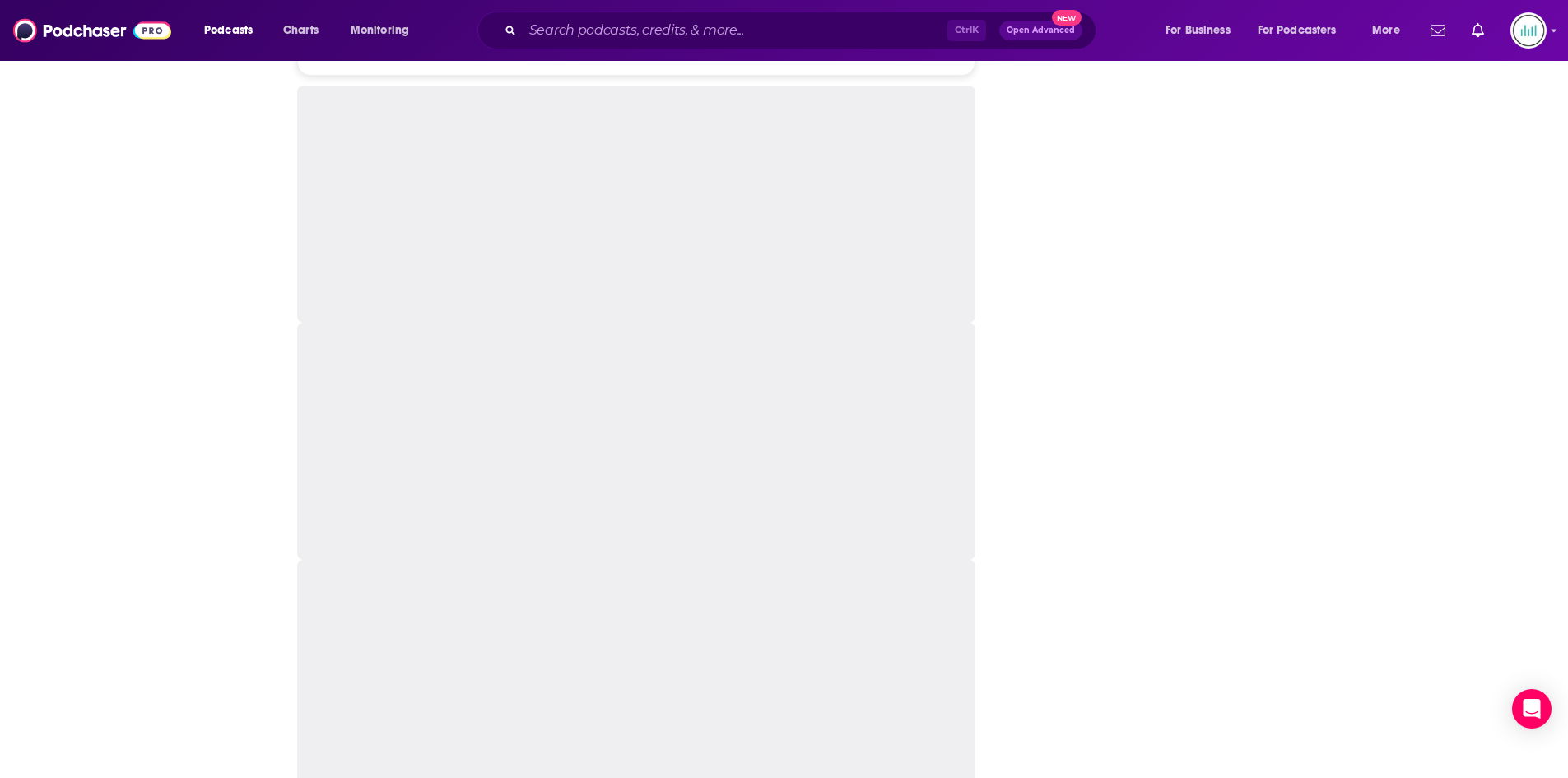scroll, scrollTop: 0, scrollLeft: 0, axis: both 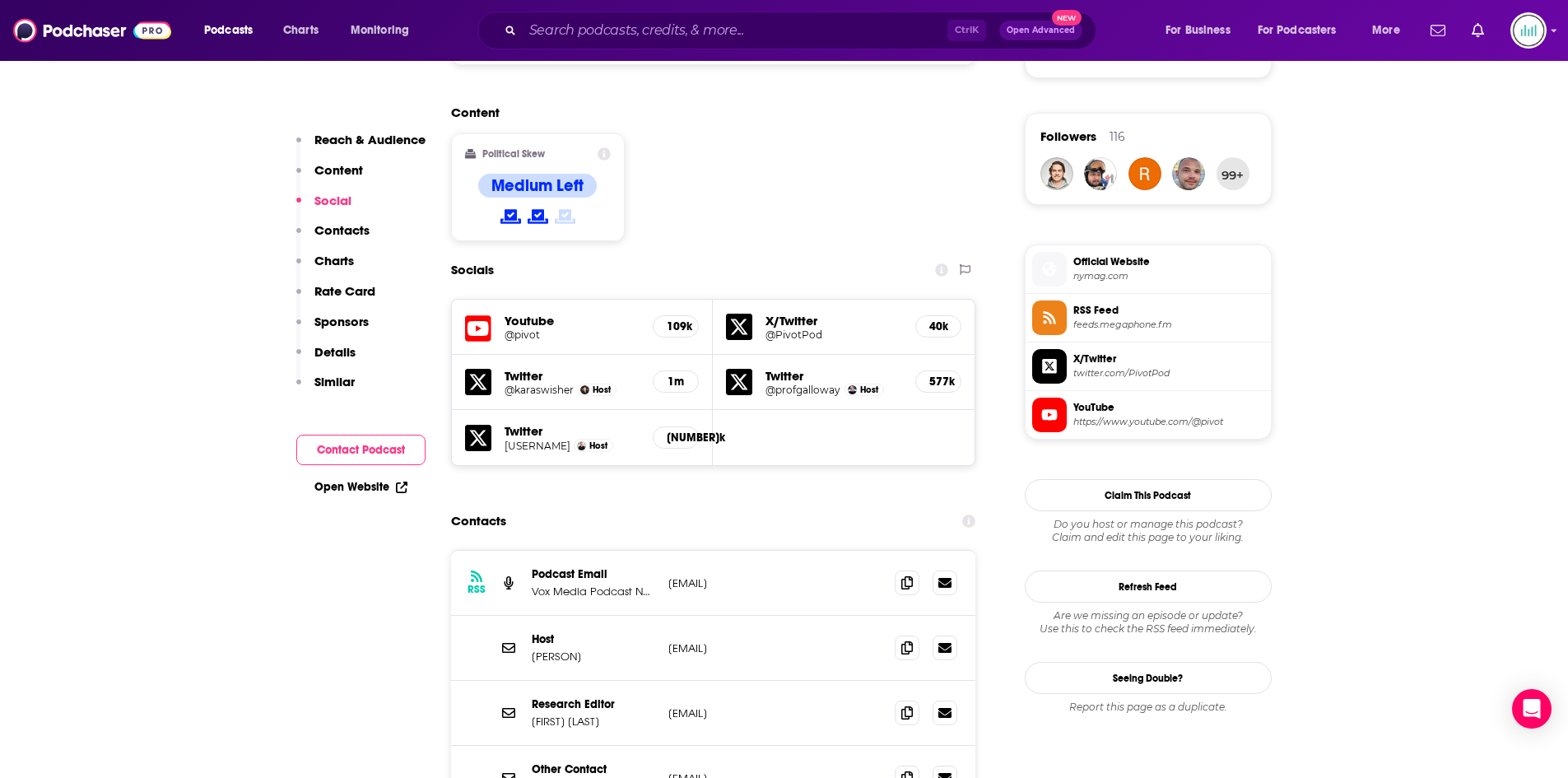 drag, startPoint x: 817, startPoint y: 585, endPoint x: 666, endPoint y: 584, distance: 151.00331 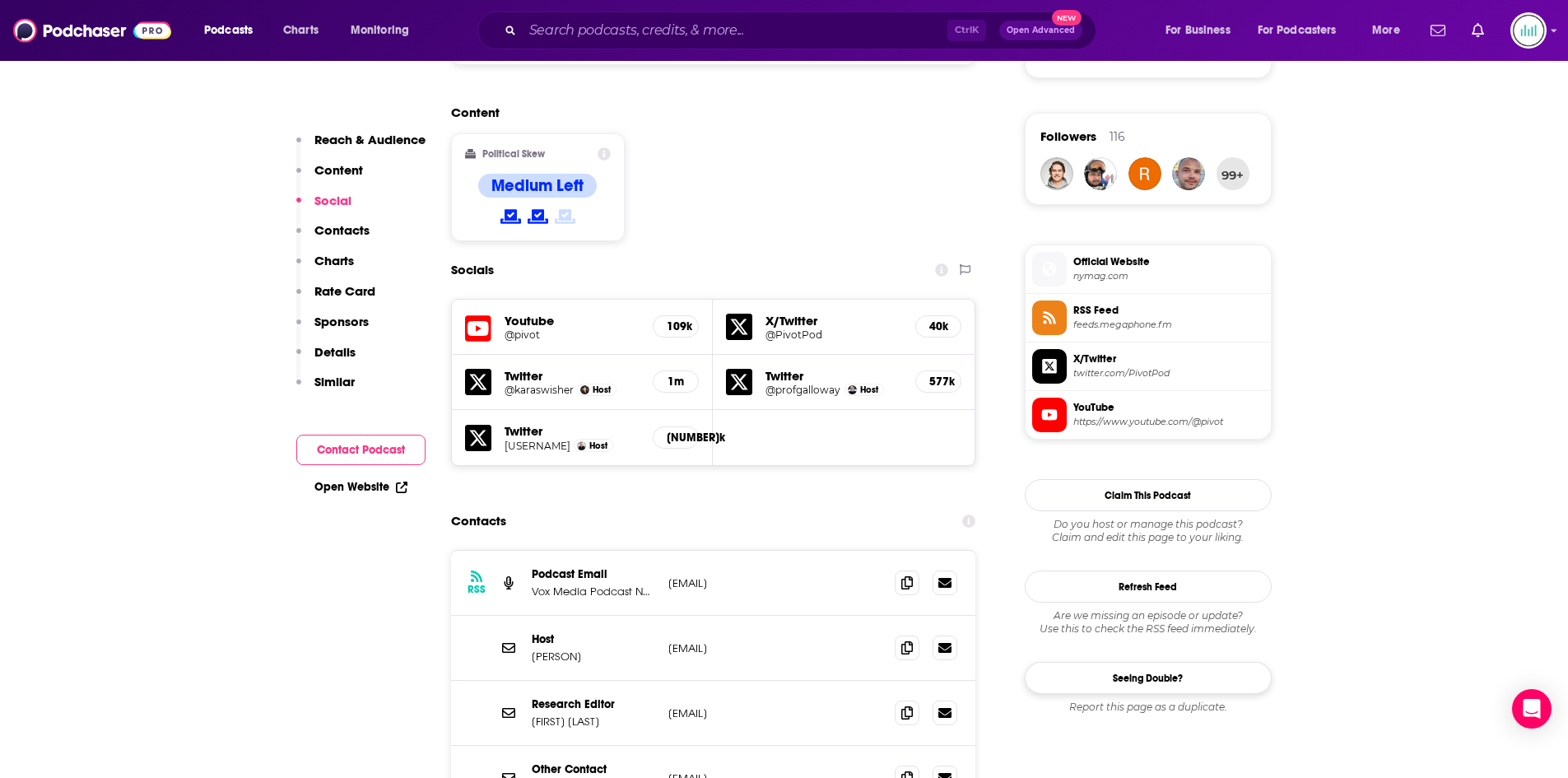 copy on "[EMAIL]" 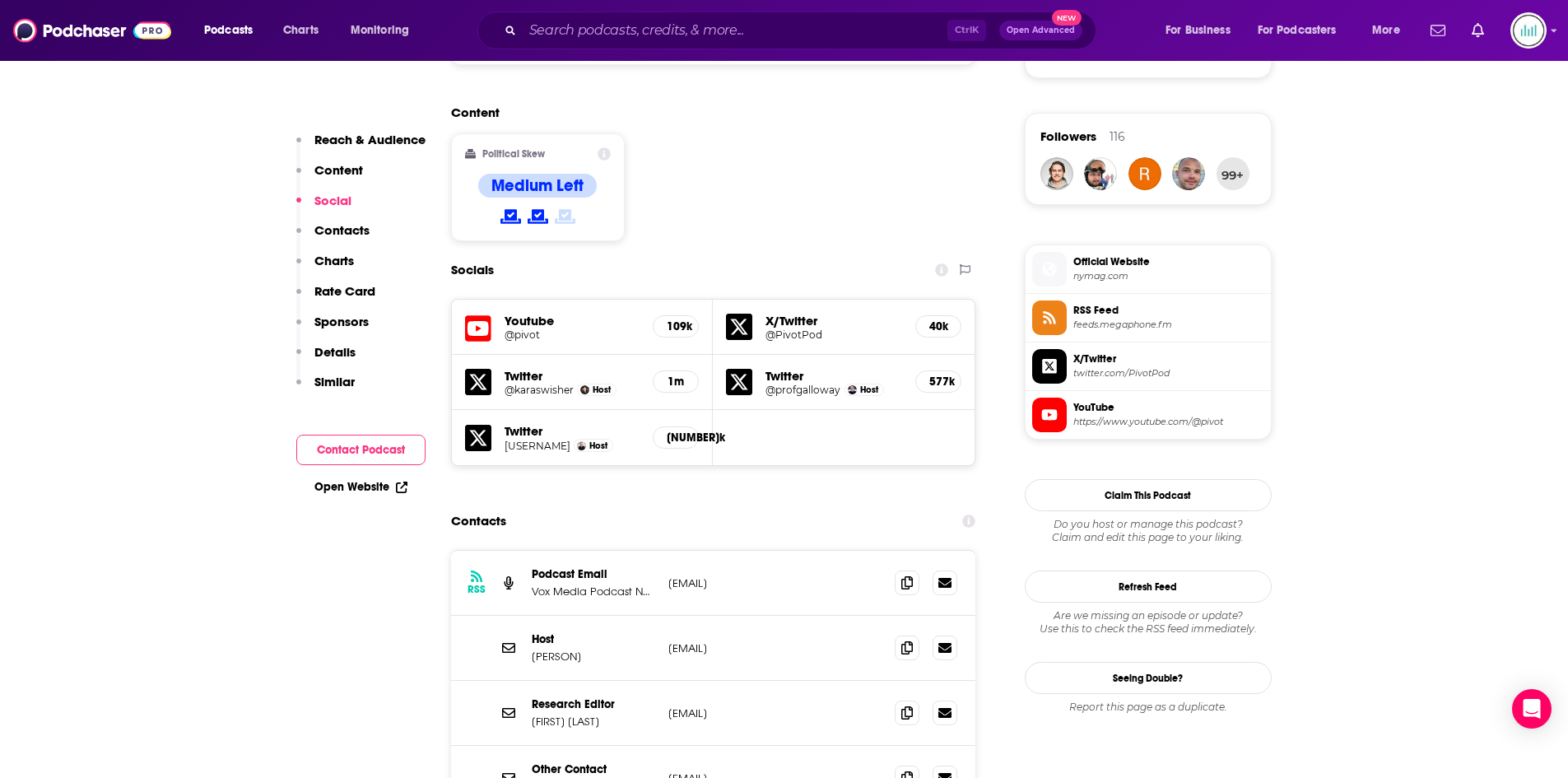 drag, startPoint x: 761, startPoint y: 644, endPoint x: 669, endPoint y: 647, distance: 92.0489 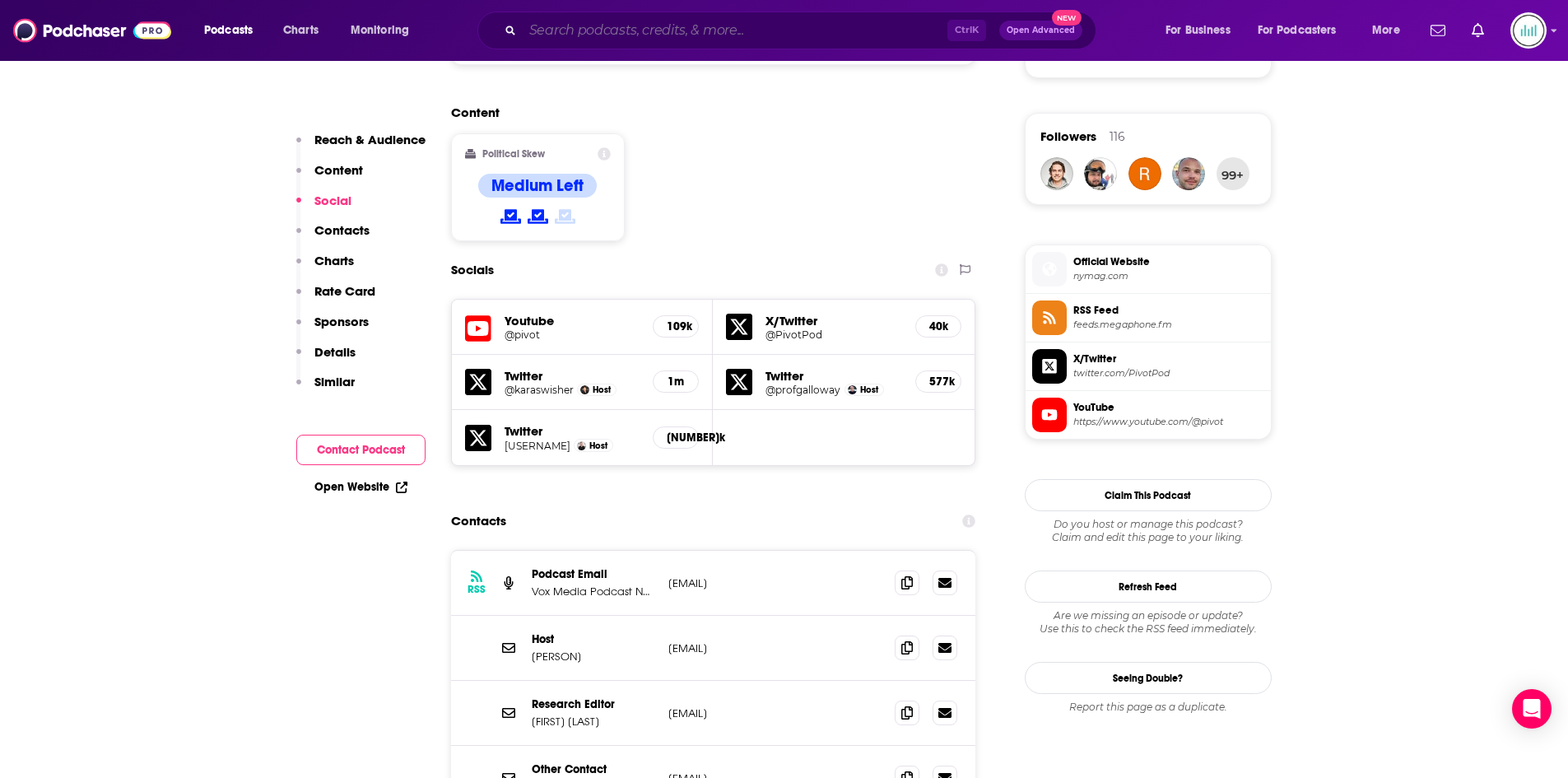 click at bounding box center [735, 30] 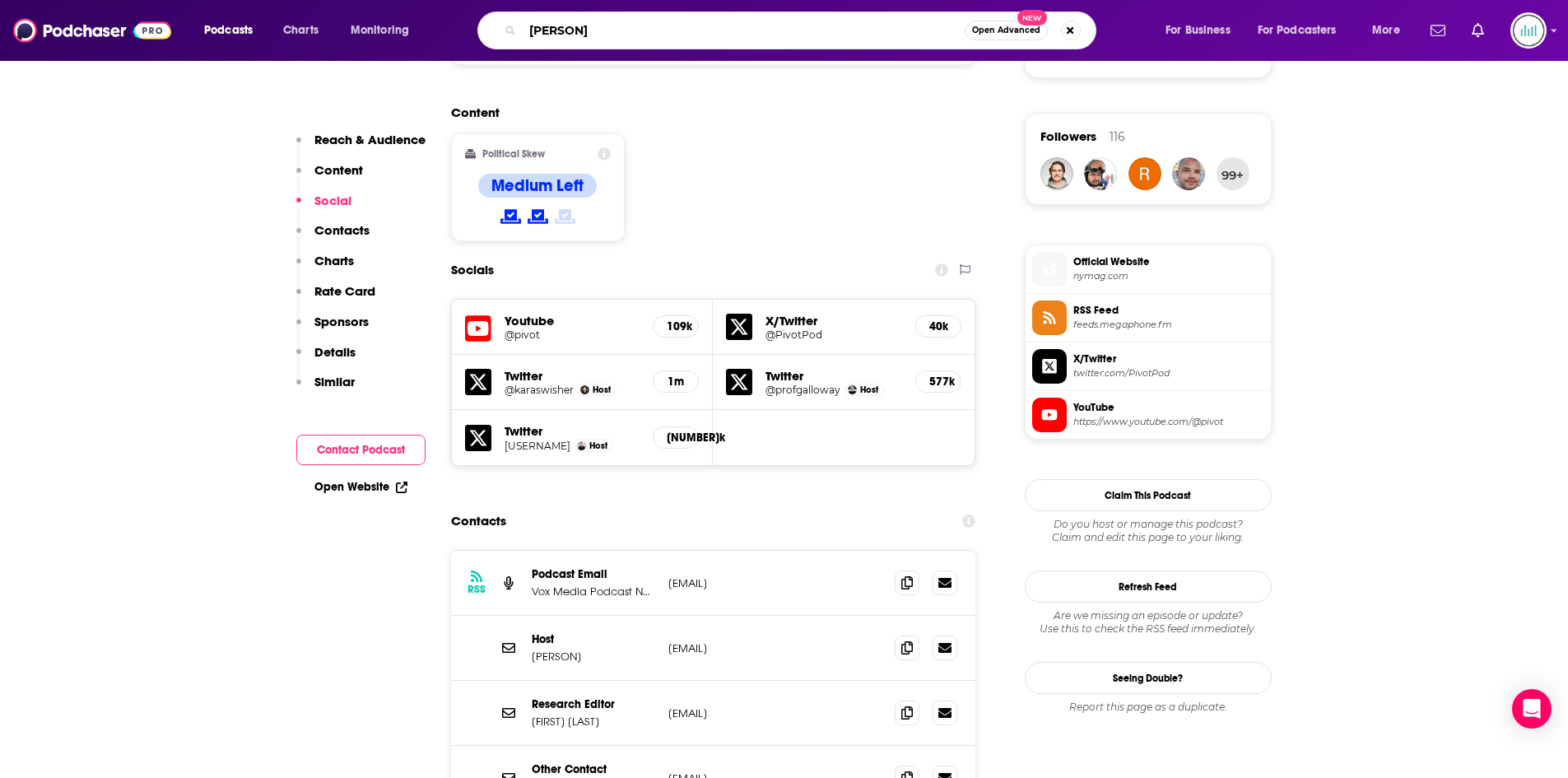 type on "Candace" 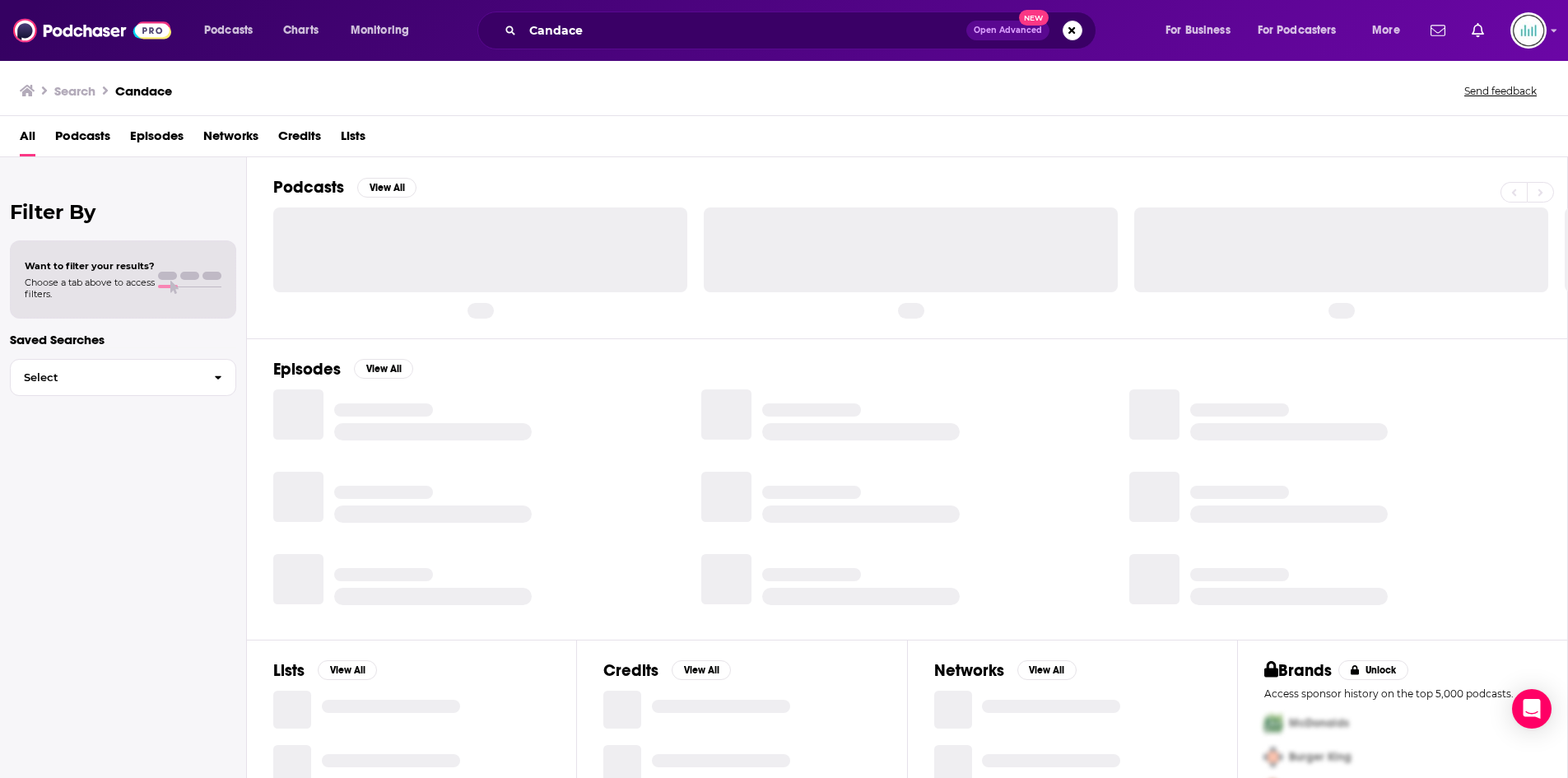 scroll, scrollTop: 0, scrollLeft: 0, axis: both 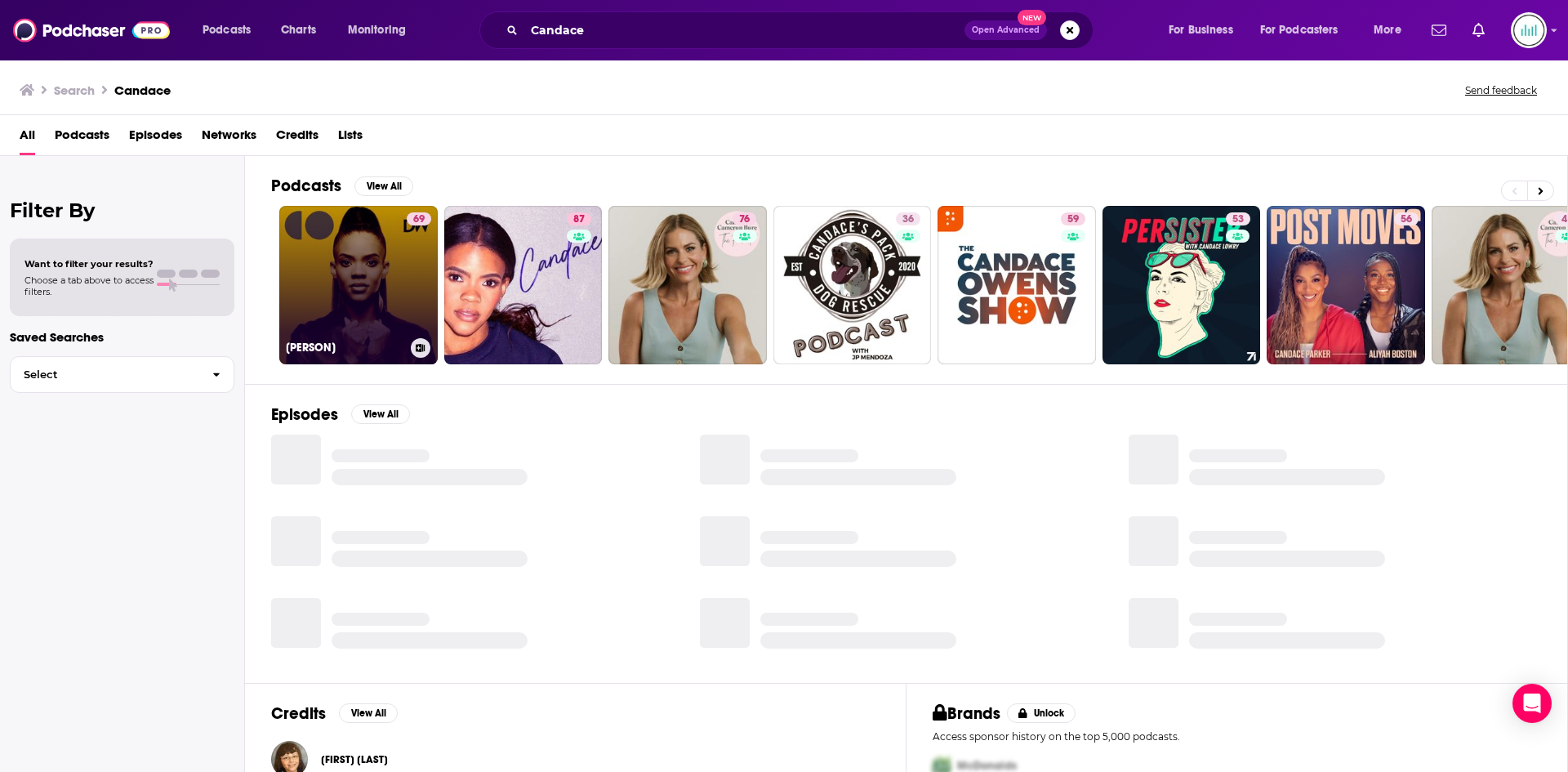 click on "69 Candace Owens" at bounding box center (359, 285) 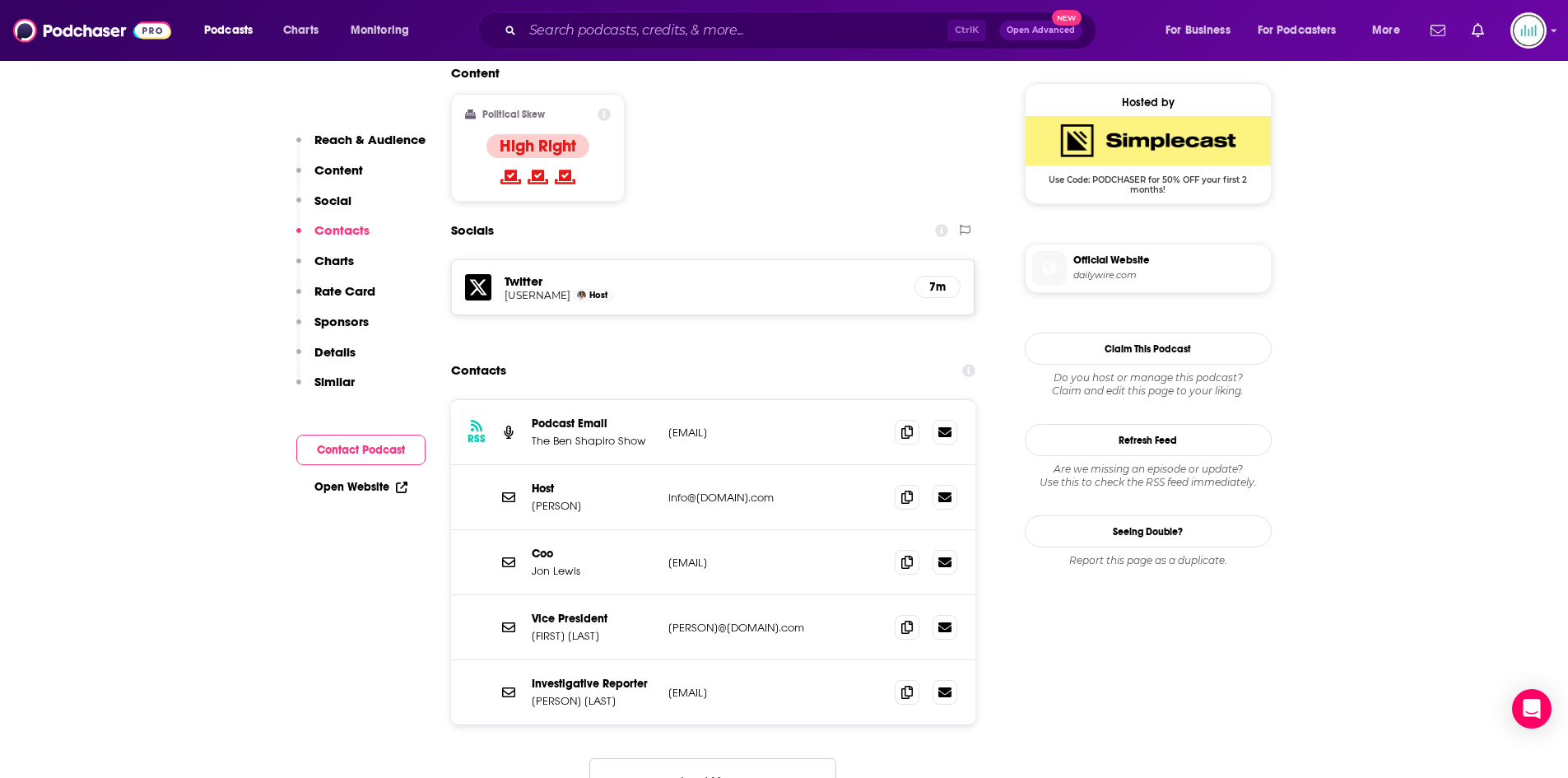 scroll, scrollTop: 1400, scrollLeft: 0, axis: vertical 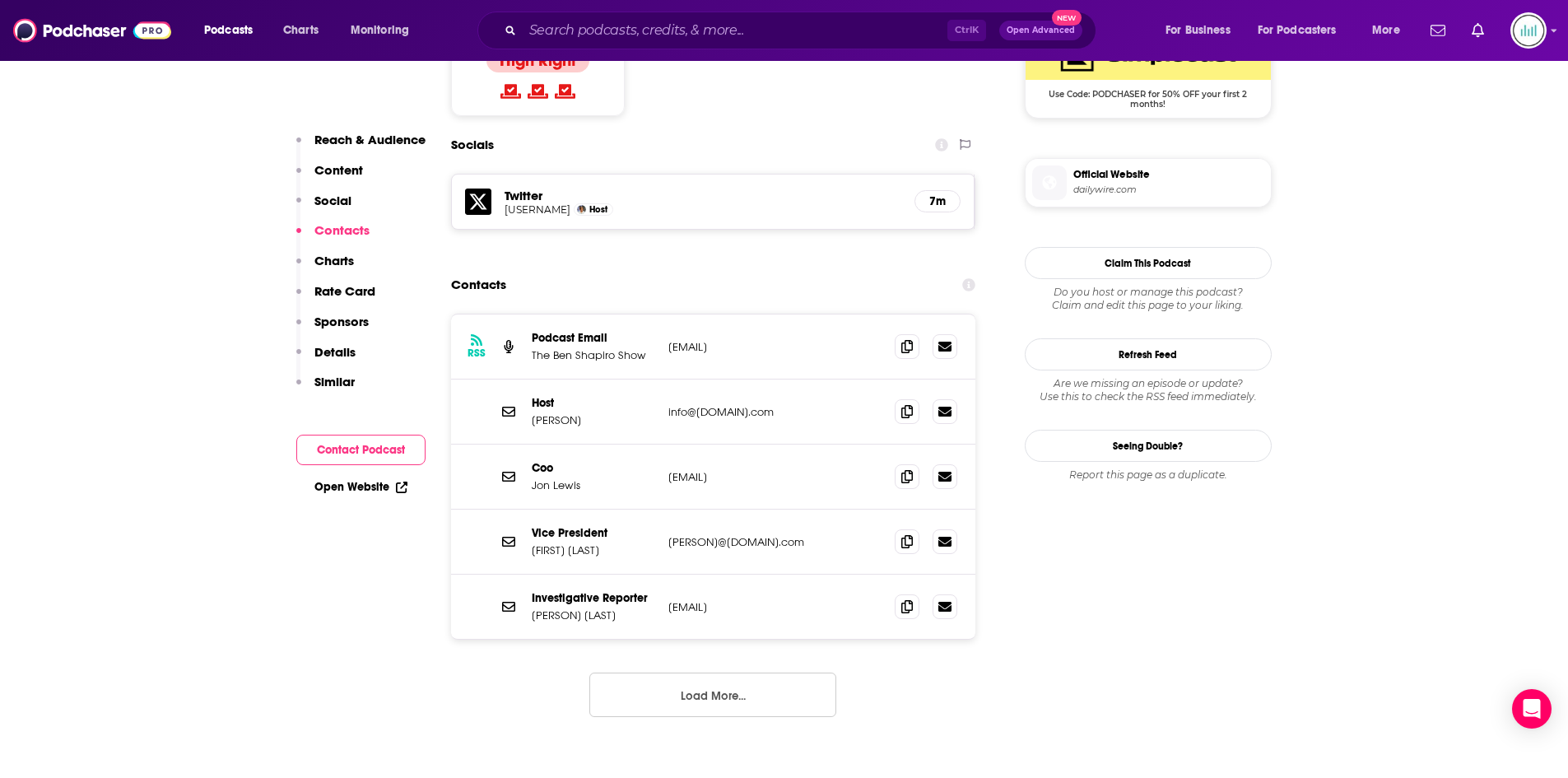 drag, startPoint x: 804, startPoint y: 412, endPoint x: 667, endPoint y: 420, distance: 137.23338 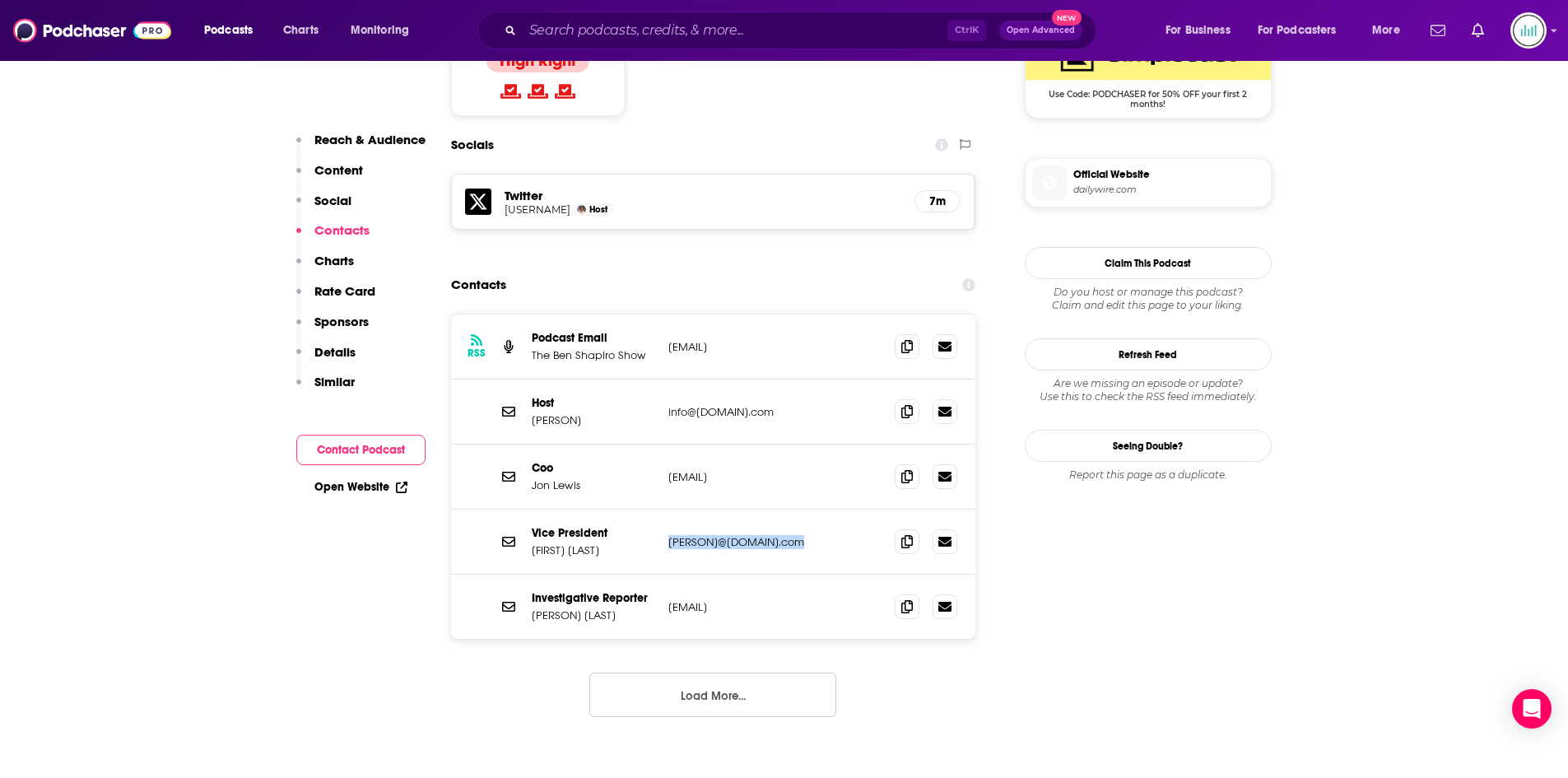 drag, startPoint x: 781, startPoint y: 544, endPoint x: 662, endPoint y: 545, distance: 119.0042 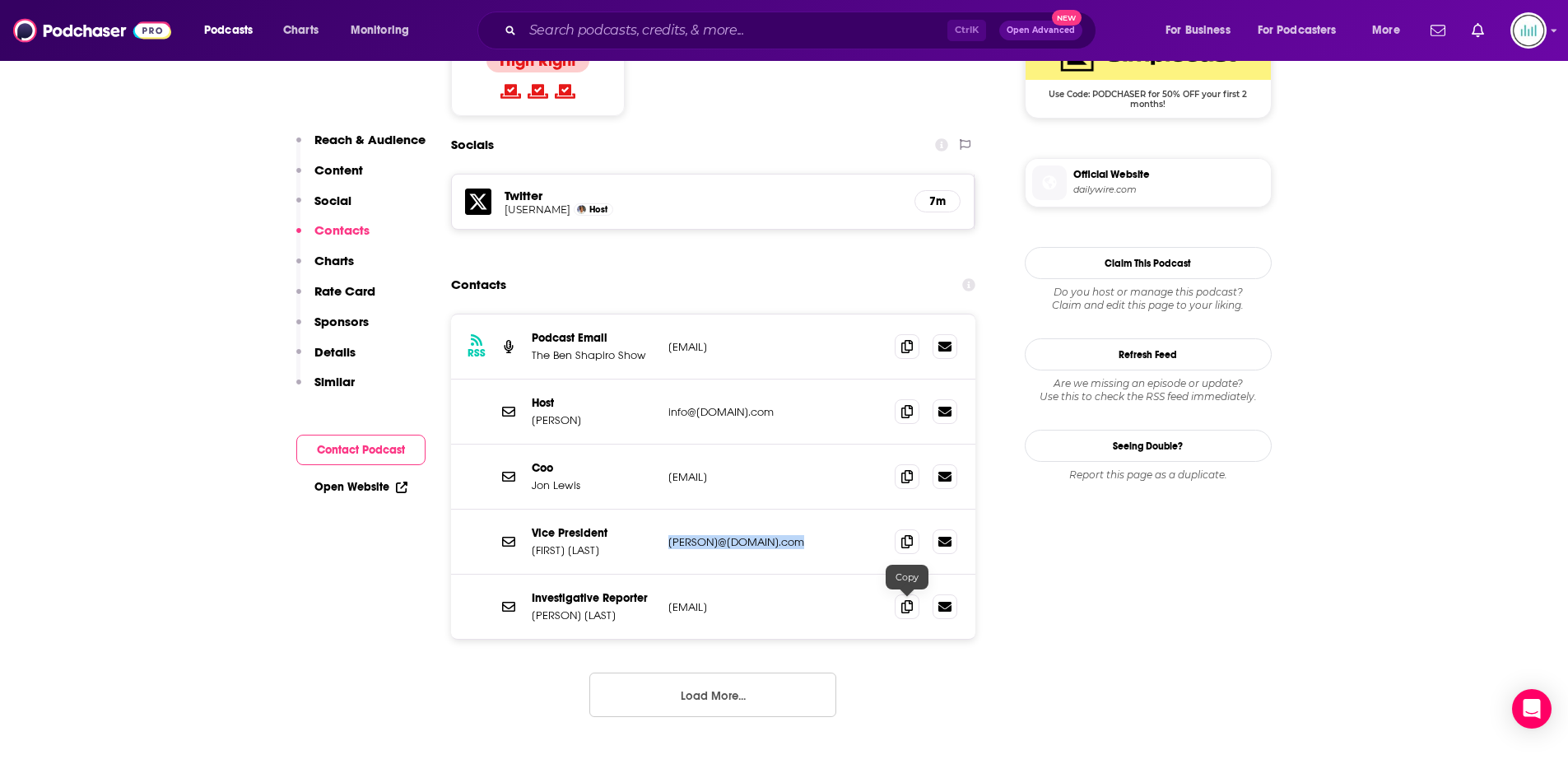 copy on "[EMAIL]" 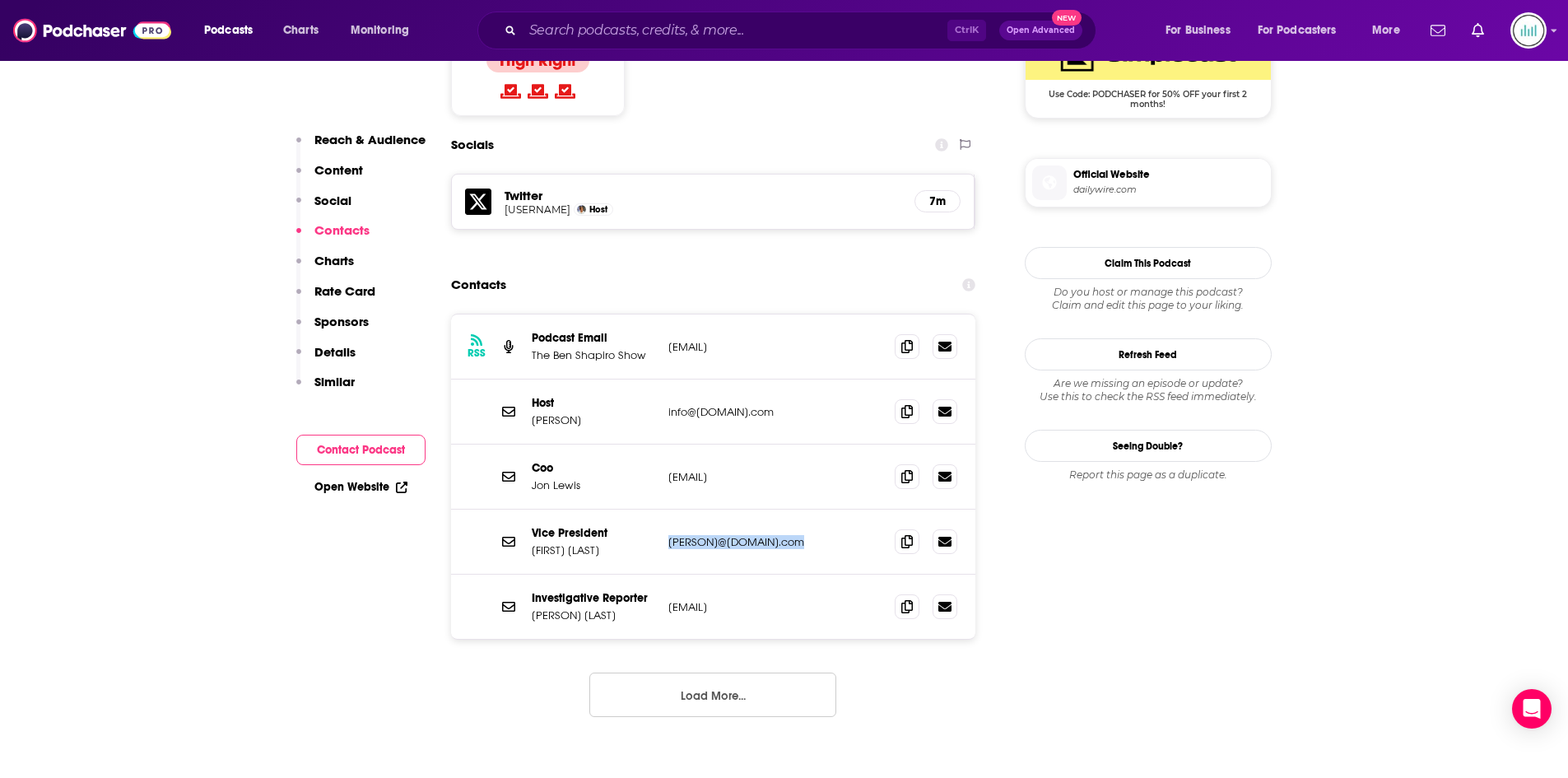 drag, startPoint x: 806, startPoint y: 411, endPoint x: 658, endPoint y: 412, distance: 148.00338 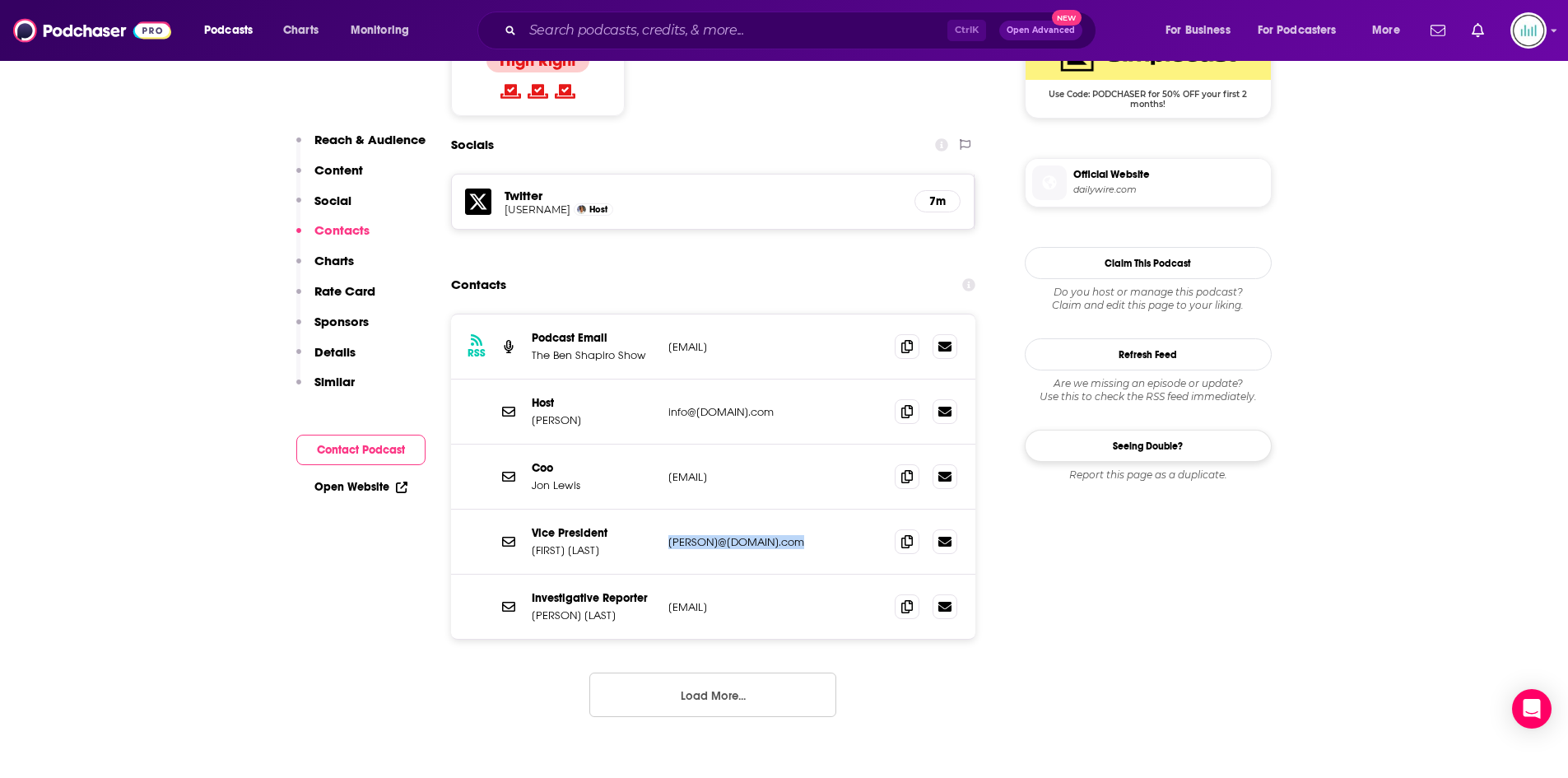 copy on "info@candaceowens.com" 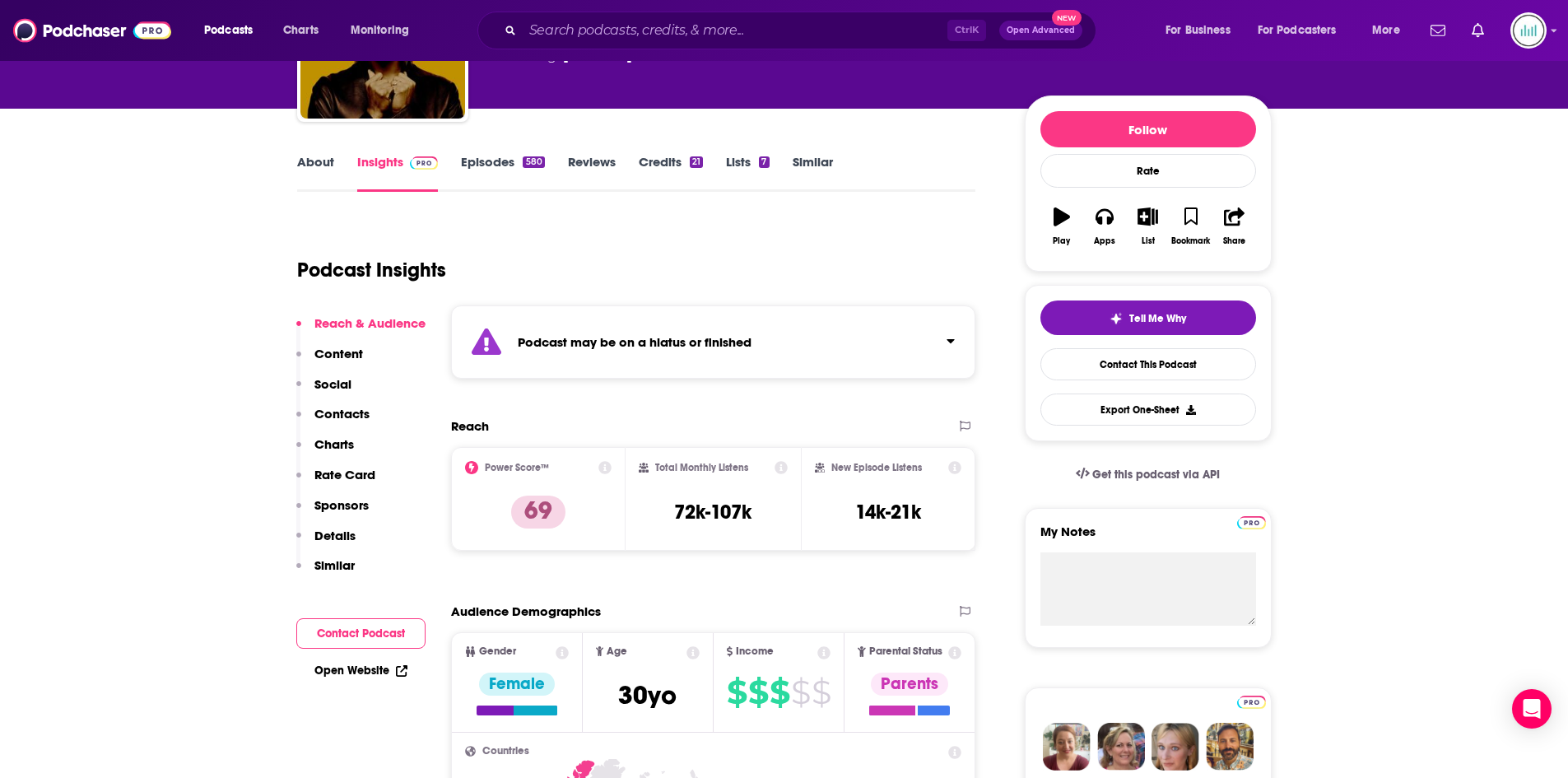 scroll, scrollTop: 0, scrollLeft: 0, axis: both 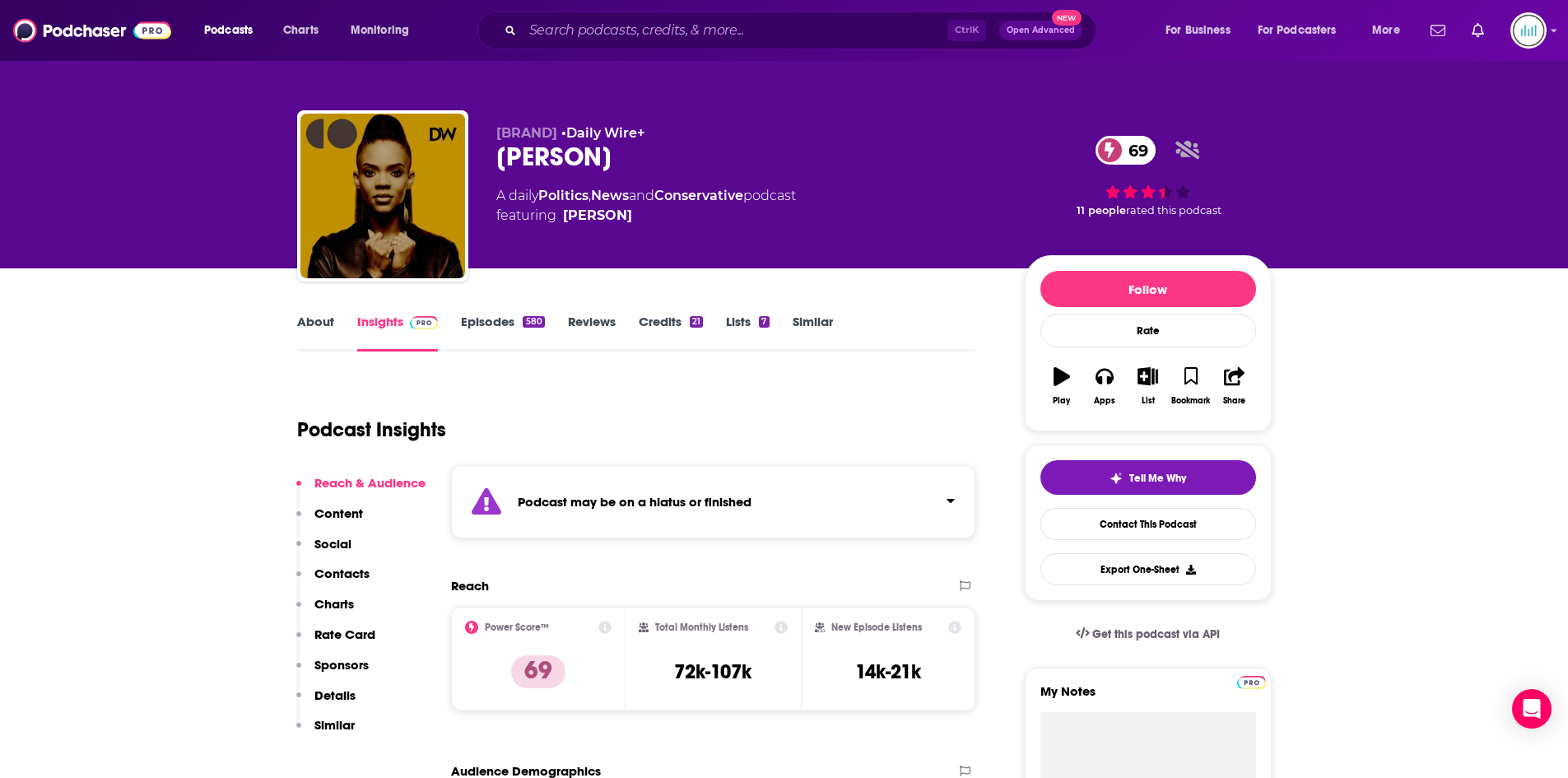 click on "About" at bounding box center [315, 333] 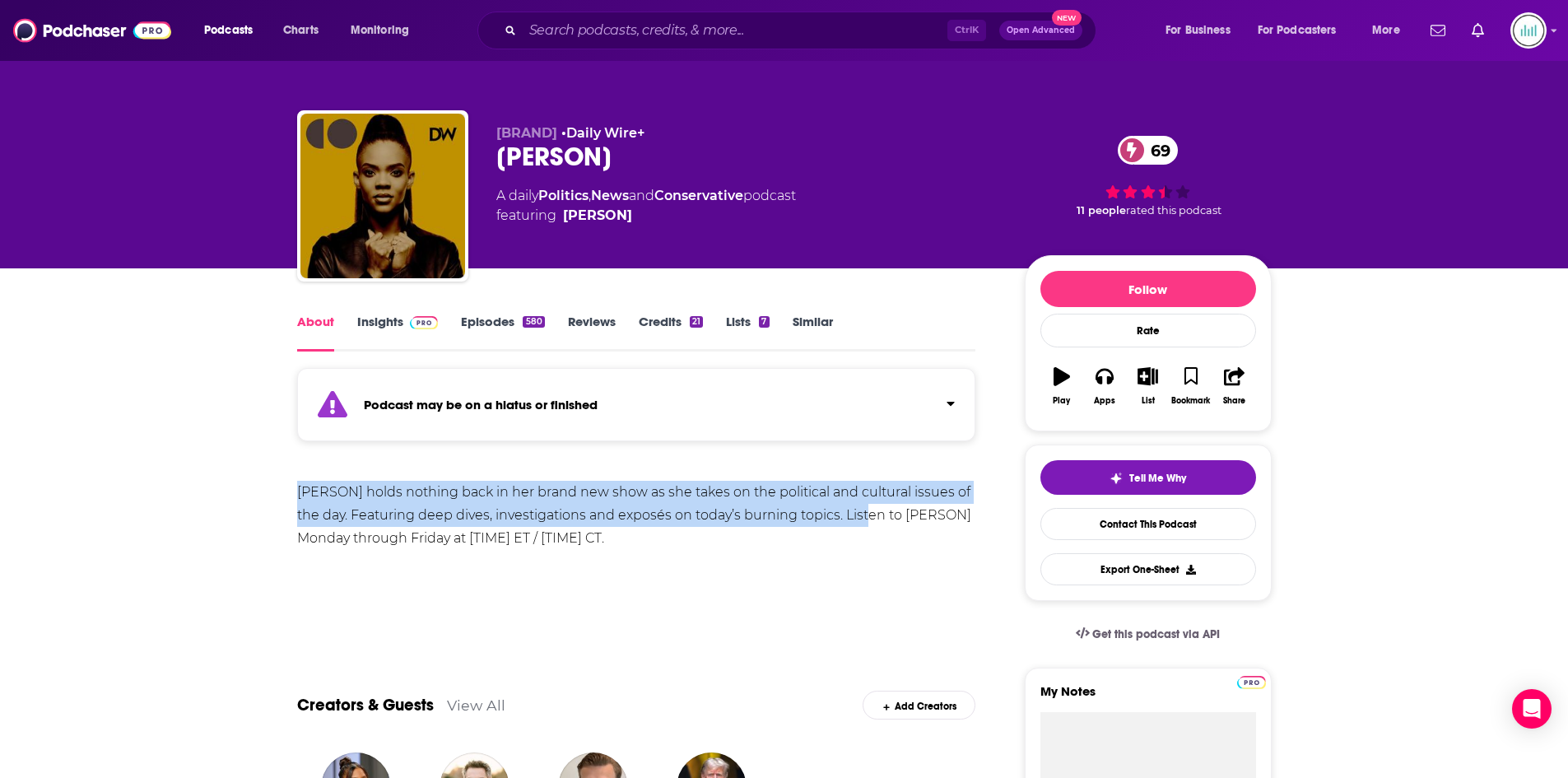 drag, startPoint x: 295, startPoint y: 493, endPoint x: 897, endPoint y: 518, distance: 602.51888 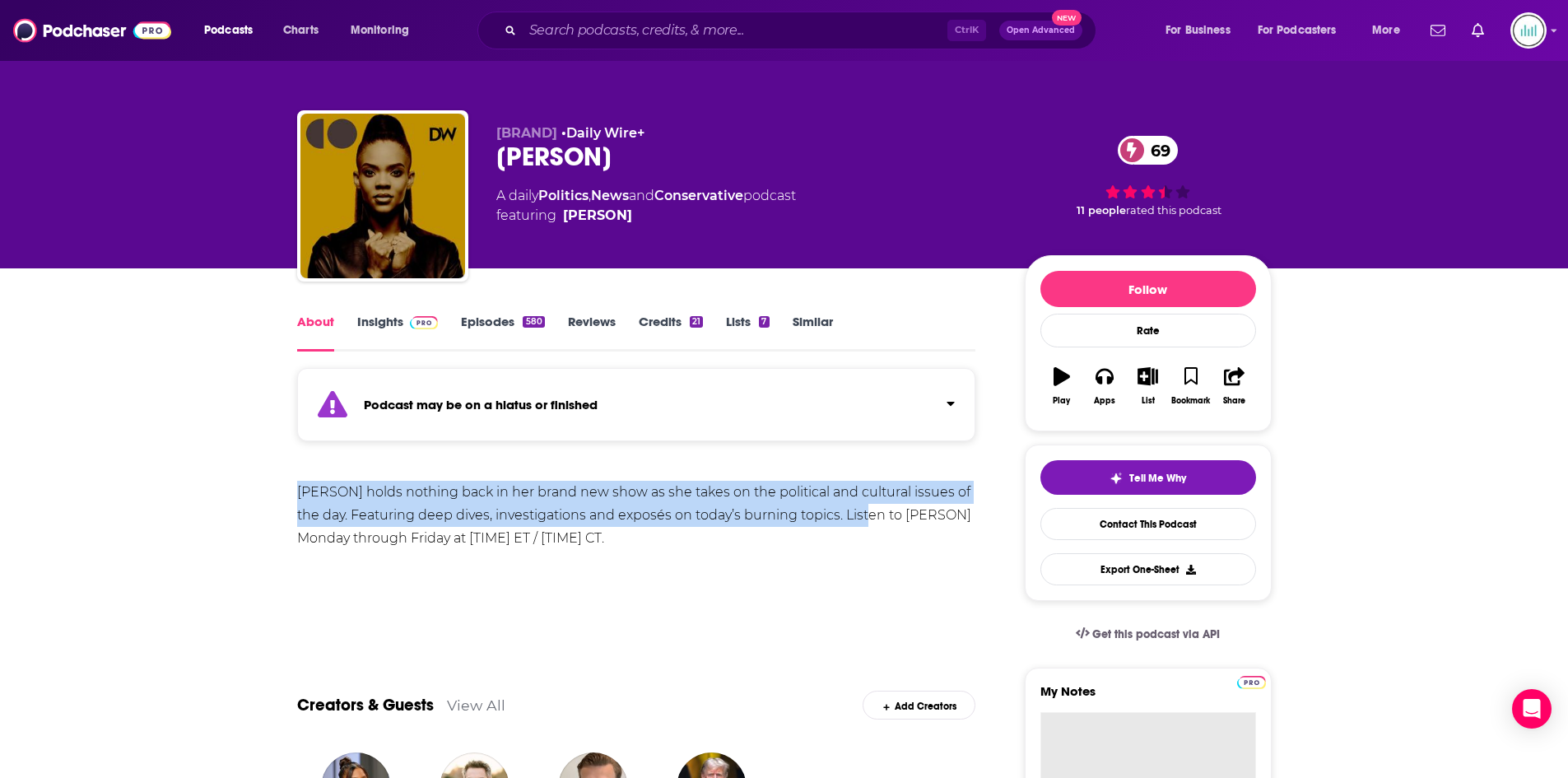copy on "Candace Owens holds nothing back in her brand new show as she takes on the political and cultural issues of the day. Featuring deep dives, investigations and exposés on today’s burning topics." 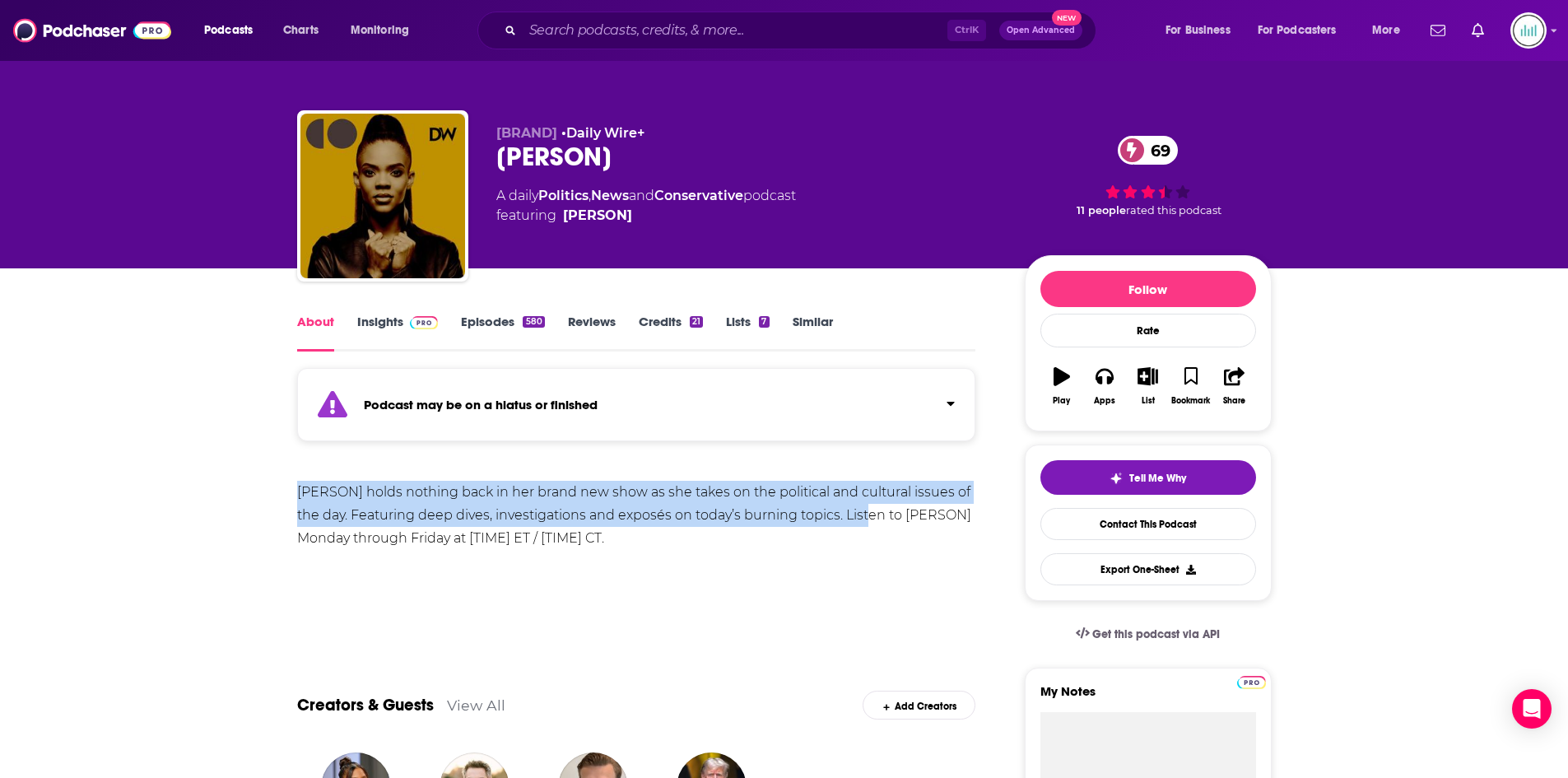 click on "Insights" at bounding box center (398, 333) 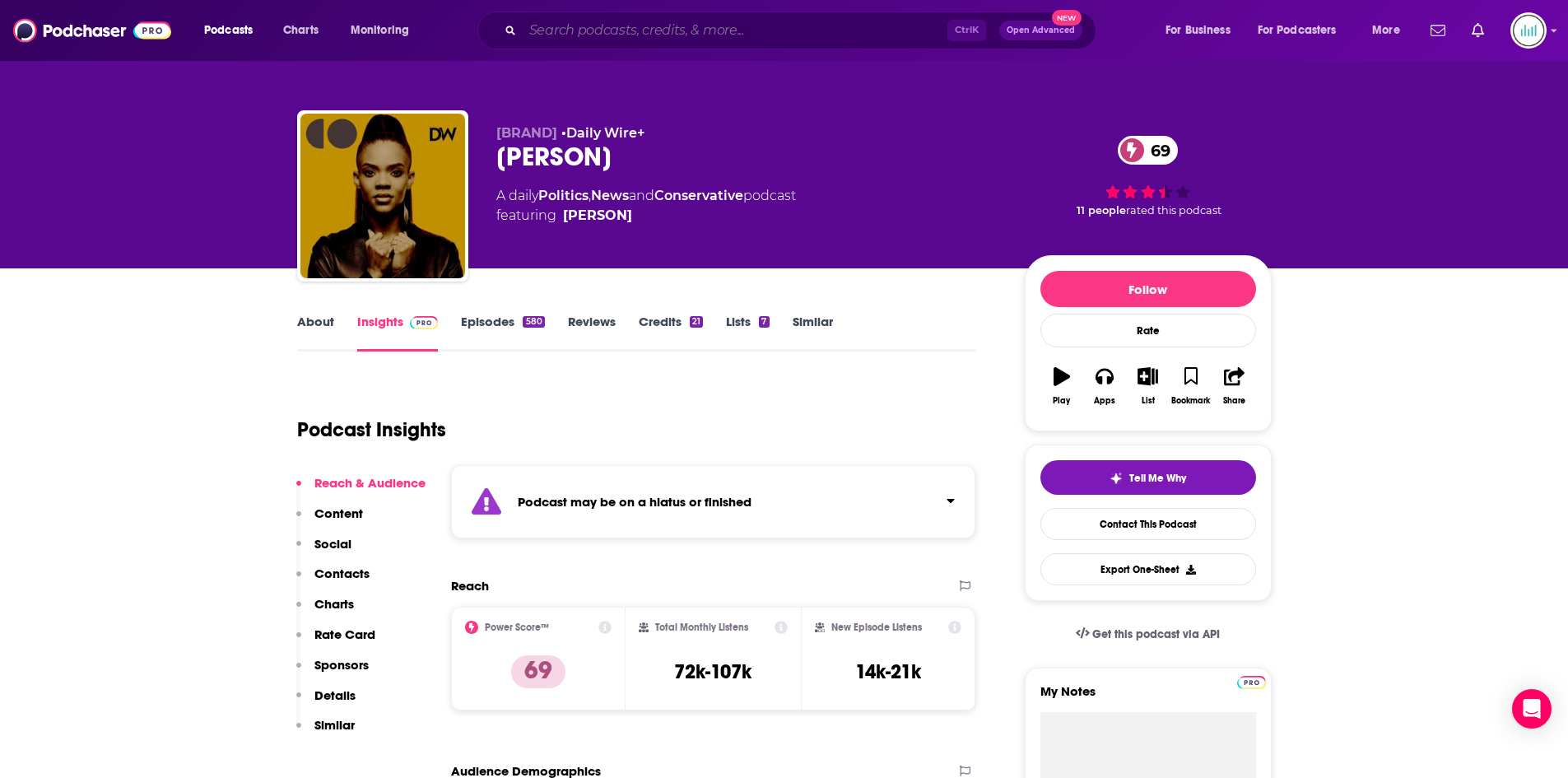 click at bounding box center [735, 30] 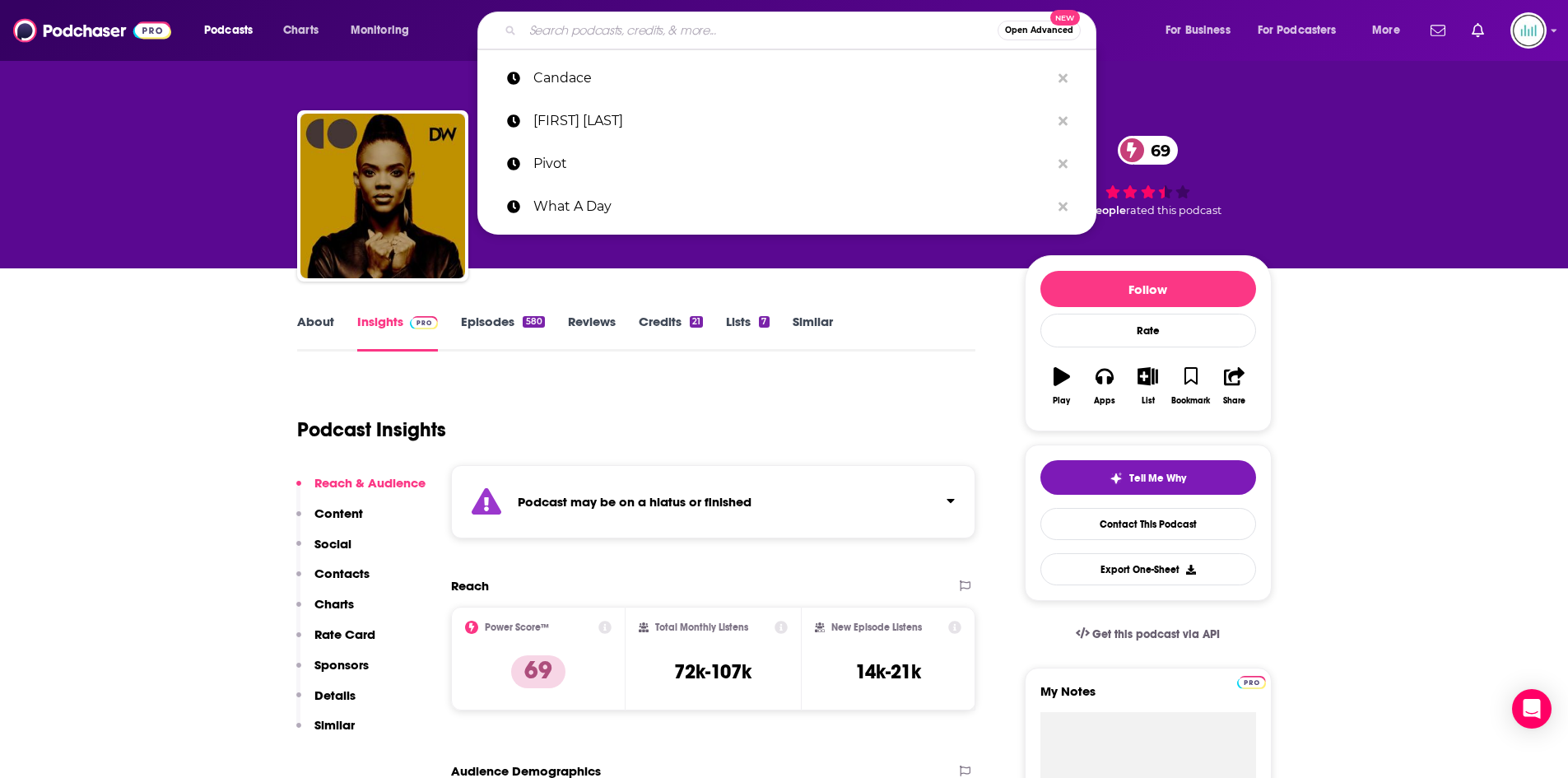 paste on "The Charlie Kirk Show" 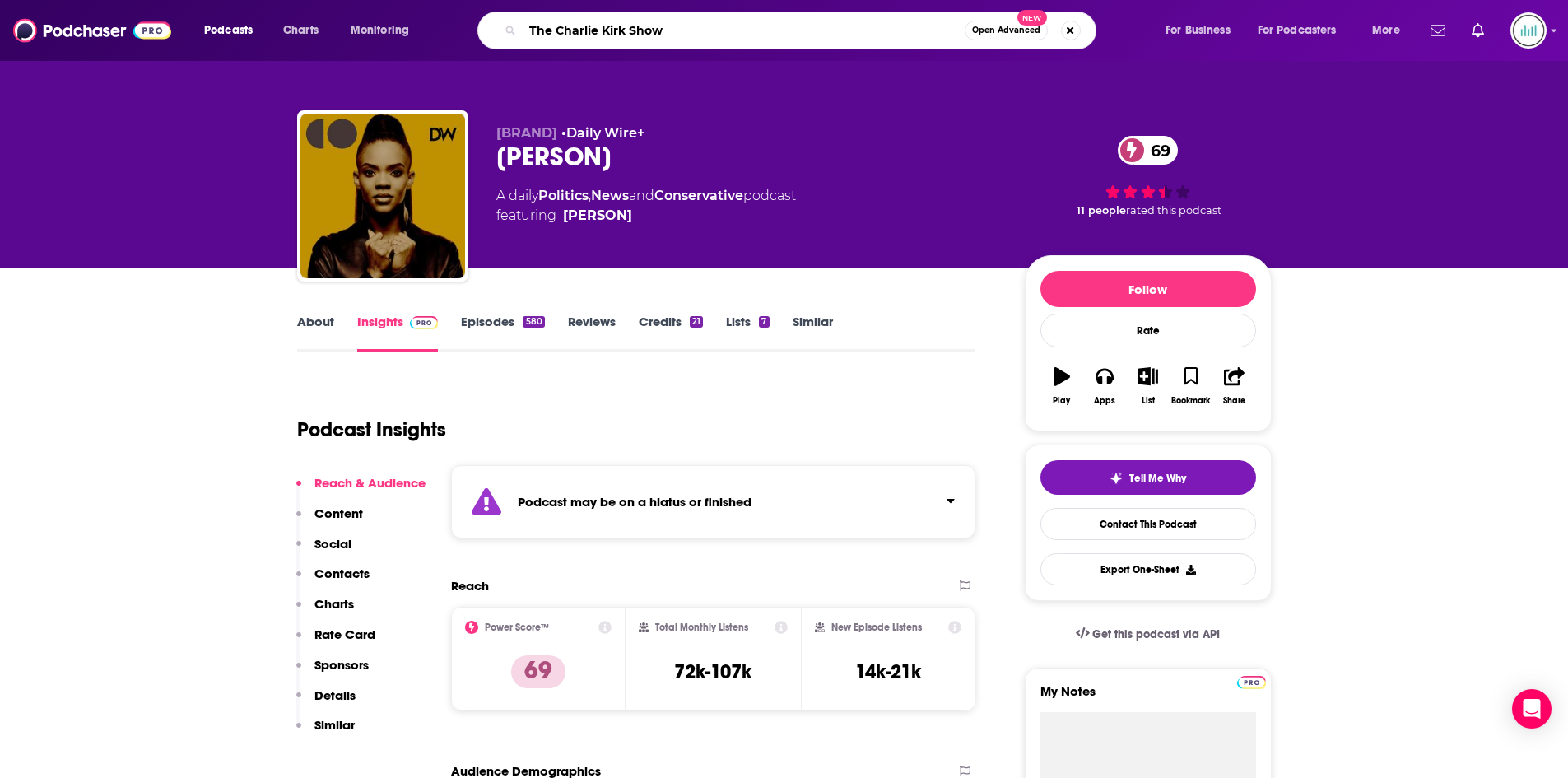 click on "The Charlie Kirk Show" at bounding box center (743, 30) 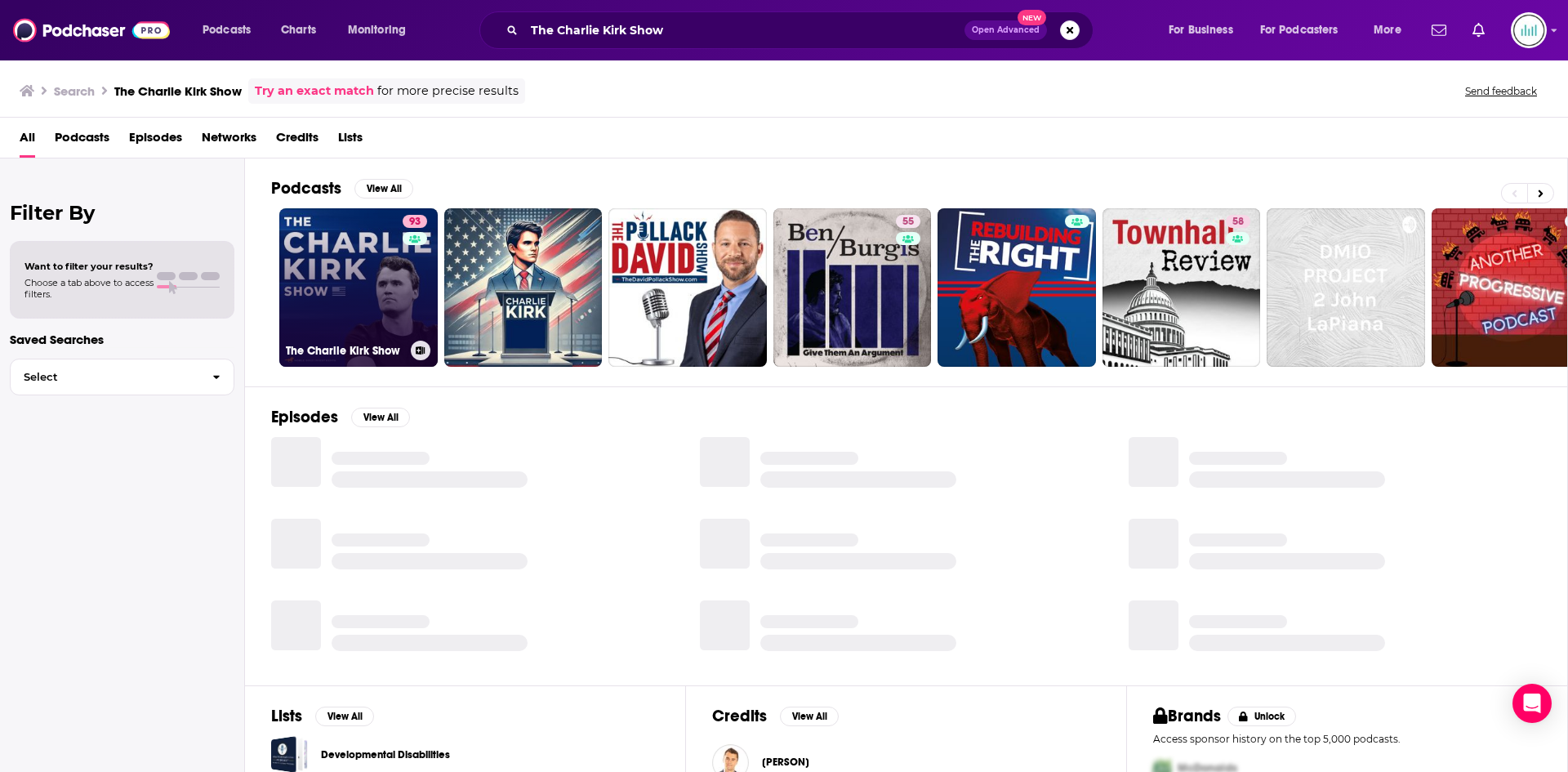 click on "93 The Charlie Kirk Show" at bounding box center [359, 288] 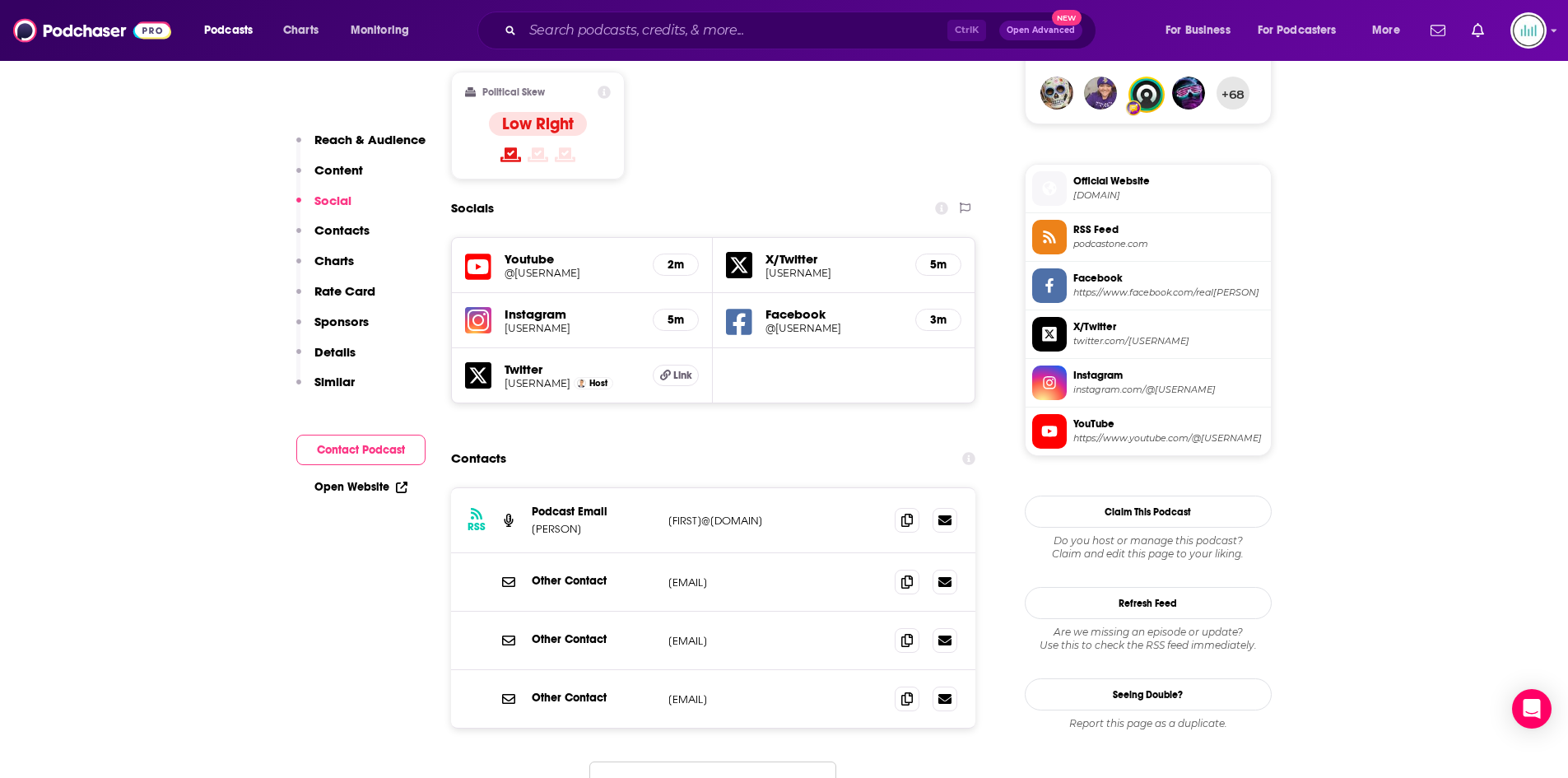 scroll, scrollTop: 1235, scrollLeft: 0, axis: vertical 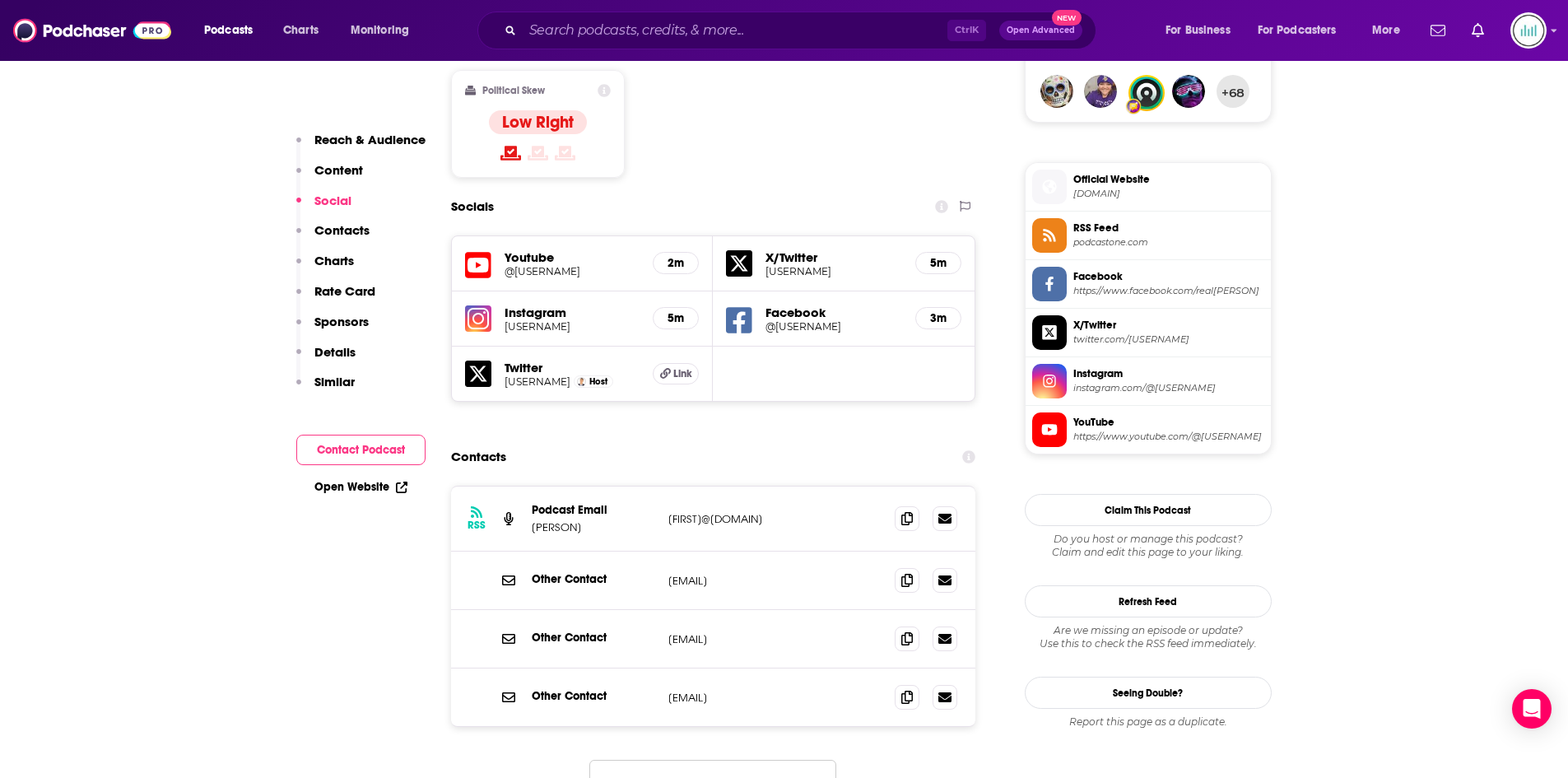 drag, startPoint x: 829, startPoint y: 517, endPoint x: 667, endPoint y: 518, distance: 162.00309 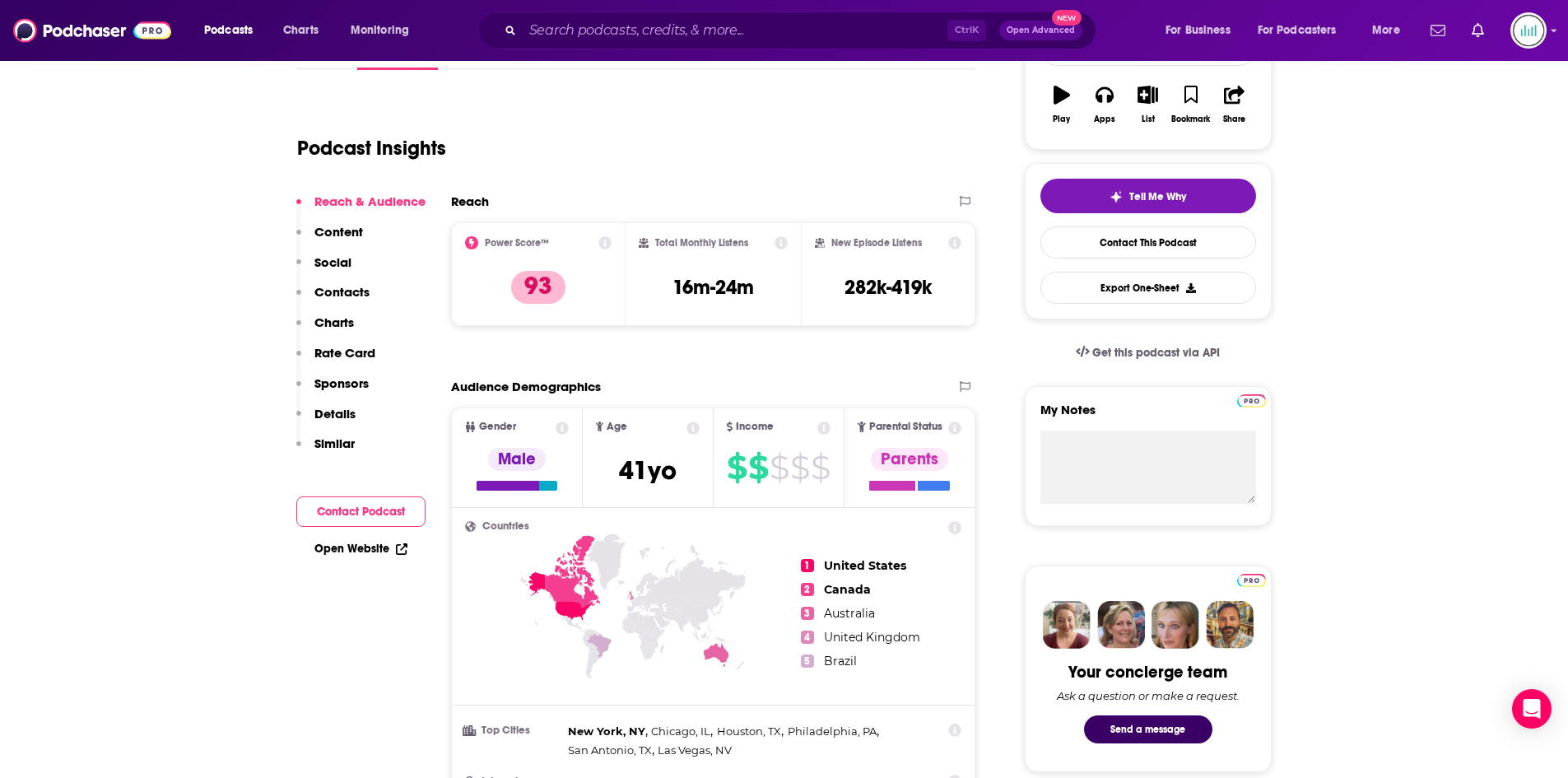 scroll, scrollTop: 0, scrollLeft: 0, axis: both 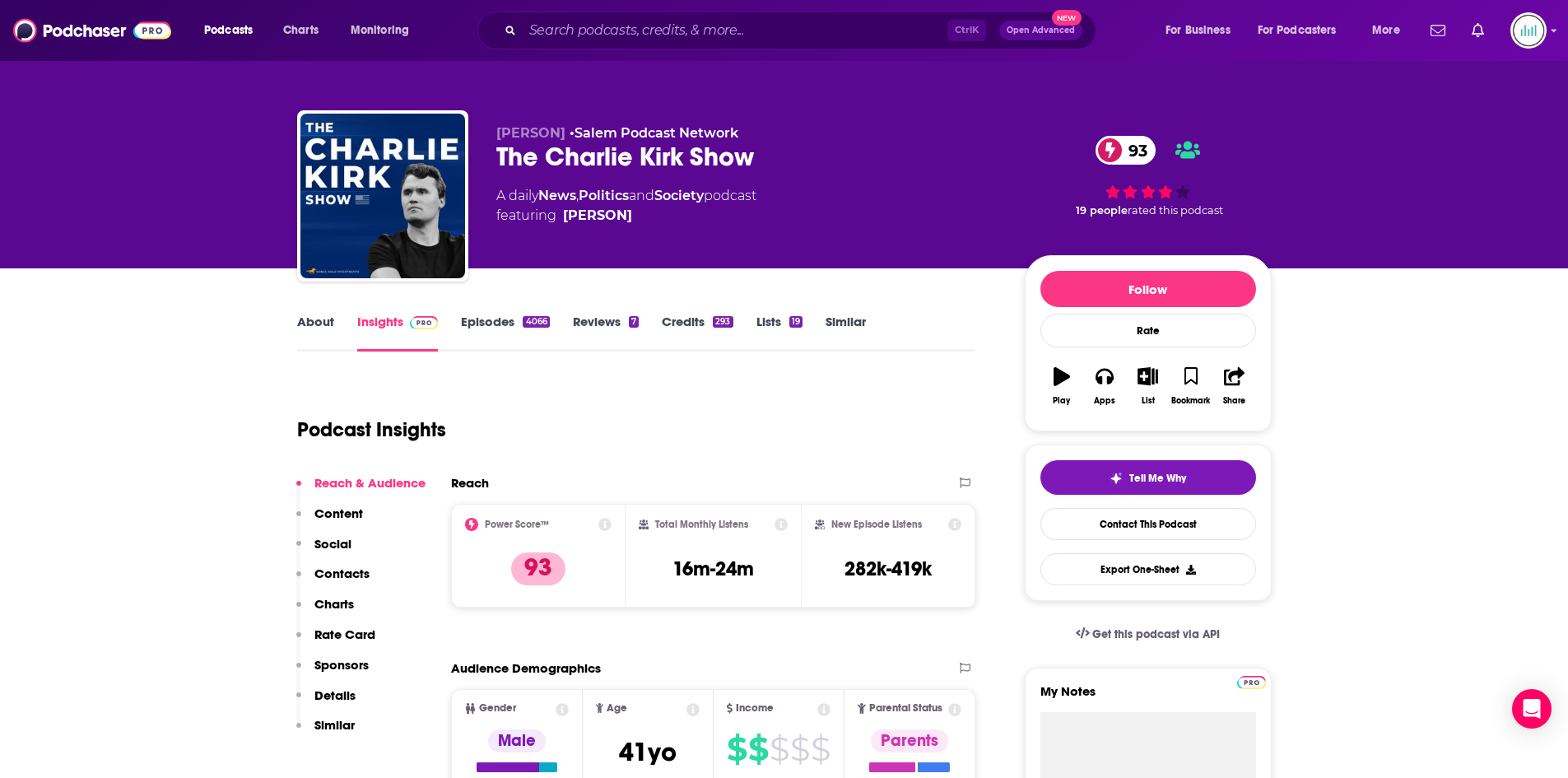 click on "About" at bounding box center [315, 333] 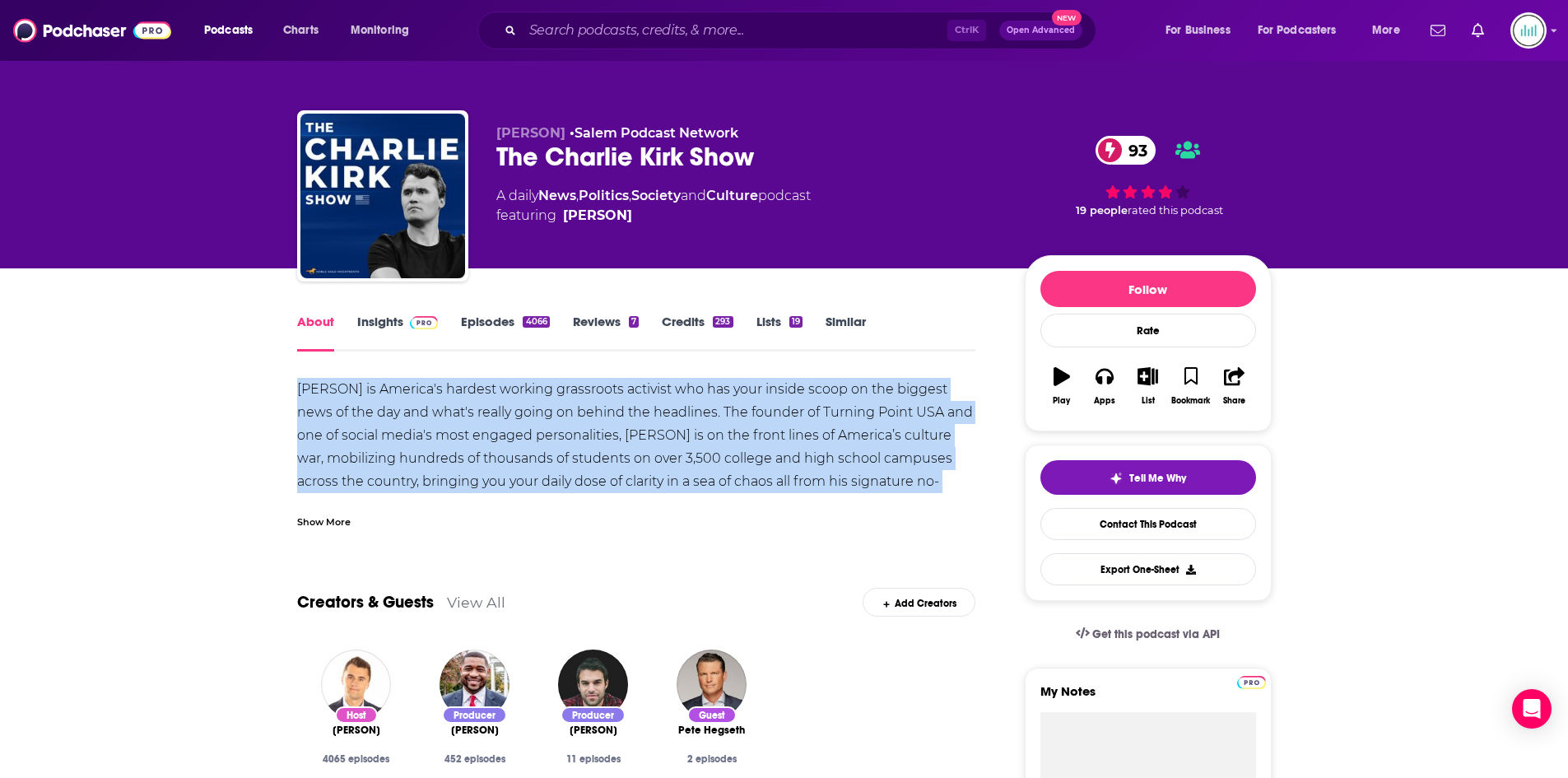 drag, startPoint x: 295, startPoint y: 382, endPoint x: 963, endPoint y: 487, distance: 676.20189 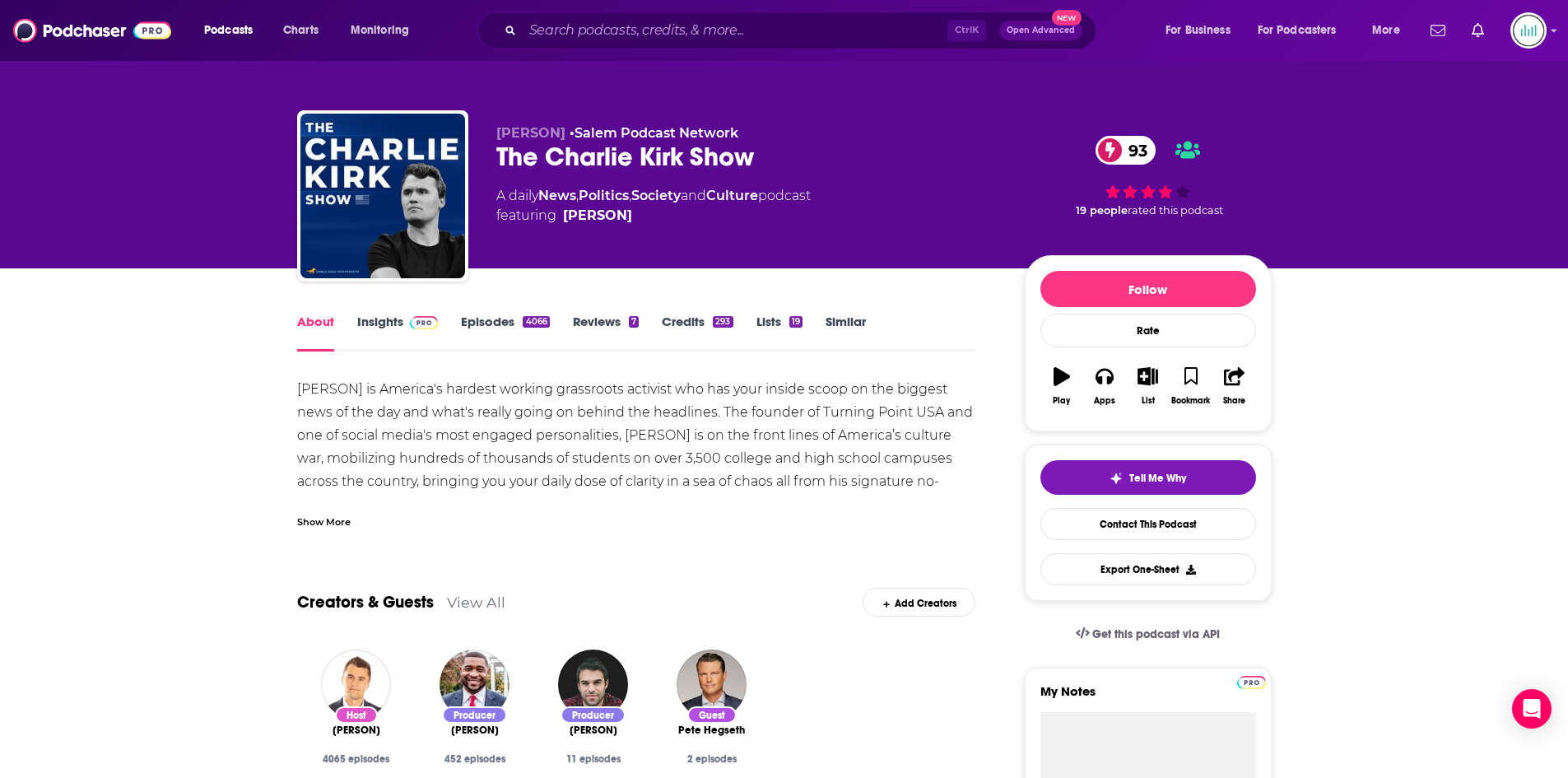 click on "Show More" at bounding box center (323, 520) 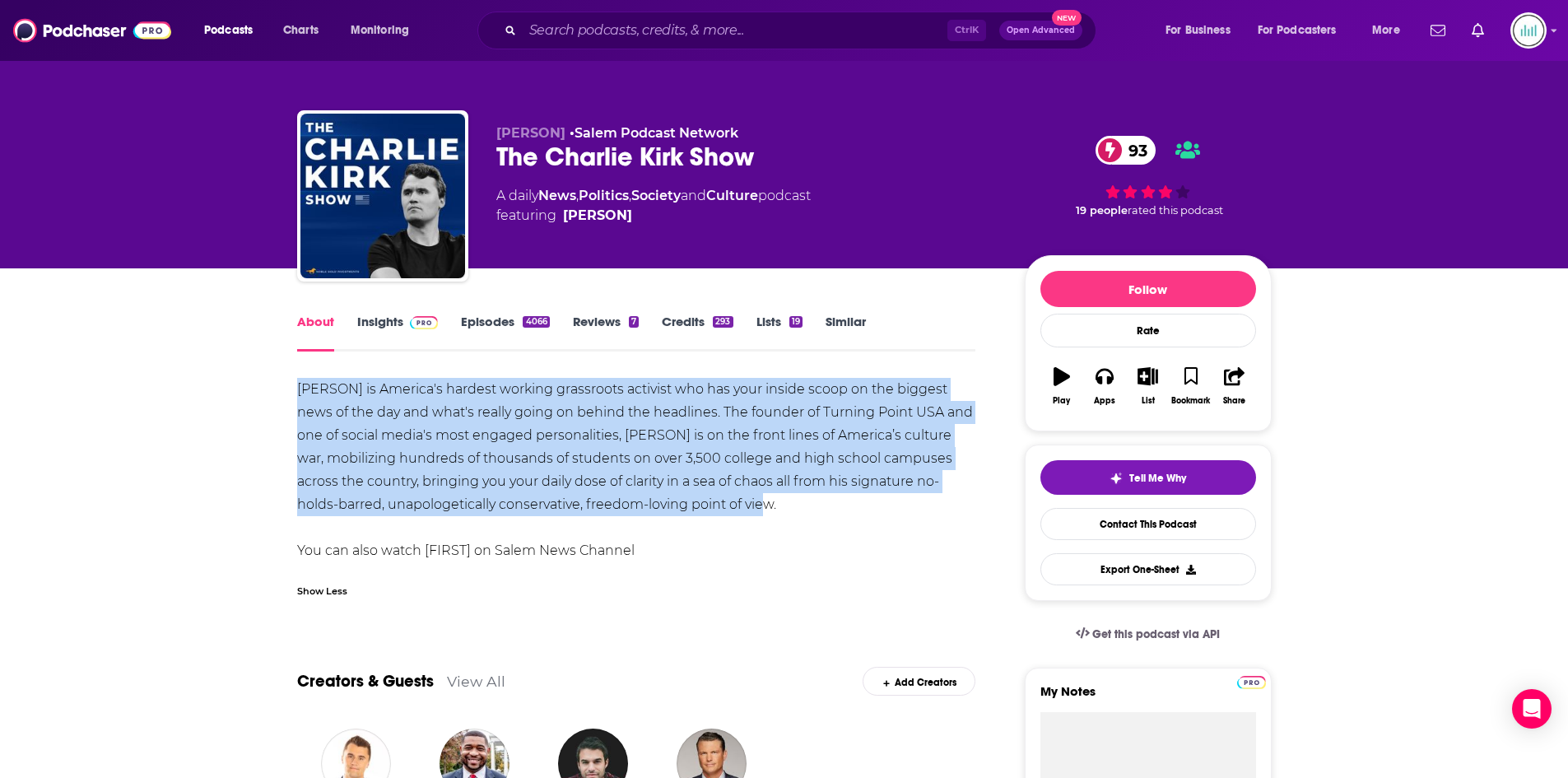 drag, startPoint x: 298, startPoint y: 385, endPoint x: 894, endPoint y: 506, distance: 608.1587 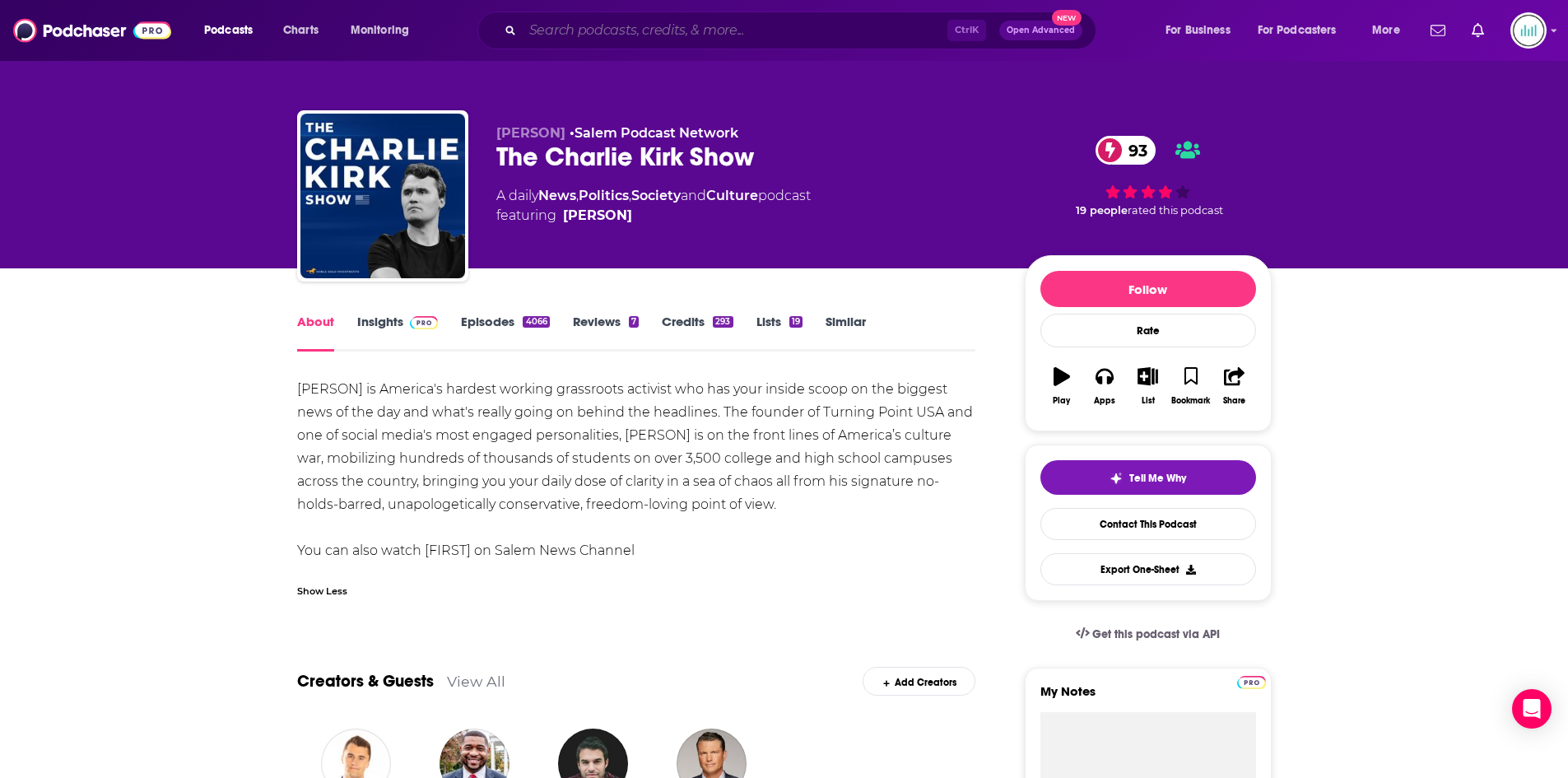 click at bounding box center [735, 30] 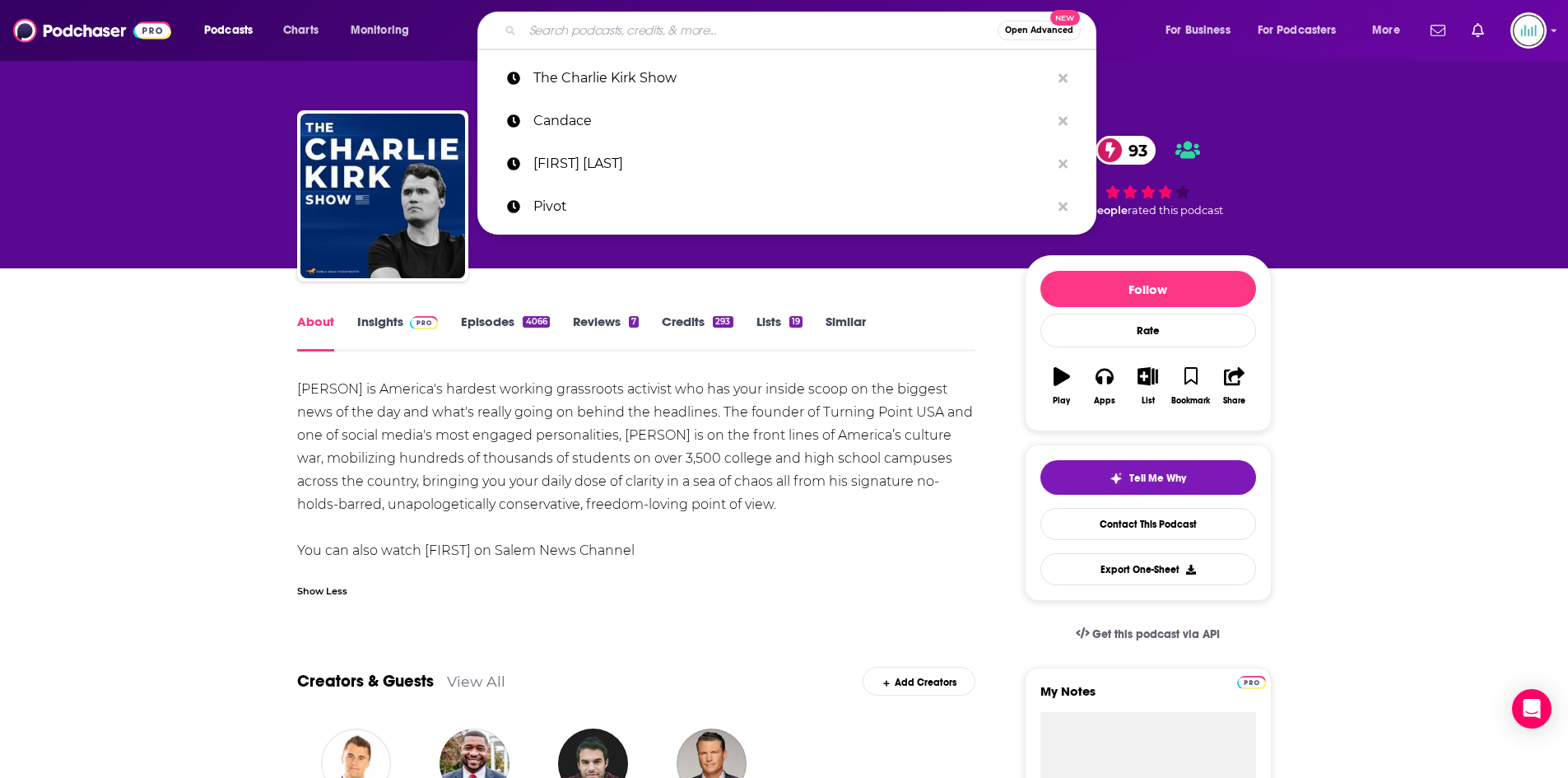paste on "The Tony Kinnett Cast" 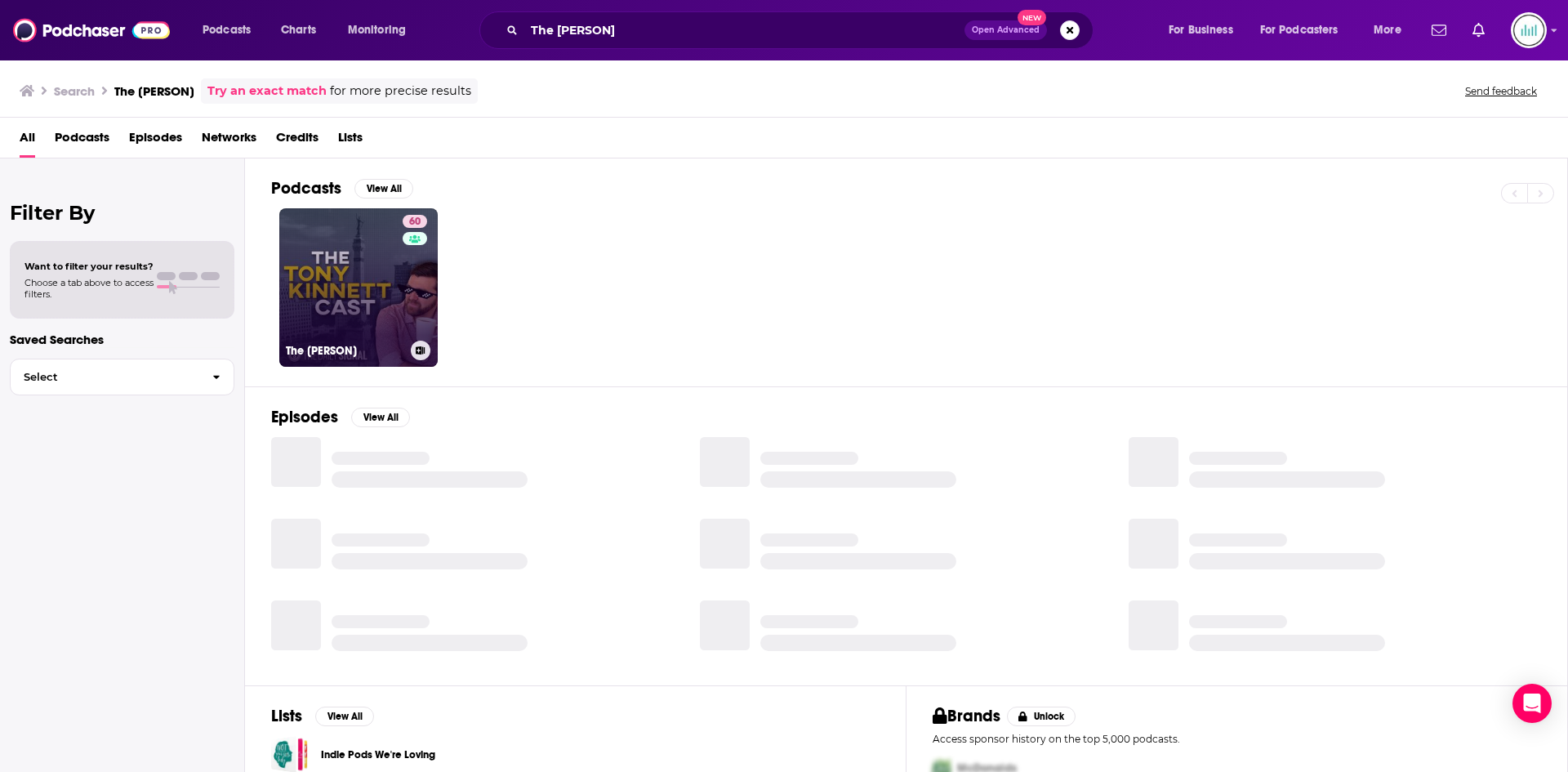 click on "60 The Tony Kinnett Cast" at bounding box center (359, 288) 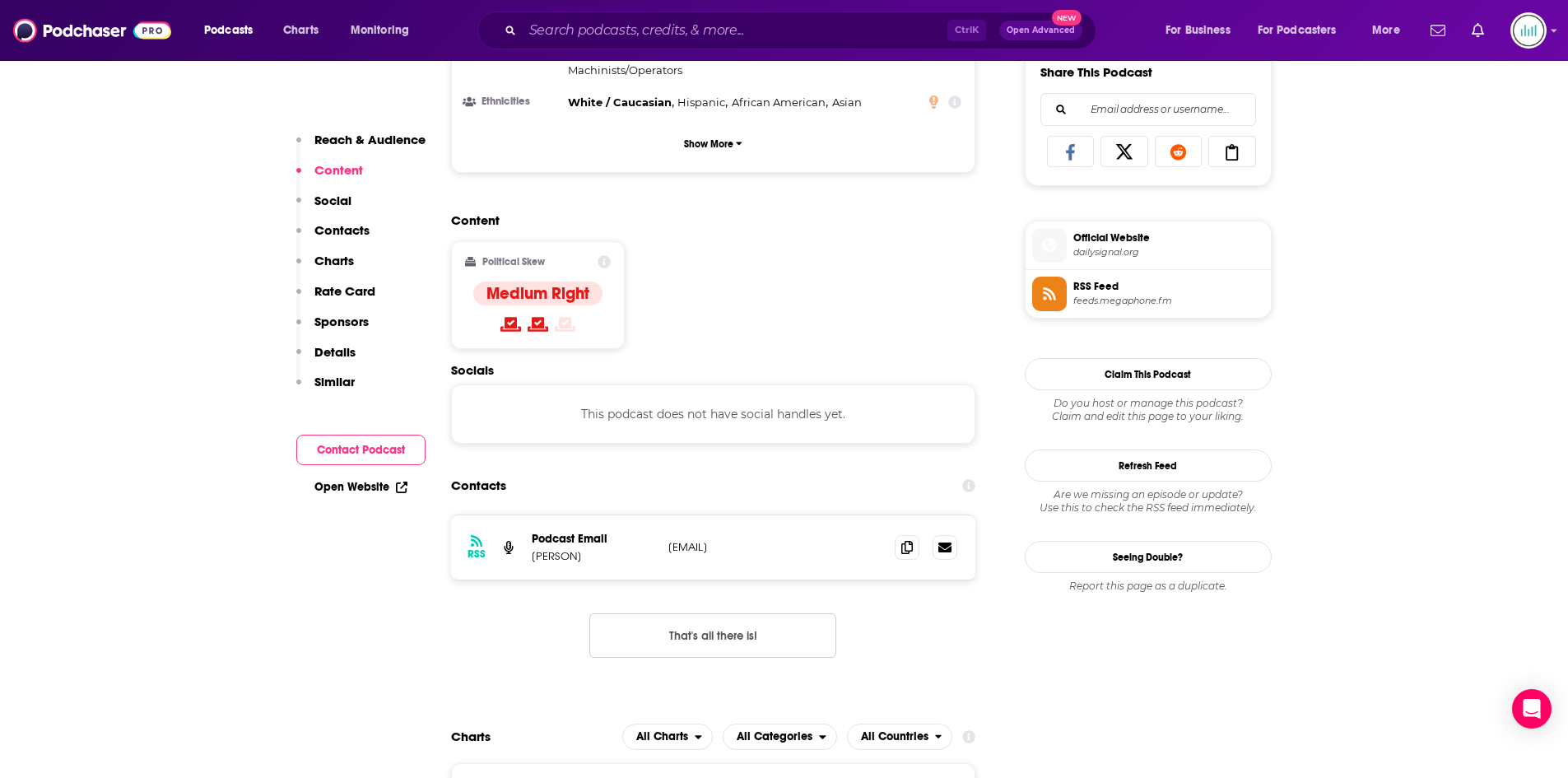 scroll, scrollTop: 988, scrollLeft: 0, axis: vertical 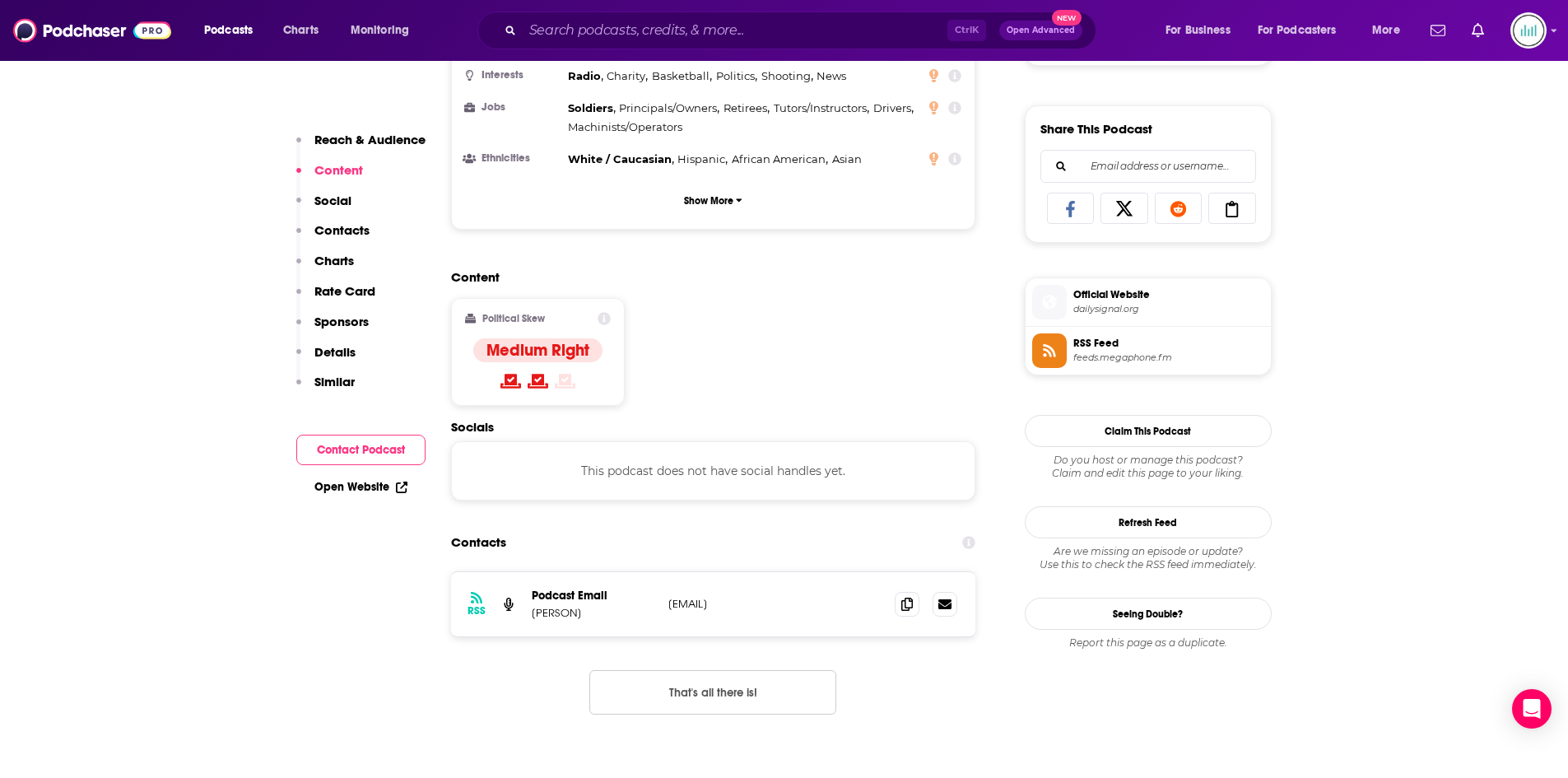 drag, startPoint x: 814, startPoint y: 603, endPoint x: 664, endPoint y: 605, distance: 150.01333 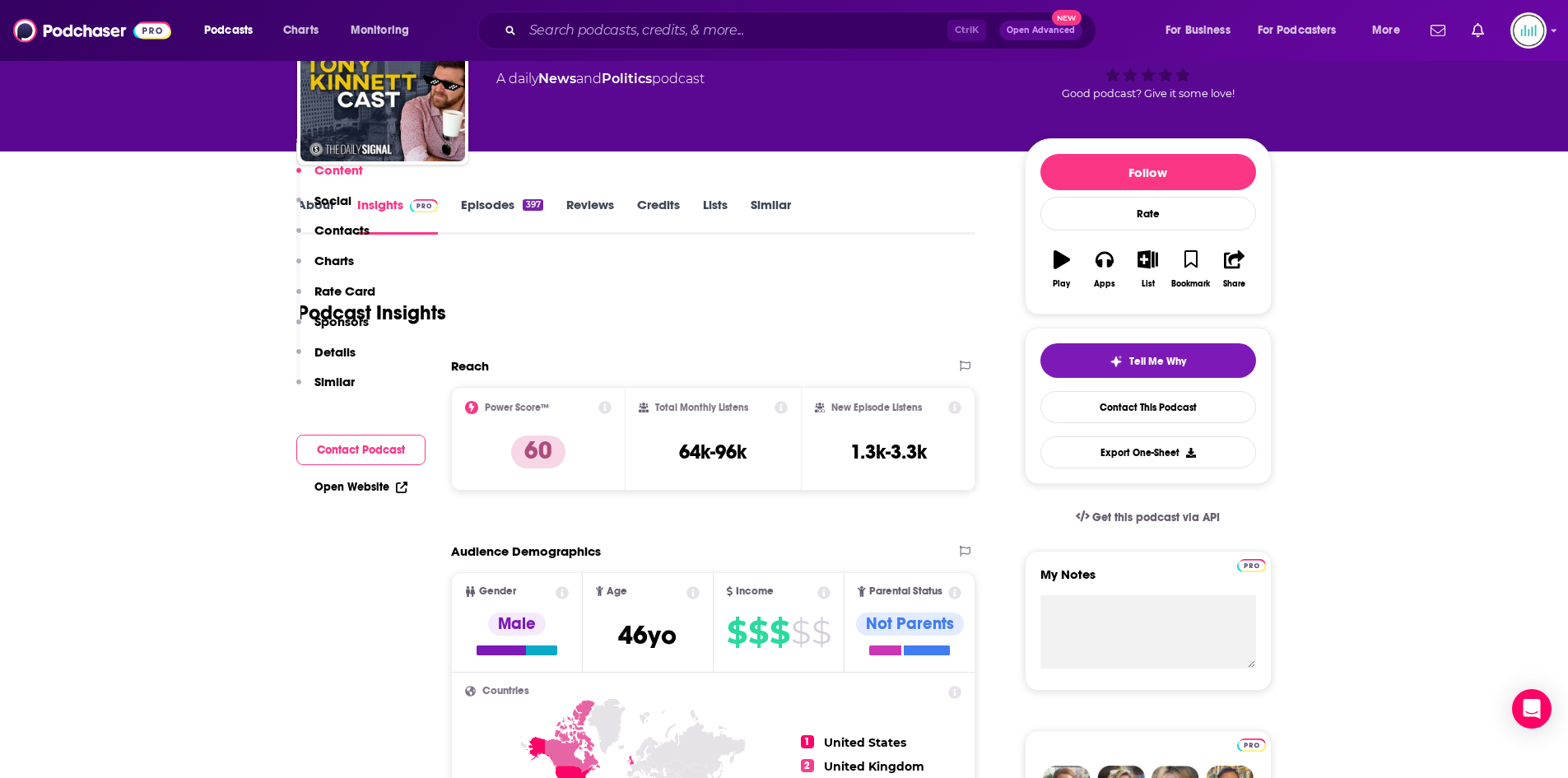 scroll, scrollTop: 0, scrollLeft: 0, axis: both 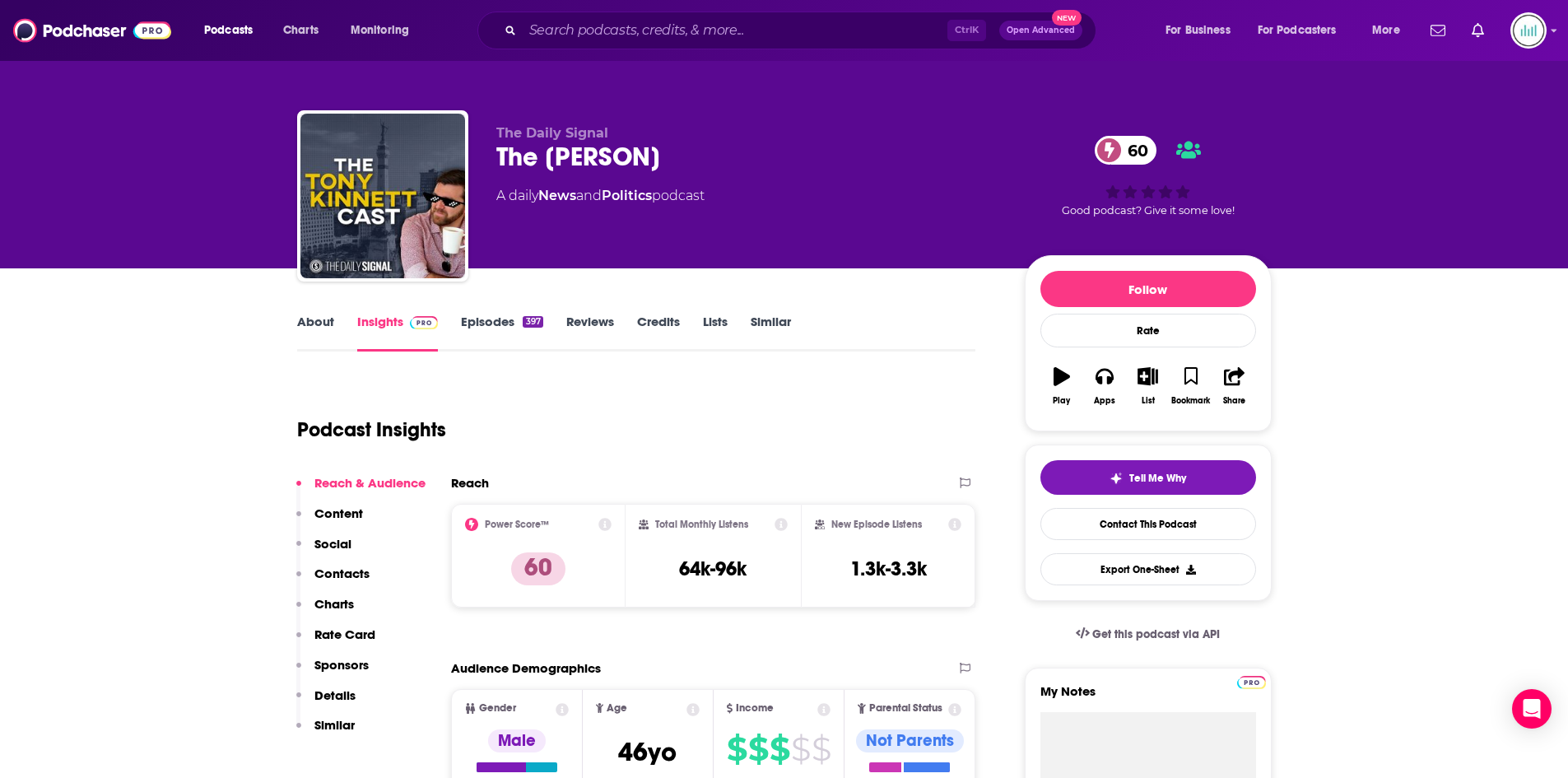 click on "About" at bounding box center (315, 333) 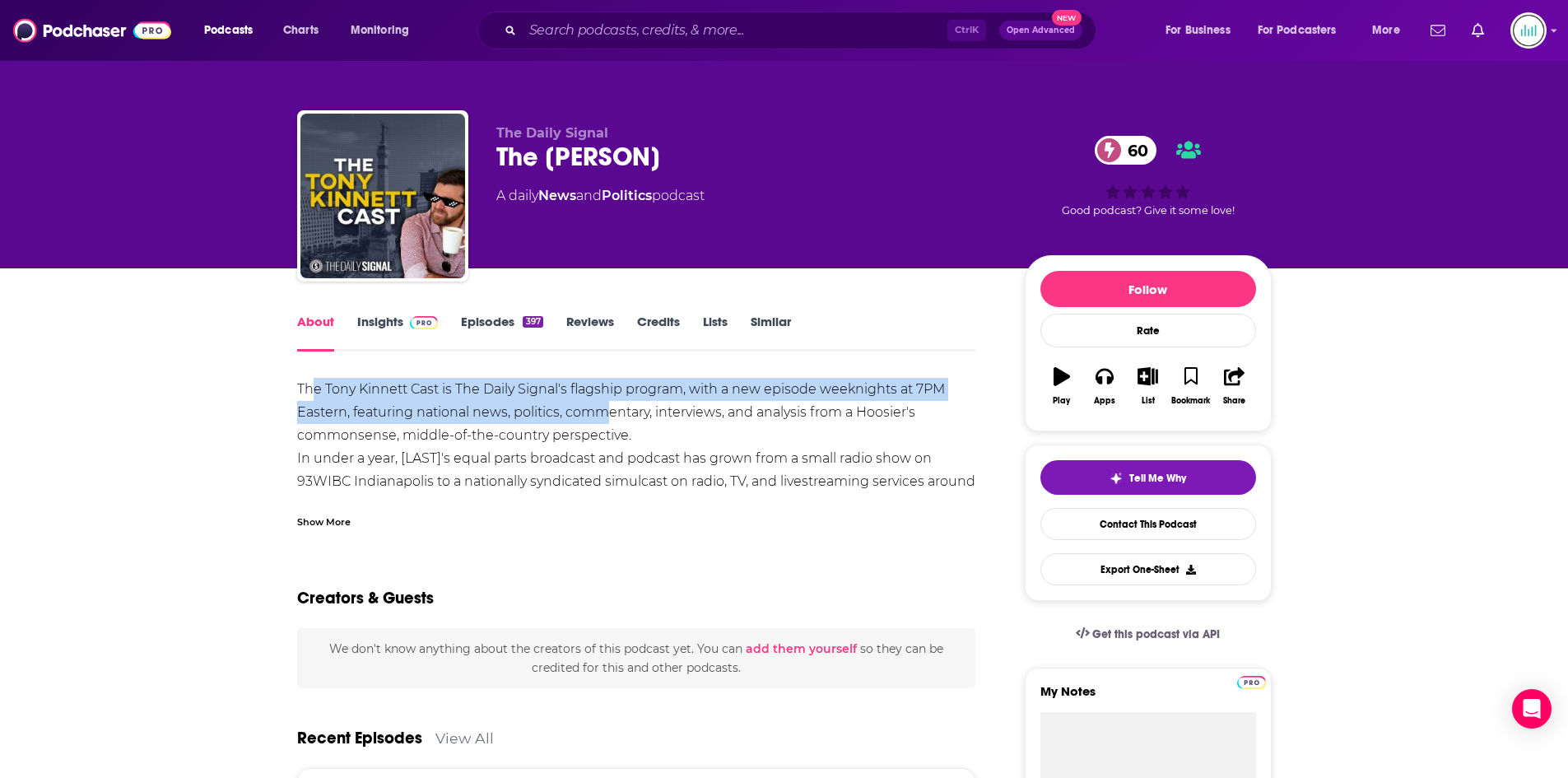 drag, startPoint x: 309, startPoint y: 380, endPoint x: 604, endPoint y: 420, distance: 297.6995 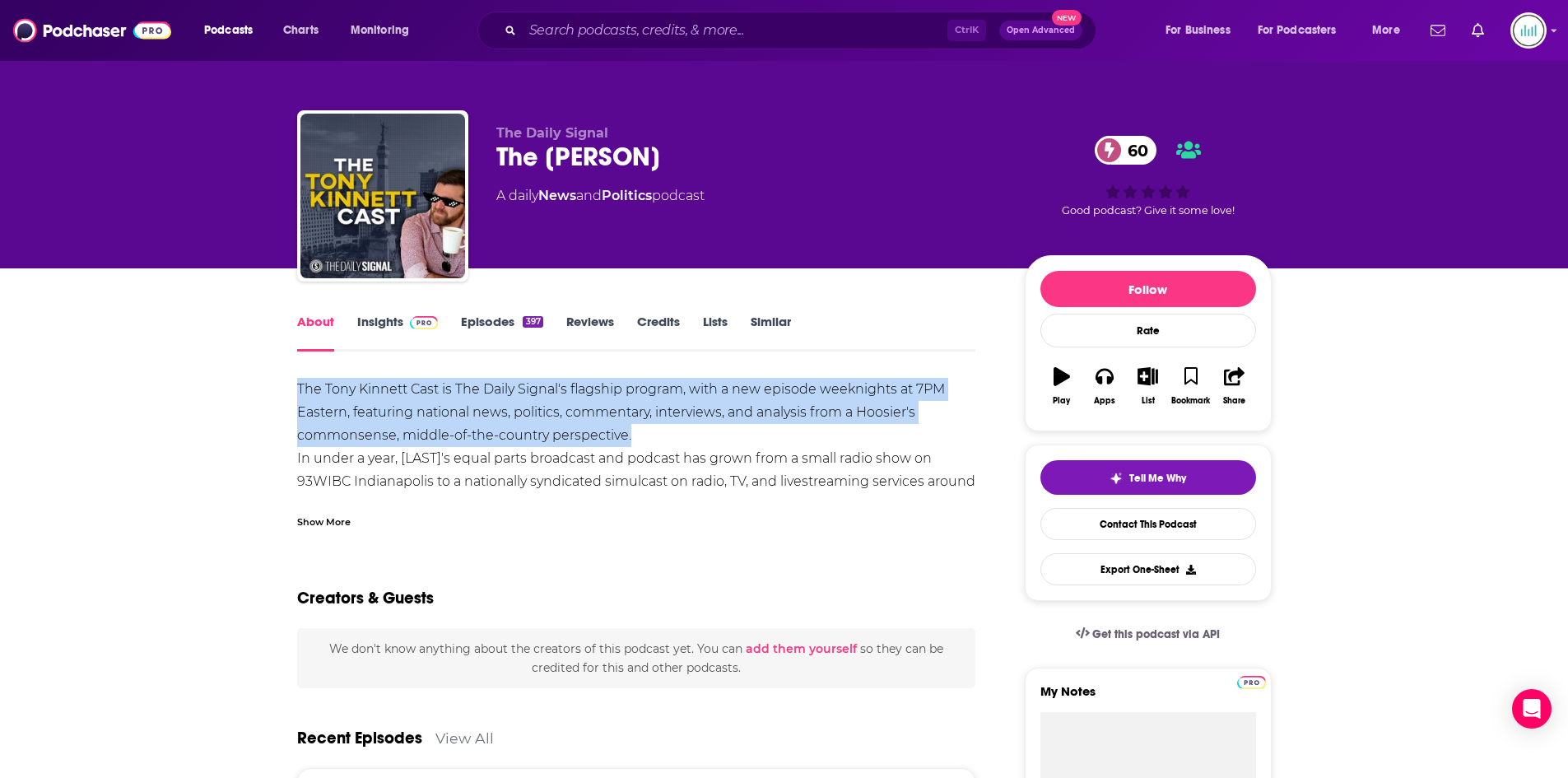 drag, startPoint x: 290, startPoint y: 382, endPoint x: 645, endPoint y: 439, distance: 359.5469 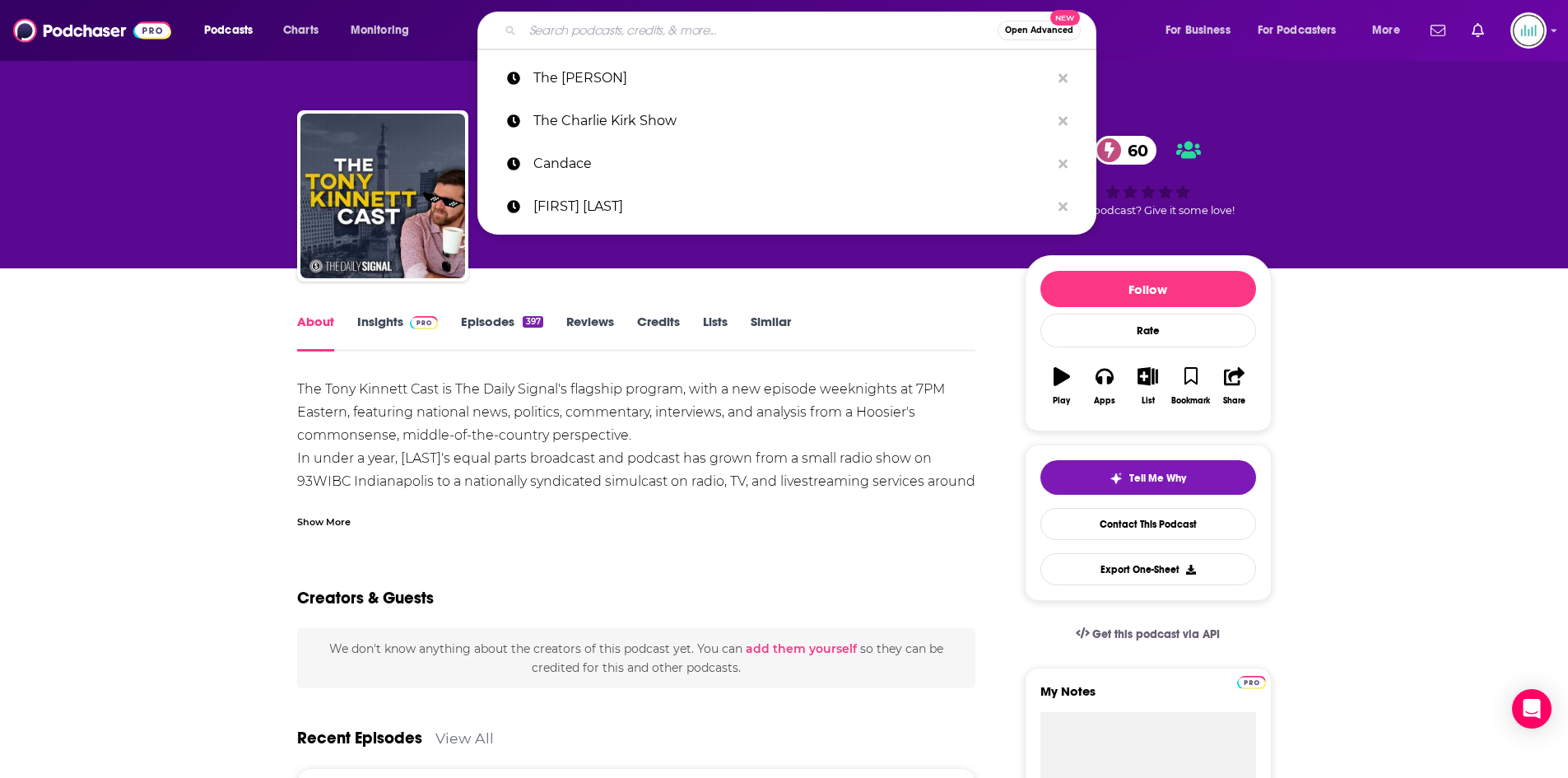 click at bounding box center [760, 30] 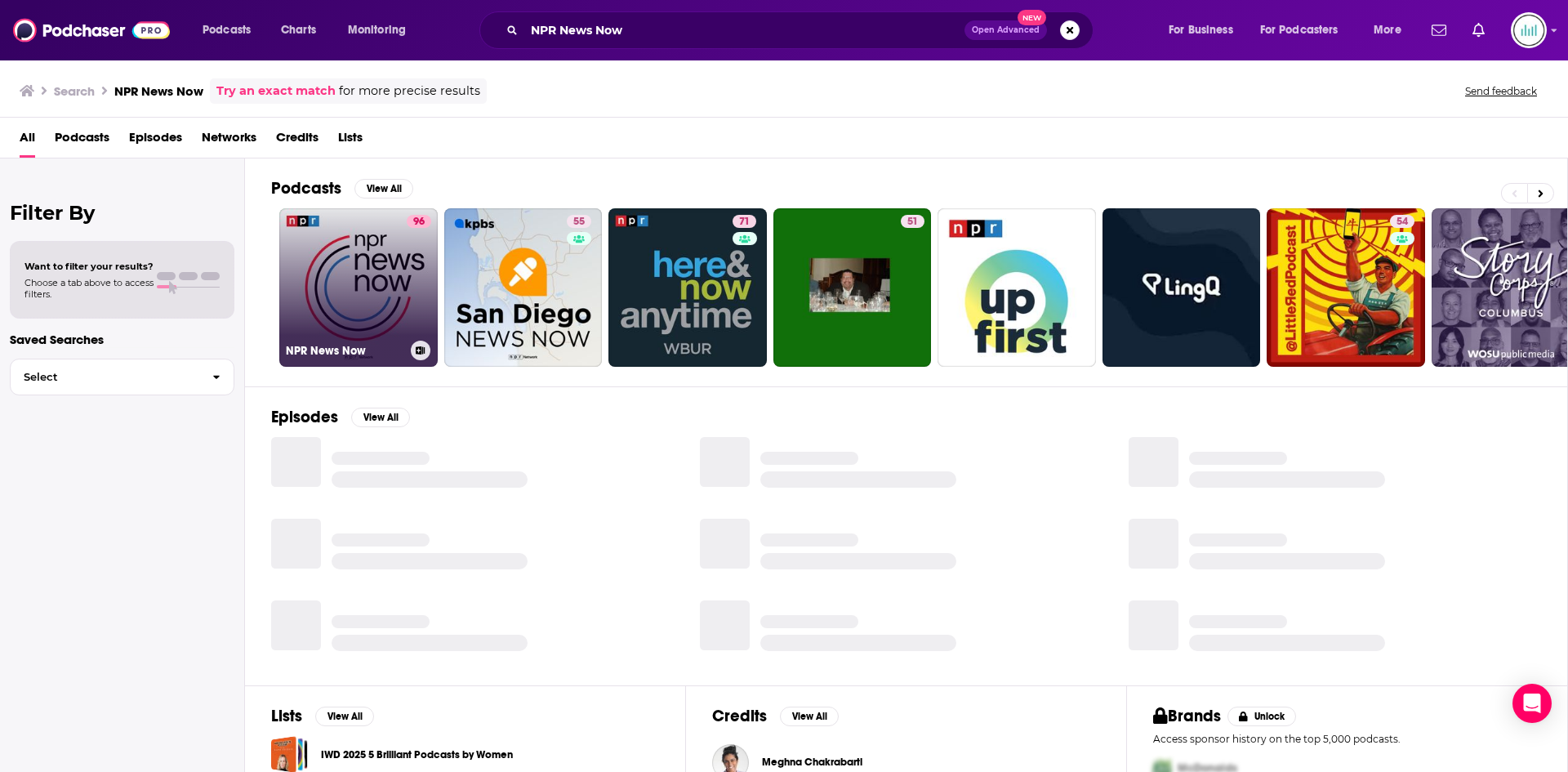 click on "96 NPR News Now" at bounding box center [359, 288] 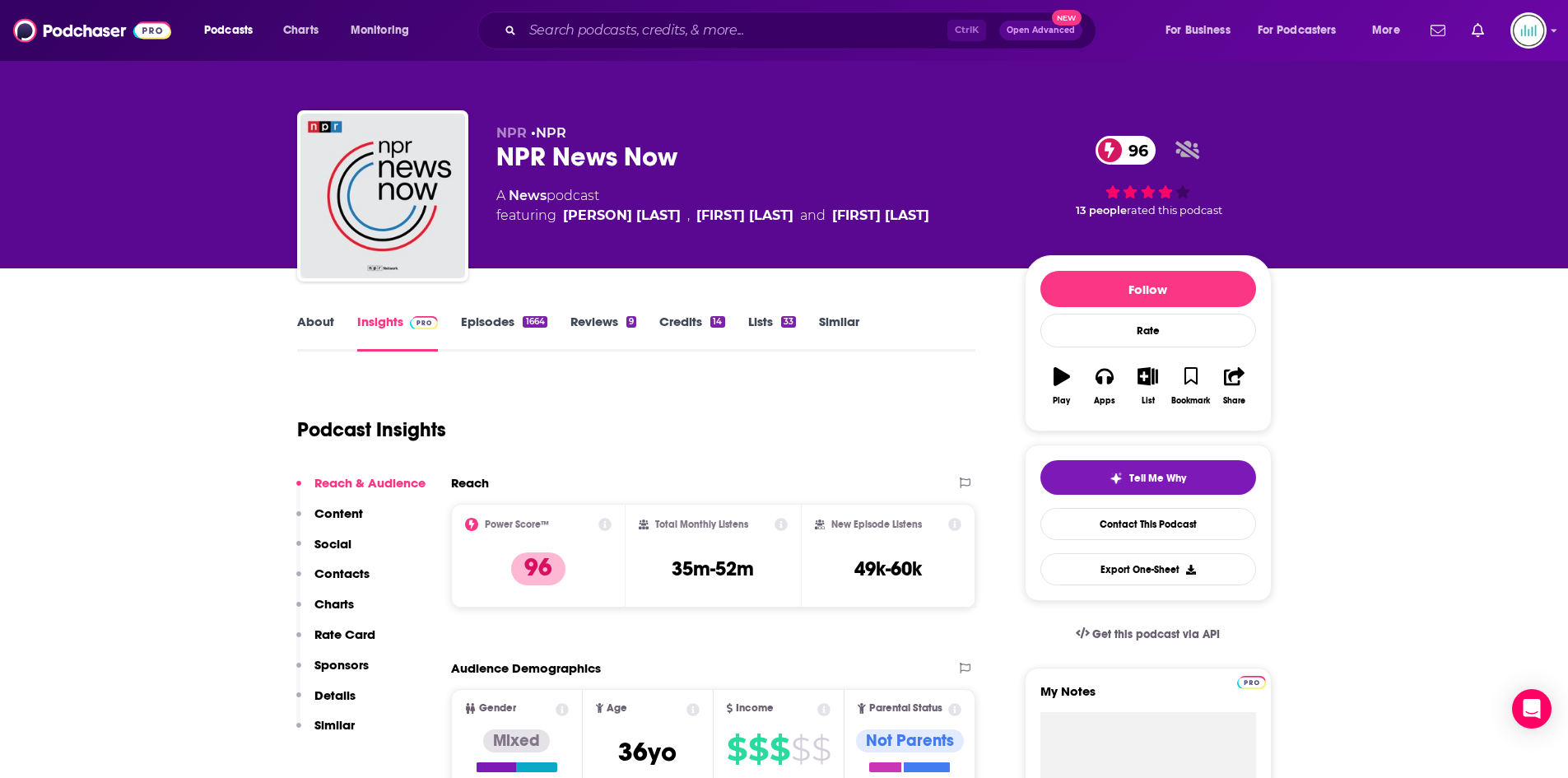 click on "About" at bounding box center (315, 333) 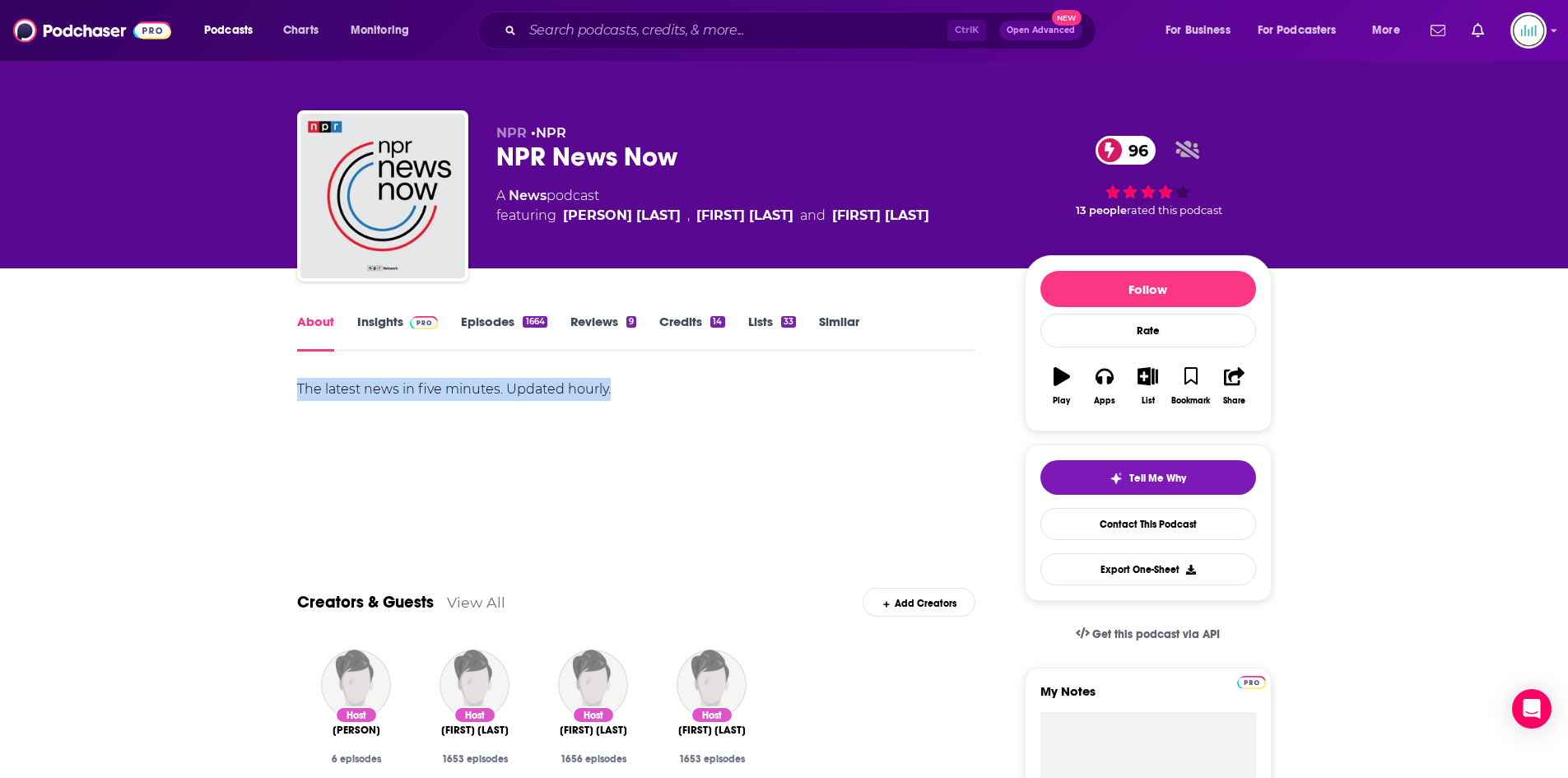 drag, startPoint x: 291, startPoint y: 389, endPoint x: 637, endPoint y: 393, distance: 346.02312 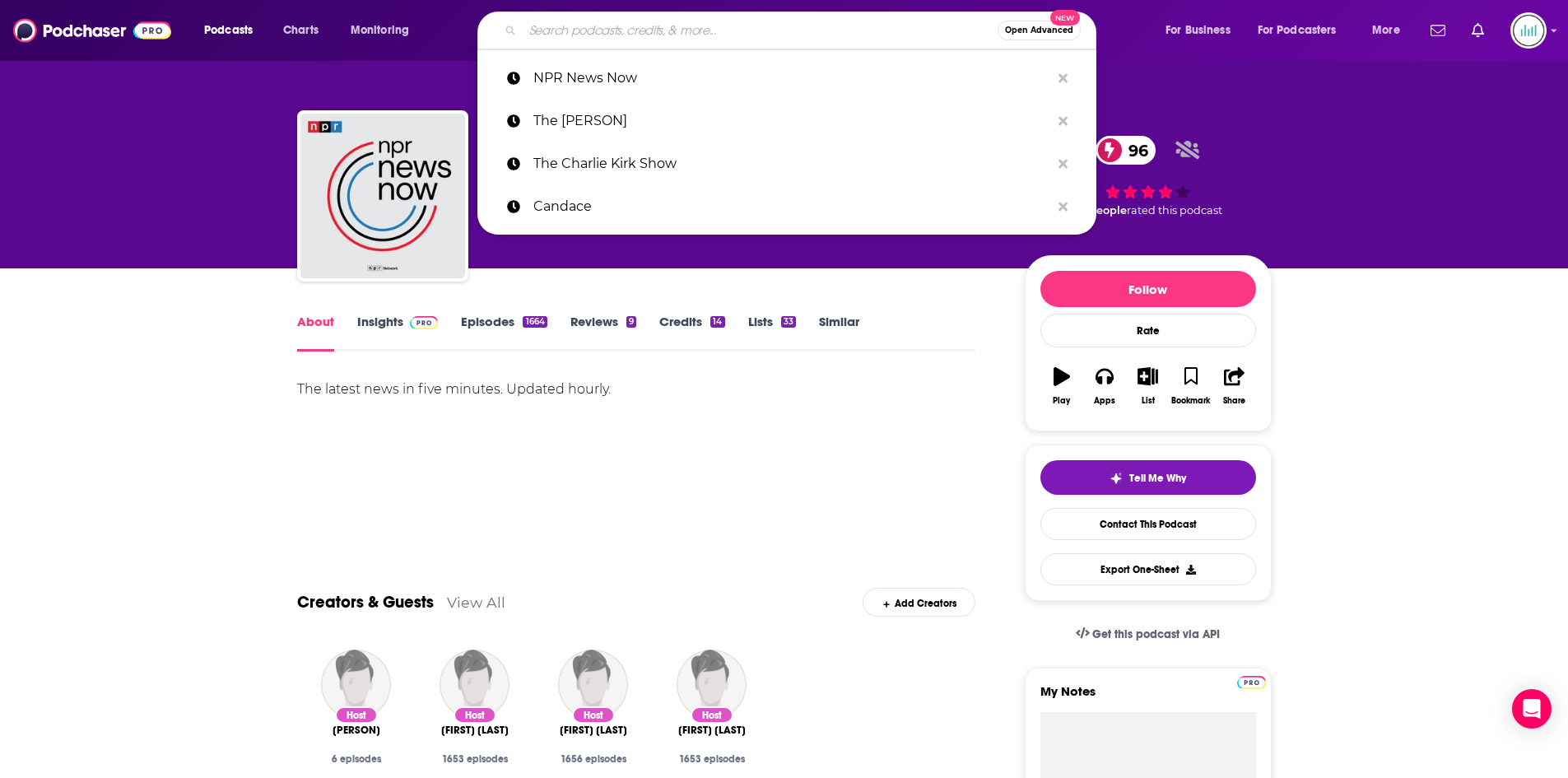 click at bounding box center (760, 30) 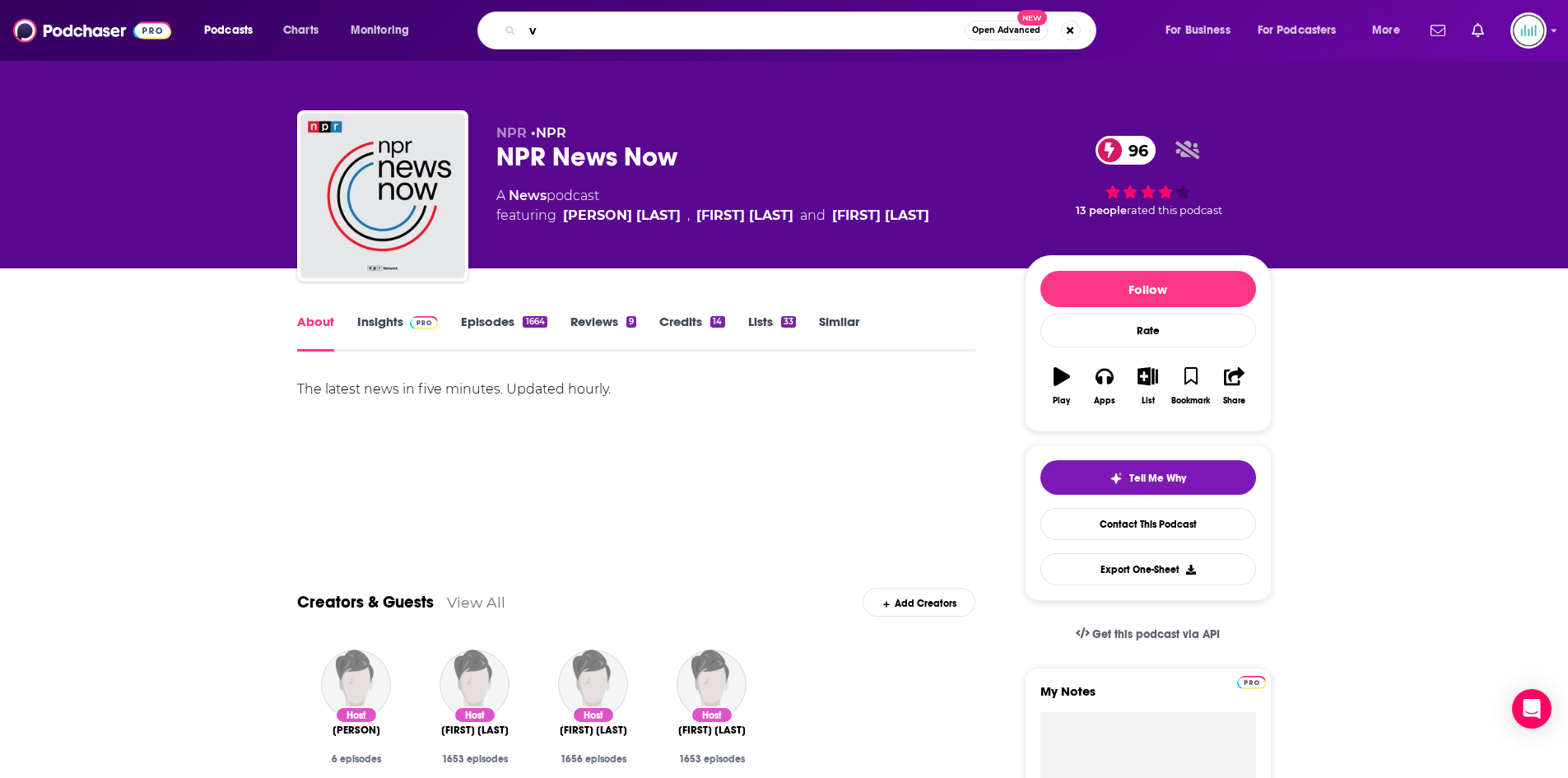 drag, startPoint x: 550, startPoint y: 30, endPoint x: 499, endPoint y: 26, distance: 51.156622 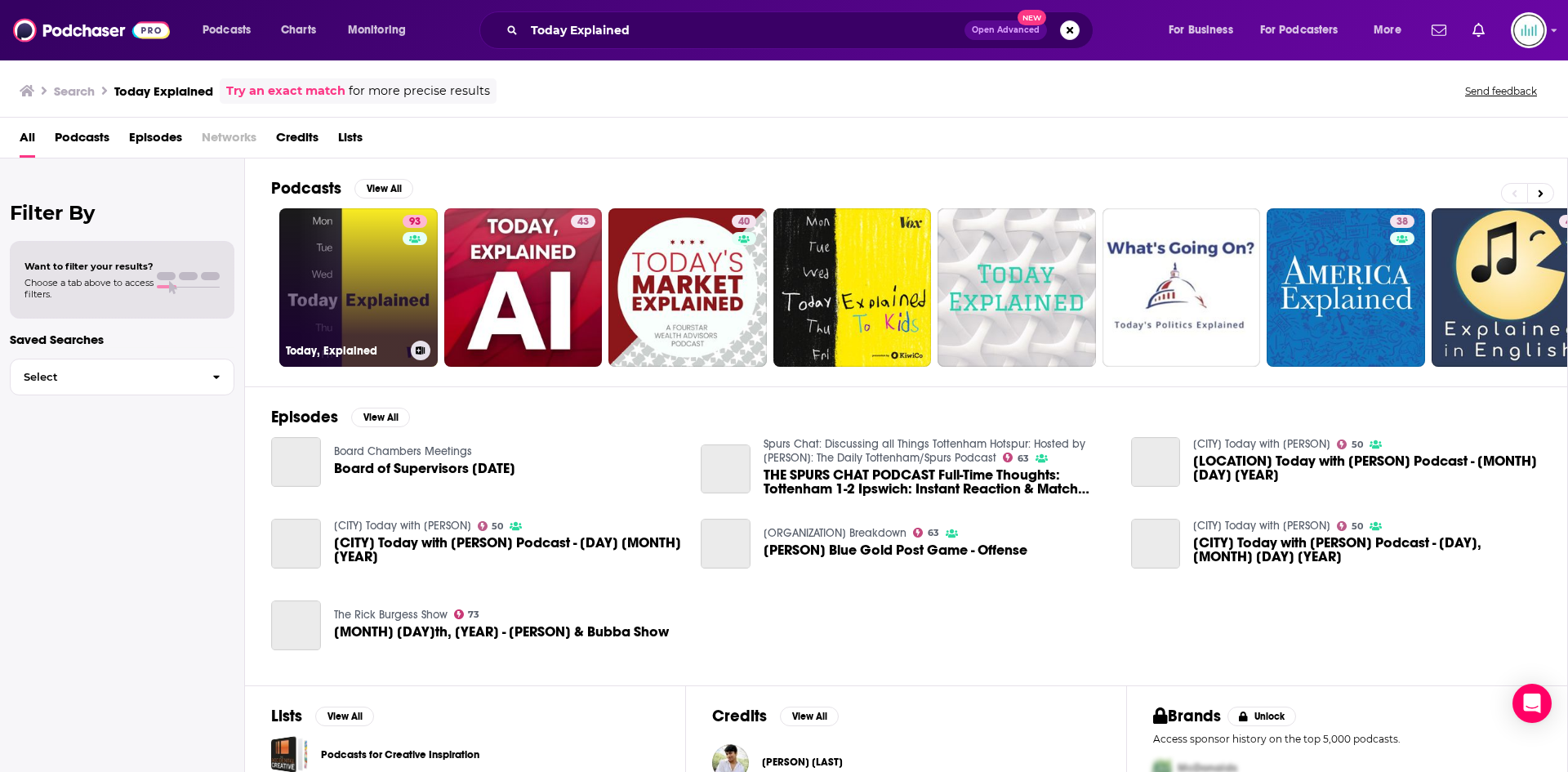 click on "93 Today, Explained" at bounding box center [359, 288] 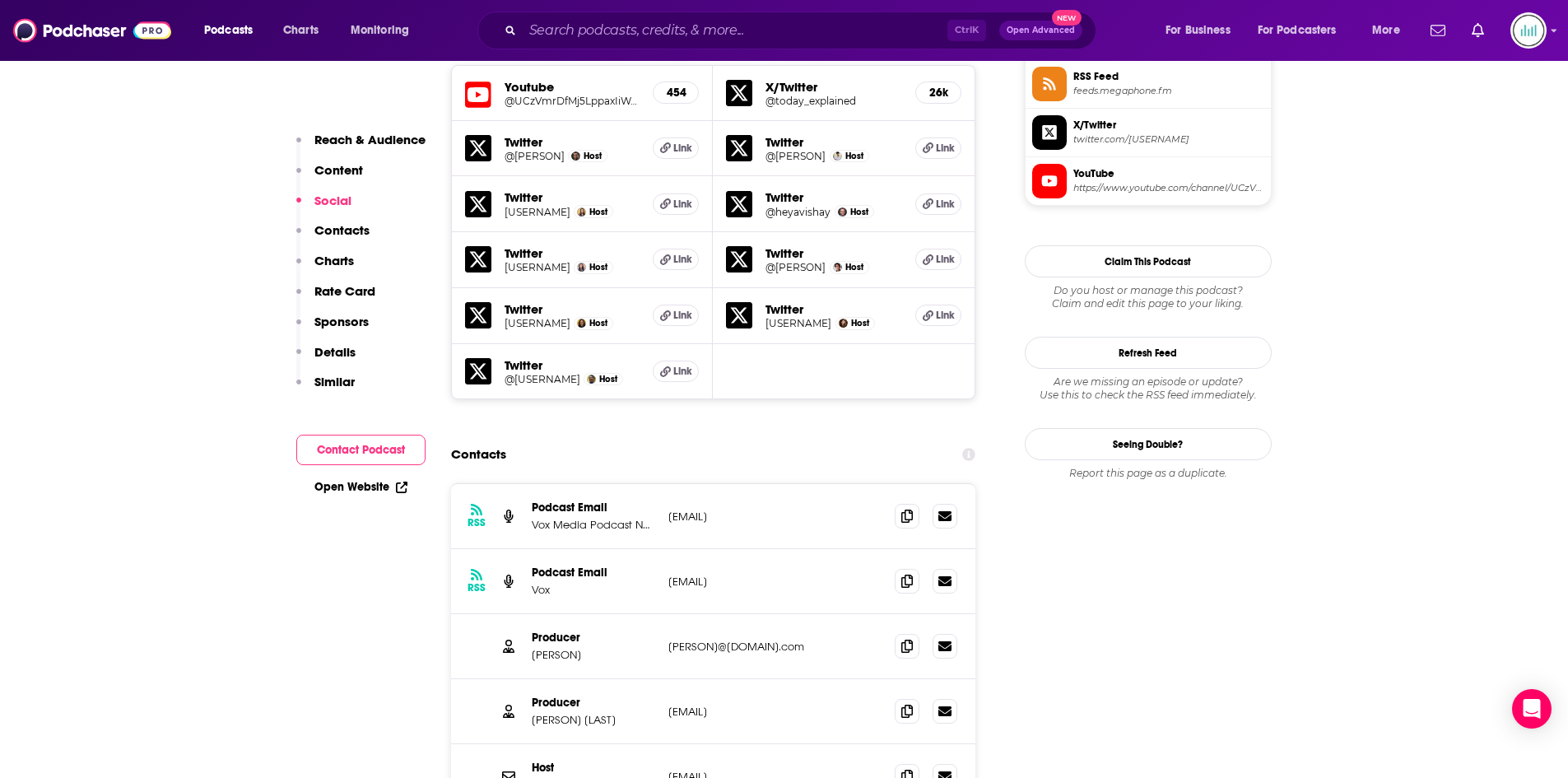 scroll, scrollTop: 1400, scrollLeft: 0, axis: vertical 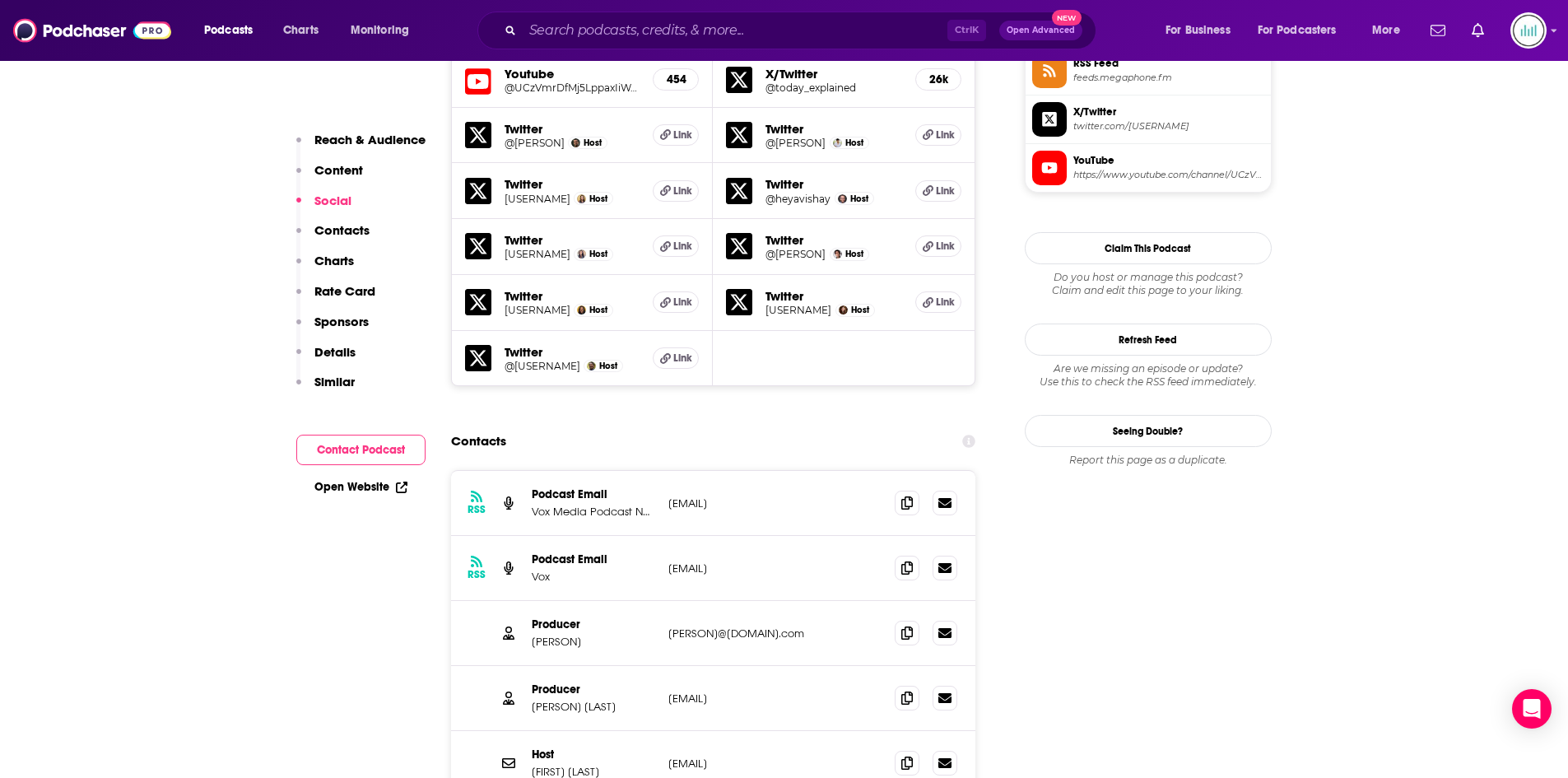 drag, startPoint x: 801, startPoint y: 639, endPoint x: 657, endPoint y: 639, distance: 144 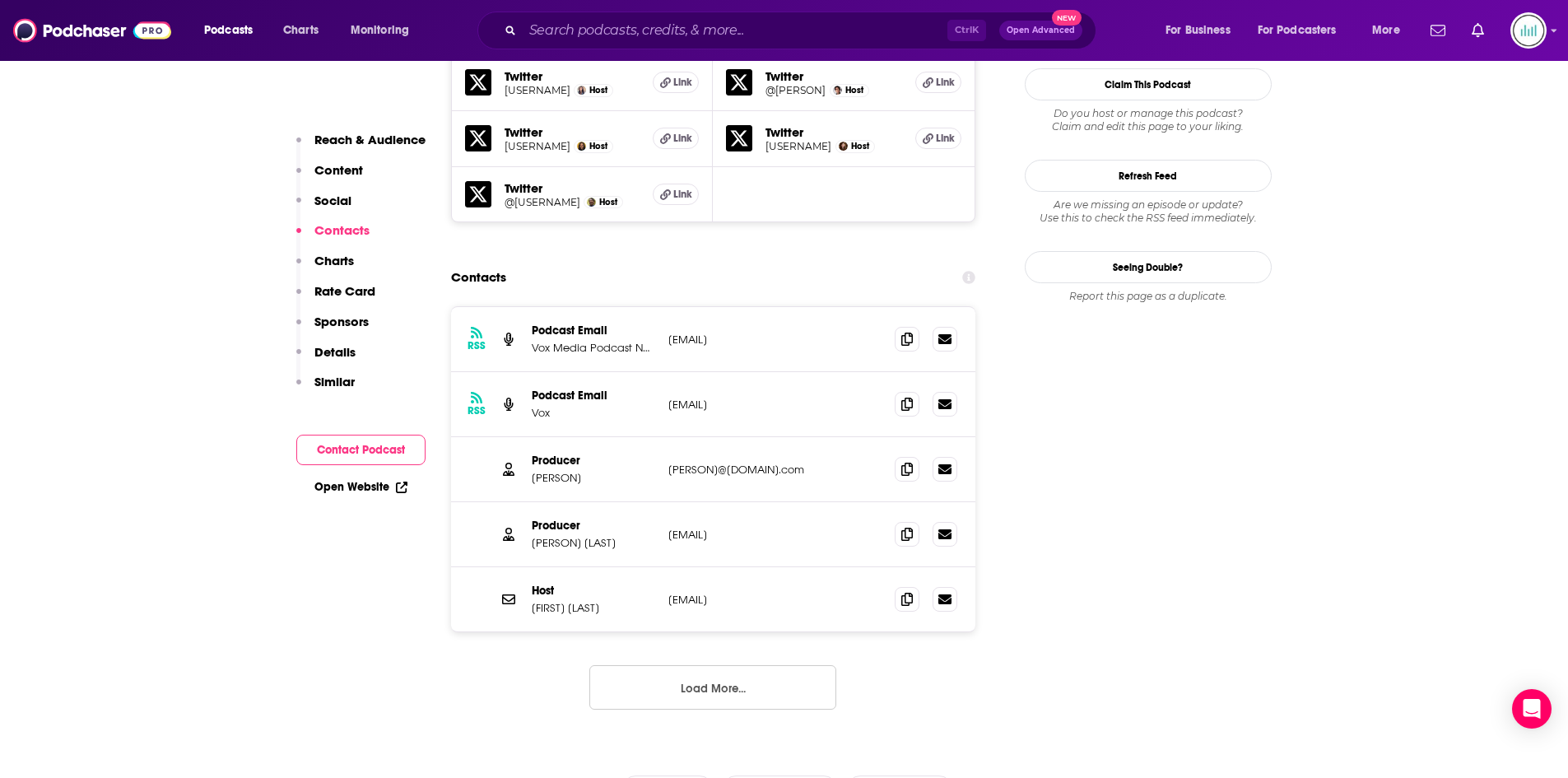 scroll, scrollTop: 1564, scrollLeft: 0, axis: vertical 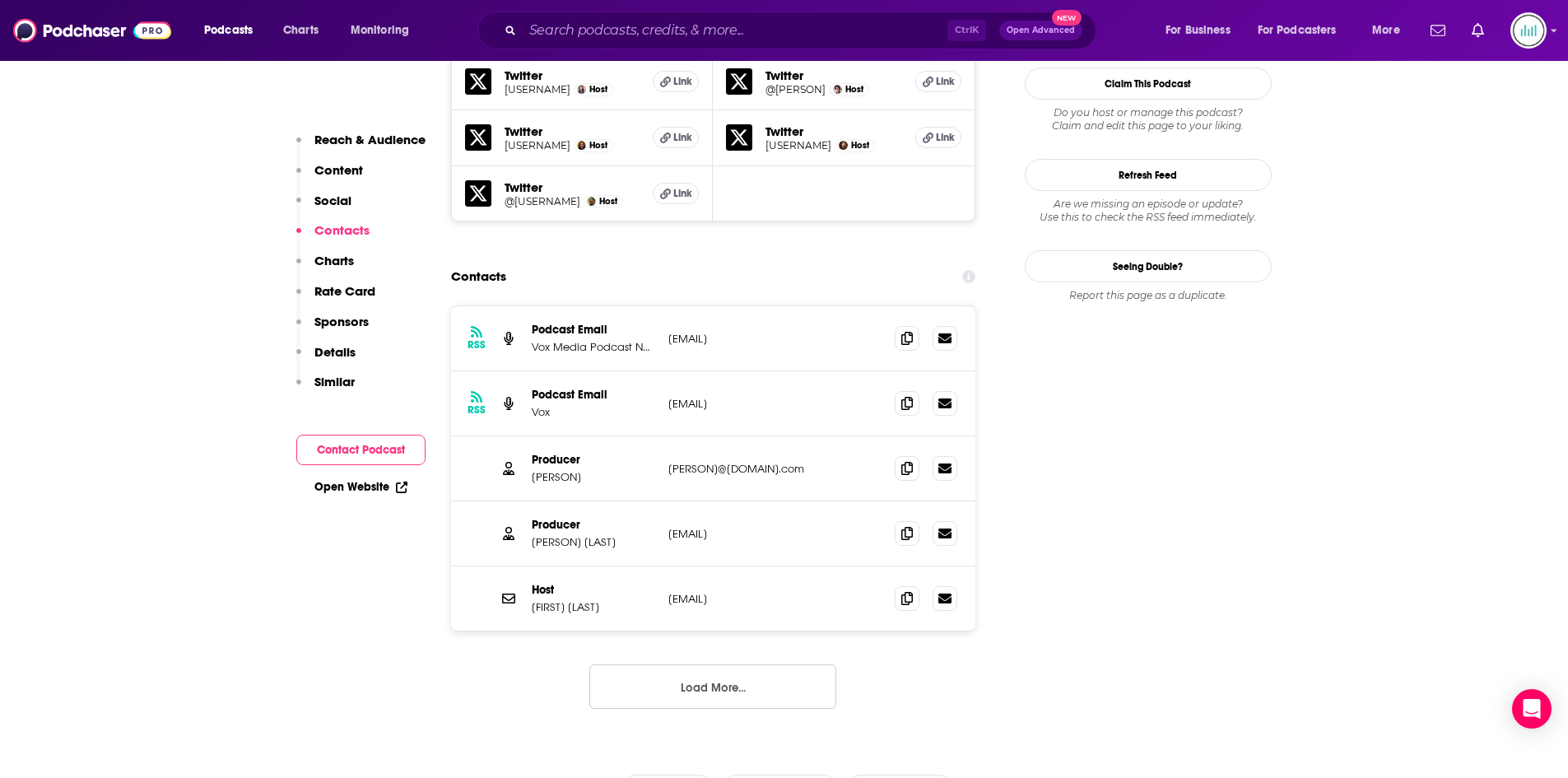 drag, startPoint x: 823, startPoint y: 598, endPoint x: 662, endPoint y: 605, distance: 161.1521 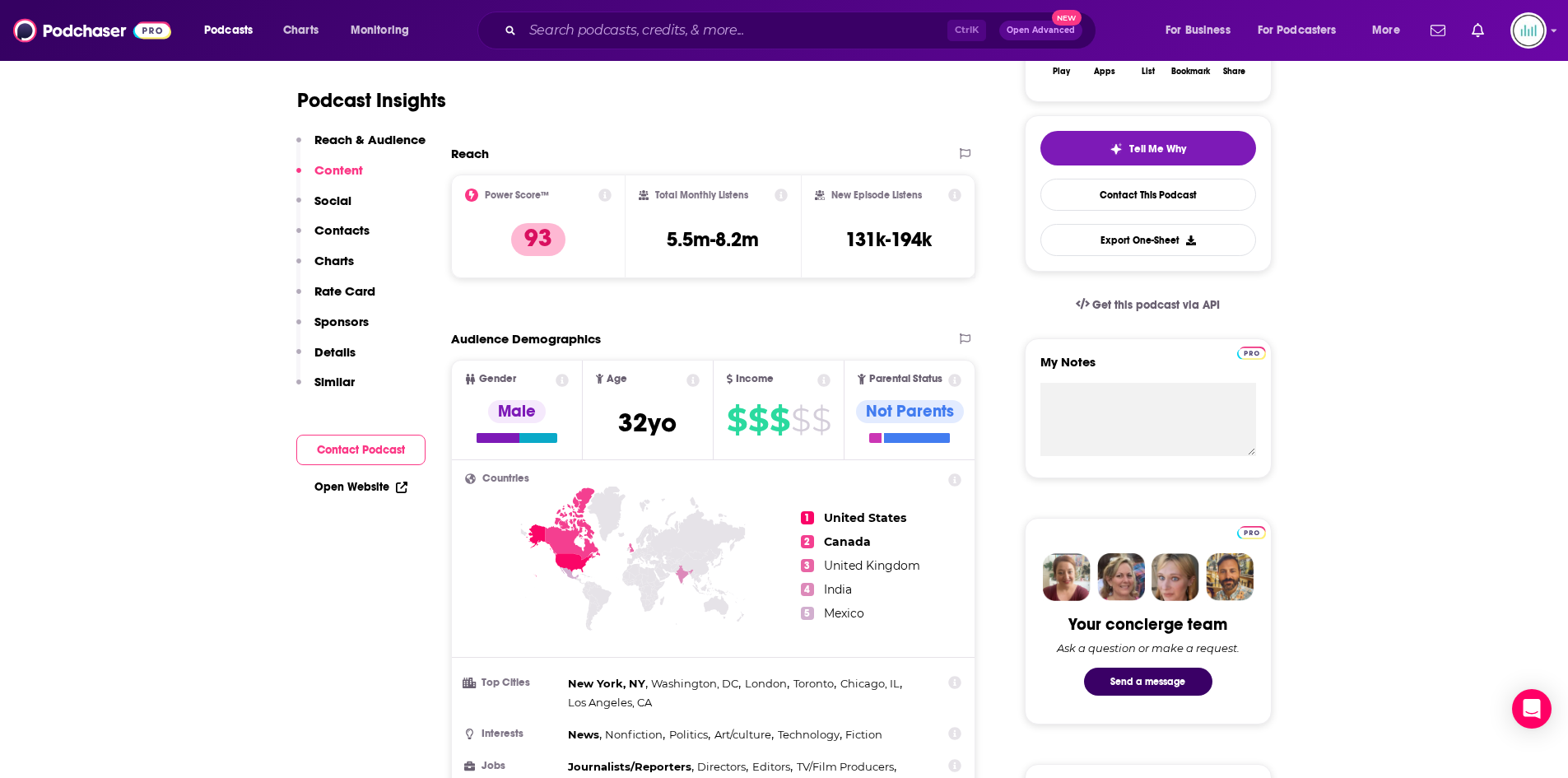 scroll, scrollTop: 0, scrollLeft: 0, axis: both 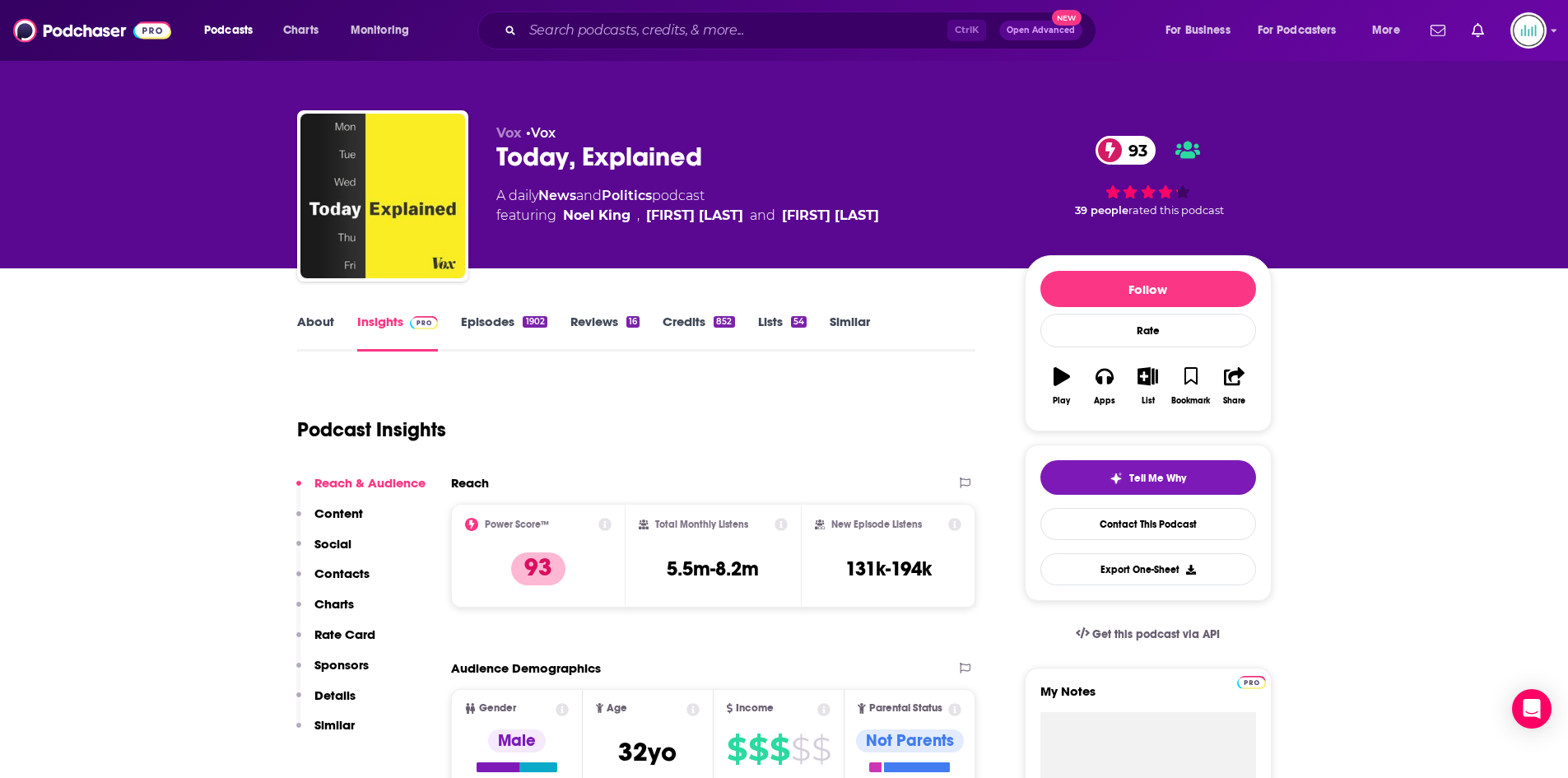 click on "Podcast Insights" at bounding box center (630, 420) 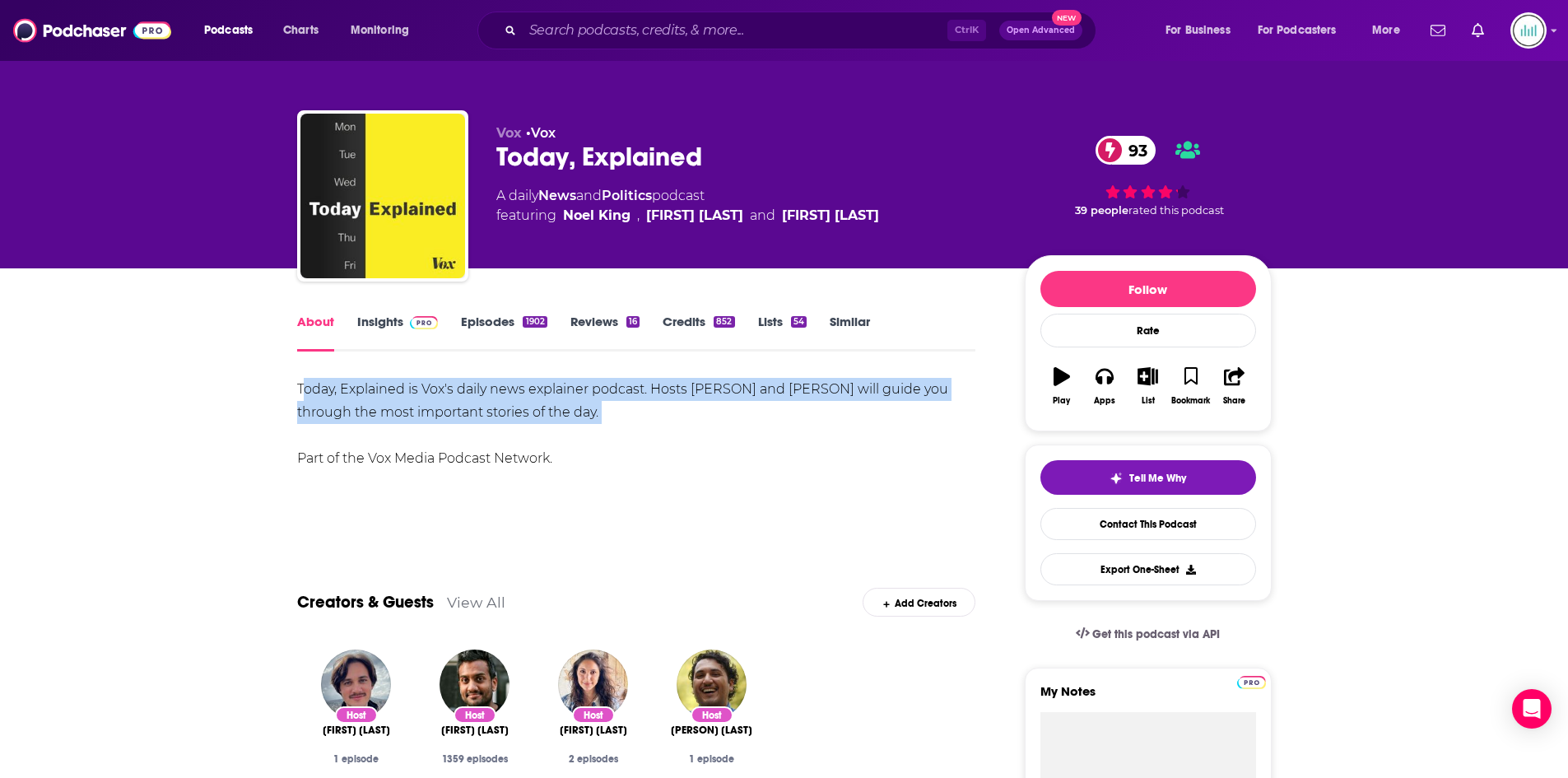 drag, startPoint x: 305, startPoint y: 385, endPoint x: 696, endPoint y: 425, distance: 393.04071 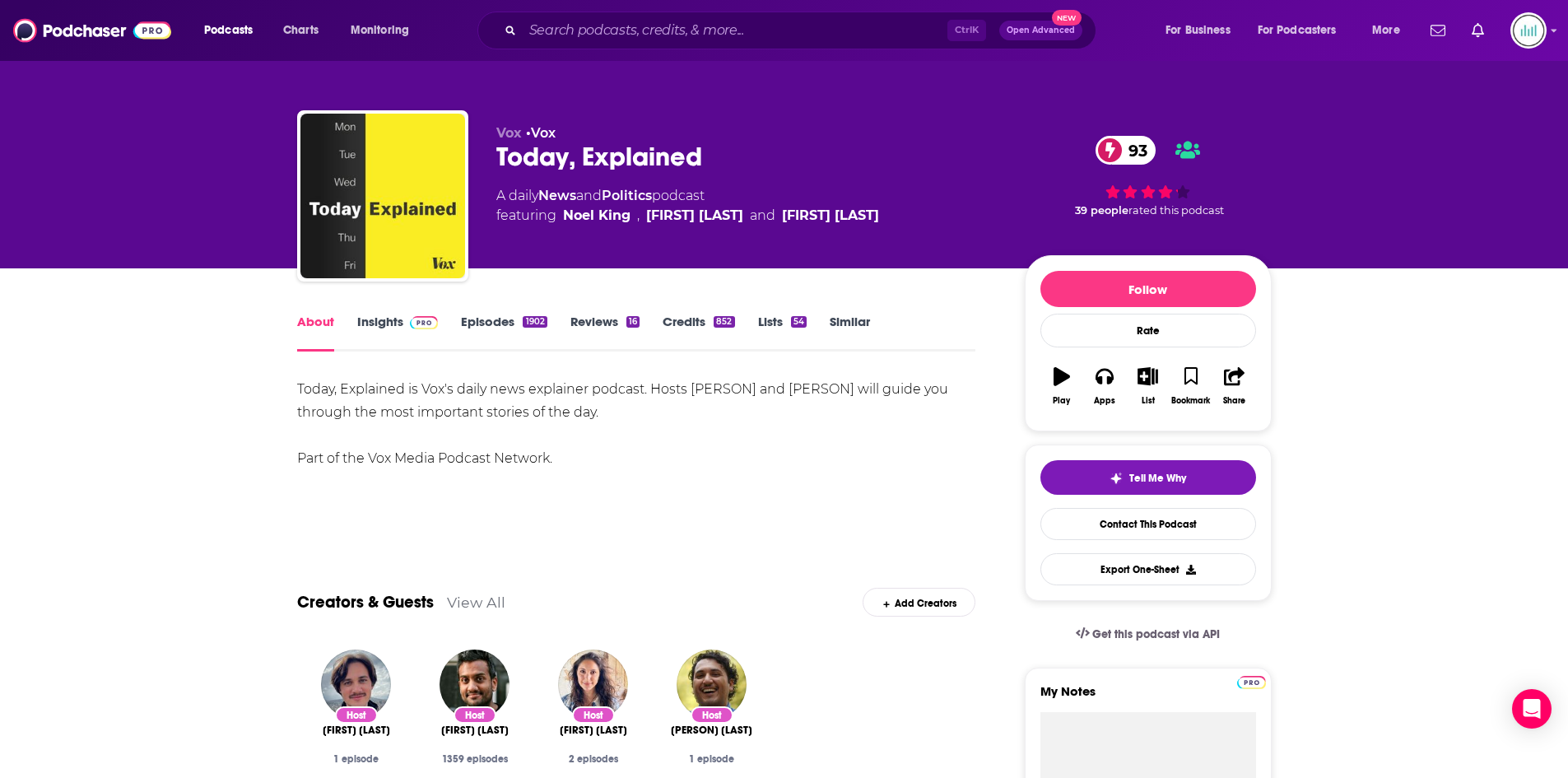 drag, startPoint x: 678, startPoint y: 415, endPoint x: 285, endPoint y: 387, distance: 393.99619 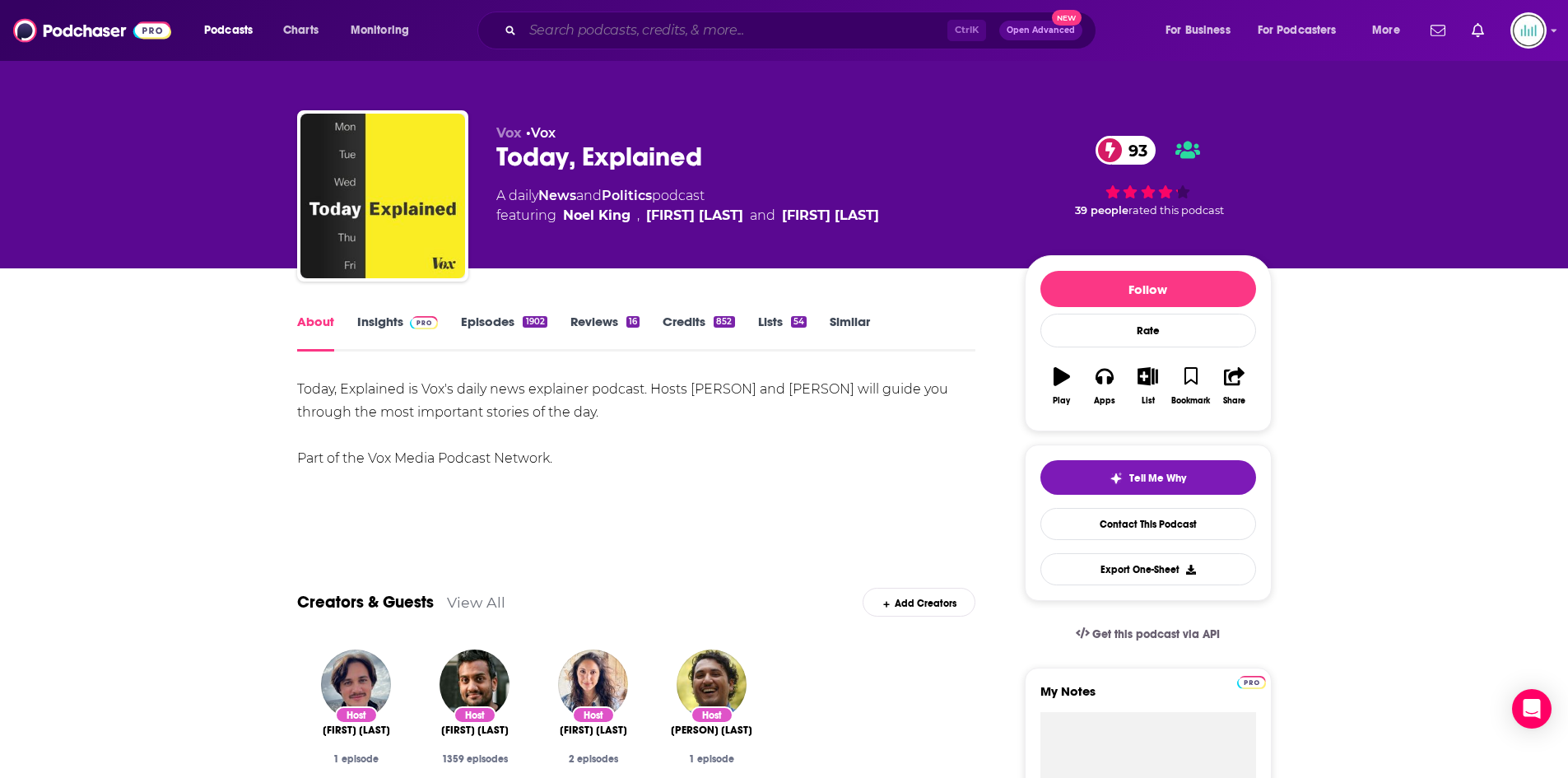 click at bounding box center [735, 30] 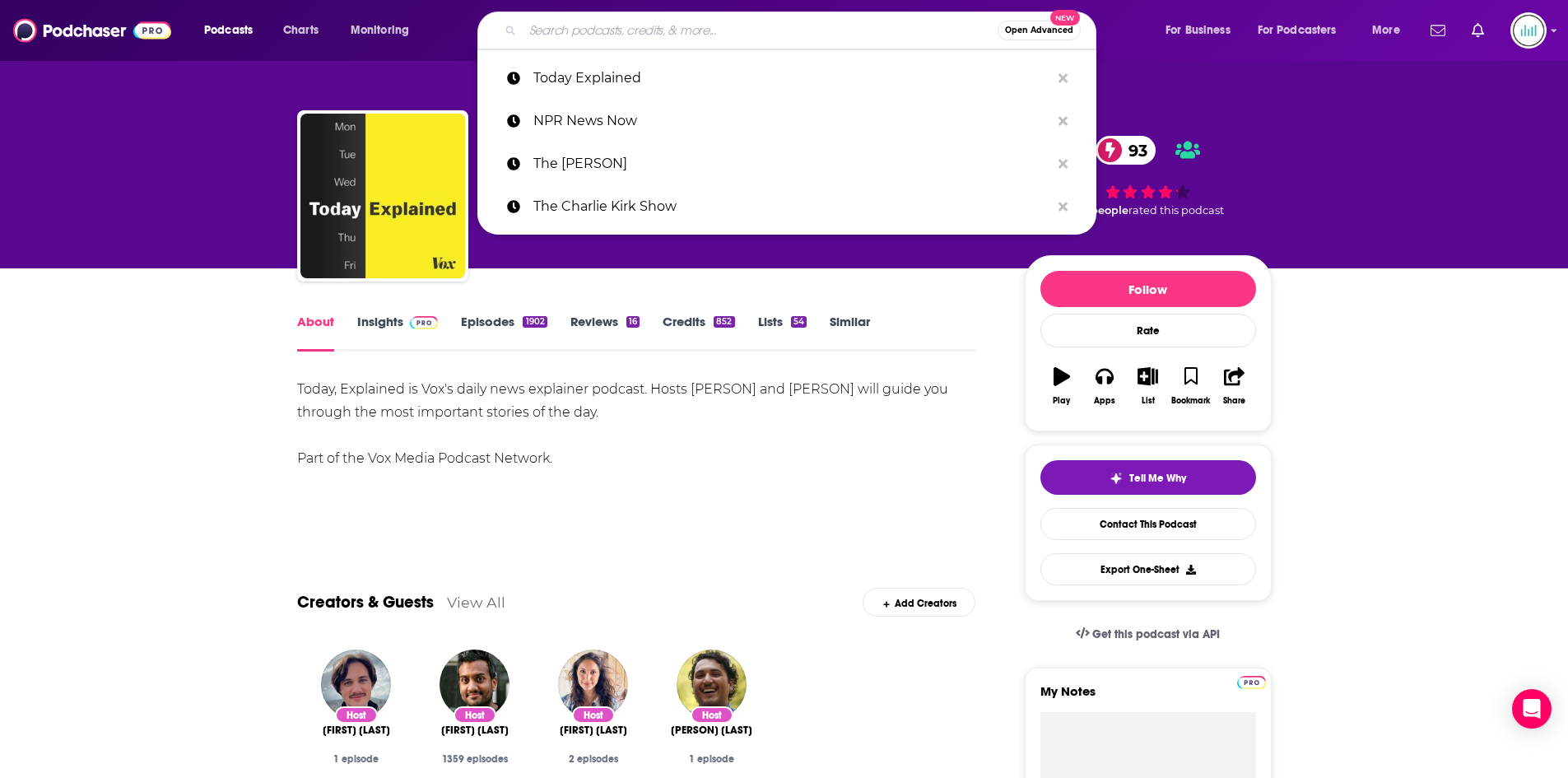 paste on "Real Time with Bill Maher" 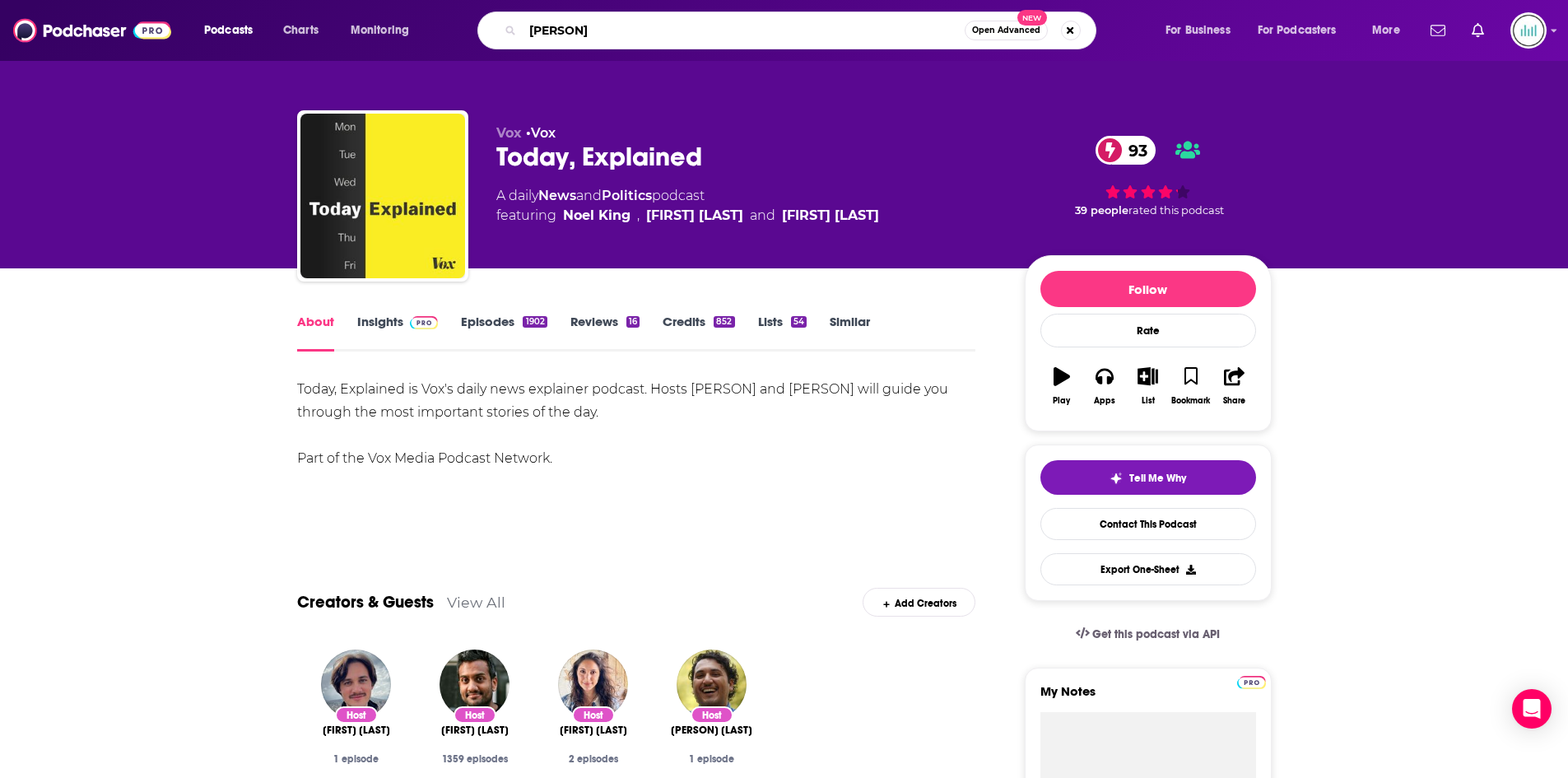 click on "Real Time with Bill Maher" at bounding box center (743, 30) 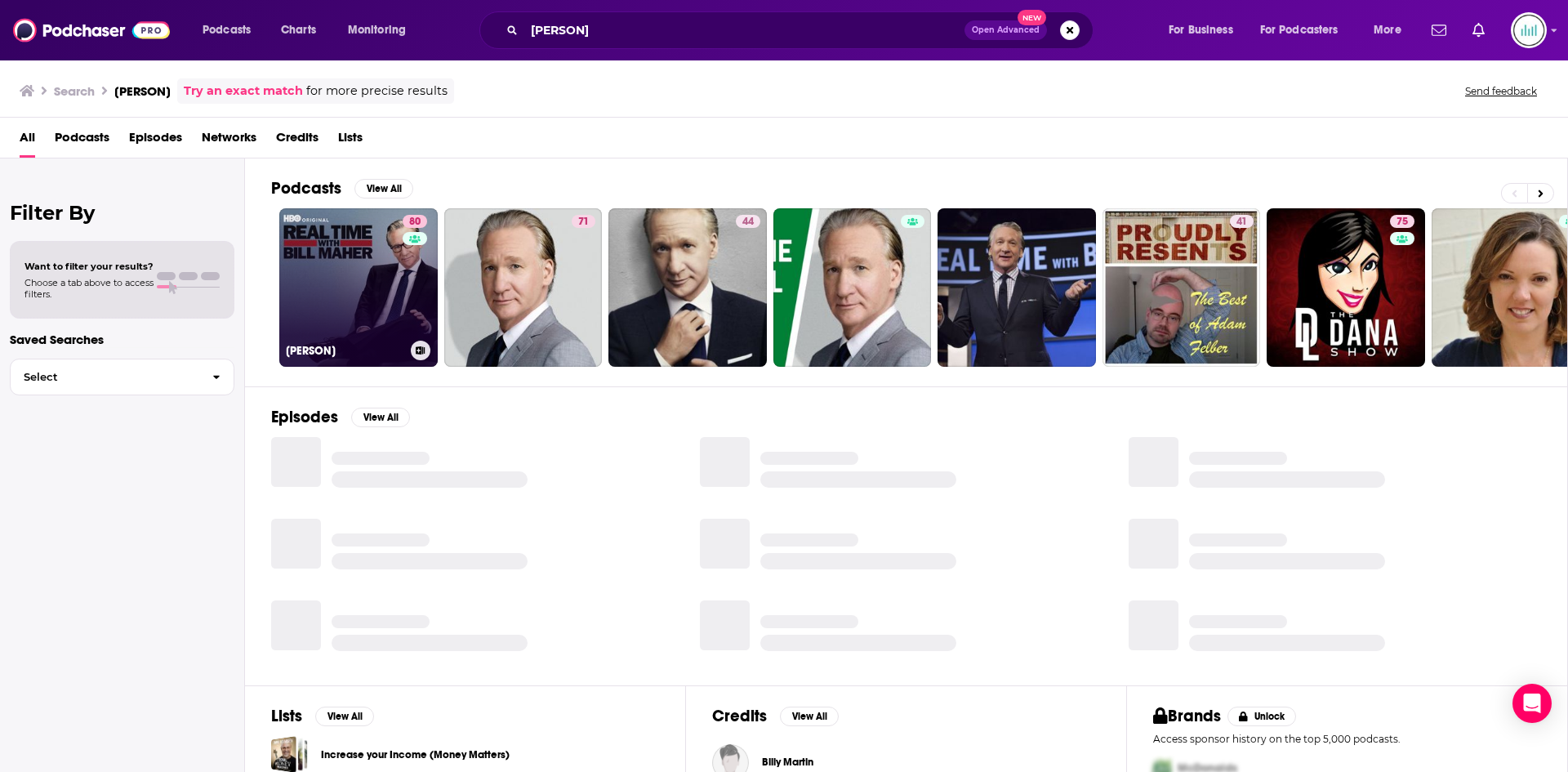 click on "80 Real Time with Bill Maher" at bounding box center (359, 288) 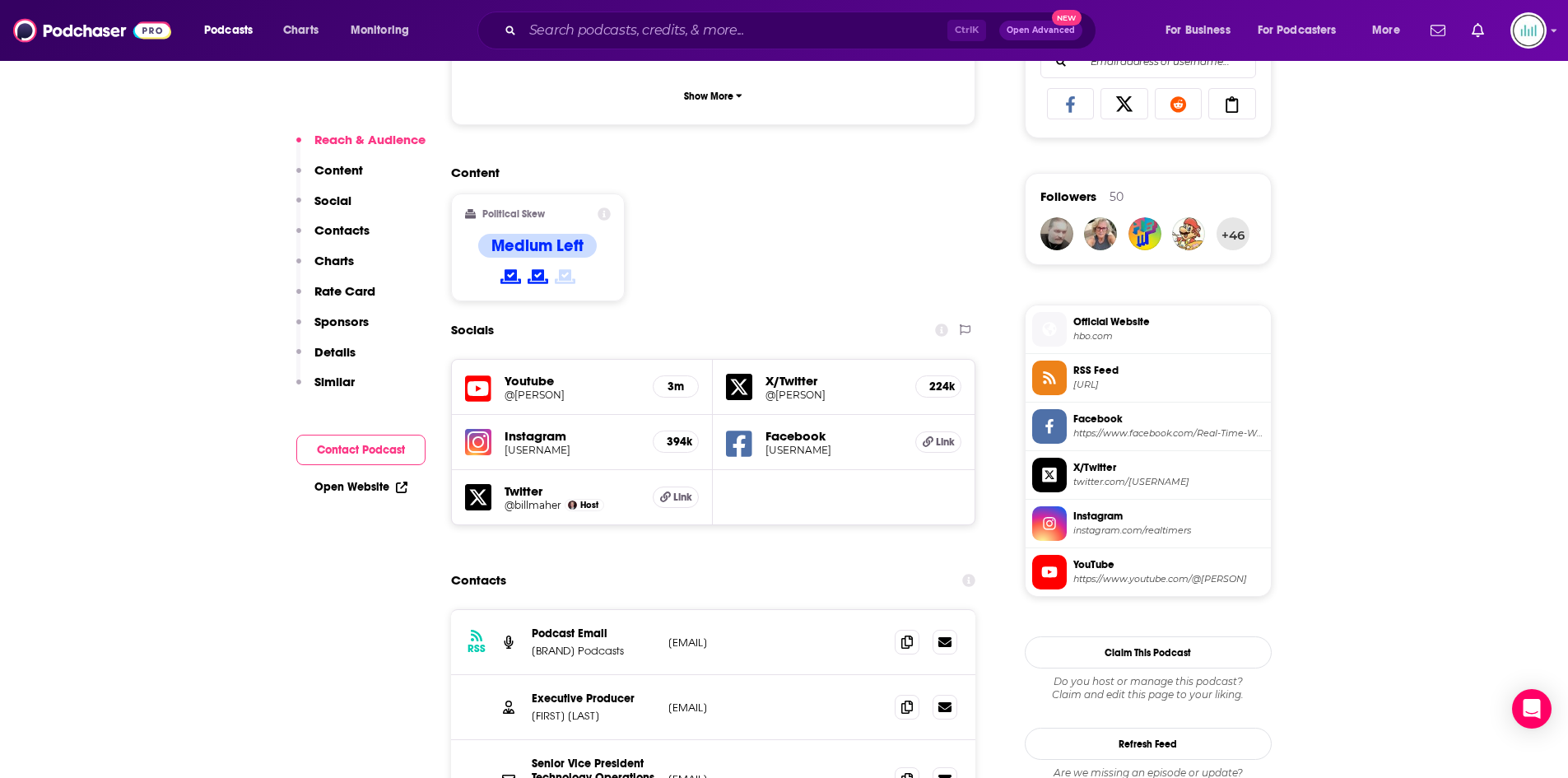 scroll, scrollTop: 1235, scrollLeft: 0, axis: vertical 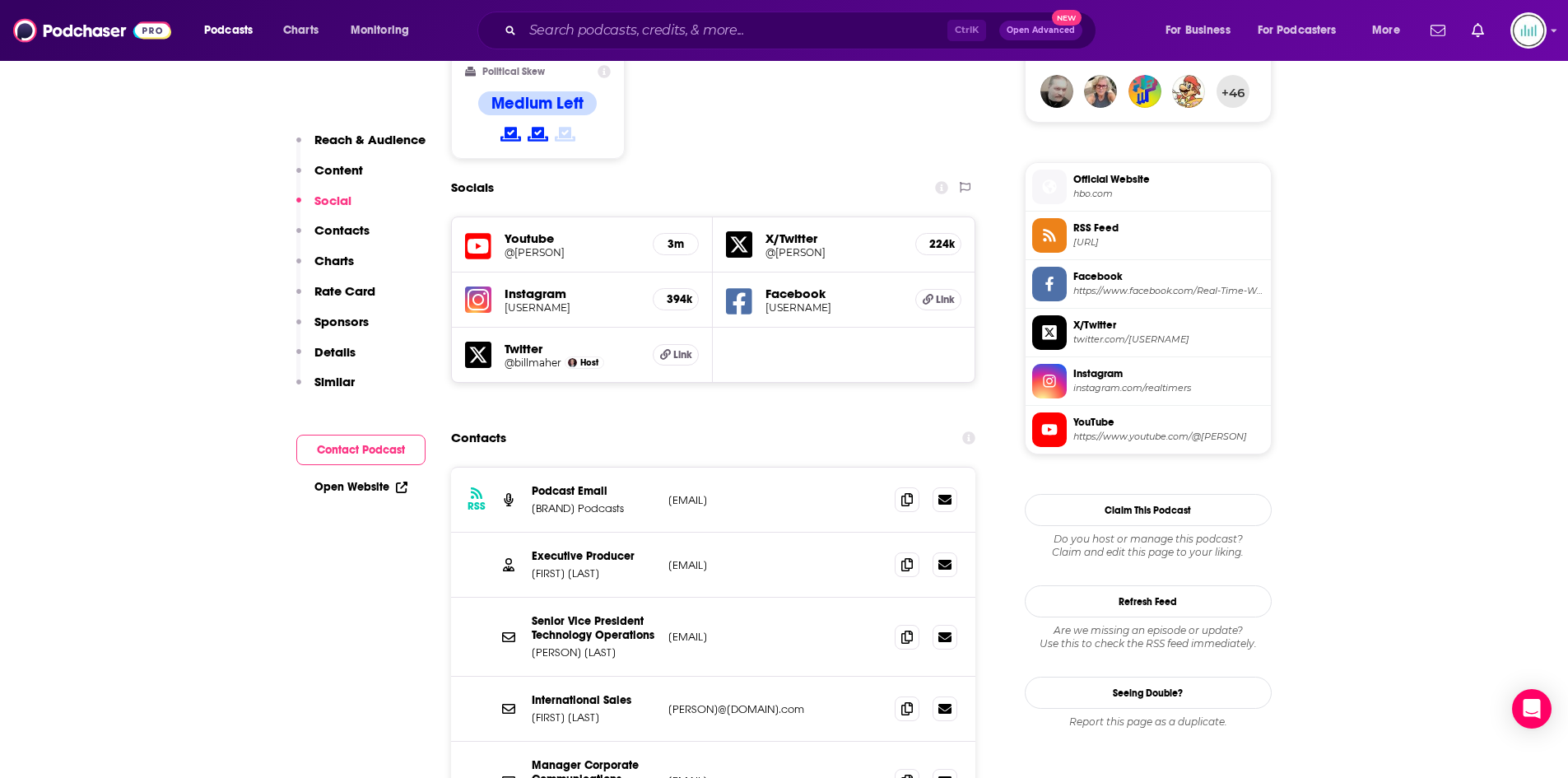 drag, startPoint x: 813, startPoint y: 570, endPoint x: 659, endPoint y: 570, distance: 154 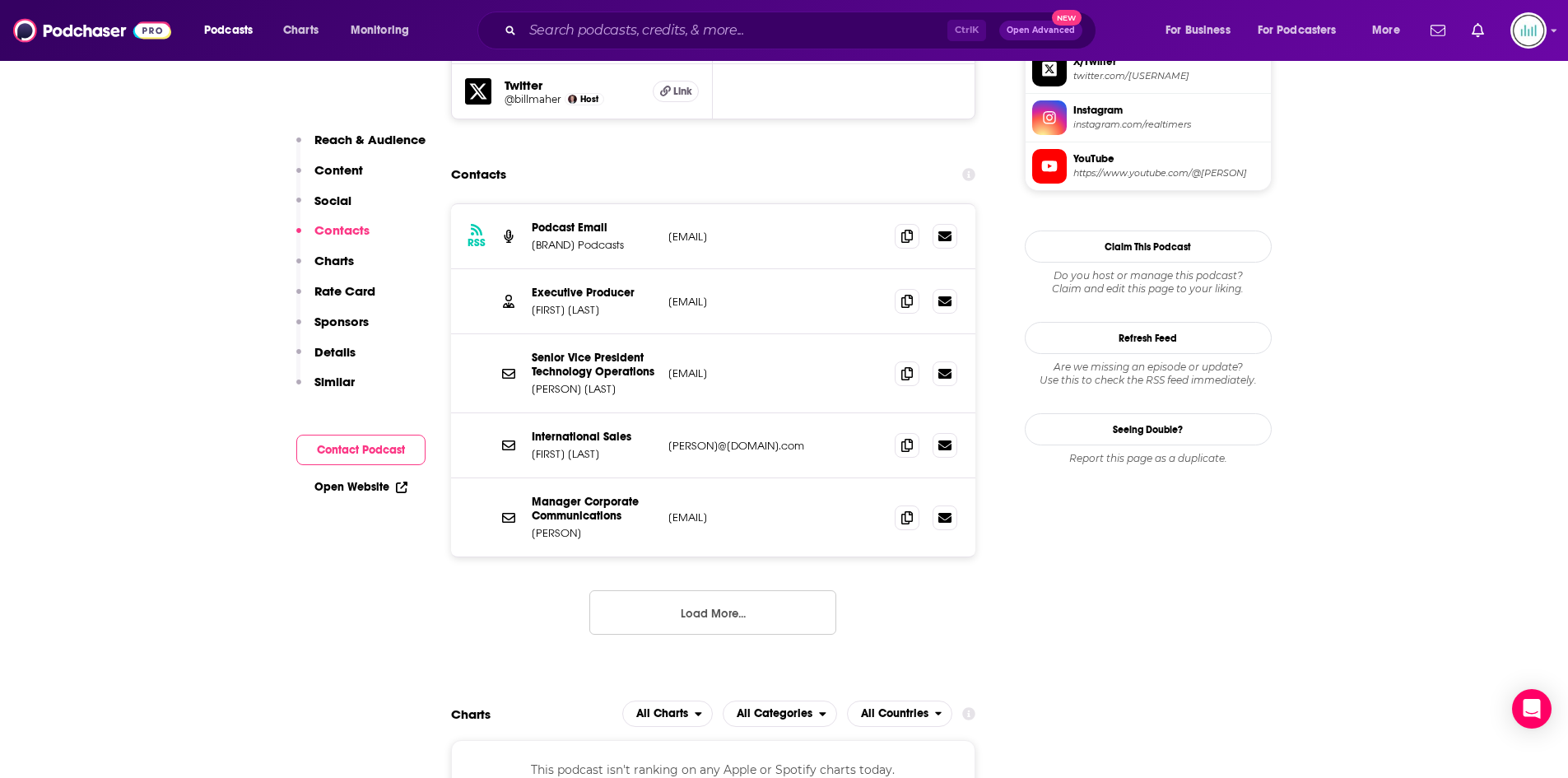 scroll, scrollTop: 1400, scrollLeft: 0, axis: vertical 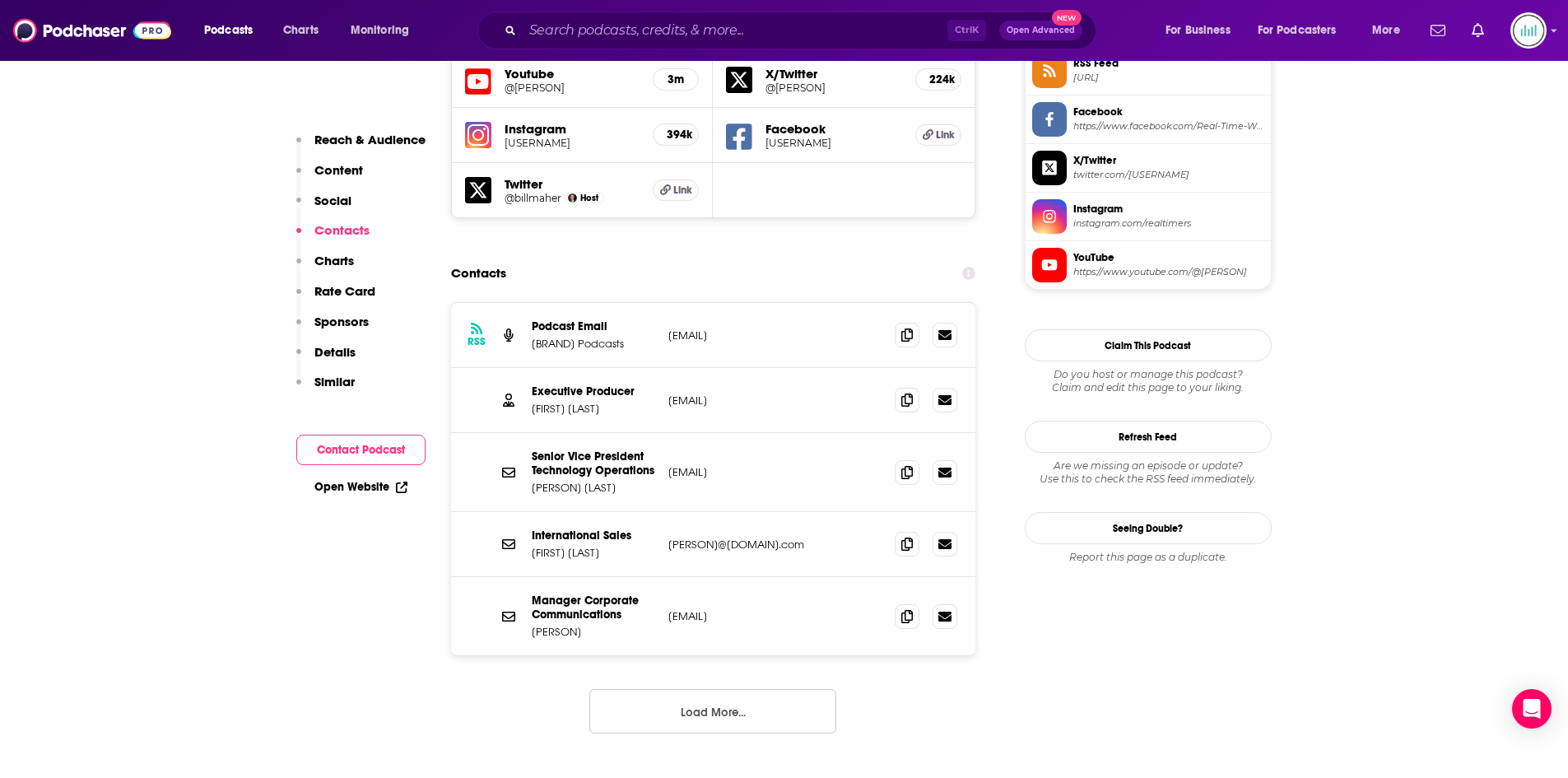 drag, startPoint x: 768, startPoint y: 333, endPoint x: 665, endPoint y: 338, distance: 103.12129 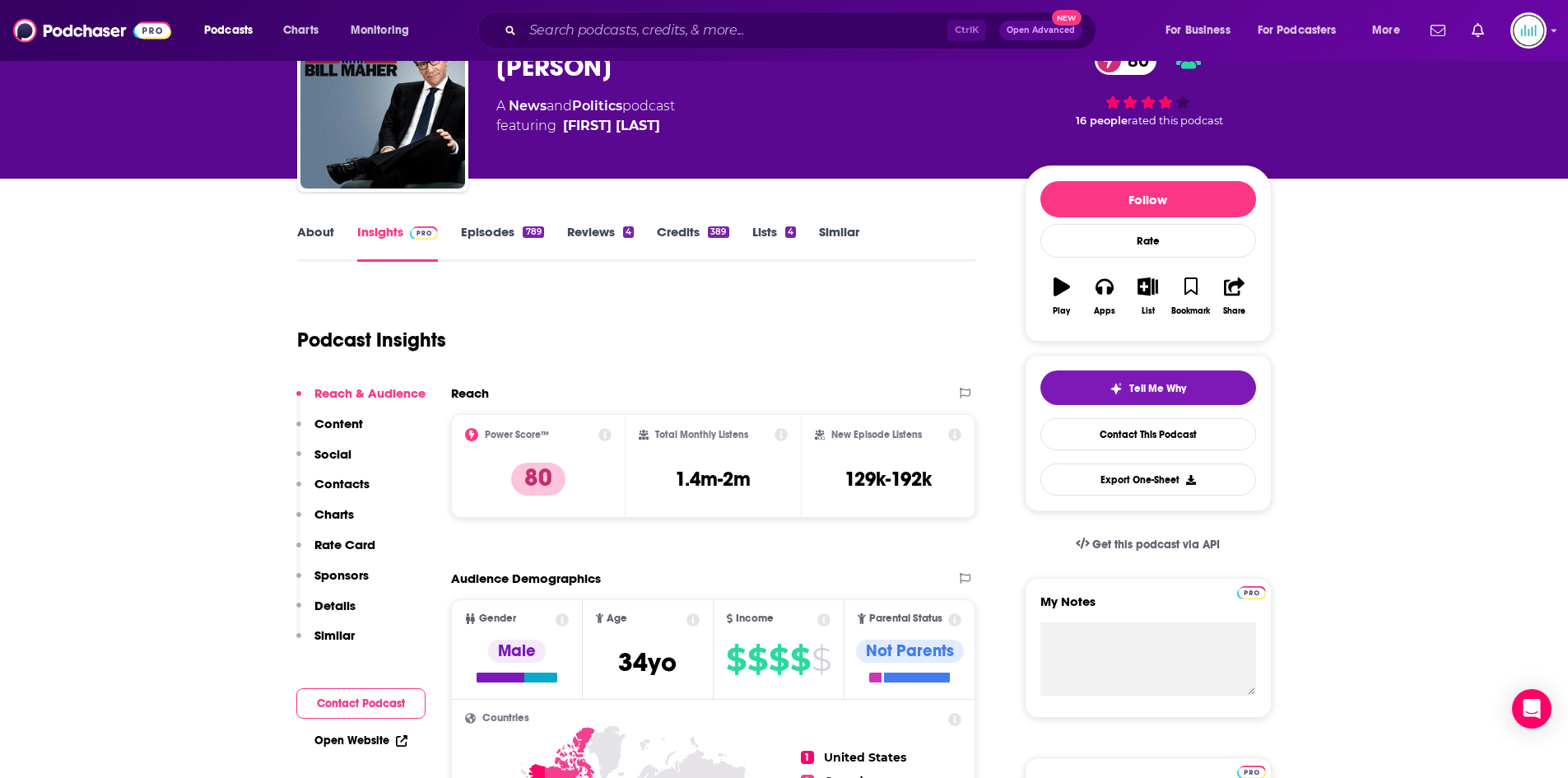 scroll, scrollTop: 0, scrollLeft: 0, axis: both 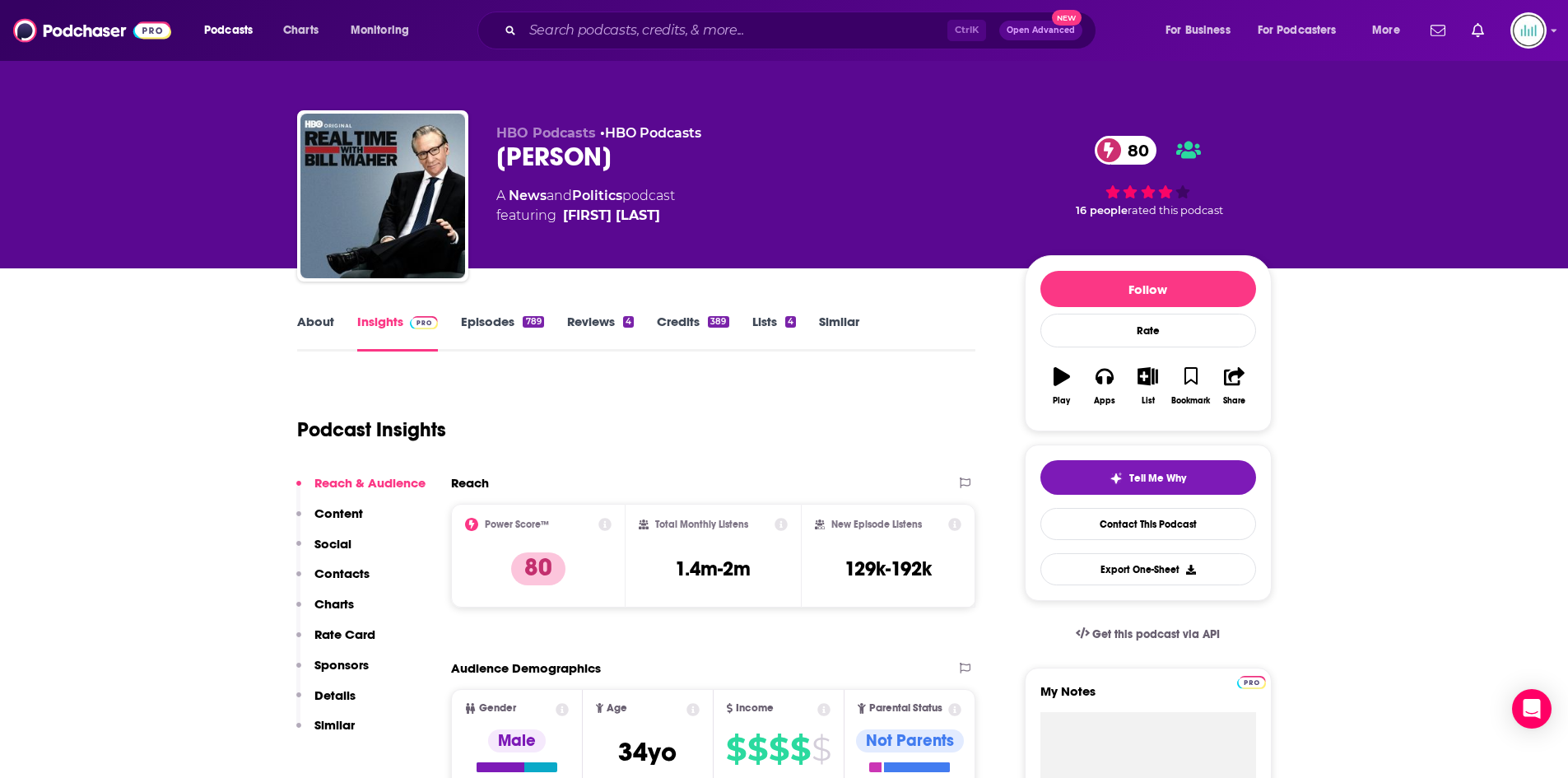 click on "About" at bounding box center (315, 333) 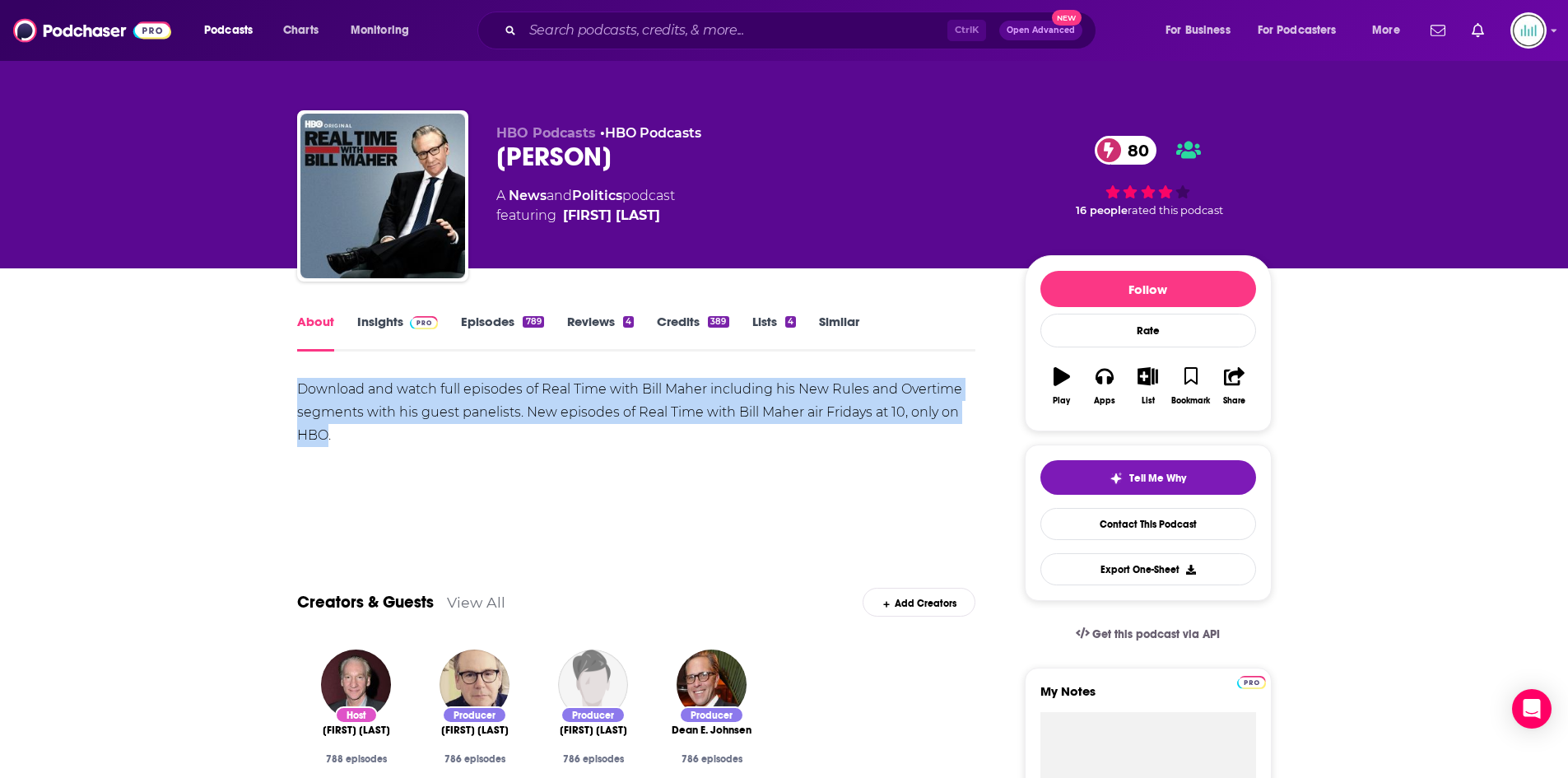 drag, startPoint x: 295, startPoint y: 382, endPoint x: 326, endPoint y: 433, distance: 59.682493 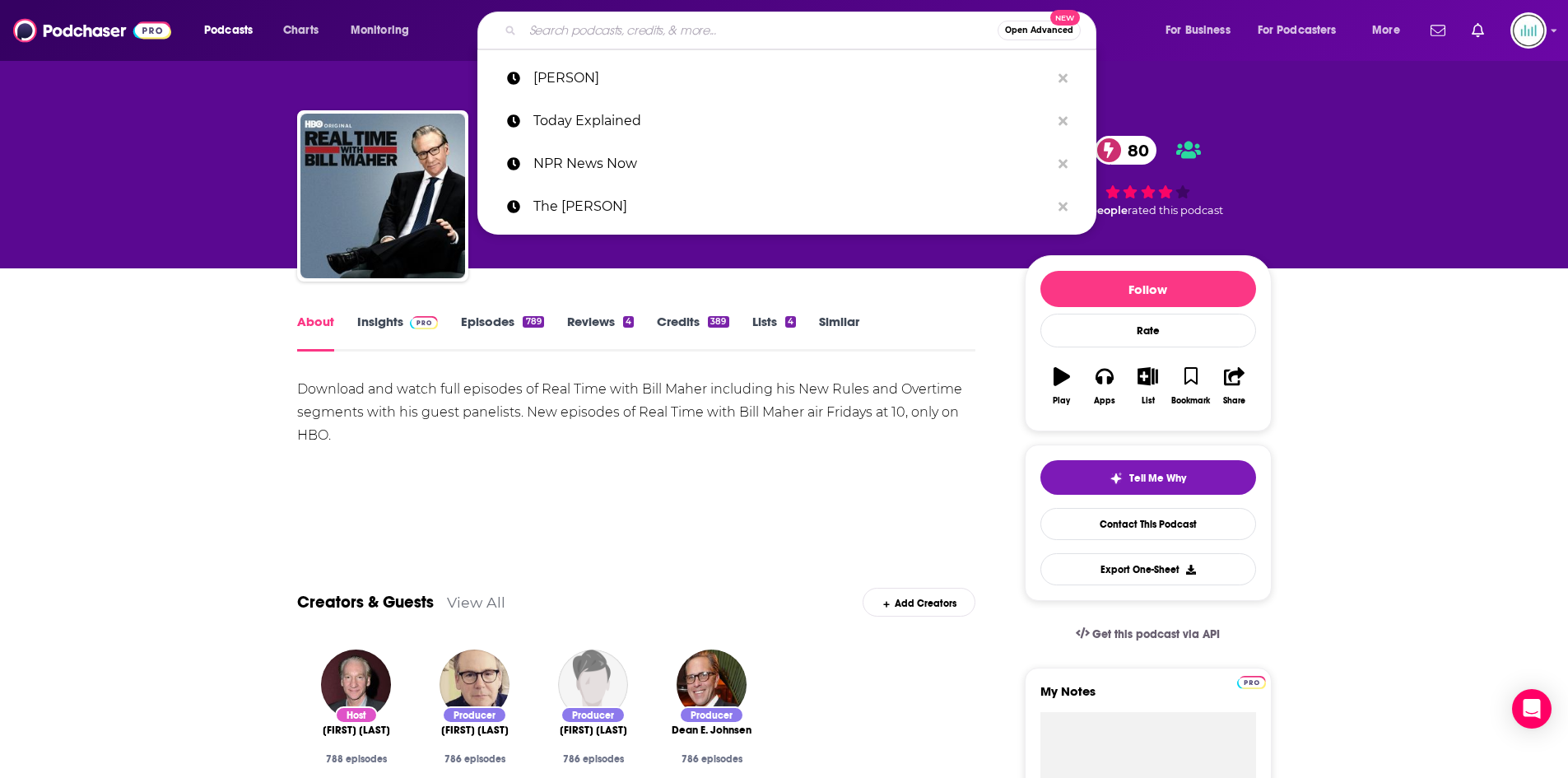 click at bounding box center [760, 30] 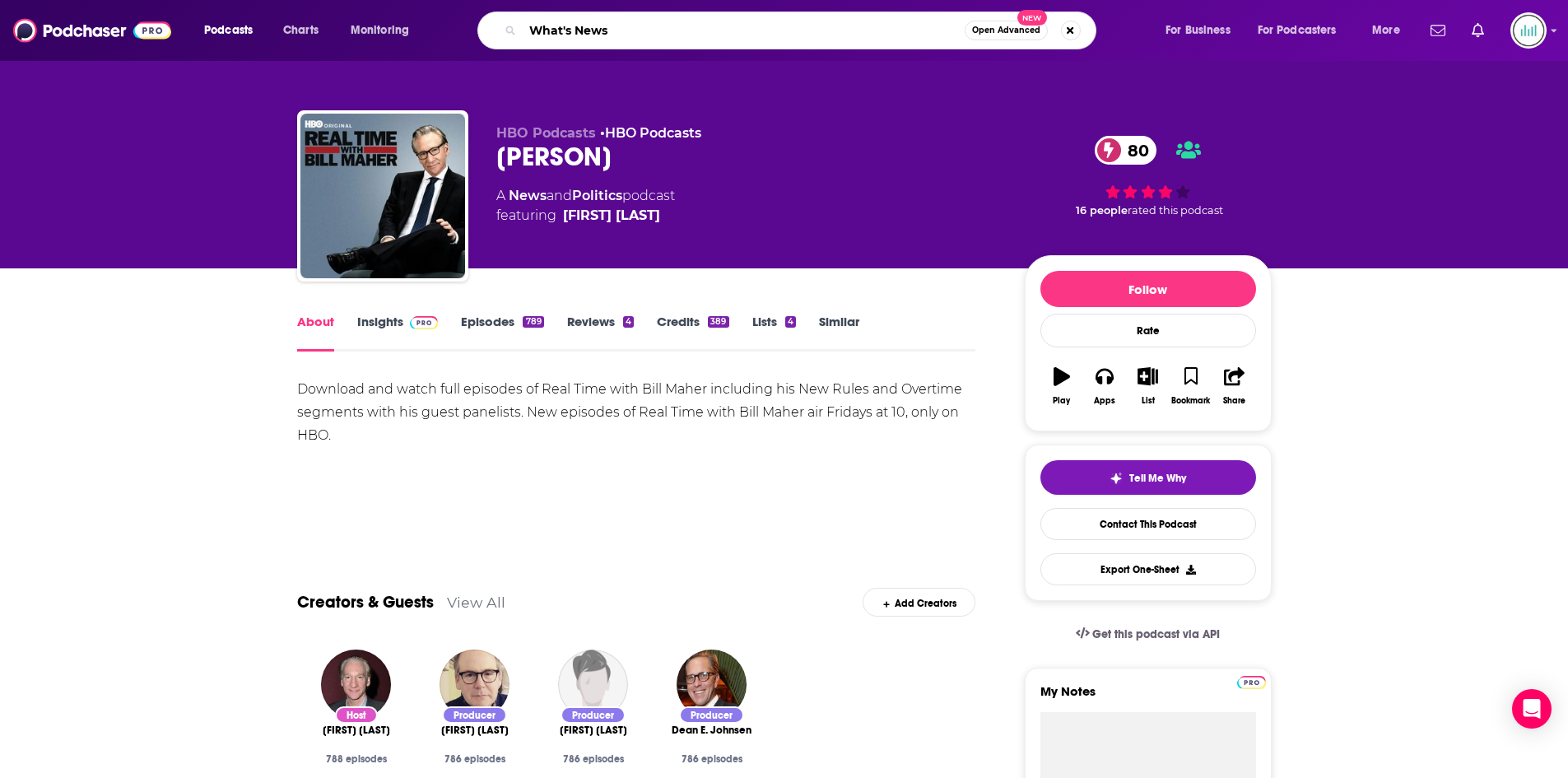 click on "What's News" at bounding box center (743, 30) 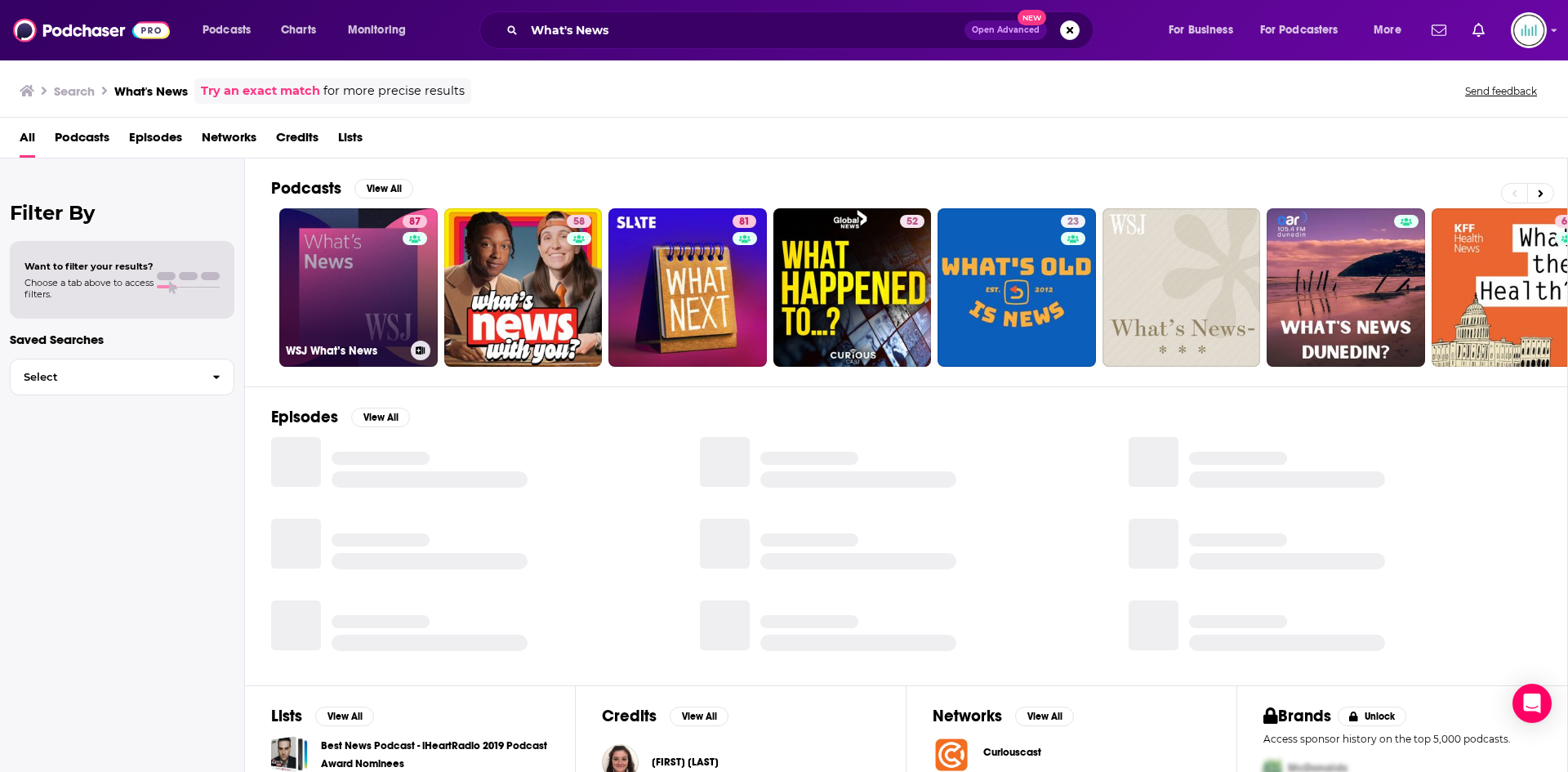 click on "87 WSJ What’s News" at bounding box center [359, 288] 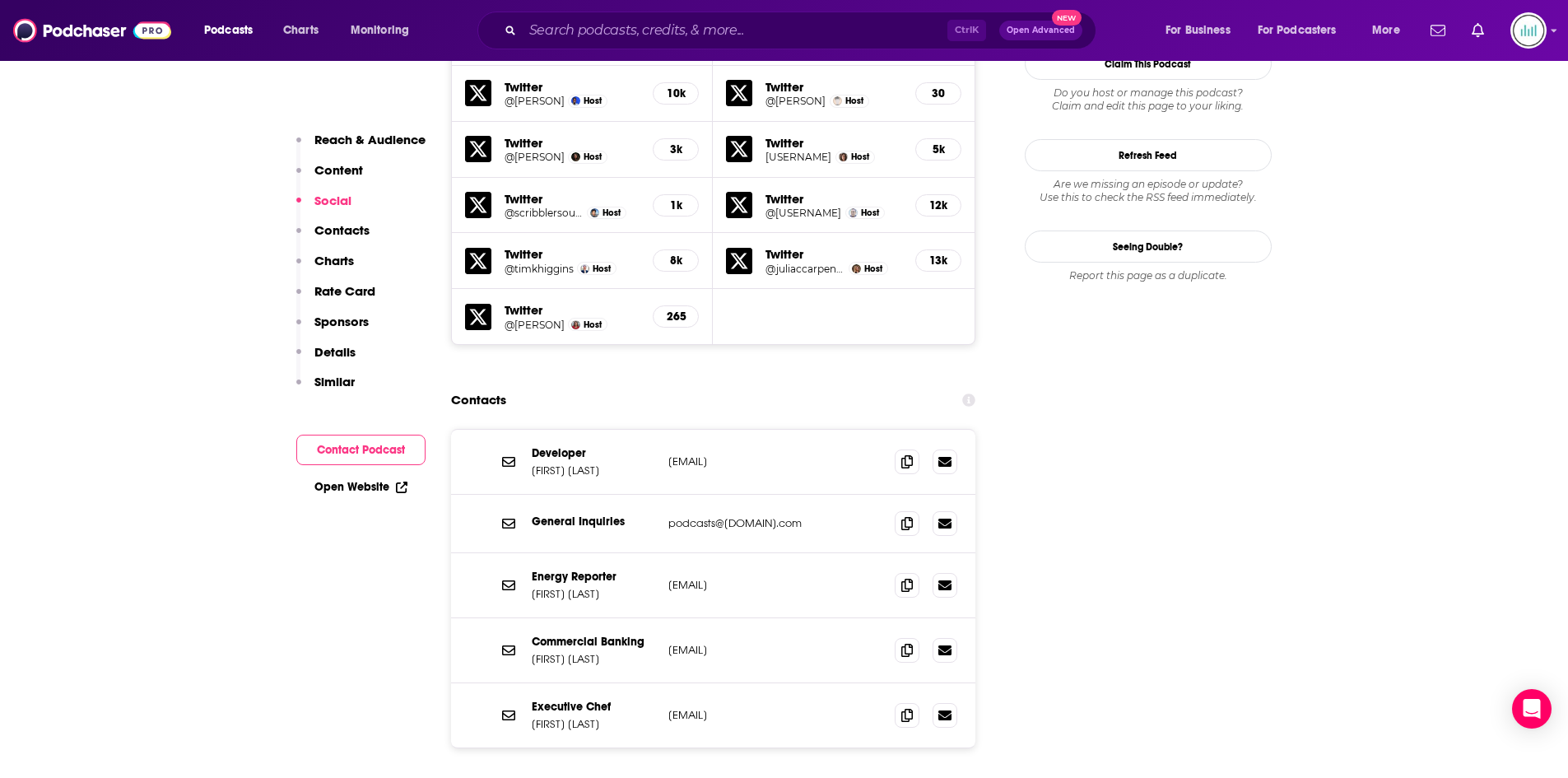 scroll, scrollTop: 1564, scrollLeft: 0, axis: vertical 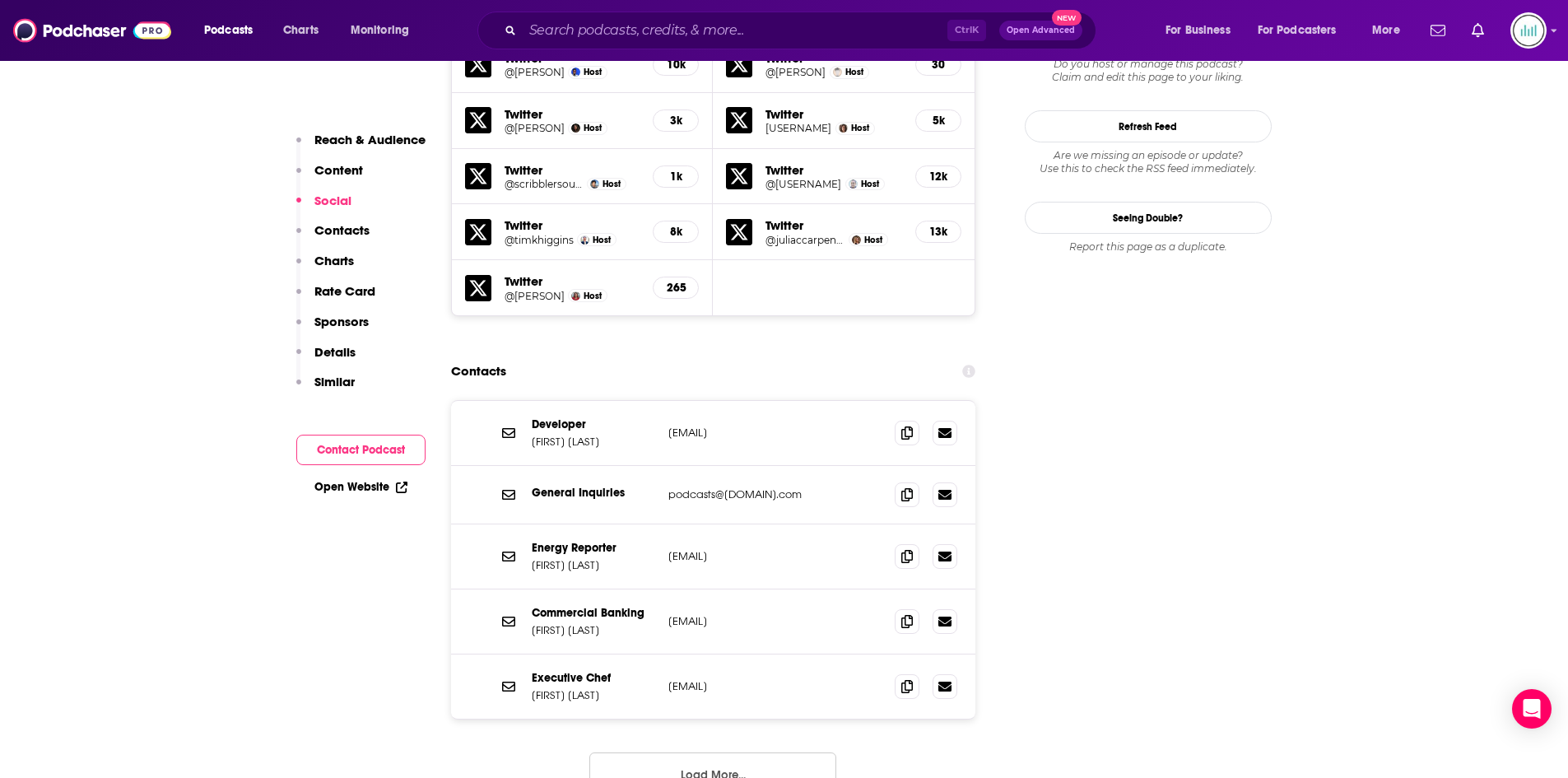 click on "Developer Jin Berber berber.jin@wsj.com berber.jin@wsj.com" at bounding box center [714, 433] 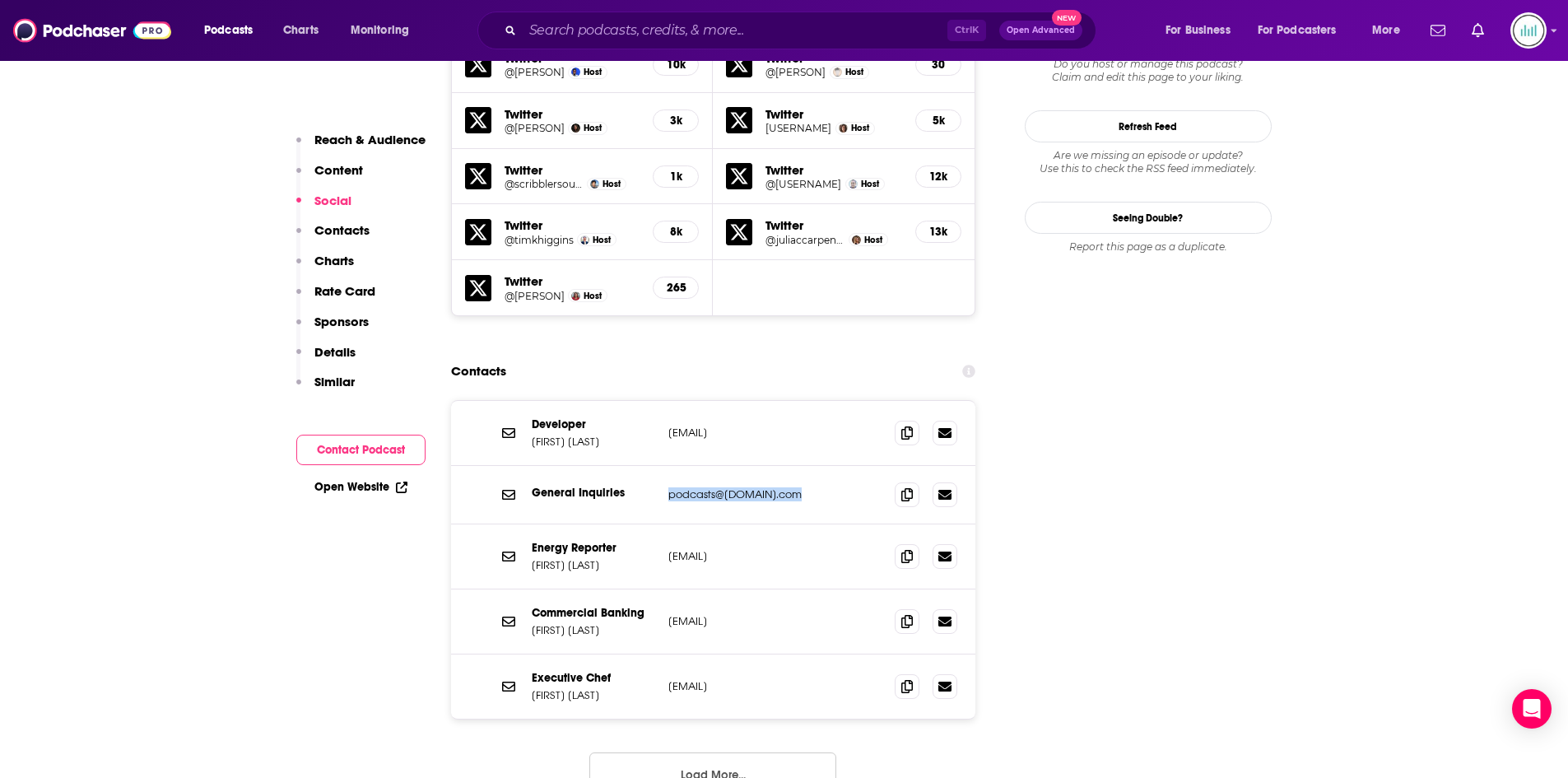 drag, startPoint x: 798, startPoint y: 493, endPoint x: 664, endPoint y: 500, distance: 134.1827 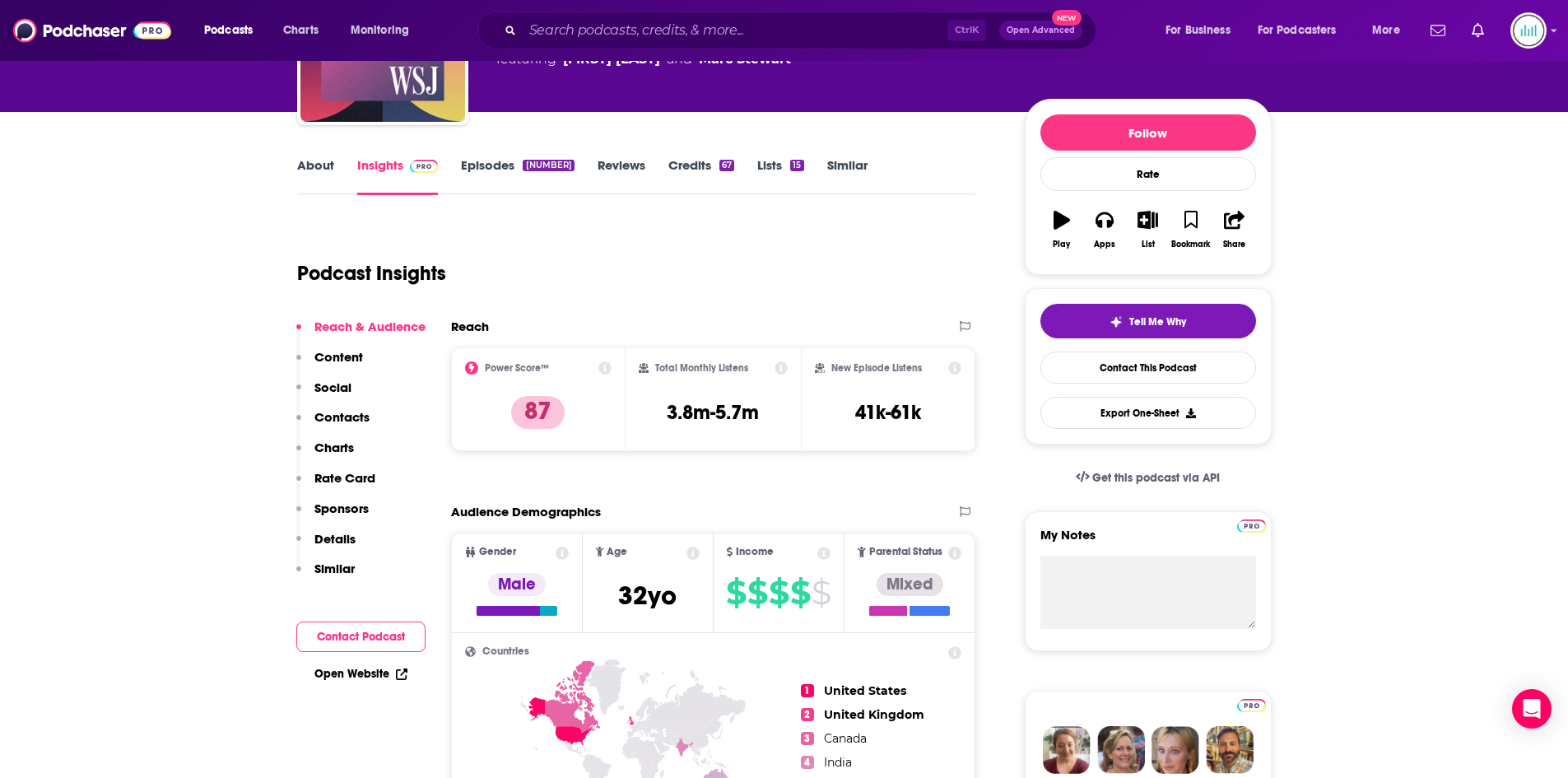 scroll, scrollTop: 0, scrollLeft: 0, axis: both 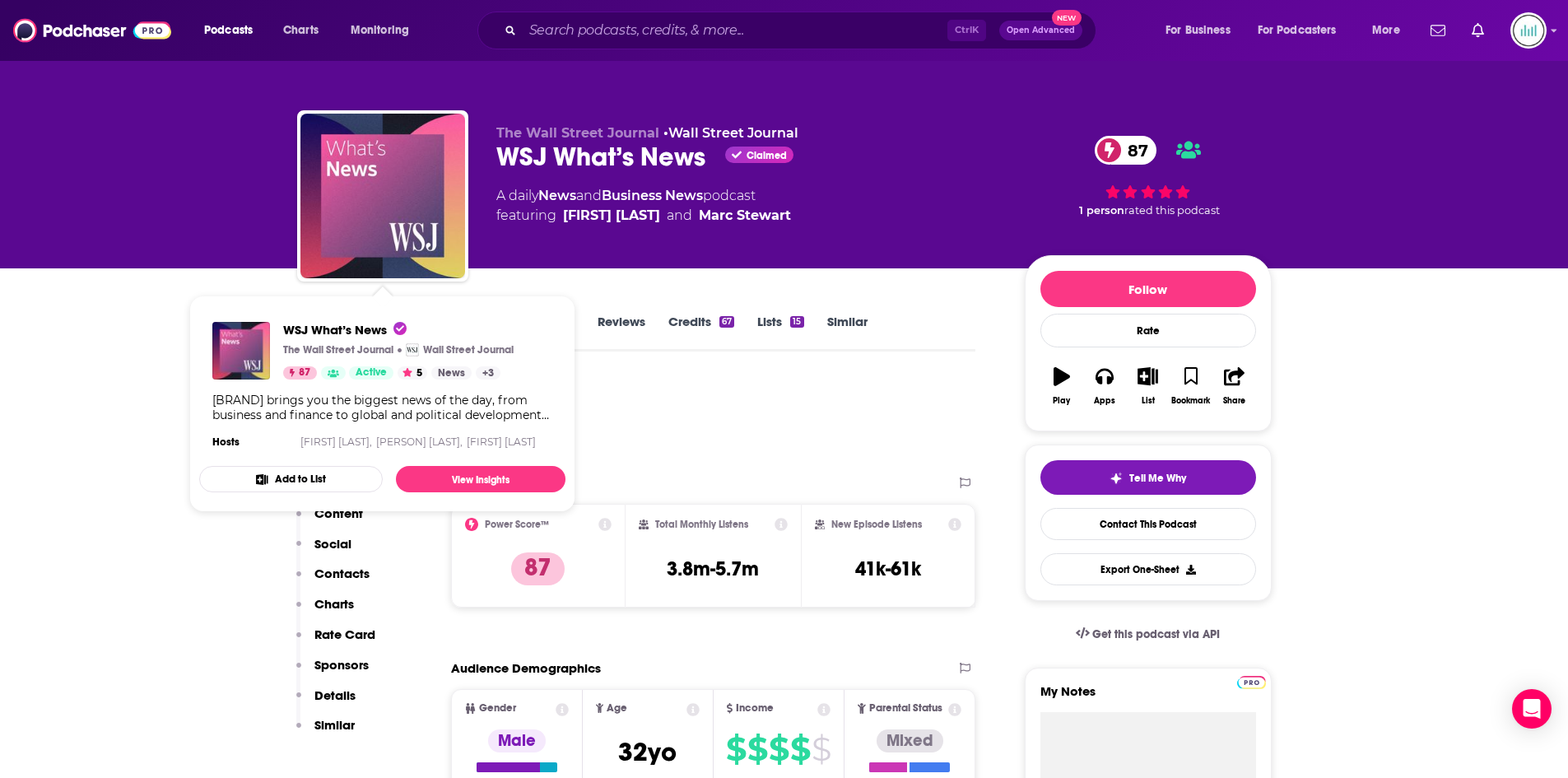 drag, startPoint x: 740, startPoint y: 460, endPoint x: 716, endPoint y: 445, distance: 28.301943 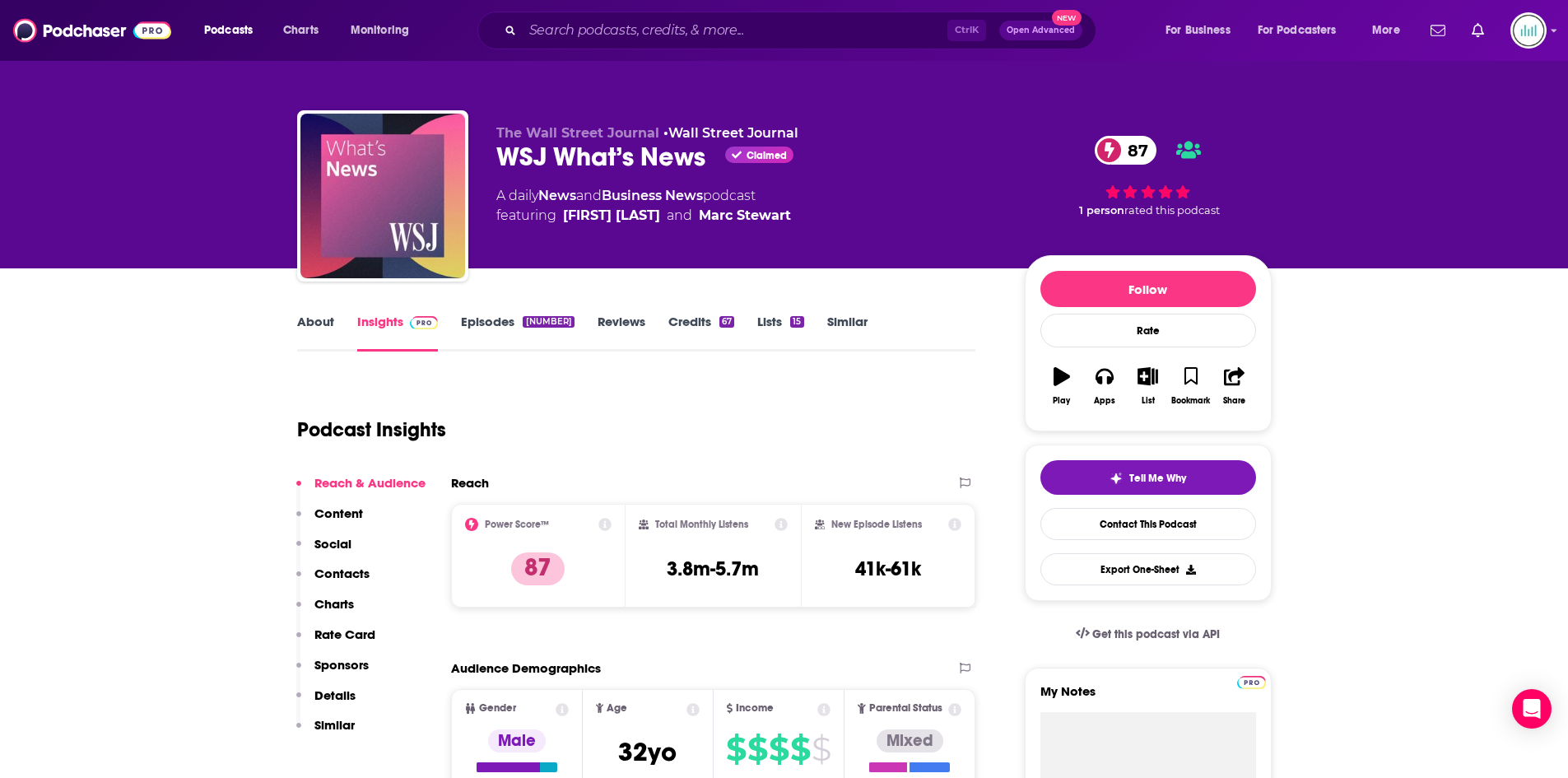 click on "About" at bounding box center [315, 333] 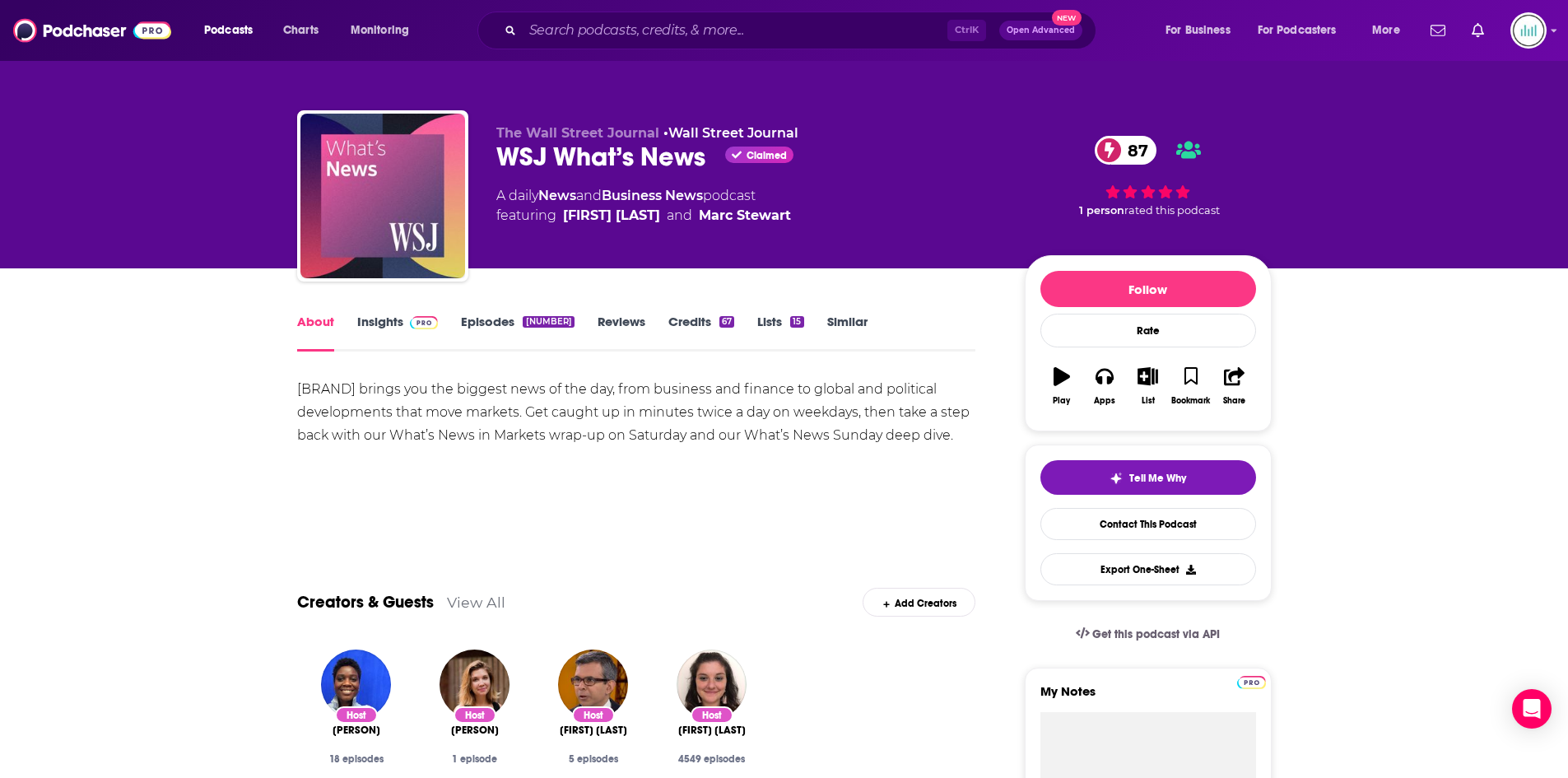 drag, startPoint x: 297, startPoint y: 386, endPoint x: 959, endPoint y: 438, distance: 664.0392 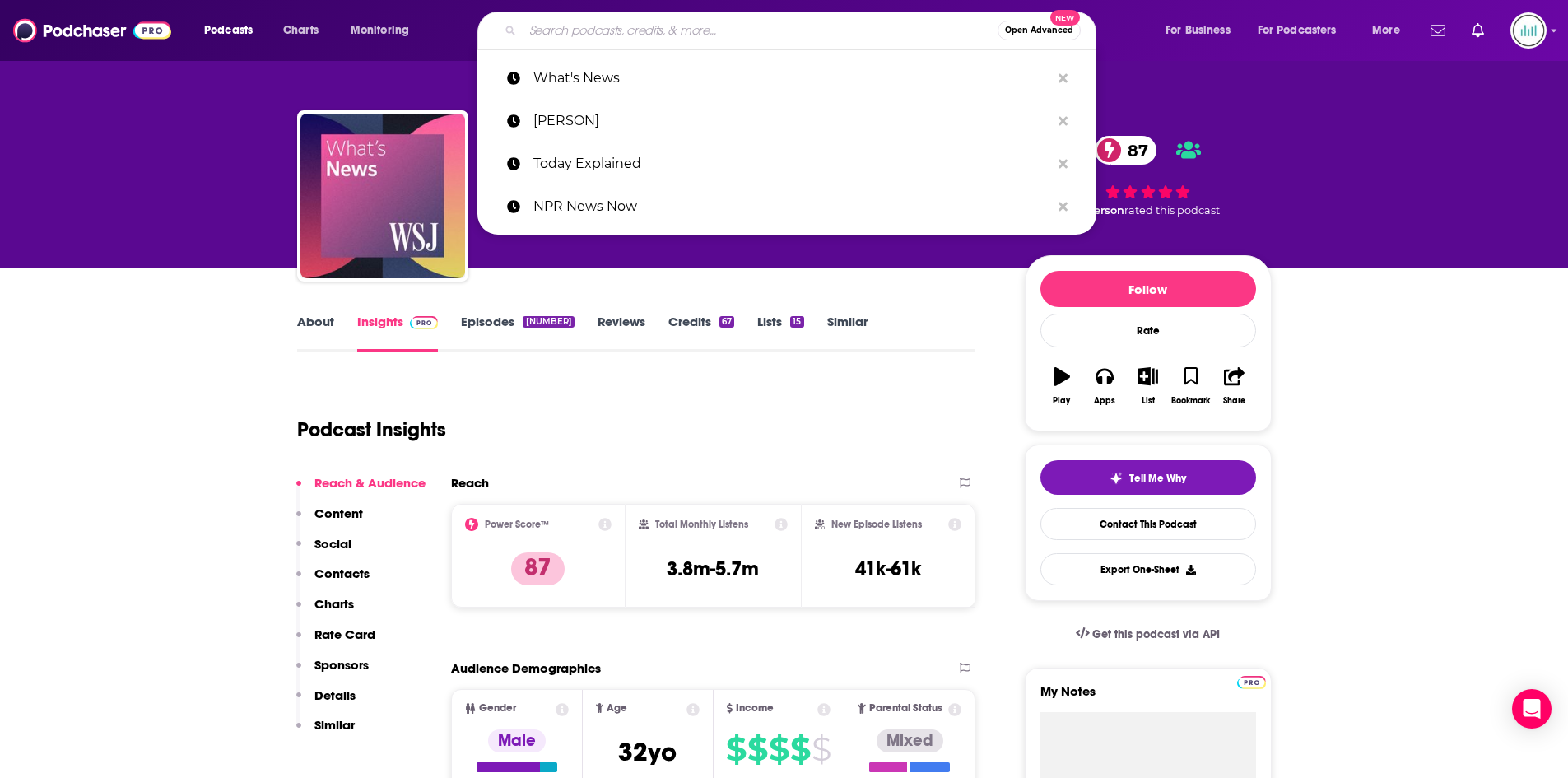 click at bounding box center [760, 30] 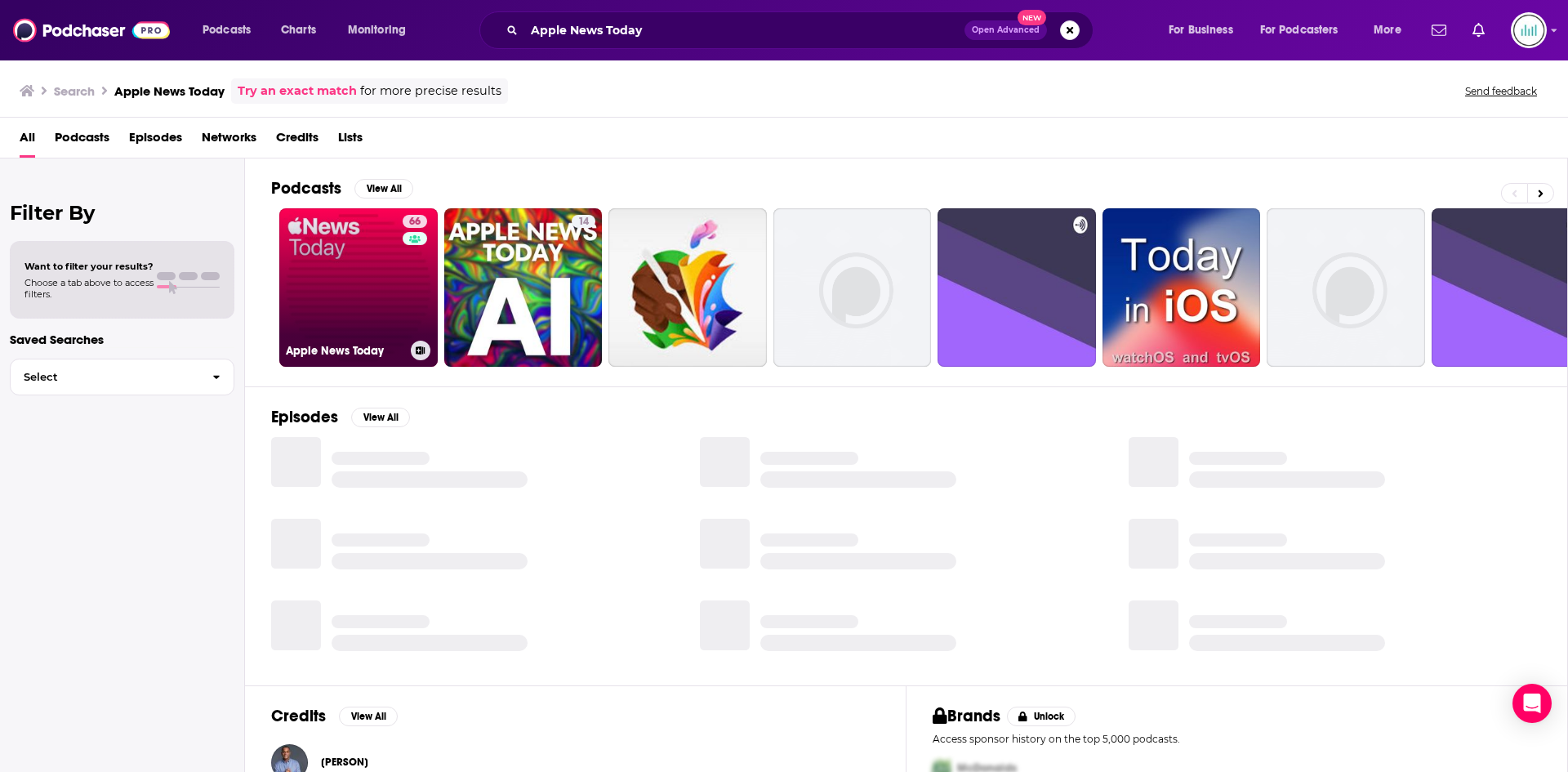click on "66 Apple News Today" at bounding box center (359, 288) 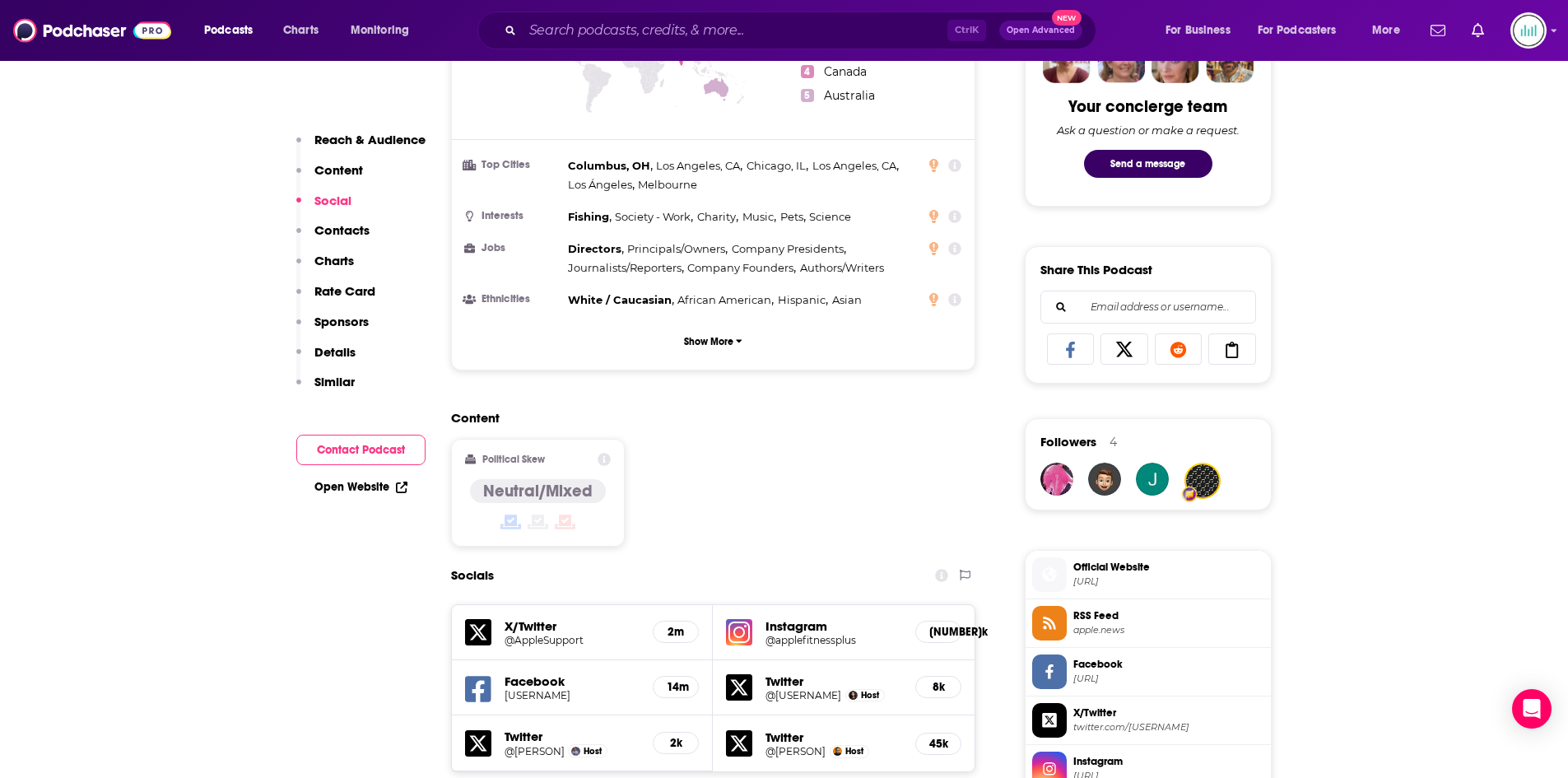 scroll, scrollTop: 1235, scrollLeft: 0, axis: vertical 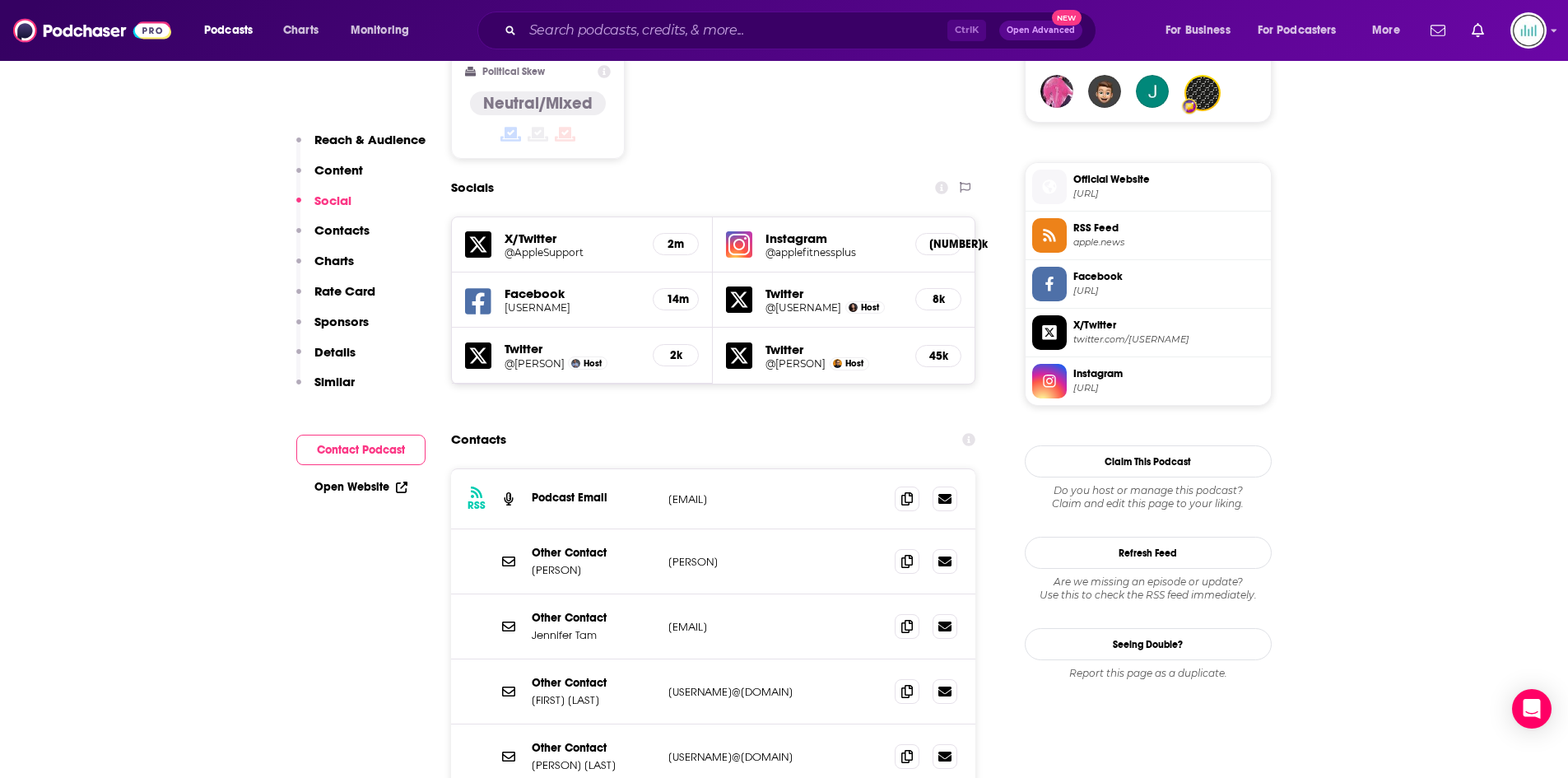 drag, startPoint x: 810, startPoint y: 502, endPoint x: 665, endPoint y: 501, distance: 145.00345 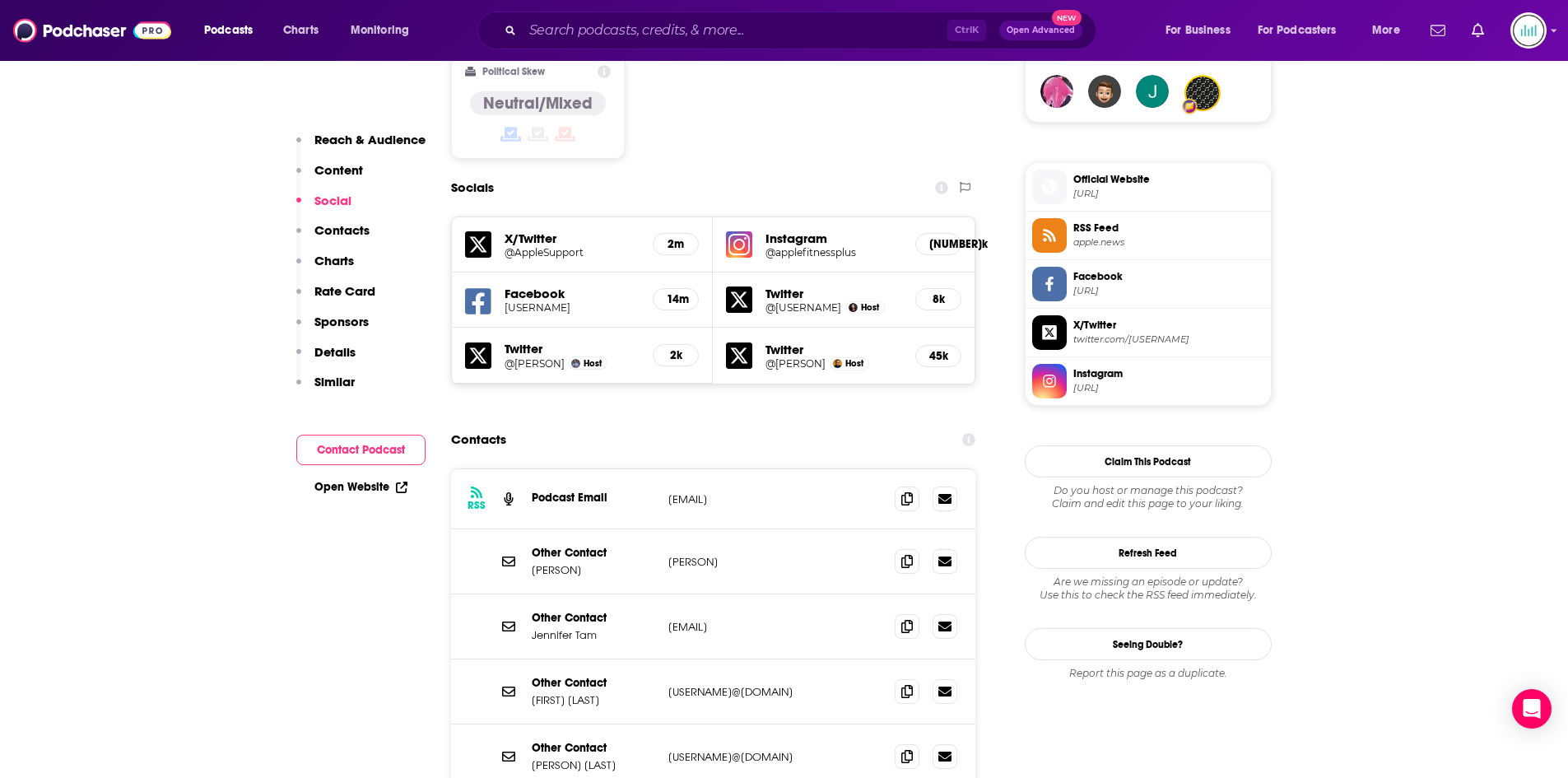 drag, startPoint x: 753, startPoint y: 690, endPoint x: 664, endPoint y: 683, distance: 89.27486 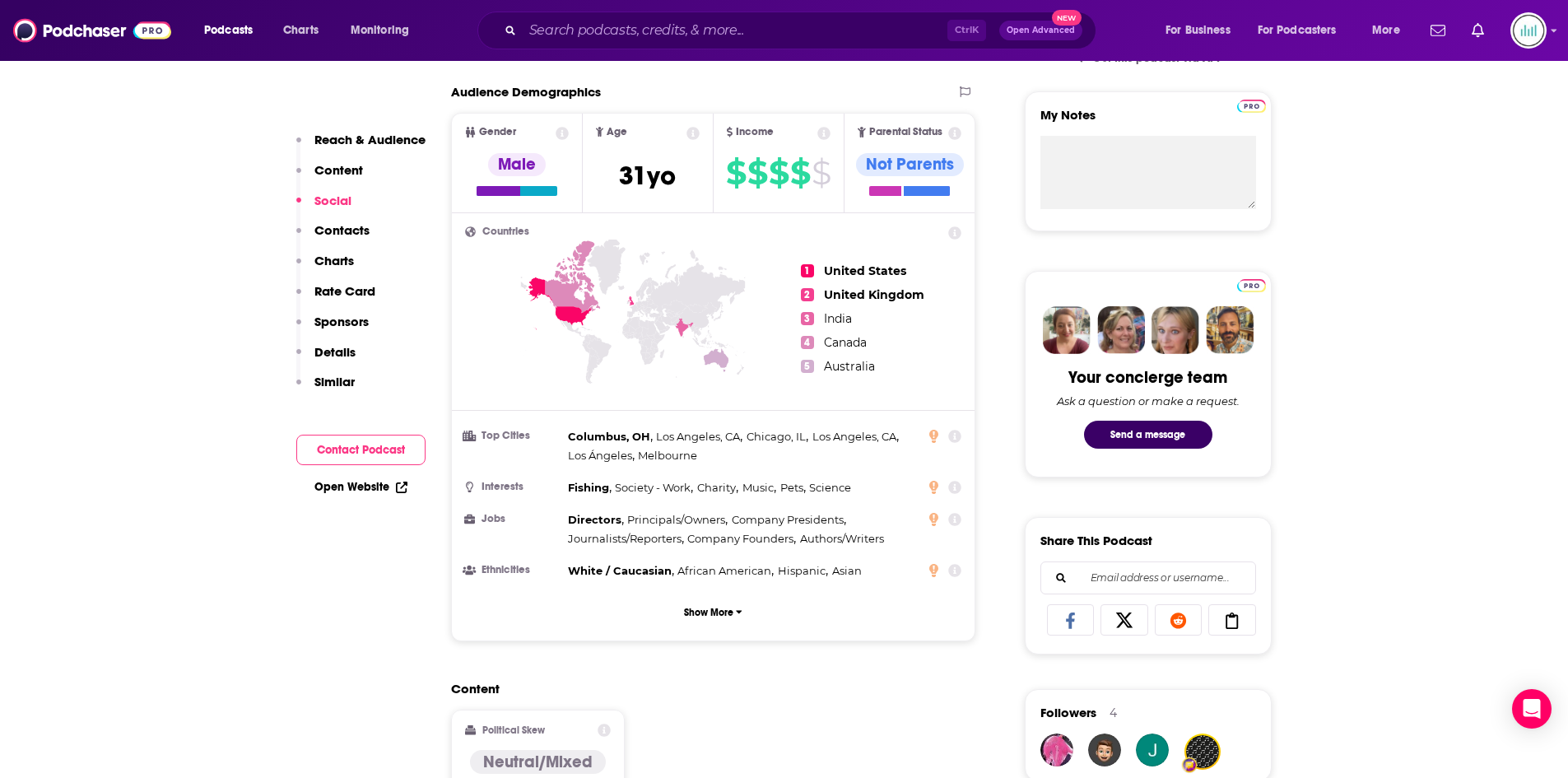scroll, scrollTop: 0, scrollLeft: 0, axis: both 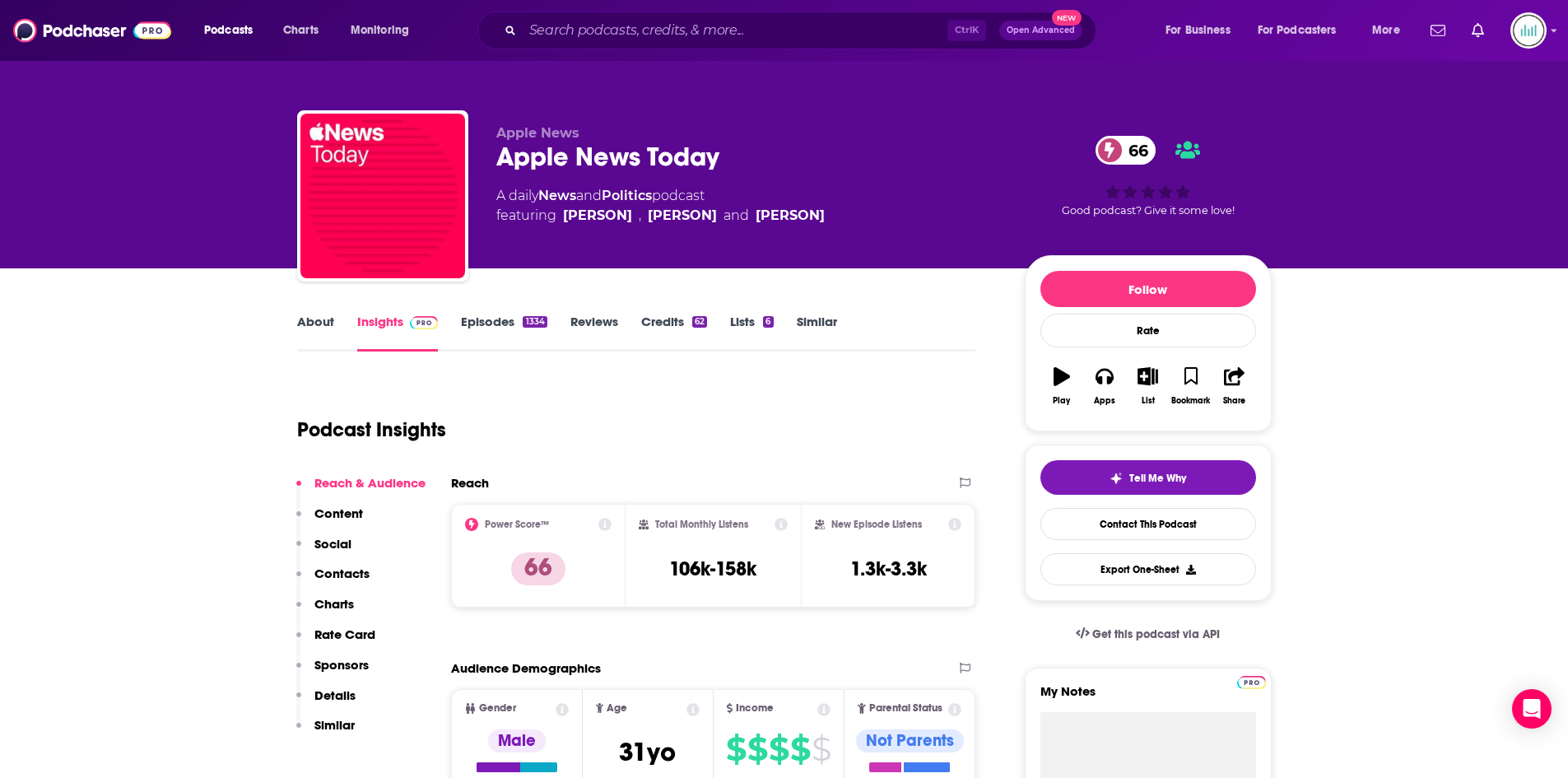 click on "About" at bounding box center [315, 333] 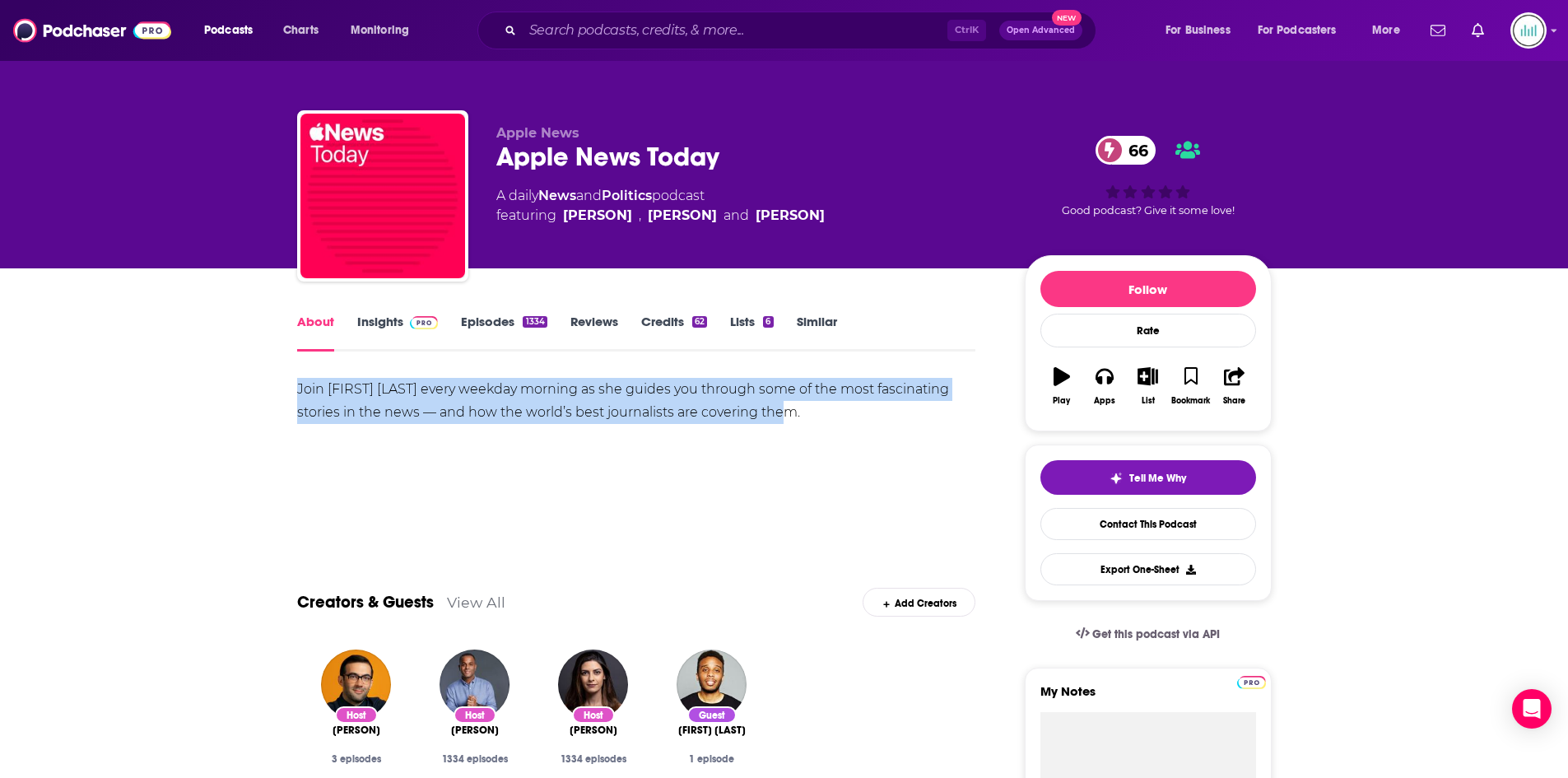 drag, startPoint x: 289, startPoint y: 387, endPoint x: 884, endPoint y: 441, distance: 597.4454 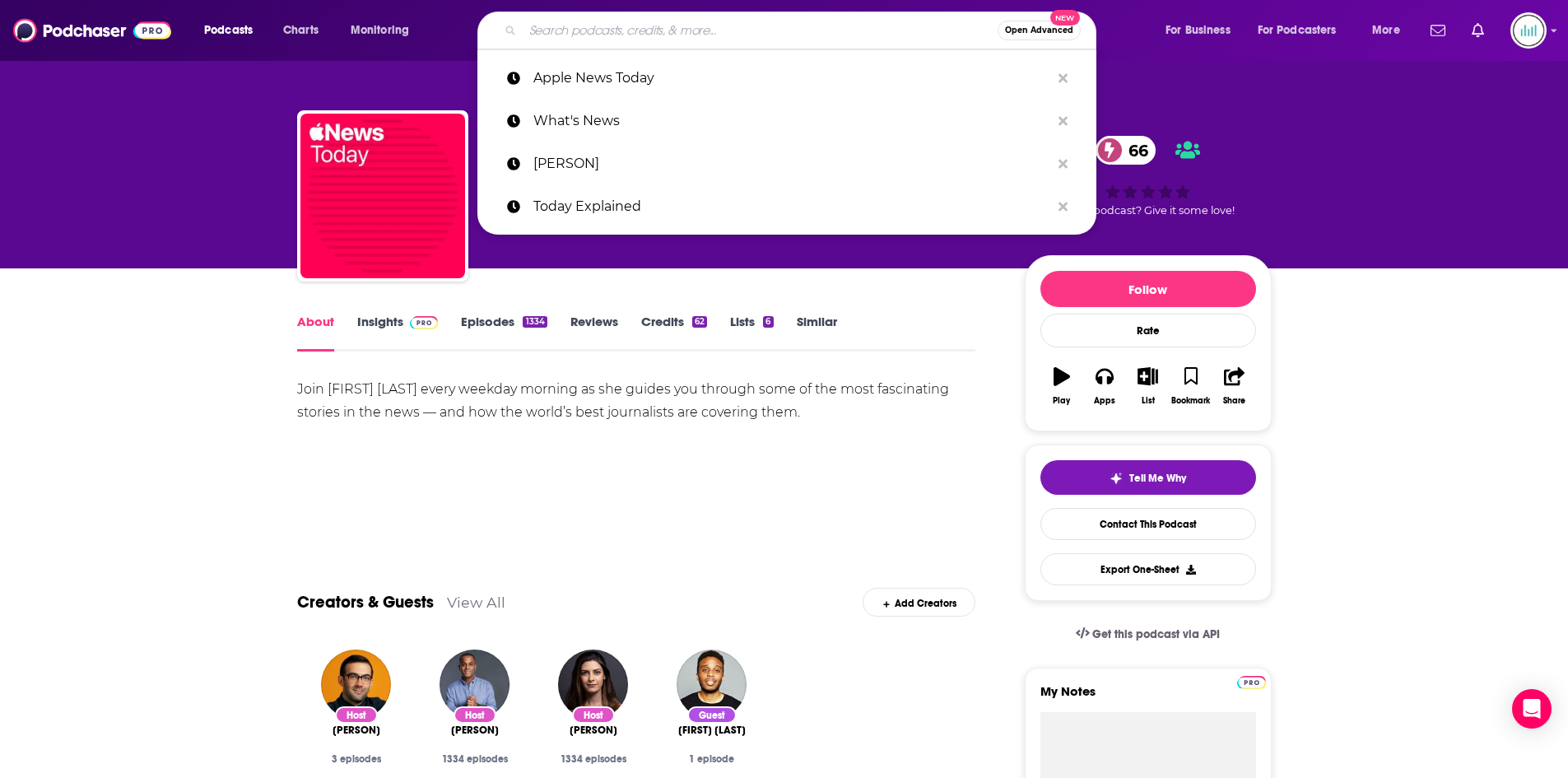 click at bounding box center [760, 30] 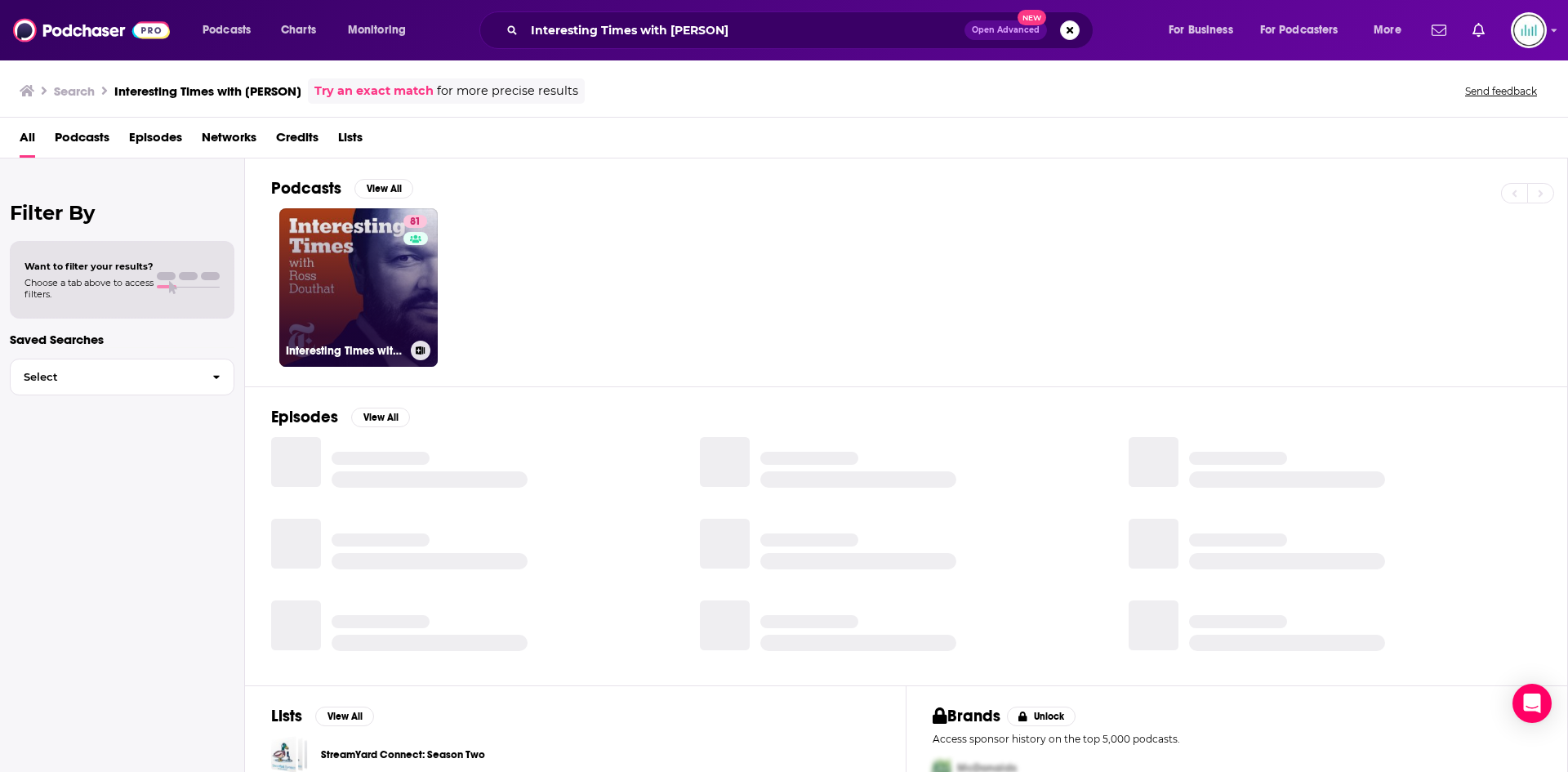 click on "81 Interesting Times with Ross Douthat" at bounding box center [359, 288] 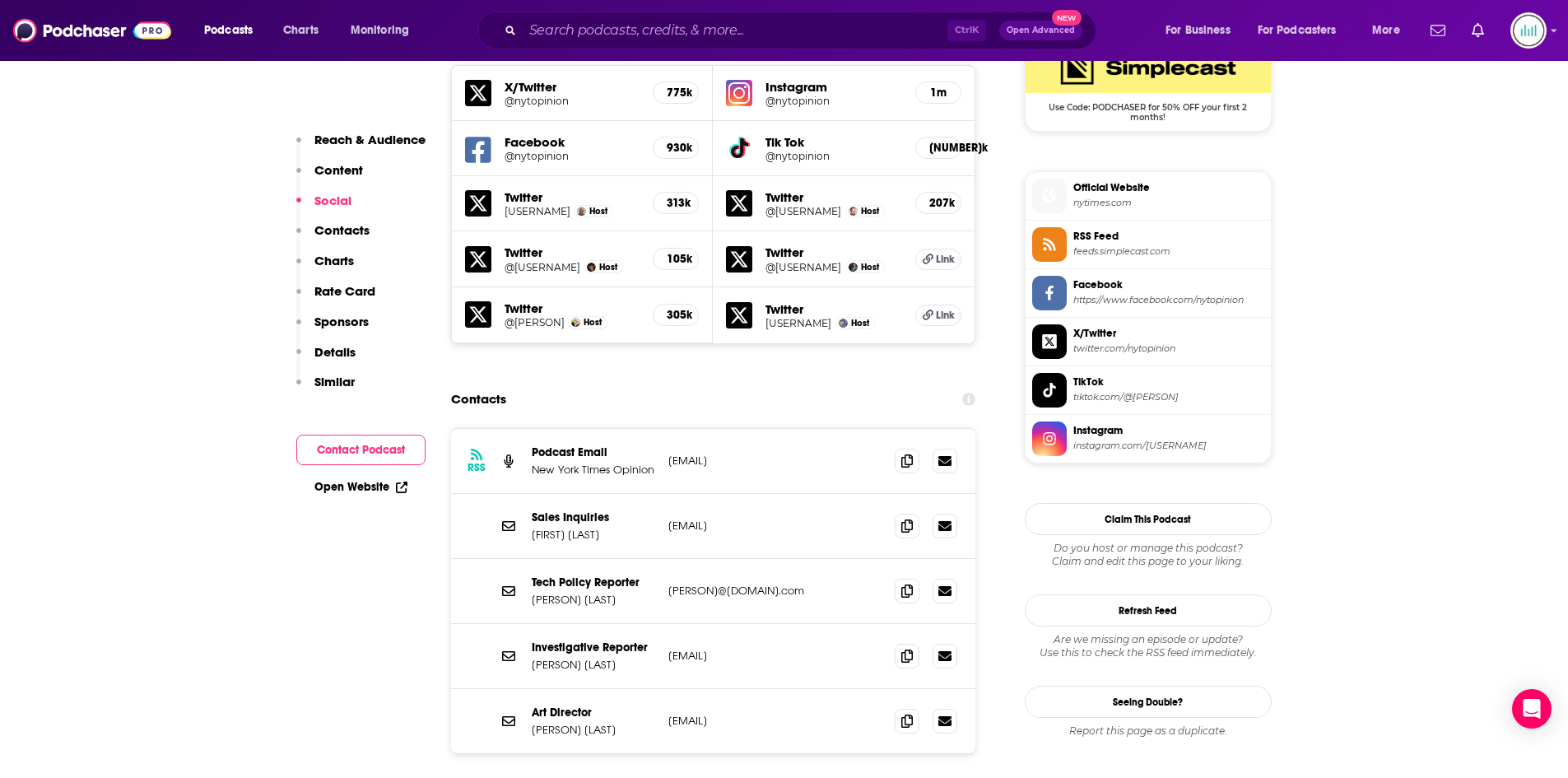 scroll, scrollTop: 1400, scrollLeft: 0, axis: vertical 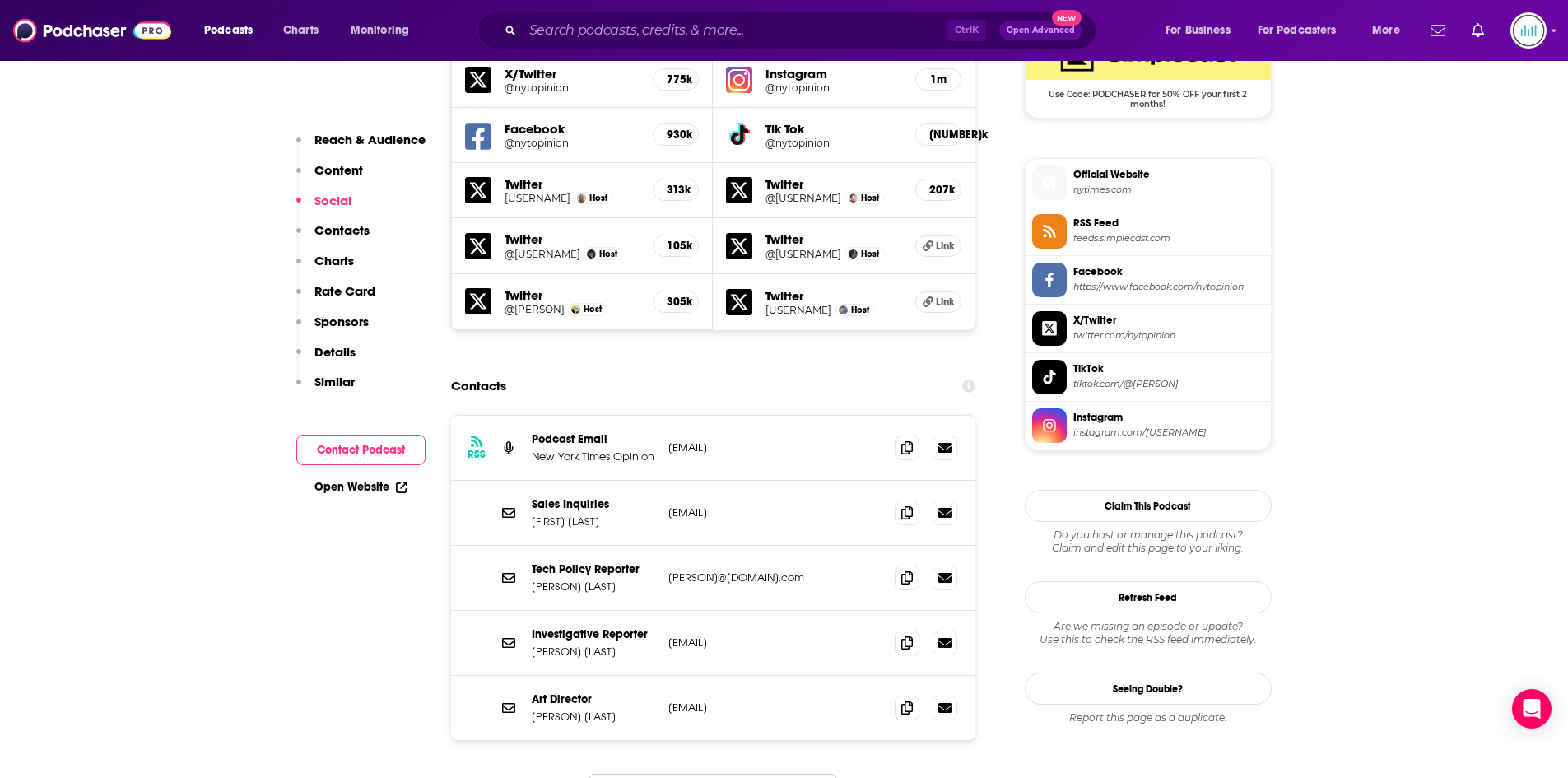 drag, startPoint x: 821, startPoint y: 445, endPoint x: 670, endPoint y: 436, distance: 151.26797 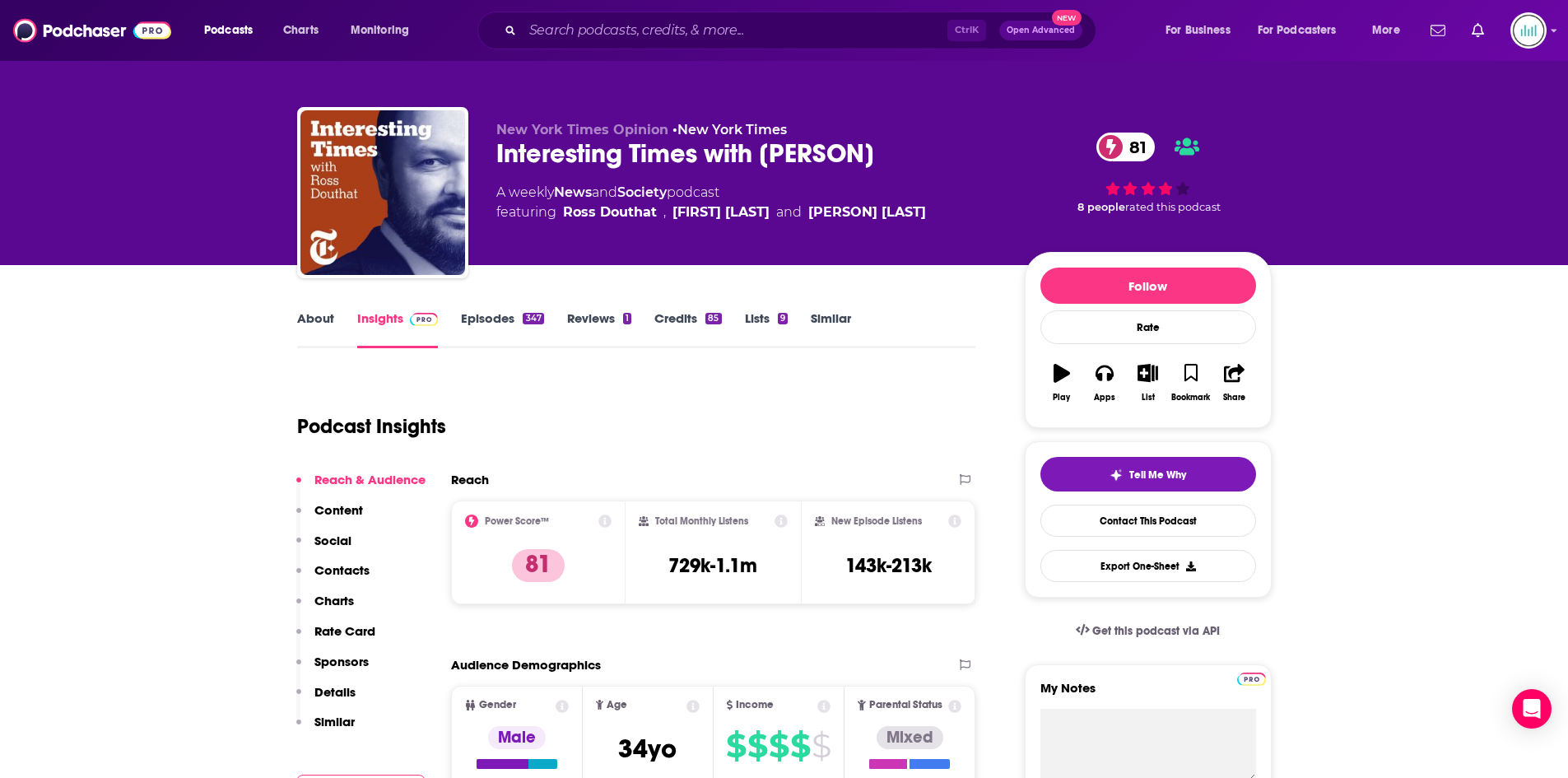 scroll, scrollTop: 0, scrollLeft: 0, axis: both 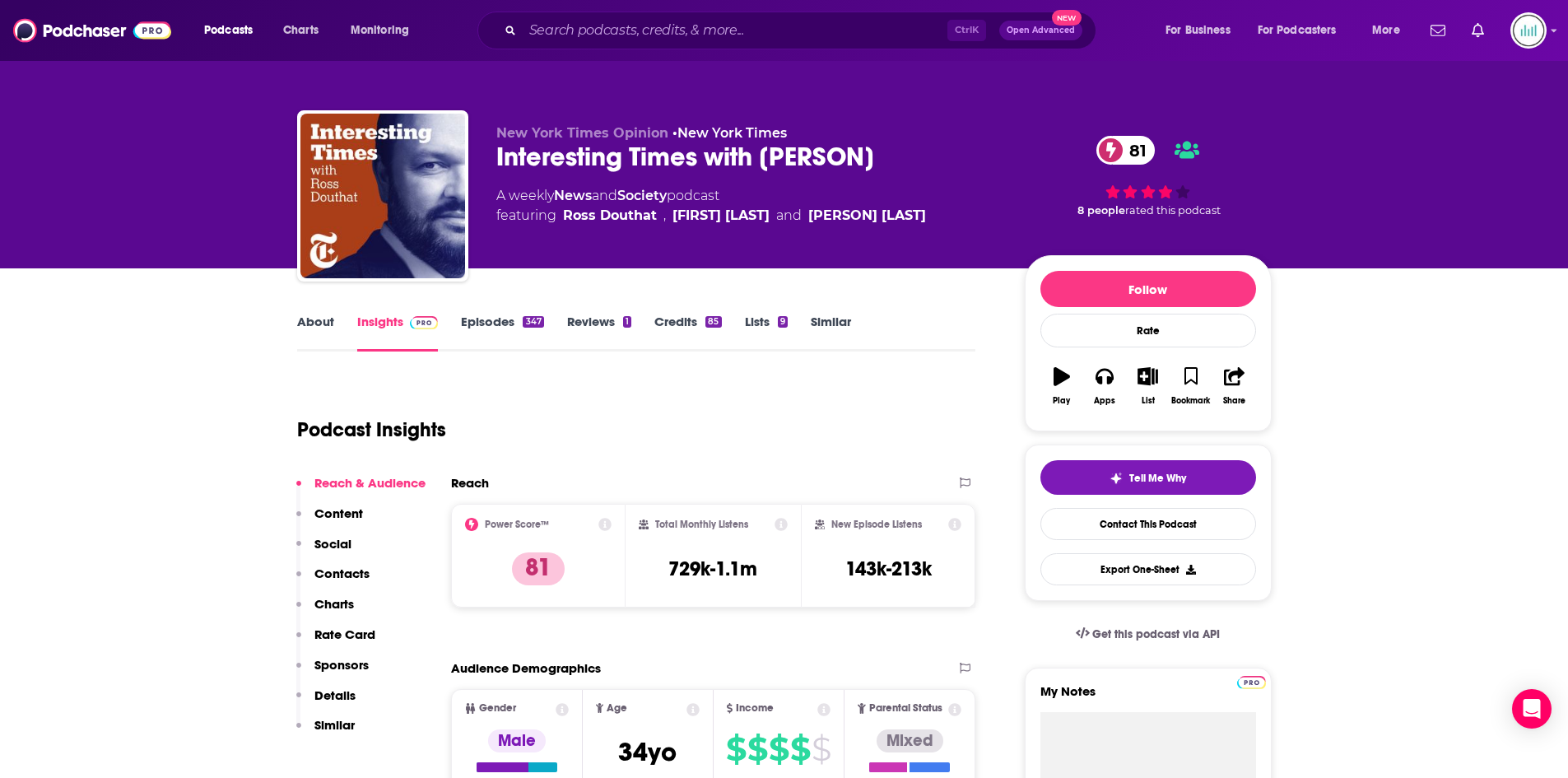 click on "About" at bounding box center [315, 333] 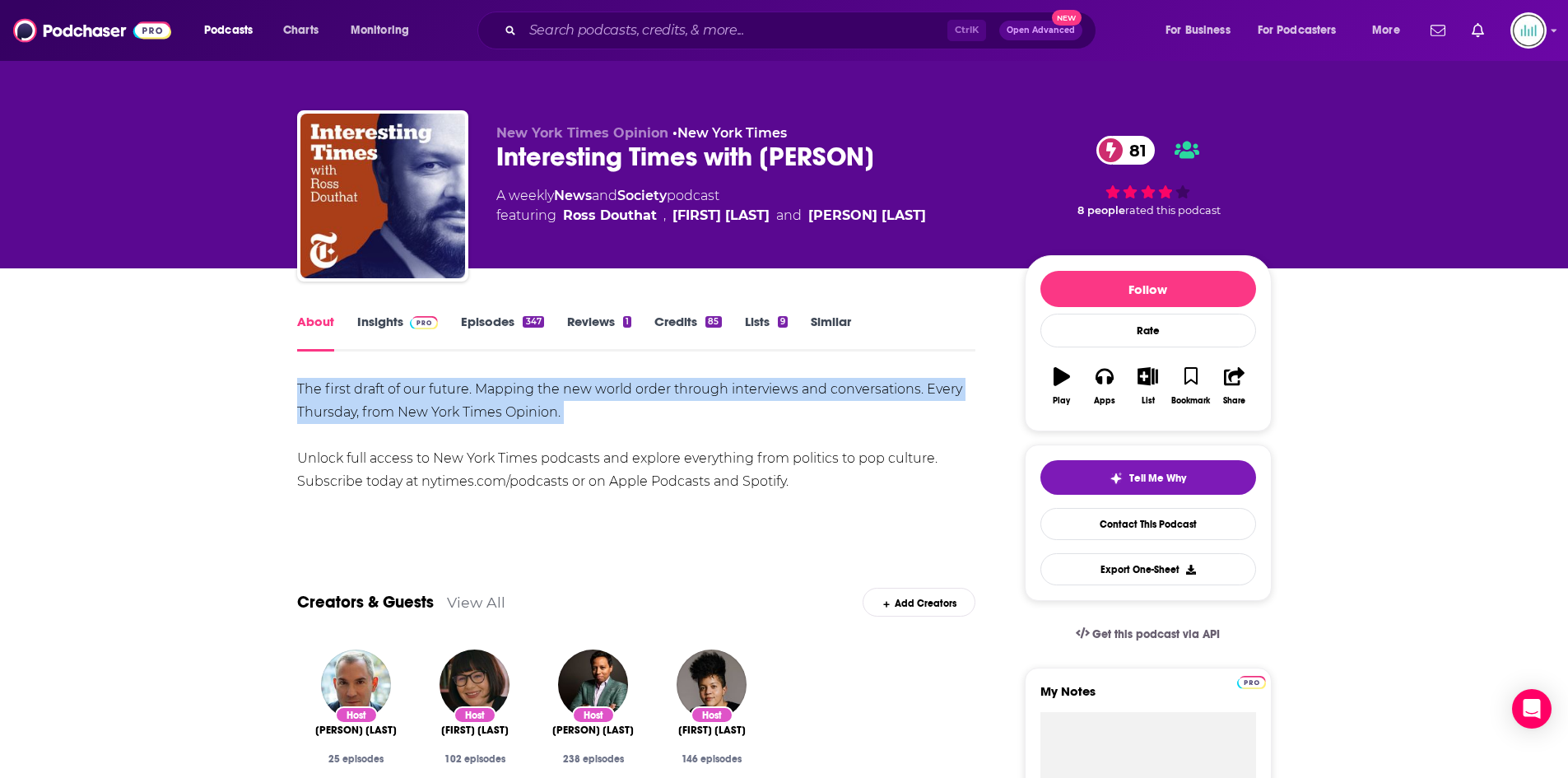 drag, startPoint x: 300, startPoint y: 384, endPoint x: 582, endPoint y: 429, distance: 285.56786 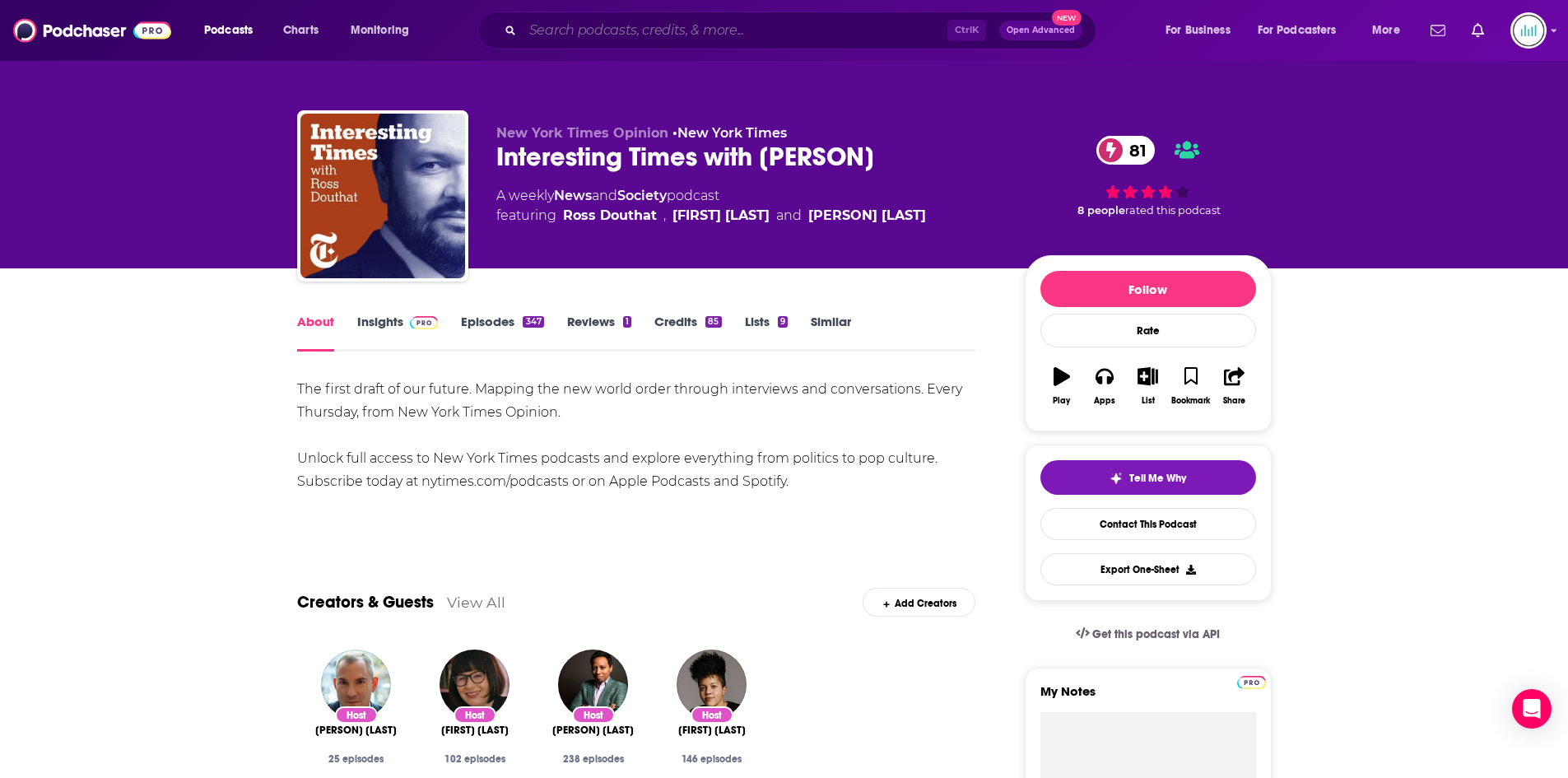 click at bounding box center [735, 30] 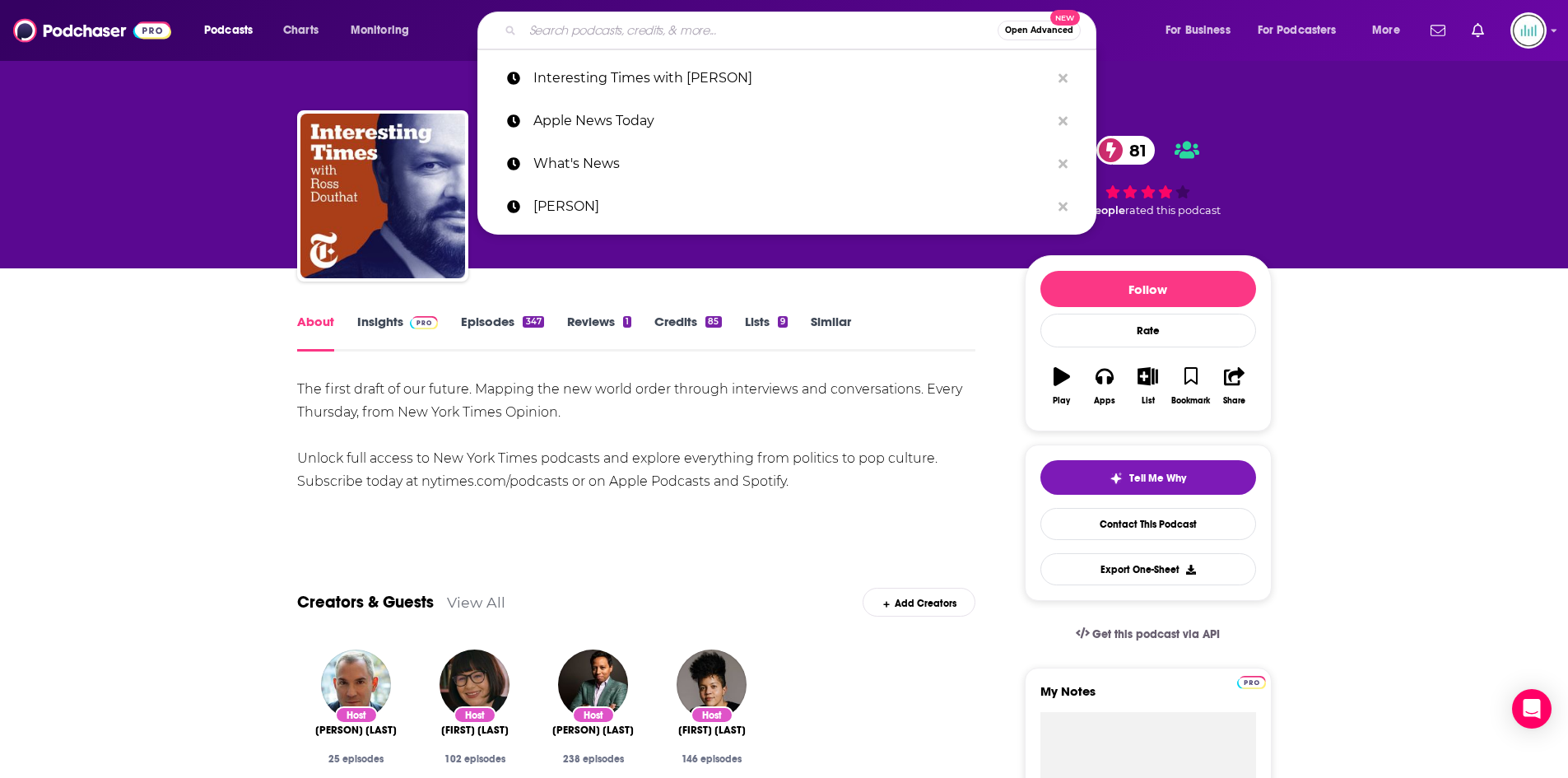 paste on "Kibbe on Liberty" 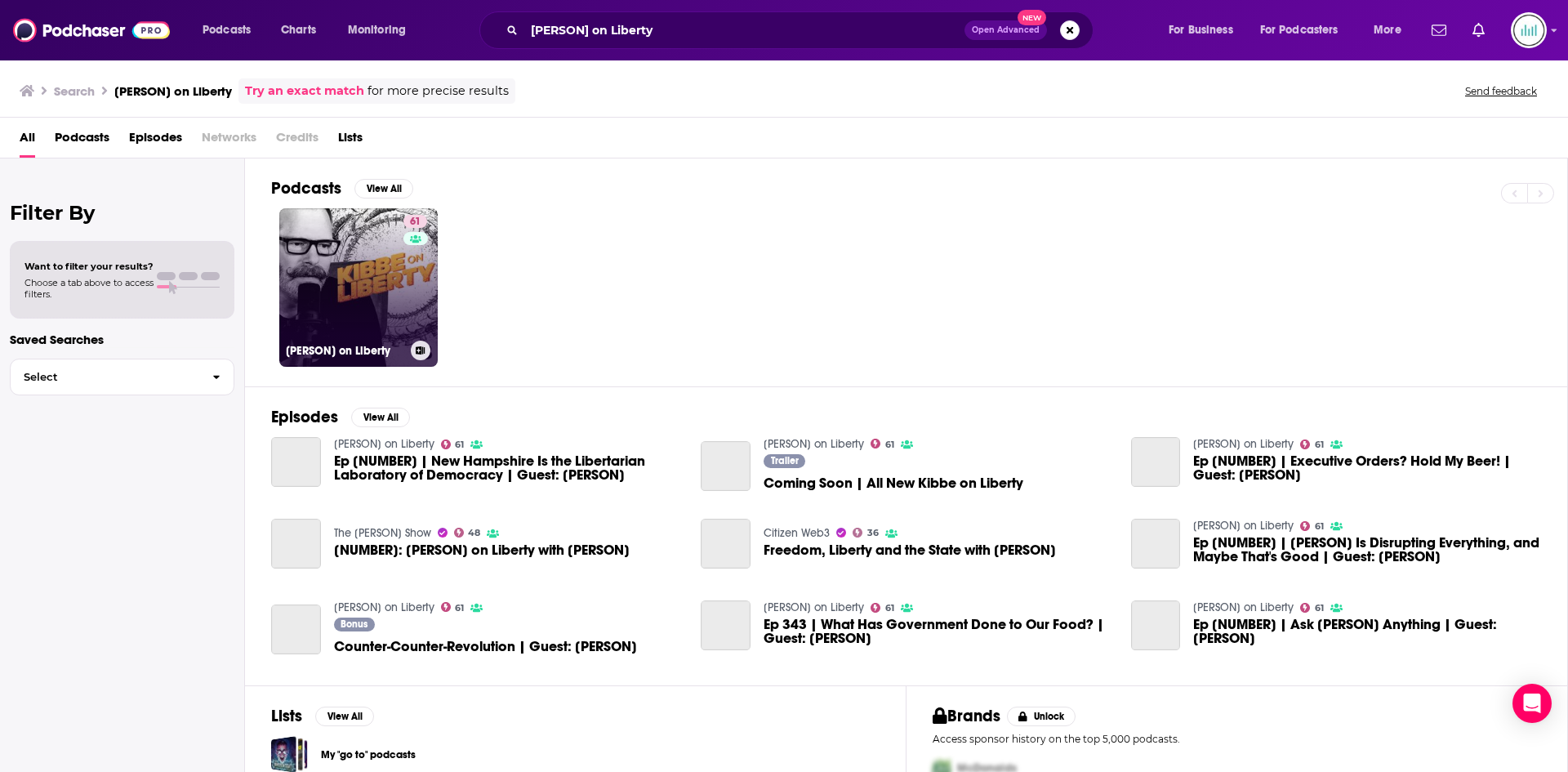 click on "61 Kibbe on Liberty" at bounding box center [359, 288] 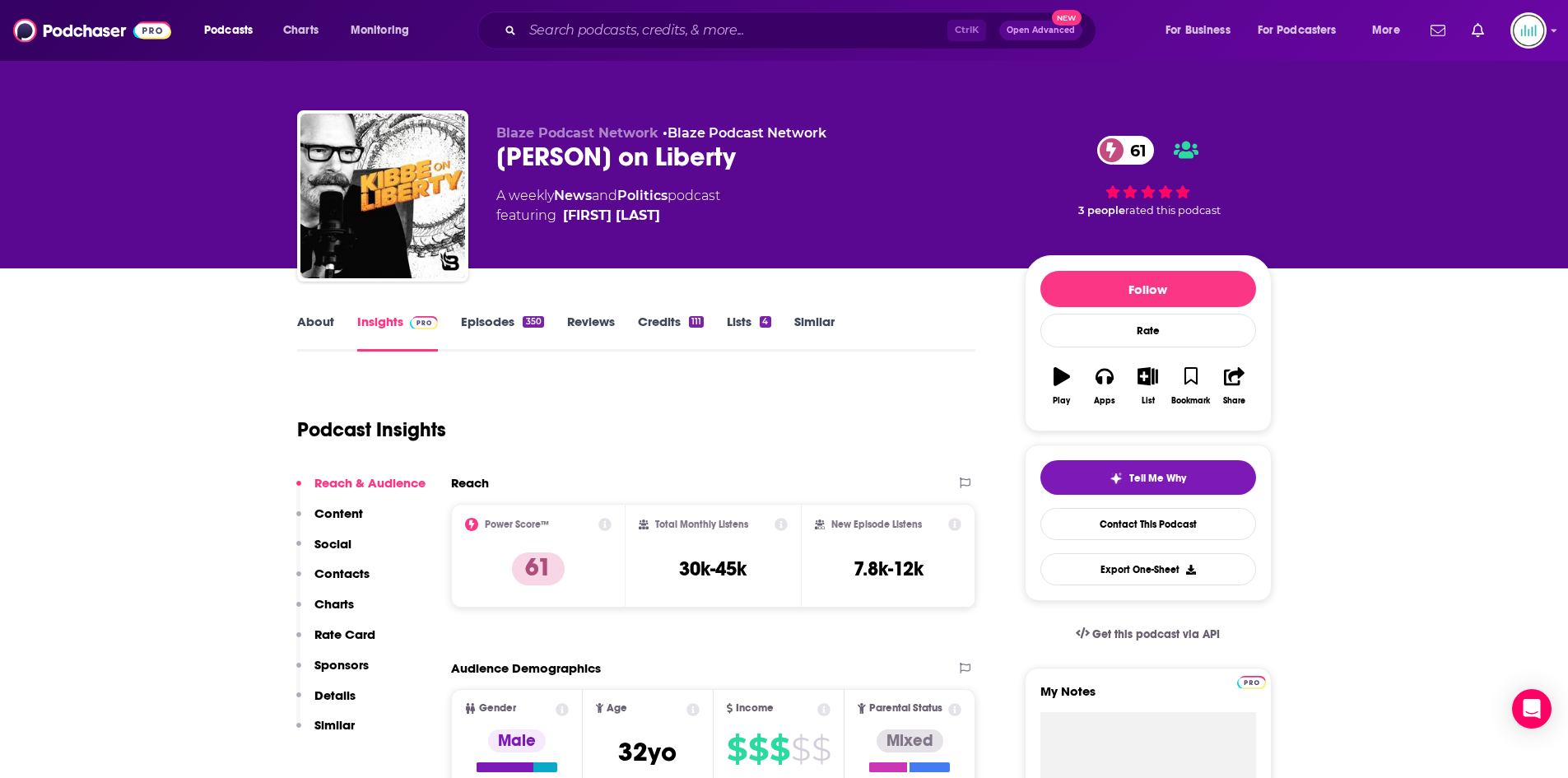 click on "Insights" at bounding box center [398, 333] 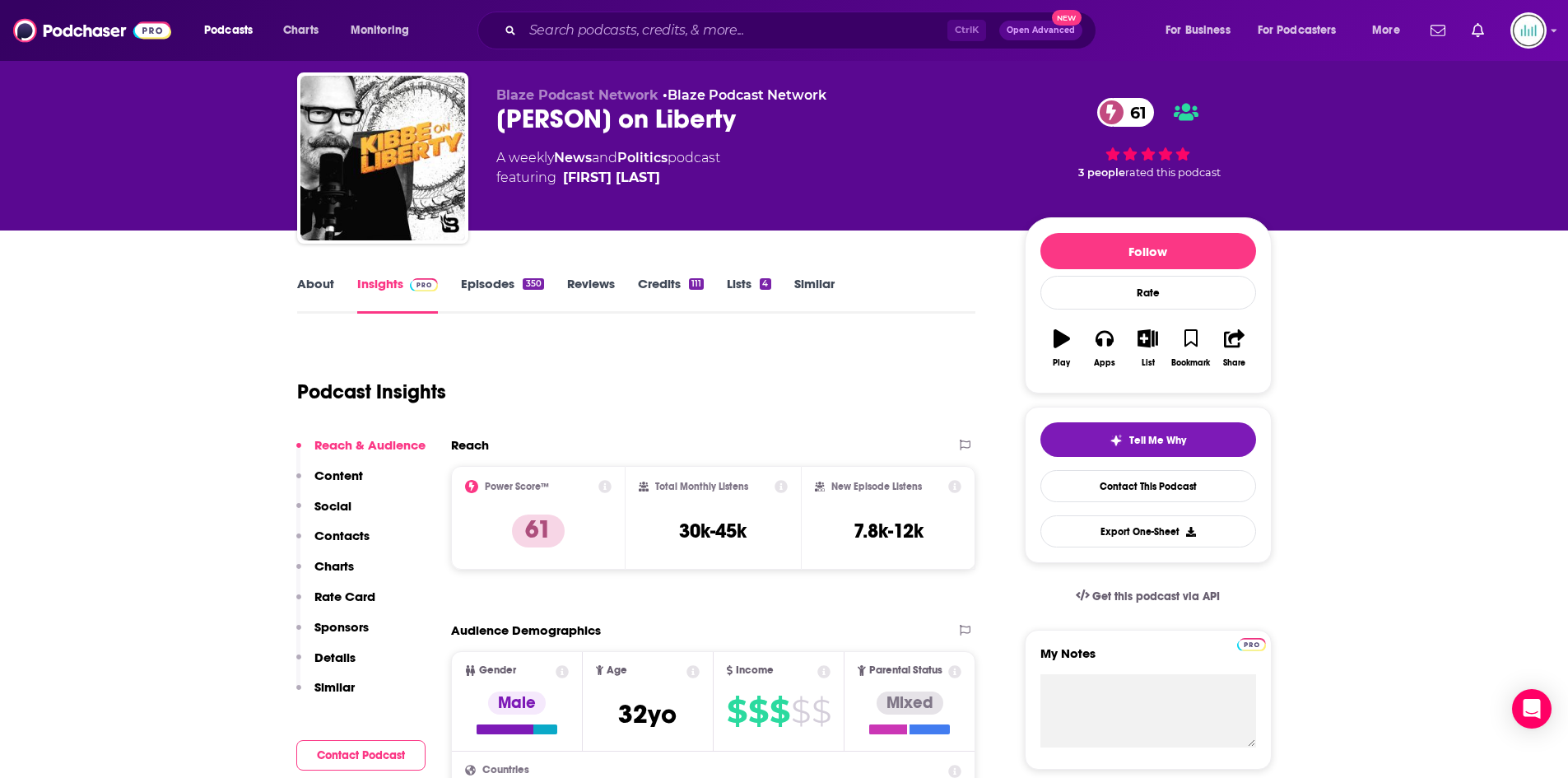 scroll, scrollTop: 0, scrollLeft: 0, axis: both 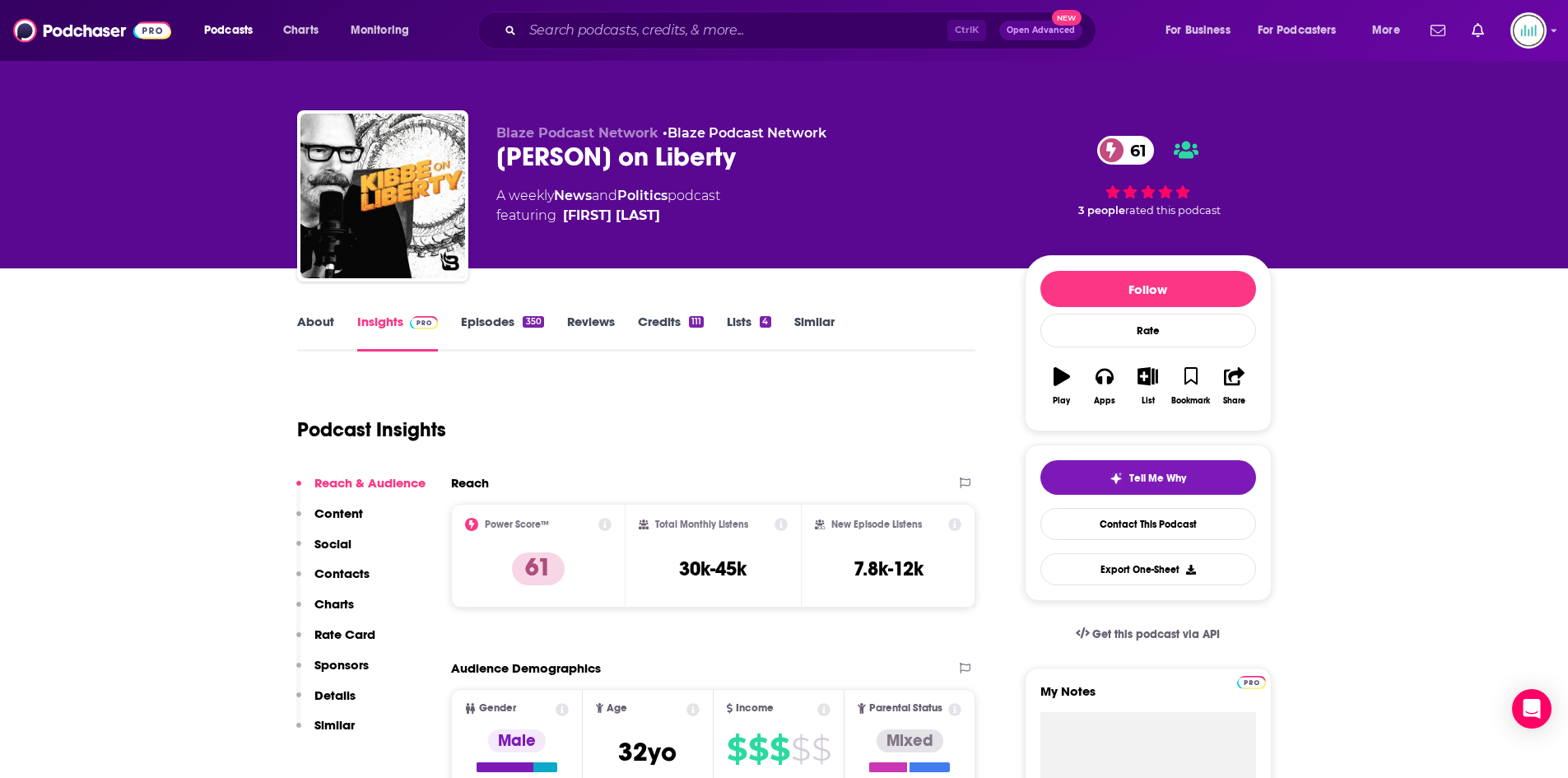 click on "About" at bounding box center [315, 333] 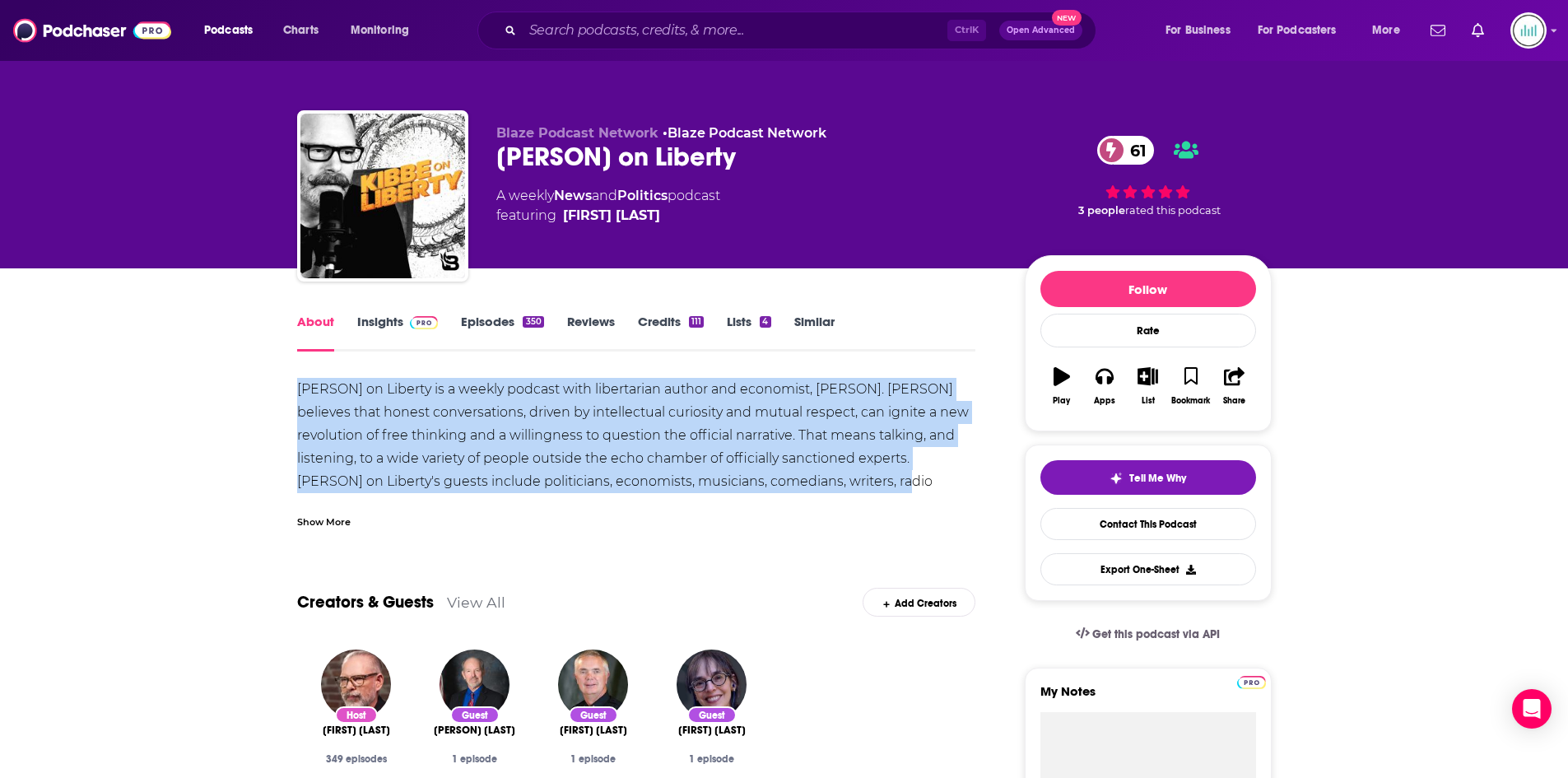 drag, startPoint x: 296, startPoint y: 384, endPoint x: 933, endPoint y: 471, distance: 642.9137 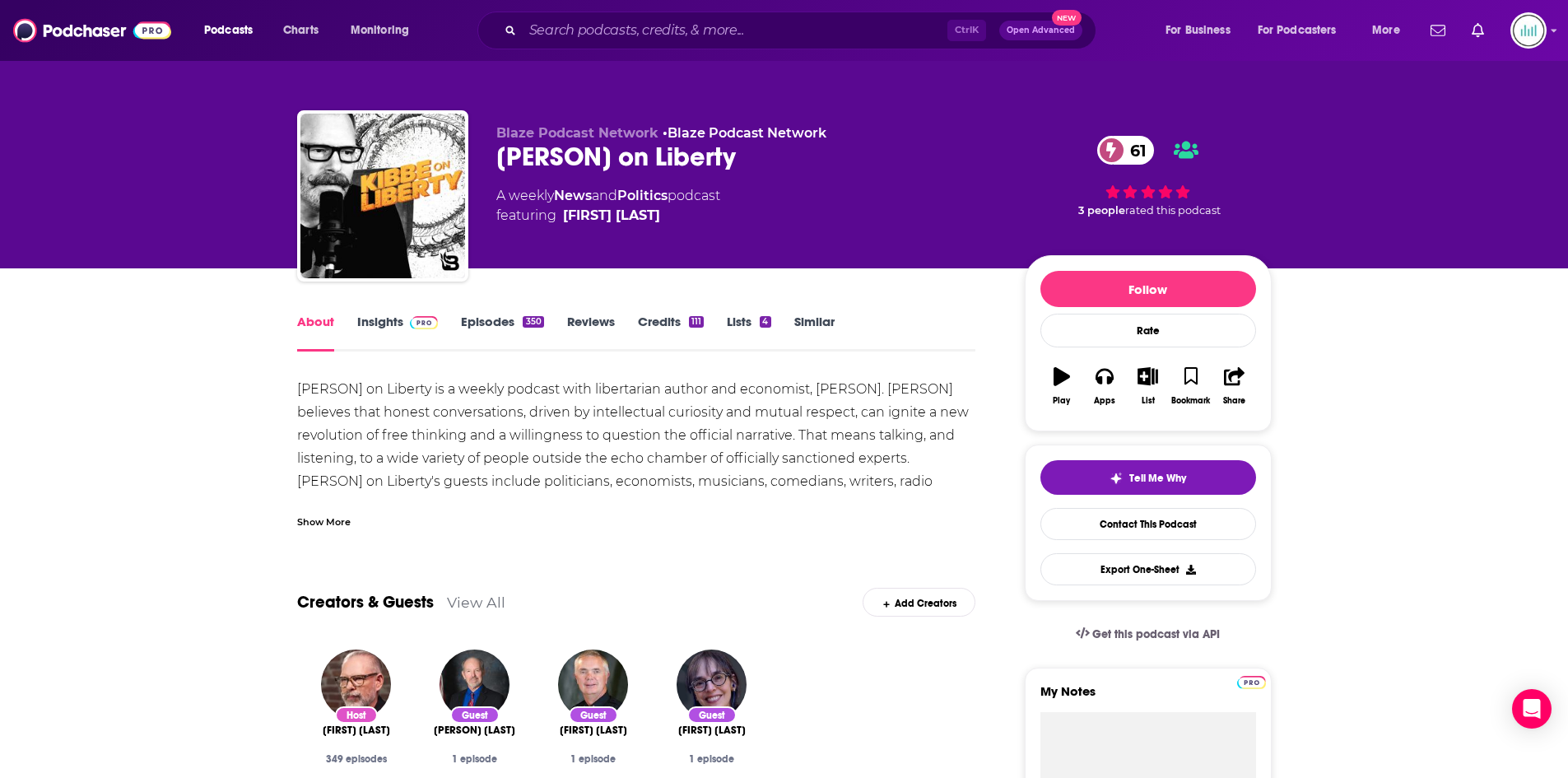 click on "Show More" at bounding box center (323, 520) 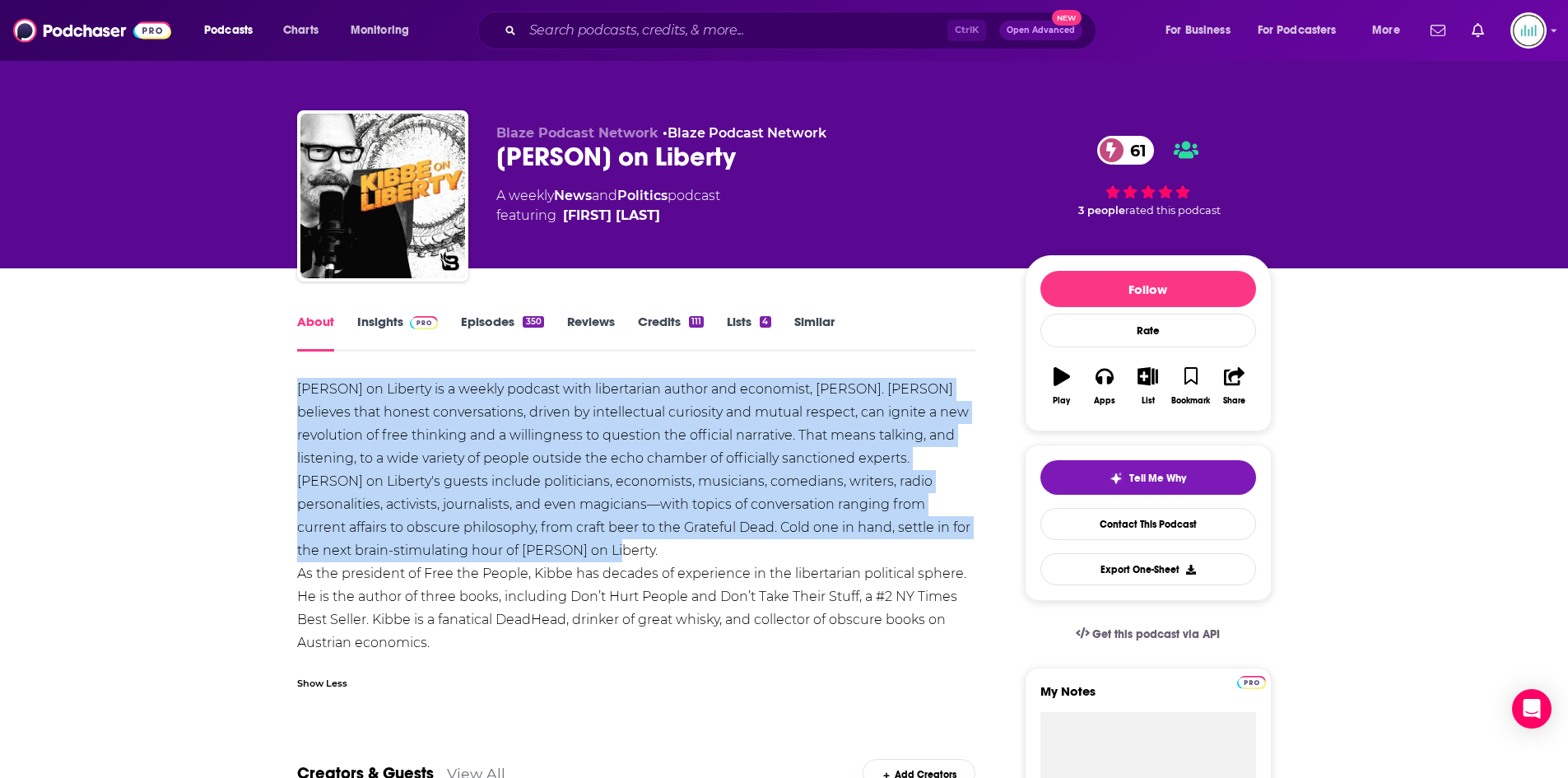 drag, startPoint x: 299, startPoint y: 383, endPoint x: 784, endPoint y: 543, distance: 510.7103 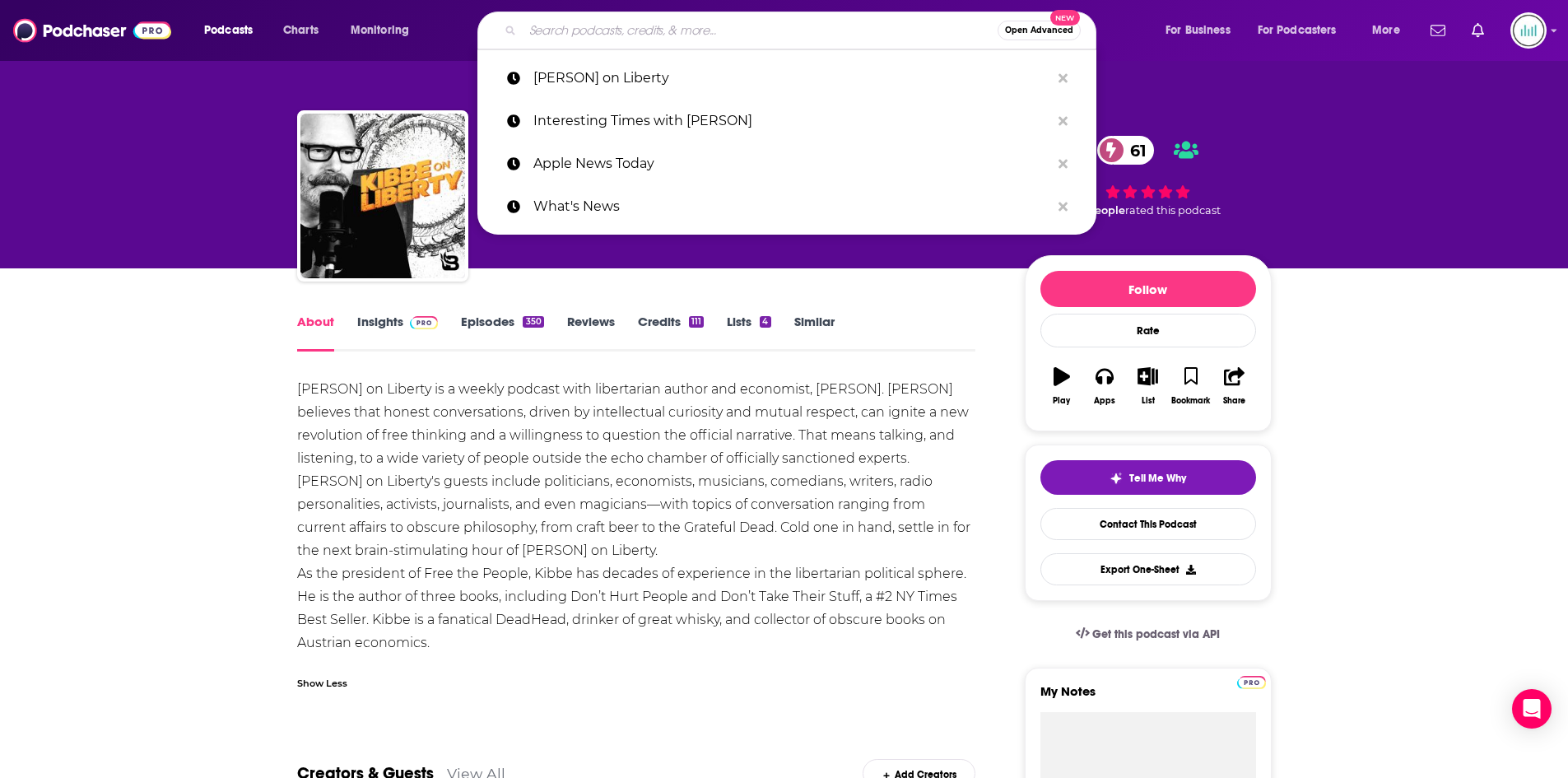 click at bounding box center (760, 30) 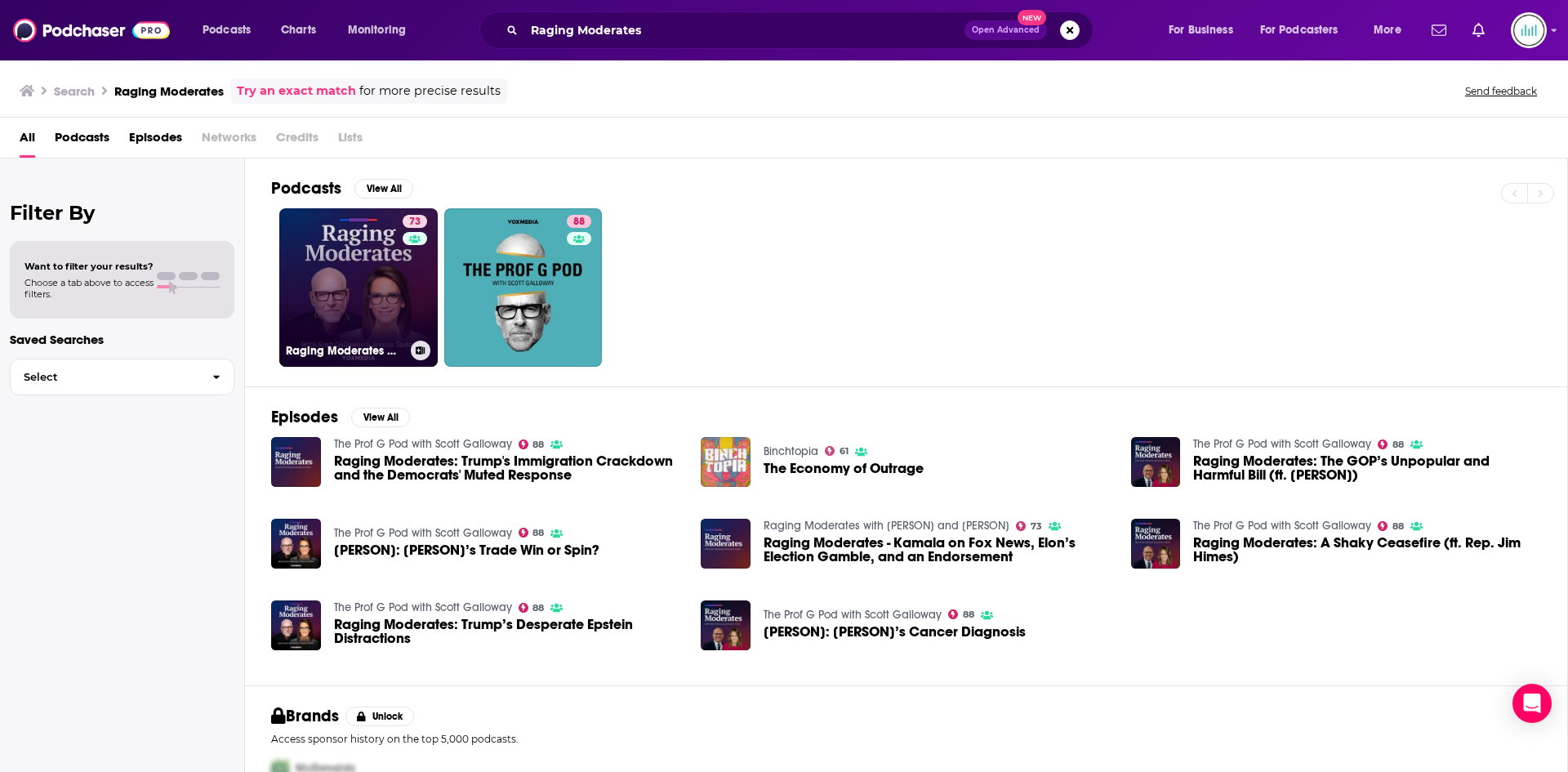 click on "73 Raging Moderates with Scott Galloway and Jessica Tarlov" at bounding box center (359, 288) 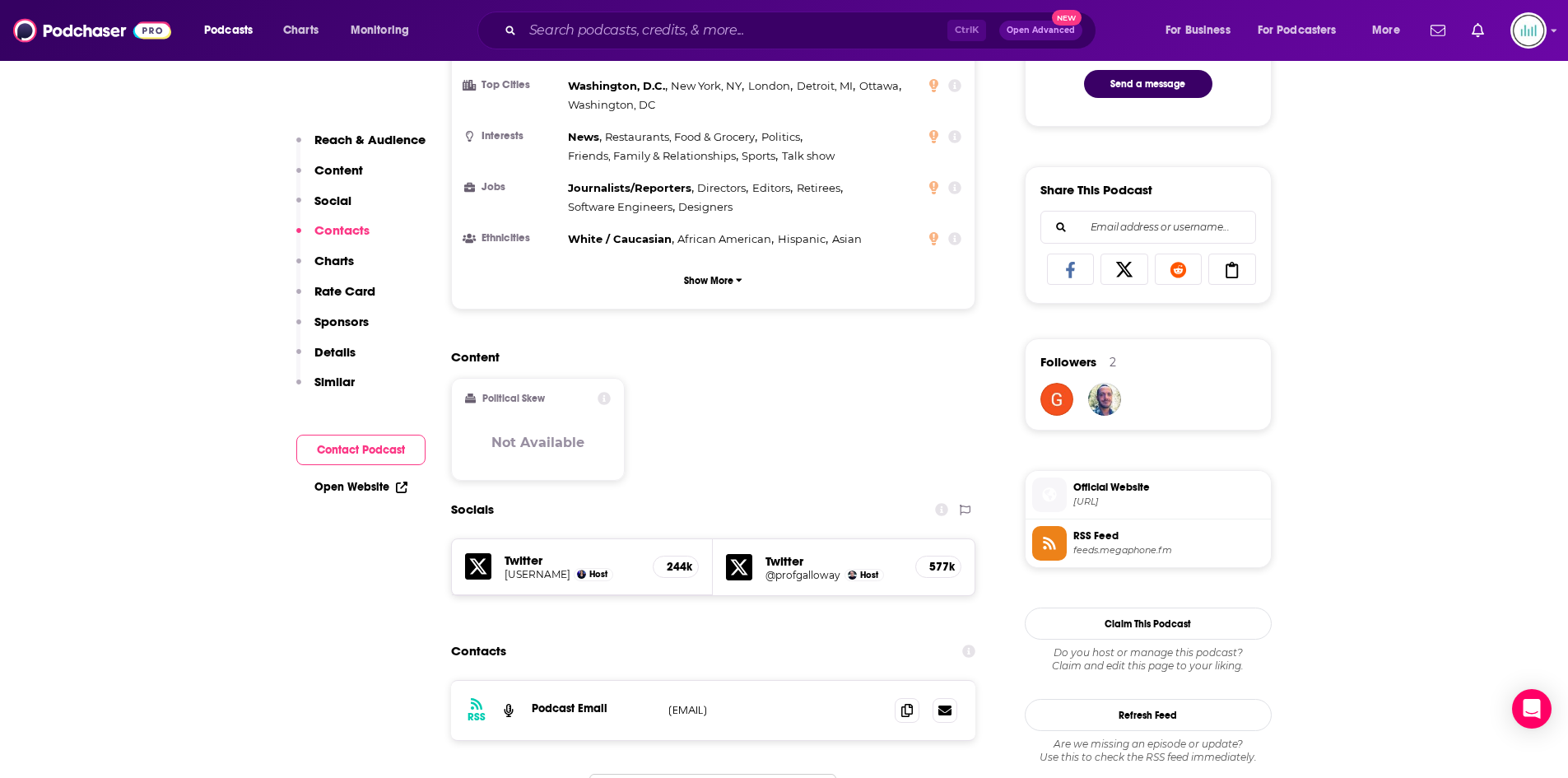 scroll, scrollTop: 1317, scrollLeft: 0, axis: vertical 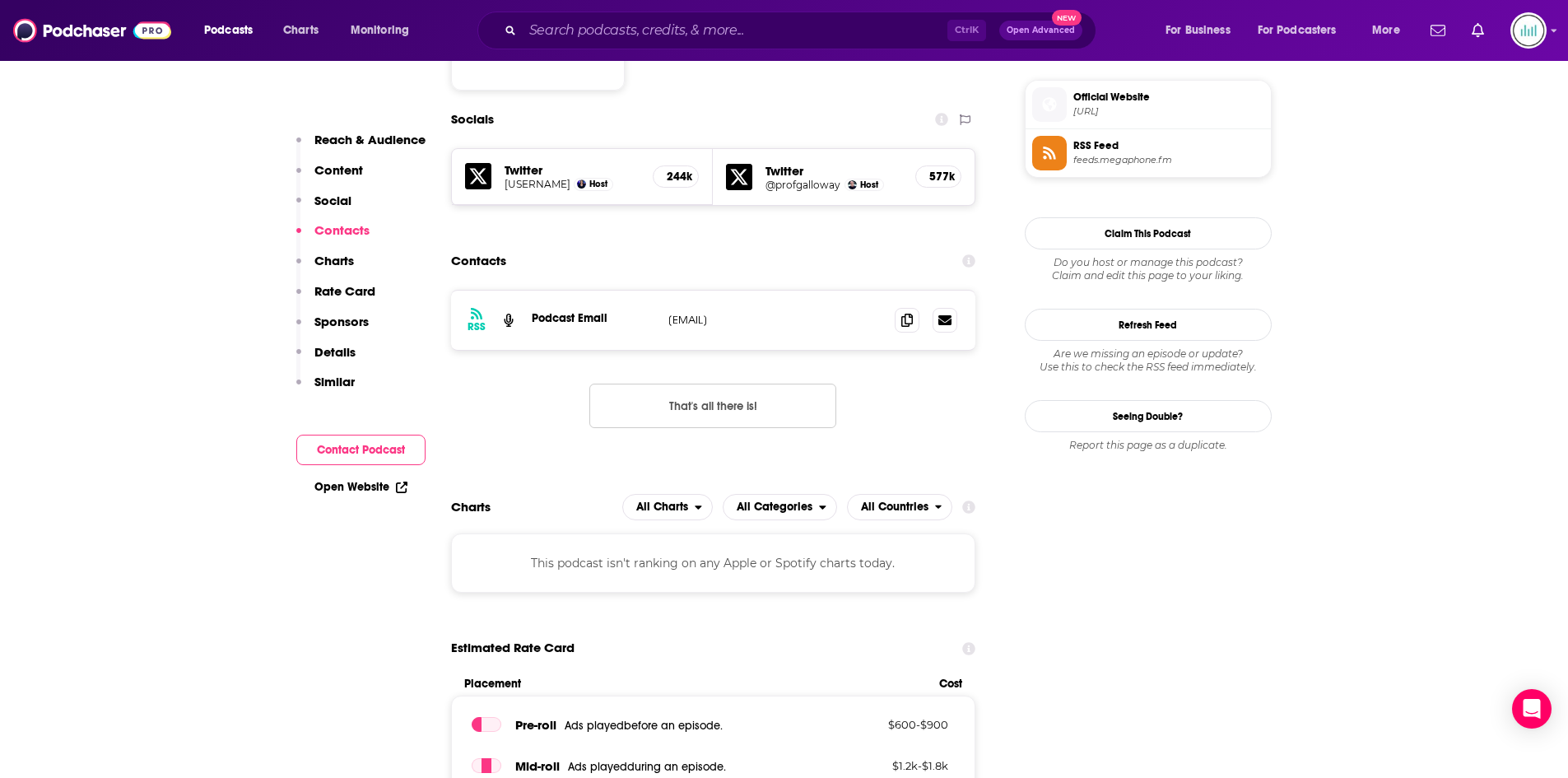 drag, startPoint x: 838, startPoint y: 319, endPoint x: 665, endPoint y: 325, distance: 173.10401 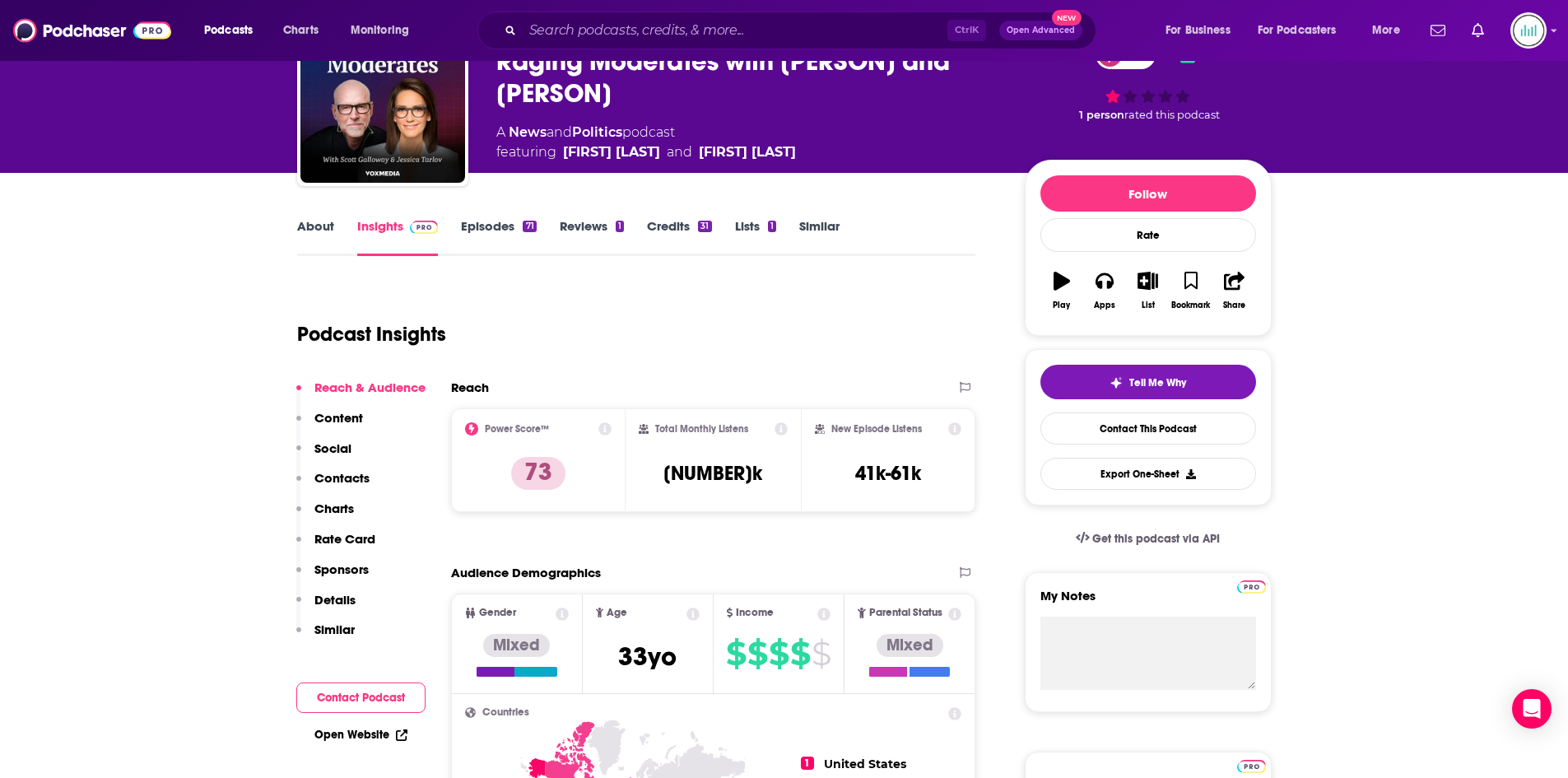 scroll, scrollTop: 0, scrollLeft: 0, axis: both 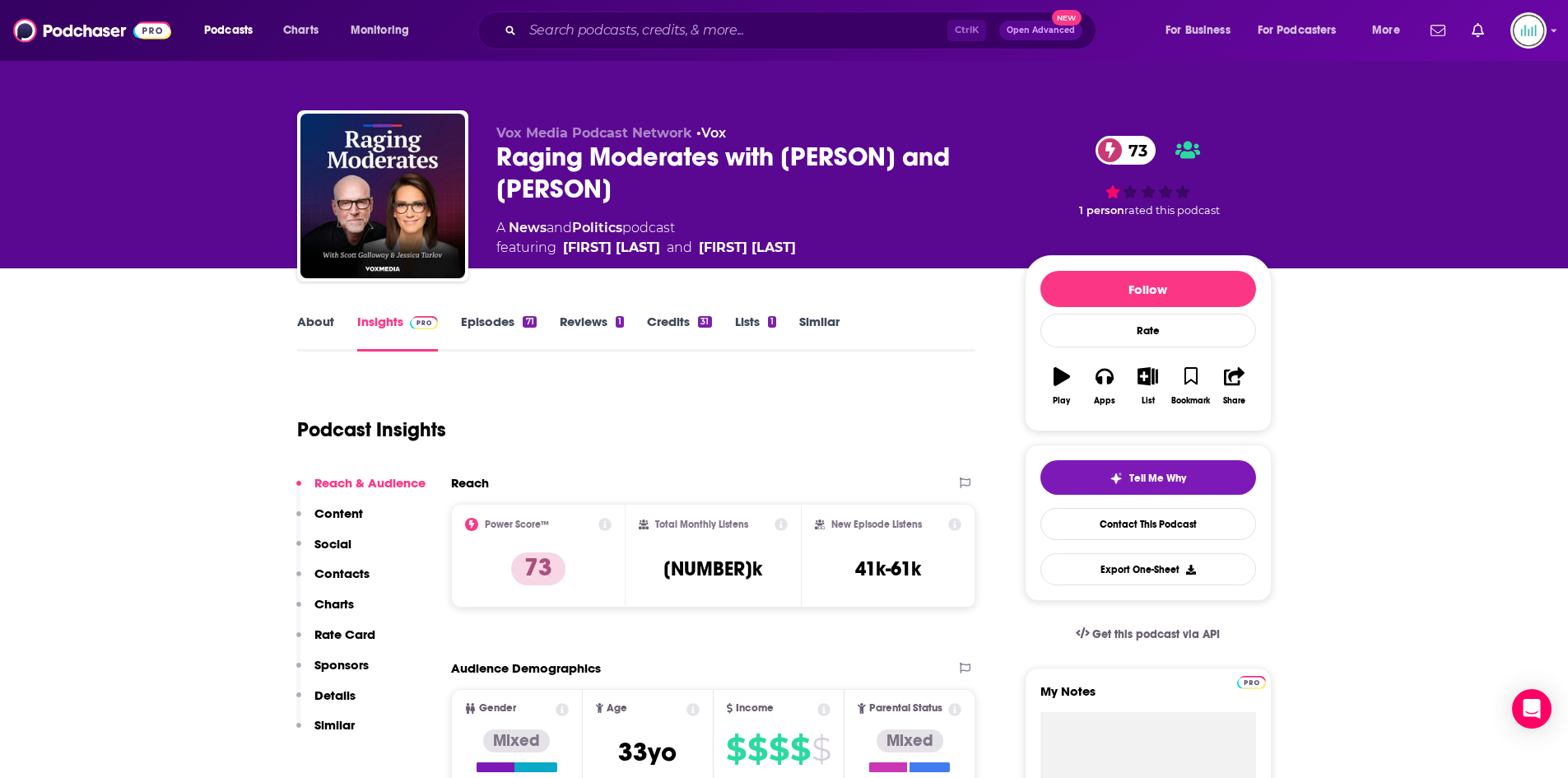 click on "About" at bounding box center [315, 333] 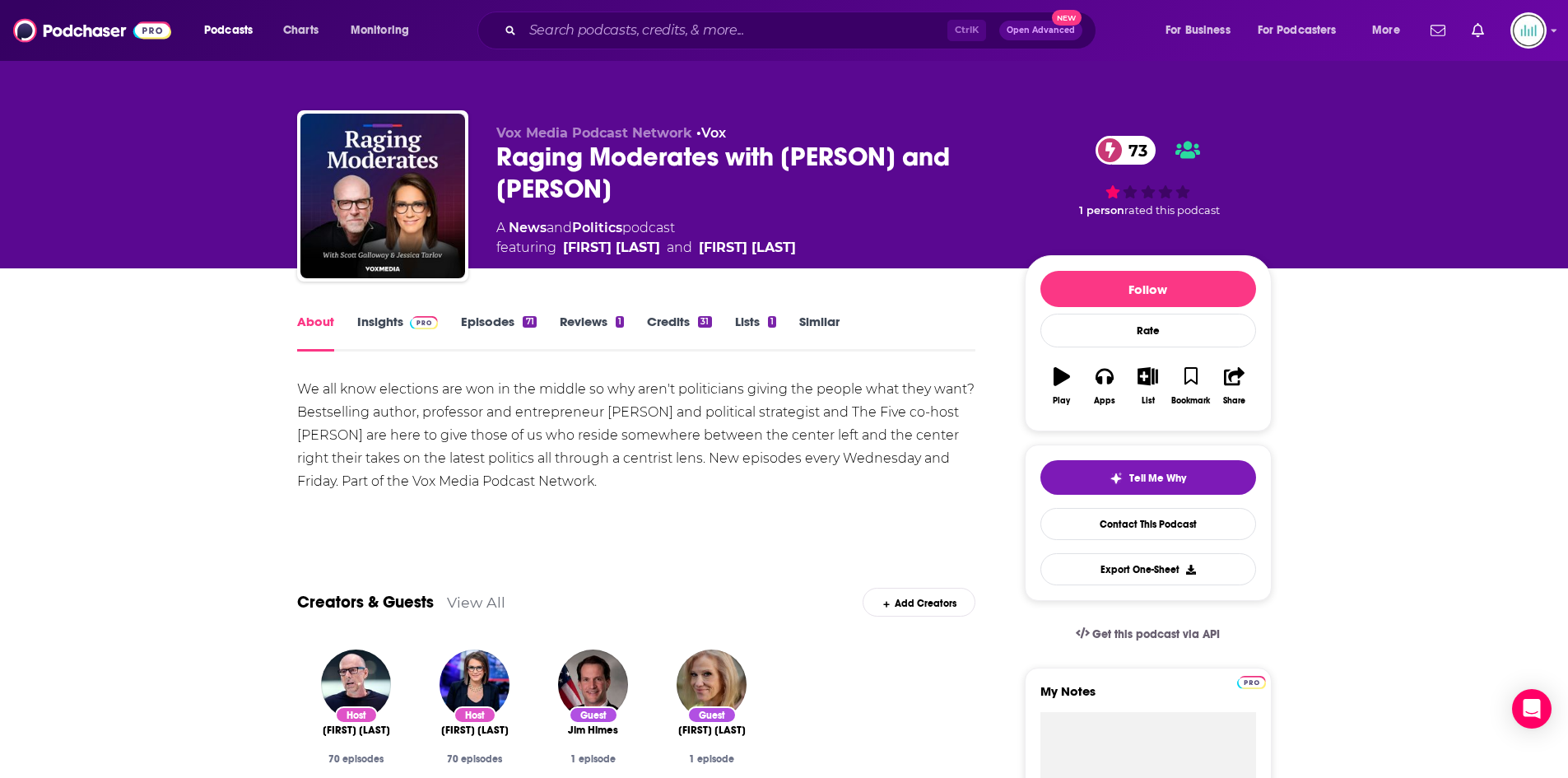 drag, startPoint x: 296, startPoint y: 387, endPoint x: 638, endPoint y: 487, distance: 356.32 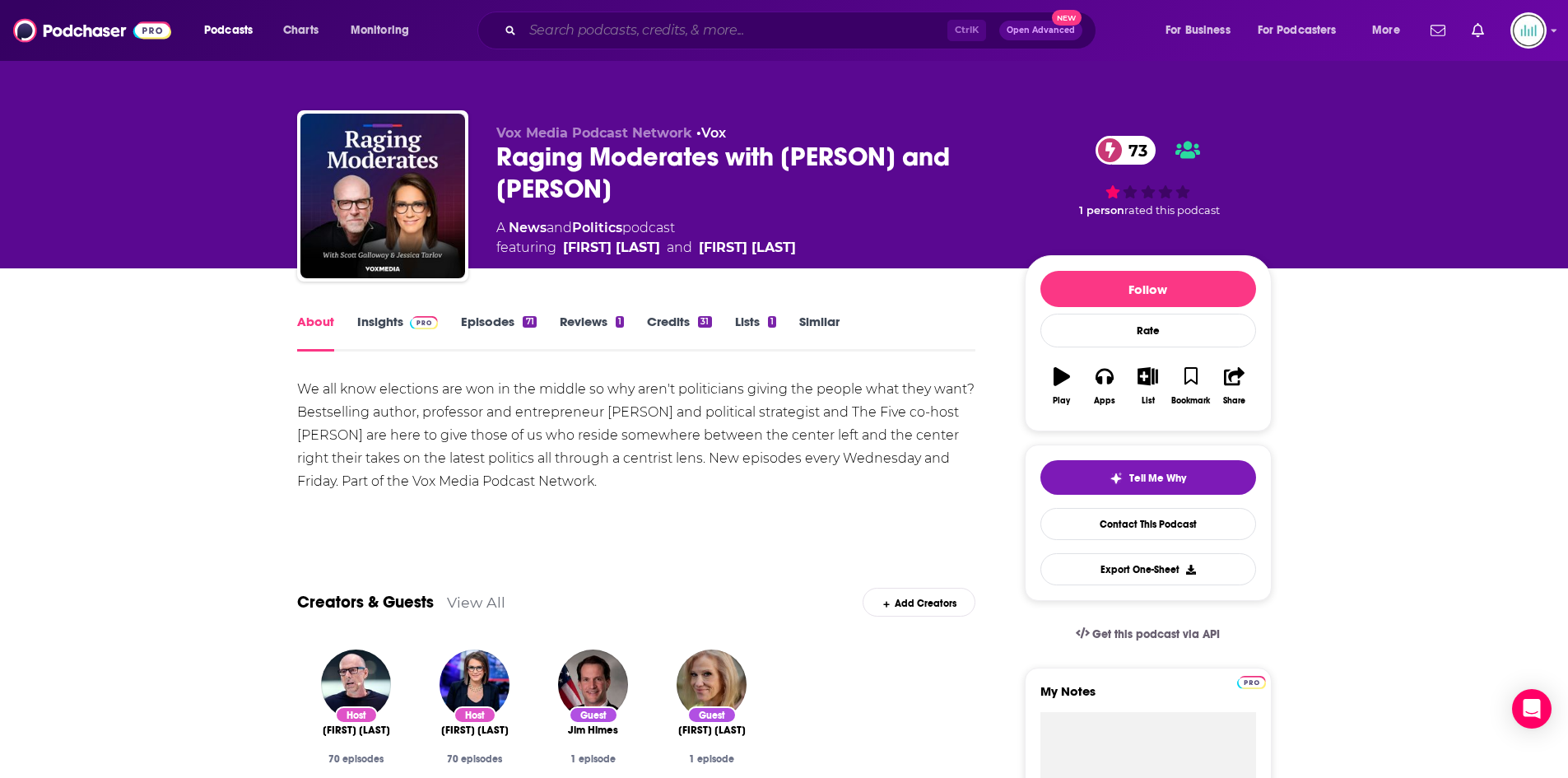 click at bounding box center (735, 30) 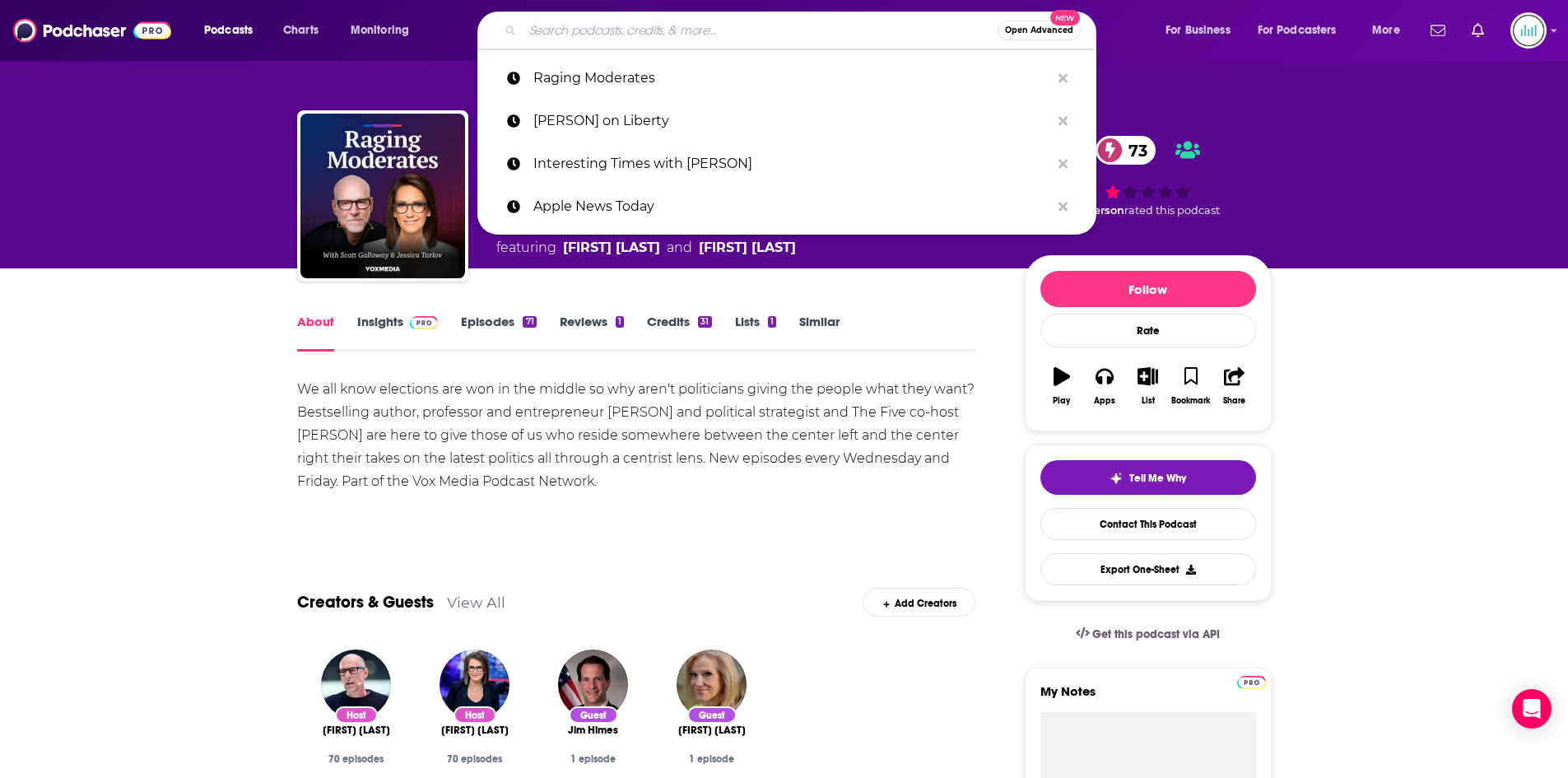 paste on "Mehdi Unfiltered" 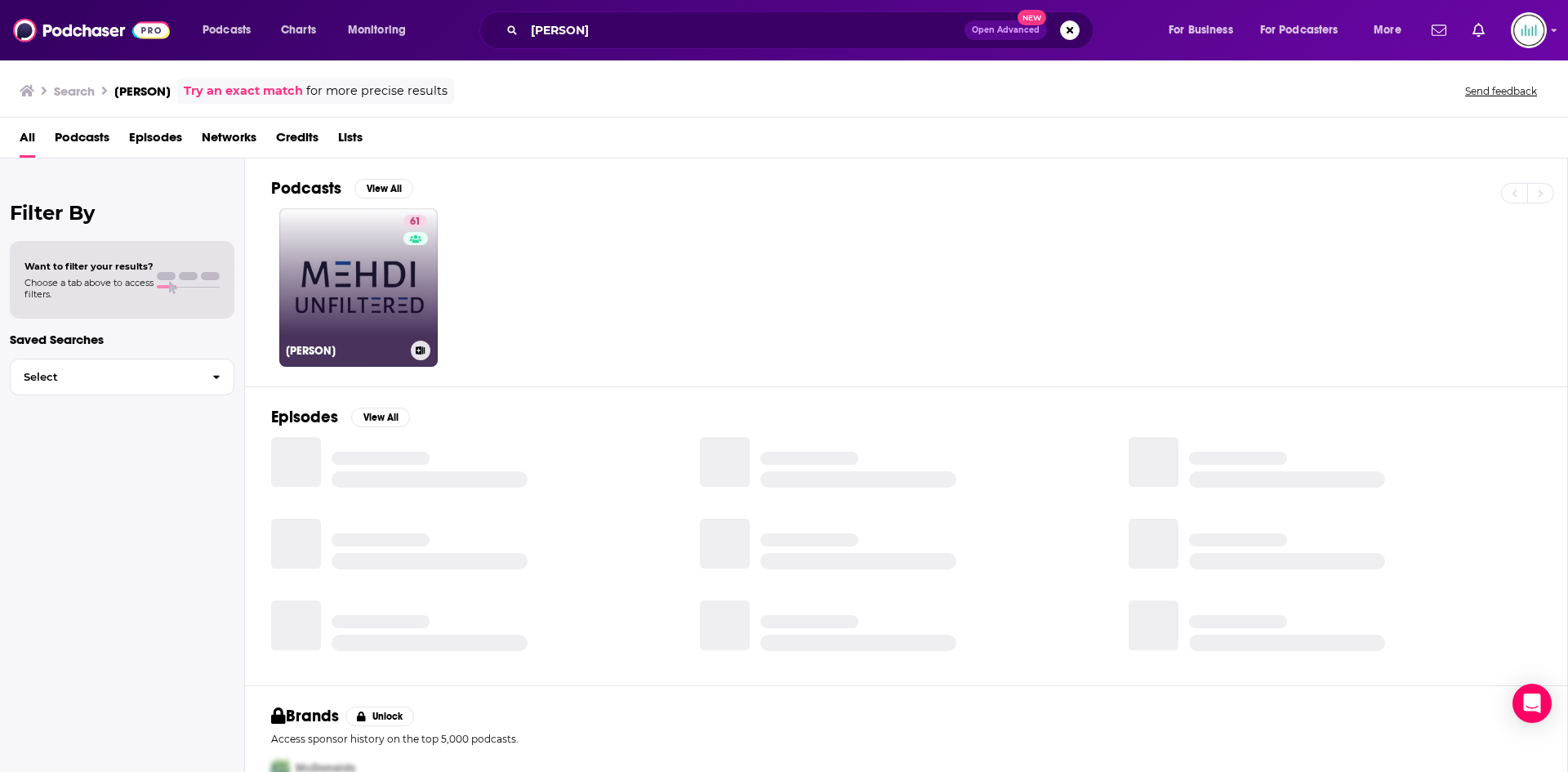 click on "61 Mehdi Unfiltered" at bounding box center [359, 288] 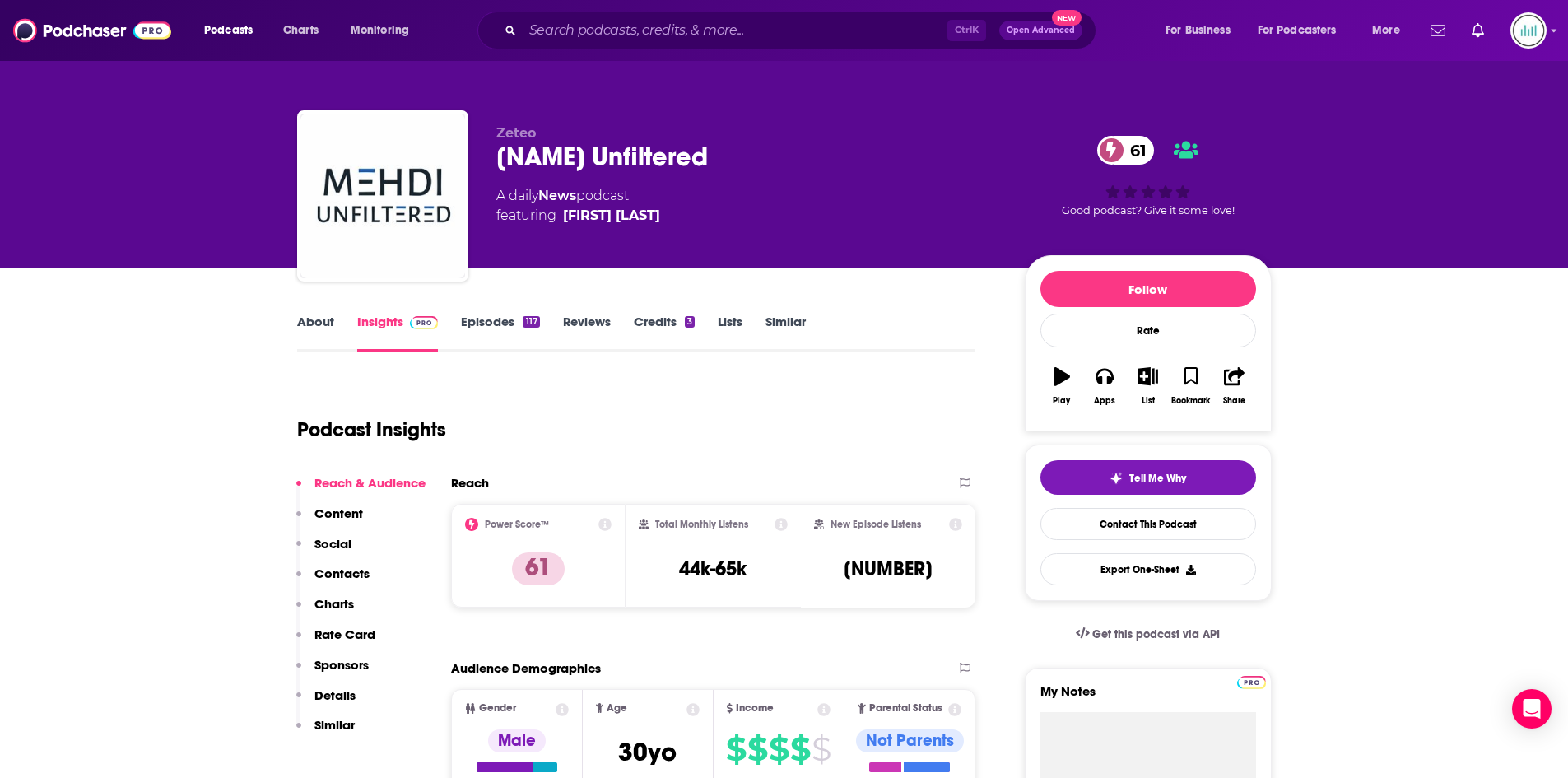 scroll, scrollTop: 0, scrollLeft: 0, axis: both 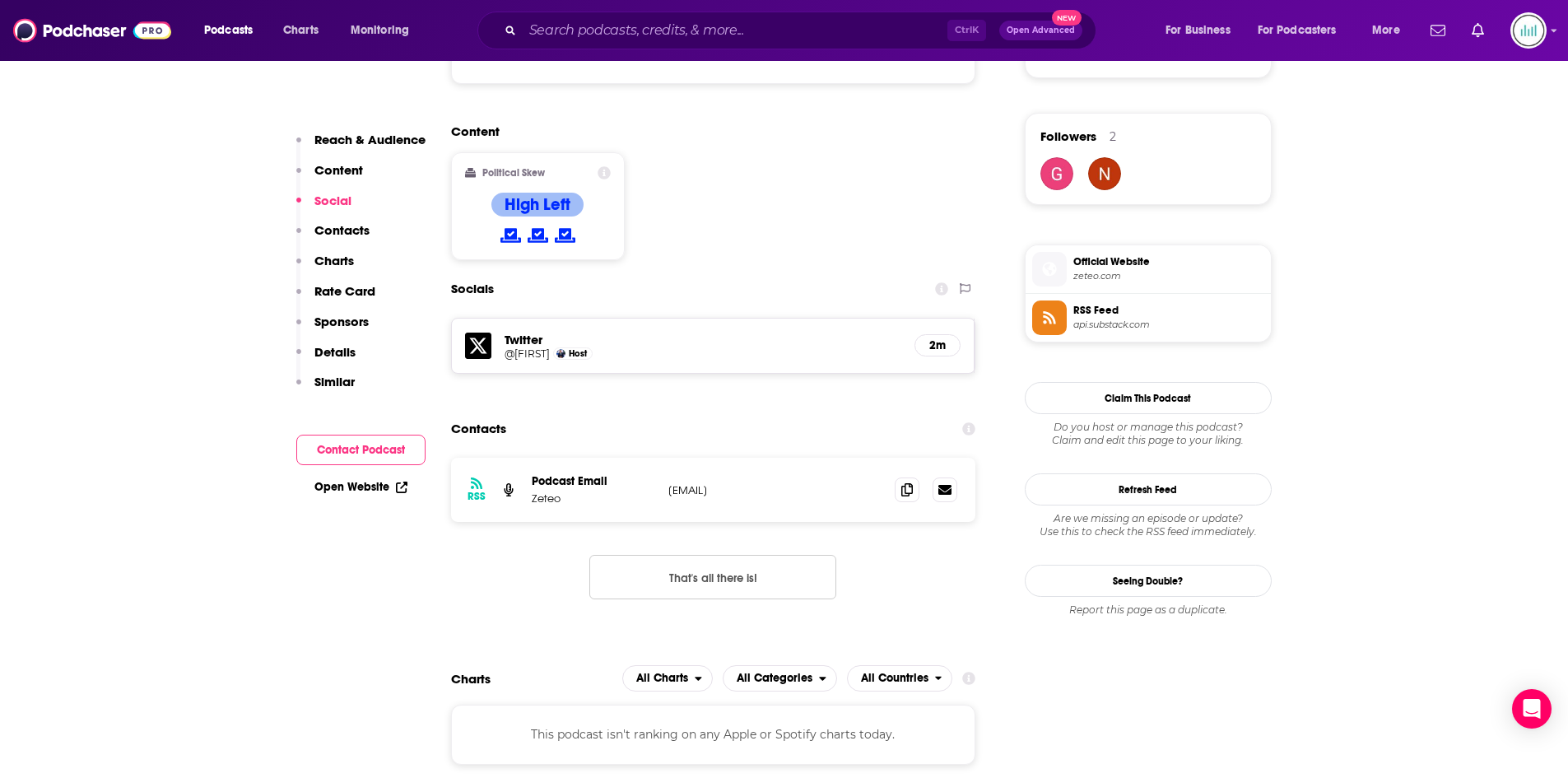 drag, startPoint x: 787, startPoint y: 499, endPoint x: 663, endPoint y: 499, distance: 124 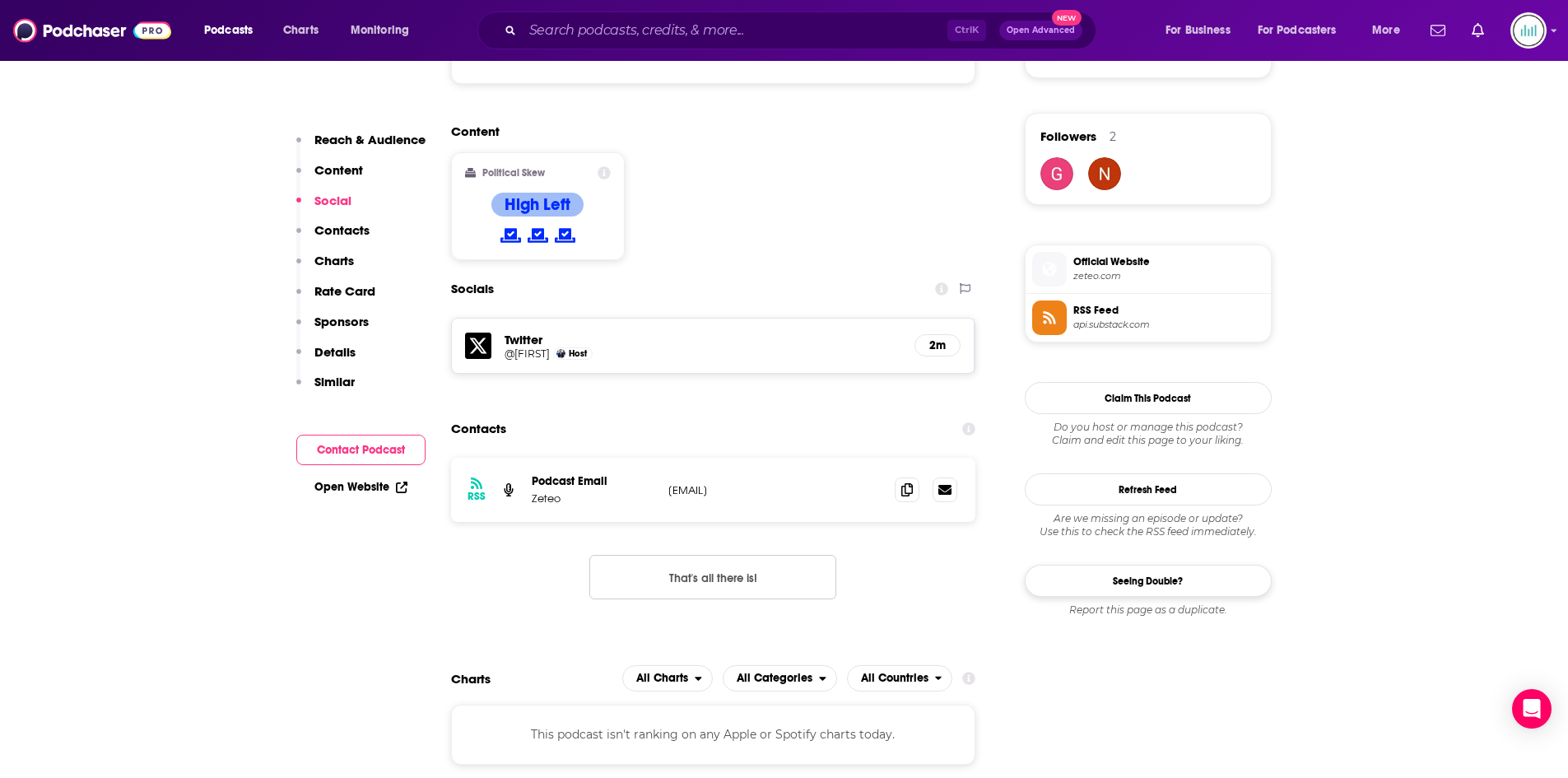 copy on "[EMAIL]" 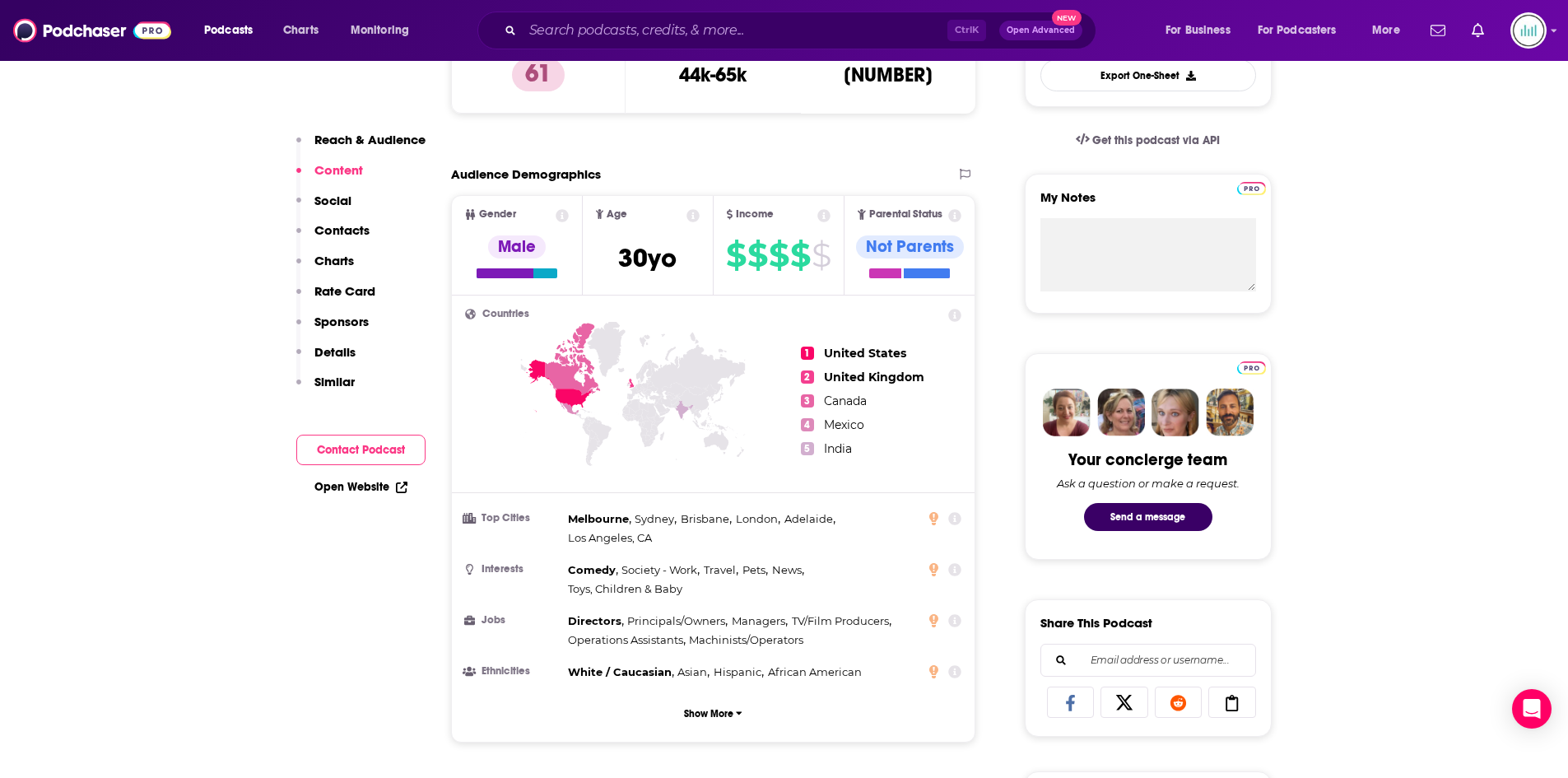 scroll, scrollTop: 0, scrollLeft: 0, axis: both 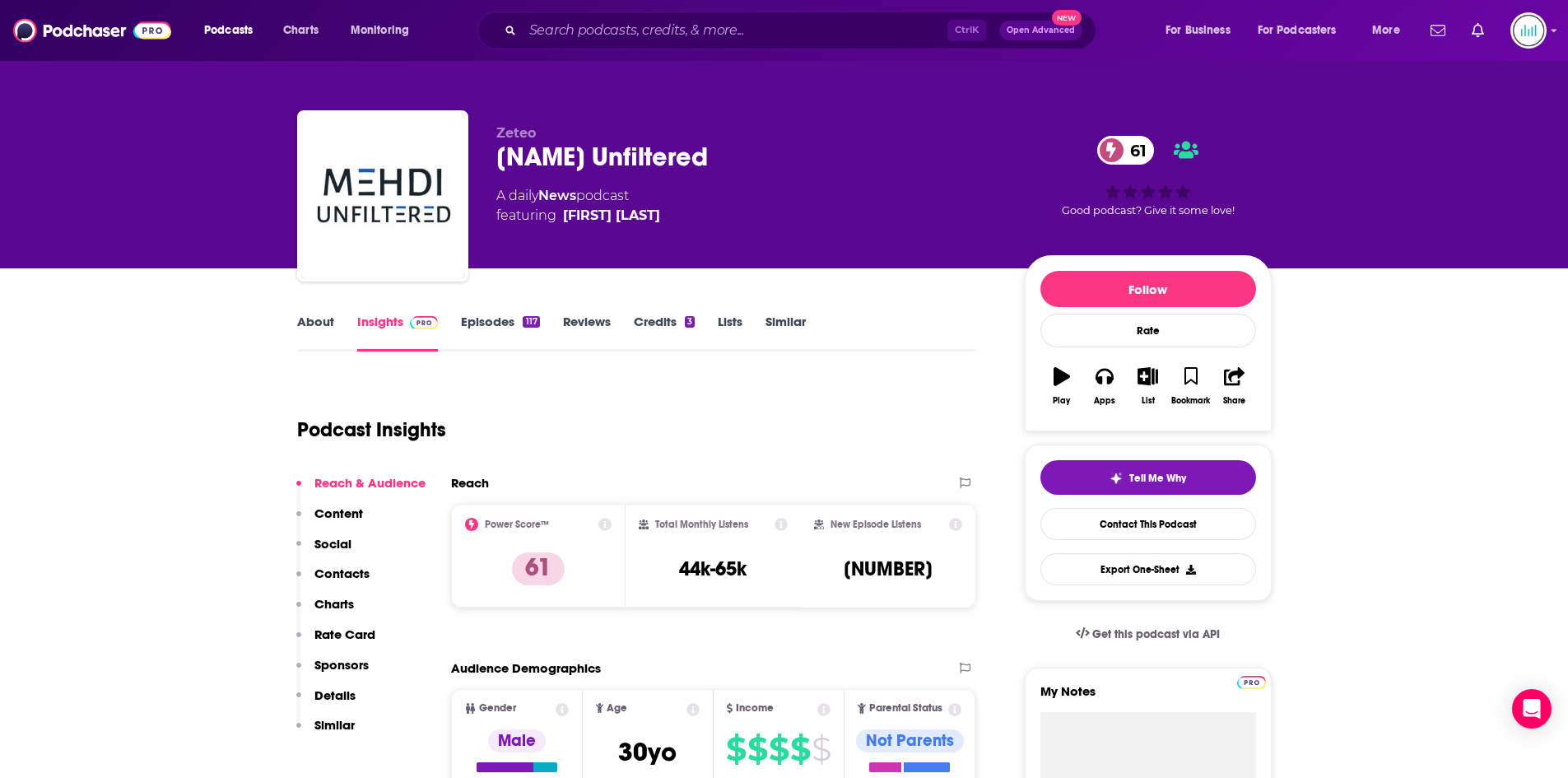 click on "About" at bounding box center (315, 333) 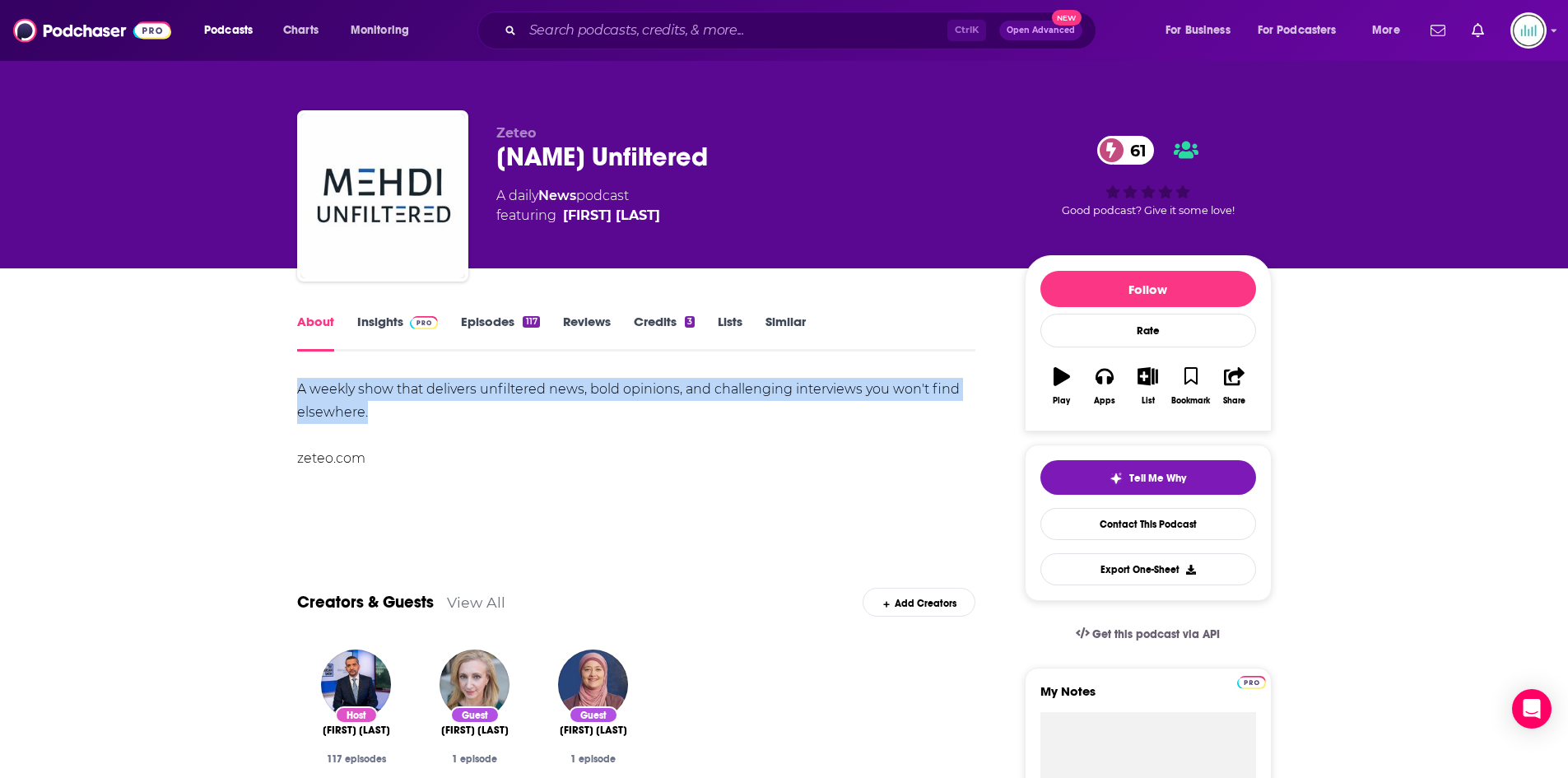 drag, startPoint x: 366, startPoint y: 413, endPoint x: 270, endPoint y: 382, distance: 100.88112 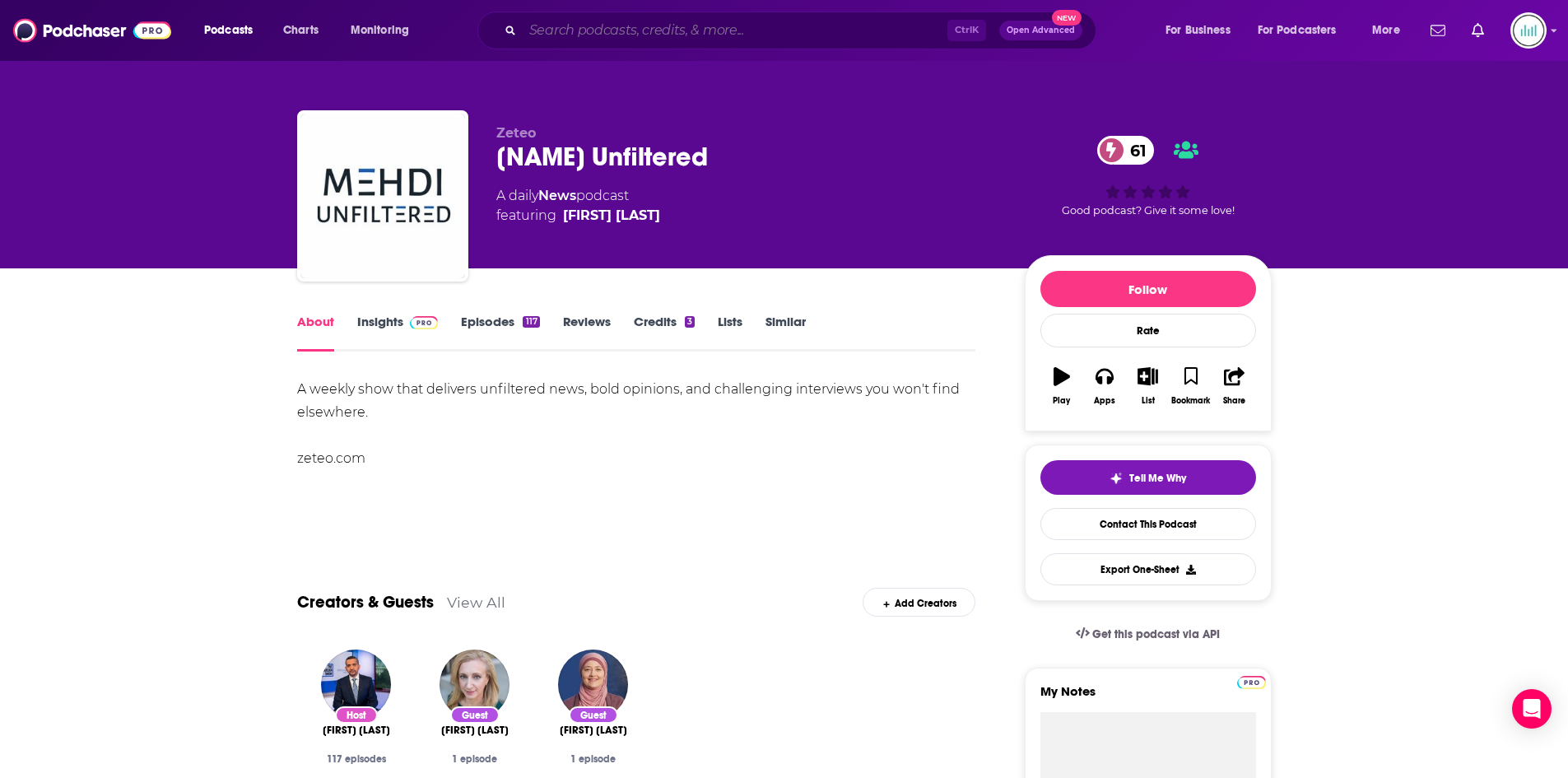 click at bounding box center (735, 30) 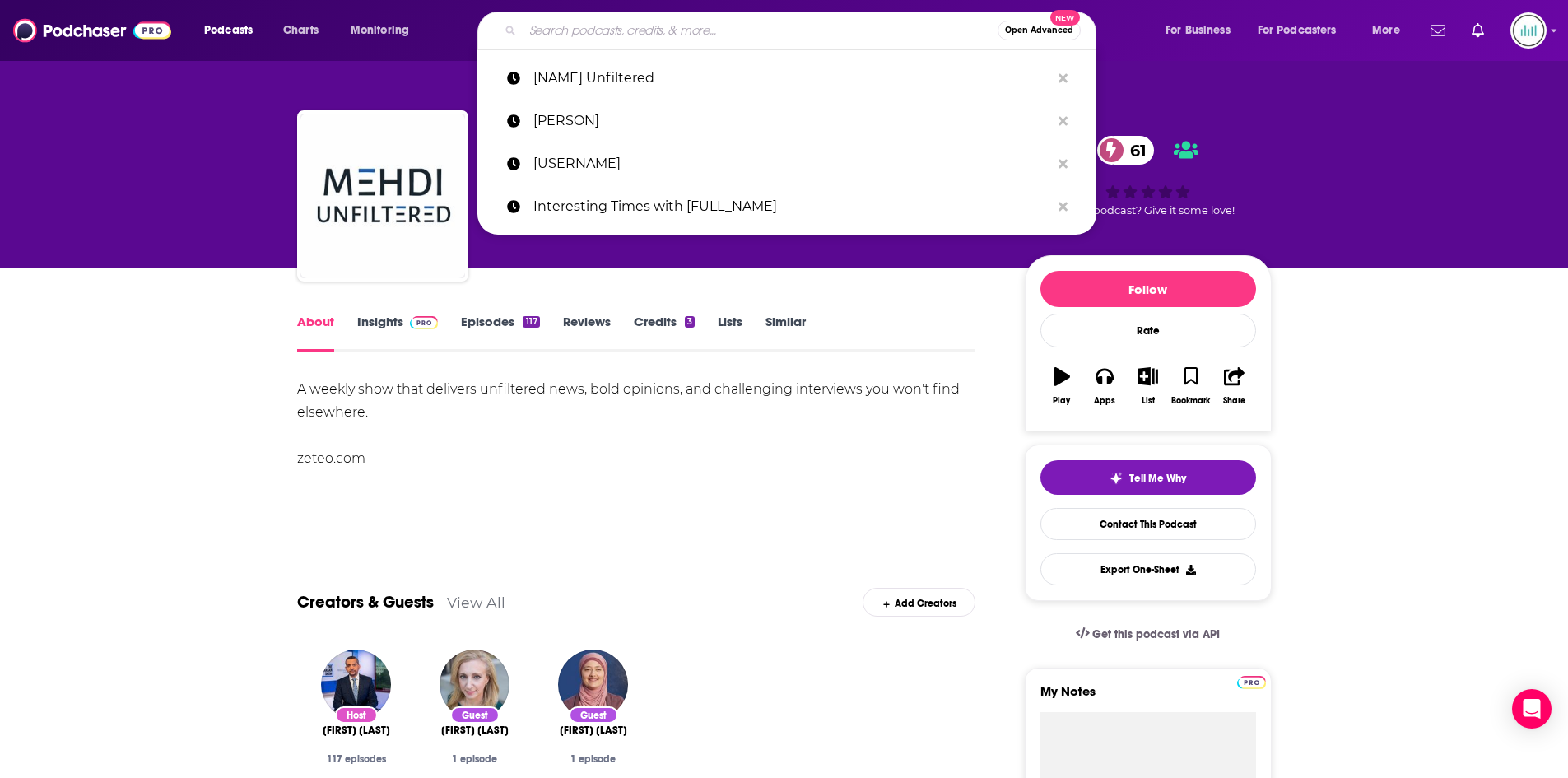 paste on "The Next Level" 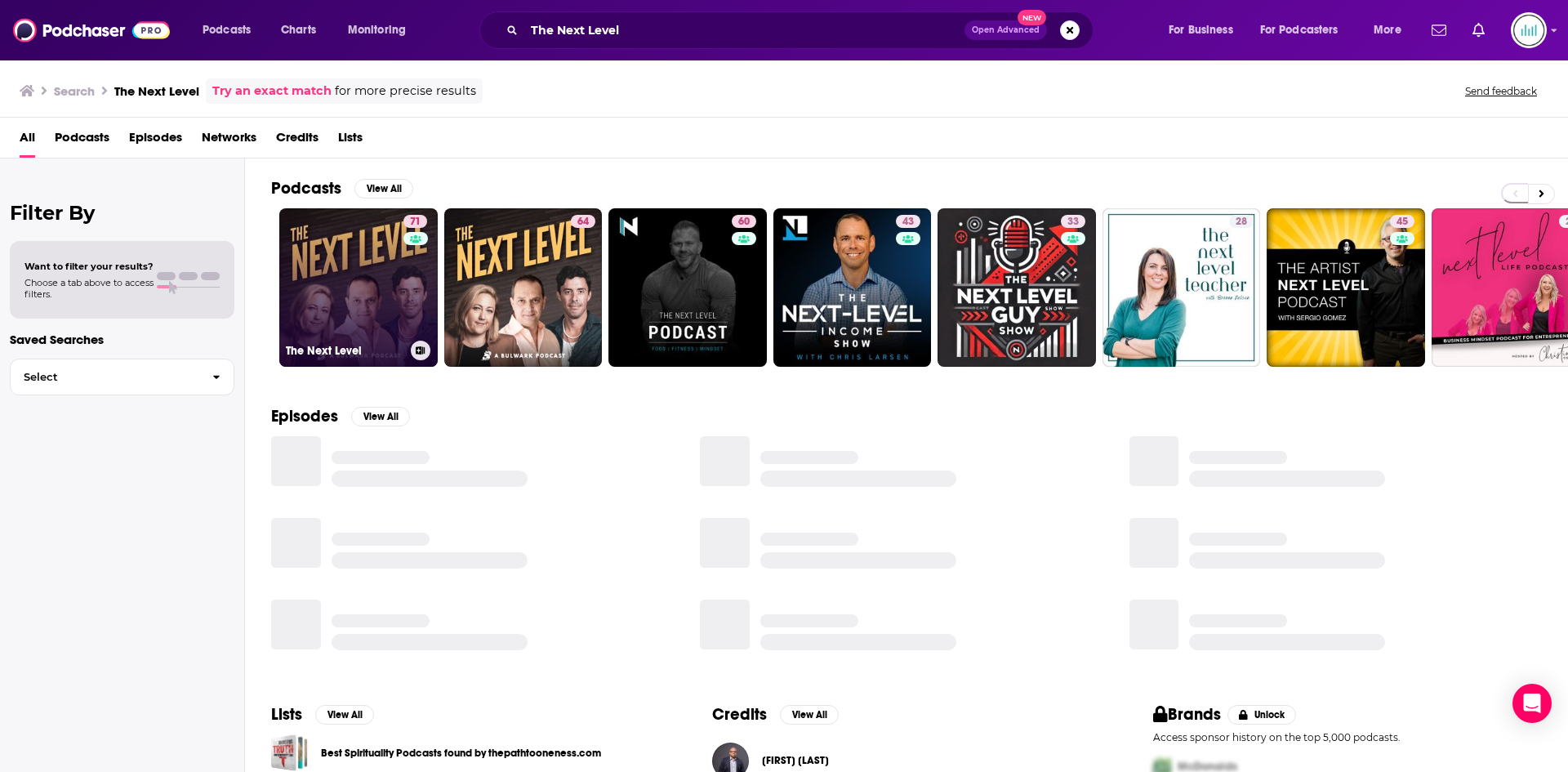 click on "71 The Next Level" at bounding box center (359, 288) 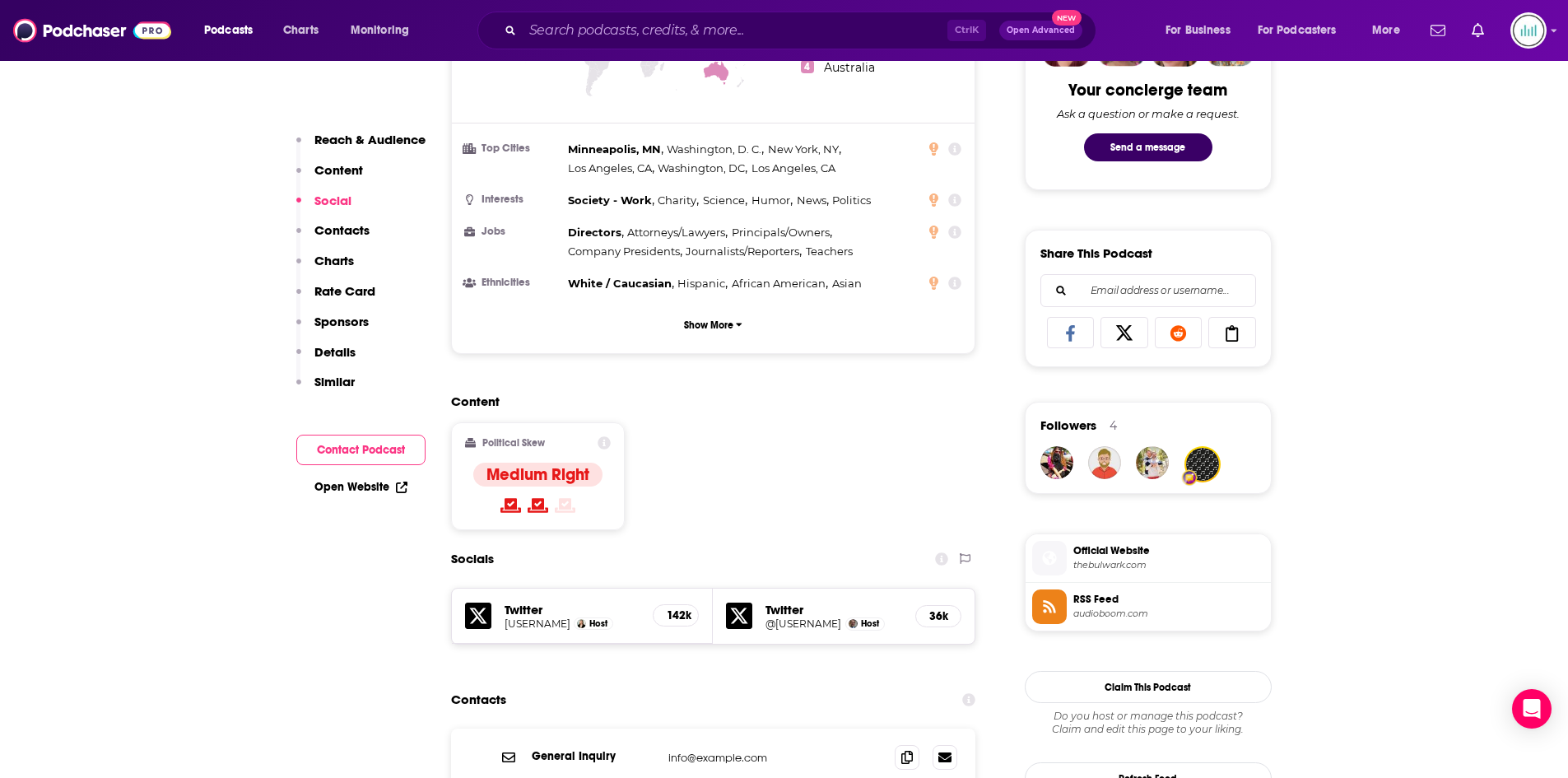 scroll, scrollTop: 1153, scrollLeft: 0, axis: vertical 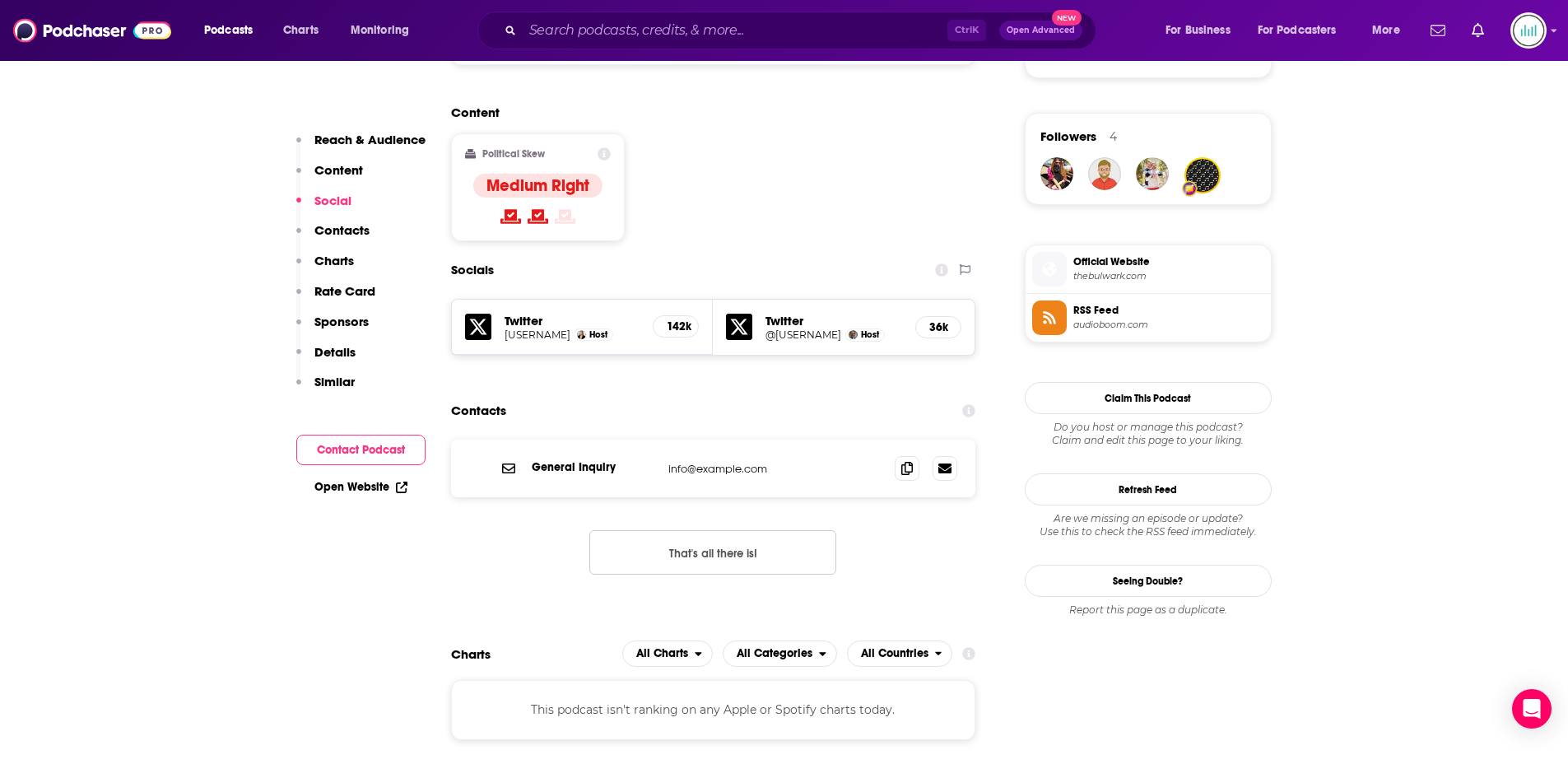 drag, startPoint x: 787, startPoint y: 474, endPoint x: 652, endPoint y: 473, distance: 135.0037 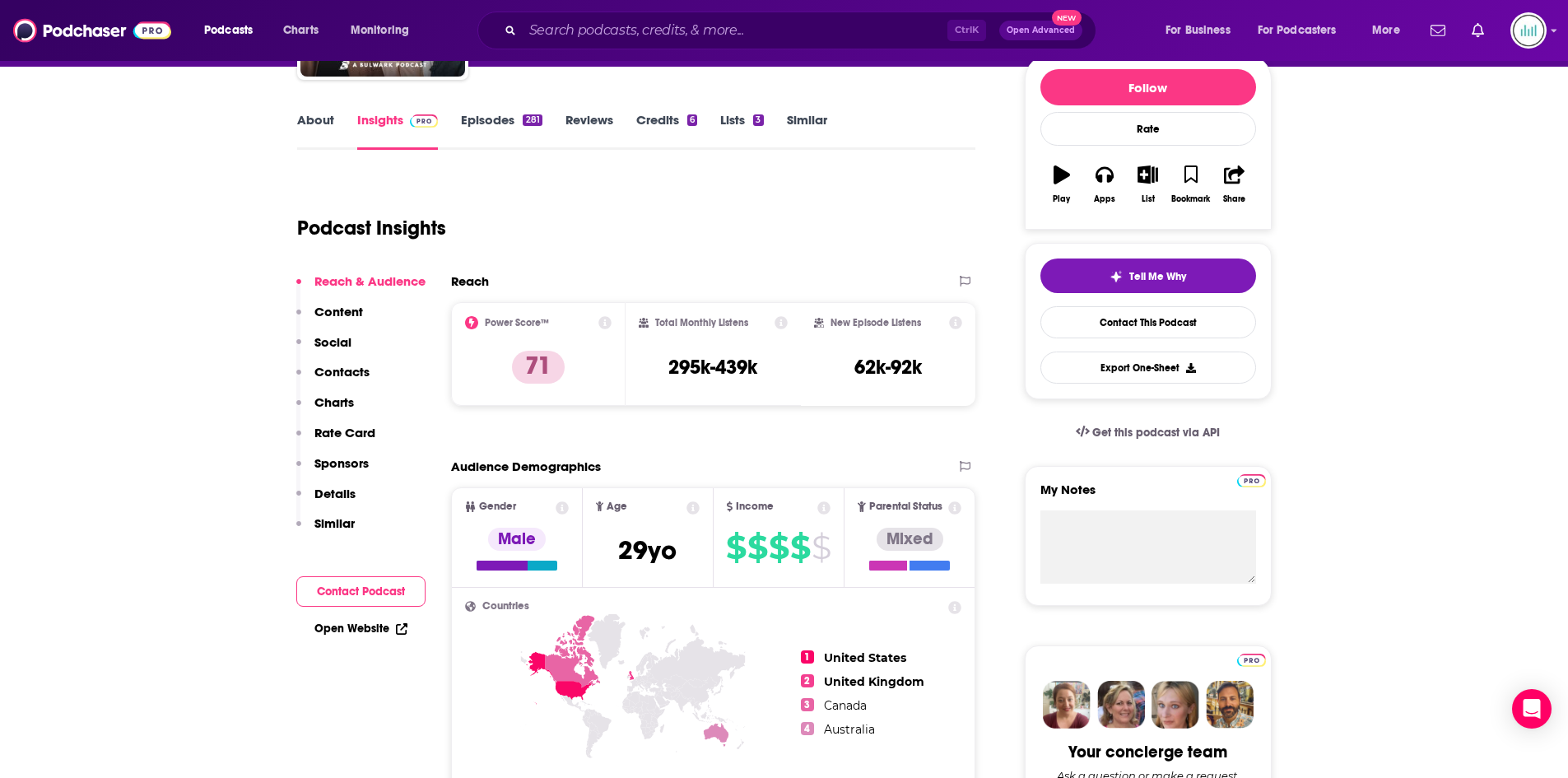 scroll, scrollTop: 0, scrollLeft: 0, axis: both 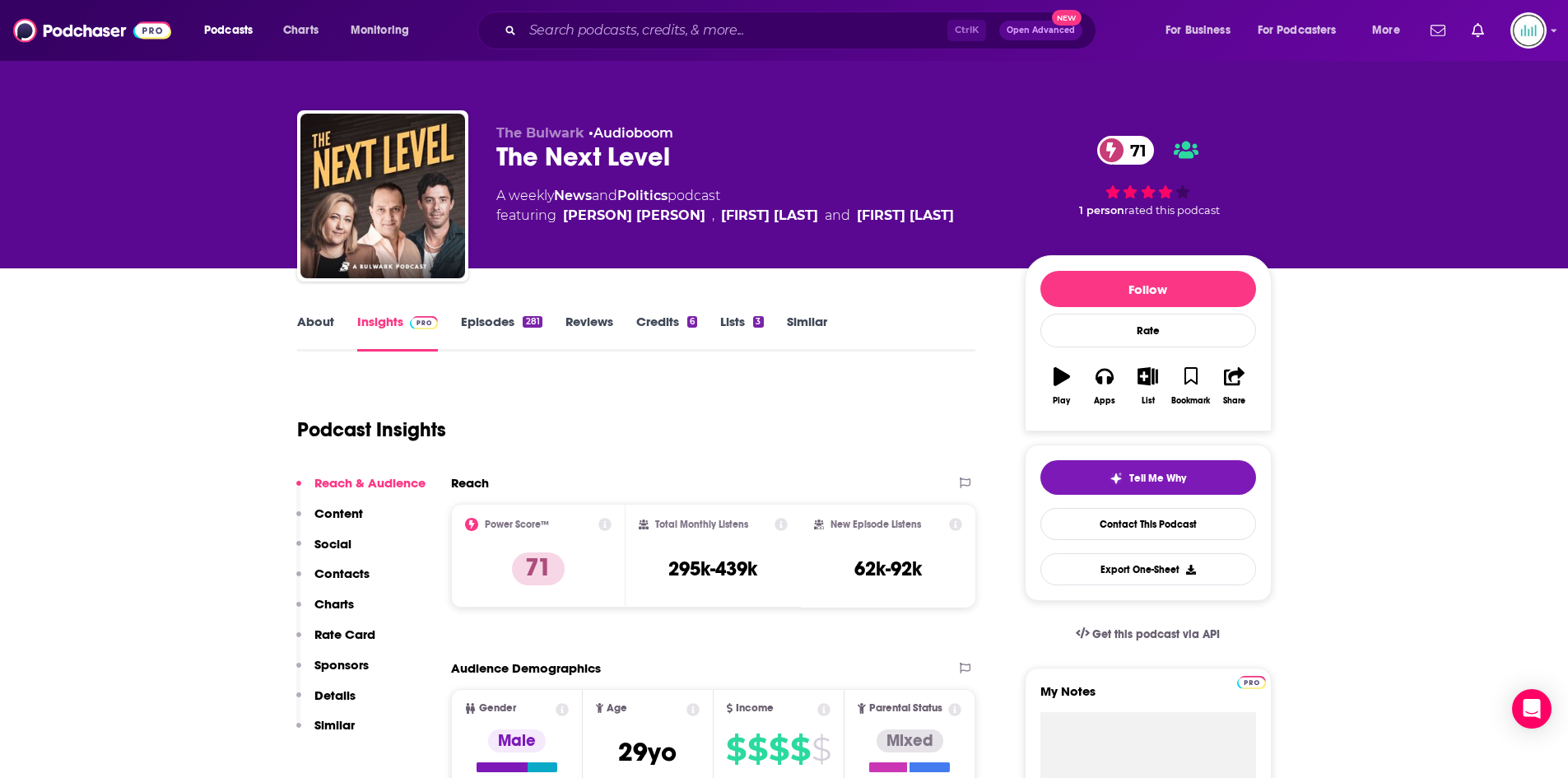 click on "About" at bounding box center (315, 333) 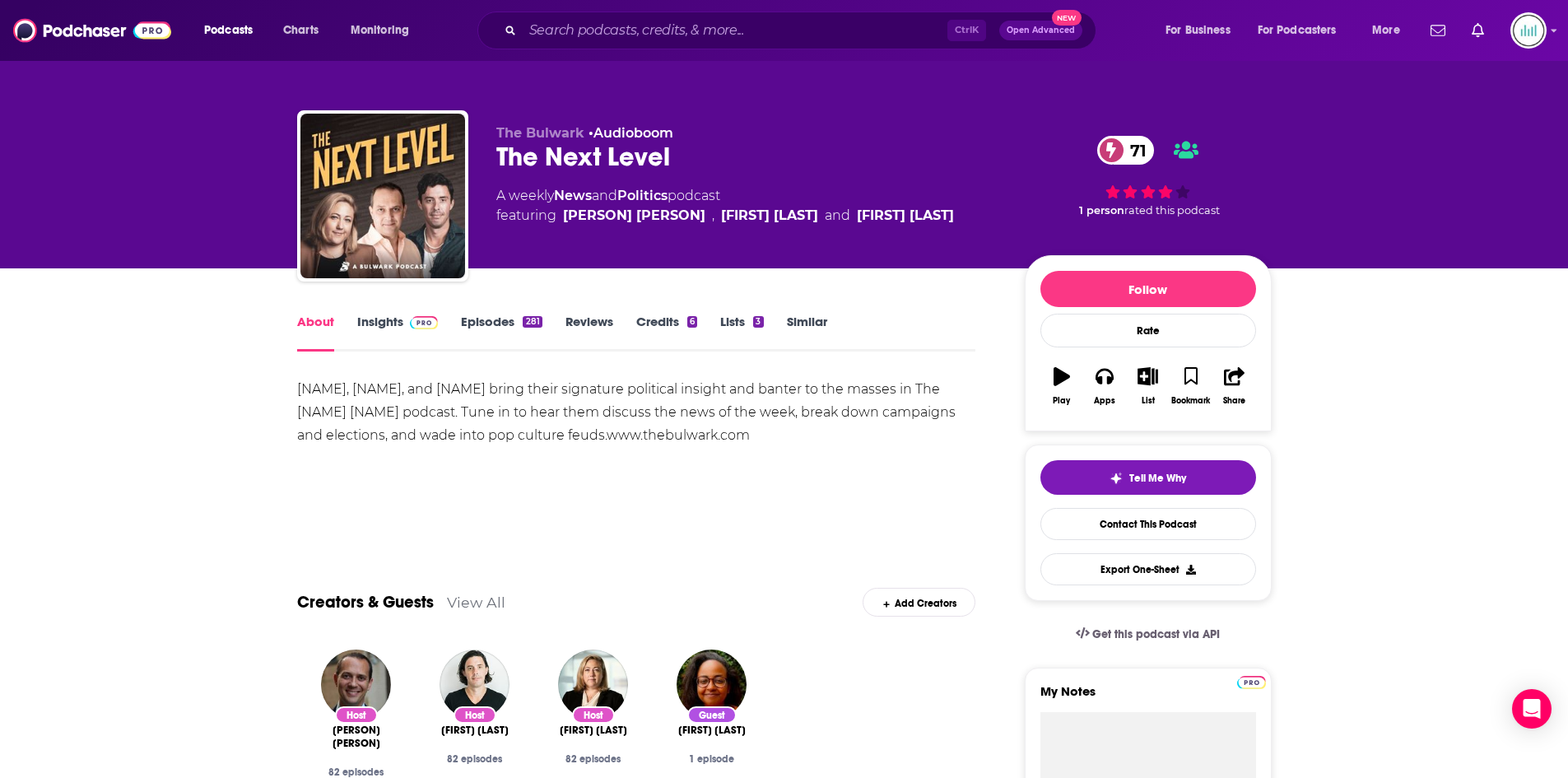 drag, startPoint x: 300, startPoint y: 385, endPoint x: 682, endPoint y: 440, distance: 385.93911 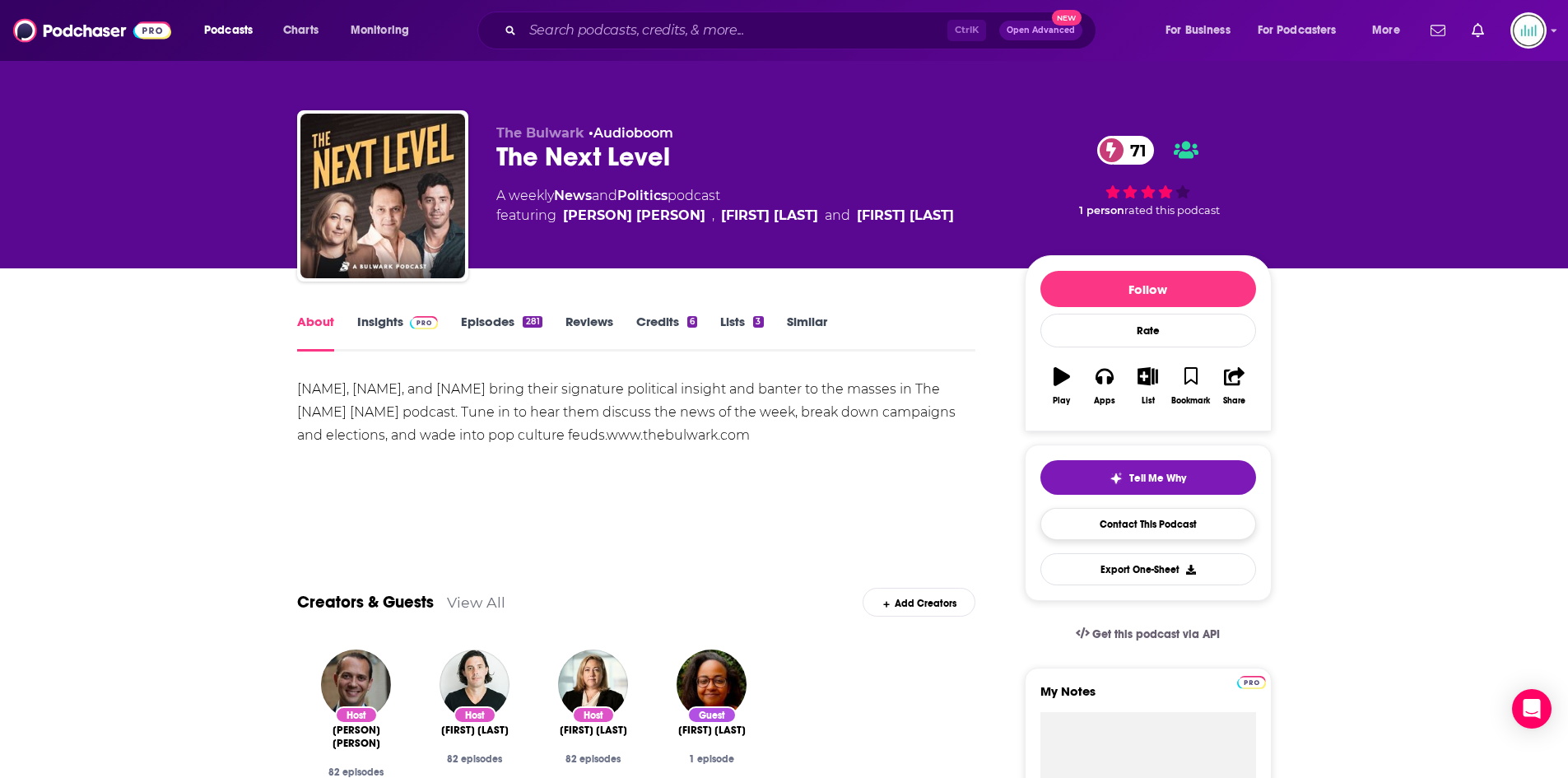 copy on "Sarah Longwell, Tim Miller, and Jonathan V. Last bring their signature political insight and banter to the masses in The Next Level podcast. Tune in to hear them discuss the news of the week, break down campaigns and elections, and wade into pop culture feuds." 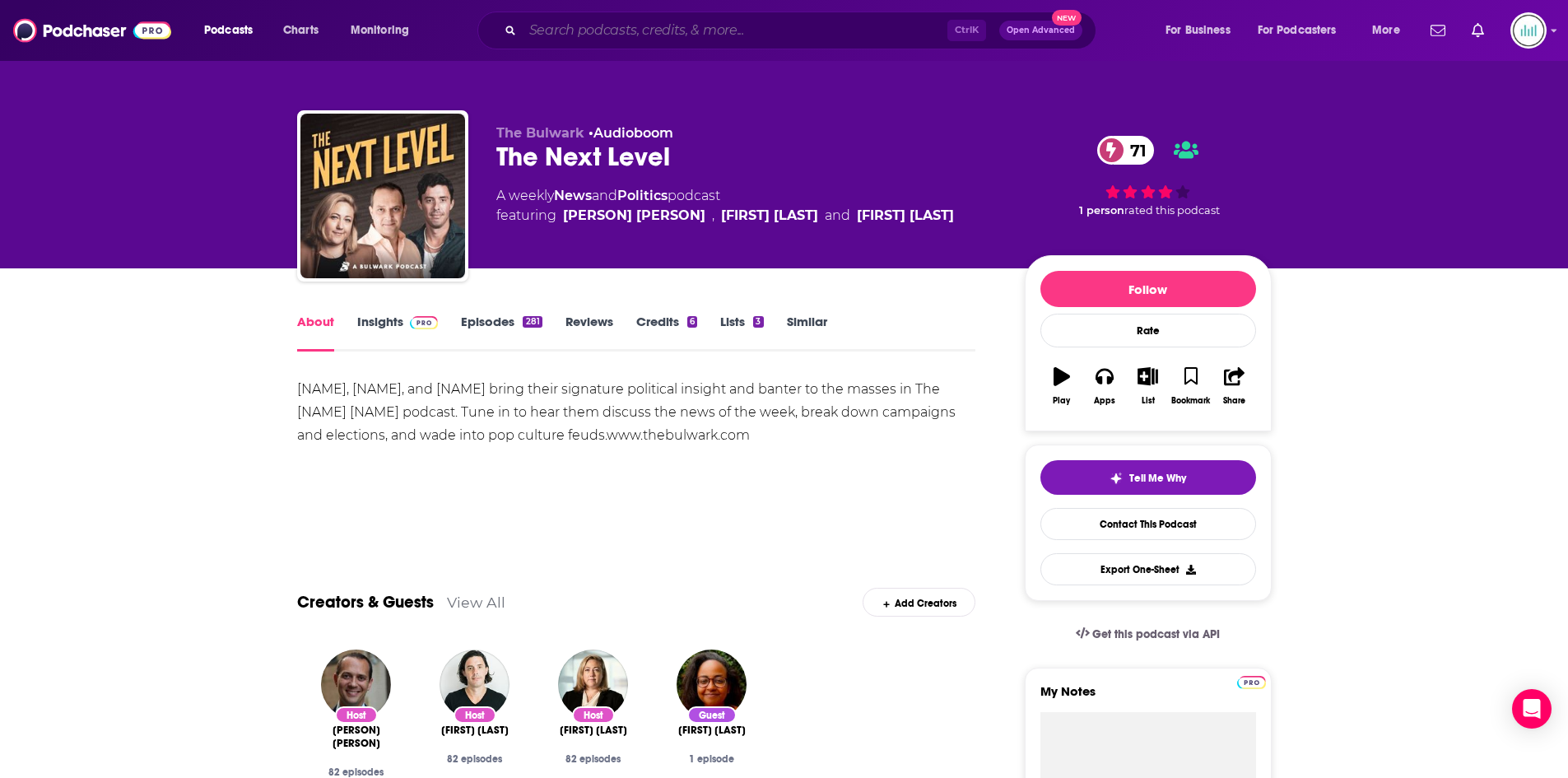 click at bounding box center [735, 30] 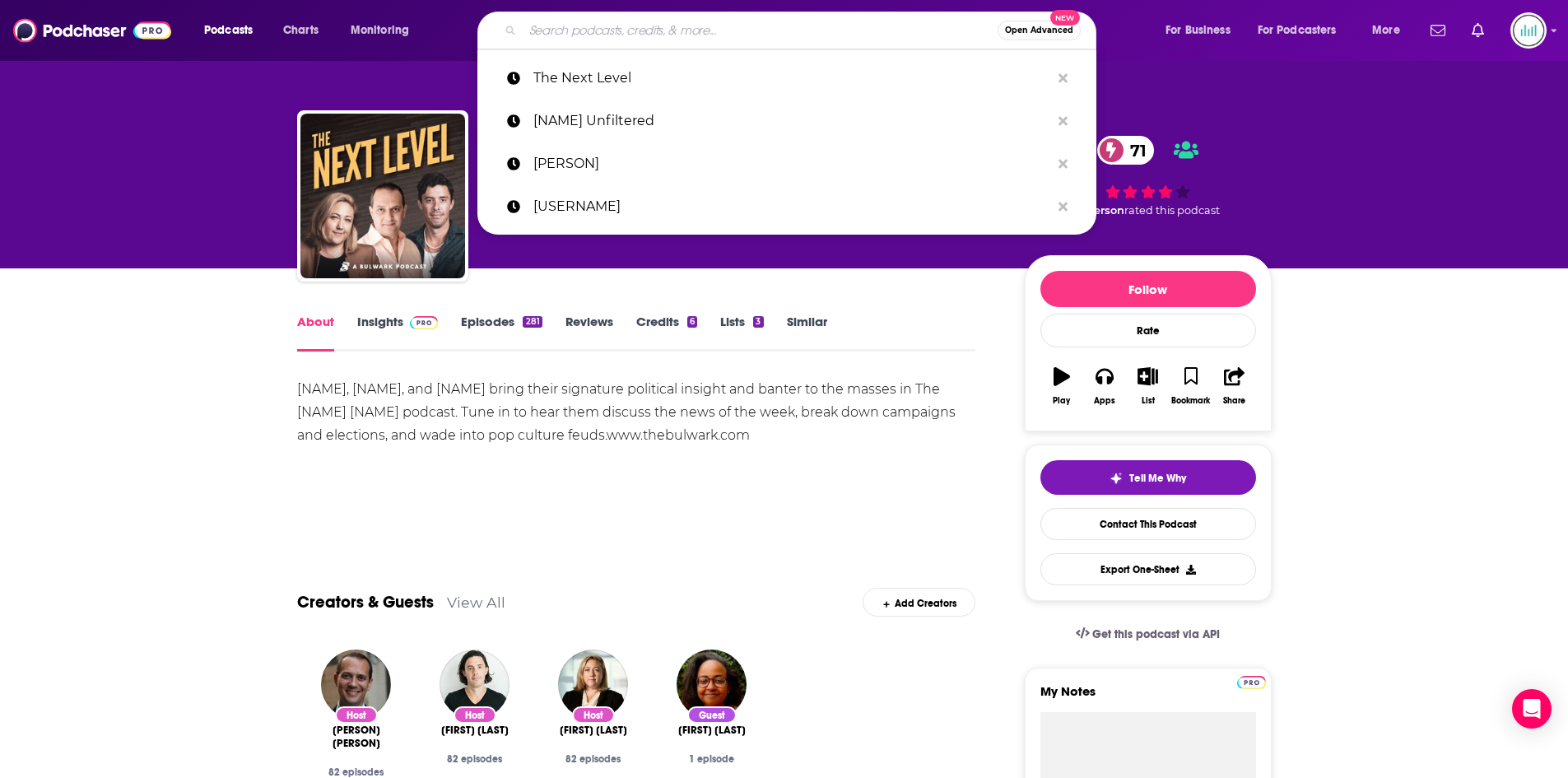 paste on "Sisters in Law" 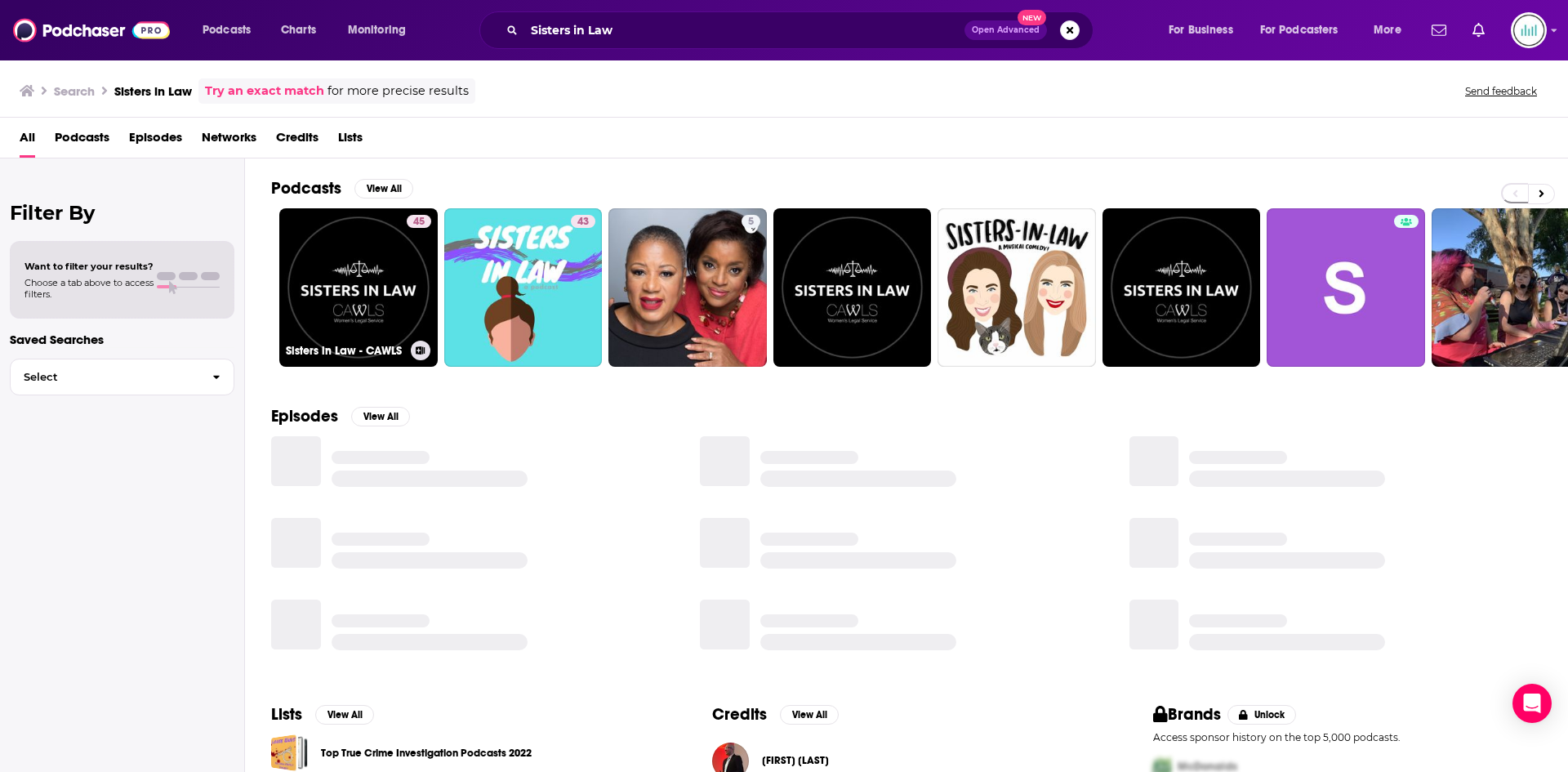 click on "45 Sisters in Law - CAWLS" at bounding box center (359, 288) 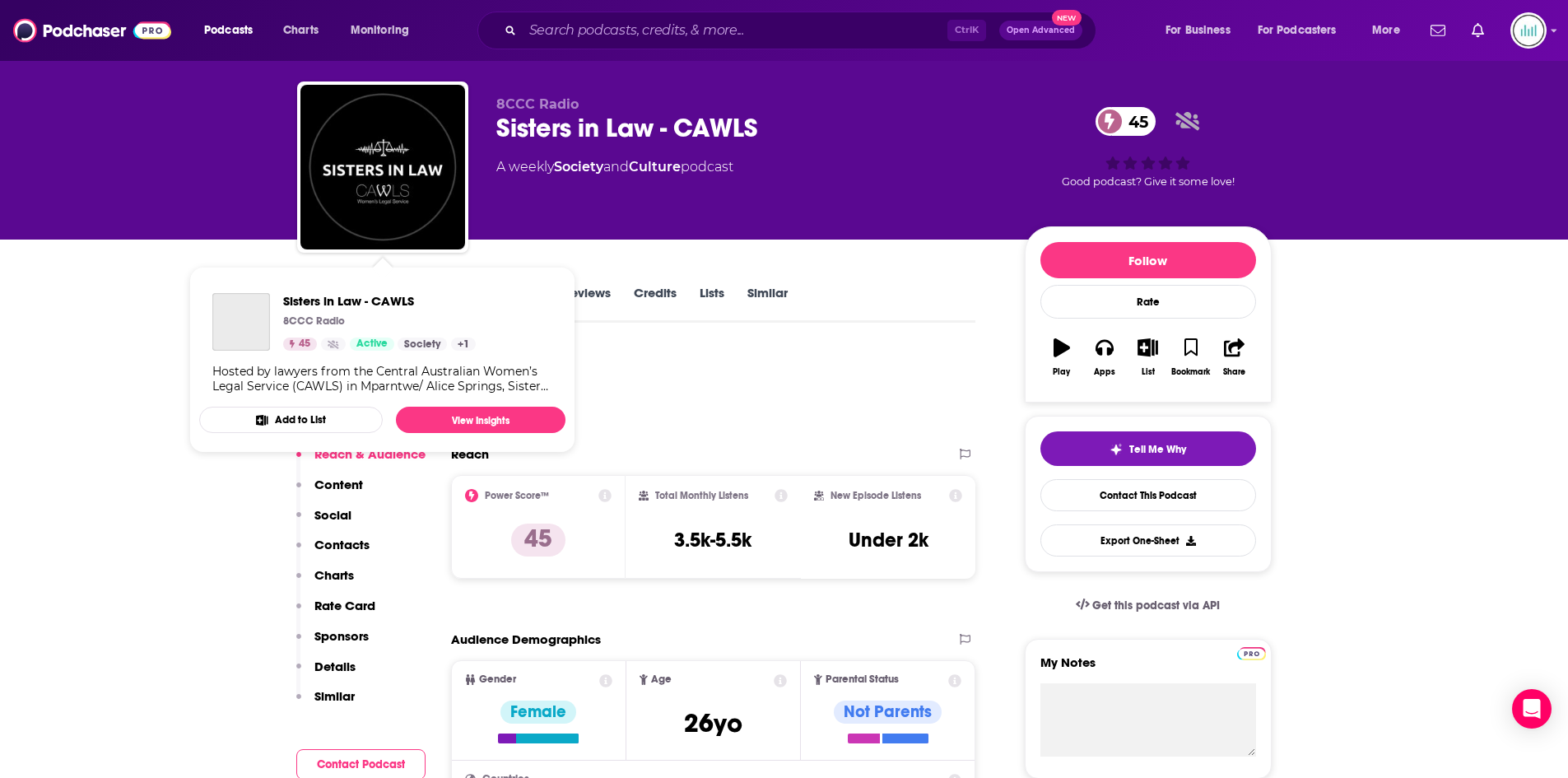 scroll, scrollTop: 0, scrollLeft: 0, axis: both 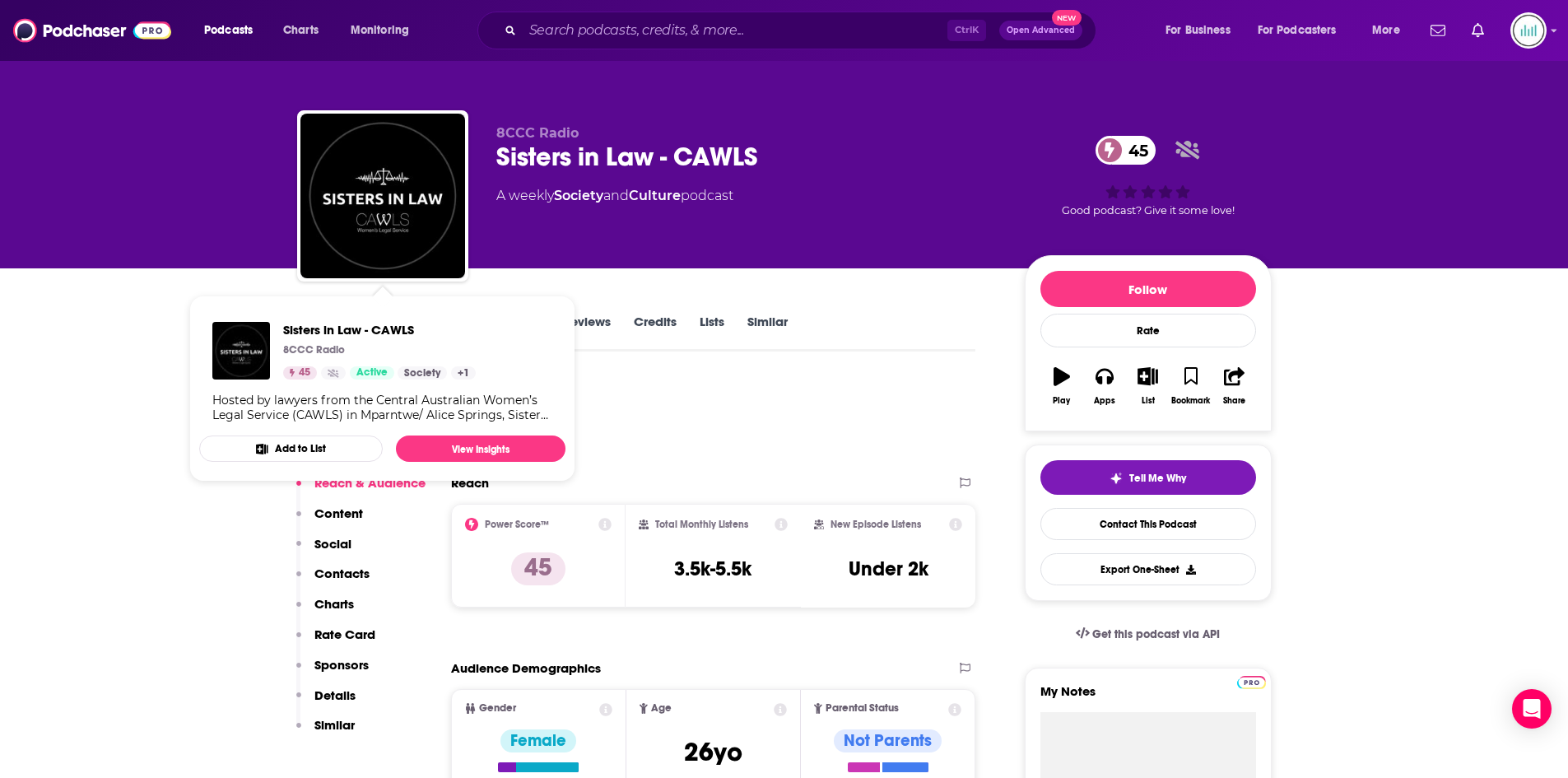 drag, startPoint x: 185, startPoint y: 184, endPoint x: 202, endPoint y: 201, distance: 24.041631 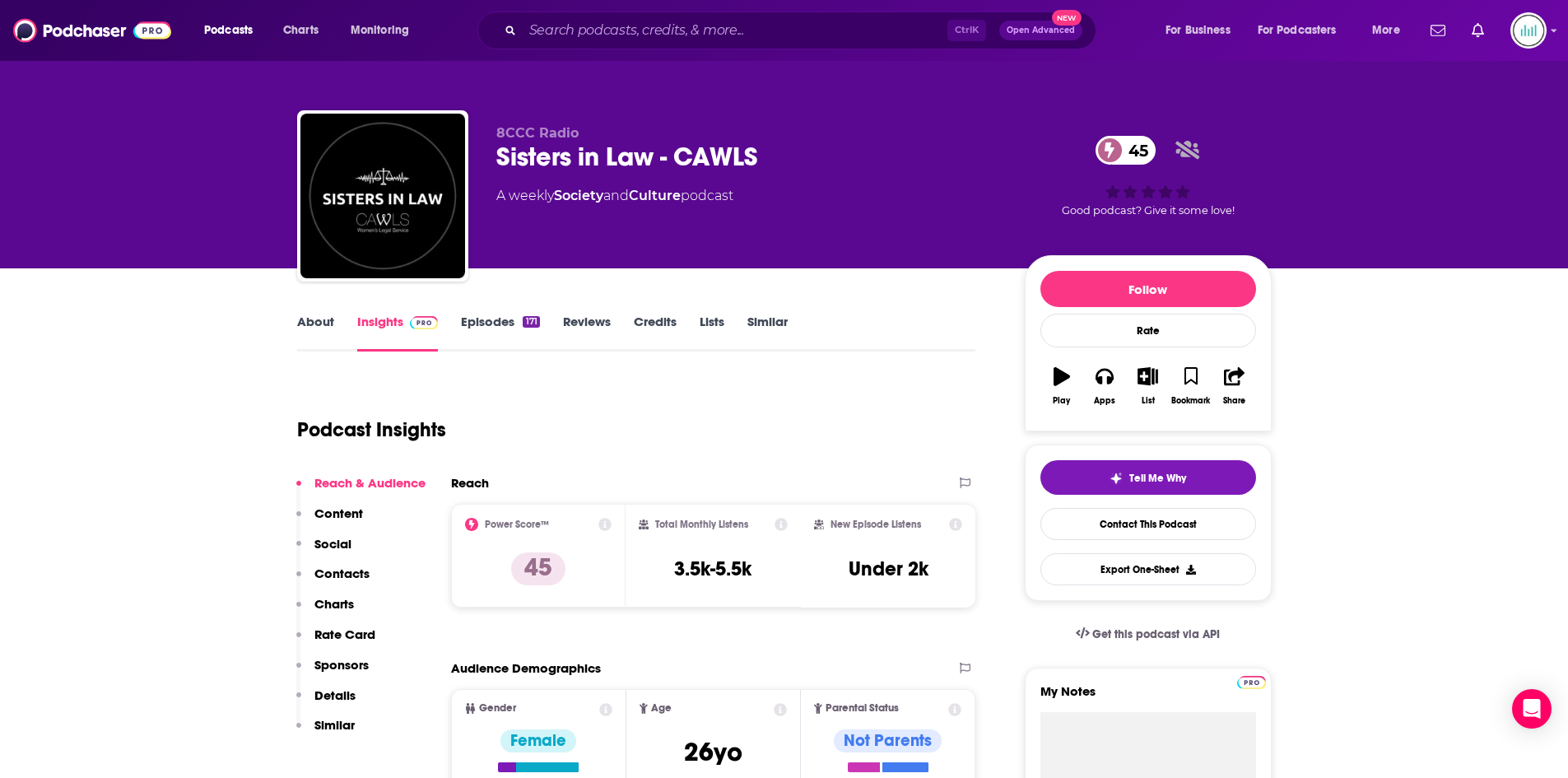click on "About" at bounding box center [315, 333] 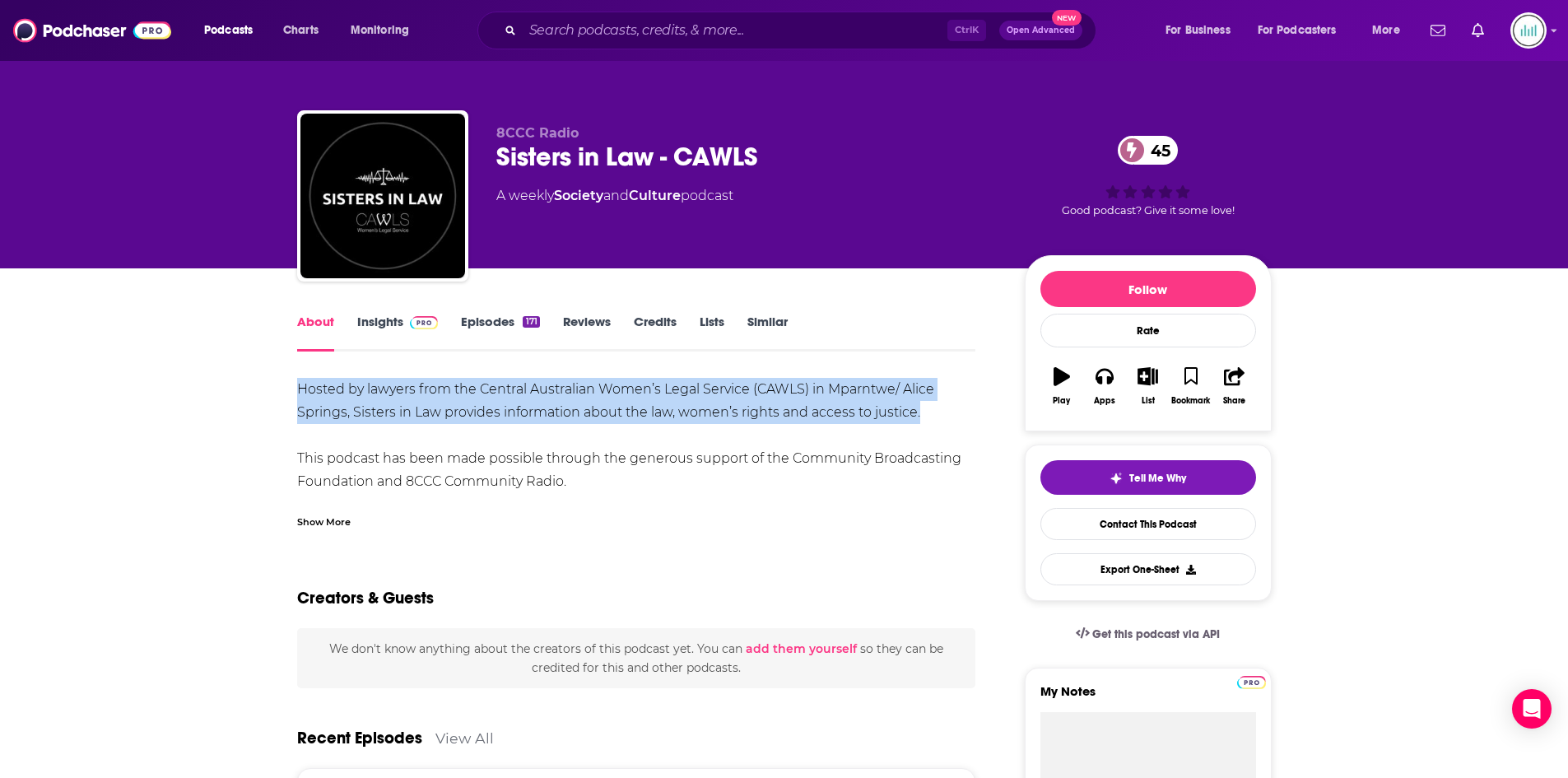 drag, startPoint x: 295, startPoint y: 389, endPoint x: 931, endPoint y: 422, distance: 636.8556 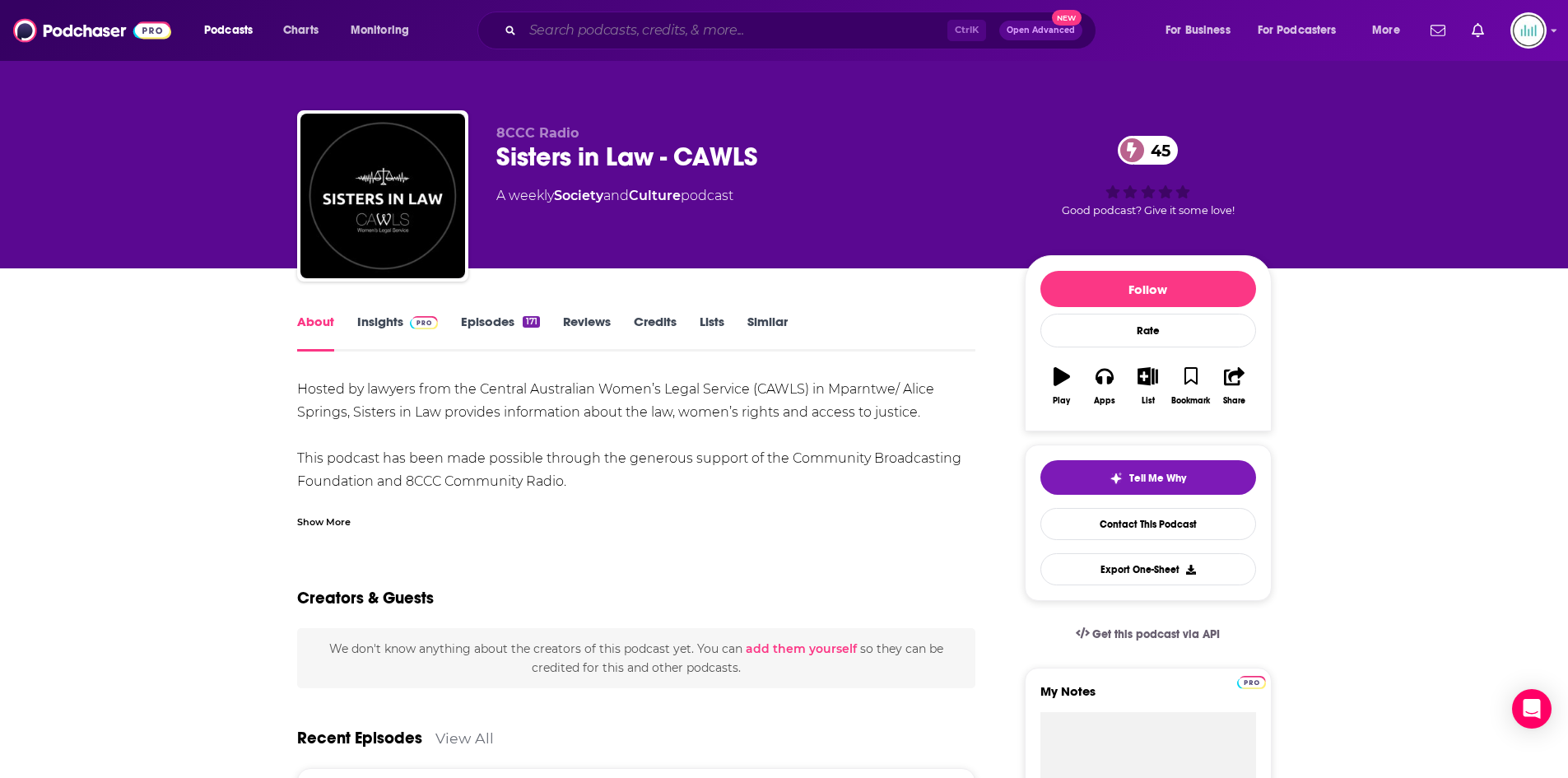 click at bounding box center (735, 30) 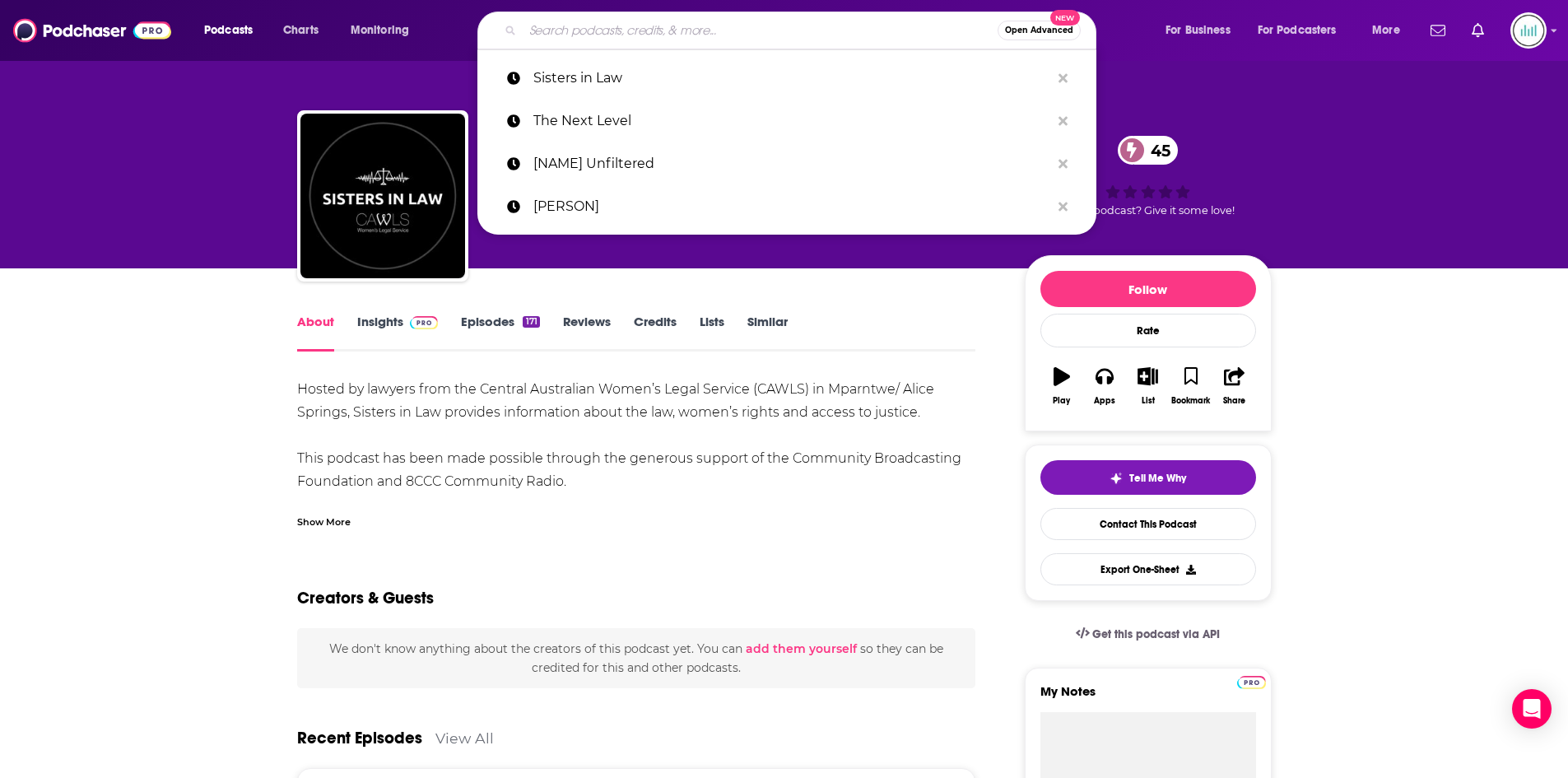 paste on "The Mark Levin Show" 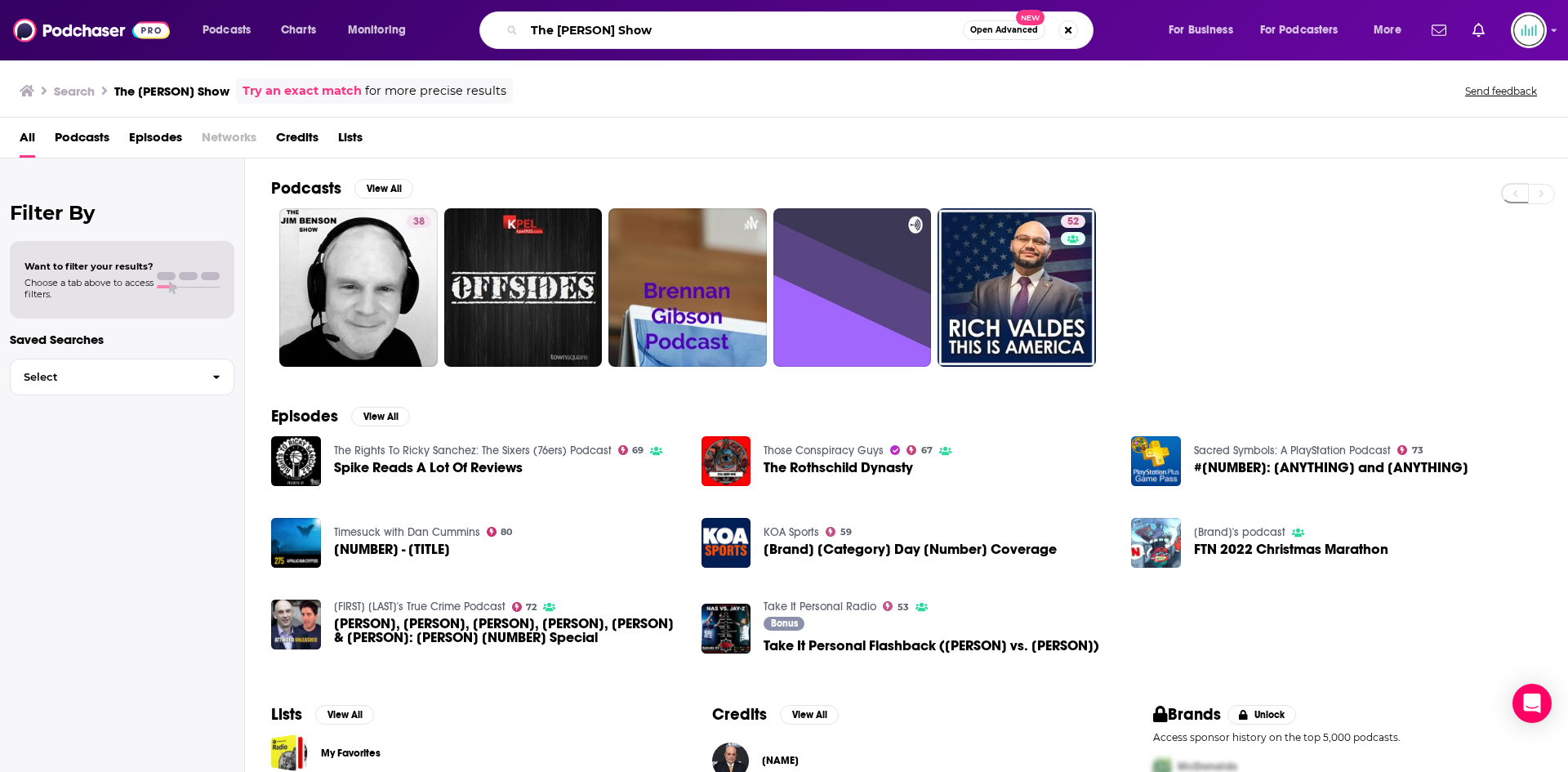 drag, startPoint x: 674, startPoint y: 28, endPoint x: 359, endPoint y: 0, distance: 316.242 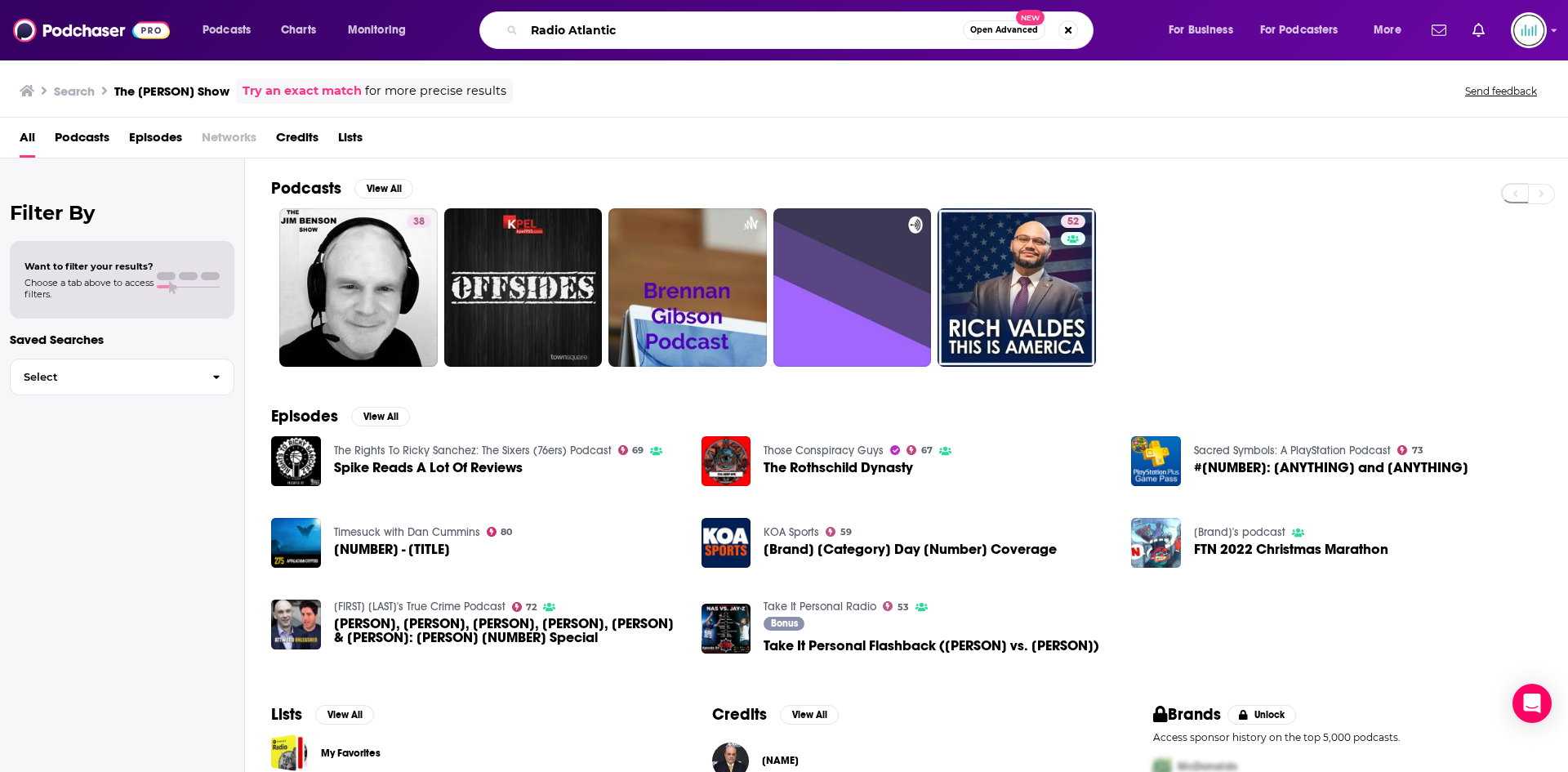 type on "Radio Atlantic" 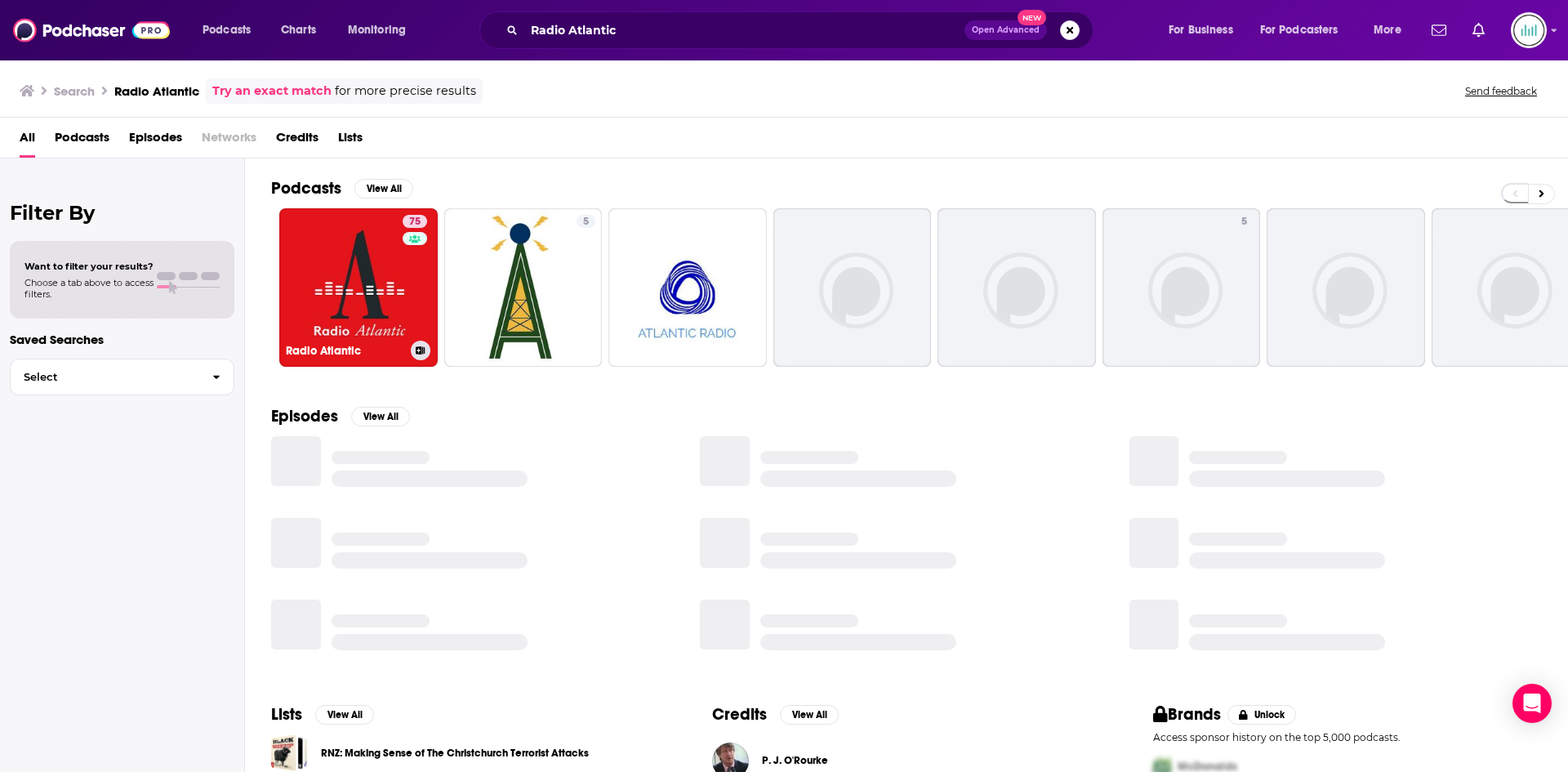 click on "75 Radio Atlantic" at bounding box center (359, 288) 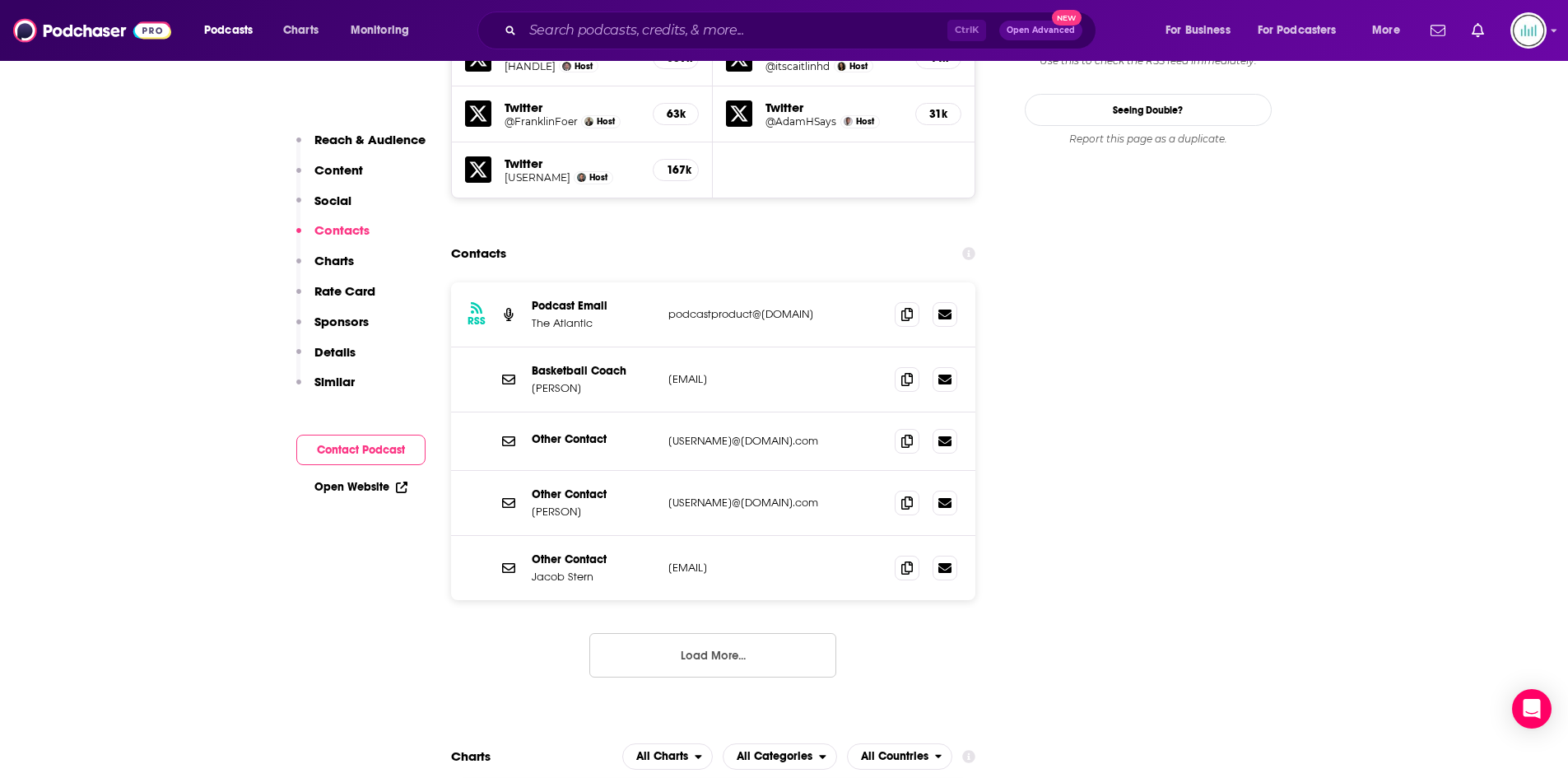 scroll, scrollTop: 1894, scrollLeft: 0, axis: vertical 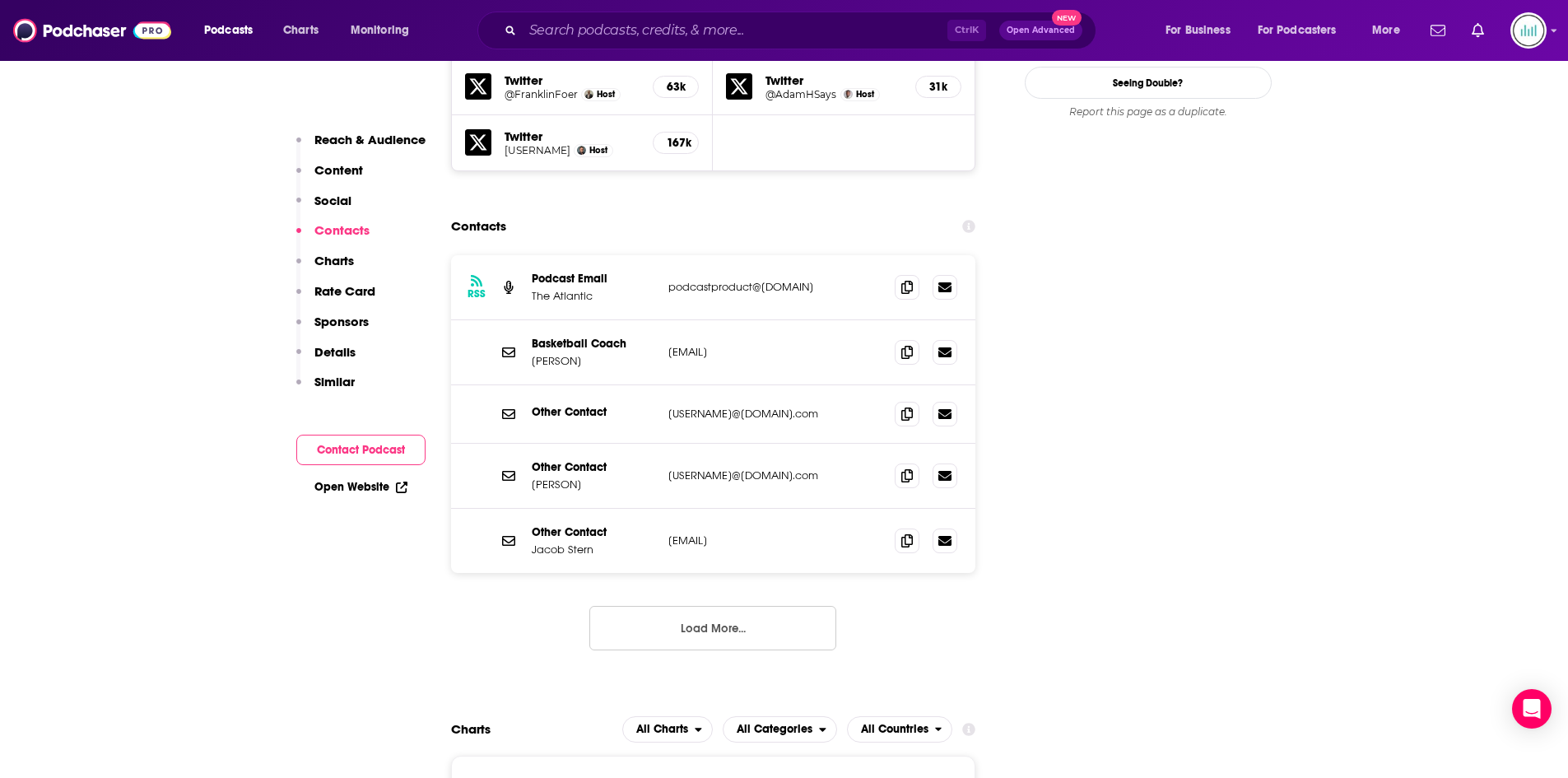 drag, startPoint x: 838, startPoint y: 289, endPoint x: 657, endPoint y: 292, distance: 181.02486 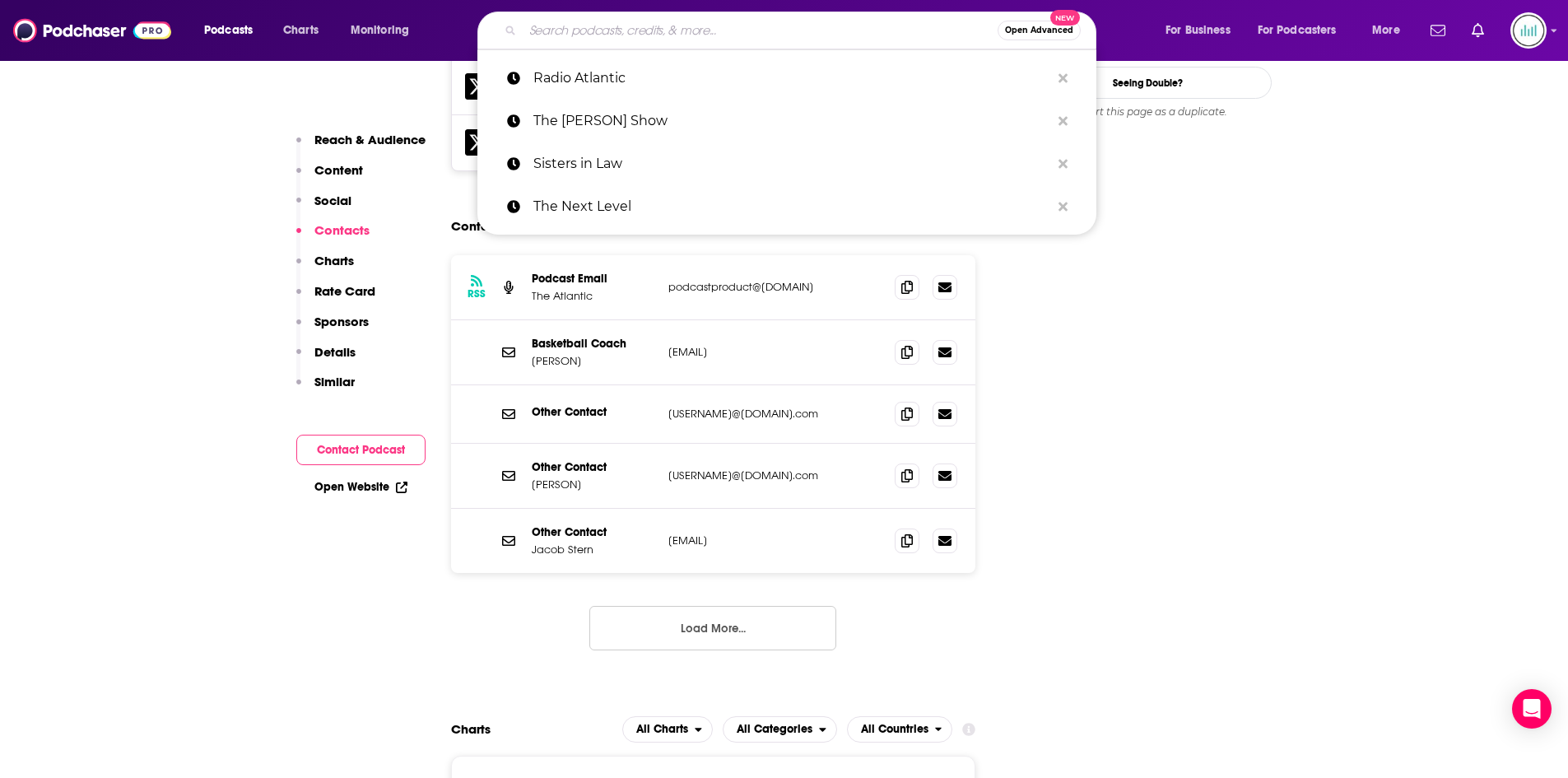 click at bounding box center (760, 30) 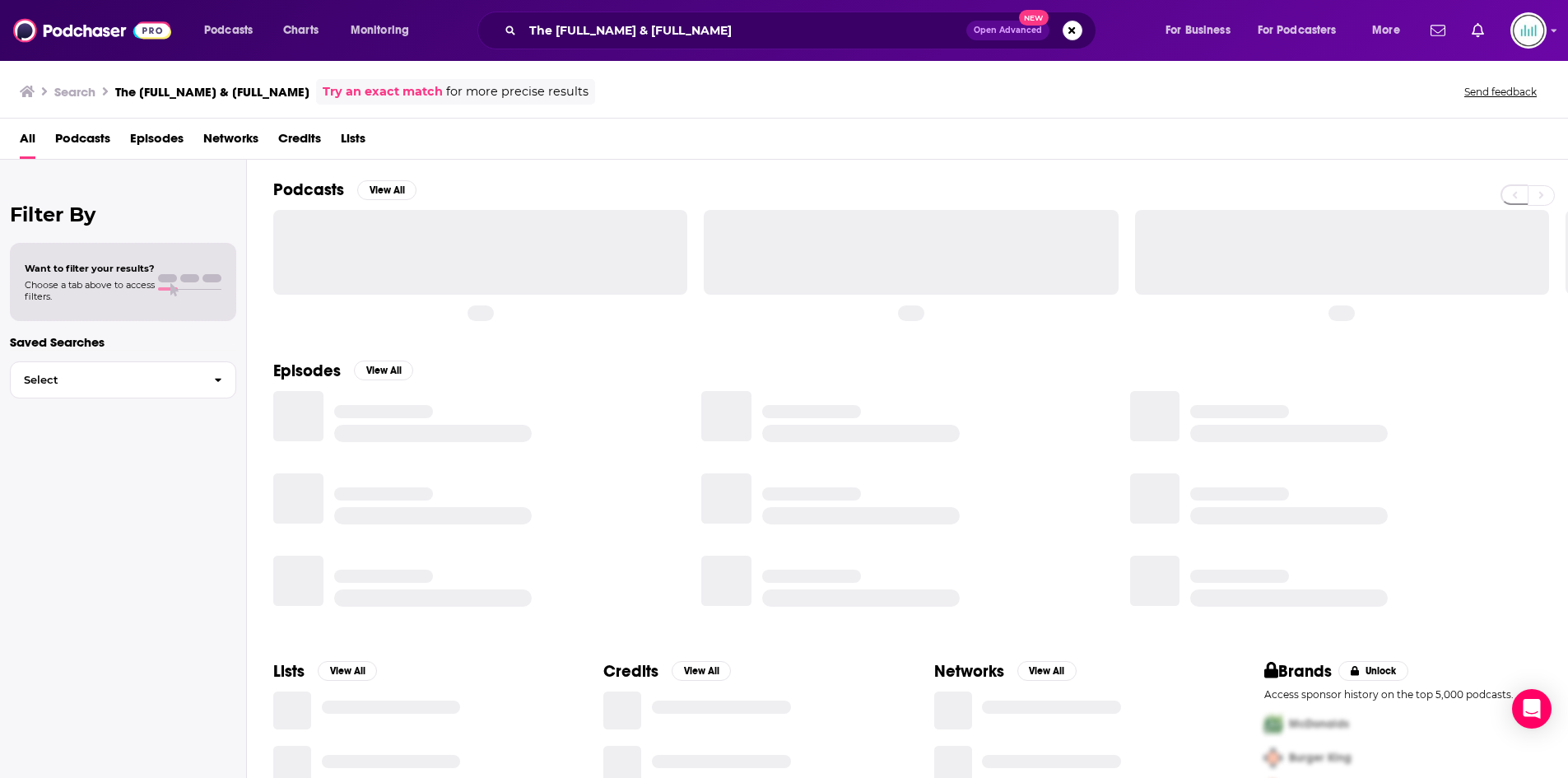 scroll, scrollTop: 0, scrollLeft: 0, axis: both 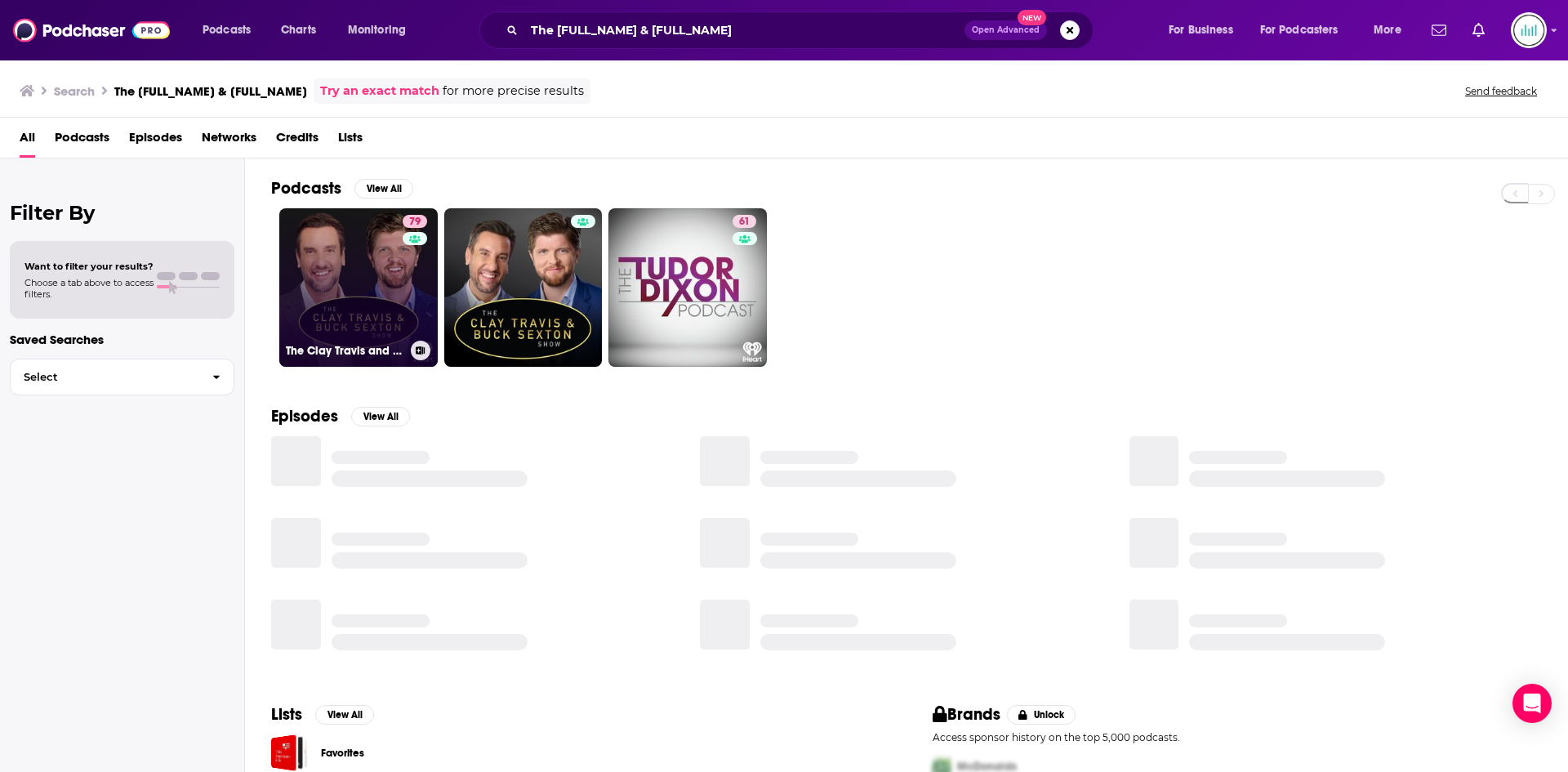 click on "79 The Clay Travis and Buck Sexton Show" at bounding box center (359, 288) 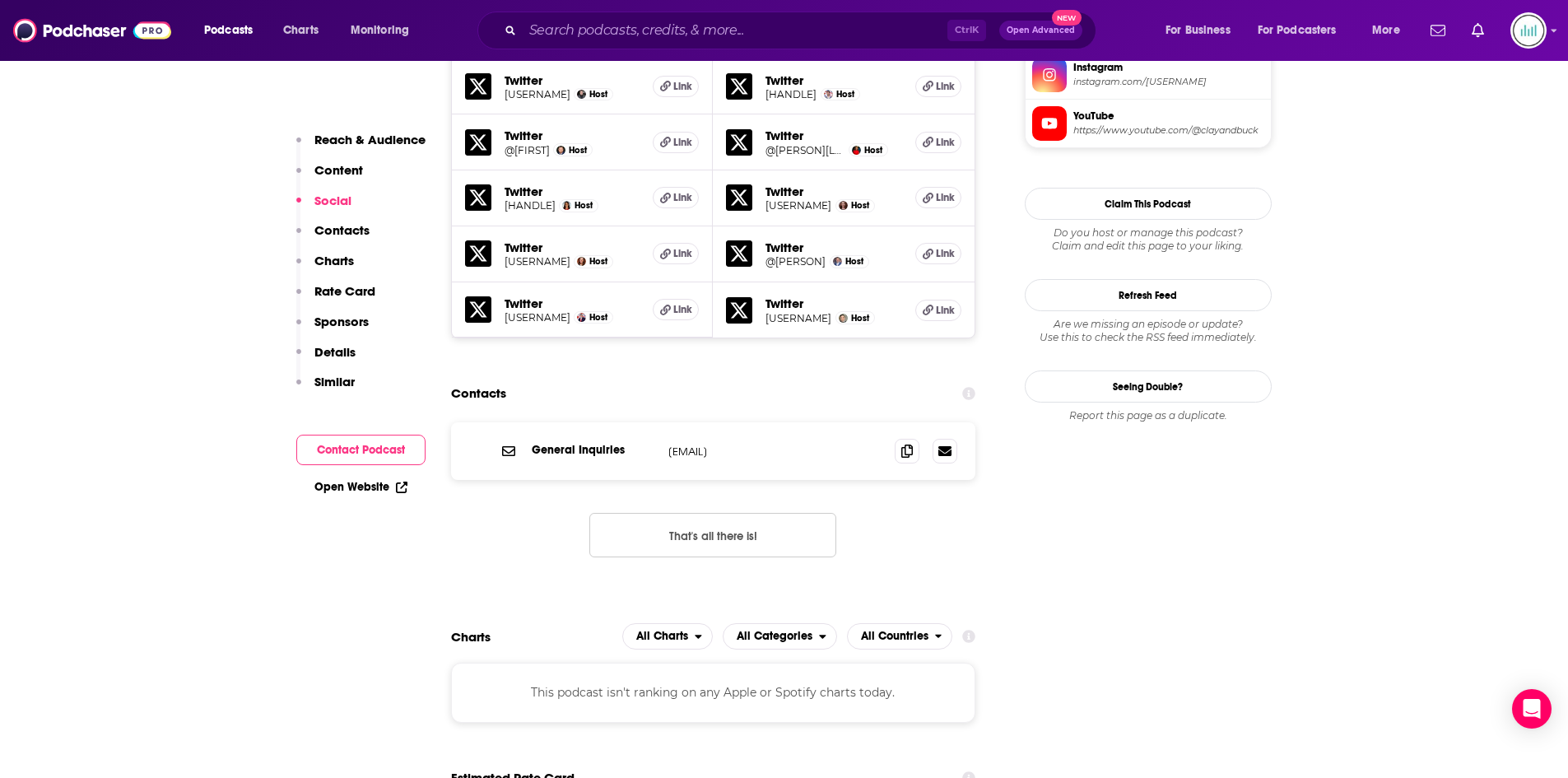 scroll, scrollTop: 1564, scrollLeft: 0, axis: vertical 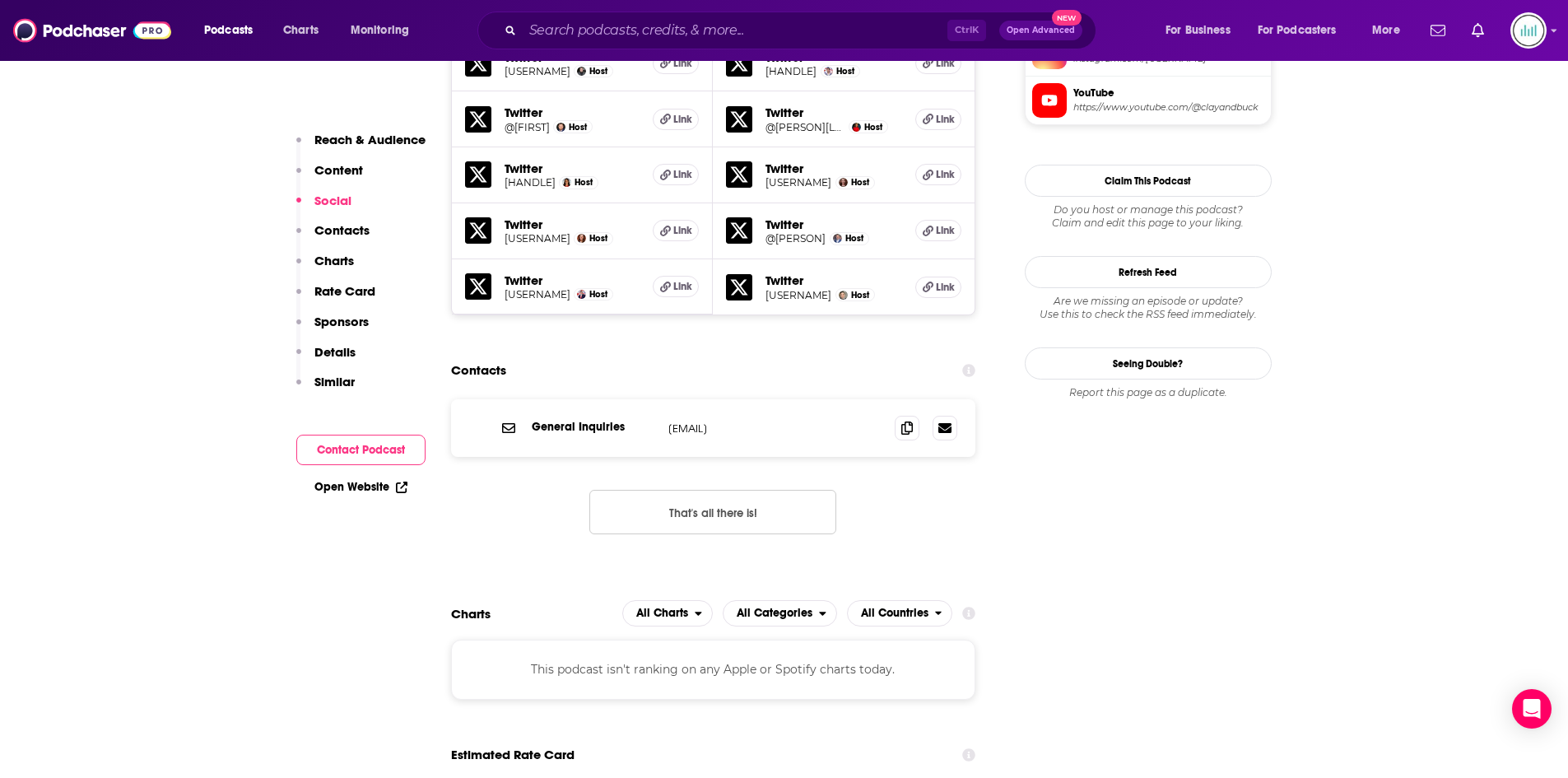 drag, startPoint x: 799, startPoint y: 431, endPoint x: 655, endPoint y: 436, distance: 144.08678 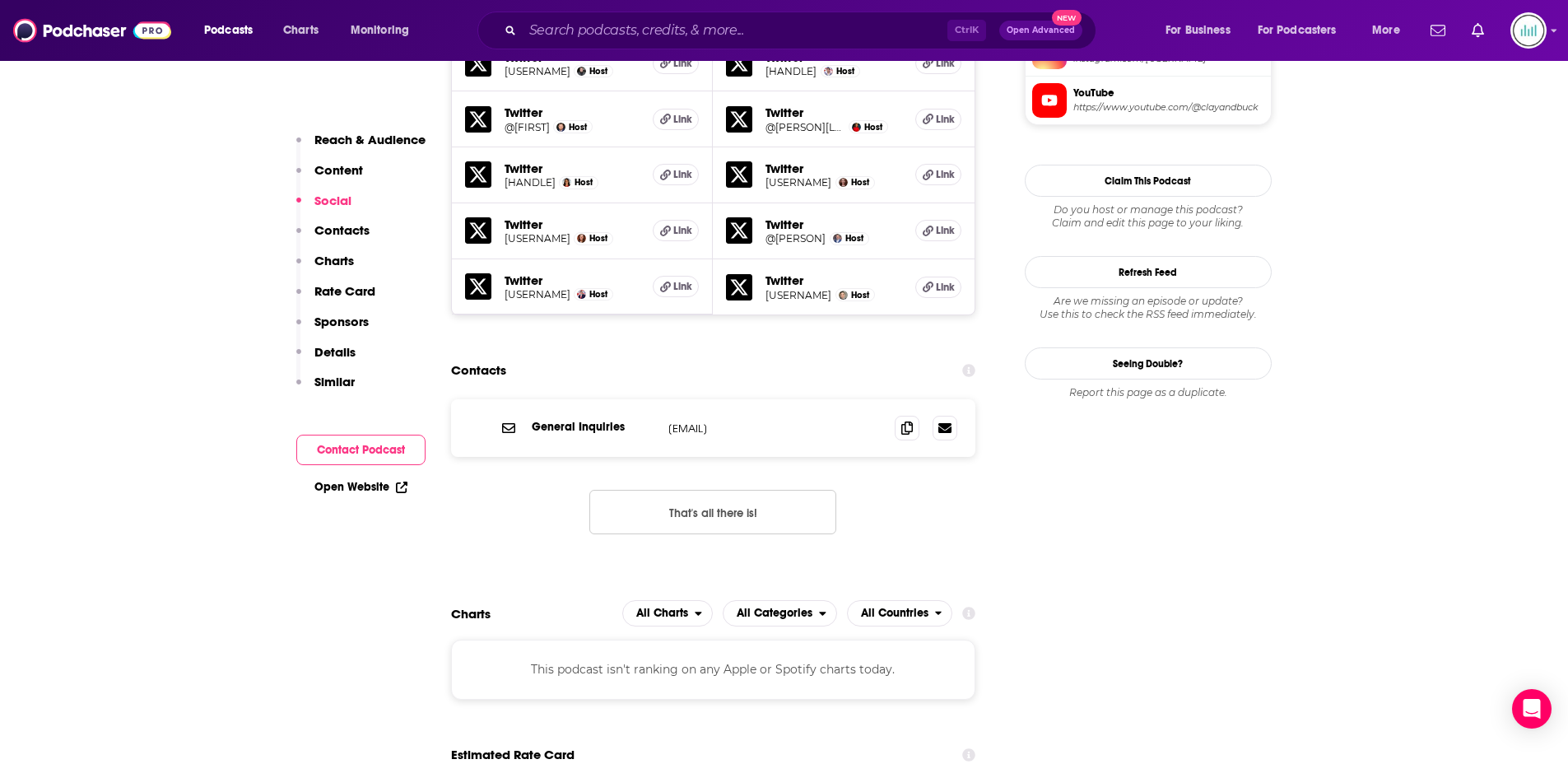 copy on "help@rushlimbaugh.com" 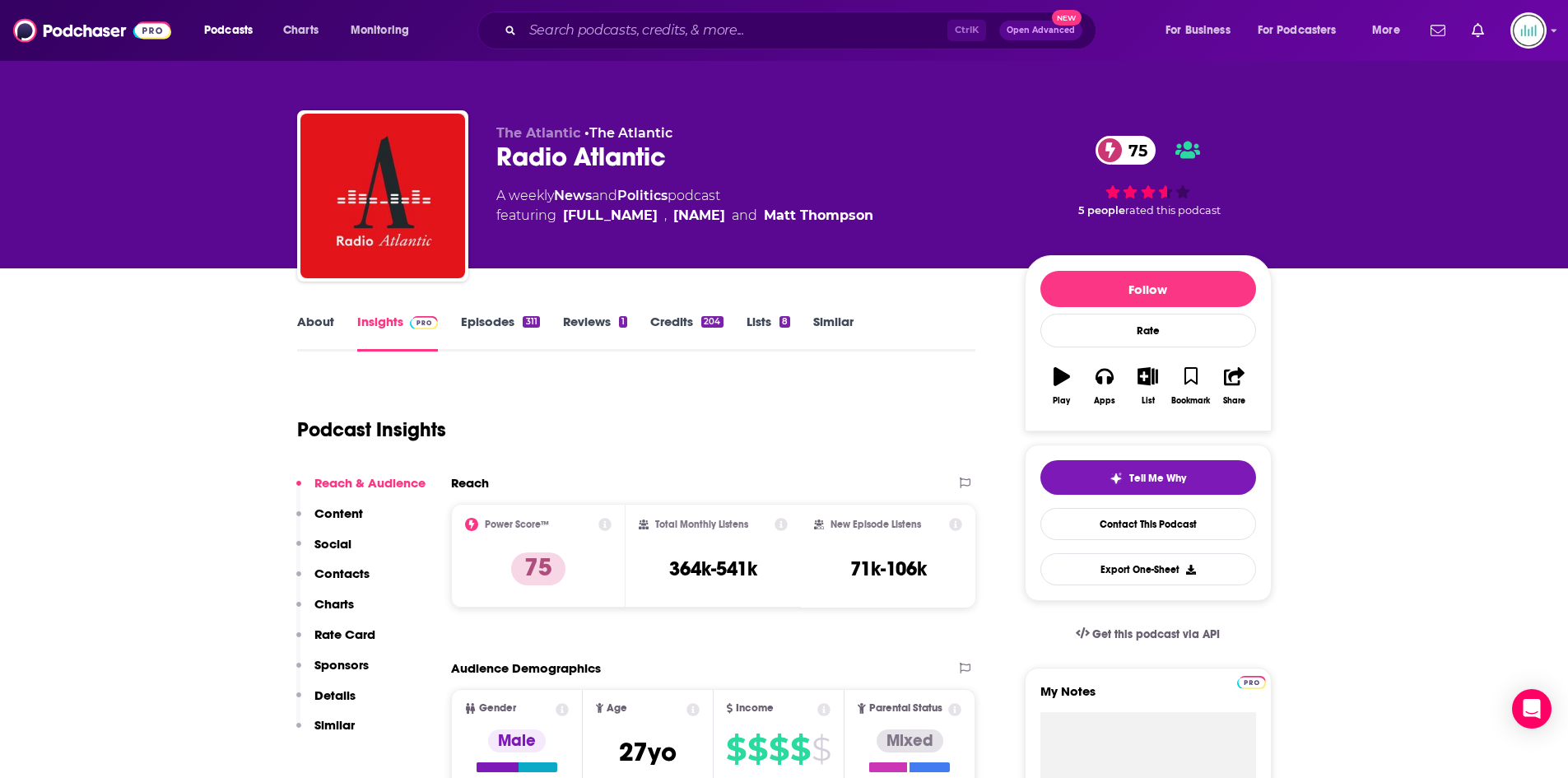 click on "About" at bounding box center (315, 333) 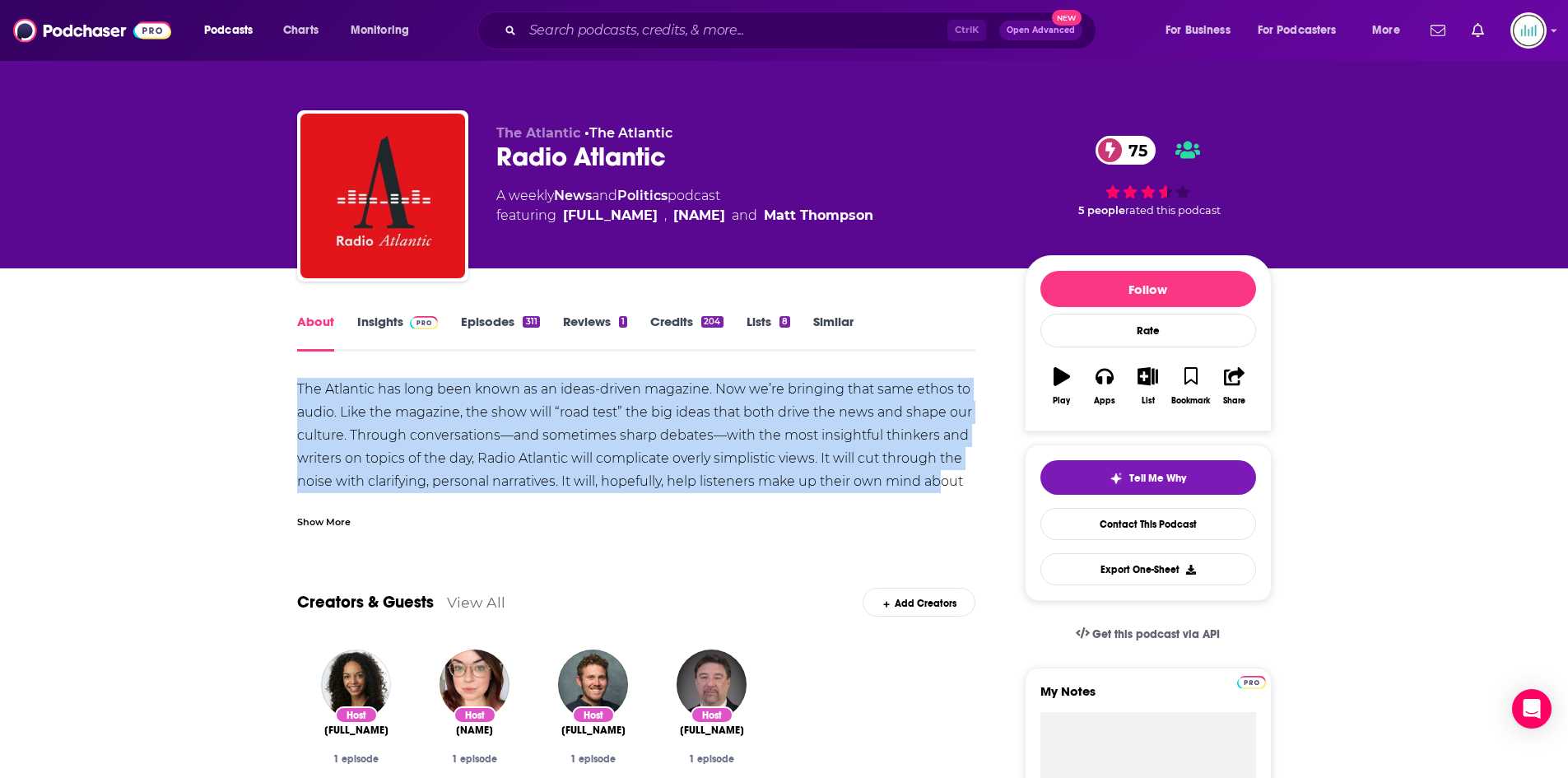 drag, startPoint x: 291, startPoint y: 382, endPoint x: 938, endPoint y: 470, distance: 652.95712 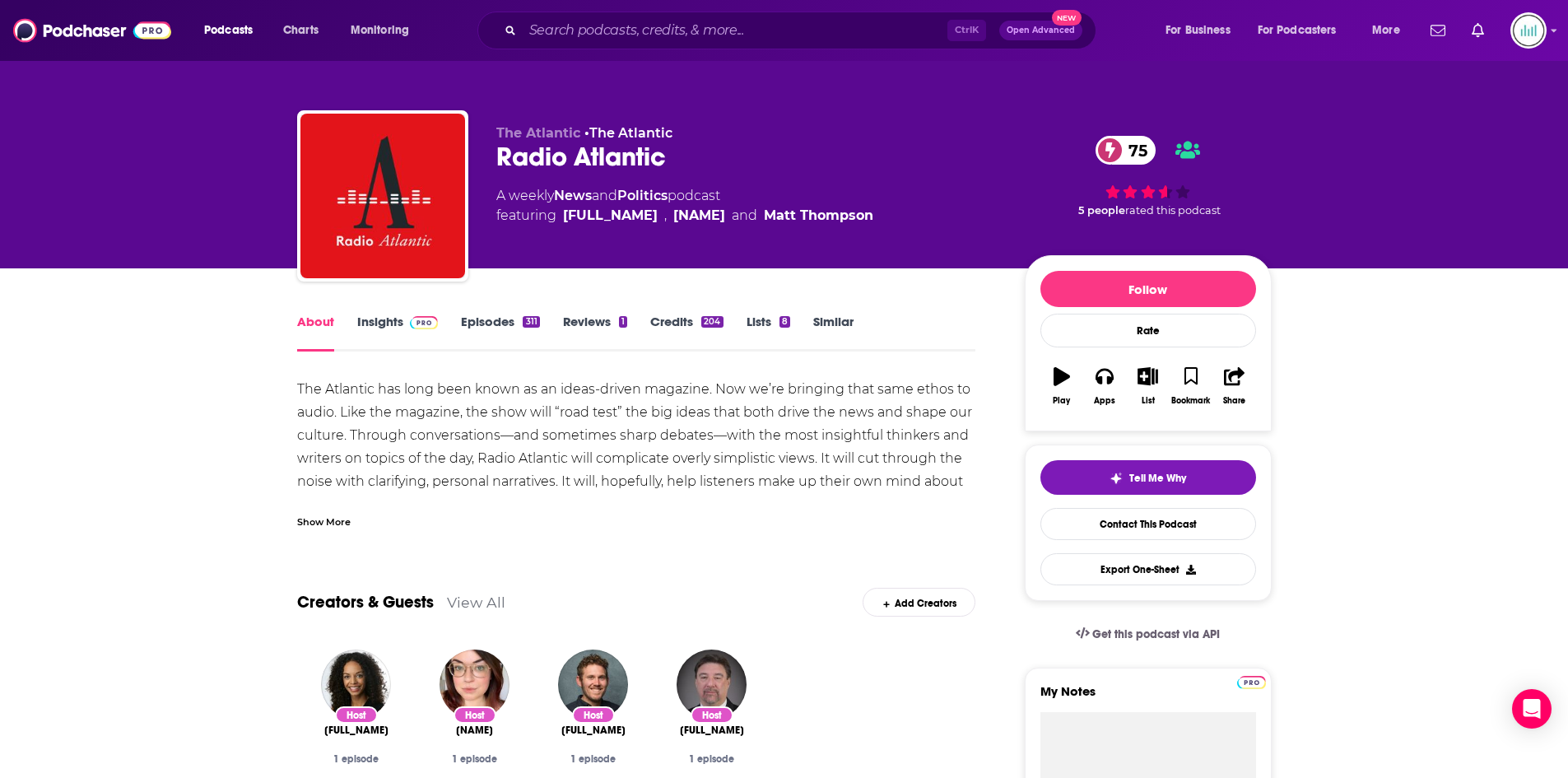 click on "Show More" at bounding box center (323, 520) 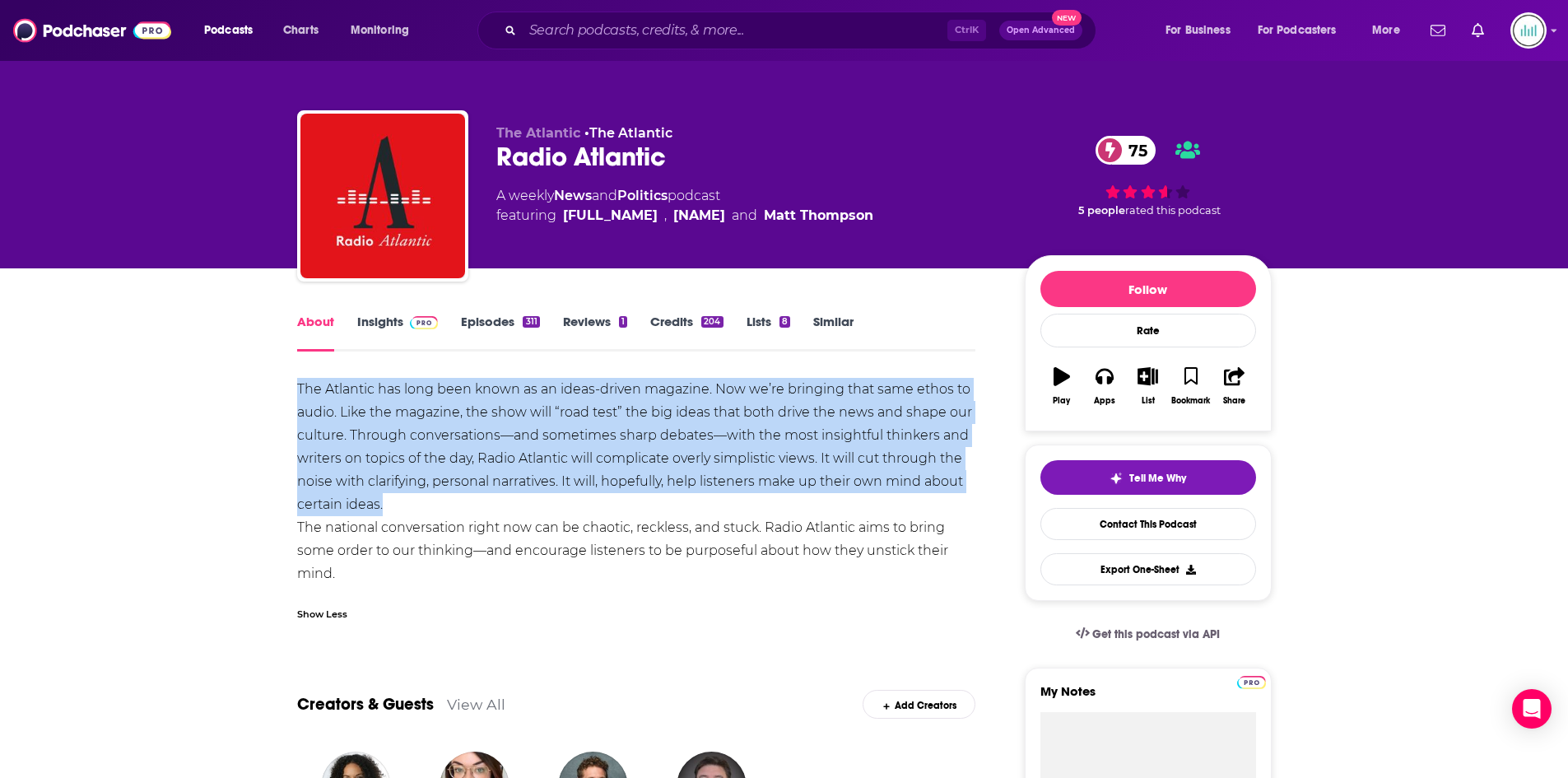 drag, startPoint x: 289, startPoint y: 386, endPoint x: 501, endPoint y: 501, distance: 241.1825 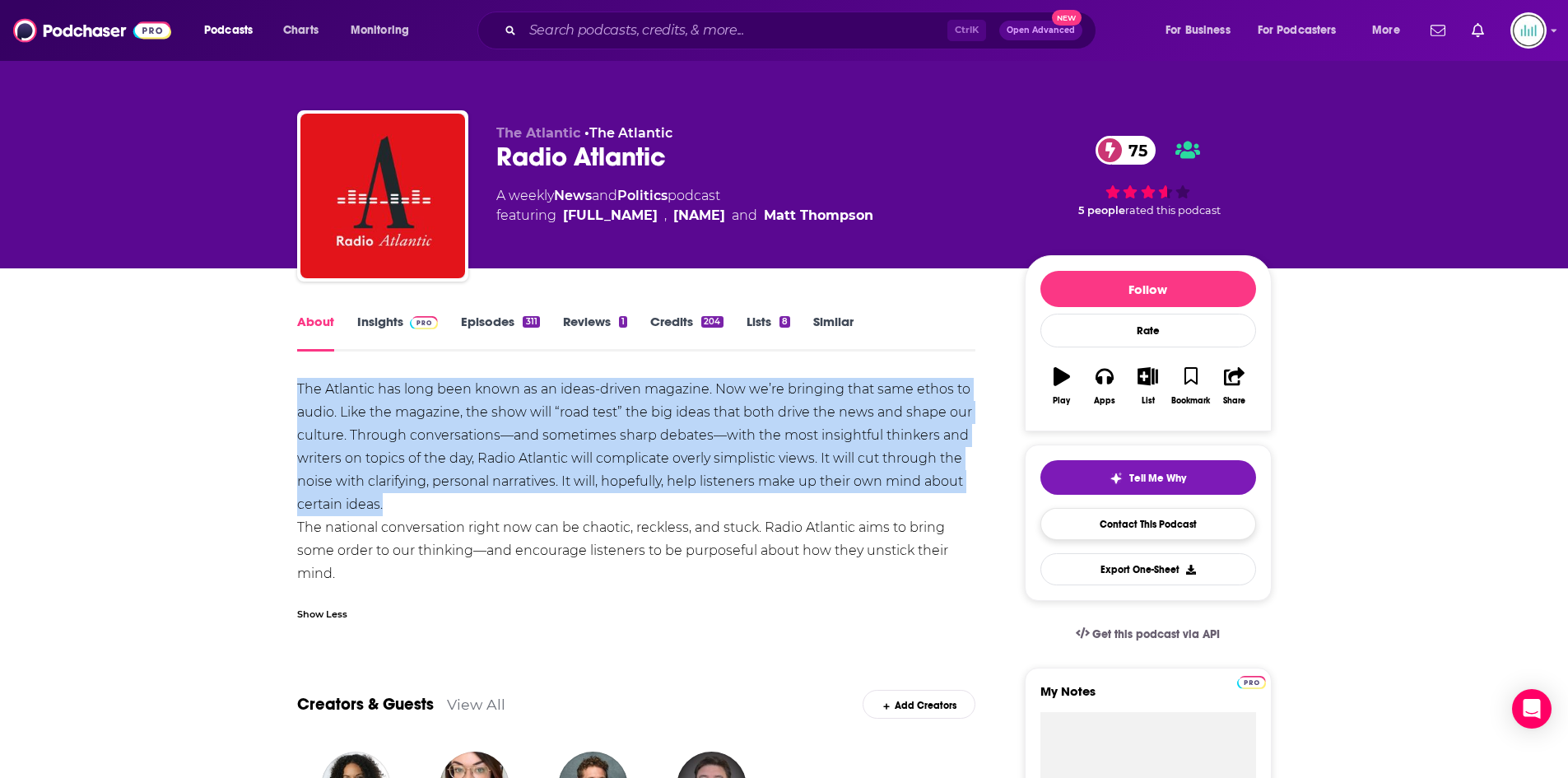 copy on "The Atlantic has long been known as an ideas-driven magazine. Now we’re bringing that same ethos to audio. Like the magazine, the show will “road test” the big ideas that both drive the news and shape our culture. Through conversations—and sometimes sharp debates—with the most insightful thinkers and writers on topics of the day, Radio Atlantic will complicate overly simplistic views. It will cut through the noise with clarifying, personal narratives. It will, hopefully, help listeners make up their own mind about certain ideas." 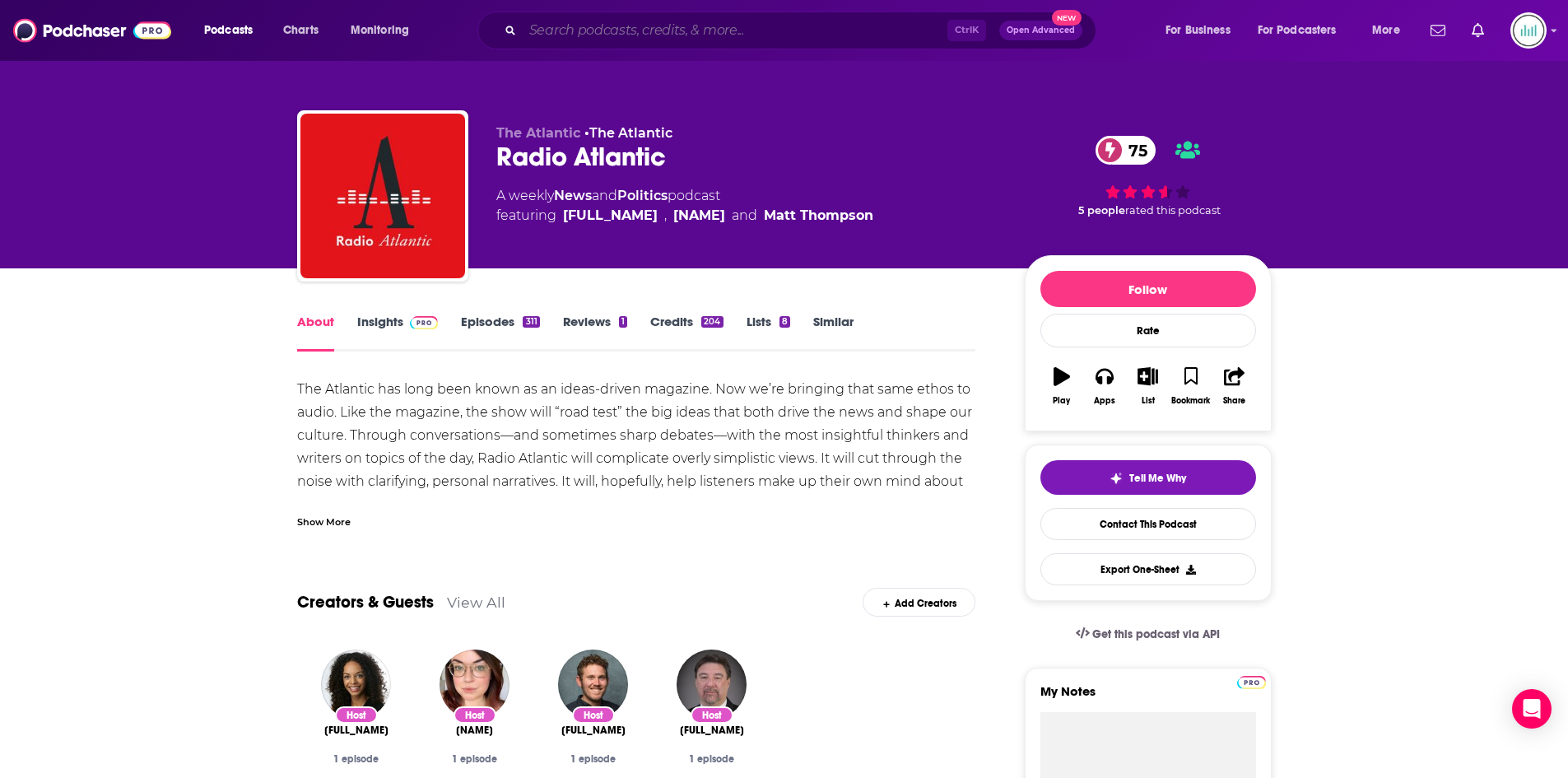 click at bounding box center [735, 30] 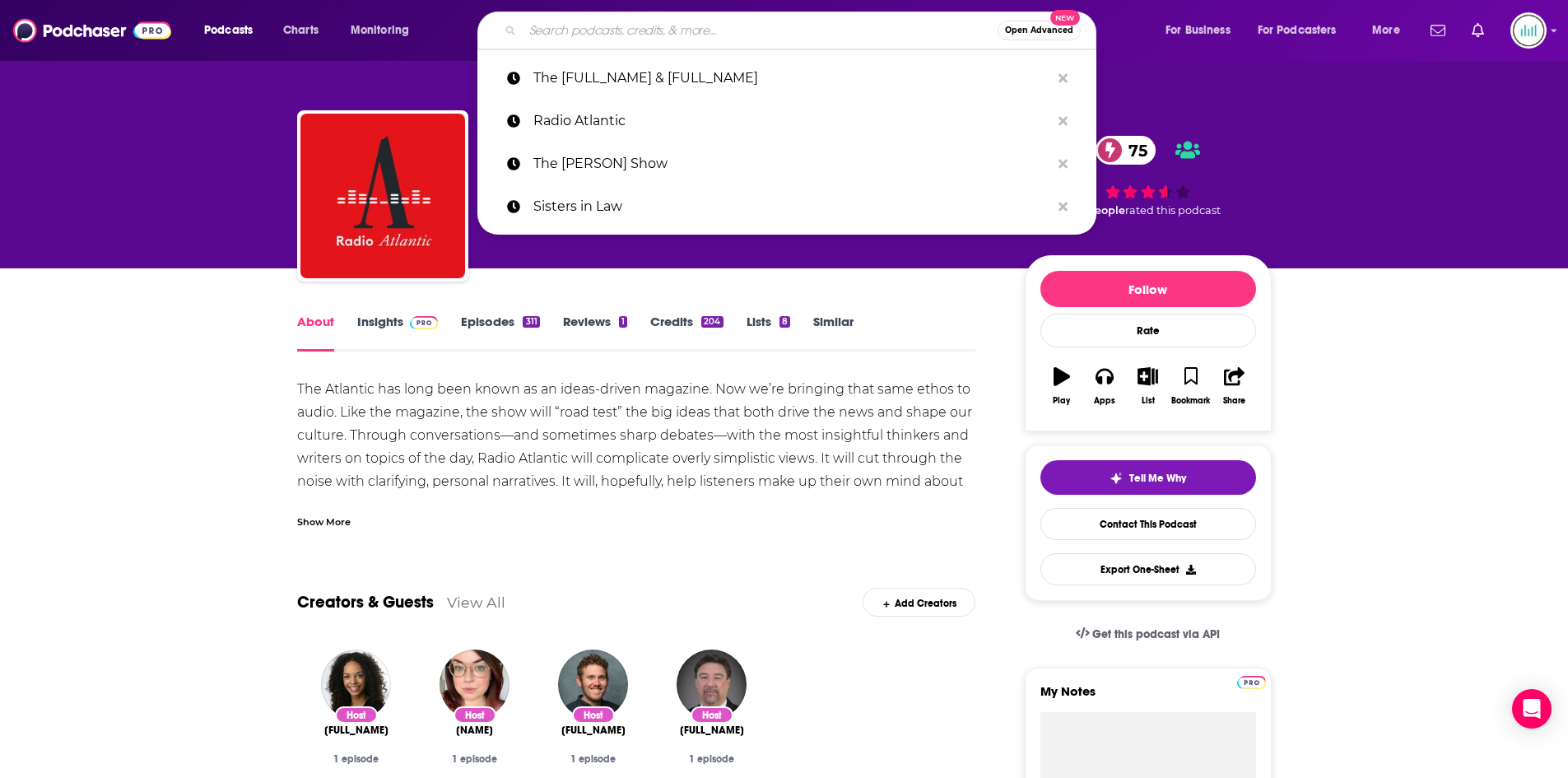 paste on "The Clay Travis & Buck Sexton" 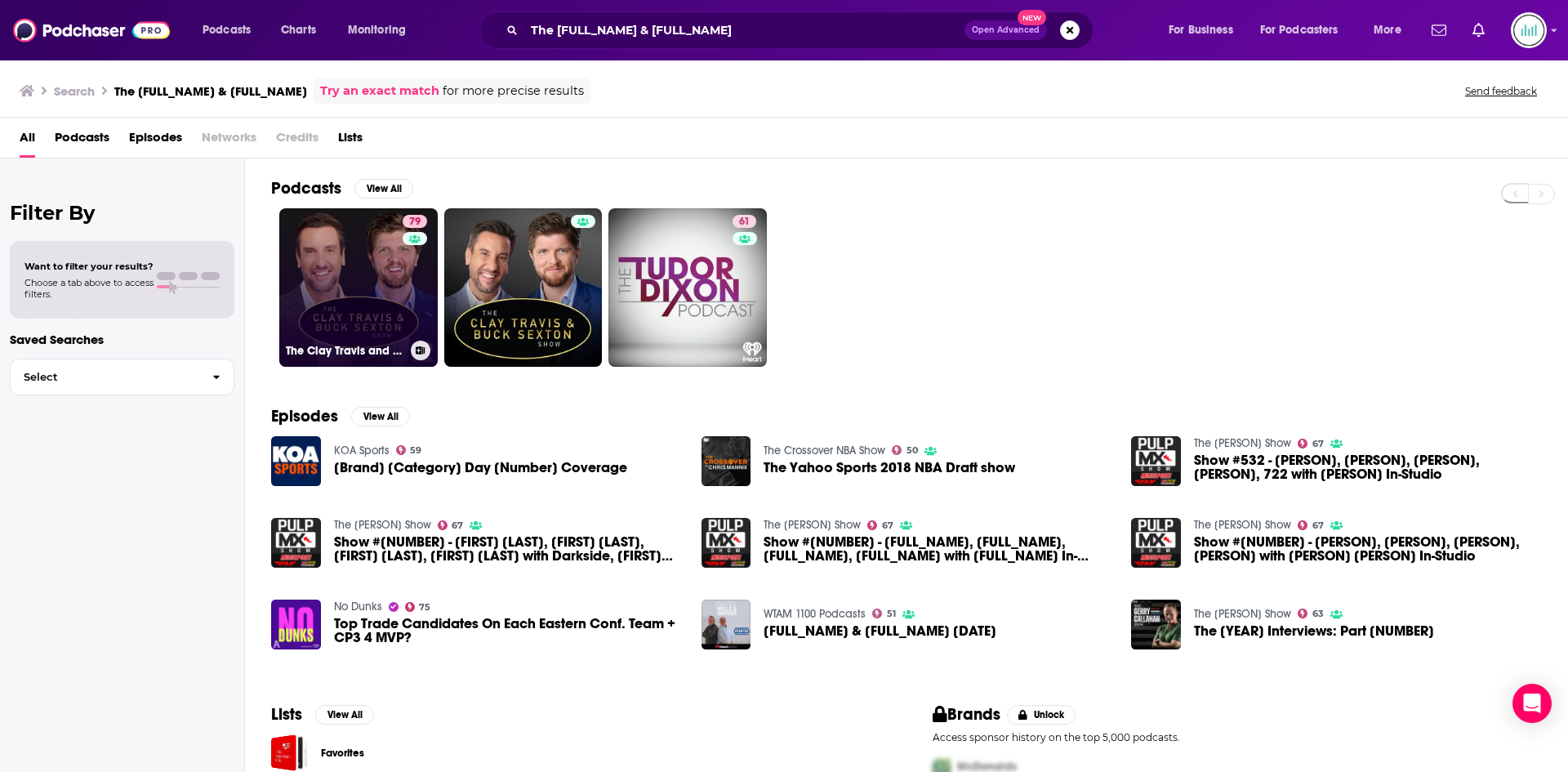 click on "79 The Clay Travis and Buck Sexton Show" at bounding box center (359, 288) 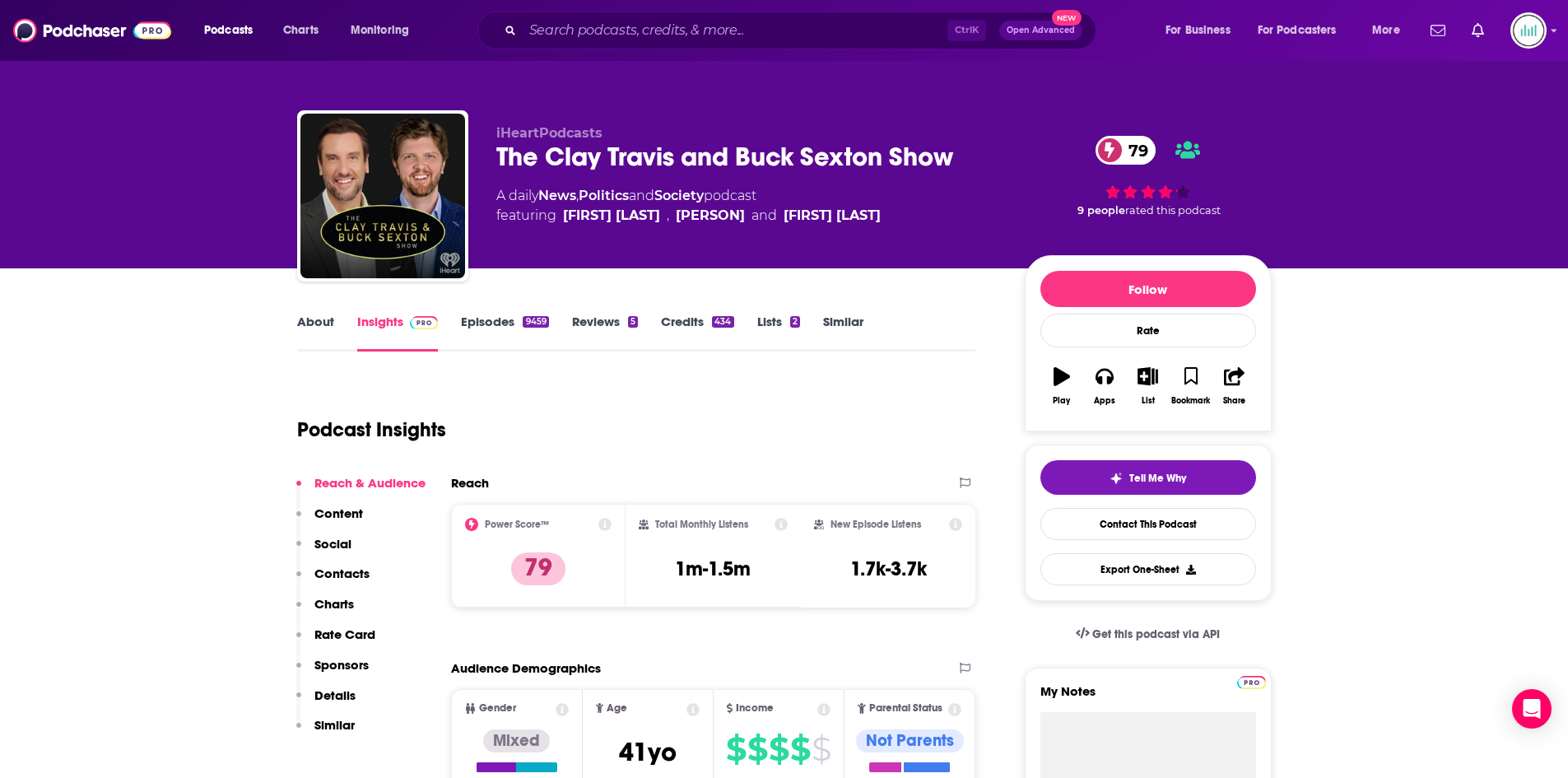 click on "About" at bounding box center (315, 333) 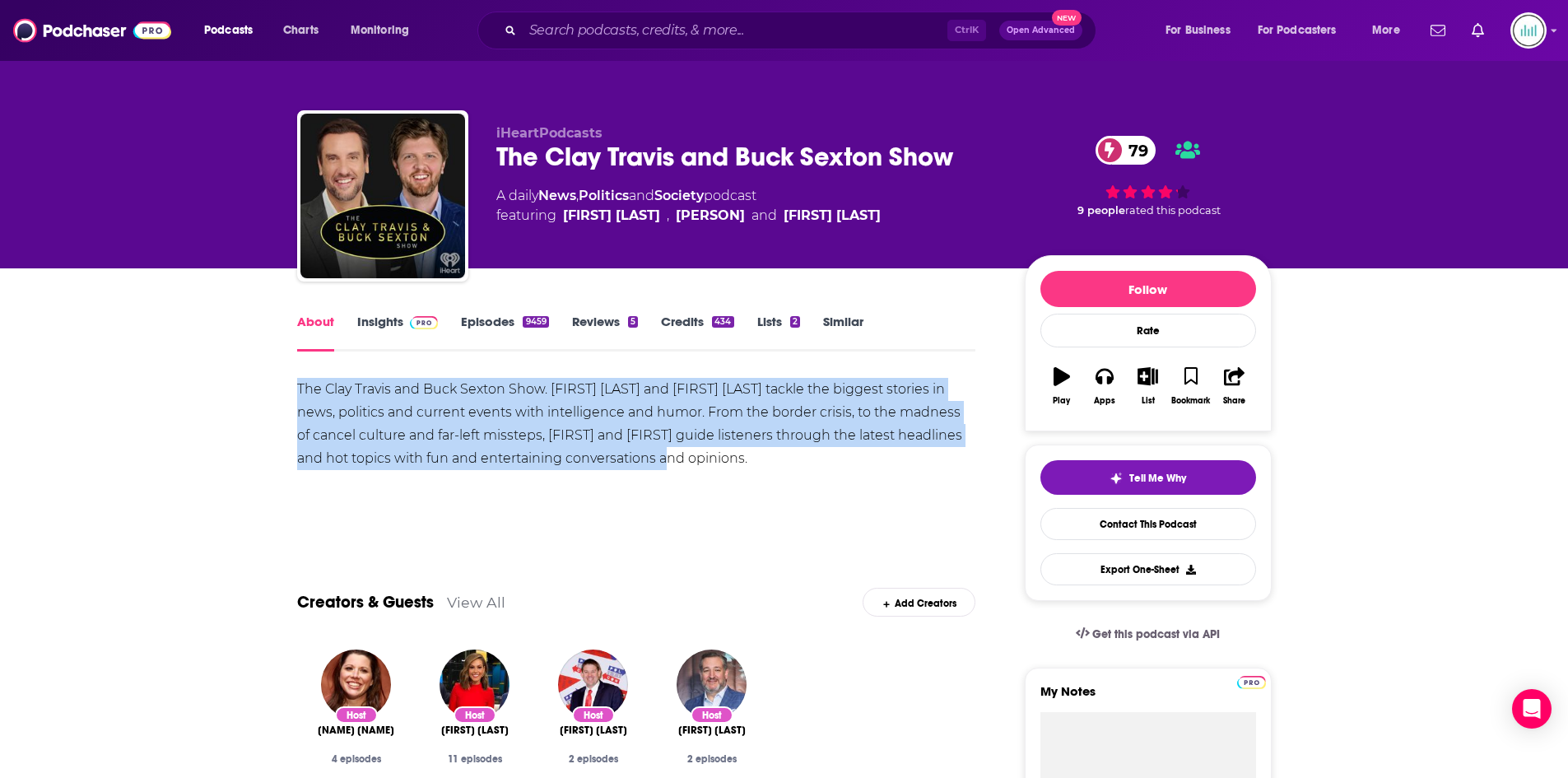 drag, startPoint x: 300, startPoint y: 390, endPoint x: 736, endPoint y: 464, distance: 442.2352 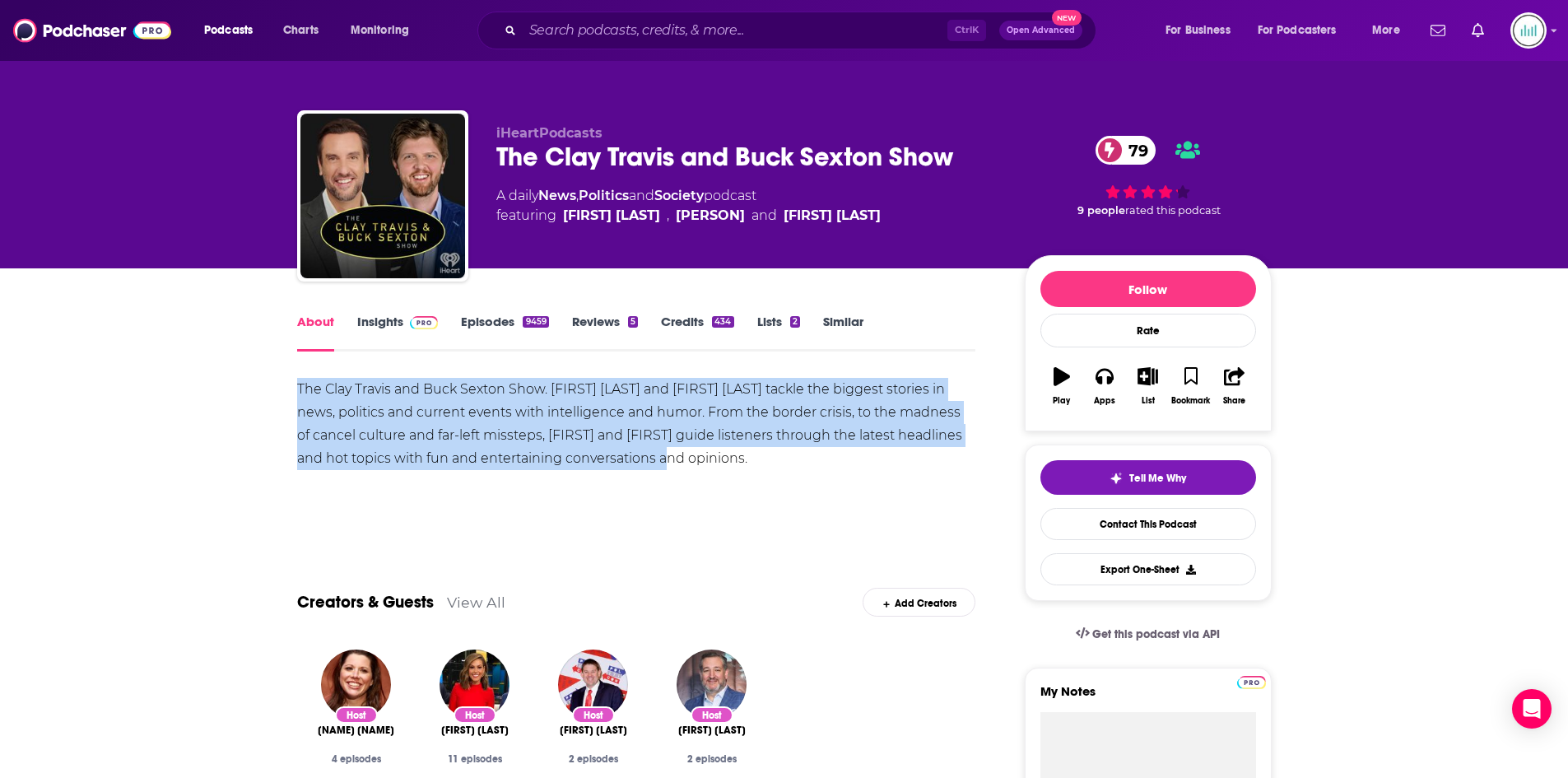copy on "The Clay Travis and Buck Sexton Show. Clay Travis and Buck Sexton tackle the biggest stories in news, politics and current events with intelligence and humor. From the border crisis, to the madness of cancel culture and far-left missteps, Clay and Buck guide listeners through the latest headlines and hot topics with fun and entertaining conversations and opinions." 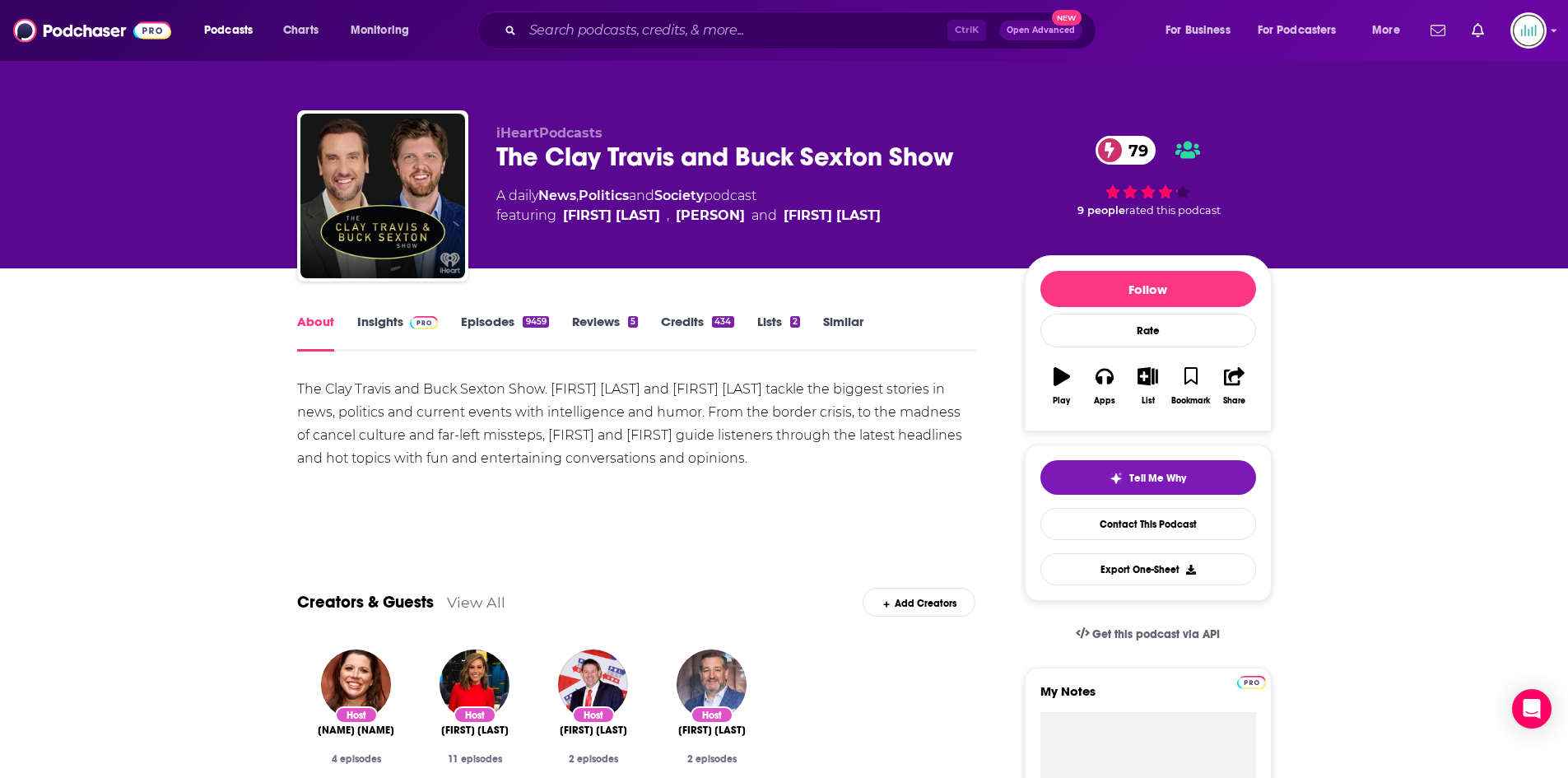 click on "Ctrl  K Open Advanced New" at bounding box center (787, 30) 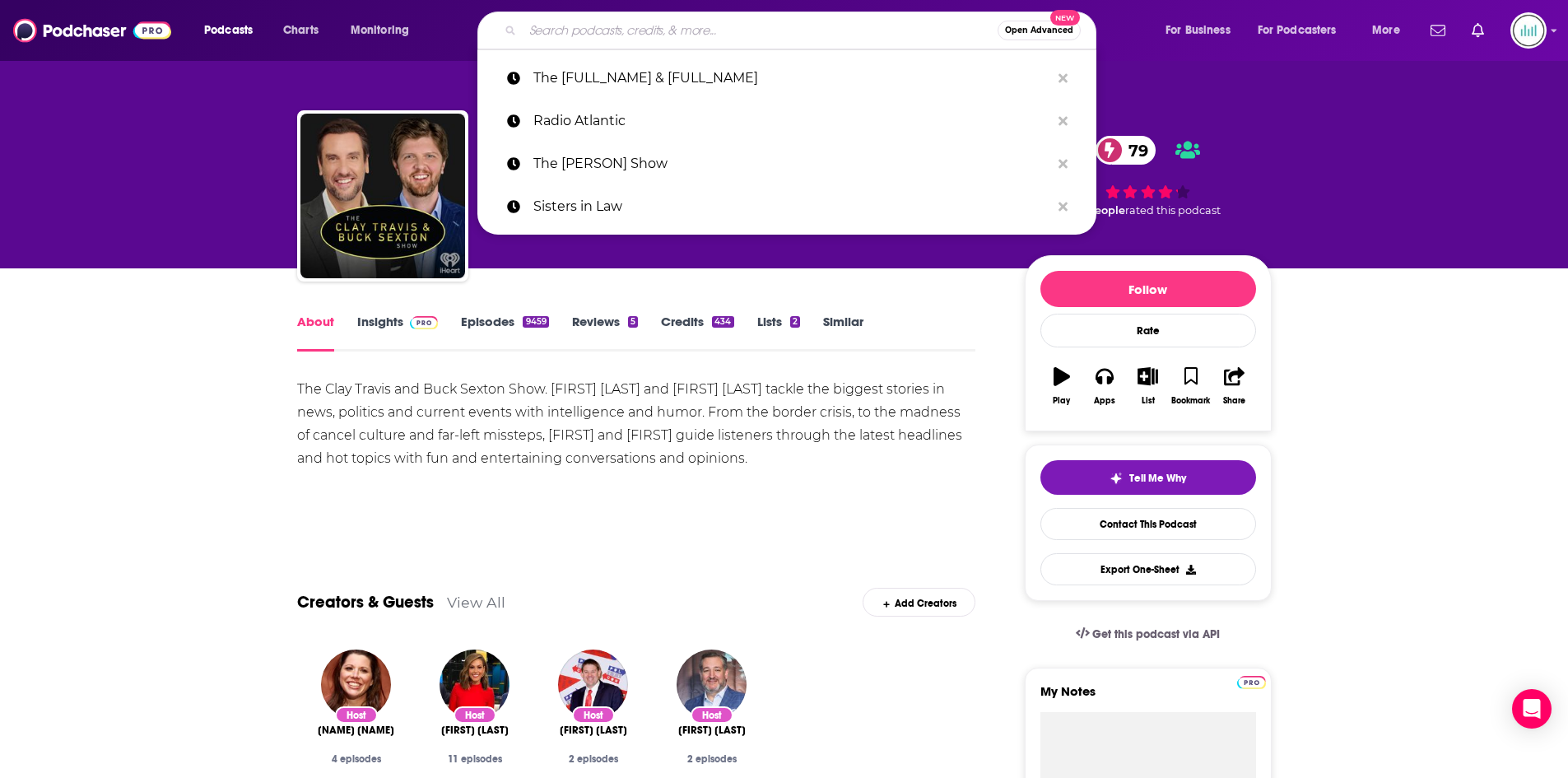 click at bounding box center [760, 30] 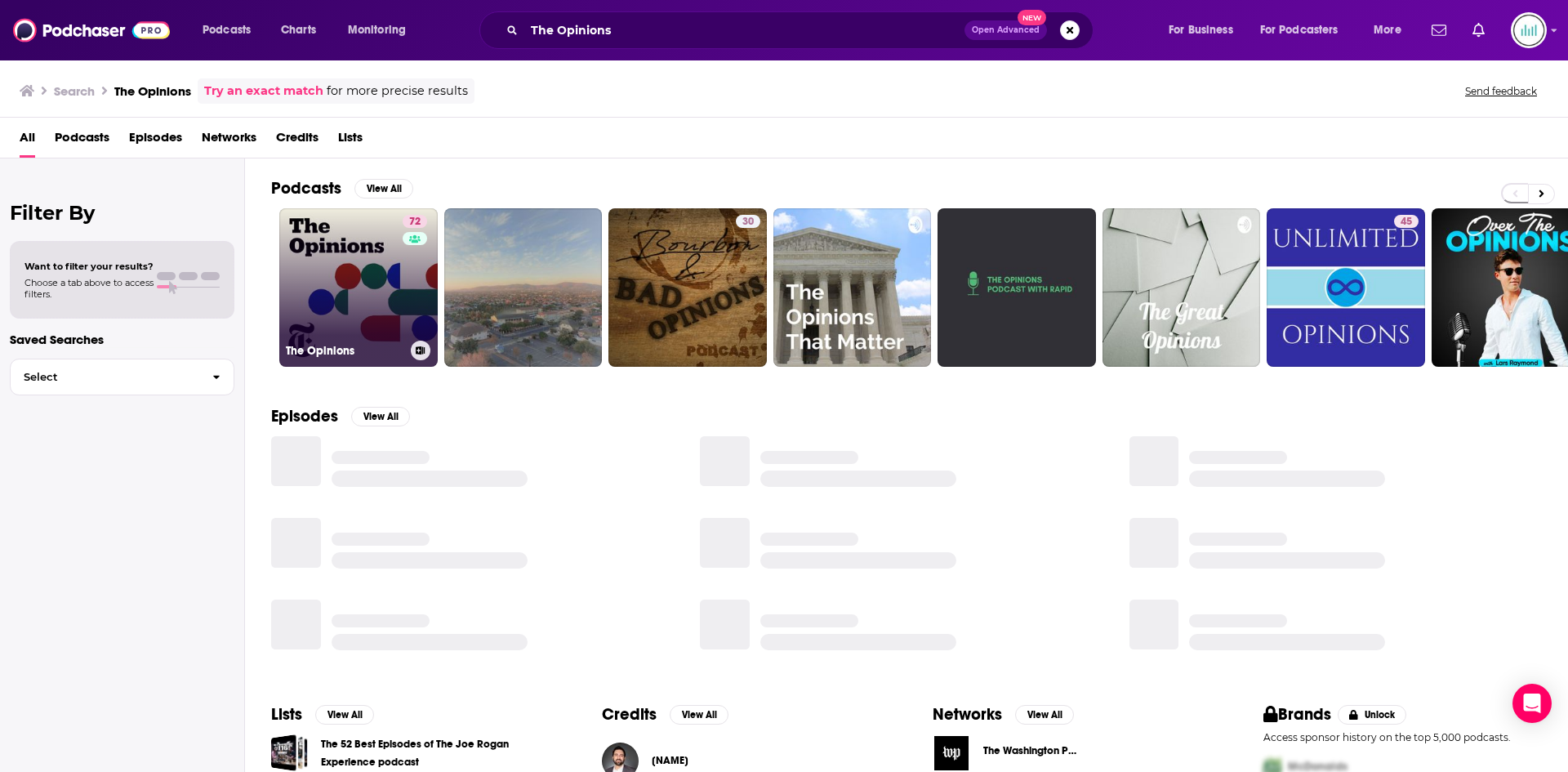 click on "72 The Opinions" at bounding box center [359, 288] 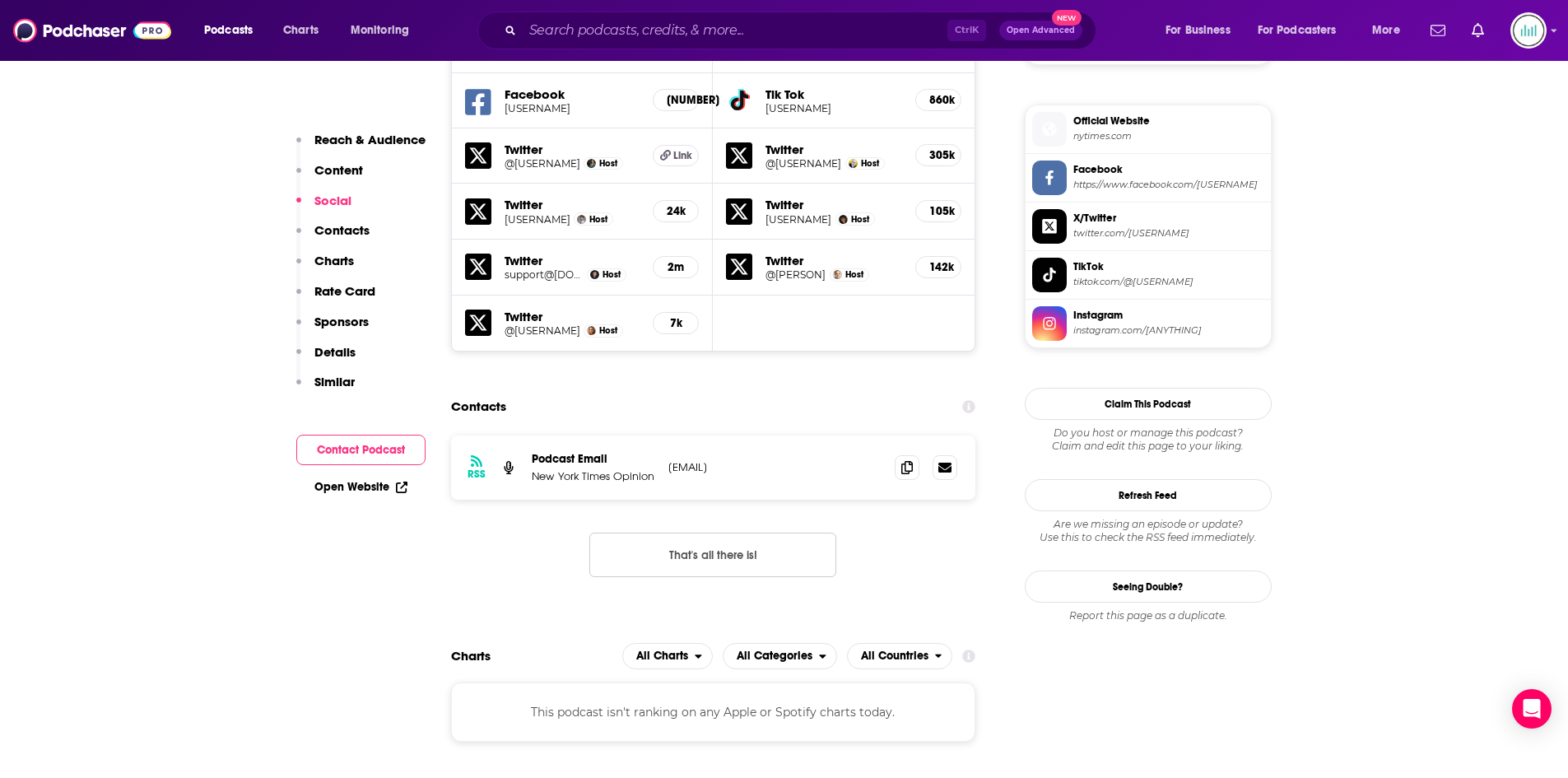 scroll, scrollTop: 1482, scrollLeft: 0, axis: vertical 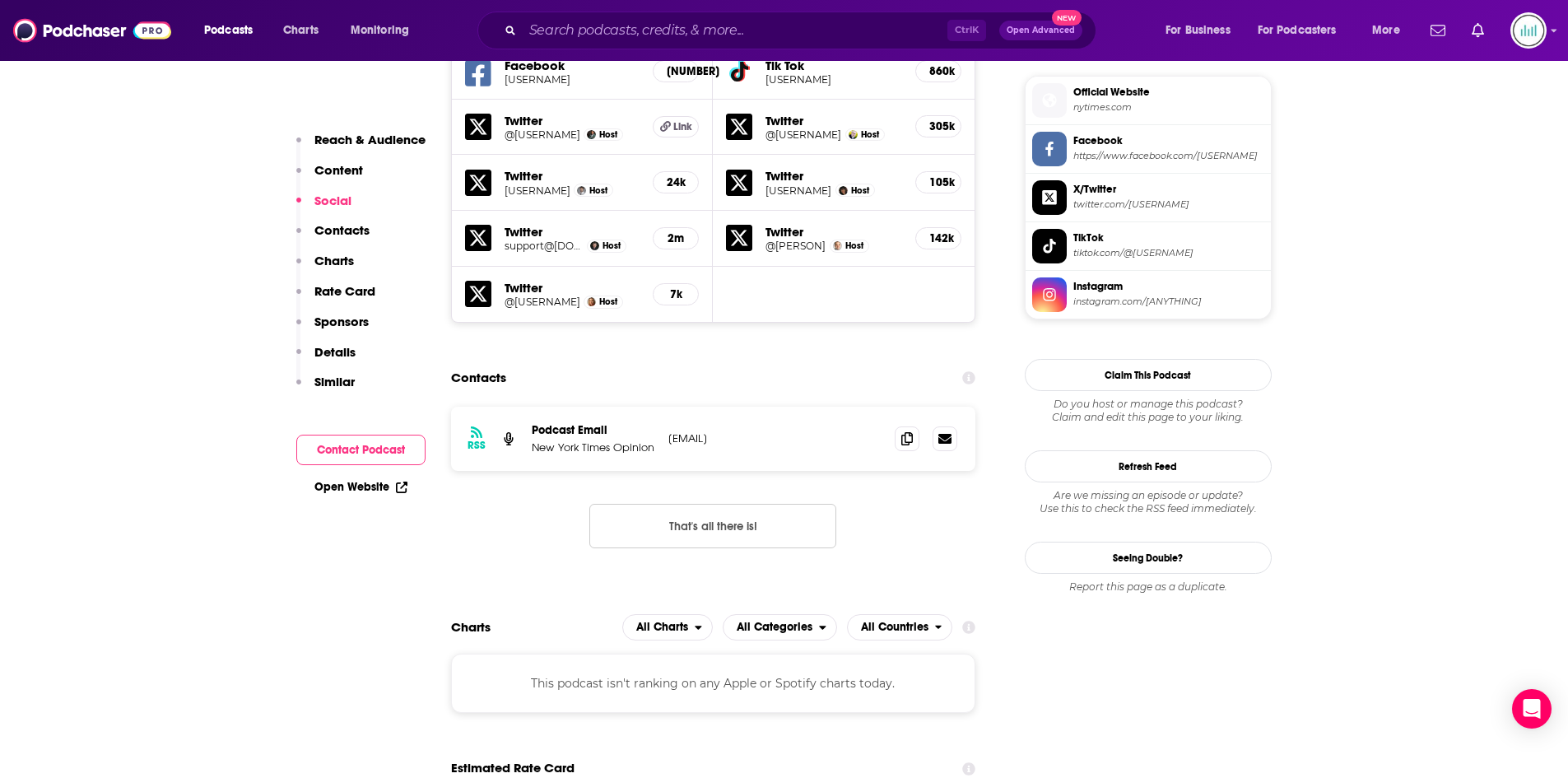 drag, startPoint x: 817, startPoint y: 440, endPoint x: 668, endPoint y: 439, distance: 149.00336 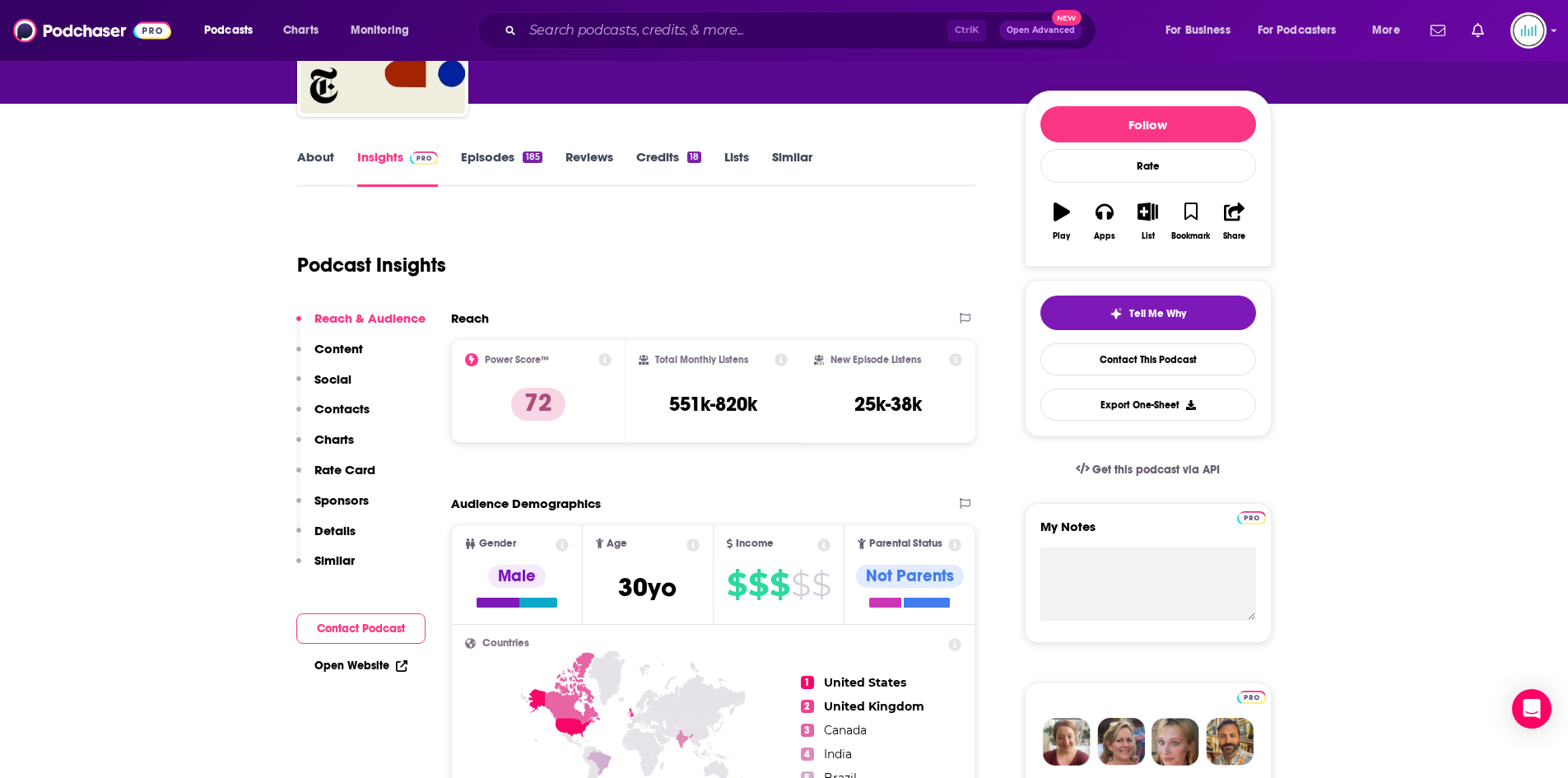 scroll, scrollTop: 0, scrollLeft: 0, axis: both 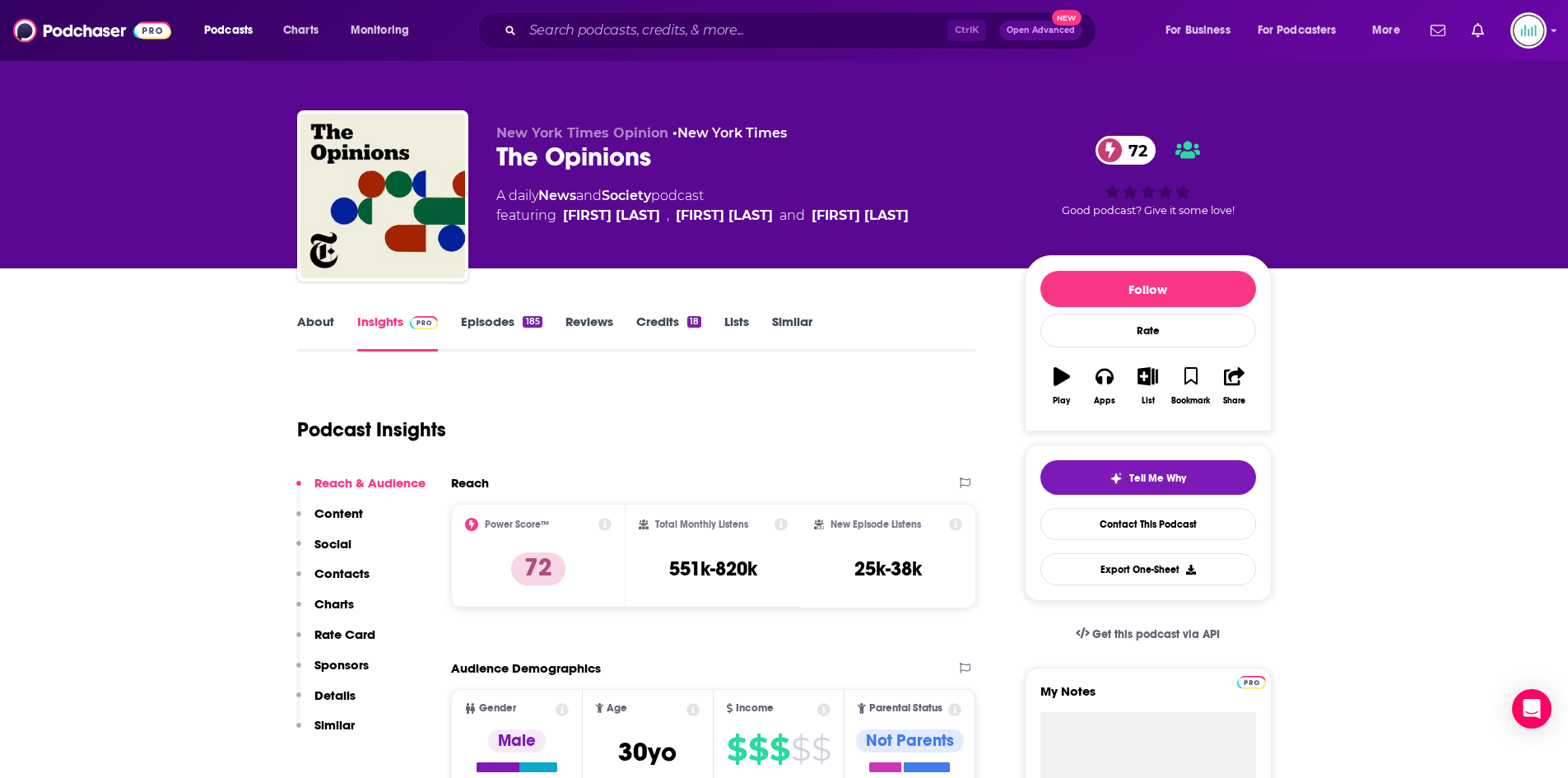 click on "About" at bounding box center [315, 333] 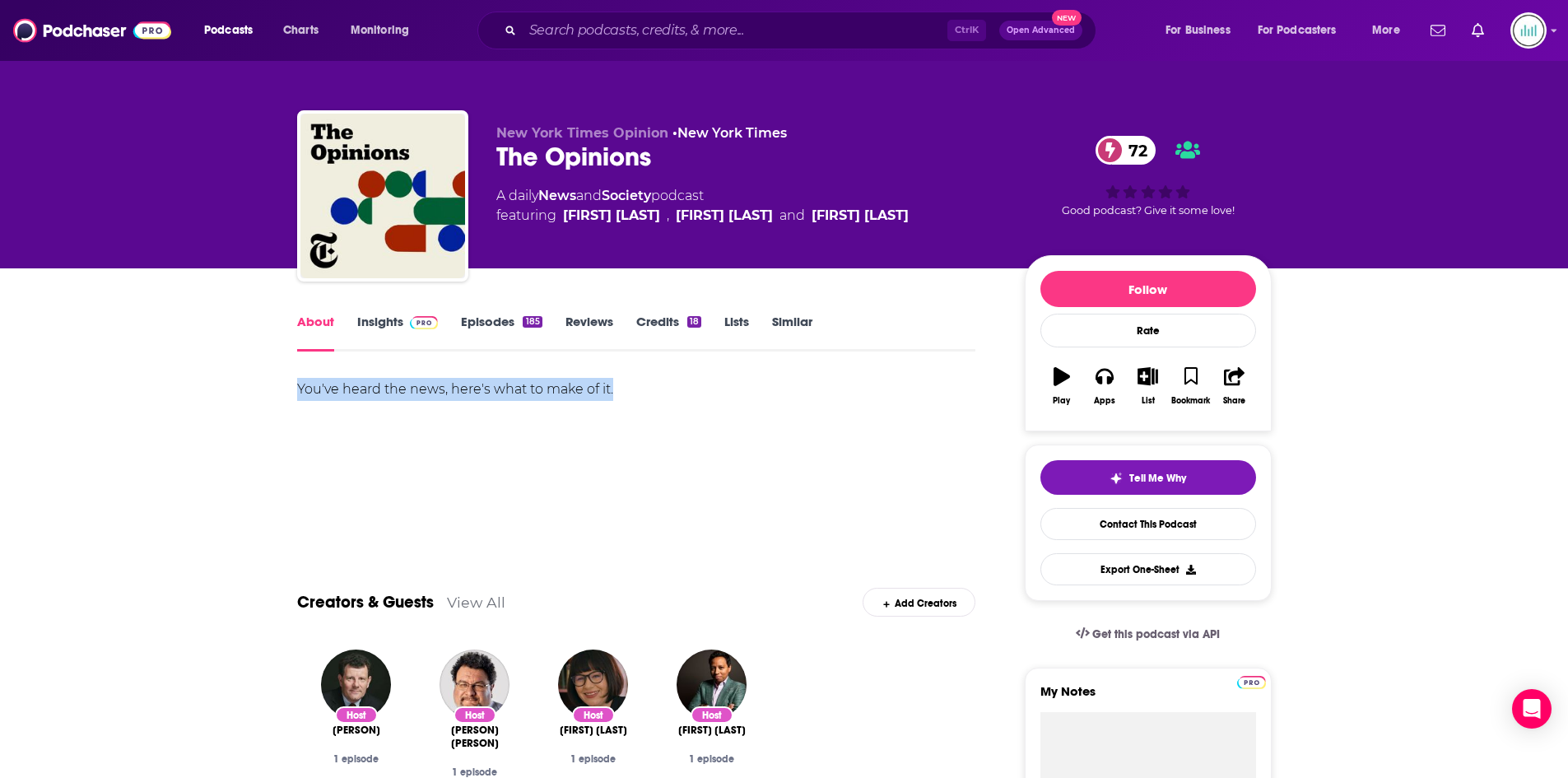 drag, startPoint x: 633, startPoint y: 393, endPoint x: 229, endPoint y: 369, distance: 404.71224 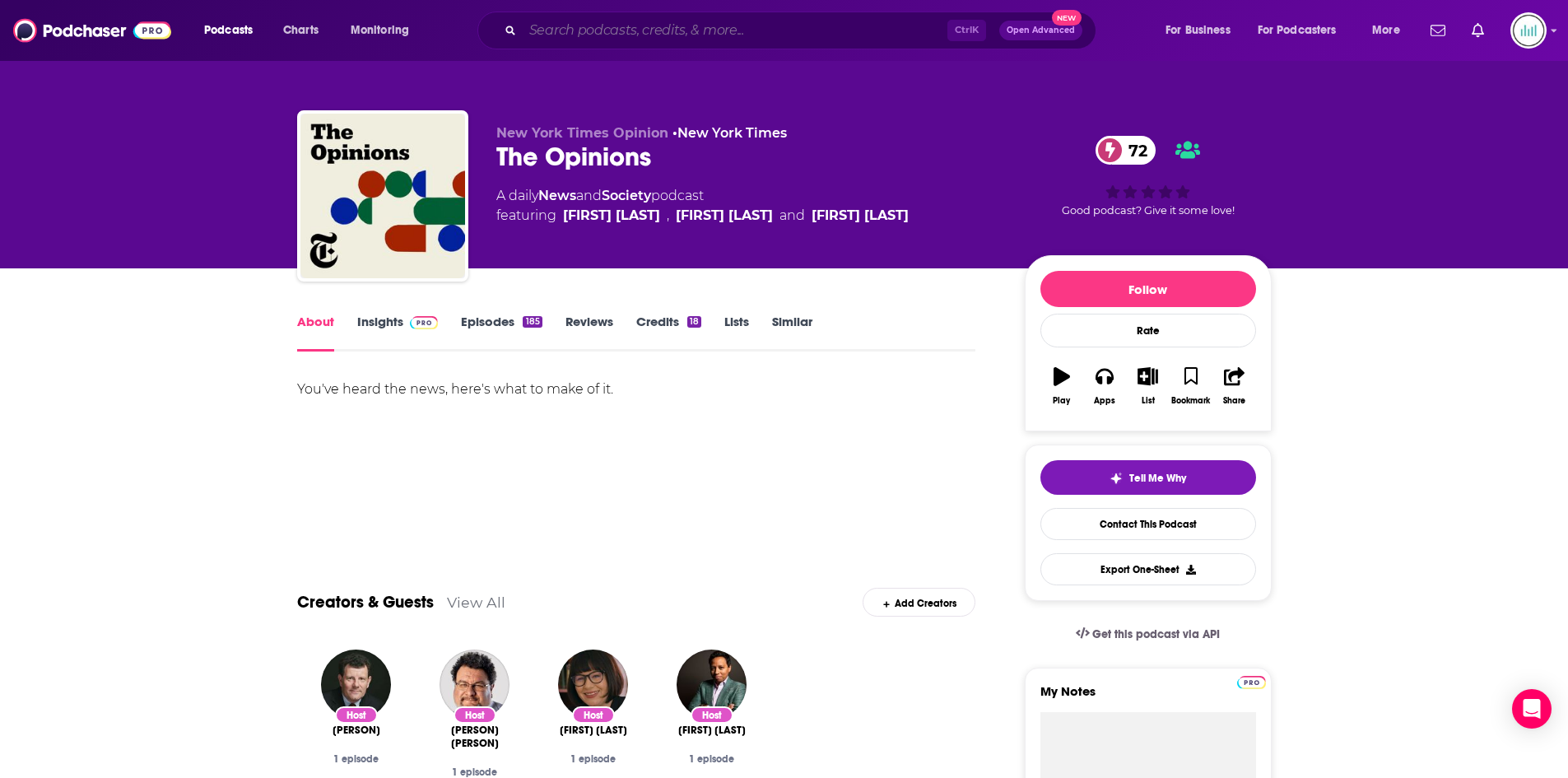 click at bounding box center (735, 30) 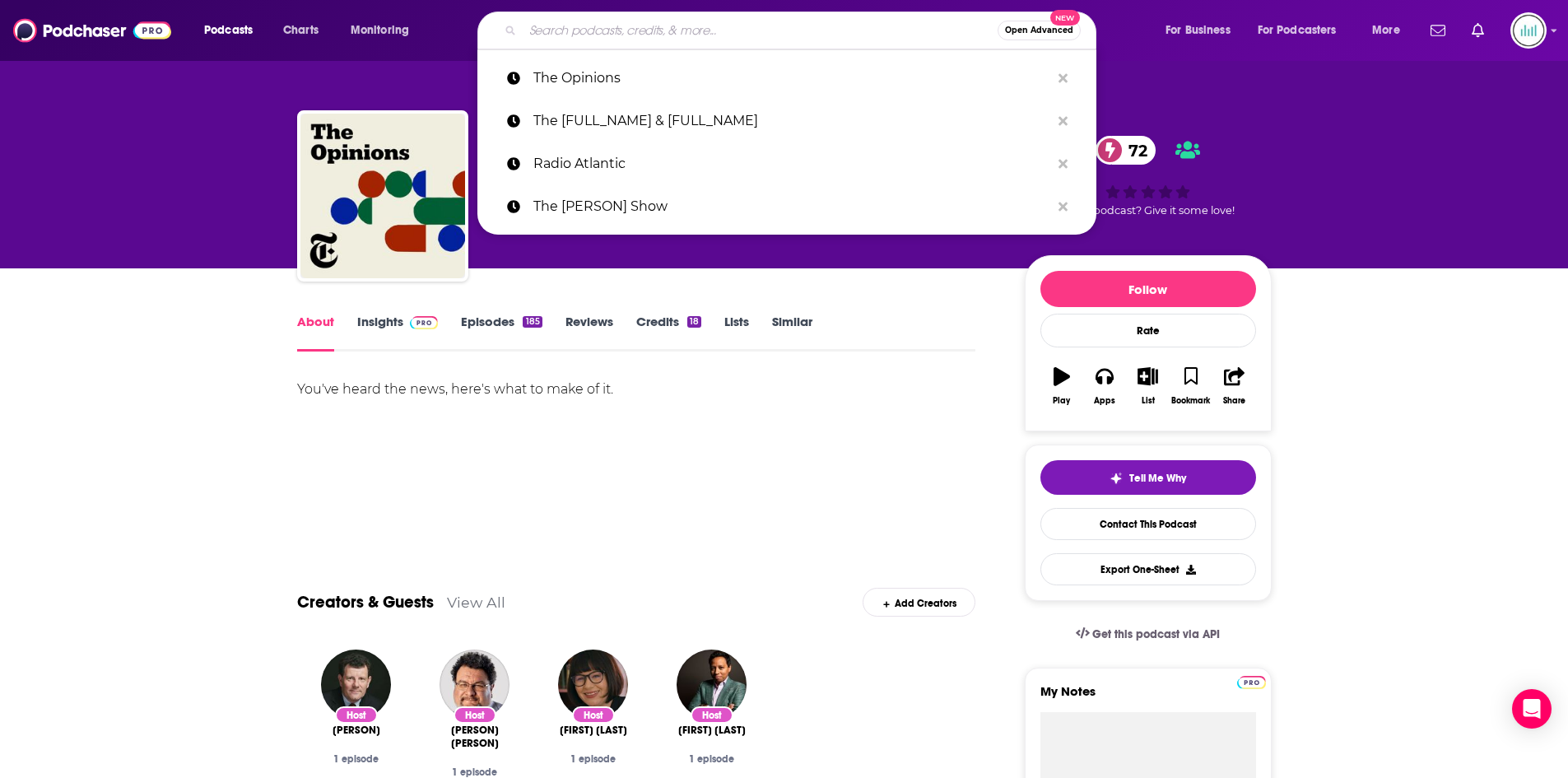paste on "The Daily Beast Podcast" 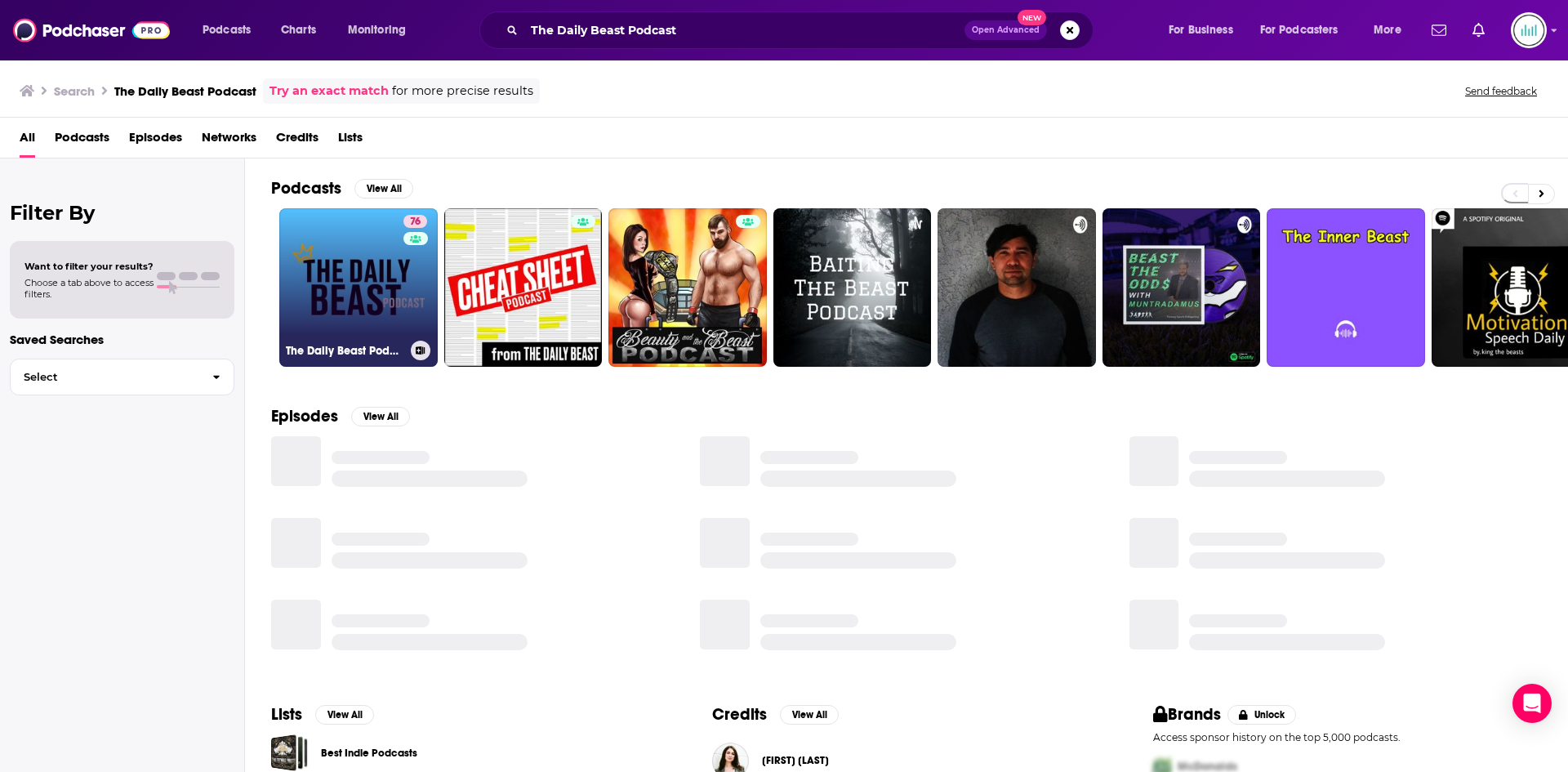 click on "76 The Daily Beast Podcast" at bounding box center [359, 288] 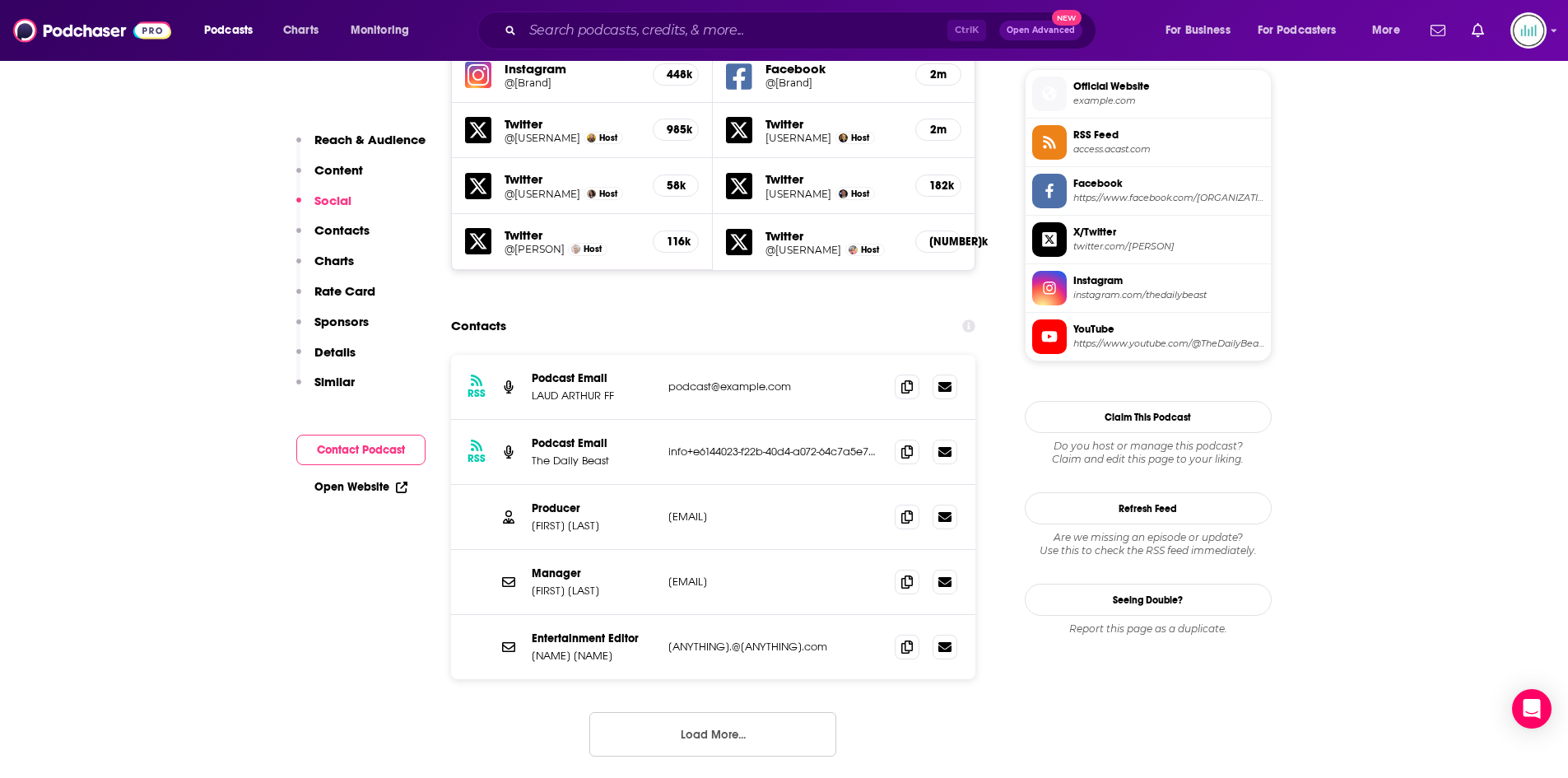 scroll, scrollTop: 1482, scrollLeft: 0, axis: vertical 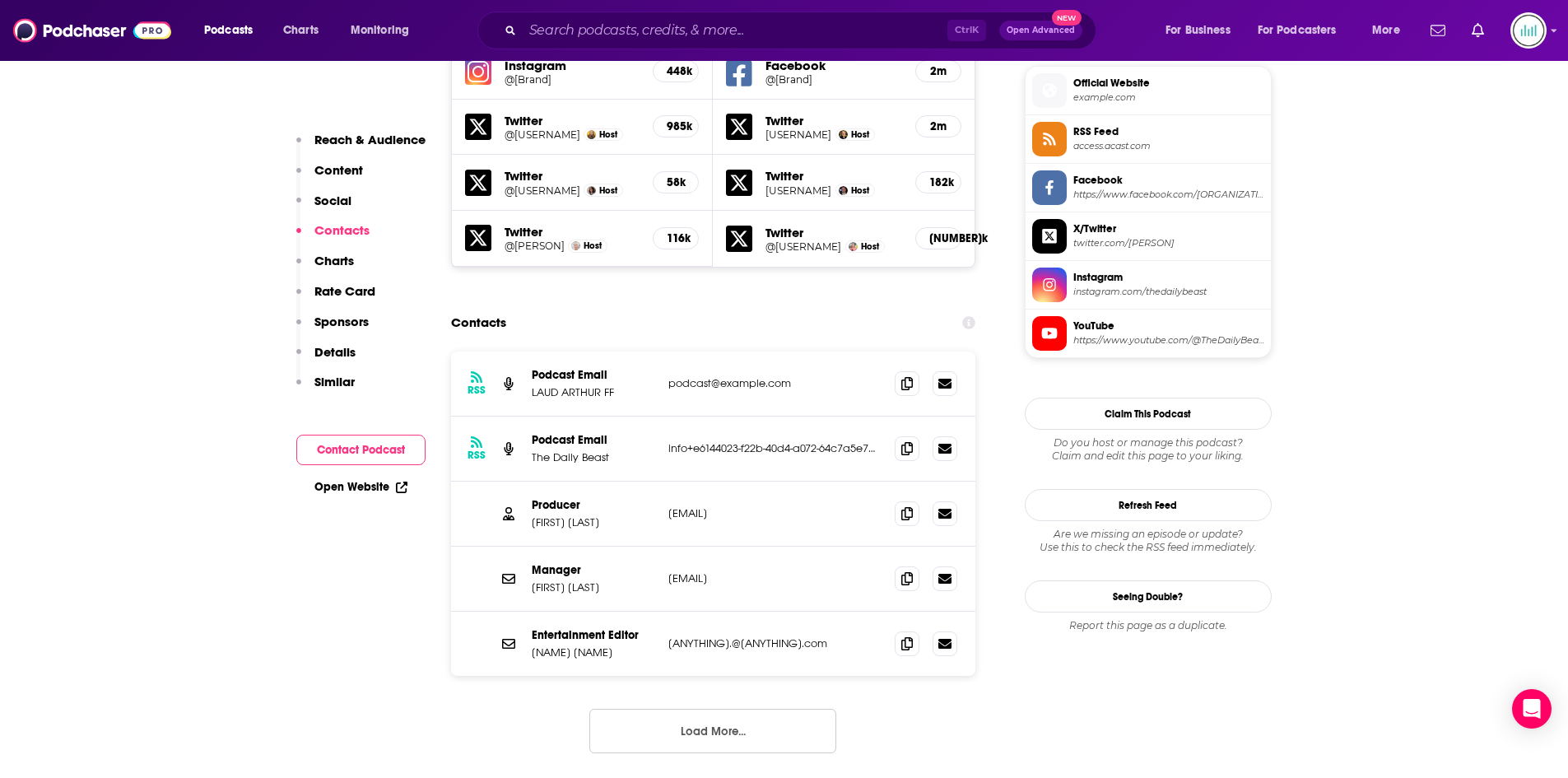 drag, startPoint x: 813, startPoint y: 385, endPoint x: 668, endPoint y: 385, distance: 145 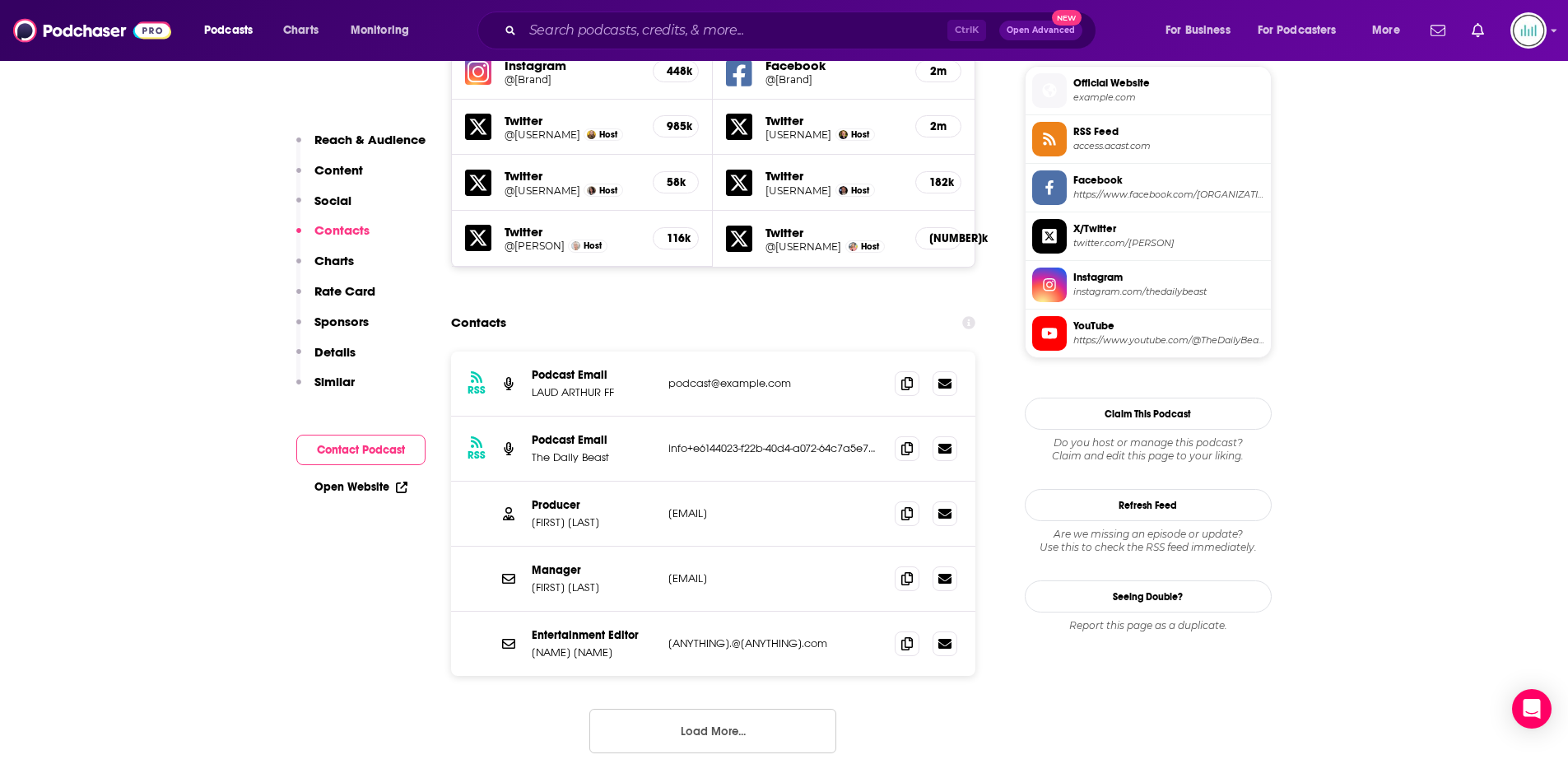drag, startPoint x: 824, startPoint y: 580, endPoint x: 653, endPoint y: 584, distance: 171.04678 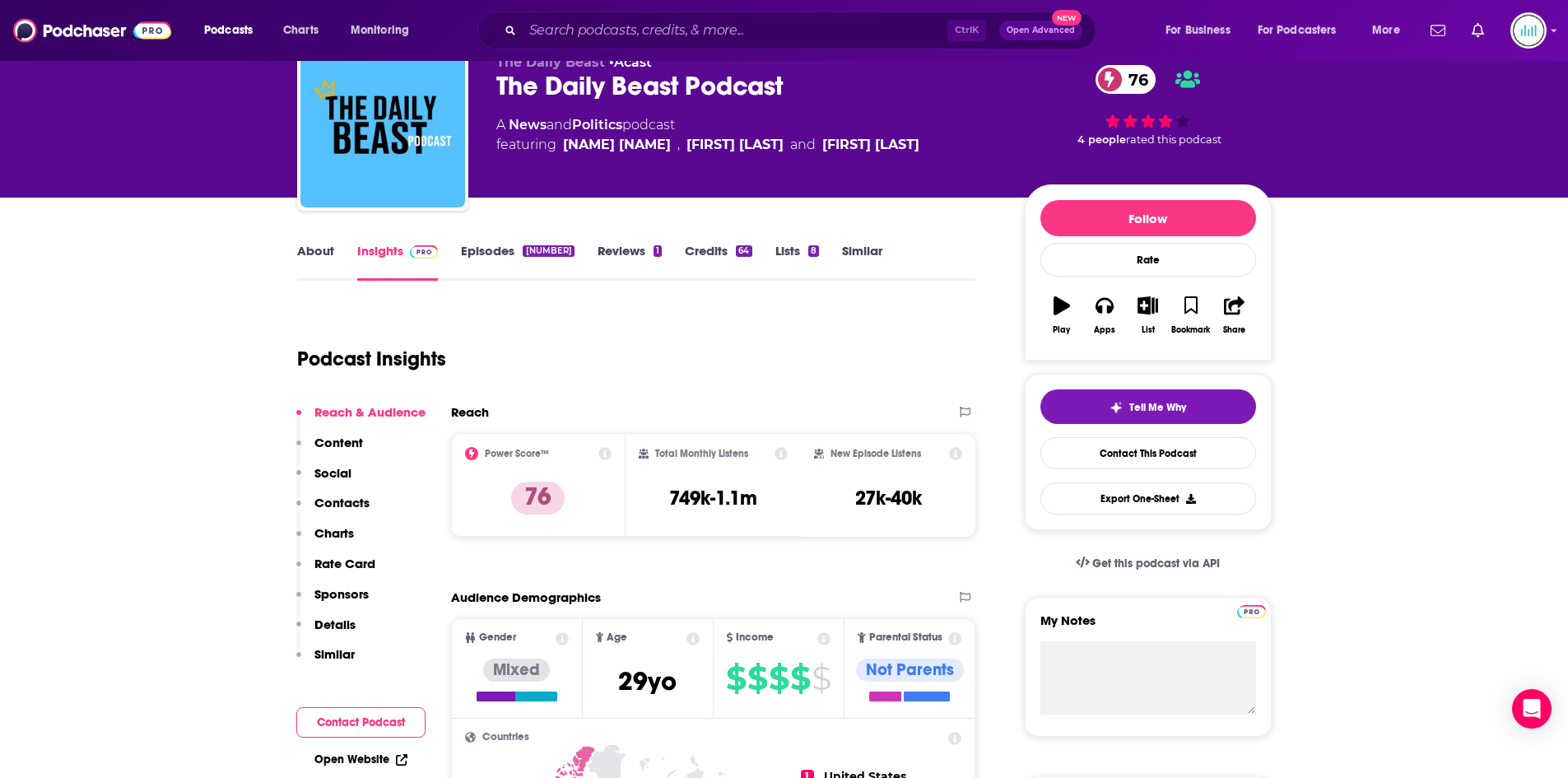 scroll, scrollTop: 0, scrollLeft: 0, axis: both 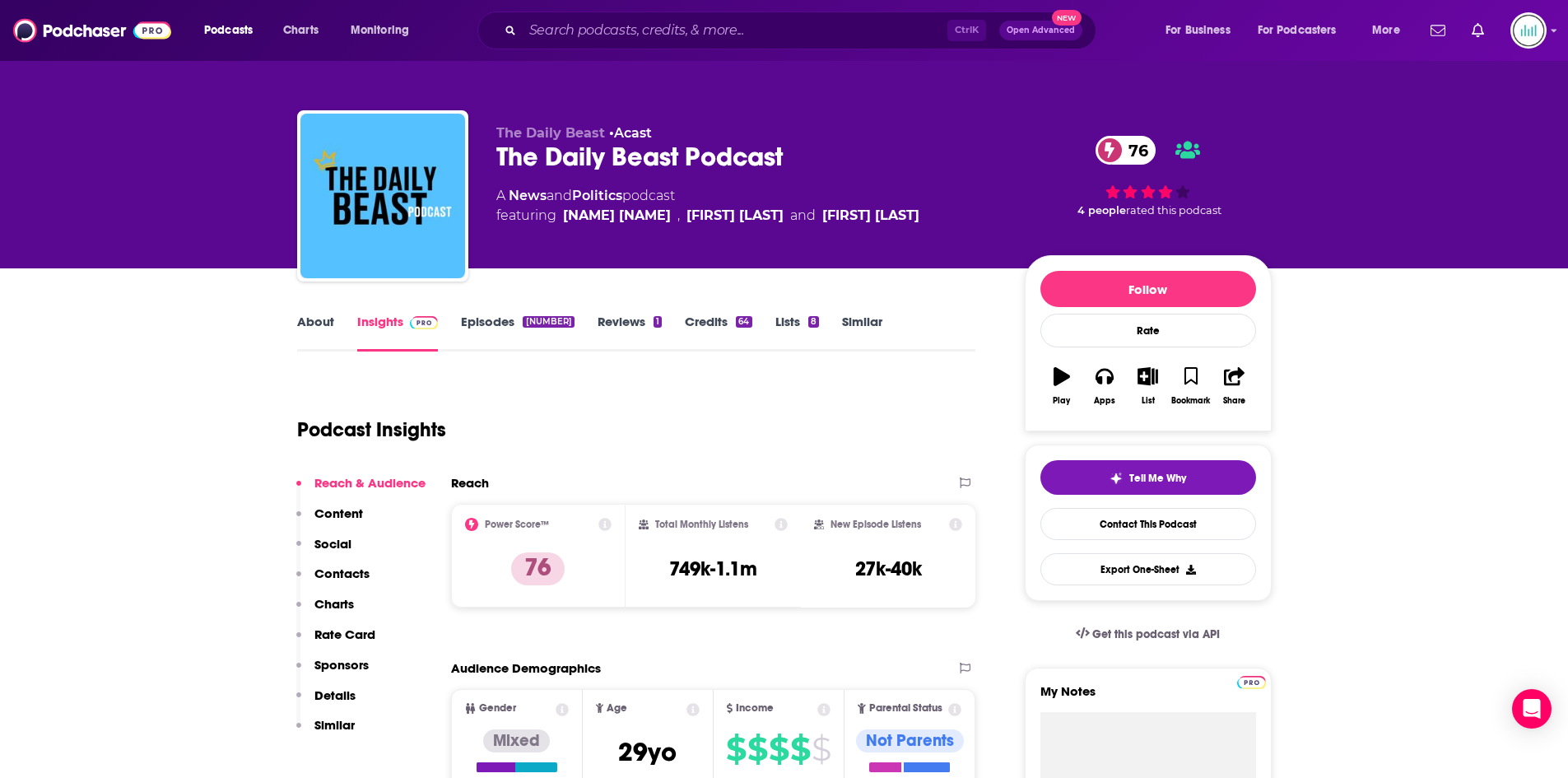 click on "About" at bounding box center (315, 333) 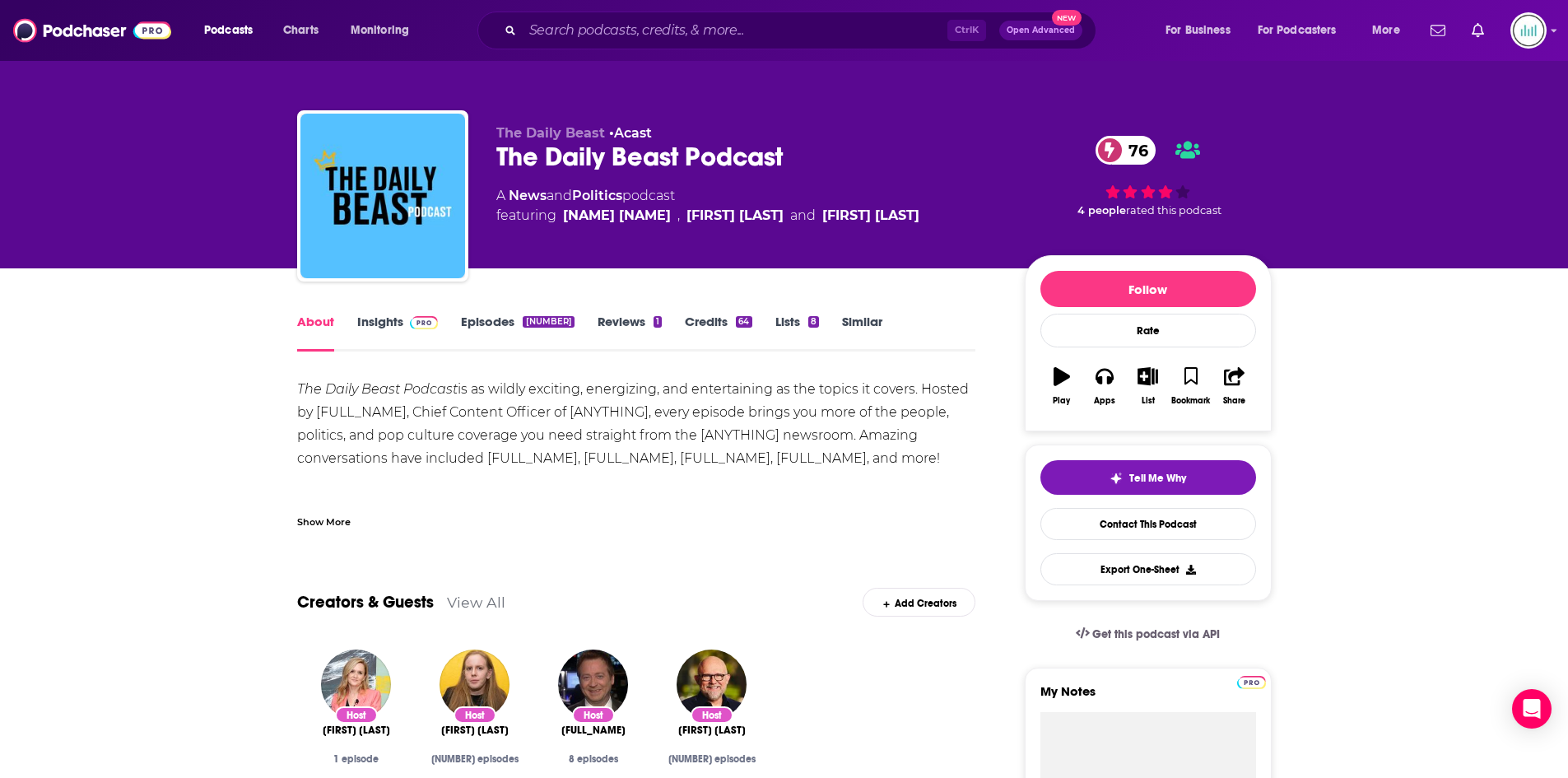 drag, startPoint x: 293, startPoint y: 384, endPoint x: 411, endPoint y: 478, distance: 150.86418 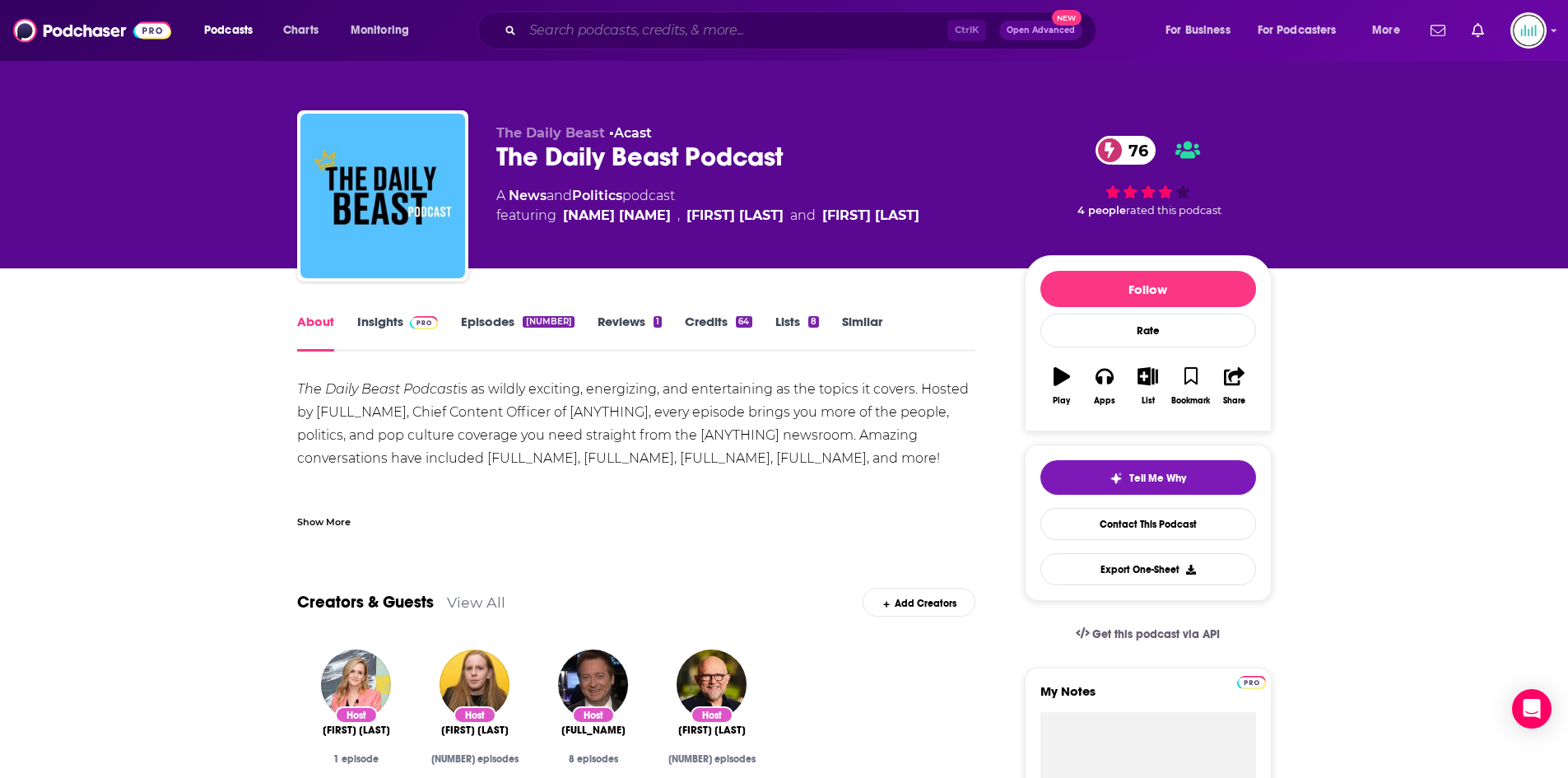 click at bounding box center [735, 30] 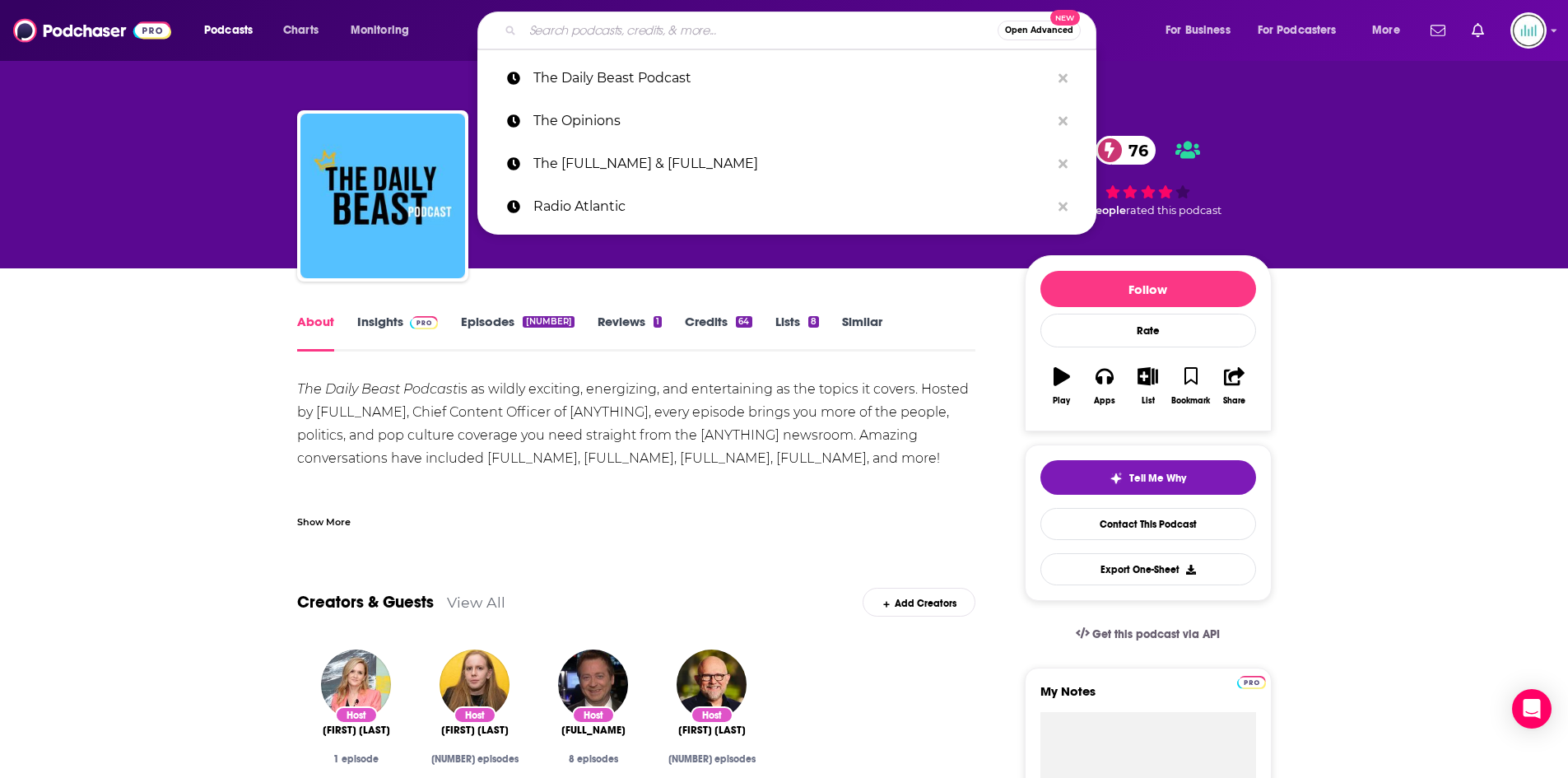 paste on "Vince" 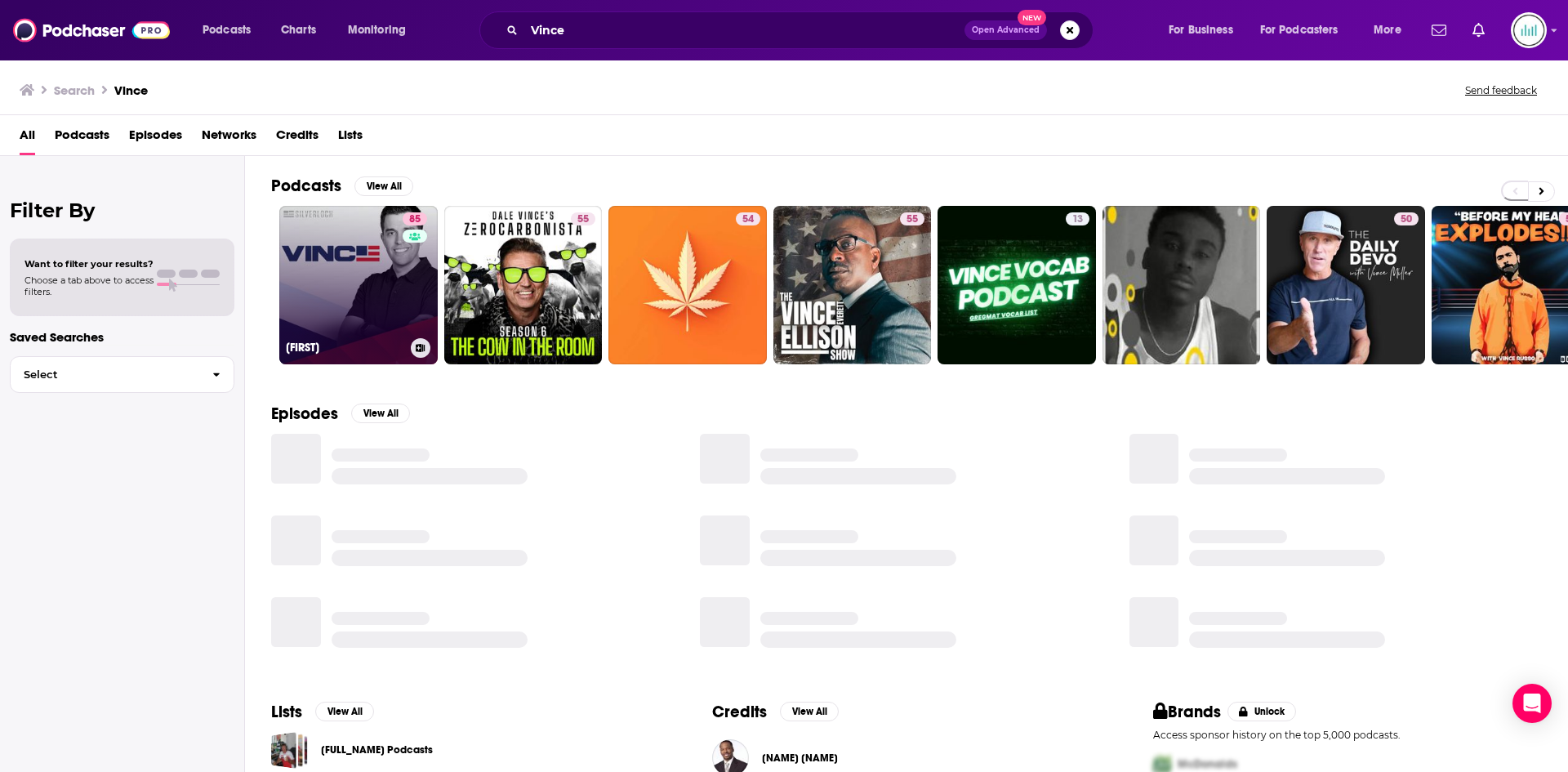 click on "85 VINCE" at bounding box center [359, 285] 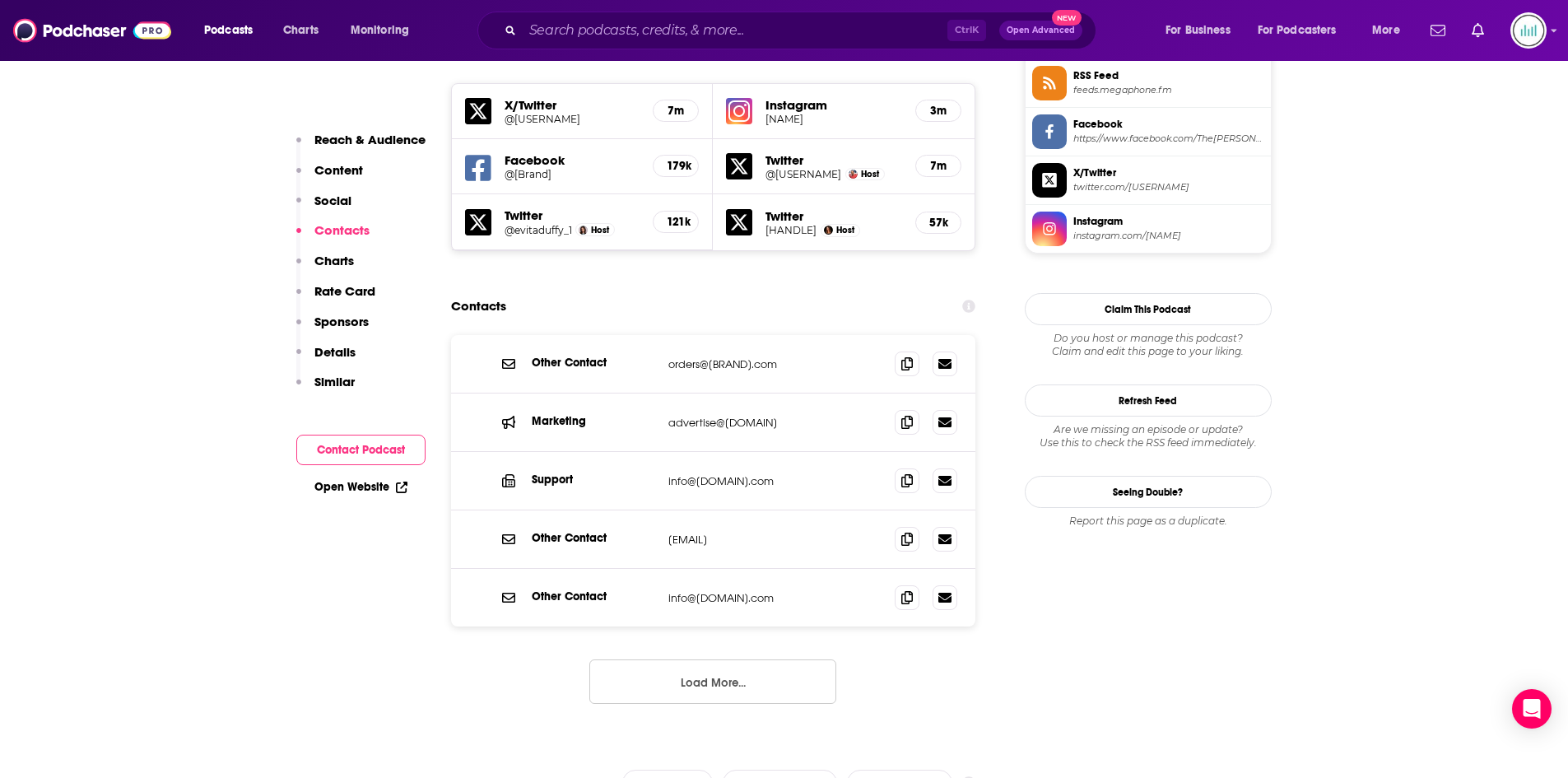 scroll, scrollTop: 1400, scrollLeft: 0, axis: vertical 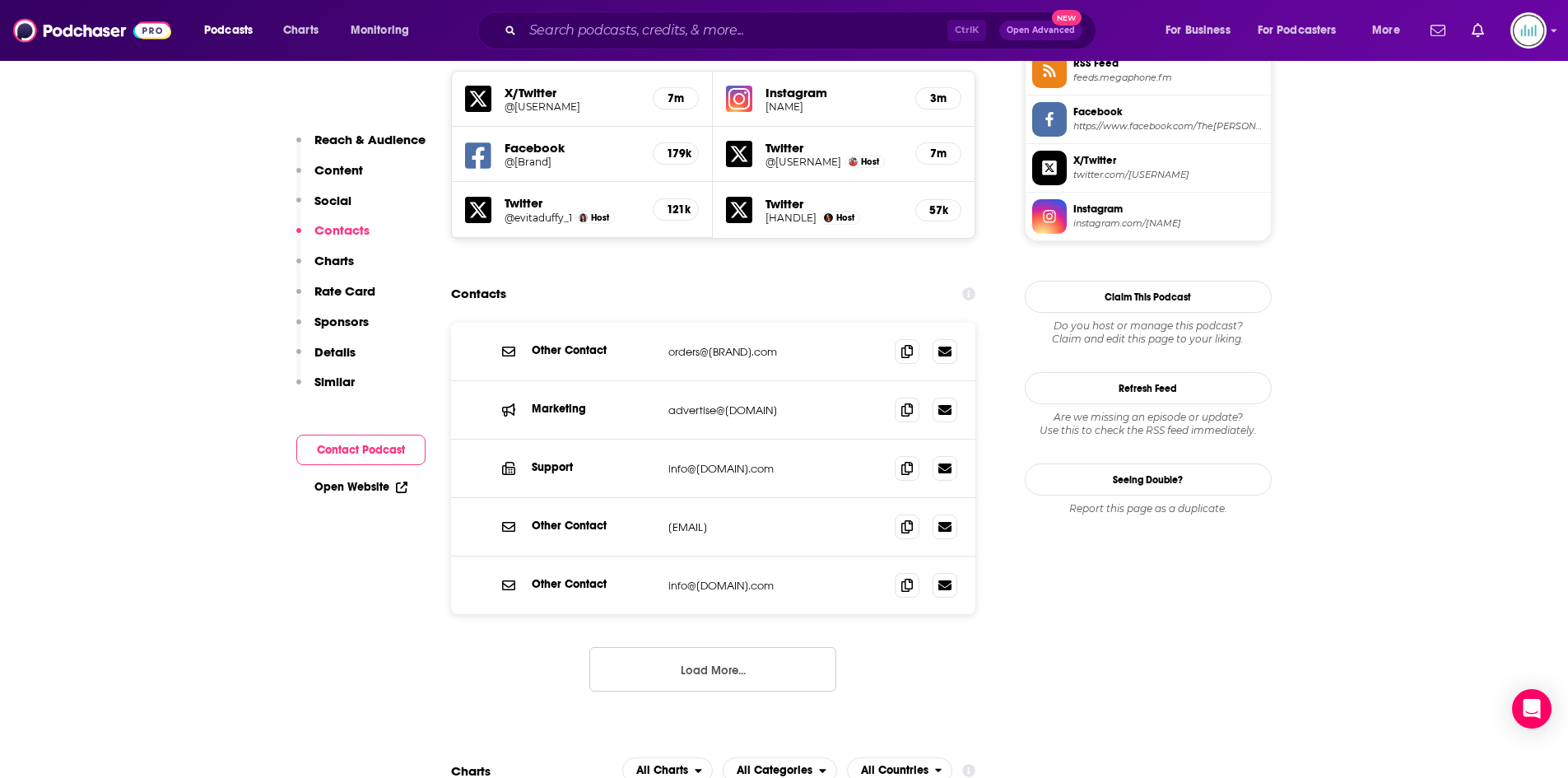 drag, startPoint x: 795, startPoint y: 413, endPoint x: 659, endPoint y: 413, distance: 136 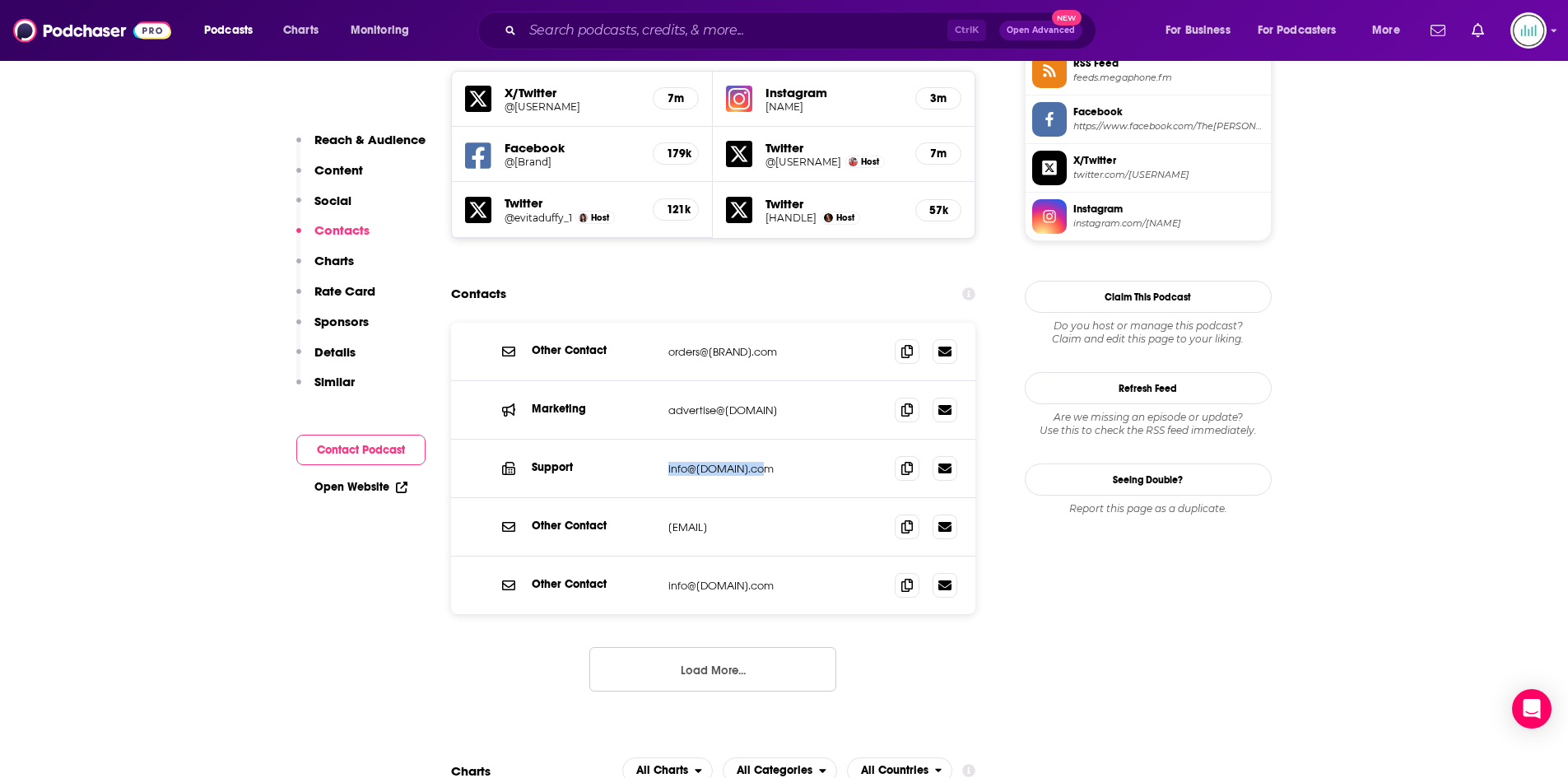 drag, startPoint x: 748, startPoint y: 465, endPoint x: 605, endPoint y: 468, distance: 143.03147 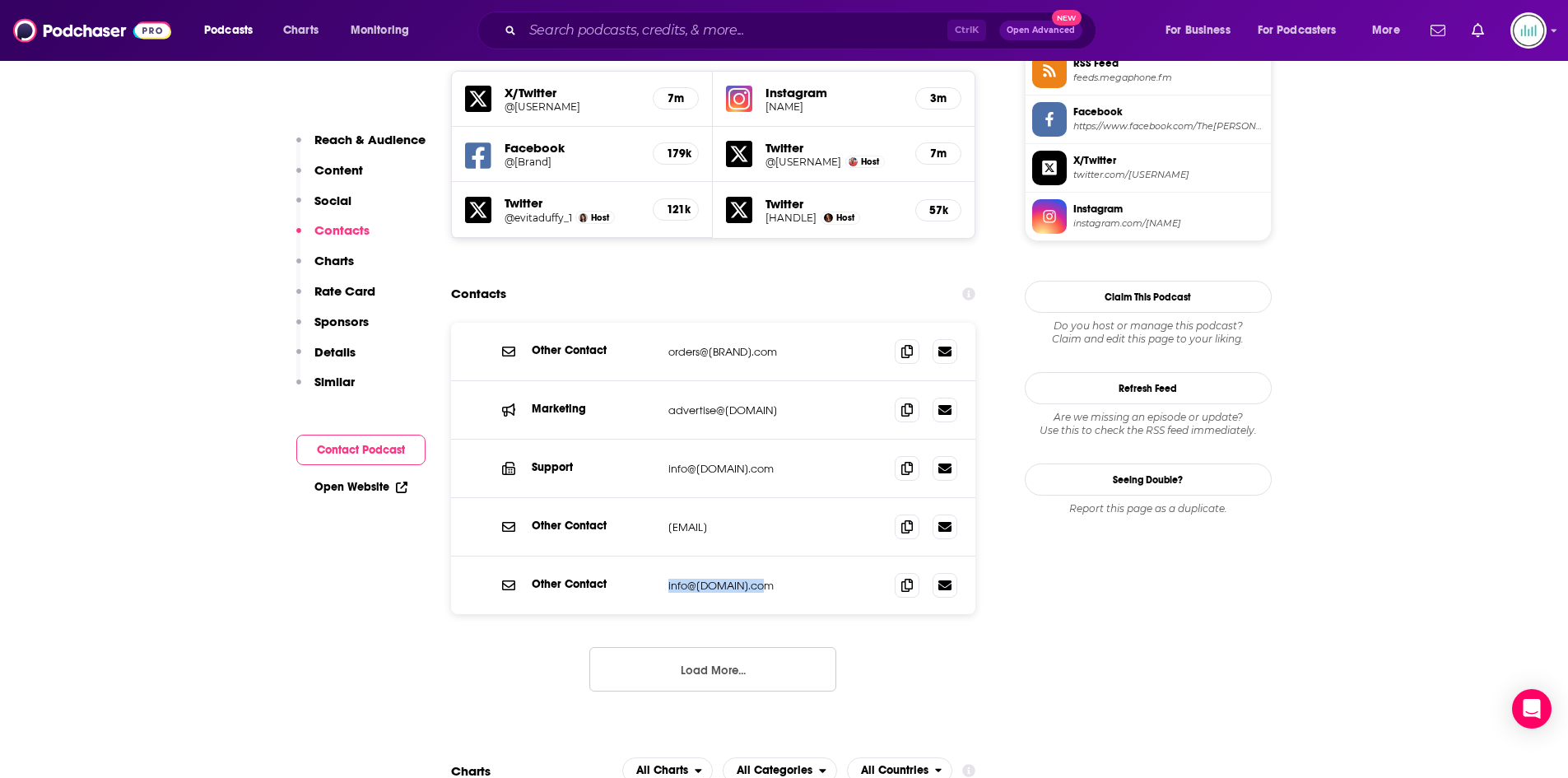 drag, startPoint x: 776, startPoint y: 589, endPoint x: 636, endPoint y: 587, distance: 140.01428 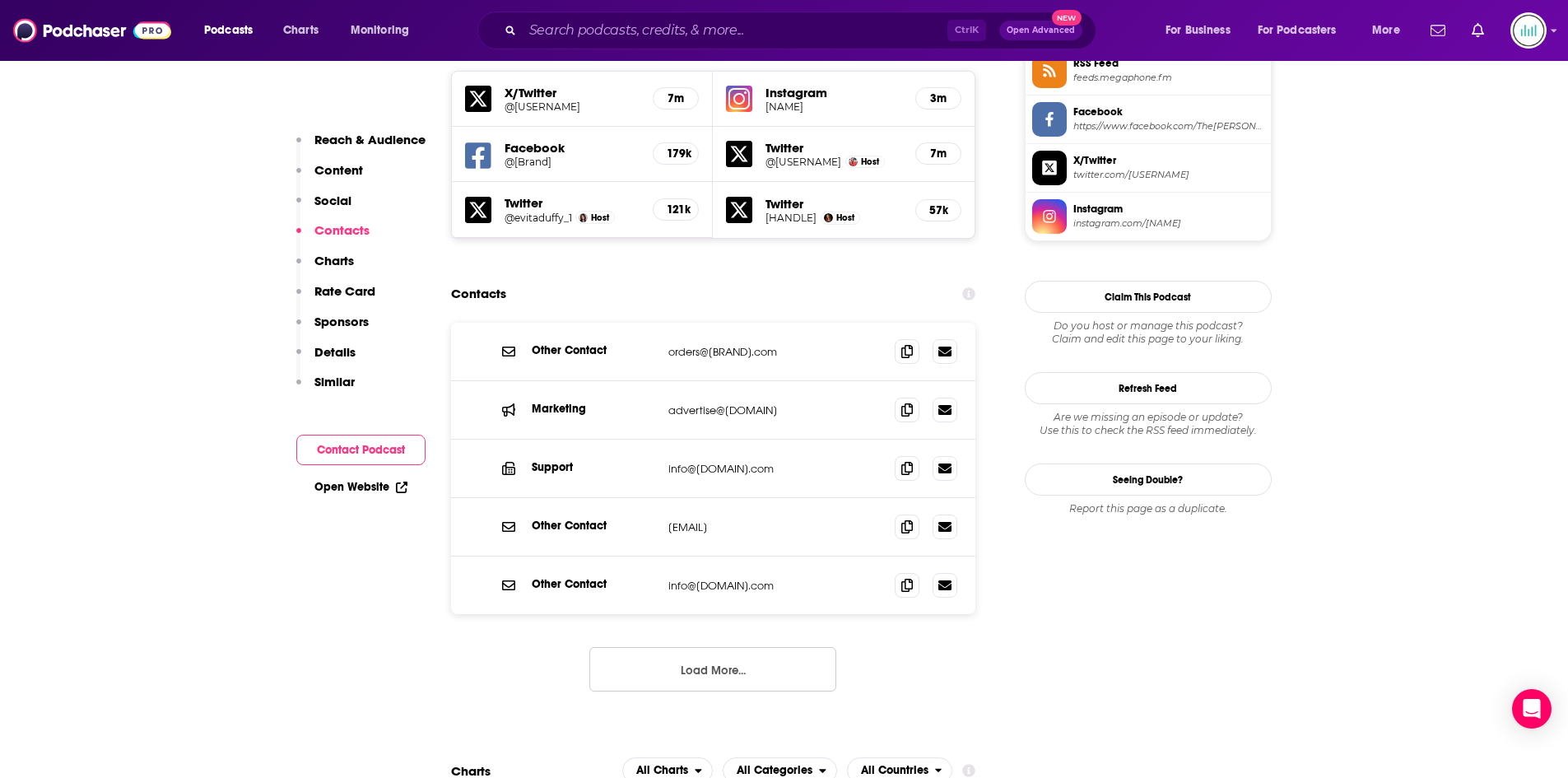 click on "Other Contact Advertise@bongino.com Advertise@bongino.com" at bounding box center (714, 527) 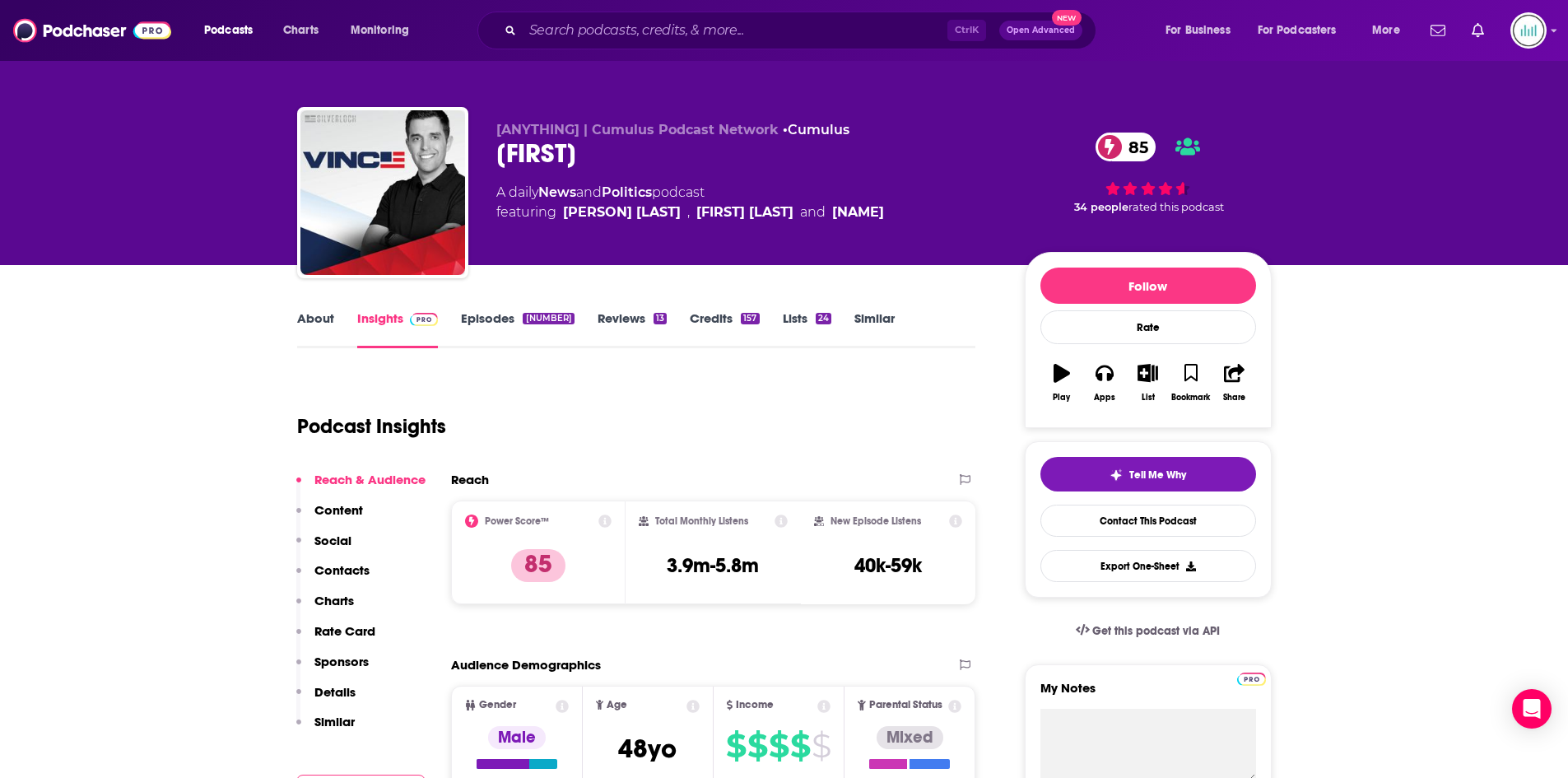 scroll, scrollTop: 0, scrollLeft: 0, axis: both 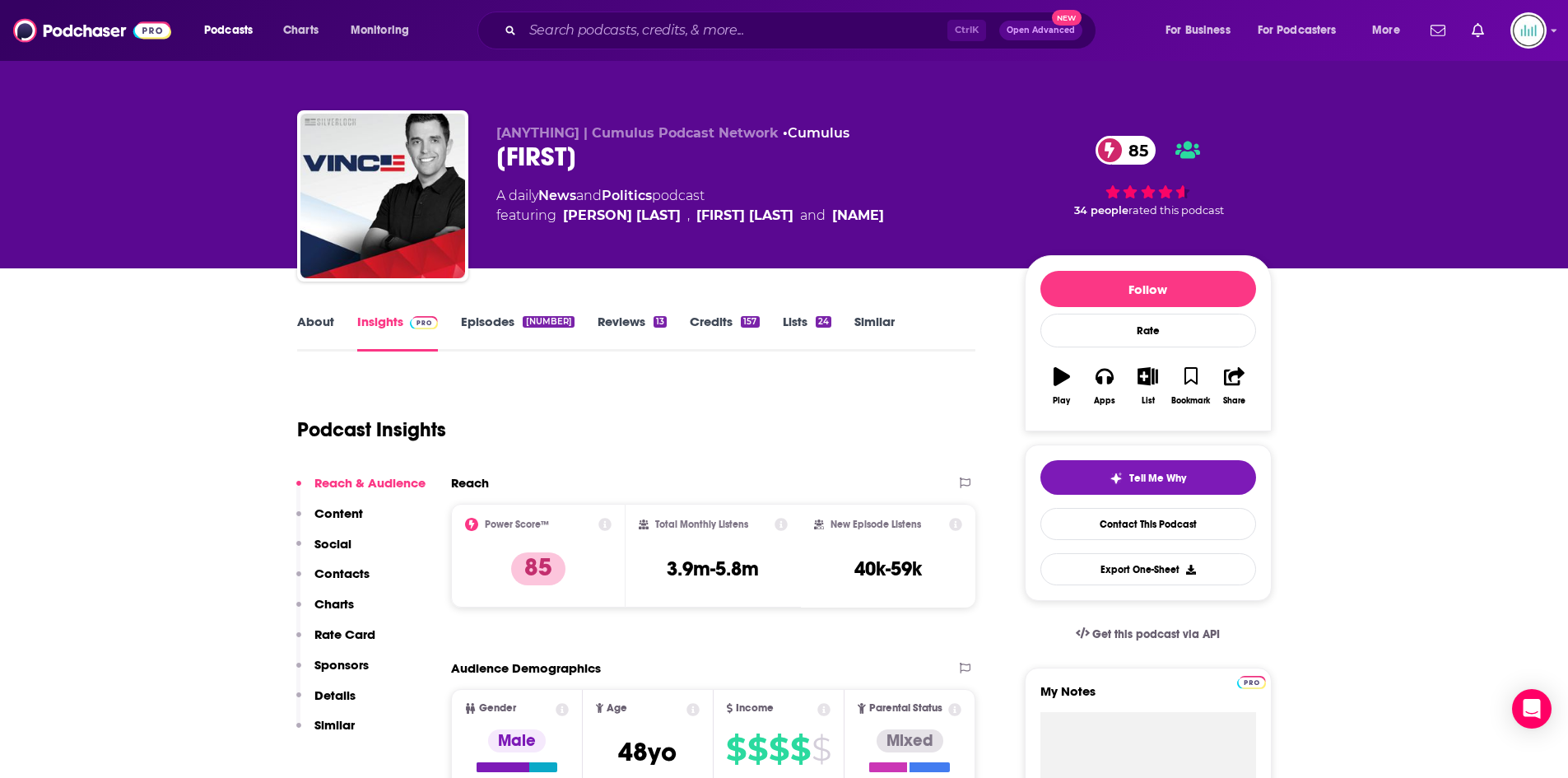 click on "About" at bounding box center (315, 333) 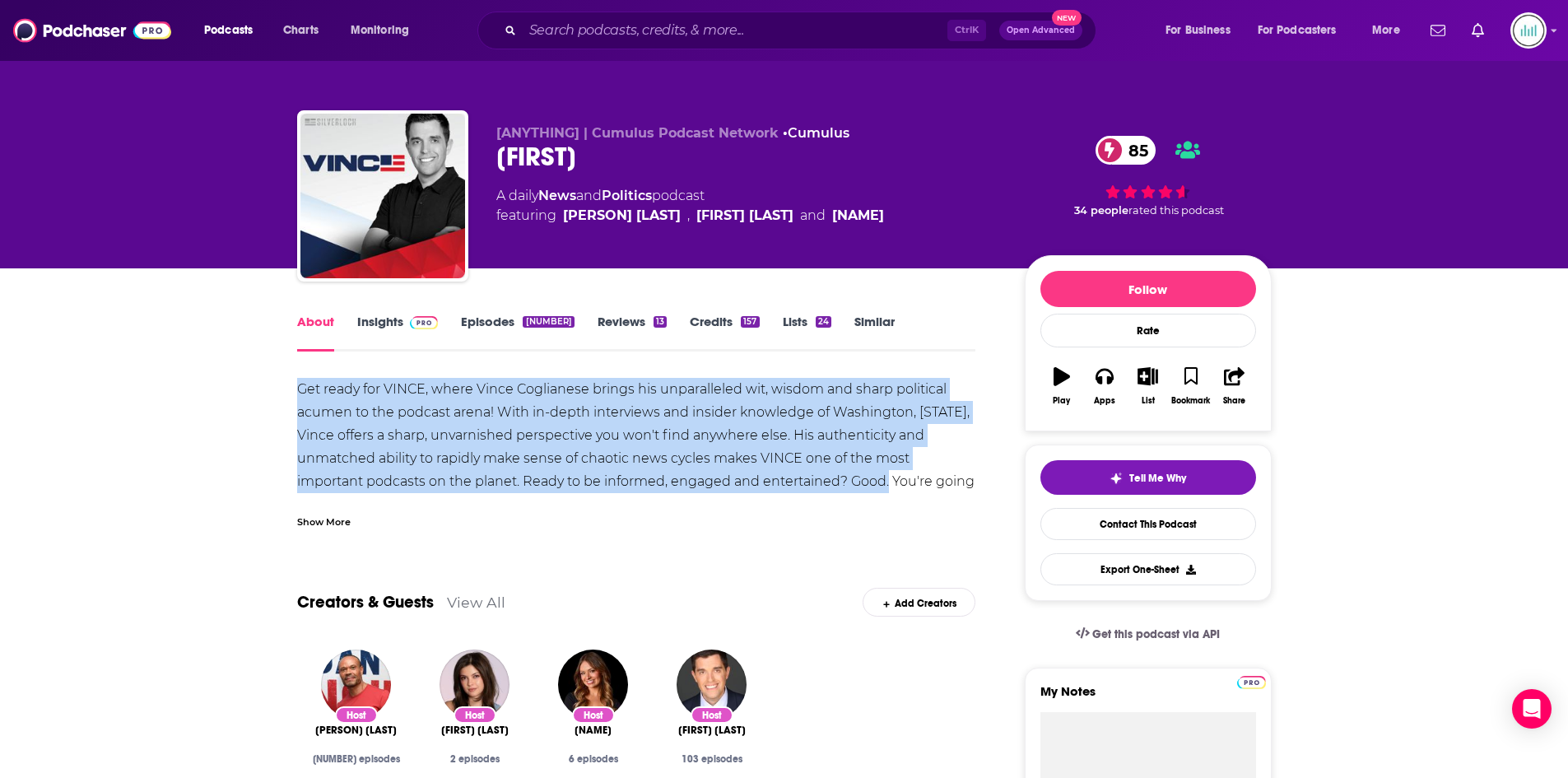 drag, startPoint x: 297, startPoint y: 387, endPoint x: 917, endPoint y: 477, distance: 626.4982 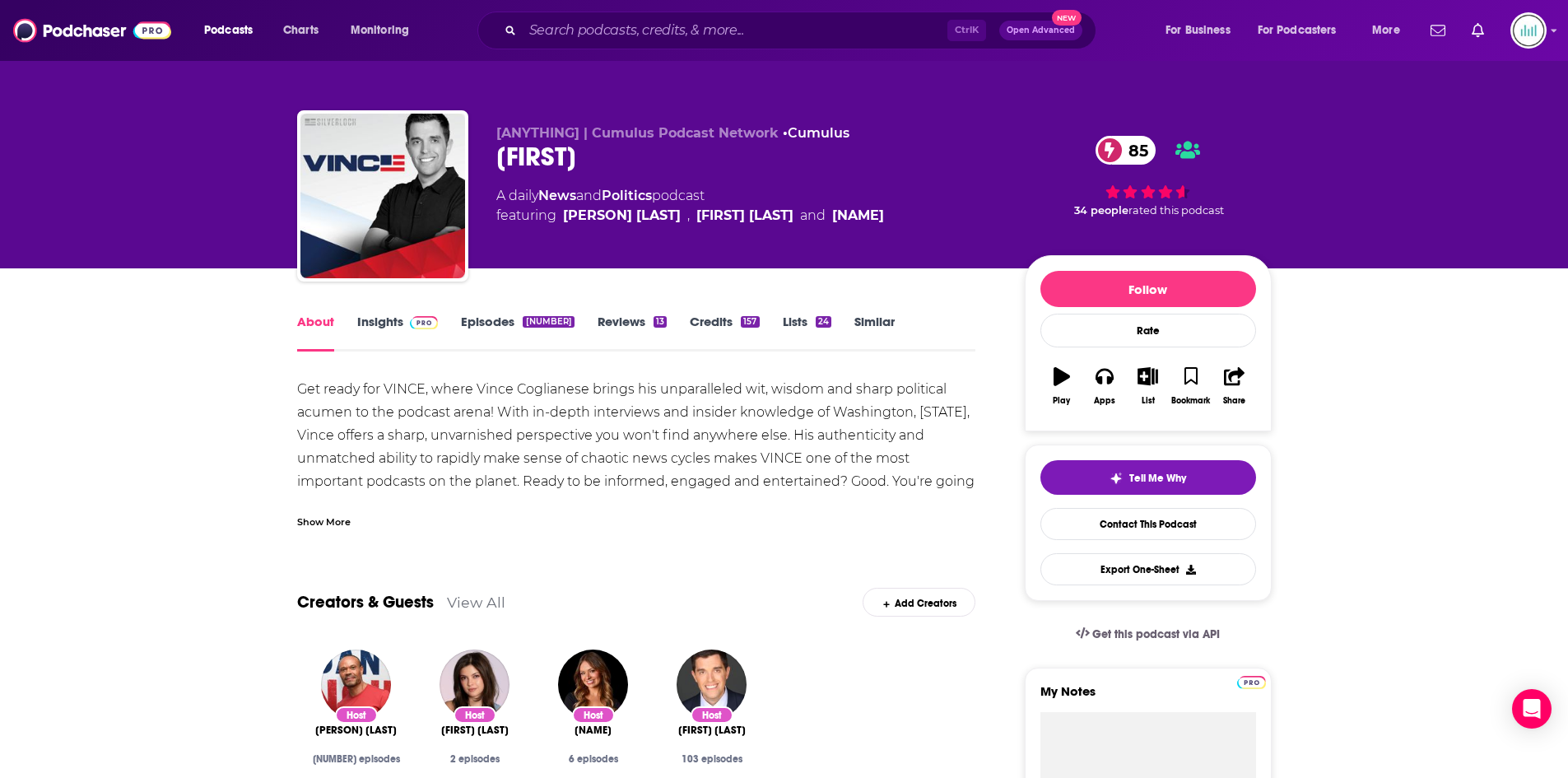 click on "Show More" at bounding box center [323, 520] 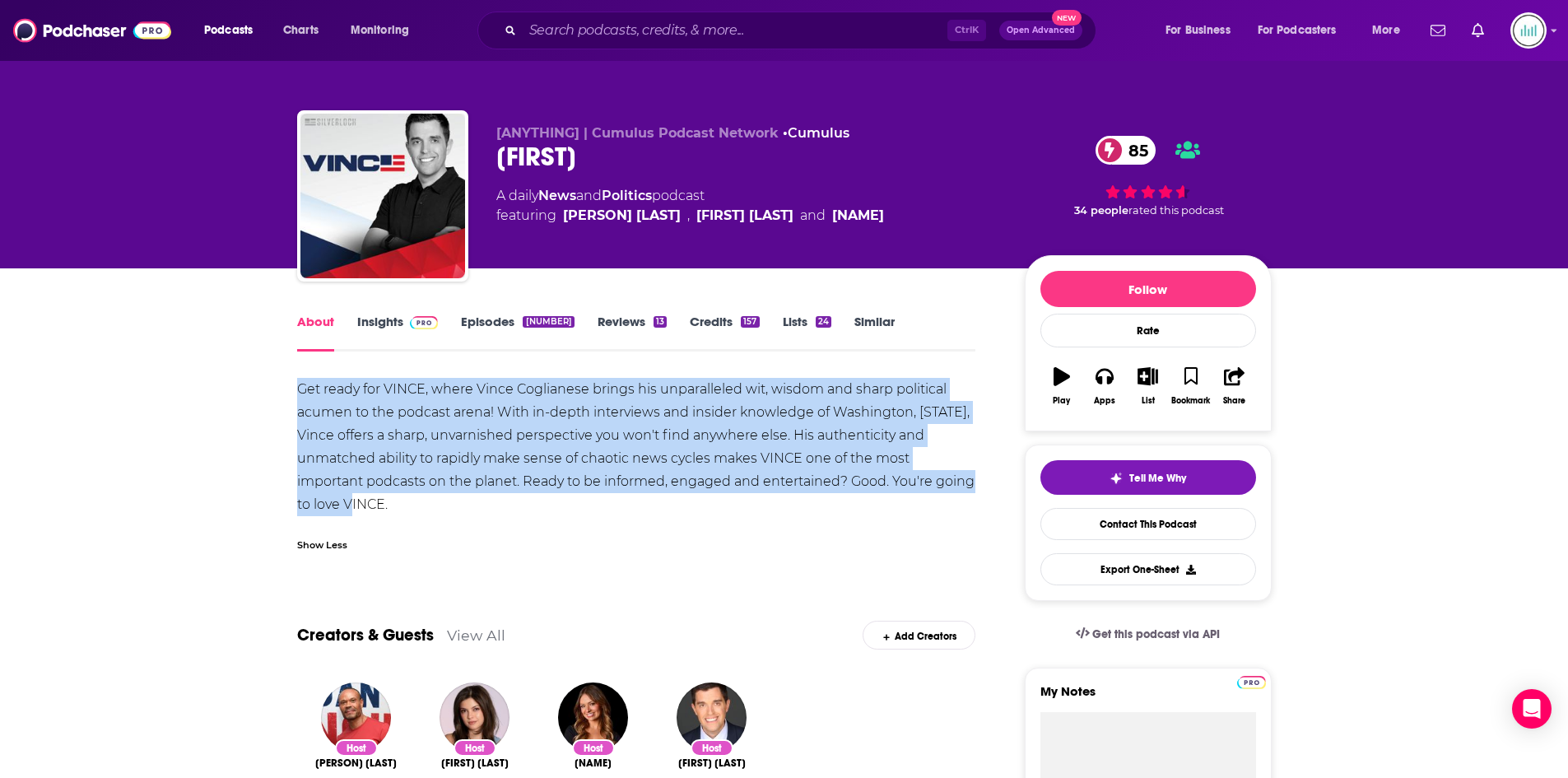 drag, startPoint x: 298, startPoint y: 385, endPoint x: 500, endPoint y: 514, distance: 239.67687 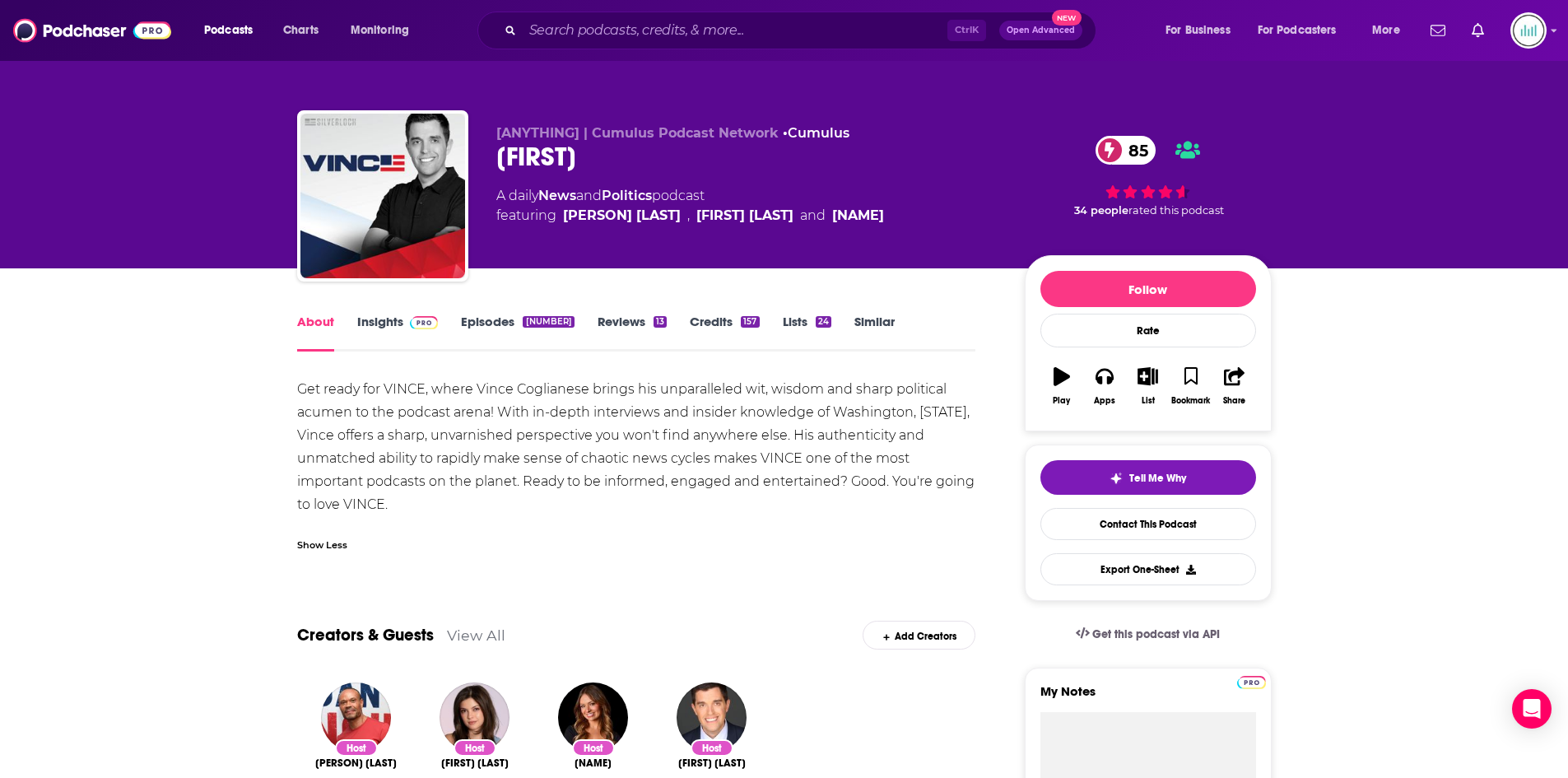 click on "Ctrl  K Open Advanced New" at bounding box center [787, 30] 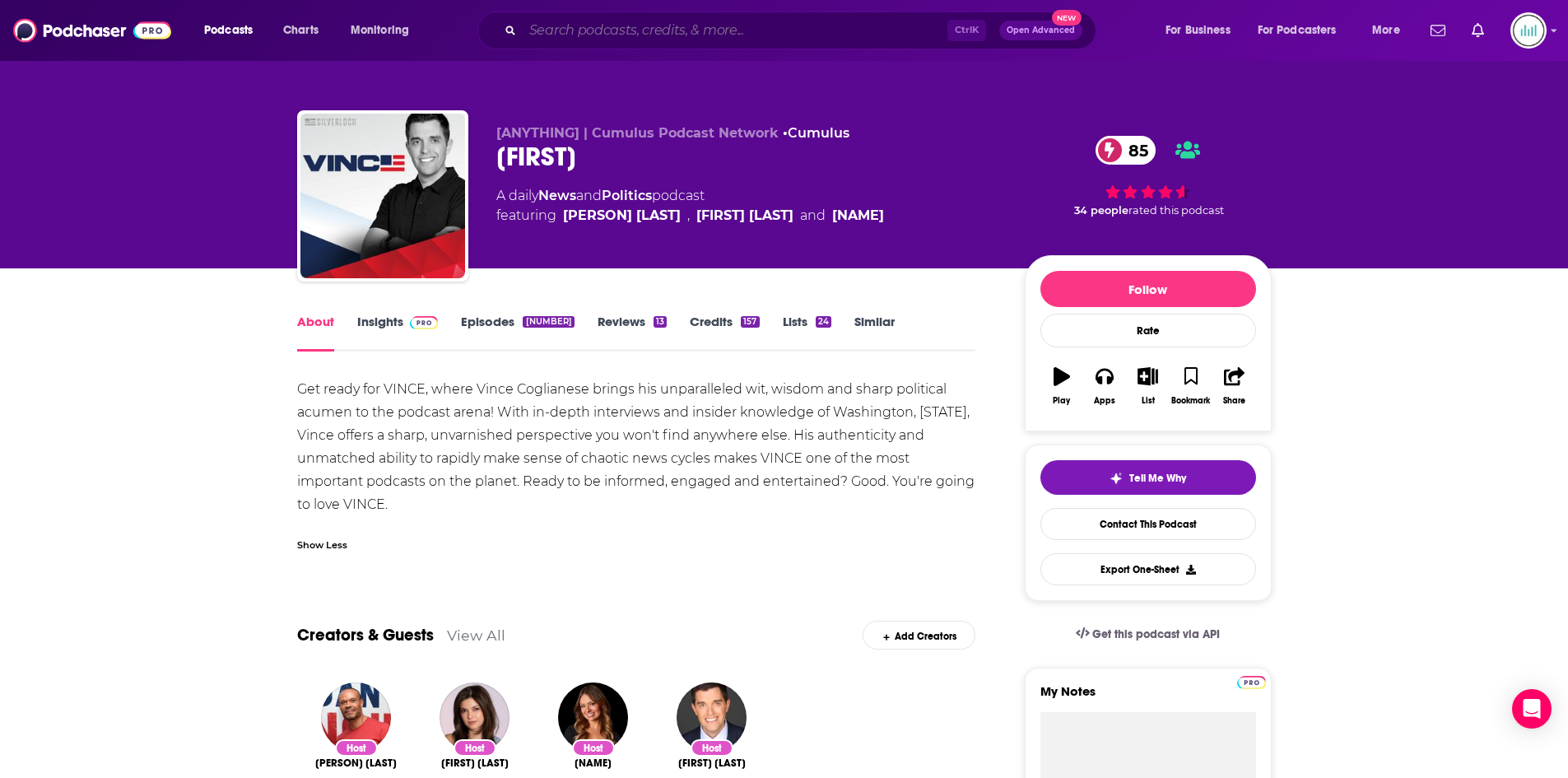 click at bounding box center [735, 30] 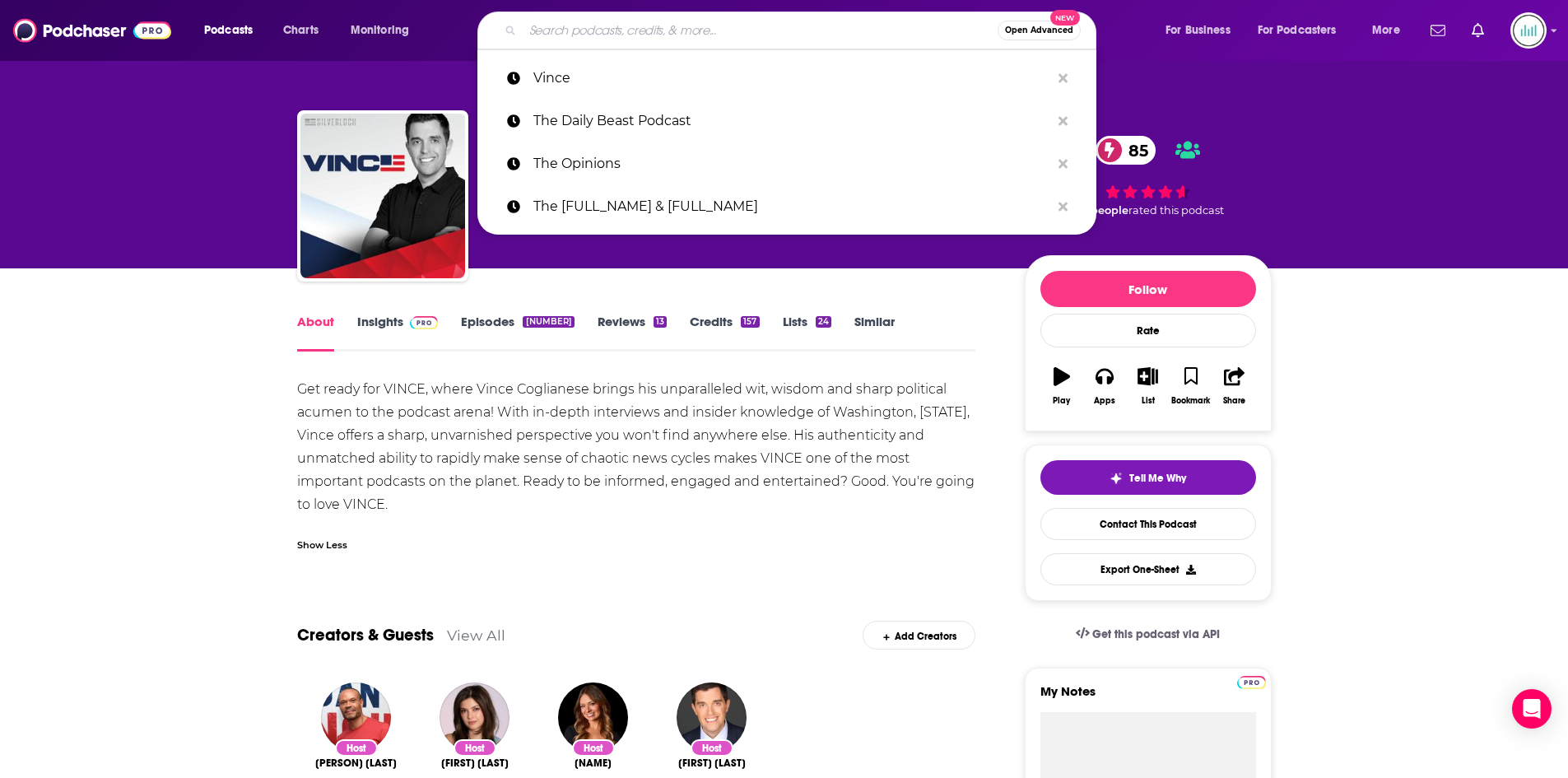 paste on "The Last Word with Lawrence O'Donnell" 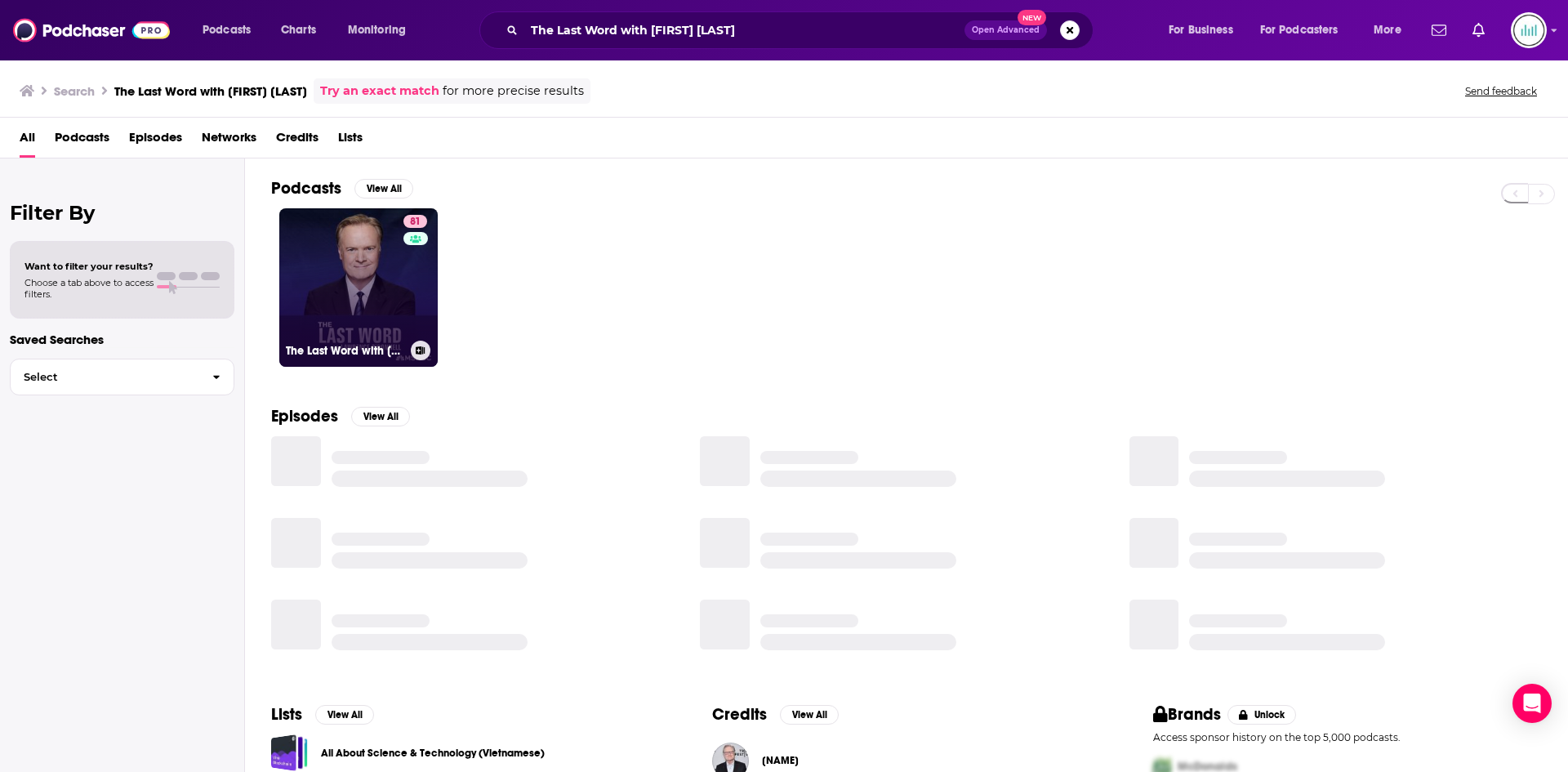 click on "81 The Last Word with Lawrence O’Donnell" at bounding box center [359, 288] 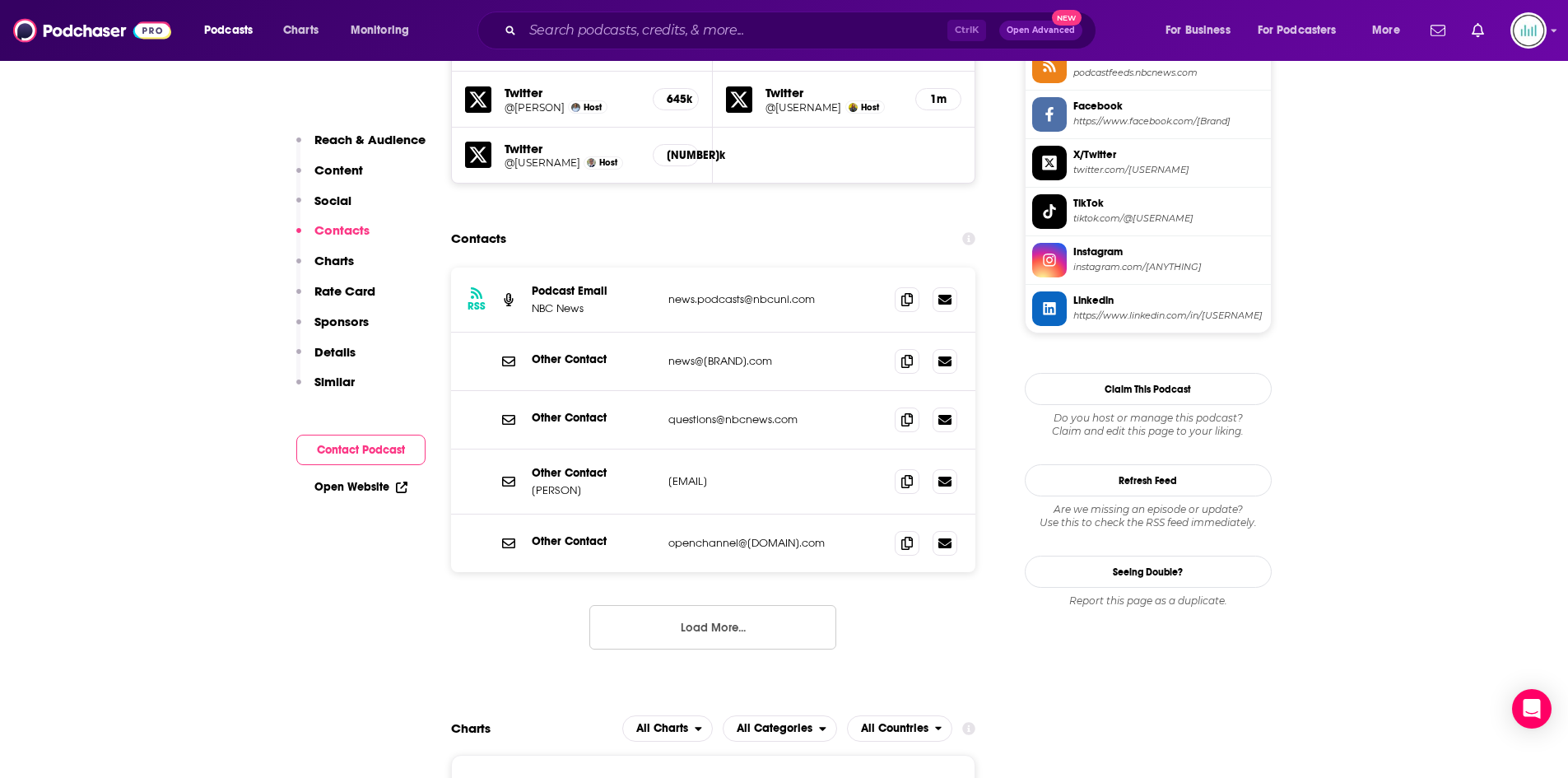scroll, scrollTop: 1647, scrollLeft: 0, axis: vertical 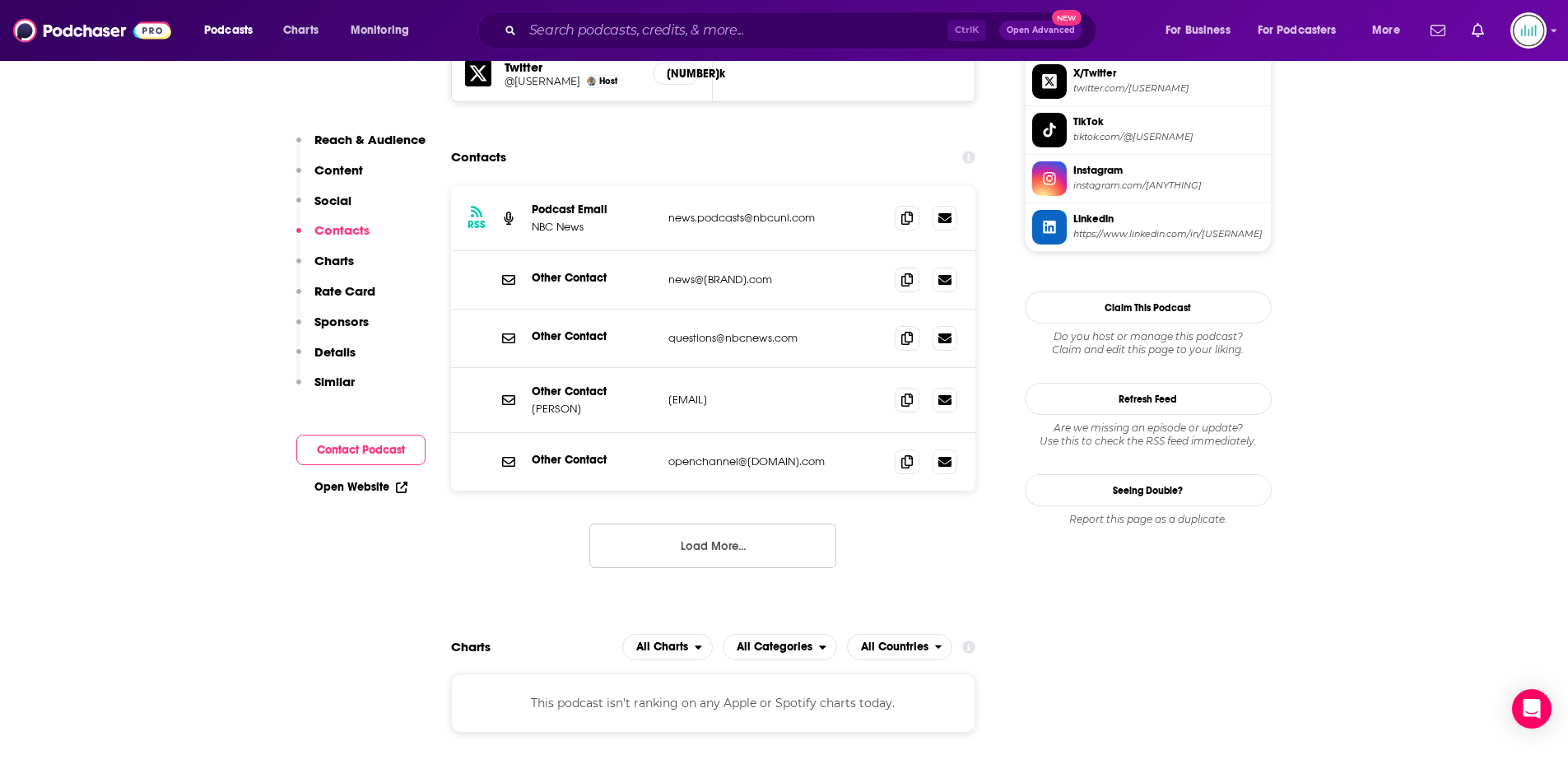 drag, startPoint x: 815, startPoint y: 403, endPoint x: 657, endPoint y: 409, distance: 158.11388 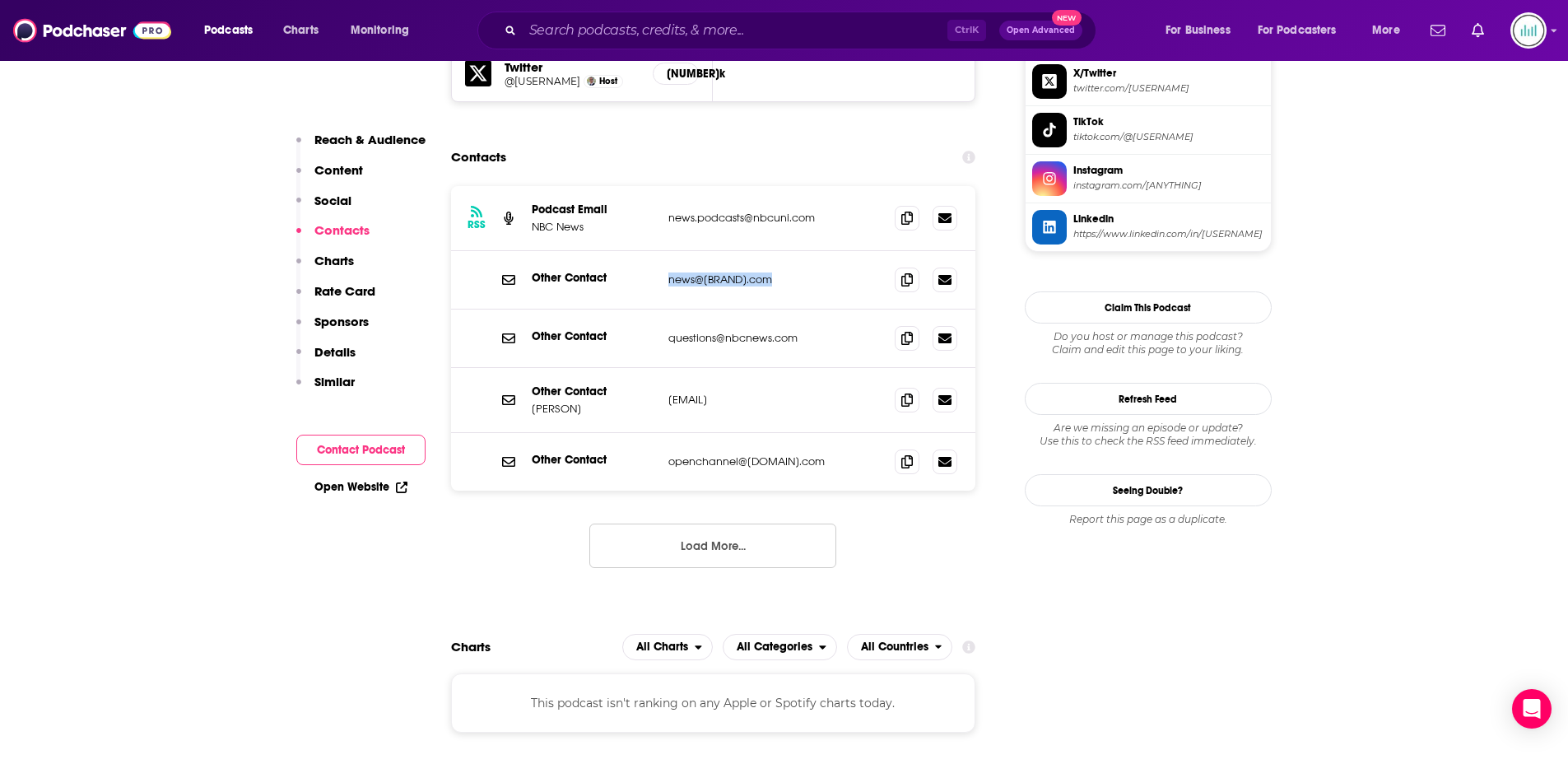 drag, startPoint x: 781, startPoint y: 279, endPoint x: 639, endPoint y: 275, distance: 142.05633 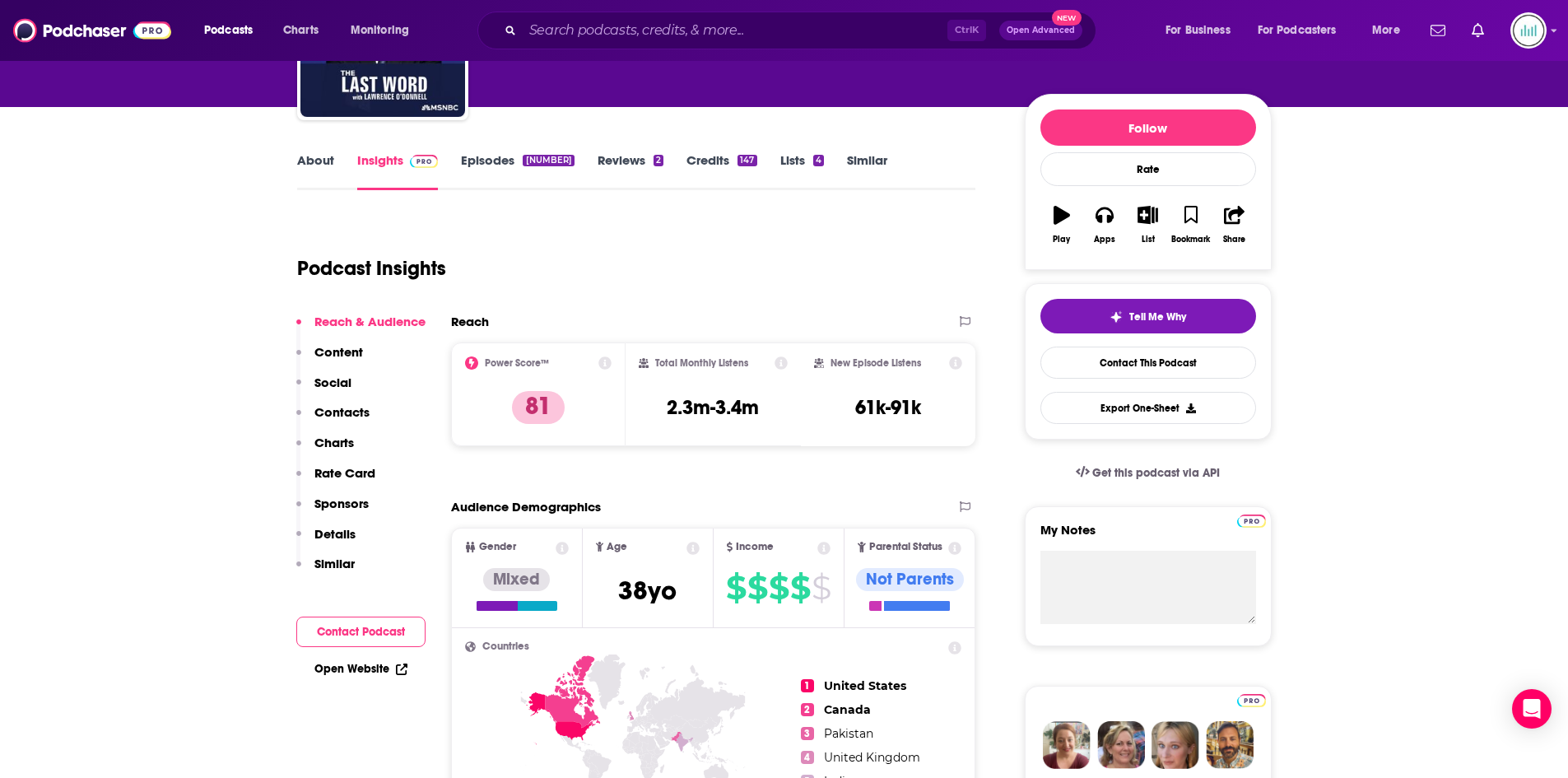 scroll, scrollTop: 0, scrollLeft: 0, axis: both 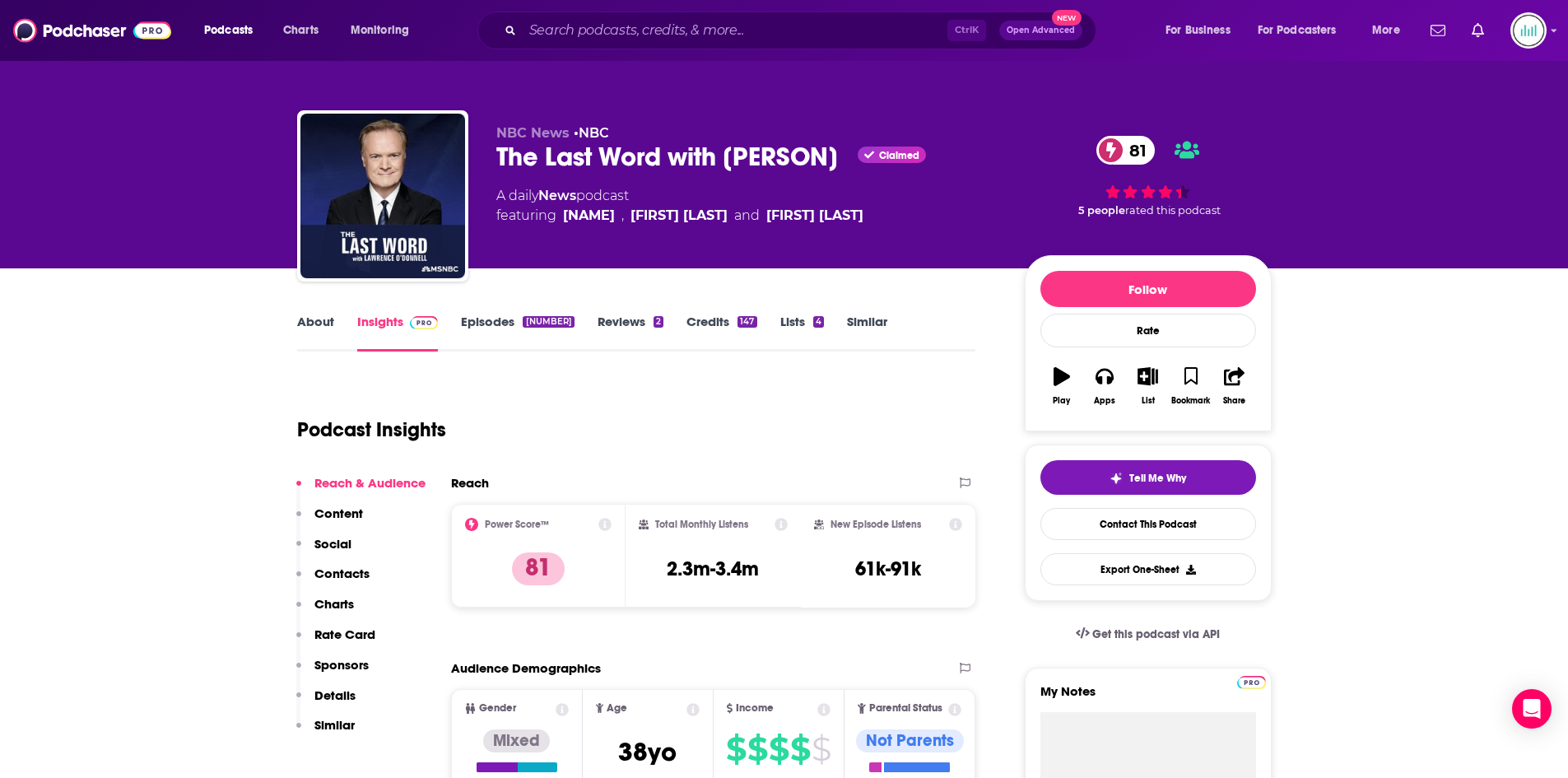 click on "About" at bounding box center [315, 333] 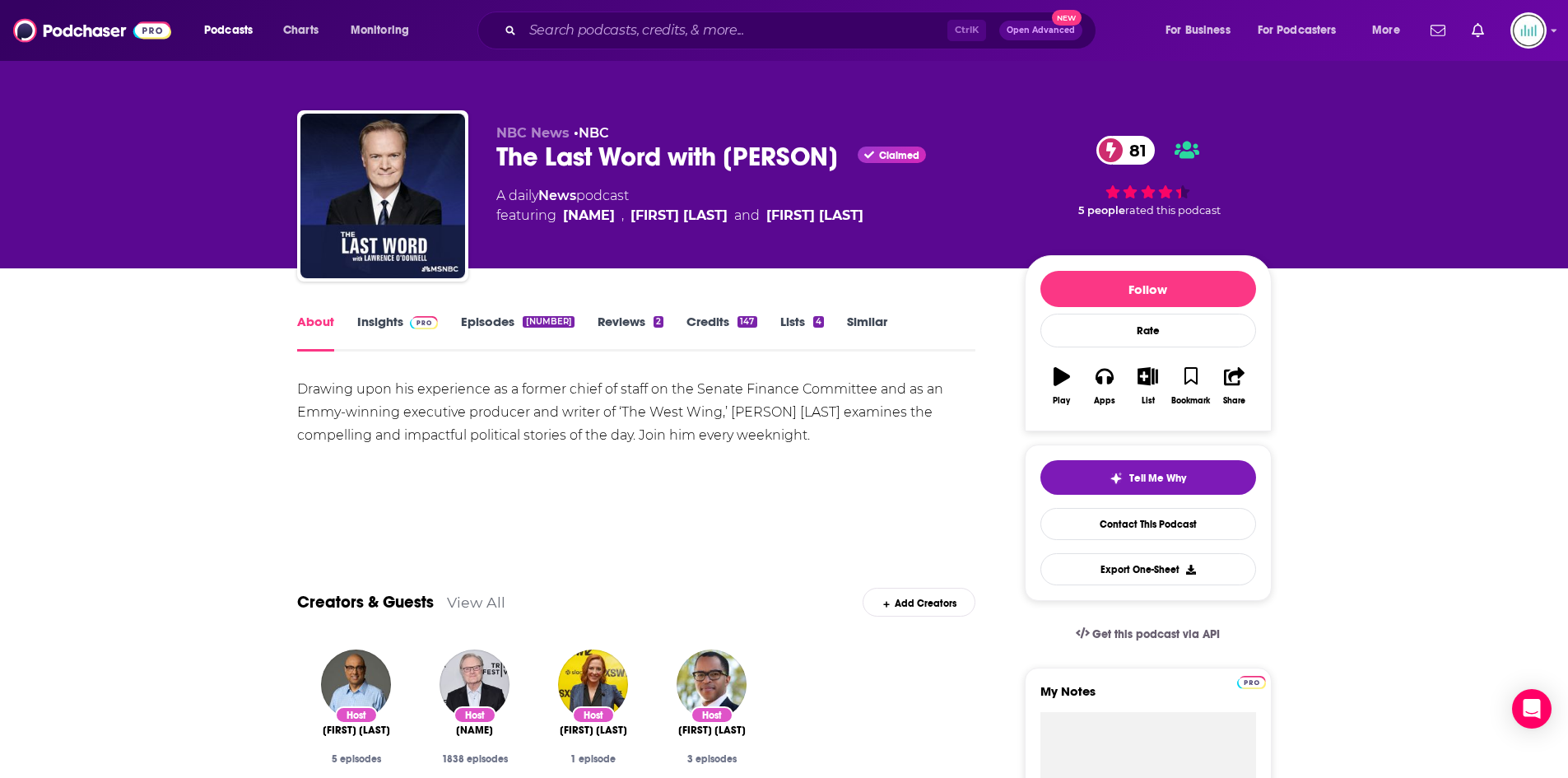drag, startPoint x: 281, startPoint y: 388, endPoint x: 824, endPoint y: 452, distance: 546.75863 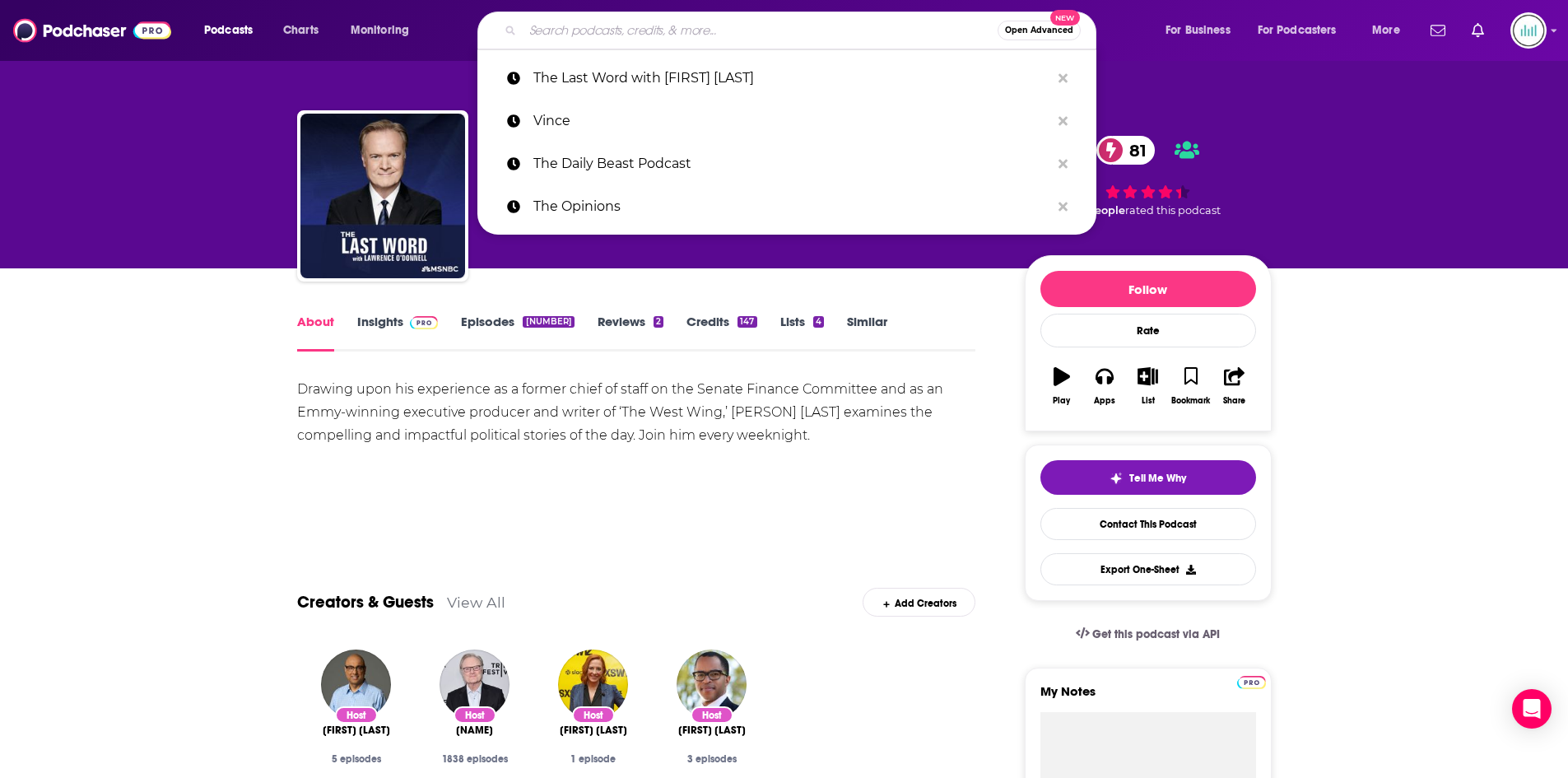click at bounding box center (760, 30) 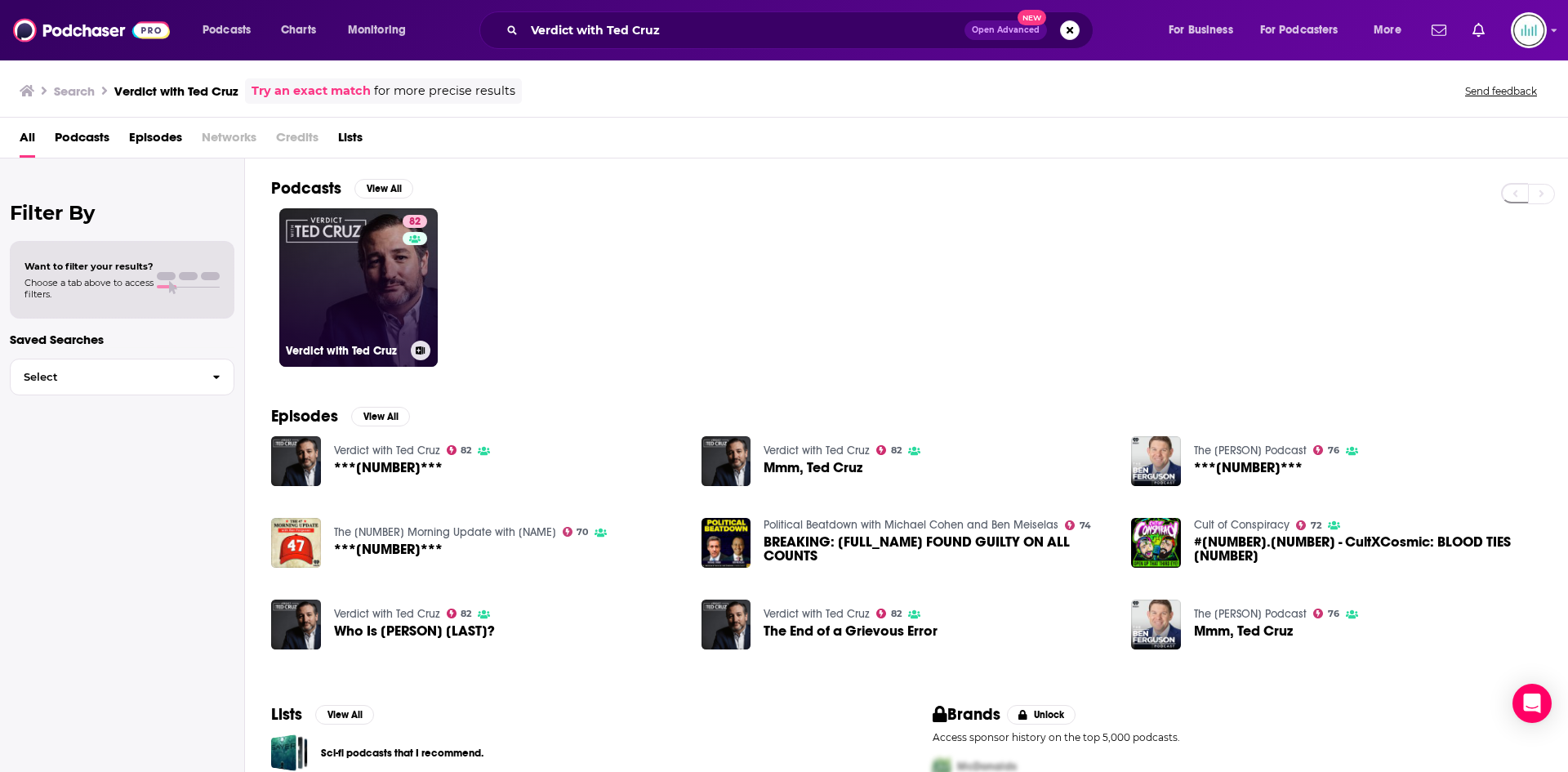 click on "82 Verdict with Ted Cruz" at bounding box center [359, 288] 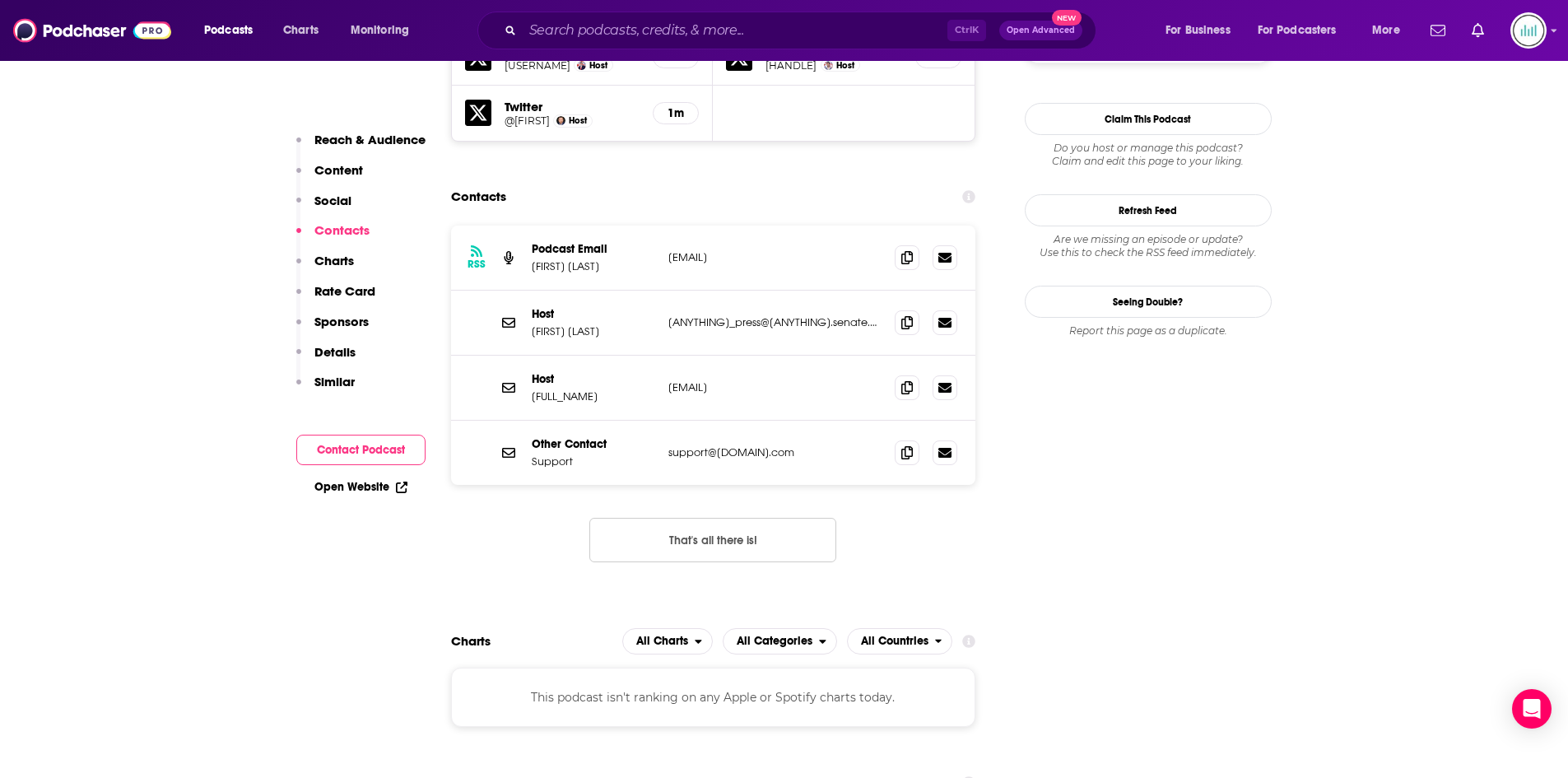 scroll, scrollTop: 1647, scrollLeft: 0, axis: vertical 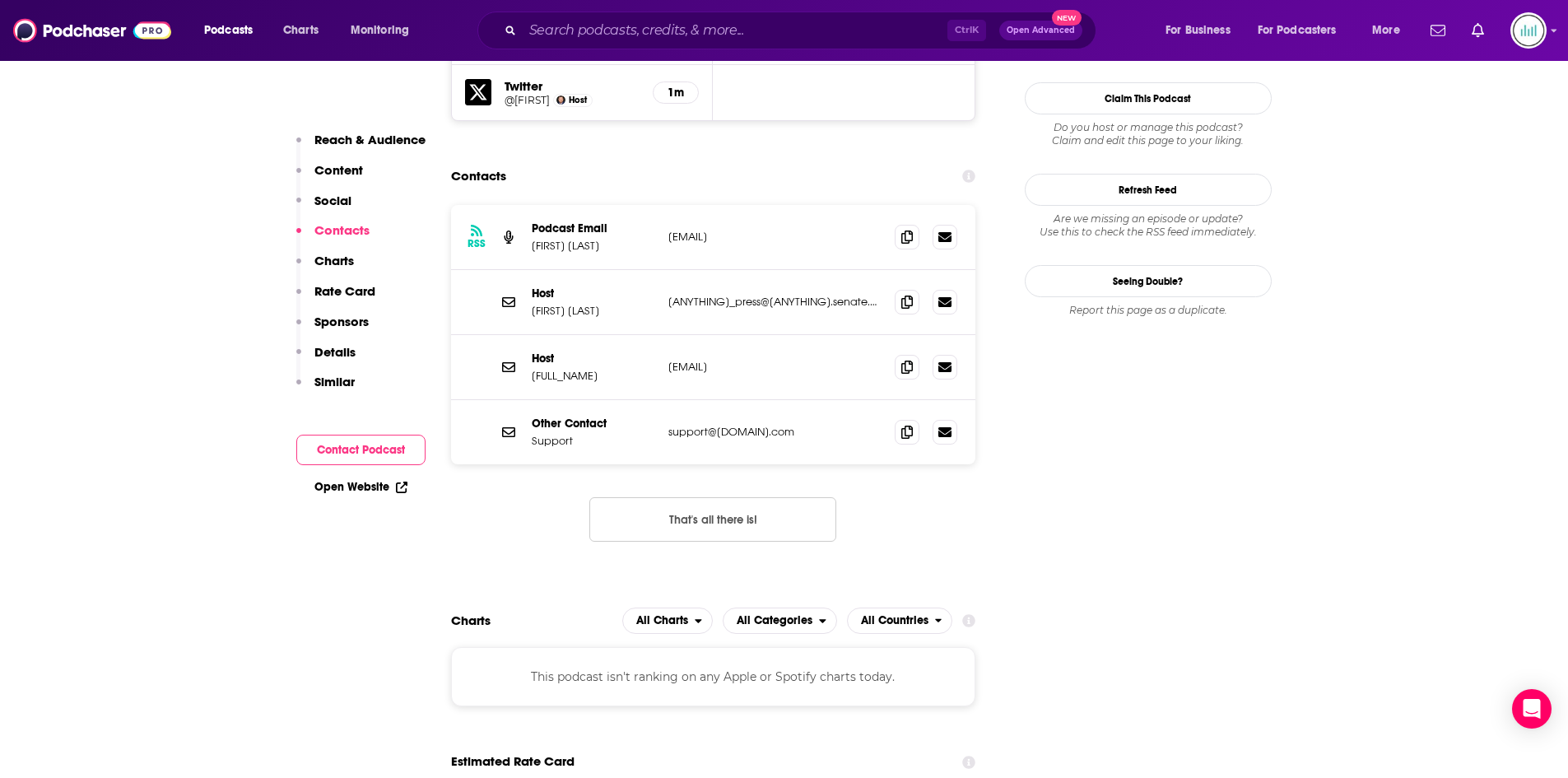 drag, startPoint x: 786, startPoint y: 246, endPoint x: 656, endPoint y: 236, distance: 130.38405 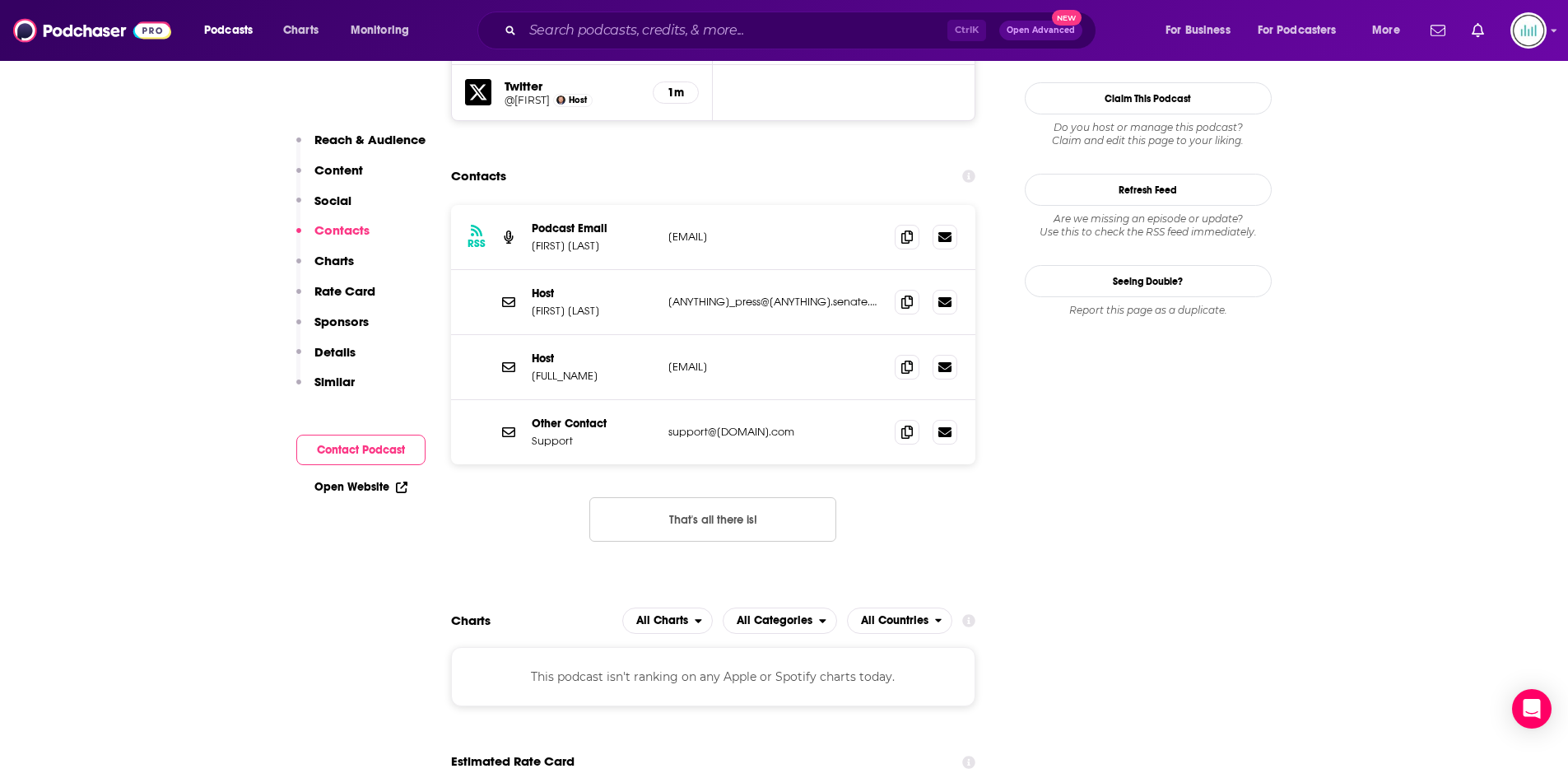 drag, startPoint x: 778, startPoint y: 240, endPoint x: 663, endPoint y: 240, distance: 115 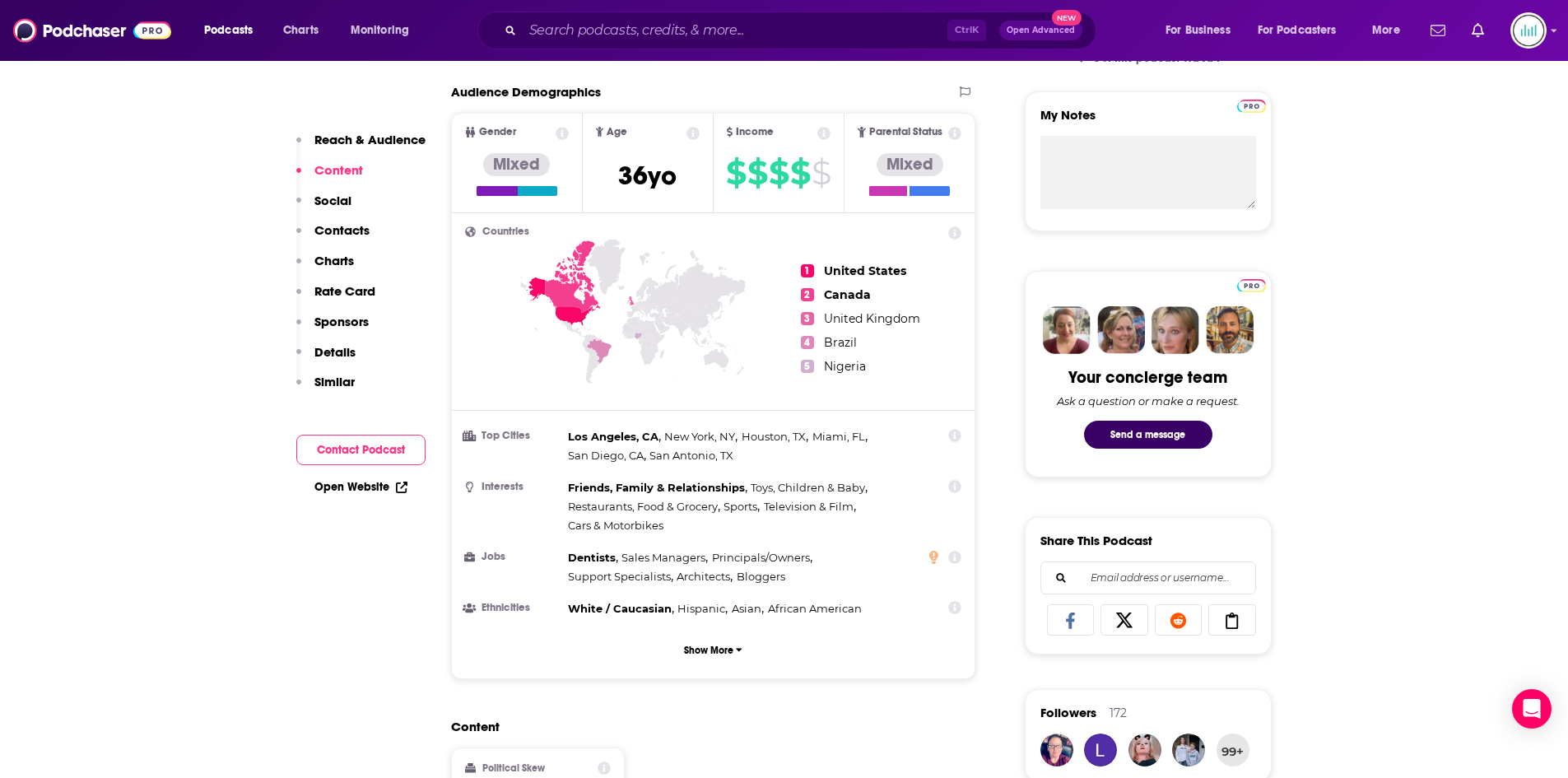 scroll, scrollTop: 0, scrollLeft: 0, axis: both 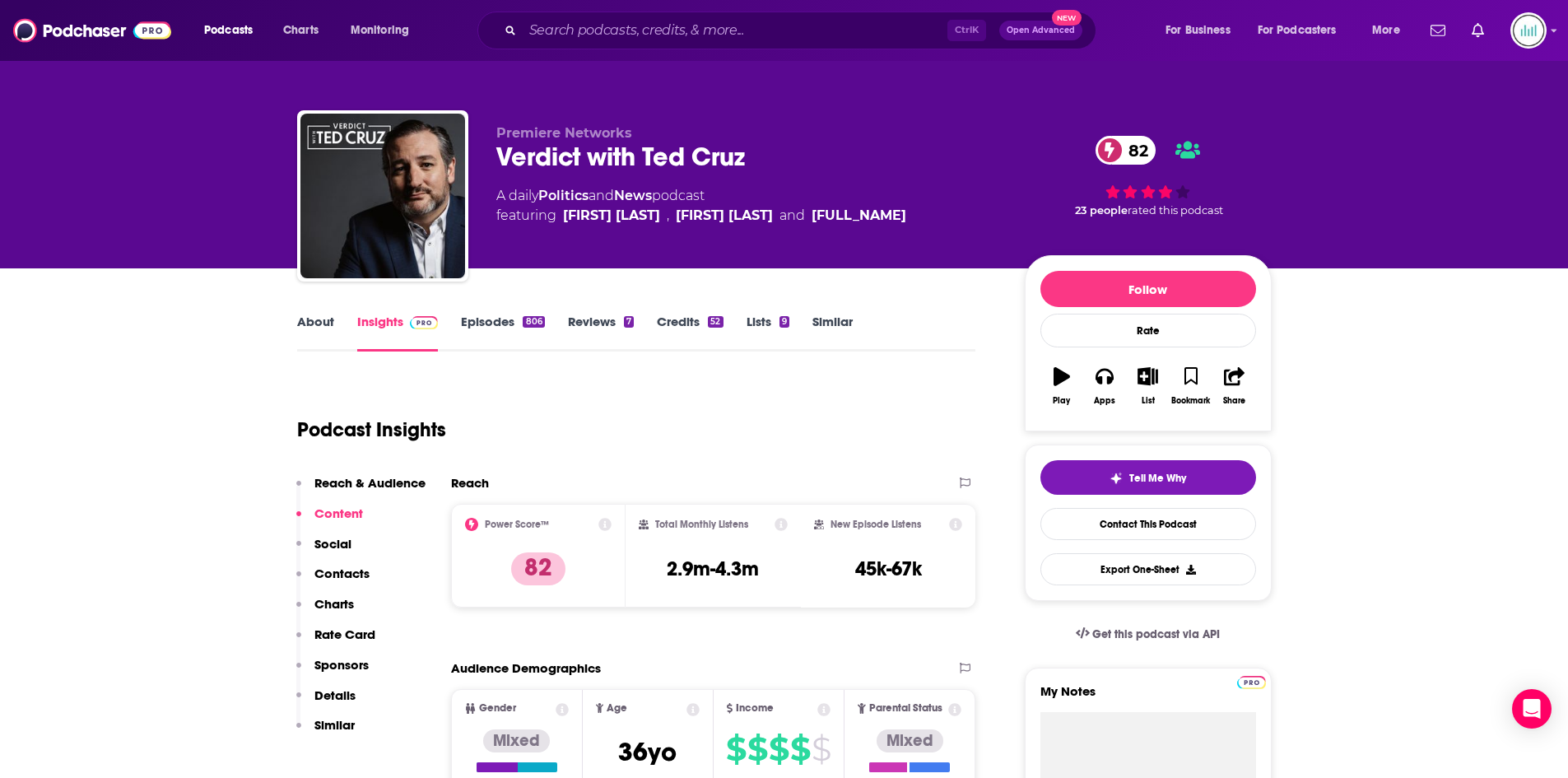 click on "About" at bounding box center (315, 333) 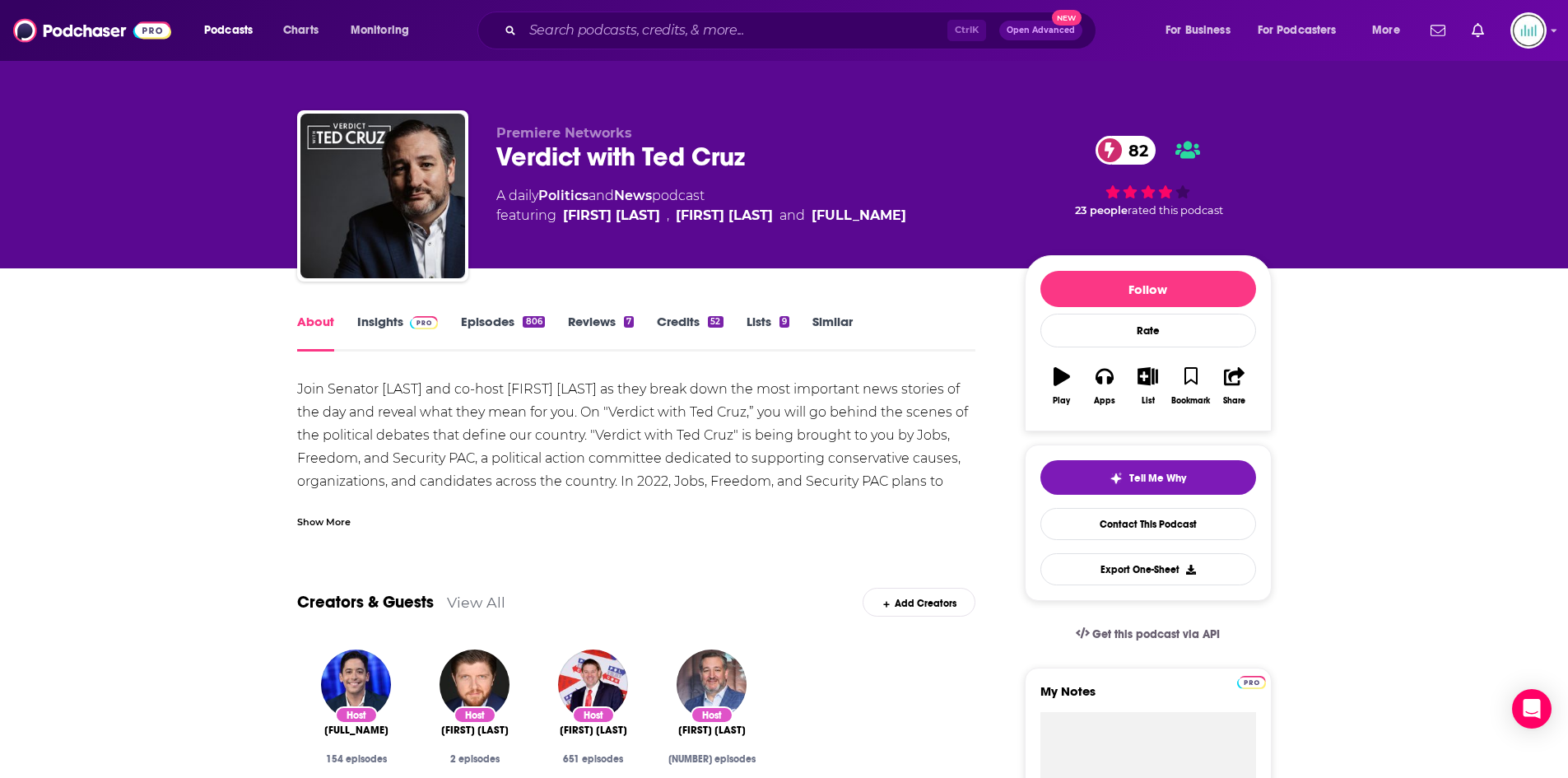 click on "Show More" at bounding box center (323, 520) 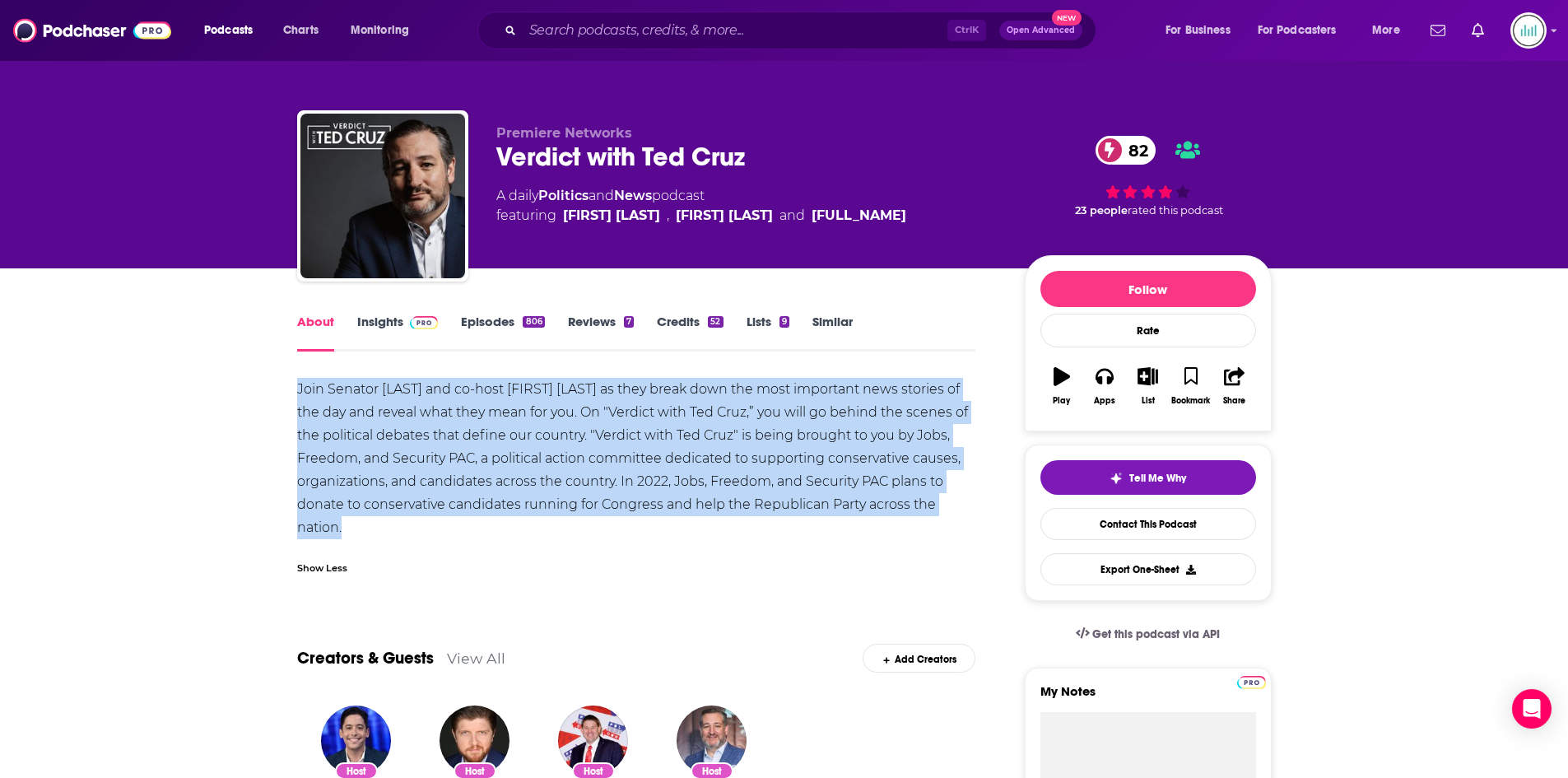 drag, startPoint x: 297, startPoint y: 387, endPoint x: 531, endPoint y: 520, distance: 269.15609 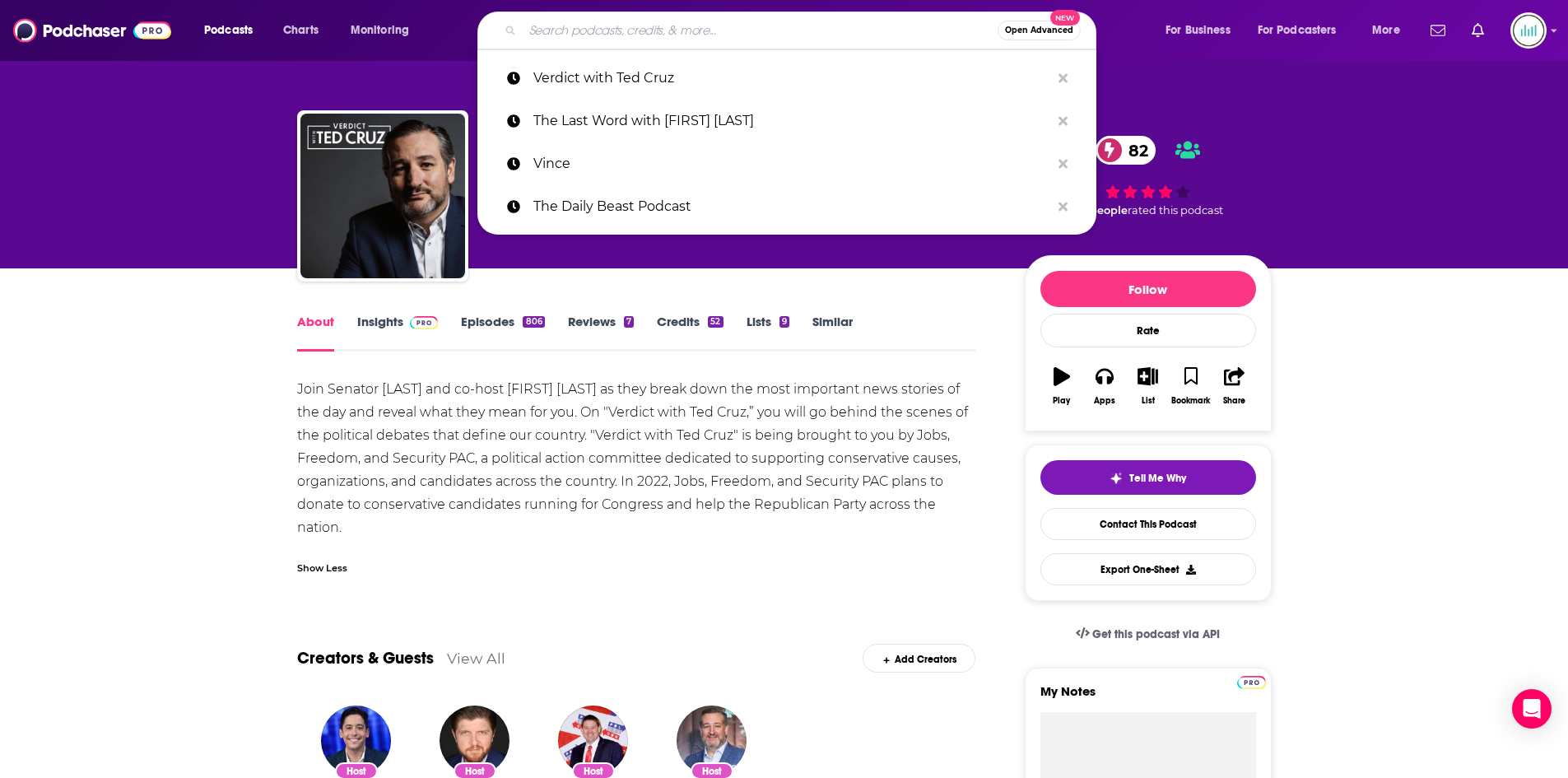 click at bounding box center [760, 30] 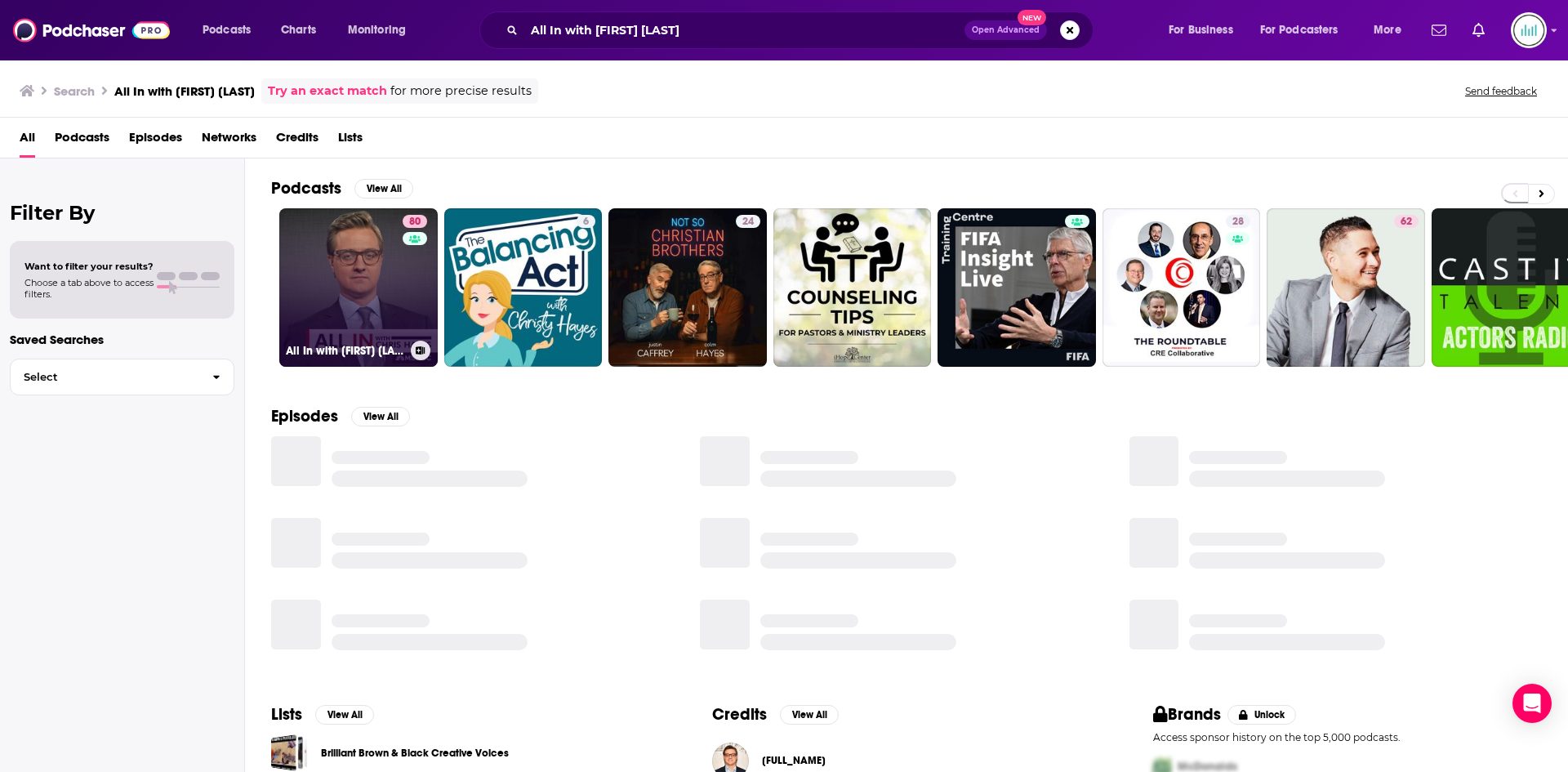 click on "80 All In with Chris Hayes" at bounding box center (359, 288) 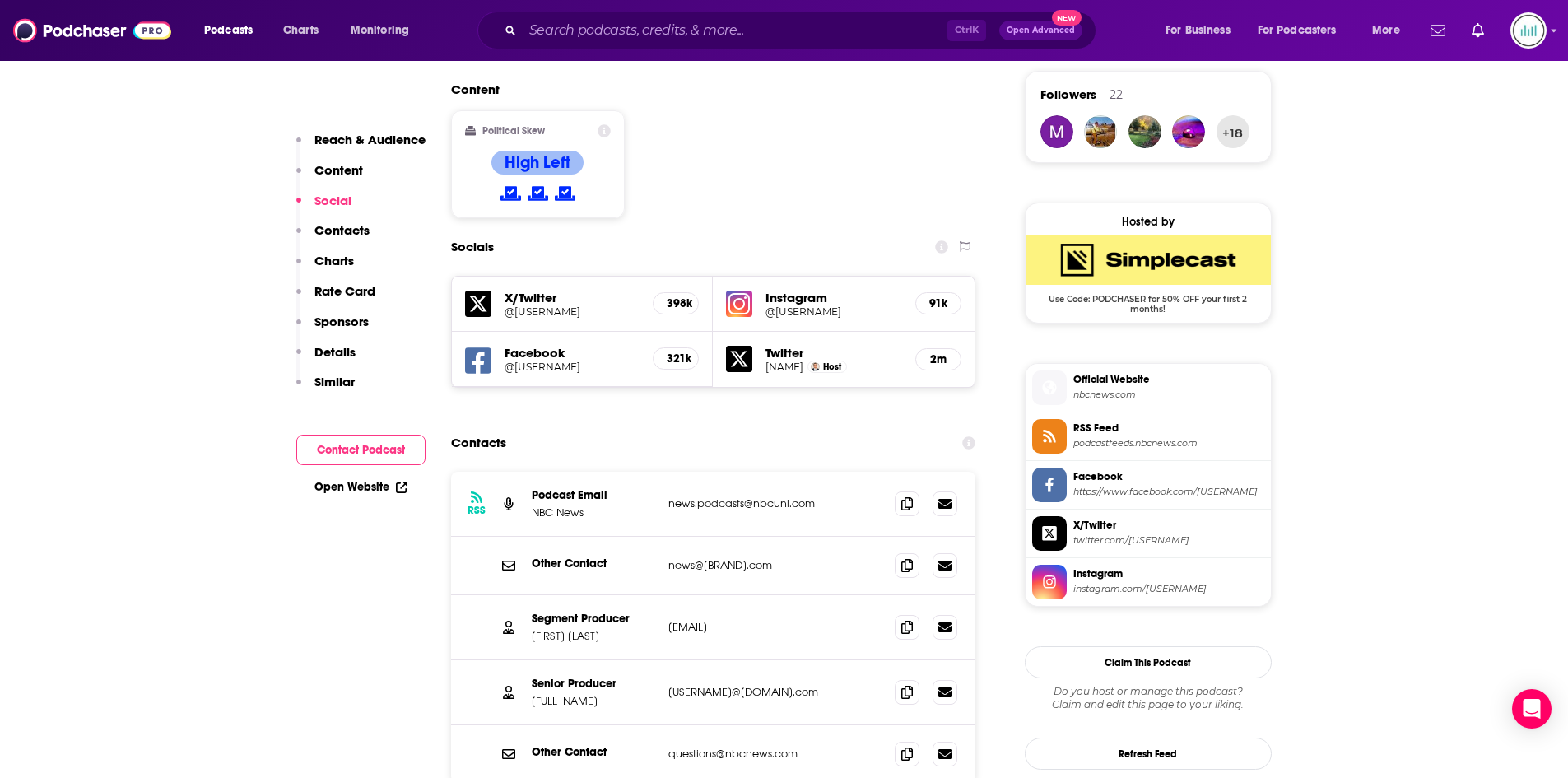 scroll, scrollTop: 1235, scrollLeft: 0, axis: vertical 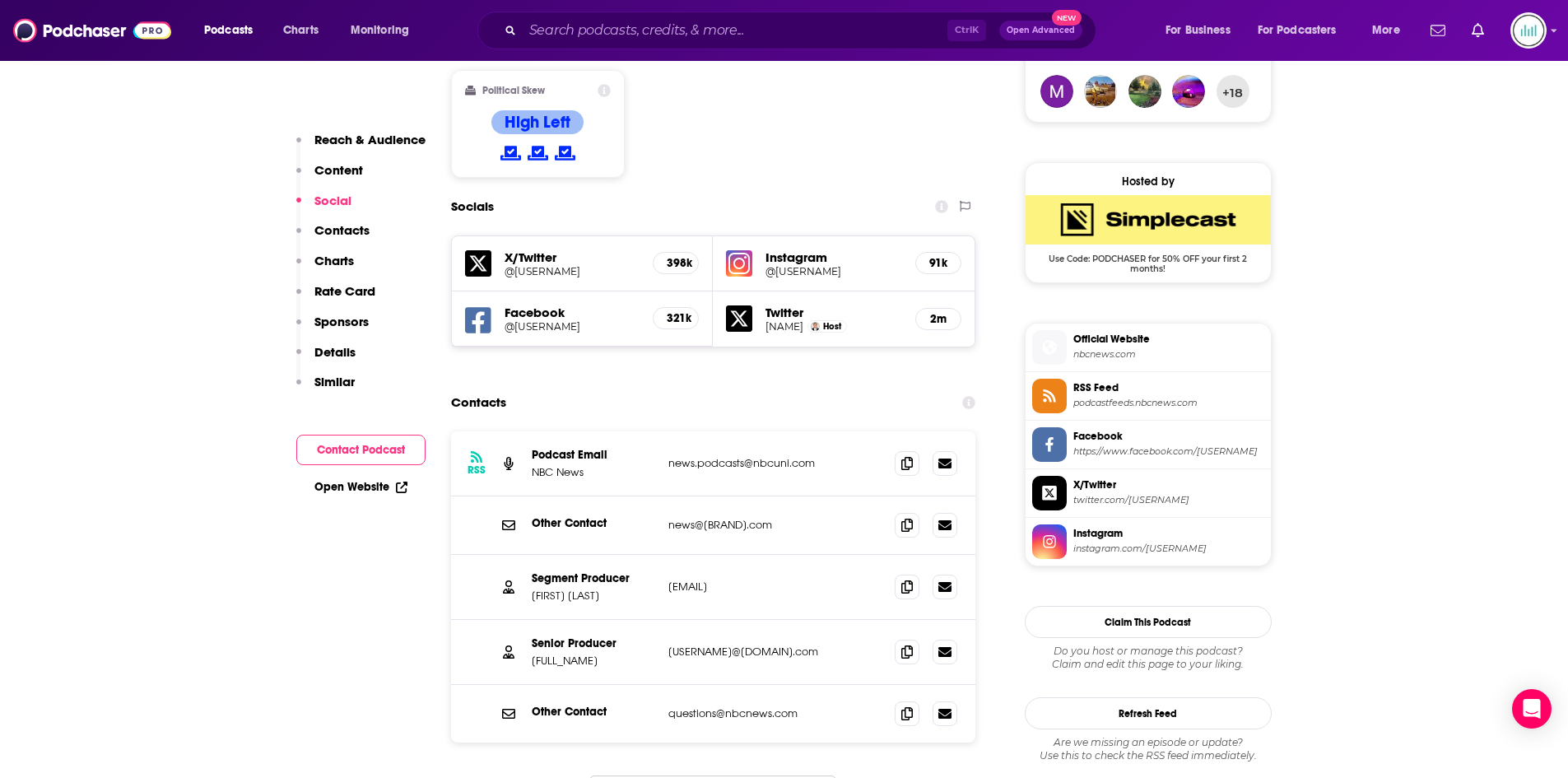 drag, startPoint x: 776, startPoint y: 593, endPoint x: 656, endPoint y: 588, distance: 120.10412 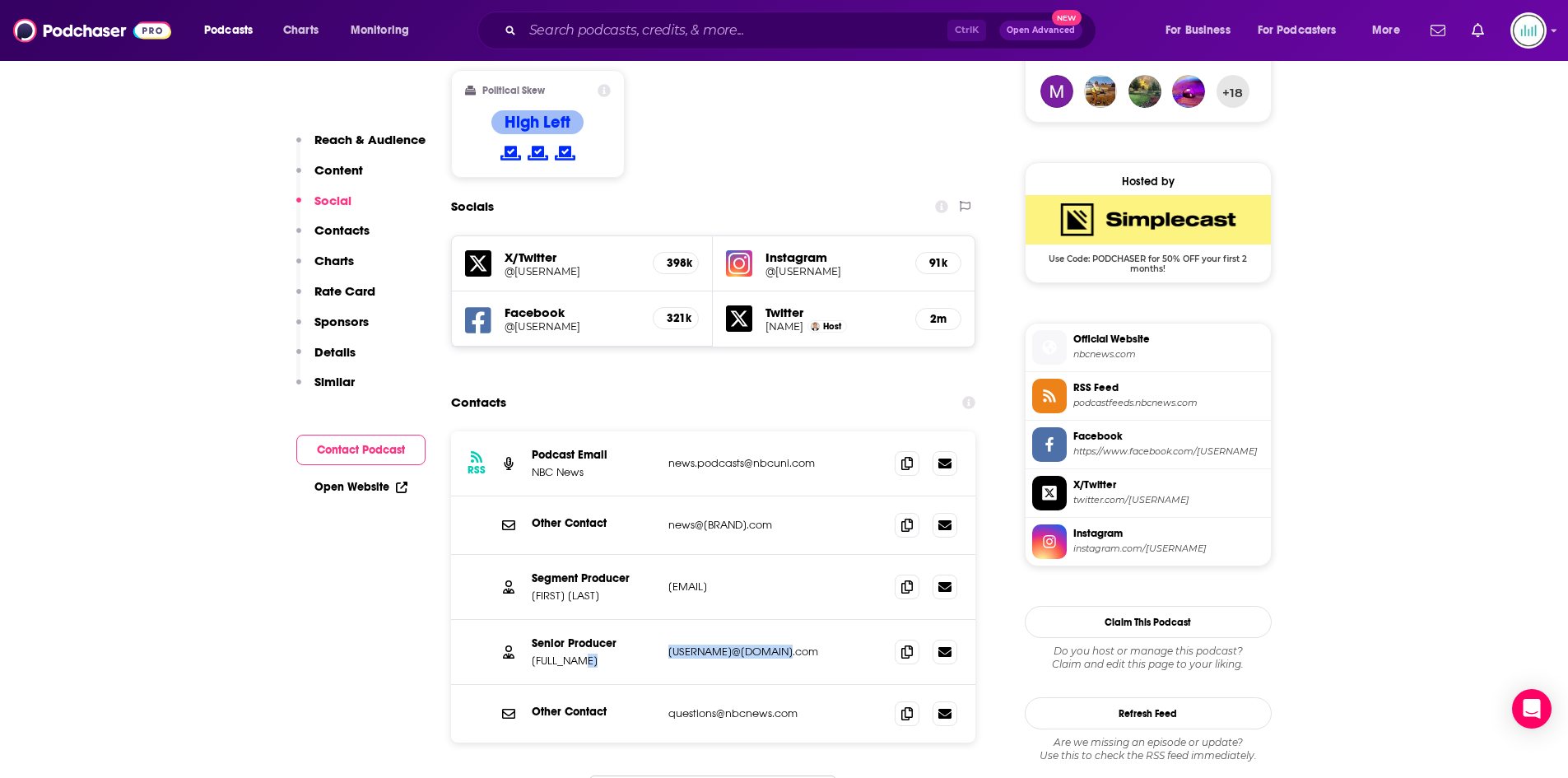 drag, startPoint x: 803, startPoint y: 659, endPoint x: 630, endPoint y: 655, distance: 173.04624 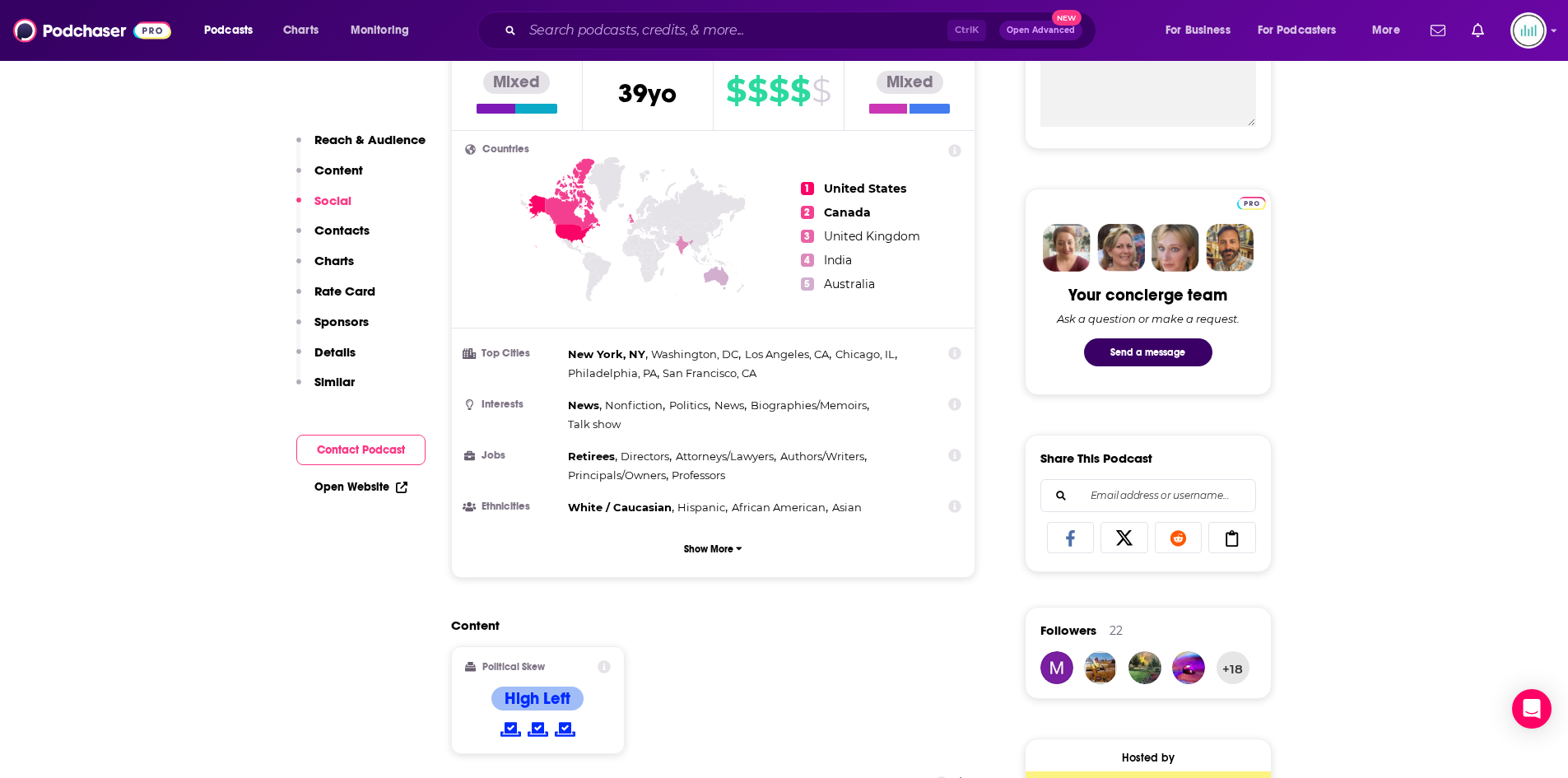 scroll, scrollTop: 0, scrollLeft: 0, axis: both 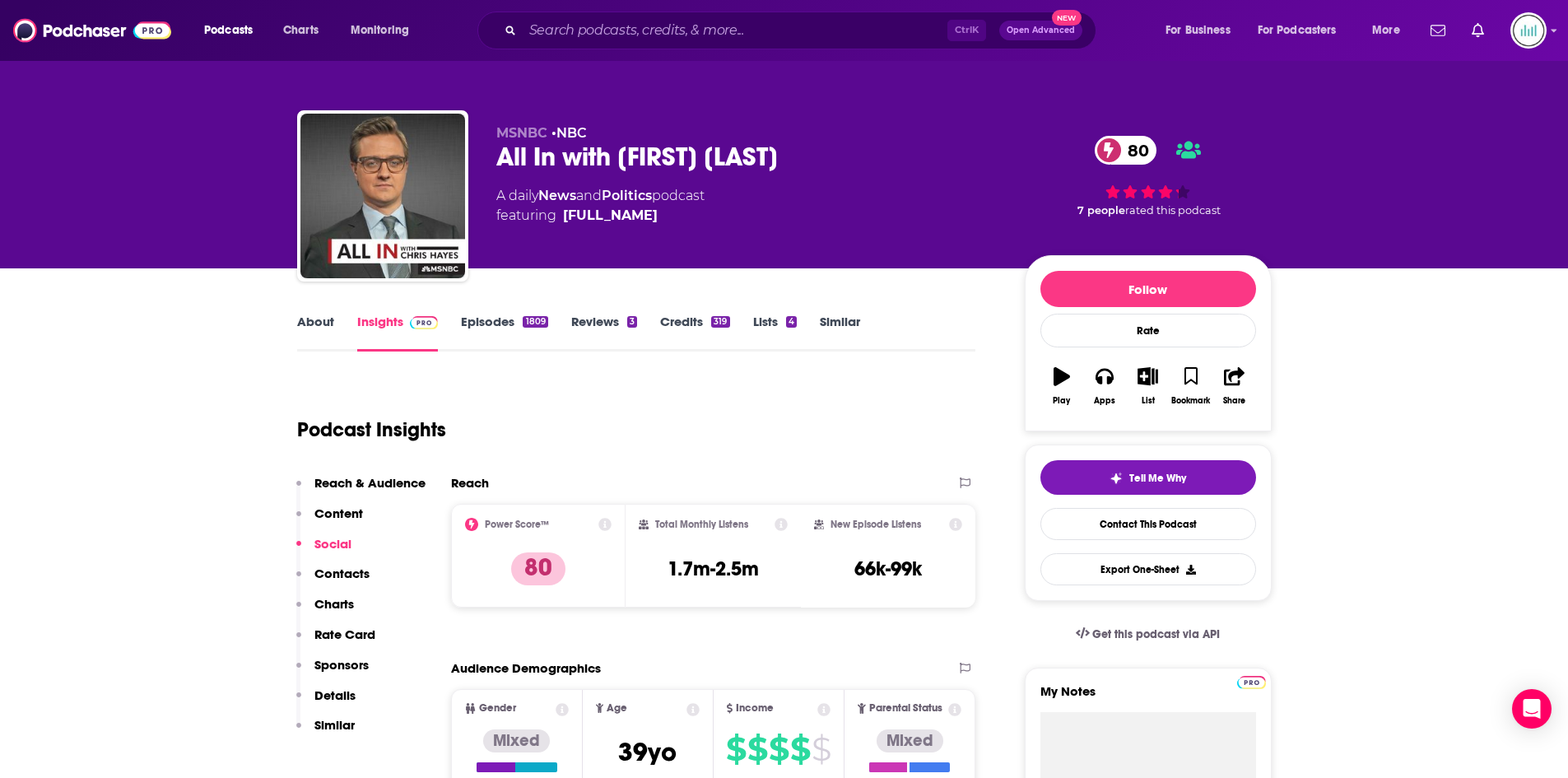 click on "About" at bounding box center [315, 333] 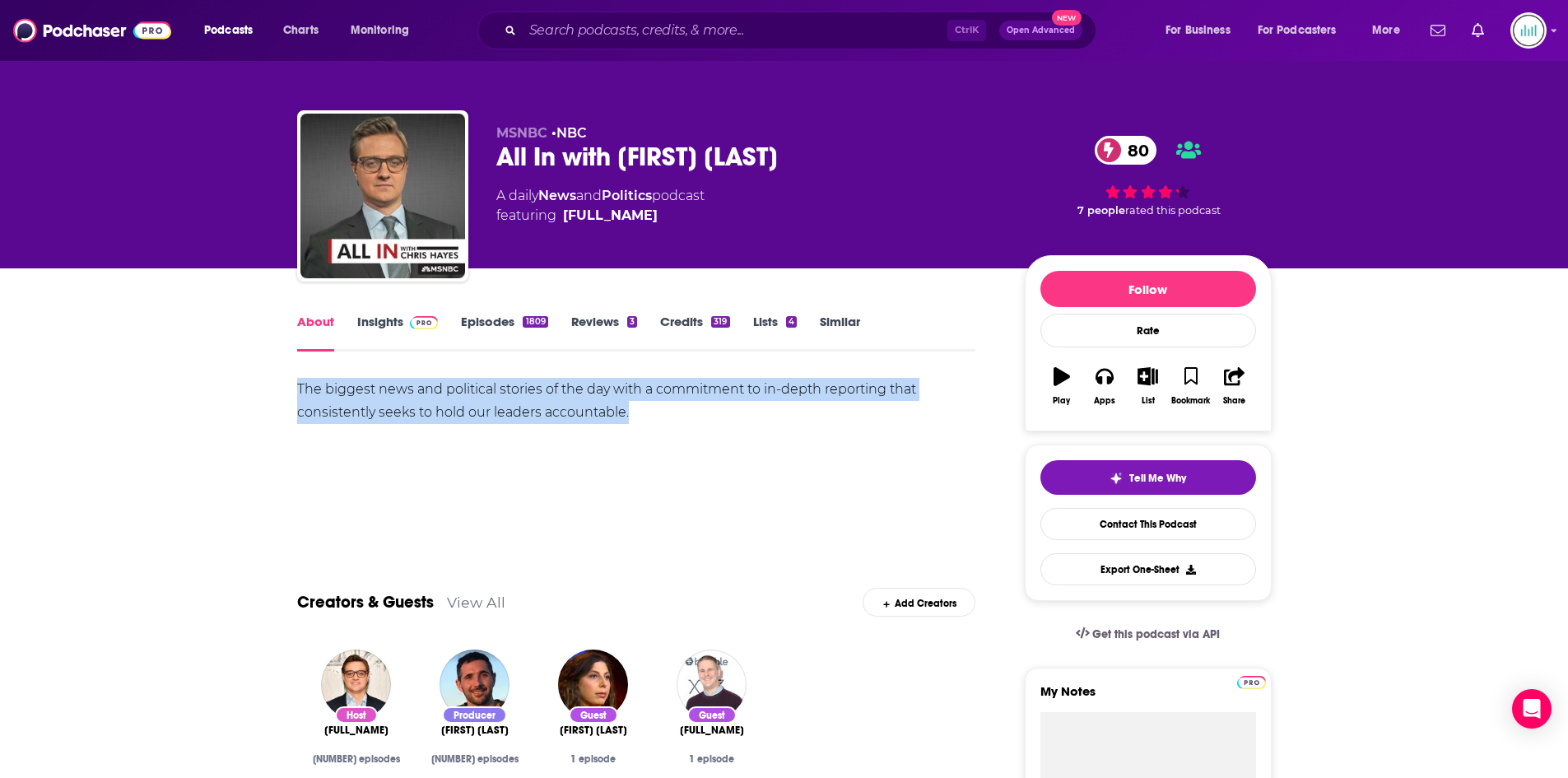 drag, startPoint x: 633, startPoint y: 418, endPoint x: 265, endPoint y: 393, distance: 368.84821 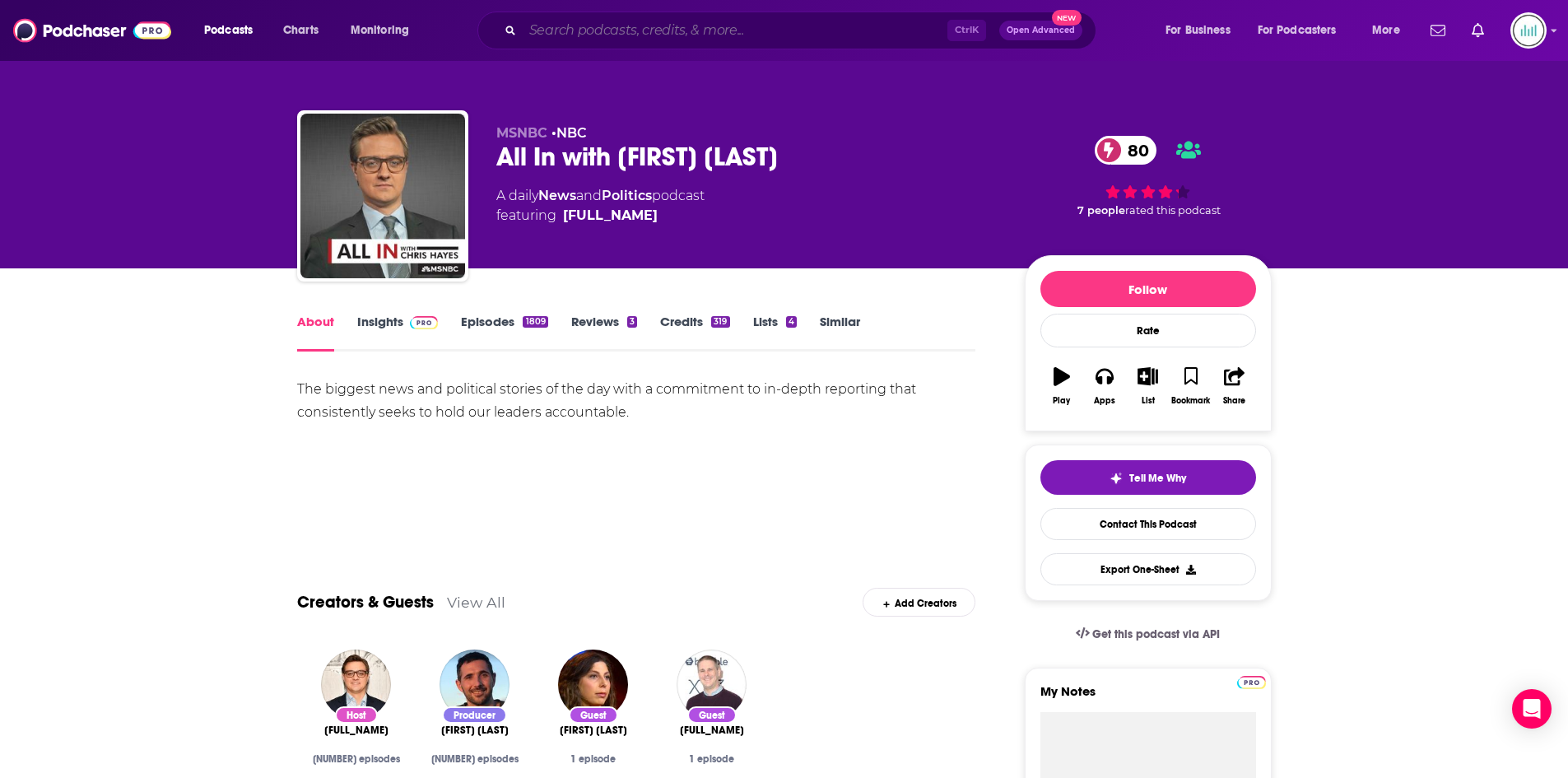 click at bounding box center [735, 30] 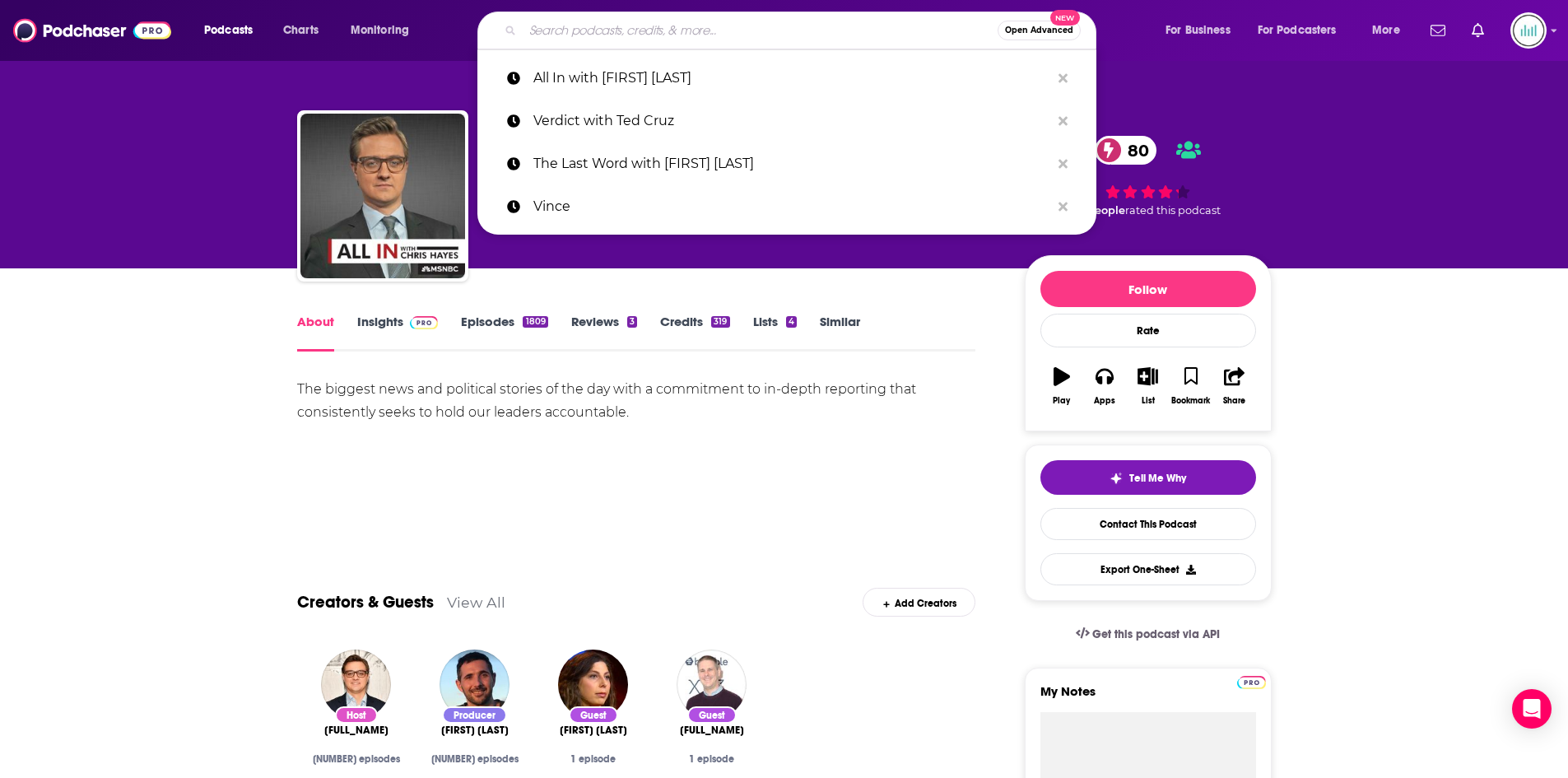 paste on "The Rachel Maddow Show" 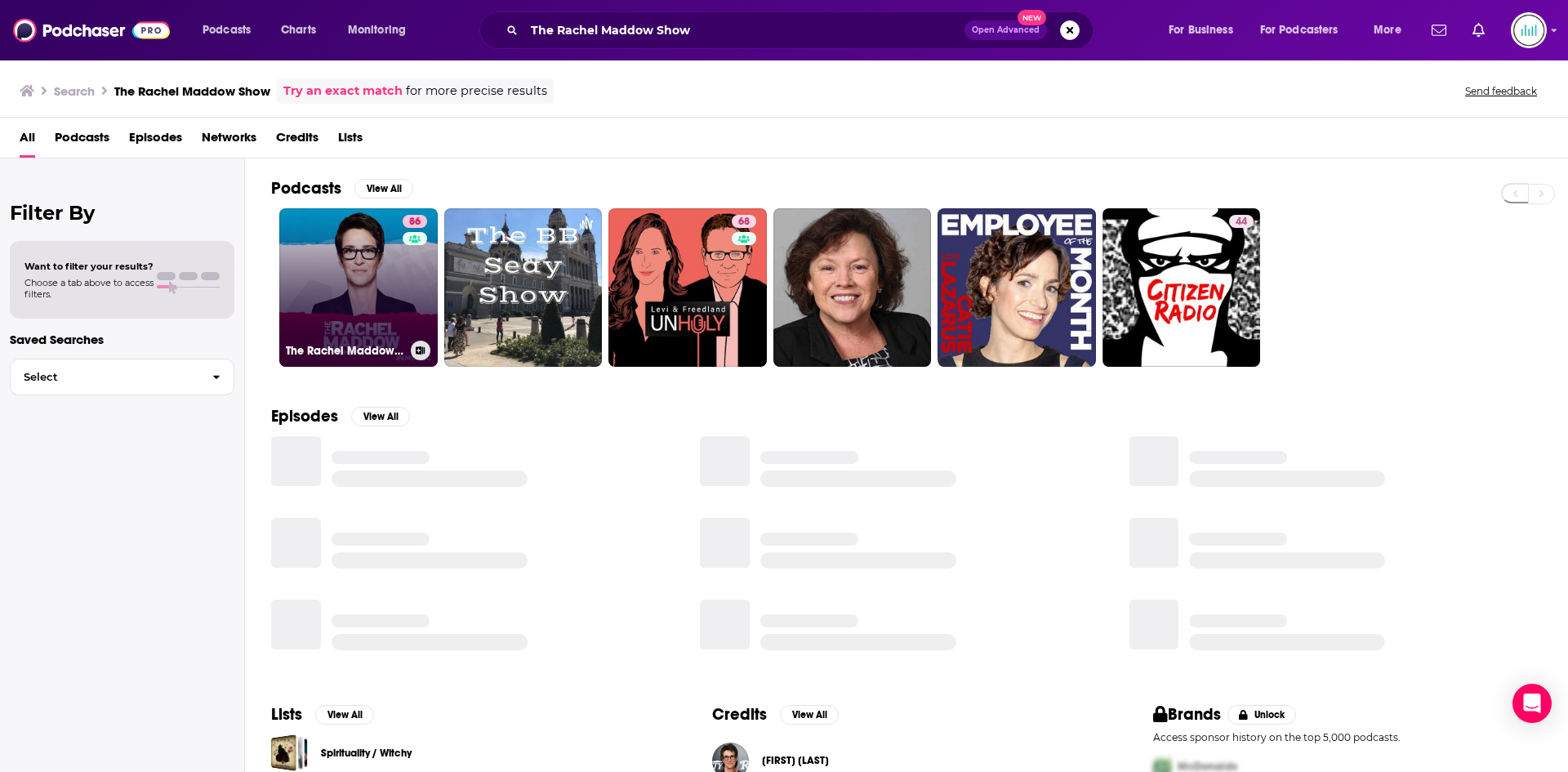 click on "86 The Rachel Maddow Show" at bounding box center (359, 288) 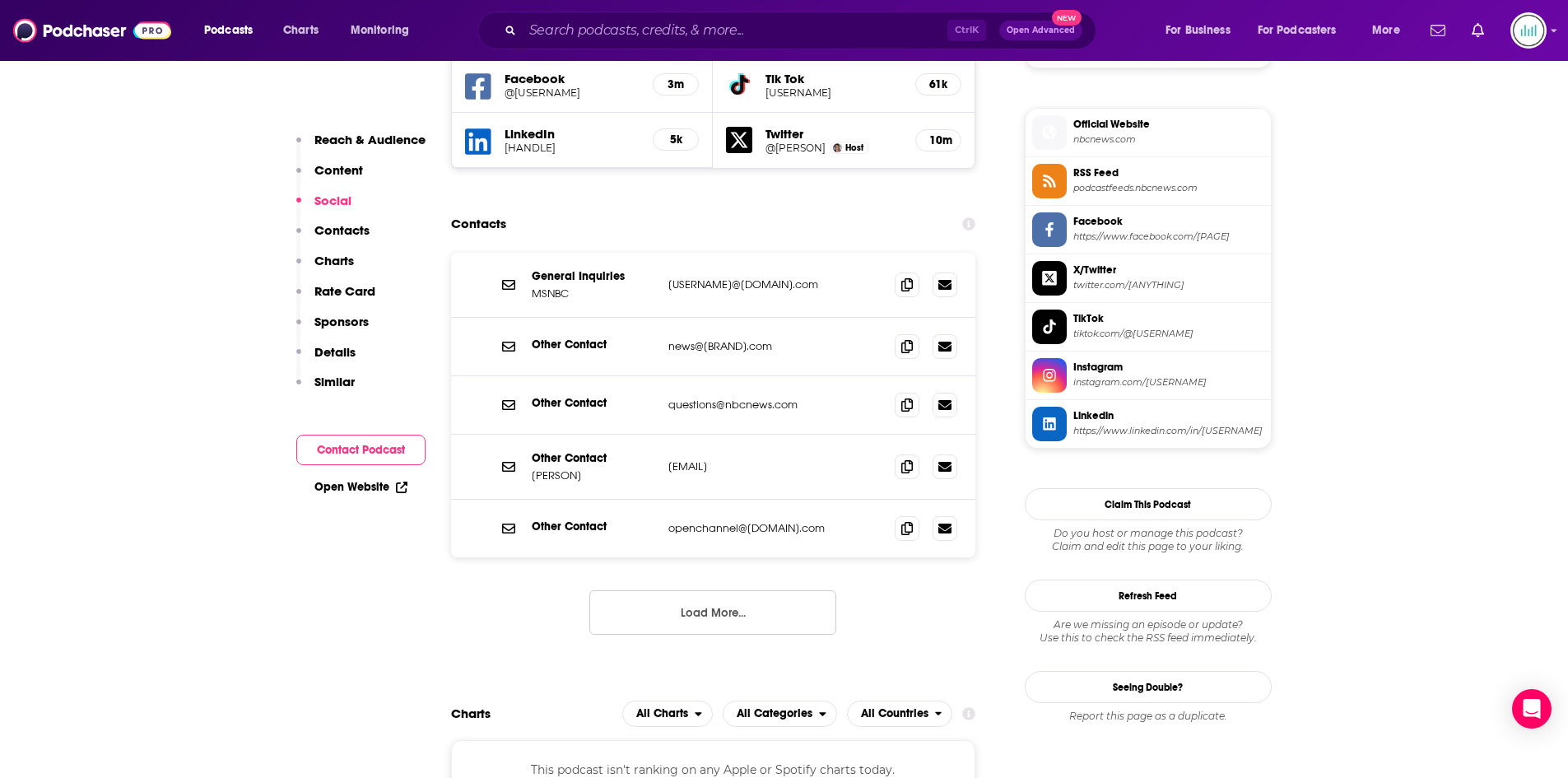 scroll, scrollTop: 1482, scrollLeft: 0, axis: vertical 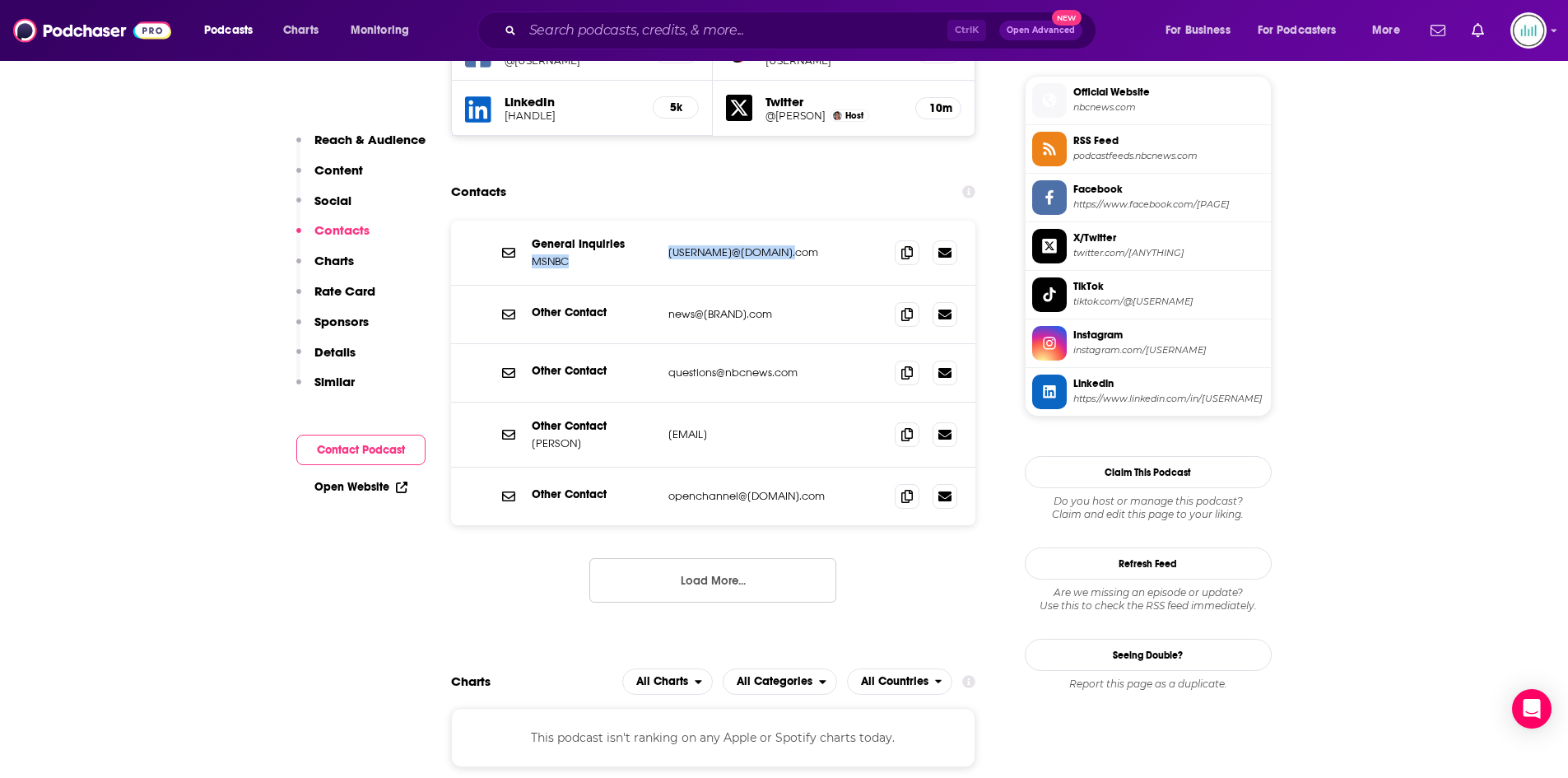 drag, startPoint x: 795, startPoint y: 252, endPoint x: 654, endPoint y: 252, distance: 141 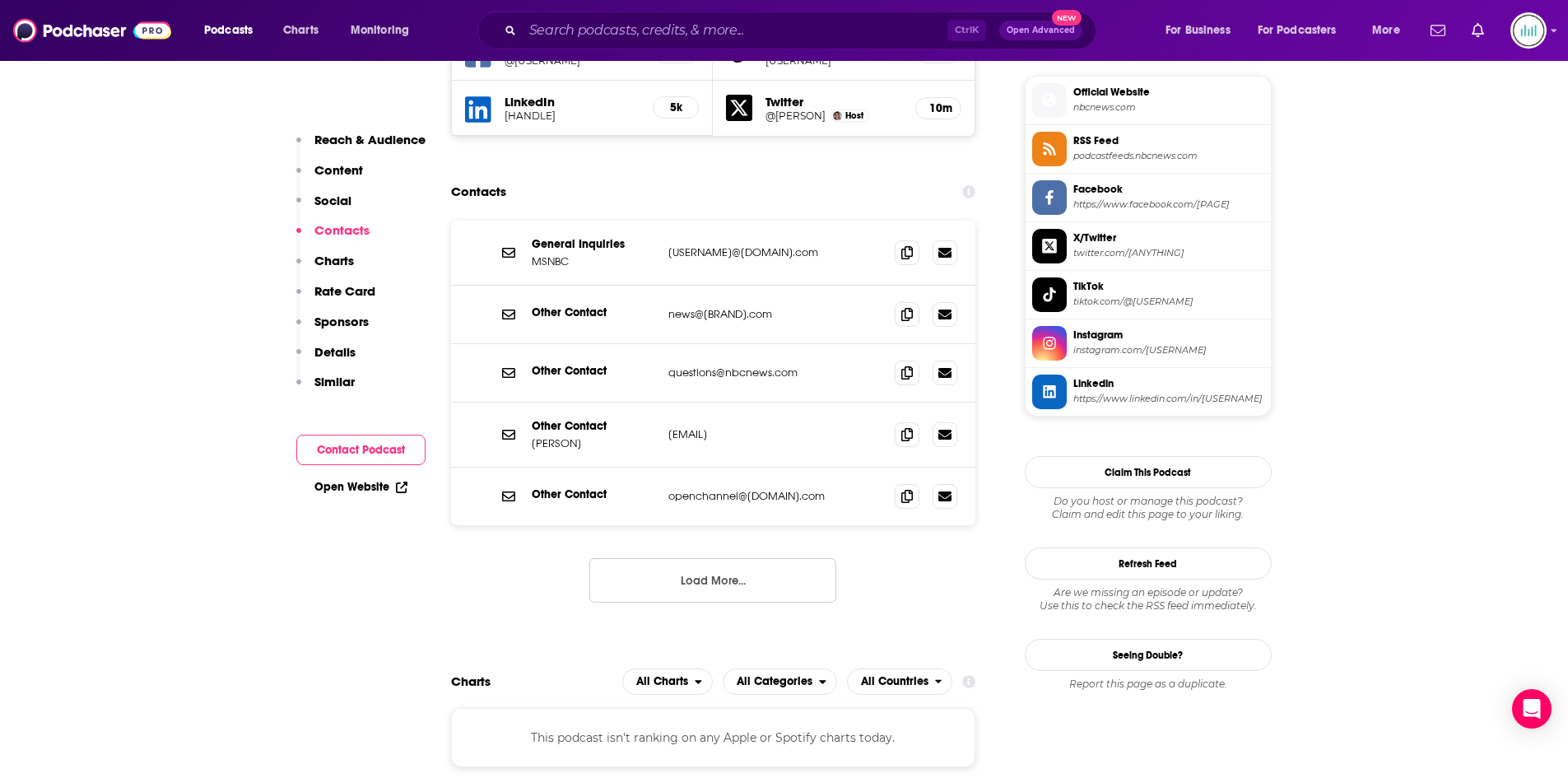 click on "Other Contact news@nbcnews.com news@nbcnews.com" at bounding box center [714, 314] 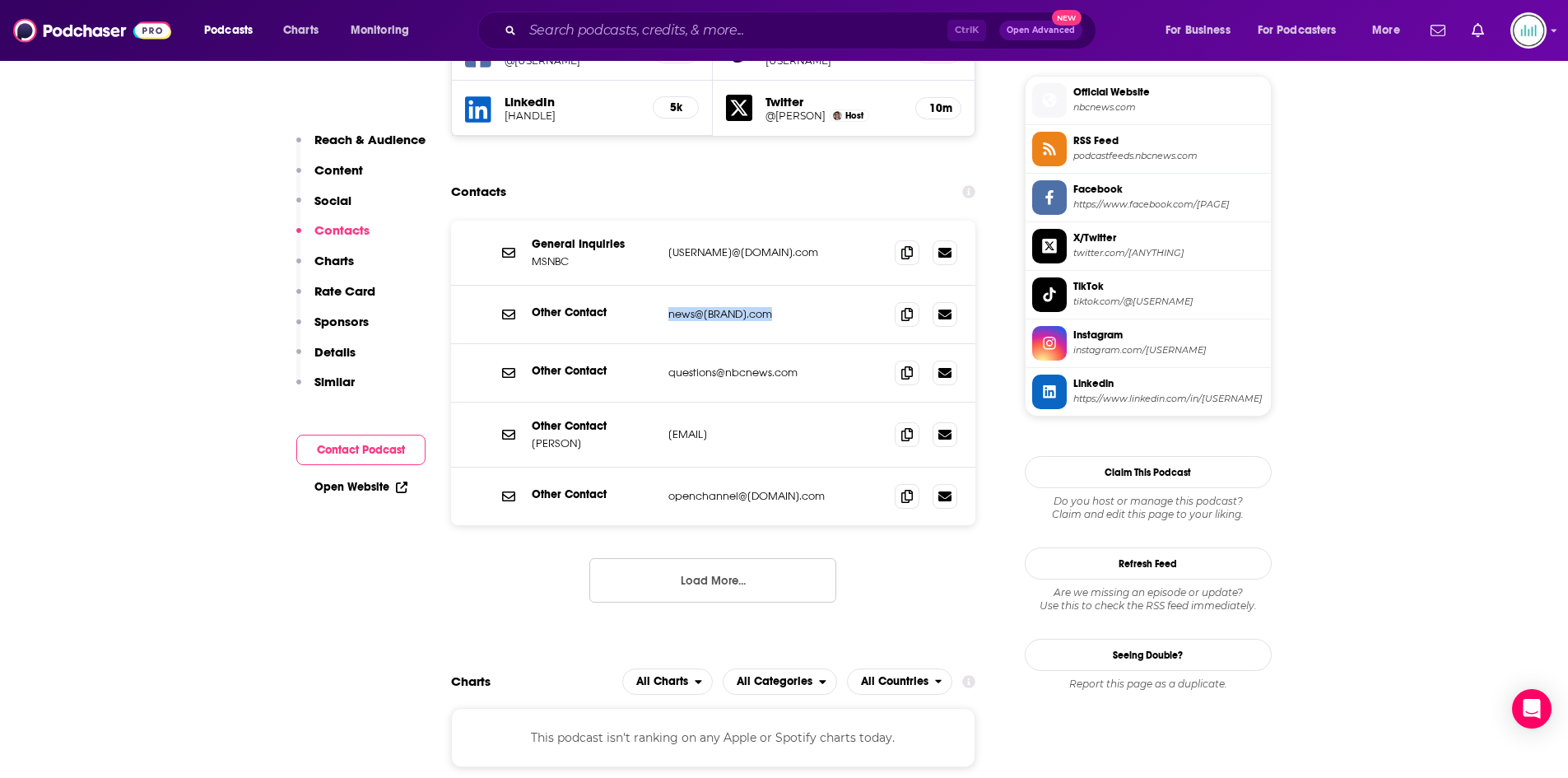 drag, startPoint x: 781, startPoint y: 319, endPoint x: 666, endPoint y: 321, distance: 115.01739 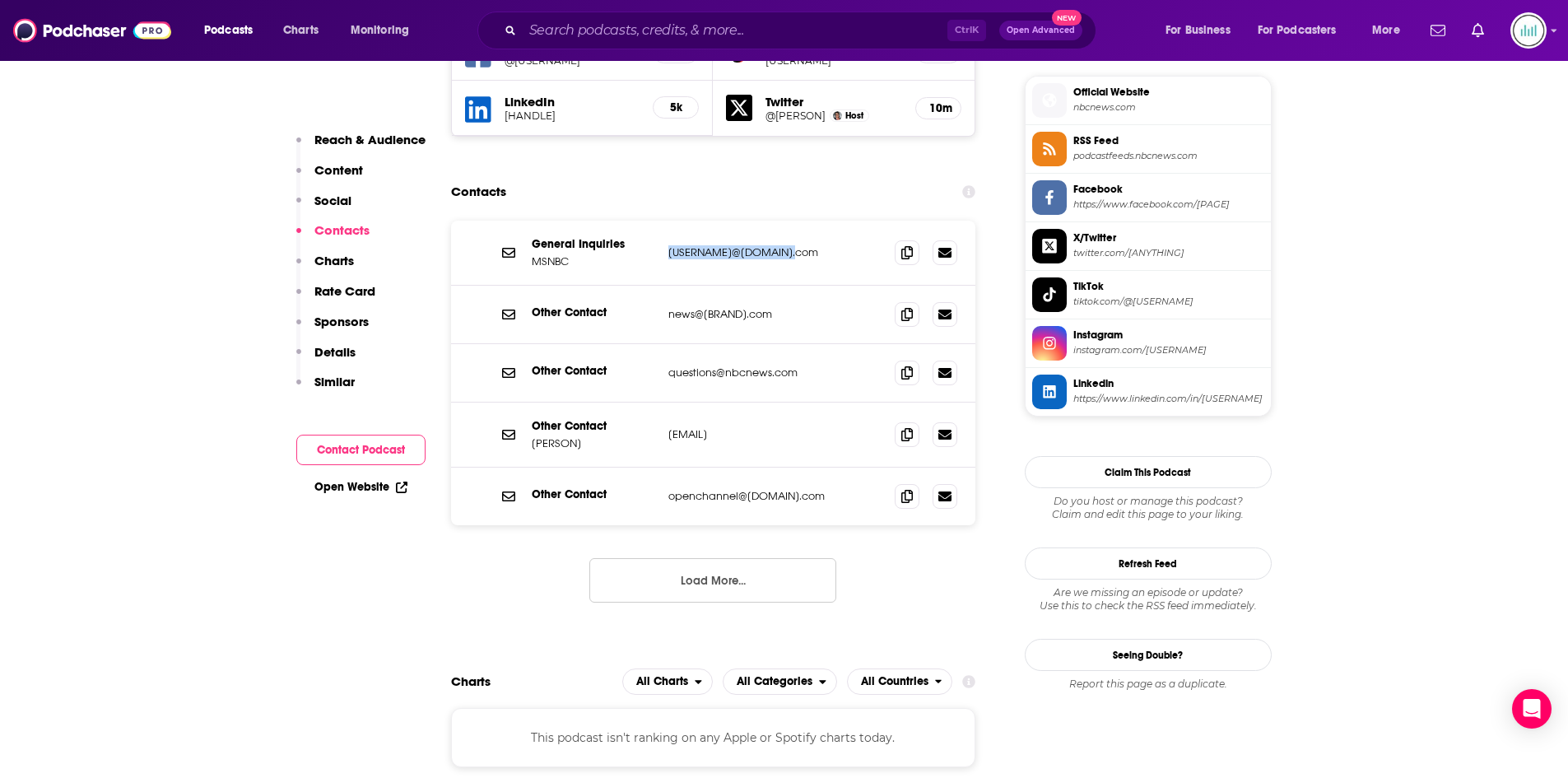 drag, startPoint x: 797, startPoint y: 249, endPoint x: 672, endPoint y: 251, distance: 125.016 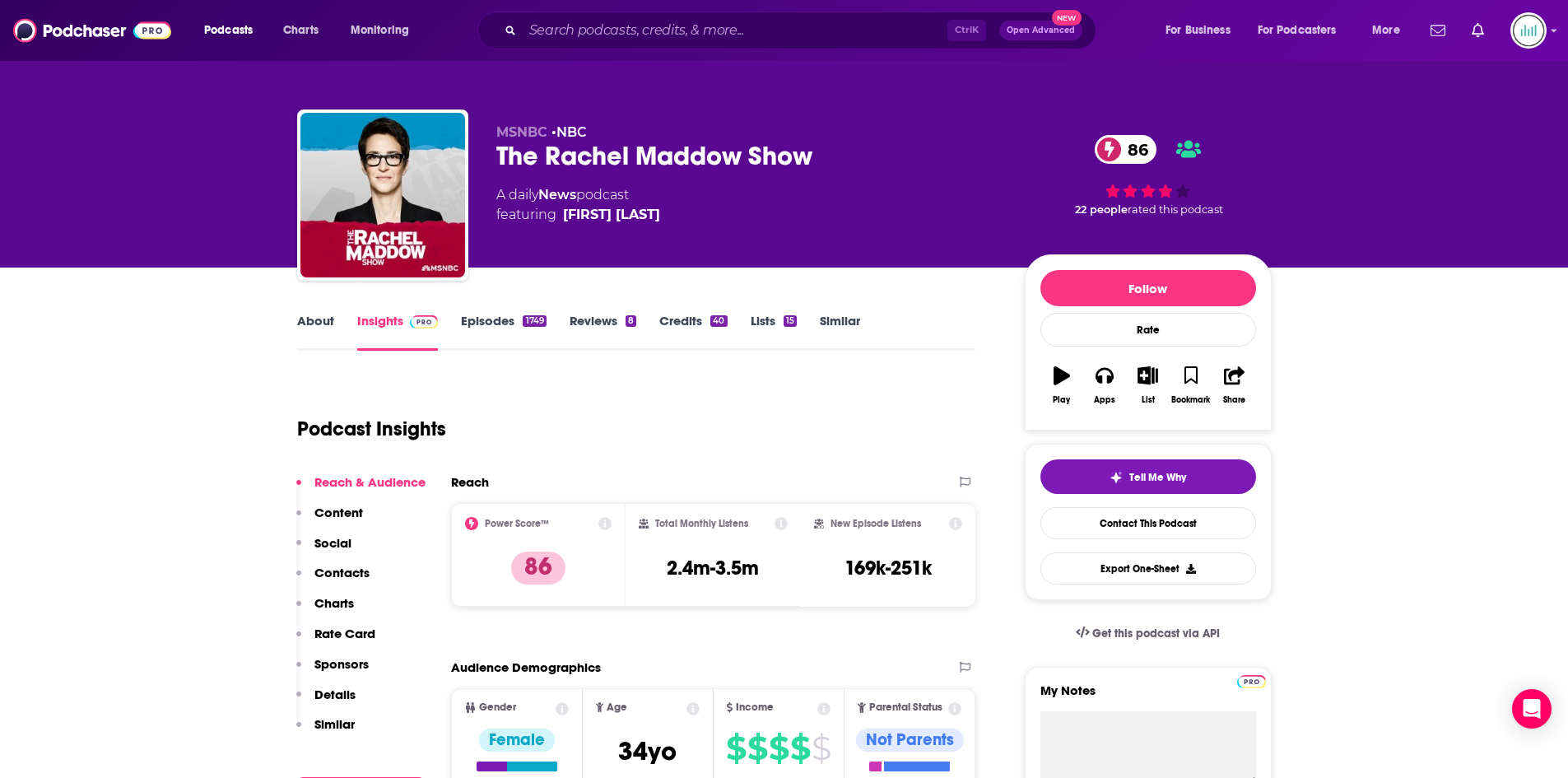 scroll, scrollTop: 0, scrollLeft: 0, axis: both 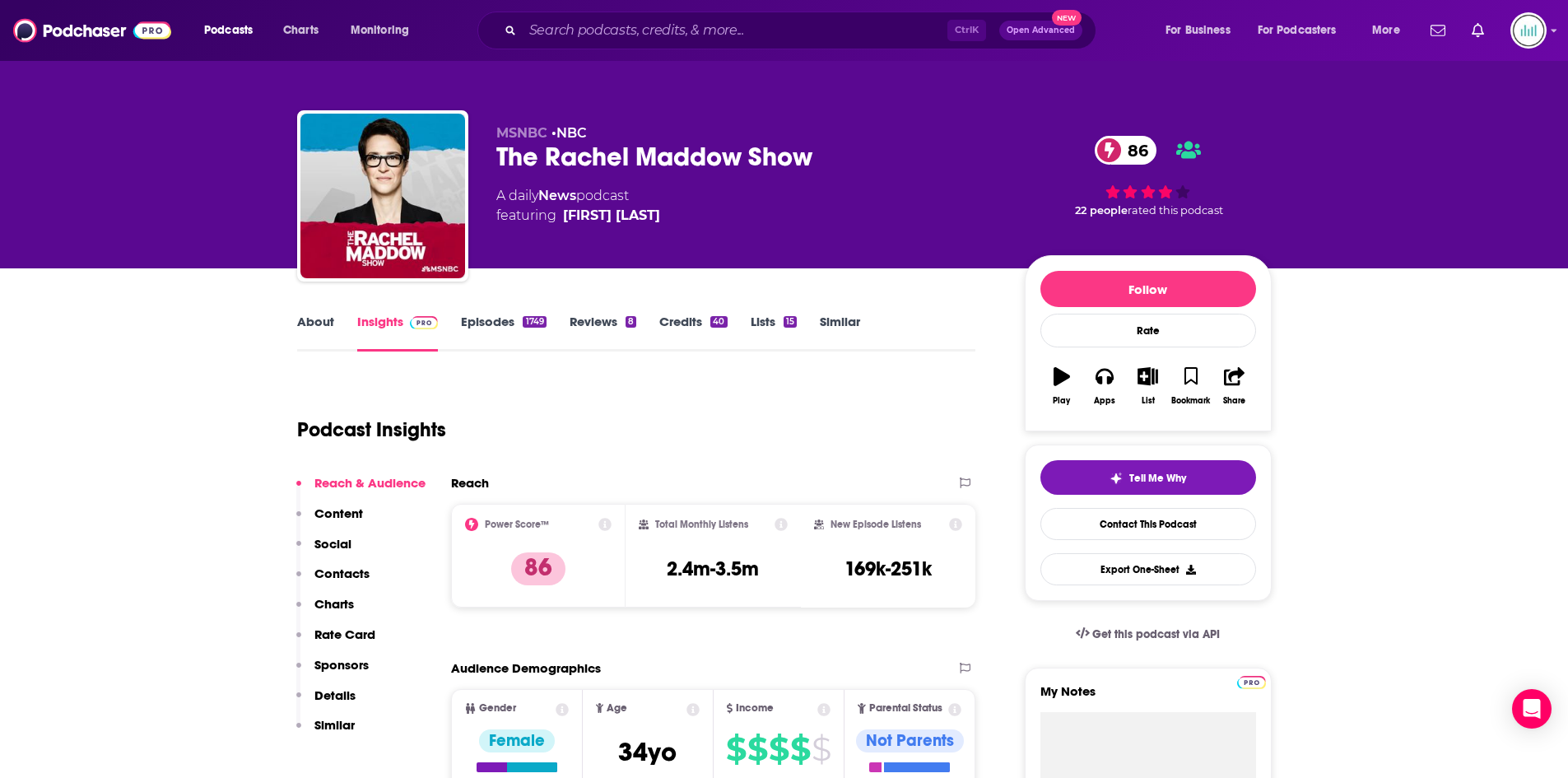 click on "About" at bounding box center [315, 333] 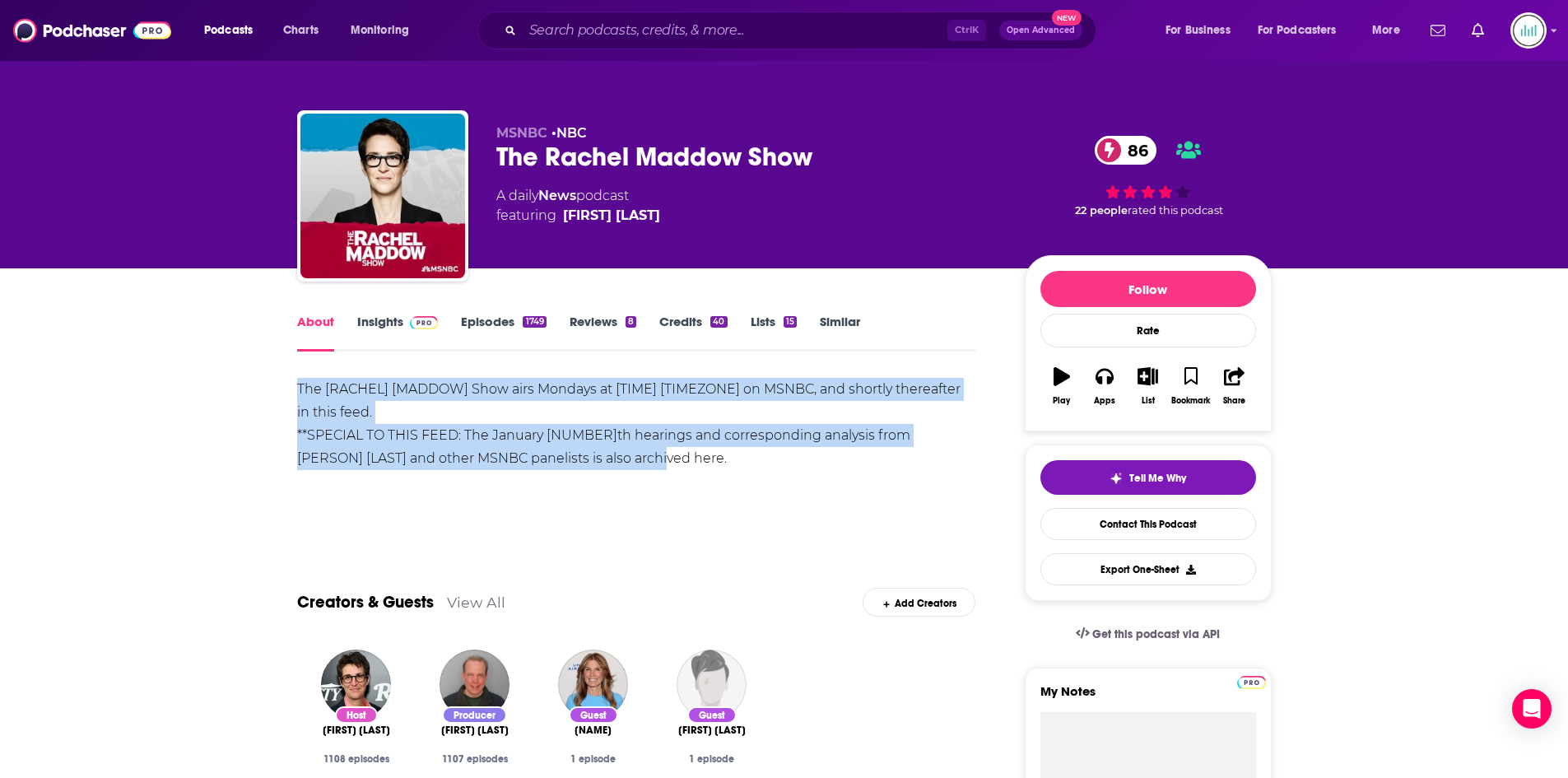 drag, startPoint x: 293, startPoint y: 384, endPoint x: 653, endPoint y: 447, distance: 365.47093 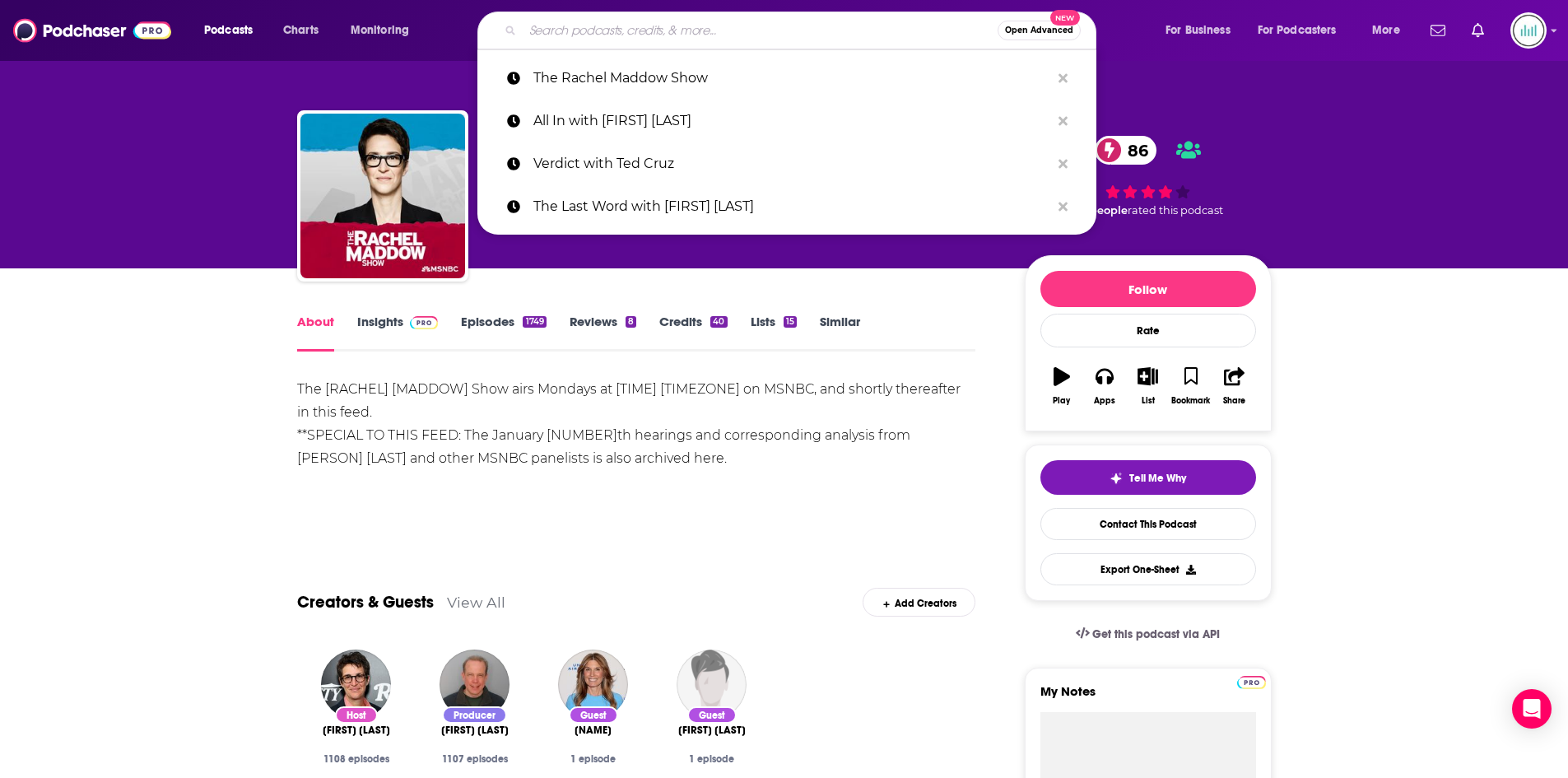 click at bounding box center (760, 30) 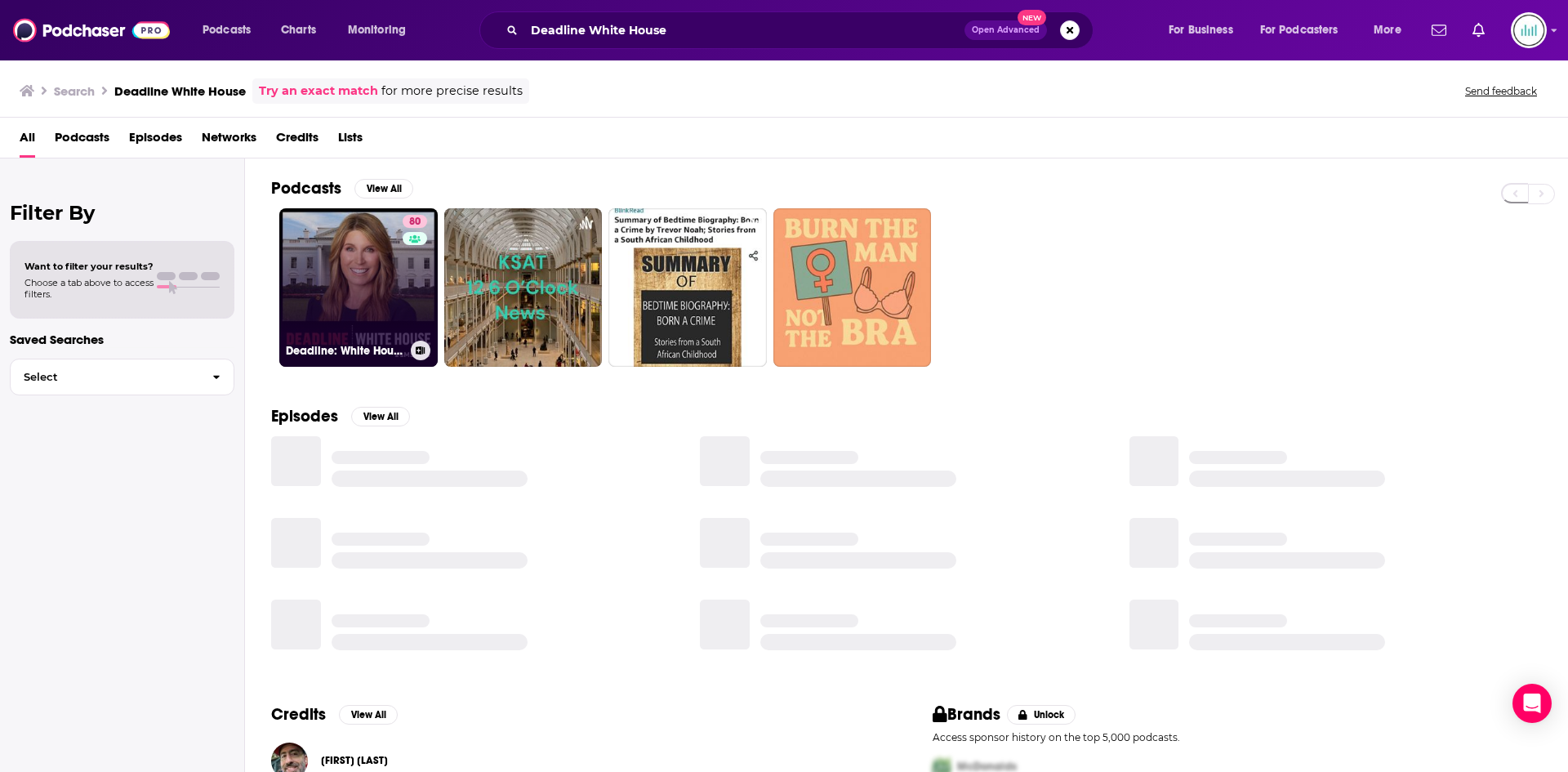 click on "80 Deadline: White House" at bounding box center (359, 288) 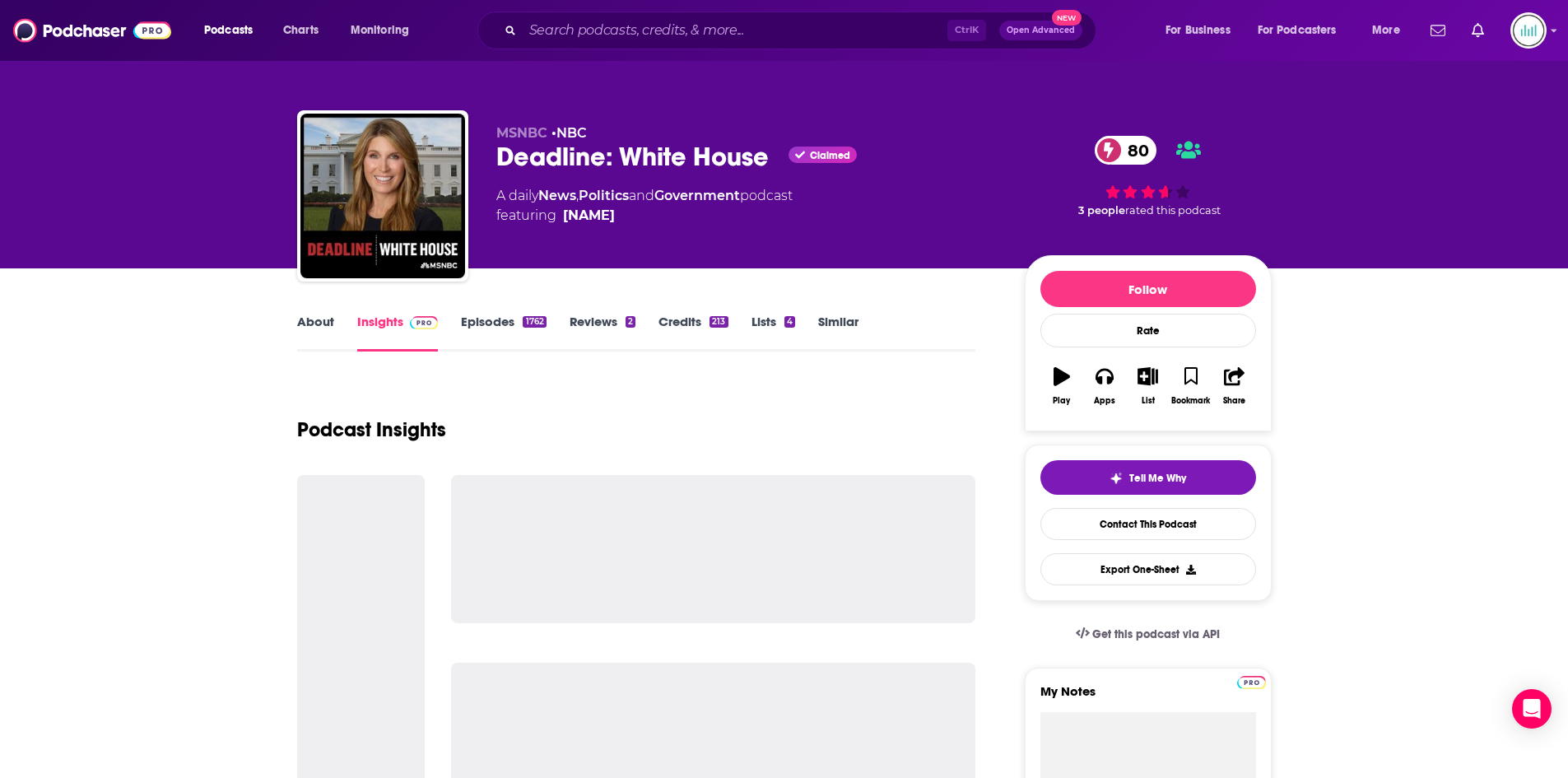 click on "Insights" at bounding box center [398, 333] 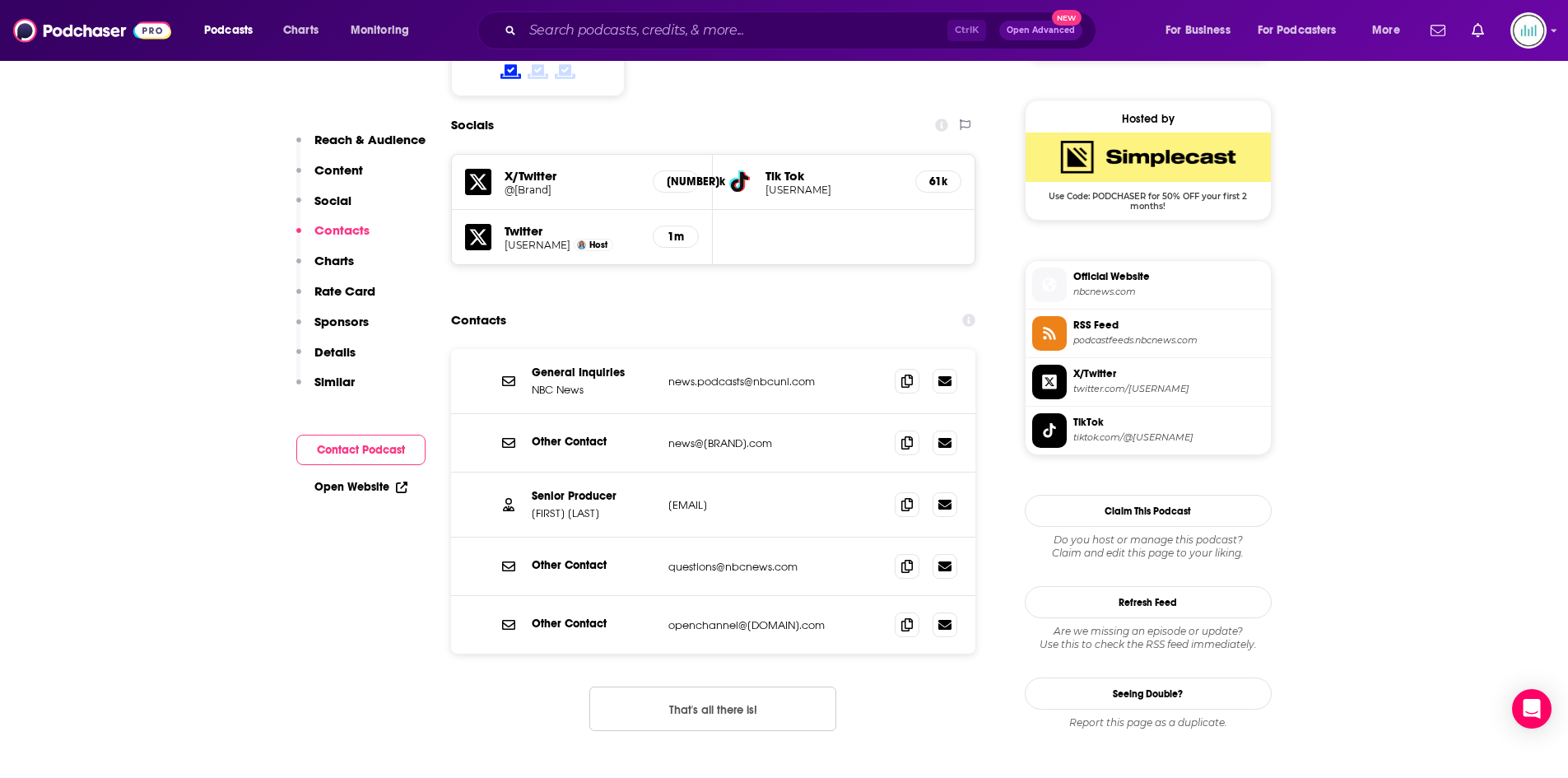 scroll, scrollTop: 1317, scrollLeft: 0, axis: vertical 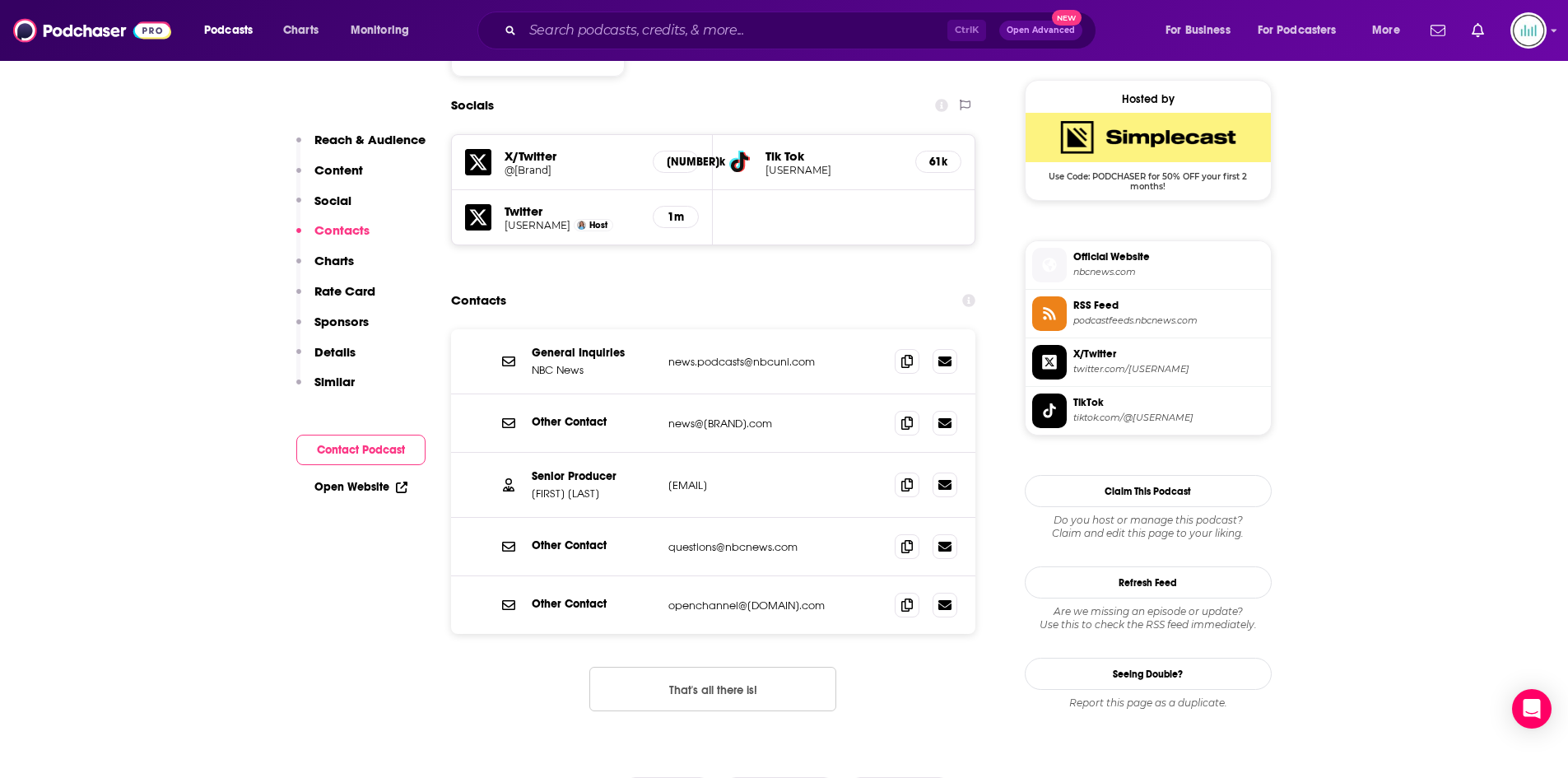 drag, startPoint x: 796, startPoint y: 484, endPoint x: 663, endPoint y: 481, distance: 133.03383 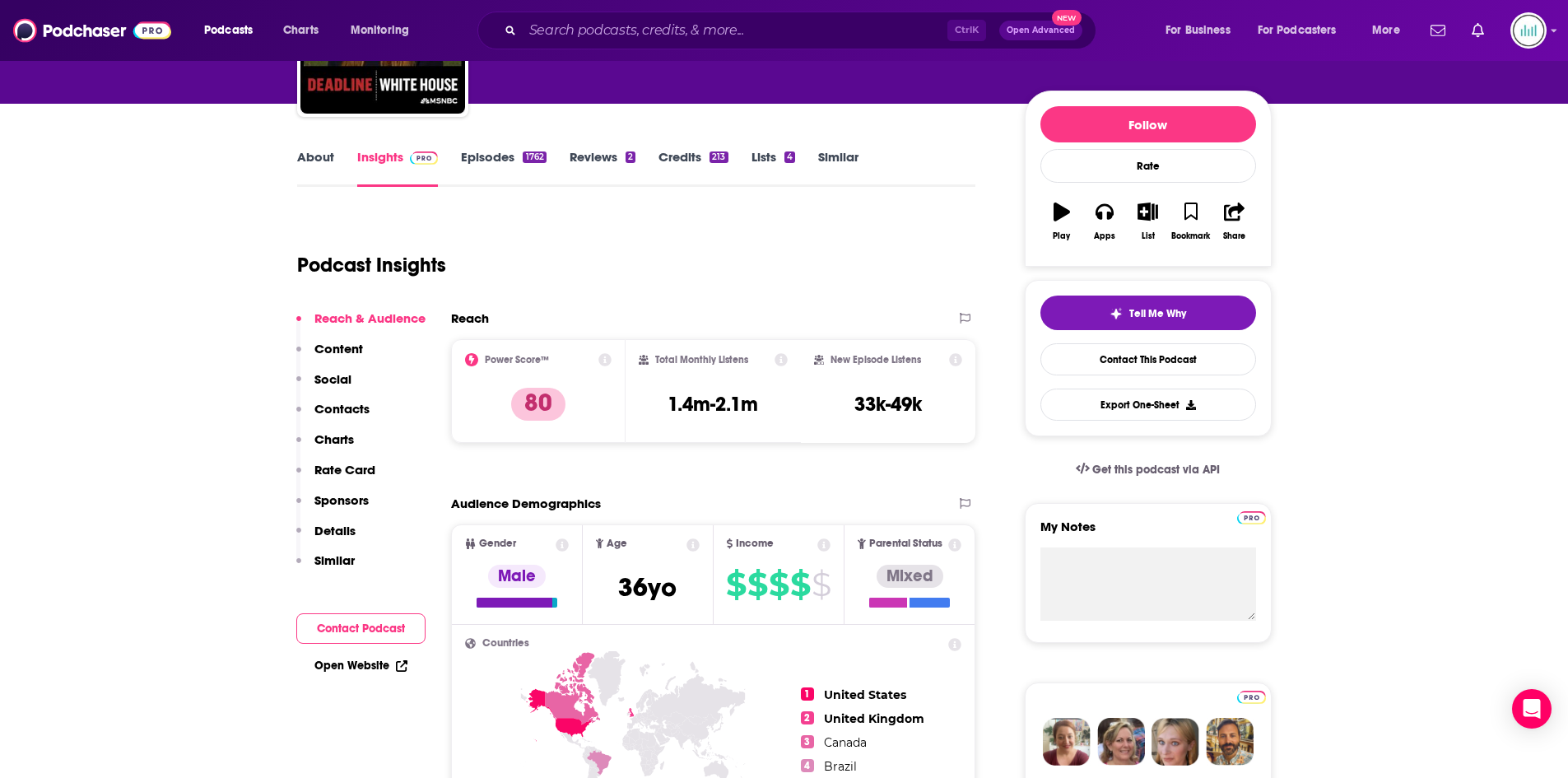 scroll, scrollTop: 0, scrollLeft: 0, axis: both 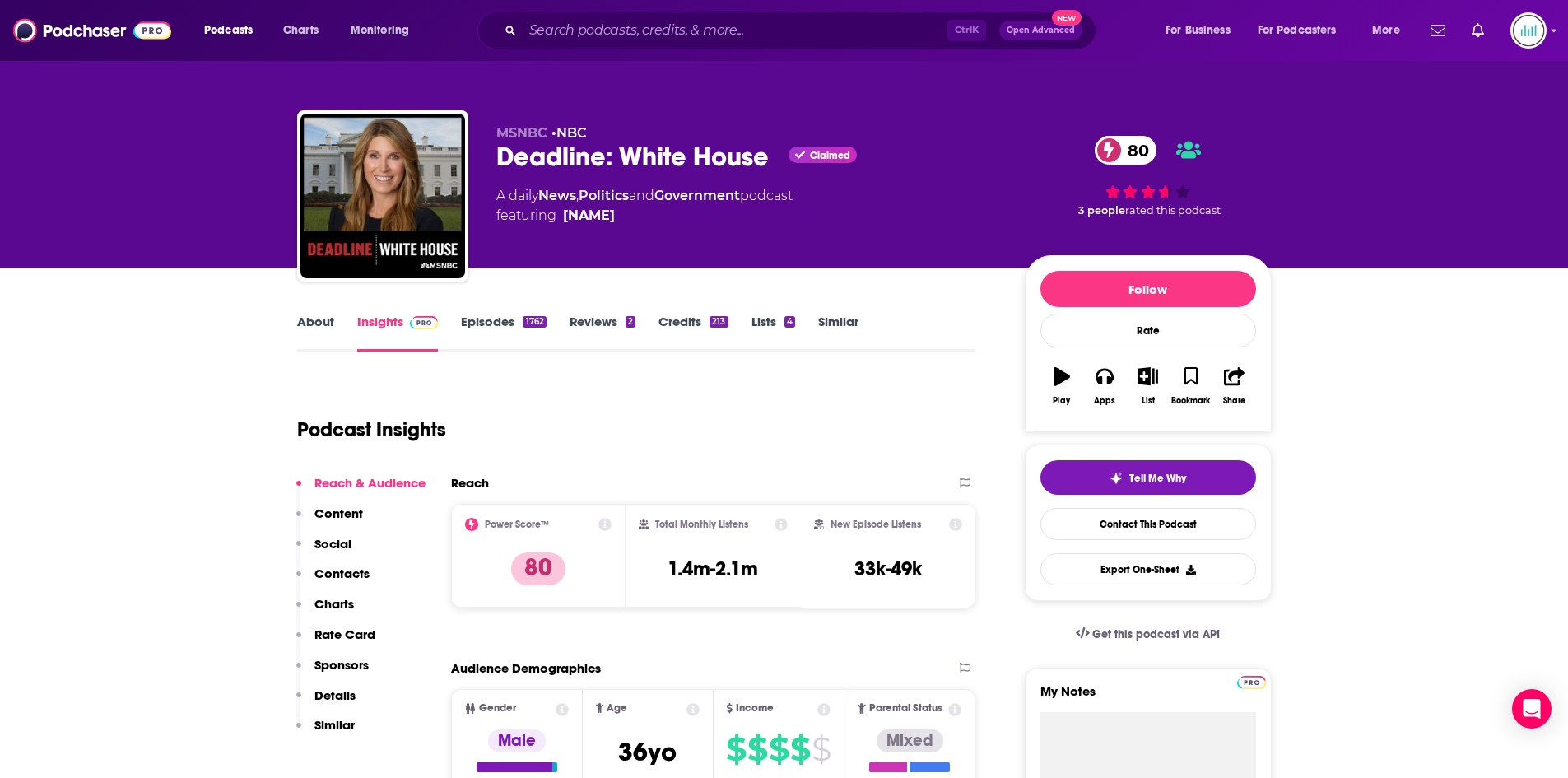 click on "About" at bounding box center (315, 333) 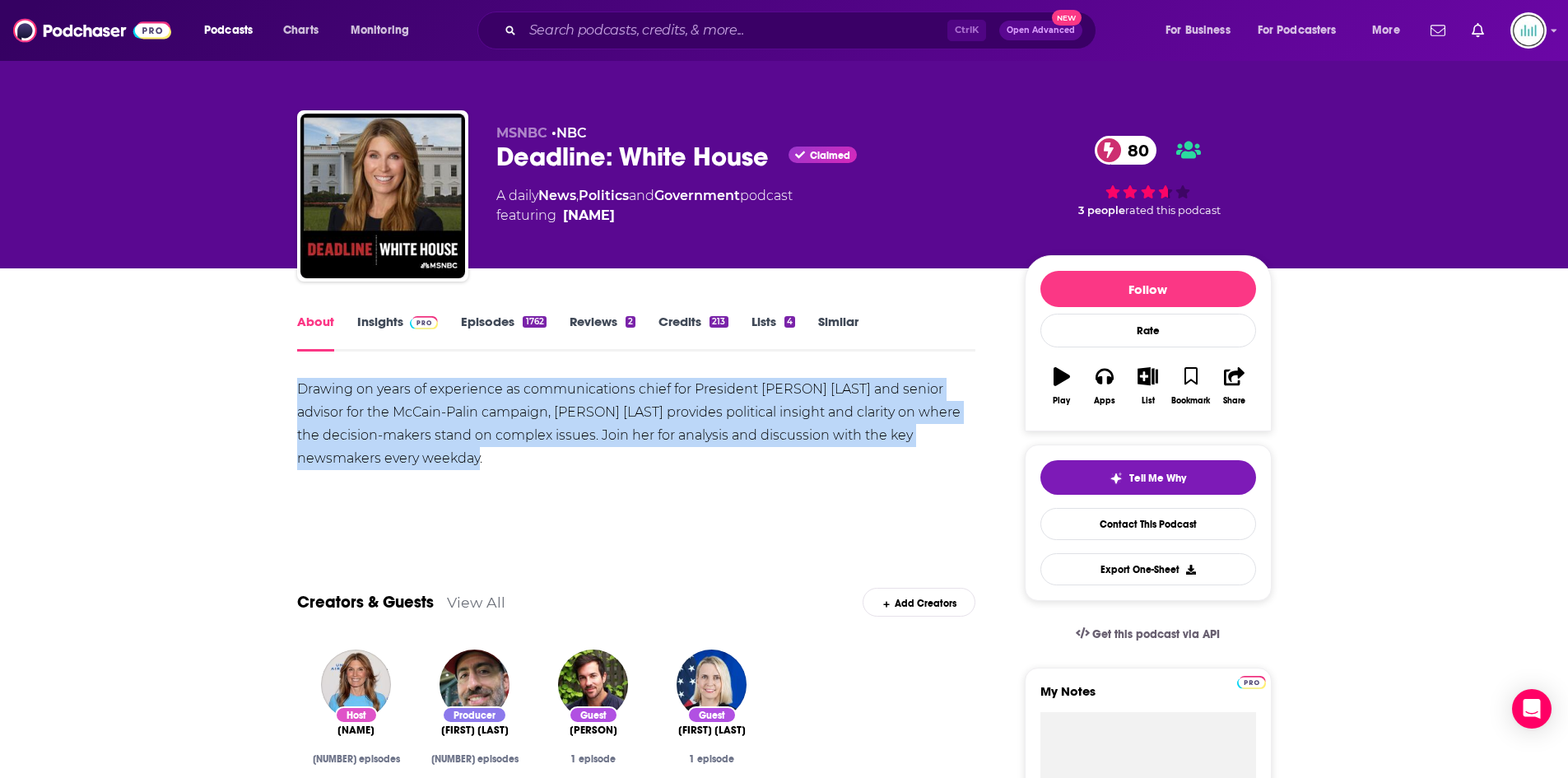 drag, startPoint x: 288, startPoint y: 381, endPoint x: 565, endPoint y: 489, distance: 297.3096 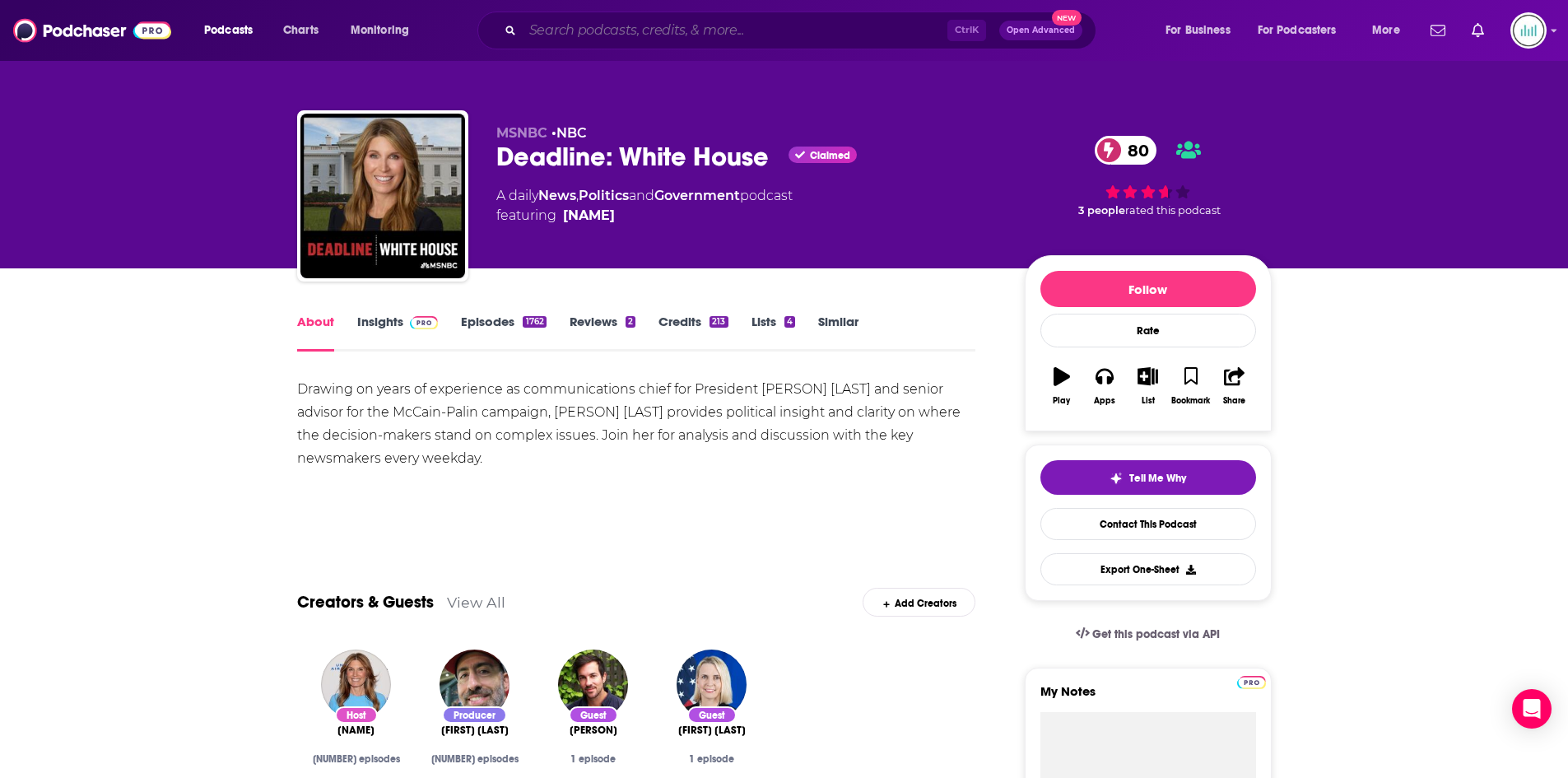 click at bounding box center (735, 30) 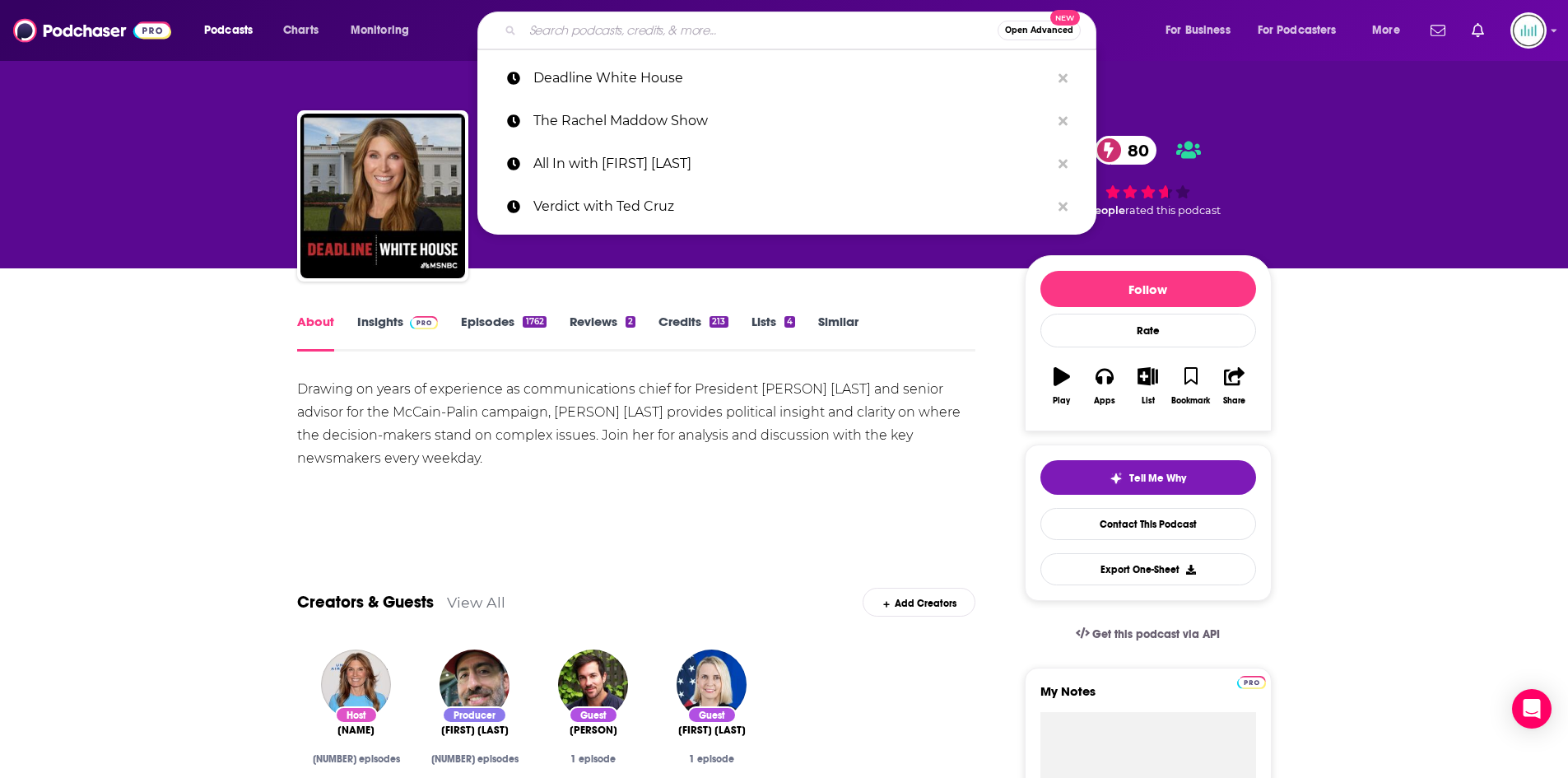 paste on "Meet the Press" 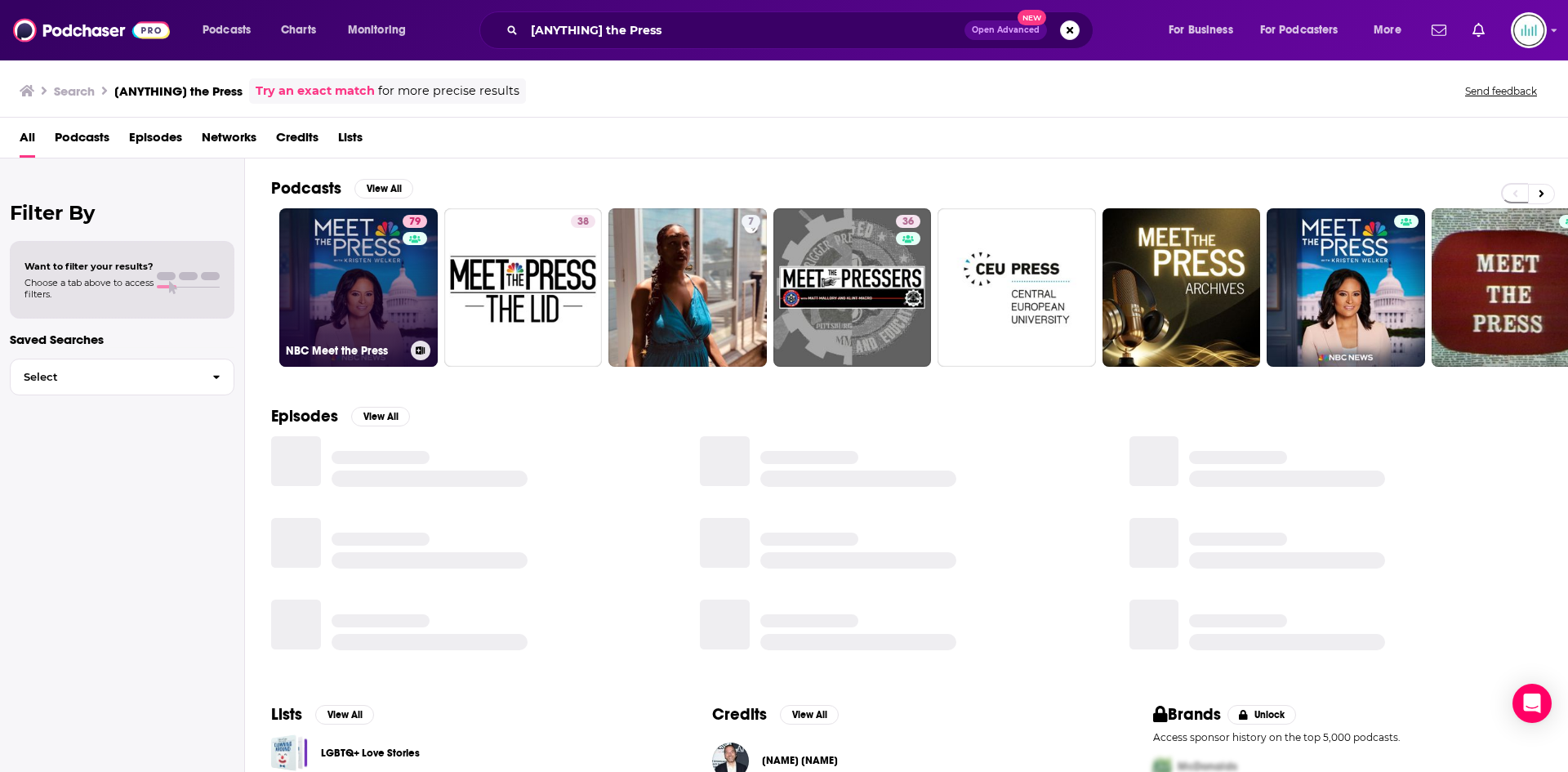 click on "79 NBC Meet the Press" at bounding box center (359, 288) 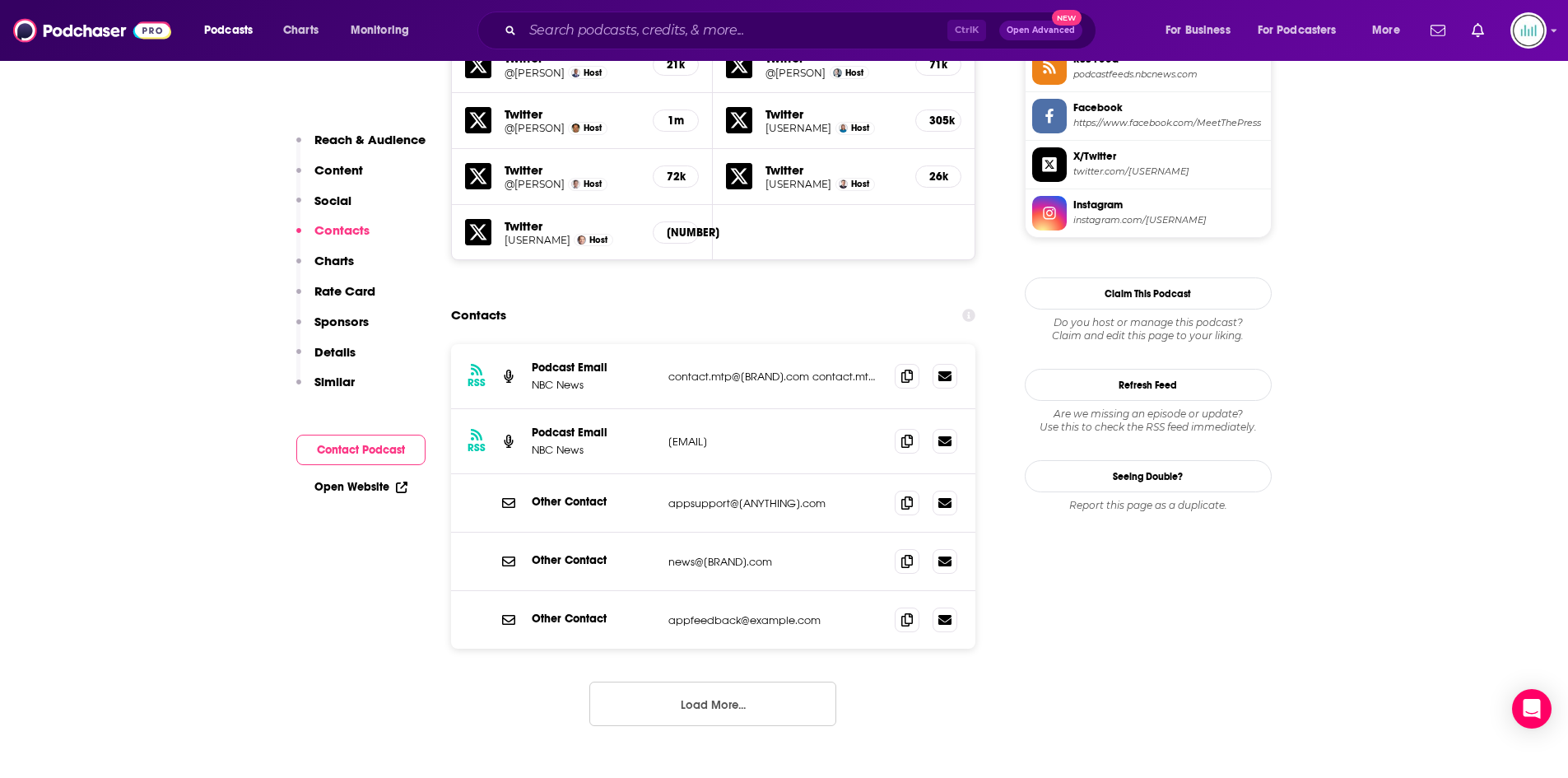 scroll, scrollTop: 1564, scrollLeft: 0, axis: vertical 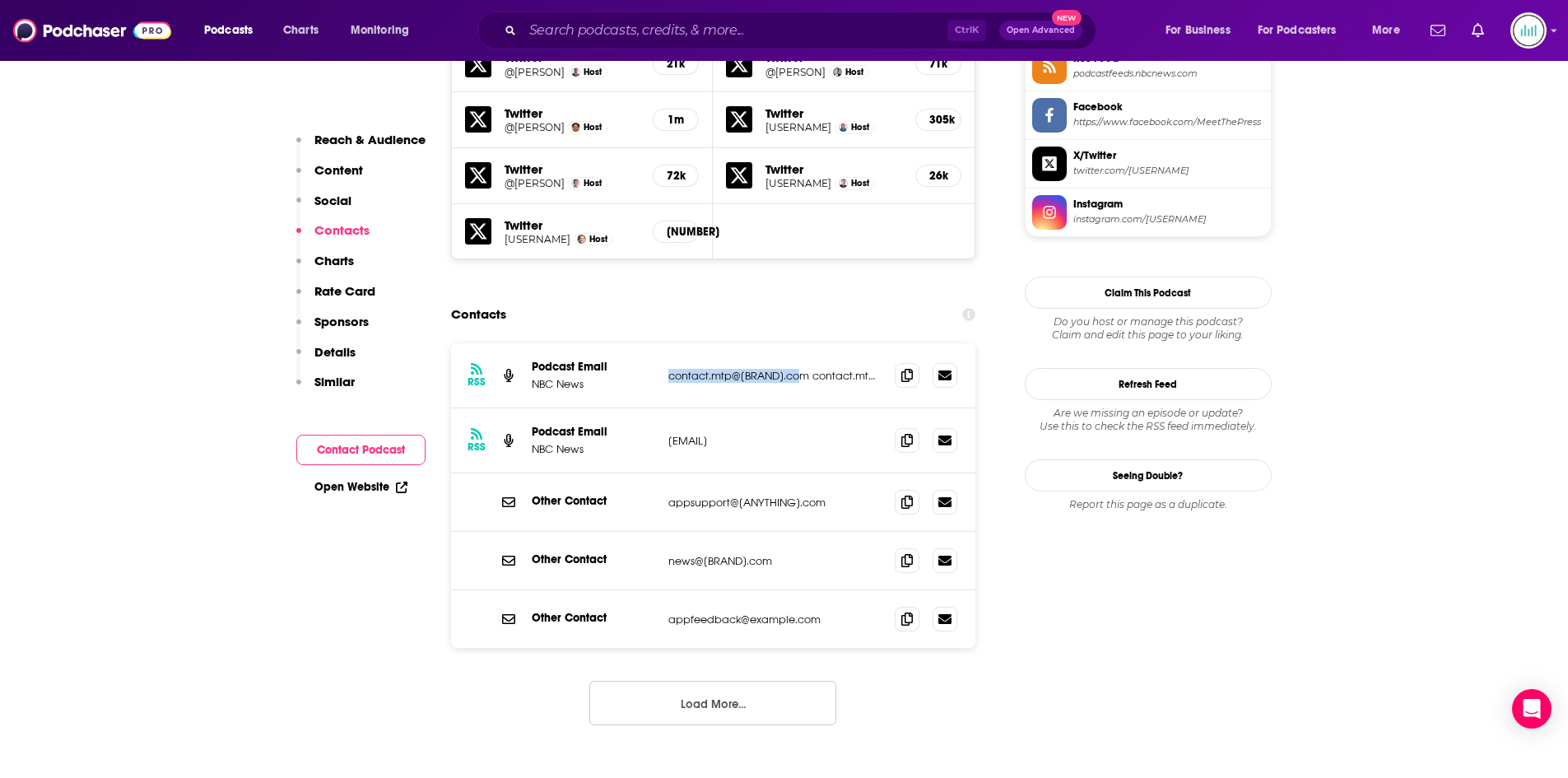 drag, startPoint x: 800, startPoint y: 376, endPoint x: 649, endPoint y: 377, distance: 151.00331 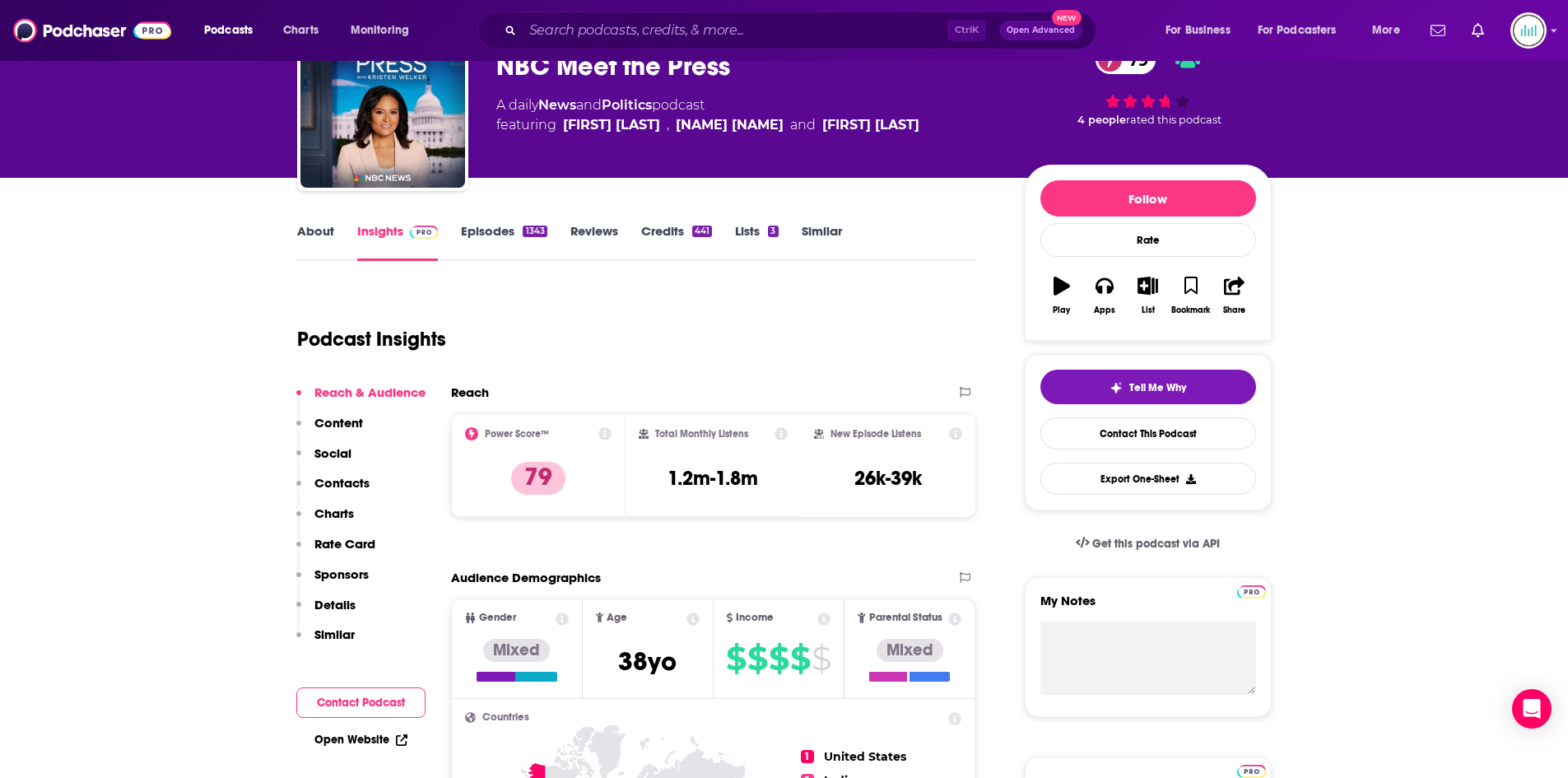 scroll, scrollTop: 0, scrollLeft: 0, axis: both 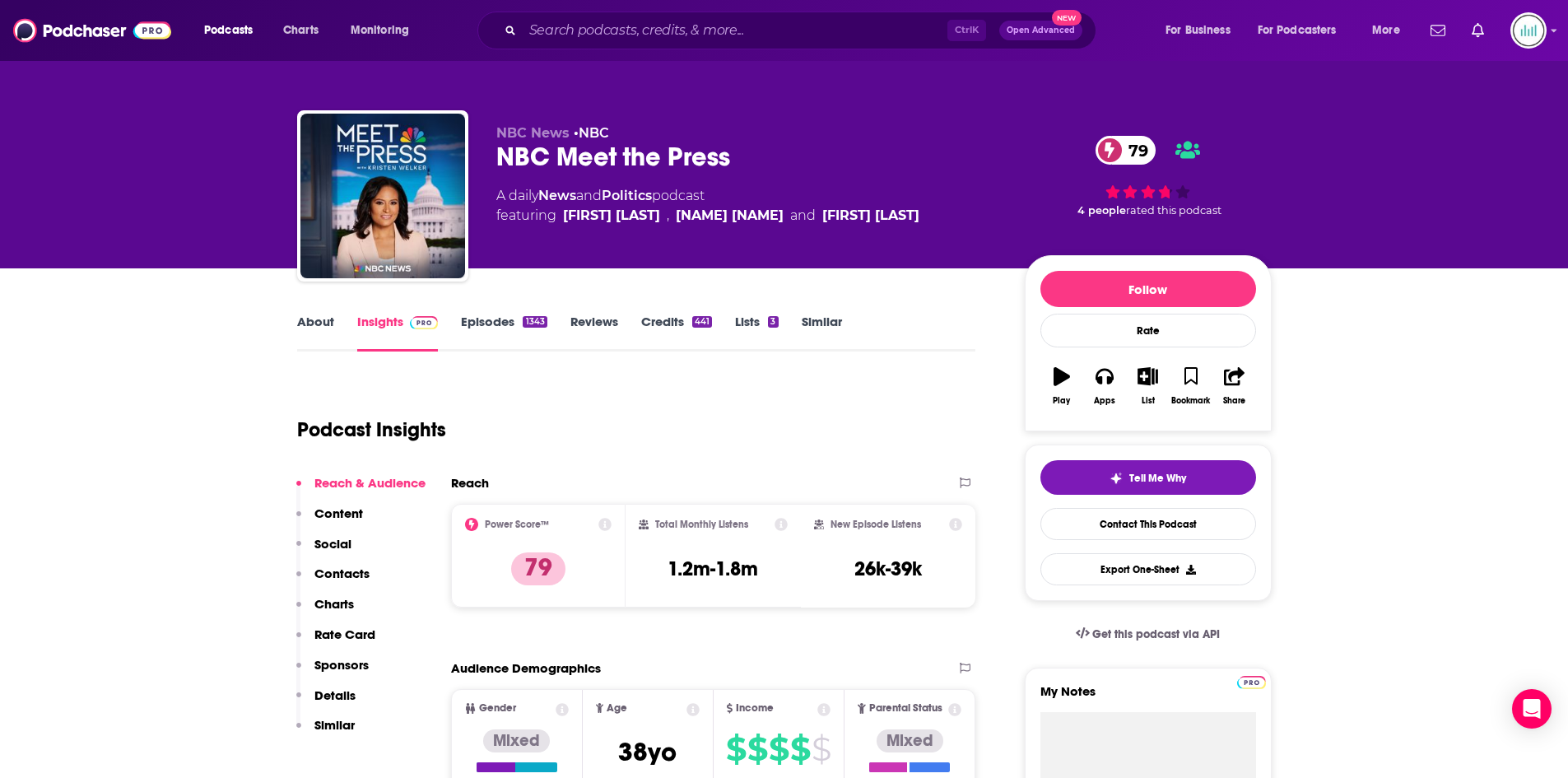 click on "About" at bounding box center [315, 333] 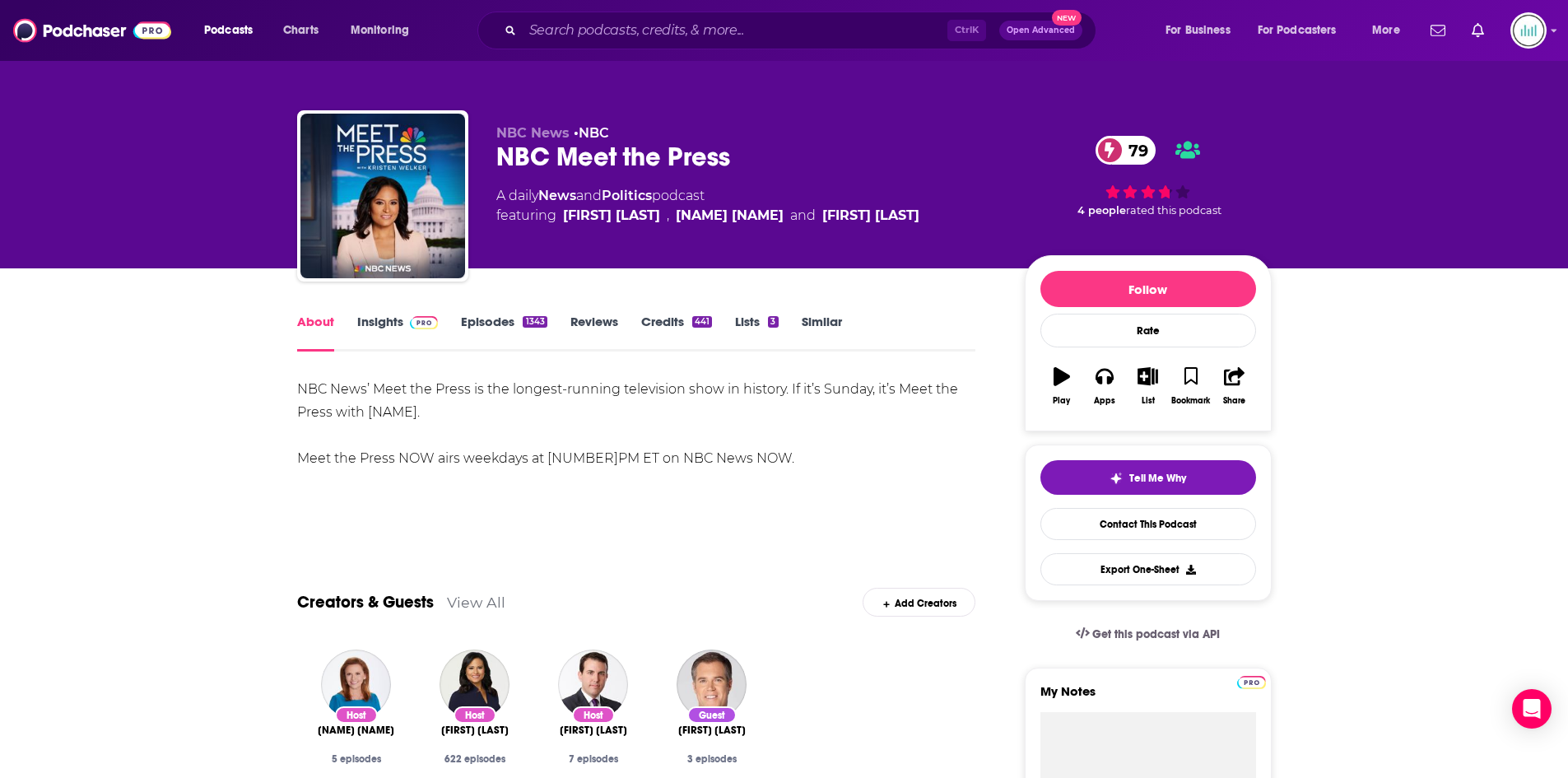 drag, startPoint x: 293, startPoint y: 390, endPoint x: 479, endPoint y: 417, distance: 187.94946 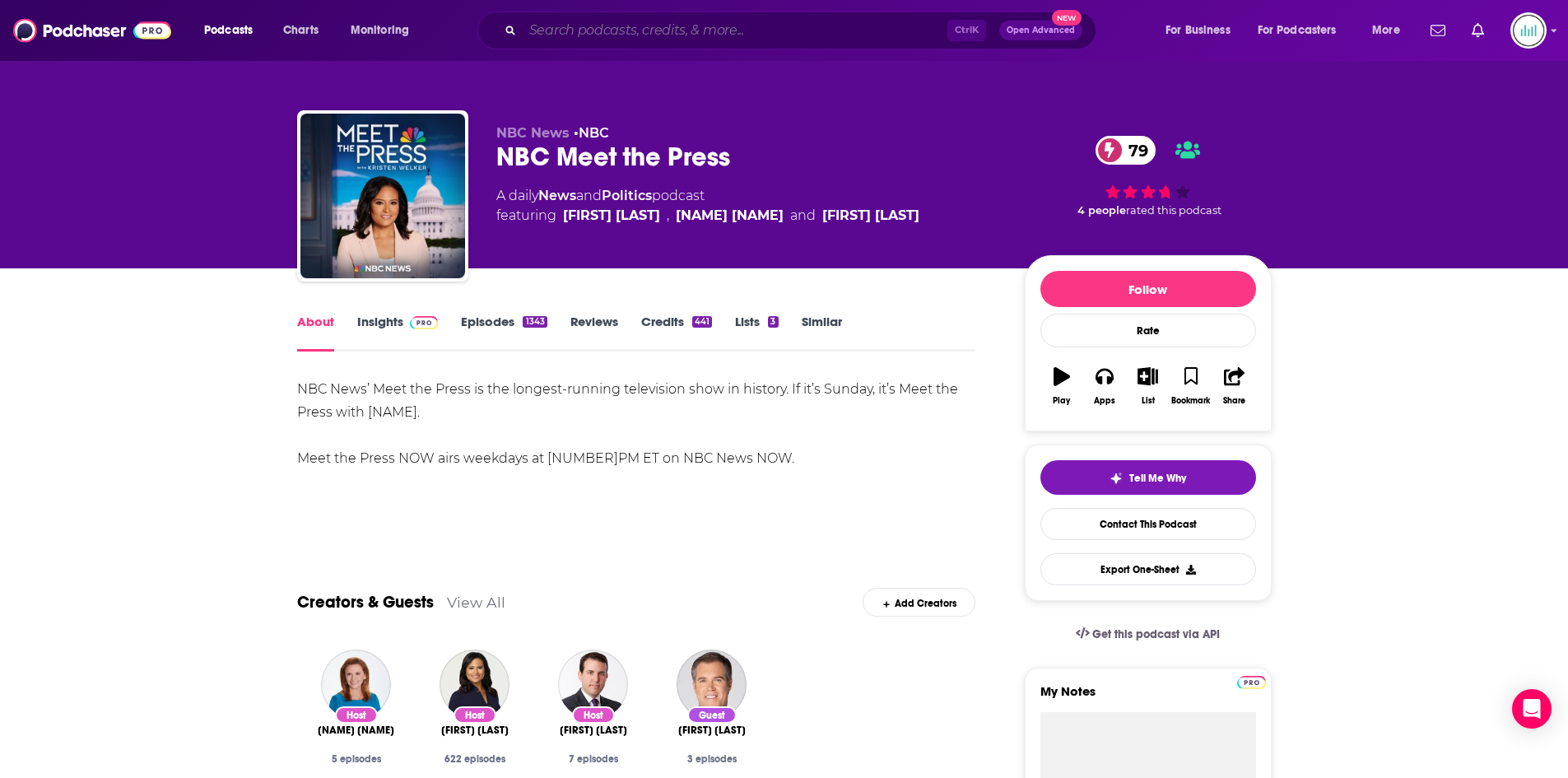 click at bounding box center (735, 30) 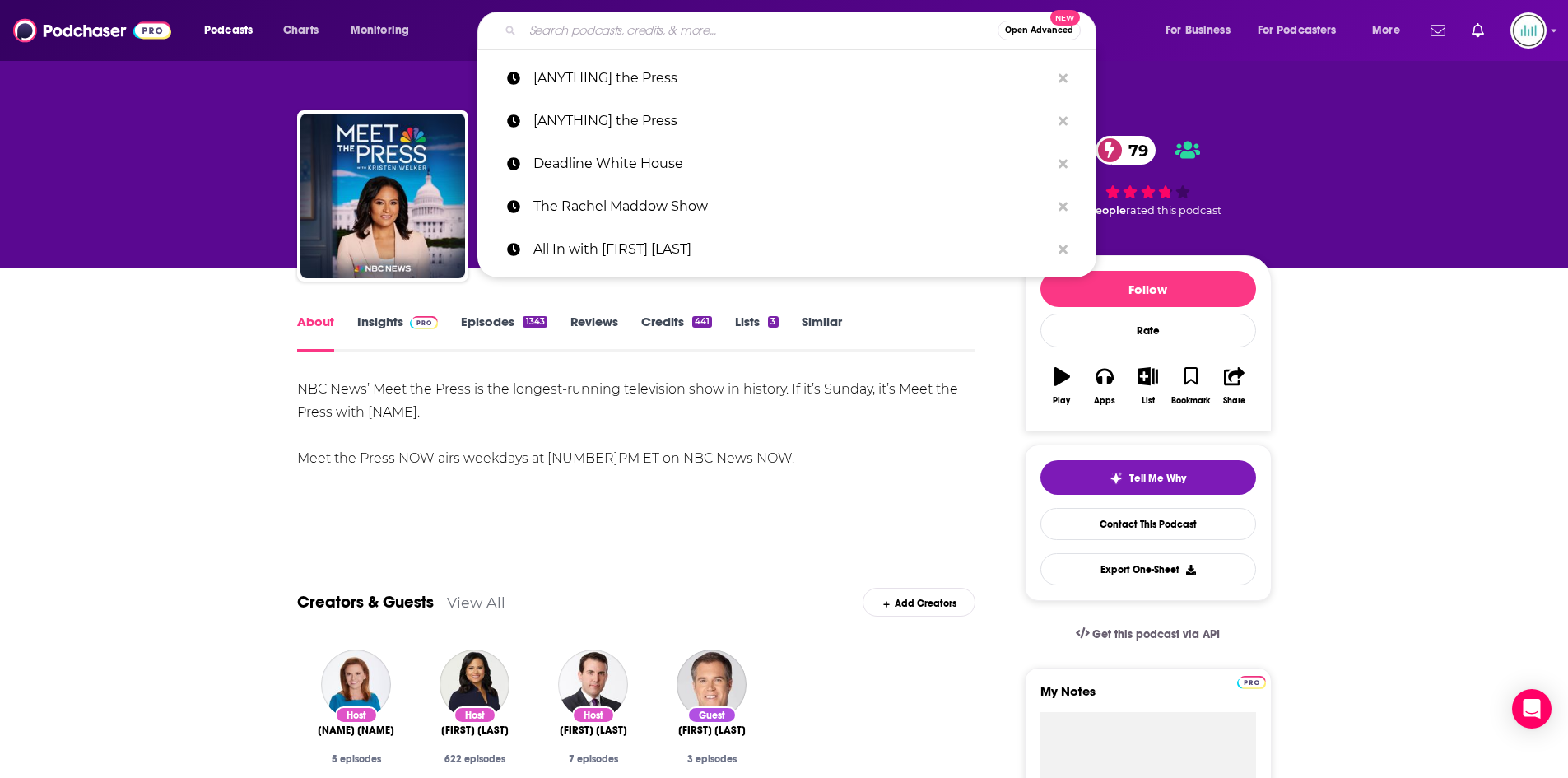 paste on "Legal AF" 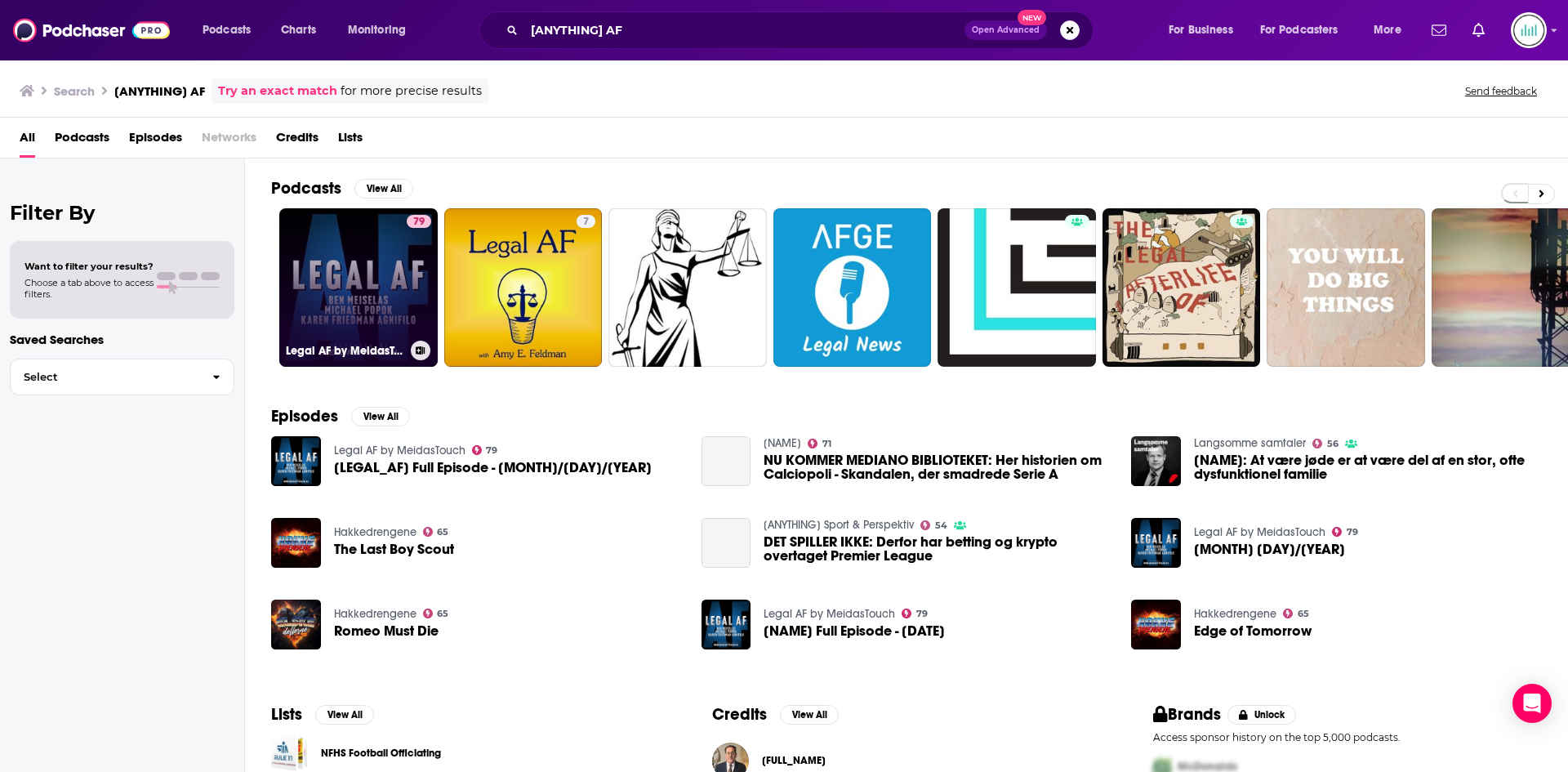 click on "79 Legal AF by MeidasTouch" at bounding box center (359, 288) 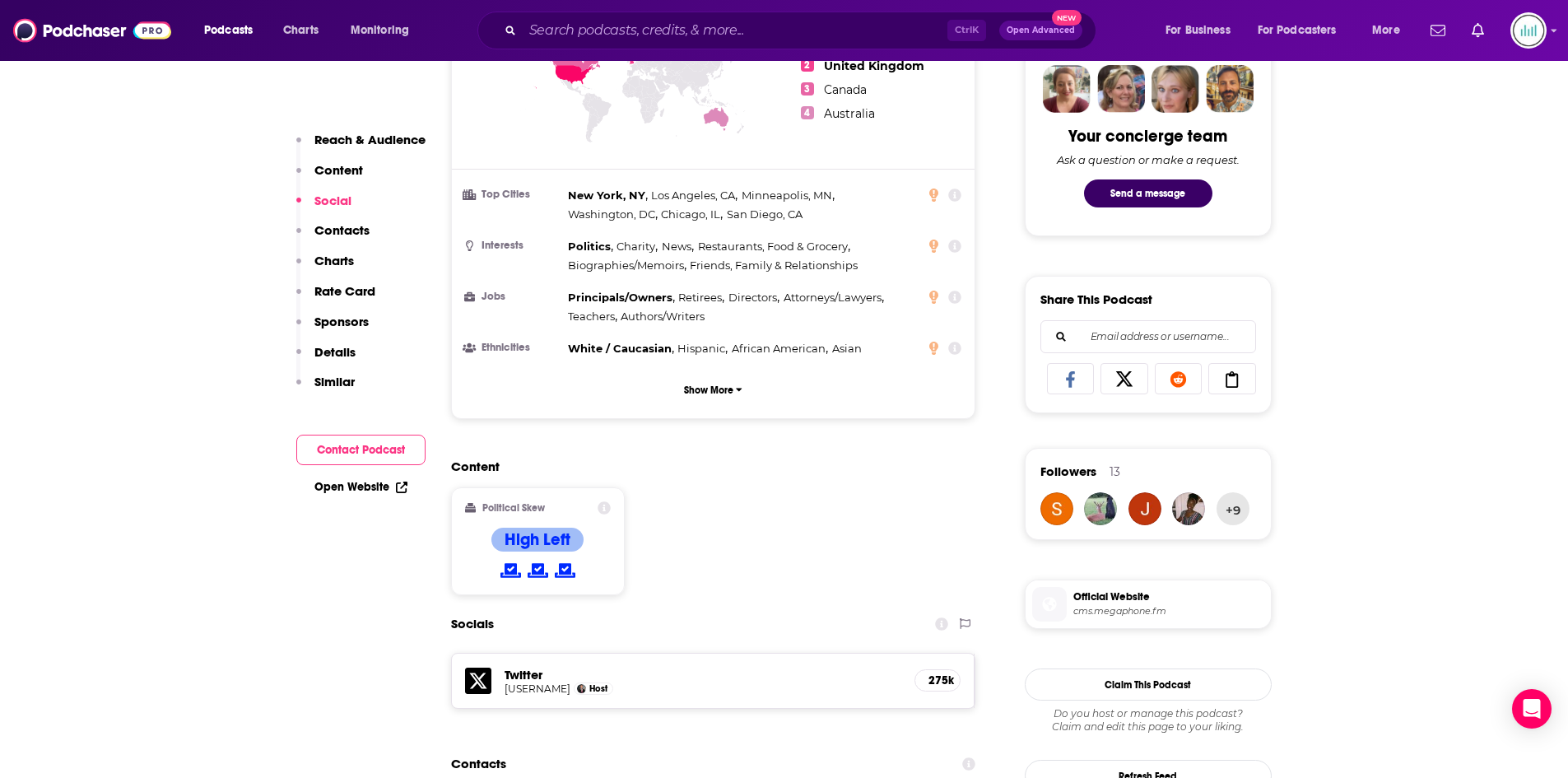 scroll, scrollTop: 1235, scrollLeft: 0, axis: vertical 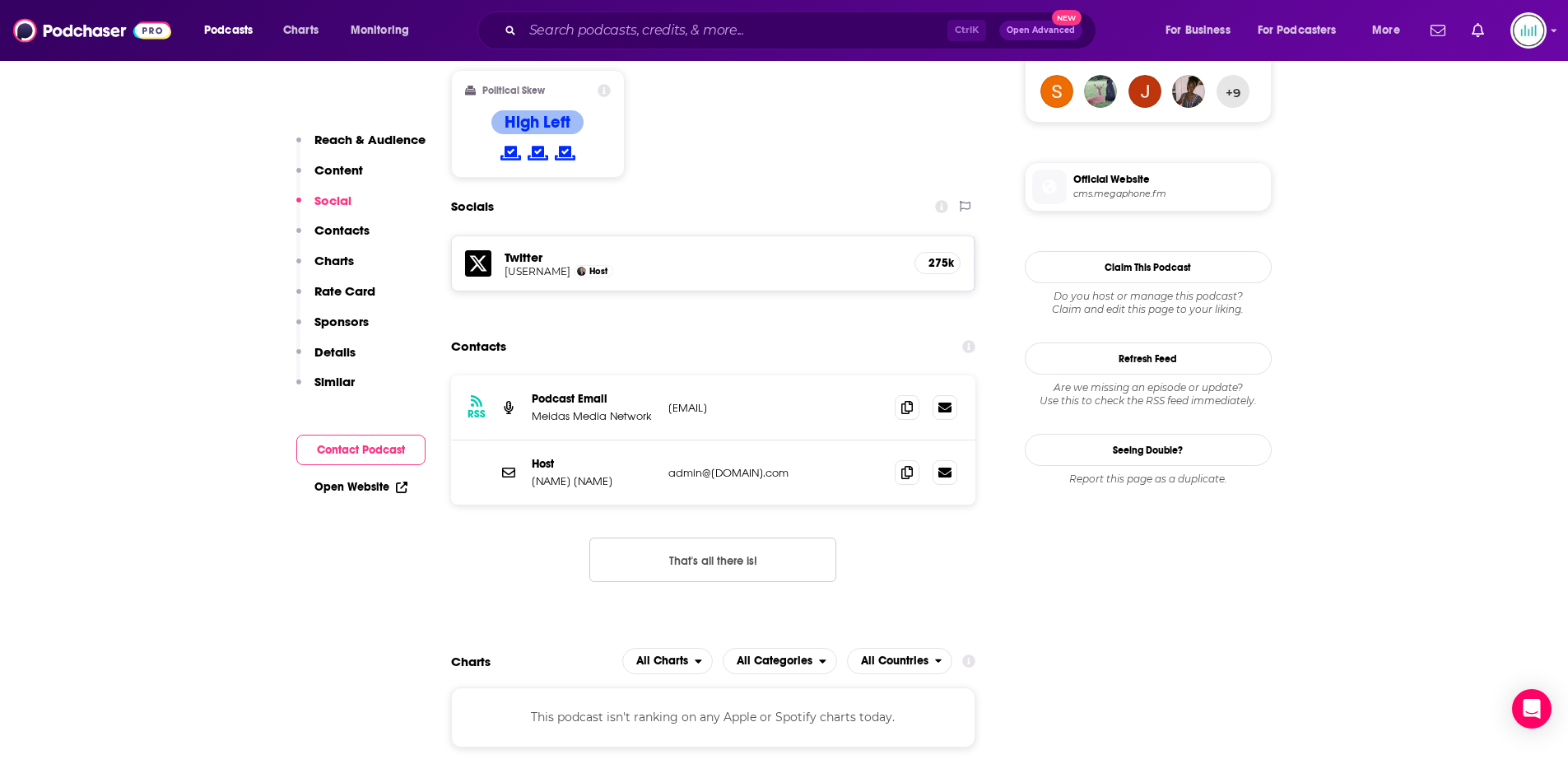 drag, startPoint x: 796, startPoint y: 412, endPoint x: 660, endPoint y: 415, distance: 136.03308 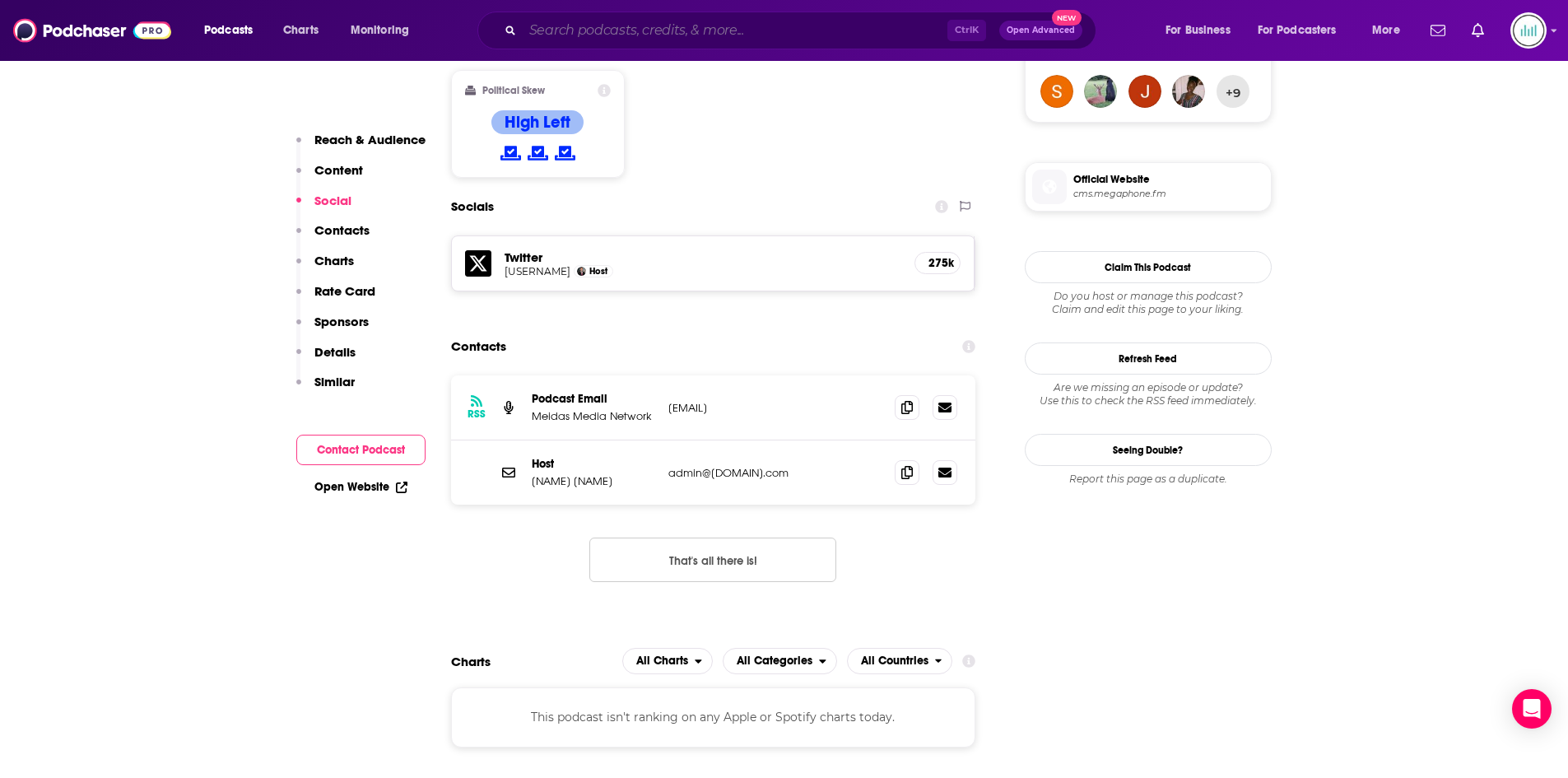 click at bounding box center [735, 30] 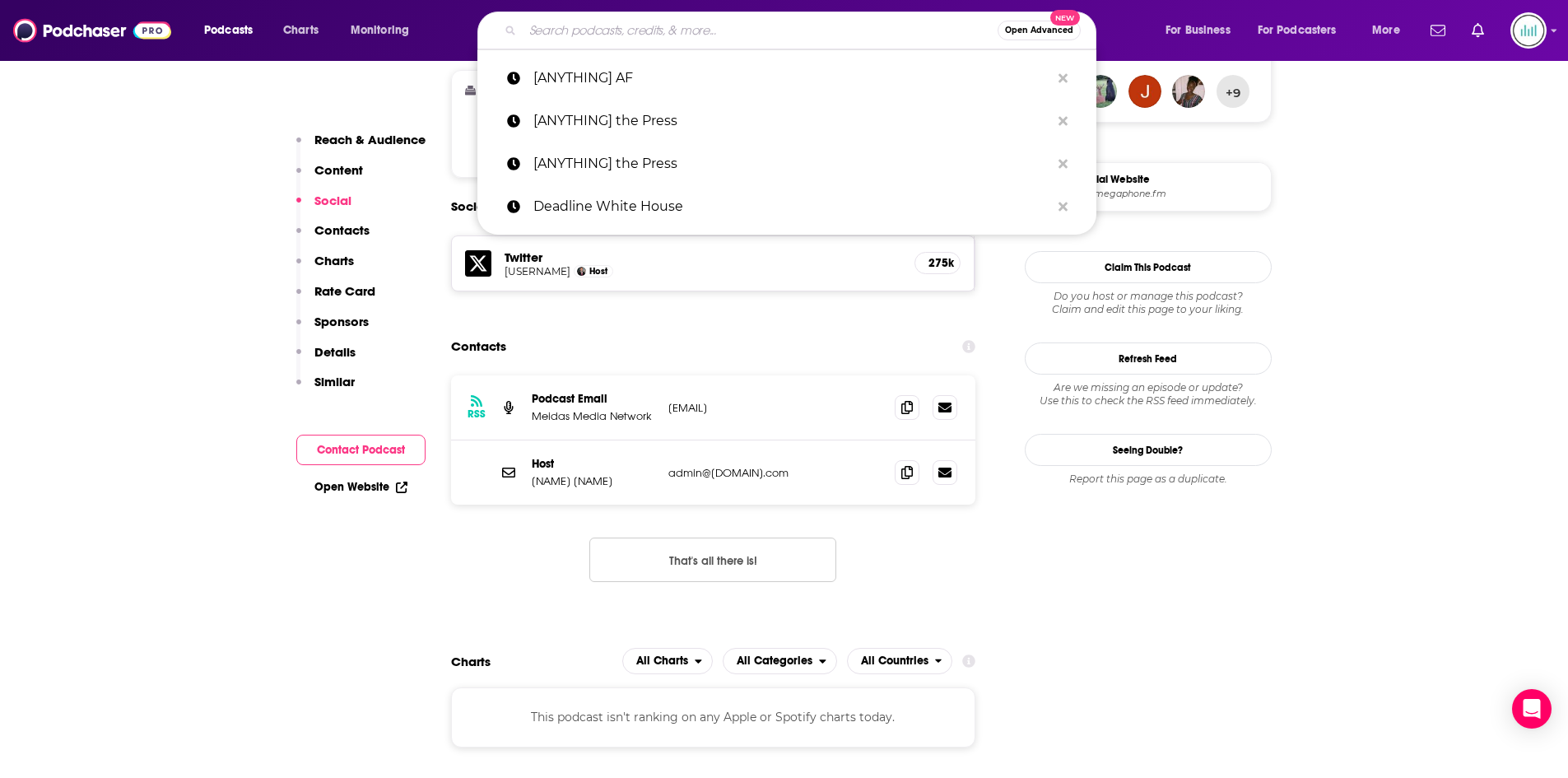 paste on "UnJustified" 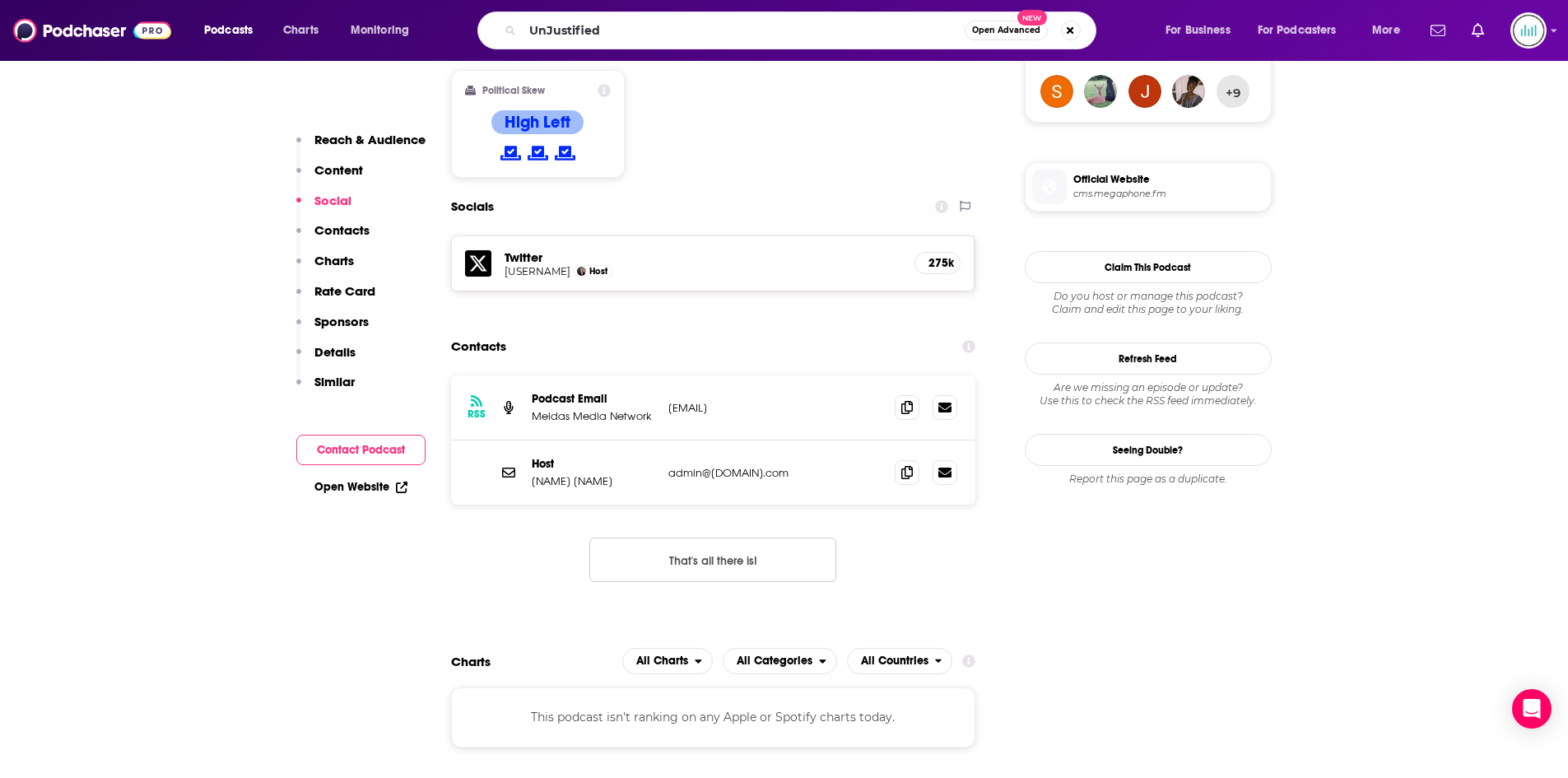 scroll, scrollTop: 0, scrollLeft: 0, axis: both 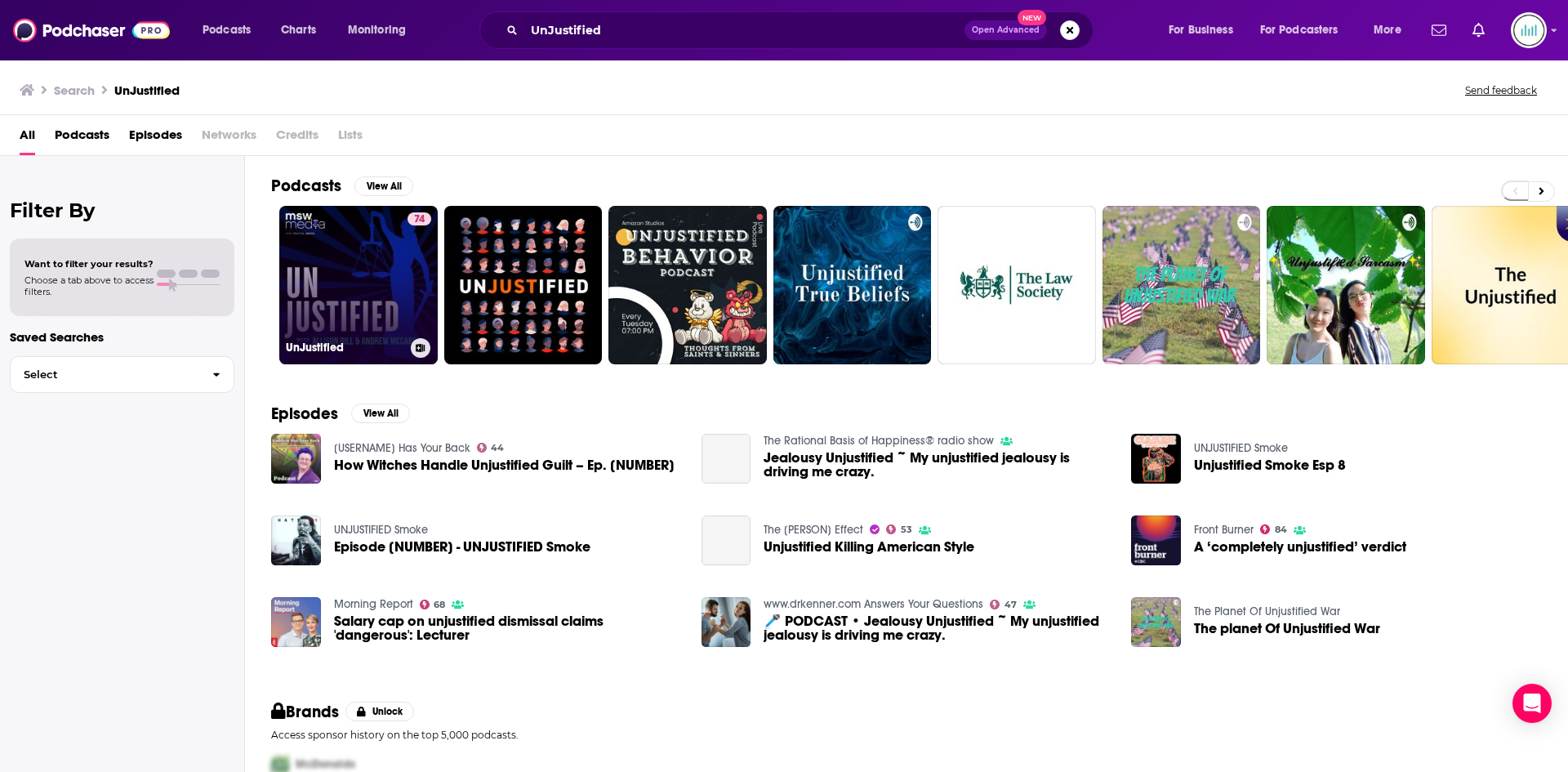 click on "74 UnJustified" at bounding box center (359, 285) 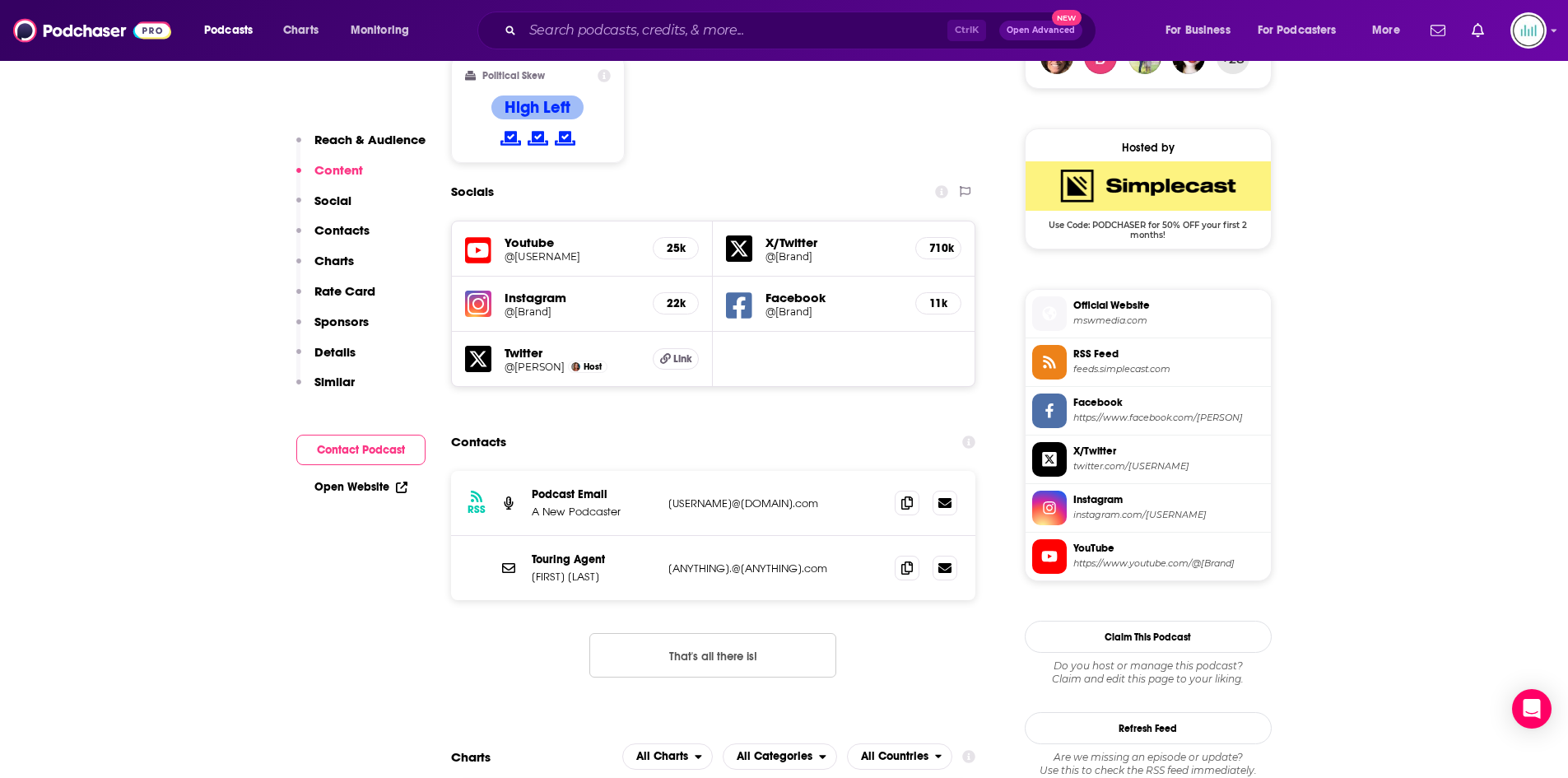scroll, scrollTop: 1317, scrollLeft: 0, axis: vertical 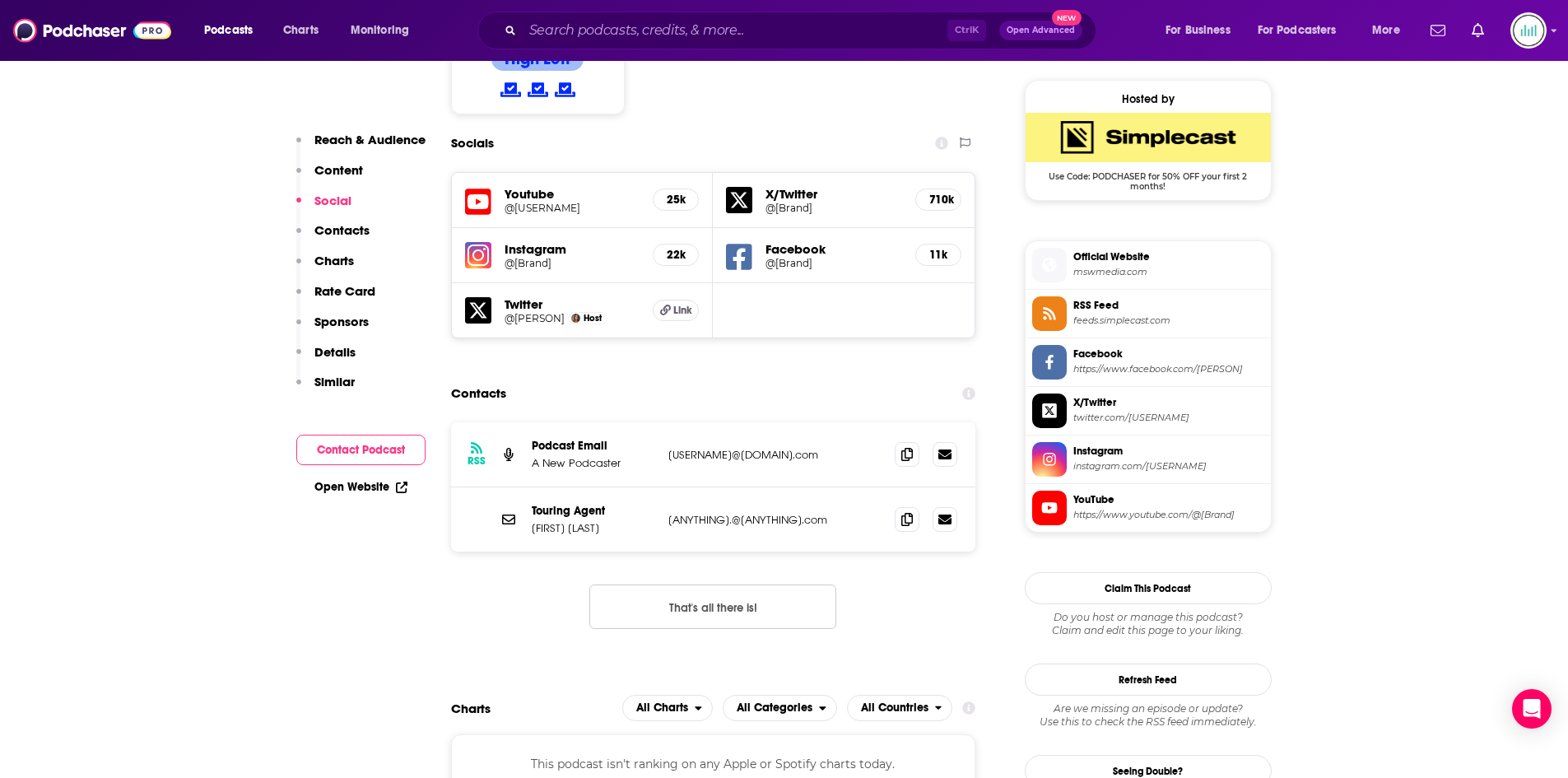 drag, startPoint x: 824, startPoint y: 456, endPoint x: 654, endPoint y: 454, distance: 170.0118 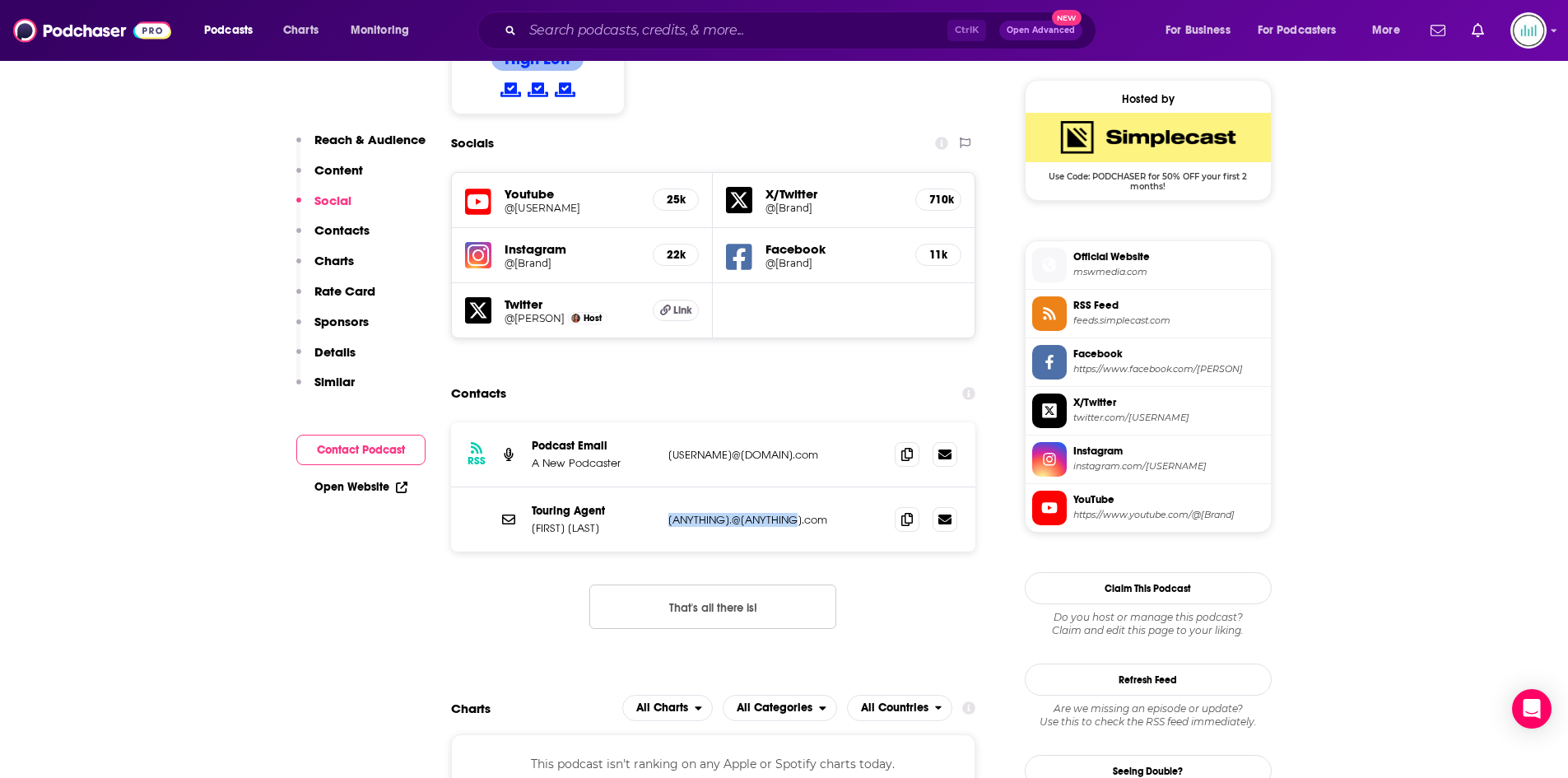drag, startPoint x: 795, startPoint y: 524, endPoint x: 667, endPoint y: 525, distance: 128.00391 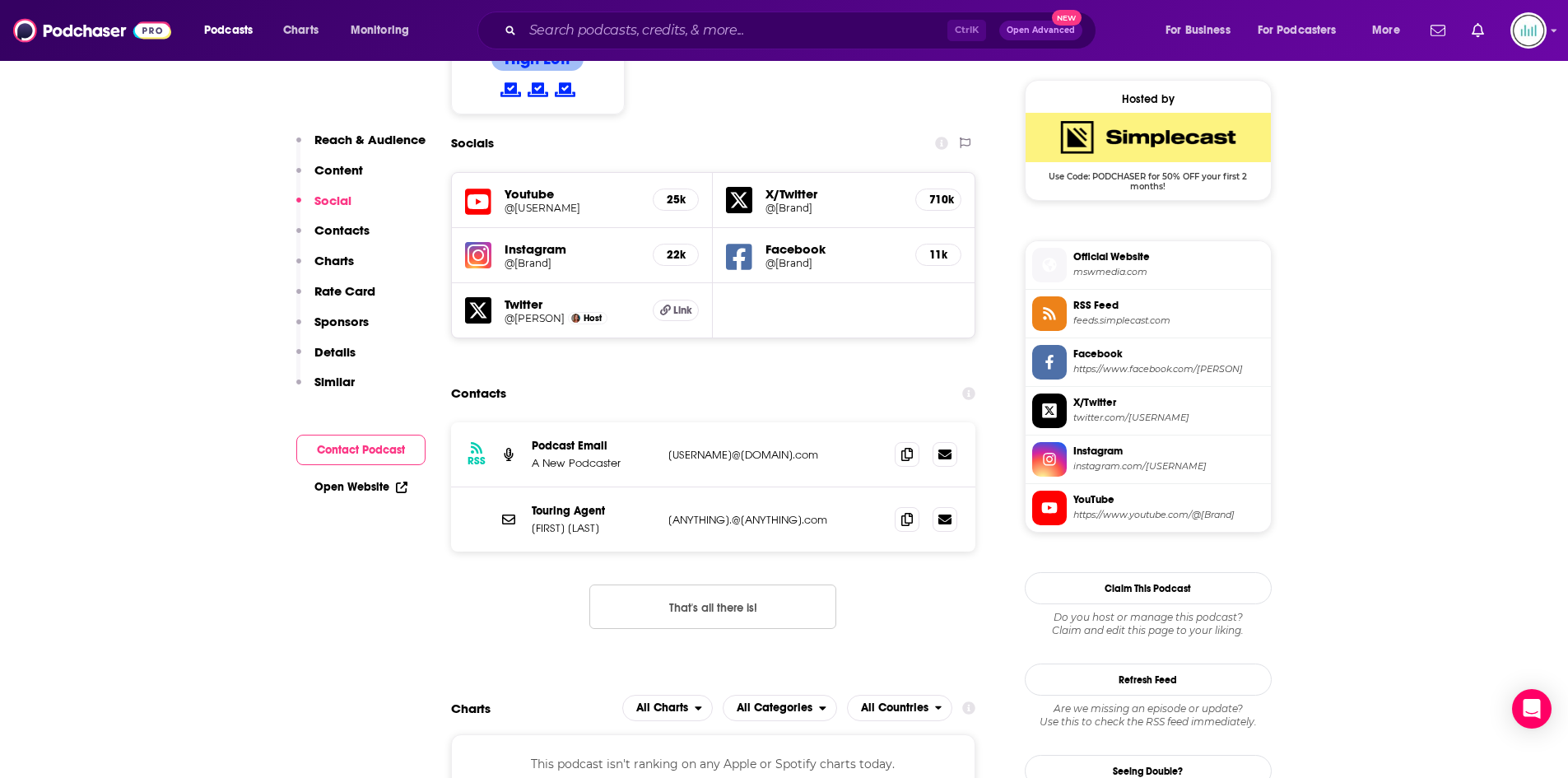 click on "muellershewrote@gmail.com" at bounding box center [775, 454] 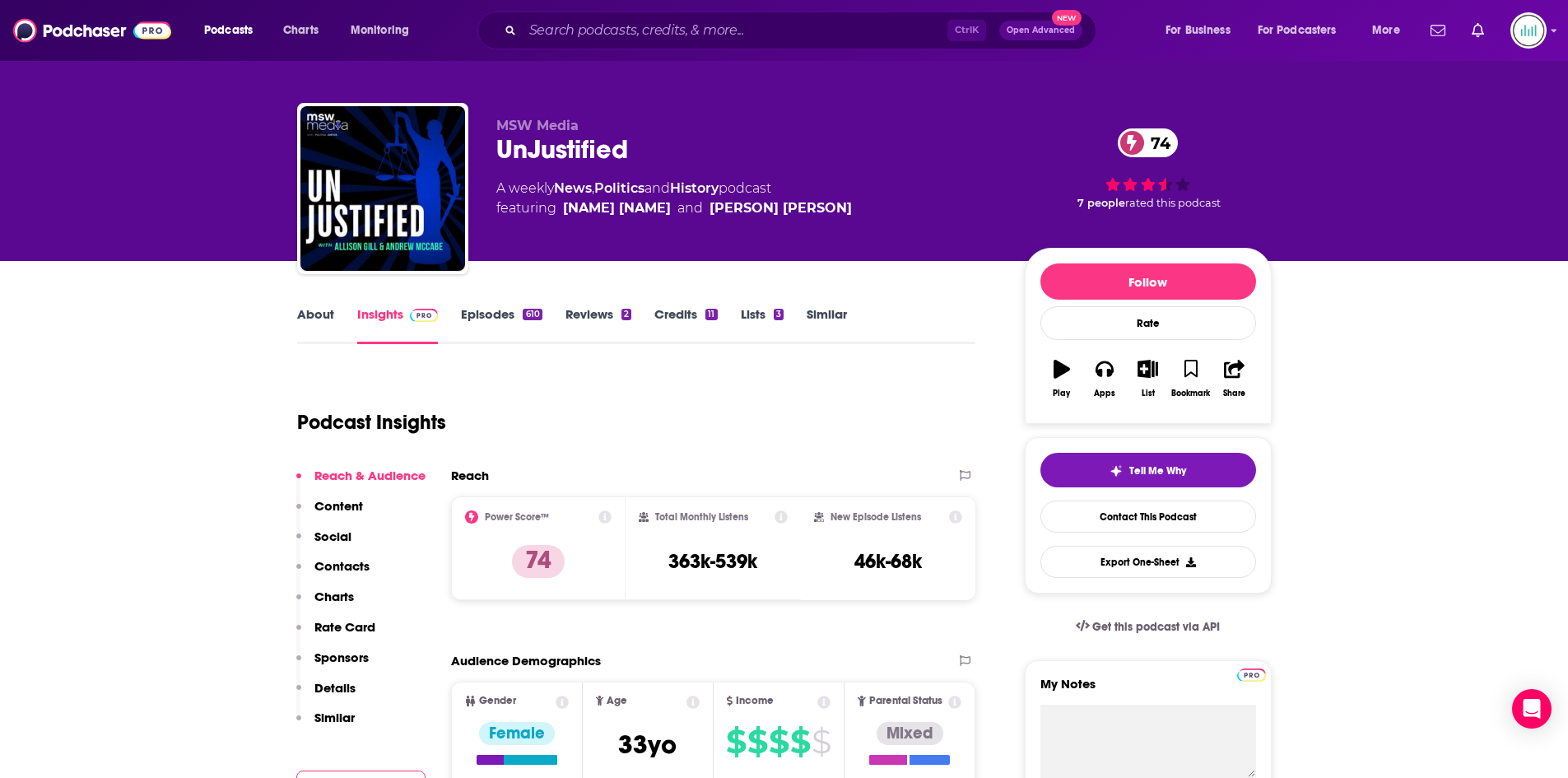scroll, scrollTop: 0, scrollLeft: 0, axis: both 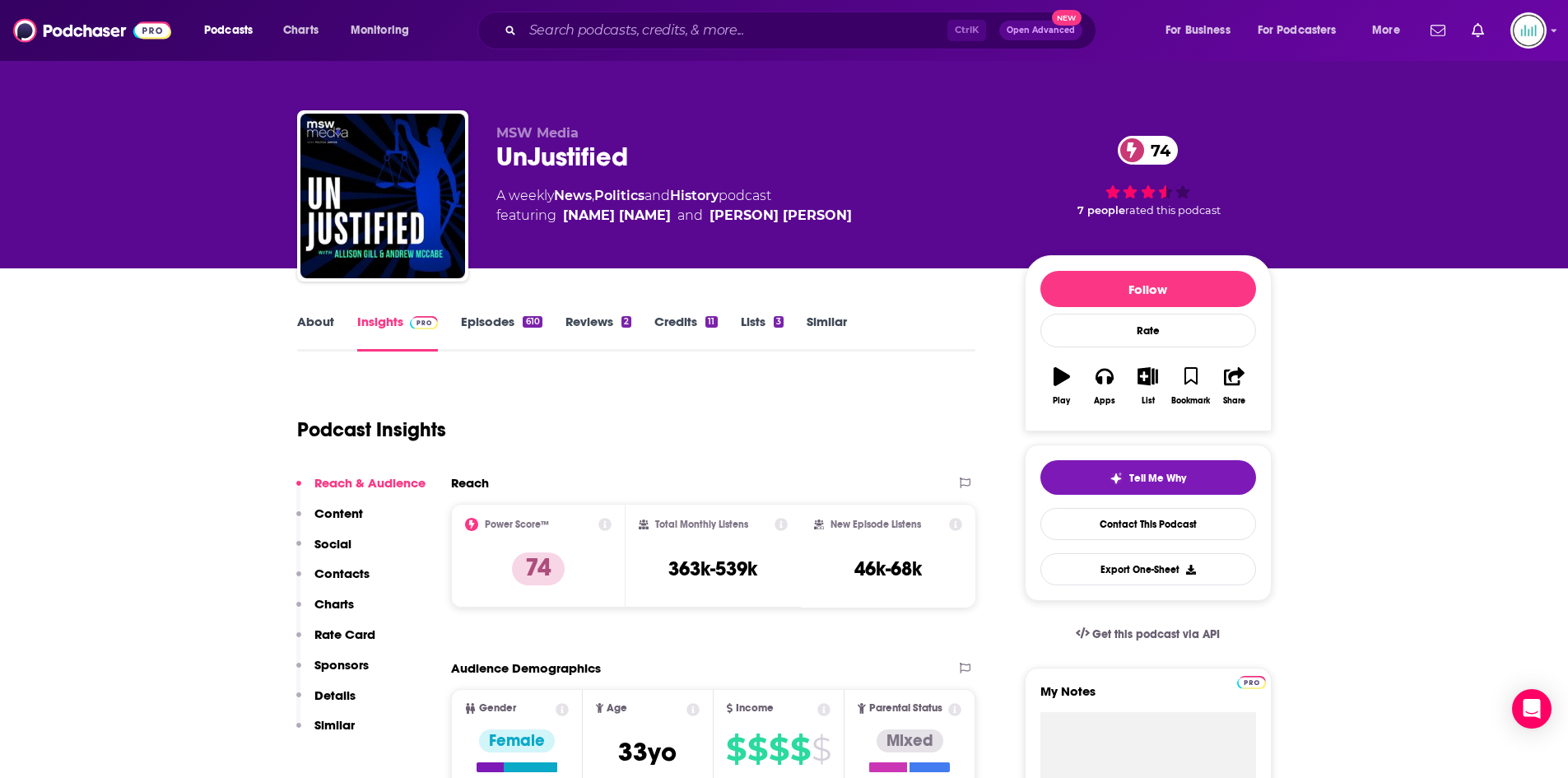 click on "About" at bounding box center [315, 333] 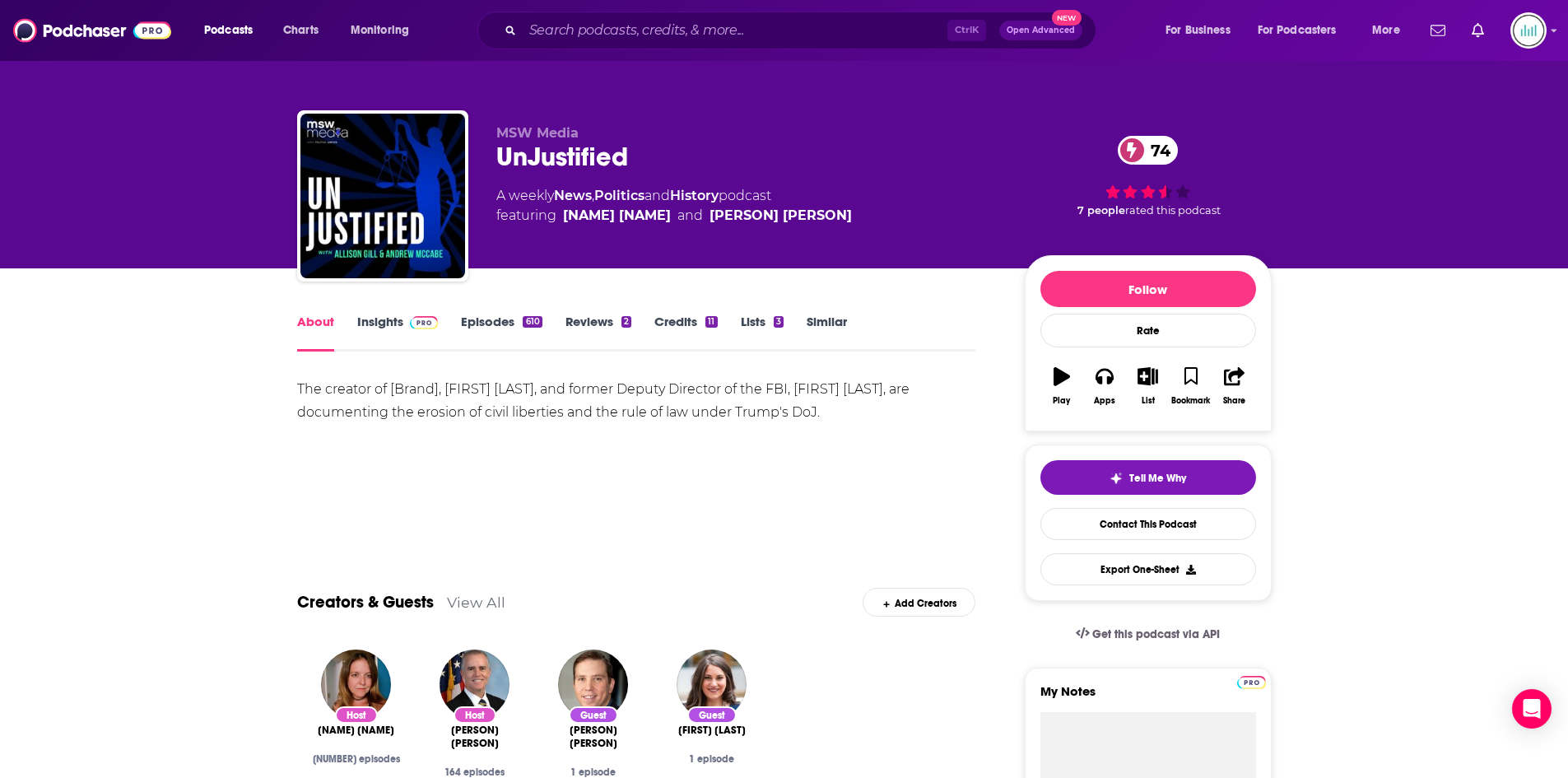 drag, startPoint x: 298, startPoint y: 389, endPoint x: 863, endPoint y: 414, distance: 565.55283 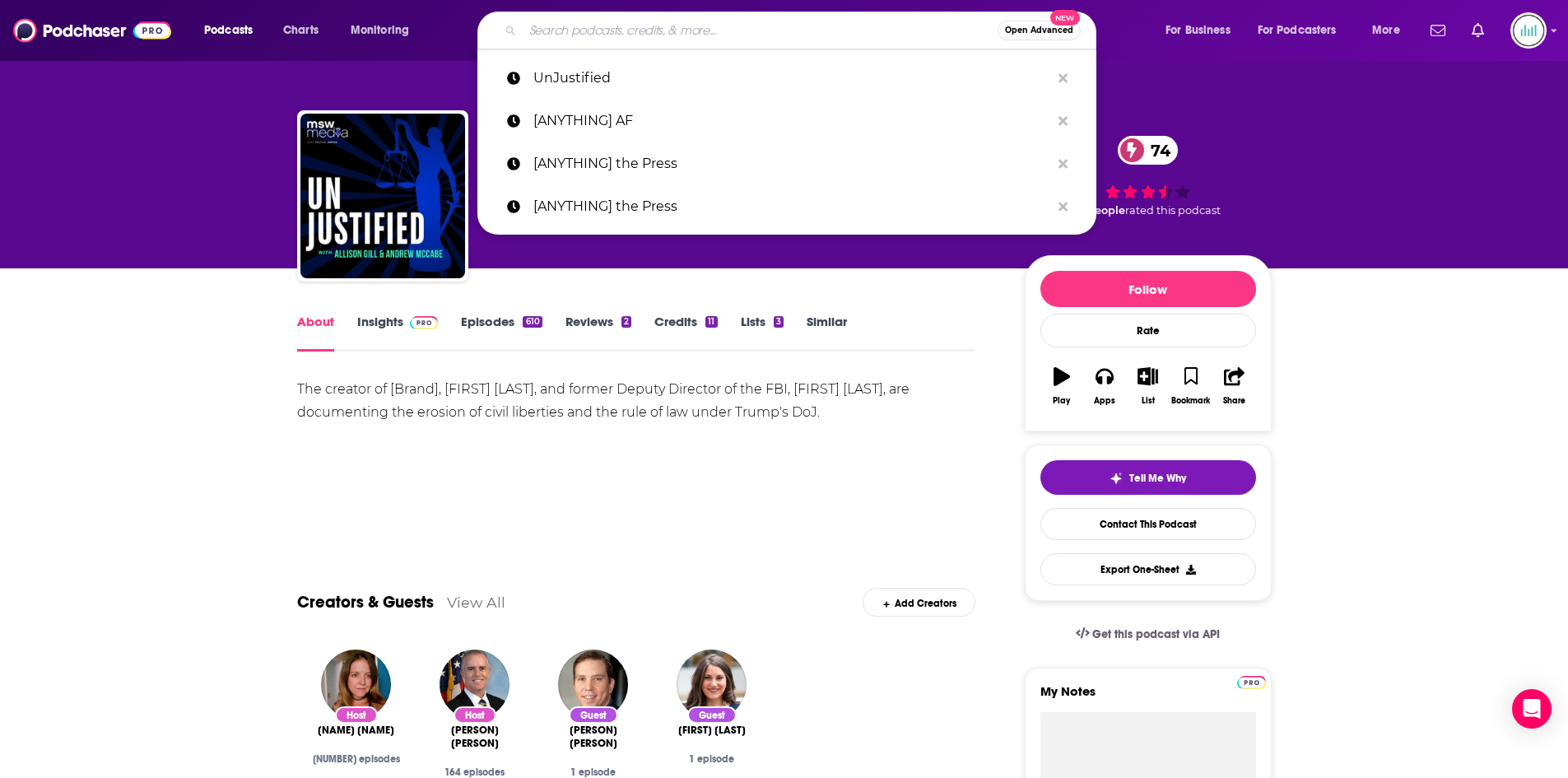 click at bounding box center [760, 30] 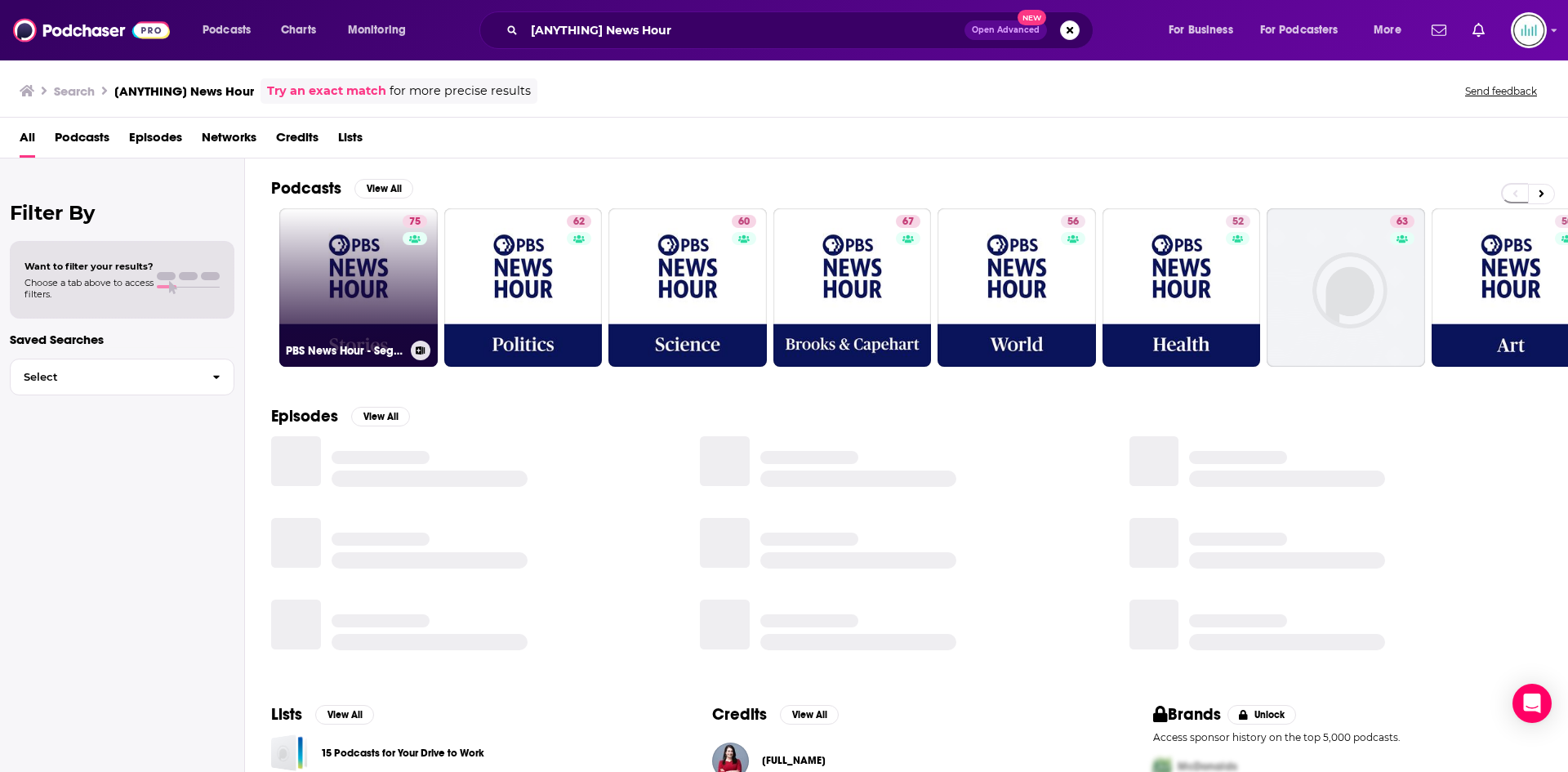 click on "75 PBS News Hour - Segments" at bounding box center (359, 288) 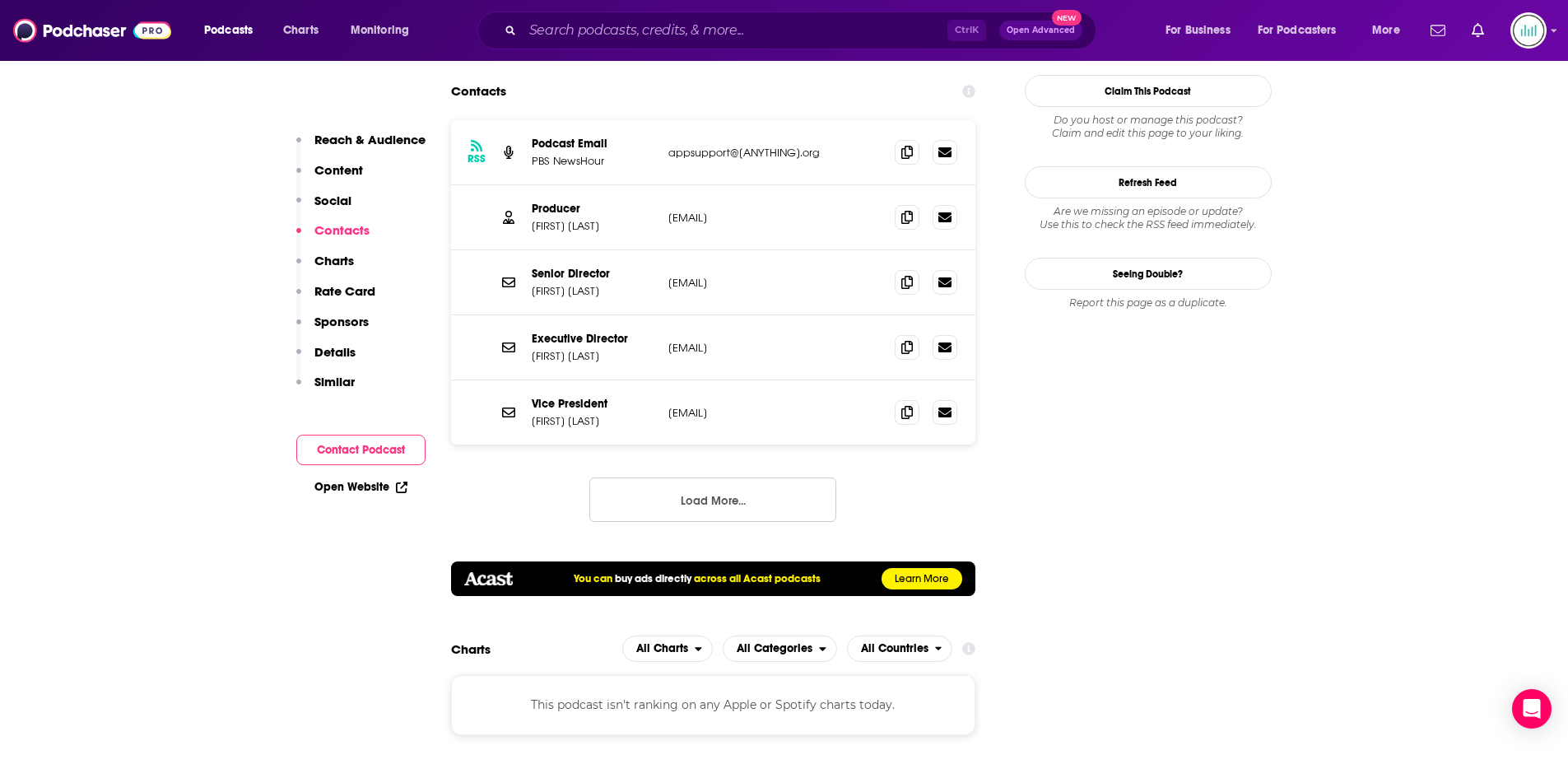 scroll, scrollTop: 1811, scrollLeft: 0, axis: vertical 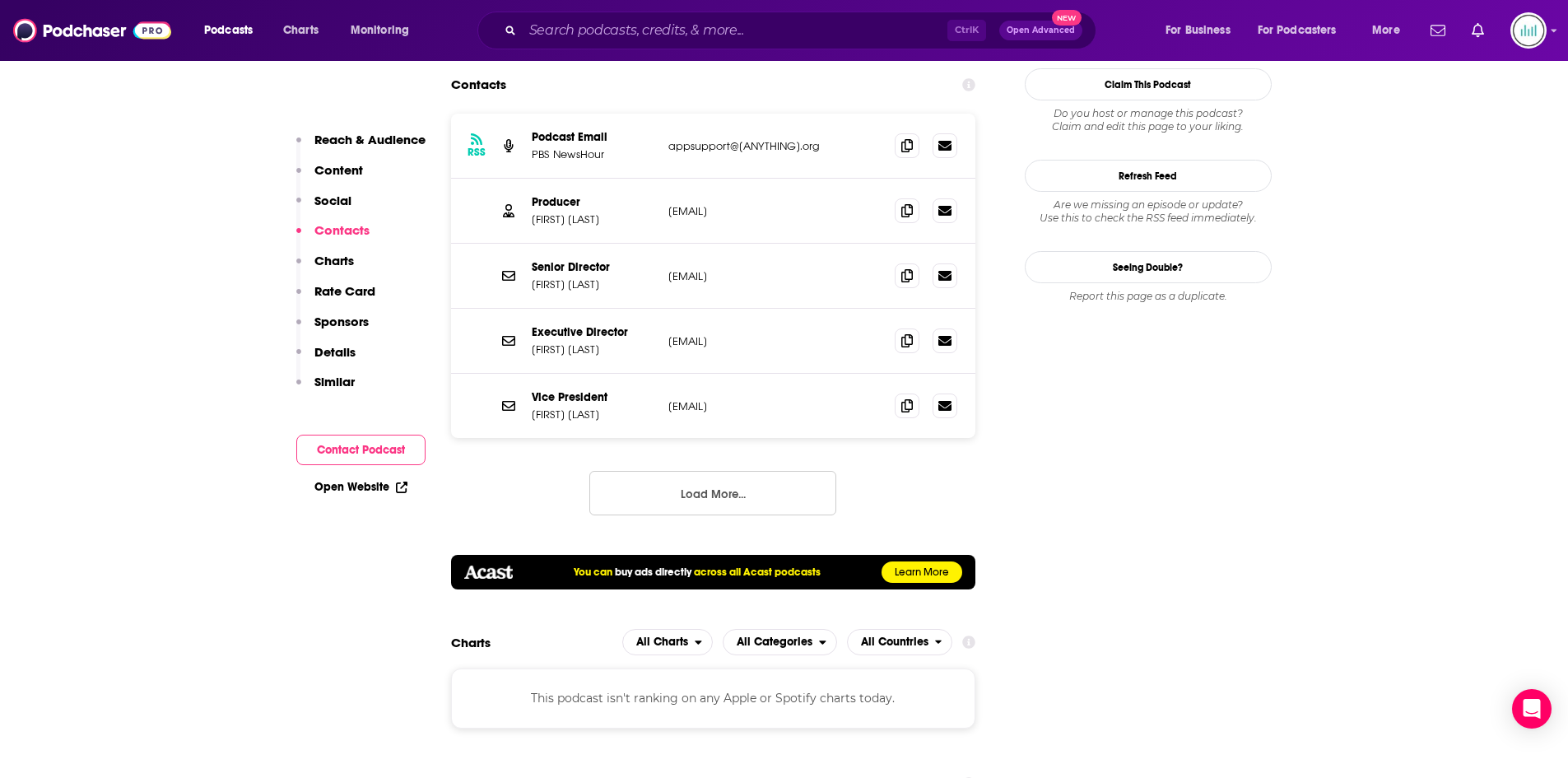 drag, startPoint x: 734, startPoint y: 216, endPoint x: 648, endPoint y: 213, distance: 86.05231 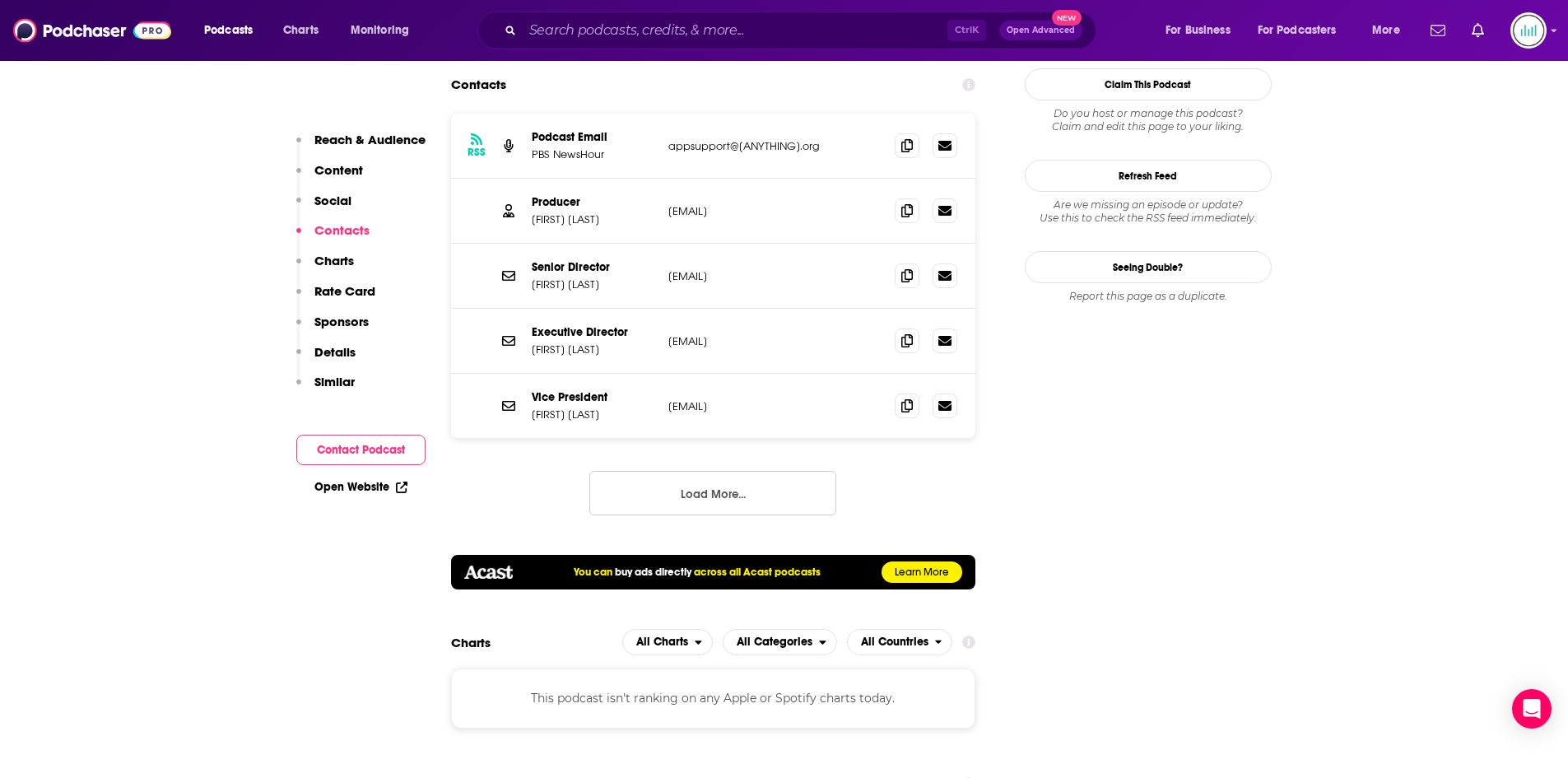 drag, startPoint x: 766, startPoint y: 282, endPoint x: 661, endPoint y: 268, distance: 105.92922 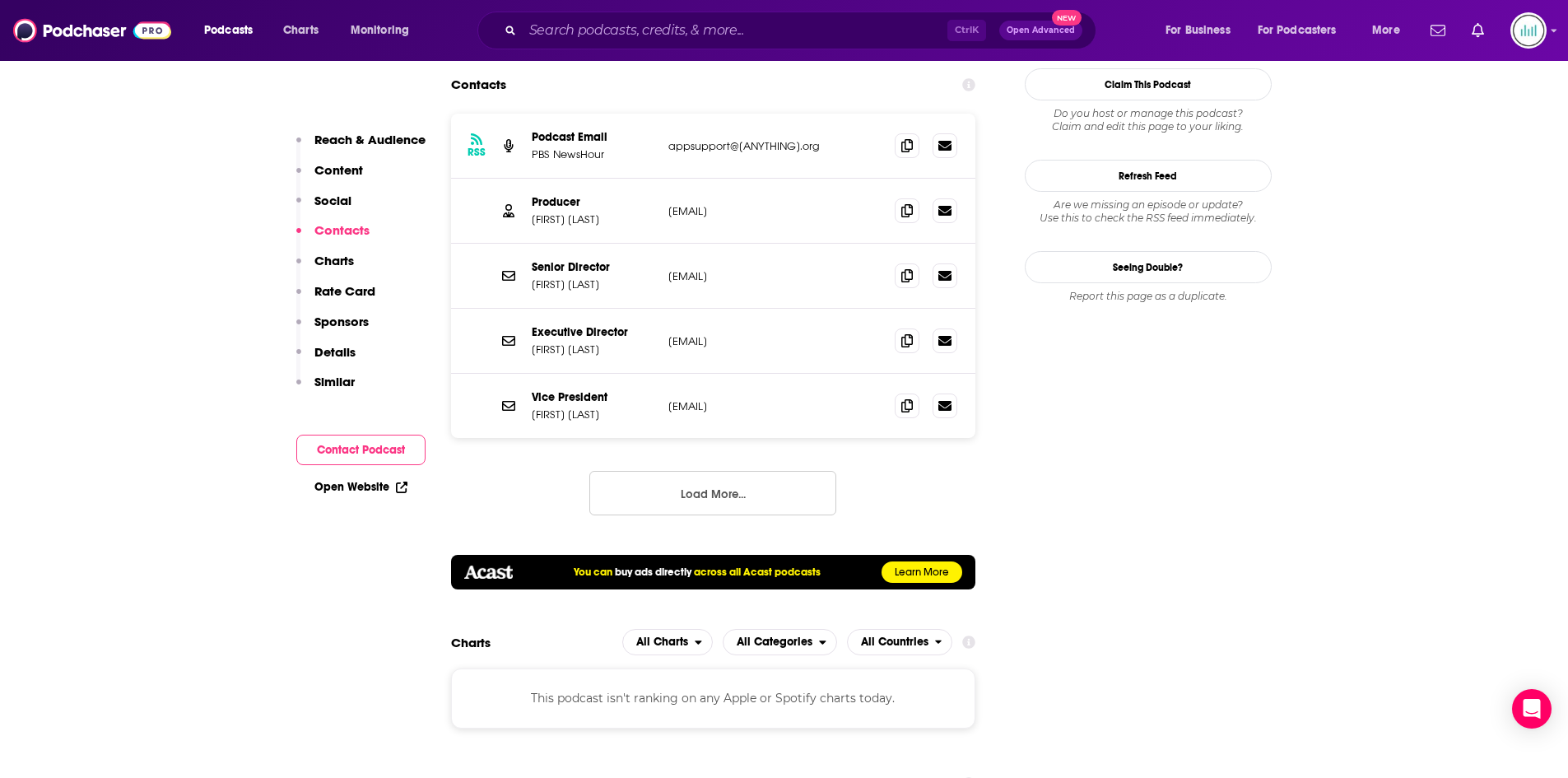 drag, startPoint x: 759, startPoint y: 281, endPoint x: 656, endPoint y: 278, distance: 103.04368 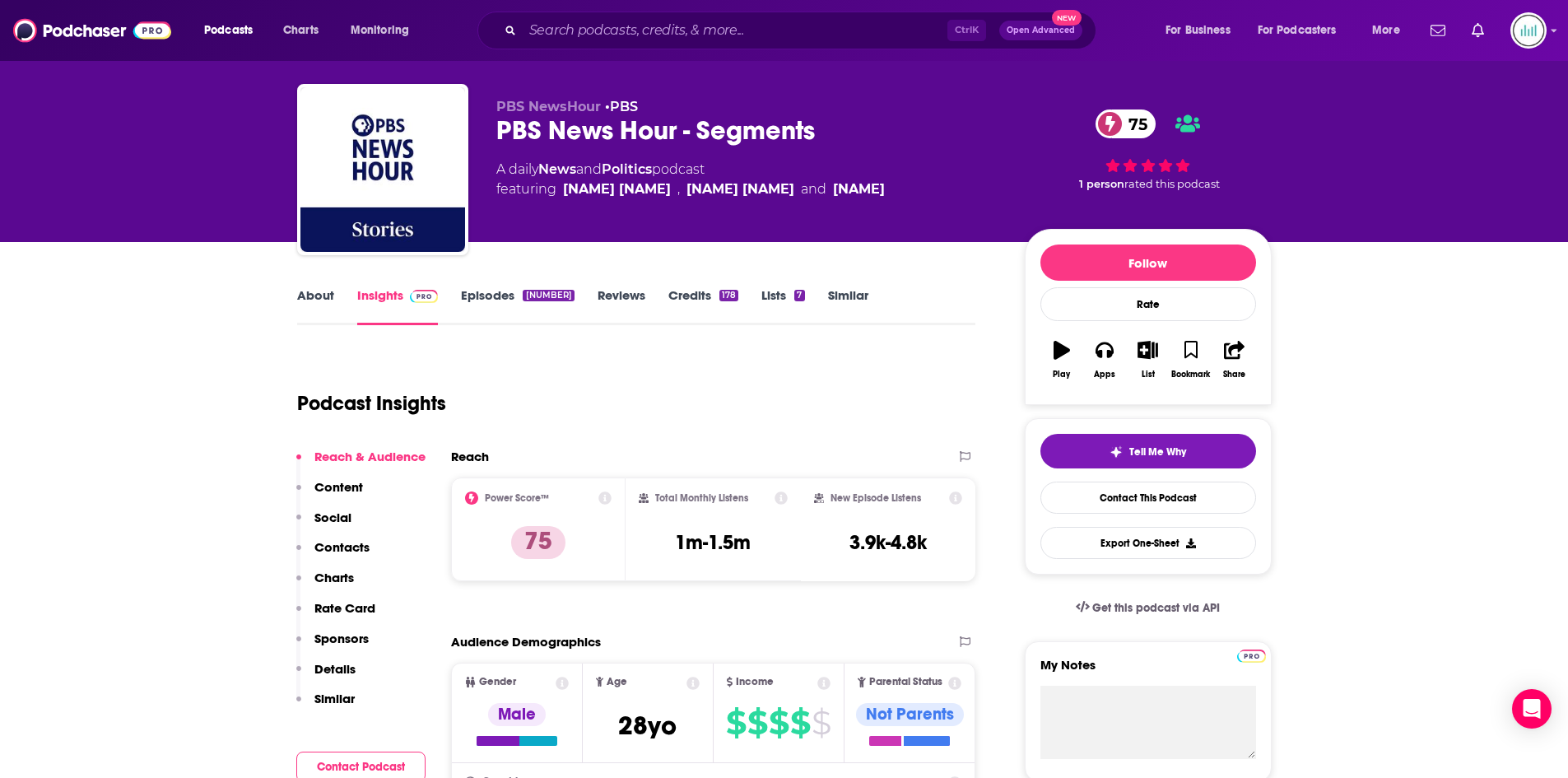 scroll, scrollTop: 0, scrollLeft: 0, axis: both 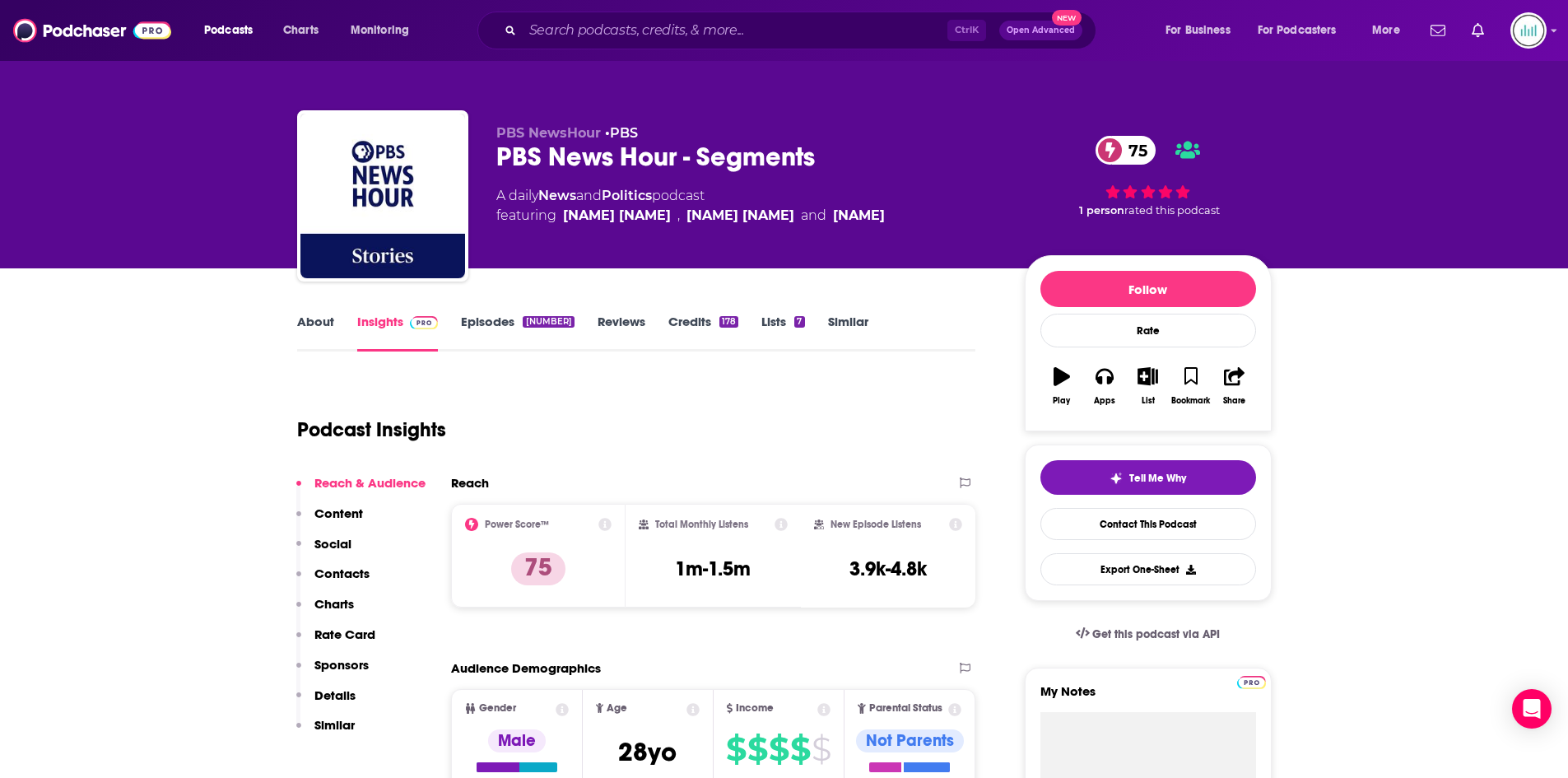 click on "About" at bounding box center (315, 333) 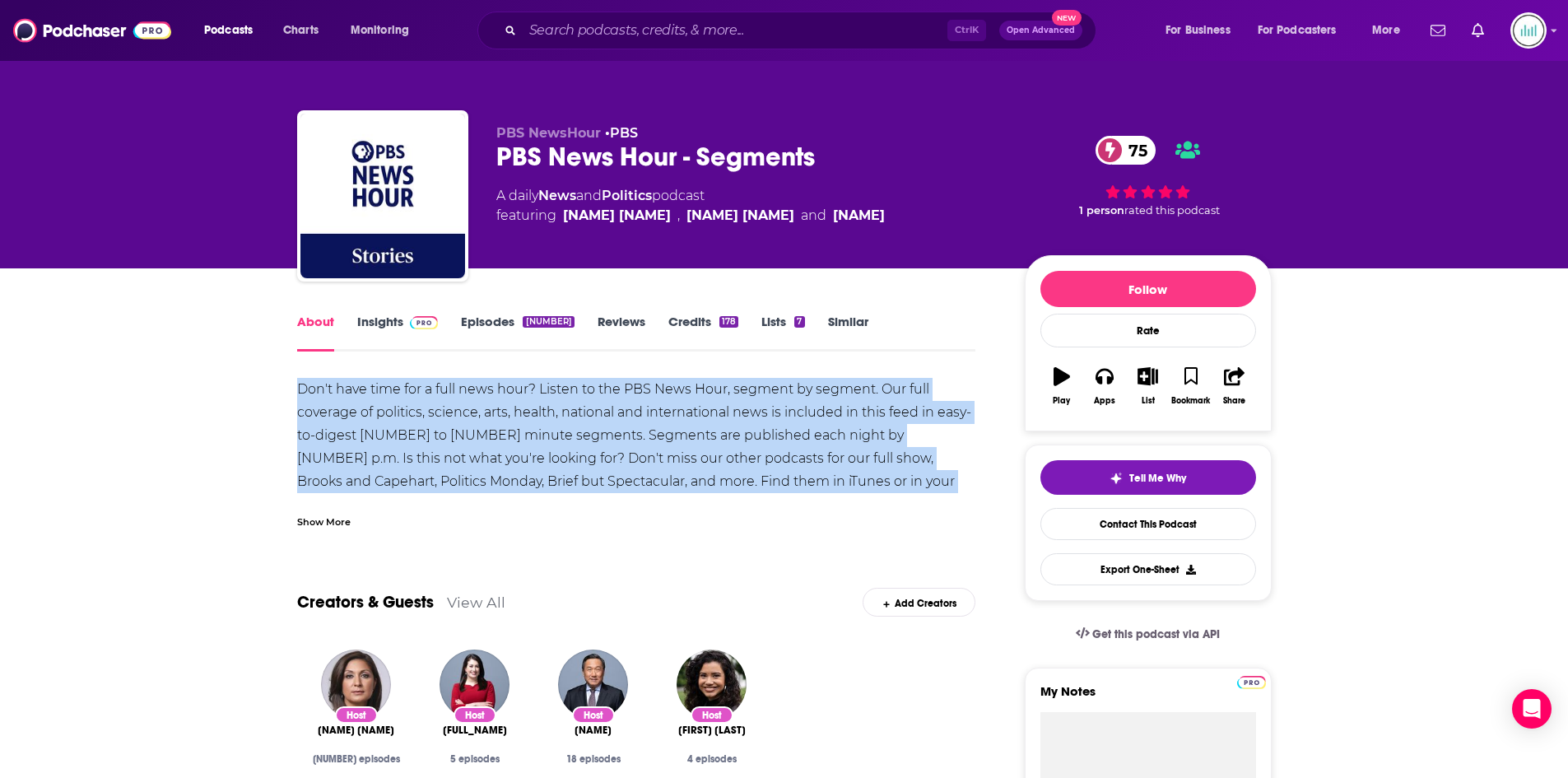 drag, startPoint x: 299, startPoint y: 384, endPoint x: 919, endPoint y: 480, distance: 627.3882 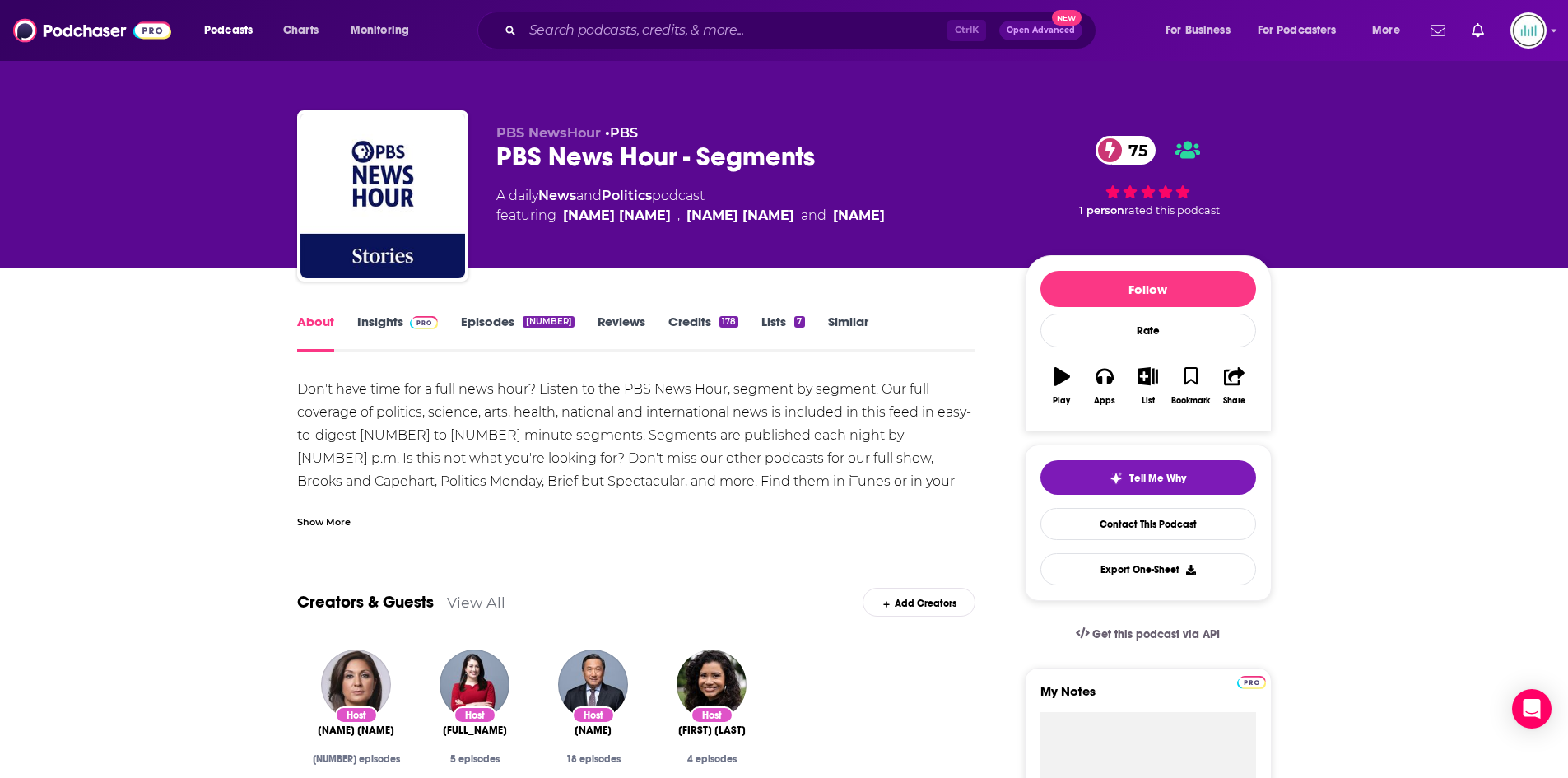 click on "Show More" at bounding box center (323, 520) 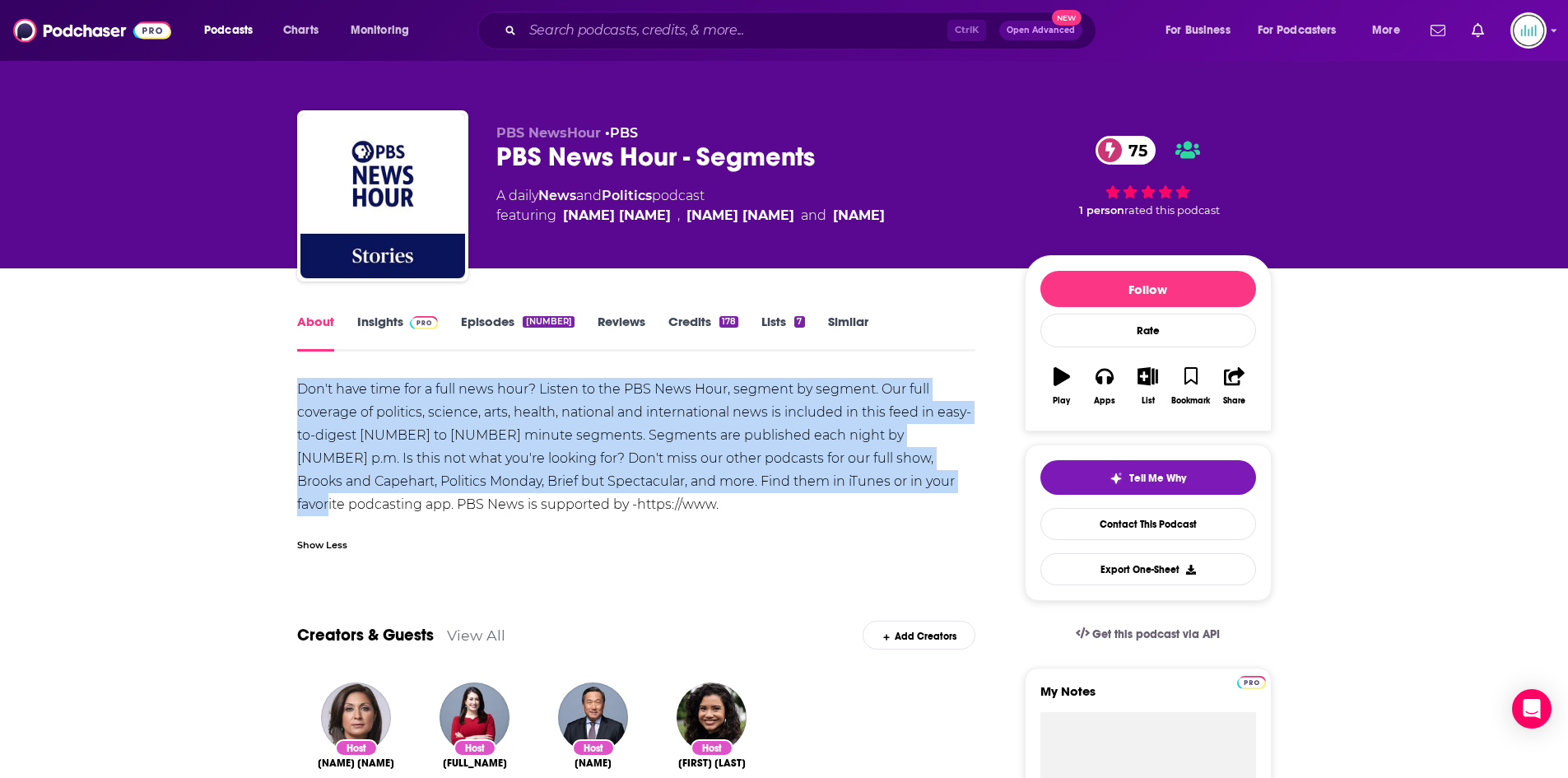 drag, startPoint x: 294, startPoint y: 384, endPoint x: 834, endPoint y: 484, distance: 549.181 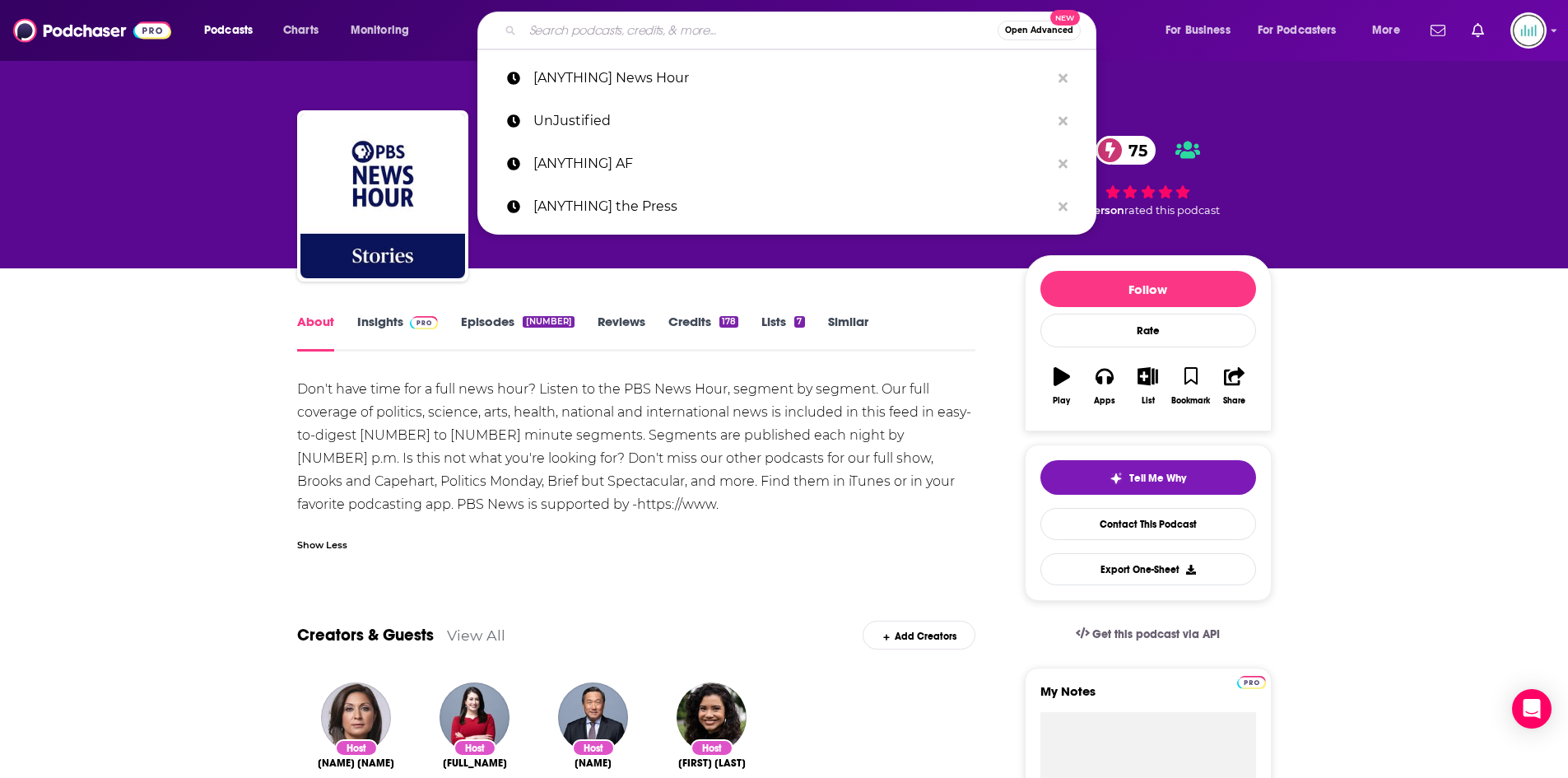 click at bounding box center [760, 30] 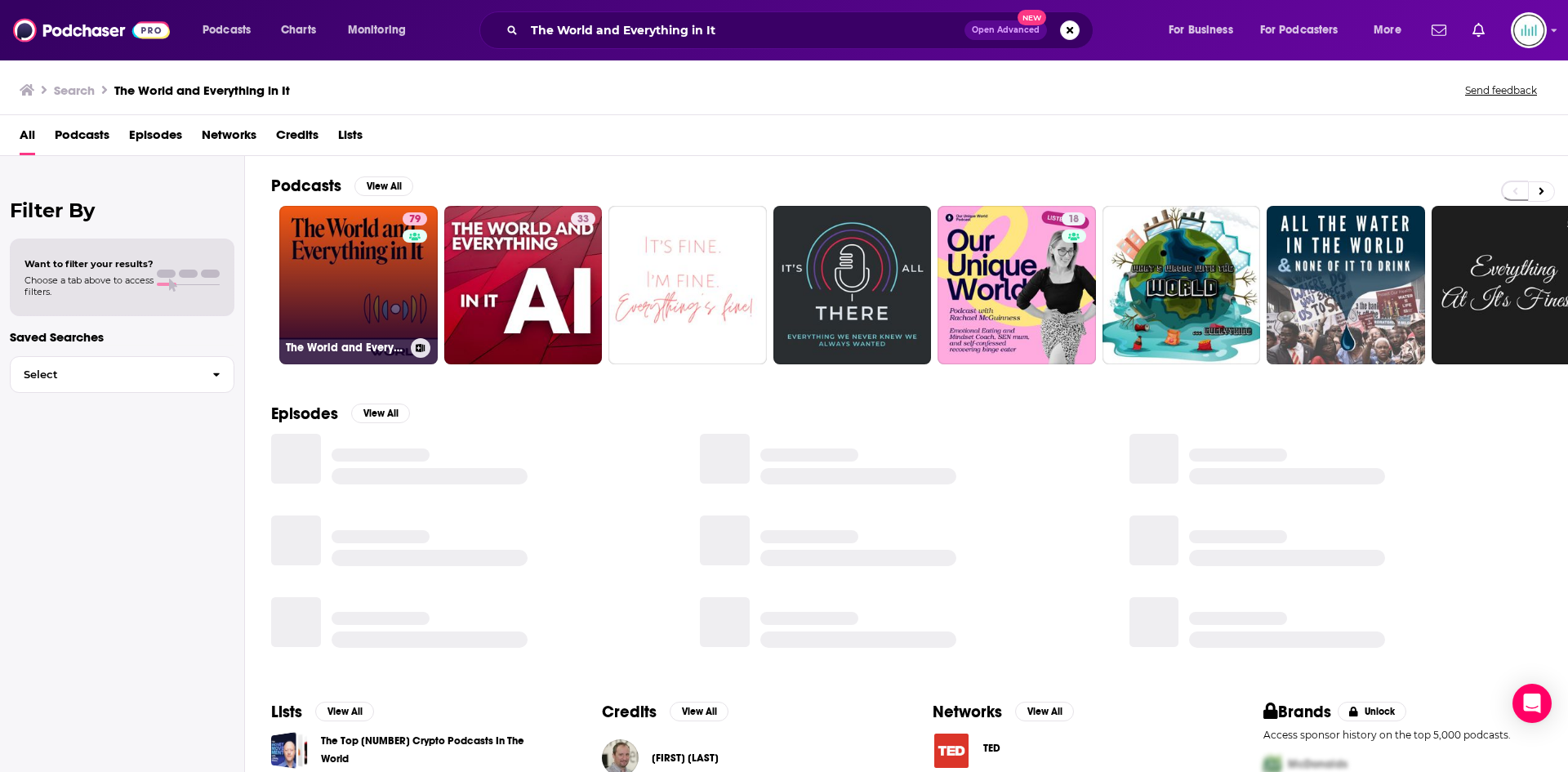 click on "79 The World and Everything In It" at bounding box center [359, 285] 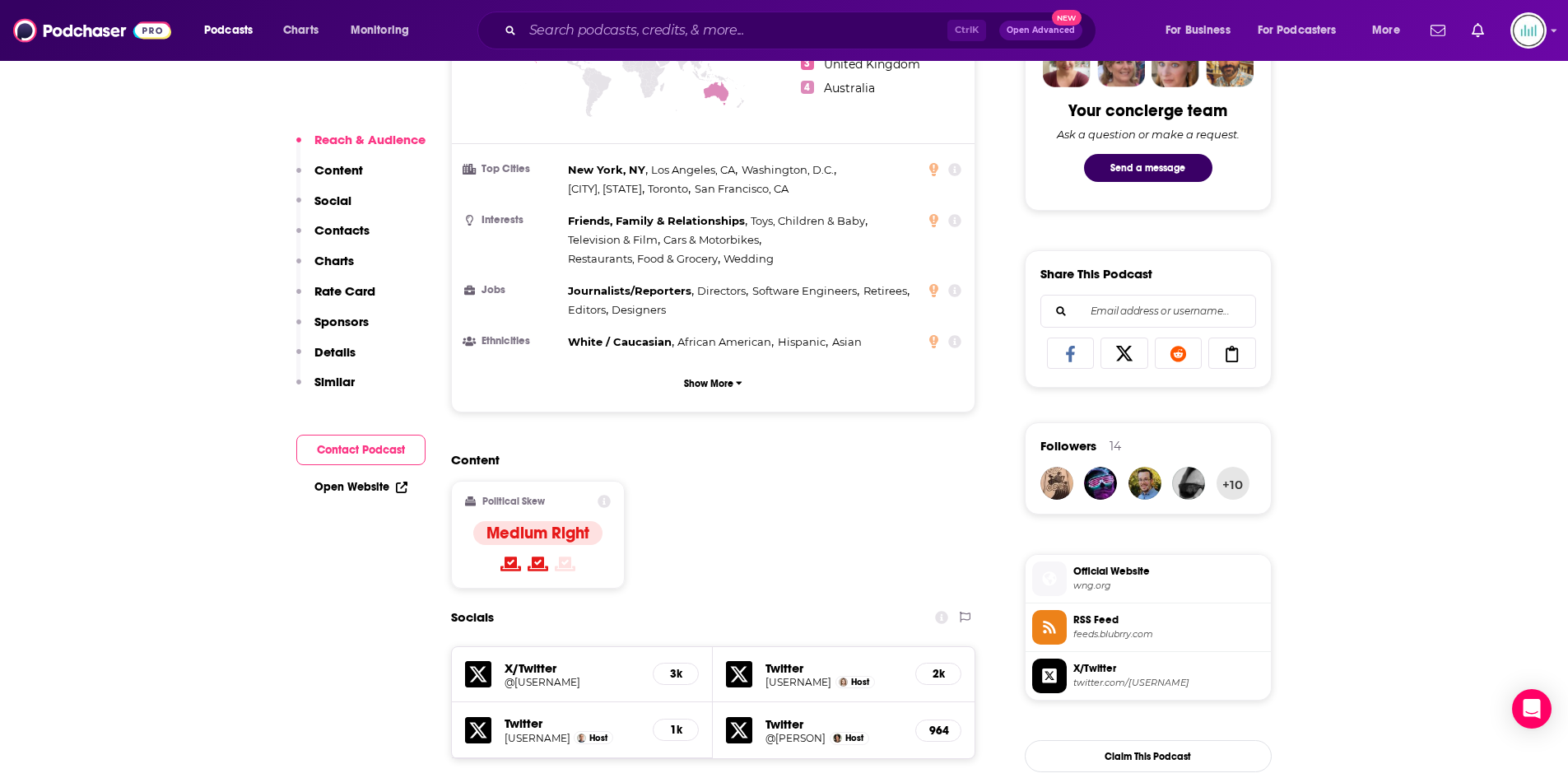 scroll, scrollTop: 1070, scrollLeft: 0, axis: vertical 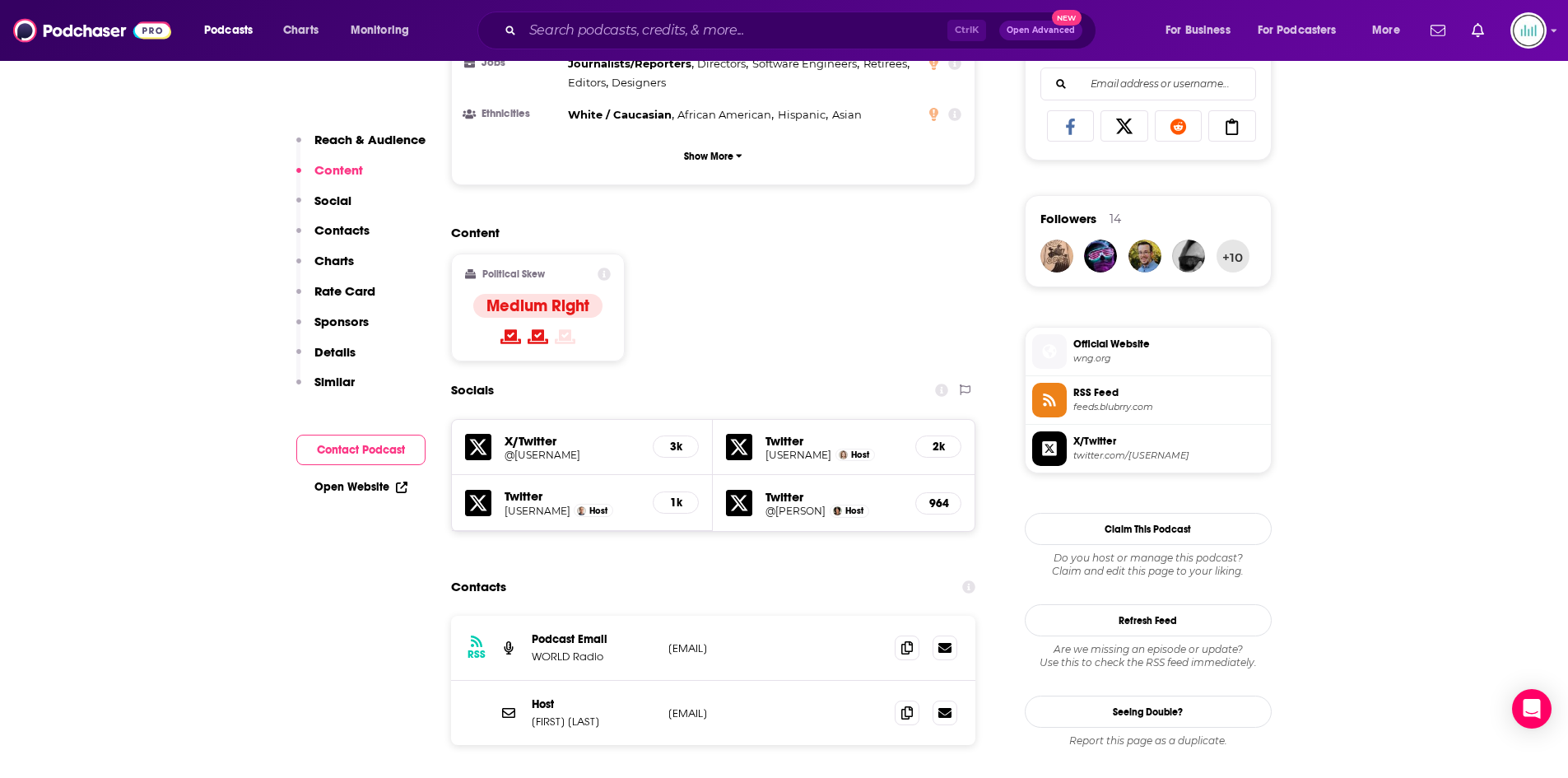 drag, startPoint x: 751, startPoint y: 651, endPoint x: 658, endPoint y: 654, distance: 93.04837 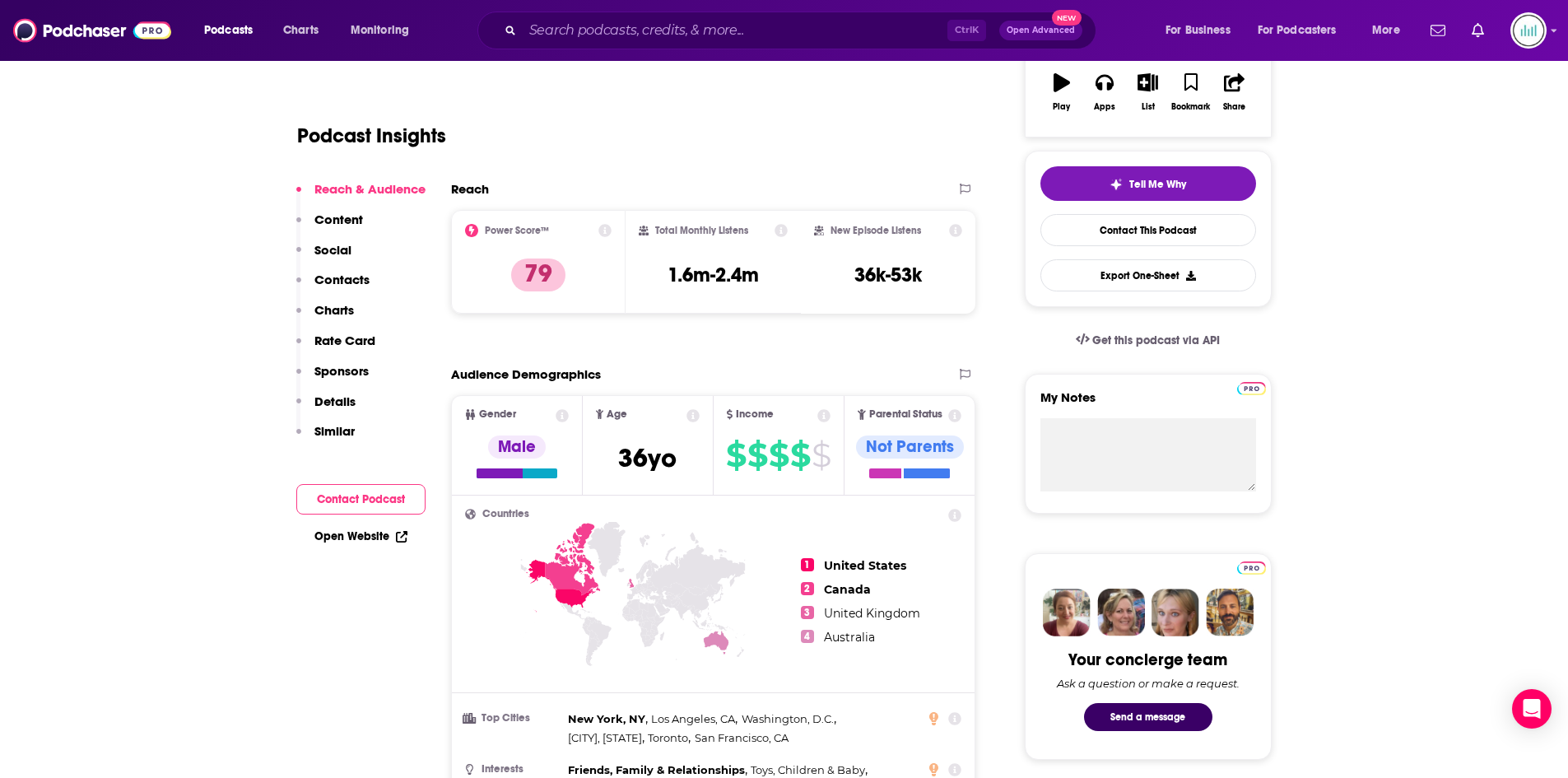 scroll, scrollTop: 0, scrollLeft: 0, axis: both 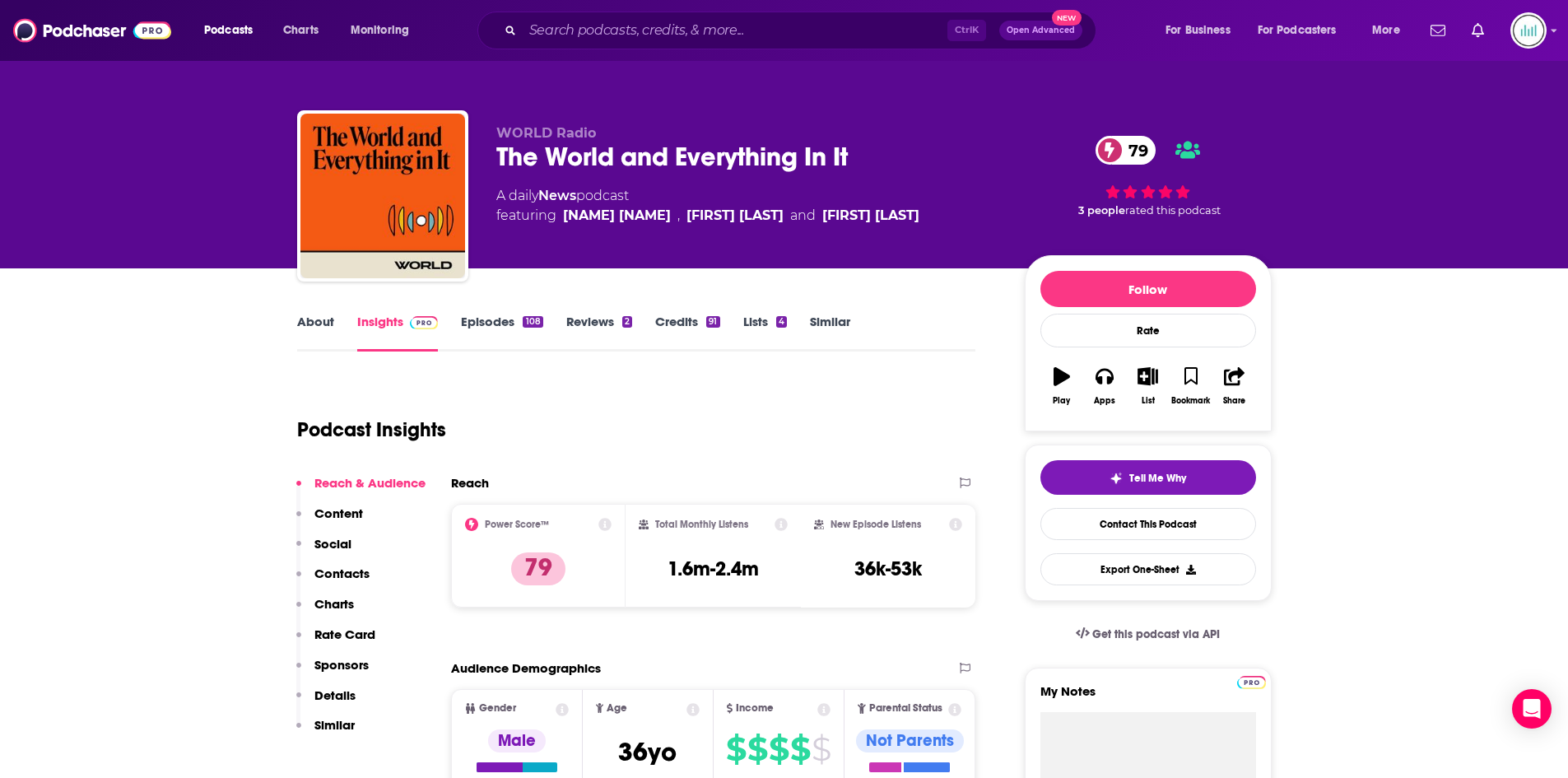 click on "About" at bounding box center (315, 333) 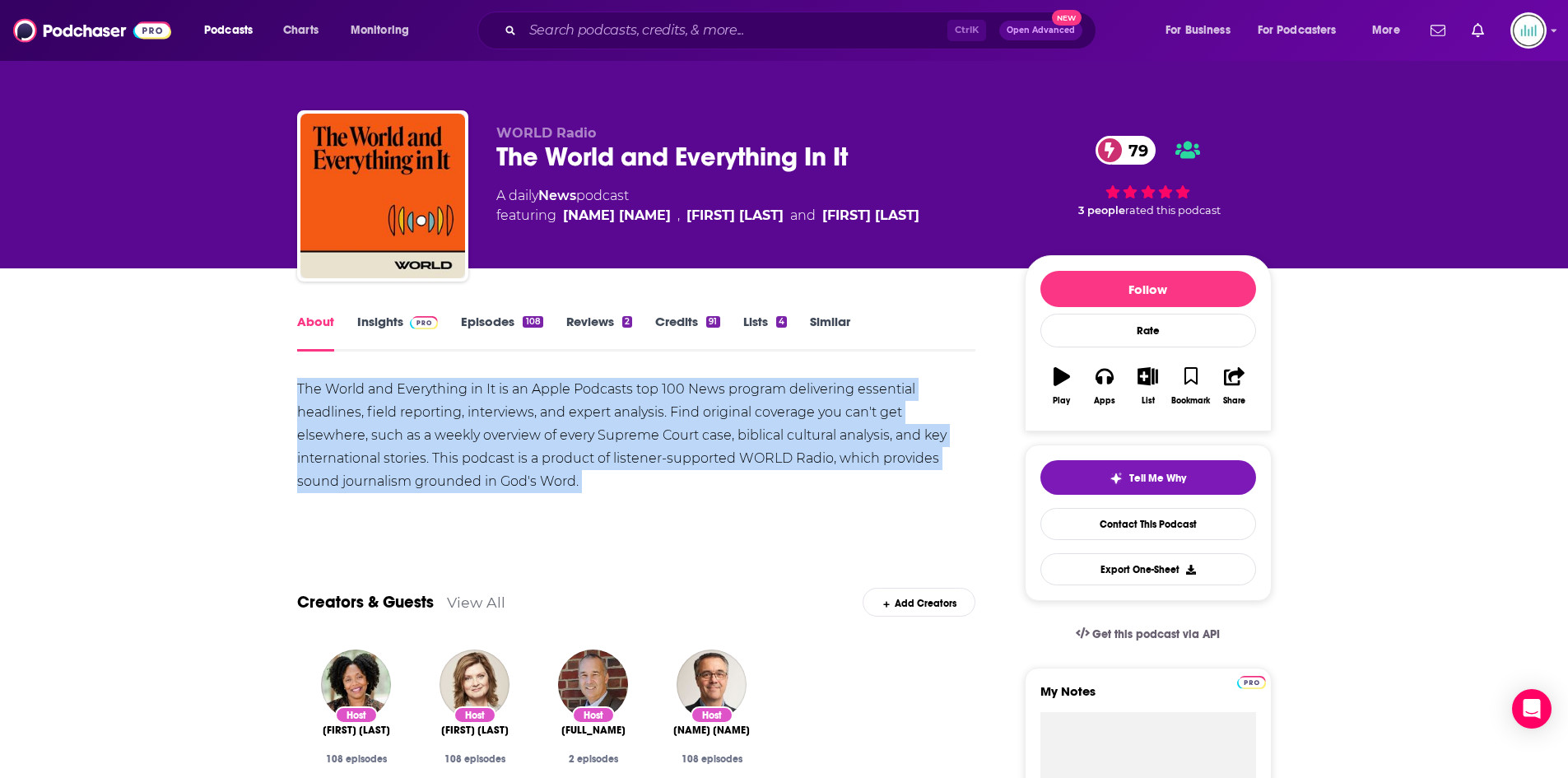 drag, startPoint x: 288, startPoint y: 384, endPoint x: 509, endPoint y: 493, distance: 246.41834 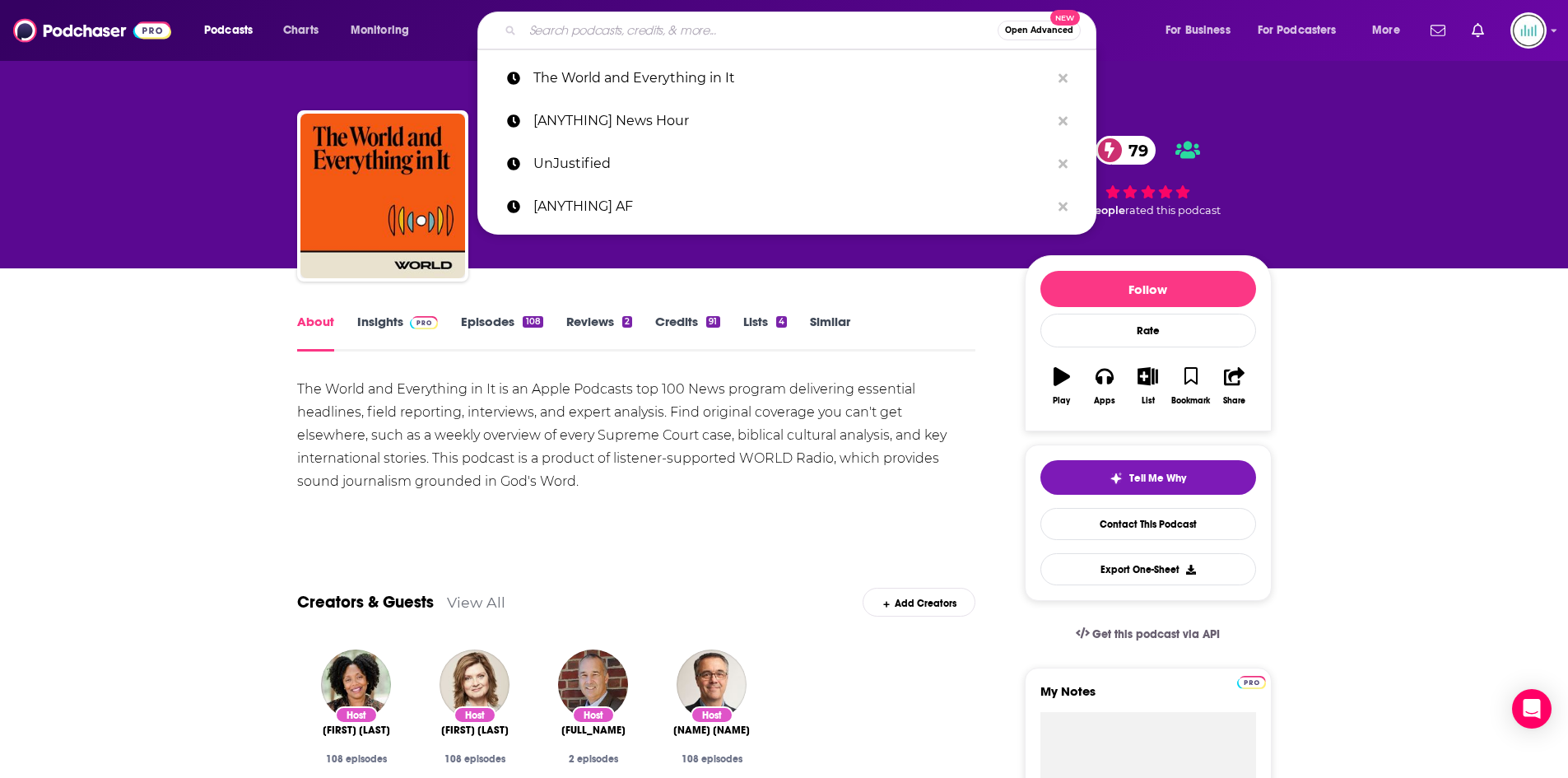 click at bounding box center [760, 30] 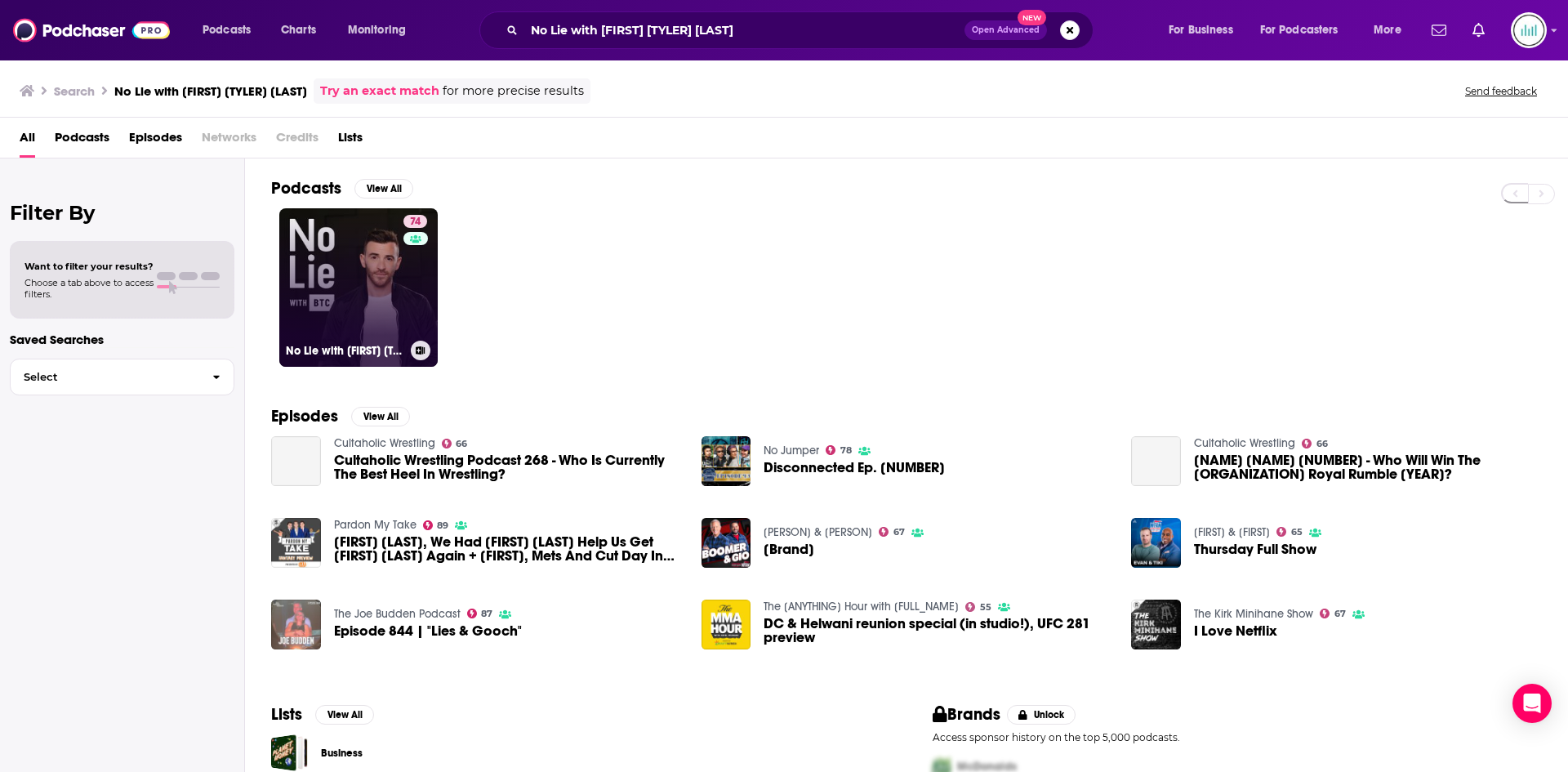 click on "74 No Lie with Brian Tyler Cohen" at bounding box center [359, 288] 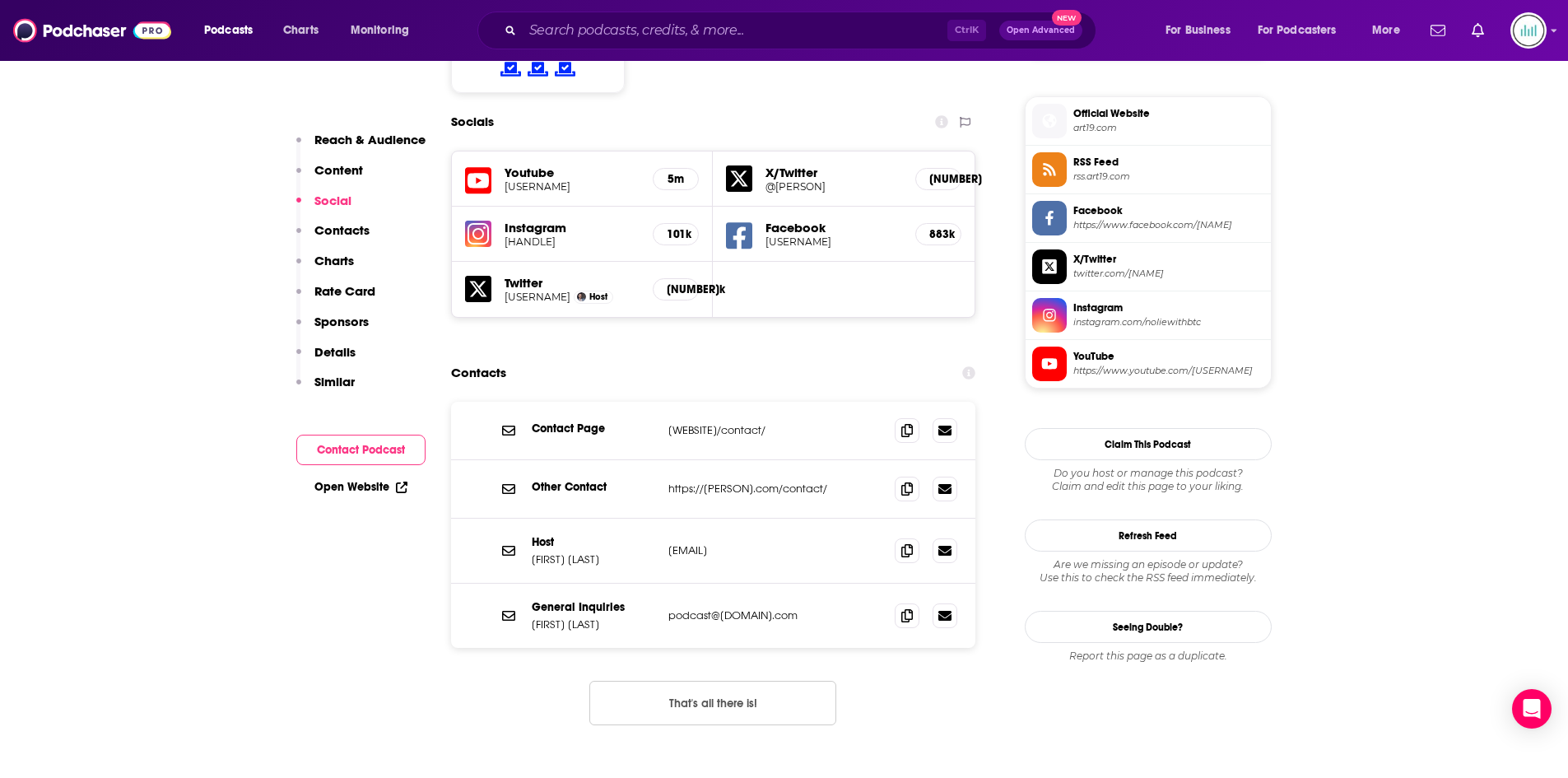 scroll, scrollTop: 1317, scrollLeft: 0, axis: vertical 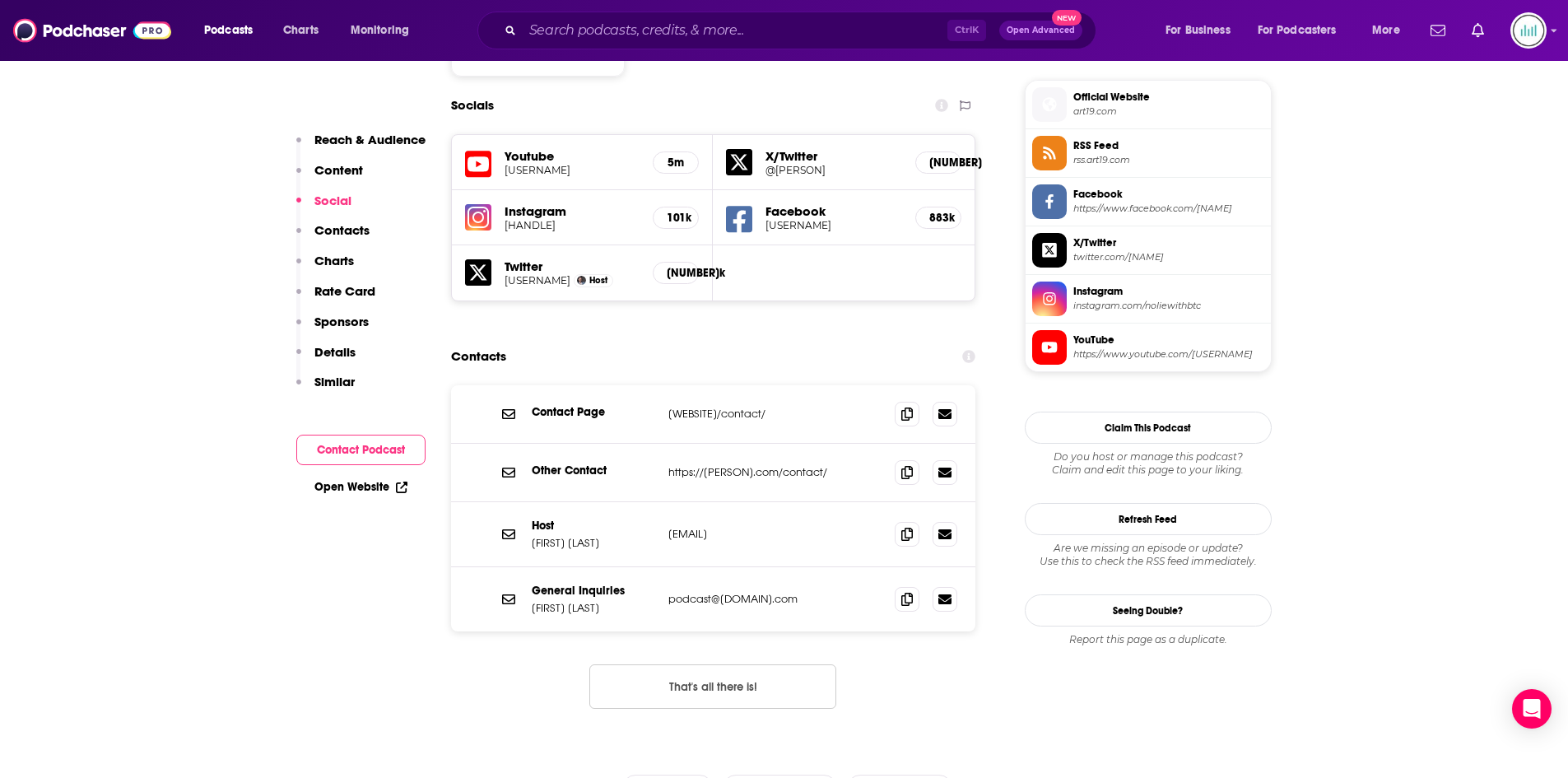 drag, startPoint x: 817, startPoint y: 535, endPoint x: 666, endPoint y: 542, distance: 151.16216 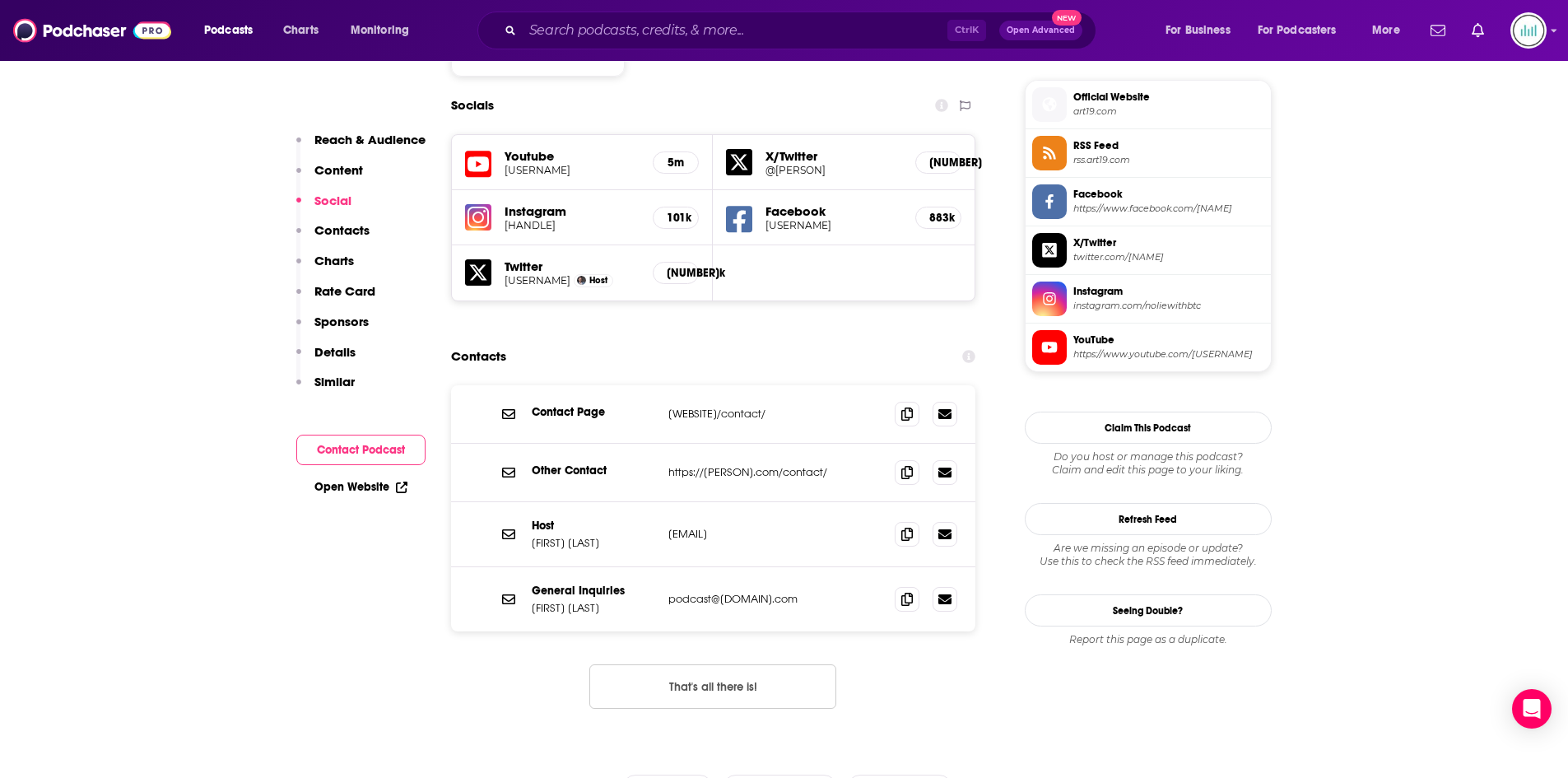 drag, startPoint x: 825, startPoint y: 599, endPoint x: 660, endPoint y: 603, distance: 165.04848 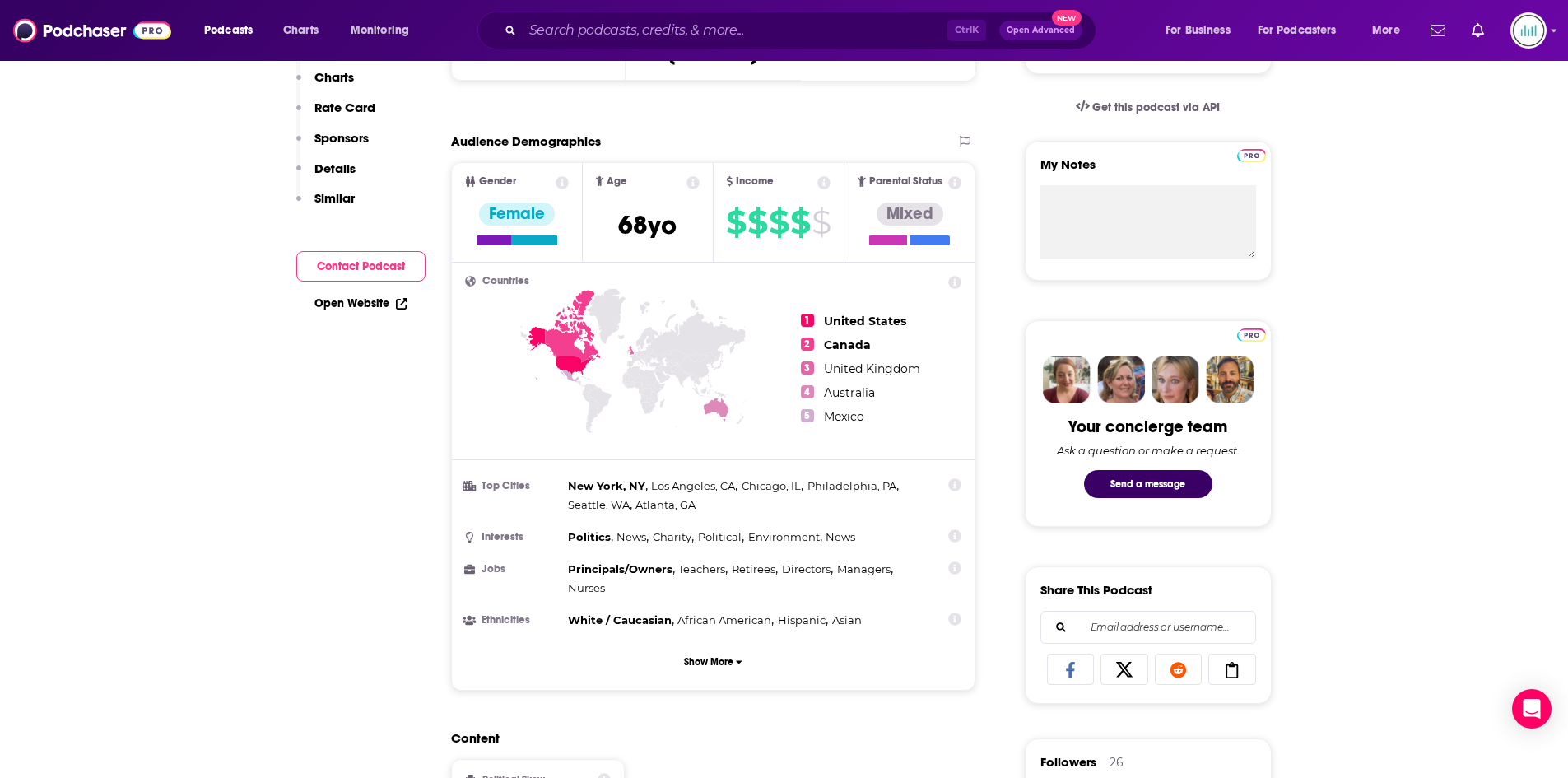 scroll, scrollTop: 82, scrollLeft: 0, axis: vertical 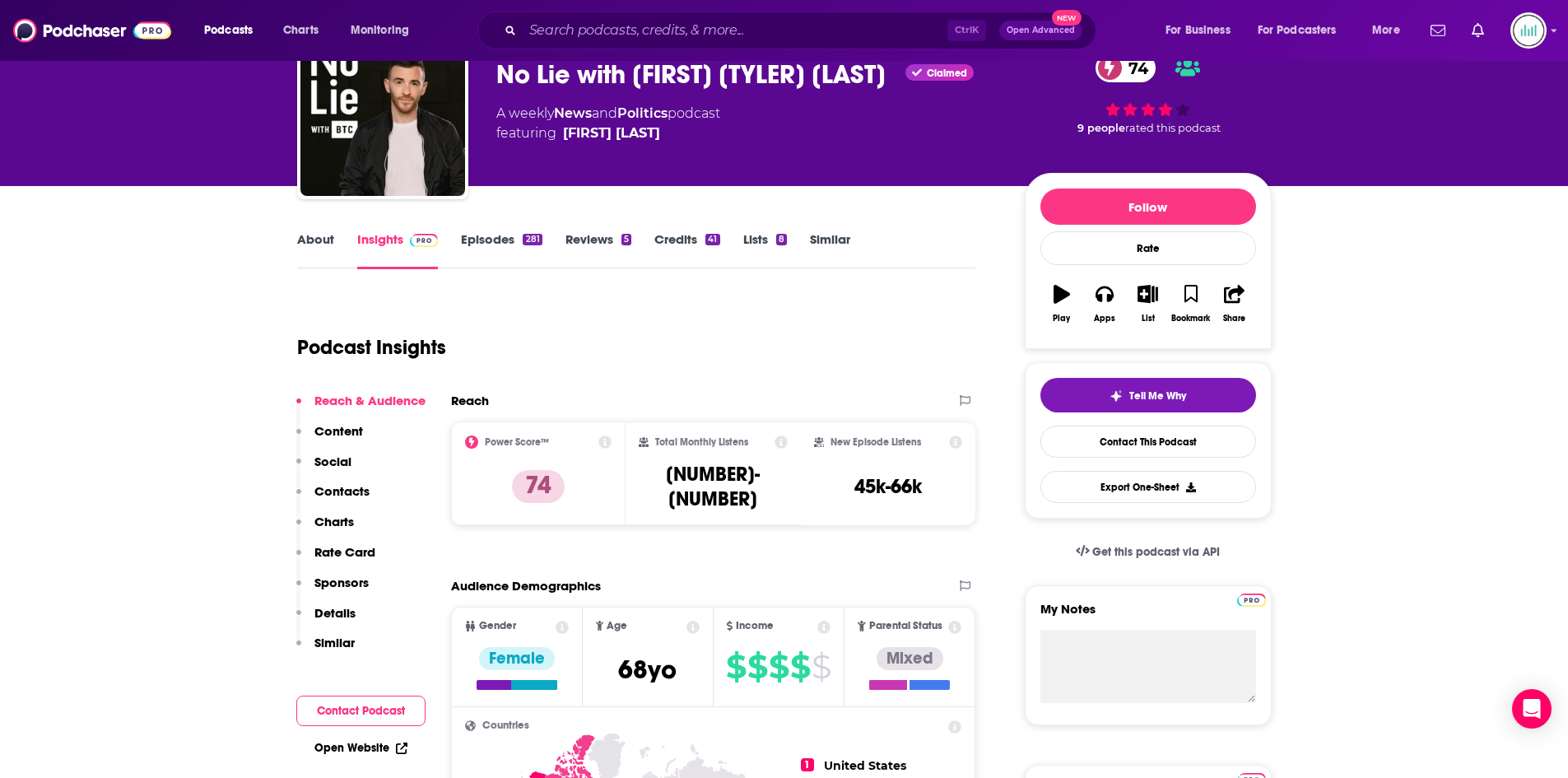 click on "About" at bounding box center [315, 250] 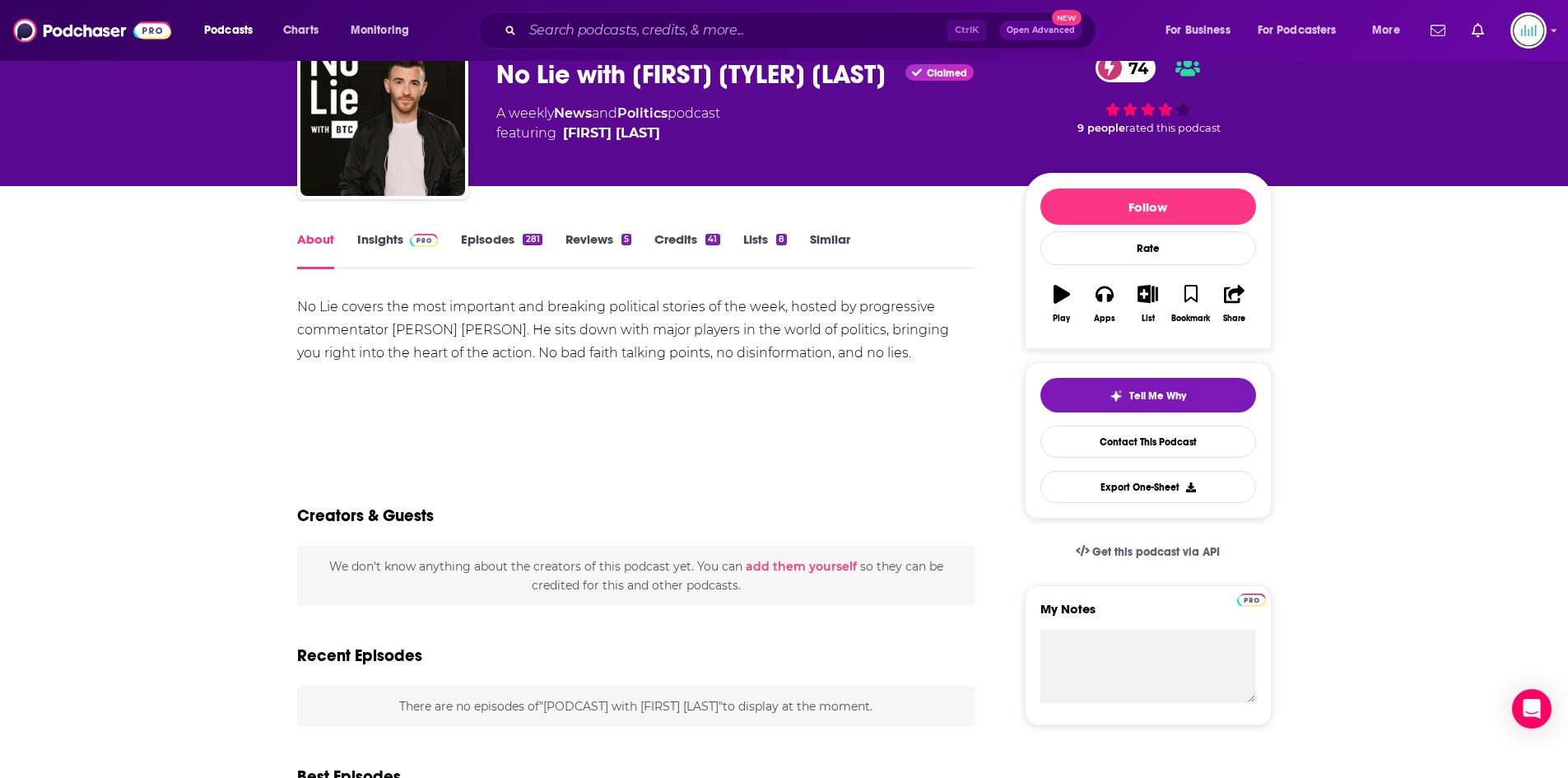 scroll, scrollTop: 0, scrollLeft: 0, axis: both 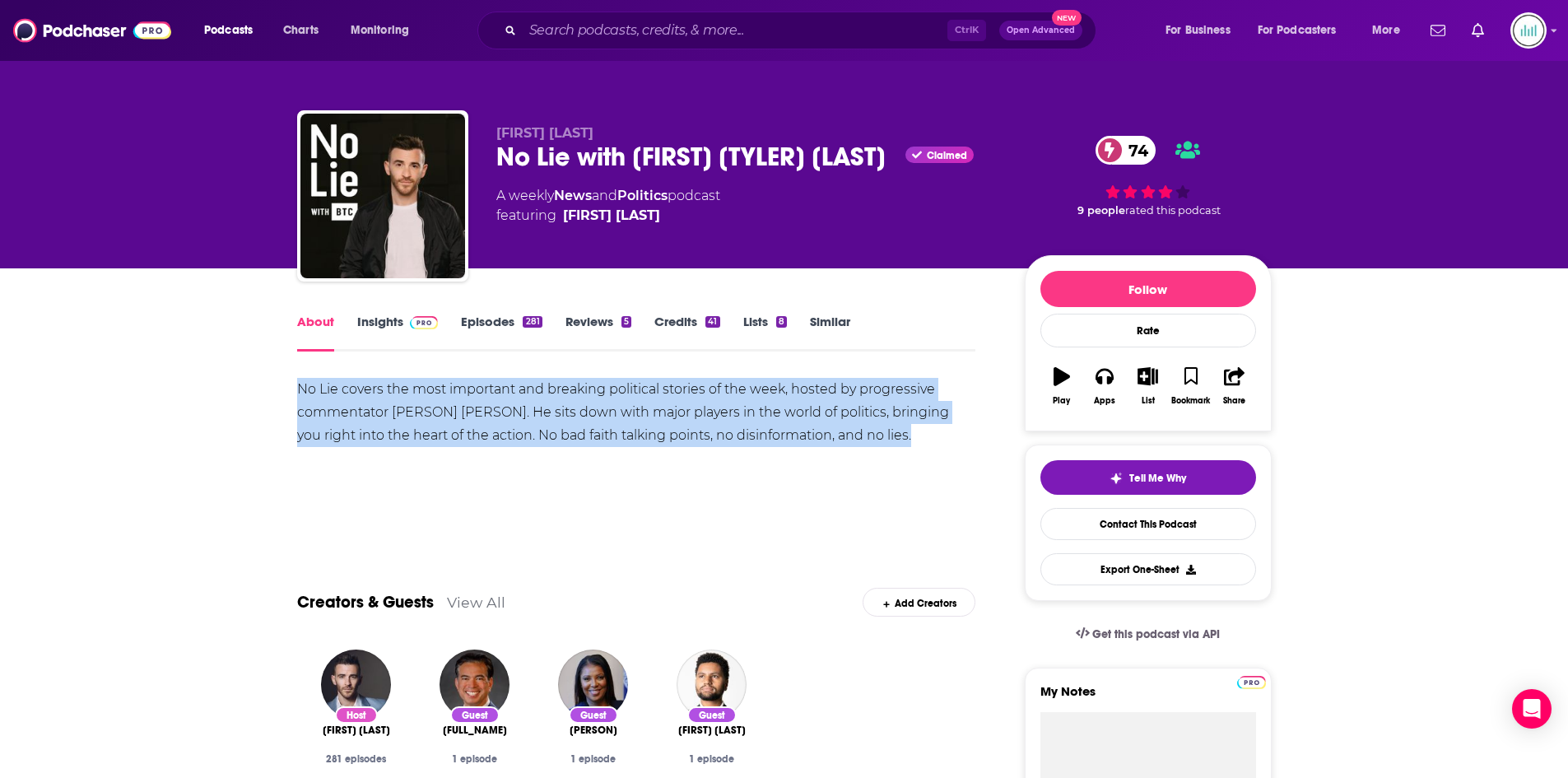drag, startPoint x: 295, startPoint y: 384, endPoint x: 891, endPoint y: 435, distance: 598.1781 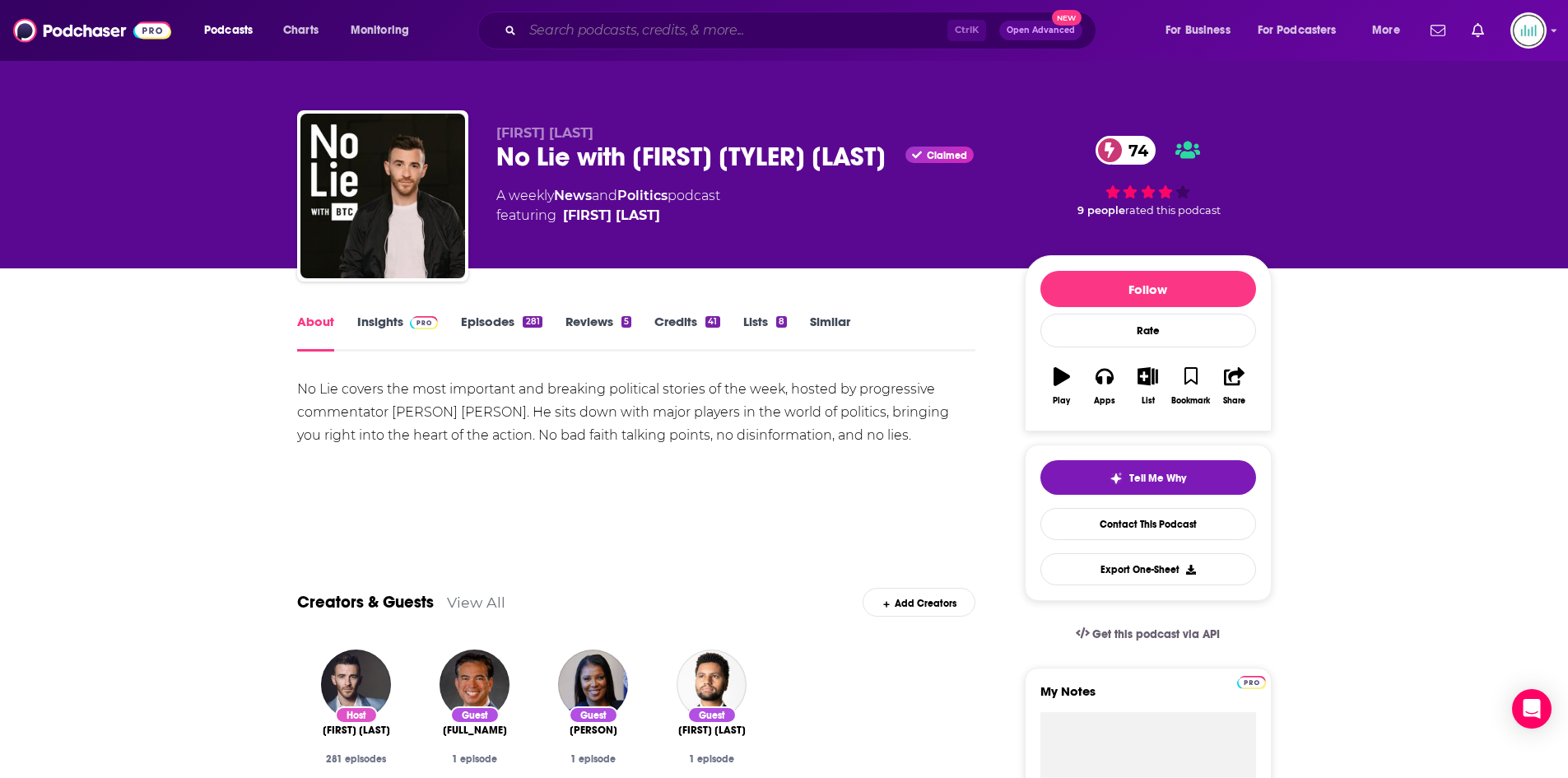 click at bounding box center [735, 30] 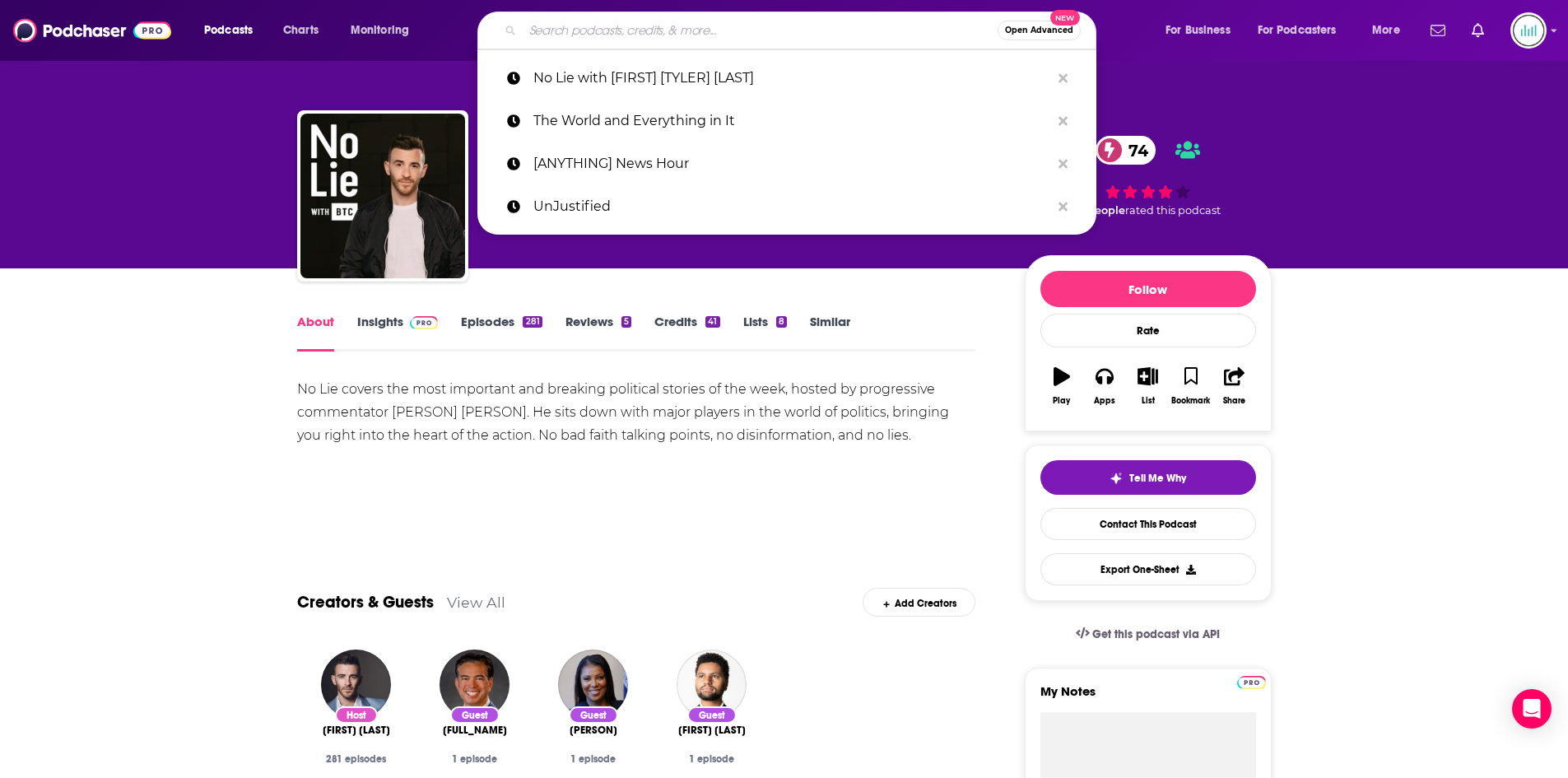 paste on "TRIGGERnometry" 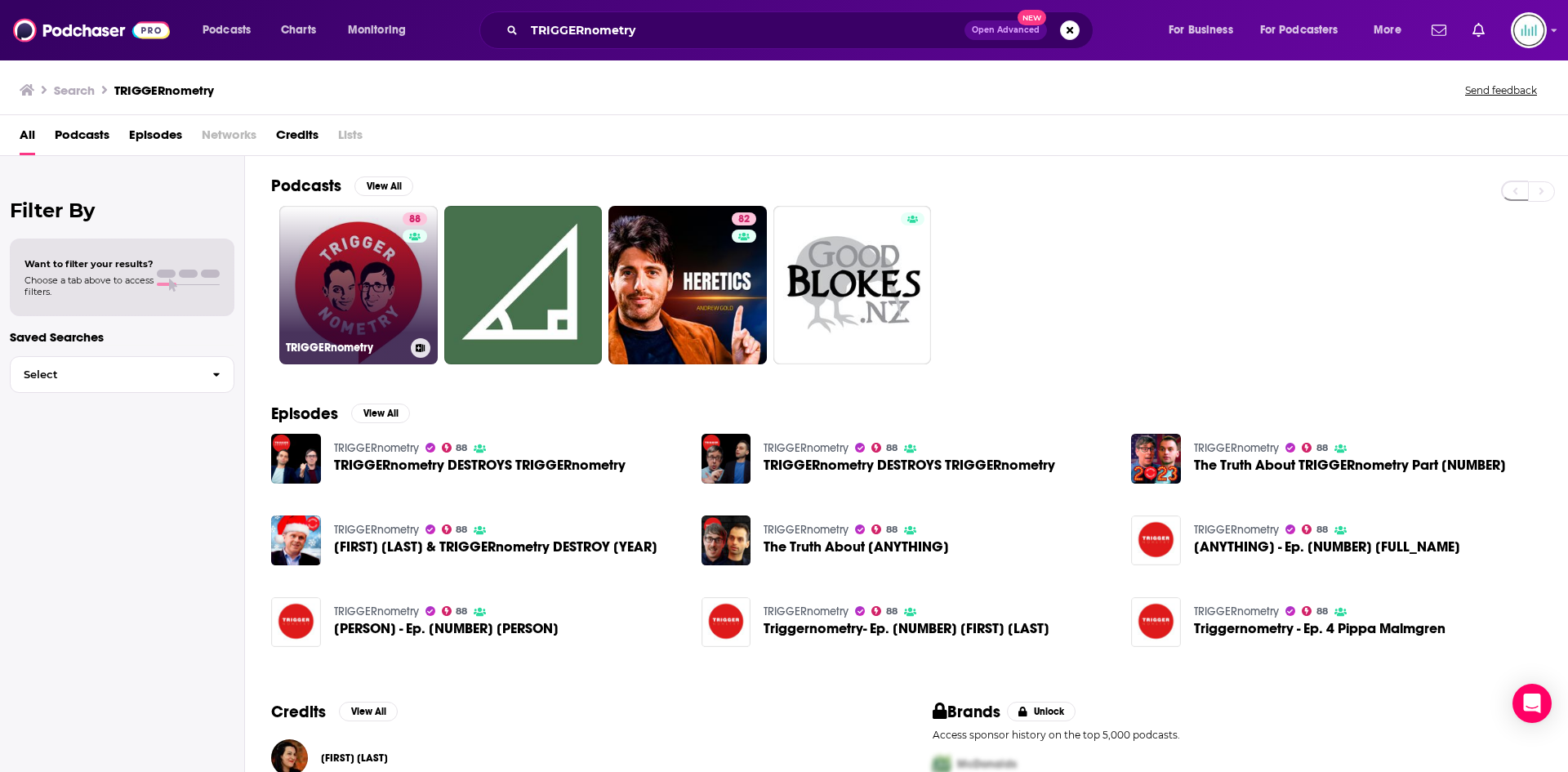 click on "88 TRIGGERnometry" at bounding box center [359, 285] 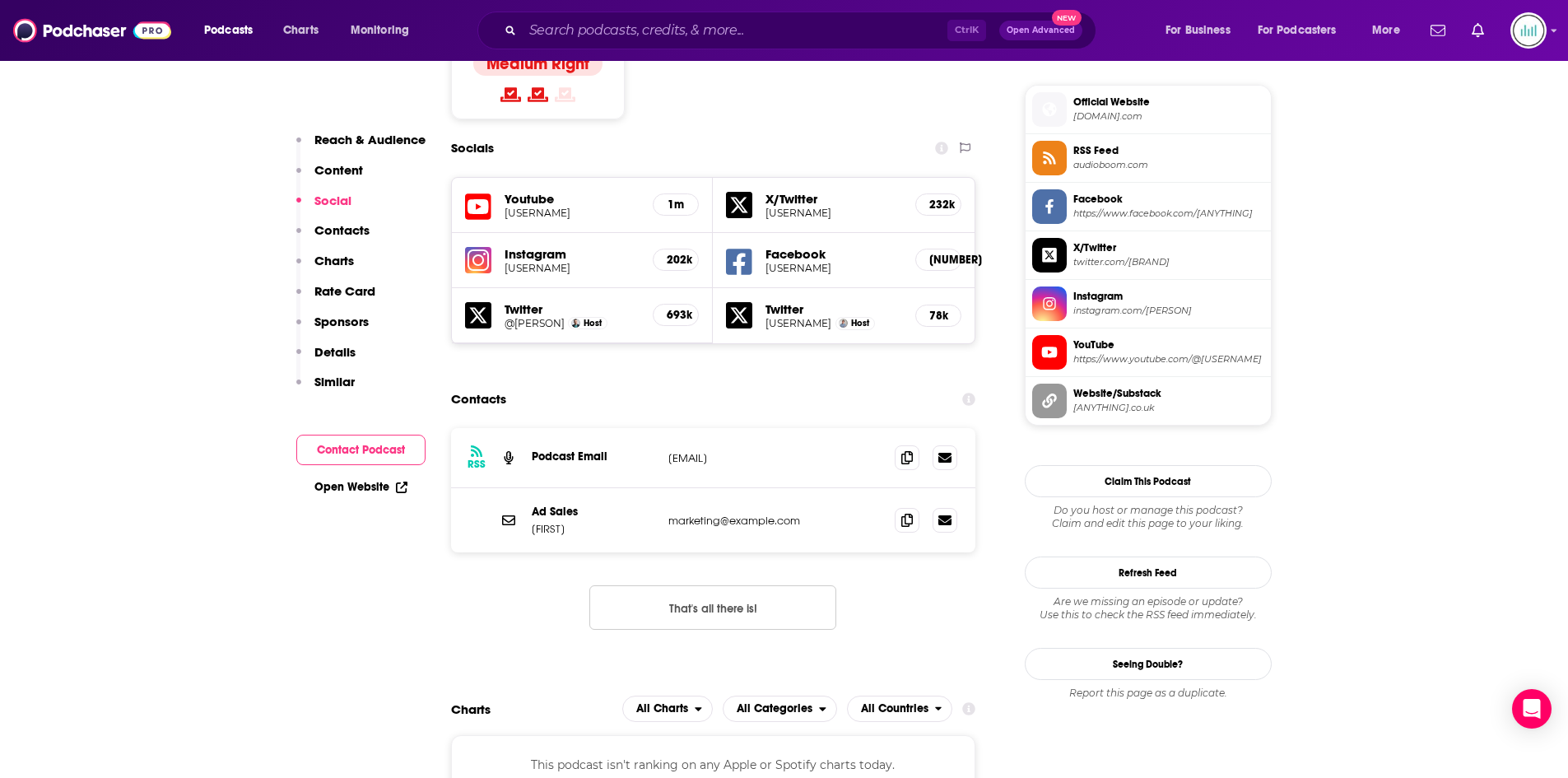 scroll, scrollTop: 1317, scrollLeft: 0, axis: vertical 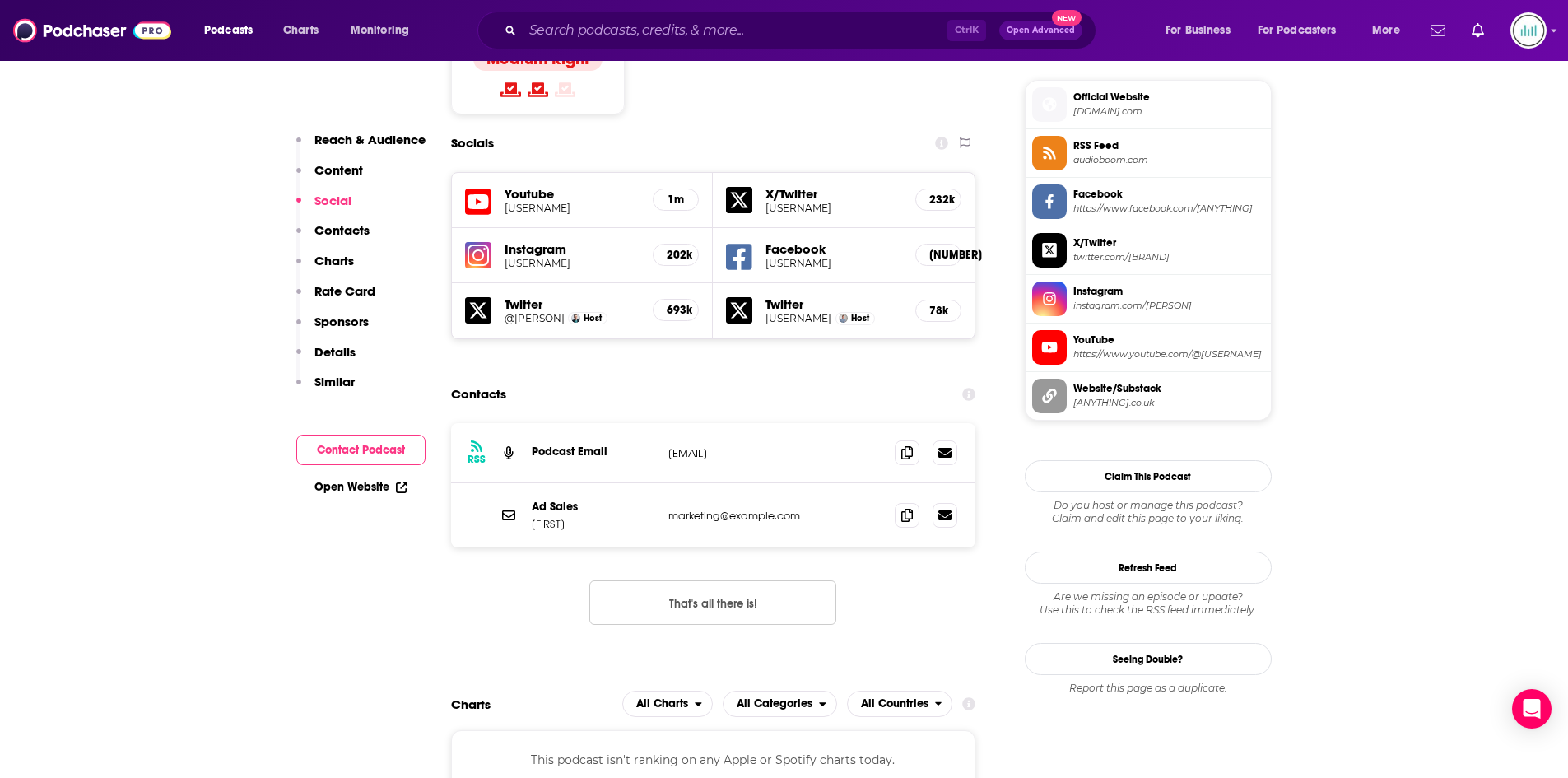 drag, startPoint x: 827, startPoint y: 456, endPoint x: 665, endPoint y: 462, distance: 162.11107 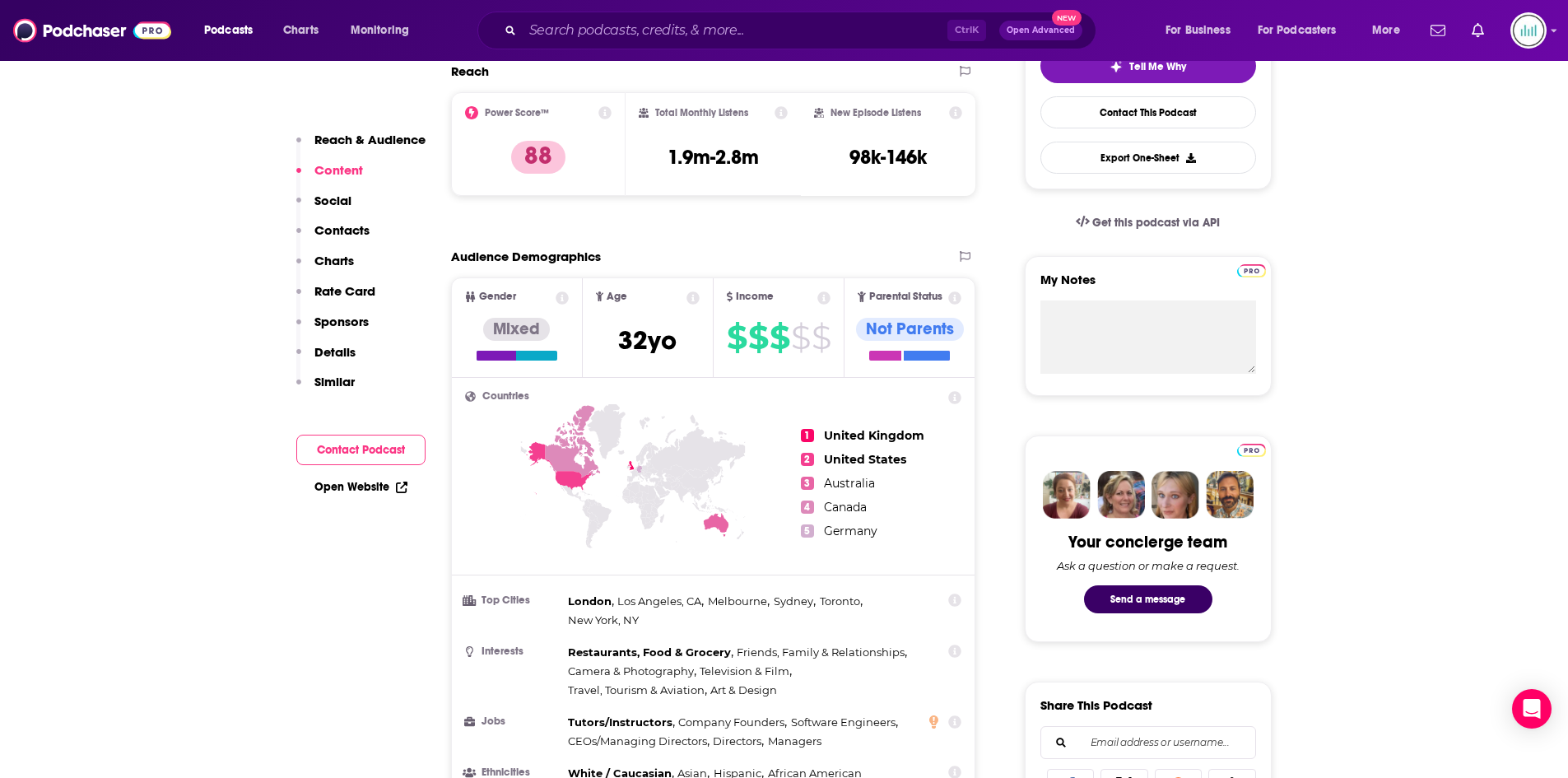 scroll, scrollTop: 0, scrollLeft: 0, axis: both 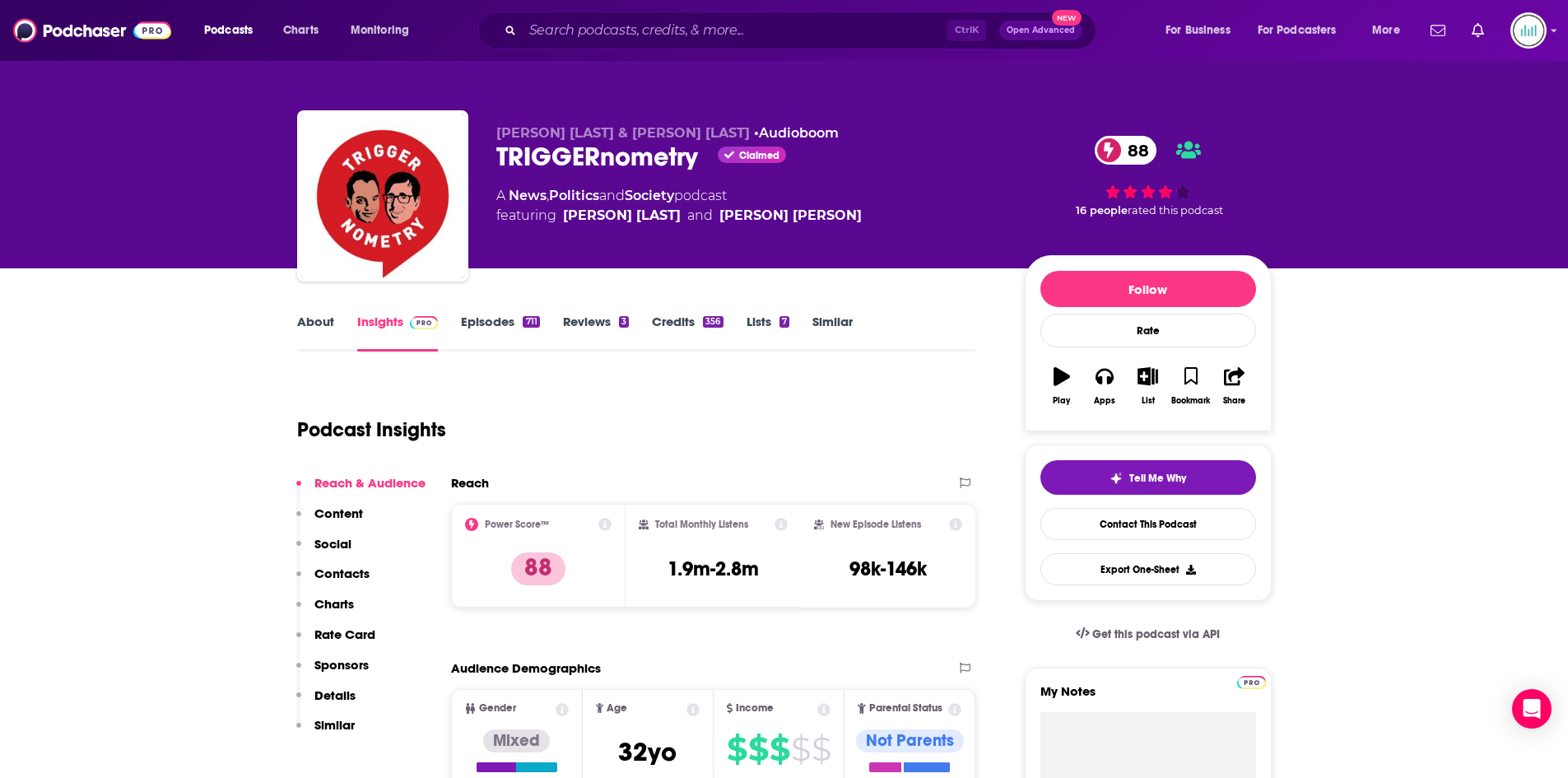 click on "About" at bounding box center (315, 333) 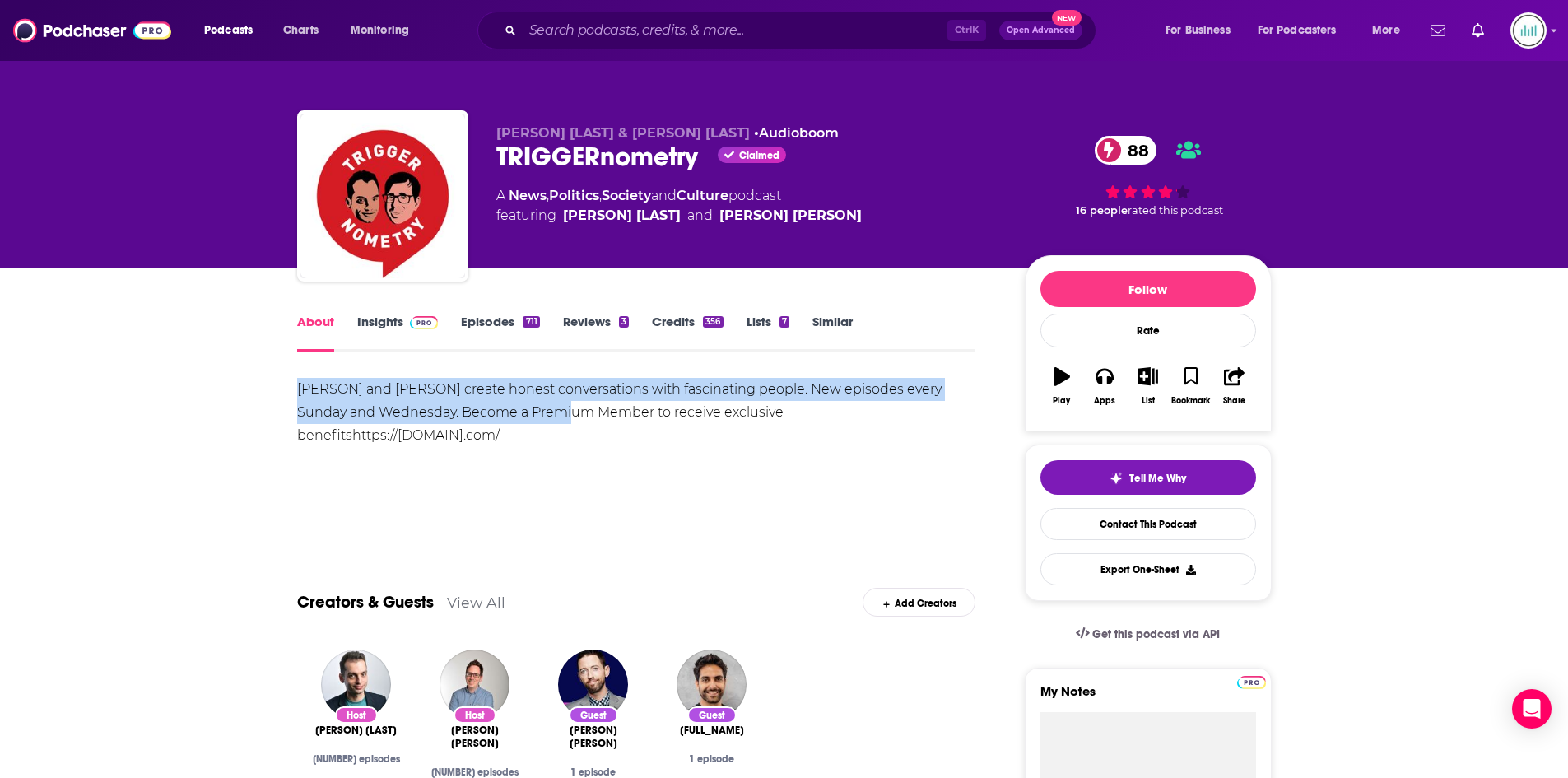 drag, startPoint x: 295, startPoint y: 388, endPoint x: 498, endPoint y: 412, distance: 204.4138 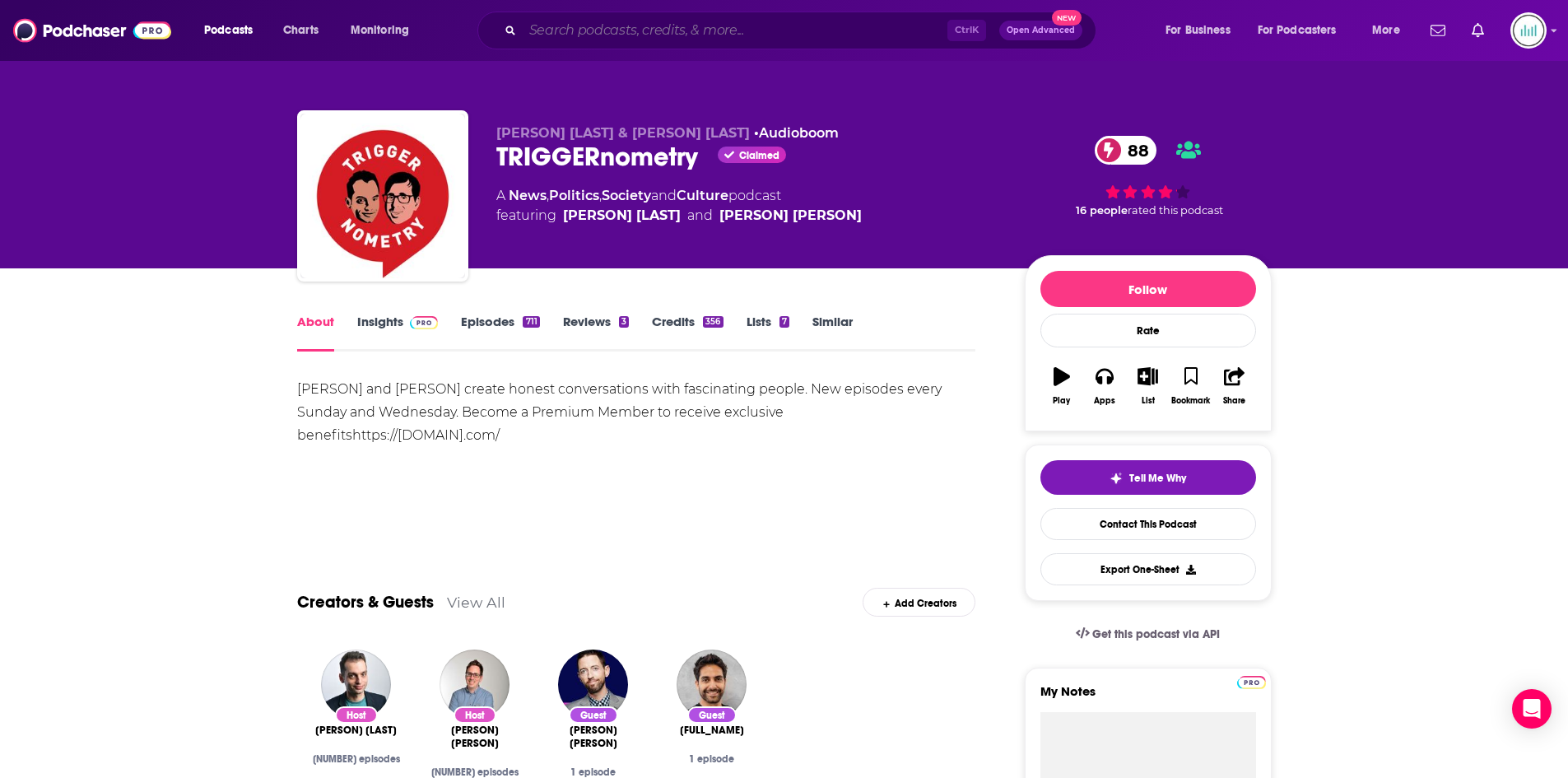 click at bounding box center [735, 30] 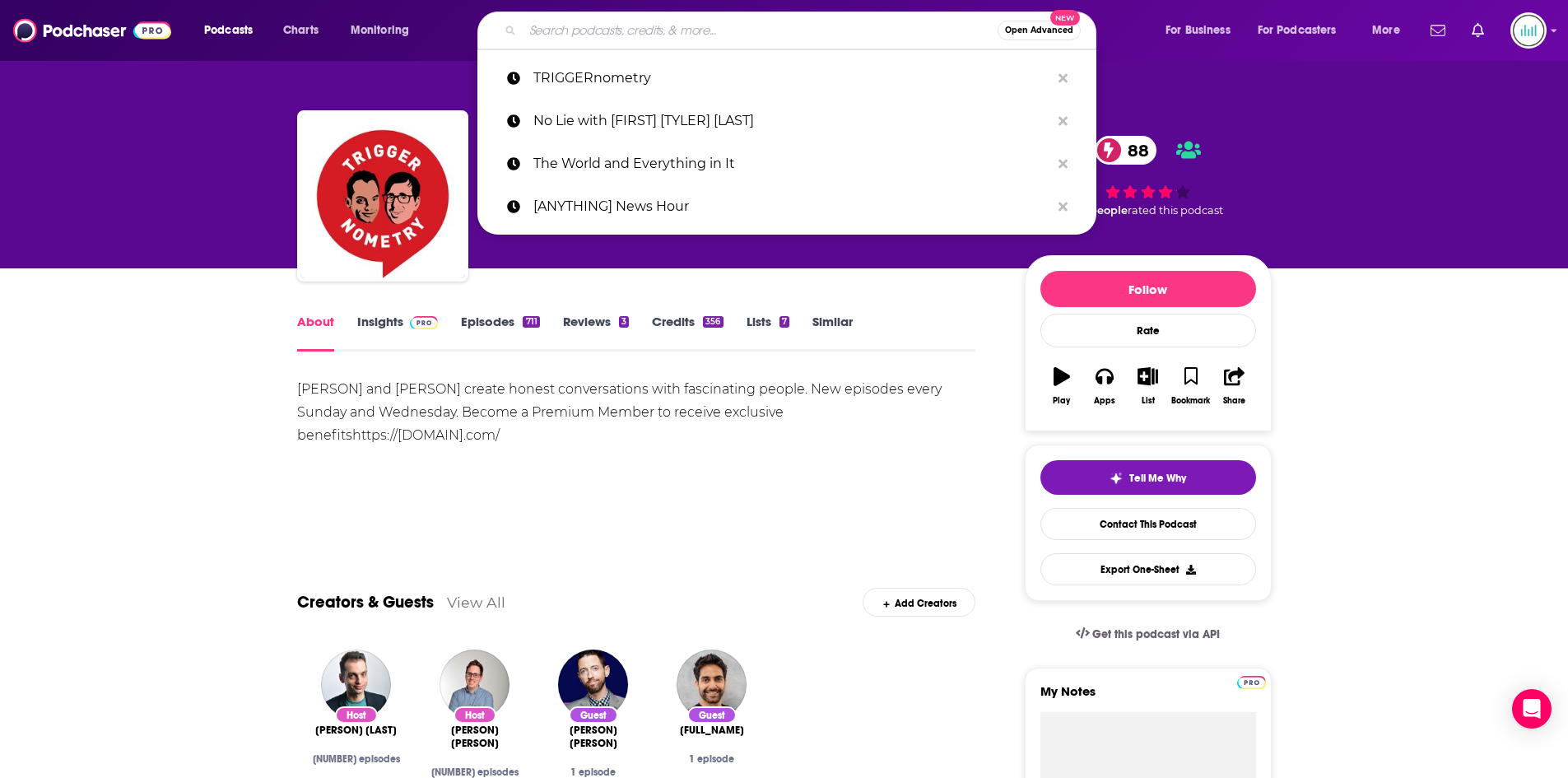 paste on "Amicus with Dahlia Lithwick" 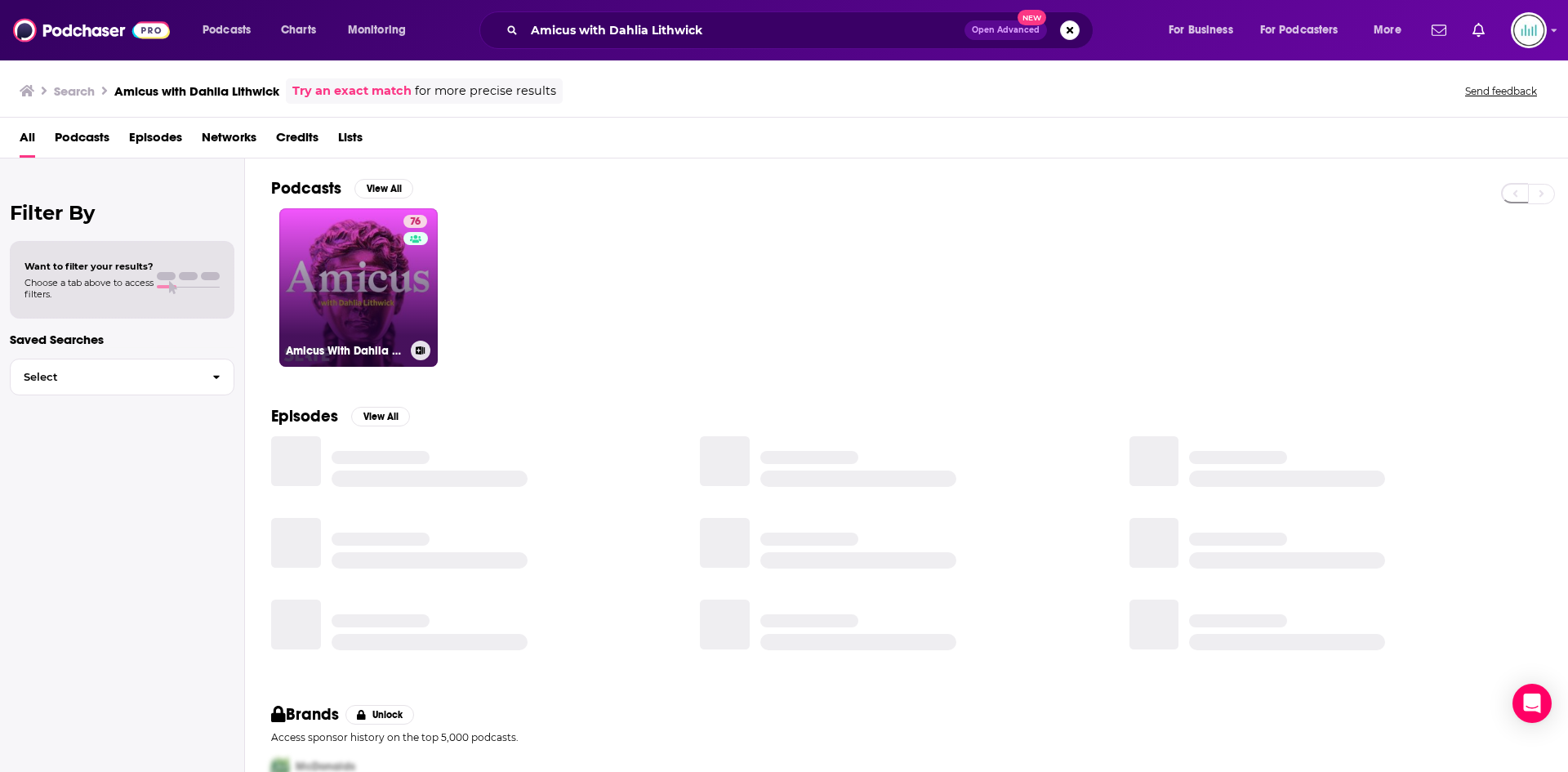 click on "76 Amicus With Dahlia Lithwick | Law, justice, and the courts" at bounding box center (359, 288) 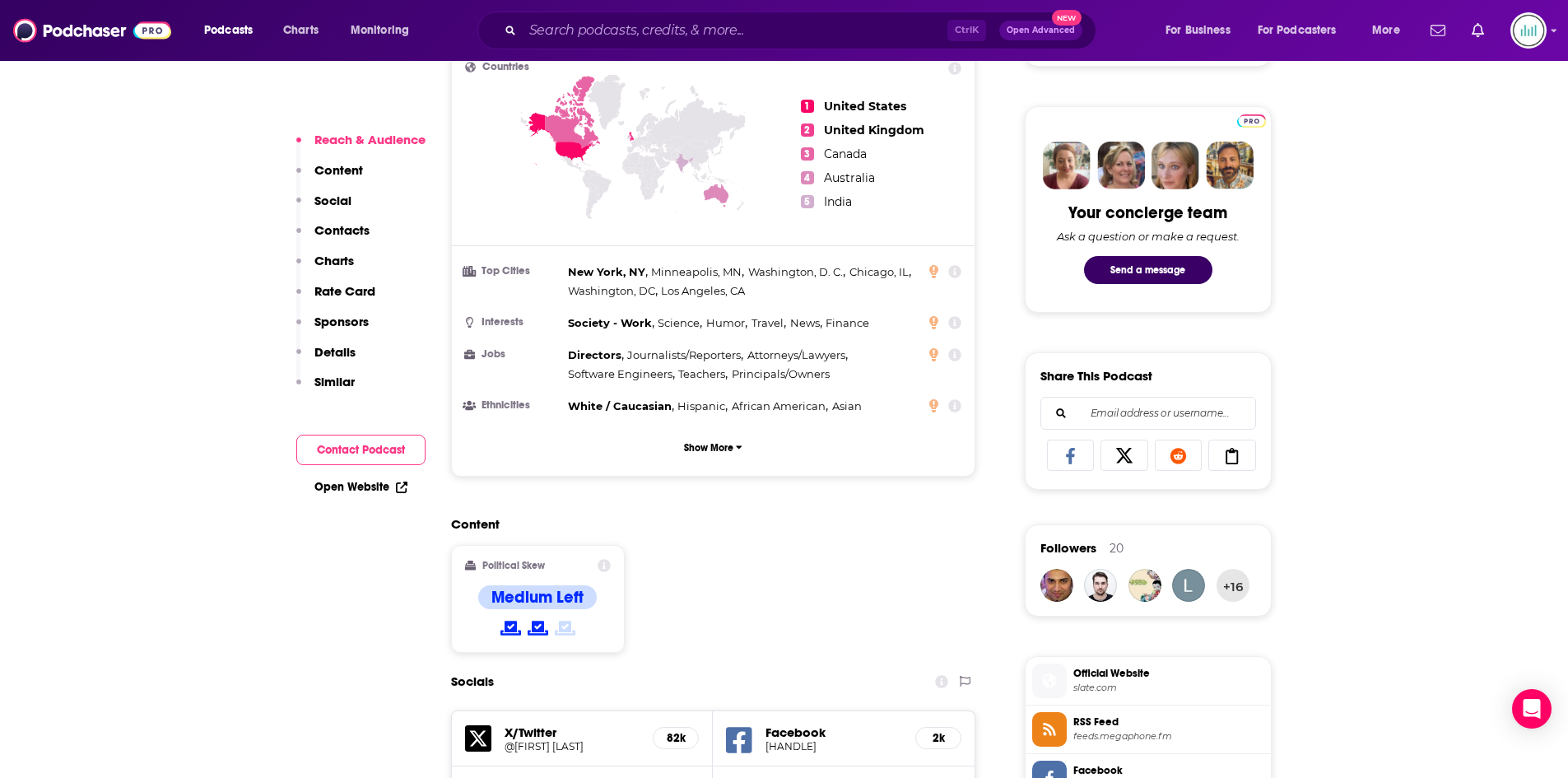 scroll, scrollTop: 1235, scrollLeft: 0, axis: vertical 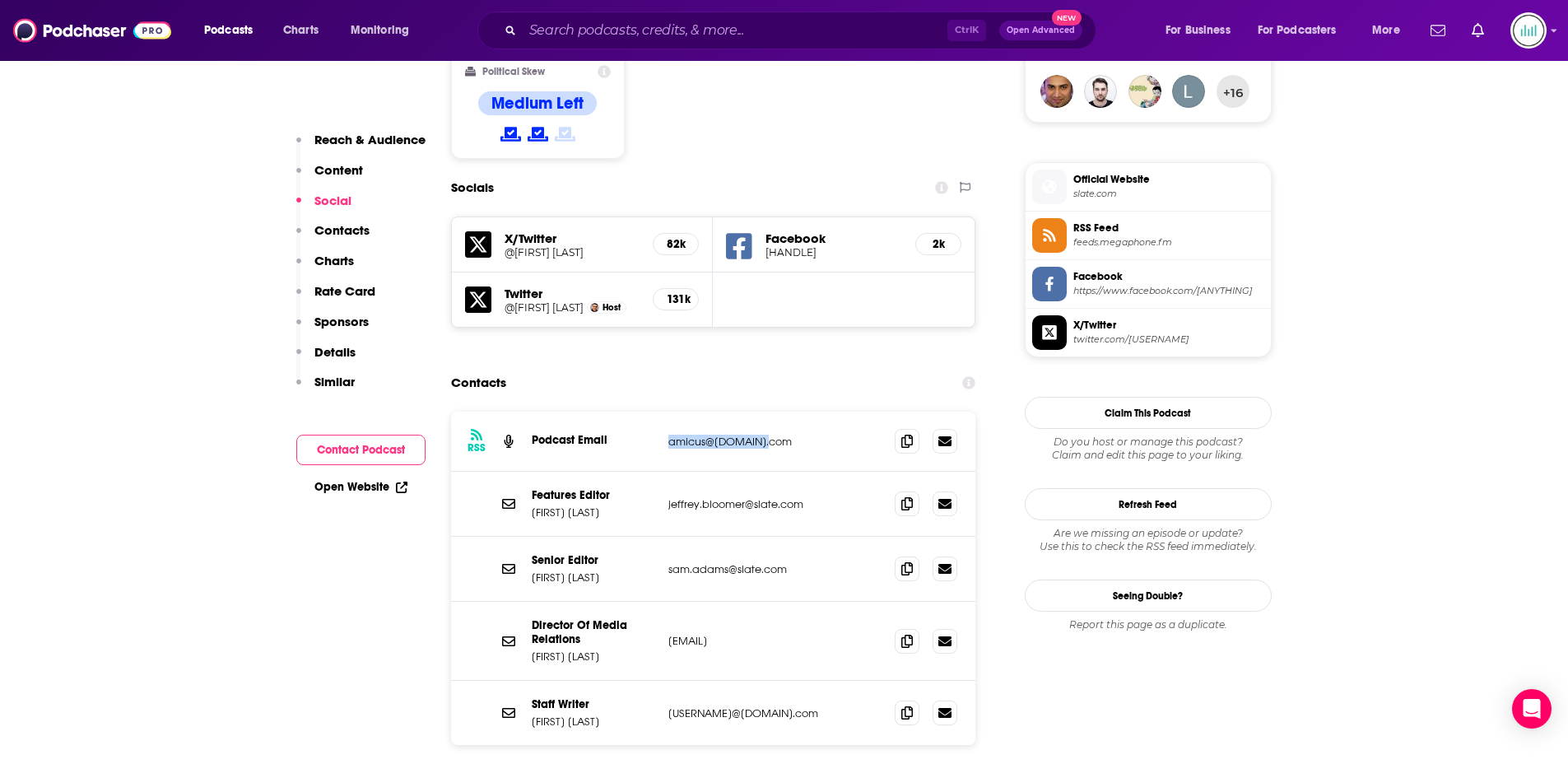 drag, startPoint x: 781, startPoint y: 454, endPoint x: 666, endPoint y: 444, distance: 115.43396 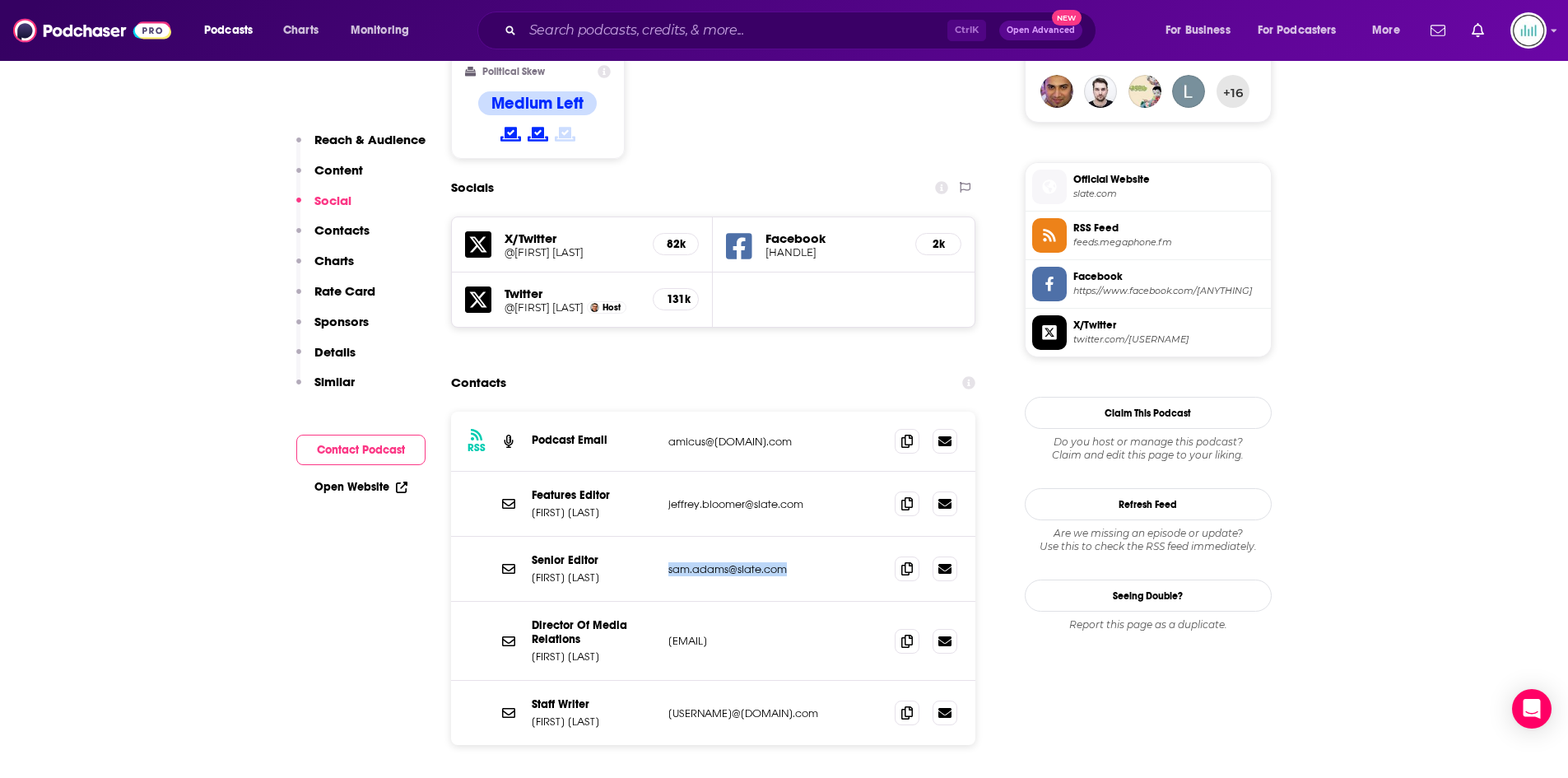 drag, startPoint x: 791, startPoint y: 571, endPoint x: 663, endPoint y: 575, distance: 128.06248 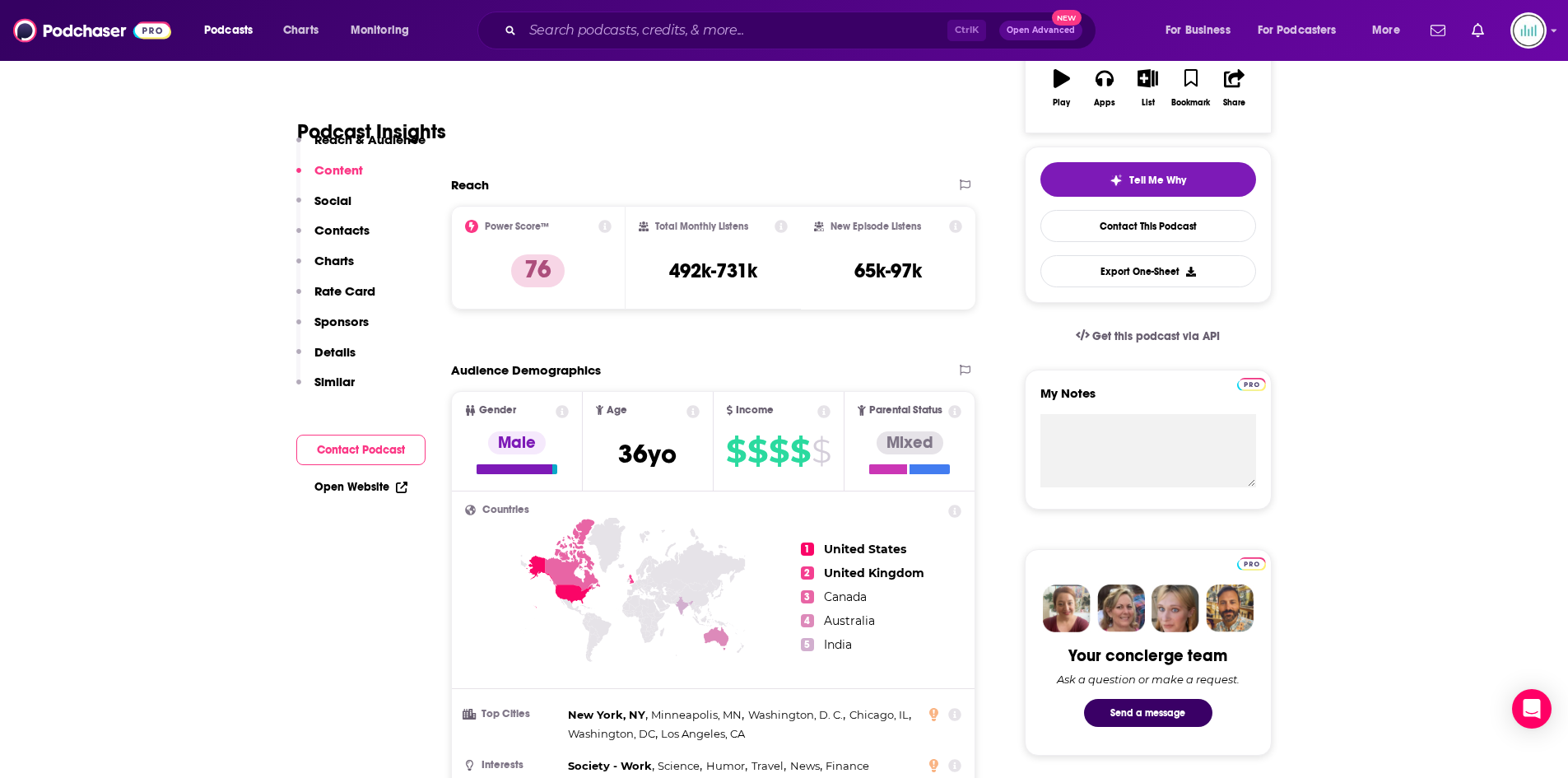 scroll, scrollTop: 0, scrollLeft: 0, axis: both 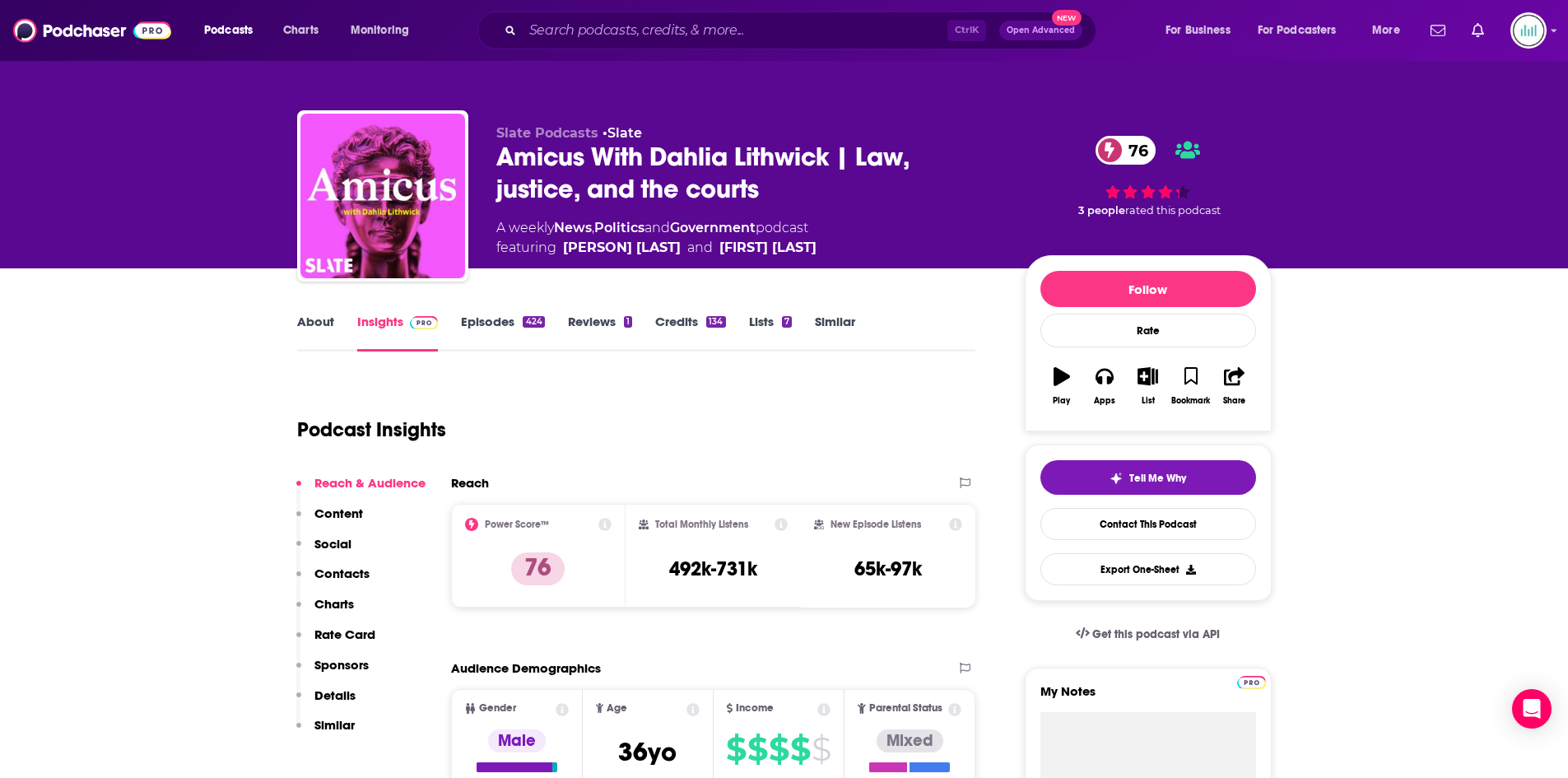 click on "Podcast Insights" at bounding box center [630, 420] 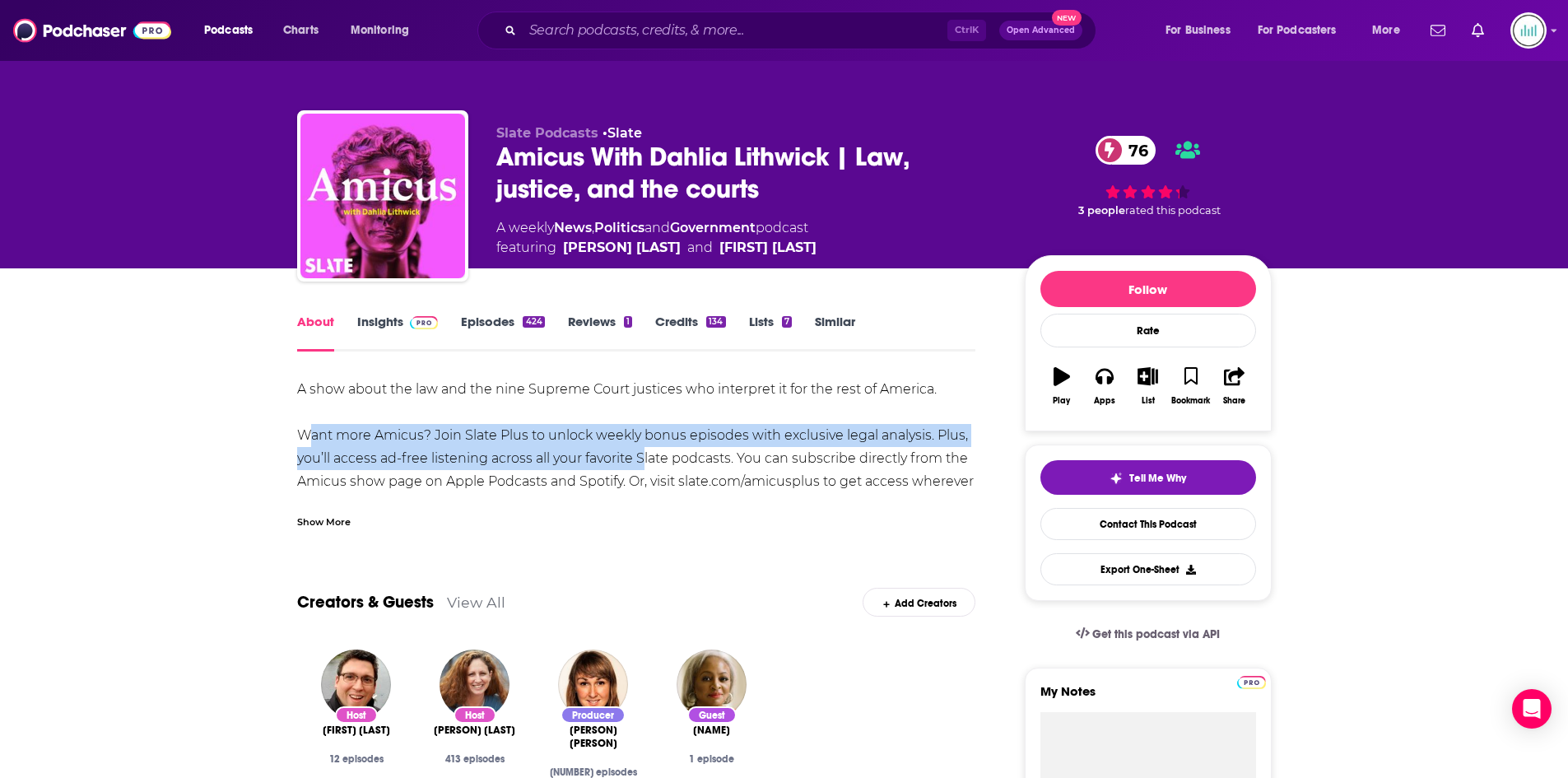 drag, startPoint x: 301, startPoint y: 431, endPoint x: 636, endPoint y: 455, distance: 335.8586 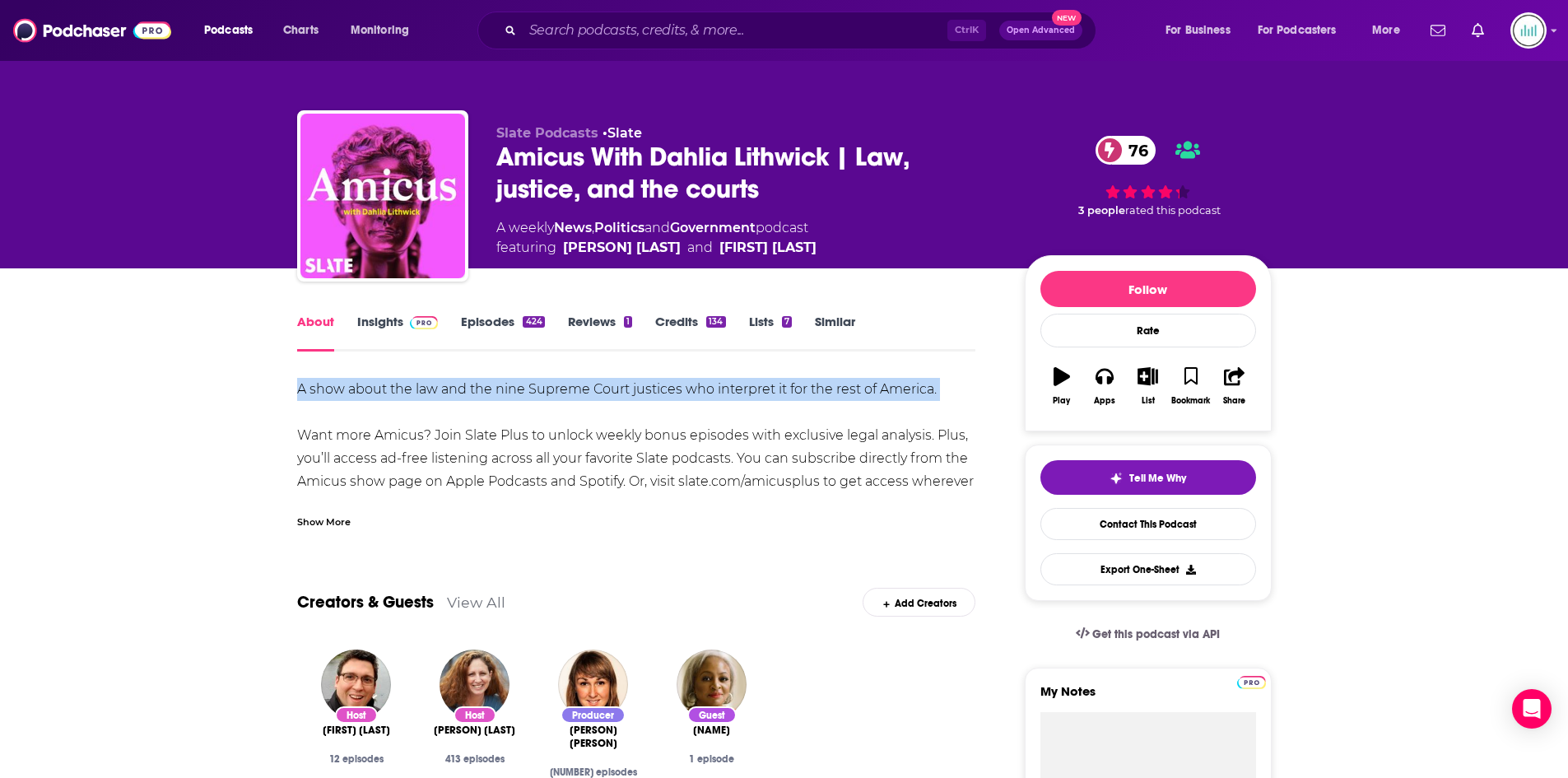 drag, startPoint x: 298, startPoint y: 387, endPoint x: 942, endPoint y: 401, distance: 644.15216 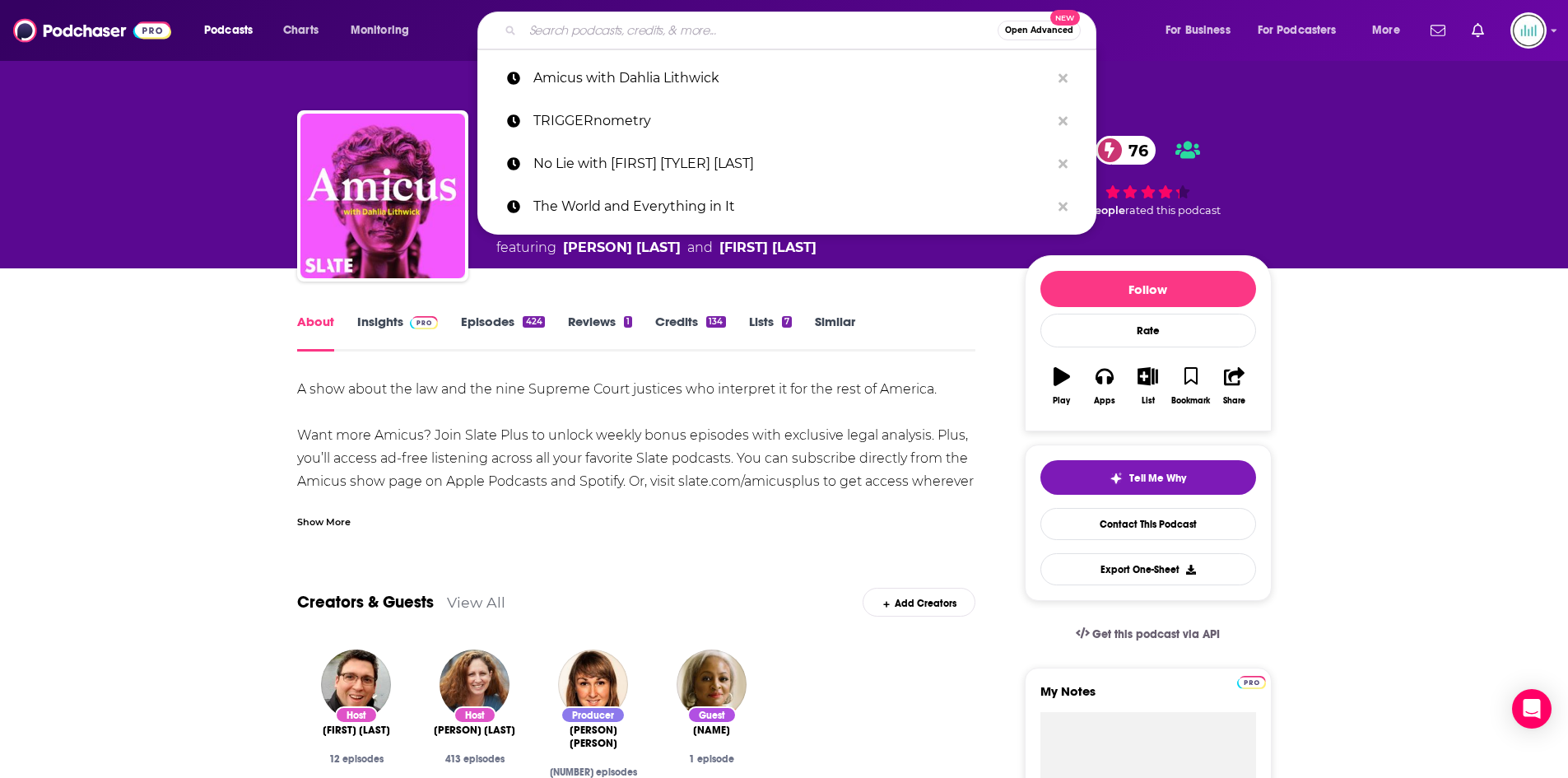 click at bounding box center (760, 30) 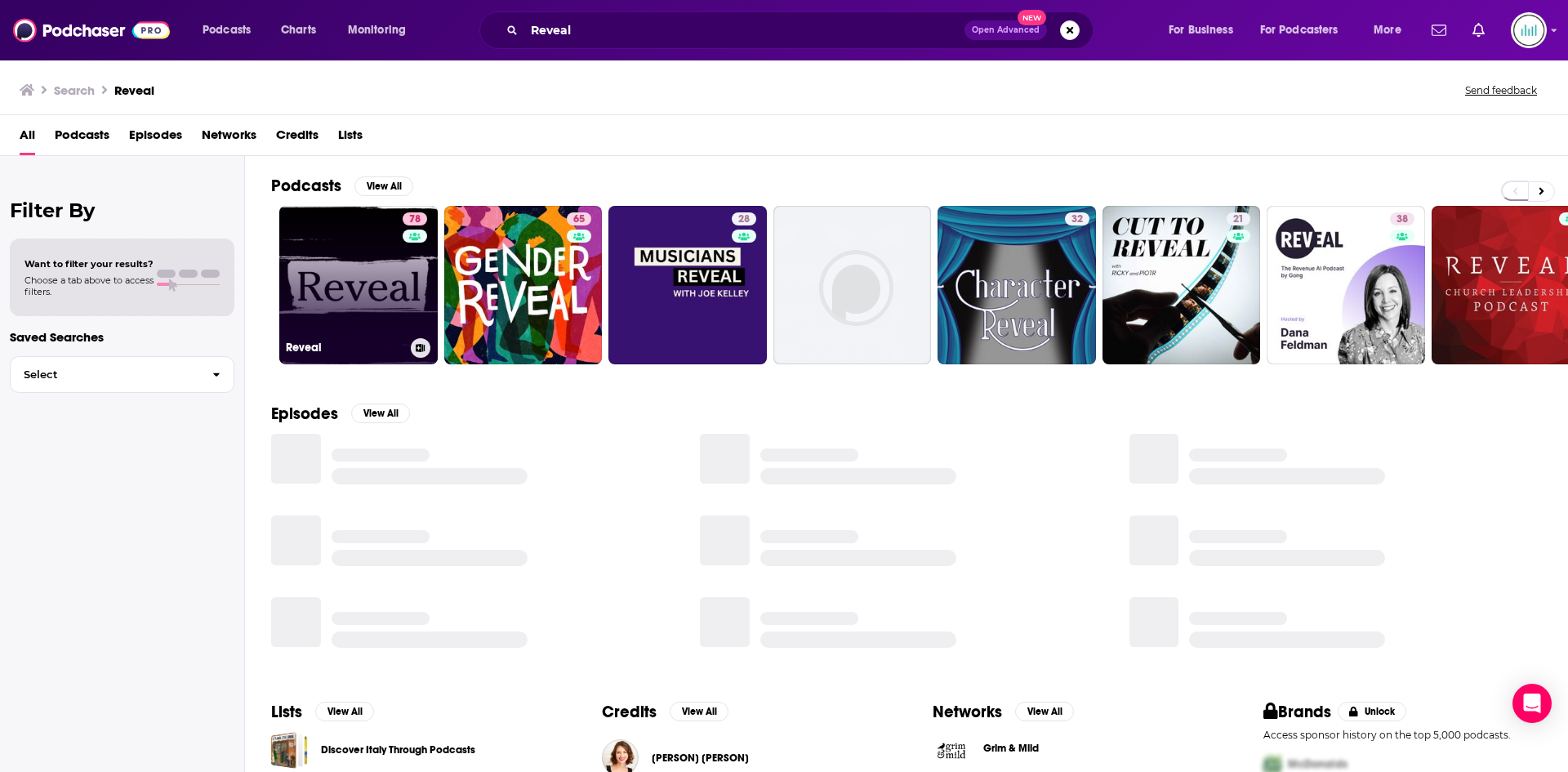 click on "78 Reveal" at bounding box center [359, 285] 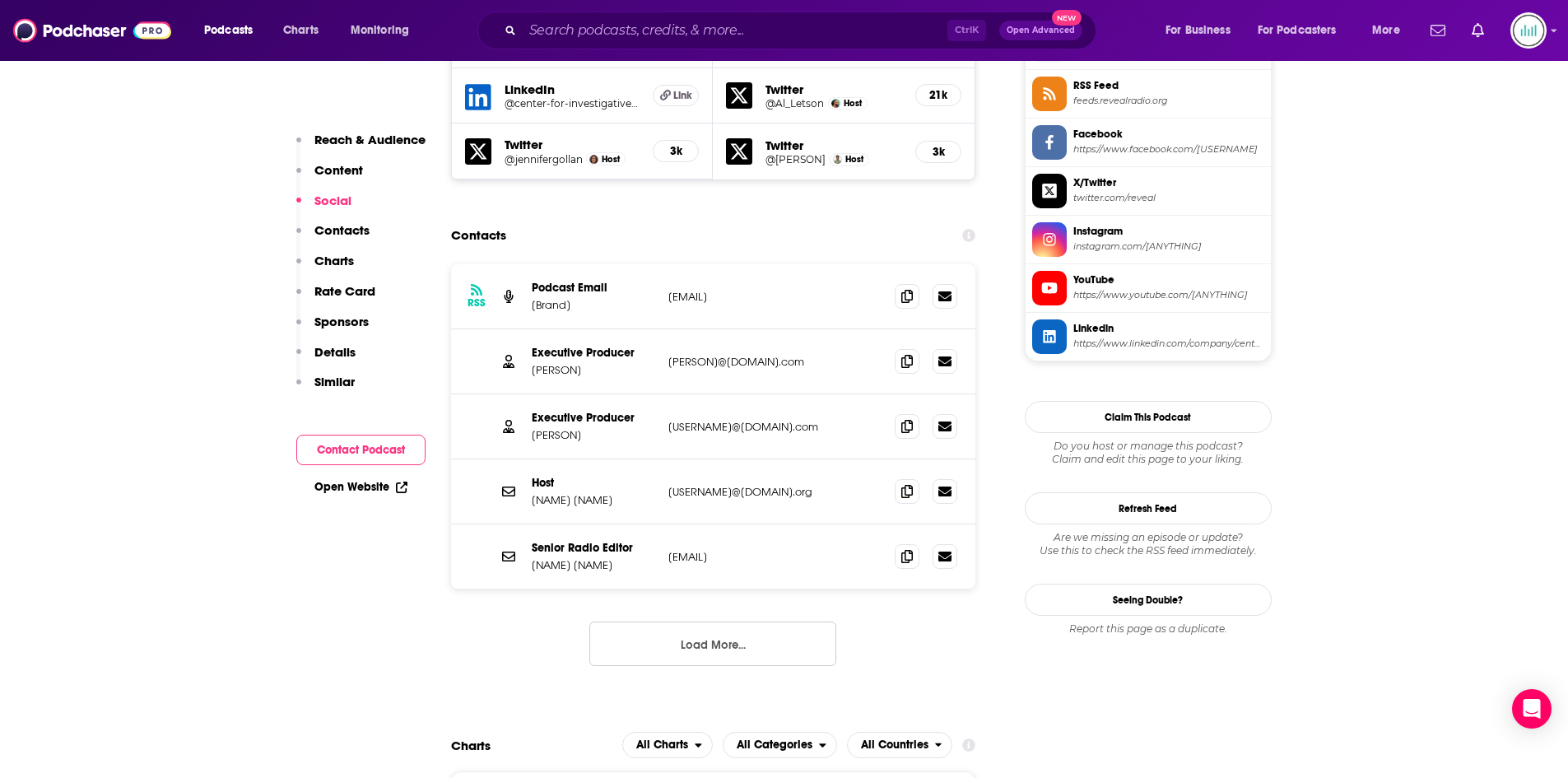 scroll, scrollTop: 1564, scrollLeft: 0, axis: vertical 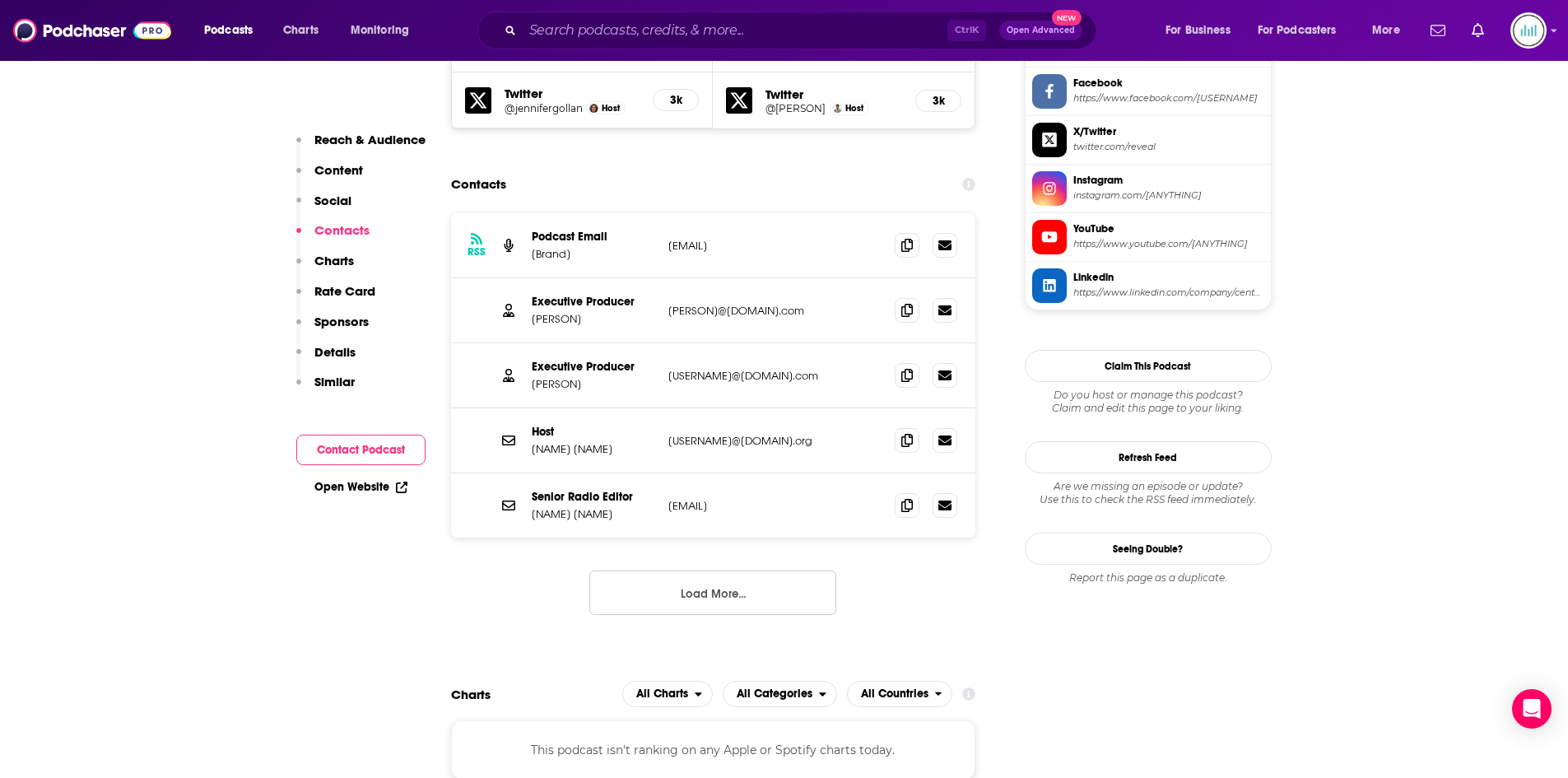drag, startPoint x: 781, startPoint y: 247, endPoint x: 668, endPoint y: 247, distance: 113 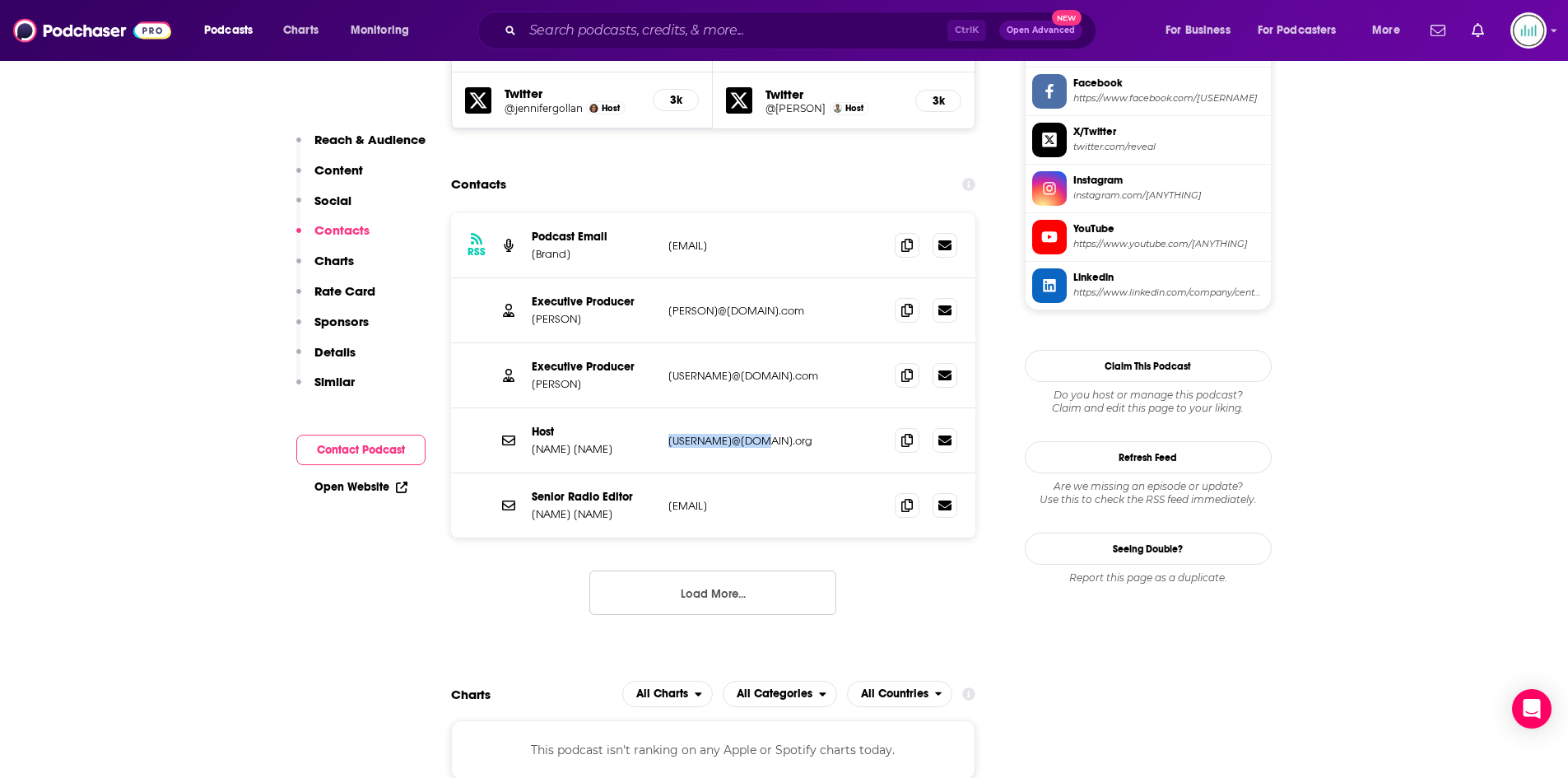 drag, startPoint x: 751, startPoint y: 444, endPoint x: 663, endPoint y: 451, distance: 88.27797 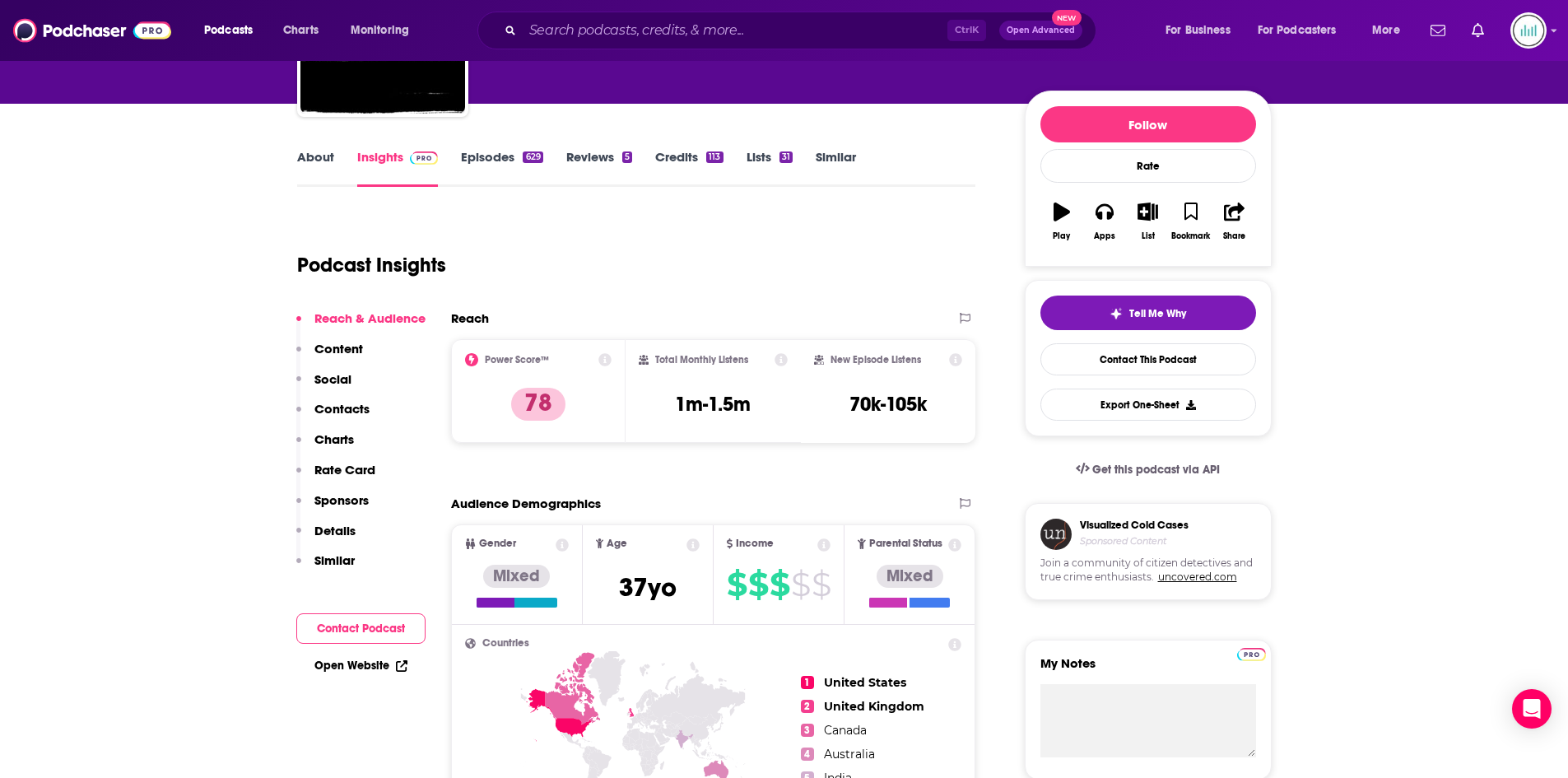 scroll, scrollTop: 0, scrollLeft: 0, axis: both 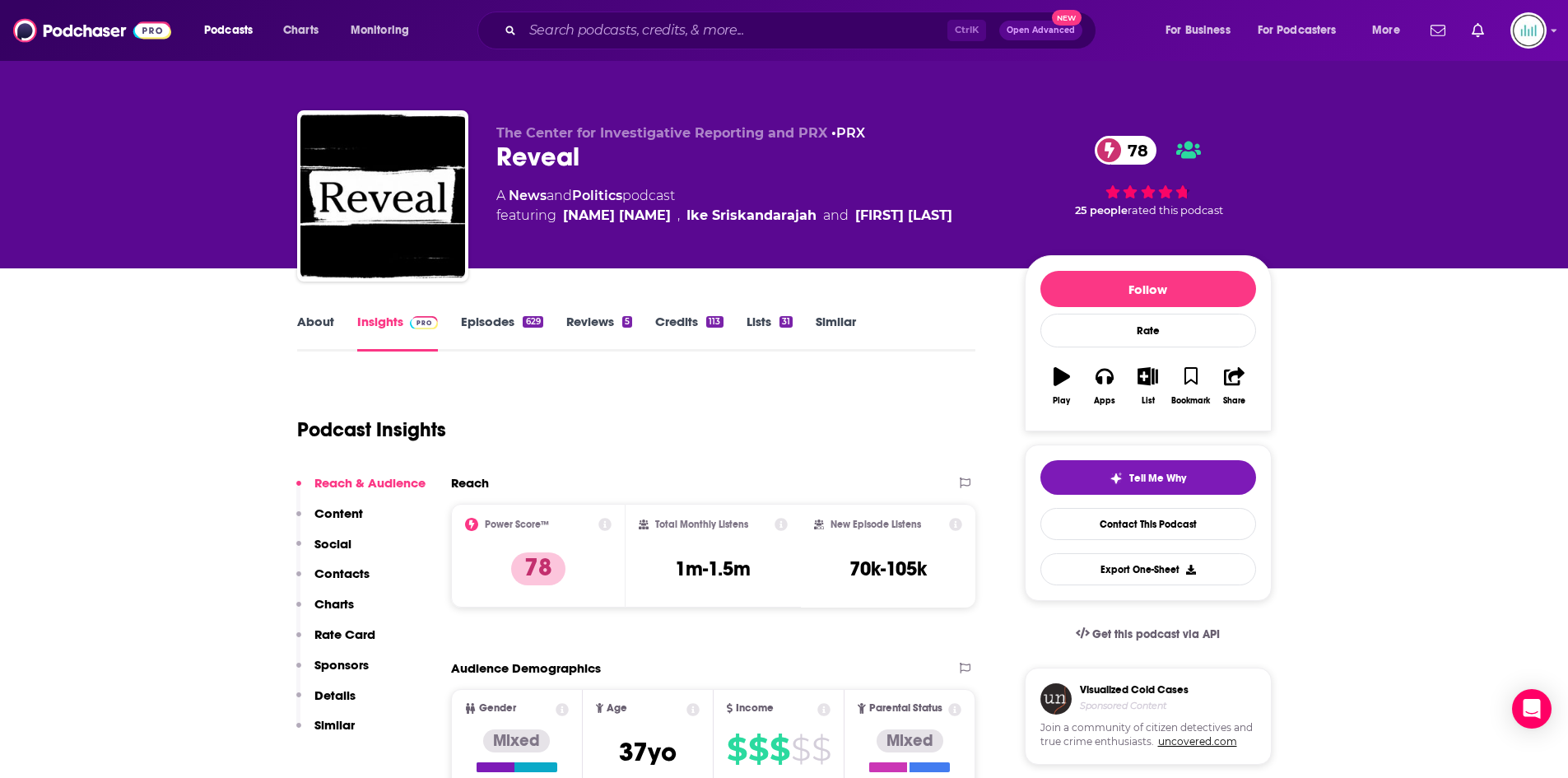 click on "About" at bounding box center [315, 333] 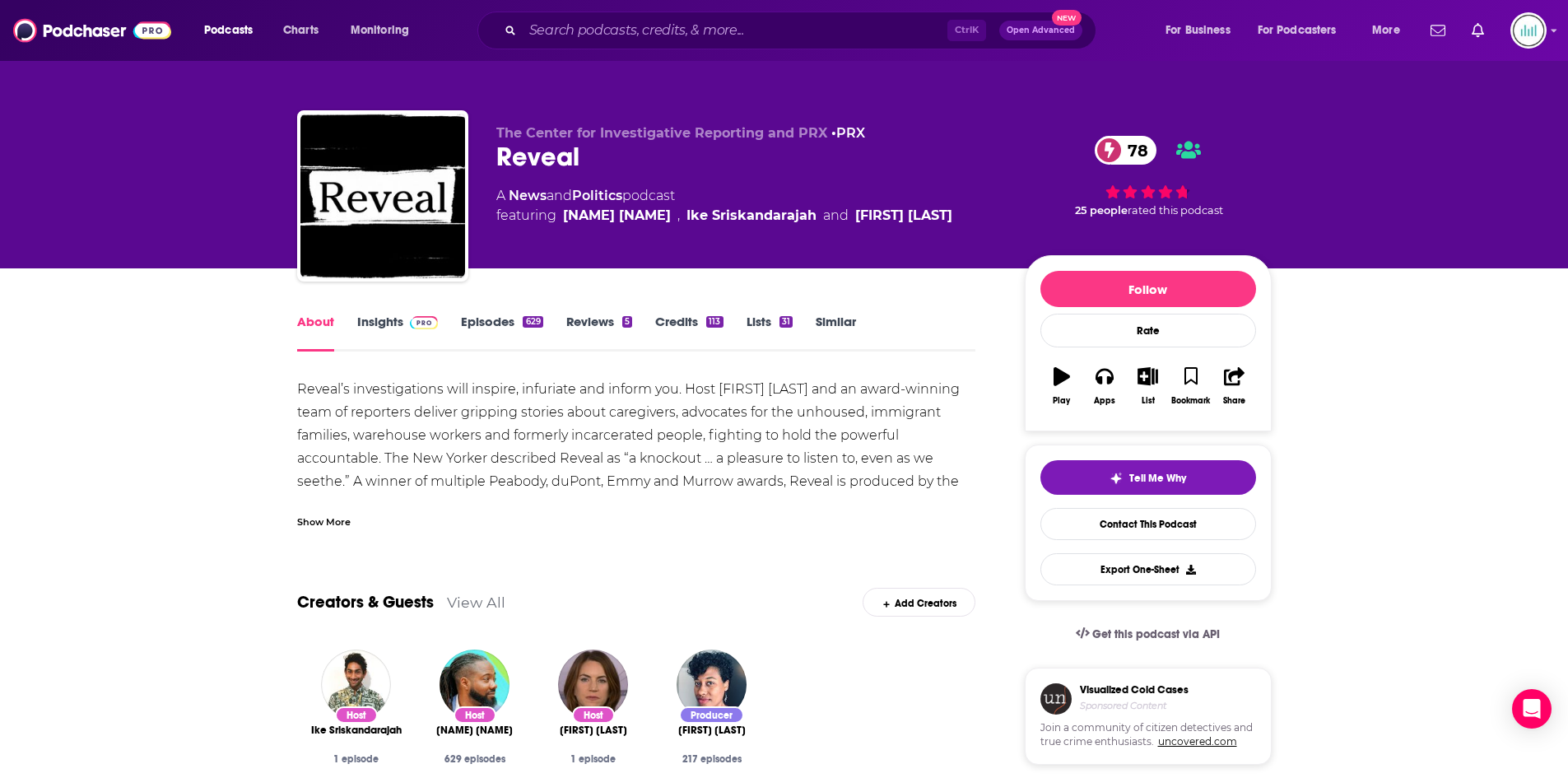 click on "Show More" at bounding box center (323, 520) 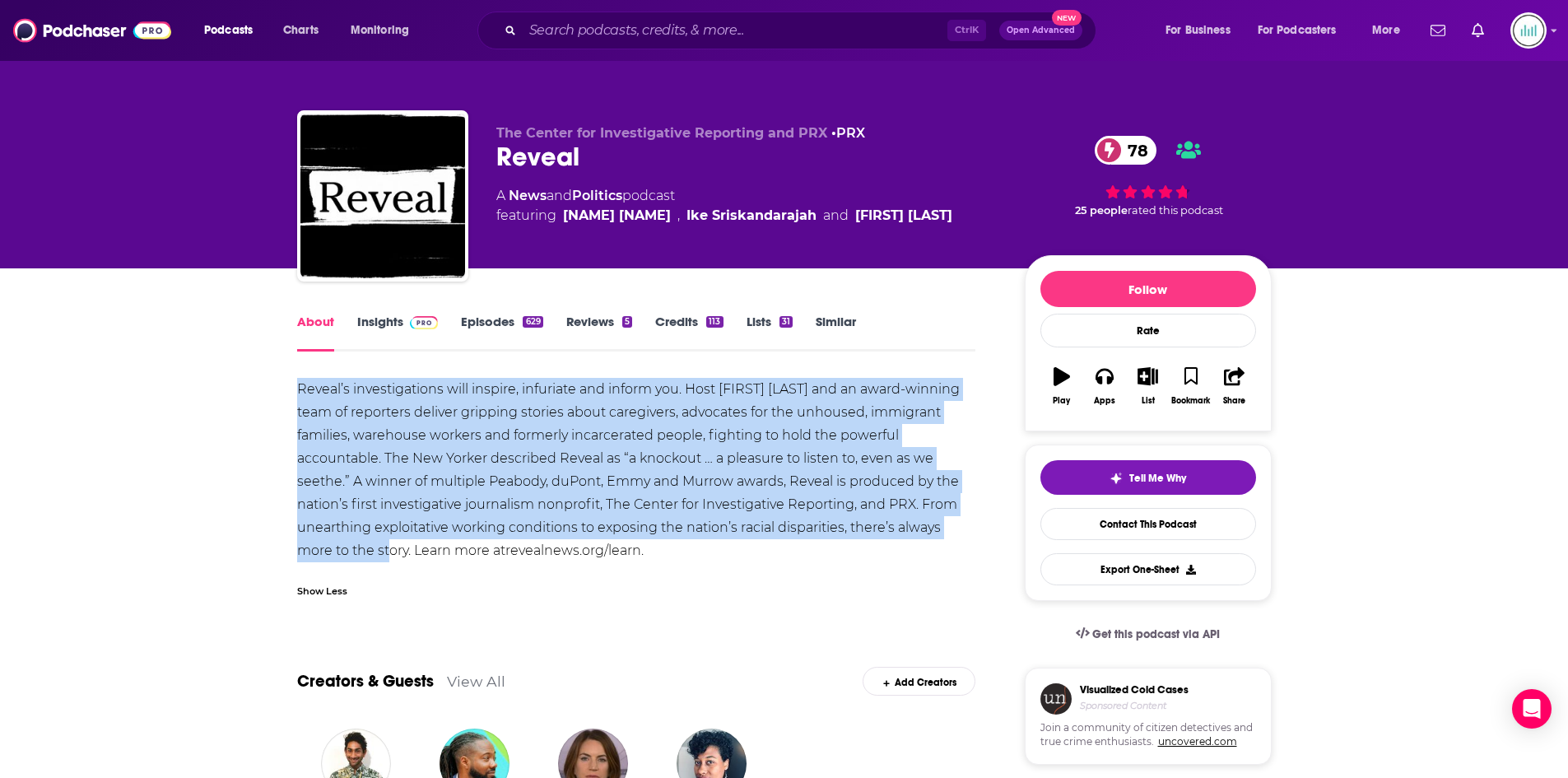 drag, startPoint x: 295, startPoint y: 385, endPoint x: 333, endPoint y: 561, distance: 180.05555 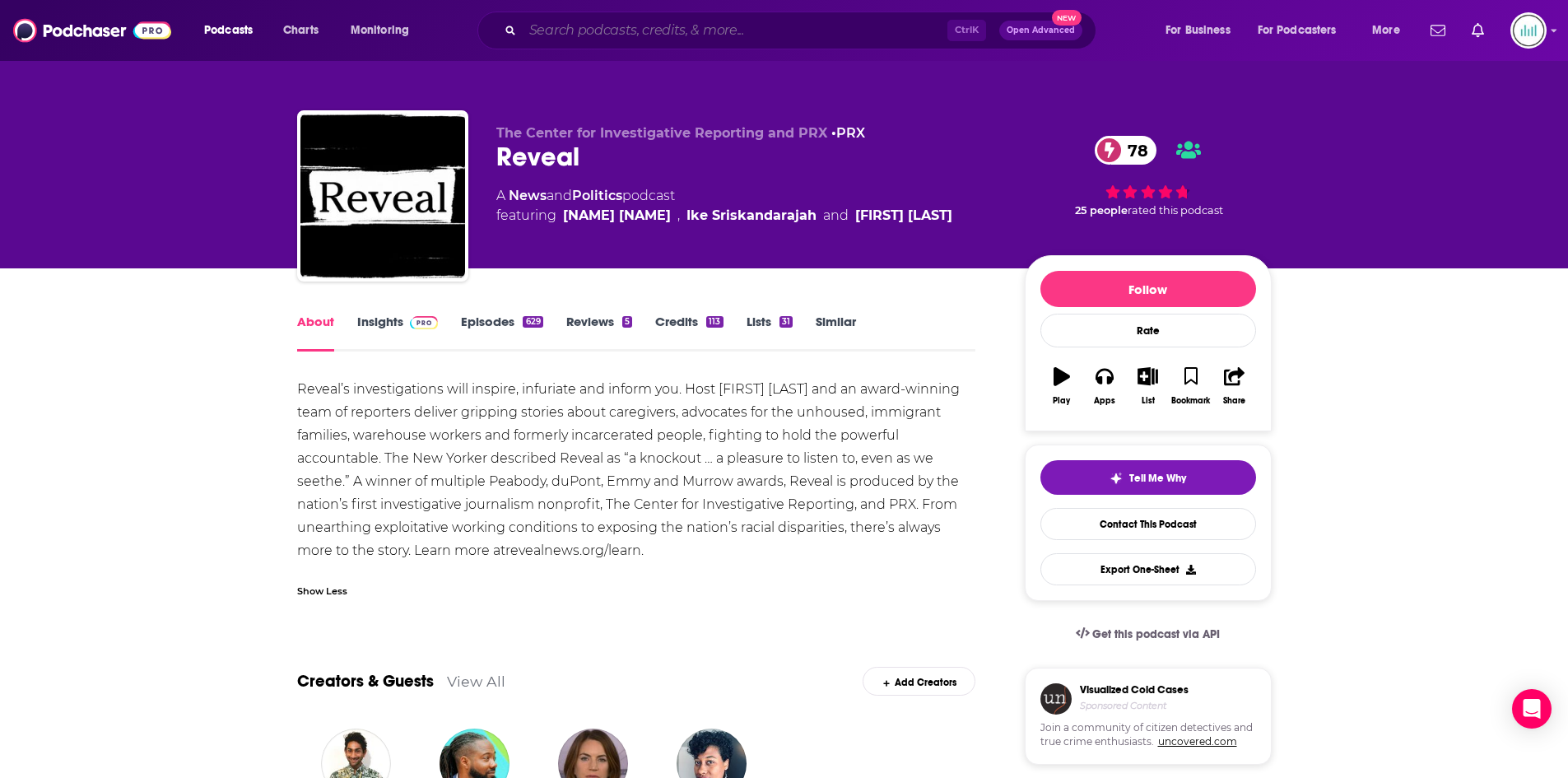 click at bounding box center [735, 30] 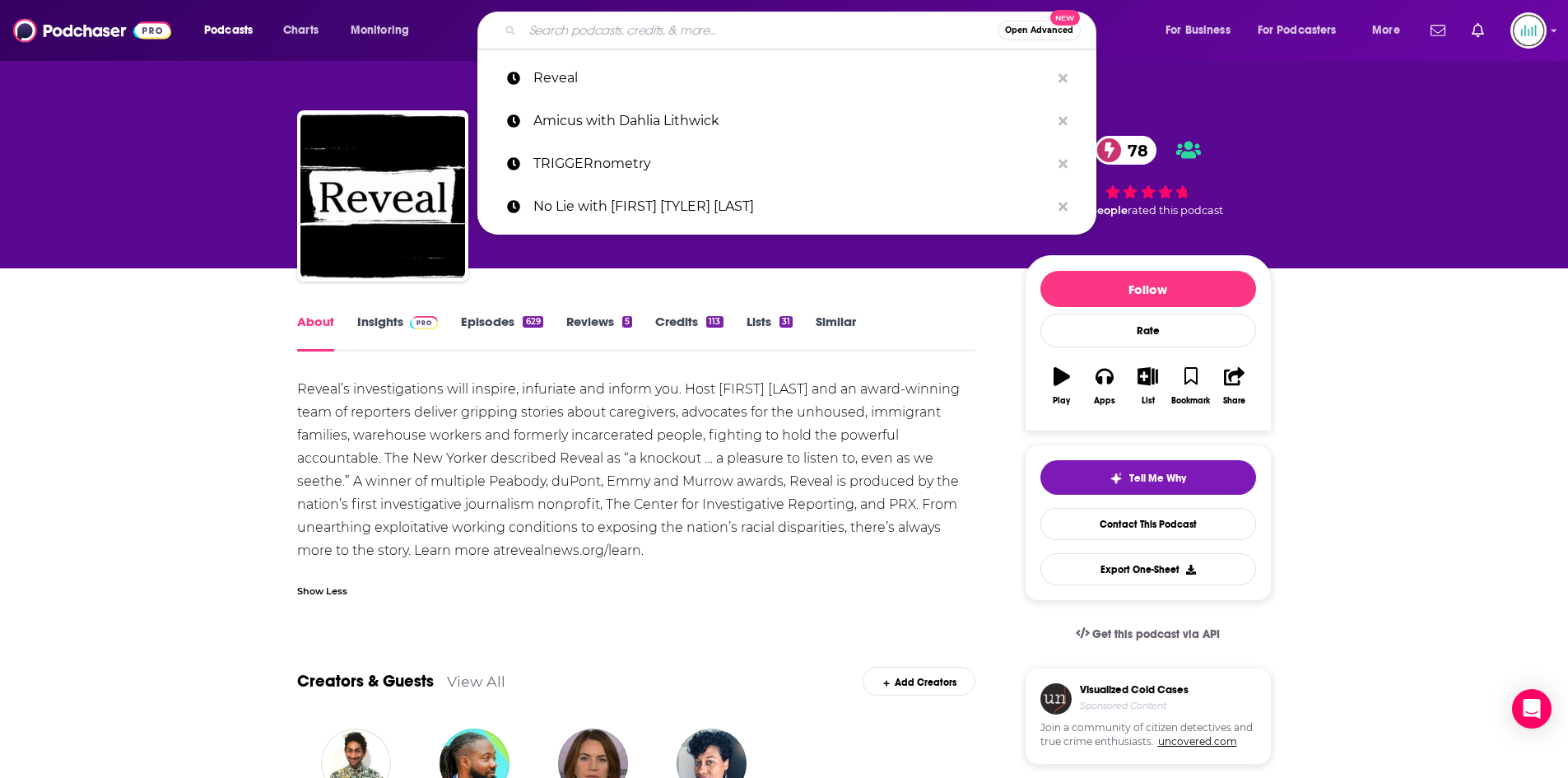 paste on "Call Me Back - with Dan Senor" 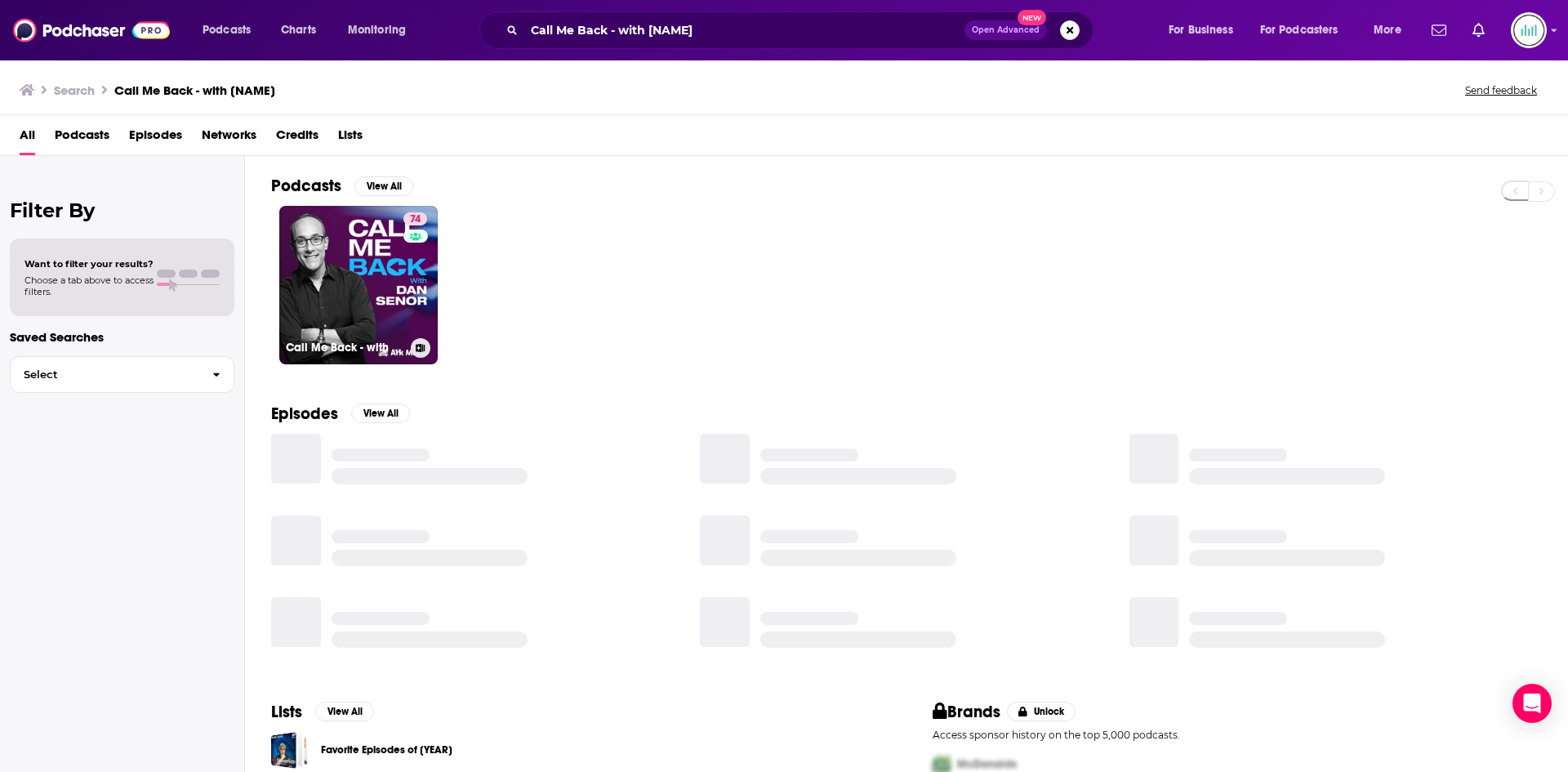 click on "74 Call Me Back - with Dan Senor" at bounding box center (359, 285) 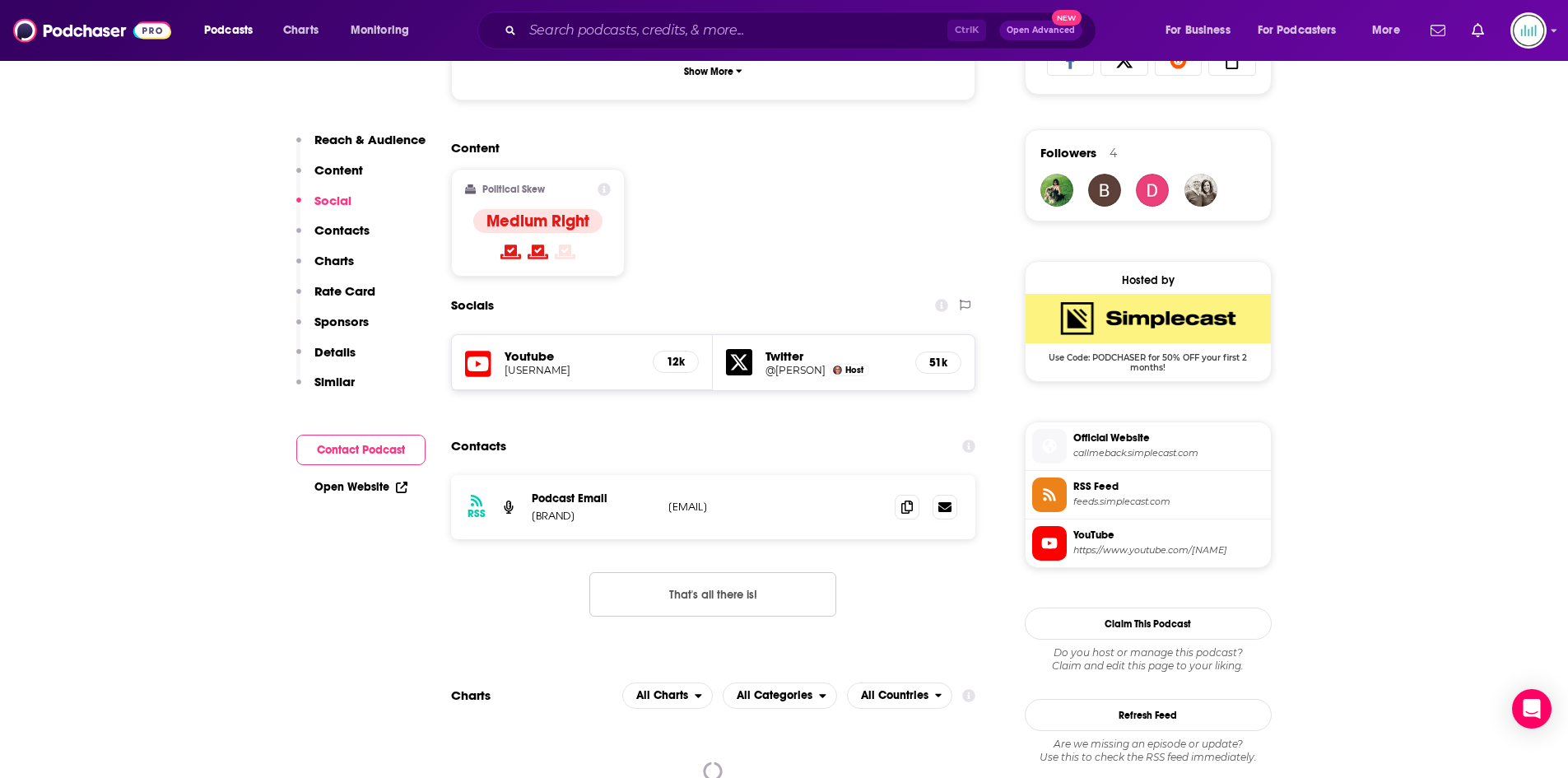 scroll, scrollTop: 1153, scrollLeft: 0, axis: vertical 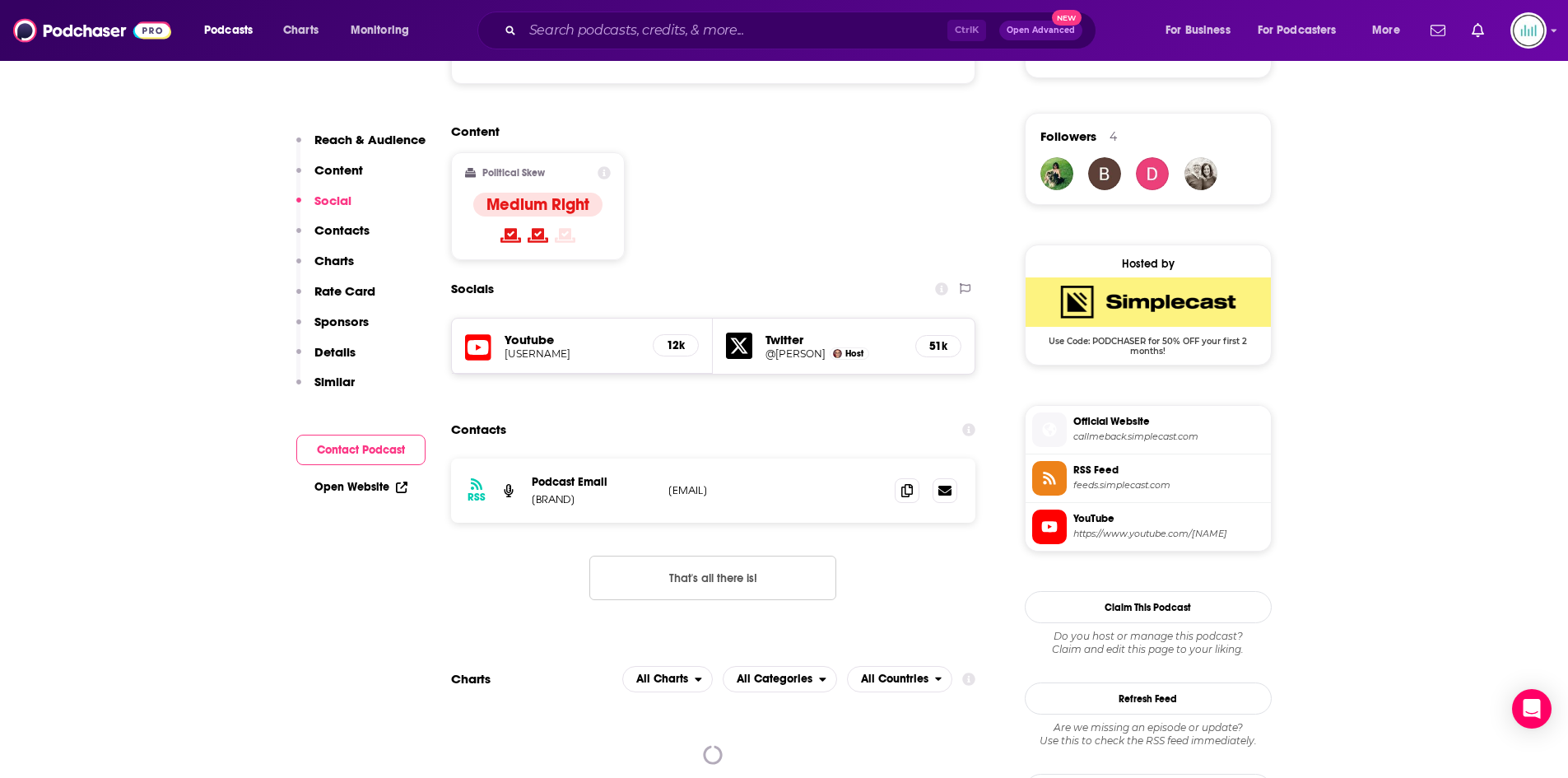 drag, startPoint x: 785, startPoint y: 492, endPoint x: 642, endPoint y: 492, distance: 143 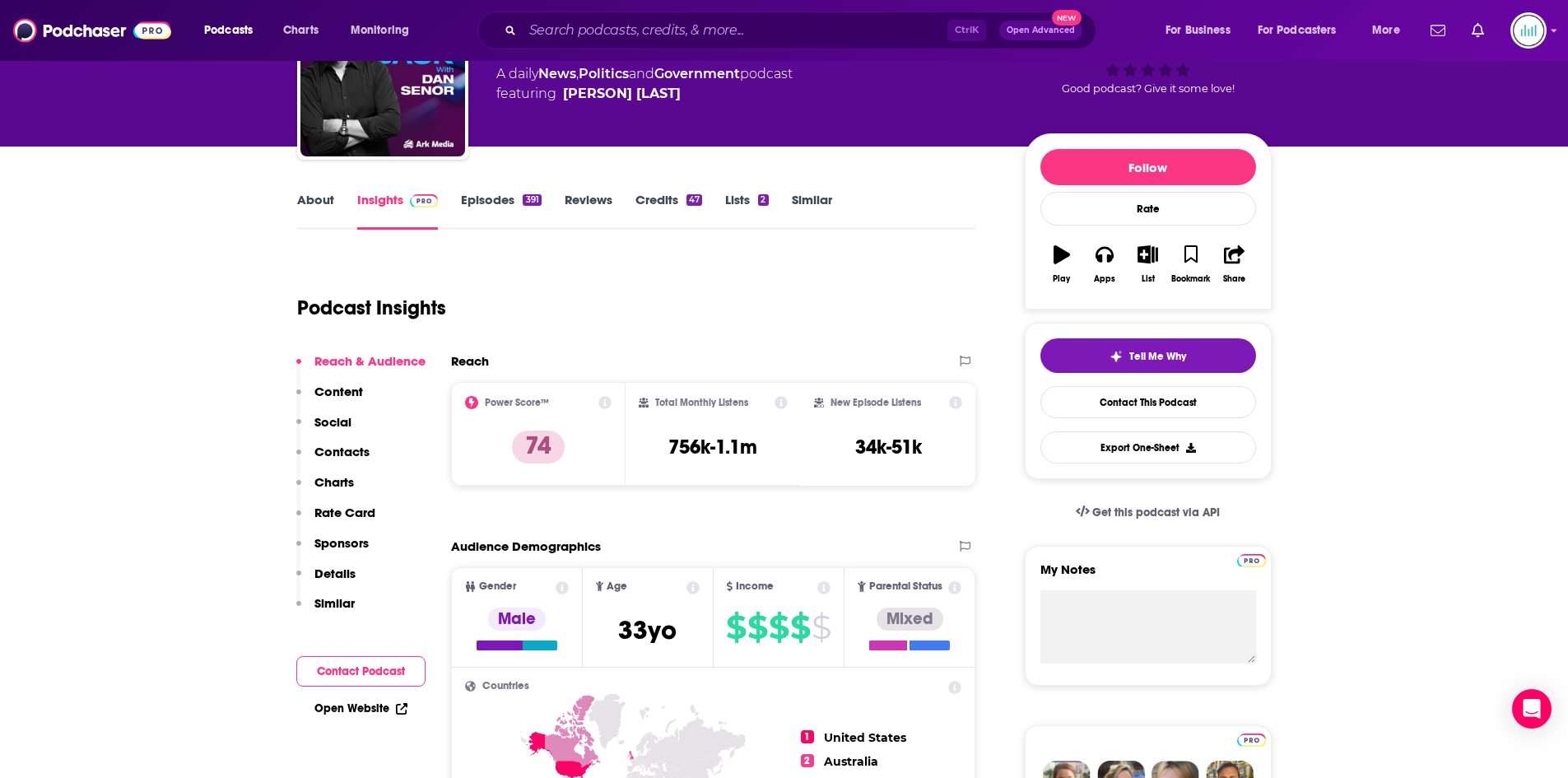 scroll, scrollTop: 82, scrollLeft: 0, axis: vertical 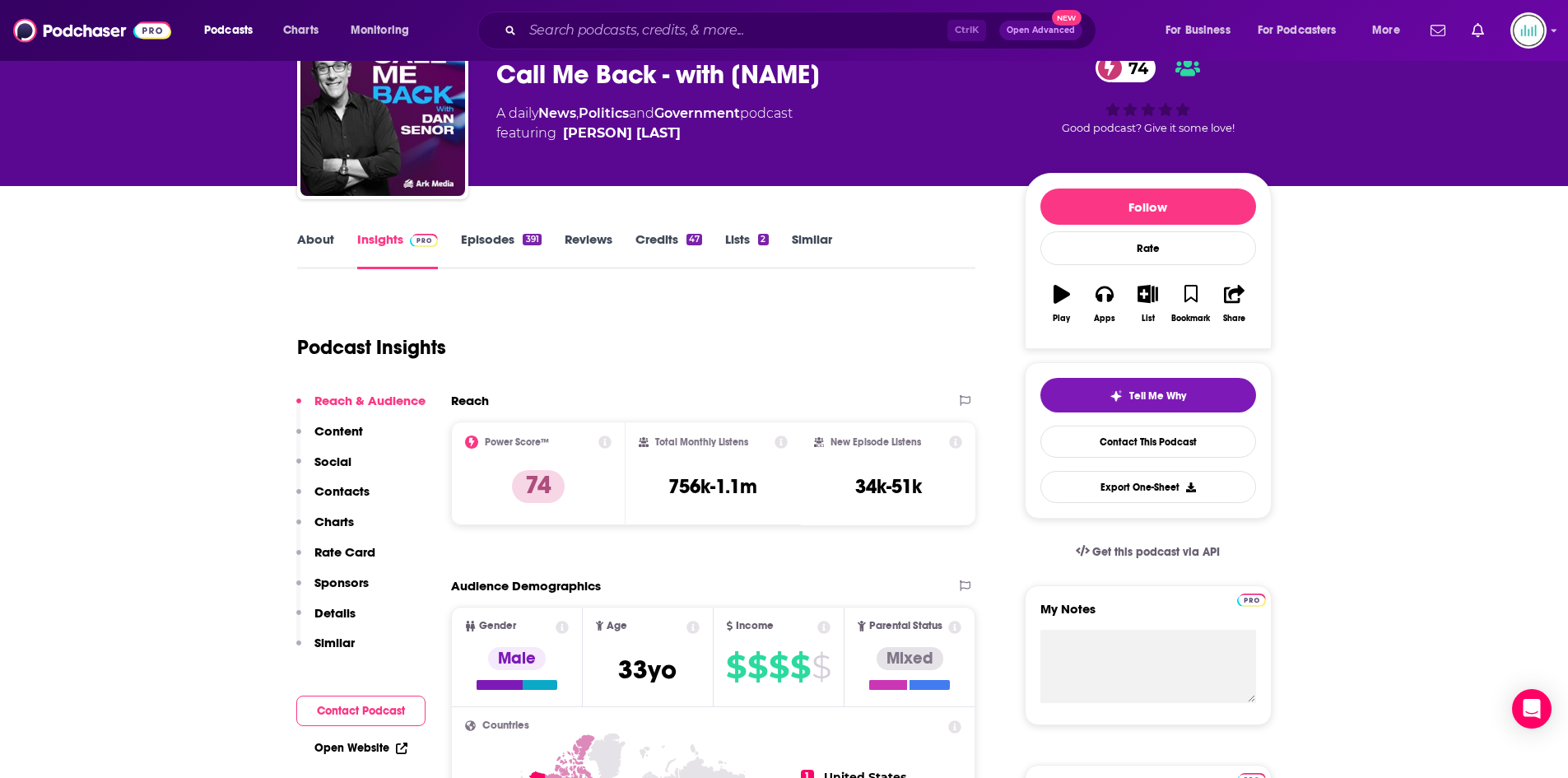 click on "About" at bounding box center [315, 250] 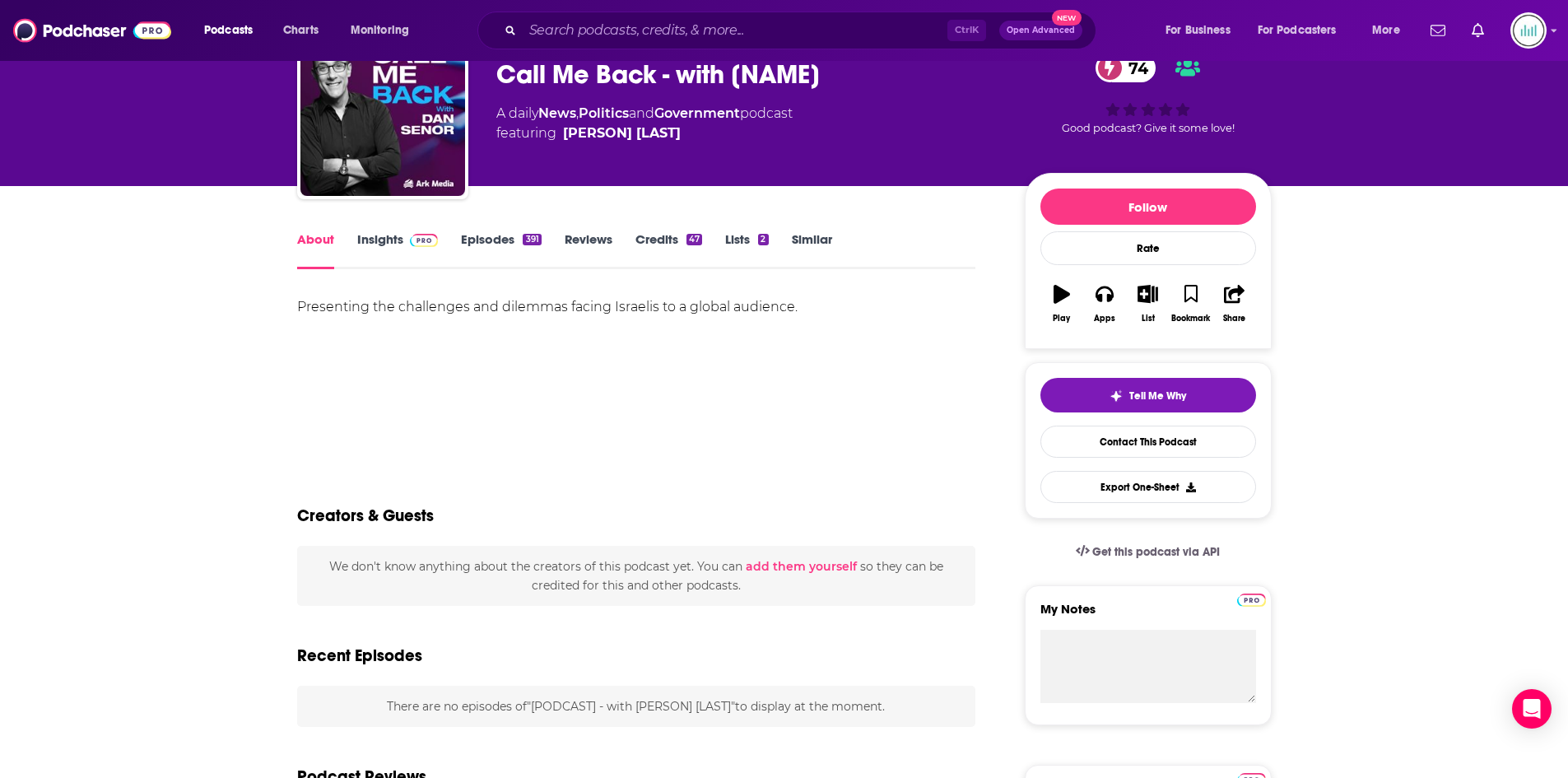 scroll, scrollTop: 0, scrollLeft: 0, axis: both 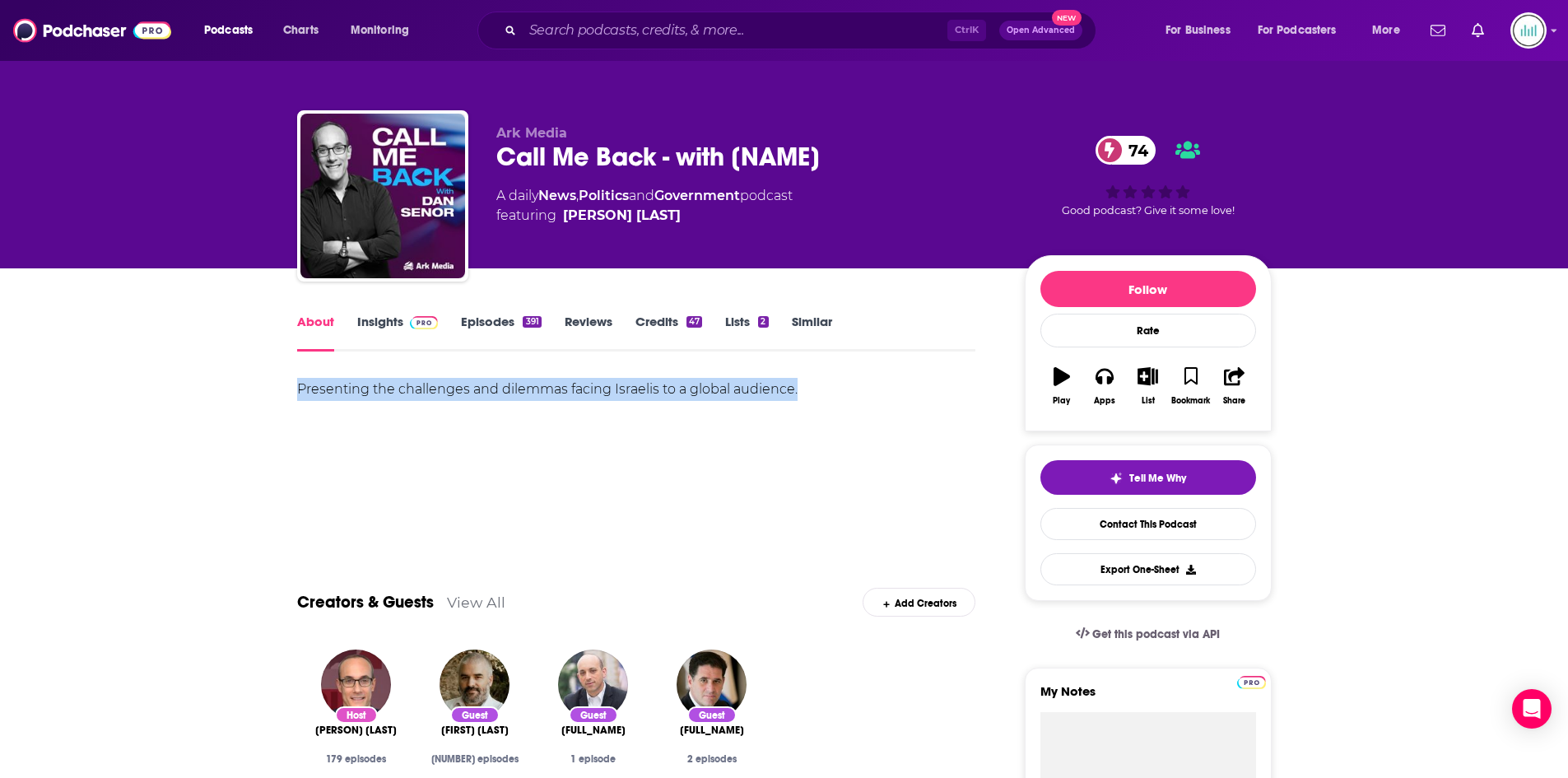 drag, startPoint x: 803, startPoint y: 385, endPoint x: 216, endPoint y: 369, distance: 587.21802 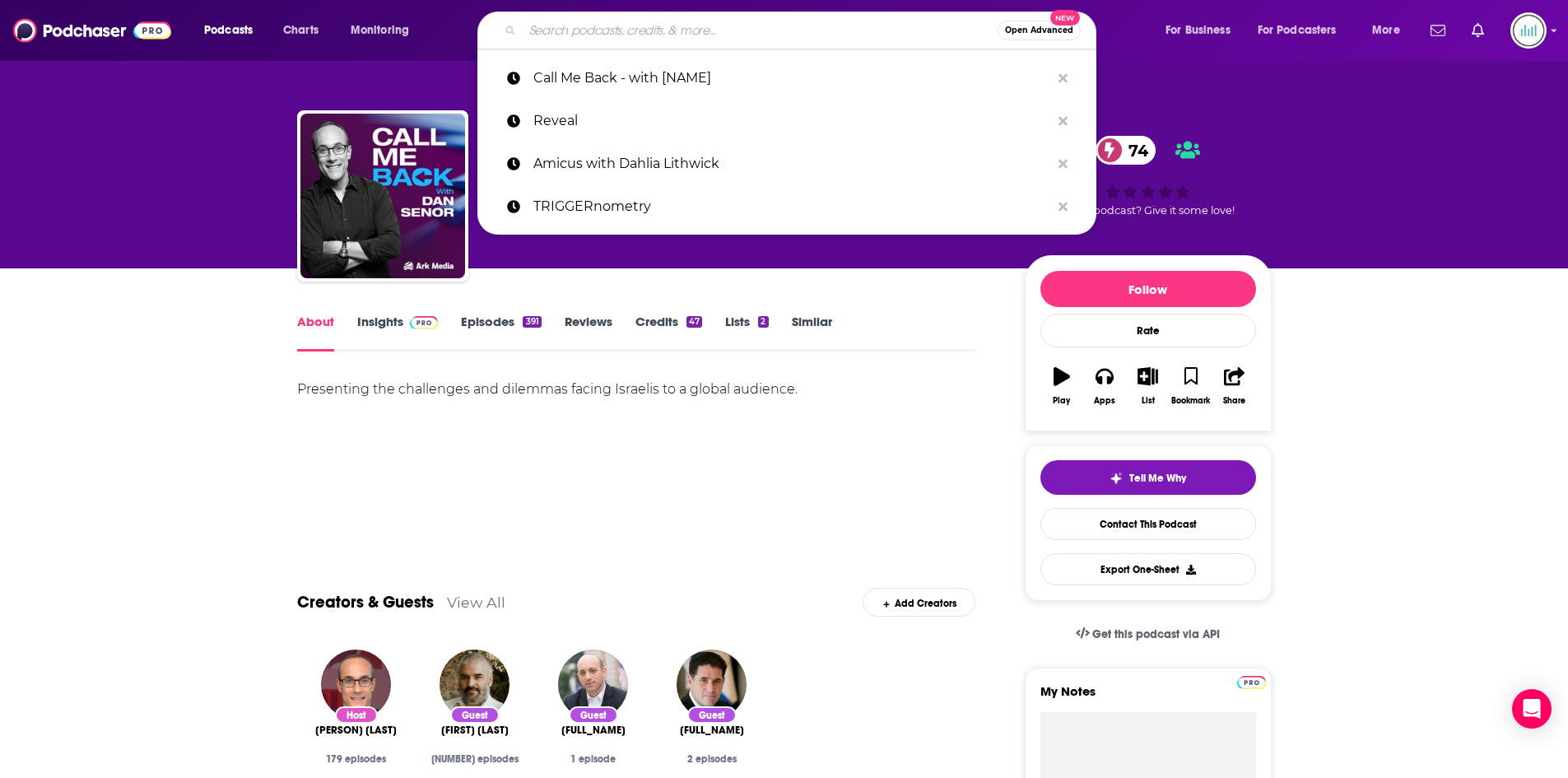 click at bounding box center [760, 30] 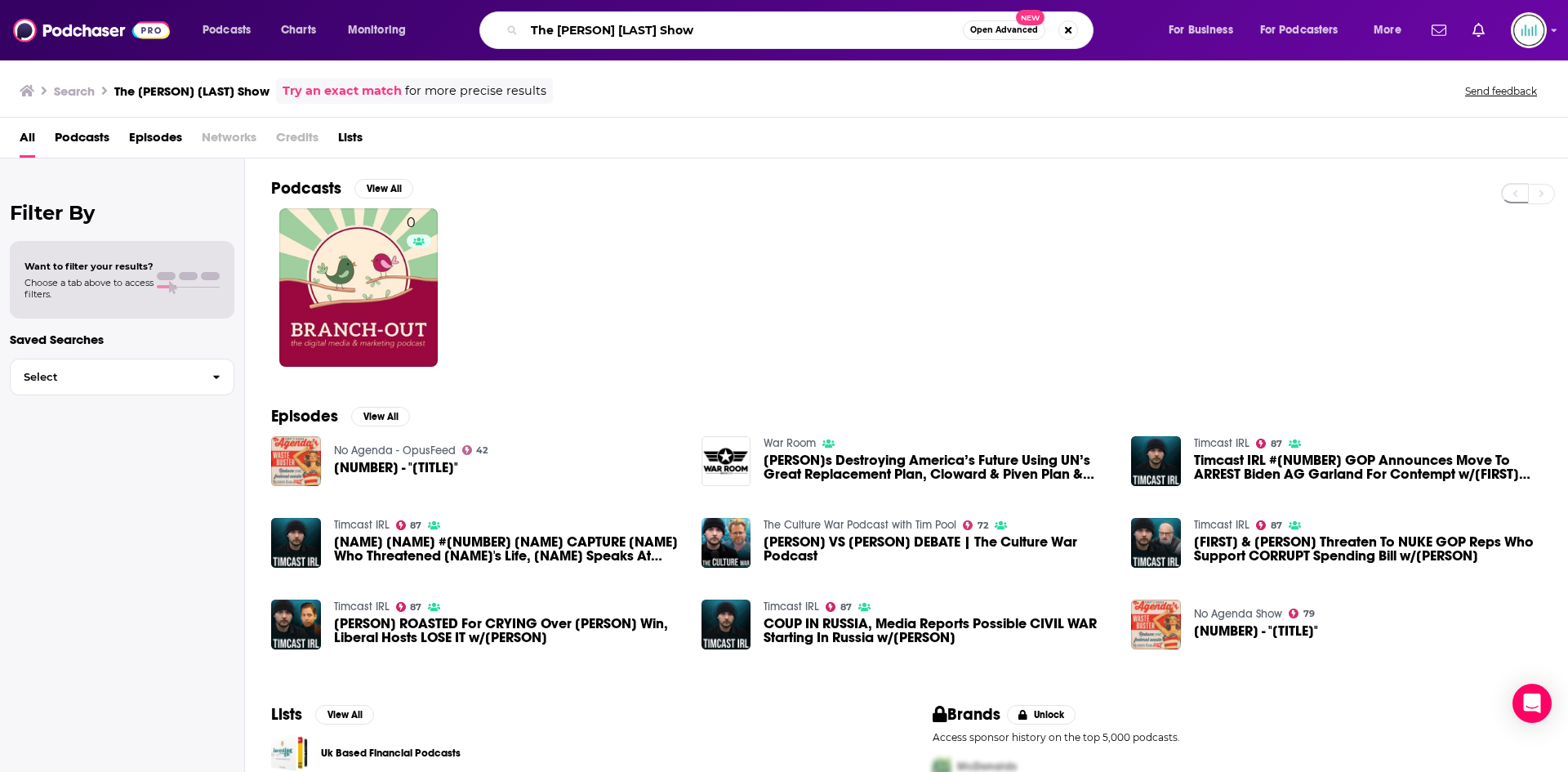 drag, startPoint x: 689, startPoint y: 20, endPoint x: 519, endPoint y: 33, distance: 170.49633 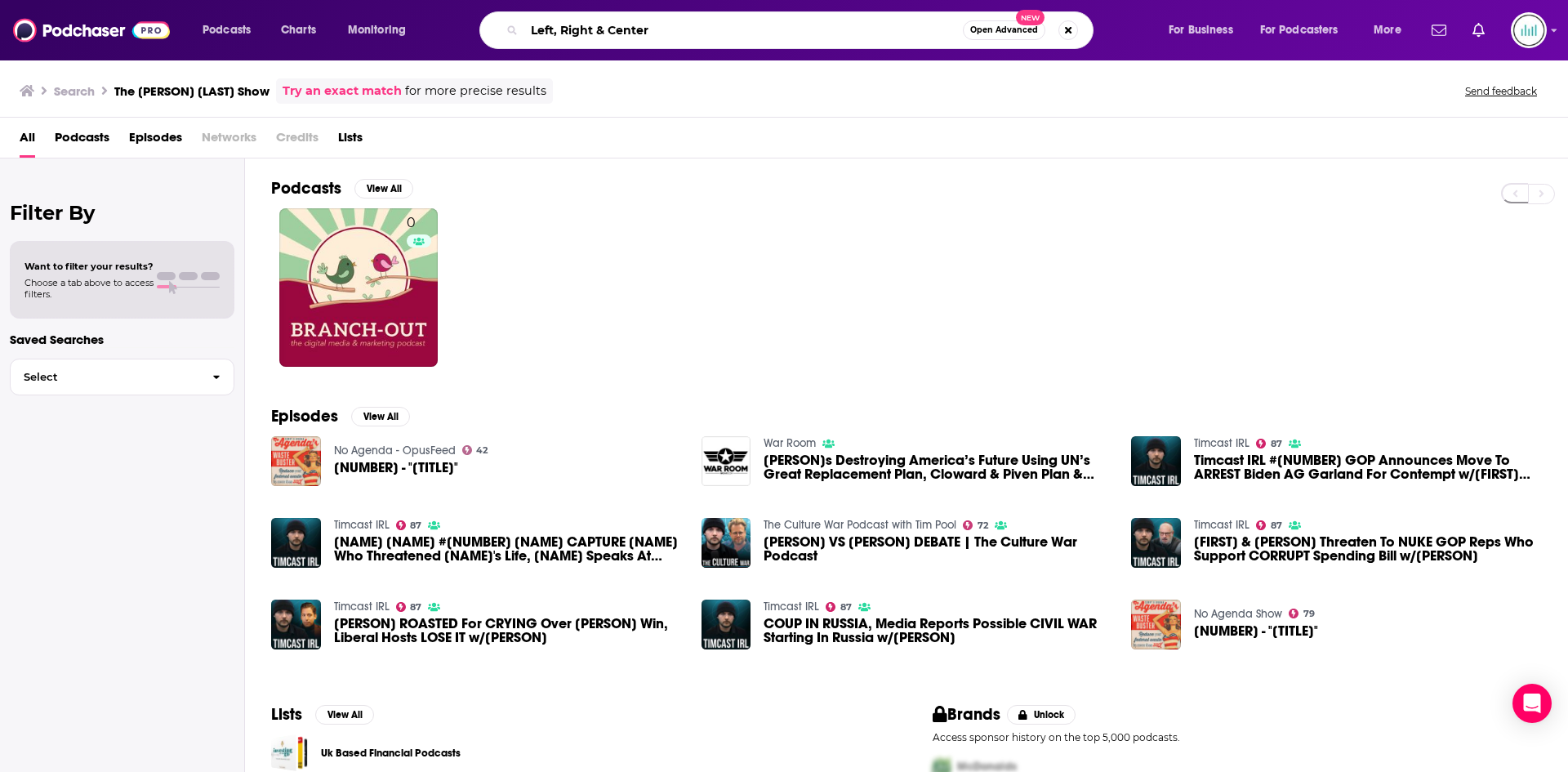 type on "Left, Right & Center" 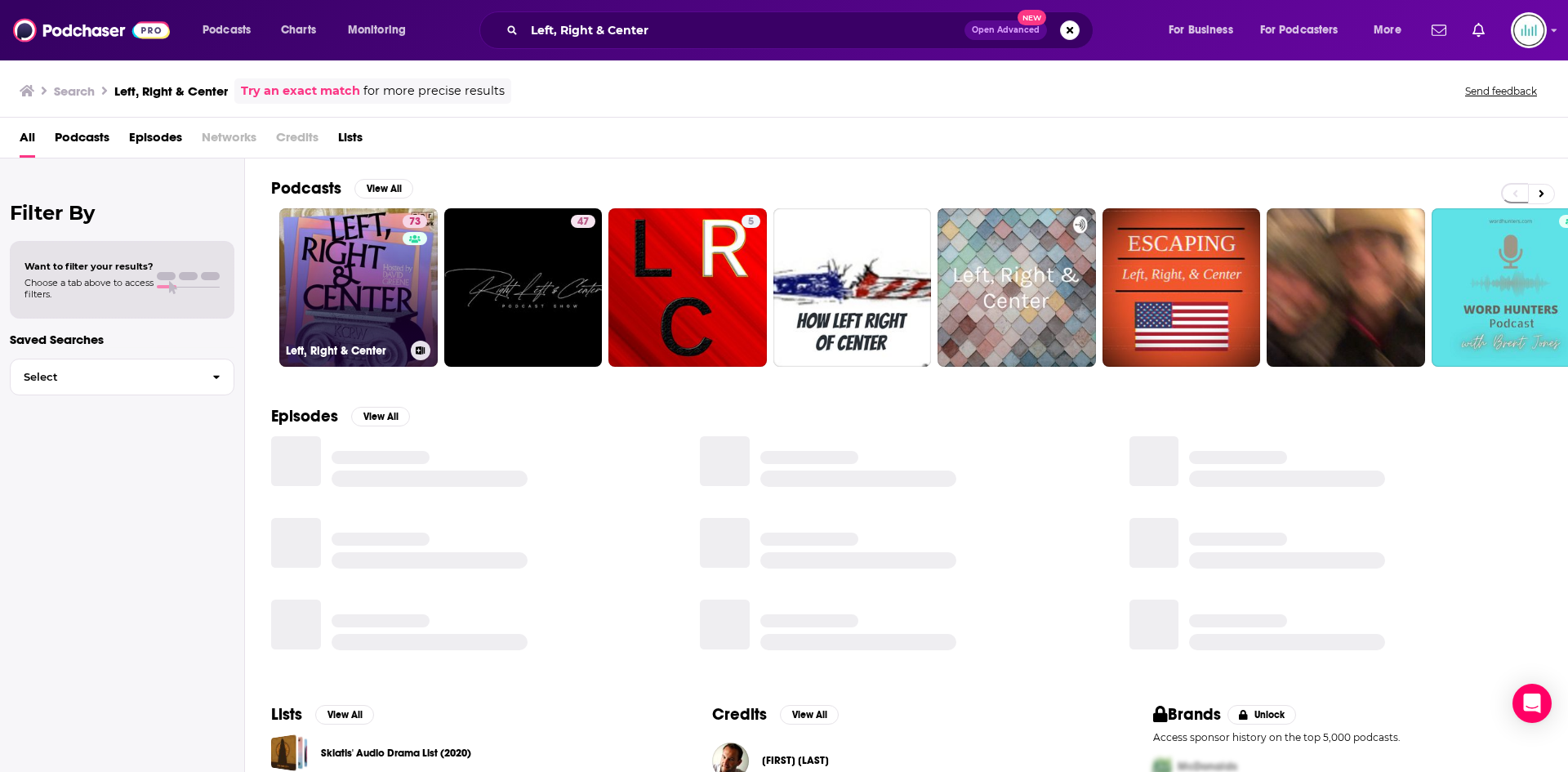 click on "73 Left, Right & Center" at bounding box center [359, 288] 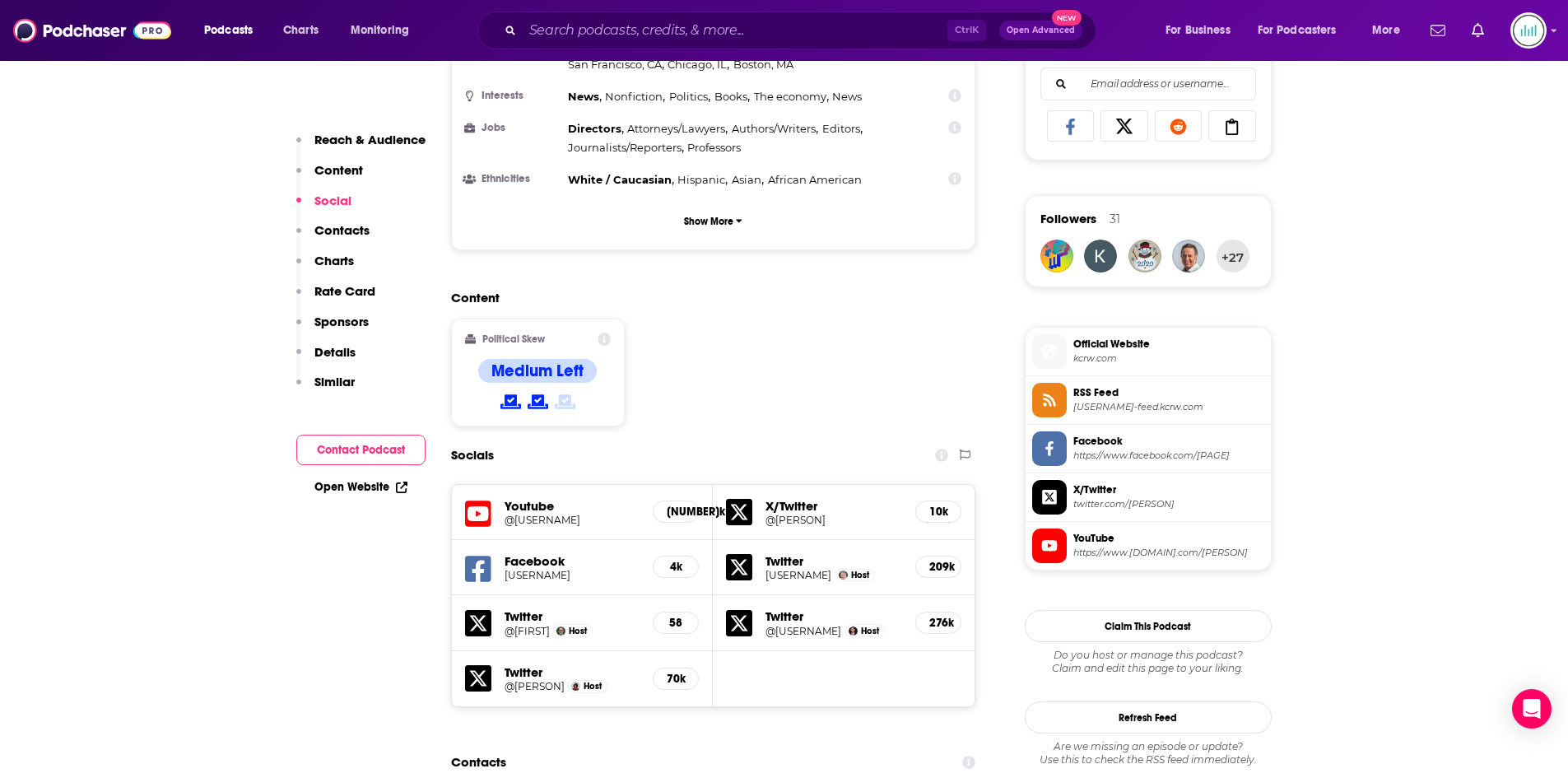 scroll, scrollTop: 1729, scrollLeft: 0, axis: vertical 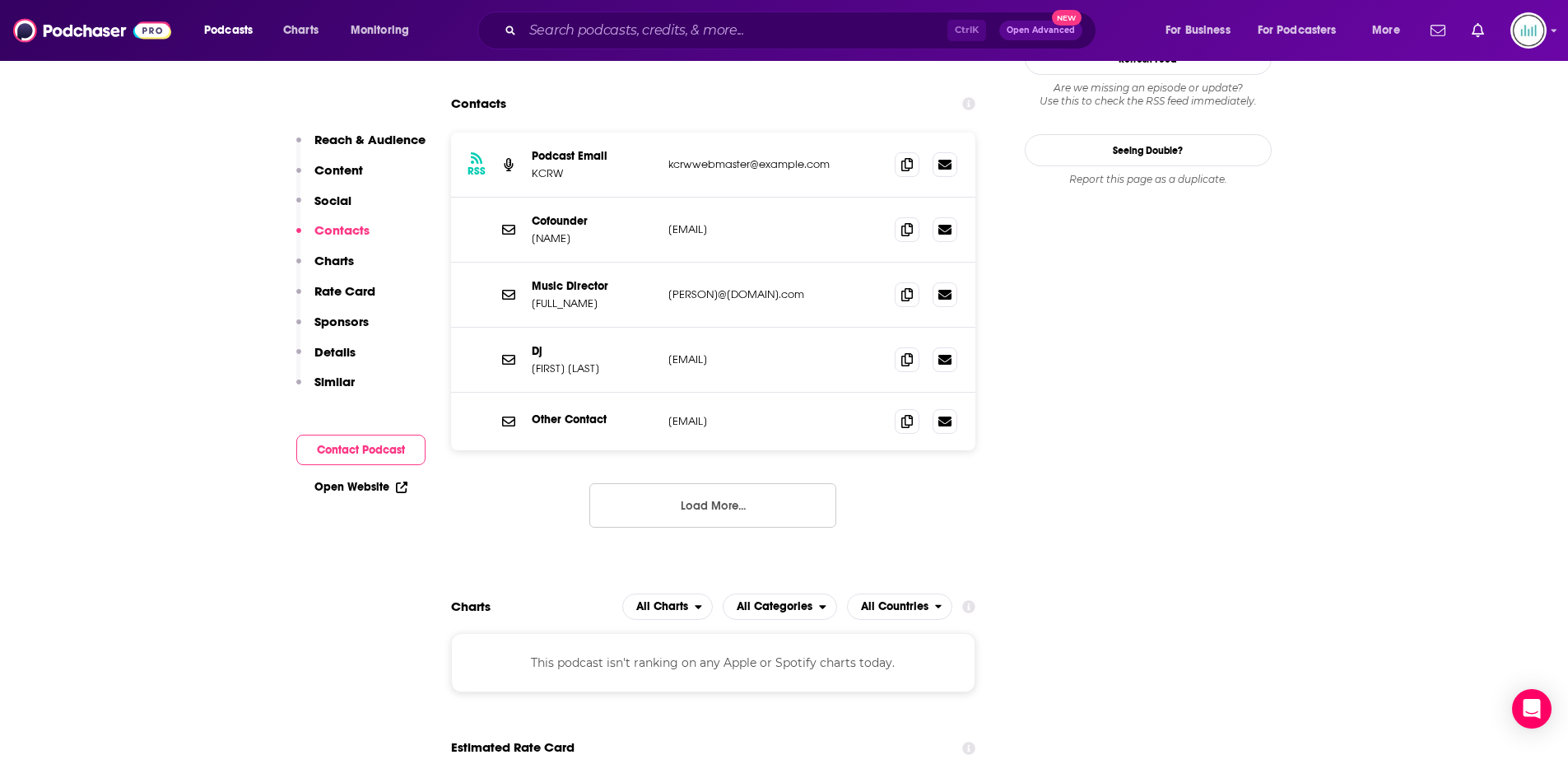 drag, startPoint x: 806, startPoint y: 227, endPoint x: 636, endPoint y: 233, distance: 170.1058 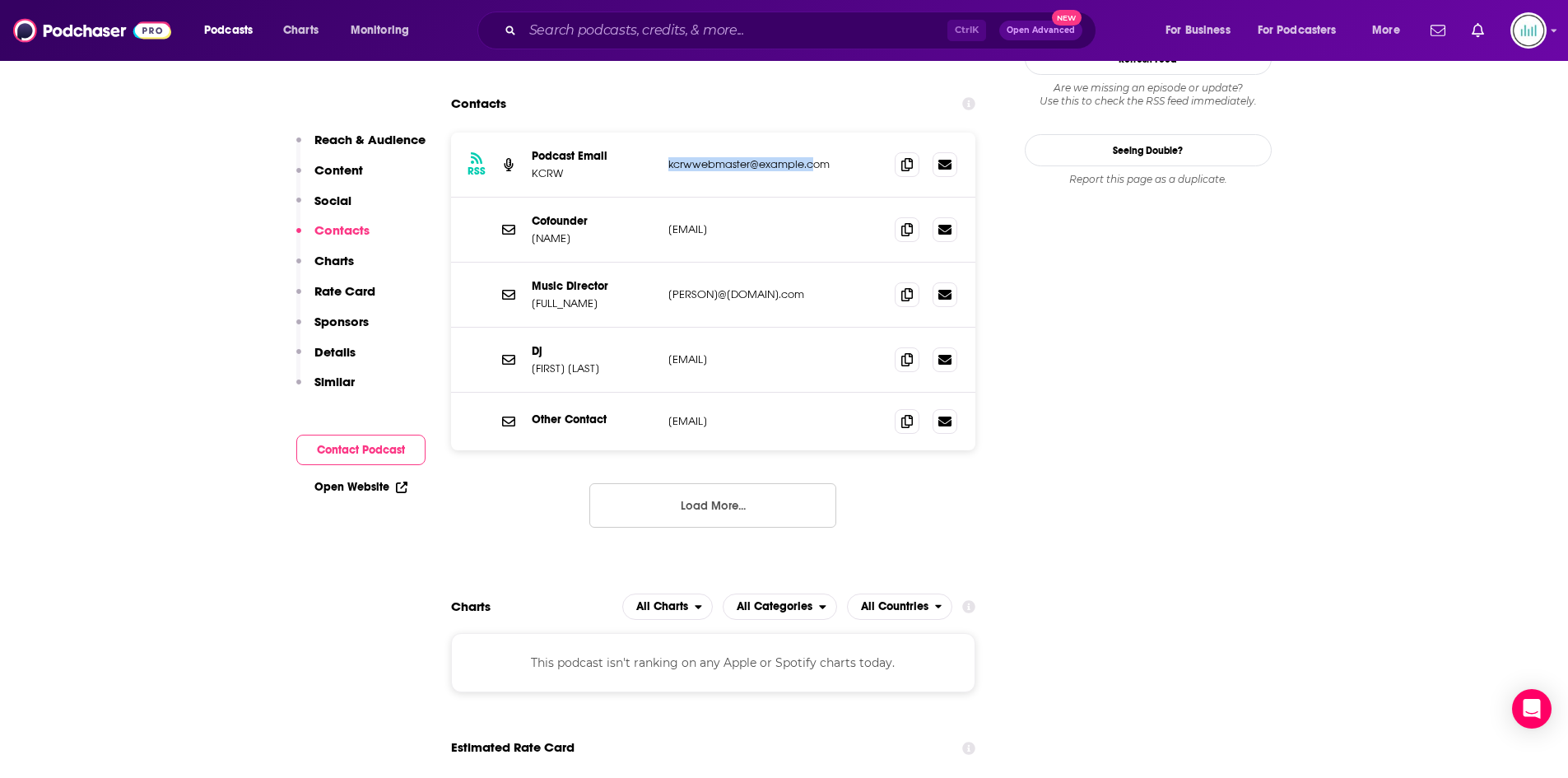 drag, startPoint x: 819, startPoint y: 165, endPoint x: 668, endPoint y: 164, distance: 151.00331 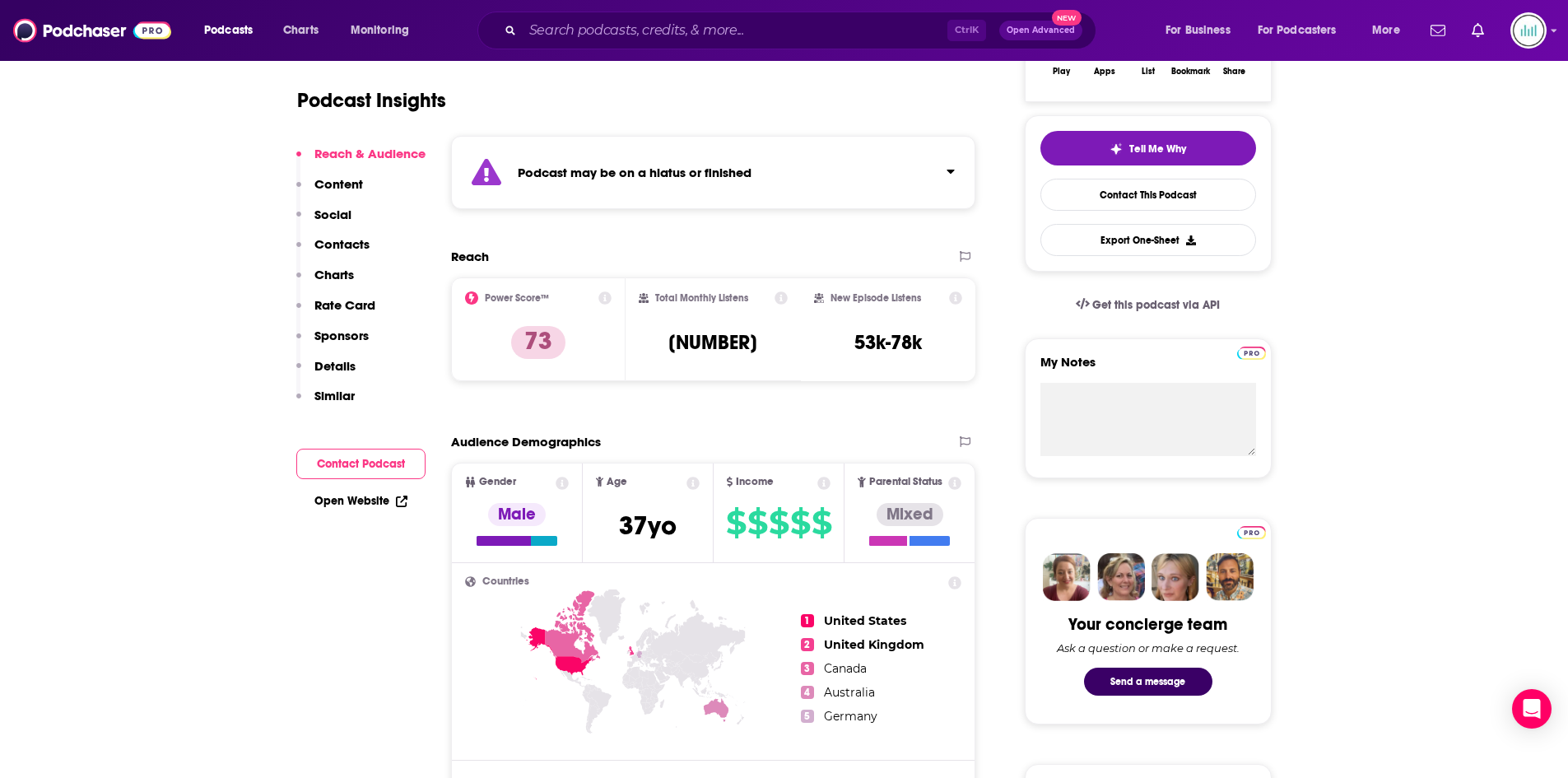 scroll, scrollTop: 0, scrollLeft: 0, axis: both 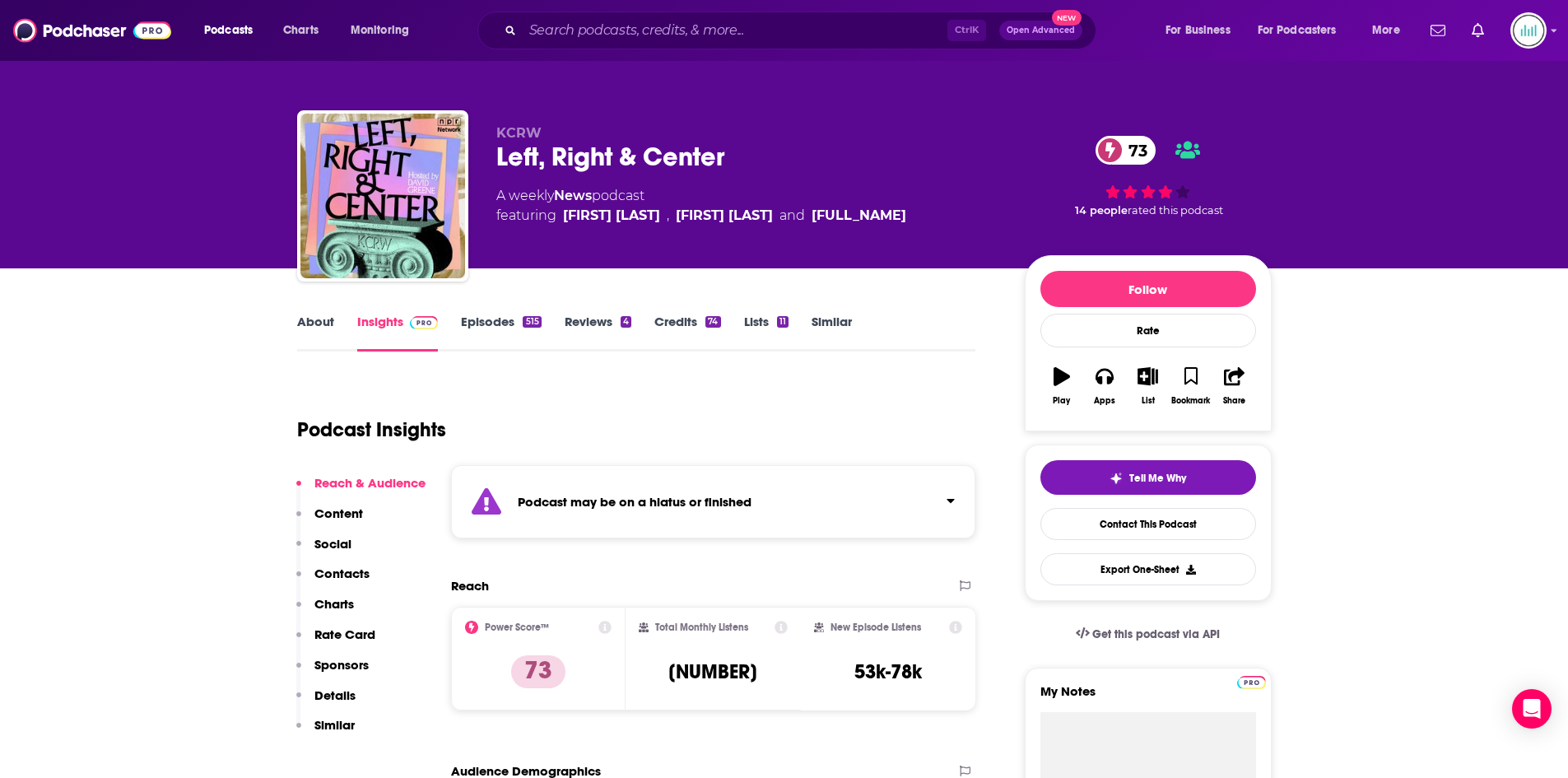 click on "About" at bounding box center (315, 333) 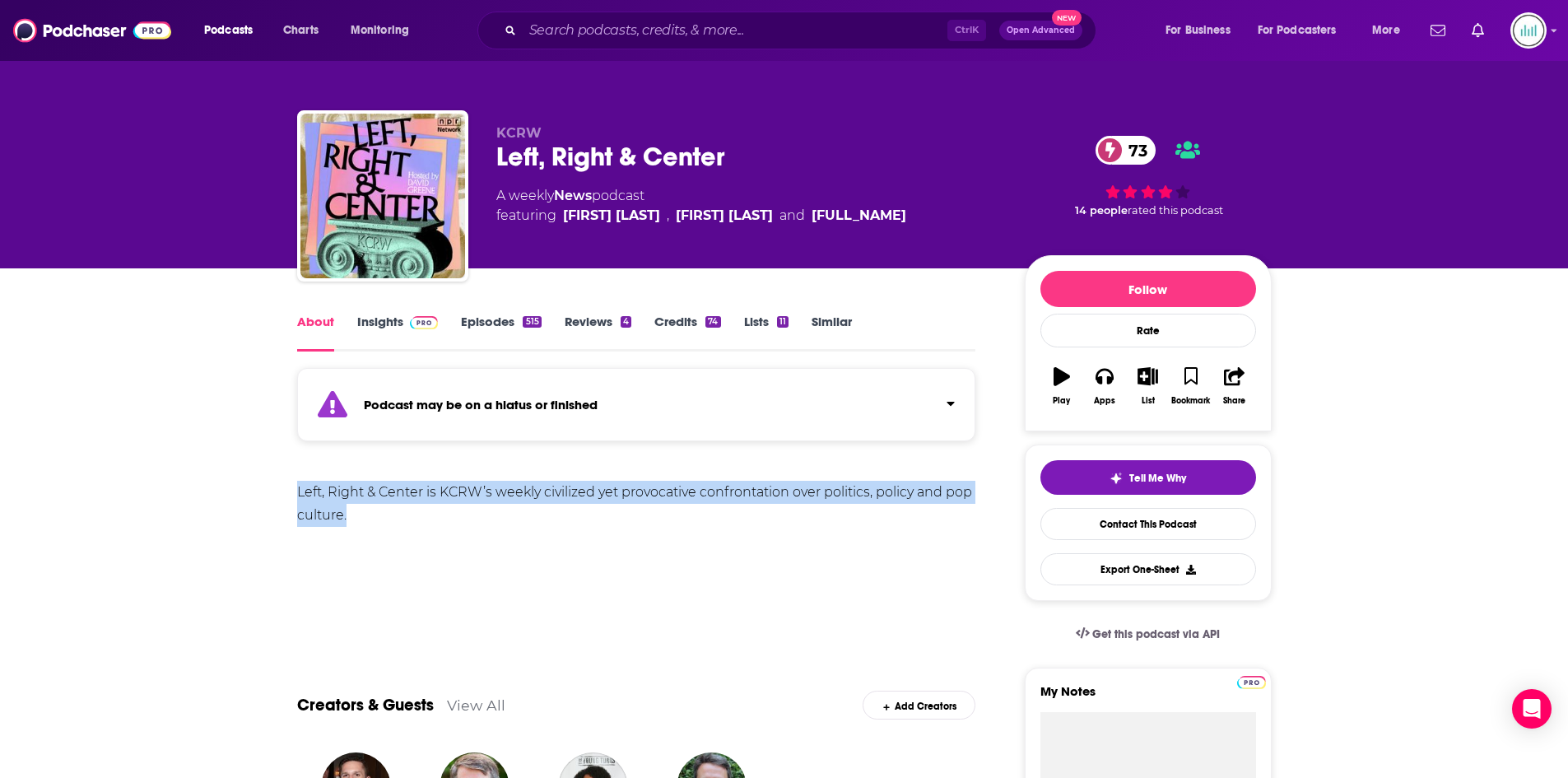 drag, startPoint x: 289, startPoint y: 486, endPoint x: 391, endPoint y: 524, distance: 108.84852 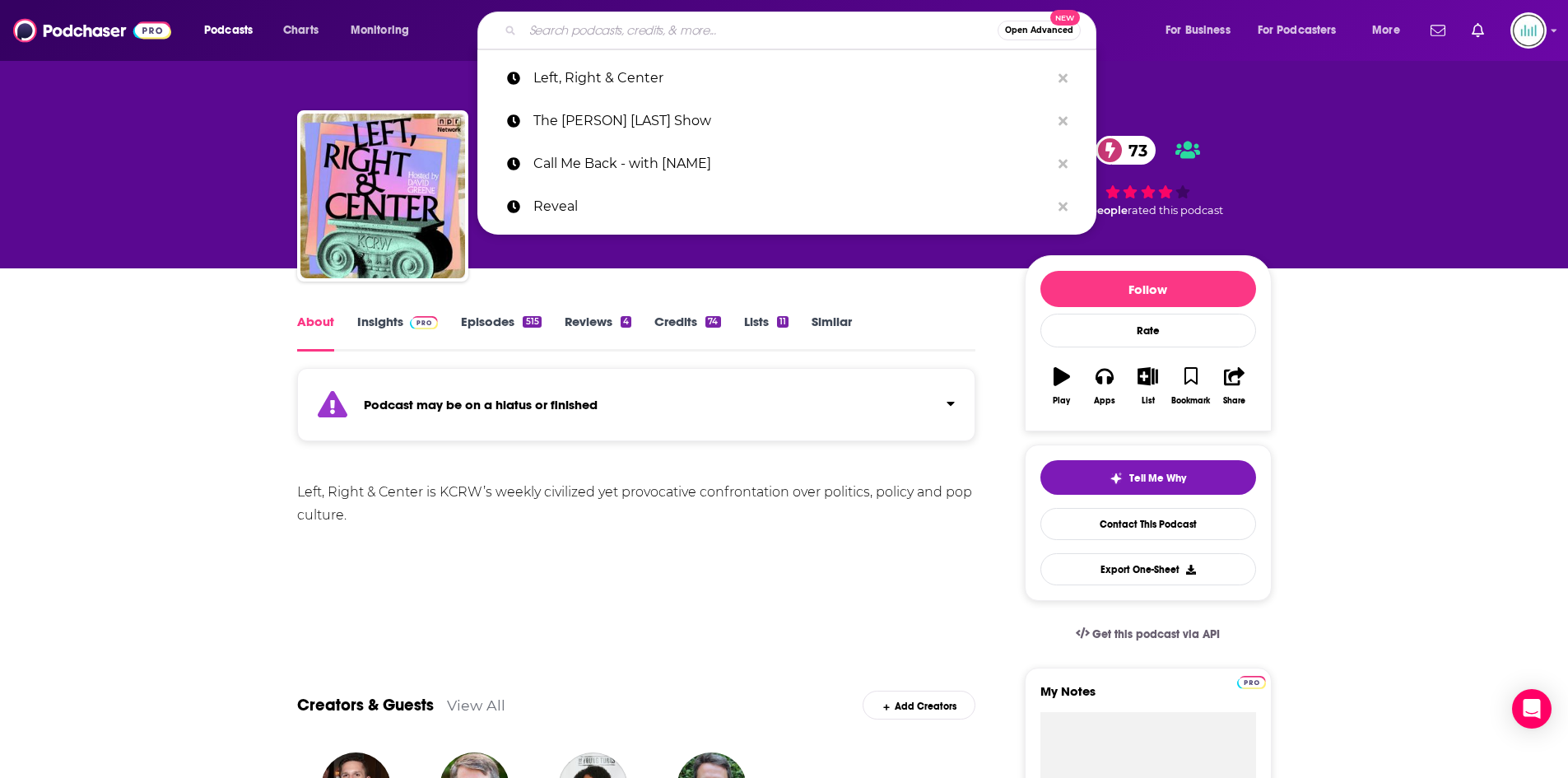 click at bounding box center (760, 30) 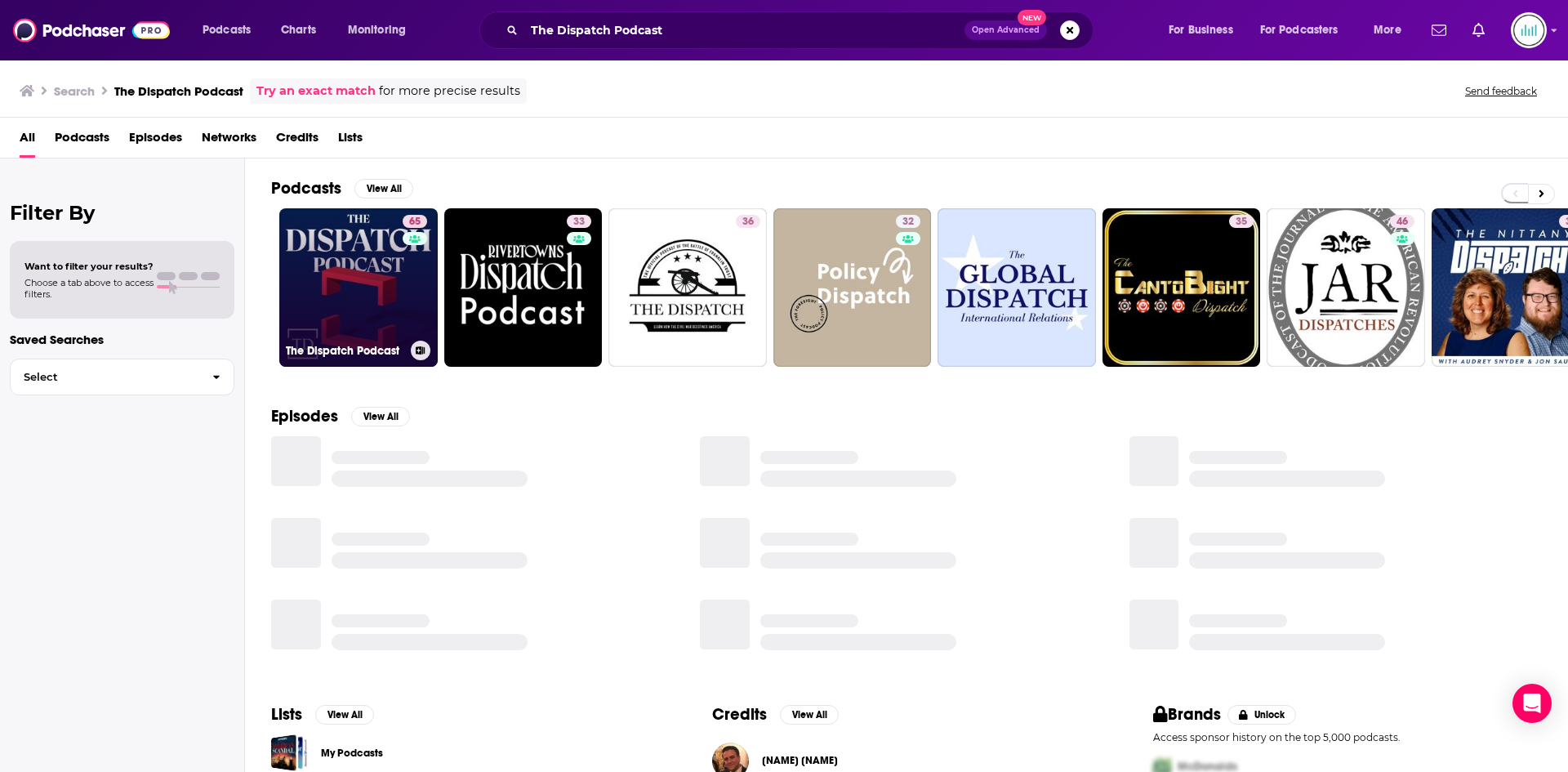 click on "65 The Dispatch Podcast" at bounding box center [359, 288] 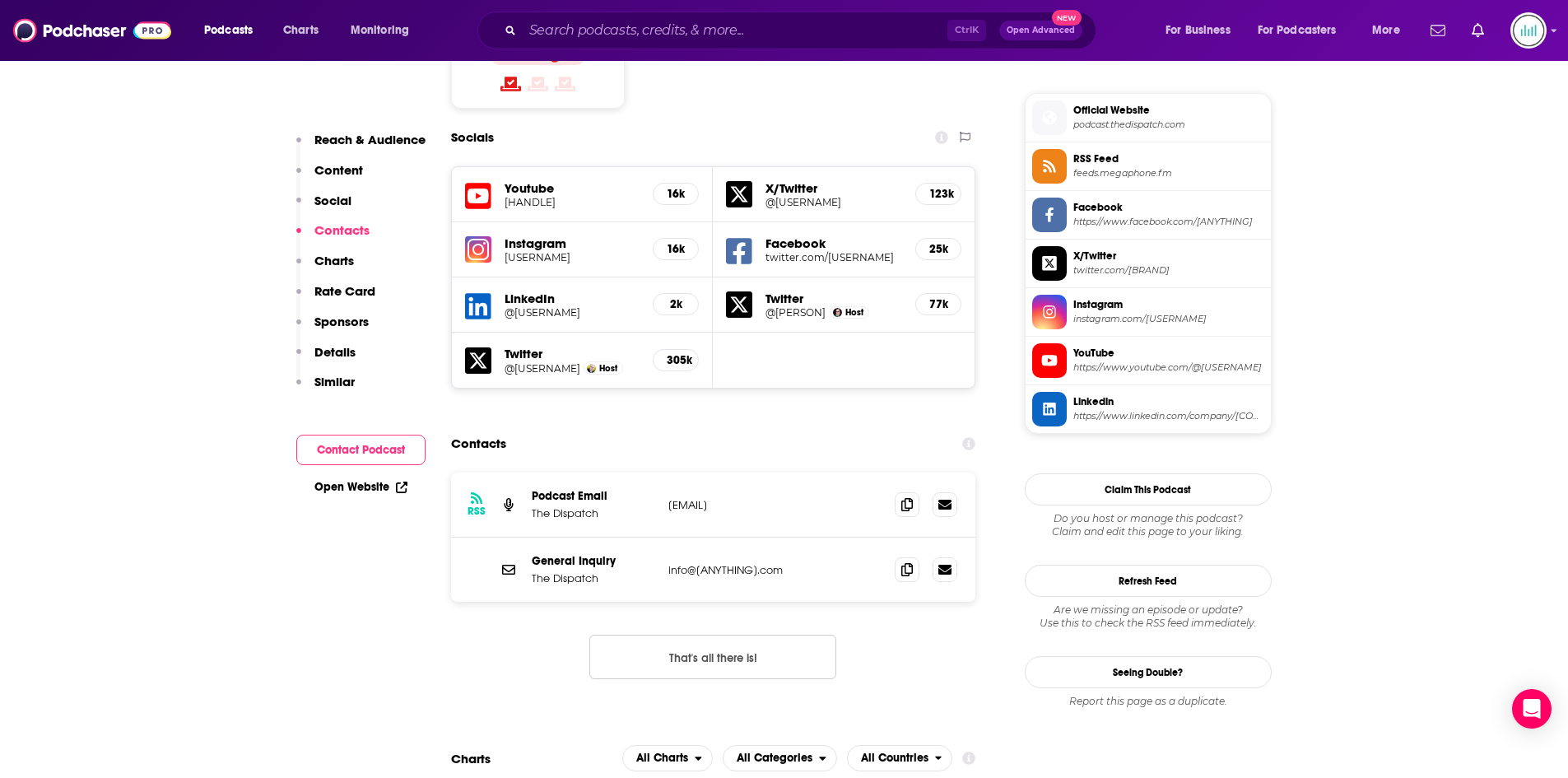 scroll, scrollTop: 1564, scrollLeft: 0, axis: vertical 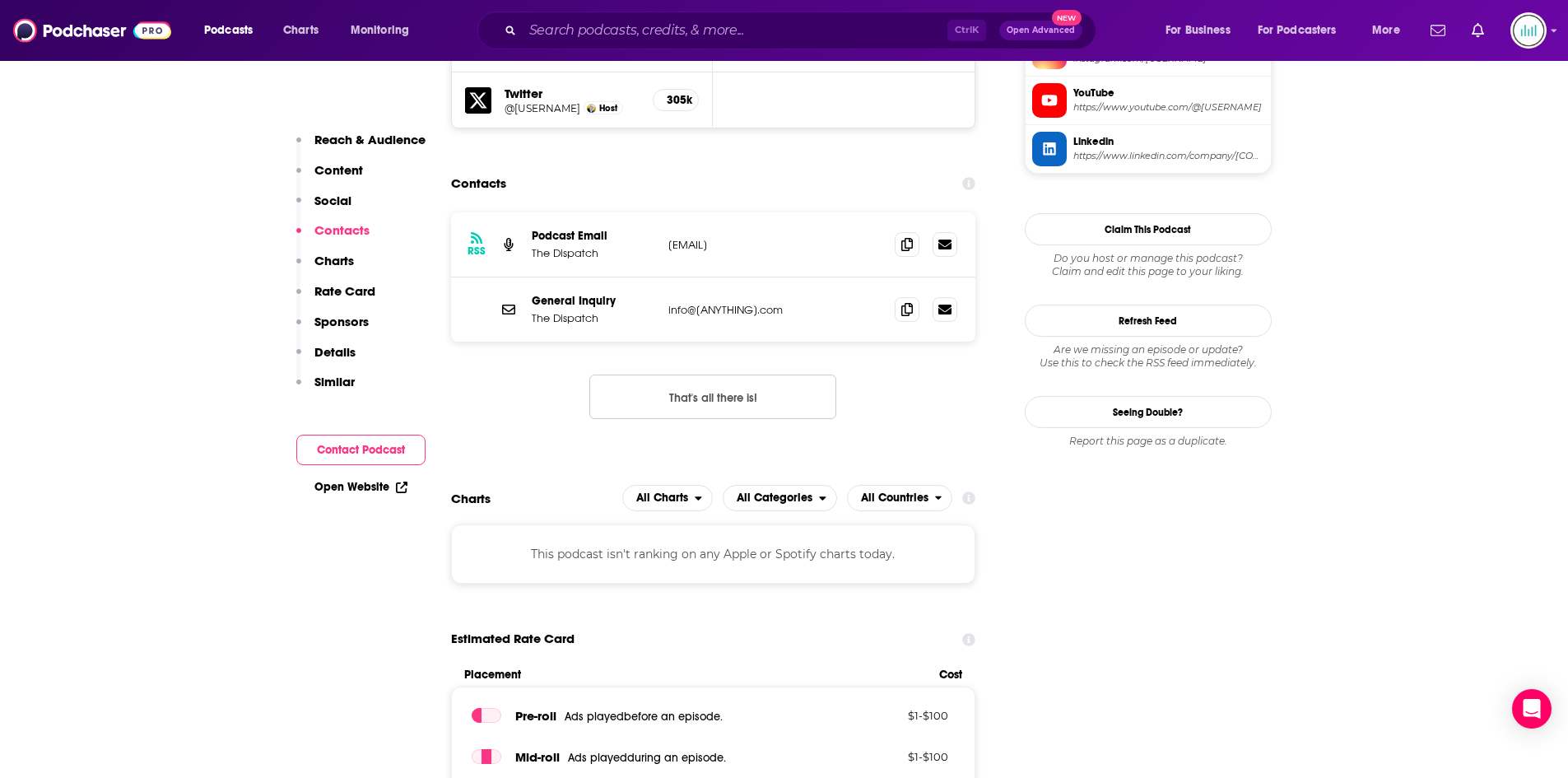 drag, startPoint x: 787, startPoint y: 296, endPoint x: 655, endPoint y: 298, distance: 132.0152 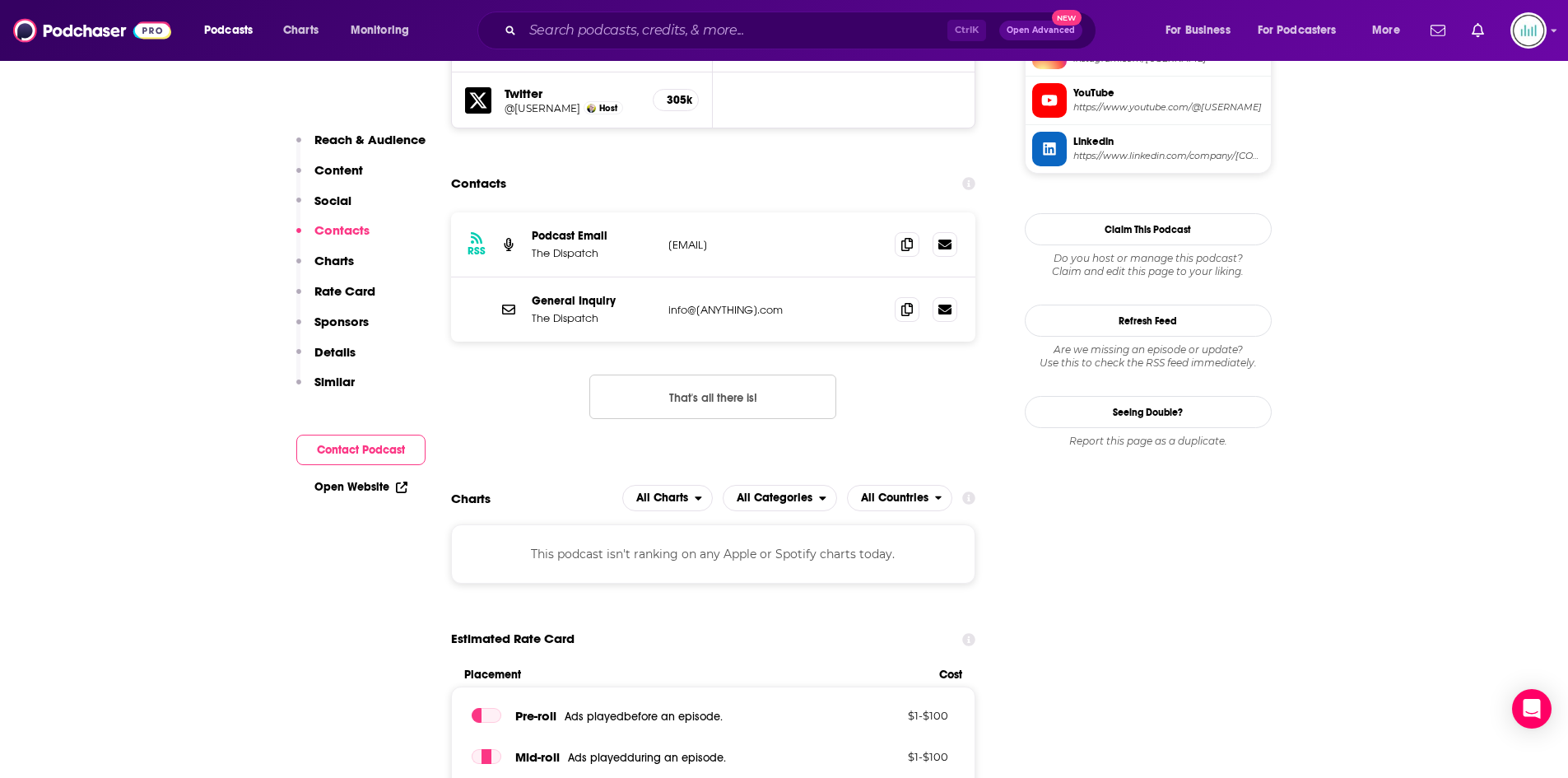 drag, startPoint x: 783, startPoint y: 291, endPoint x: 658, endPoint y: 291, distance: 125 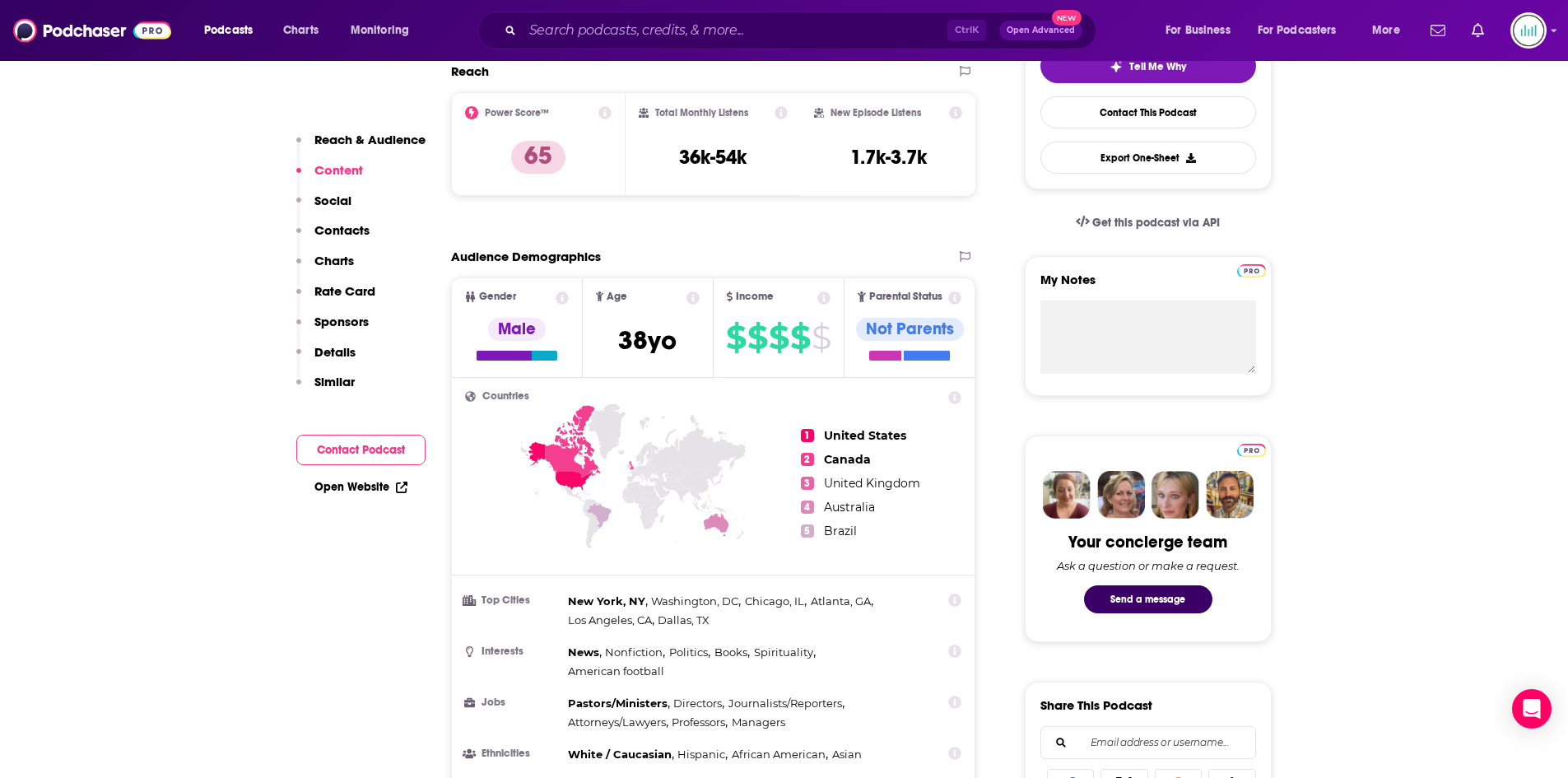 scroll, scrollTop: 0, scrollLeft: 0, axis: both 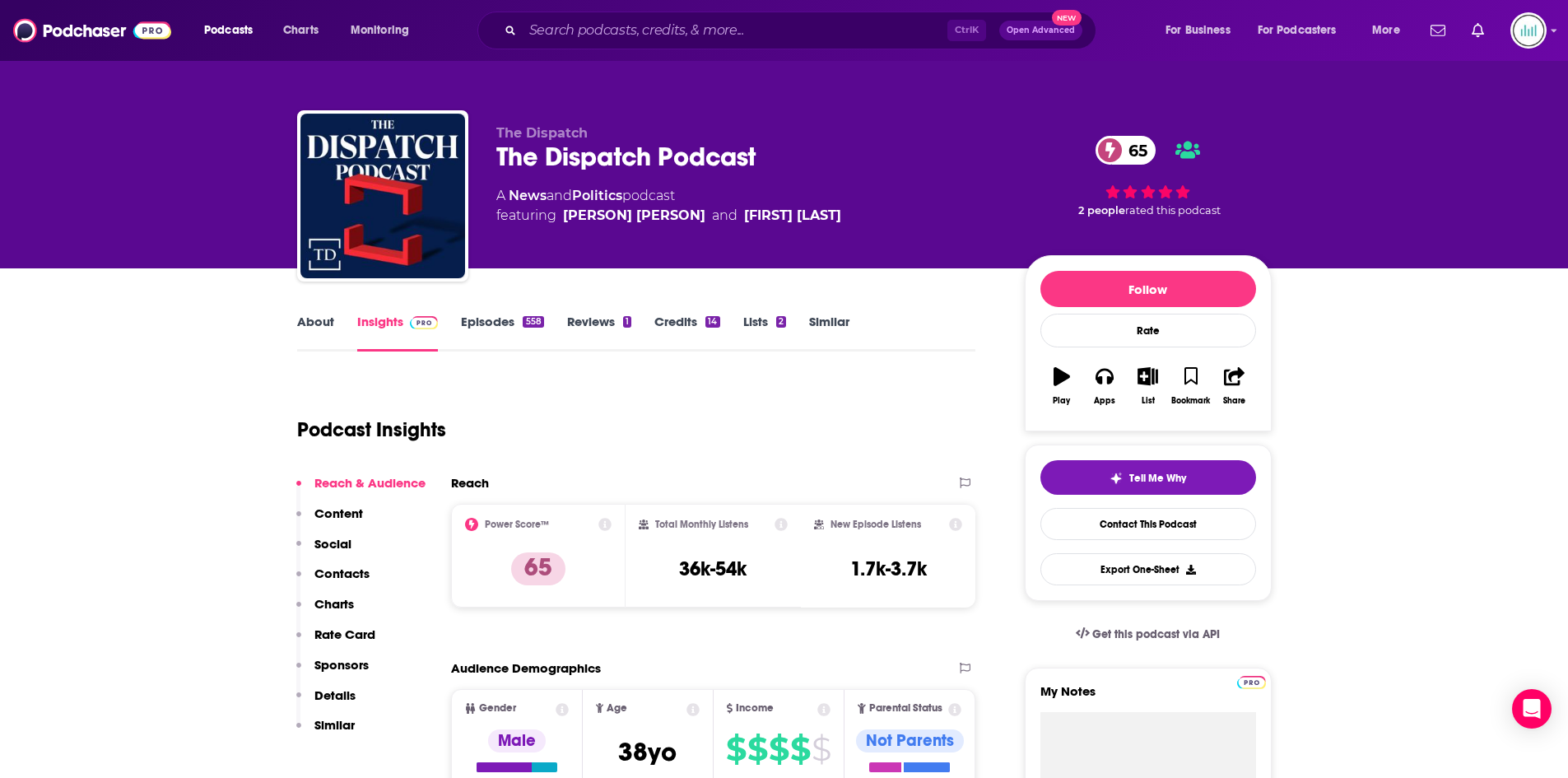 click on "About" at bounding box center [315, 333] 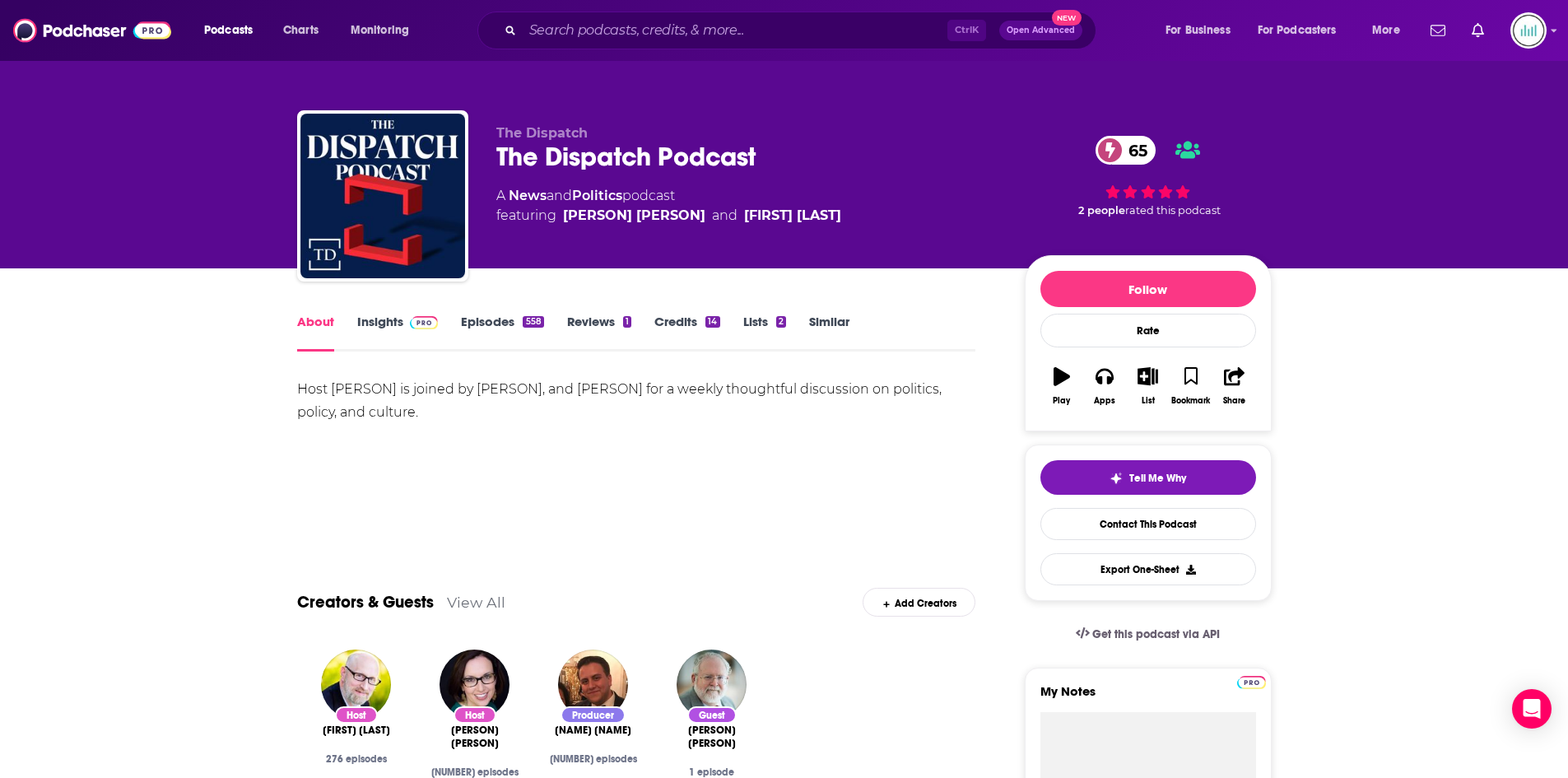 drag, startPoint x: 291, startPoint y: 390, endPoint x: 474, endPoint y: 415, distance: 184.6998 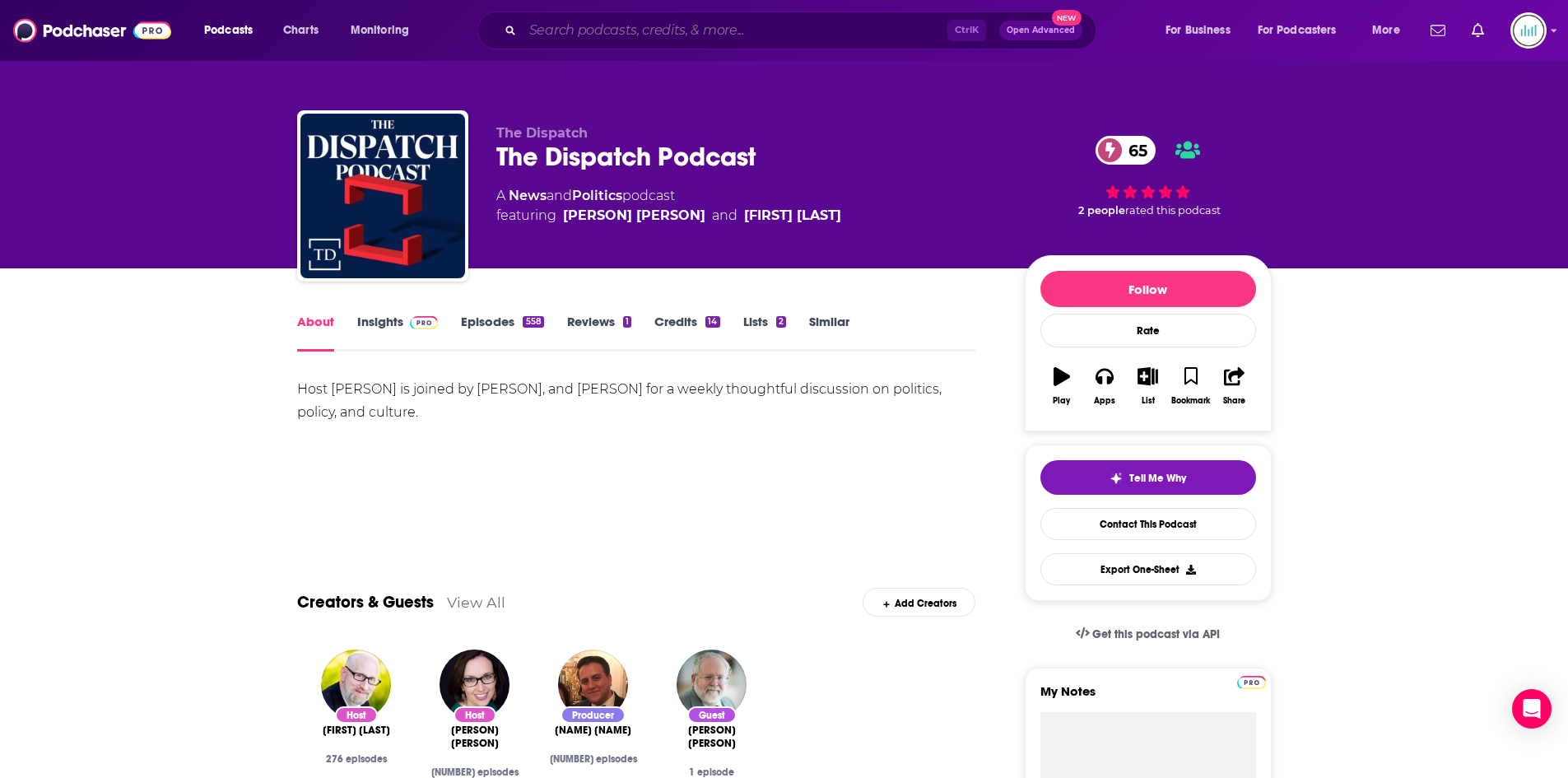 click at bounding box center (735, 30) 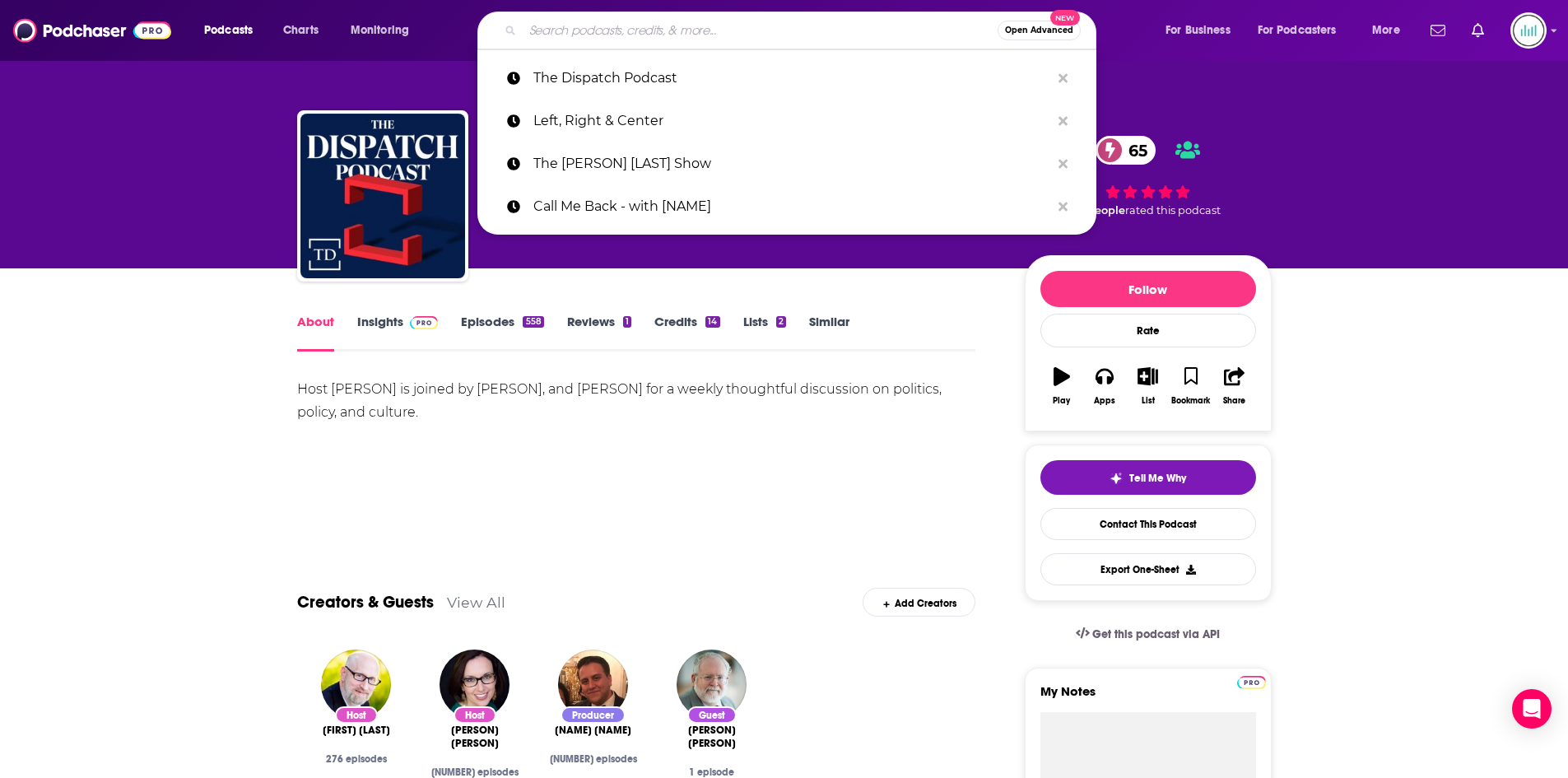 paste on "Stay Tuned with Preet" 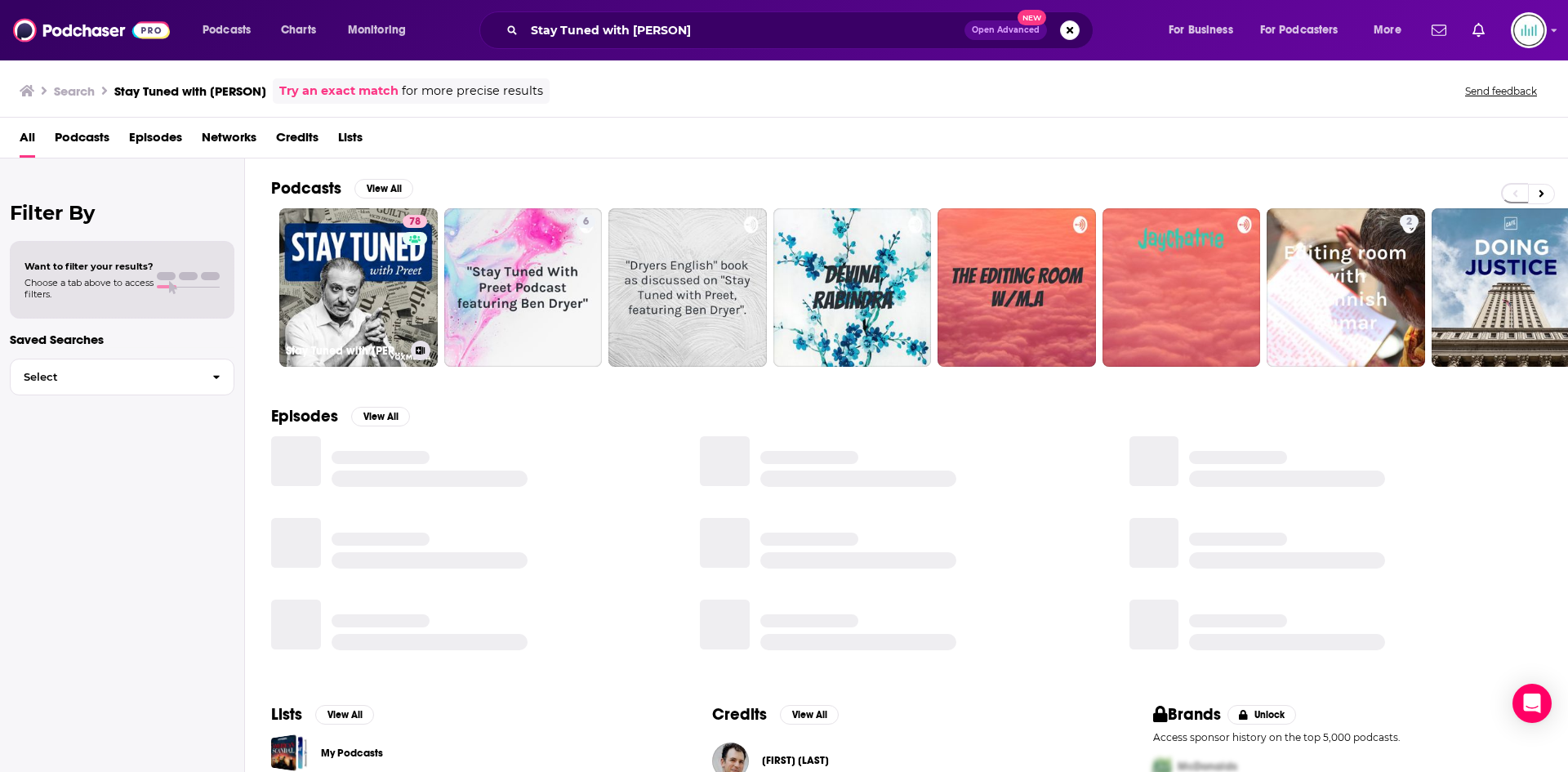 click on "78 Stay Tuned with Preet" at bounding box center (359, 288) 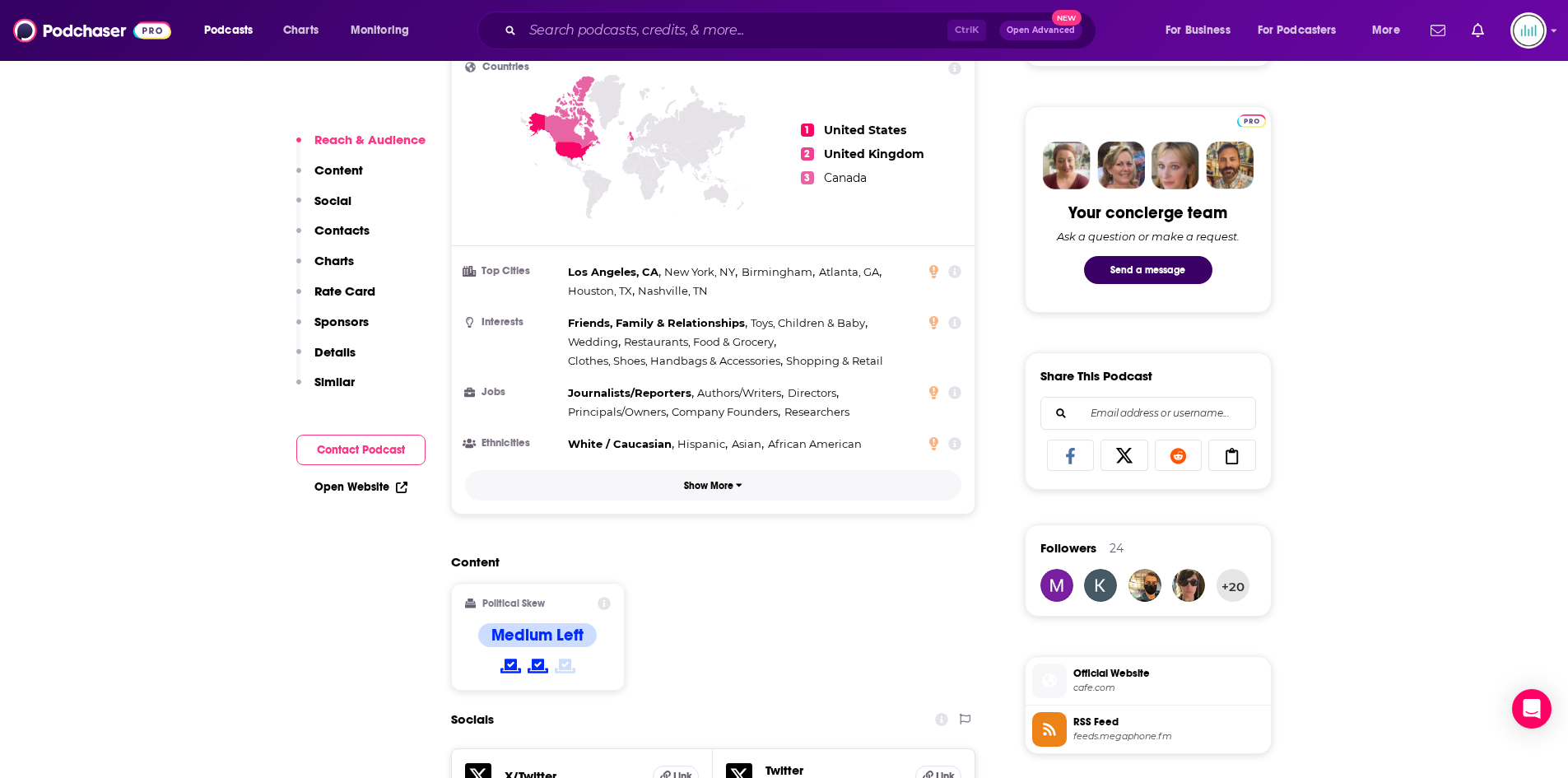 scroll, scrollTop: 1235, scrollLeft: 0, axis: vertical 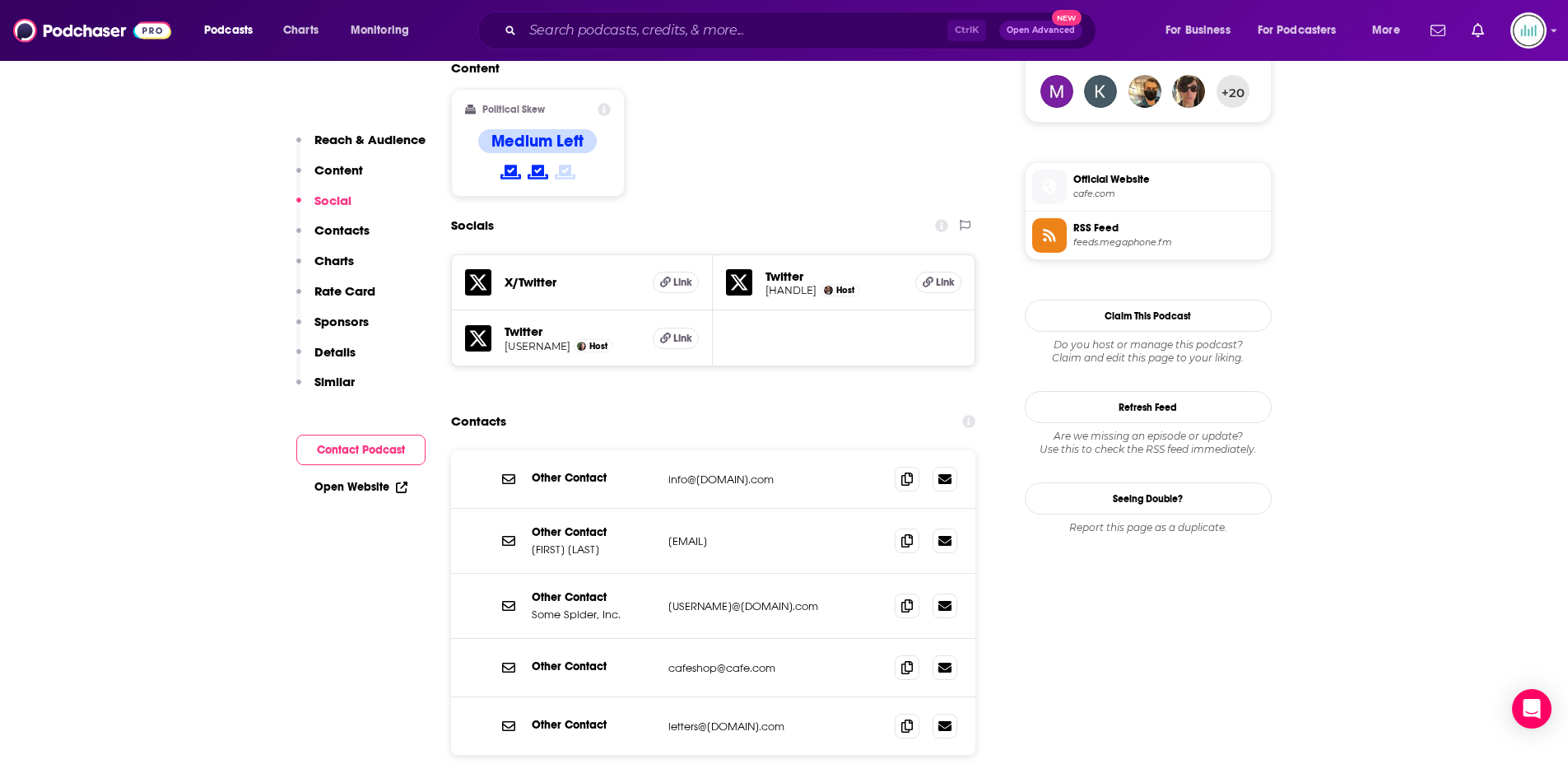 drag, startPoint x: 789, startPoint y: 547, endPoint x: 667, endPoint y: 544, distance: 122.0369 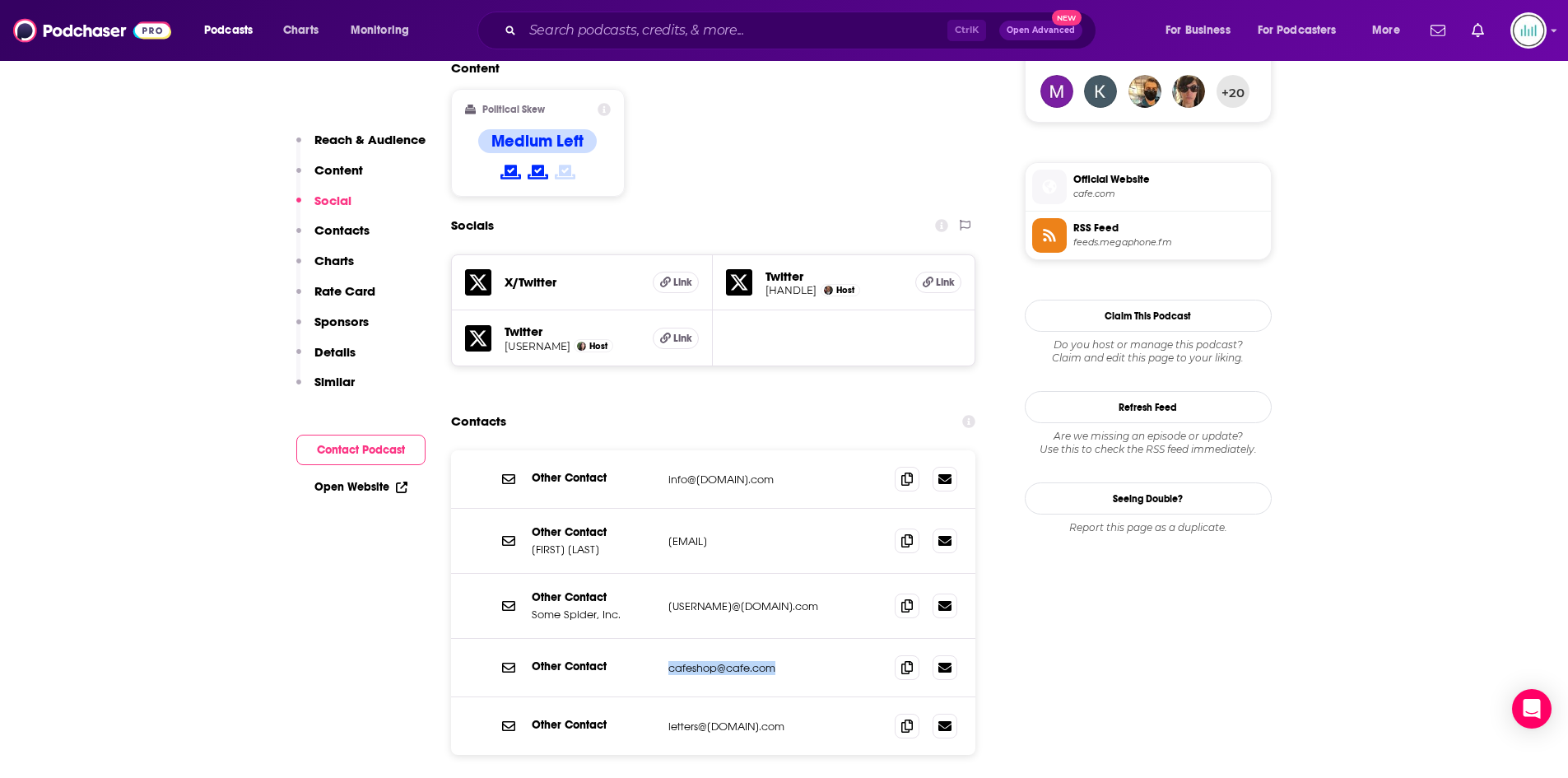 drag, startPoint x: 774, startPoint y: 667, endPoint x: 668, endPoint y: 673, distance: 106.16968 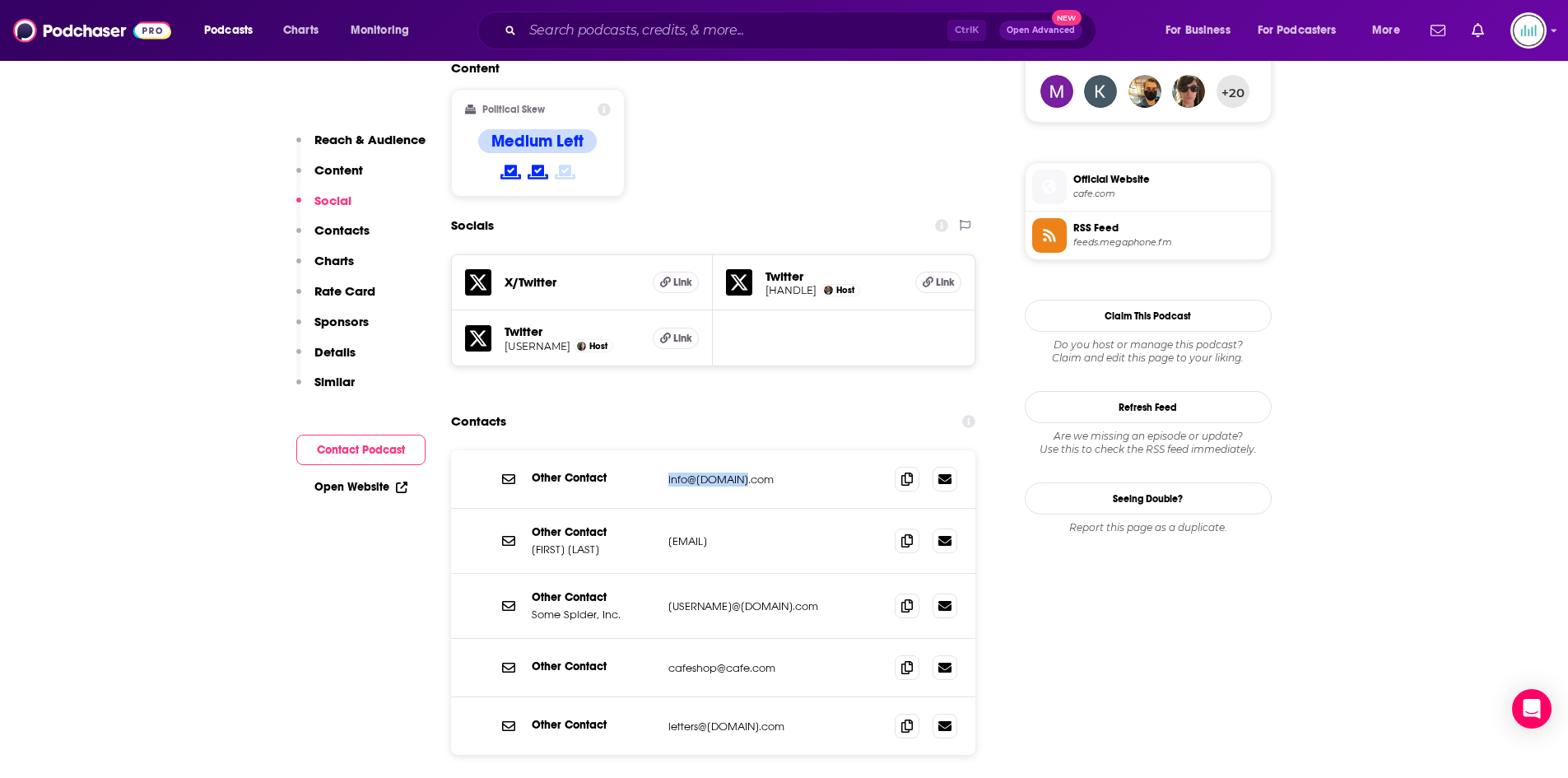 drag, startPoint x: 746, startPoint y: 480, endPoint x: 643, endPoint y: 487, distance: 103.23759 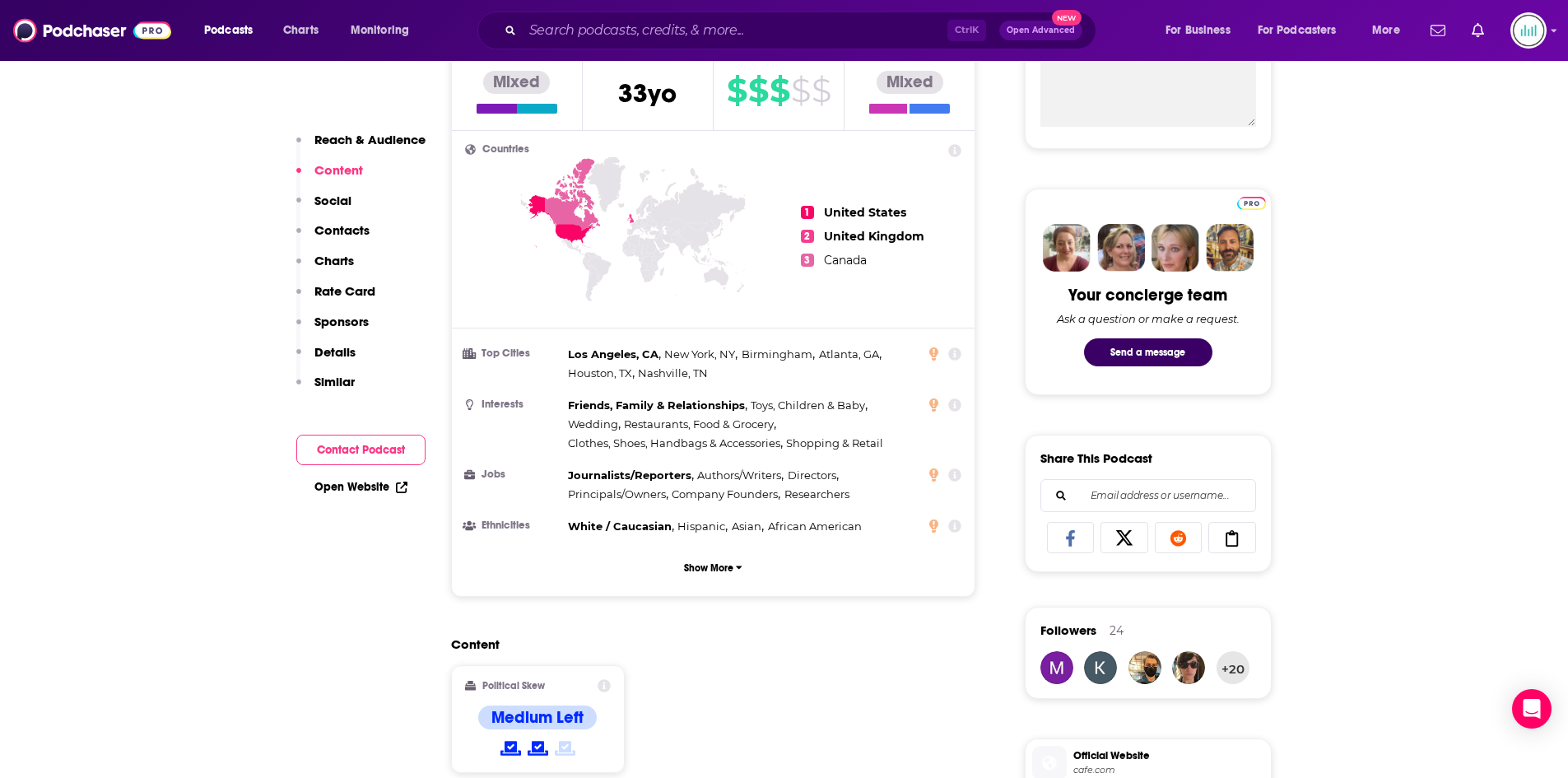 scroll, scrollTop: 0, scrollLeft: 0, axis: both 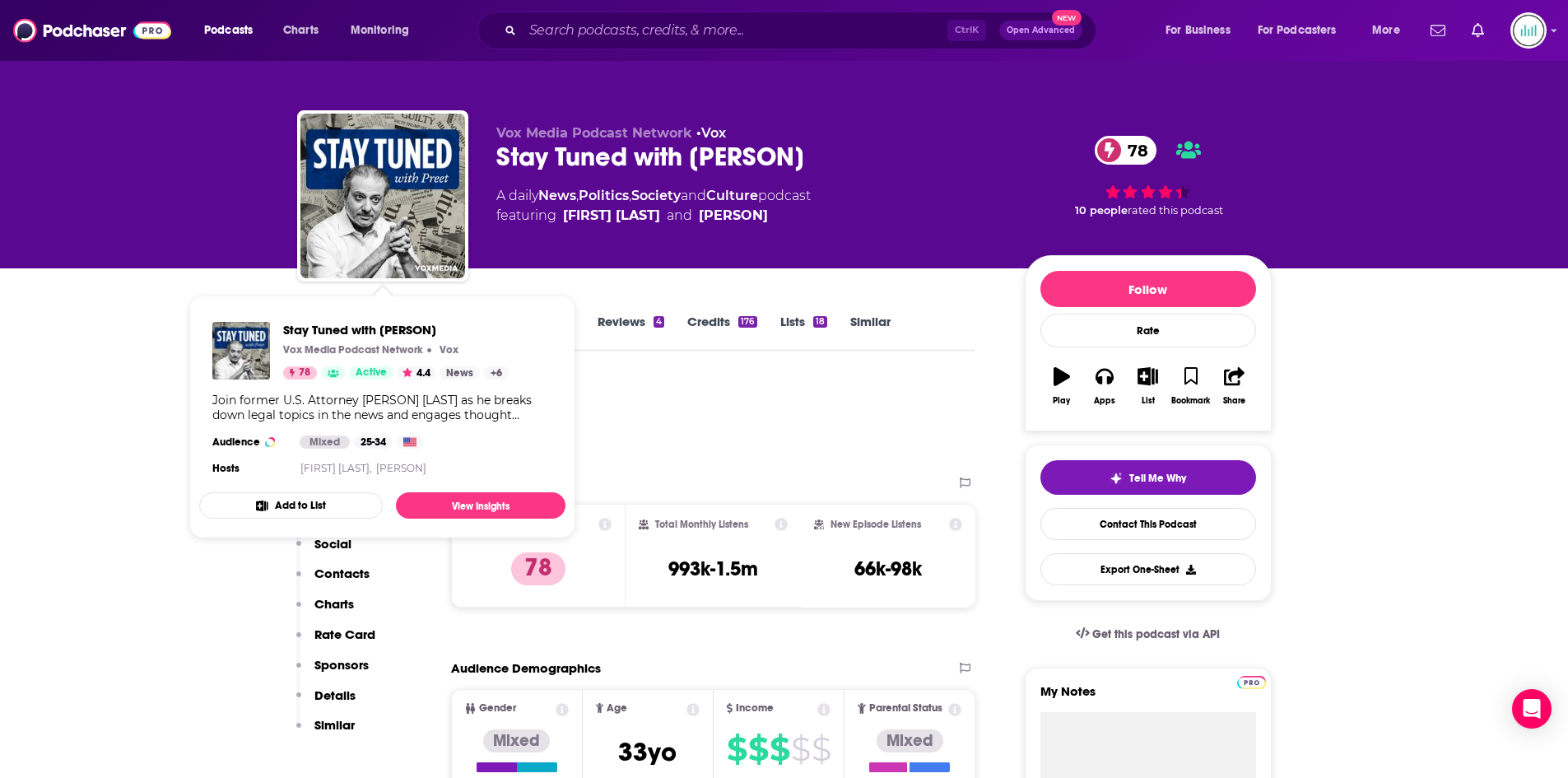 click on "Podcast Insights" at bounding box center [630, 420] 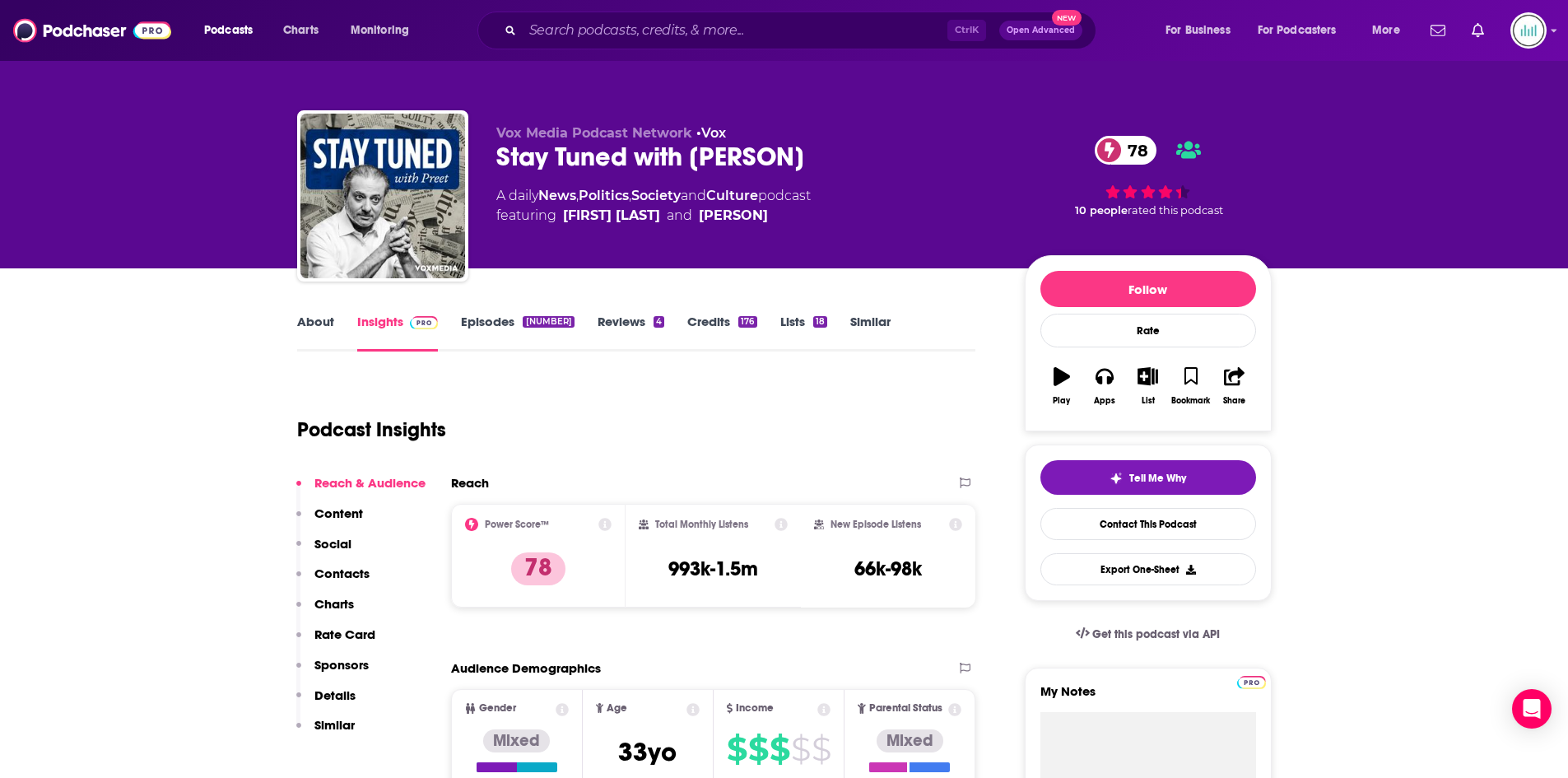 click on "About" at bounding box center (315, 333) 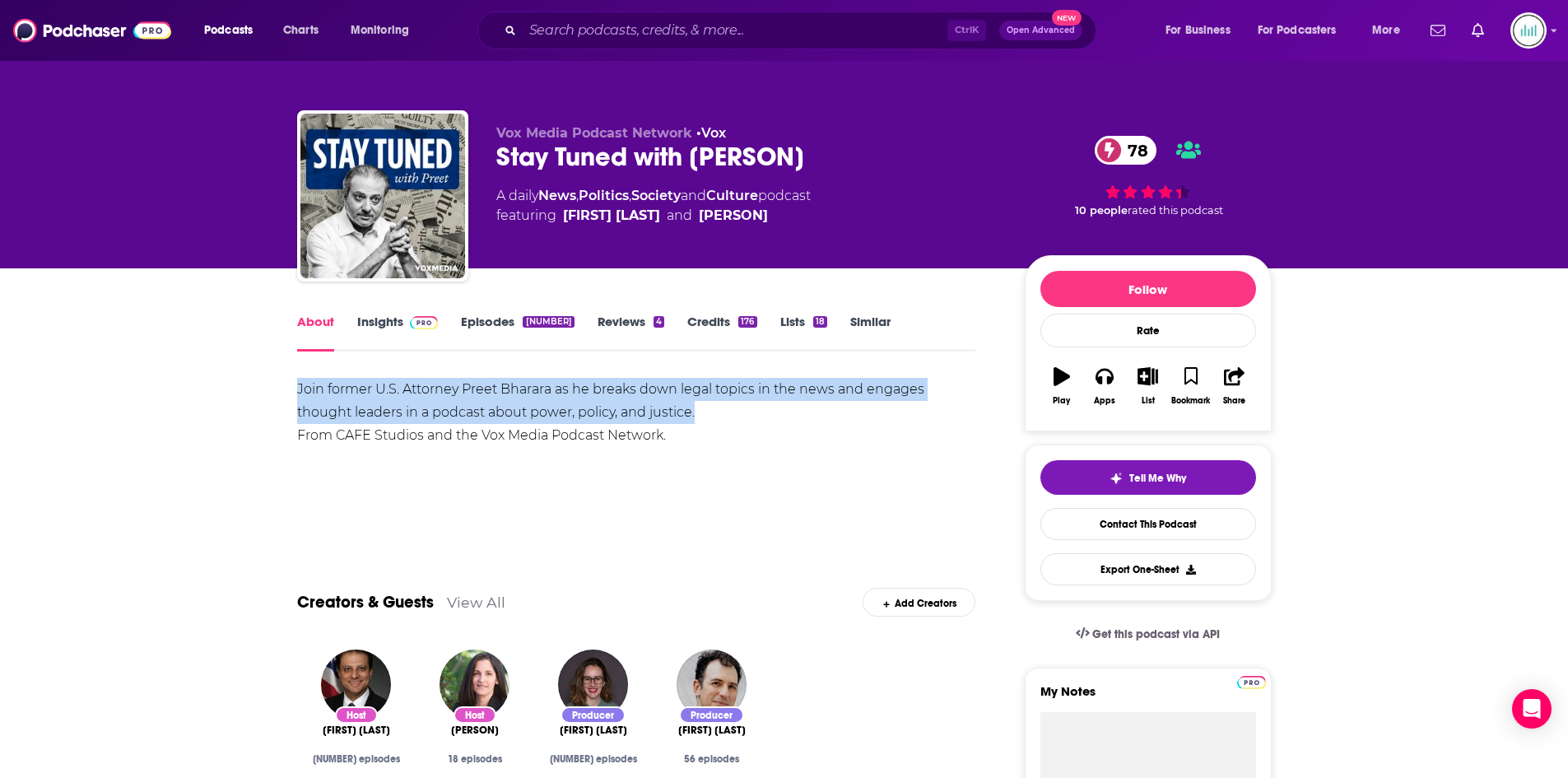 drag, startPoint x: 295, startPoint y: 388, endPoint x: 704, endPoint y: 417, distance: 410.02683 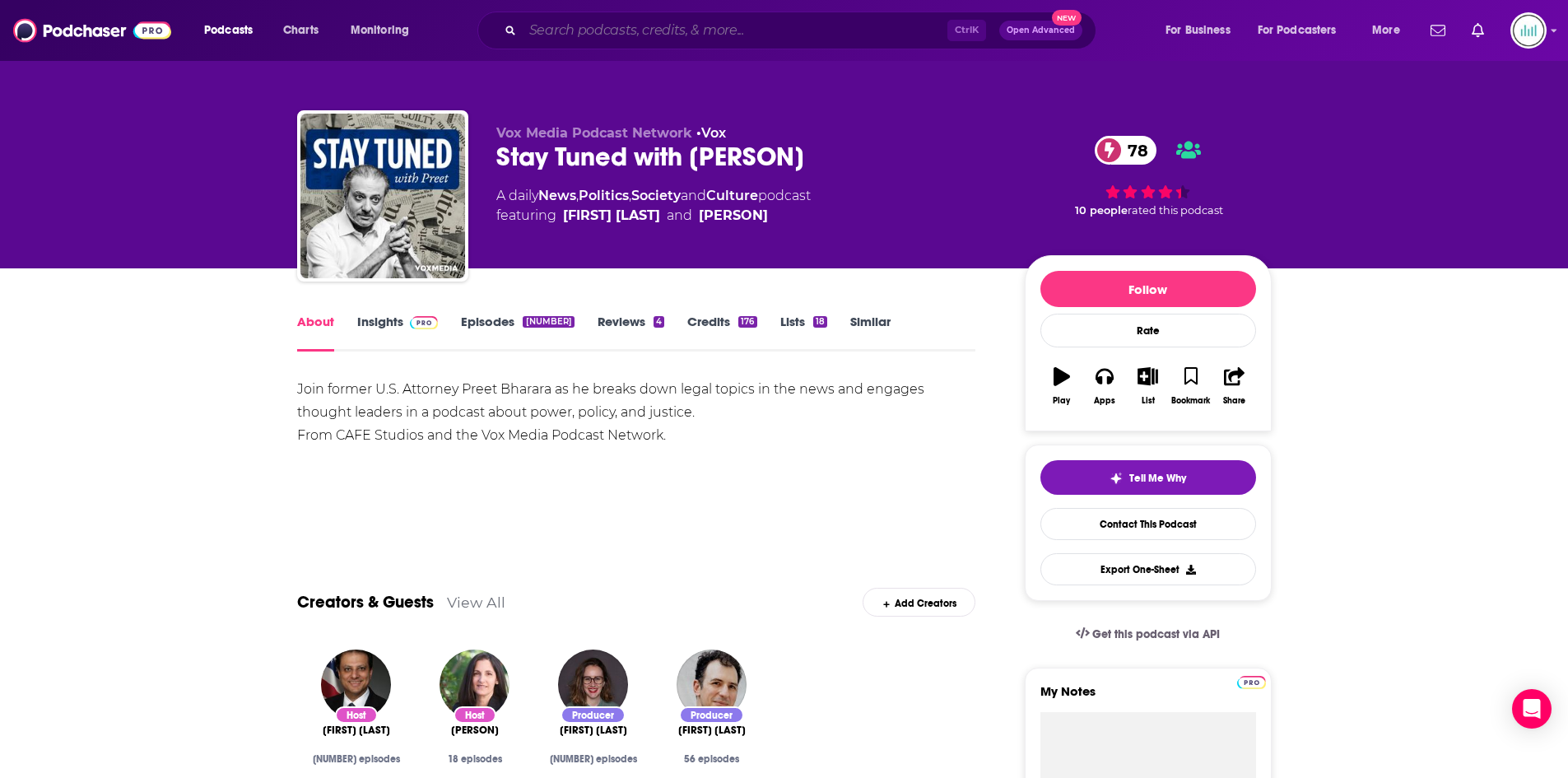 click at bounding box center [735, 30] 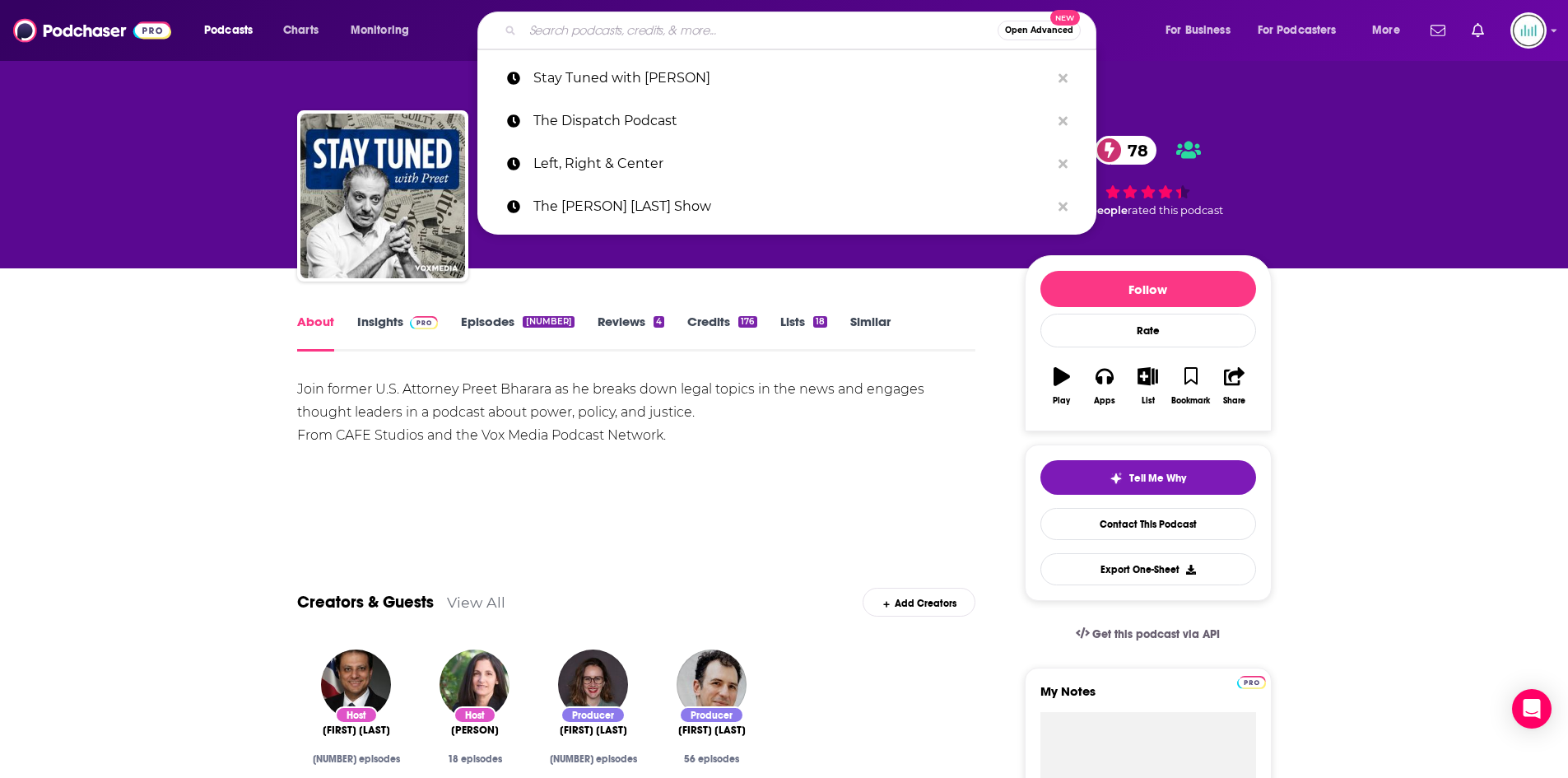paste on "Political Gabfest" 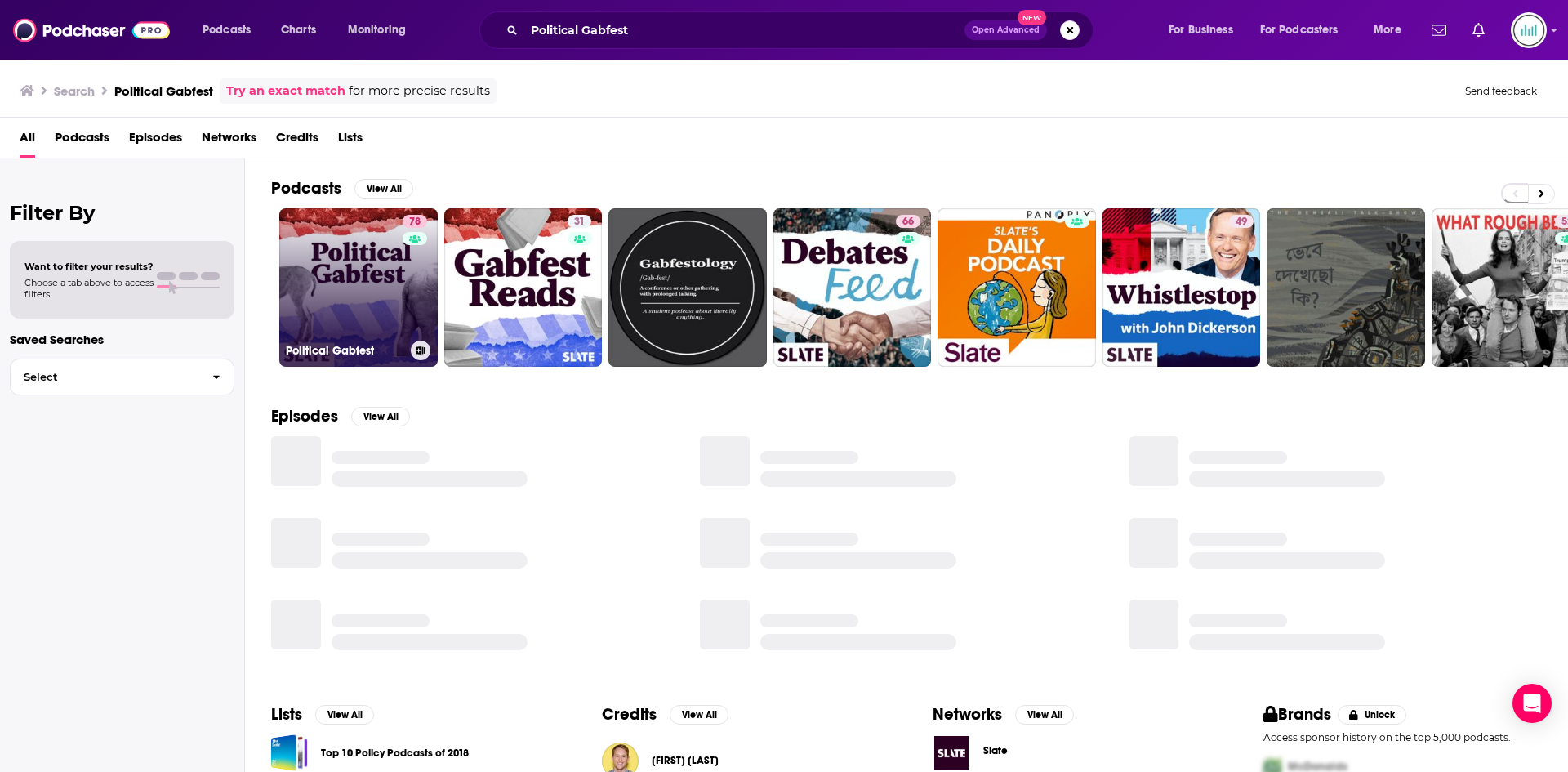 click on "78 Political Gabfest" at bounding box center (359, 288) 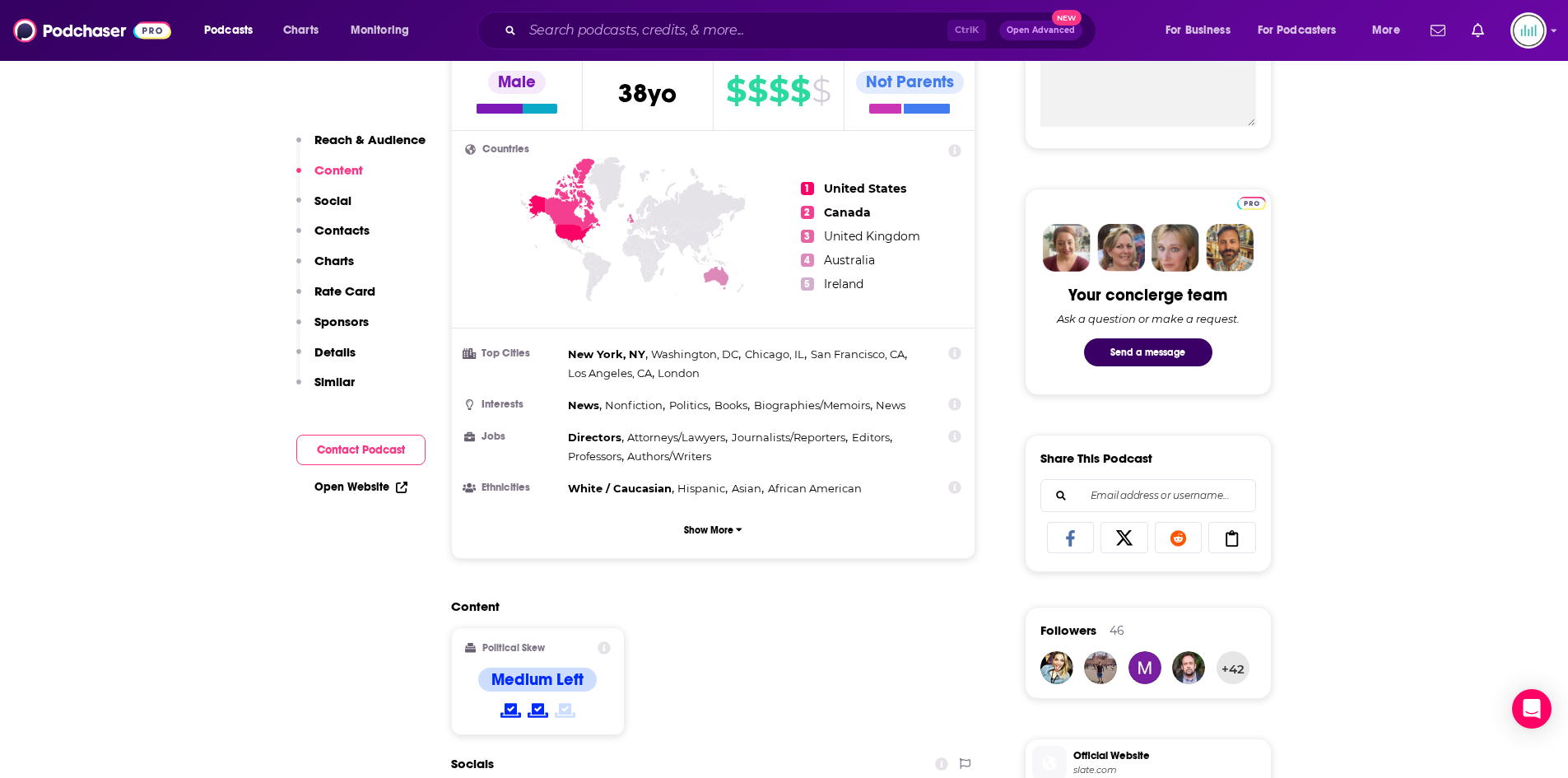 scroll, scrollTop: 1235, scrollLeft: 0, axis: vertical 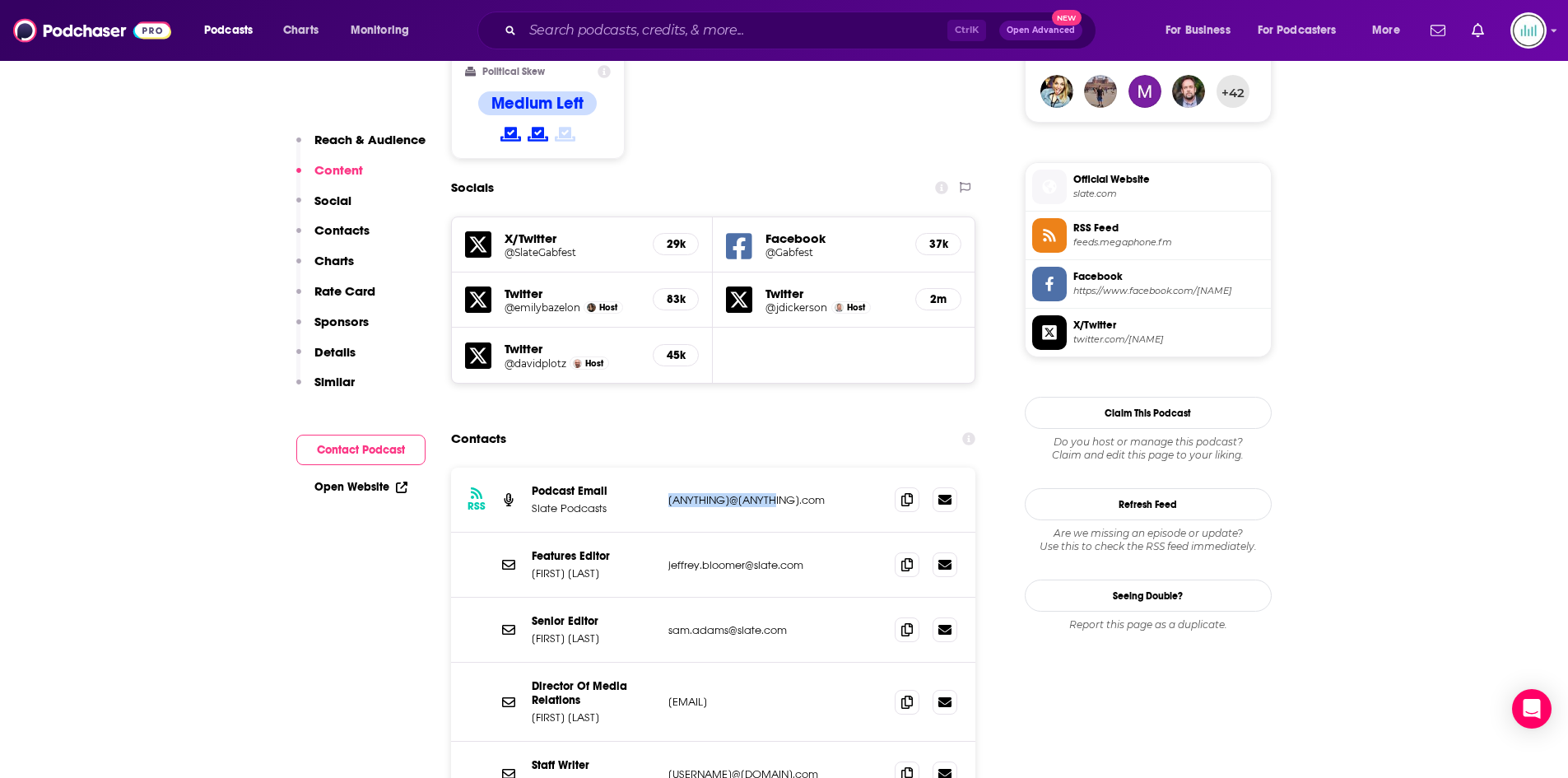 drag, startPoint x: 774, startPoint y: 505, endPoint x: 651, endPoint y: 505, distance: 123 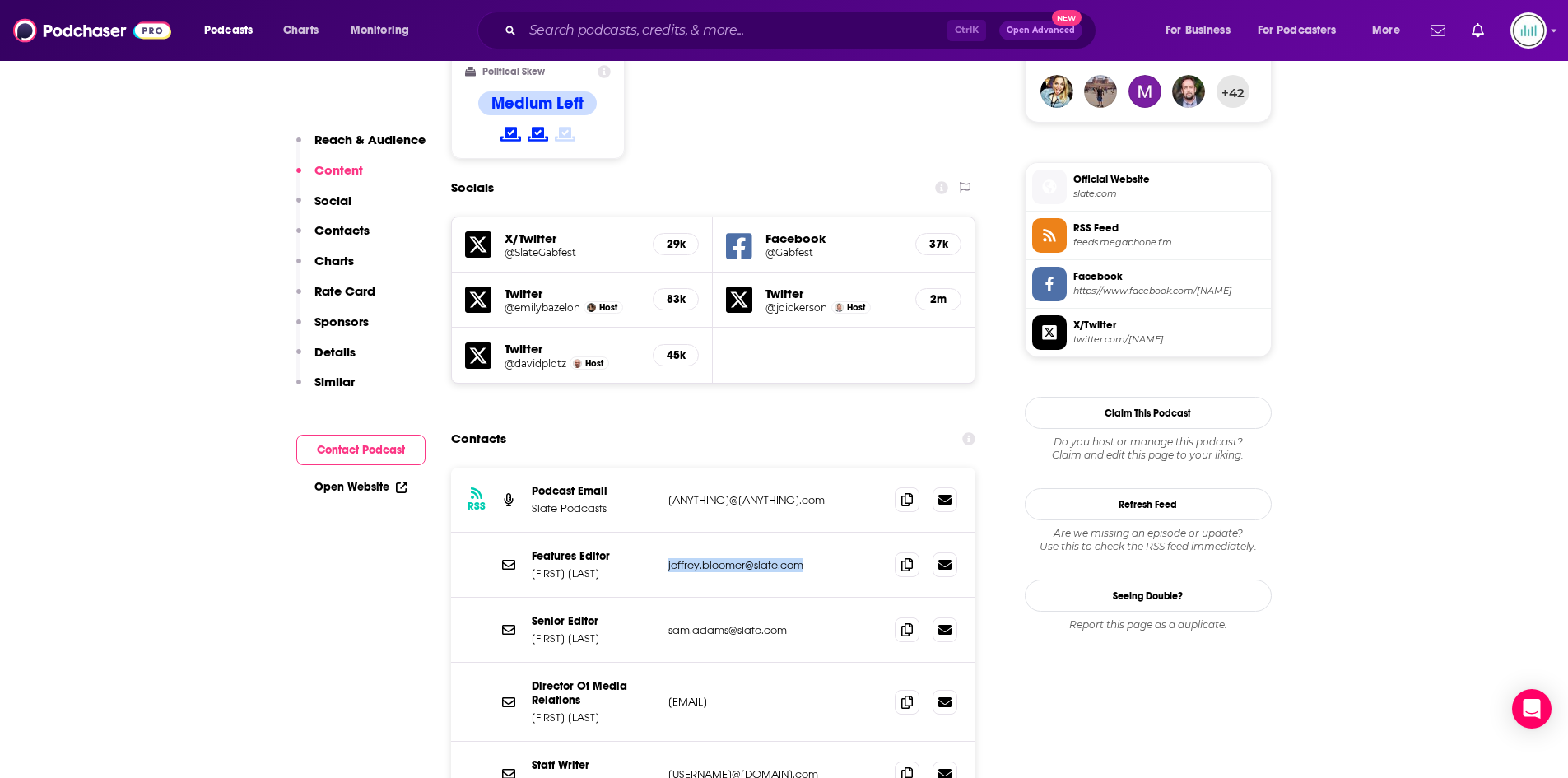 drag, startPoint x: 801, startPoint y: 564, endPoint x: 663, endPoint y: 565, distance: 138.00362 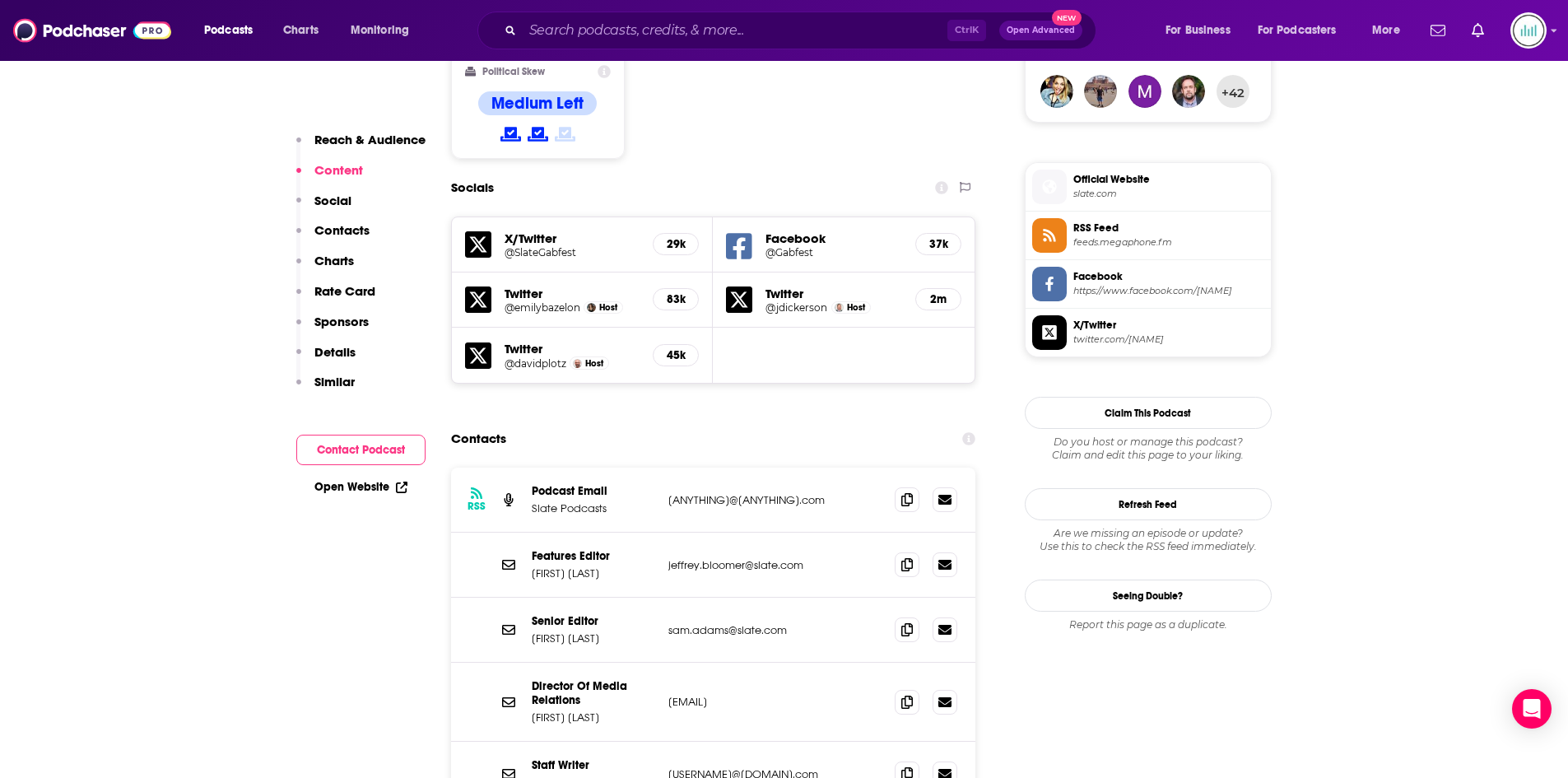click on "Senior Editor Sam Adams sam.adams@slate.com sam.adams@slate.com" at bounding box center [714, 630] 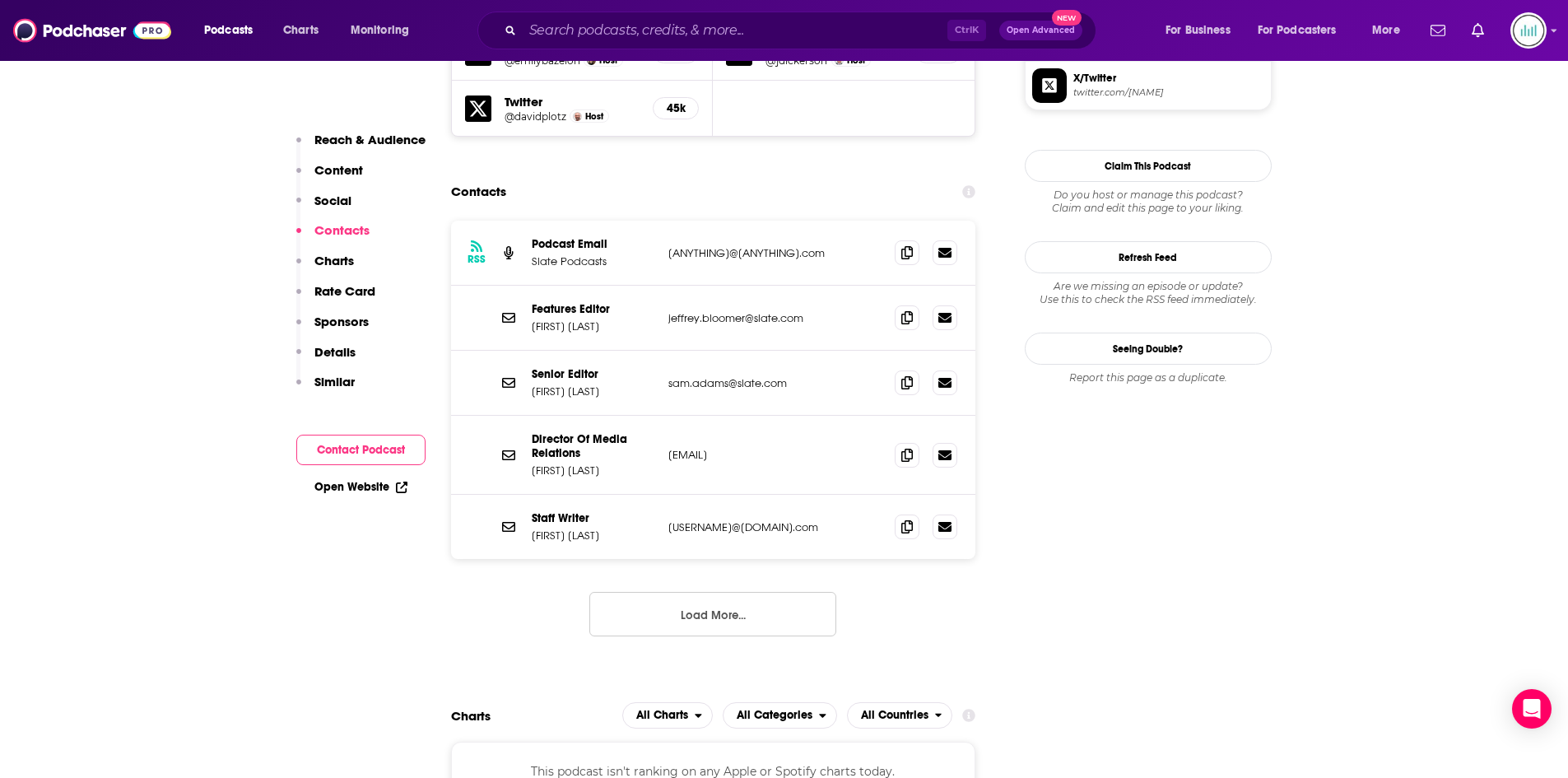 scroll, scrollTop: 1317, scrollLeft: 0, axis: vertical 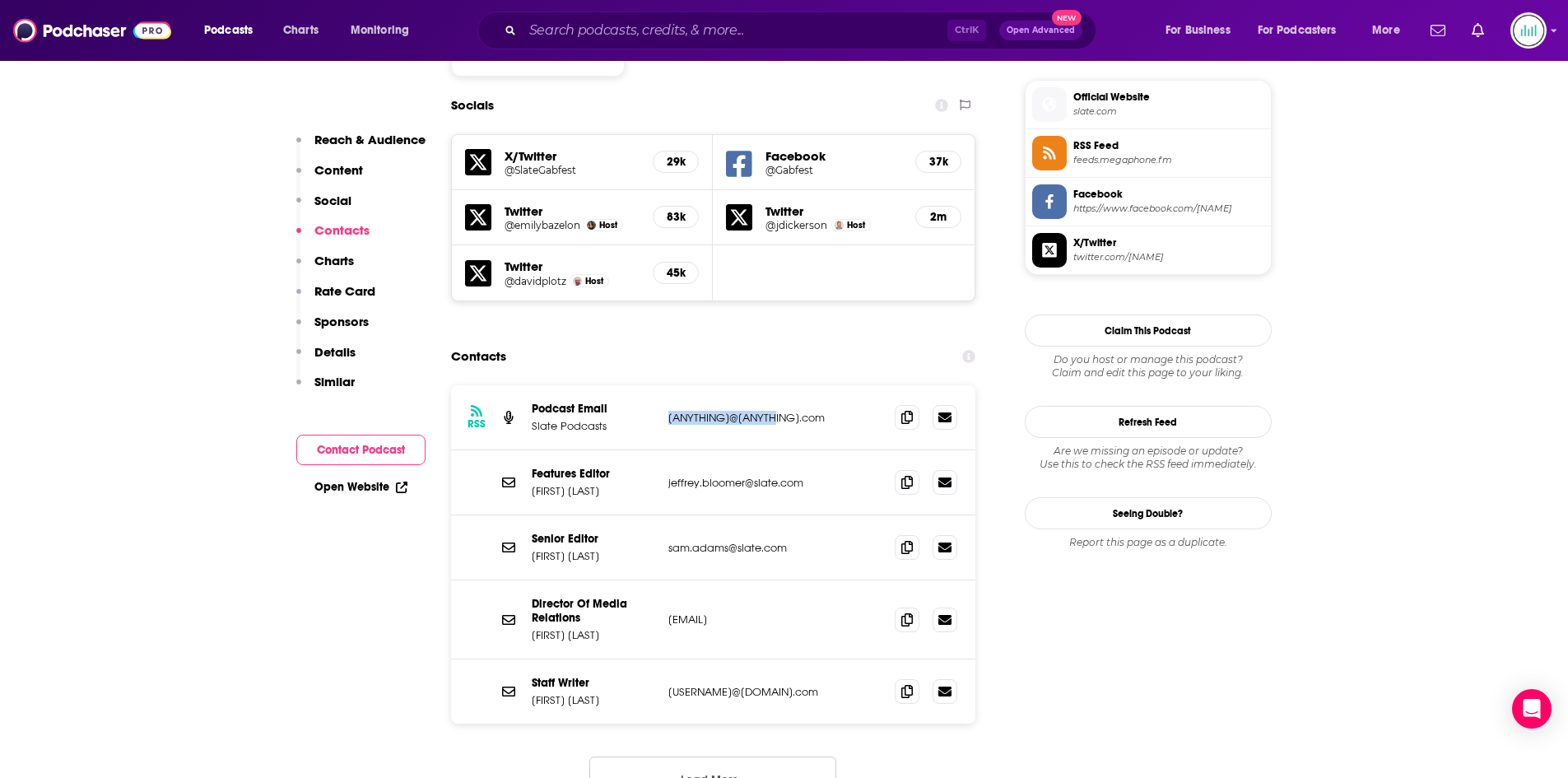 drag, startPoint x: 765, startPoint y: 422, endPoint x: 663, endPoint y: 423, distance: 102.0049 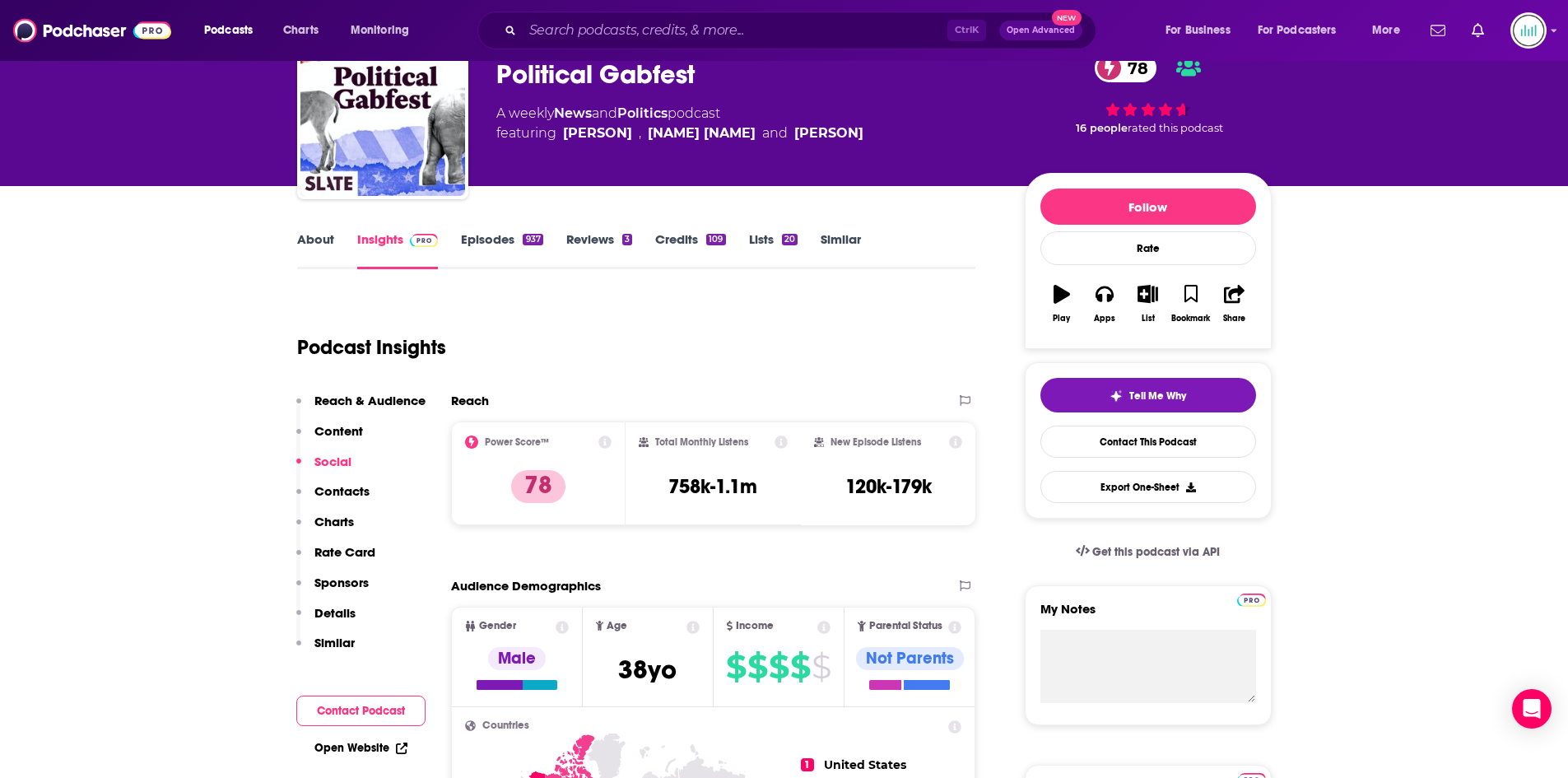 scroll, scrollTop: 0, scrollLeft: 0, axis: both 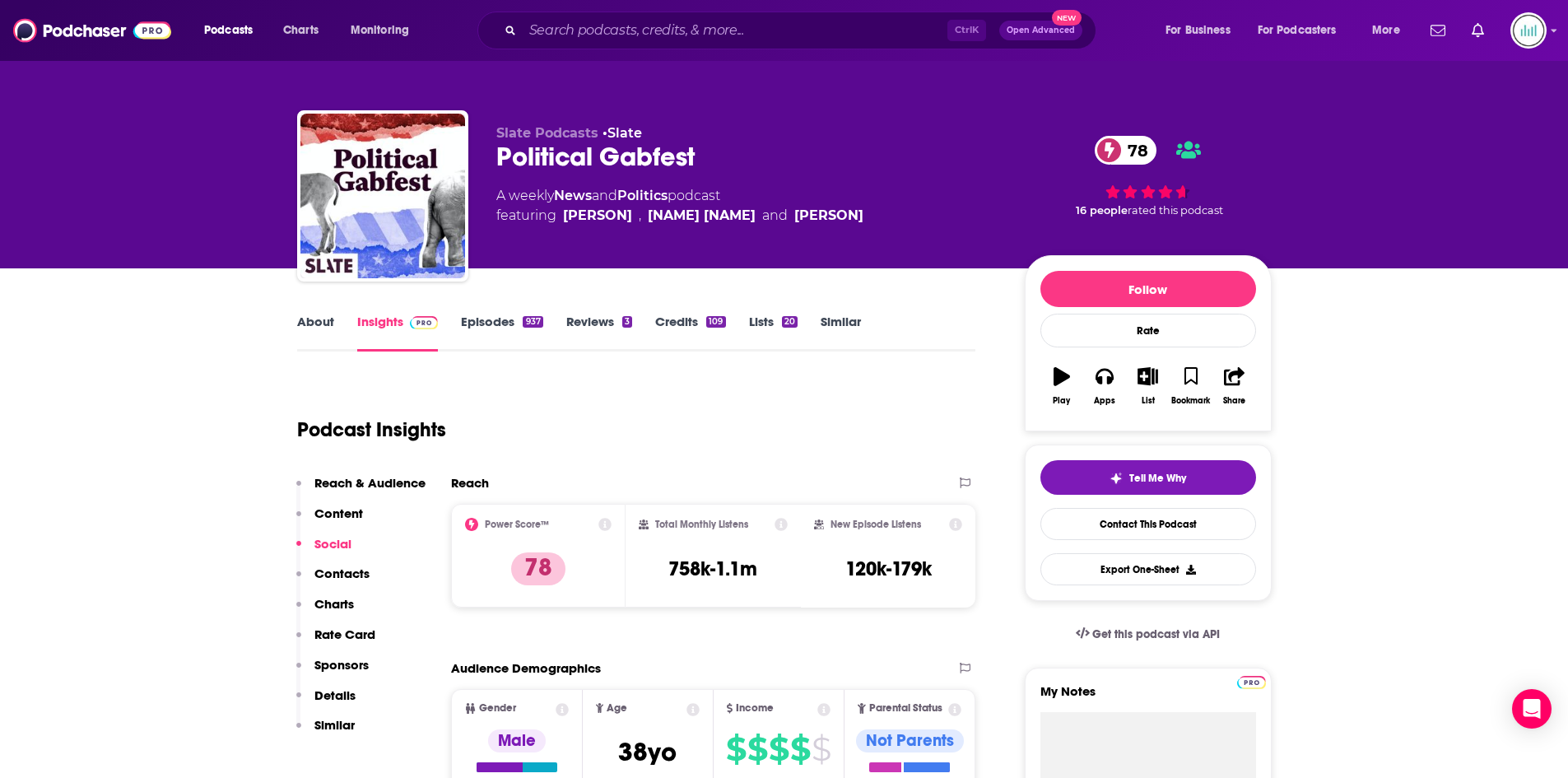 click on "About" at bounding box center [315, 333] 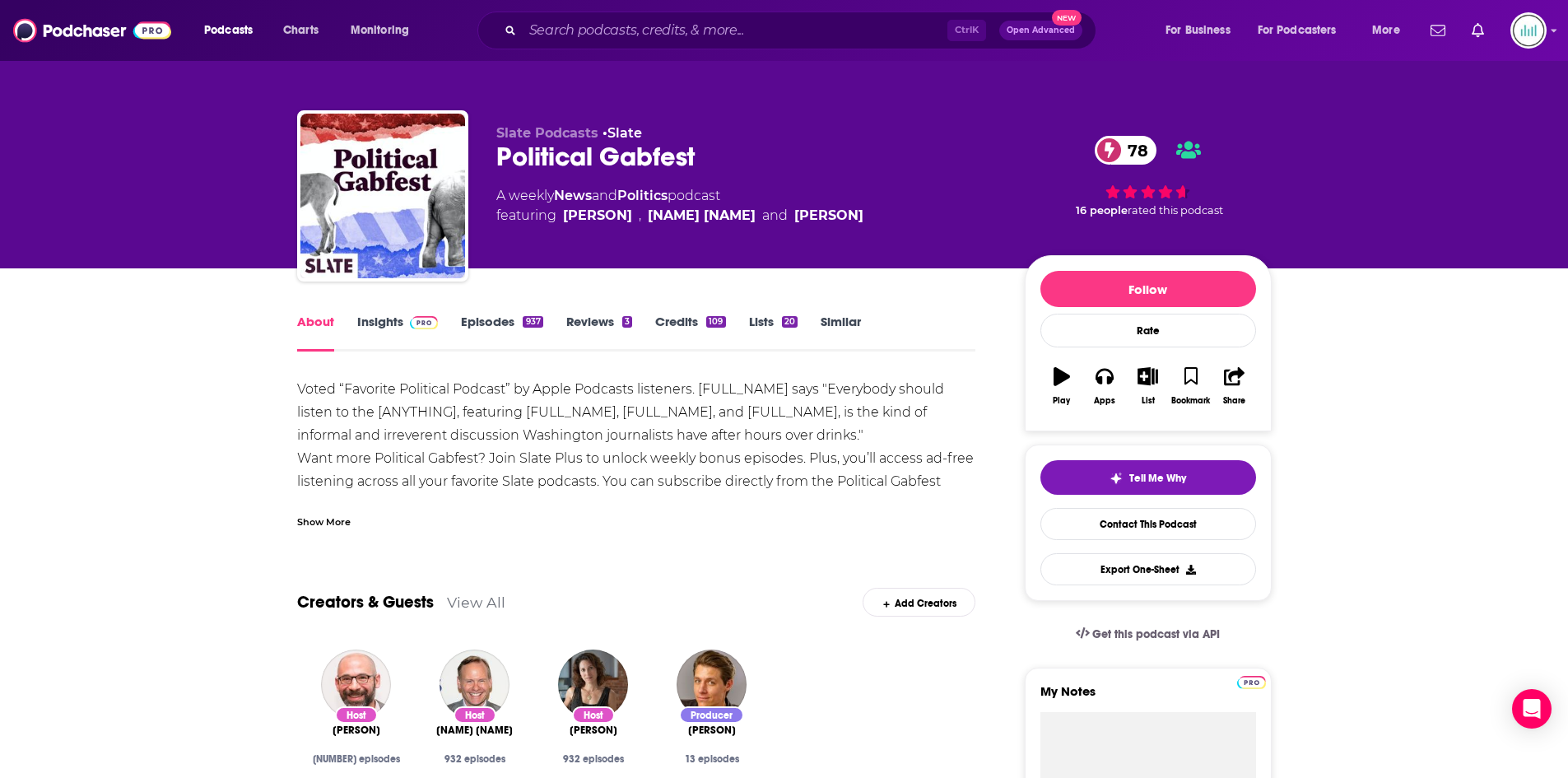 drag, startPoint x: 298, startPoint y: 387, endPoint x: 430, endPoint y: 454, distance: 148.0304 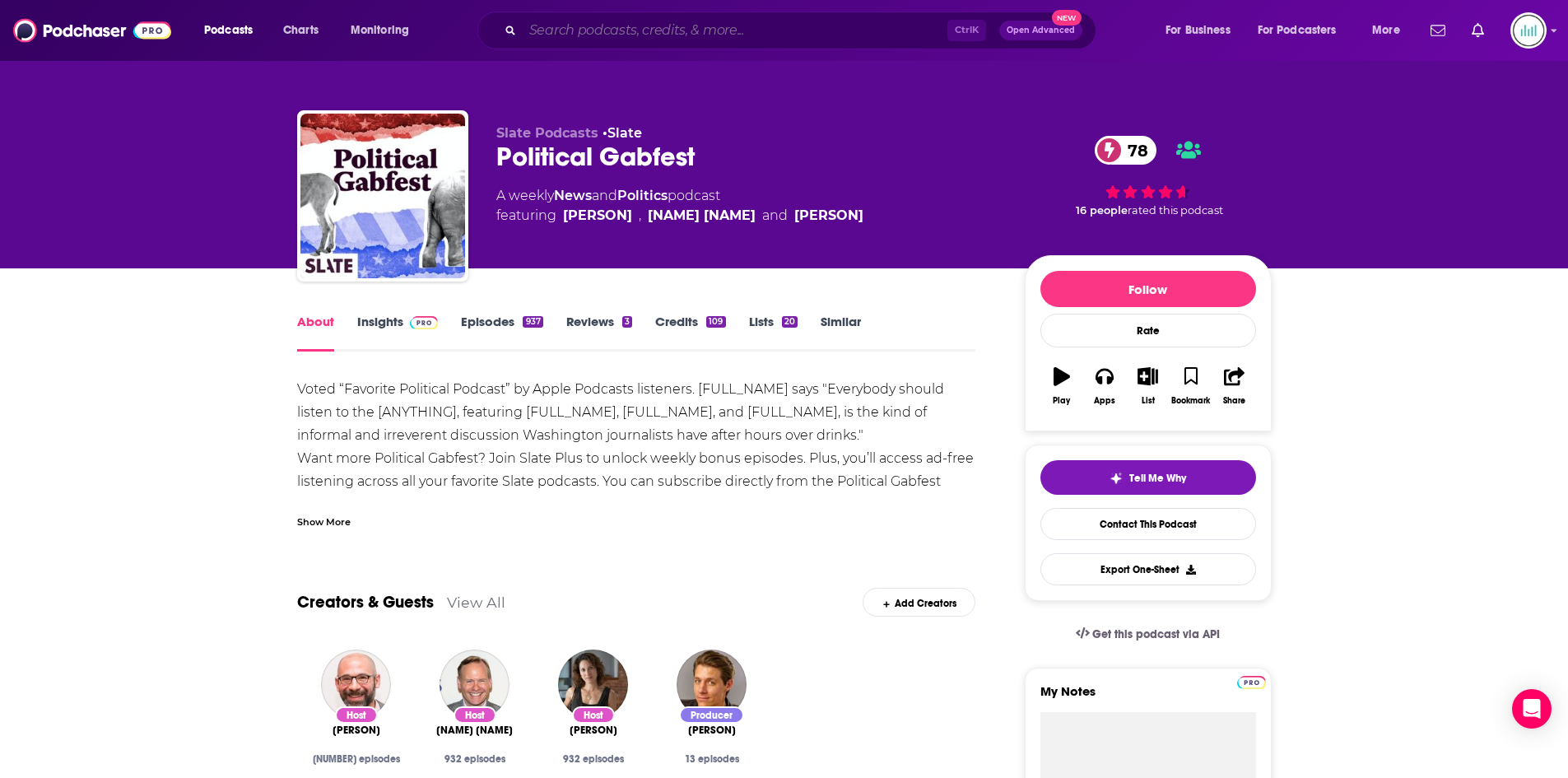 click at bounding box center (735, 30) 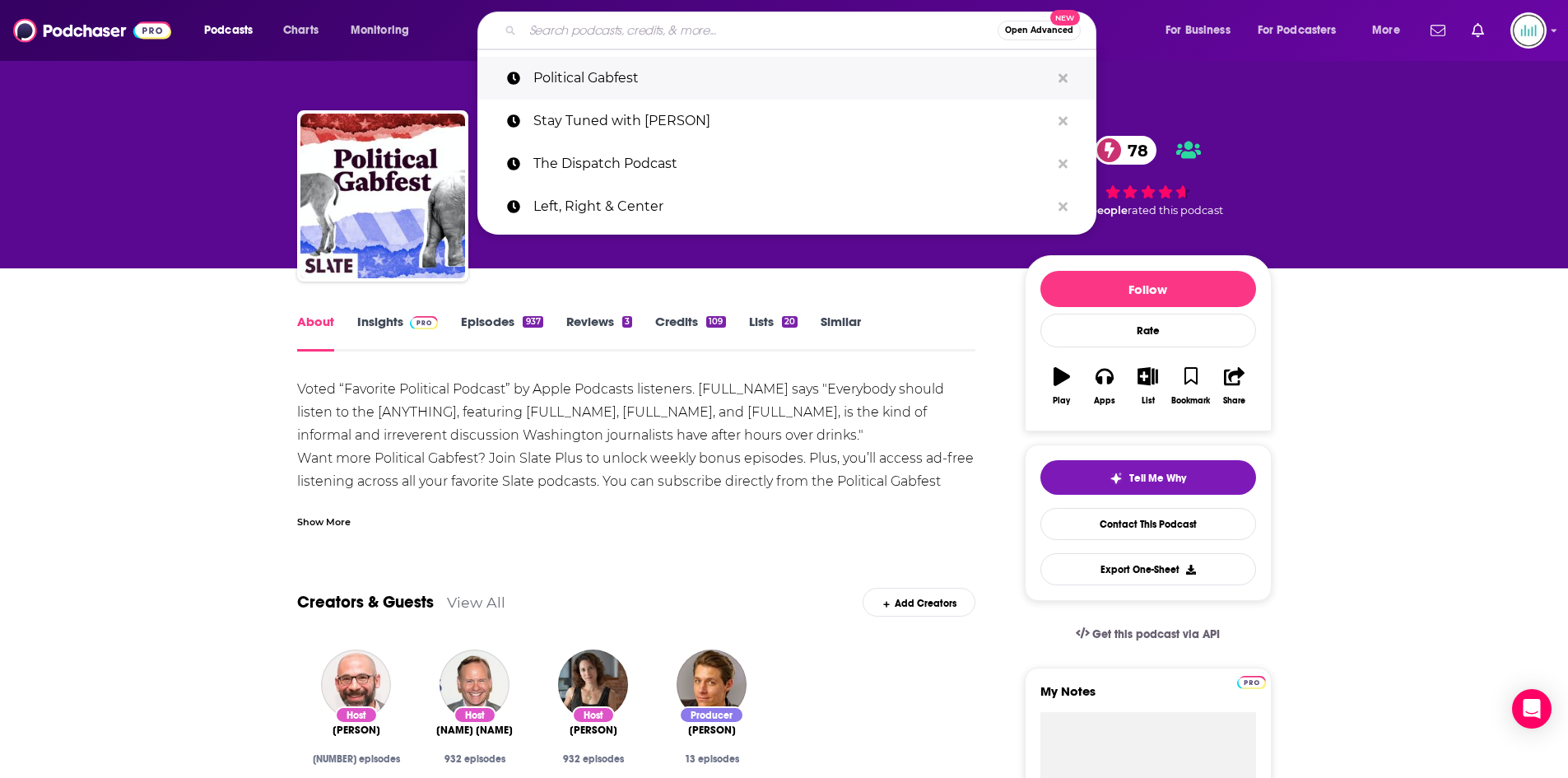 paste on "Louder with Crowder" 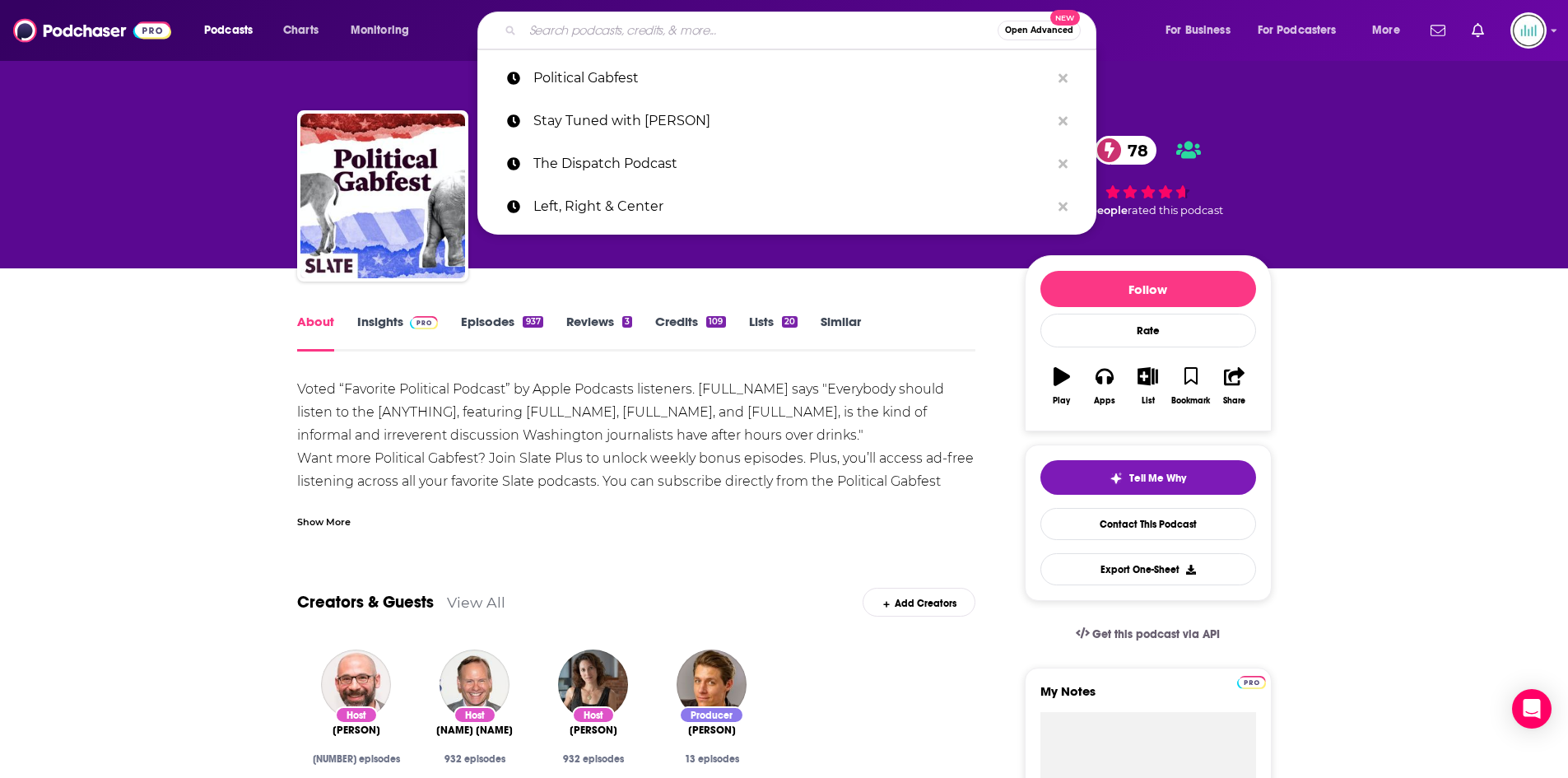 type on "Louder with Crowder" 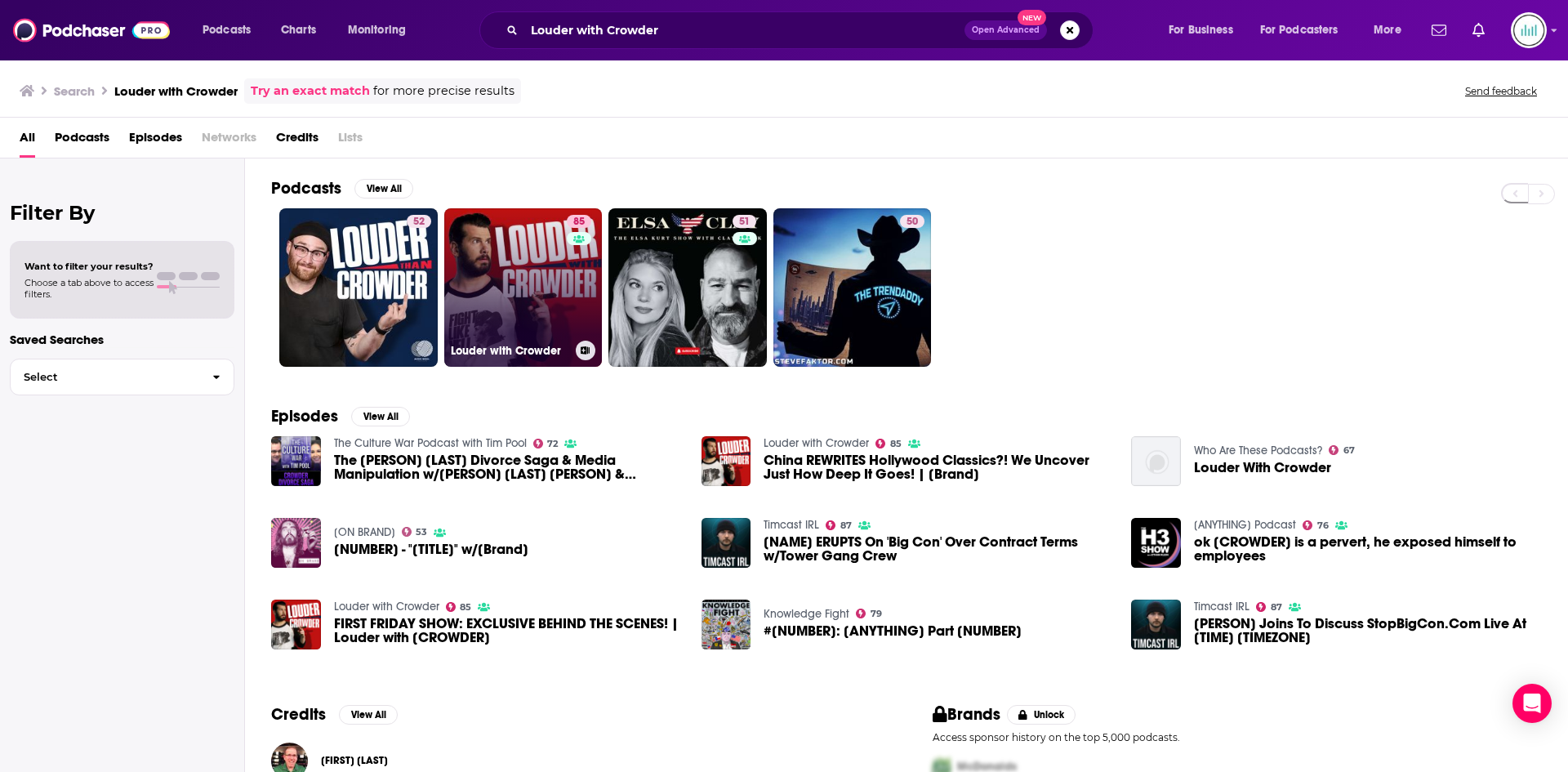 click on "85 Louder with Crowder" at bounding box center (523, 288) 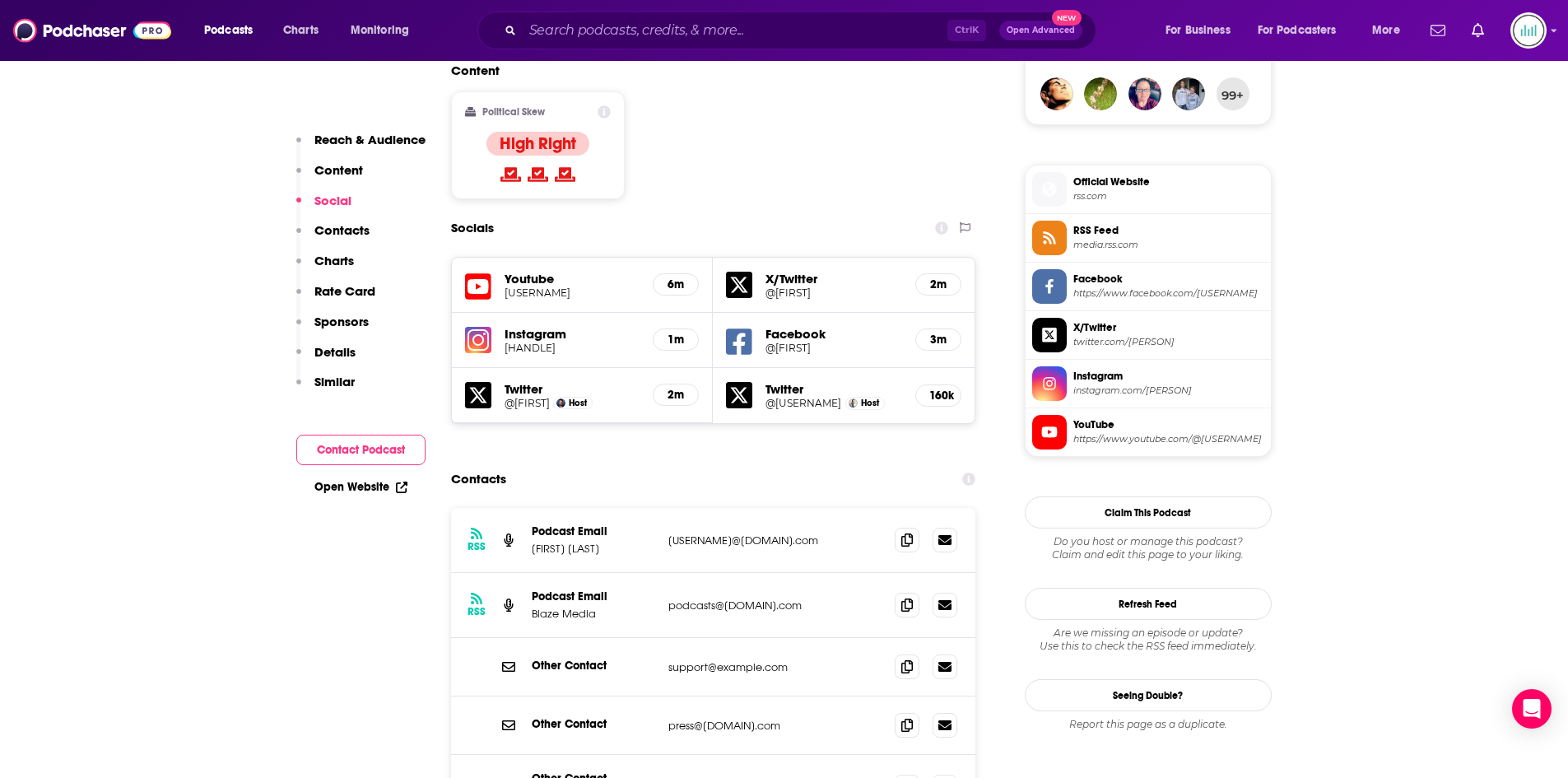 scroll, scrollTop: 1235, scrollLeft: 0, axis: vertical 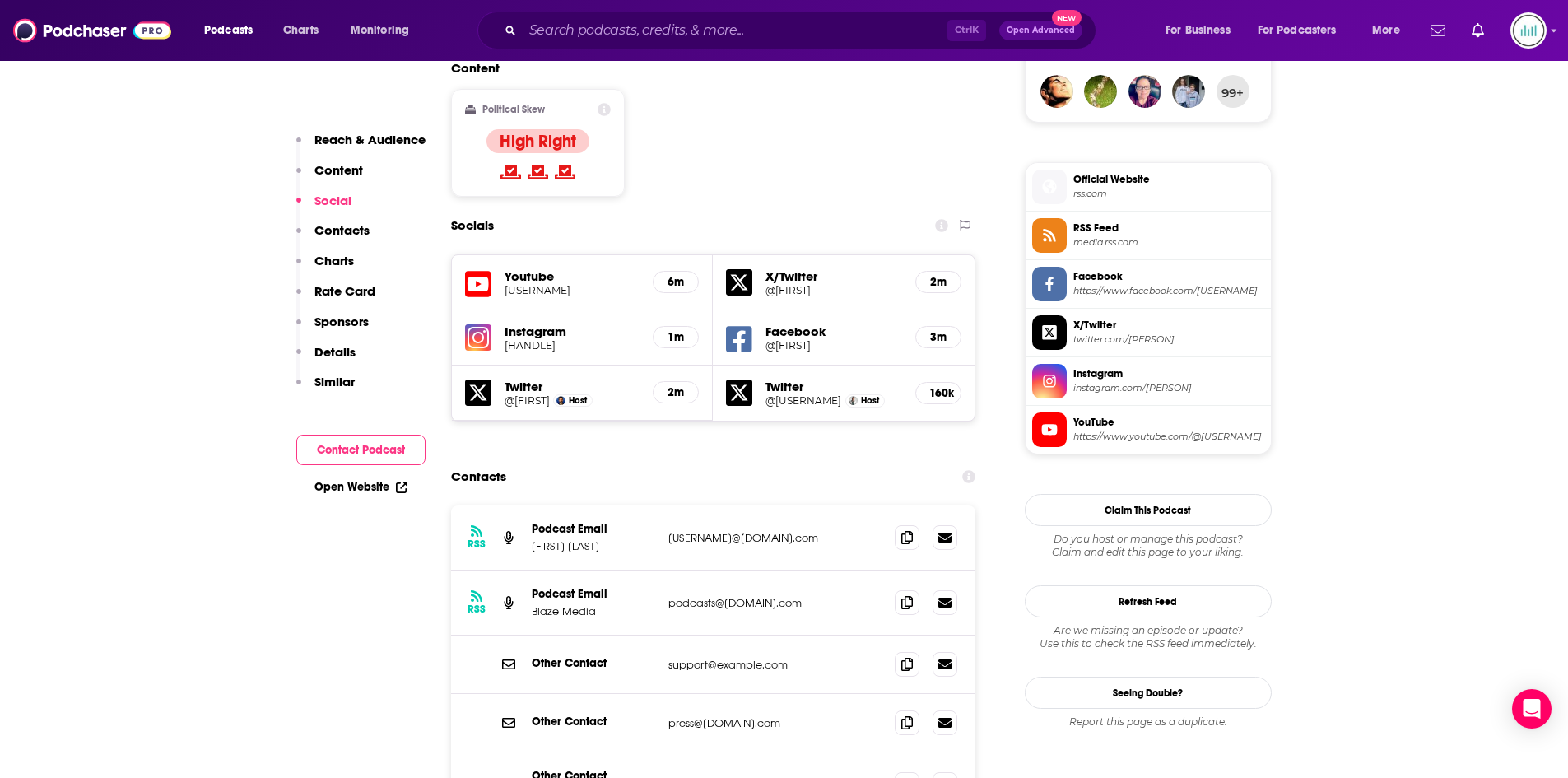 drag, startPoint x: 818, startPoint y: 546, endPoint x: 647, endPoint y: 546, distance: 171 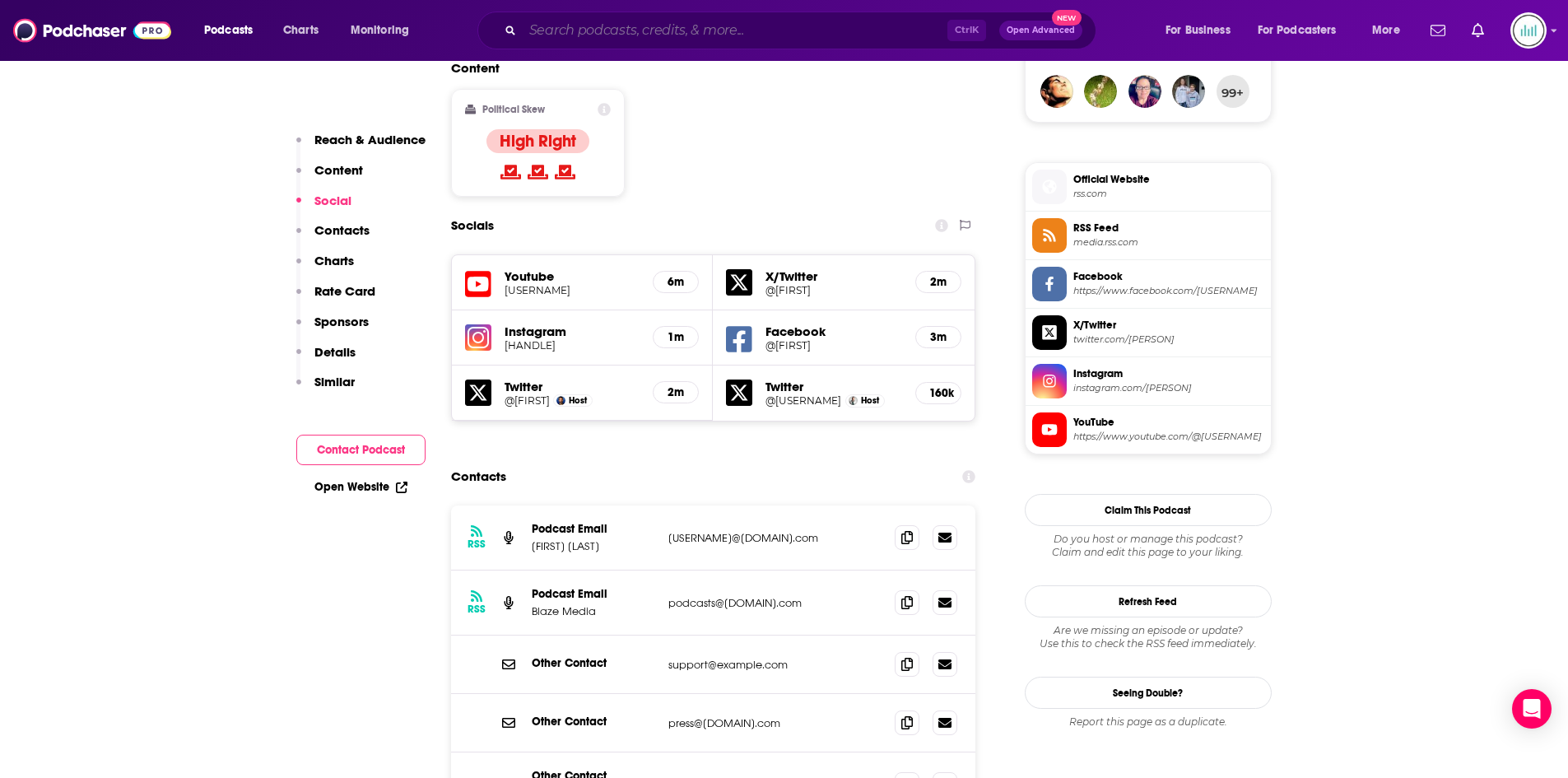 click at bounding box center [735, 30] 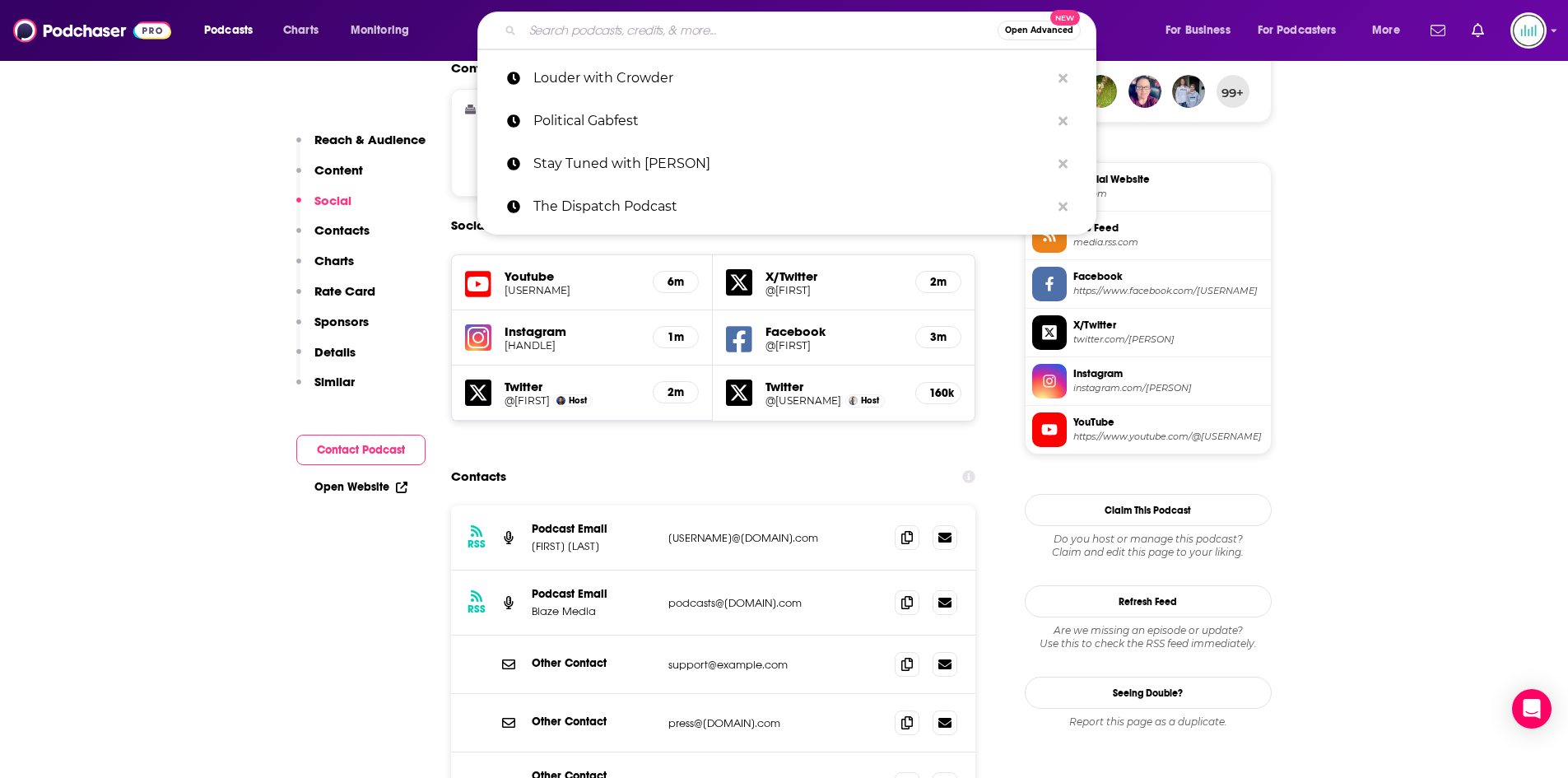 paste on "The Rest is Politics: US" 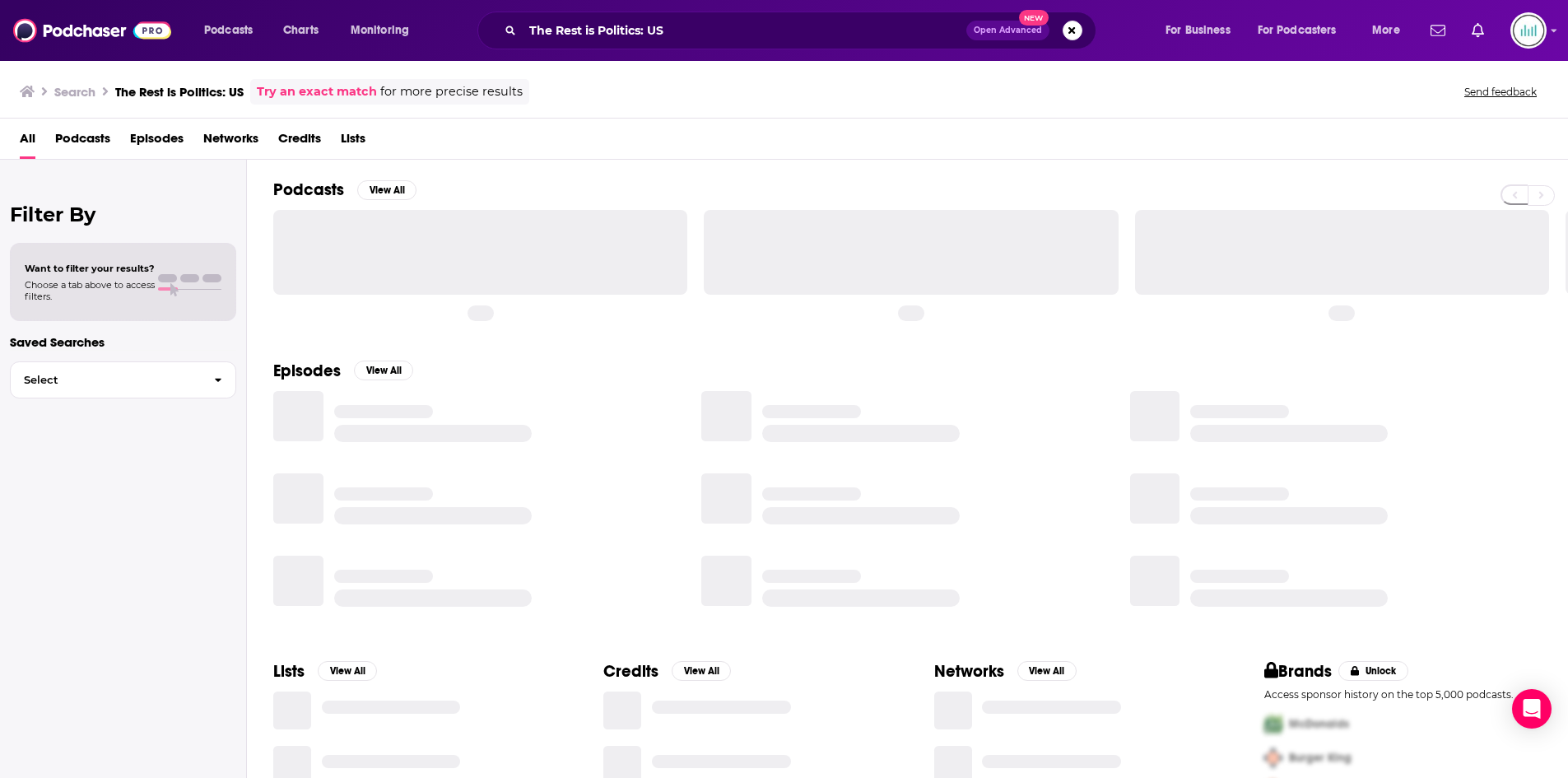 scroll, scrollTop: 0, scrollLeft: 0, axis: both 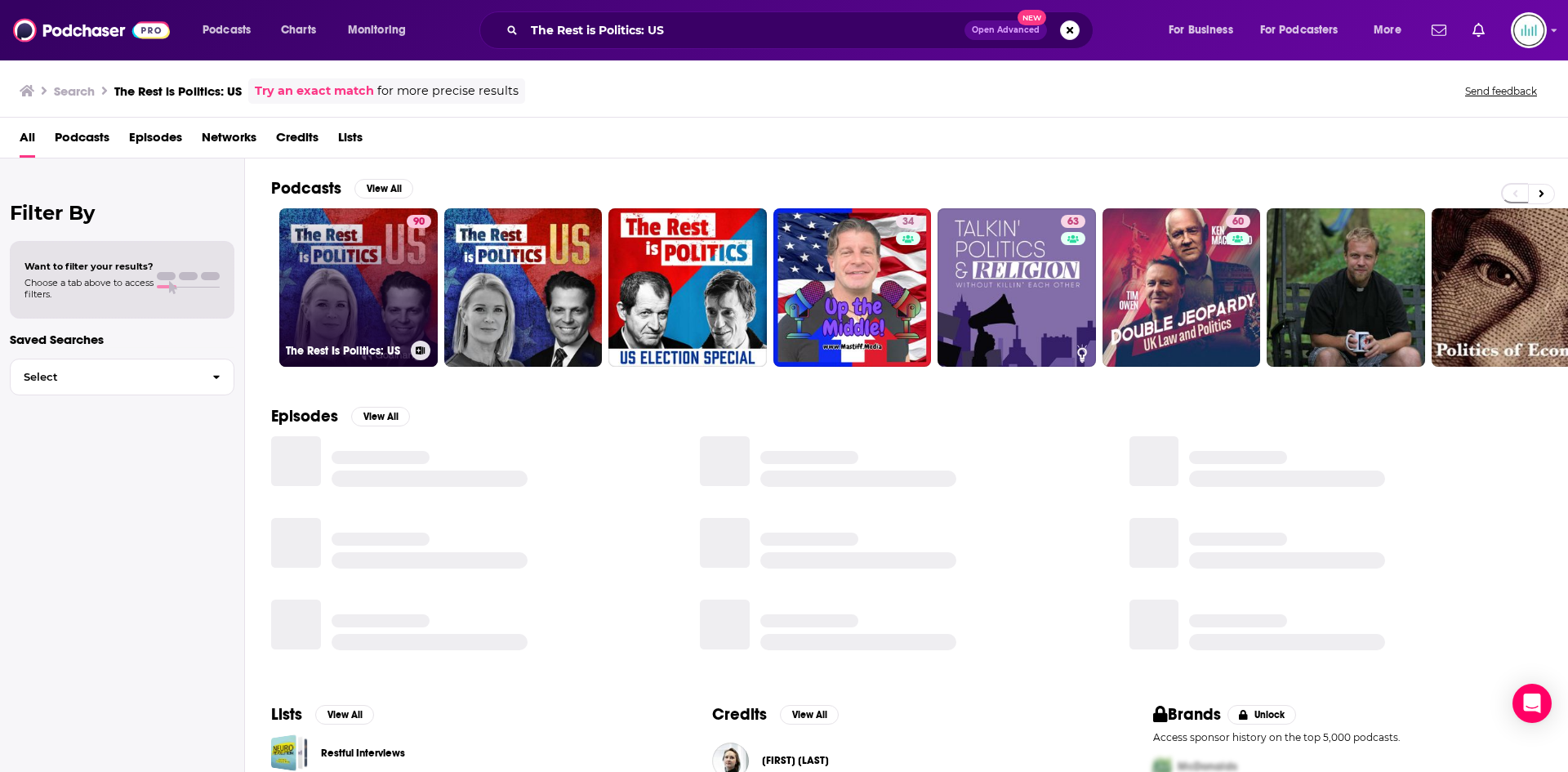click on "90 The Rest Is Politics: US" at bounding box center [359, 288] 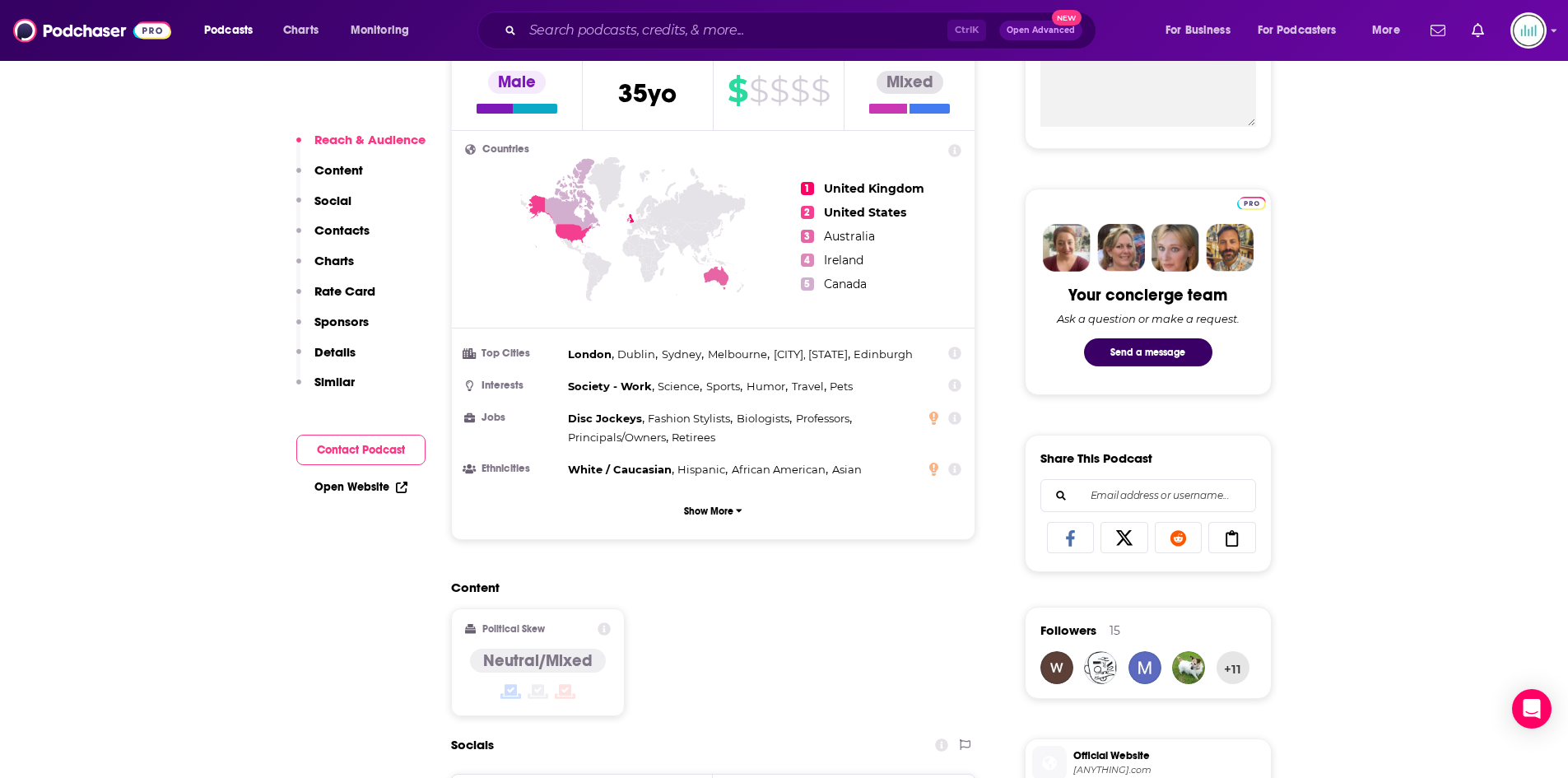 scroll, scrollTop: 1317, scrollLeft: 0, axis: vertical 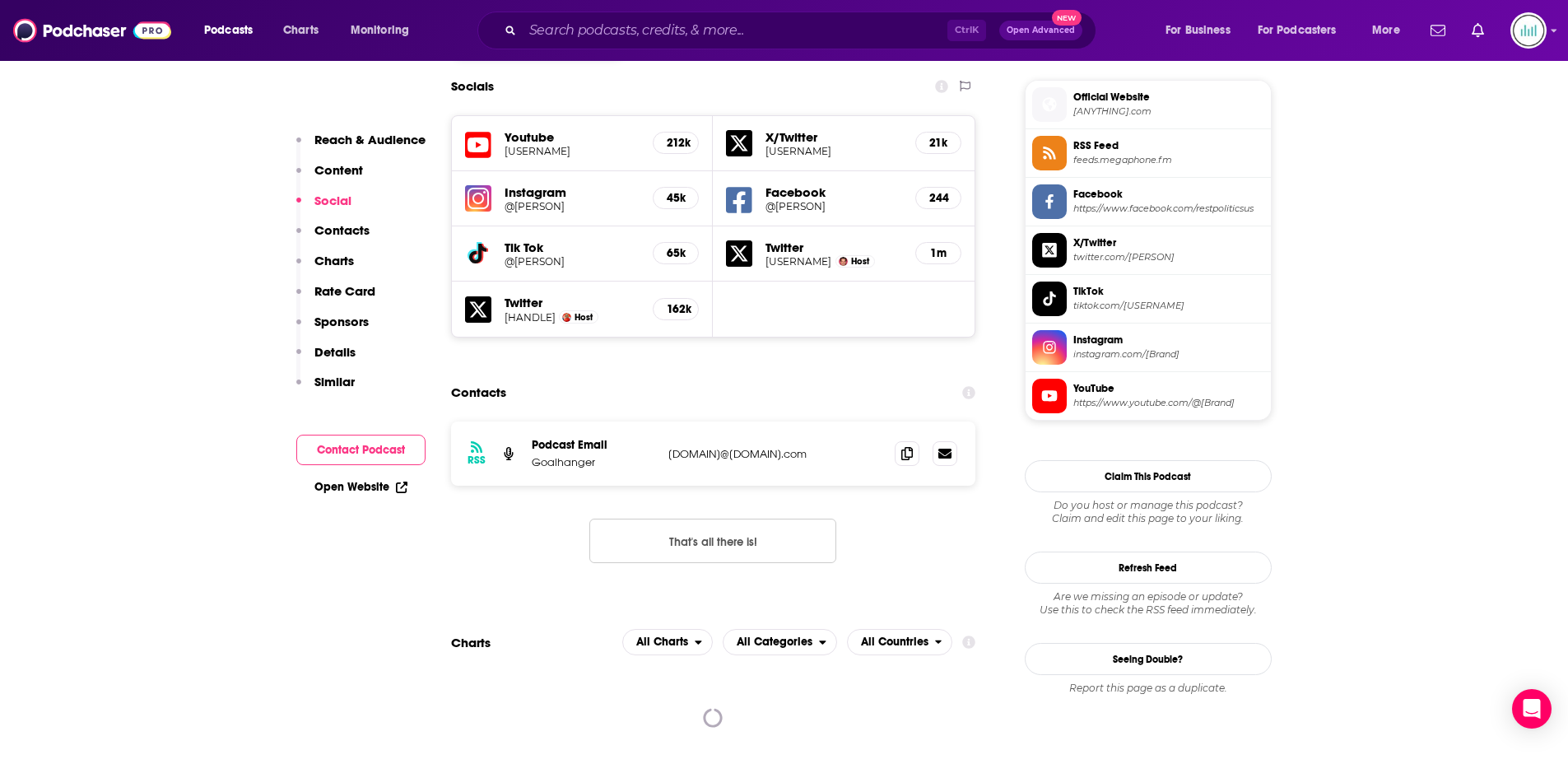 drag, startPoint x: 848, startPoint y: 455, endPoint x: 668, endPoint y: 454, distance: 180.00278 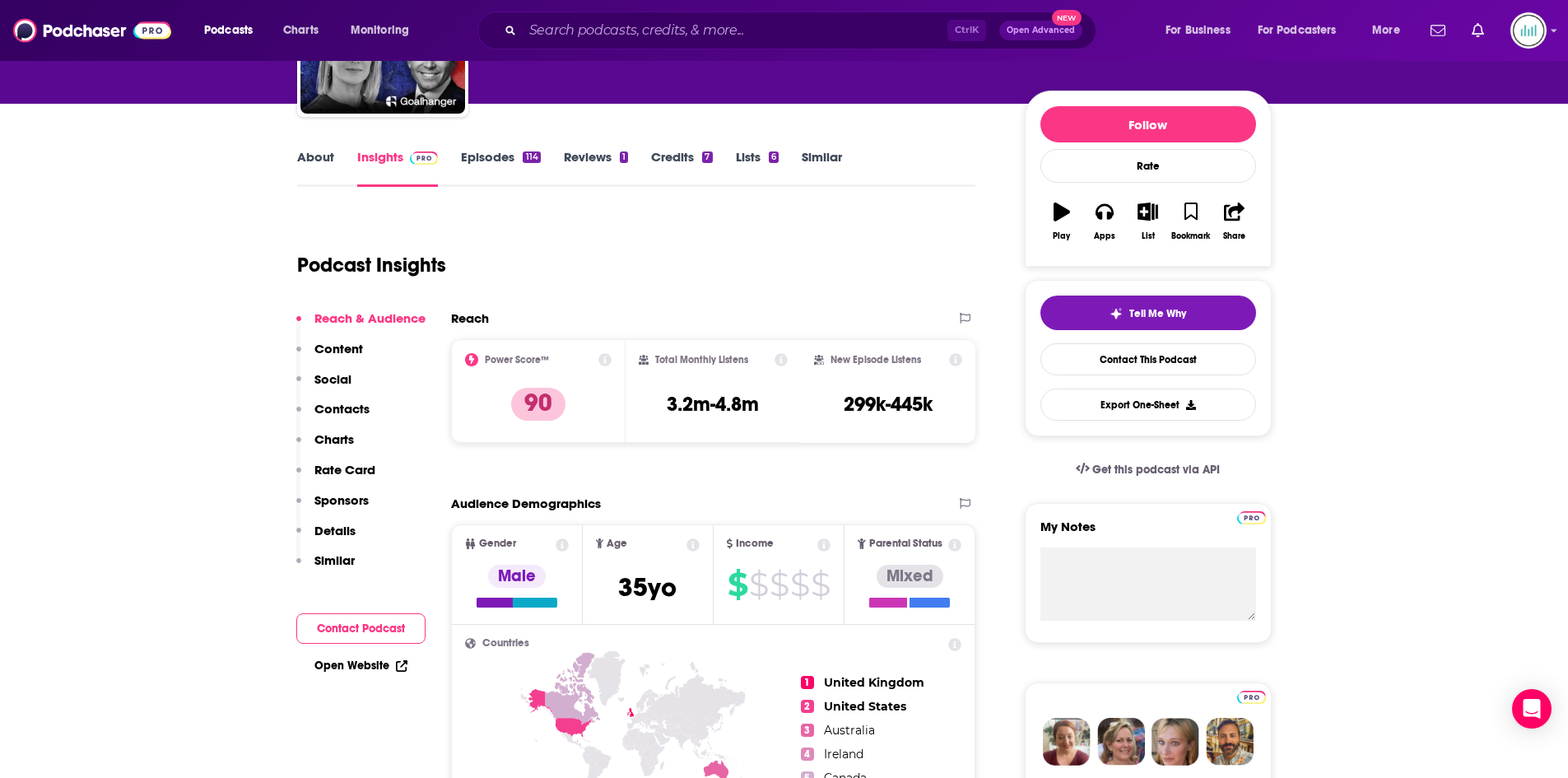 scroll, scrollTop: 0, scrollLeft: 0, axis: both 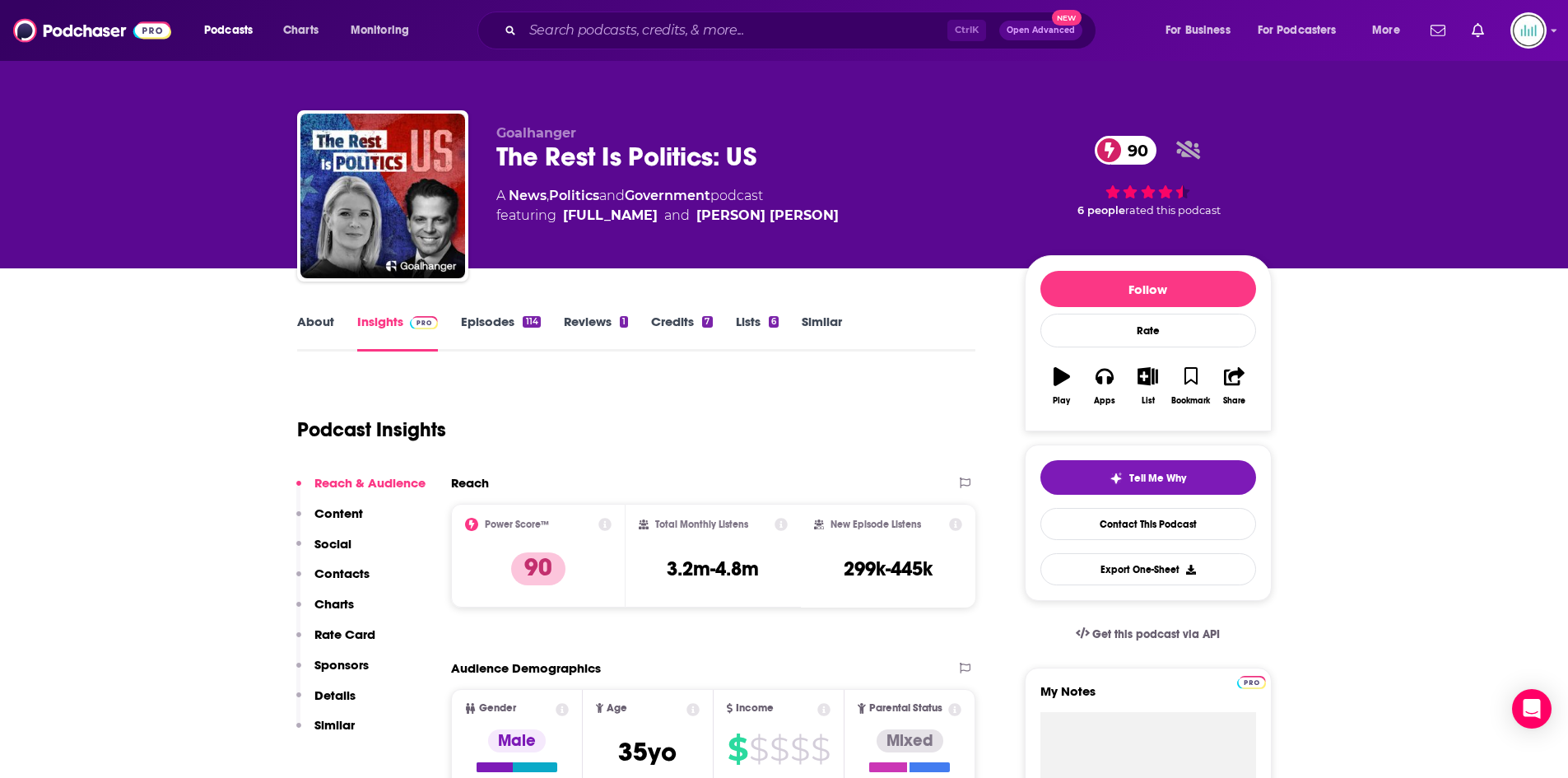 click on "About" at bounding box center [315, 333] 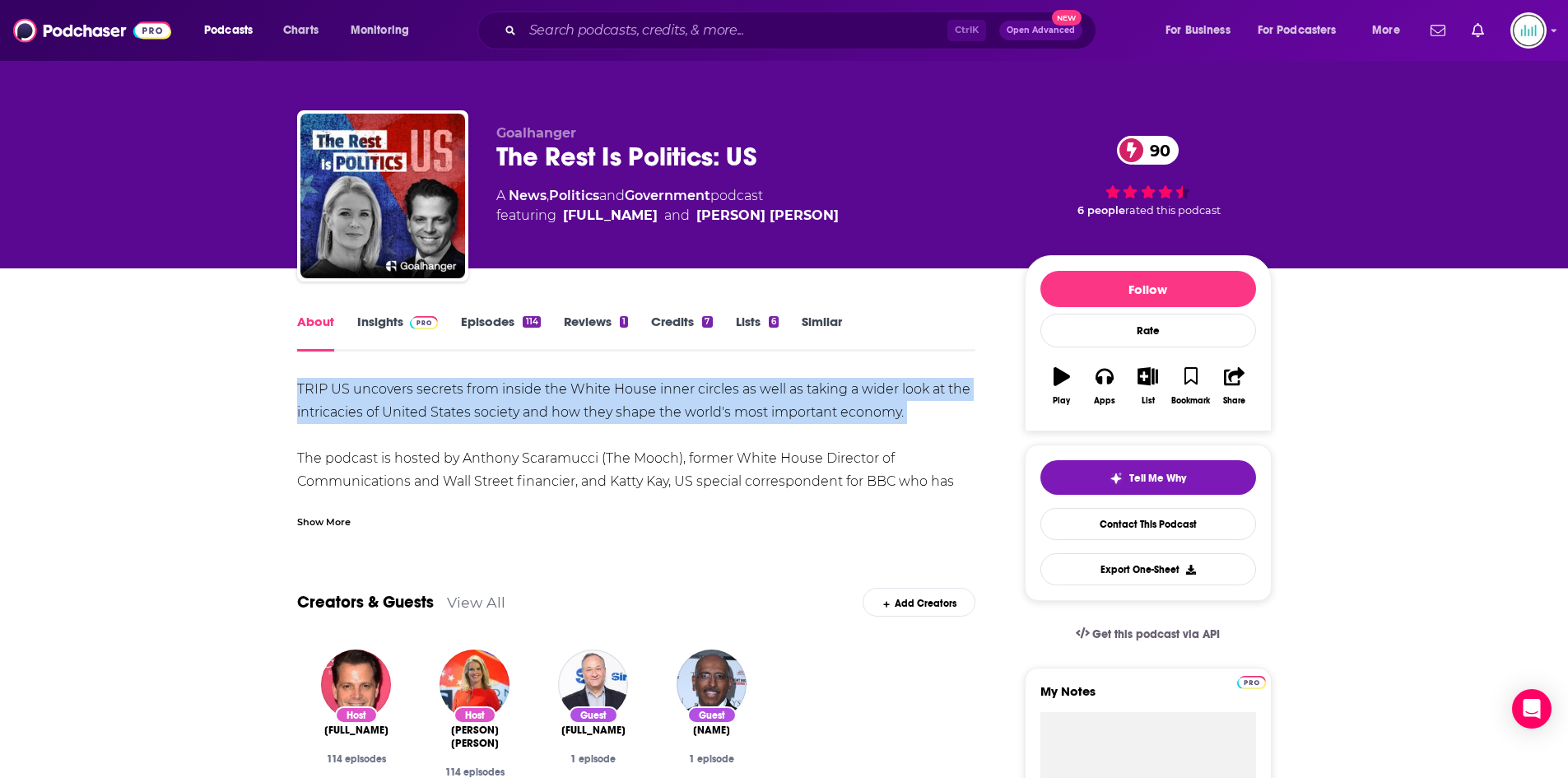 drag, startPoint x: 296, startPoint y: 381, endPoint x: 939, endPoint y: 439, distance: 645.61056 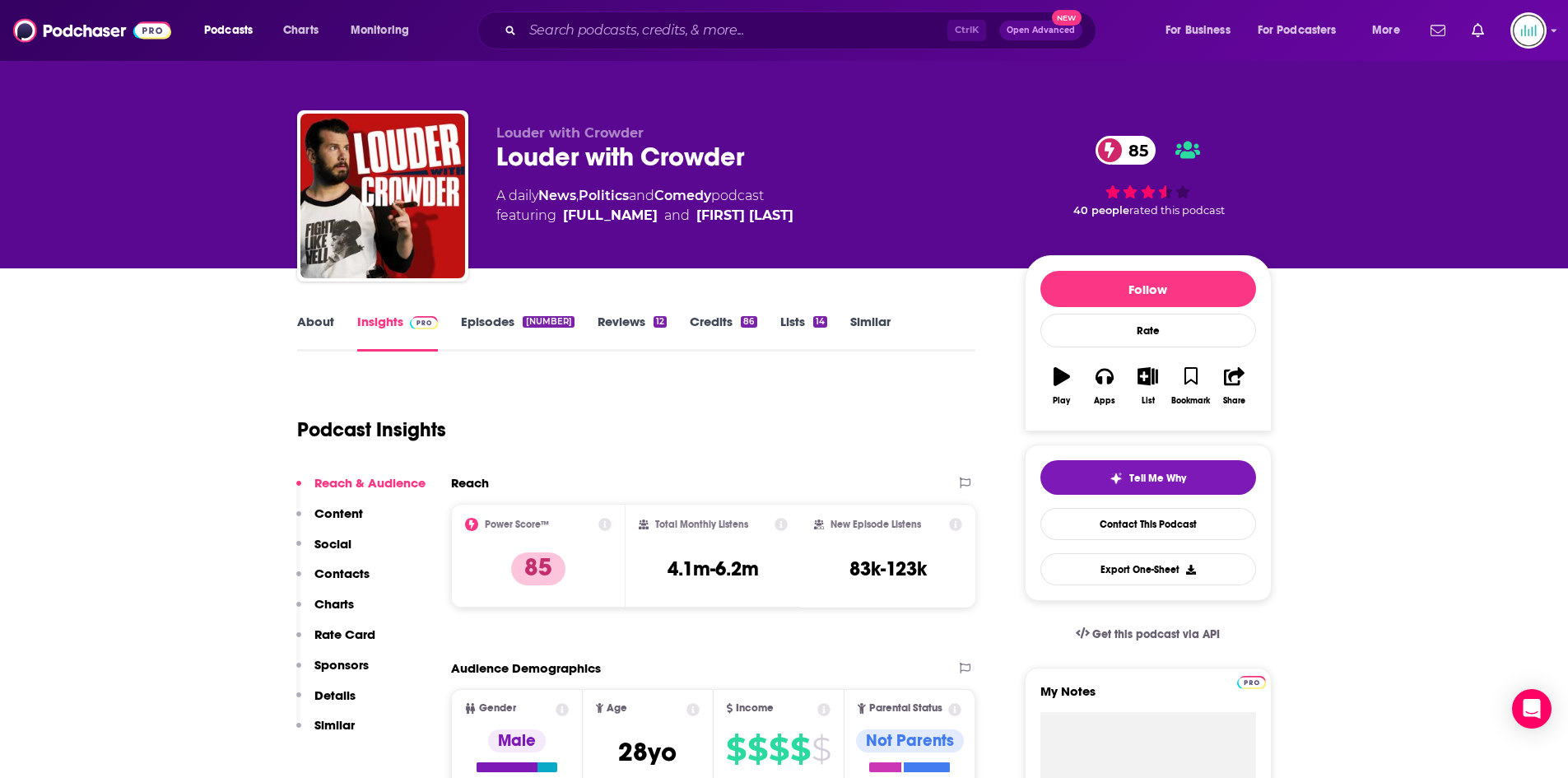 click on "About" at bounding box center (315, 333) 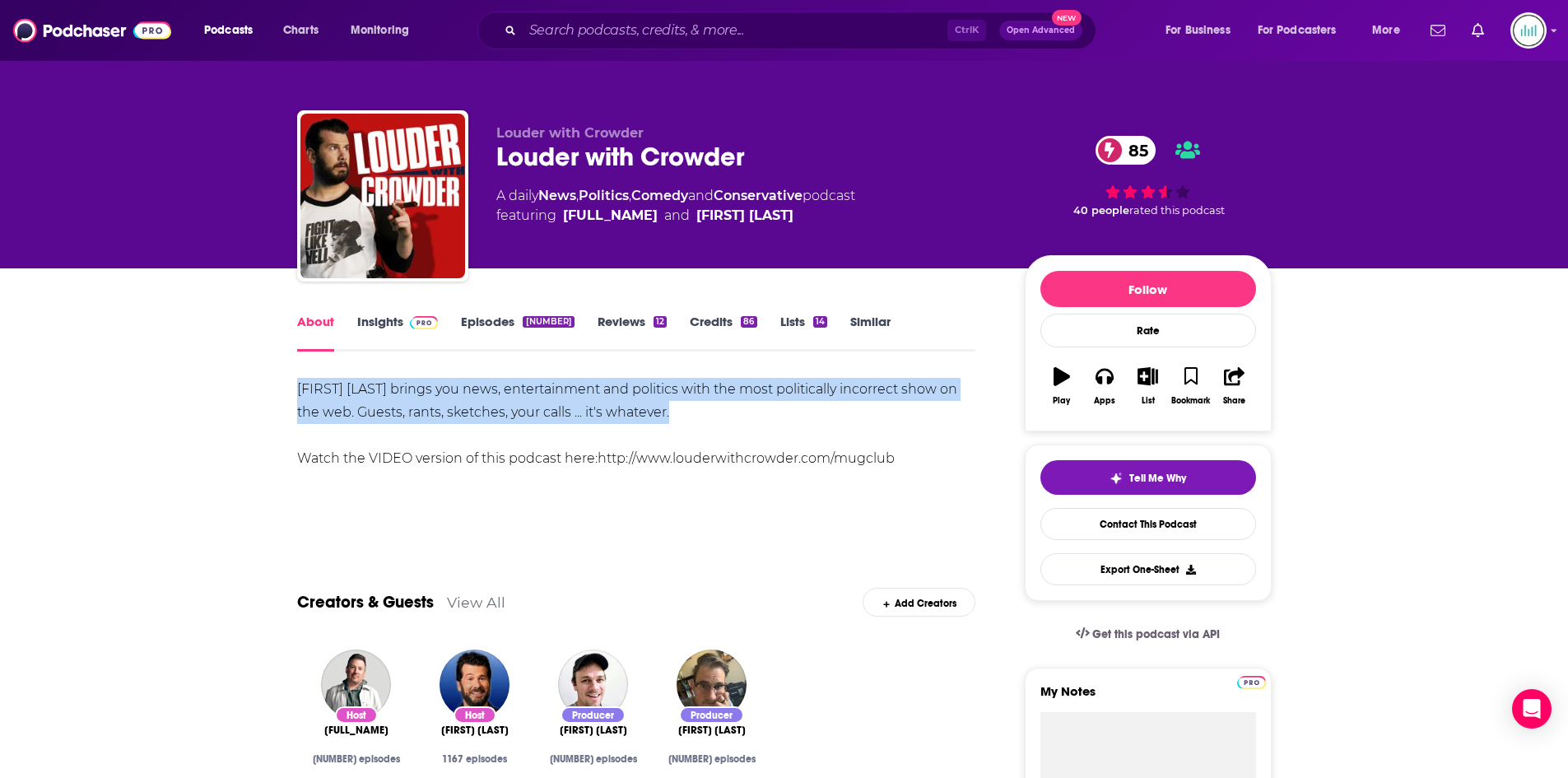 drag, startPoint x: 684, startPoint y: 415, endPoint x: 254, endPoint y: 372, distance: 432.1447 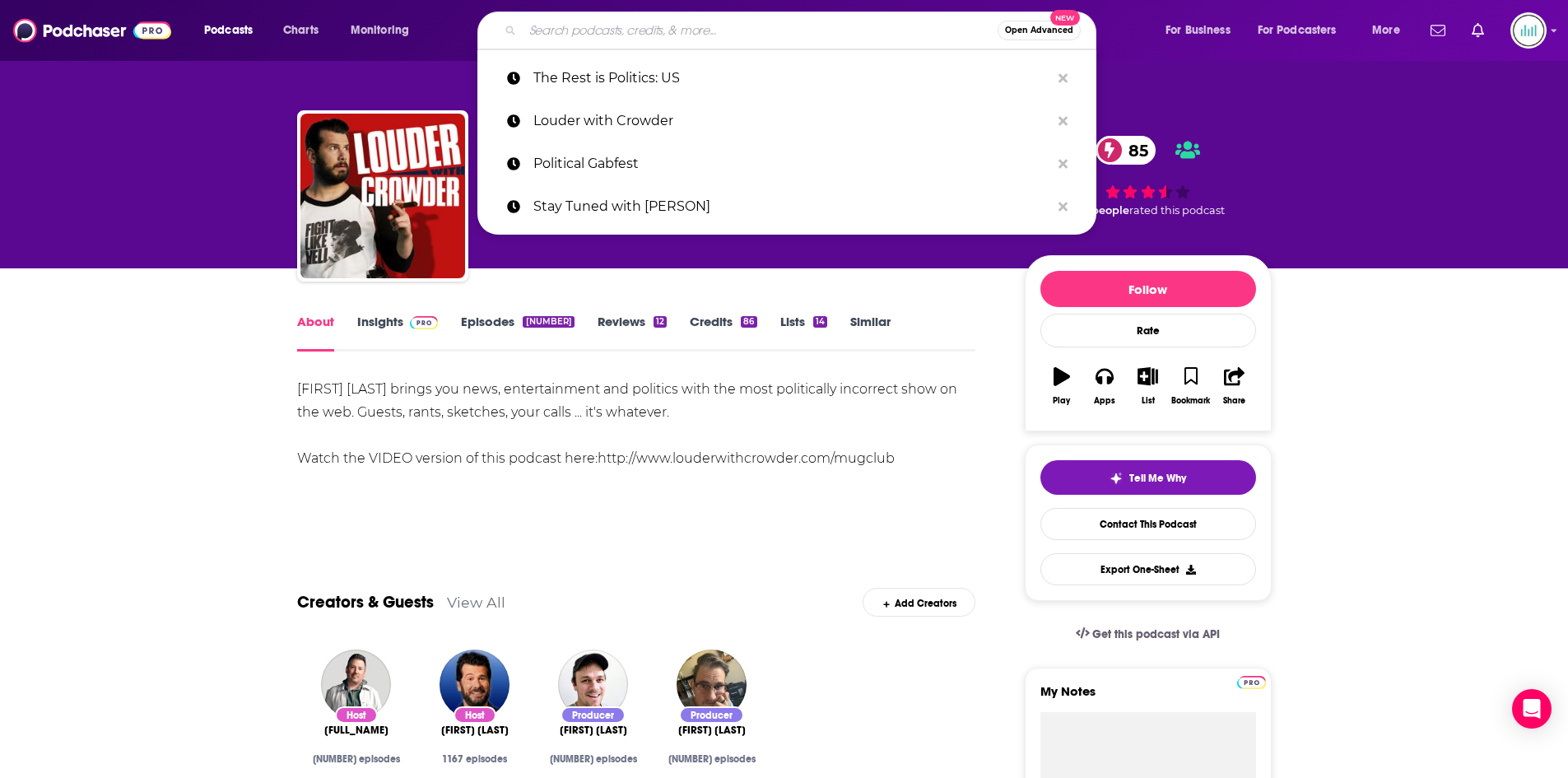 click at bounding box center (760, 30) 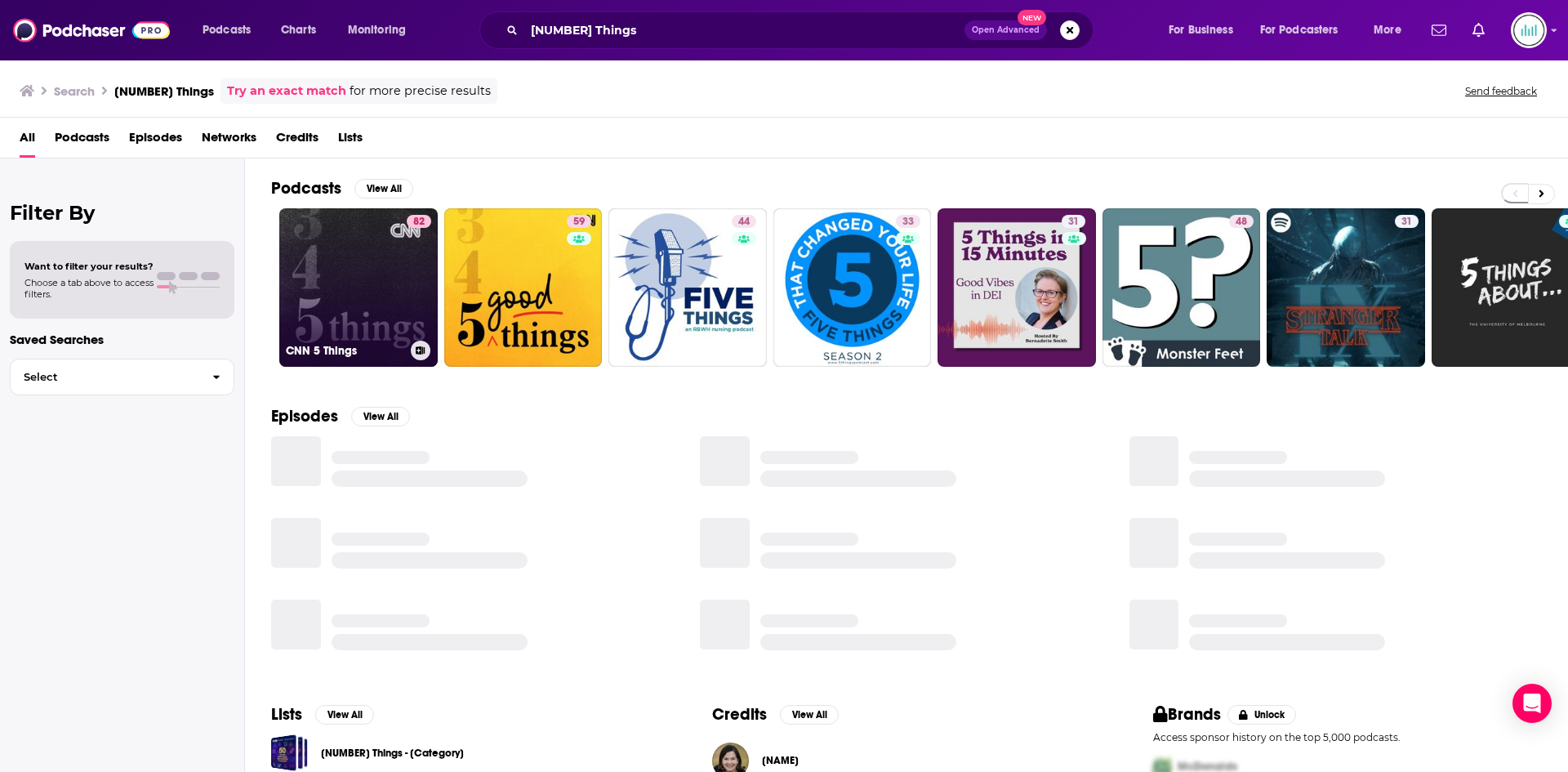 click on "82 CNN 5 Things" at bounding box center (359, 288) 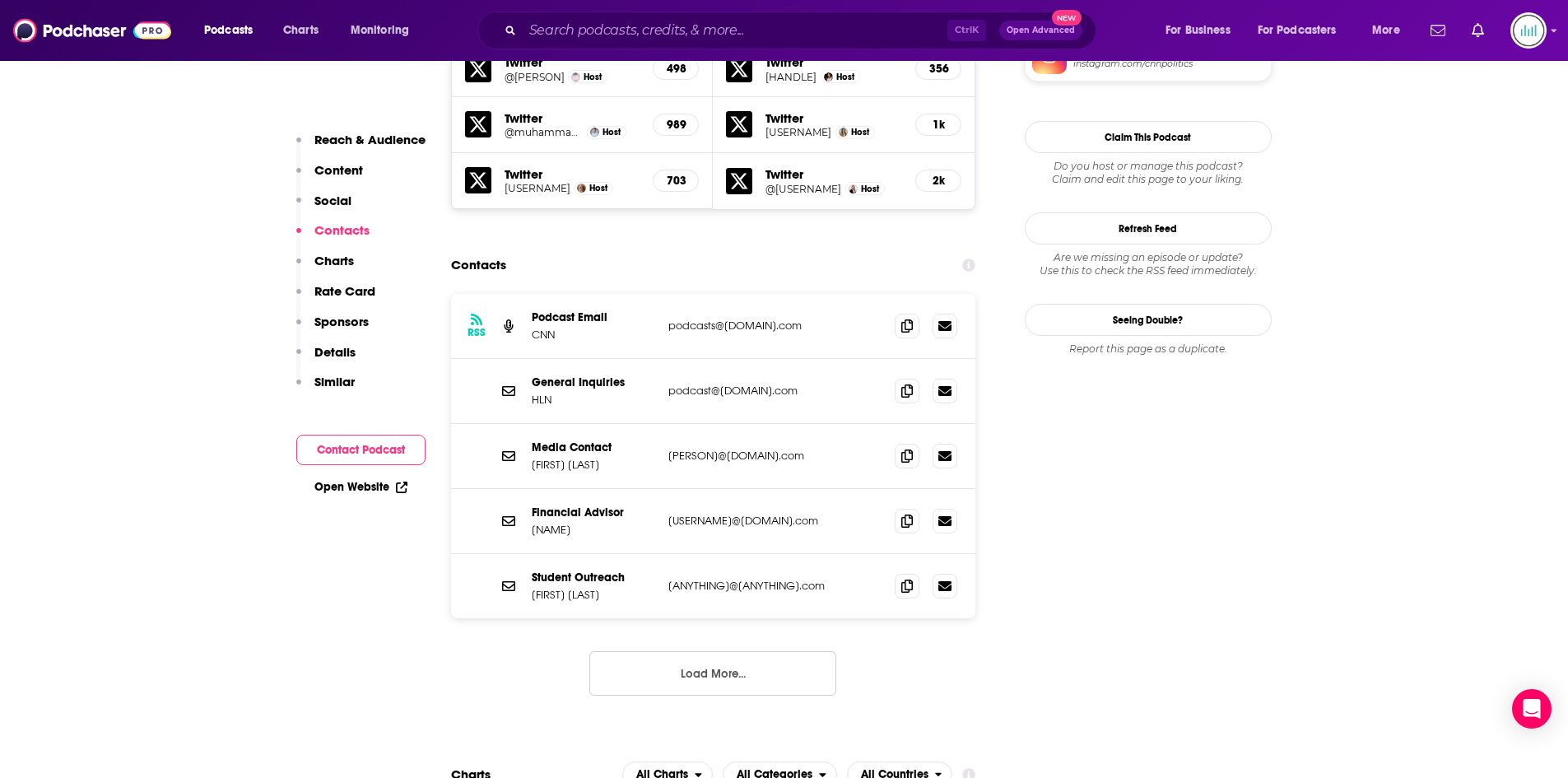 scroll, scrollTop: 1564, scrollLeft: 0, axis: vertical 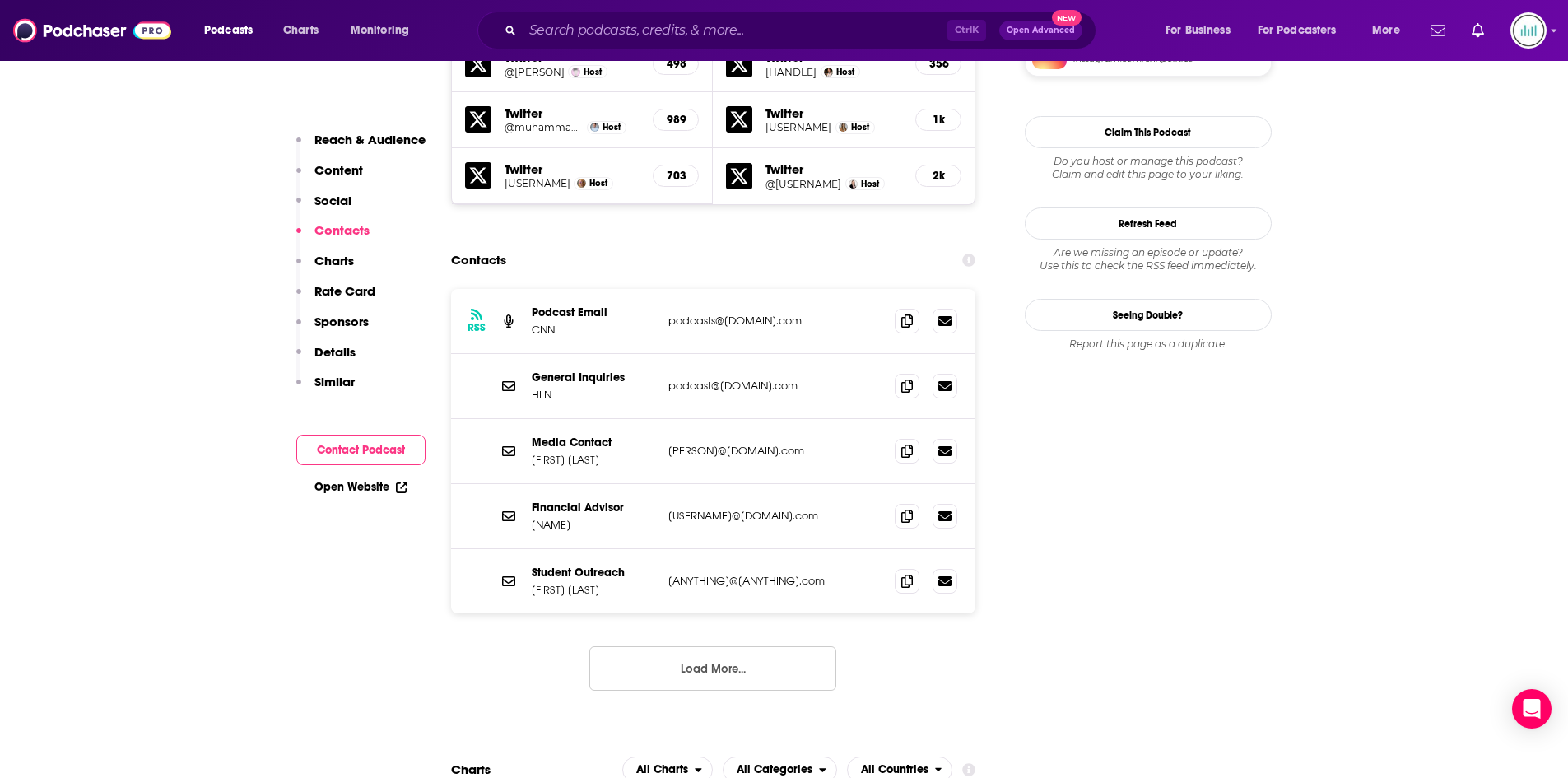 drag, startPoint x: 805, startPoint y: 456, endPoint x: 669, endPoint y: 459, distance: 136.03308 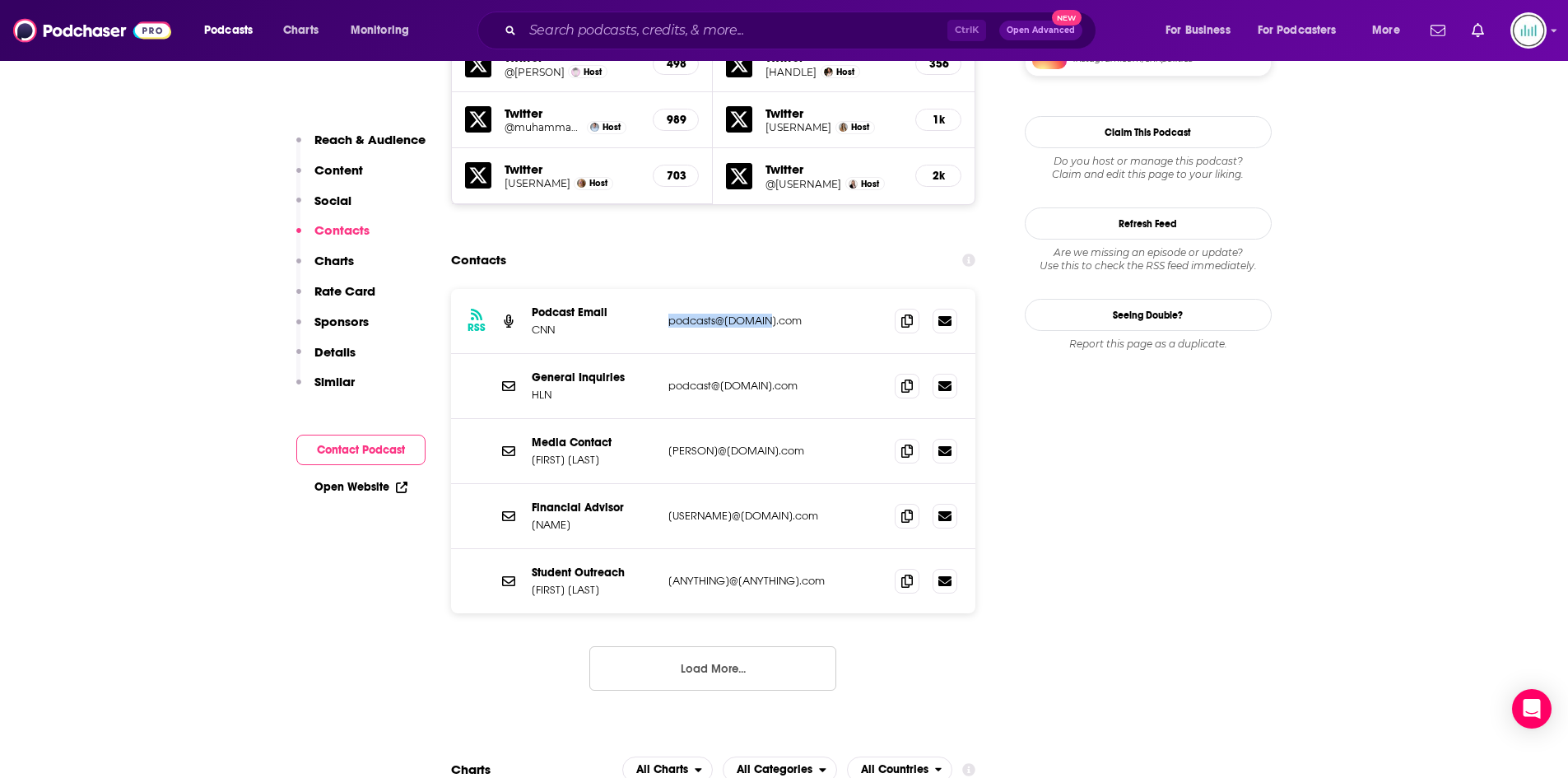 drag, startPoint x: 773, startPoint y: 319, endPoint x: 666, endPoint y: 321, distance: 107.0187 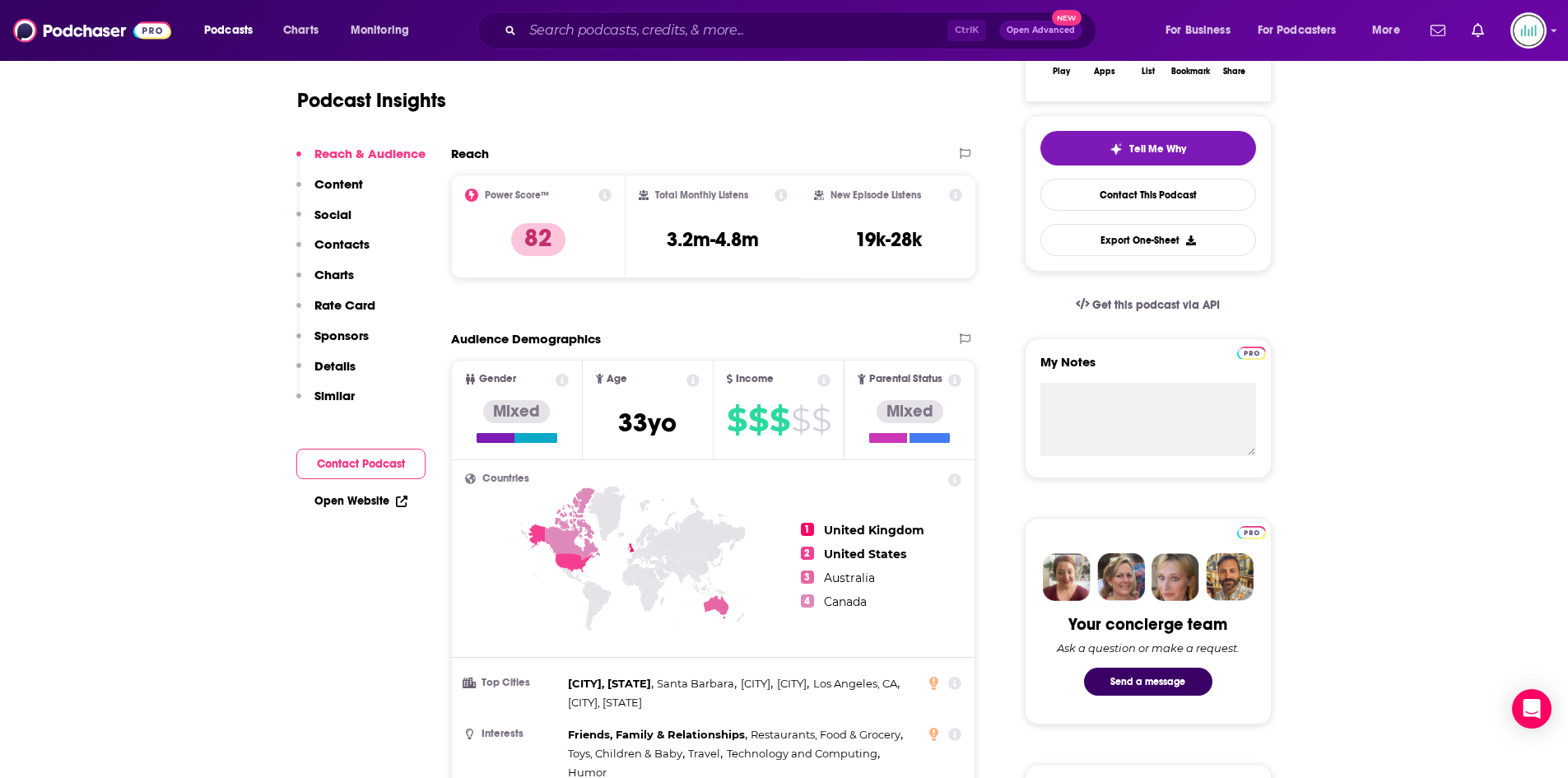 scroll, scrollTop: 0, scrollLeft: 0, axis: both 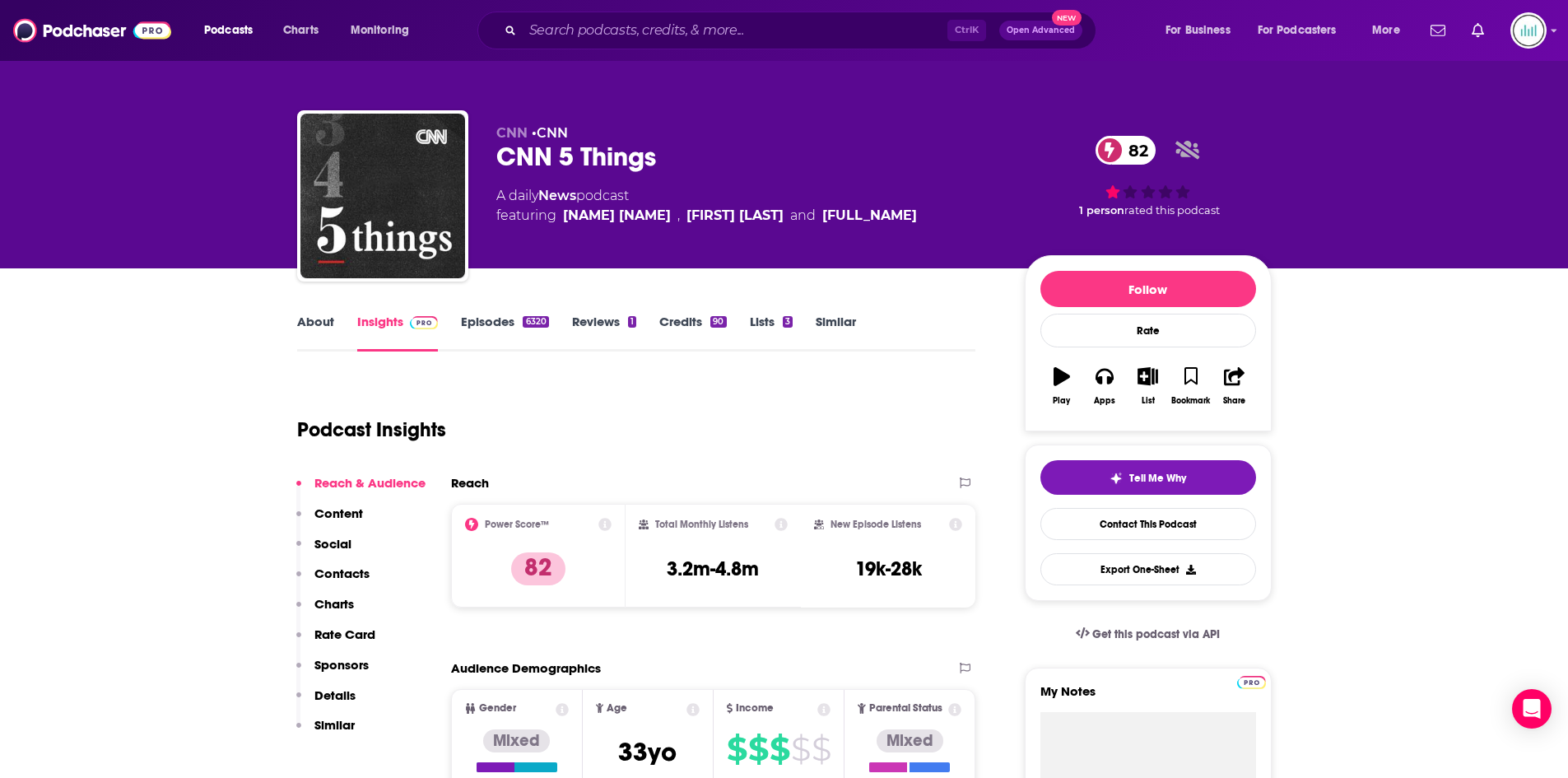 click on "About" at bounding box center (315, 333) 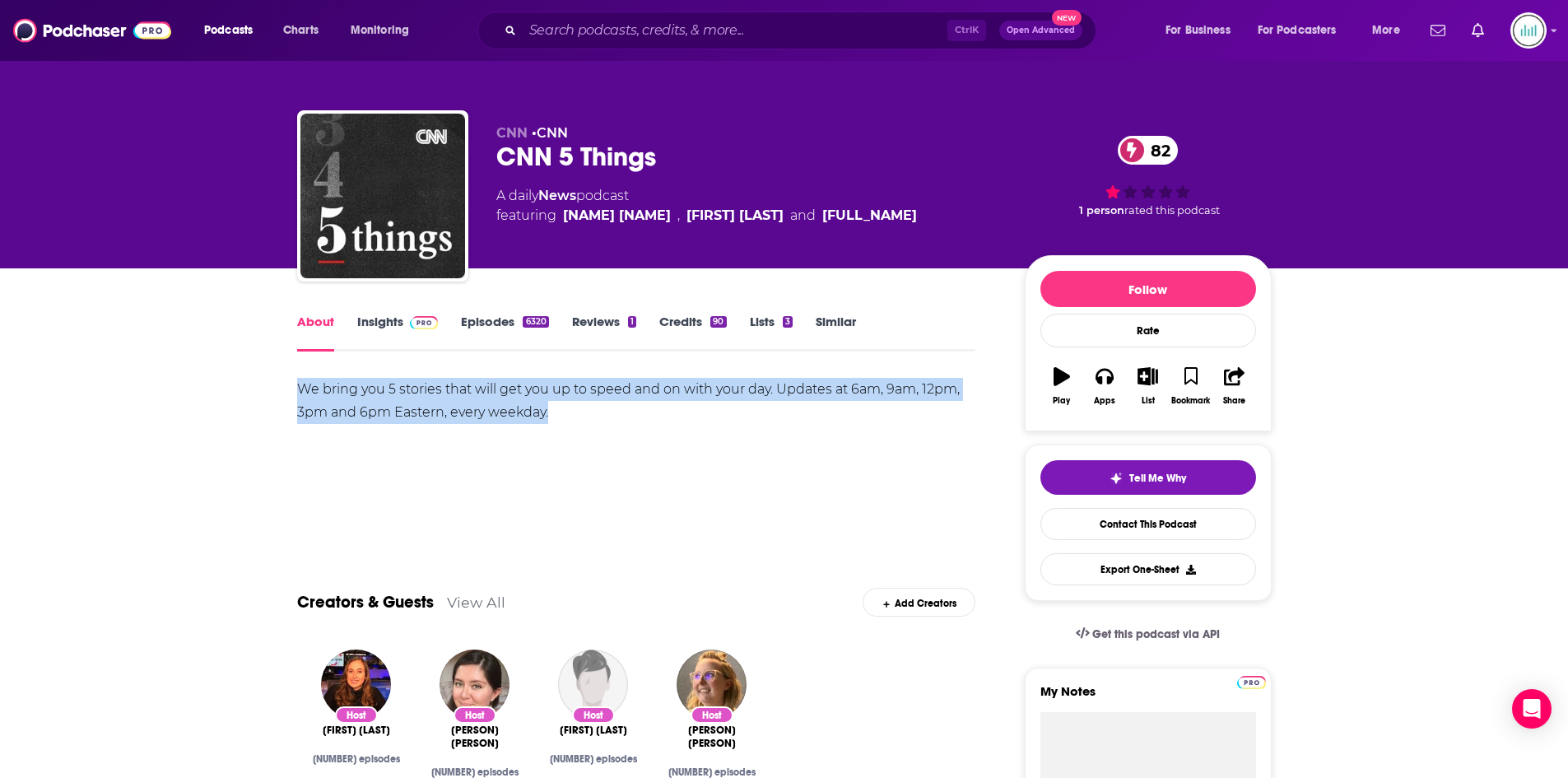drag, startPoint x: 292, startPoint y: 382, endPoint x: 612, endPoint y: 423, distance: 322.6159 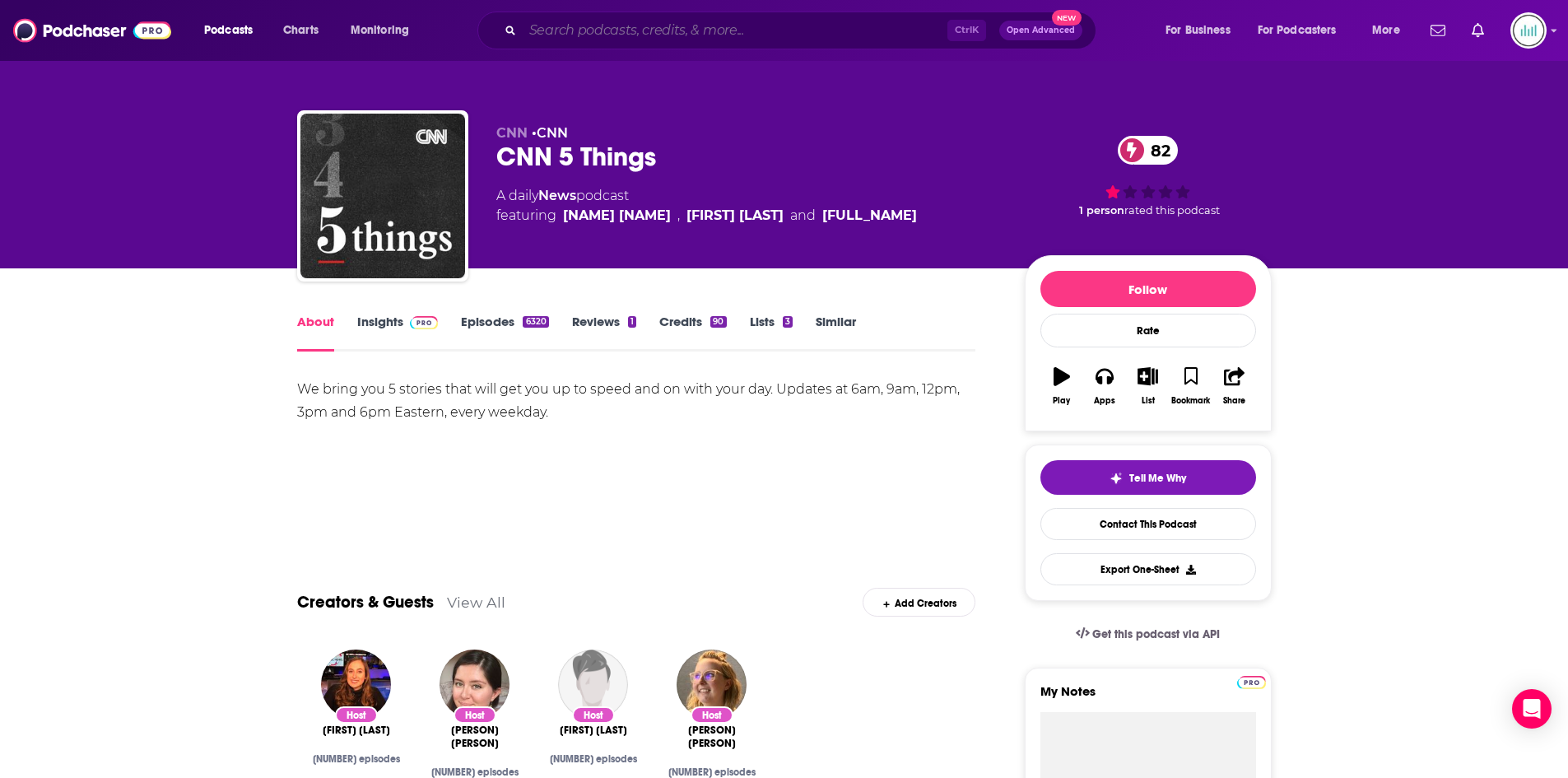 drag, startPoint x: 547, startPoint y: 26, endPoint x: 556, endPoint y: 25, distance: 9.055385 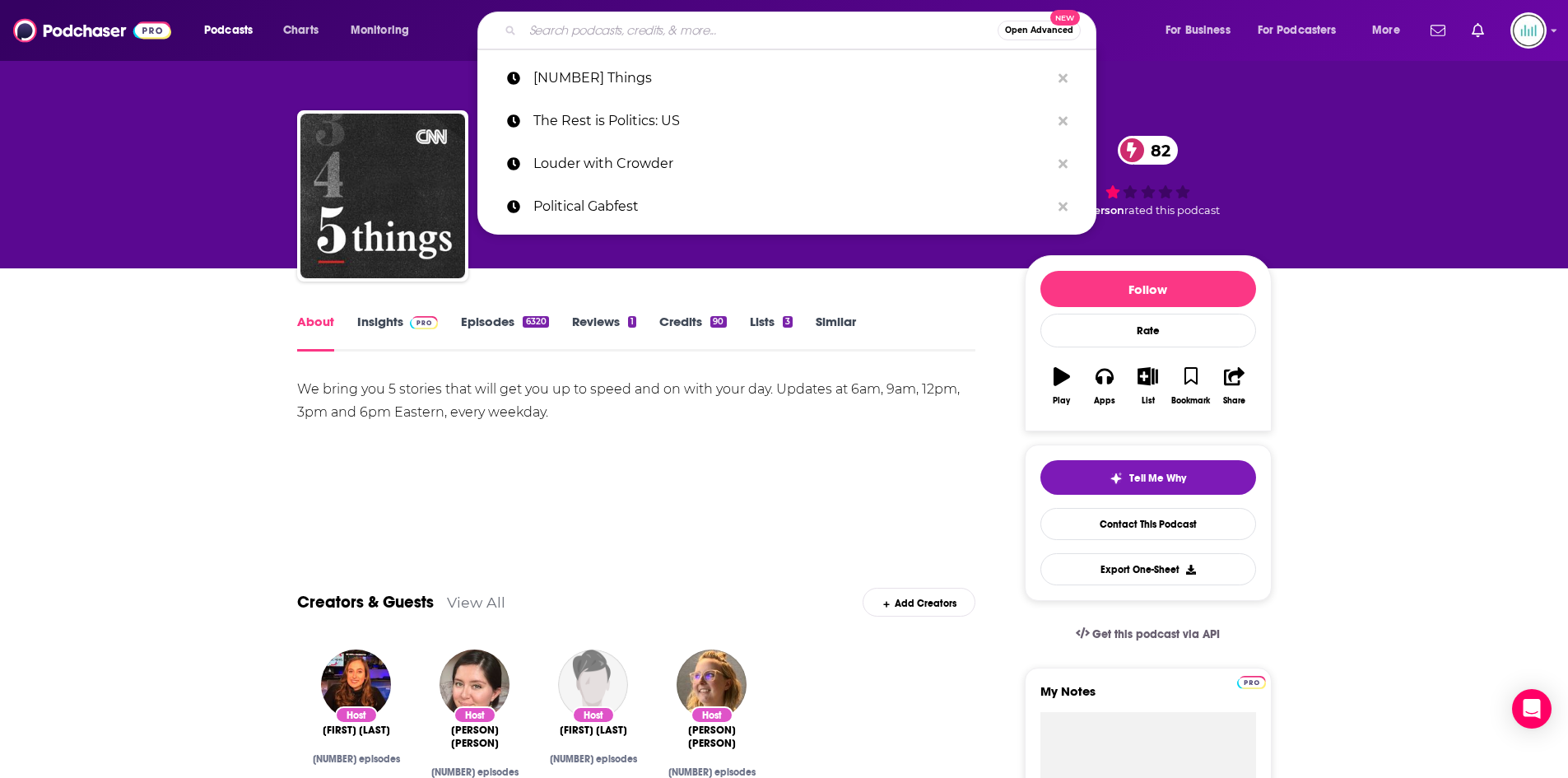paste on "Impolitic with [PERSON]" 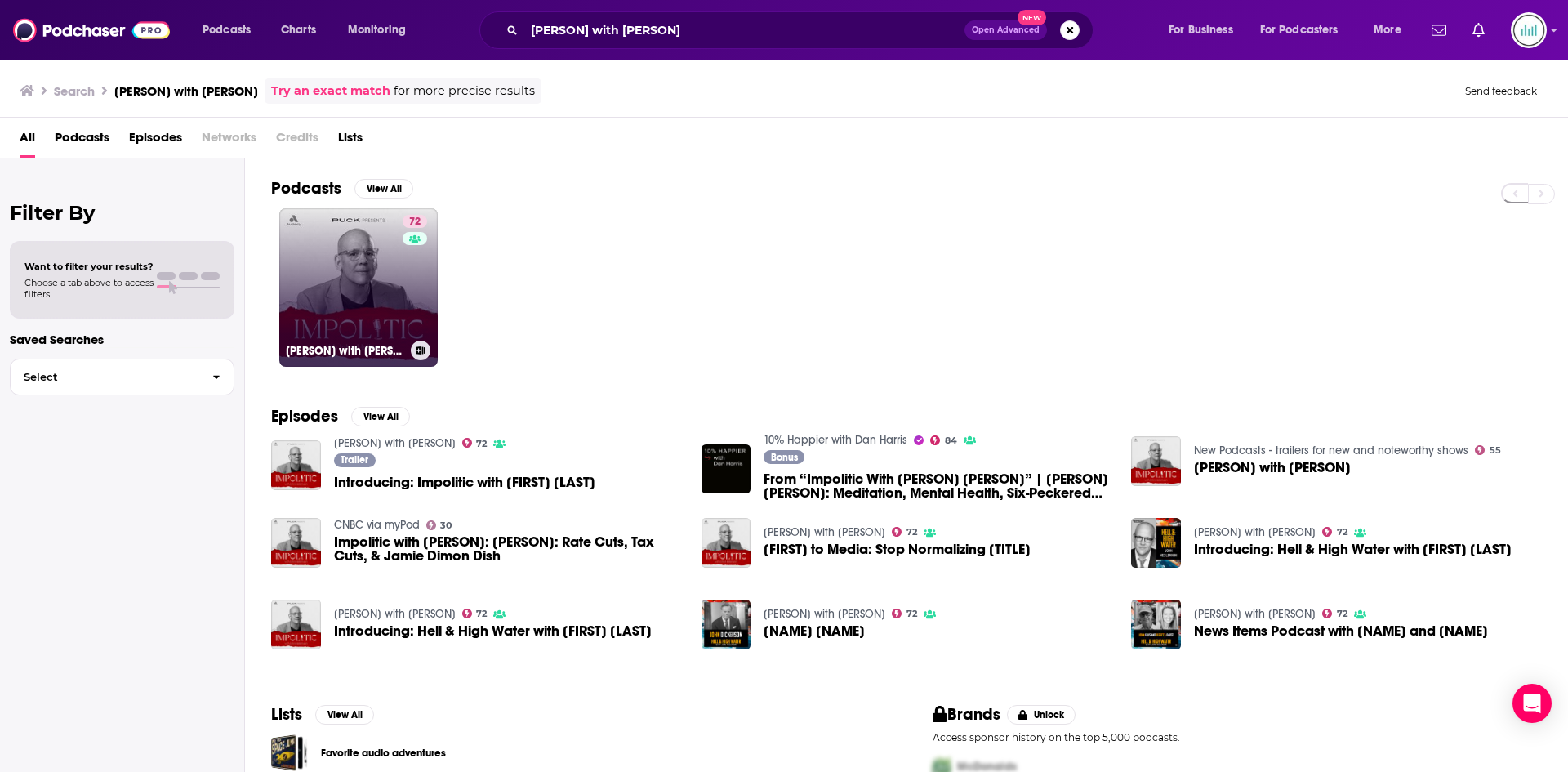 click on "72 Impolitic with John Heilemann" at bounding box center (359, 288) 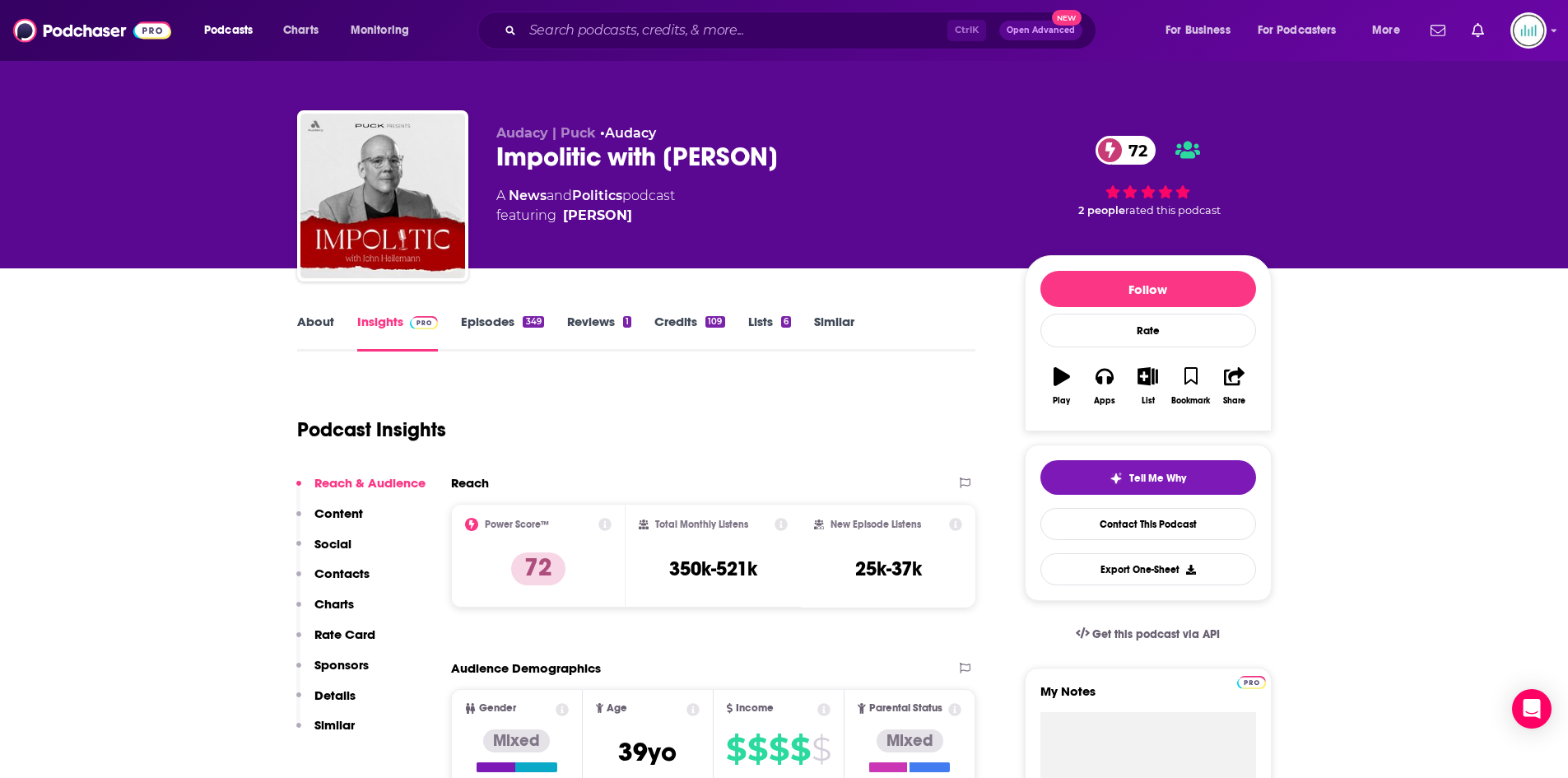 scroll, scrollTop: 0, scrollLeft: 0, axis: both 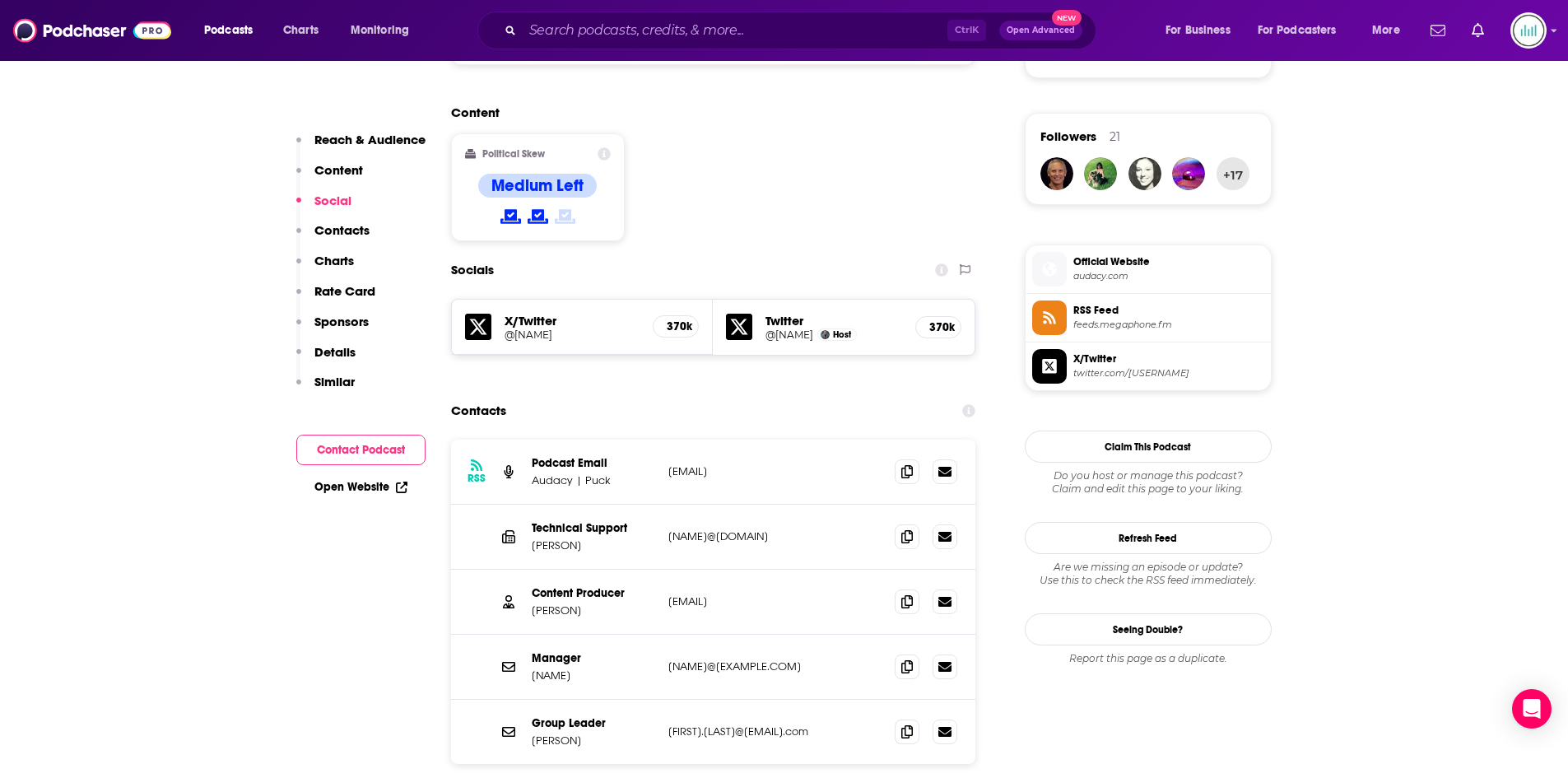 drag, startPoint x: 763, startPoint y: 473, endPoint x: 658, endPoint y: 475, distance: 105.01905 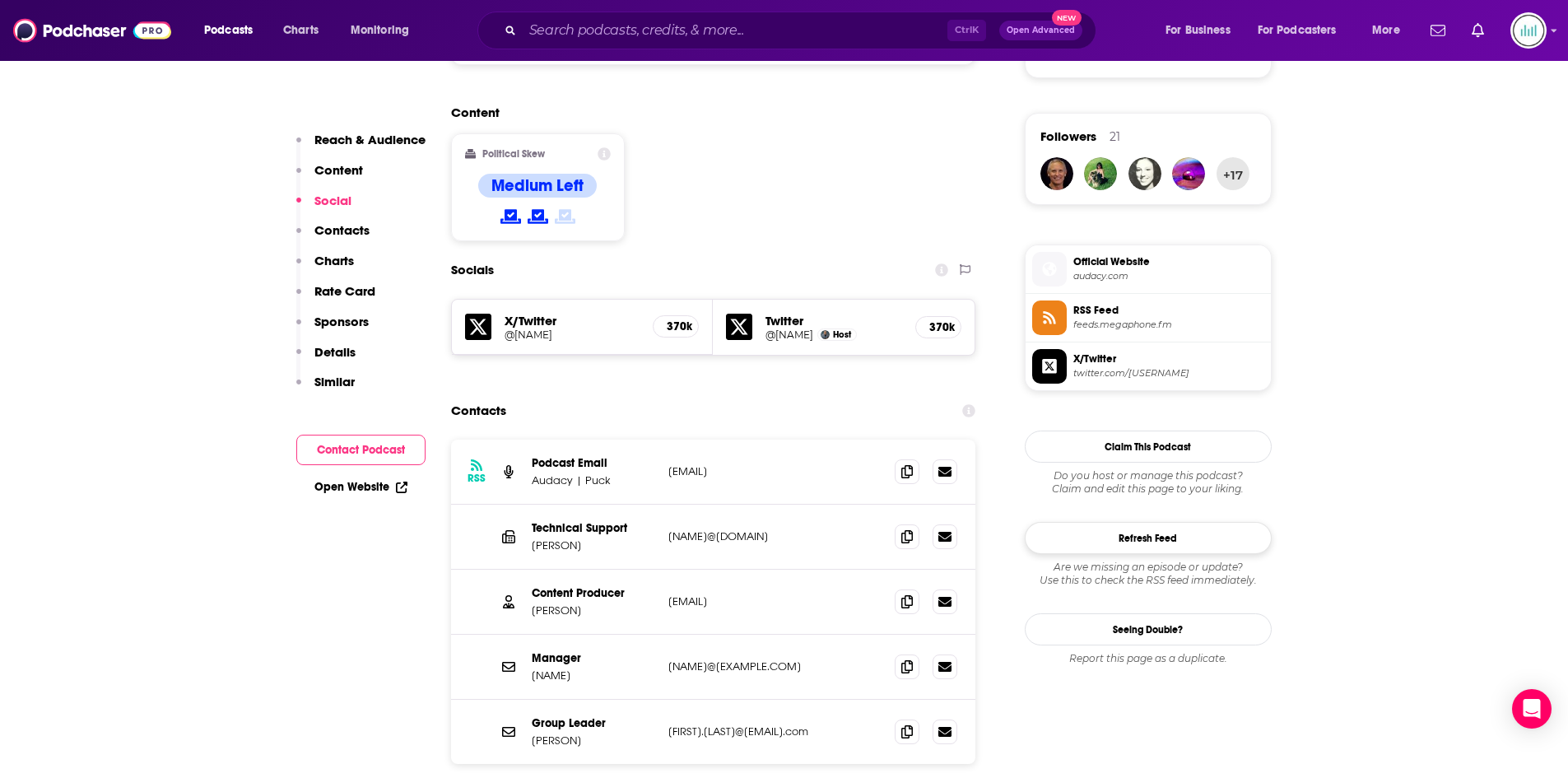 copy on "[EMAIL]" 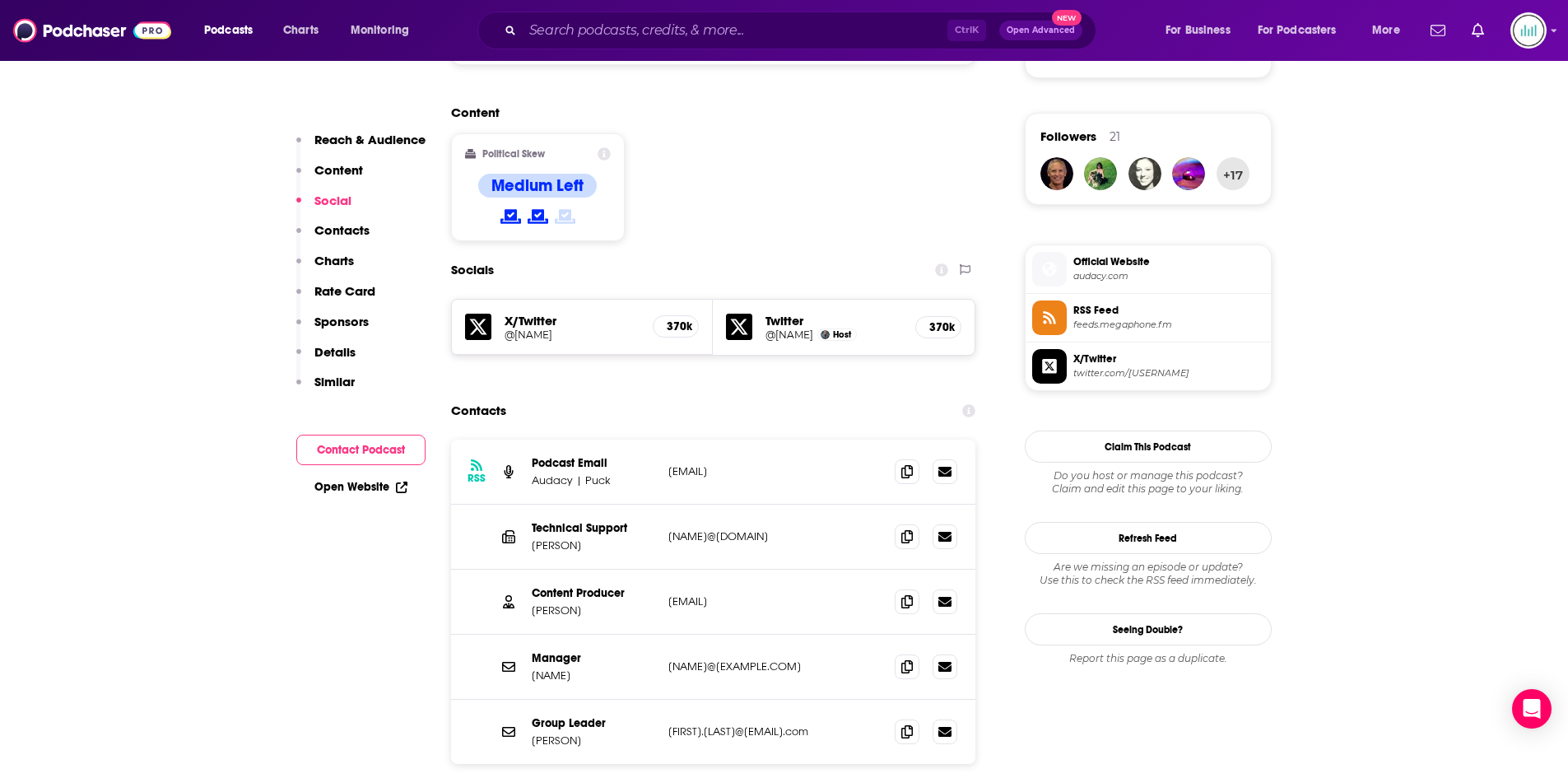 drag, startPoint x: 818, startPoint y: 612, endPoint x: 663, endPoint y: 611, distance: 155.00323 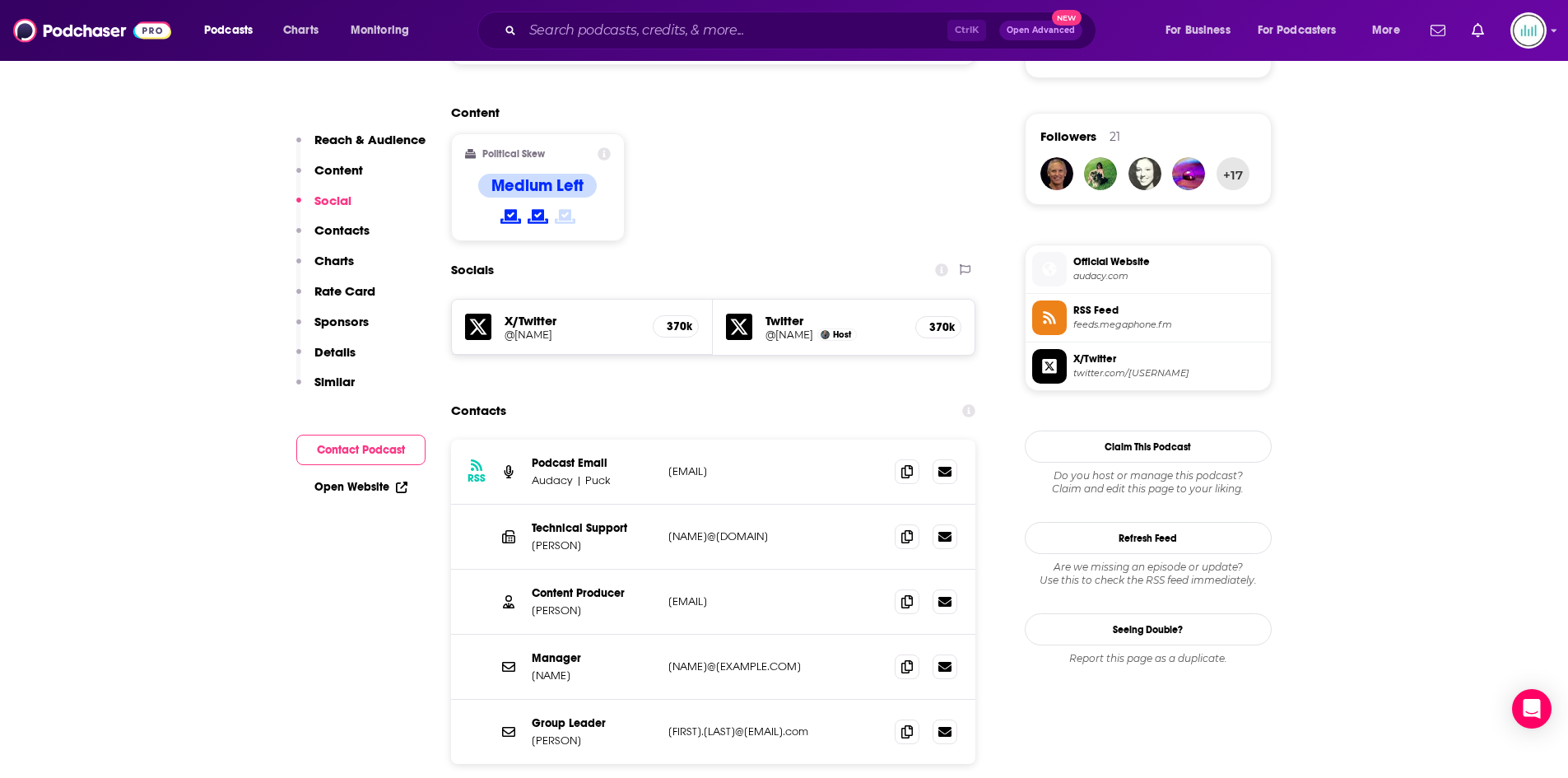 copy on "[EMAIL]" 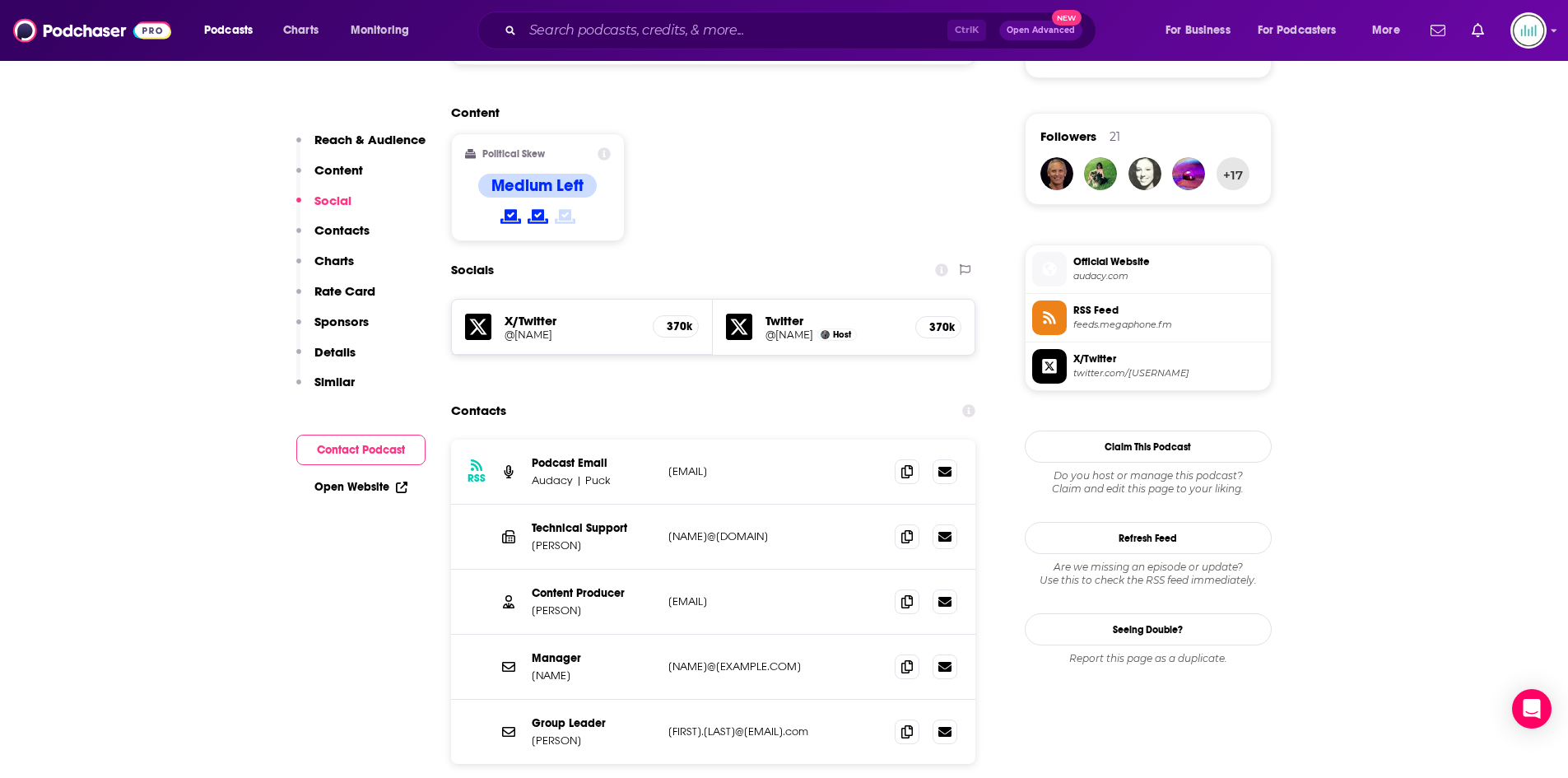 drag, startPoint x: 764, startPoint y: 476, endPoint x: 663, endPoint y: 478, distance: 101.0198 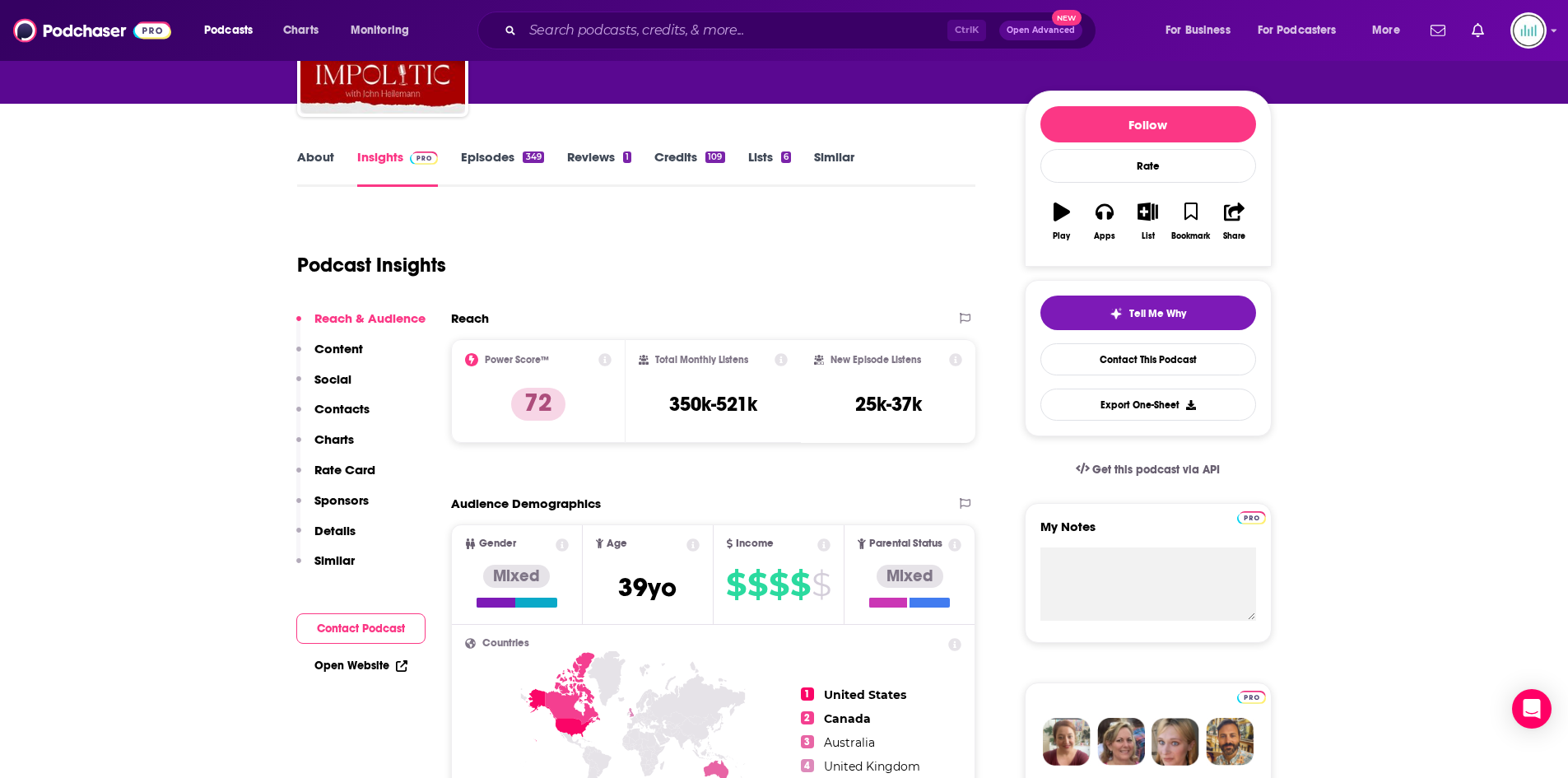 scroll, scrollTop: 0, scrollLeft: 0, axis: both 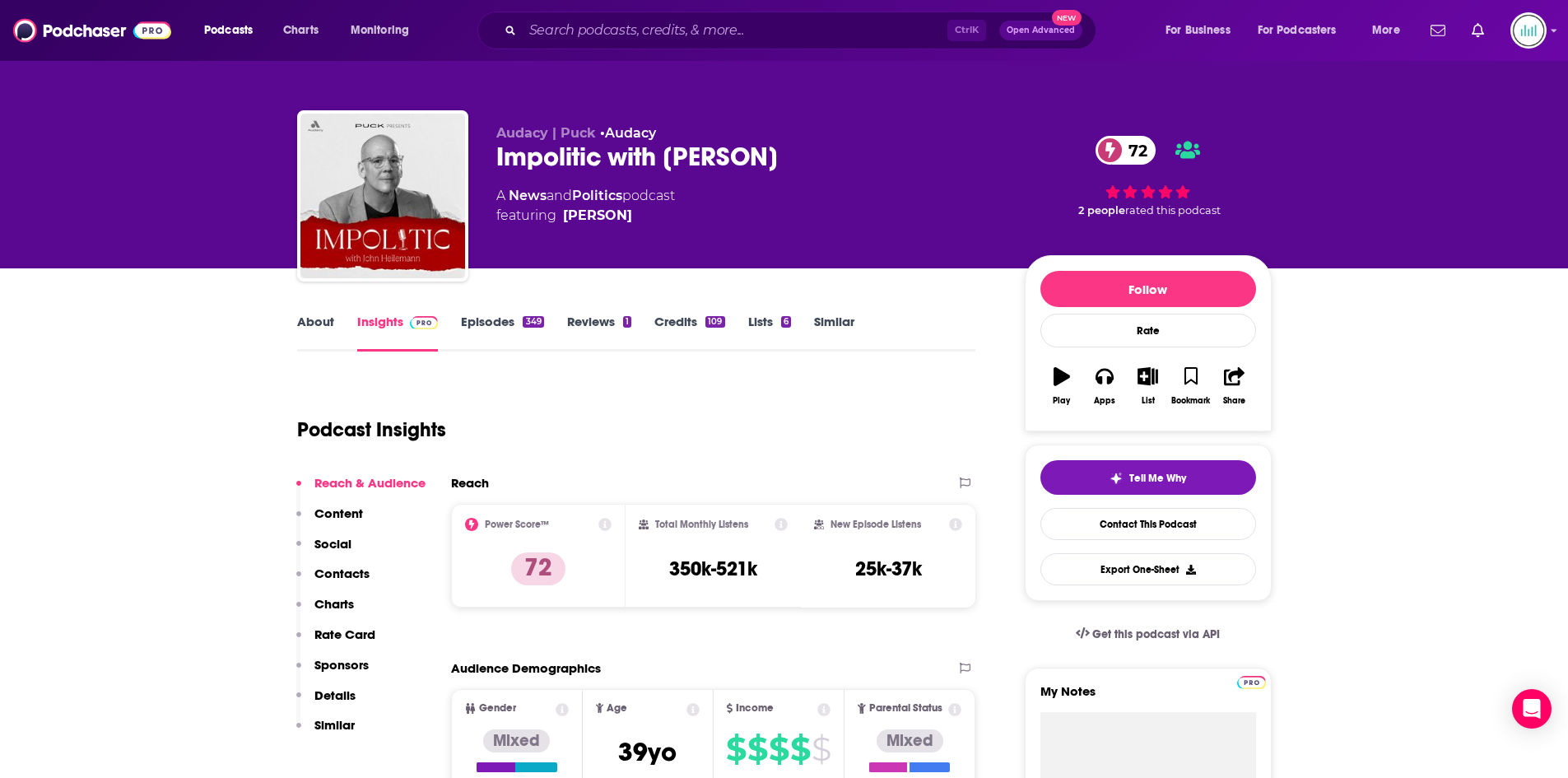 click on "About" at bounding box center [315, 333] 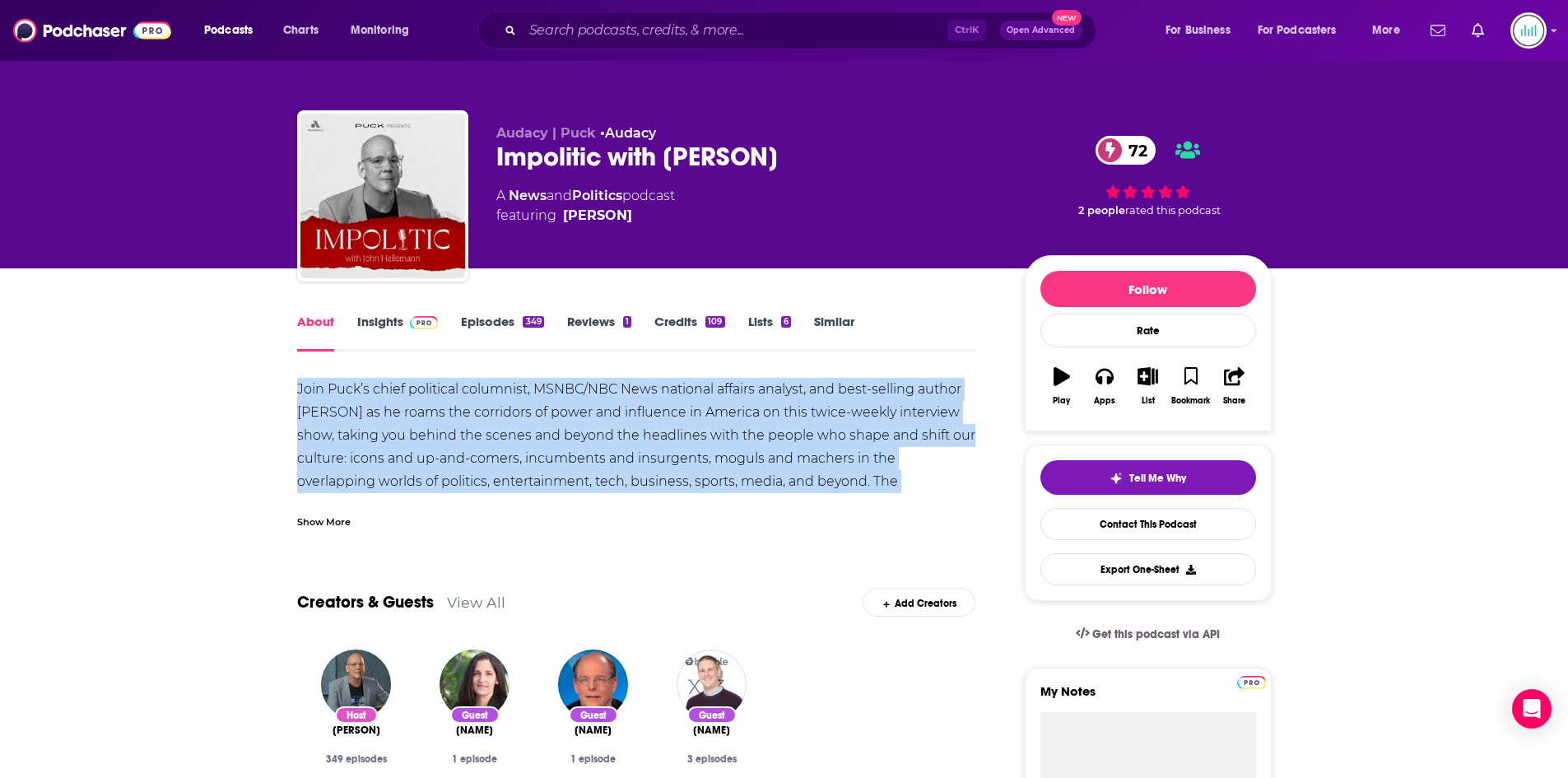 drag, startPoint x: 293, startPoint y: 391, endPoint x: 863, endPoint y: 485, distance: 577.69888 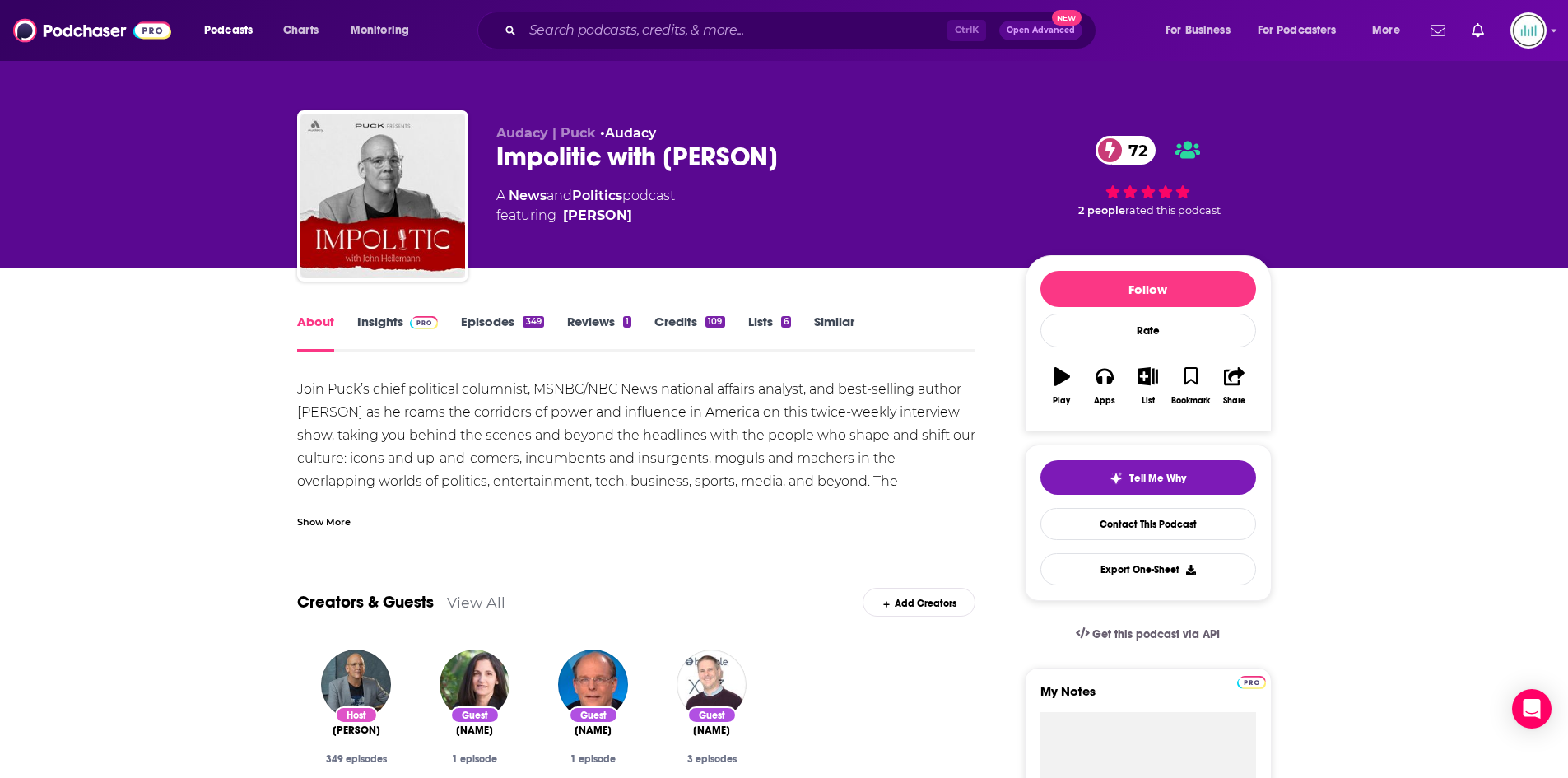 click on "Show More" at bounding box center [323, 520] 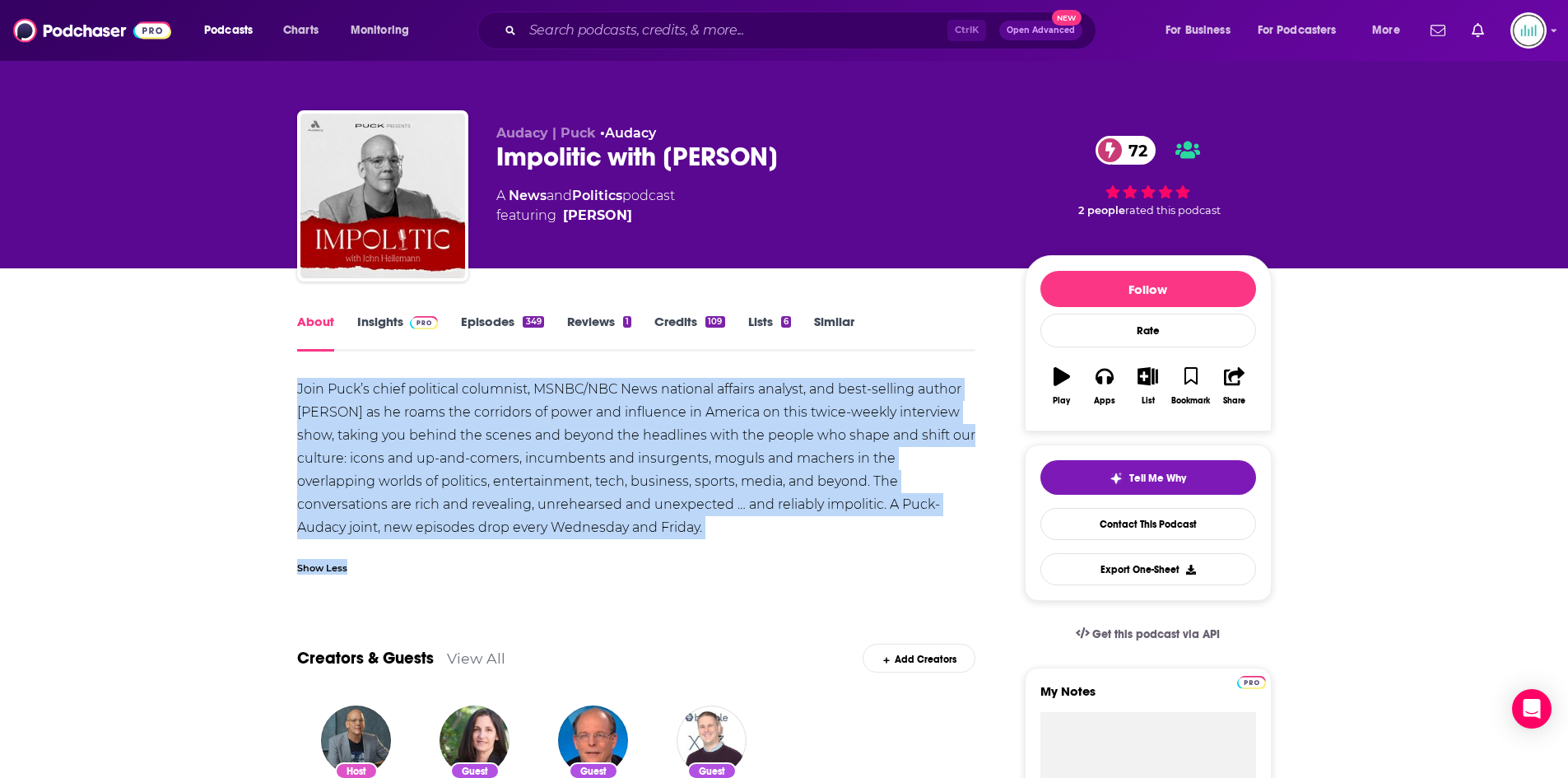 drag, startPoint x: 297, startPoint y: 380, endPoint x: 818, endPoint y: 543, distance: 545.9029 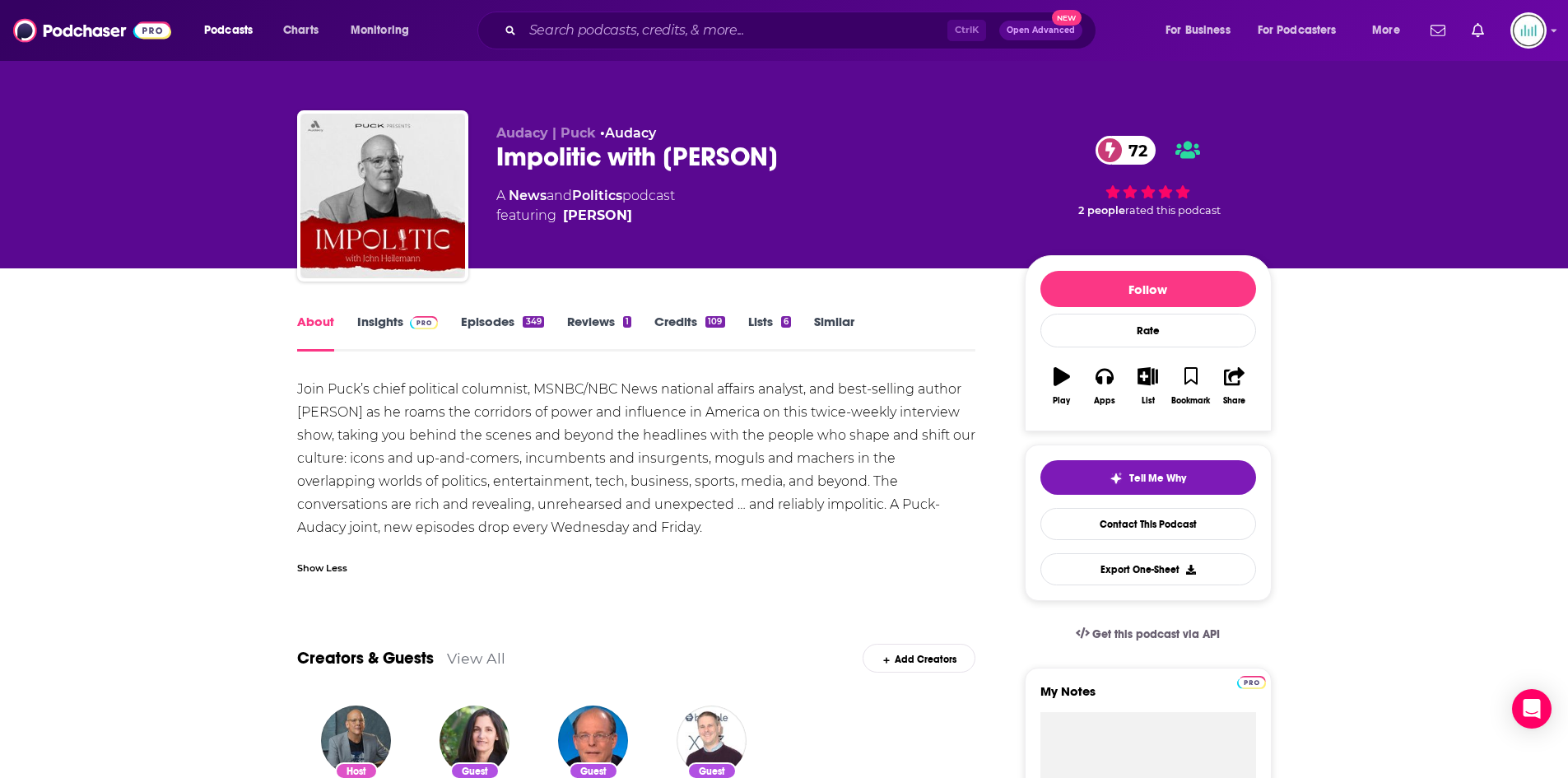 drag, startPoint x: 707, startPoint y: 533, endPoint x: 286, endPoint y: 390, distance: 444.6234 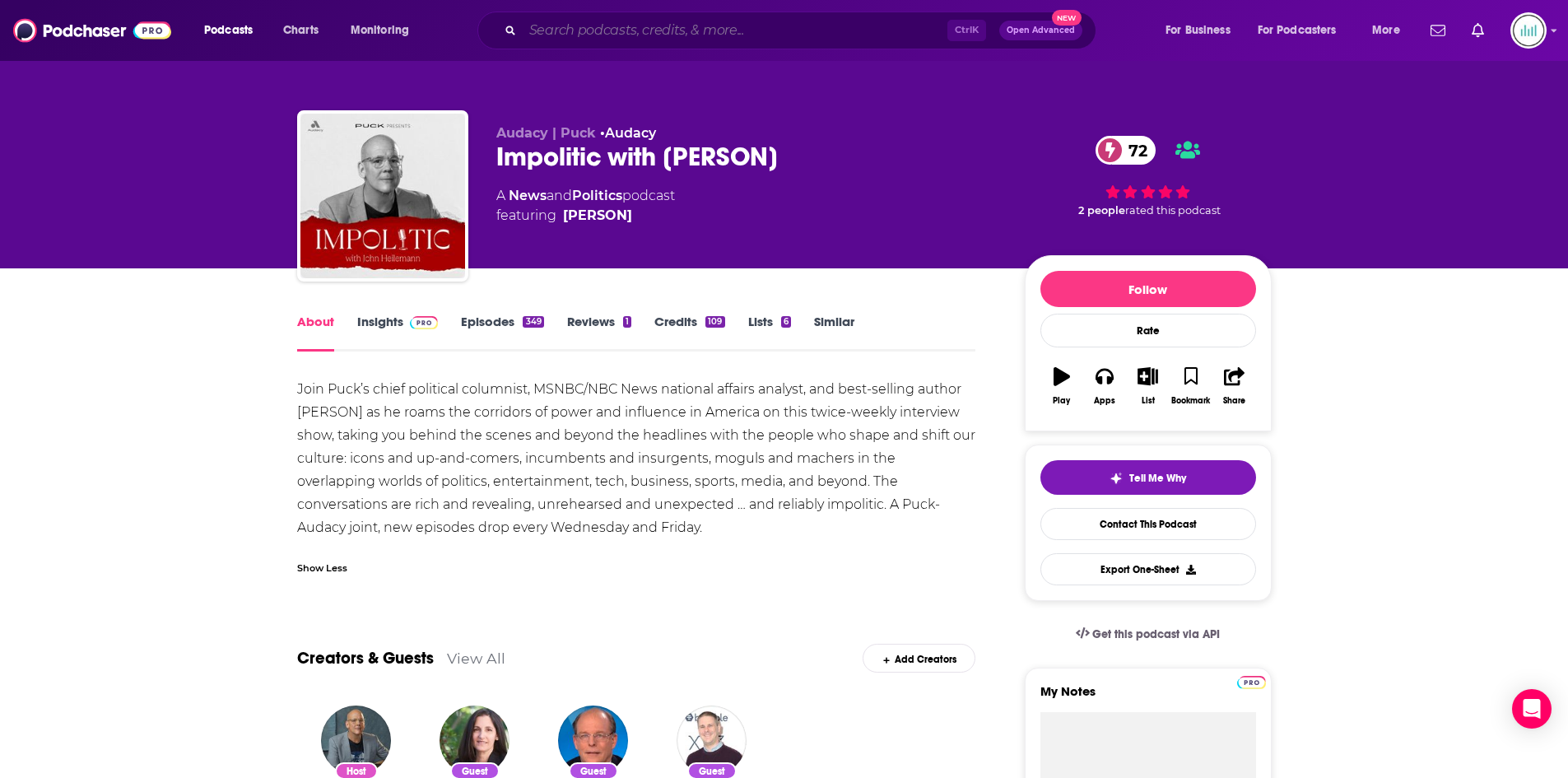 click at bounding box center [735, 30] 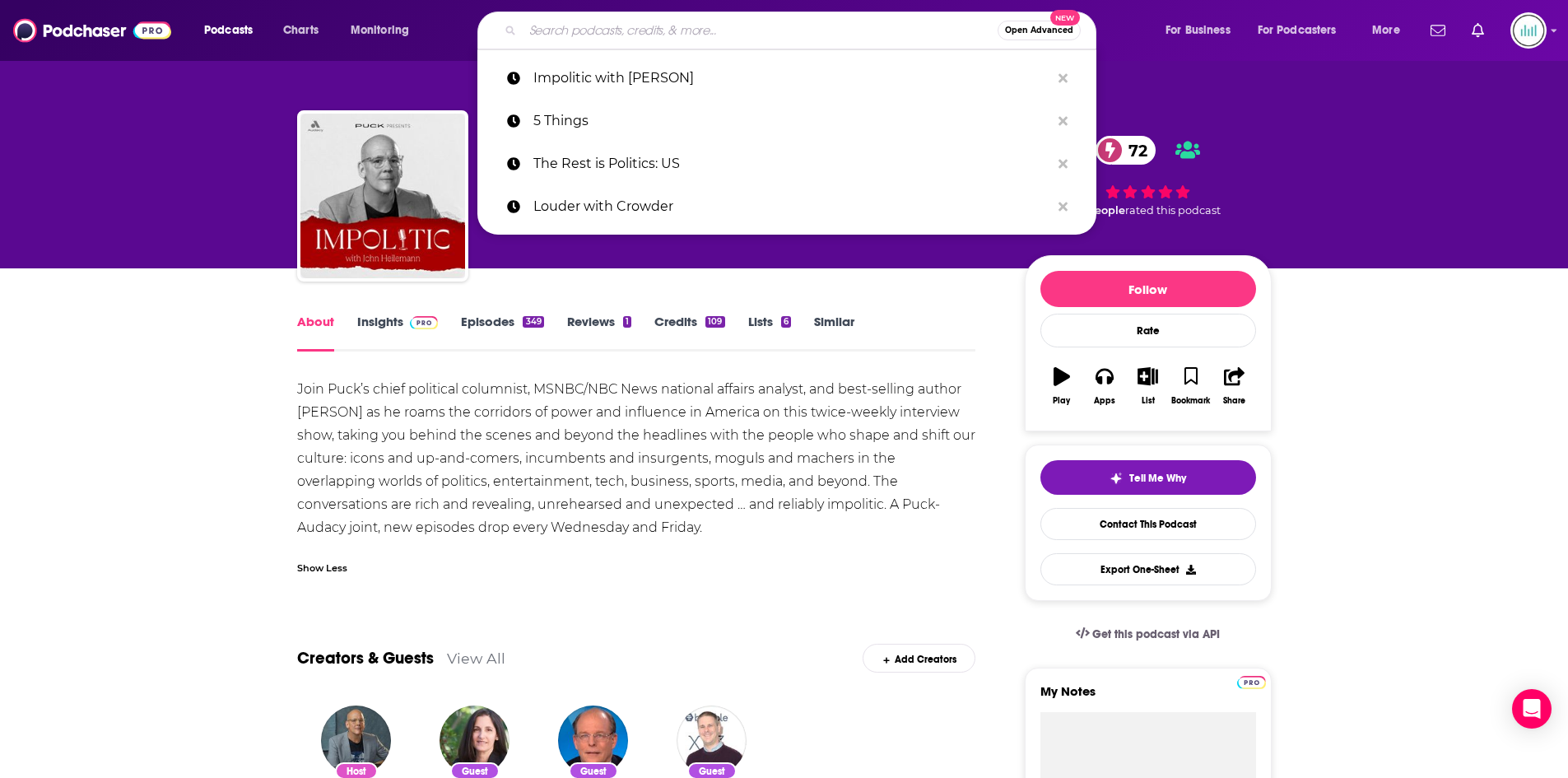 paste on "The Daily Blast with [NAME]" 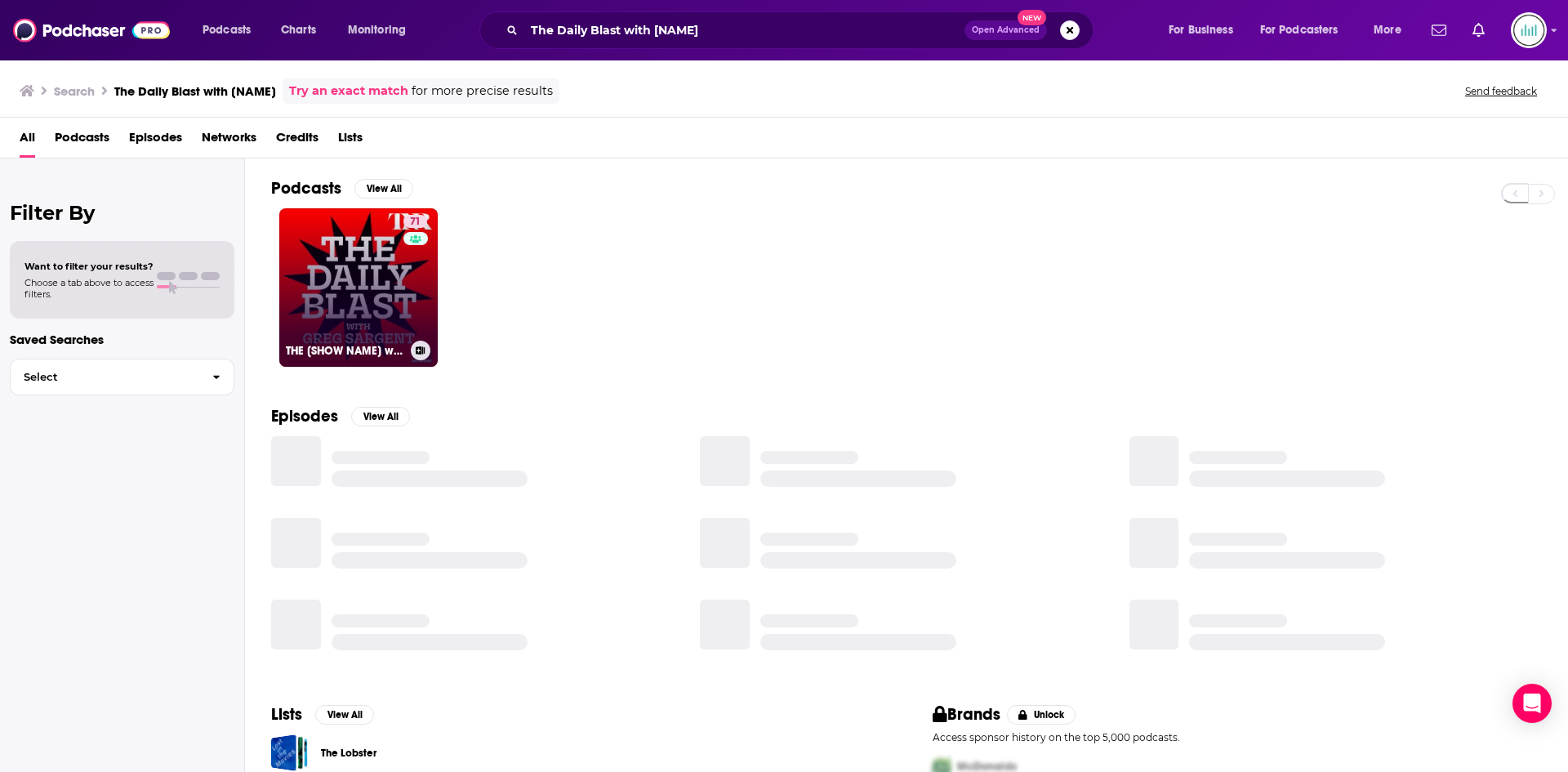 click on "71 THE DAILY BLAST with Greg Sargent" at bounding box center (359, 288) 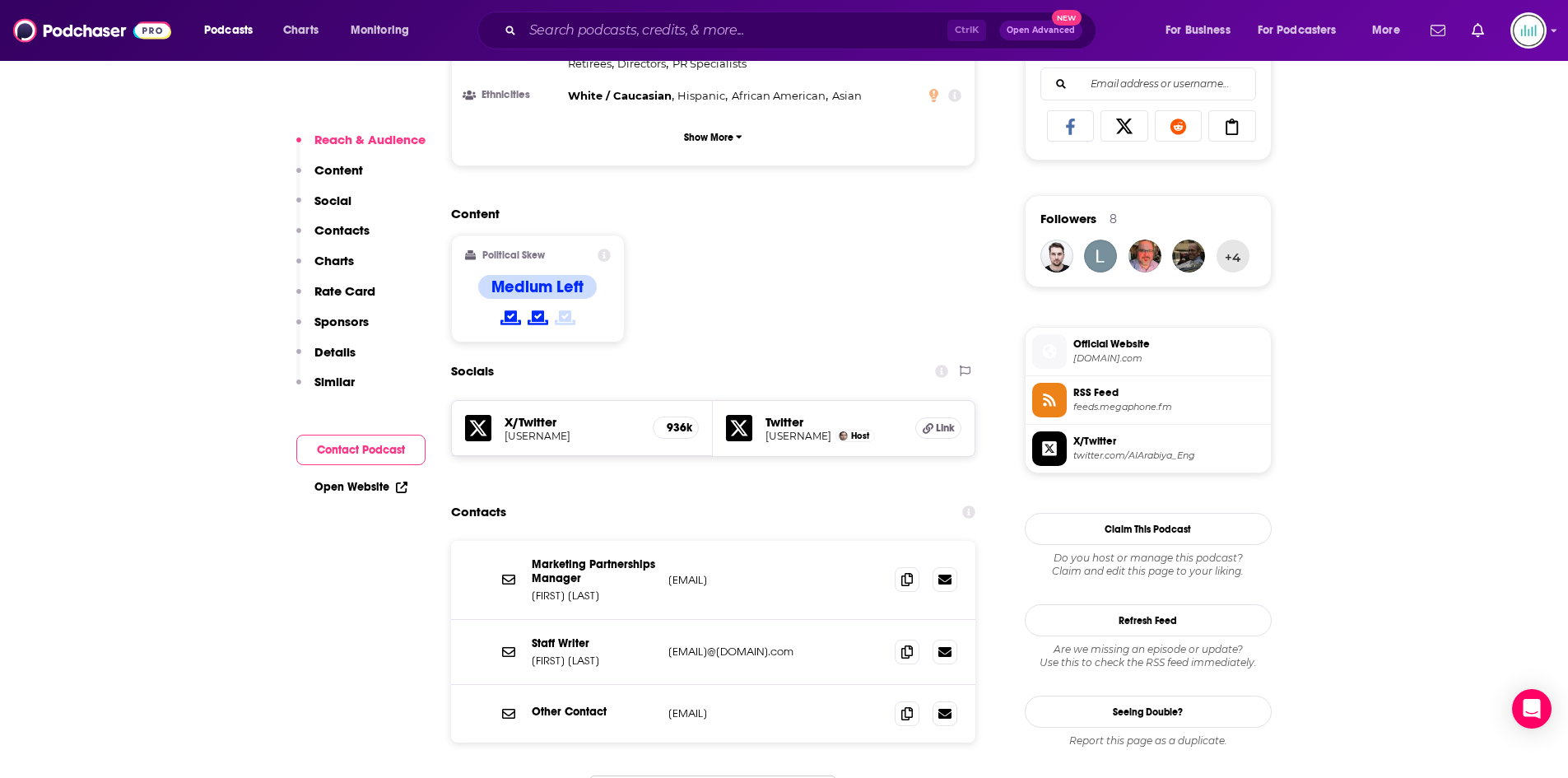 scroll, scrollTop: 1153, scrollLeft: 0, axis: vertical 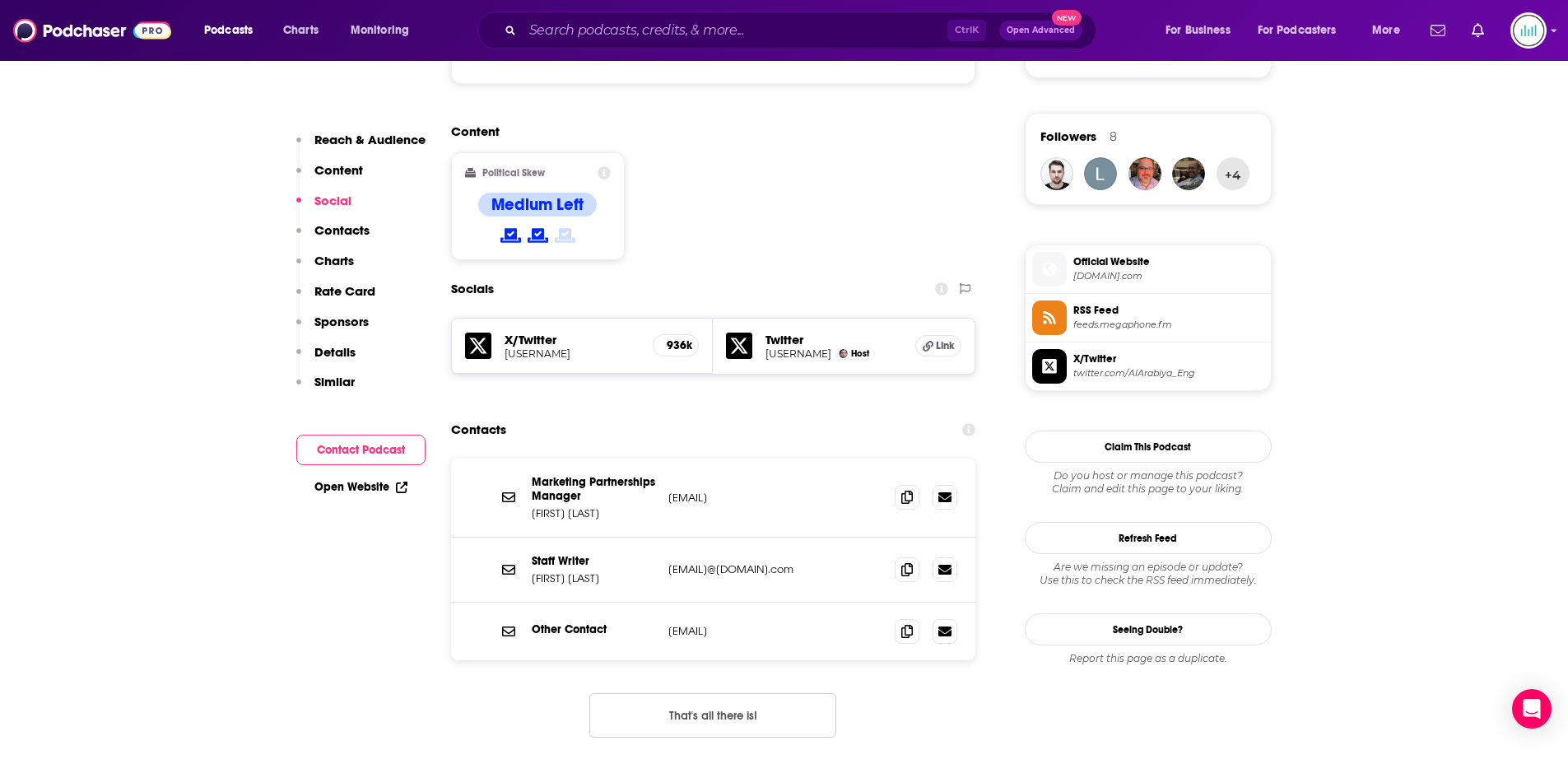drag, startPoint x: 808, startPoint y: 632, endPoint x: 659, endPoint y: 629, distance: 149.0302 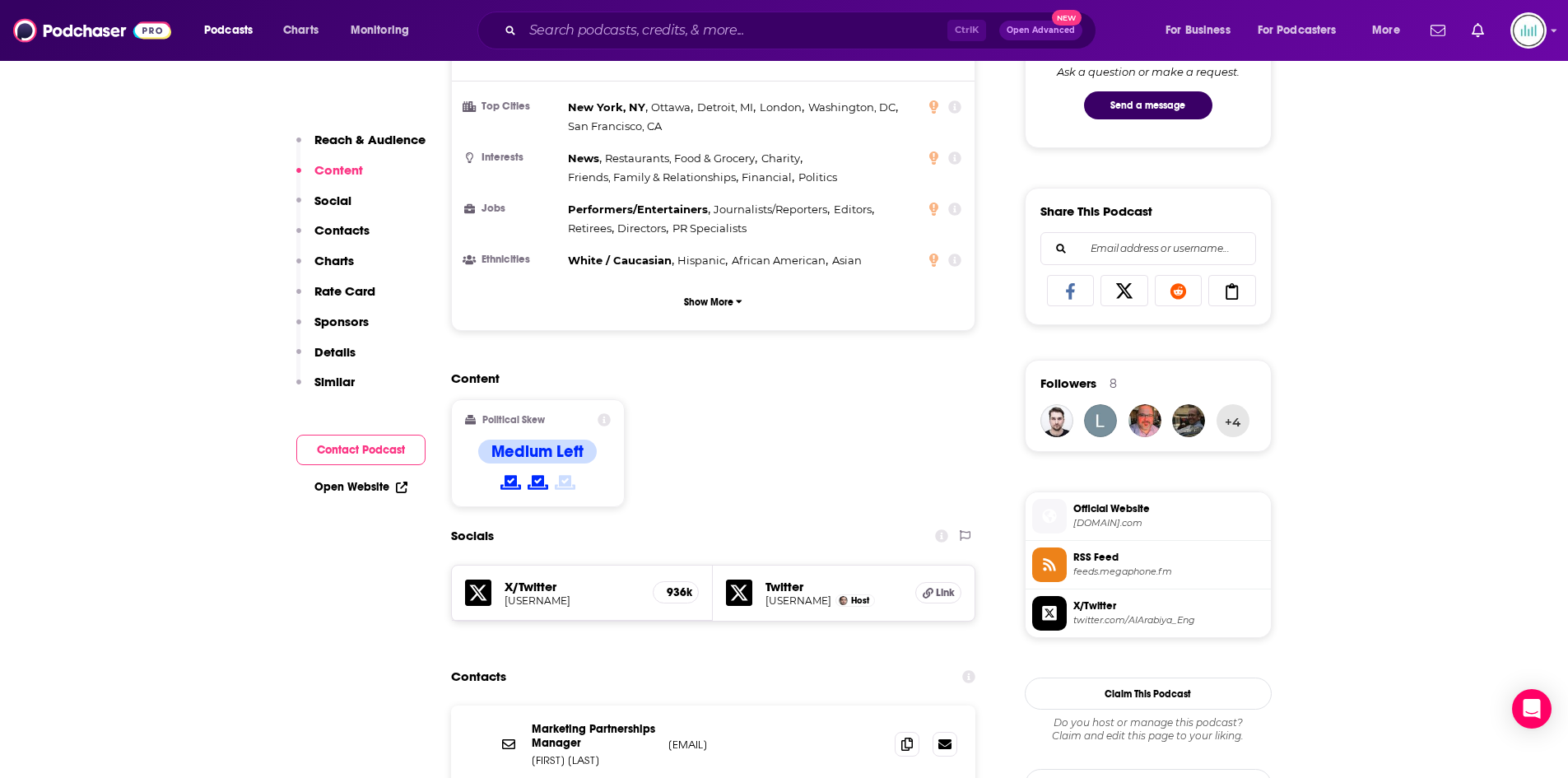 scroll, scrollTop: 1235, scrollLeft: 0, axis: vertical 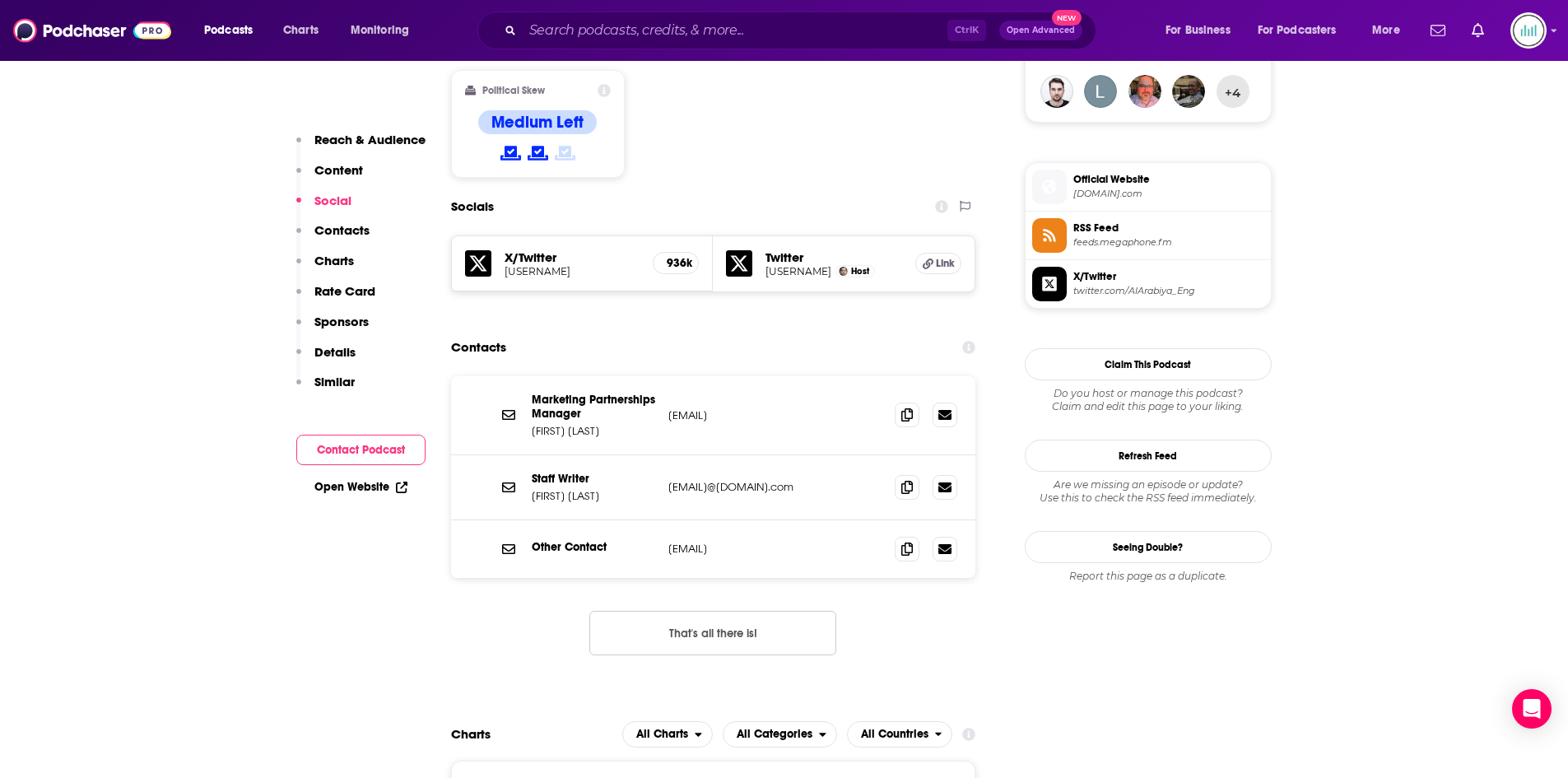 drag, startPoint x: 815, startPoint y: 553, endPoint x: 661, endPoint y: 559, distance: 154.11684 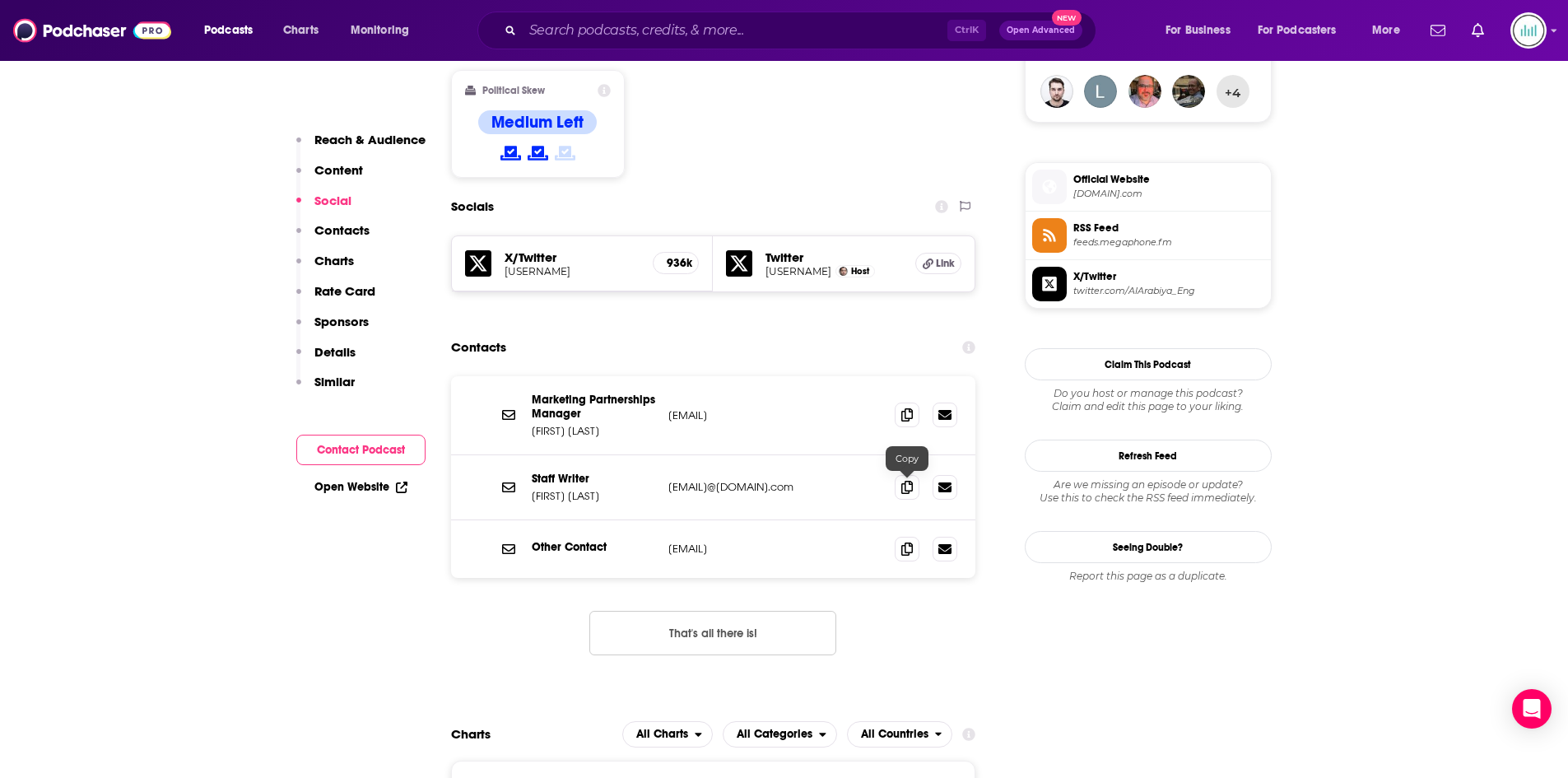 copy on "[EMAIL]" 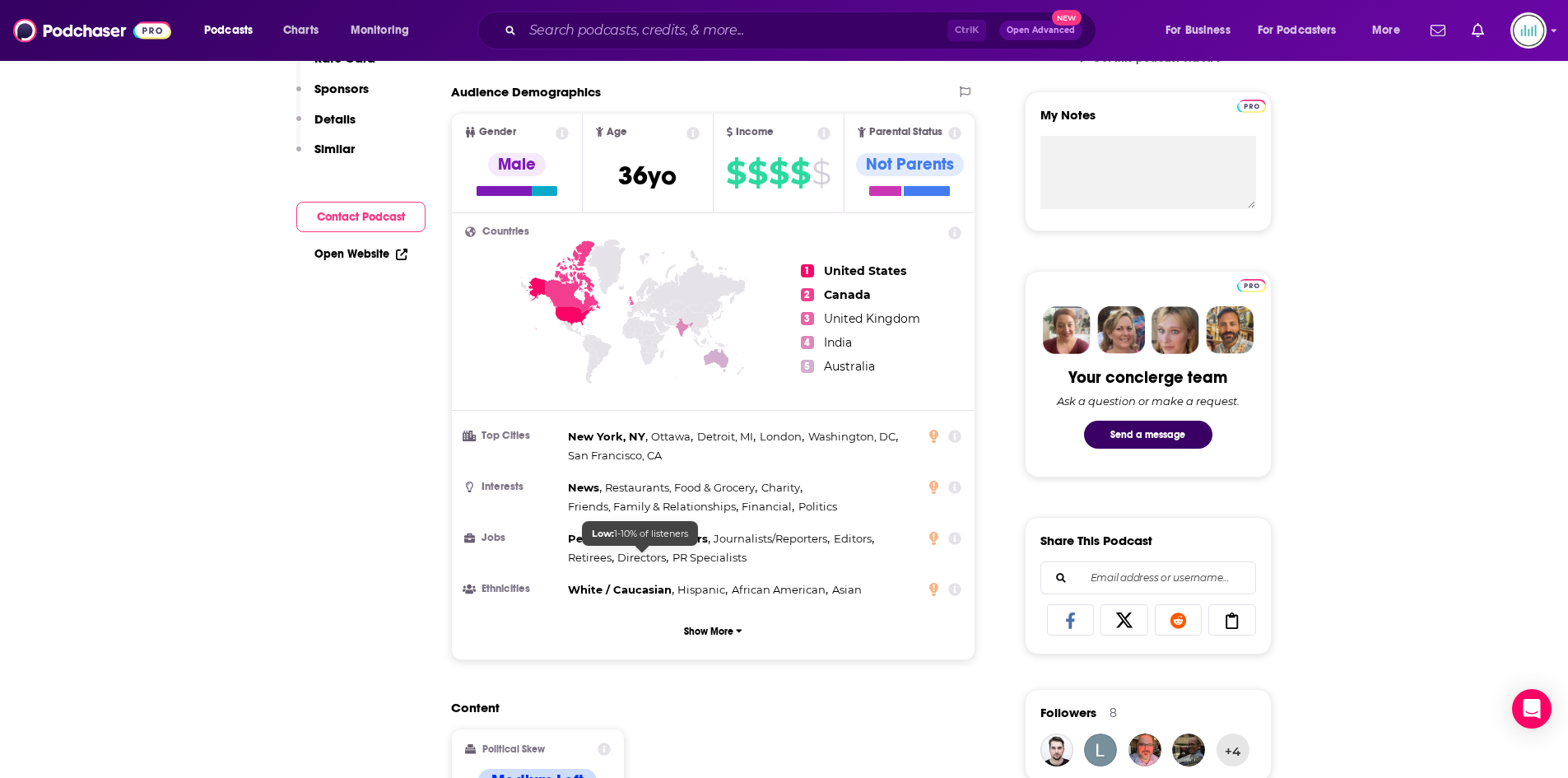 scroll, scrollTop: 0, scrollLeft: 0, axis: both 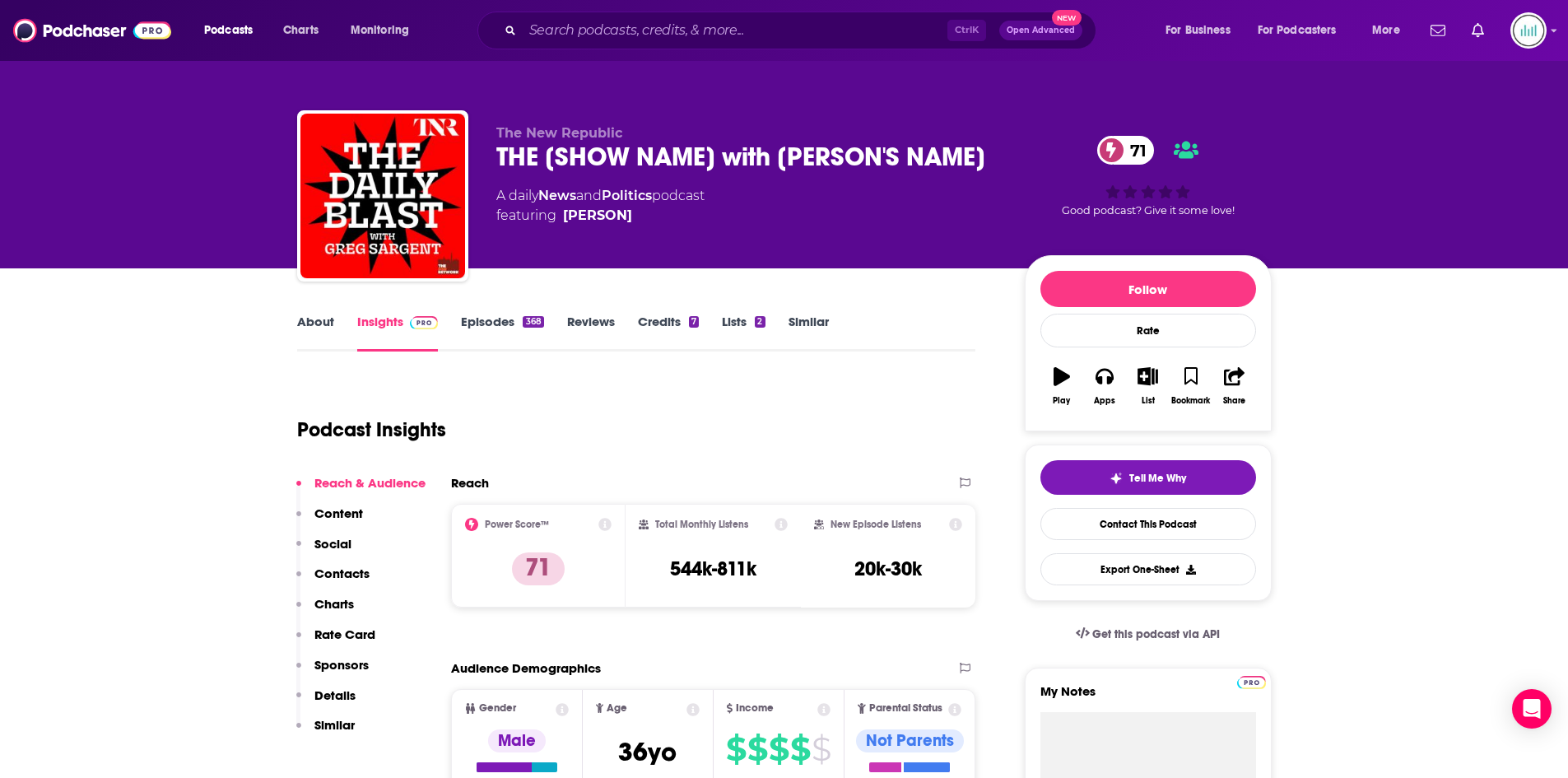 click on "About" at bounding box center [315, 333] 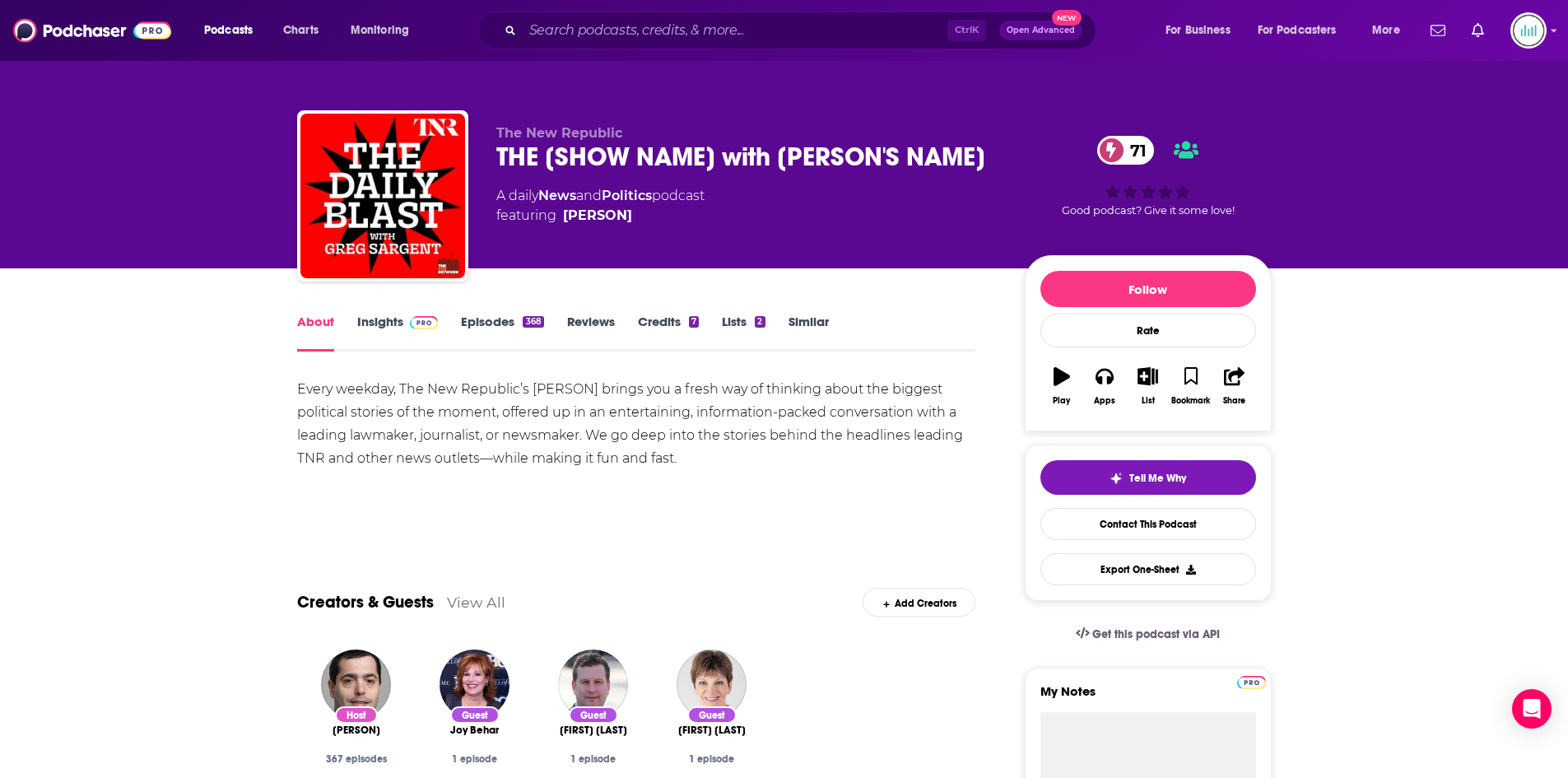 drag, startPoint x: 294, startPoint y: 383, endPoint x: 693, endPoint y: 459, distance: 406.17361 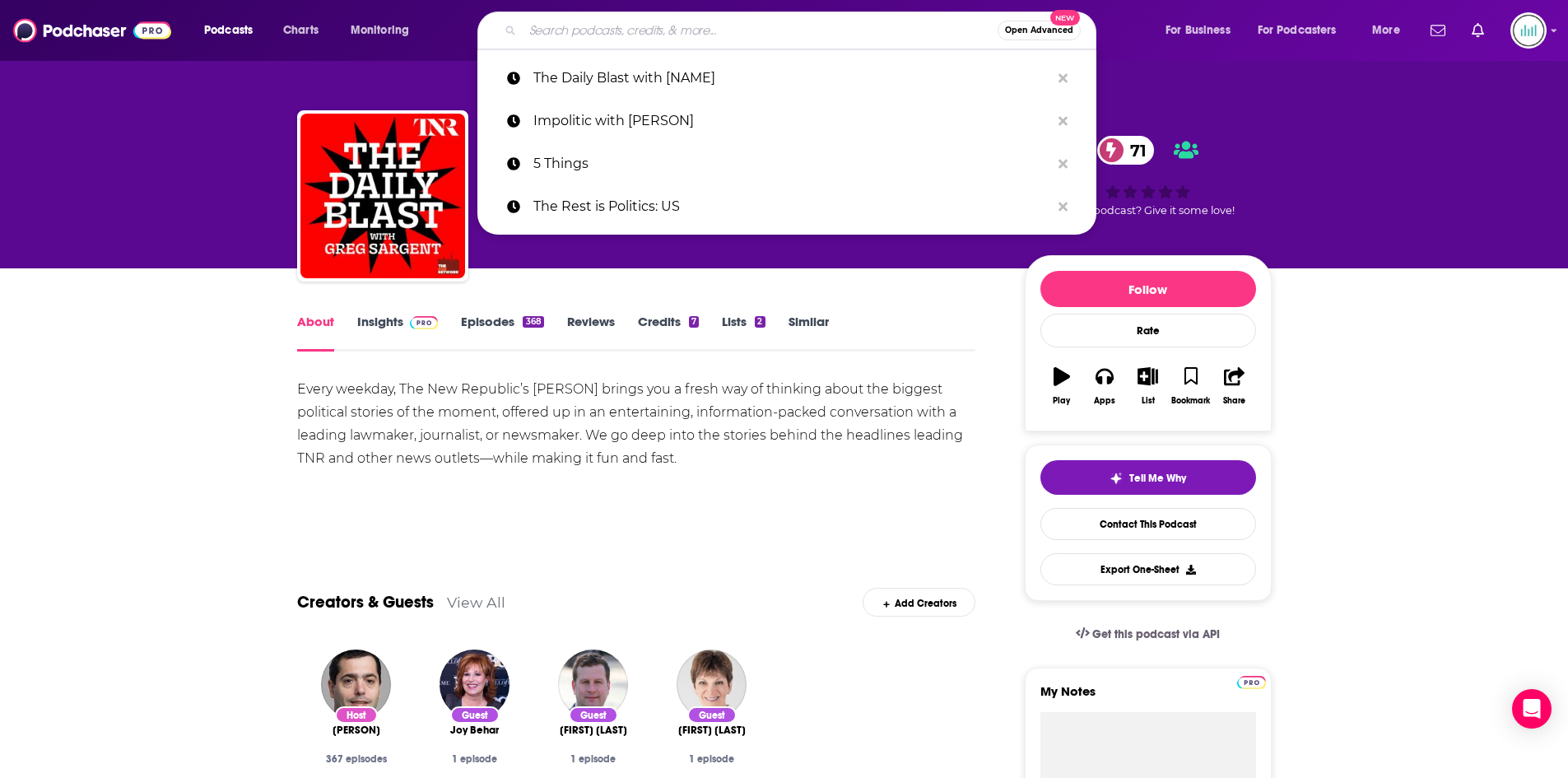 click at bounding box center [760, 30] 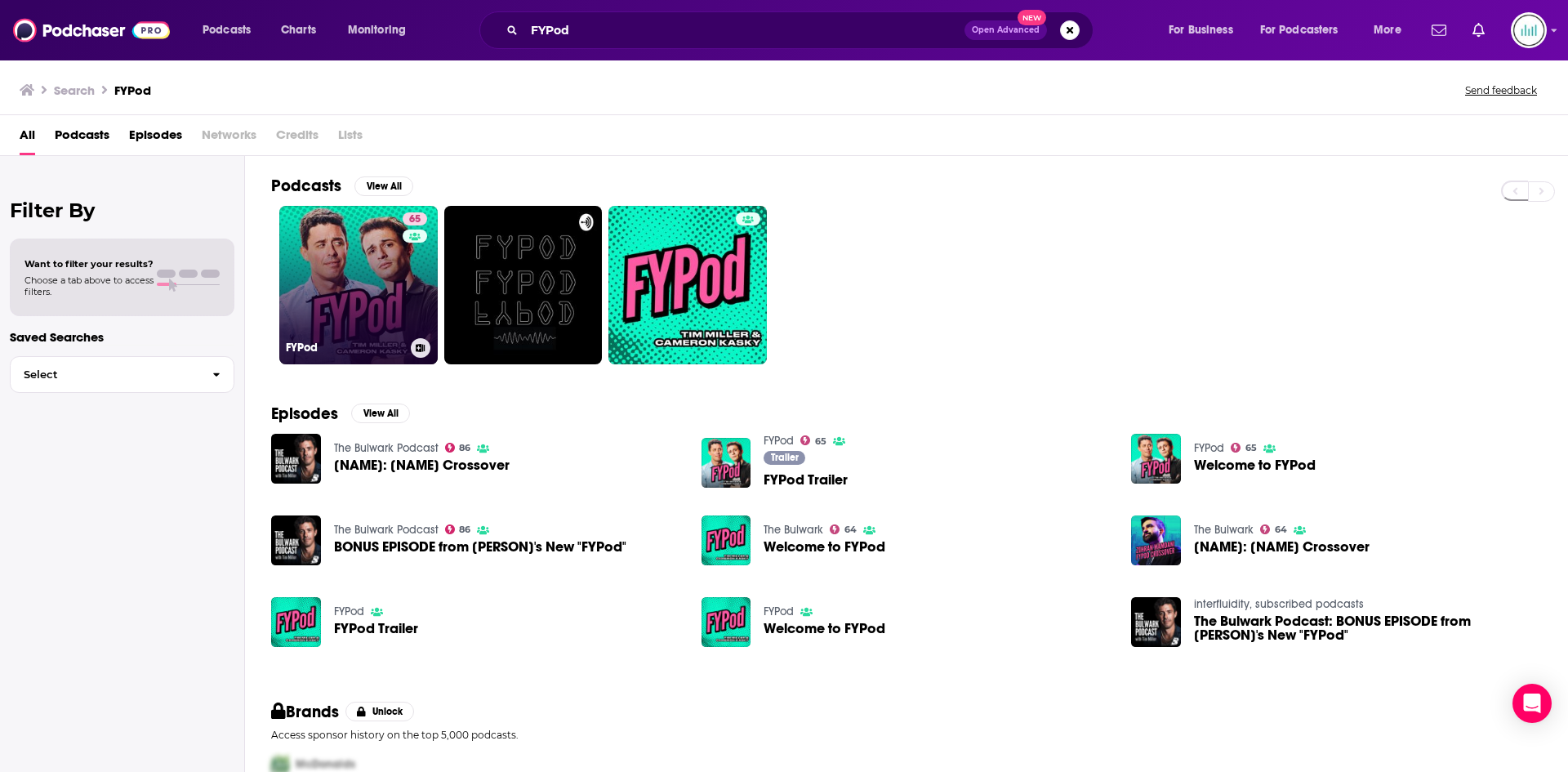 click on "[NUMBER] FYPod" at bounding box center [359, 285] 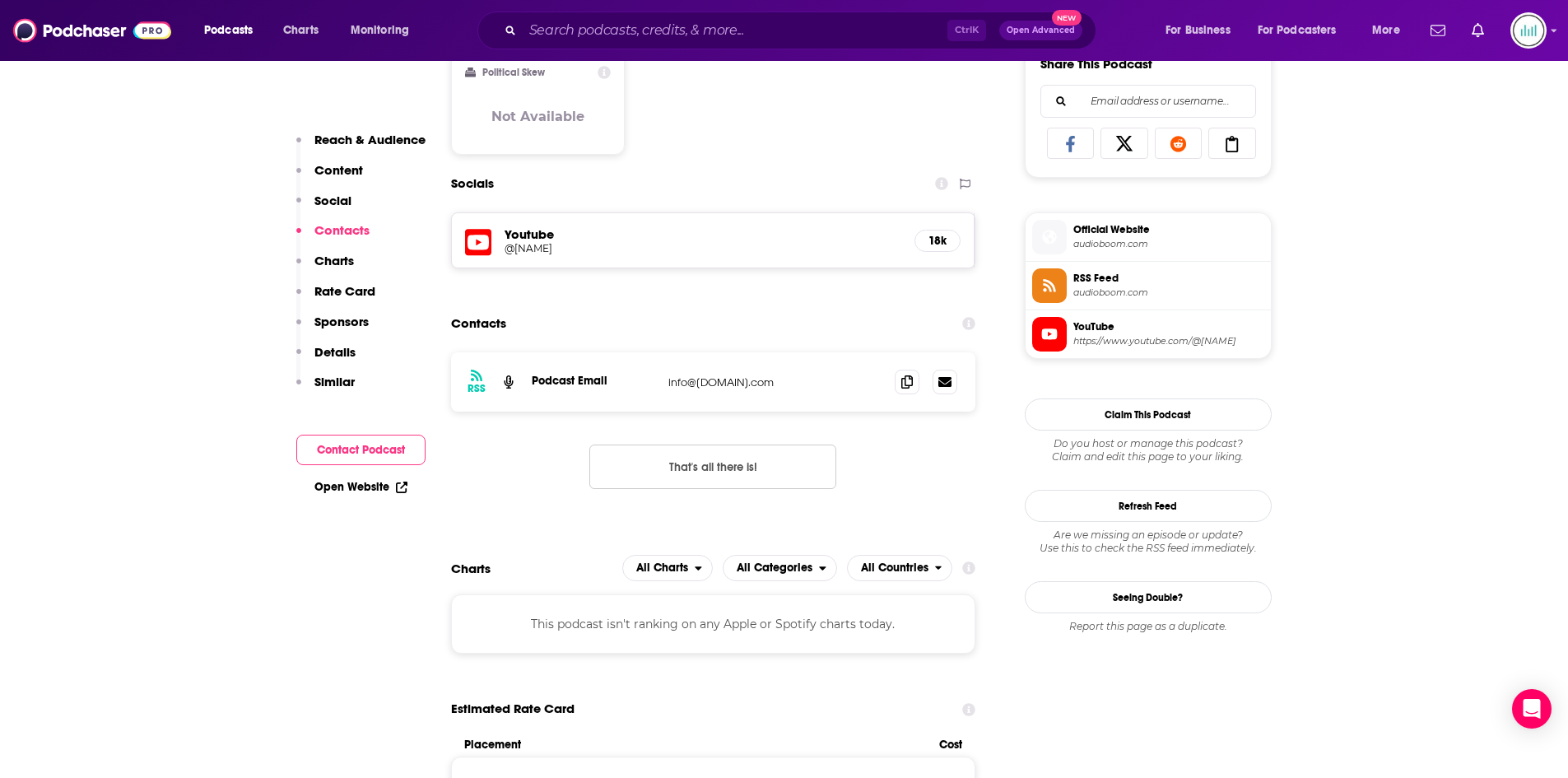 scroll, scrollTop: 1235, scrollLeft: 0, axis: vertical 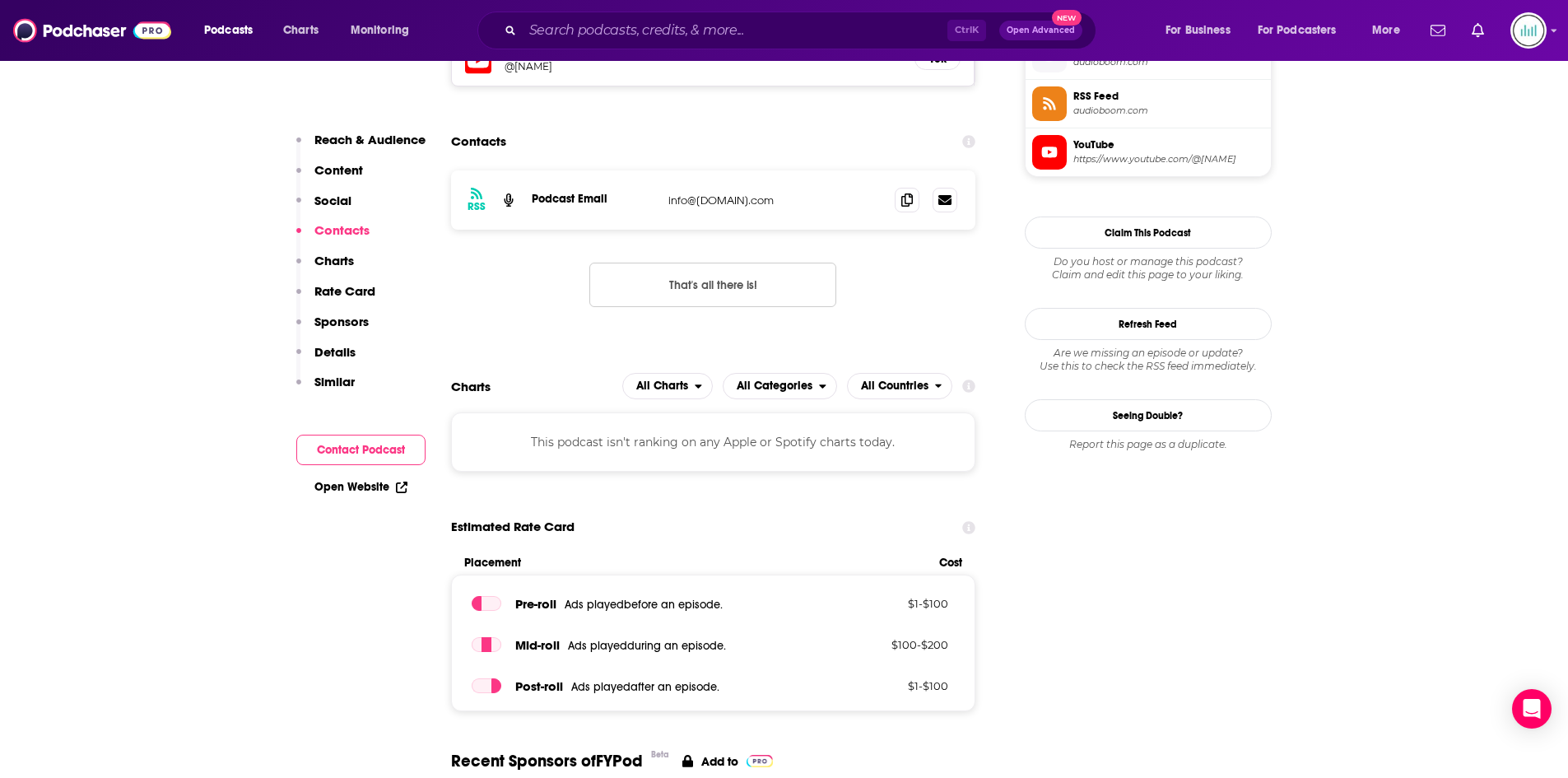 drag, startPoint x: 776, startPoint y: 200, endPoint x: 656, endPoint y: 201, distance: 120.00417 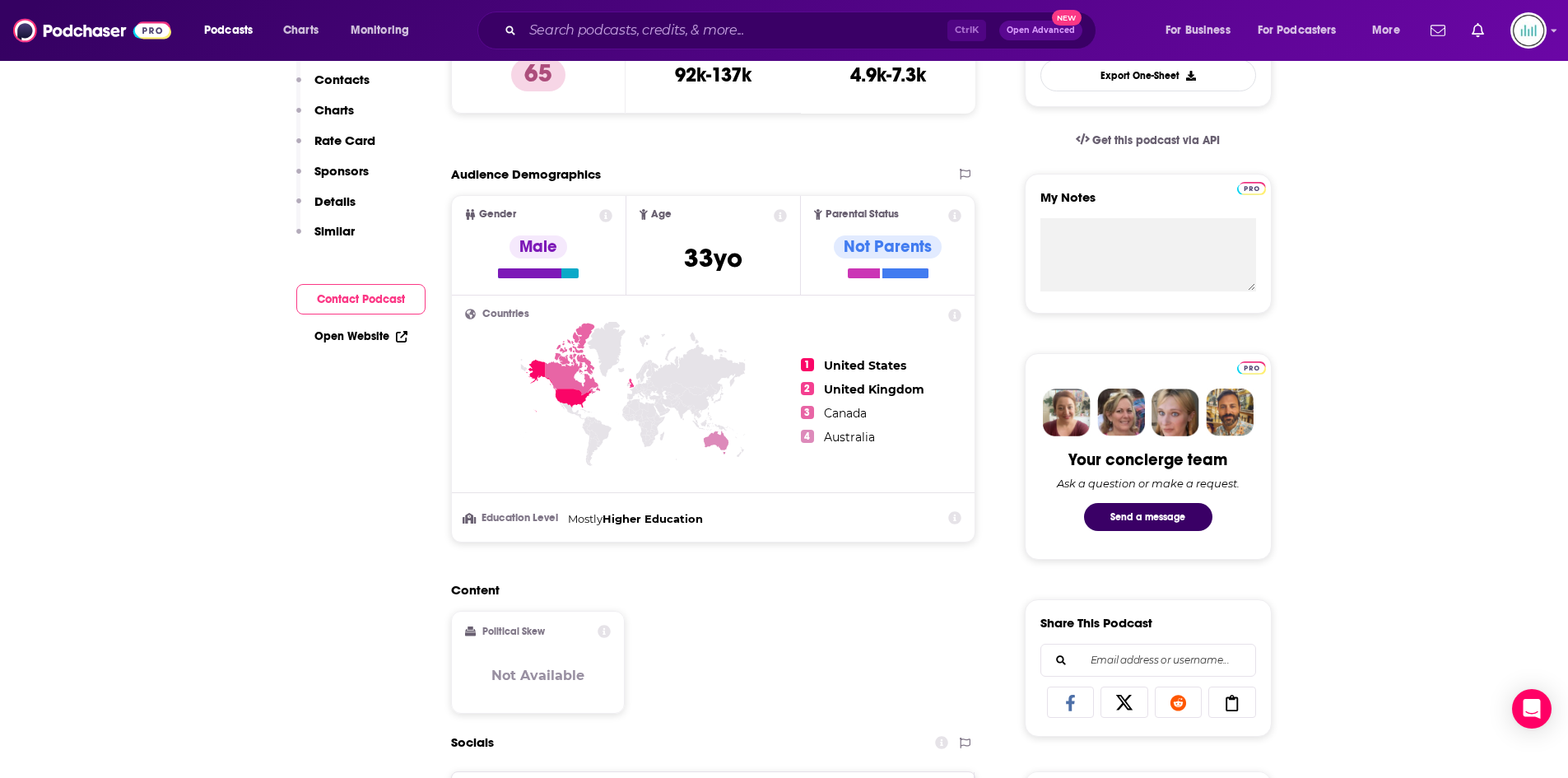 scroll, scrollTop: 0, scrollLeft: 0, axis: both 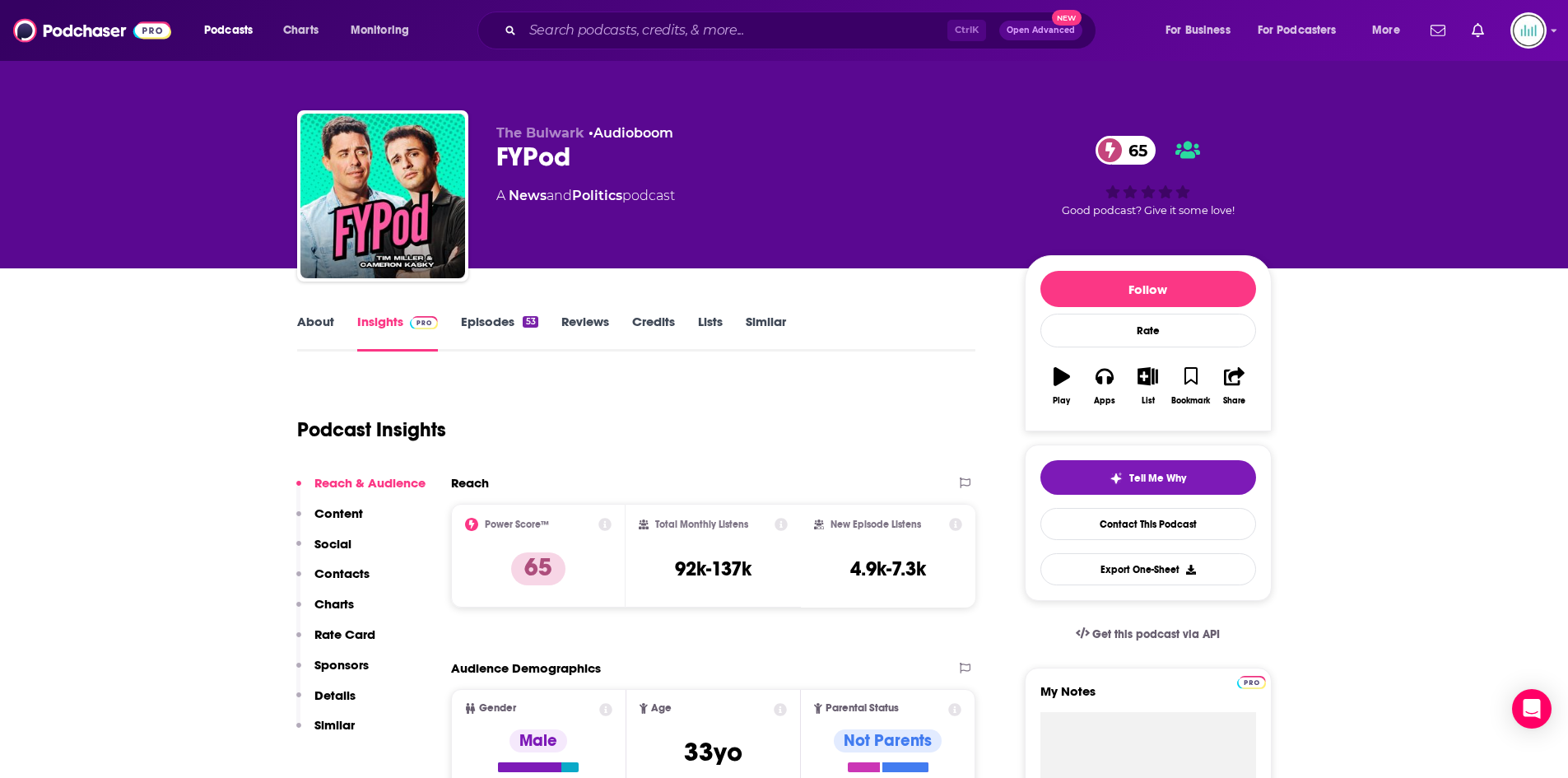 click on "About" at bounding box center [315, 333] 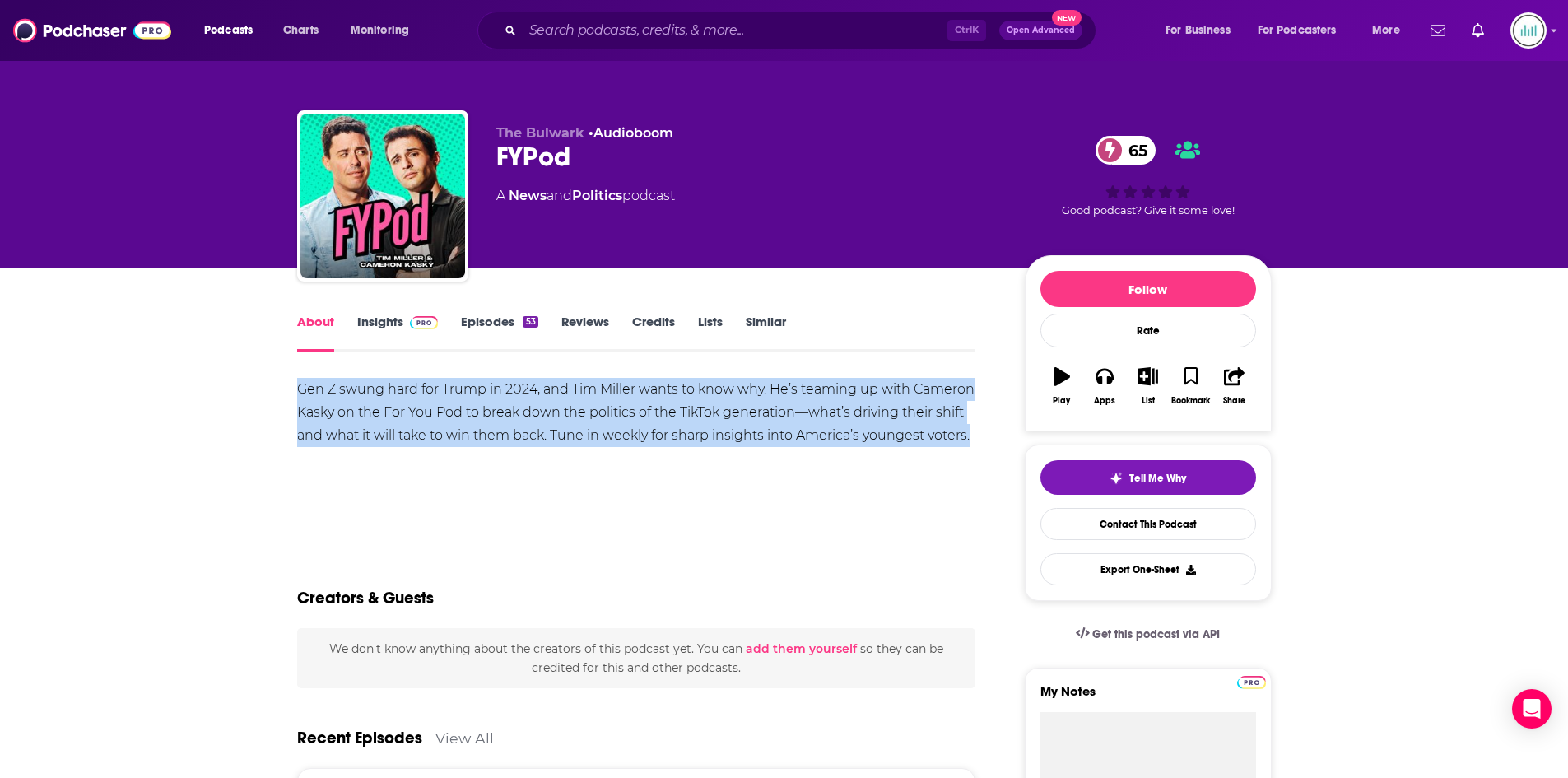 drag, startPoint x: 295, startPoint y: 385, endPoint x: 984, endPoint y: 436, distance: 690.8849 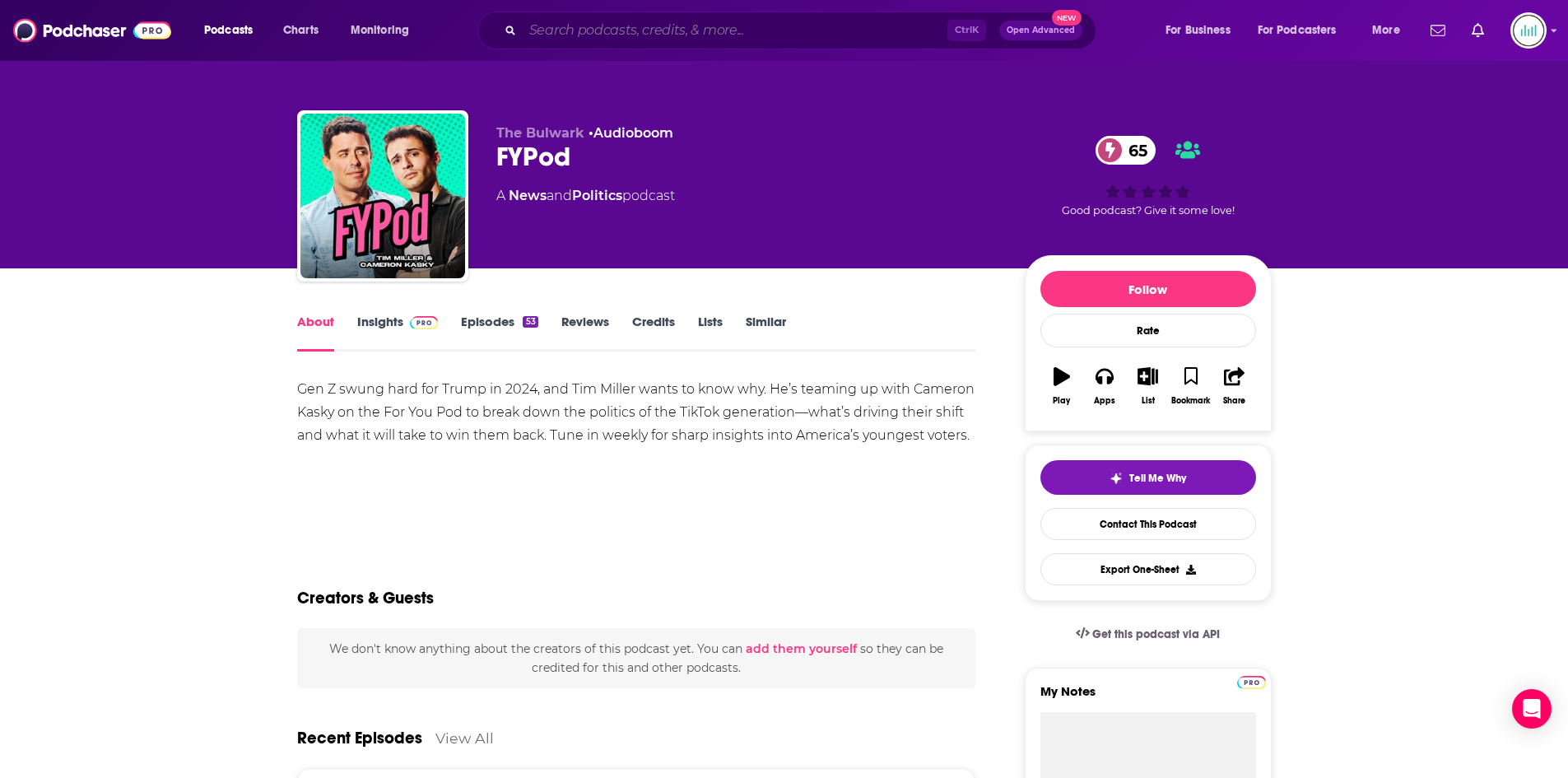 click at bounding box center [735, 30] 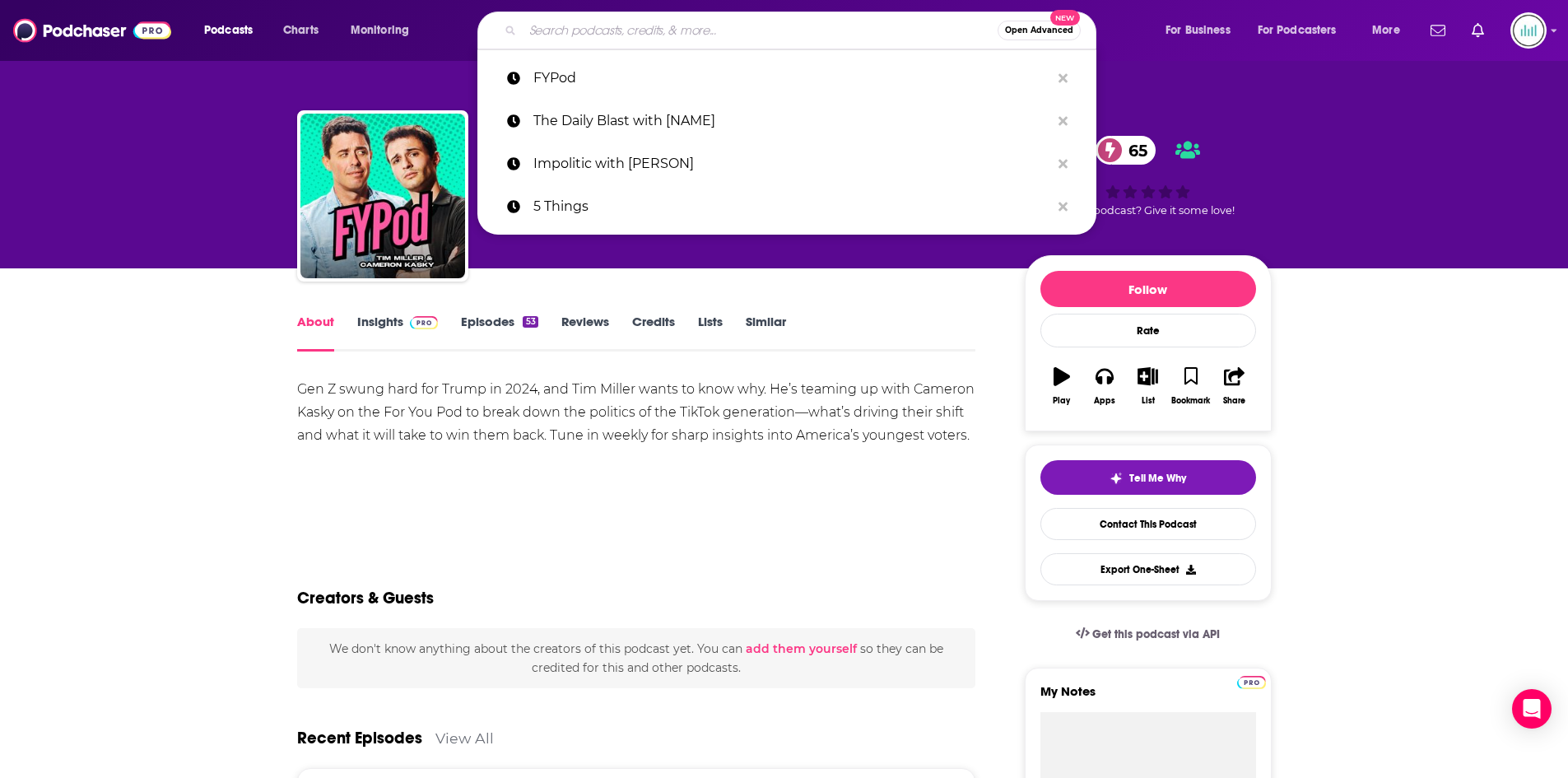 paste on "The Benny Show" 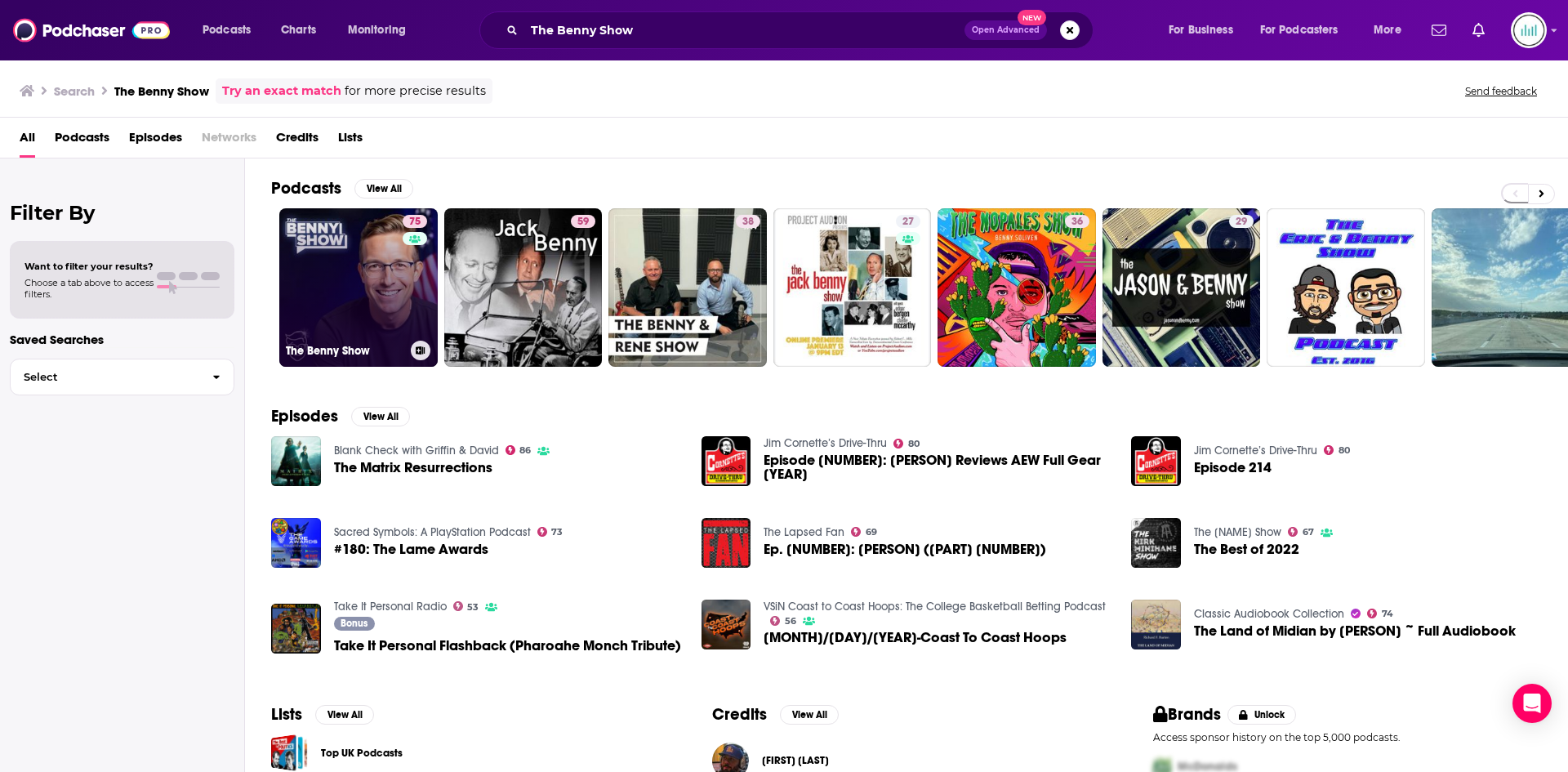 click on "[NUMBER] The [PERSON] Show" at bounding box center (359, 288) 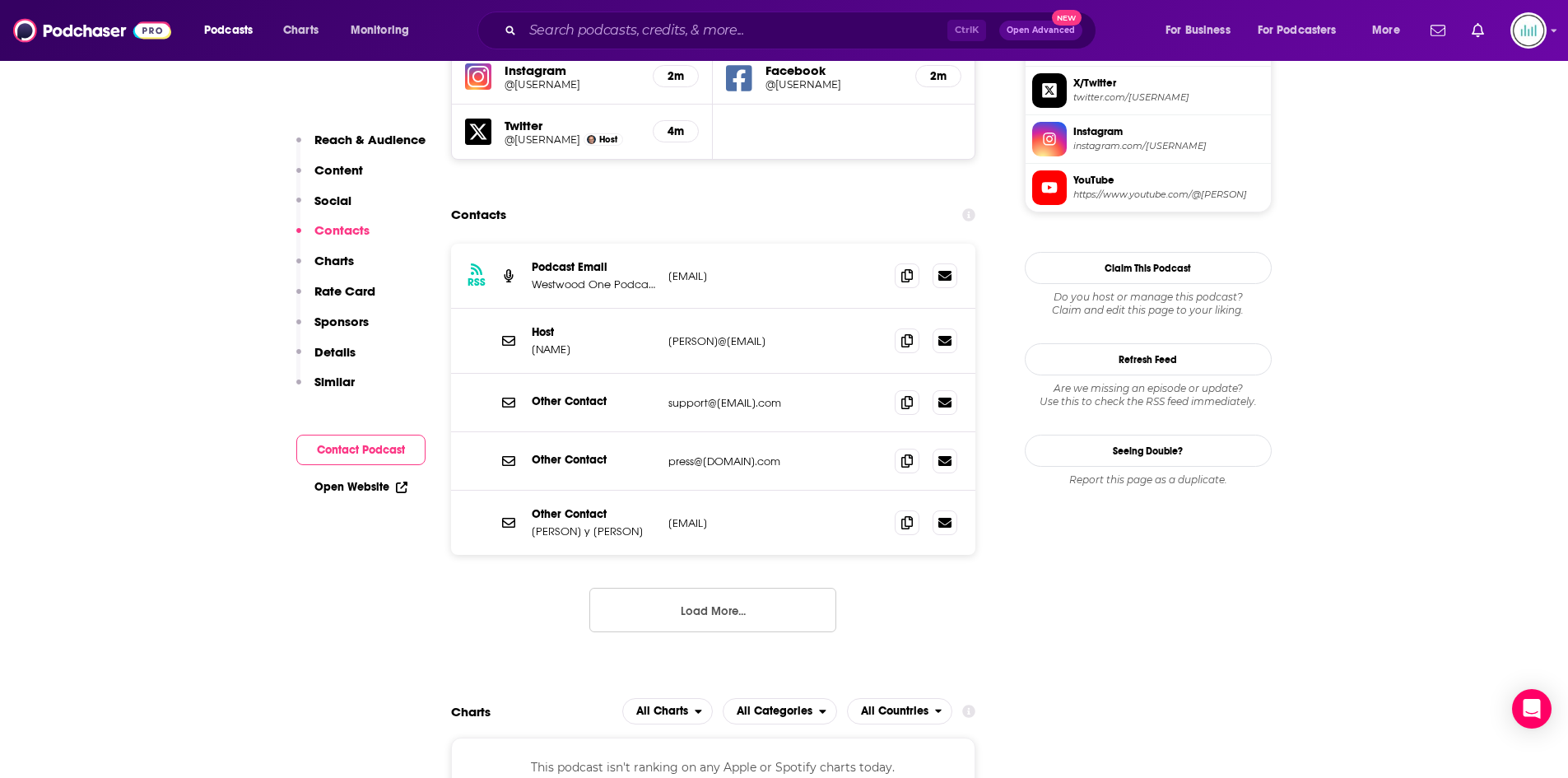 scroll, scrollTop: 1482, scrollLeft: 0, axis: vertical 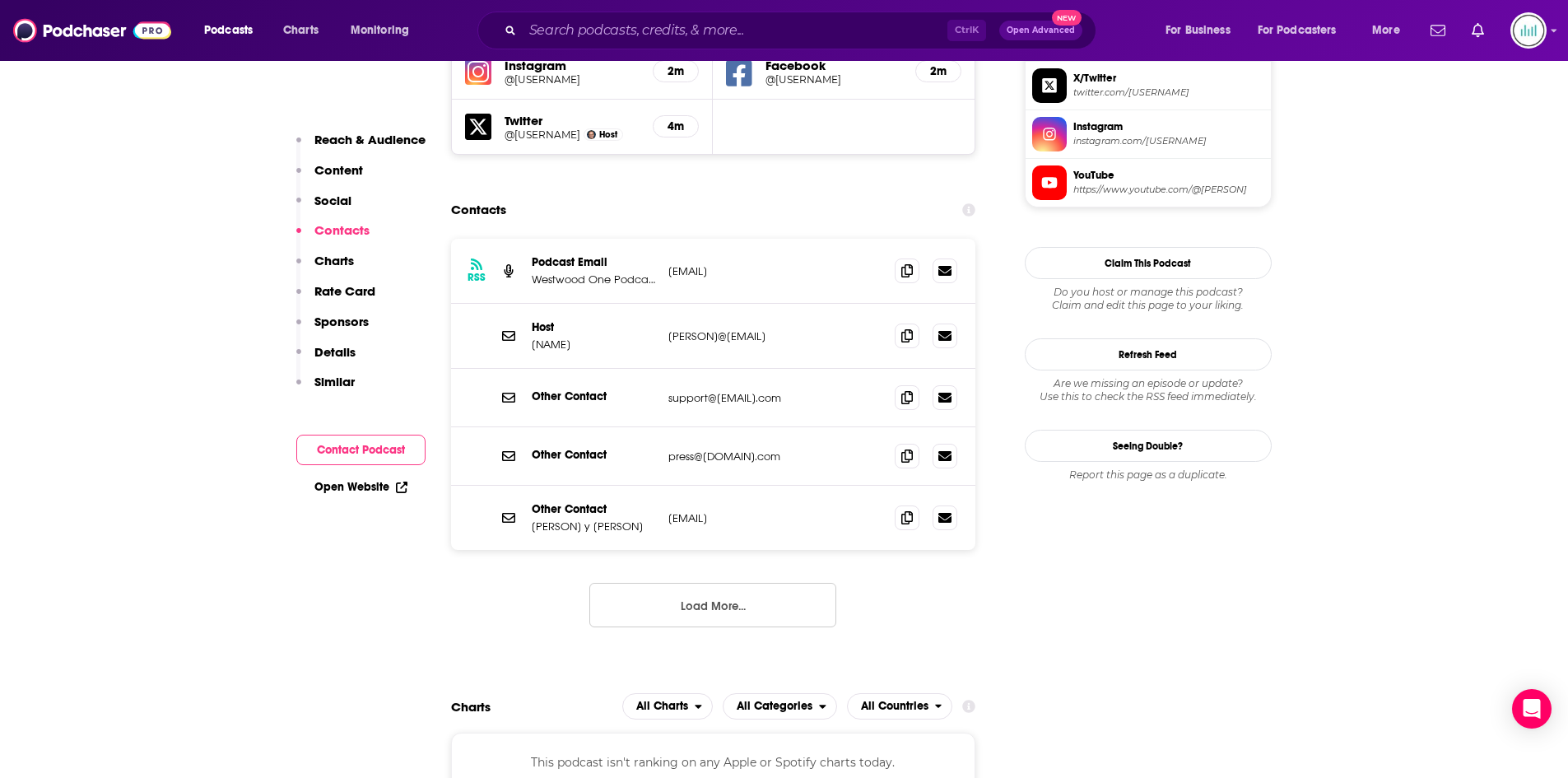 drag, startPoint x: 820, startPoint y: 334, endPoint x: 667, endPoint y: 336, distance: 153.01307 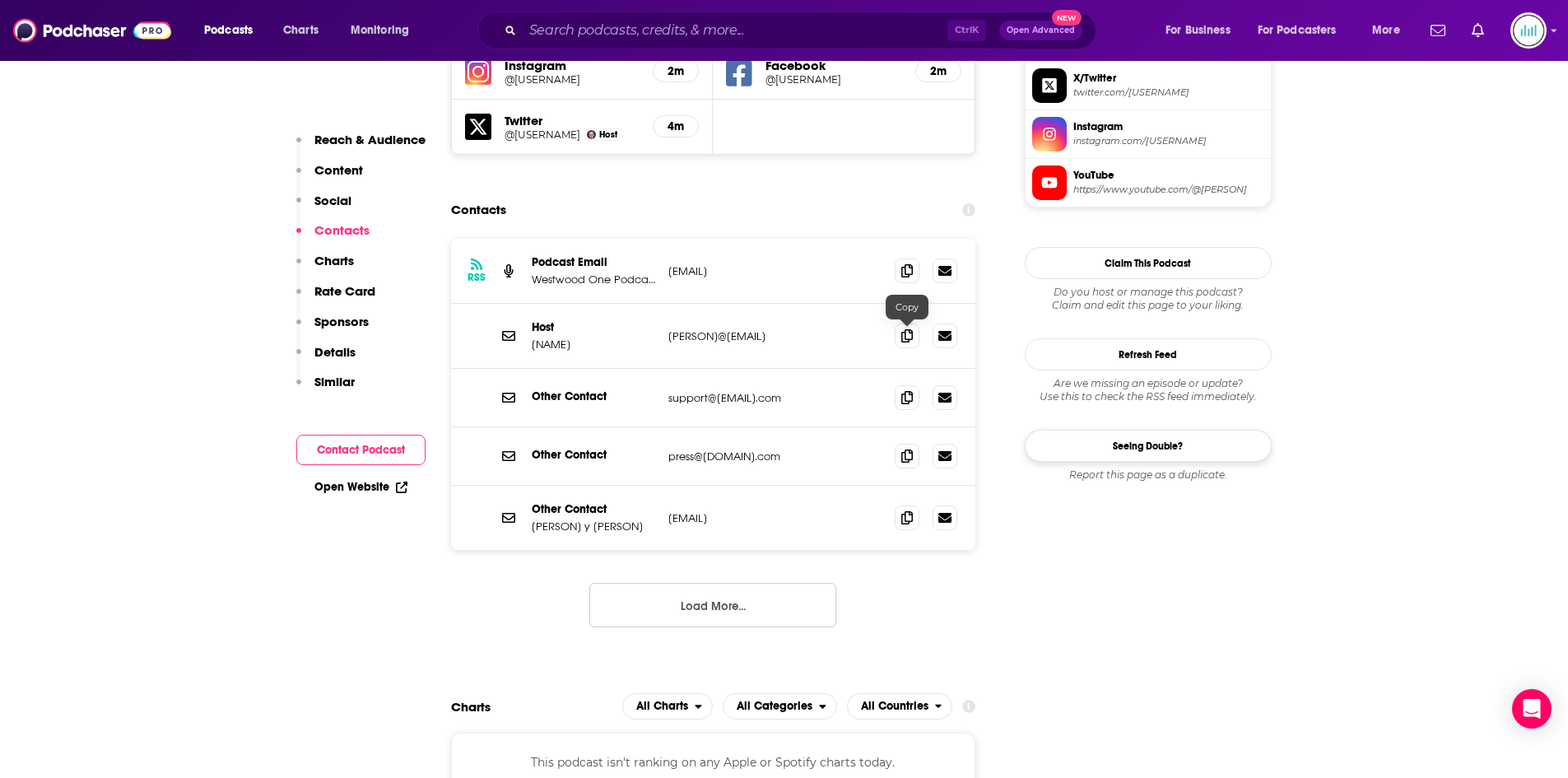 copy on "[PERSON]@[EMAIL]" 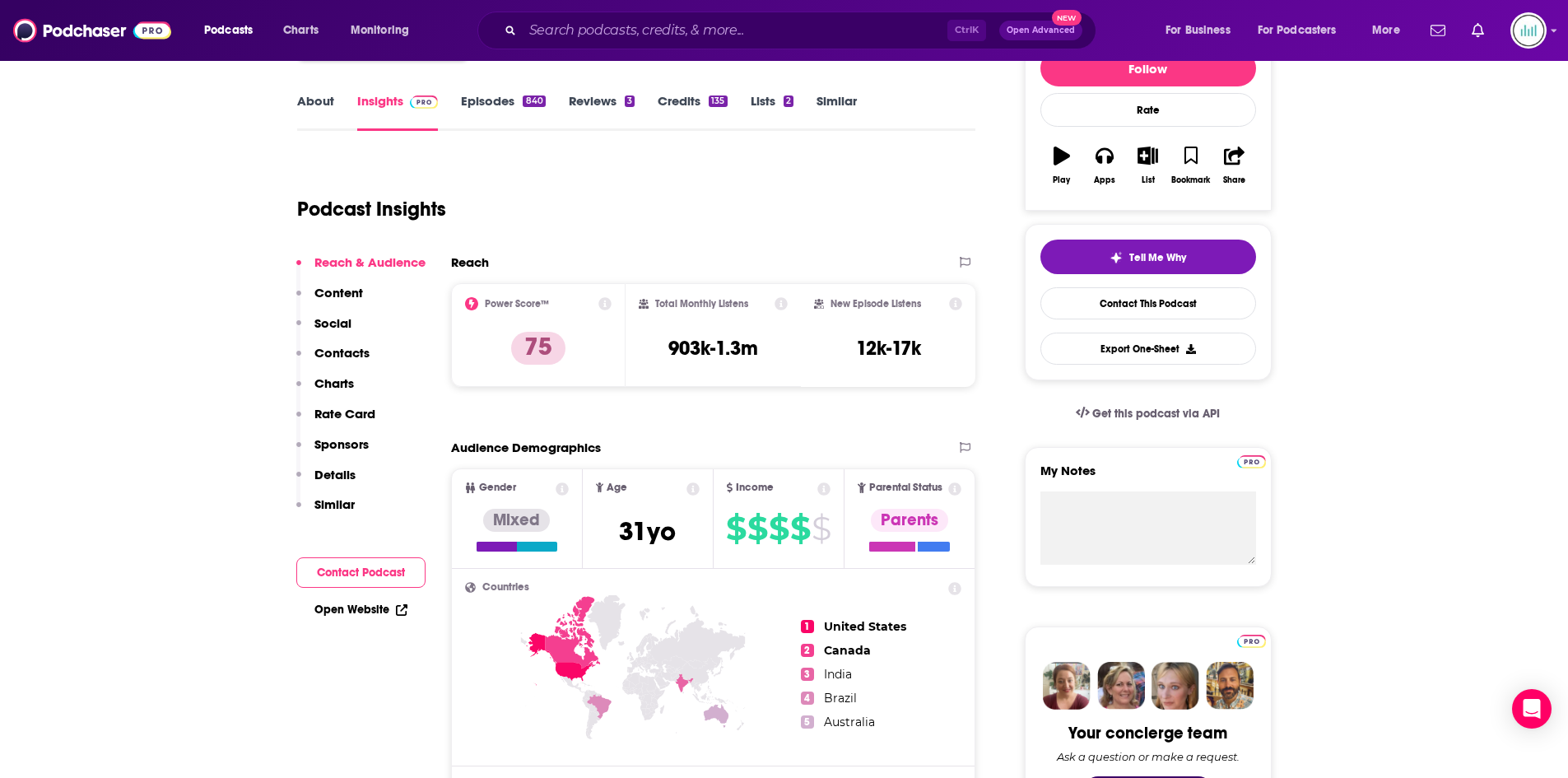 scroll, scrollTop: 0, scrollLeft: 0, axis: both 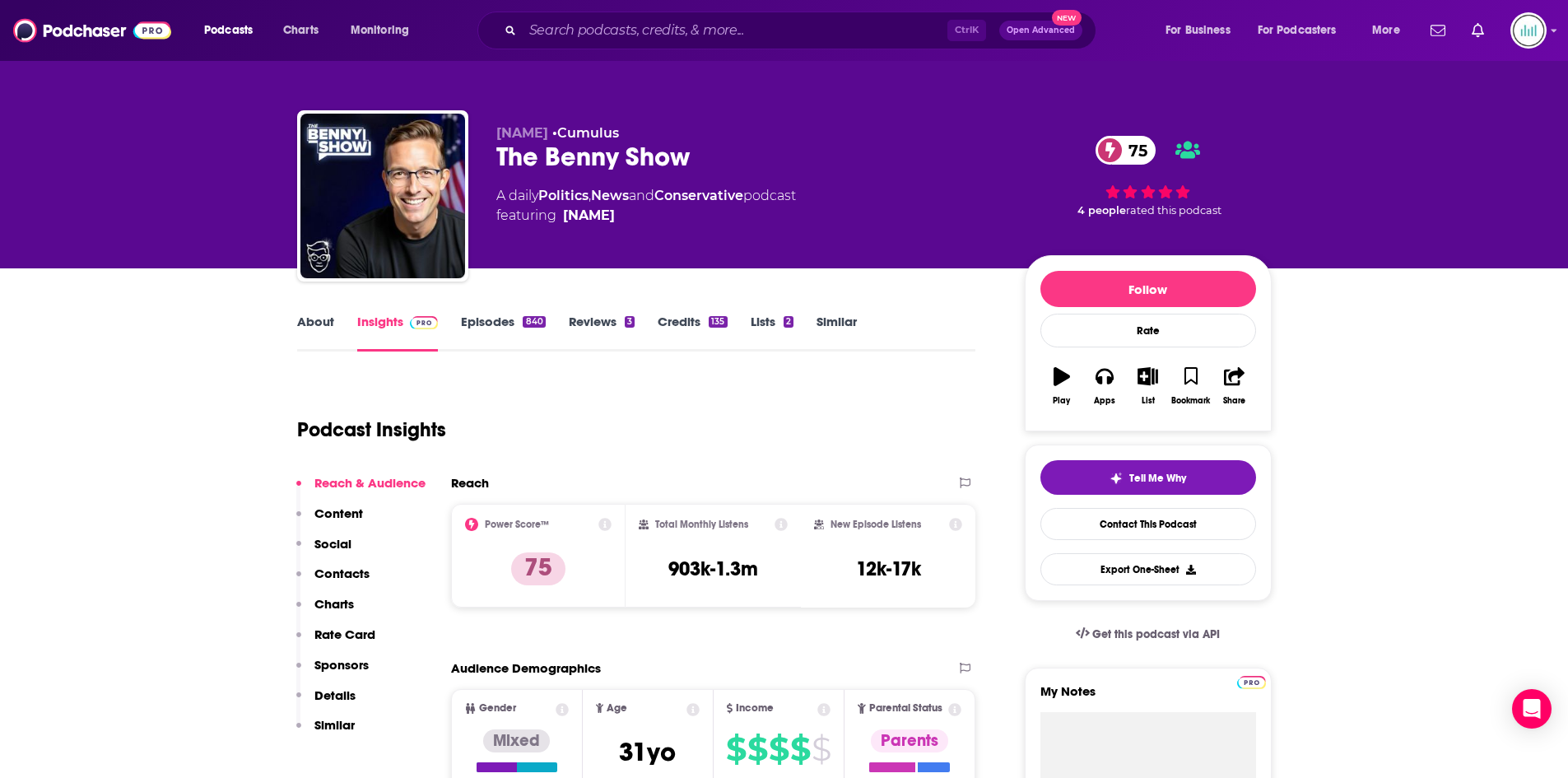 click on "About" at bounding box center [315, 333] 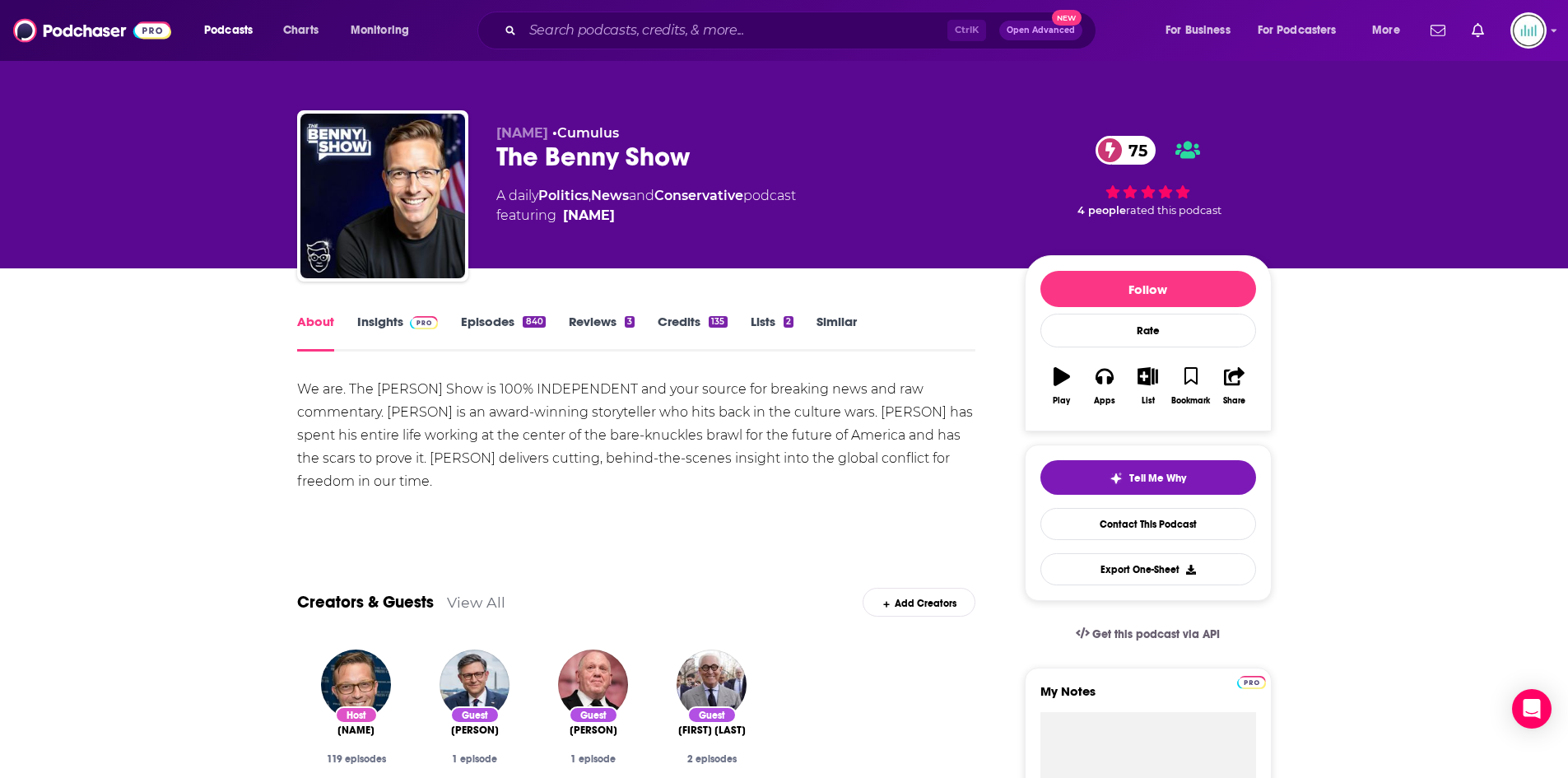 drag, startPoint x: 297, startPoint y: 388, endPoint x: 963, endPoint y: 487, distance: 673.3179 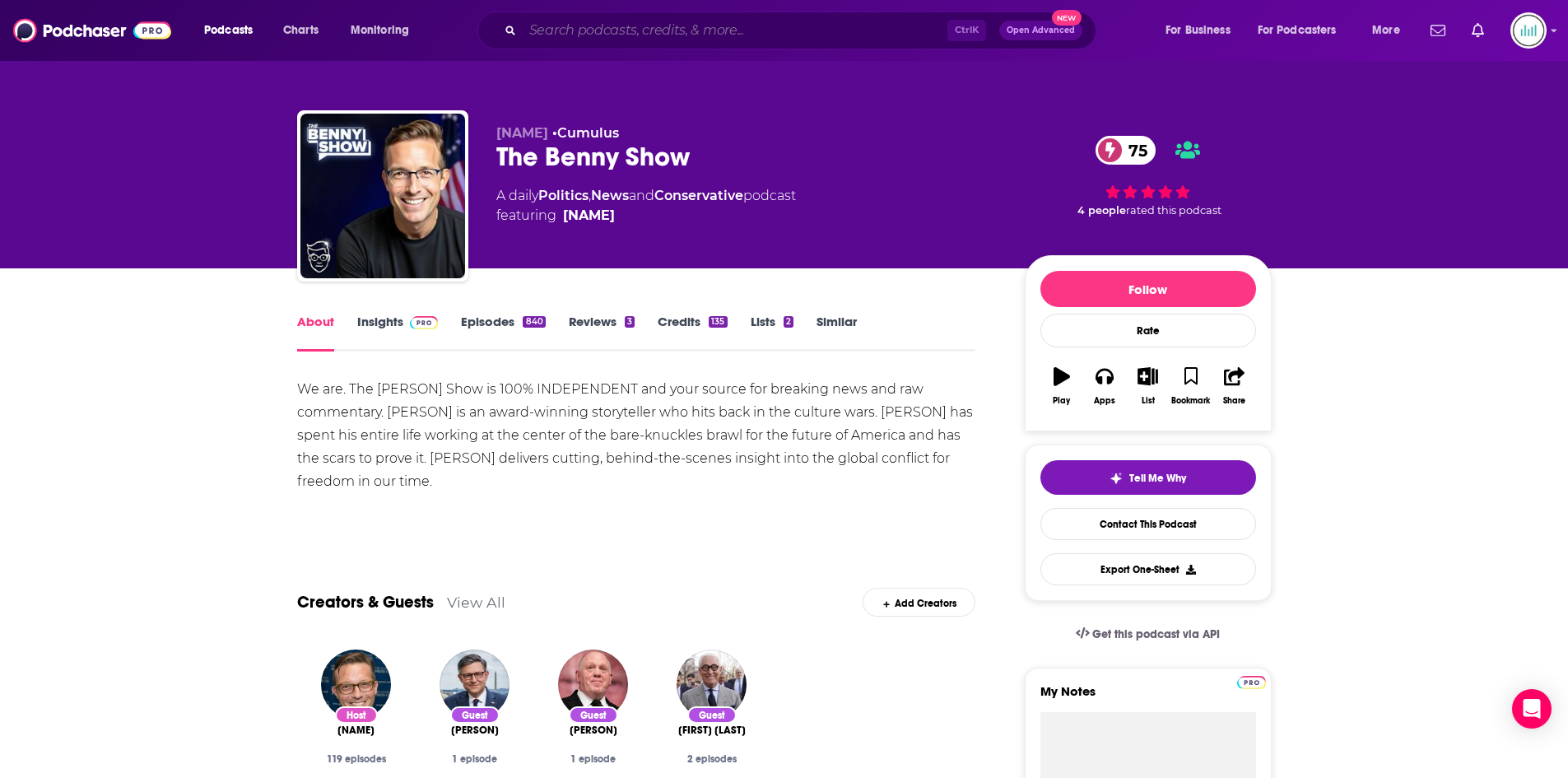click at bounding box center [735, 30] 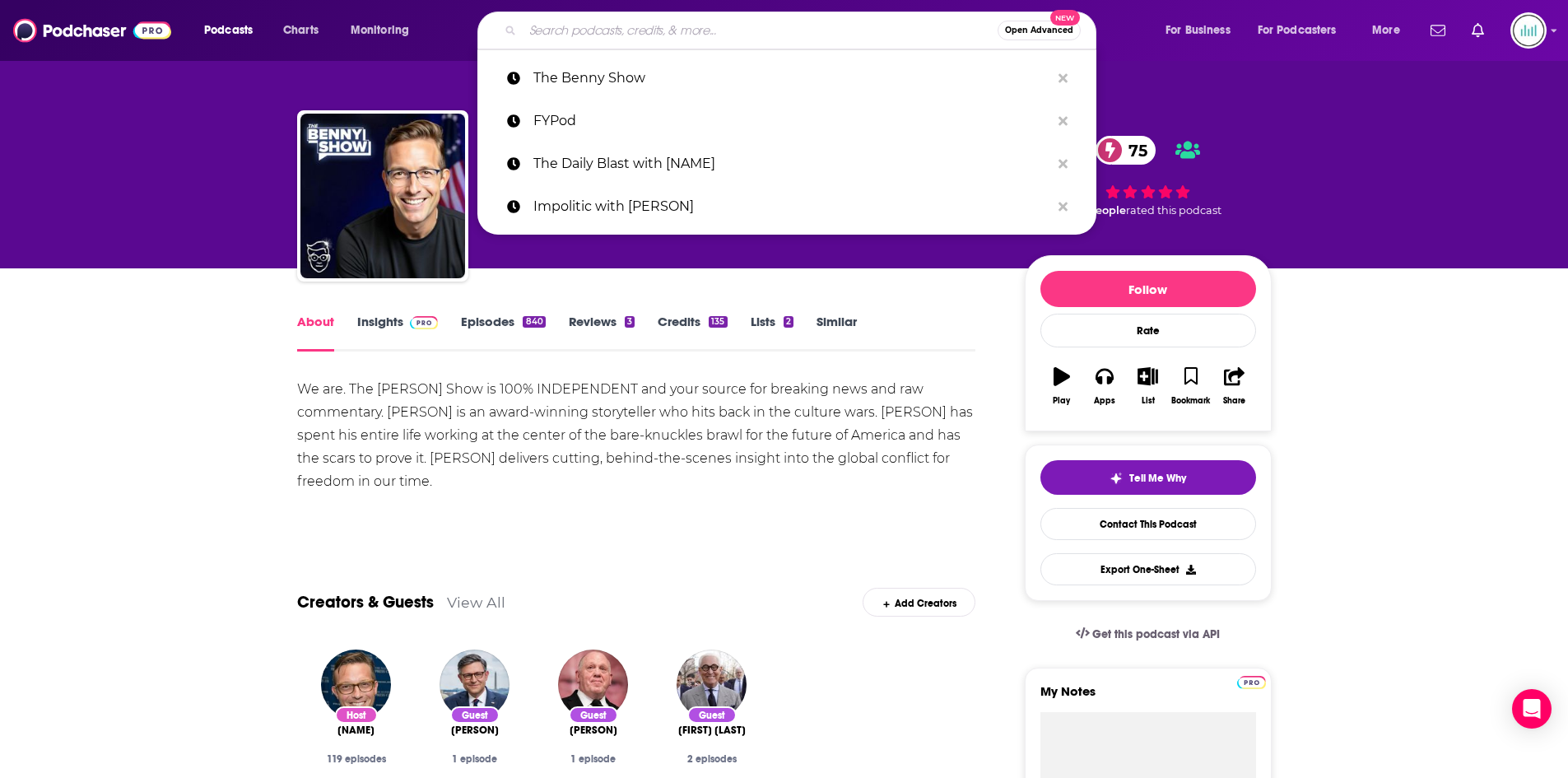 paste on "The Intelligence from The Economist" 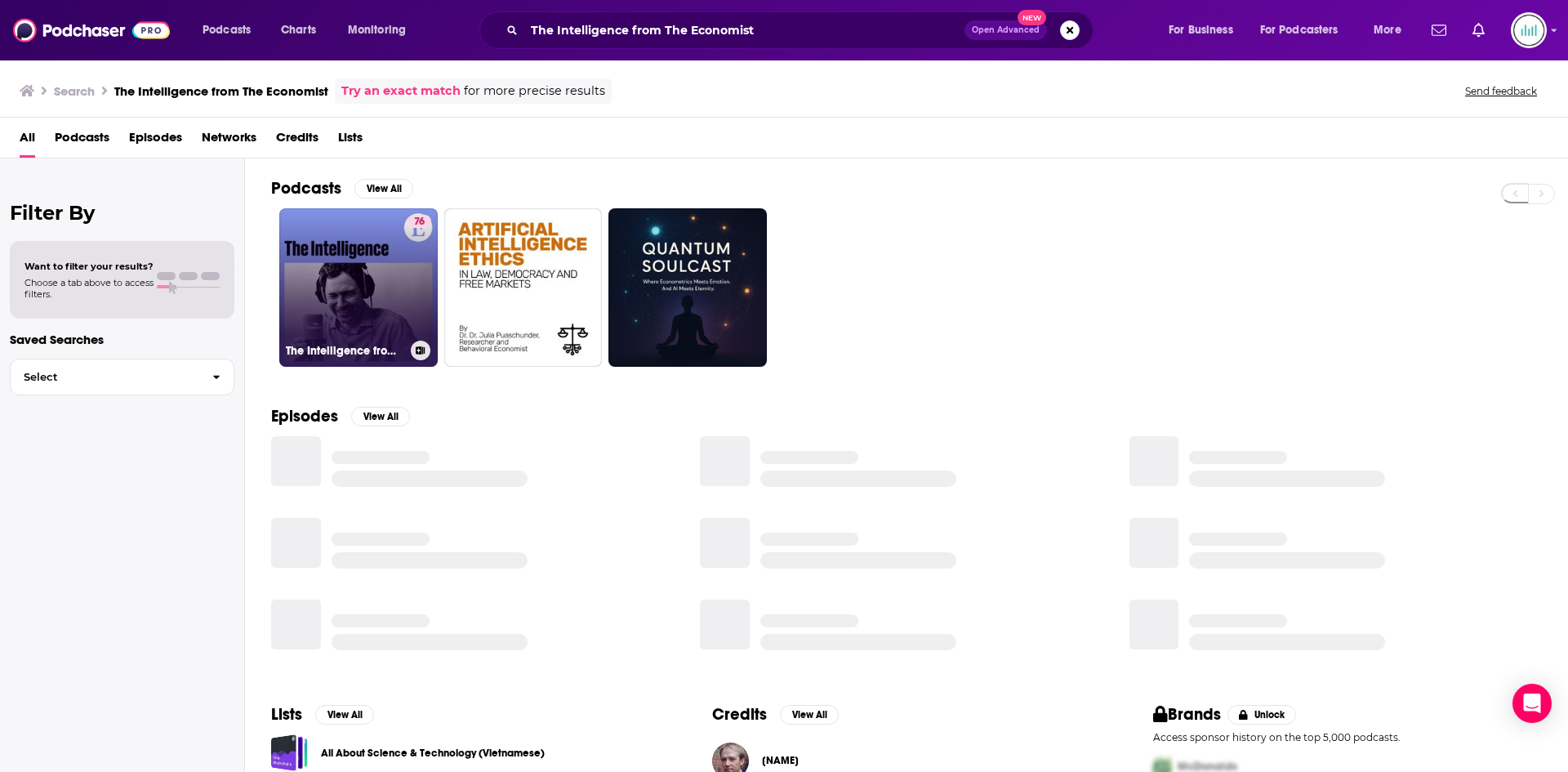 click on "76 The Intelligence from The Economist" at bounding box center (359, 288) 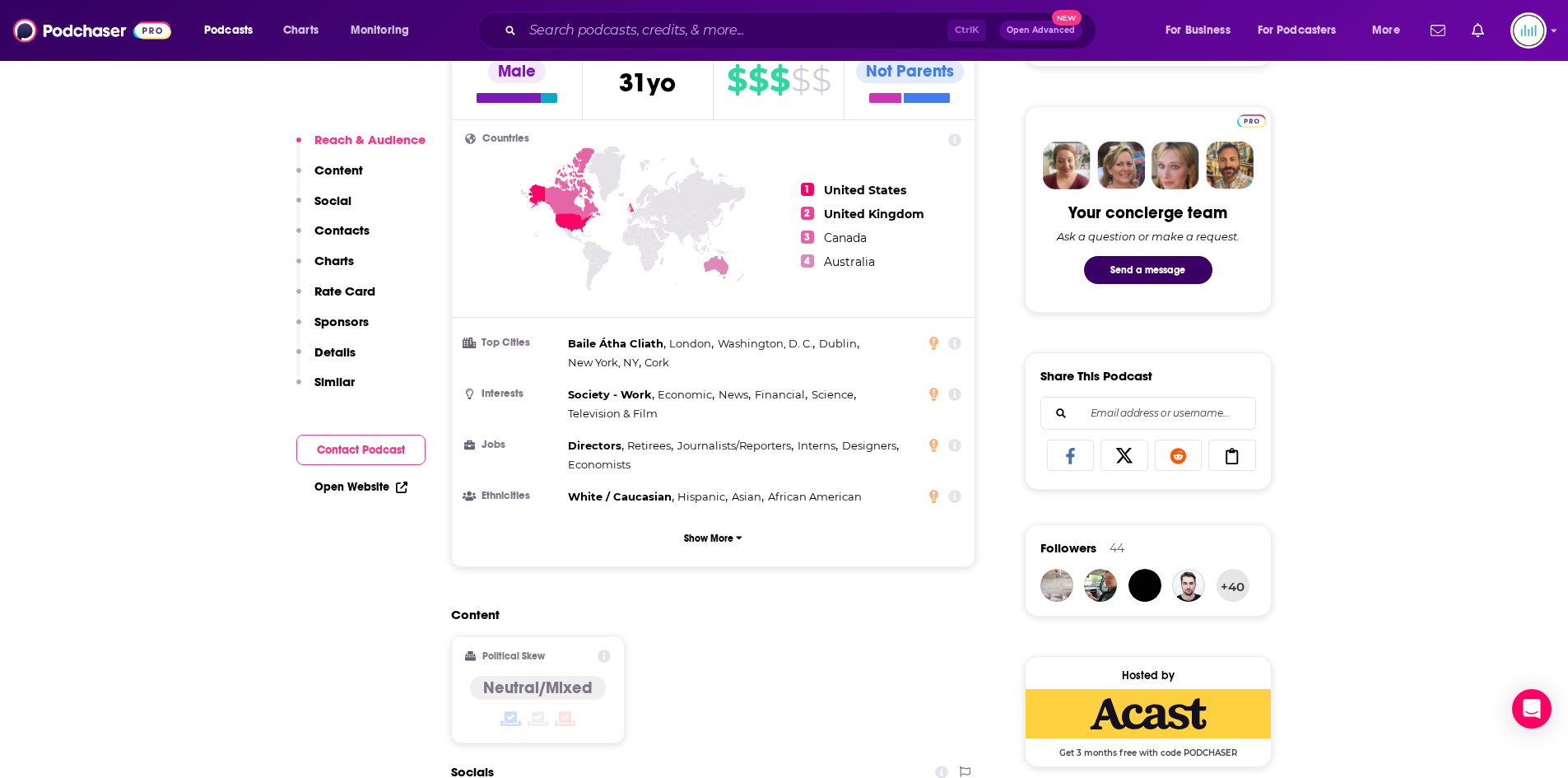 scroll, scrollTop: 1317, scrollLeft: 0, axis: vertical 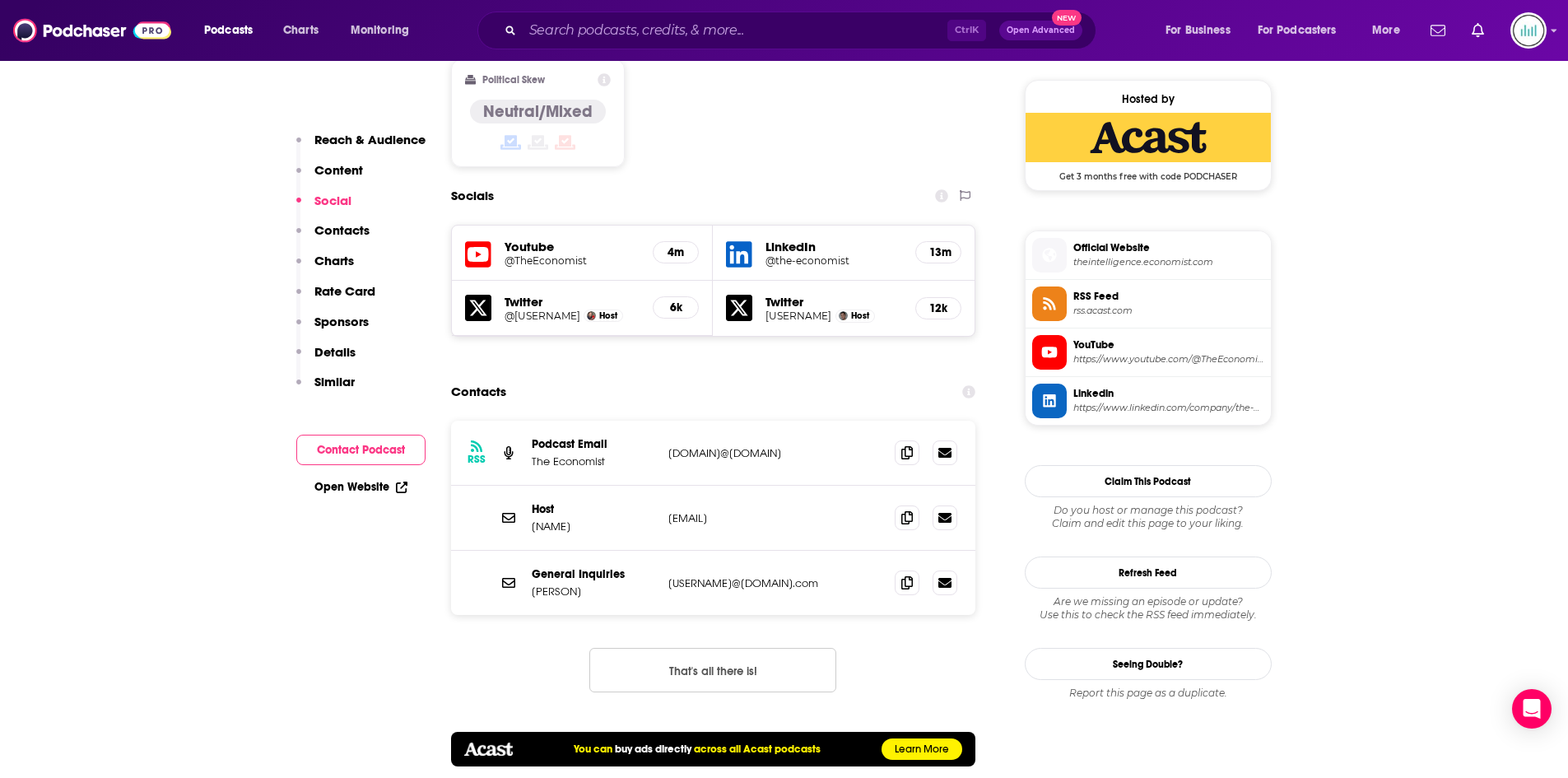 drag, startPoint x: 807, startPoint y: 458, endPoint x: 638, endPoint y: 461, distance: 169.02663 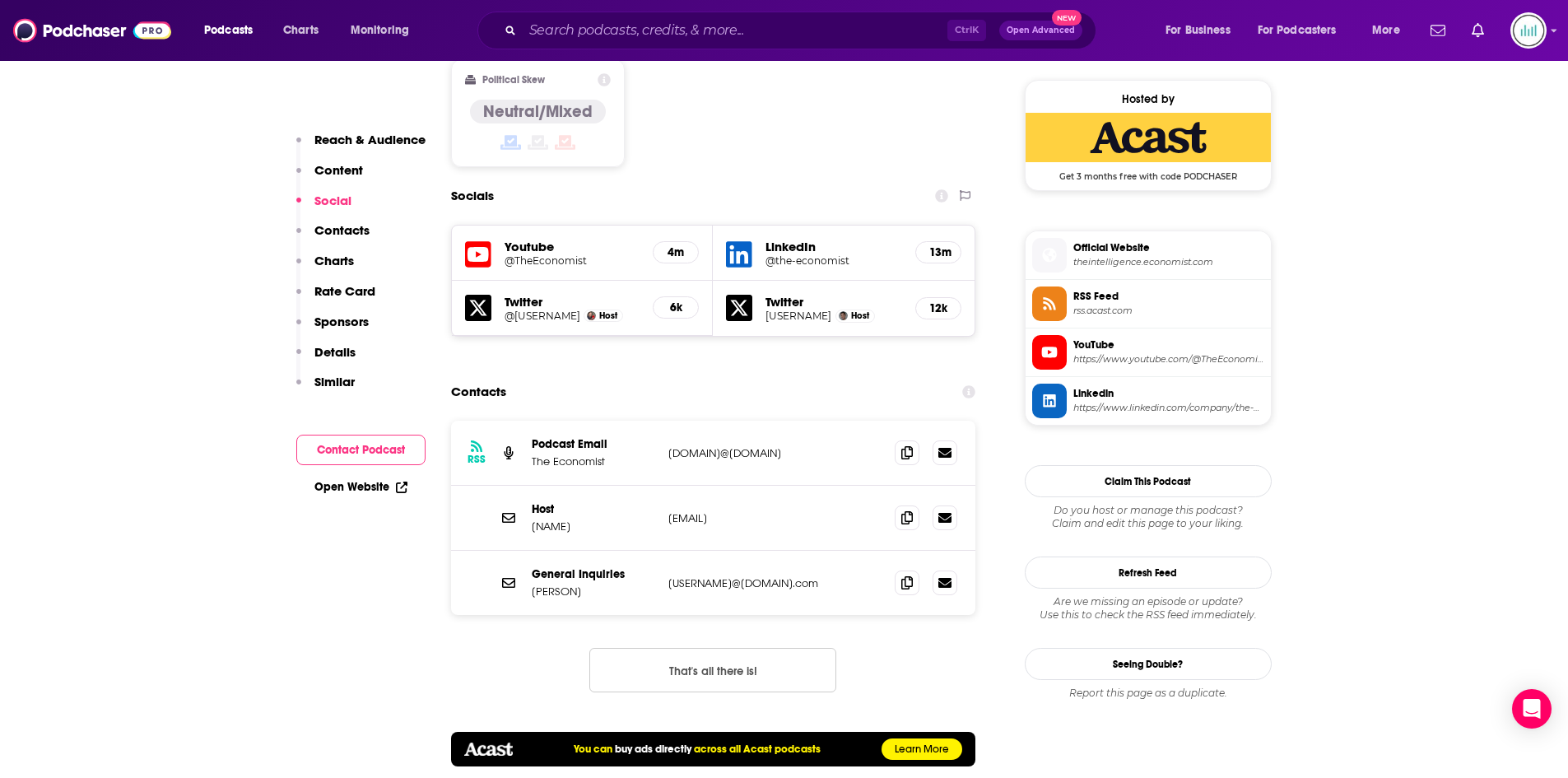 drag, startPoint x: 818, startPoint y: 518, endPoint x: 658, endPoint y: 521, distance: 160.02812 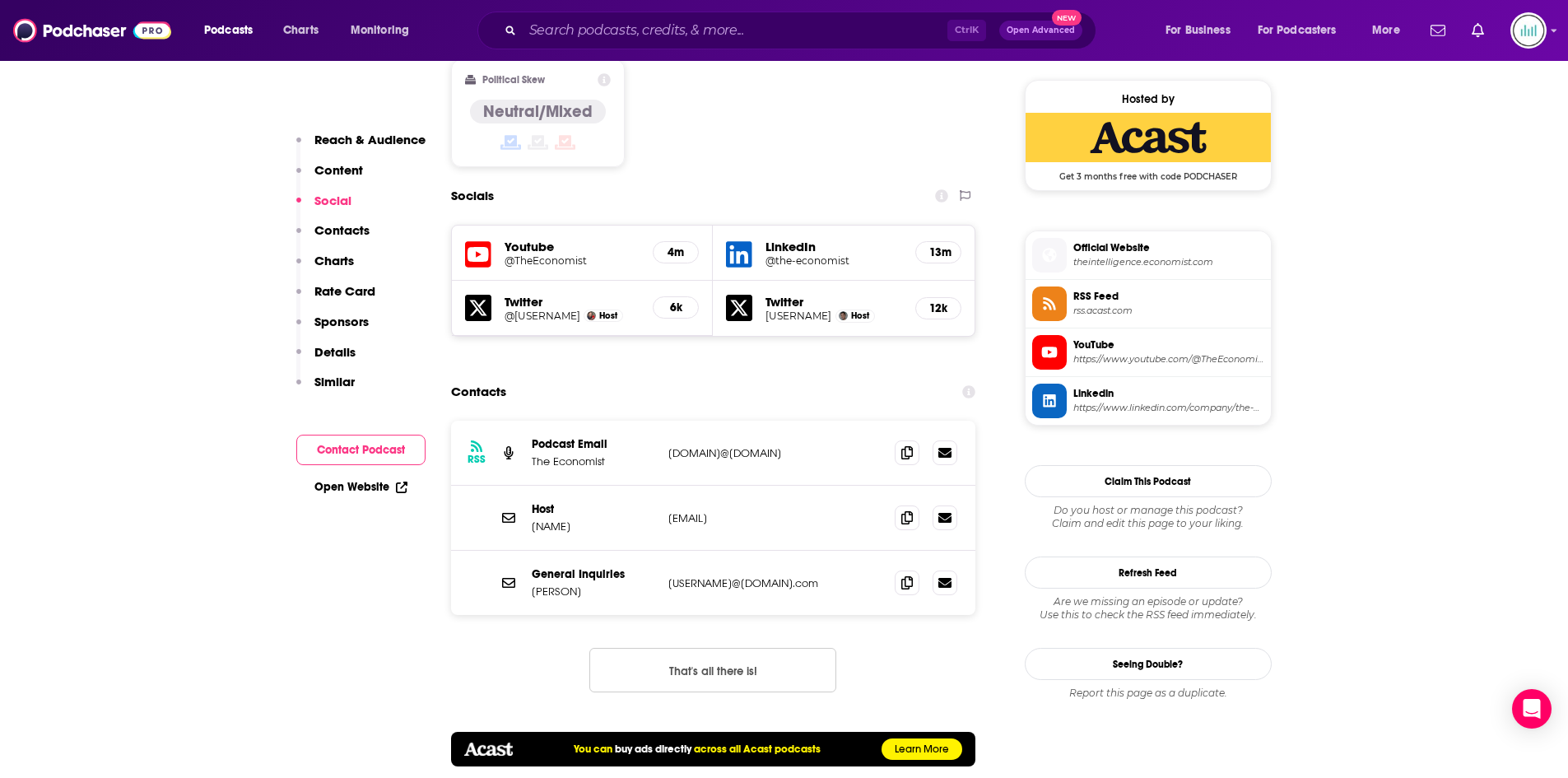 drag, startPoint x: 805, startPoint y: 455, endPoint x: 665, endPoint y: 453, distance: 140.01428 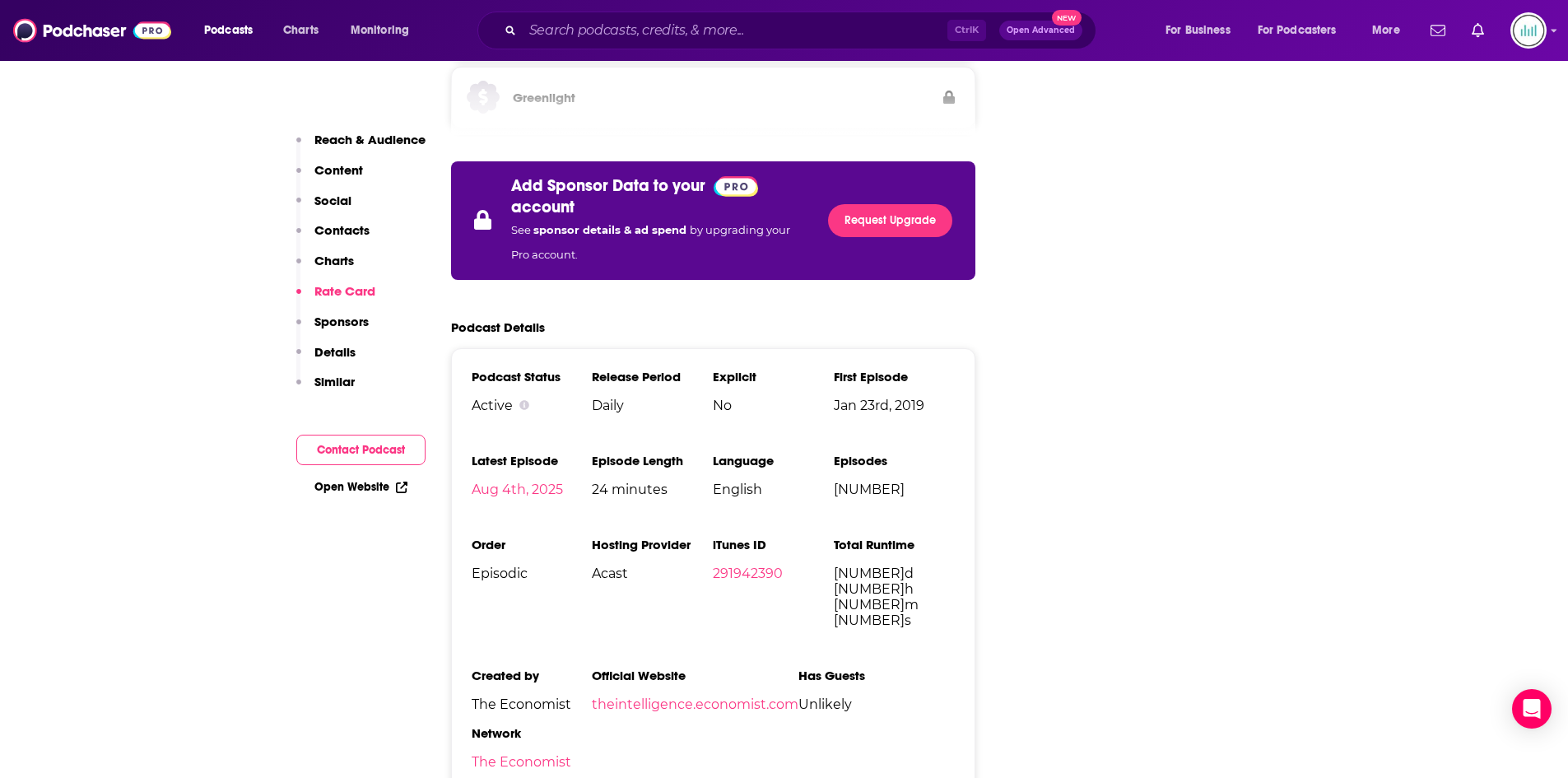 scroll, scrollTop: 2799, scrollLeft: 0, axis: vertical 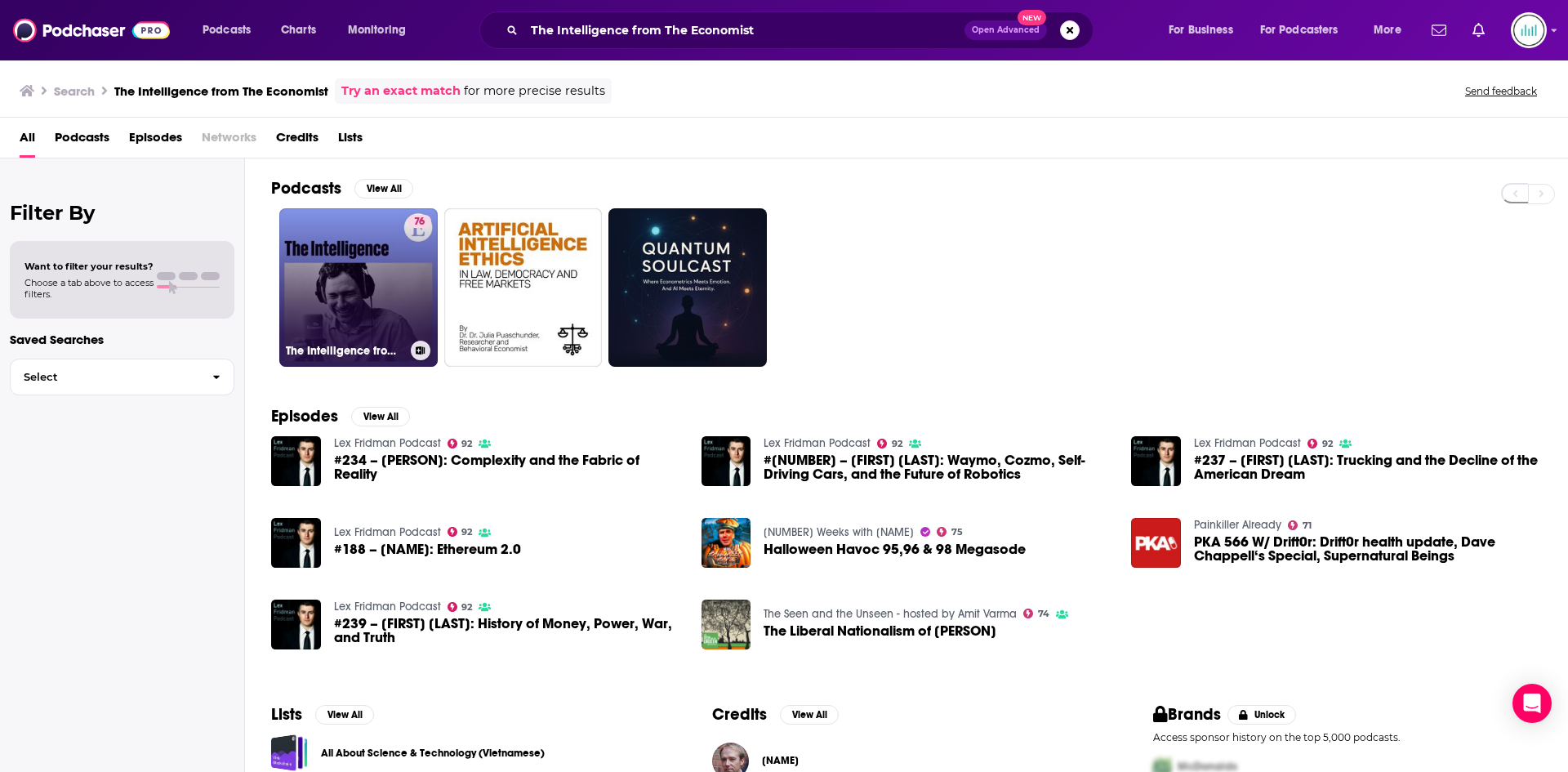 click on "76 The Intelligence from The Economist" at bounding box center [359, 288] 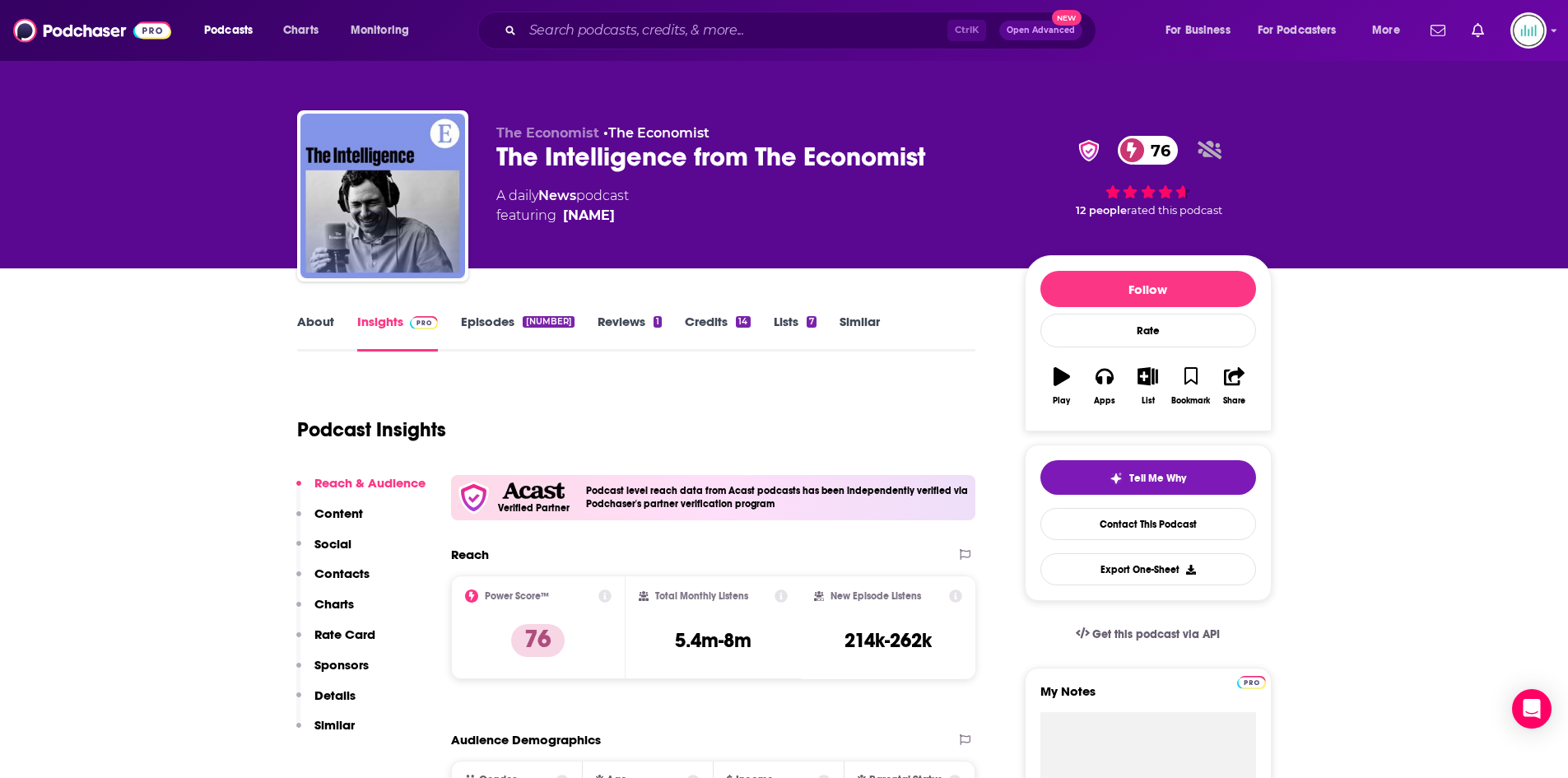 click on "About" at bounding box center (315, 333) 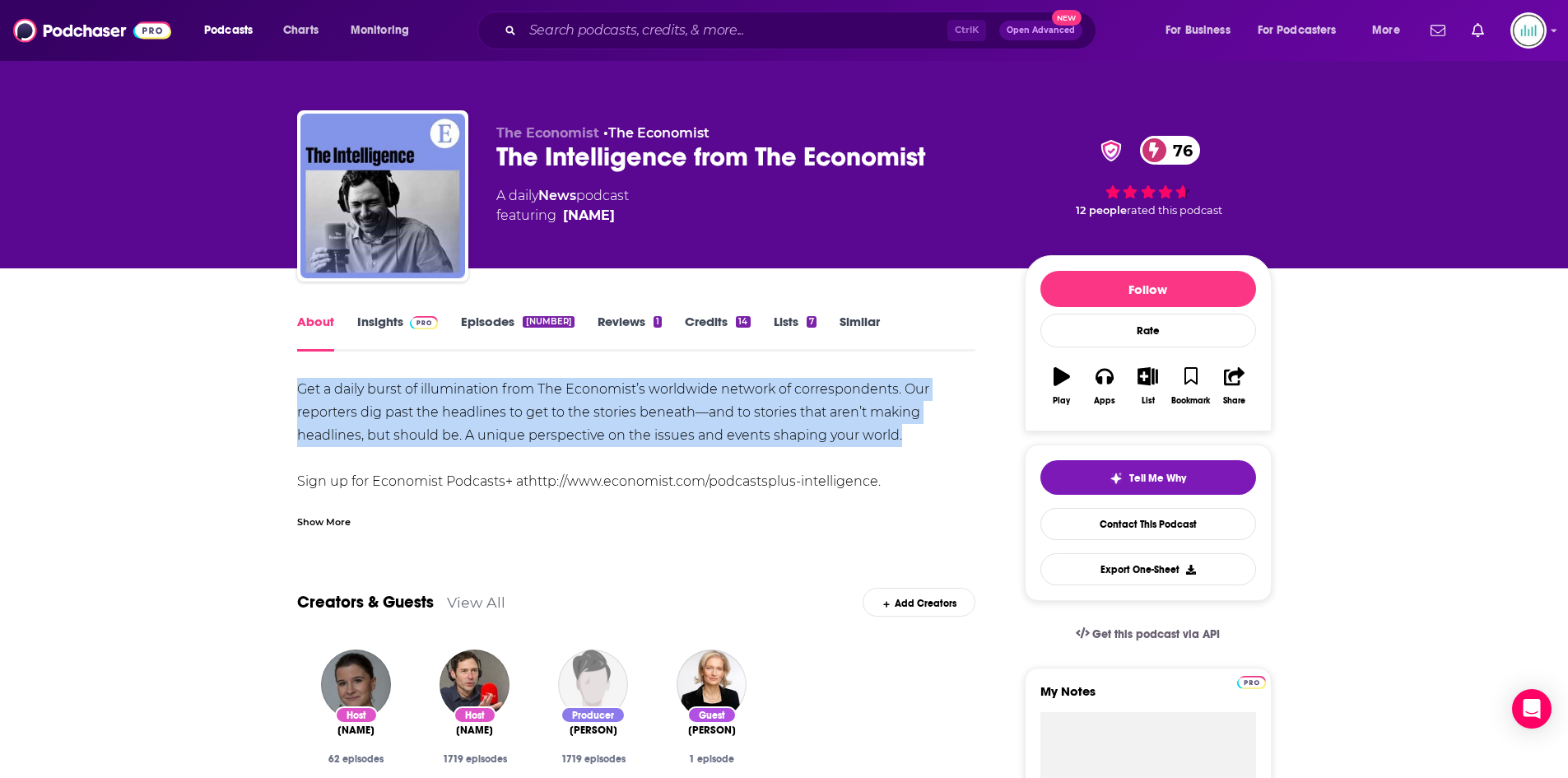 drag, startPoint x: 292, startPoint y: 384, endPoint x: 919, endPoint y: 431, distance: 628.7591 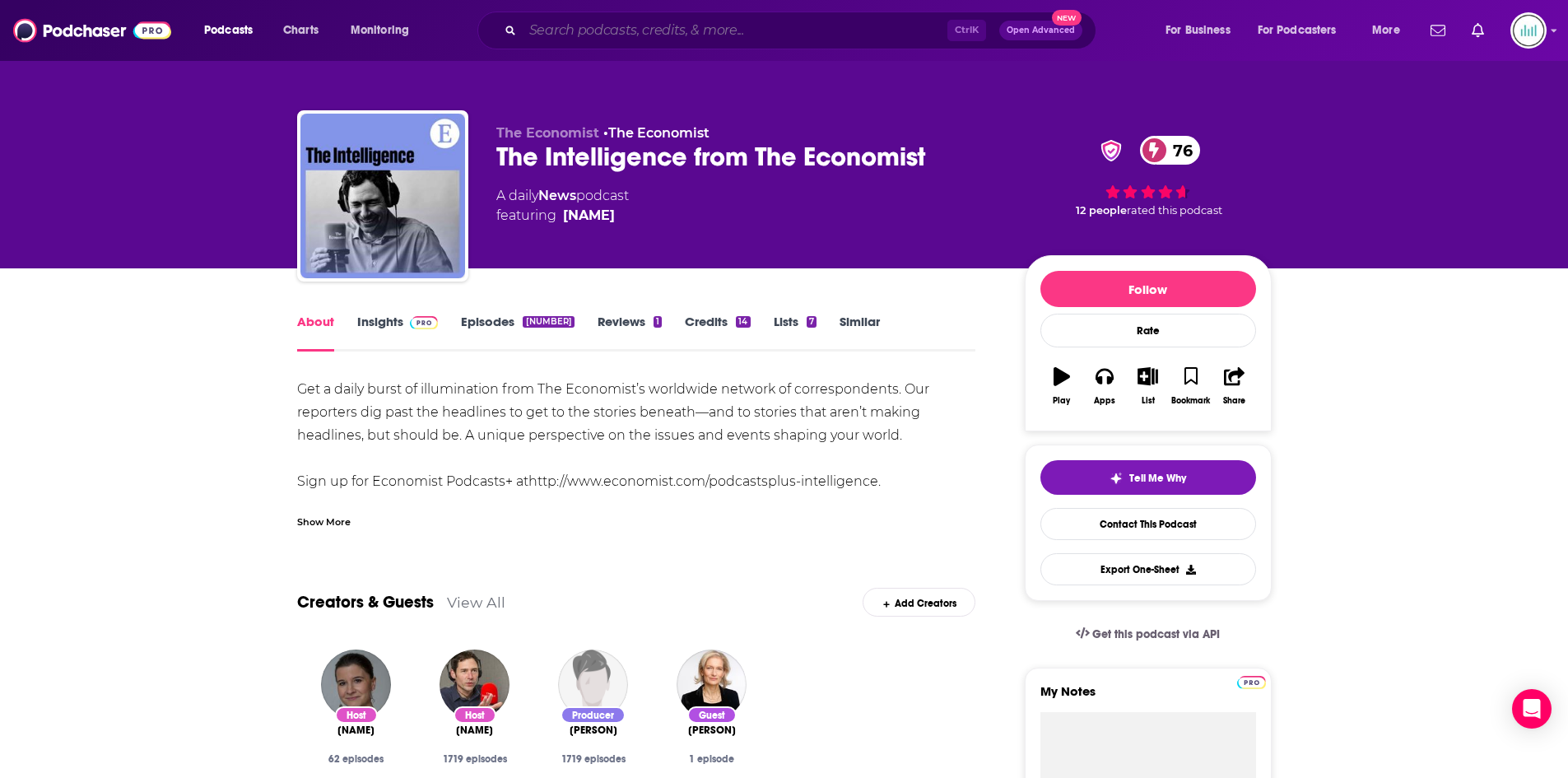 click at bounding box center [735, 30] 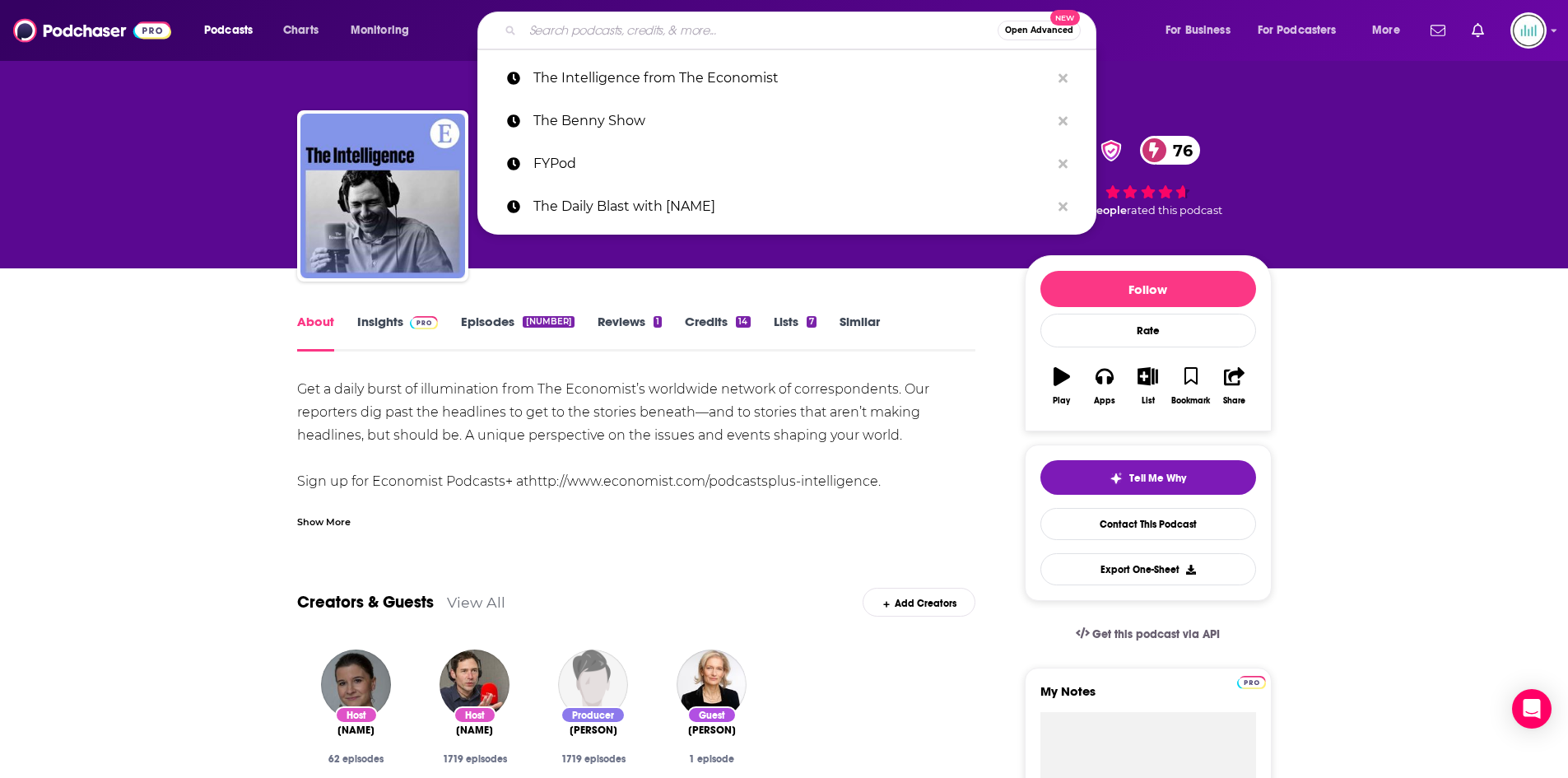 paste on "WSJ's Take on the Week" 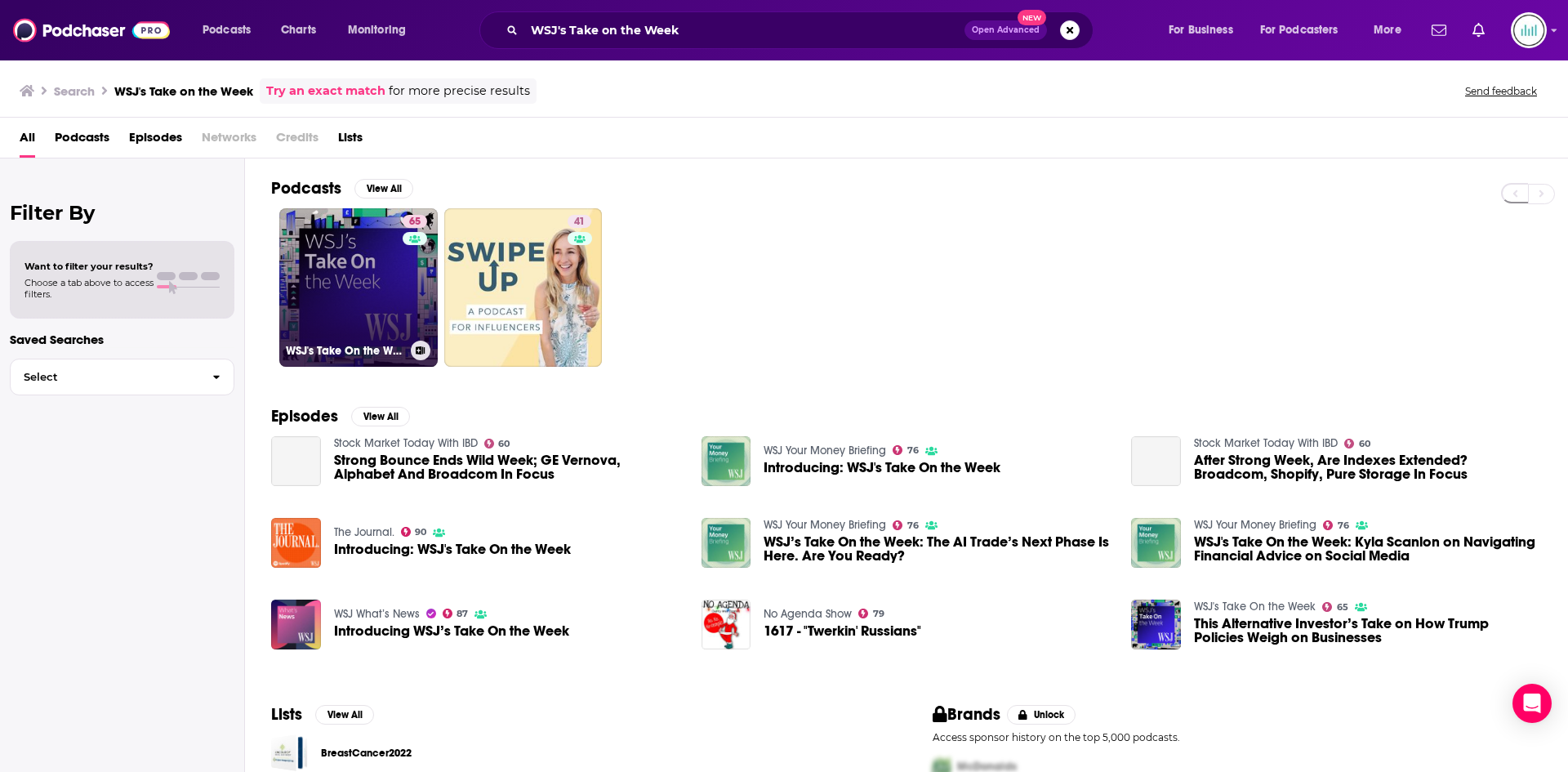 click on "65 WSJ's Take On the Week" at bounding box center [359, 288] 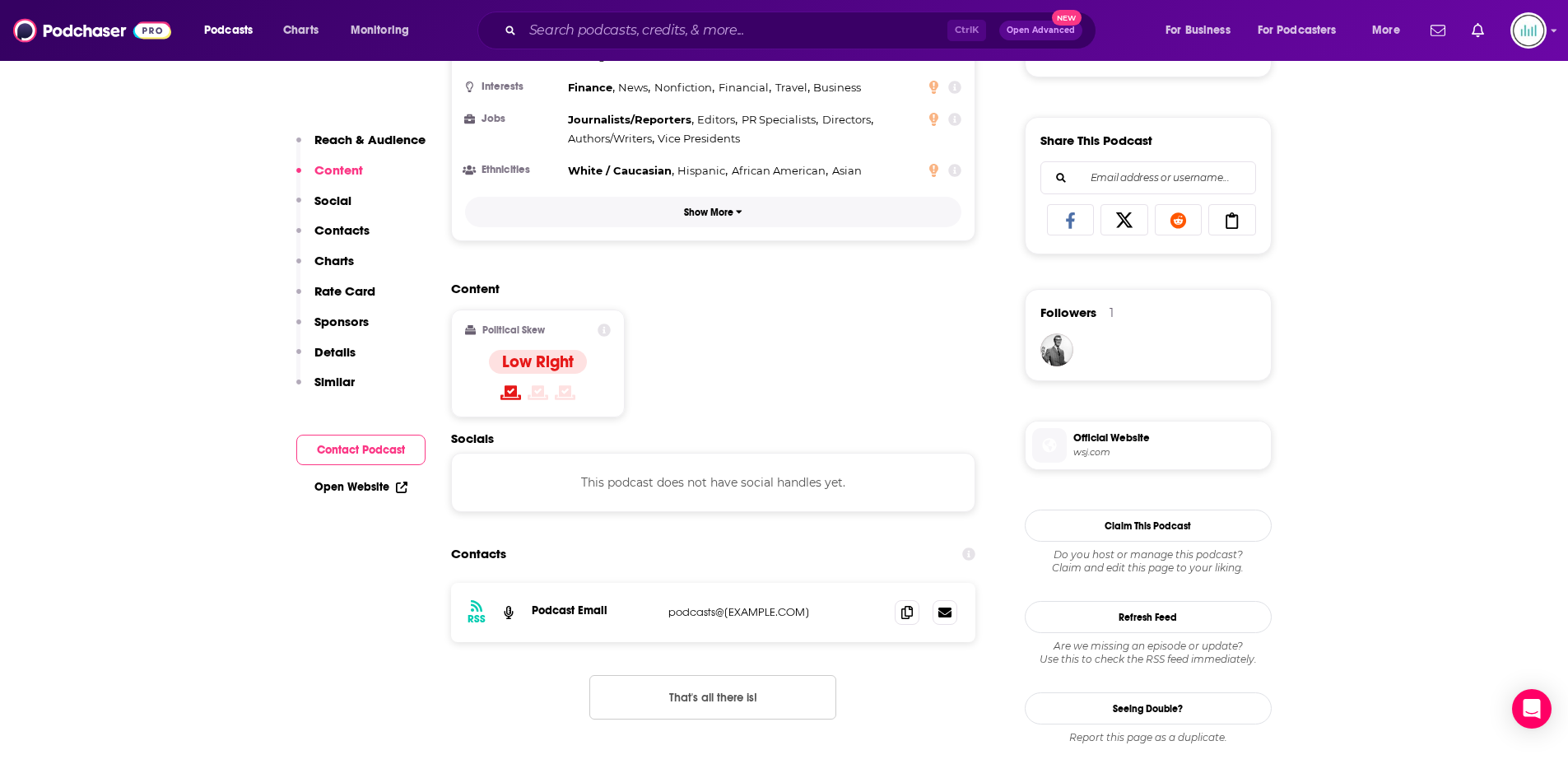 scroll, scrollTop: 1317, scrollLeft: 0, axis: vertical 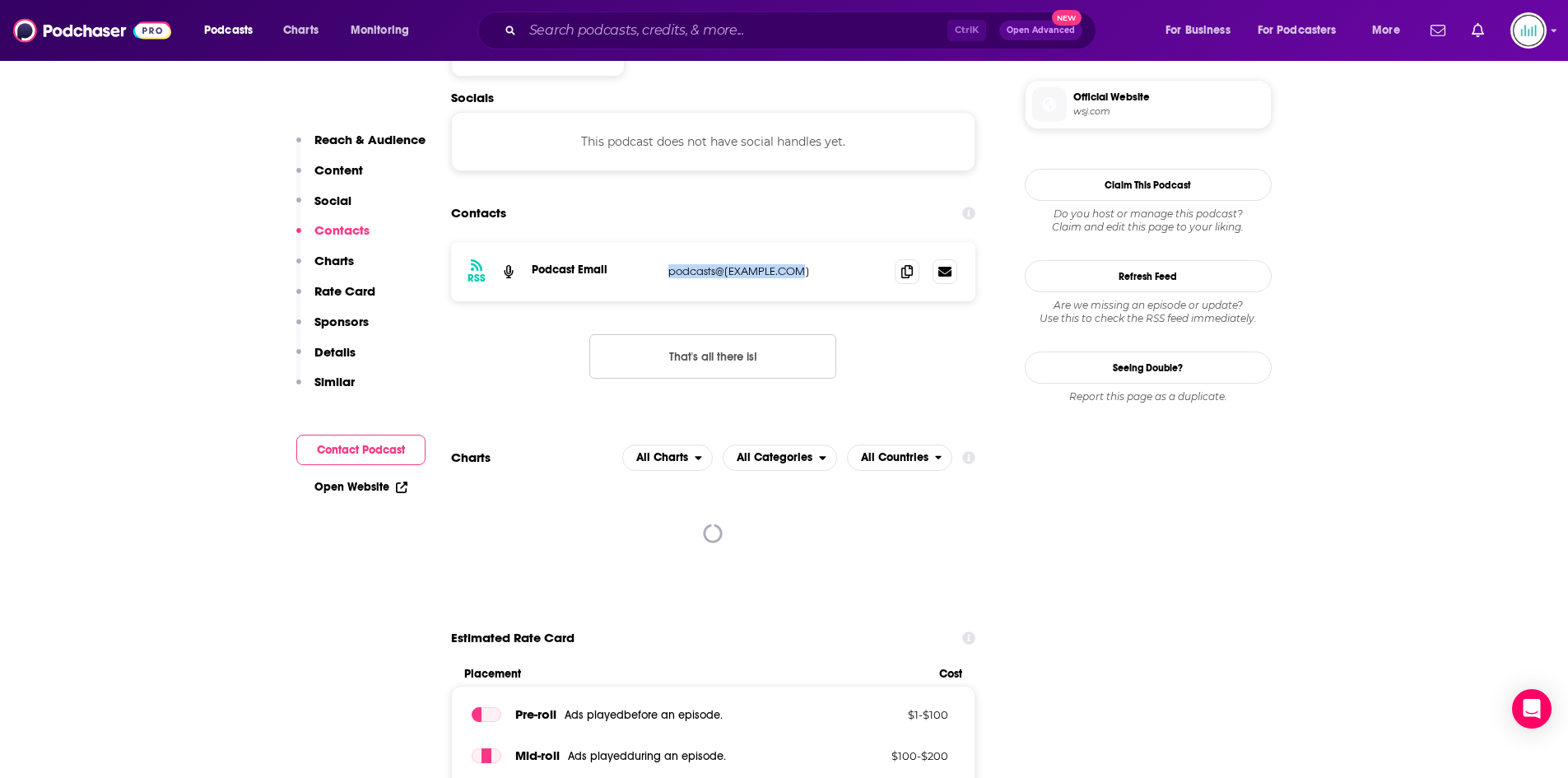 drag, startPoint x: 805, startPoint y: 269, endPoint x: 658, endPoint y: 277, distance: 147.21753 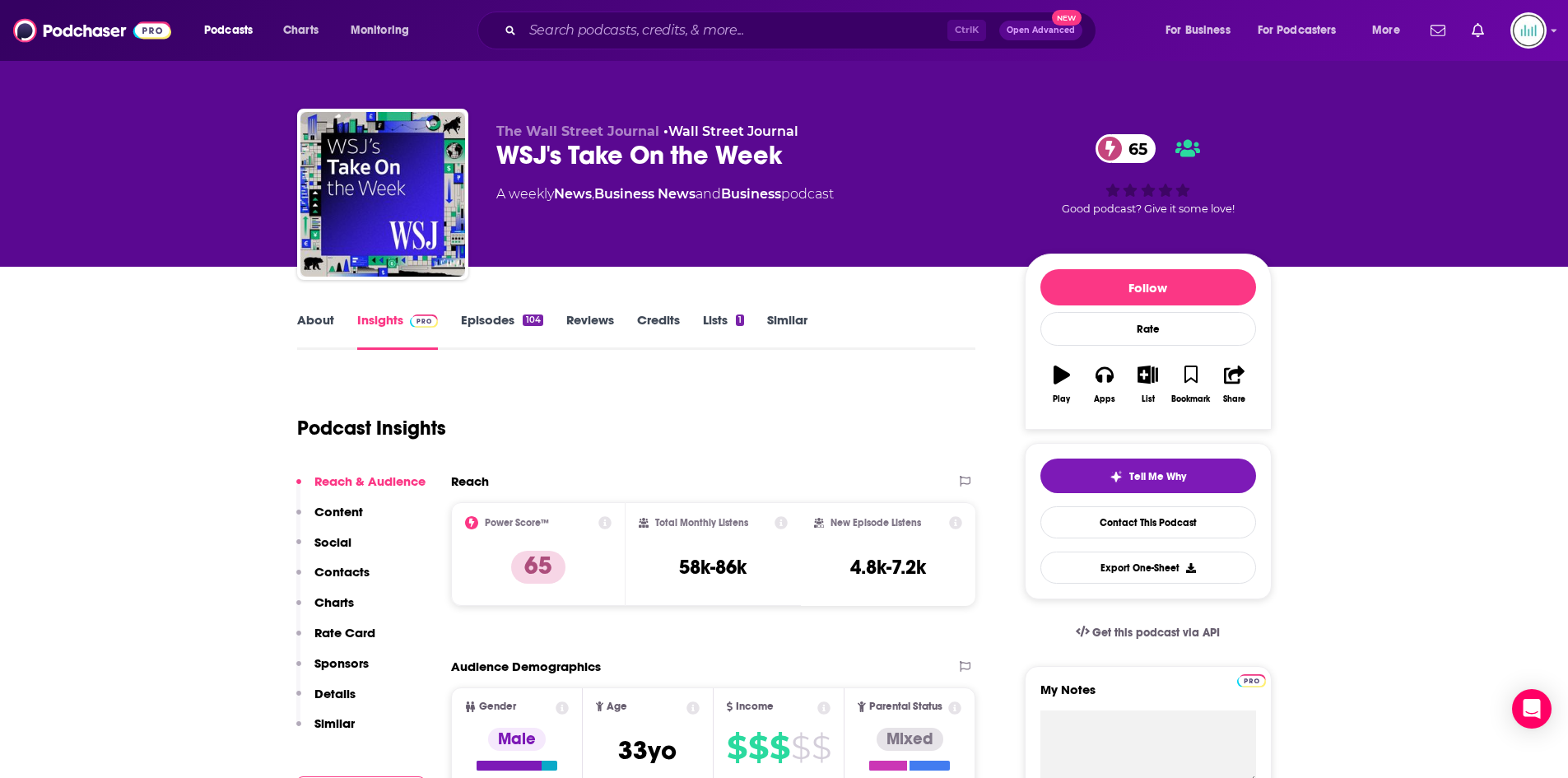 scroll, scrollTop: 0, scrollLeft: 0, axis: both 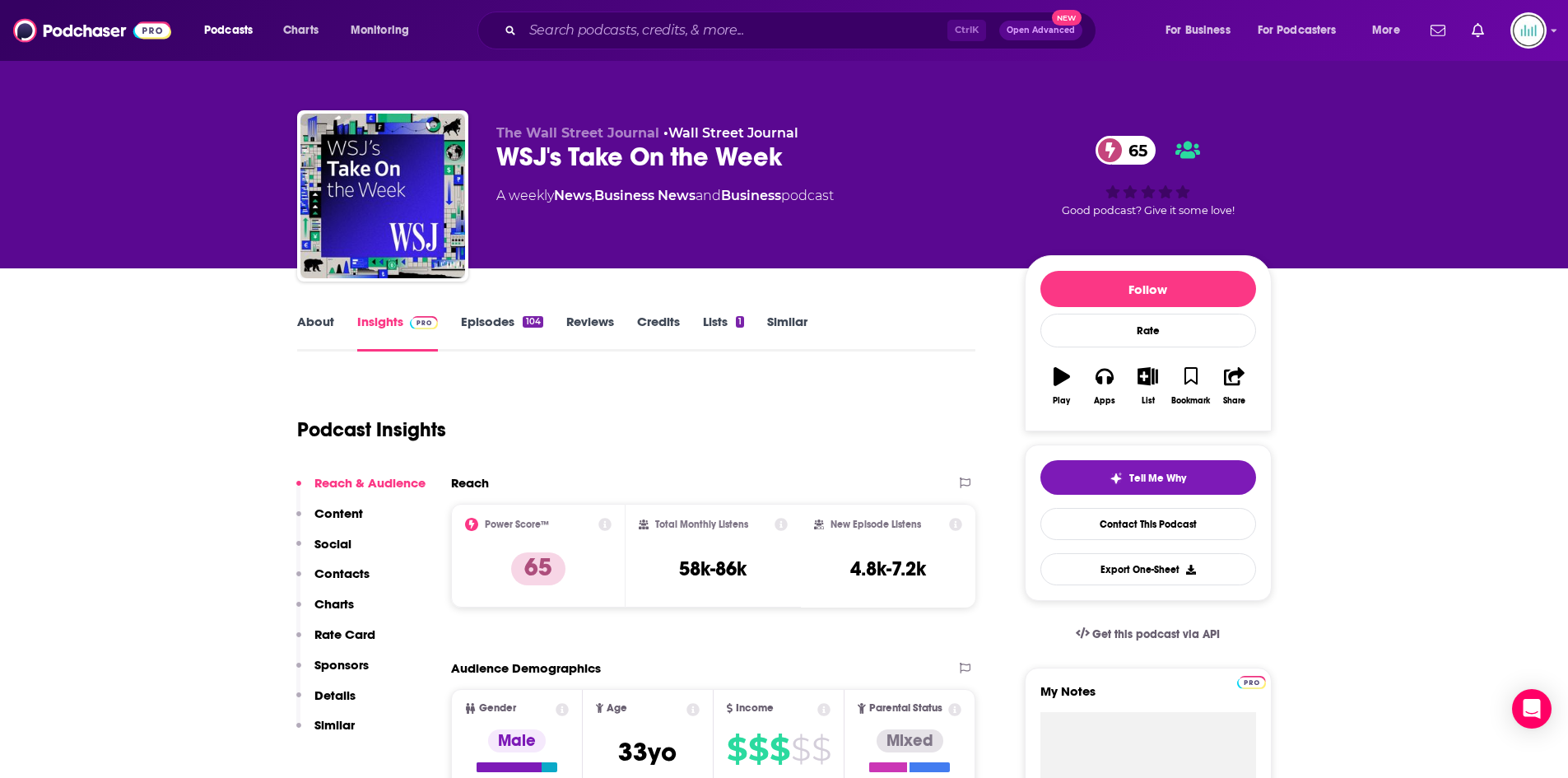 click on "About" at bounding box center [315, 333] 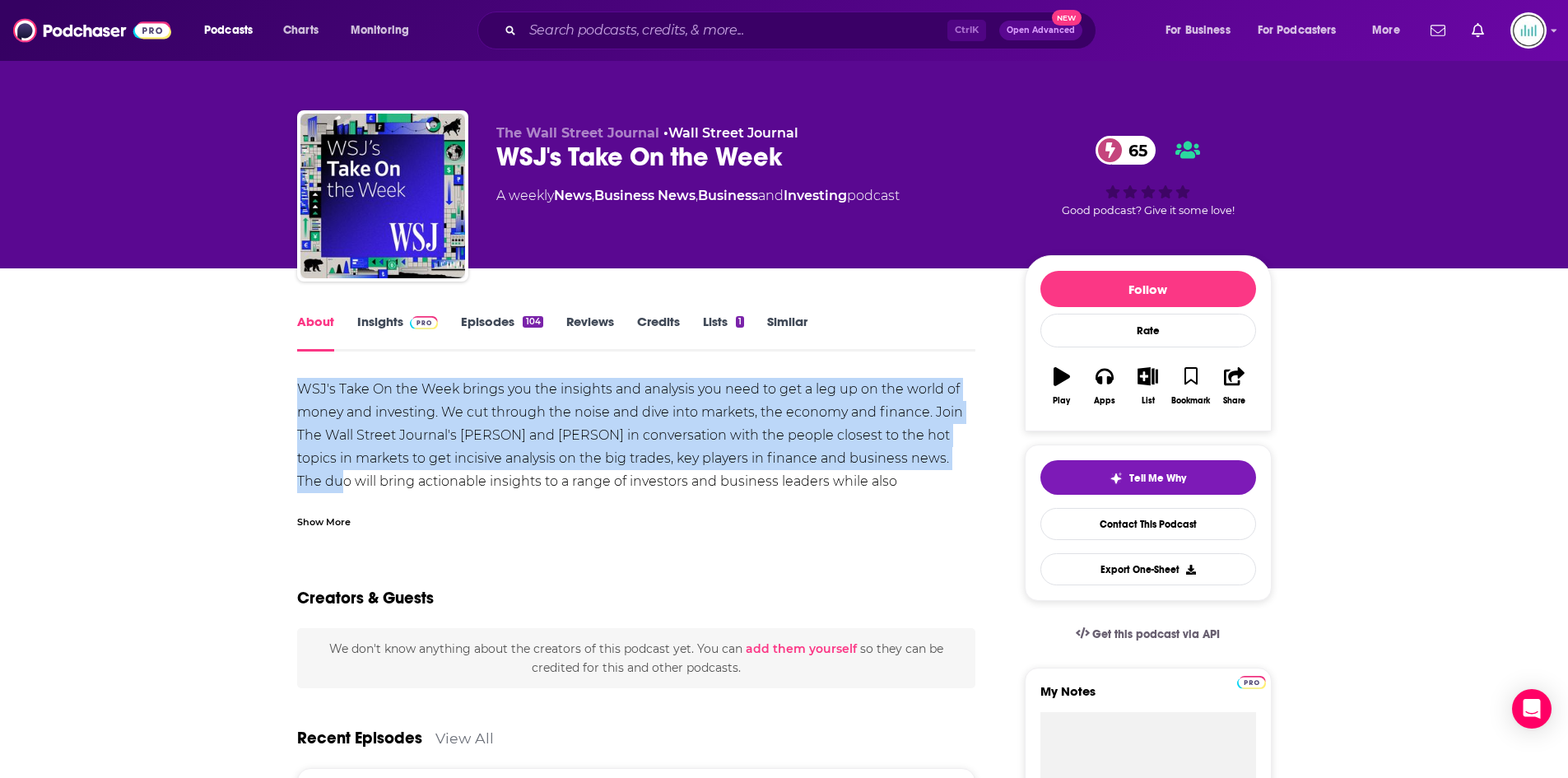 drag, startPoint x: 298, startPoint y: 385, endPoint x: 959, endPoint y: 468, distance: 666.1907 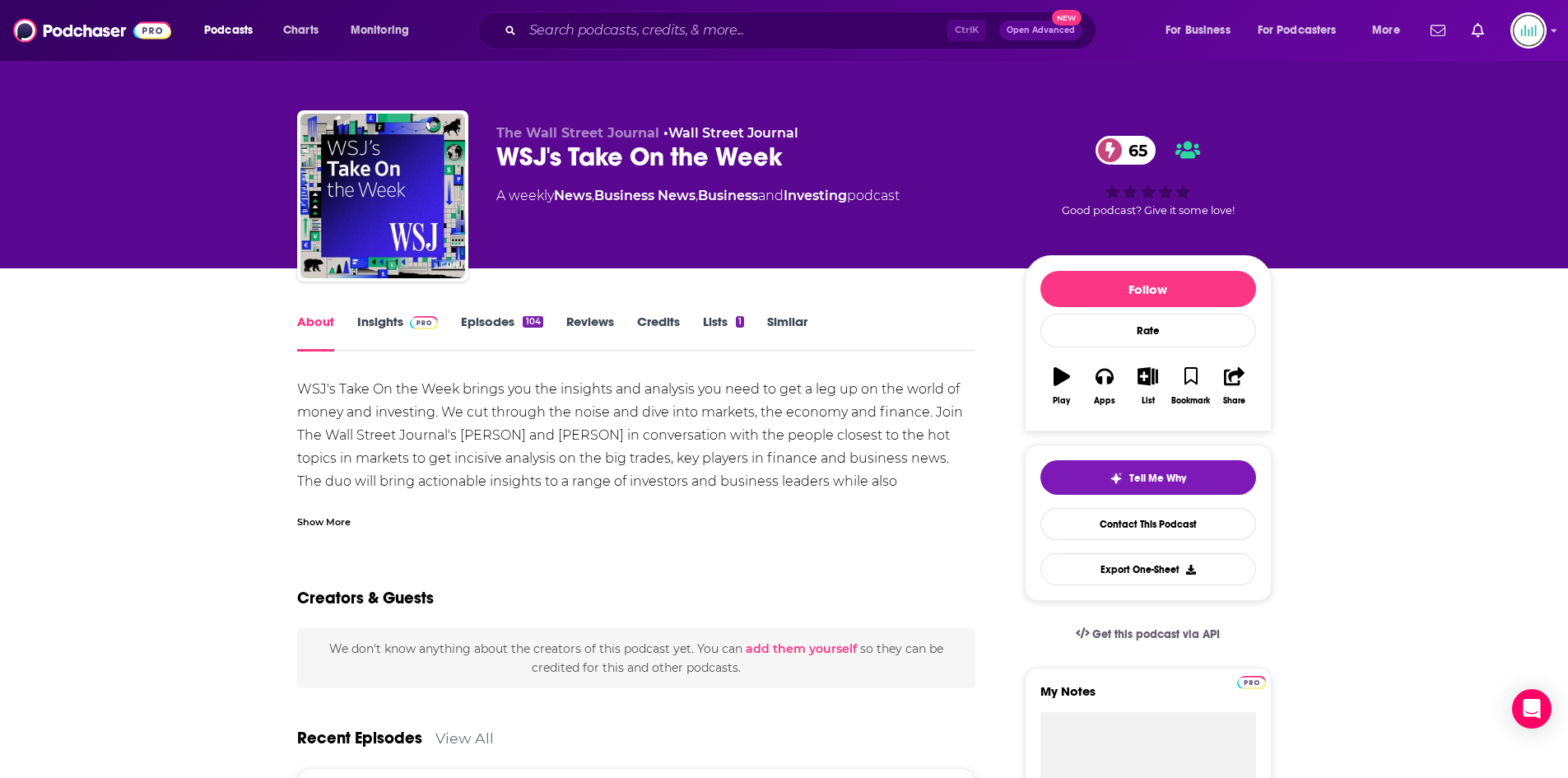 click on "Show More" at bounding box center [323, 520] 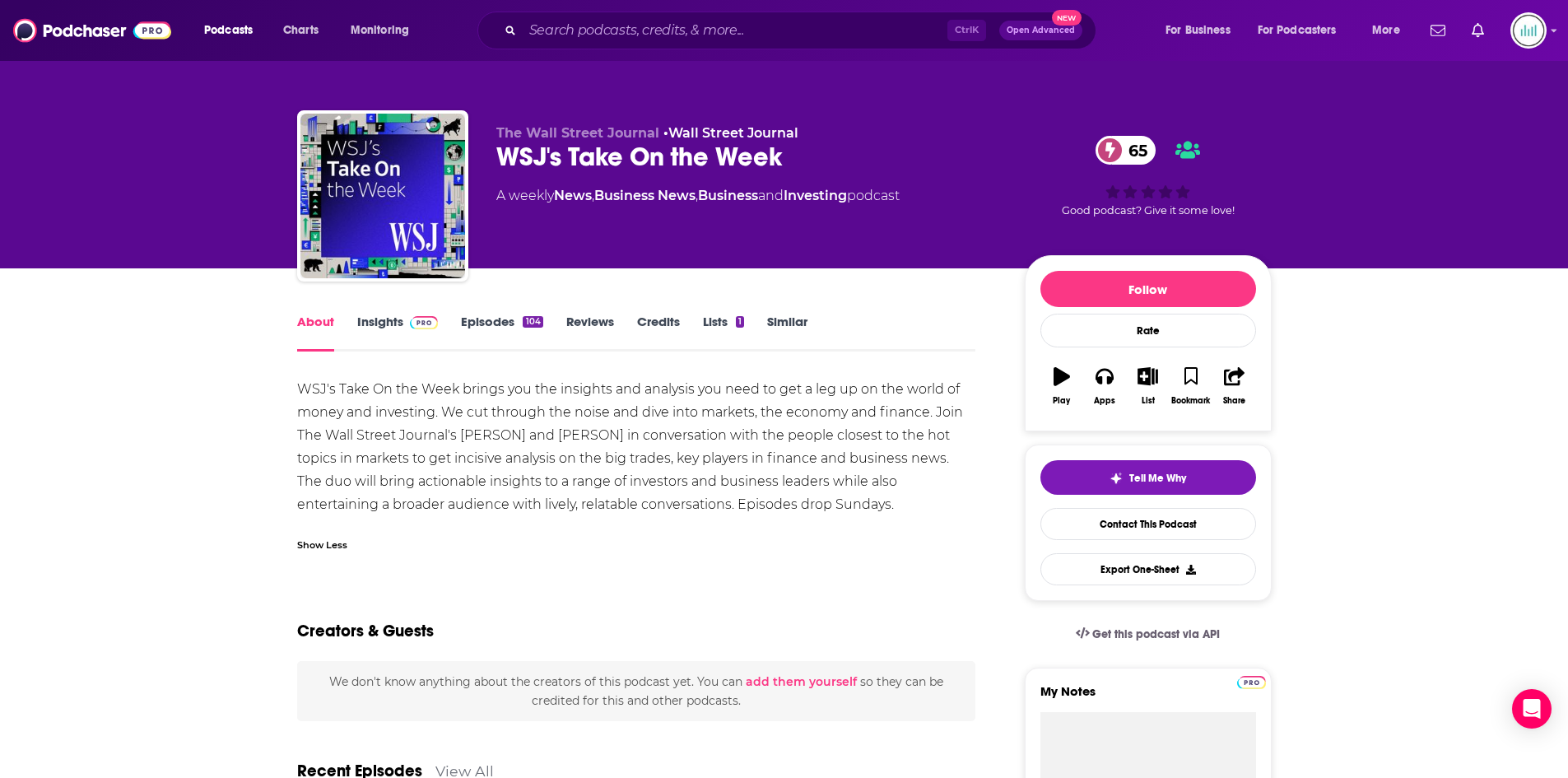 drag, startPoint x: 296, startPoint y: 384, endPoint x: 896, endPoint y: 511, distance: 613.29357 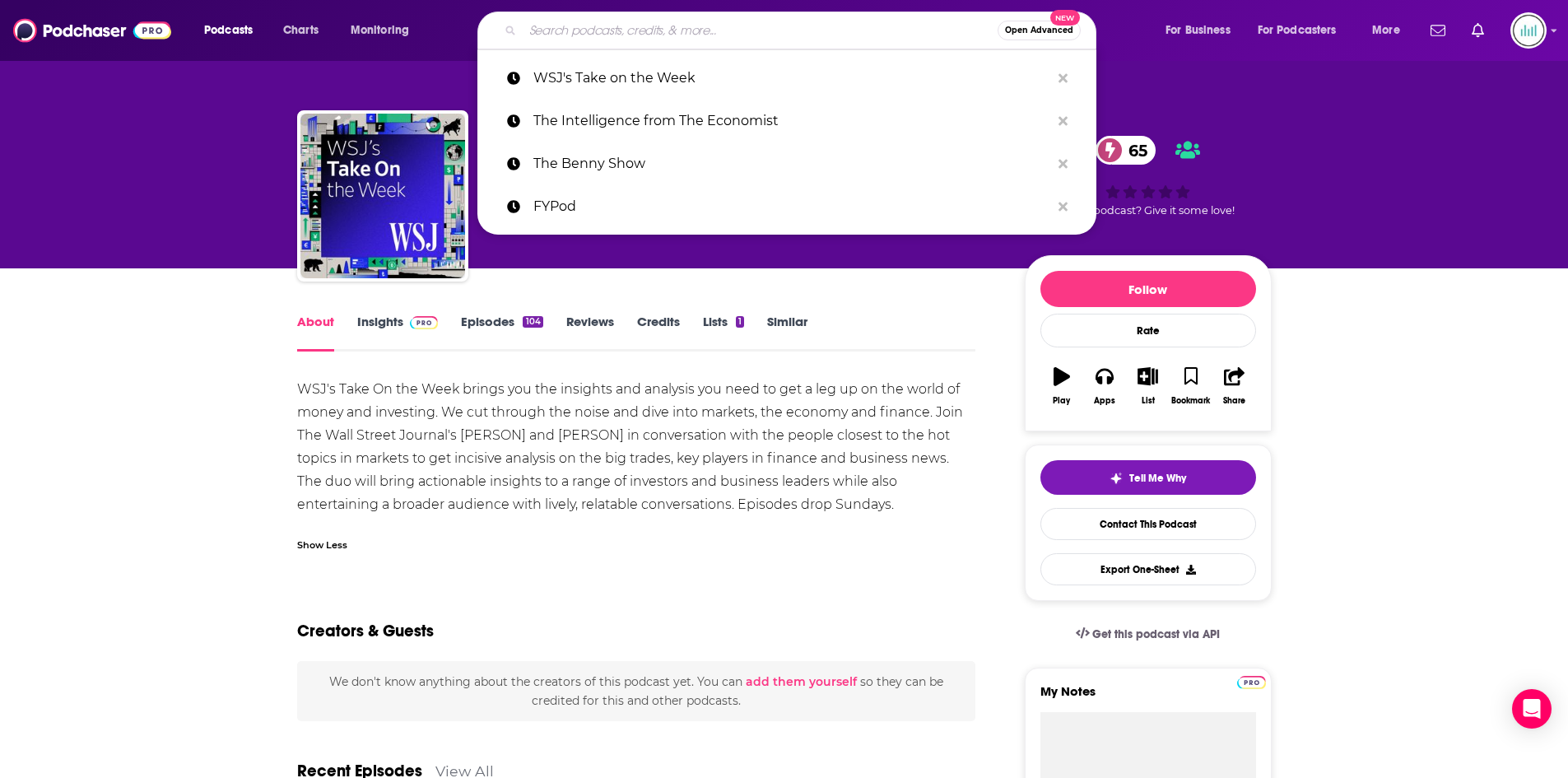 click at bounding box center [760, 30] 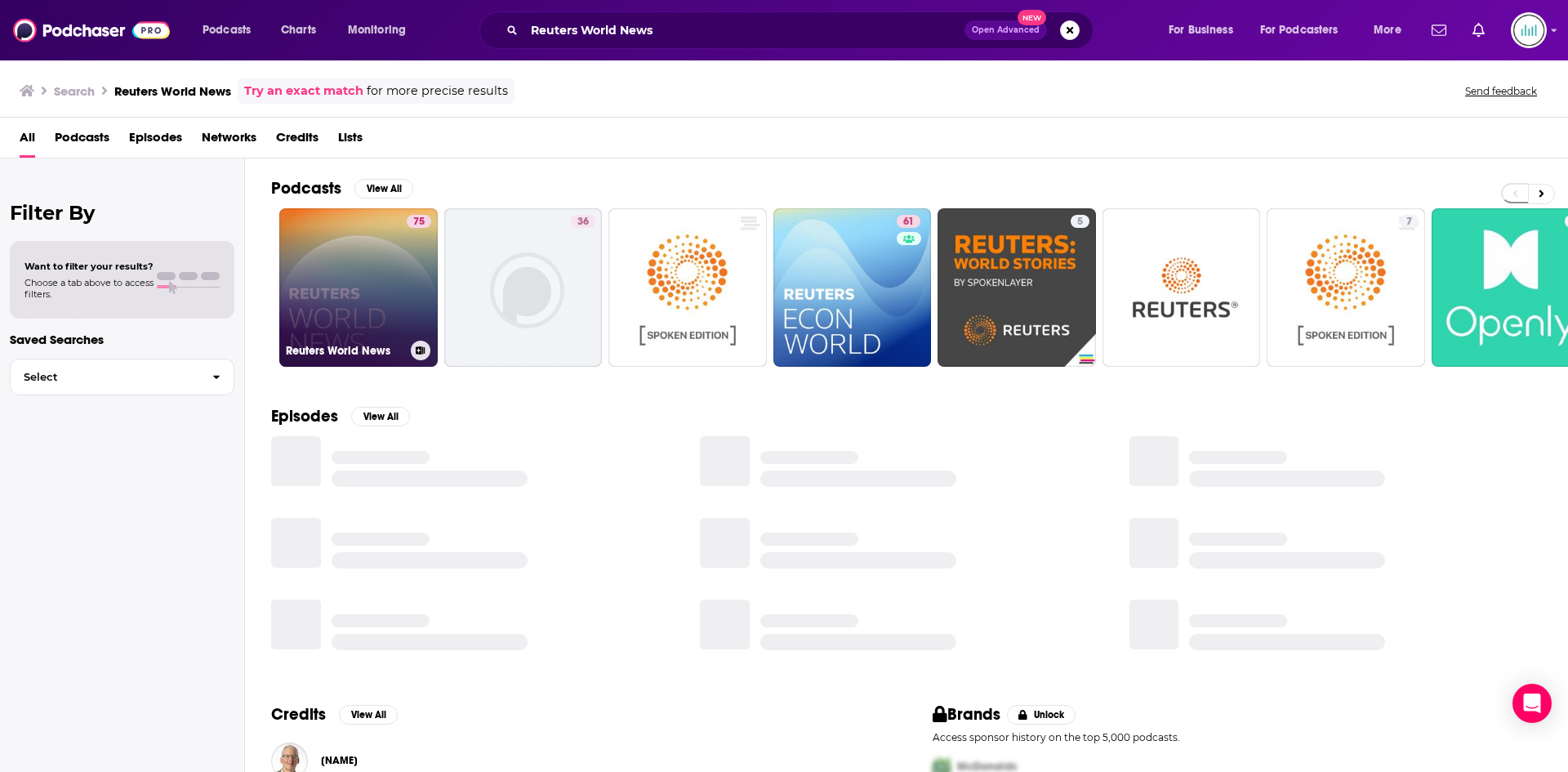 click on "[NUMBER] Reuters World News" at bounding box center [359, 288] 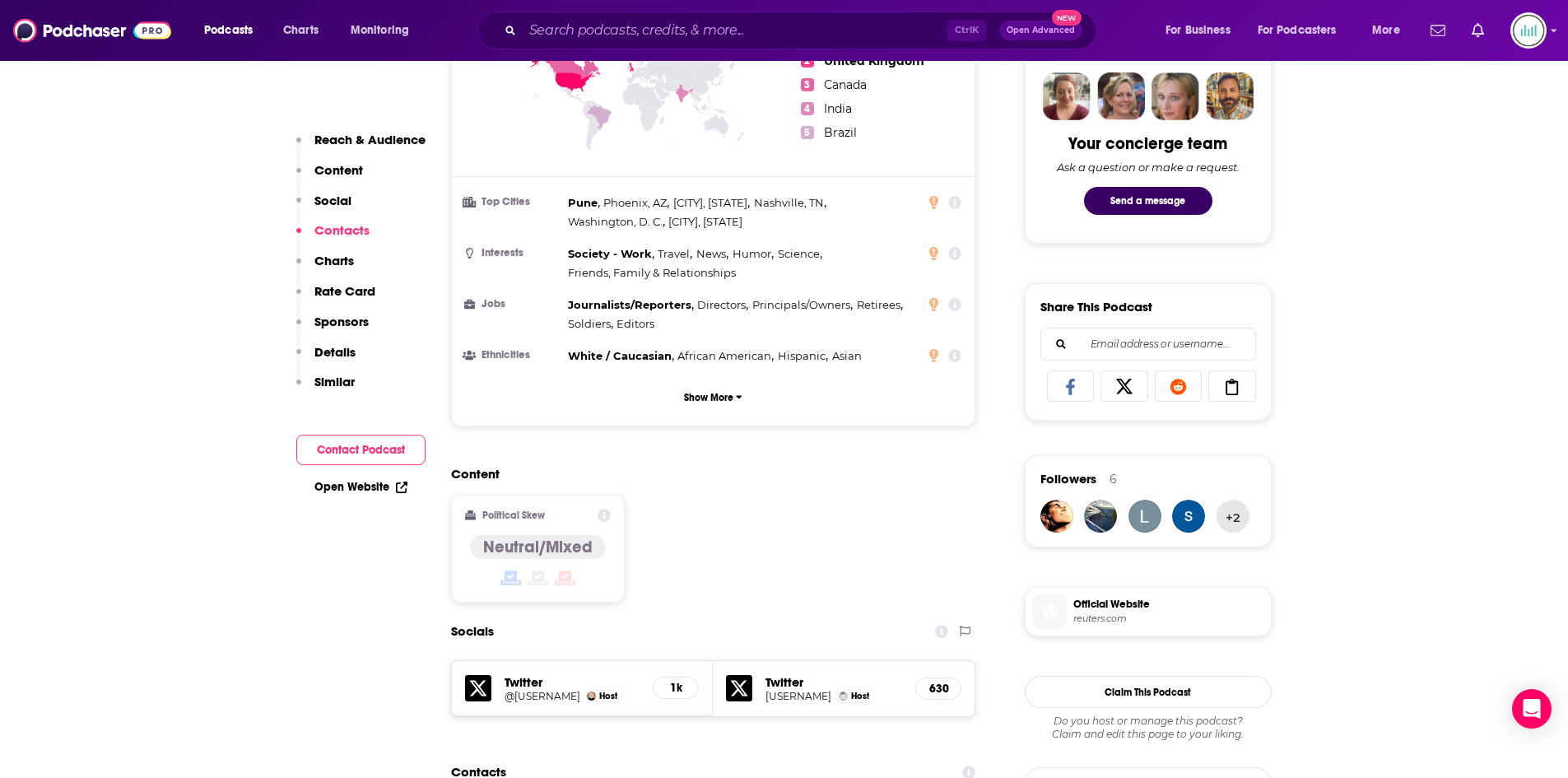 scroll, scrollTop: 1400, scrollLeft: 0, axis: vertical 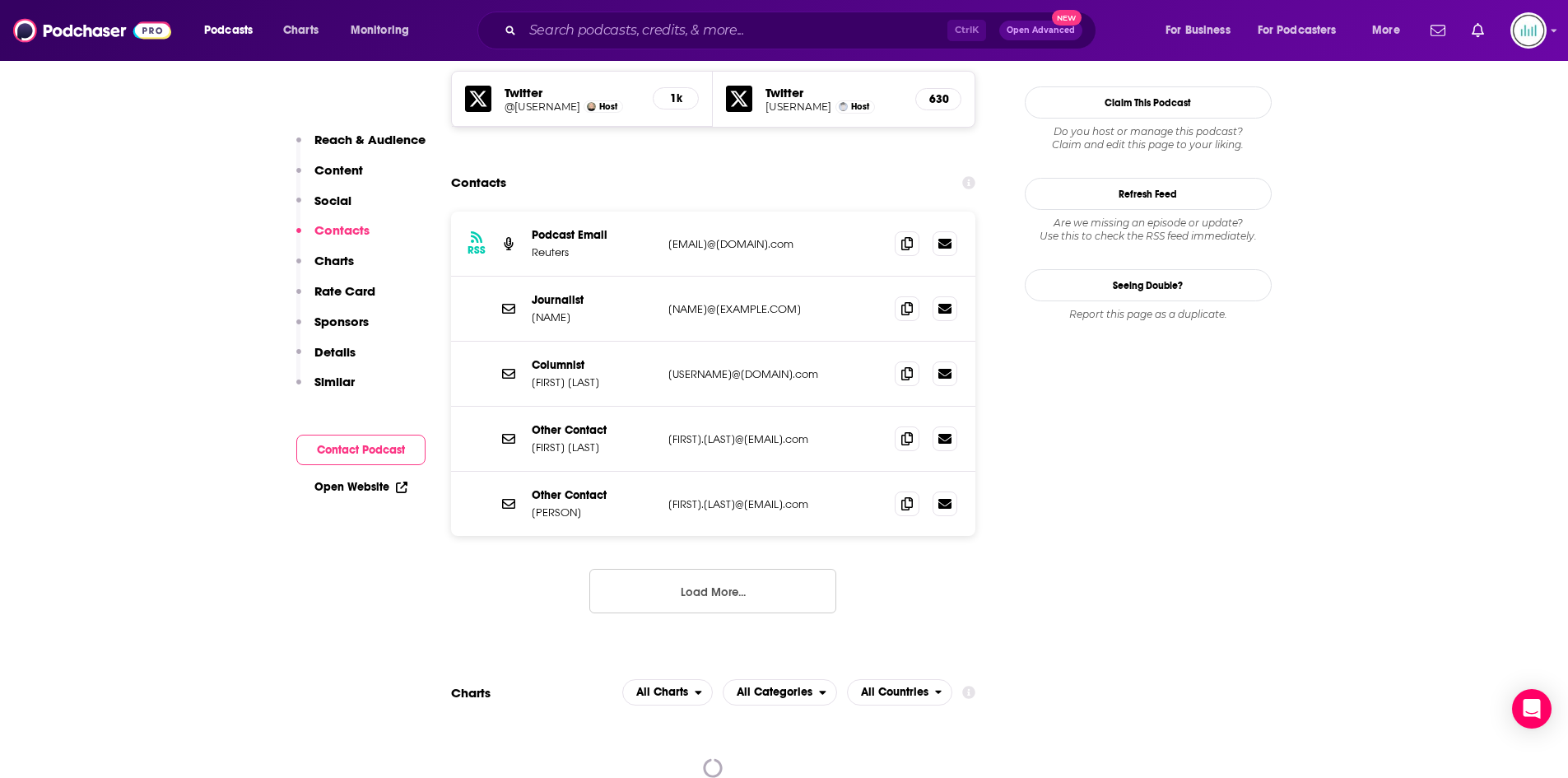 drag, startPoint x: 849, startPoint y: 245, endPoint x: 663, endPoint y: 249, distance: 186.04301 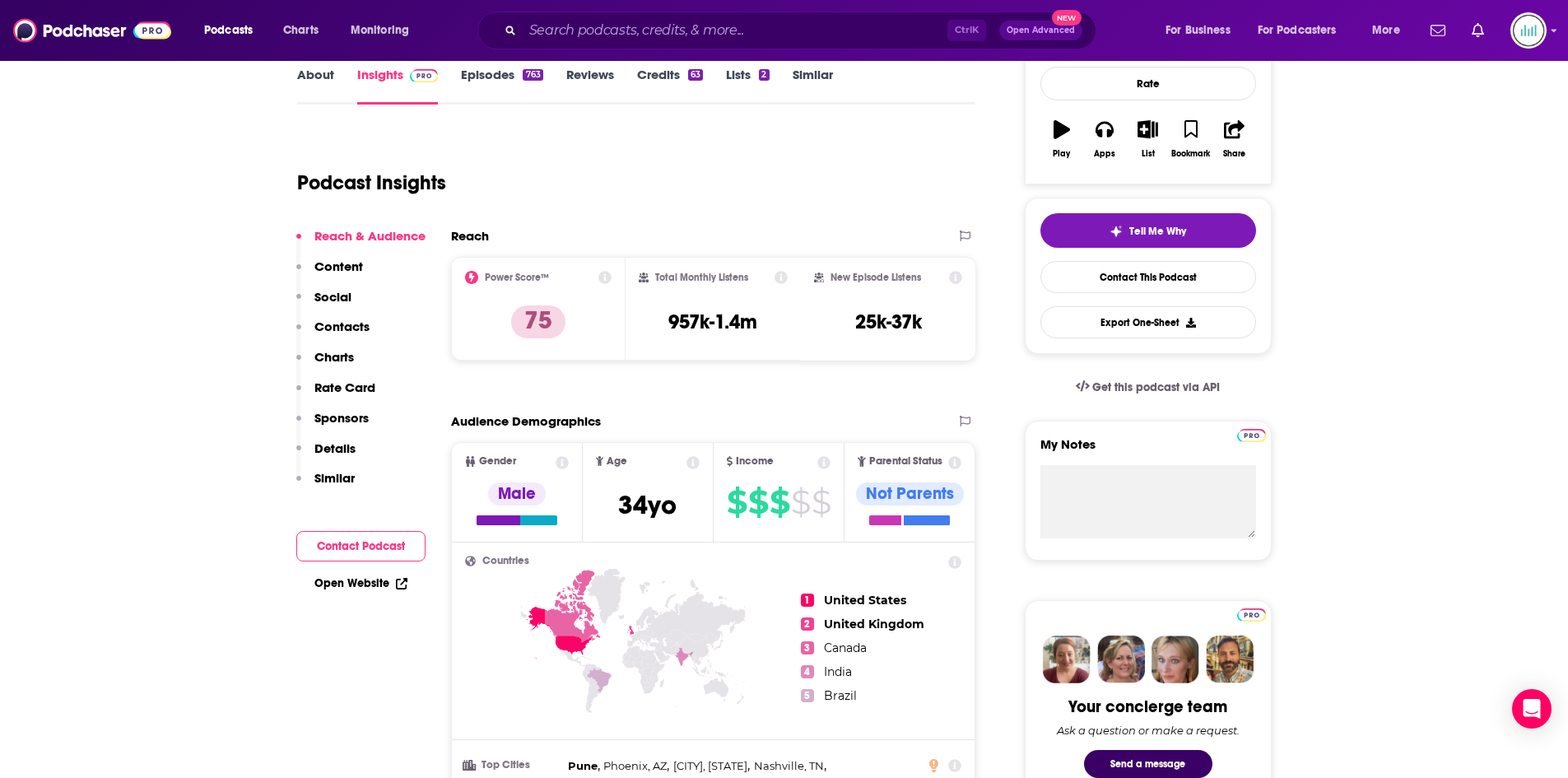 scroll, scrollTop: 0, scrollLeft: 0, axis: both 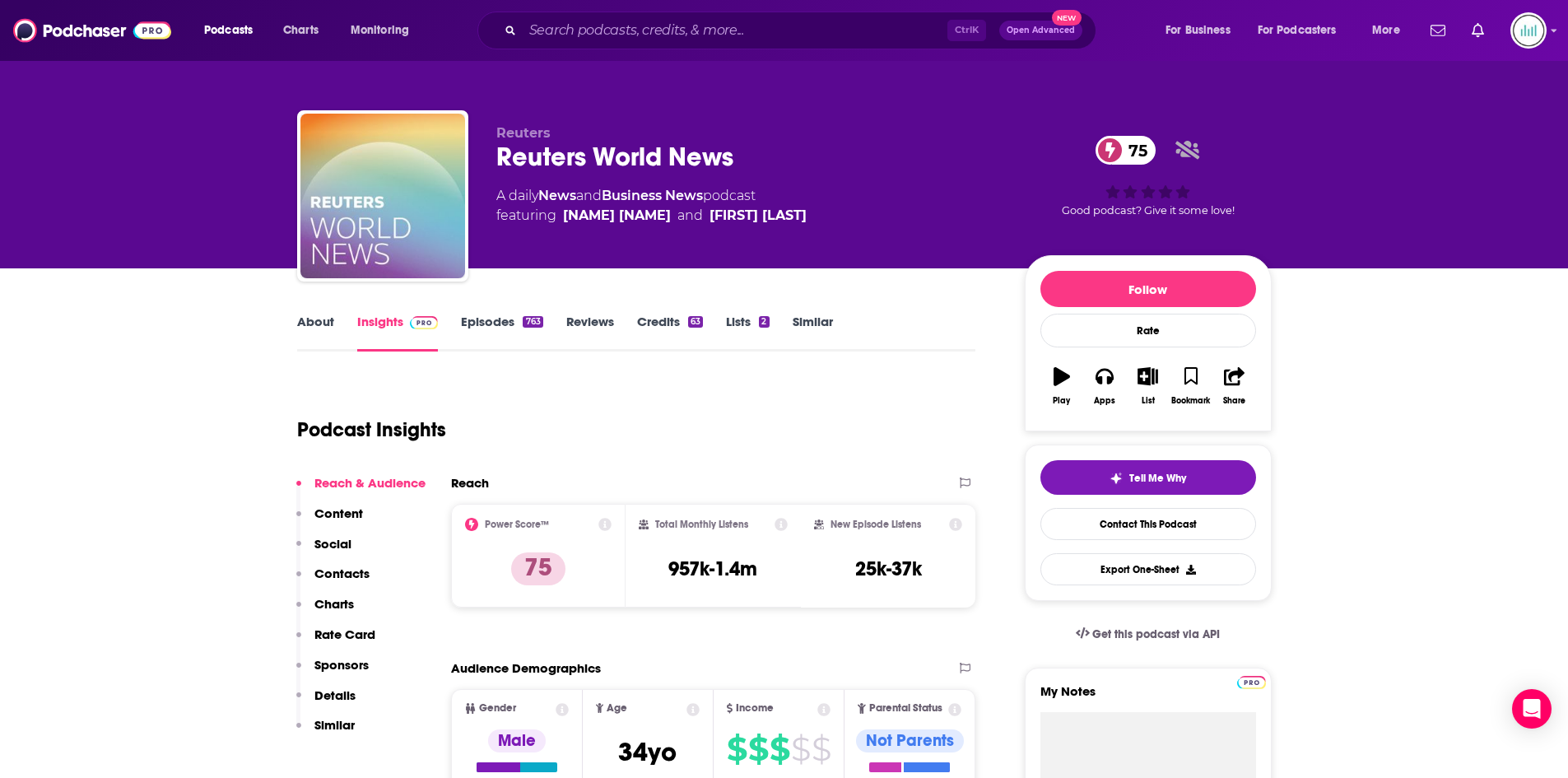 click on "About" at bounding box center [315, 333] 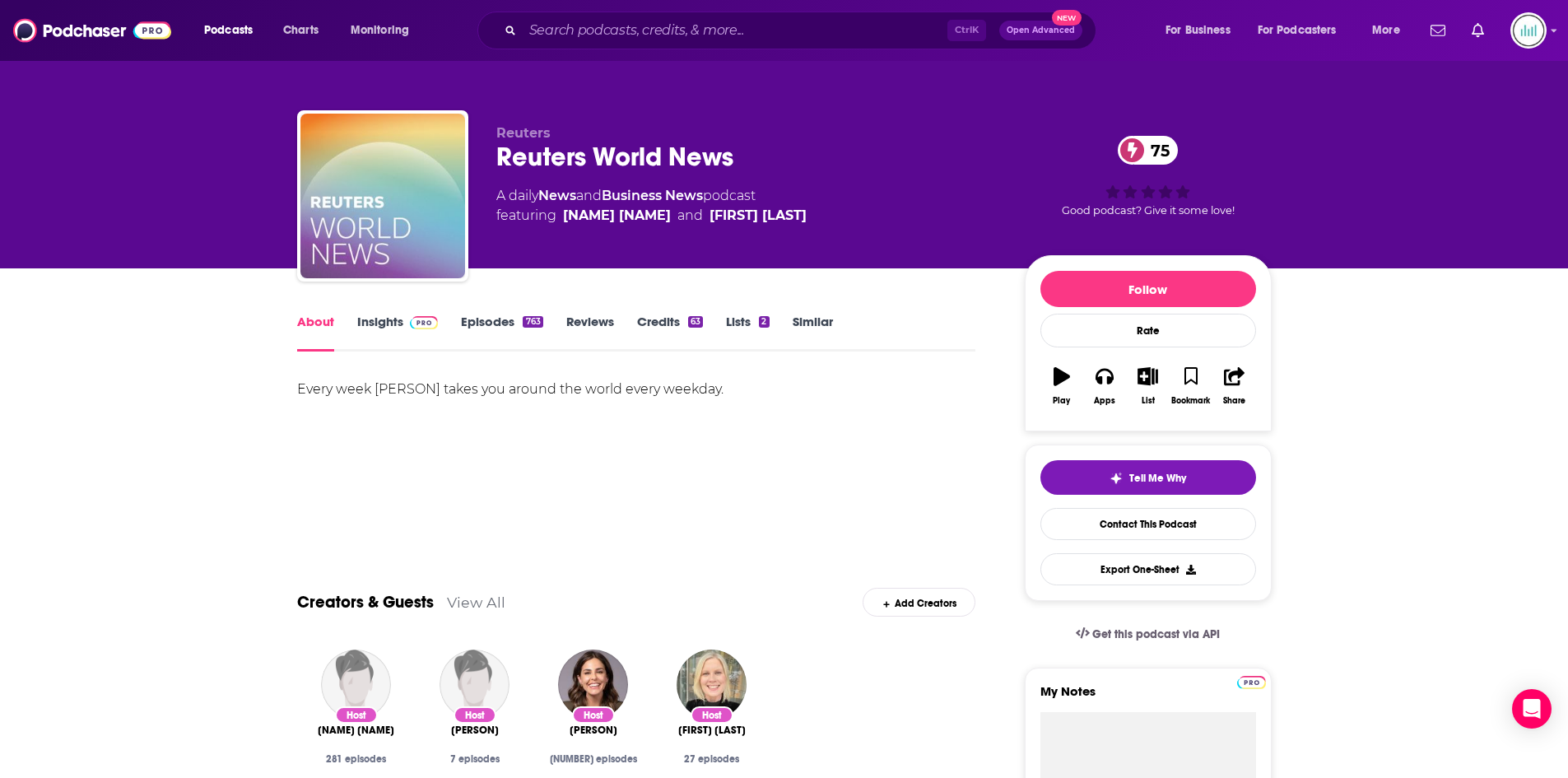 drag, startPoint x: 288, startPoint y: 380, endPoint x: 455, endPoint y: 436, distance: 176.13915 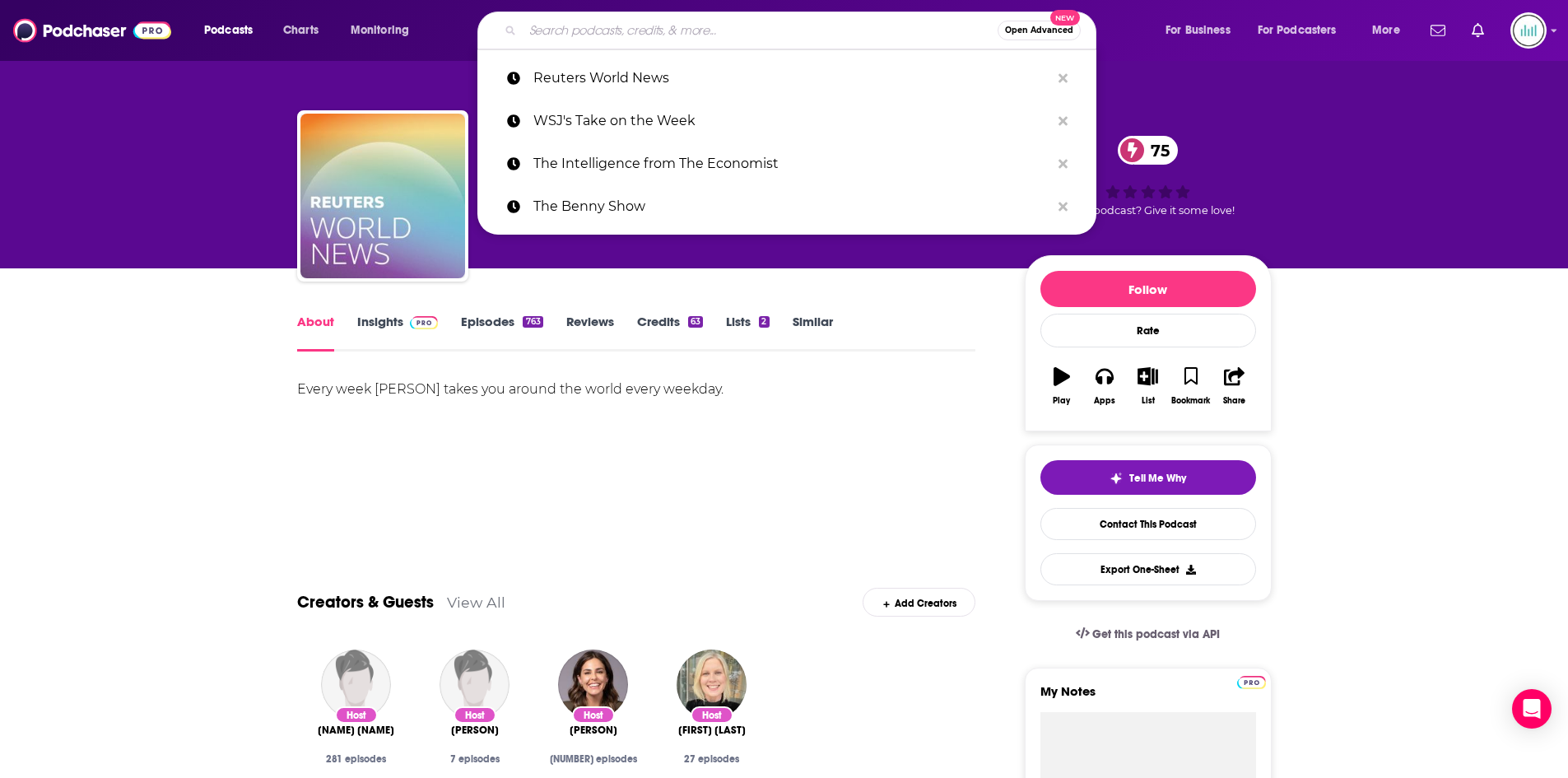 click at bounding box center (760, 30) 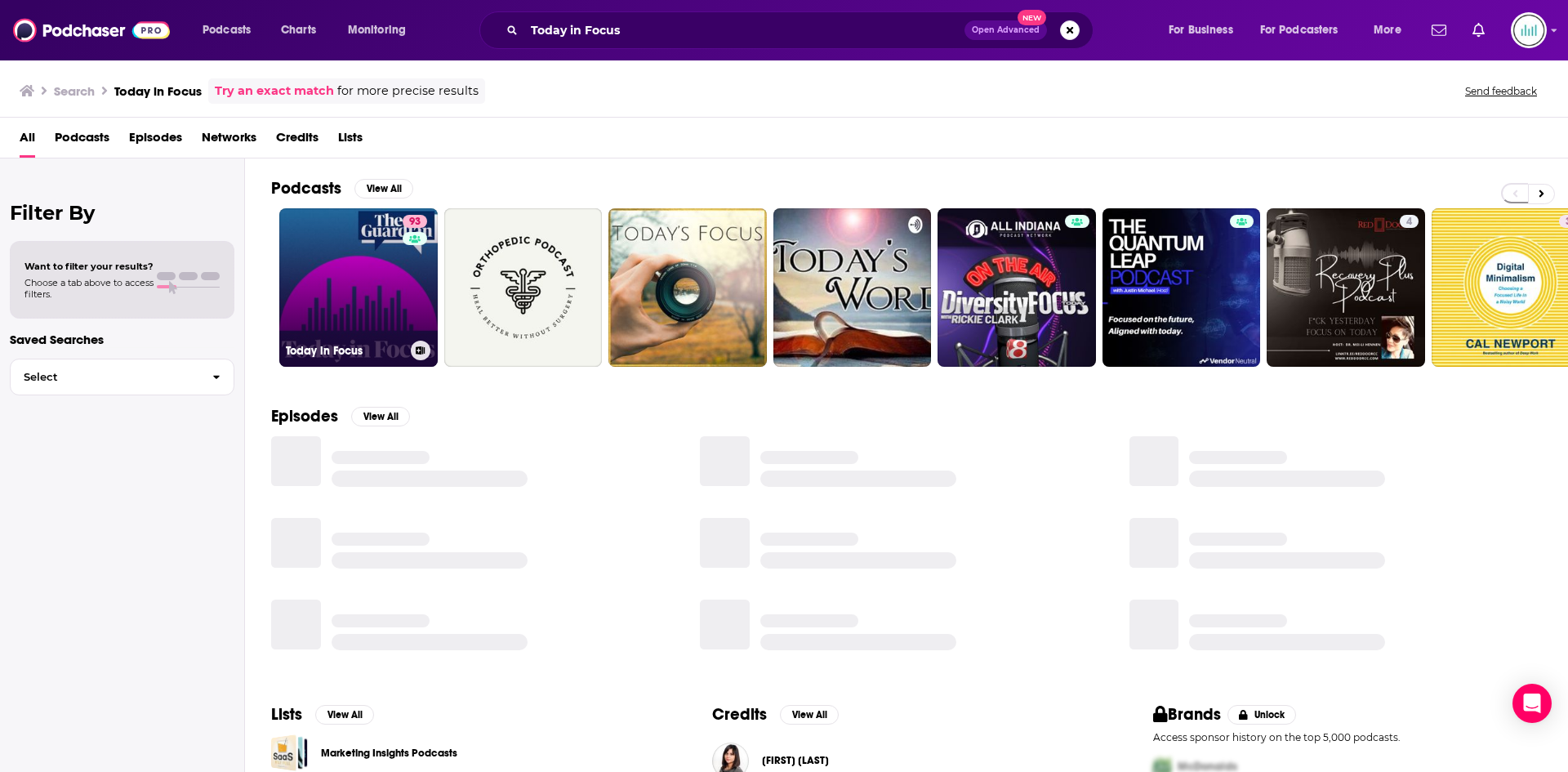 click on "[NUMBER]" at bounding box center (359, 288) 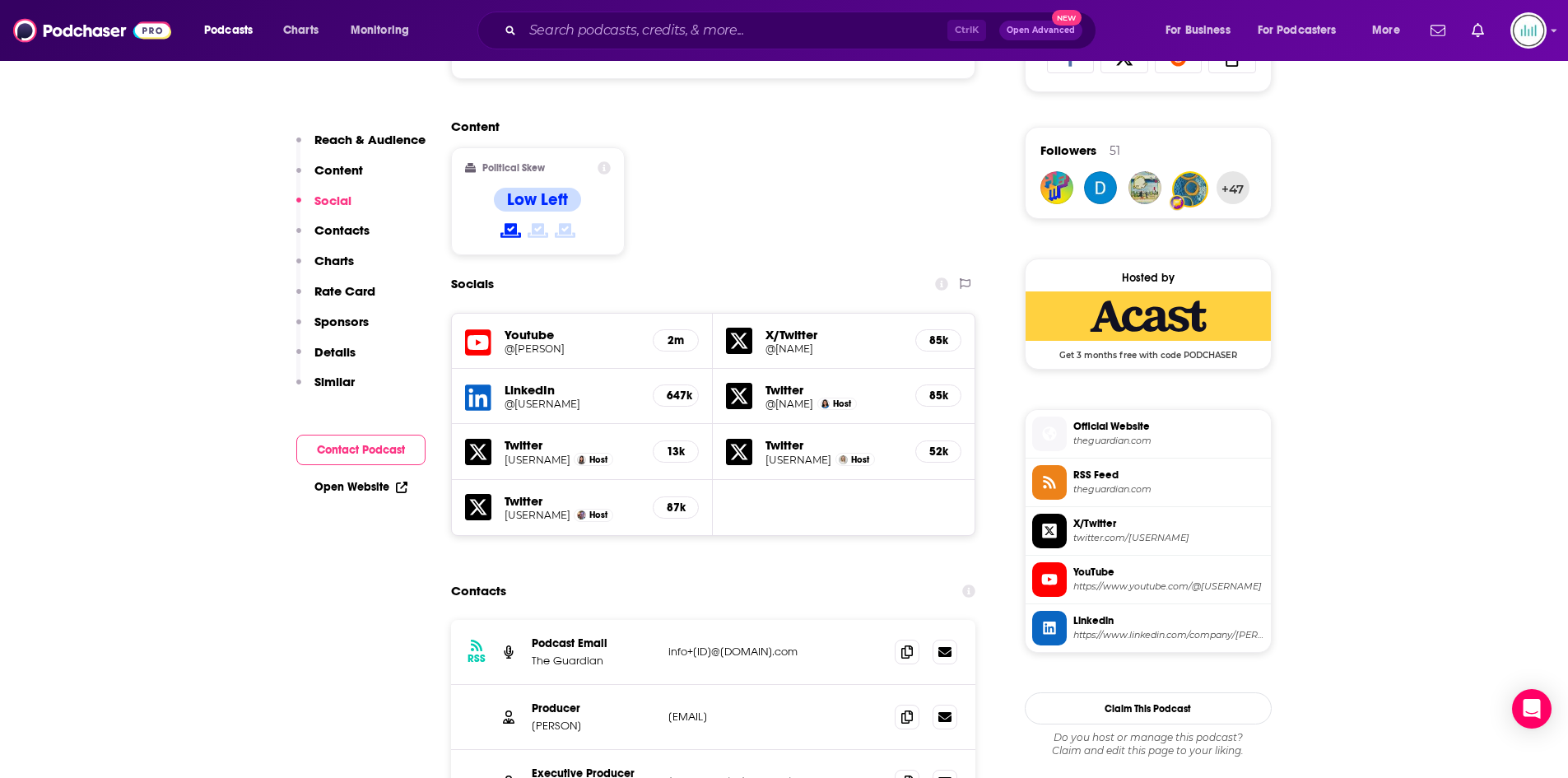 scroll, scrollTop: 1564, scrollLeft: 0, axis: vertical 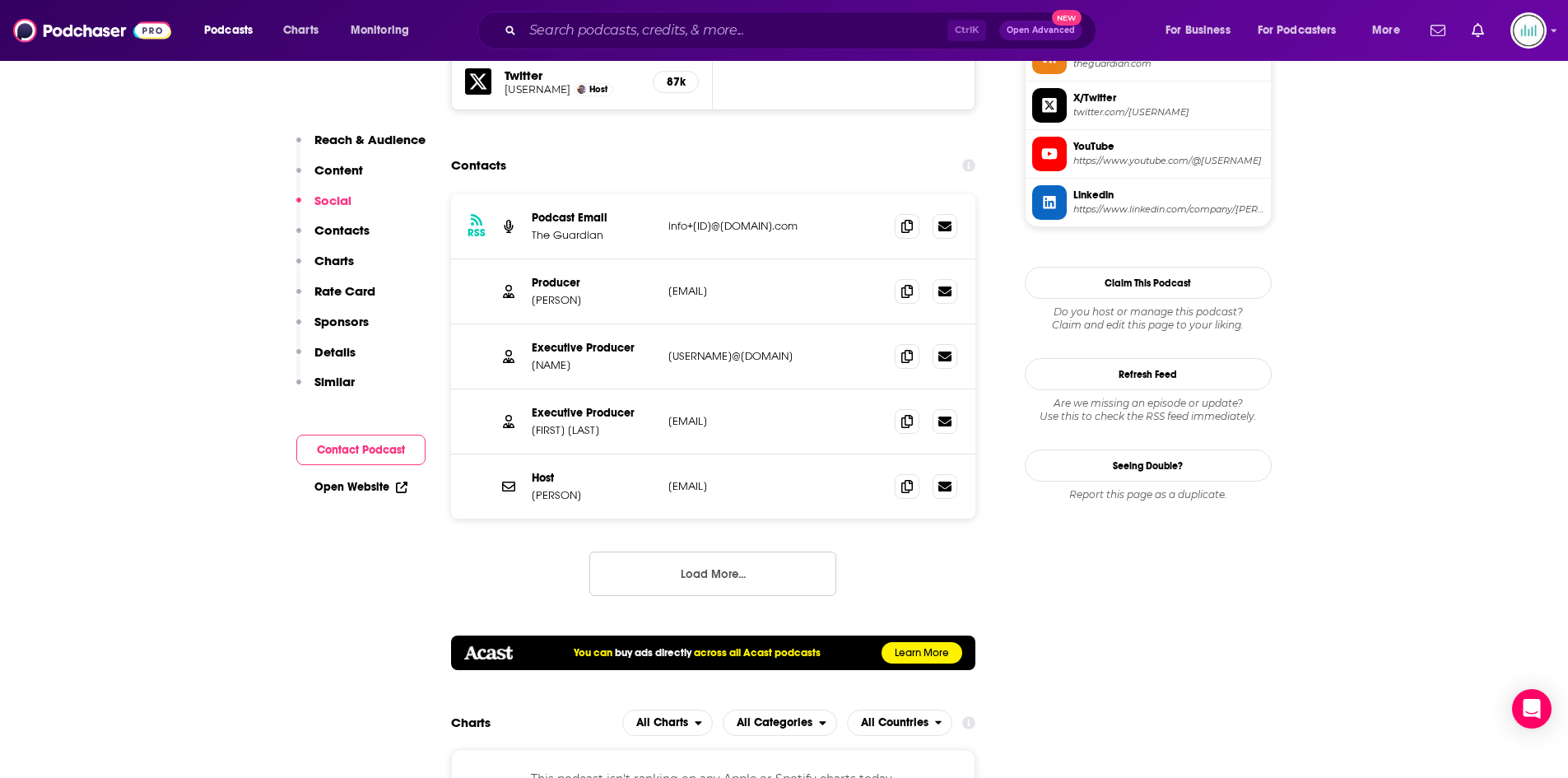 drag, startPoint x: 858, startPoint y: 296, endPoint x: 661, endPoint y: 294, distance: 197.01015 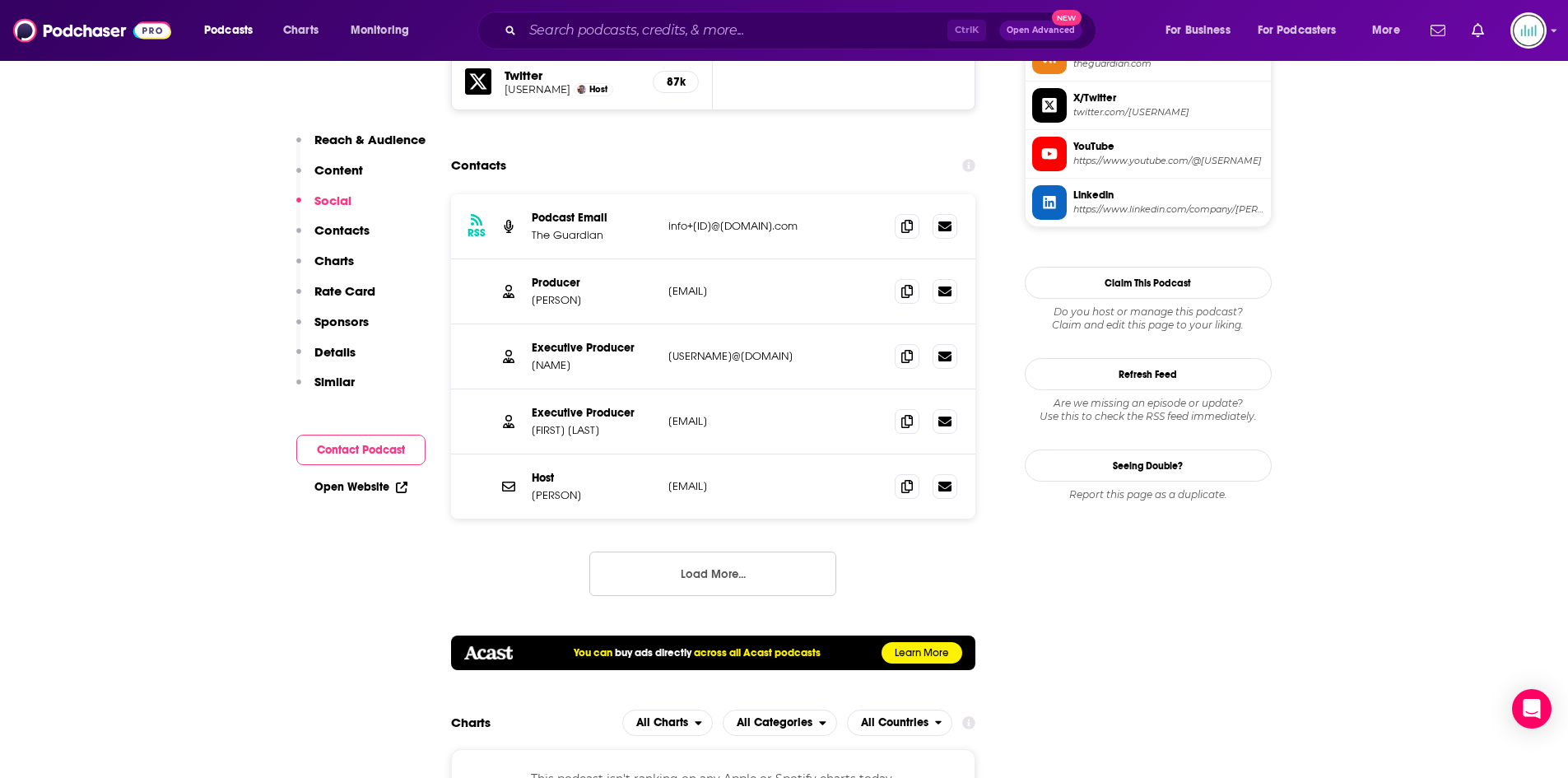 drag, startPoint x: 854, startPoint y: 489, endPoint x: 668, endPoint y: 493, distance: 186.04301 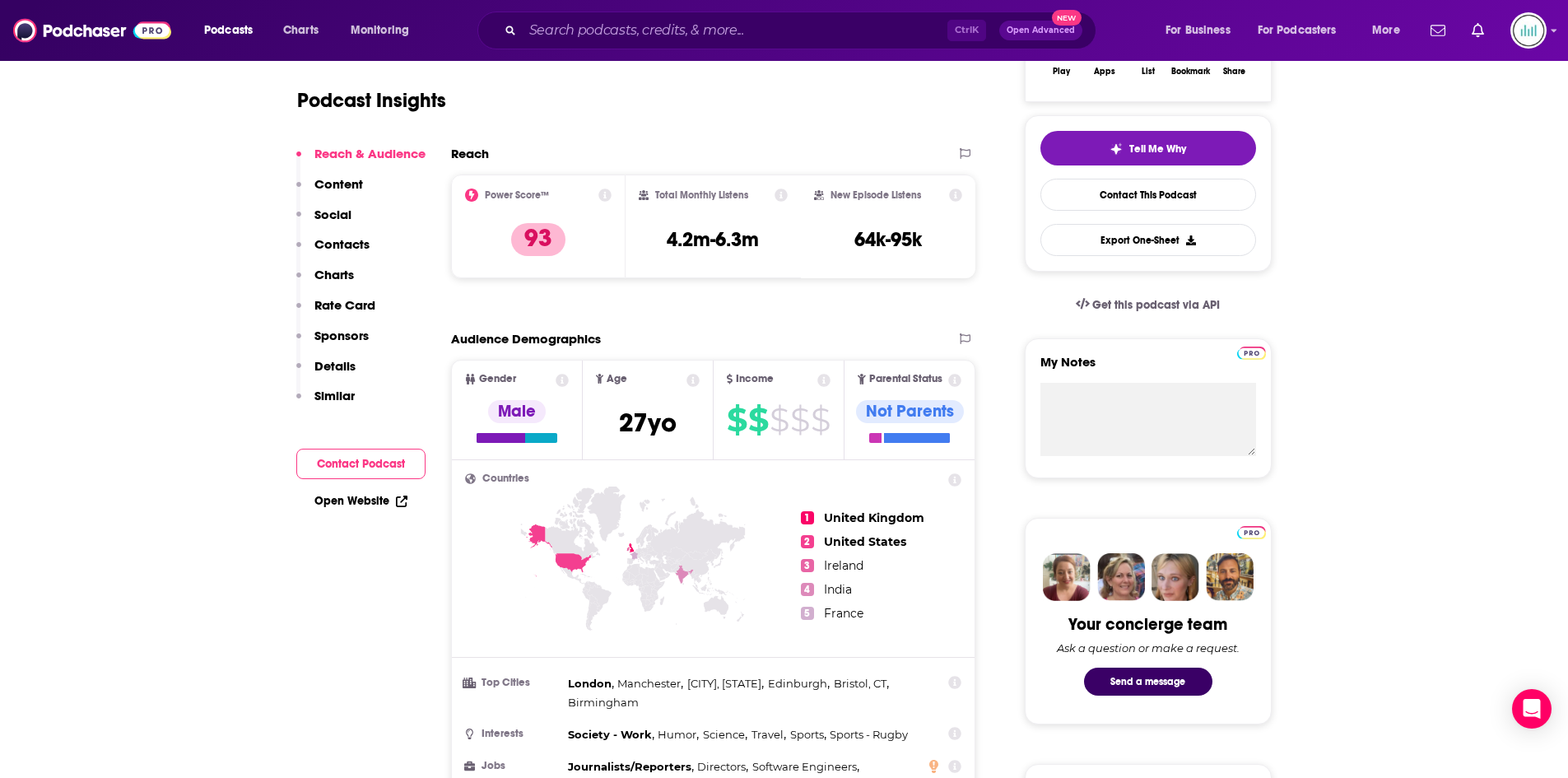 scroll, scrollTop: 0, scrollLeft: 0, axis: both 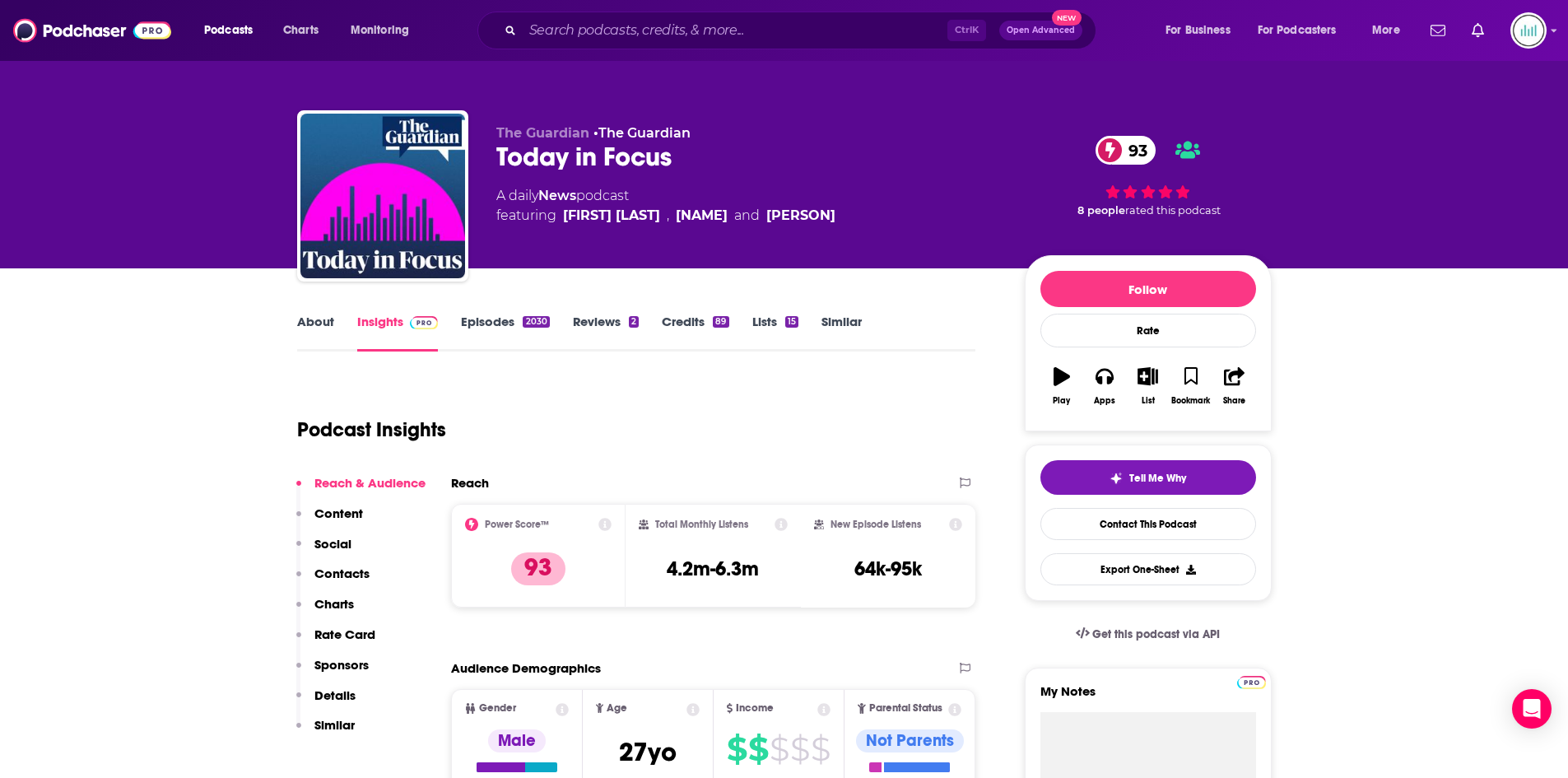 click on "About" at bounding box center (315, 333) 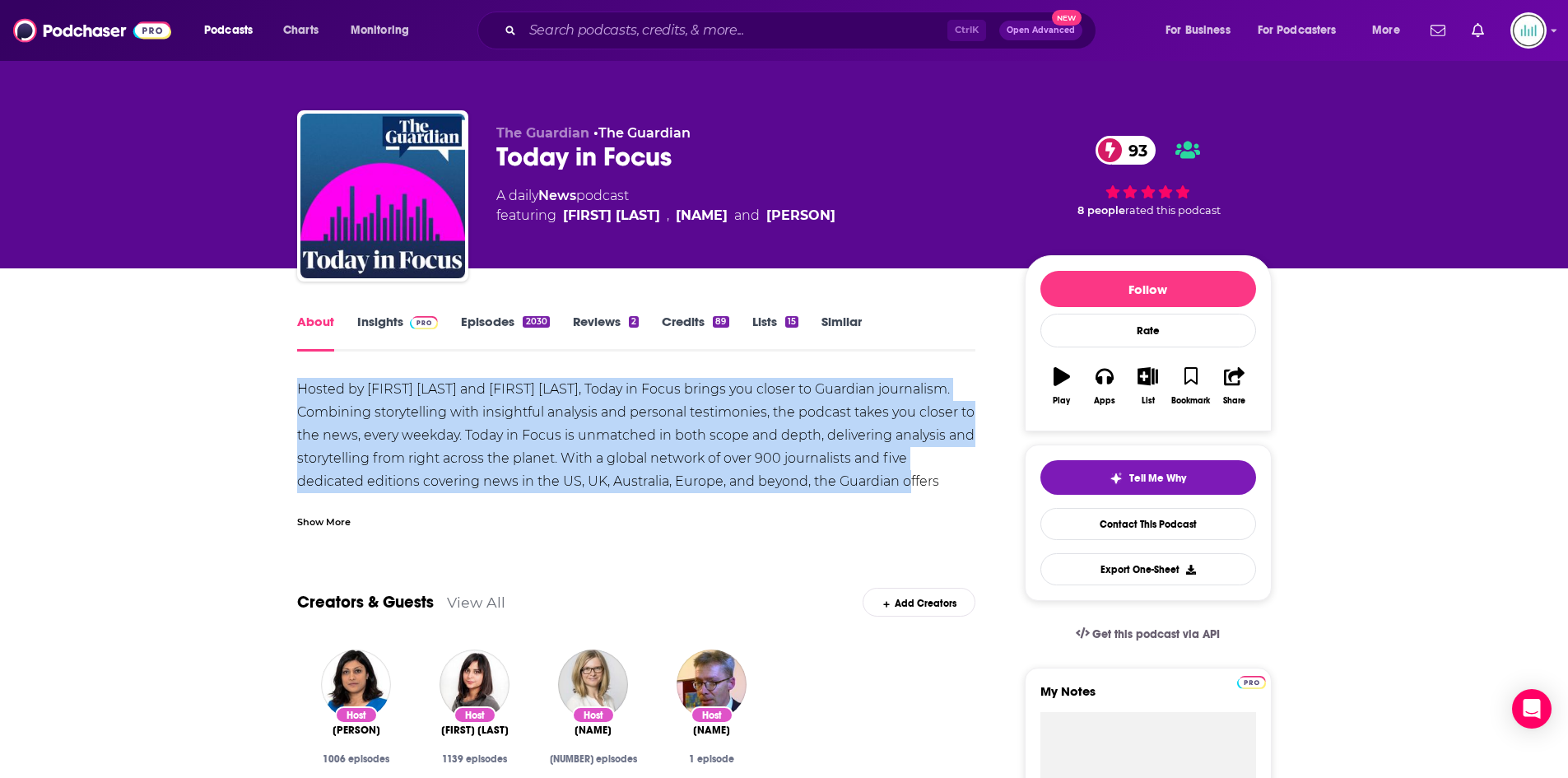 drag, startPoint x: 295, startPoint y: 385, endPoint x: 1003, endPoint y: 485, distance: 715.0273 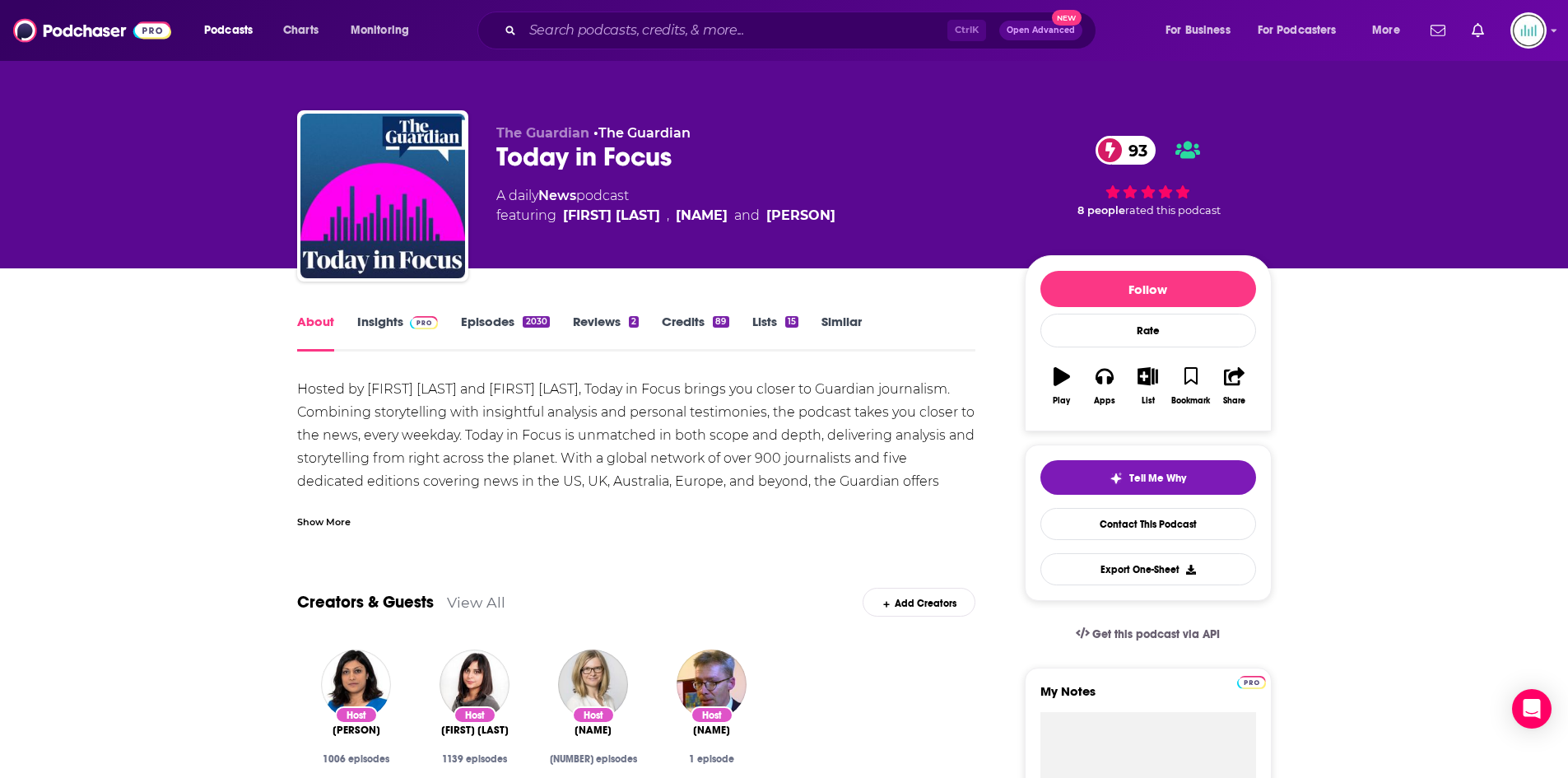 click on "Show More" at bounding box center (323, 520) 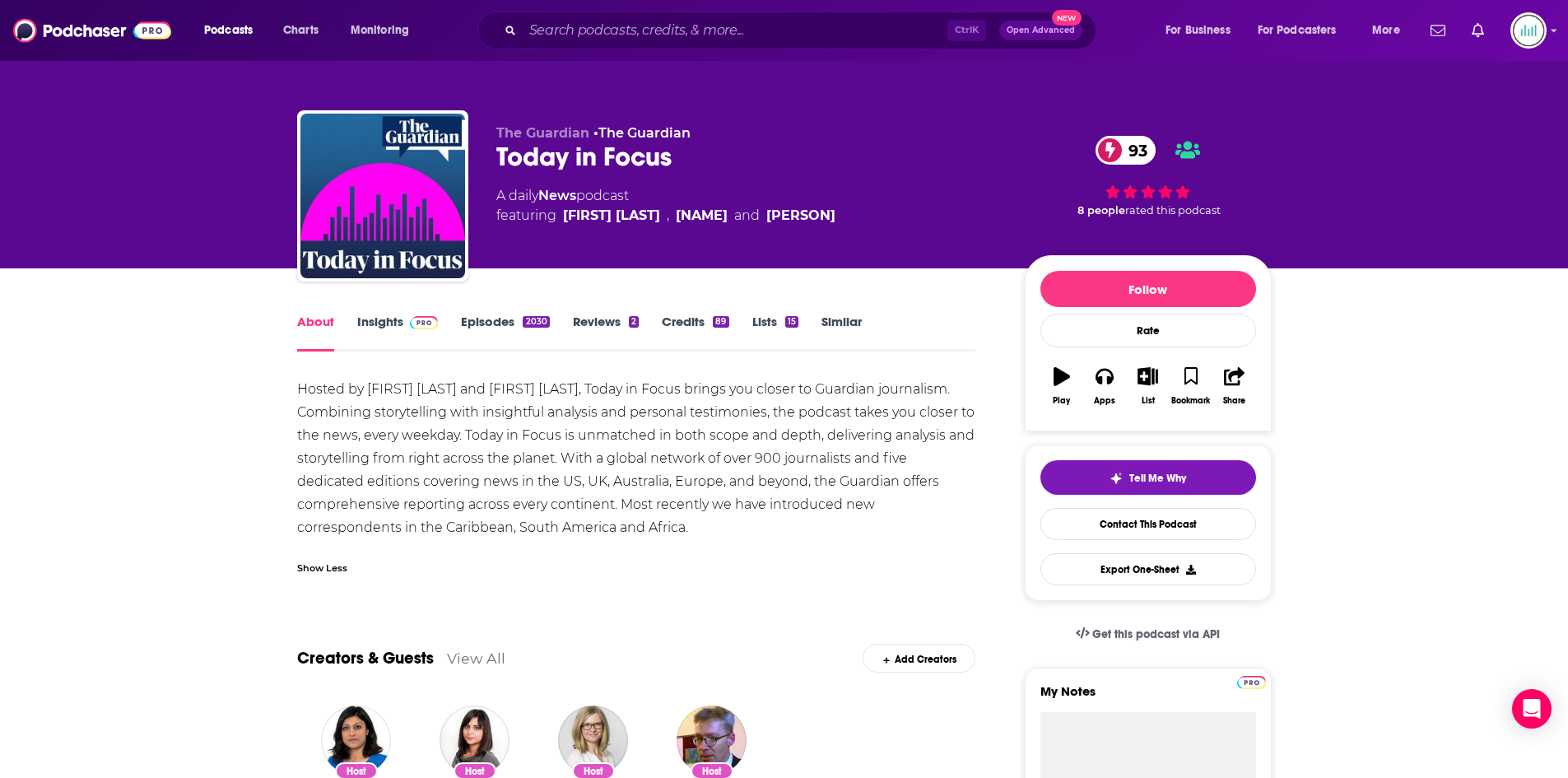 drag, startPoint x: 306, startPoint y: 379, endPoint x: 864, endPoint y: 526, distance: 577.0381 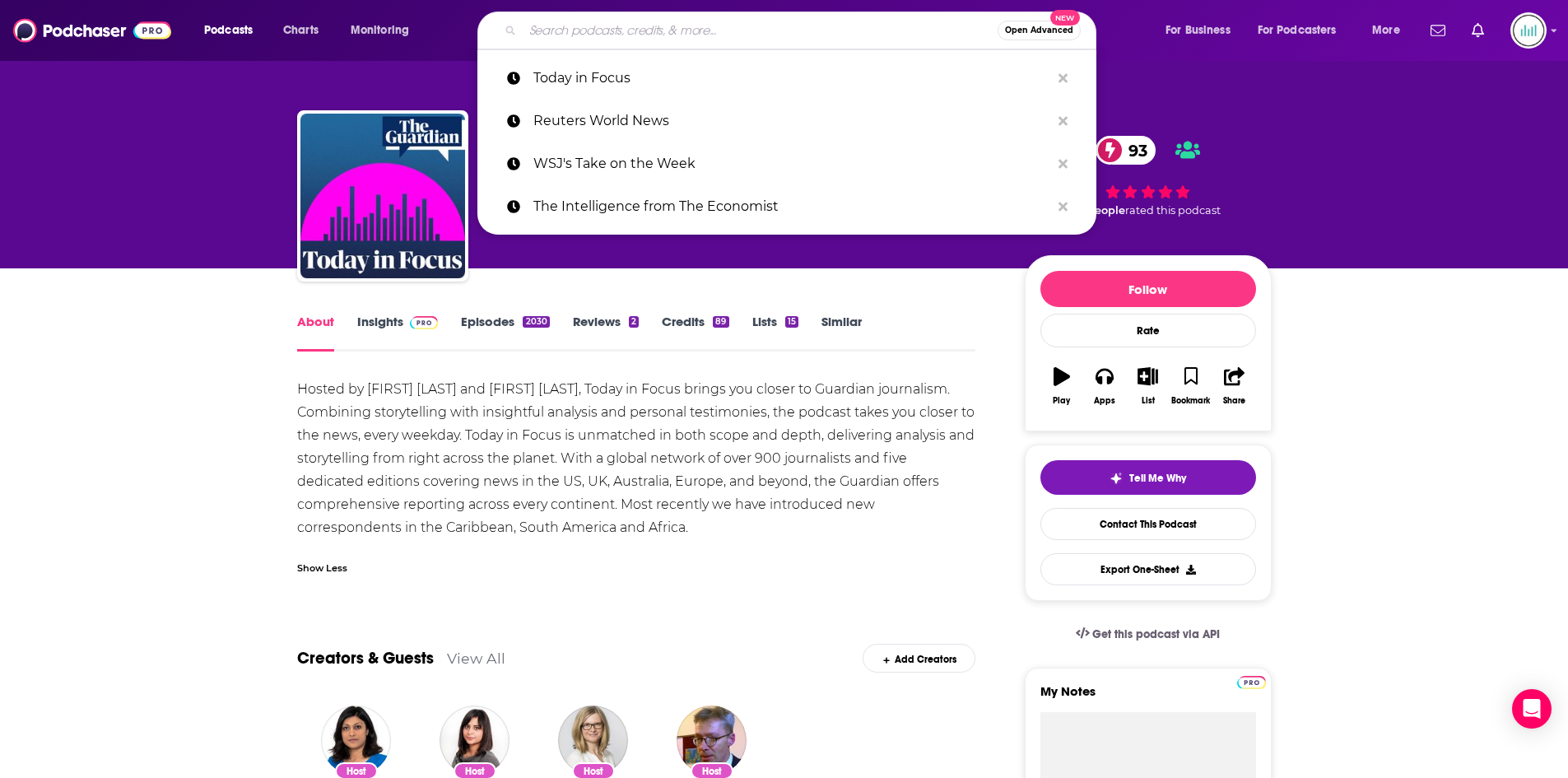 click at bounding box center (760, 30) 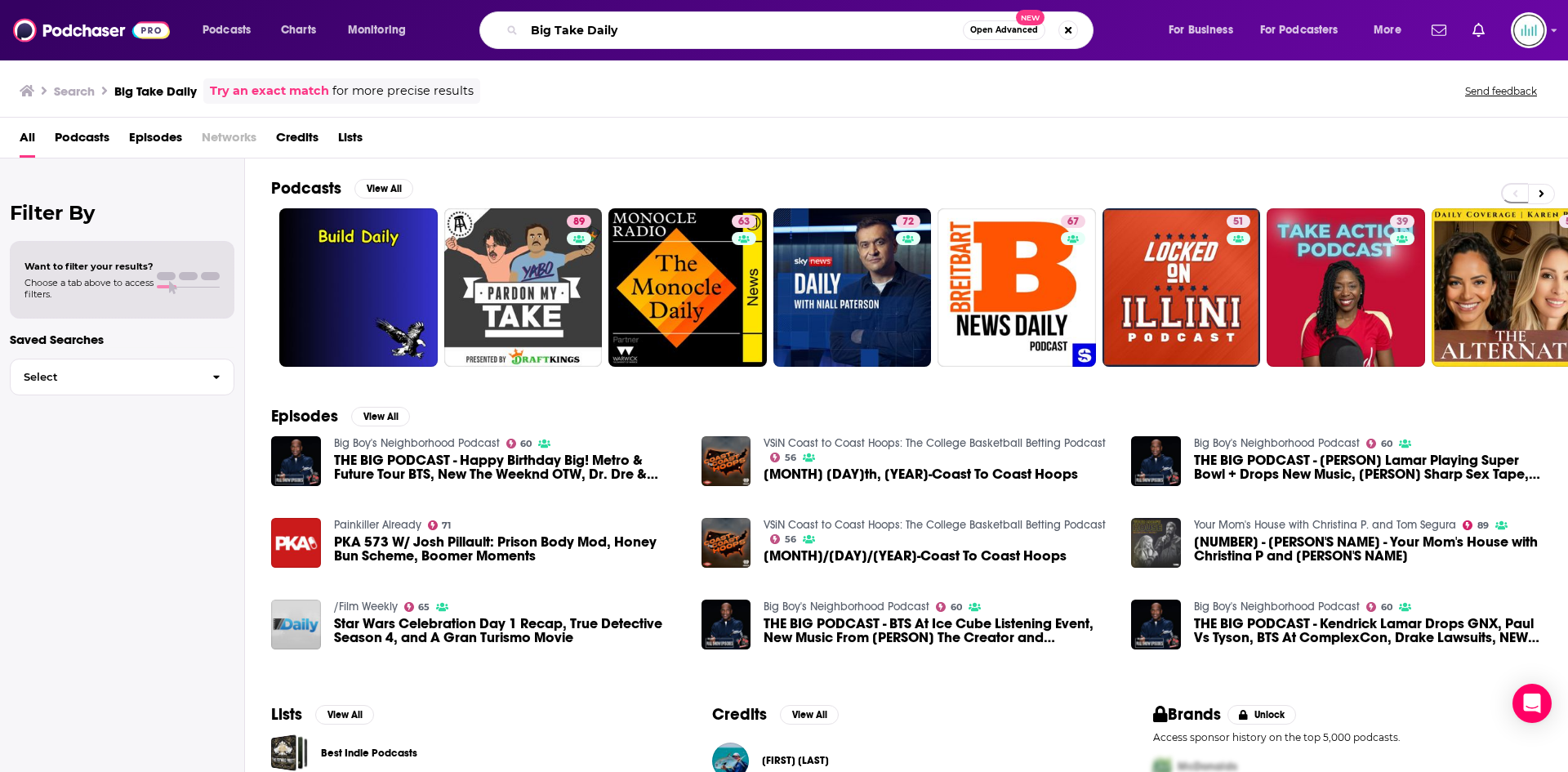 click on "Big Take Daily" at bounding box center [743, 30] 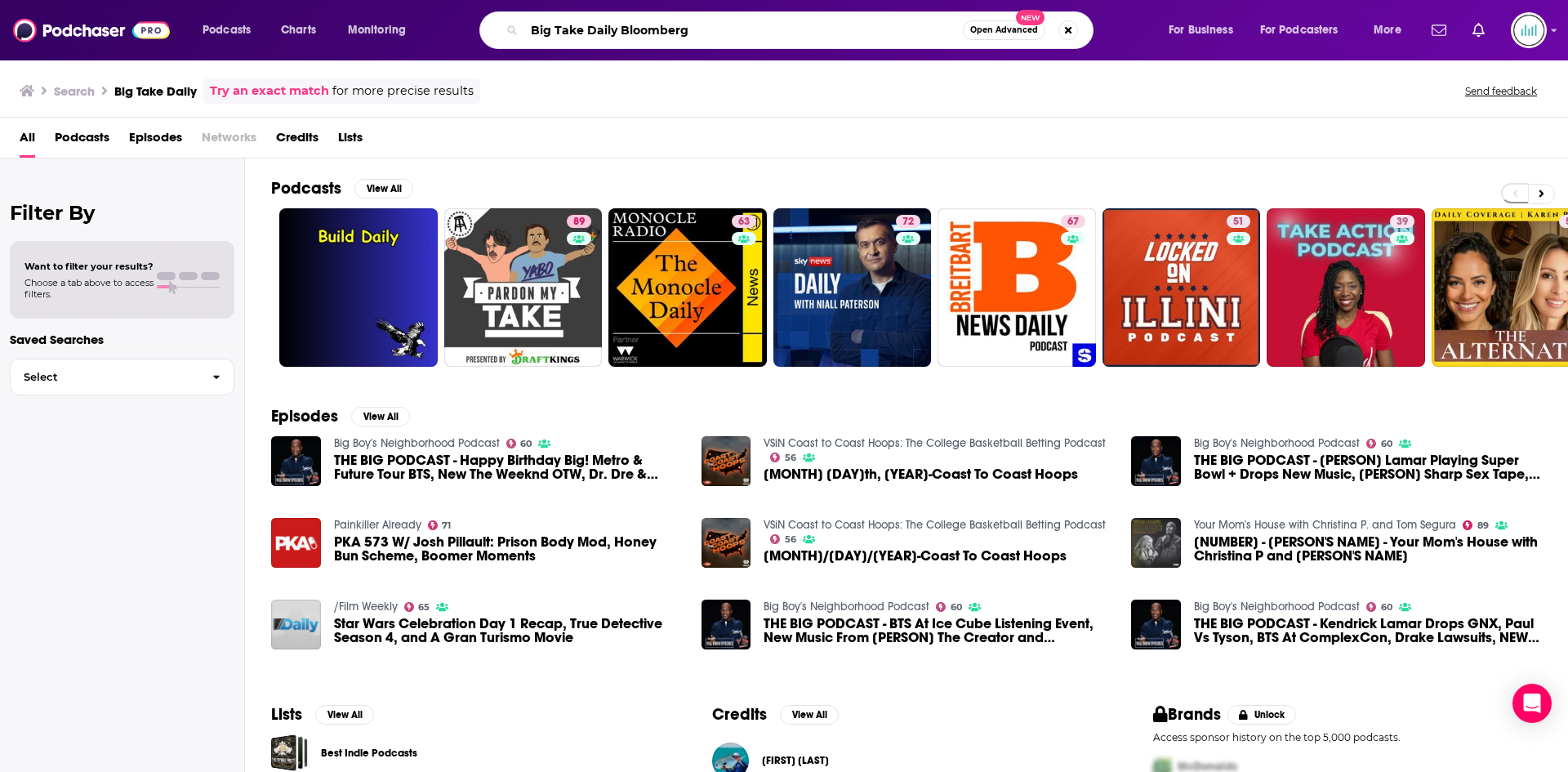 type on "Big Take Daily Bloomberg" 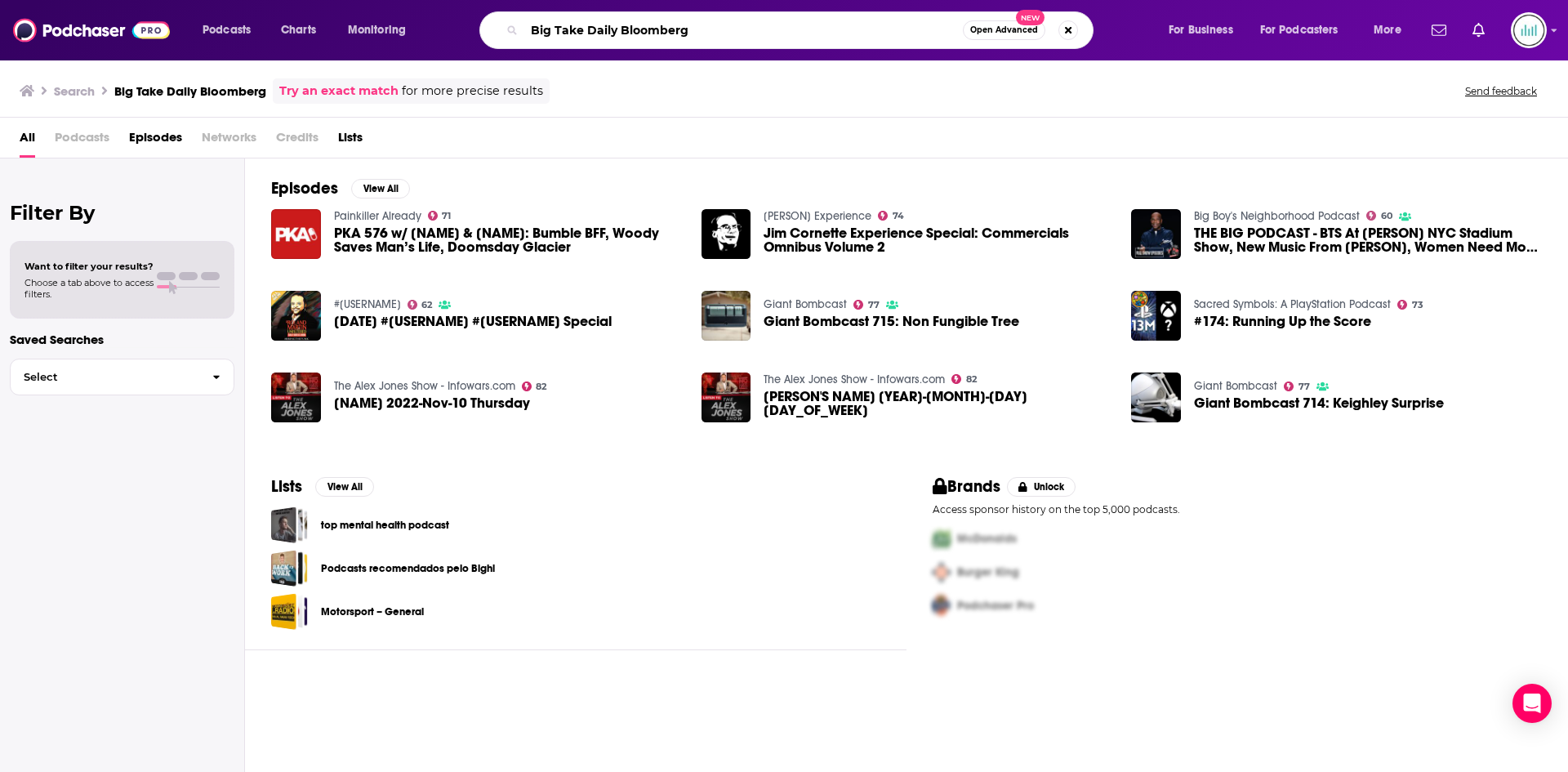 drag, startPoint x: 534, startPoint y: 25, endPoint x: 473, endPoint y: 25, distance: 61 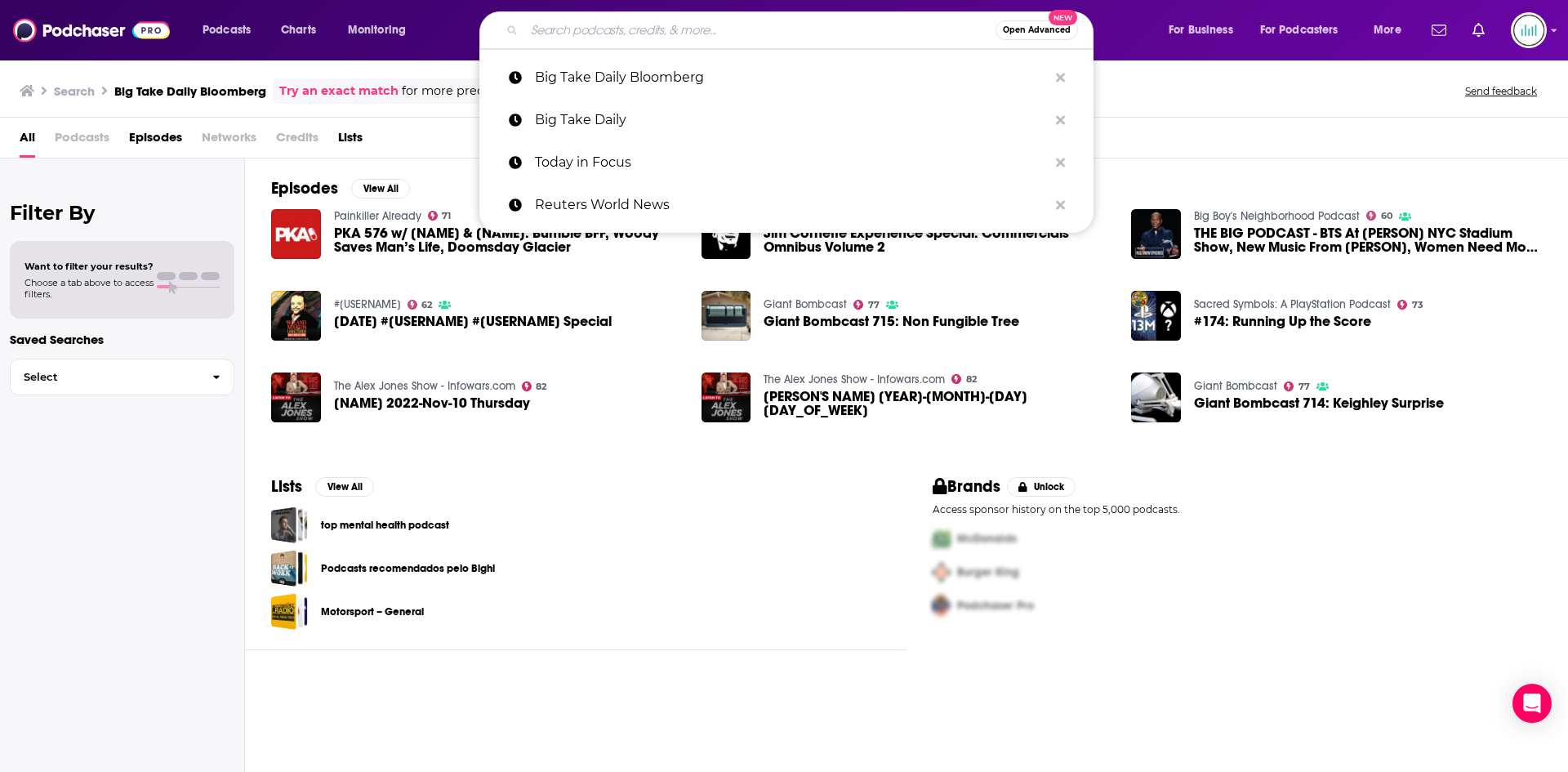 click at bounding box center [760, 30] 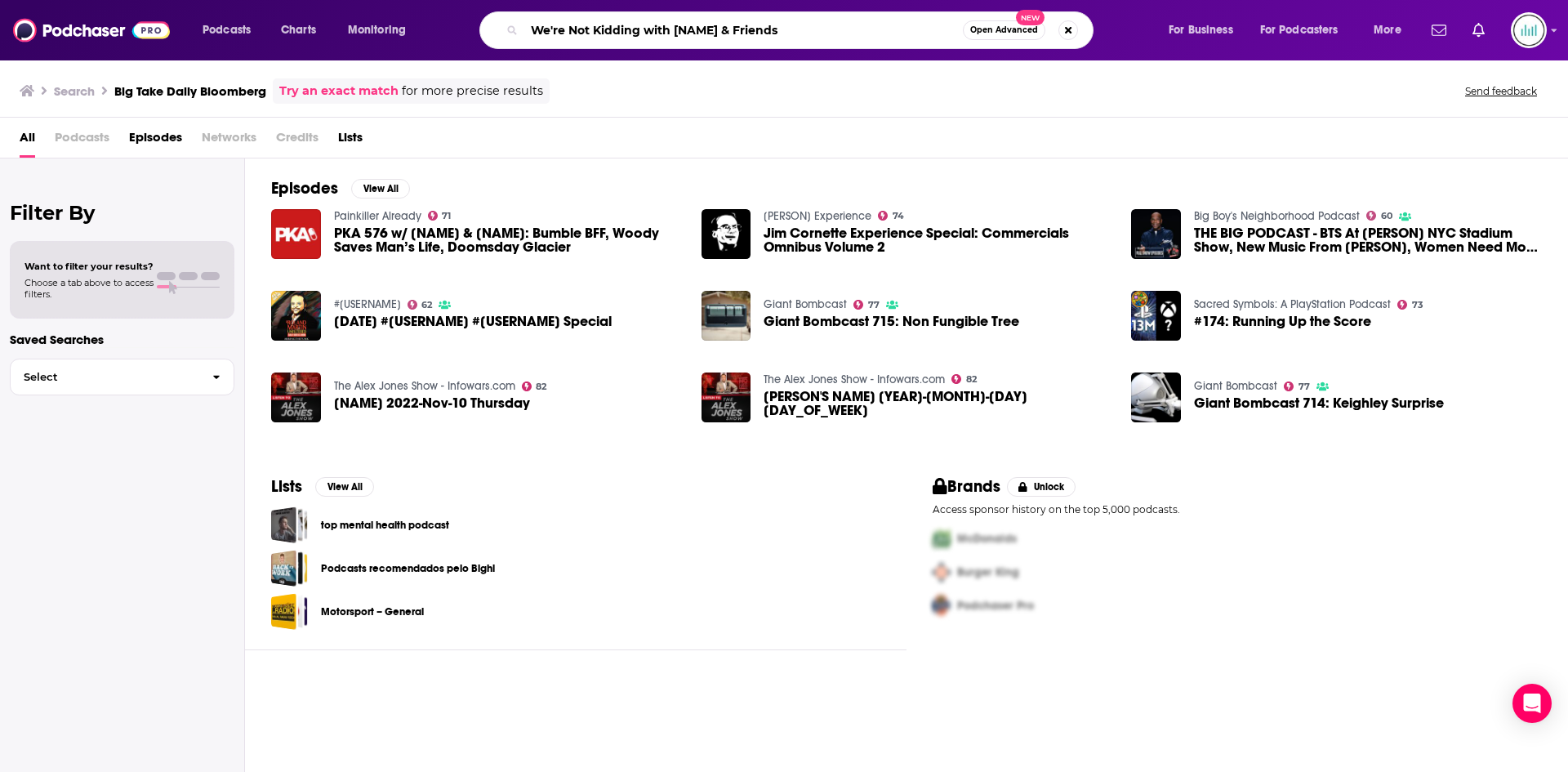 type on "We're Not Kidding with [NAME] & Friends" 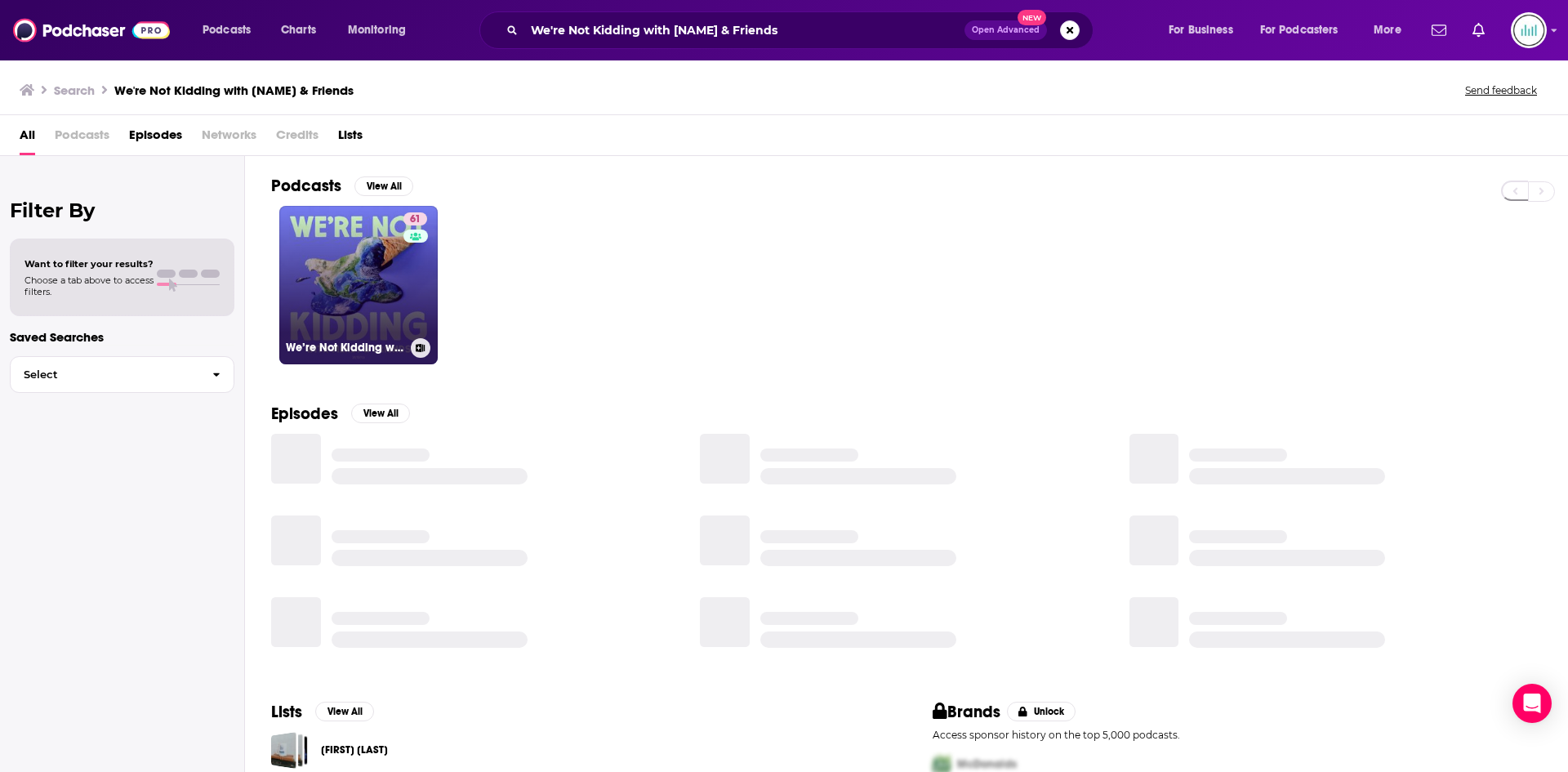 click on "[NUMBER] We’re Not Kidding with [PERSON'S NAME] & Friends" at bounding box center (359, 285) 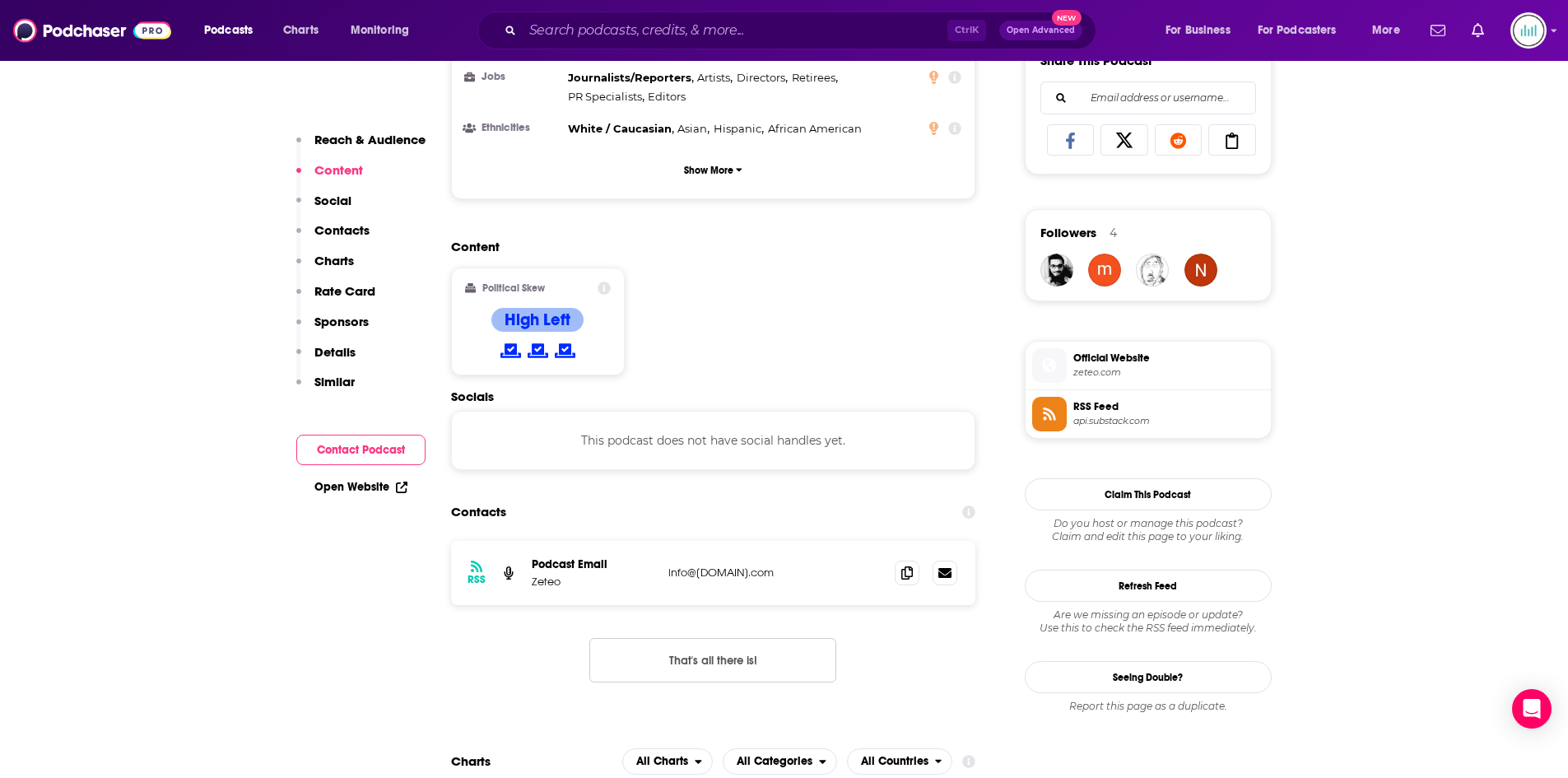 scroll, scrollTop: 1070, scrollLeft: 0, axis: vertical 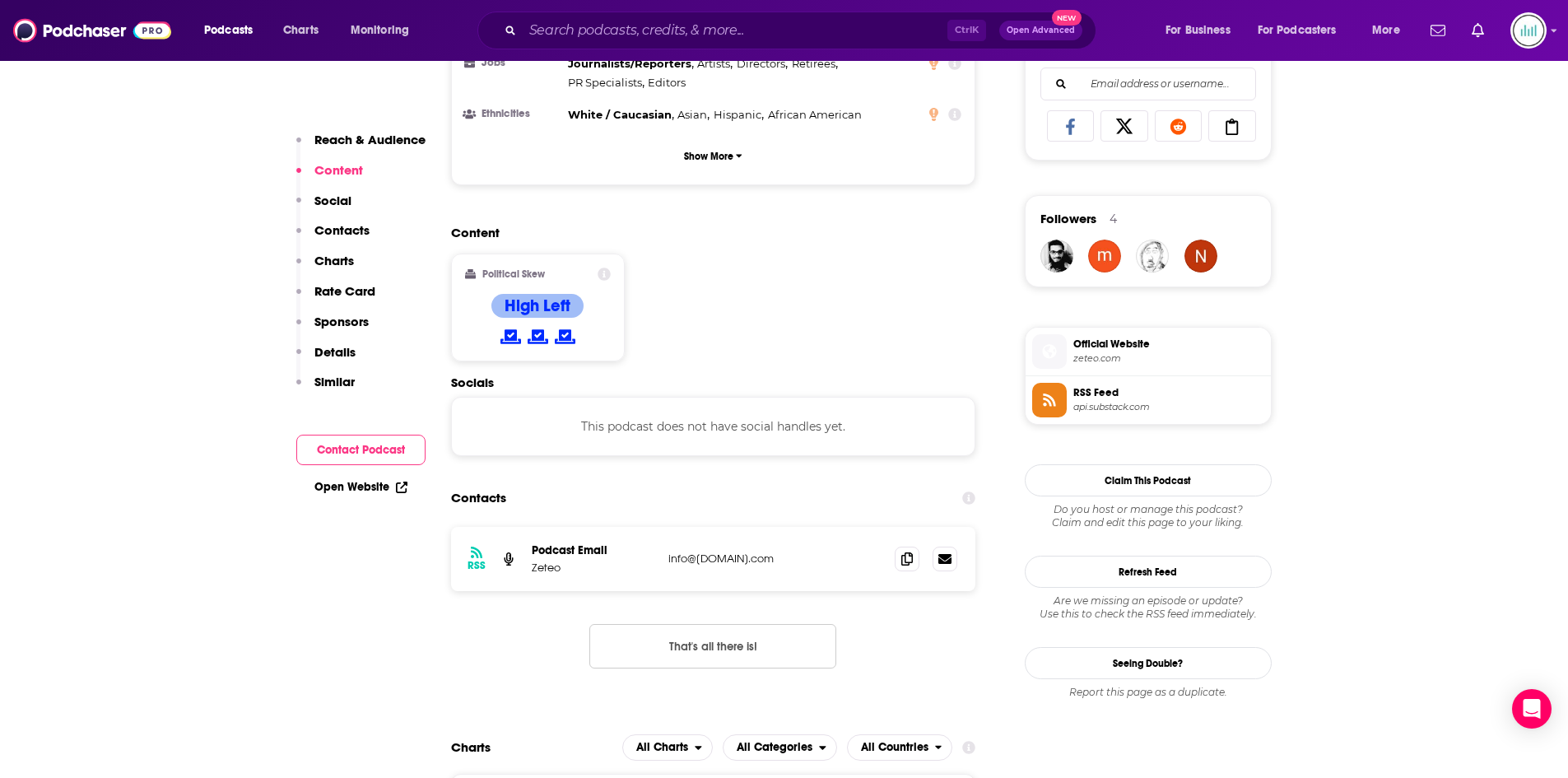 drag, startPoint x: 778, startPoint y: 565, endPoint x: 667, endPoint y: 566, distance: 111.0045 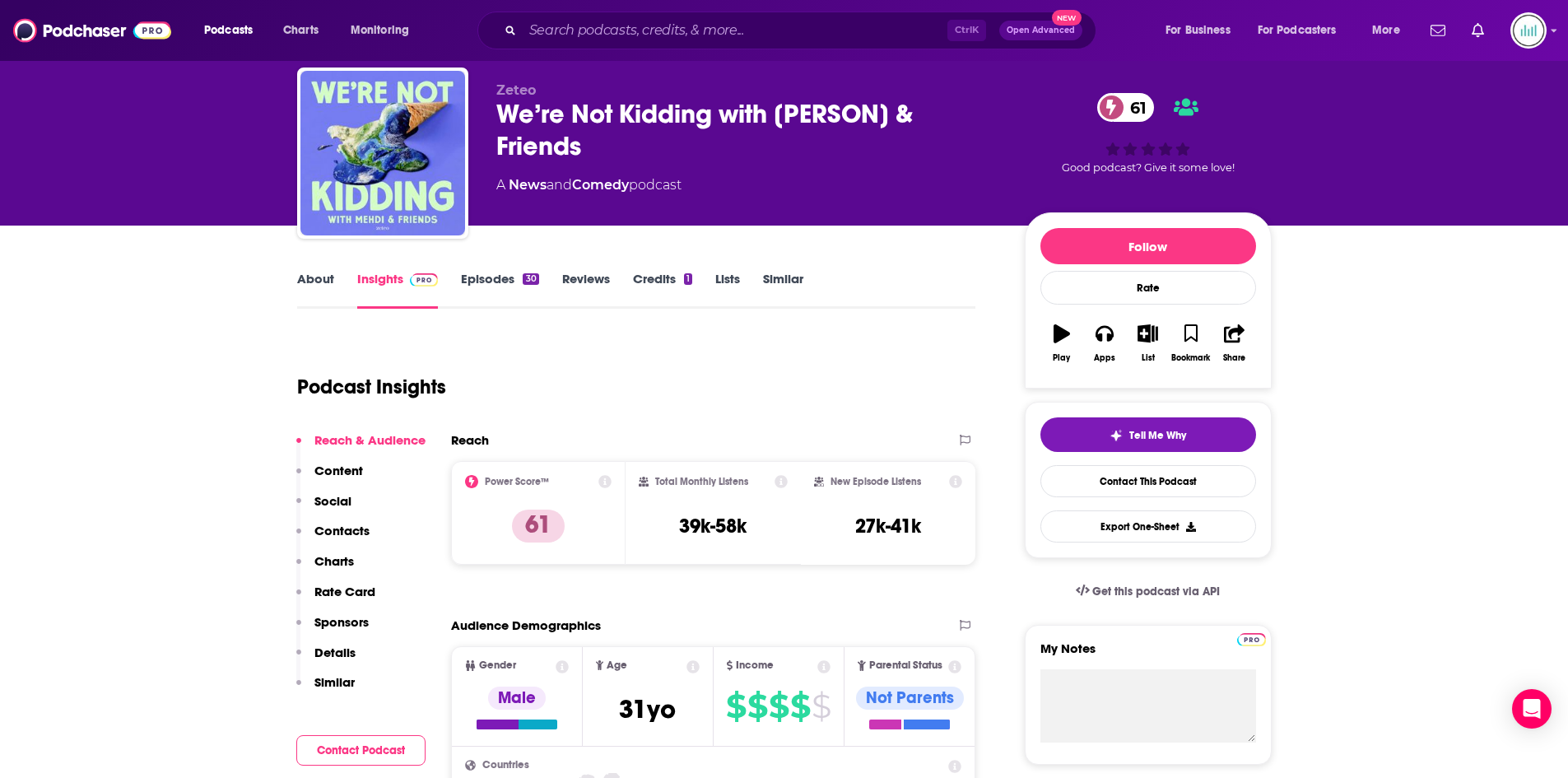 scroll, scrollTop: 0, scrollLeft: 0, axis: both 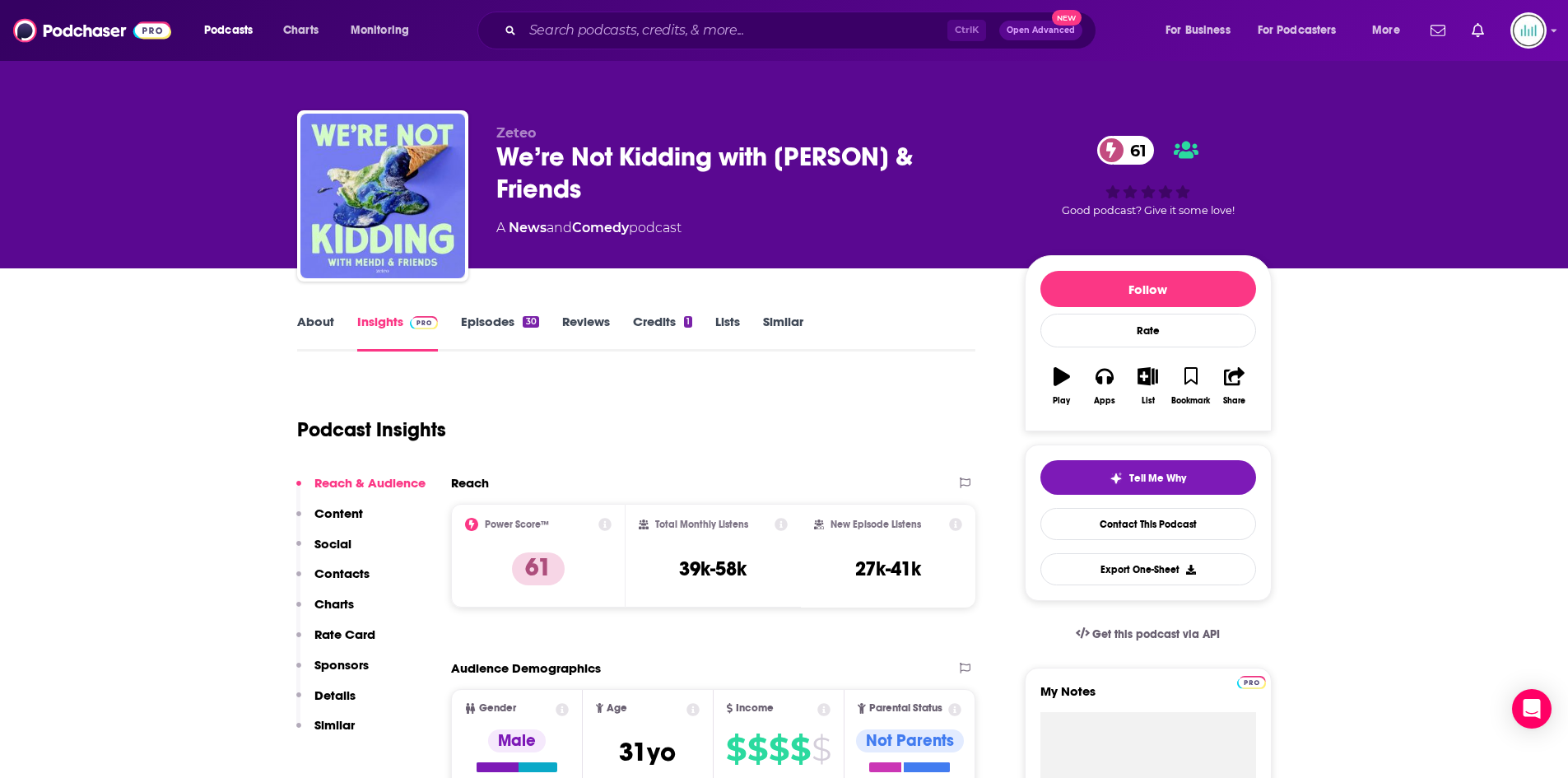 click on "About" at bounding box center (315, 333) 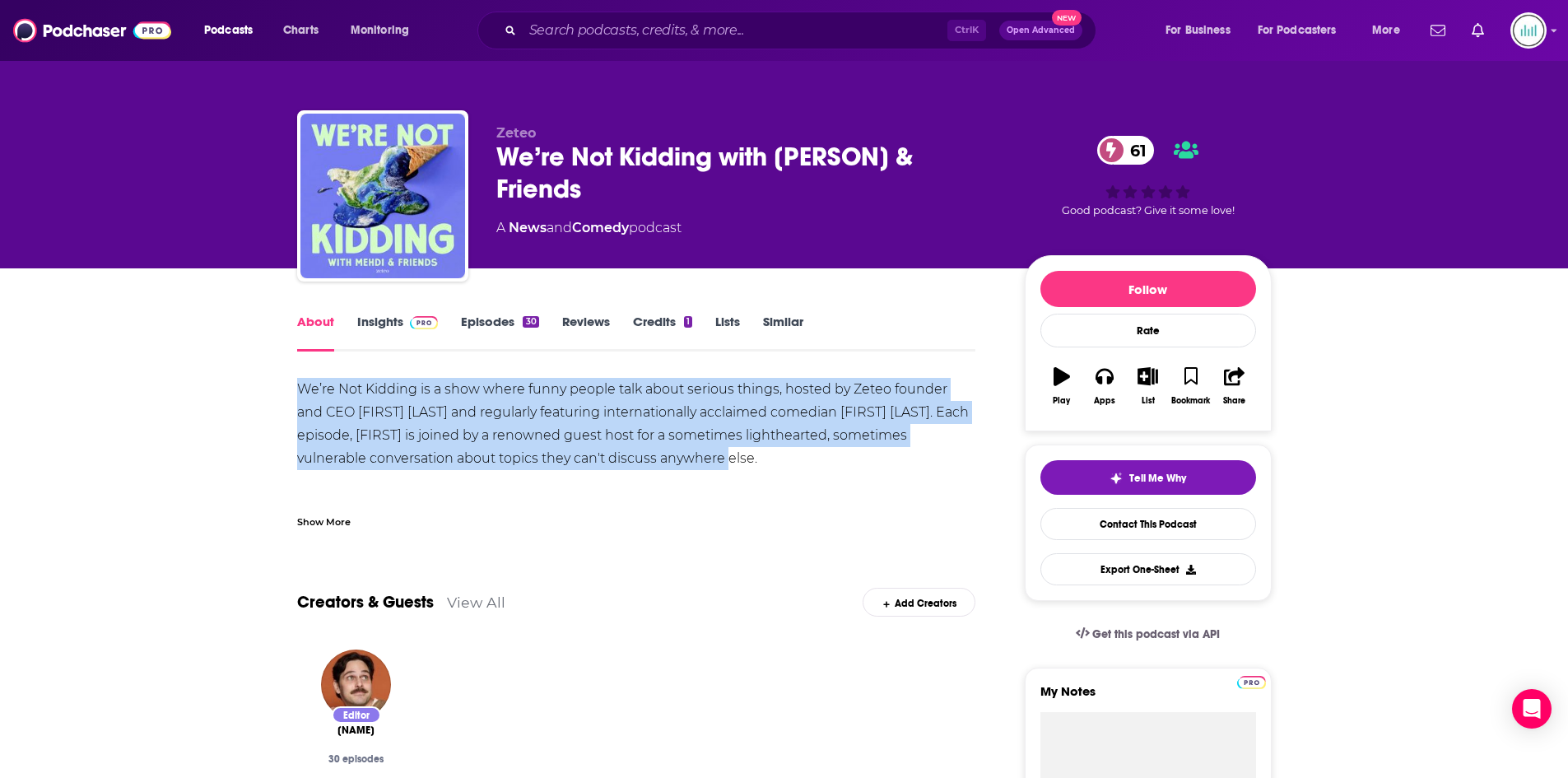 drag, startPoint x: 297, startPoint y: 389, endPoint x: 717, endPoint y: 451, distance: 424.5515 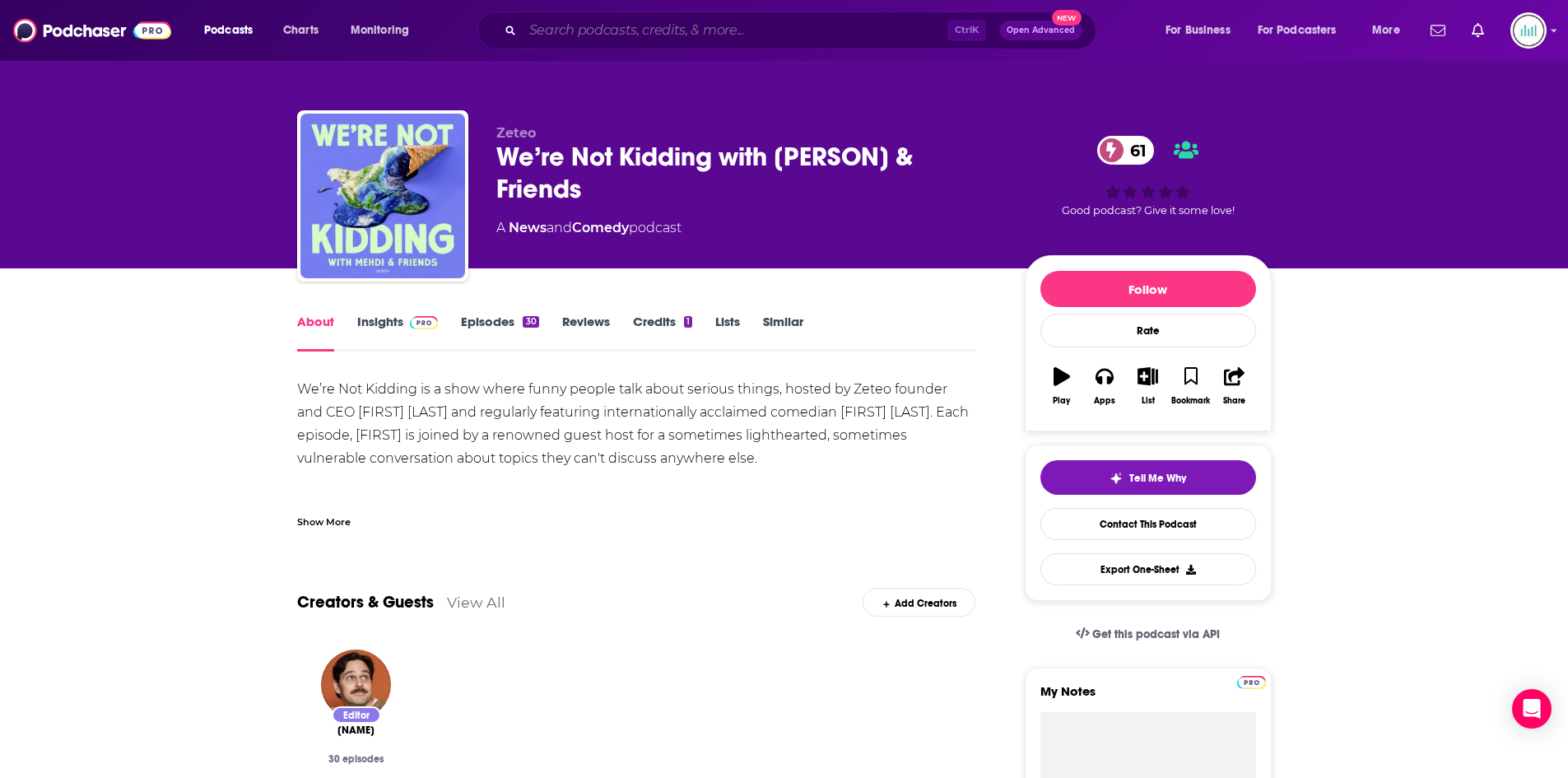 drag, startPoint x: 532, startPoint y: 30, endPoint x: 540, endPoint y: 29, distance: 8.062258 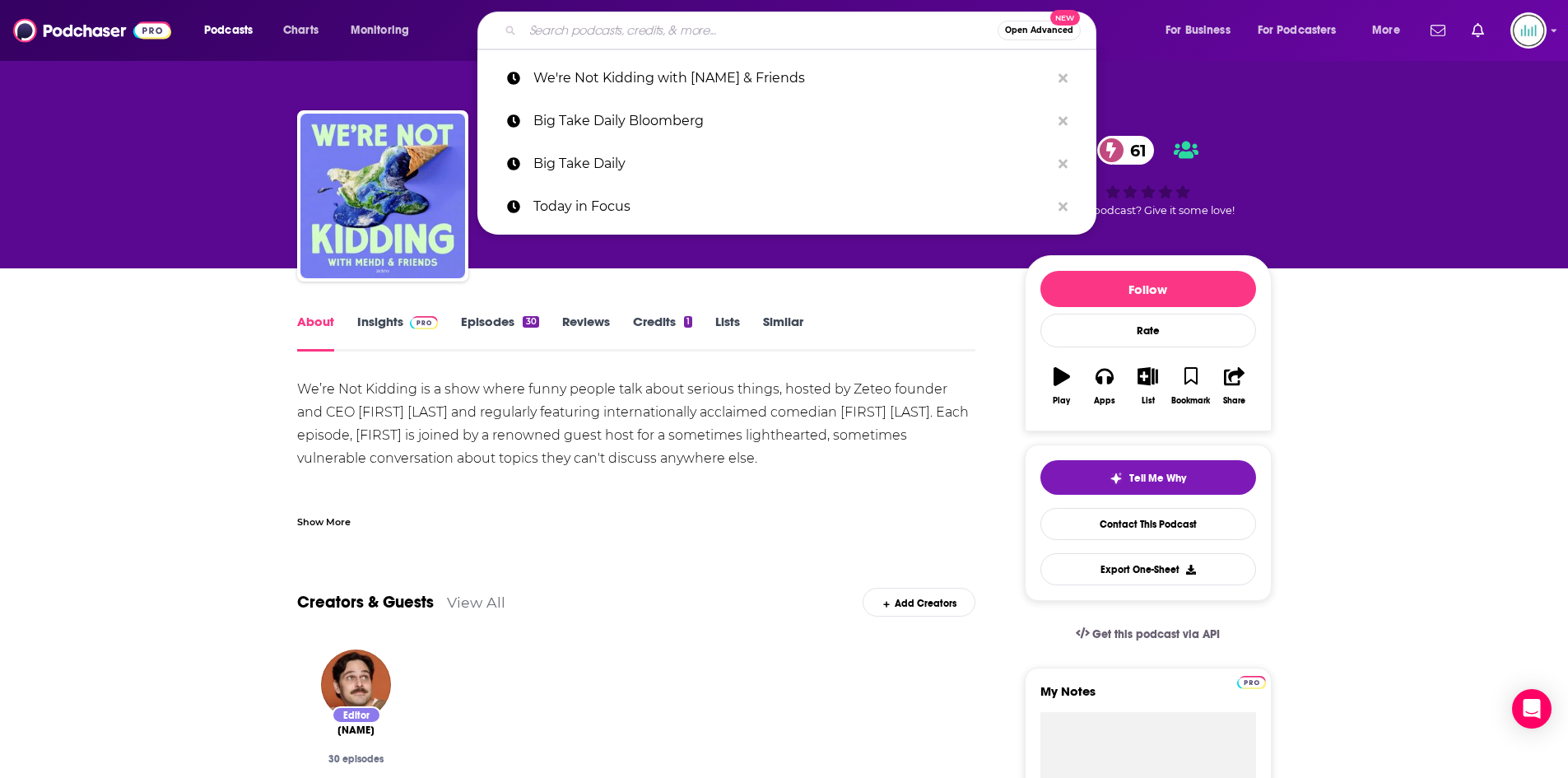 paste on "The Ben Ferguson Podcast" 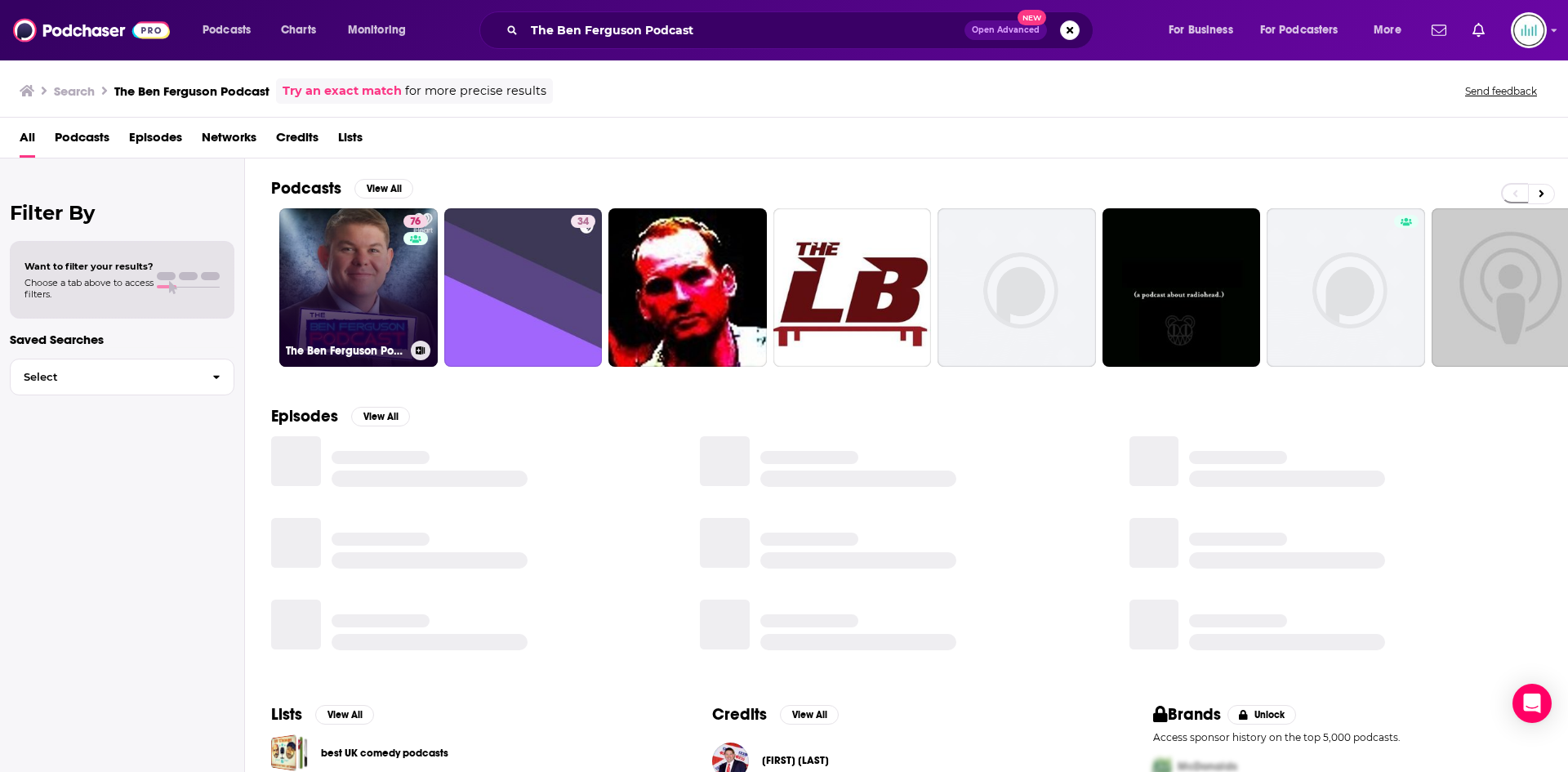 click on "76 The [NAME] Podcast" at bounding box center [359, 288] 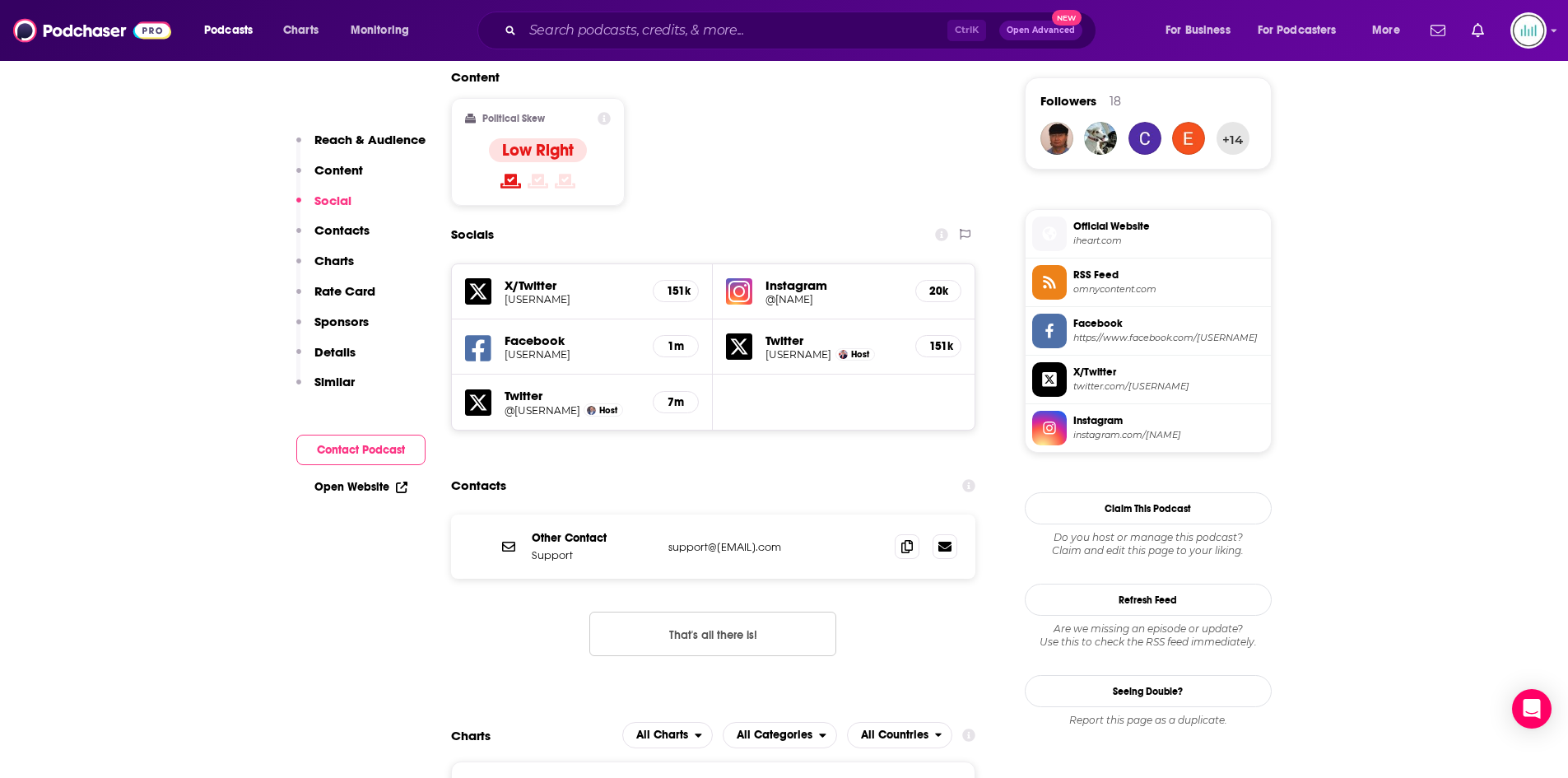scroll, scrollTop: 1564, scrollLeft: 0, axis: vertical 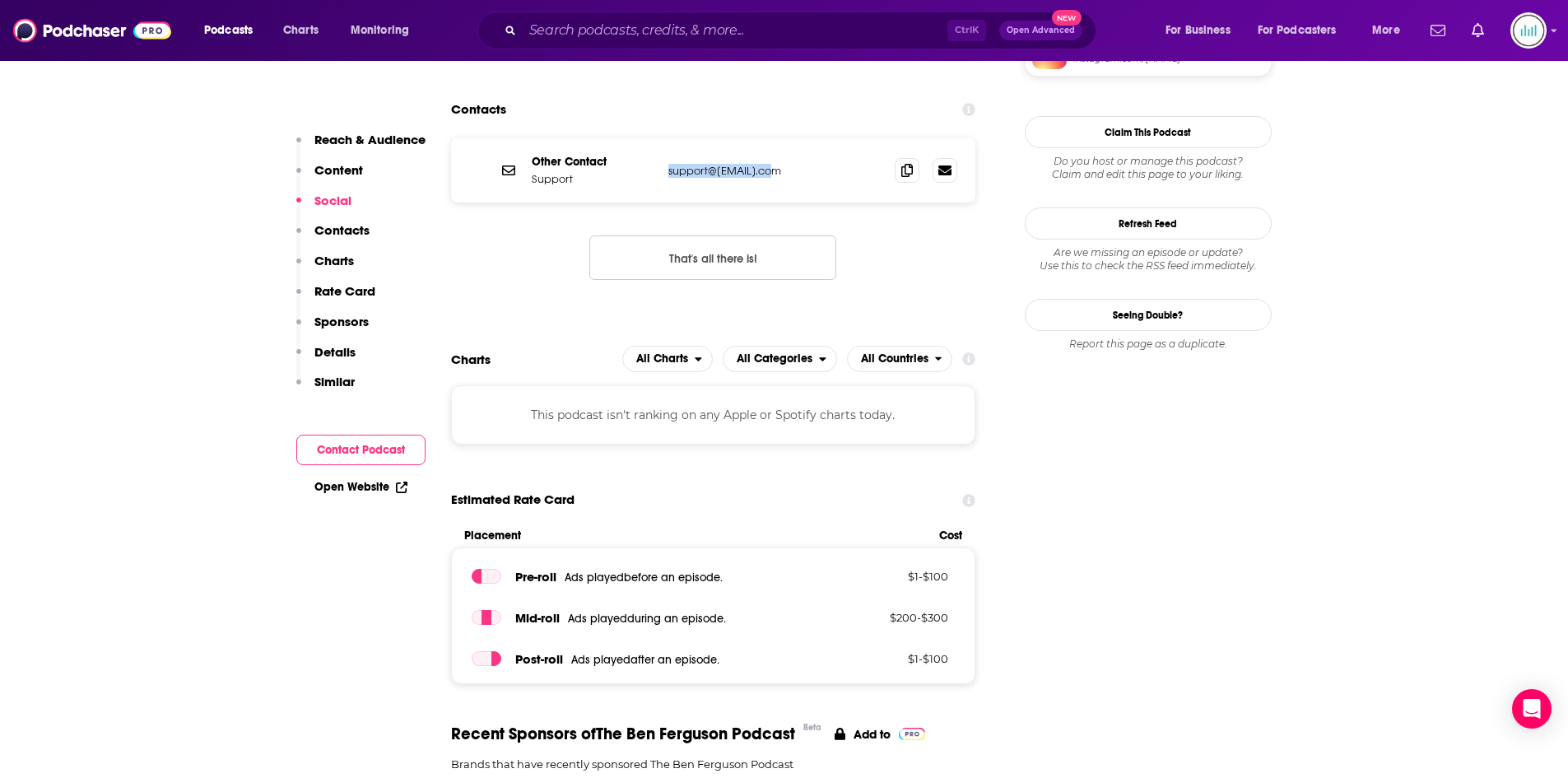 drag, startPoint x: 770, startPoint y: 171, endPoint x: 652, endPoint y: 179, distance: 118.27088 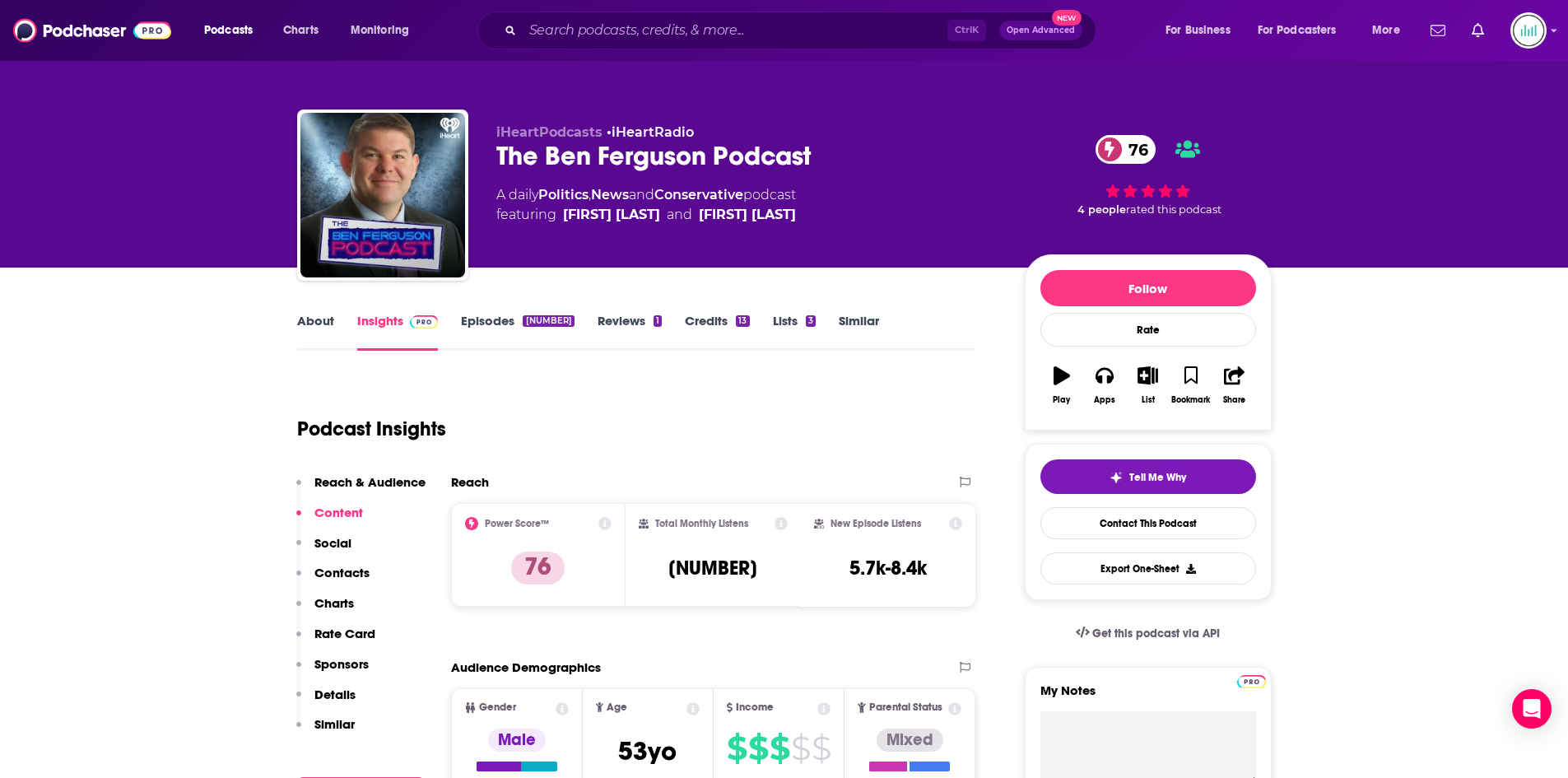 scroll, scrollTop: 0, scrollLeft: 0, axis: both 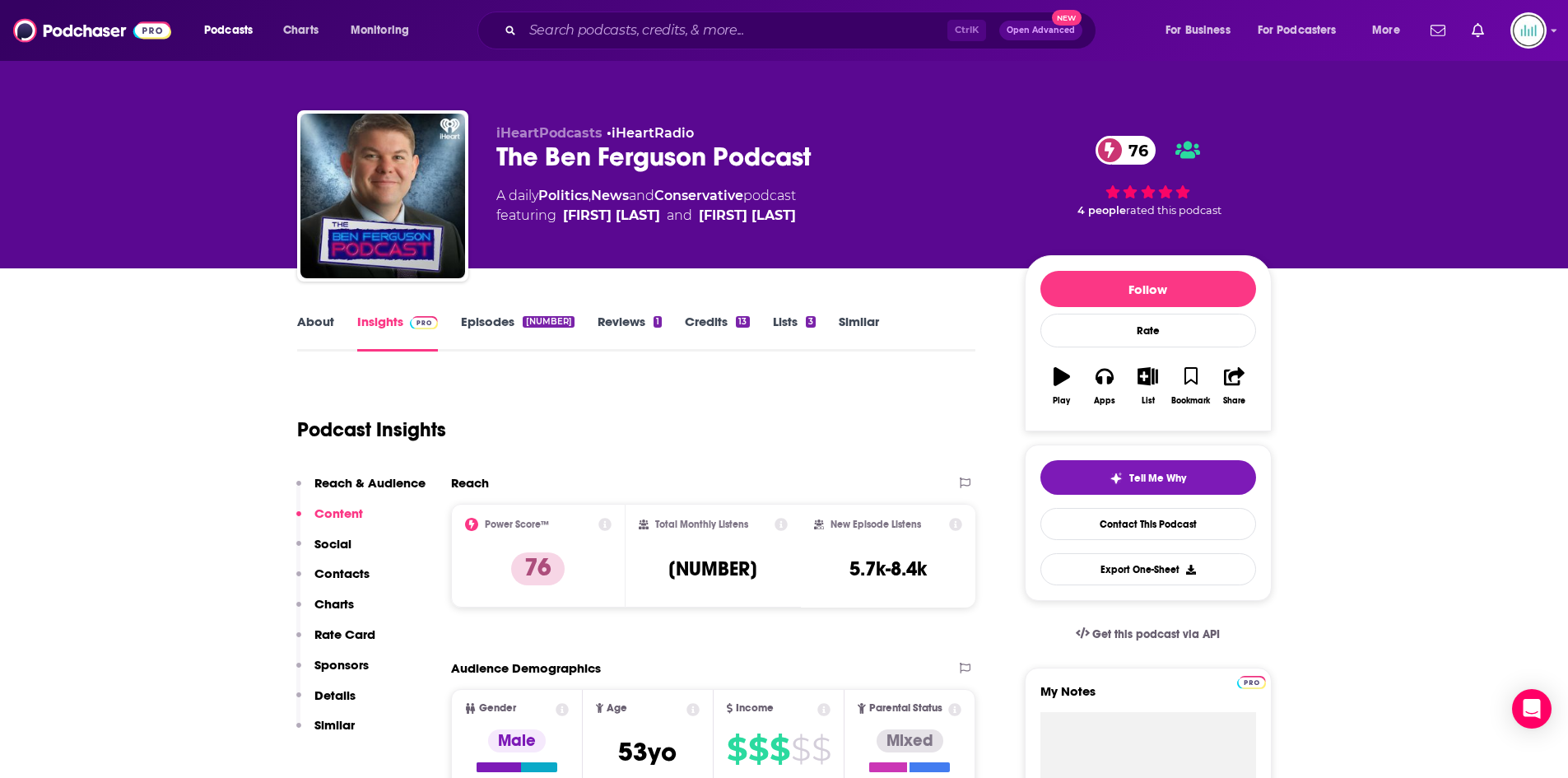 drag, startPoint x: 161, startPoint y: 200, endPoint x: 176, endPoint y: 209, distance: 17.492856 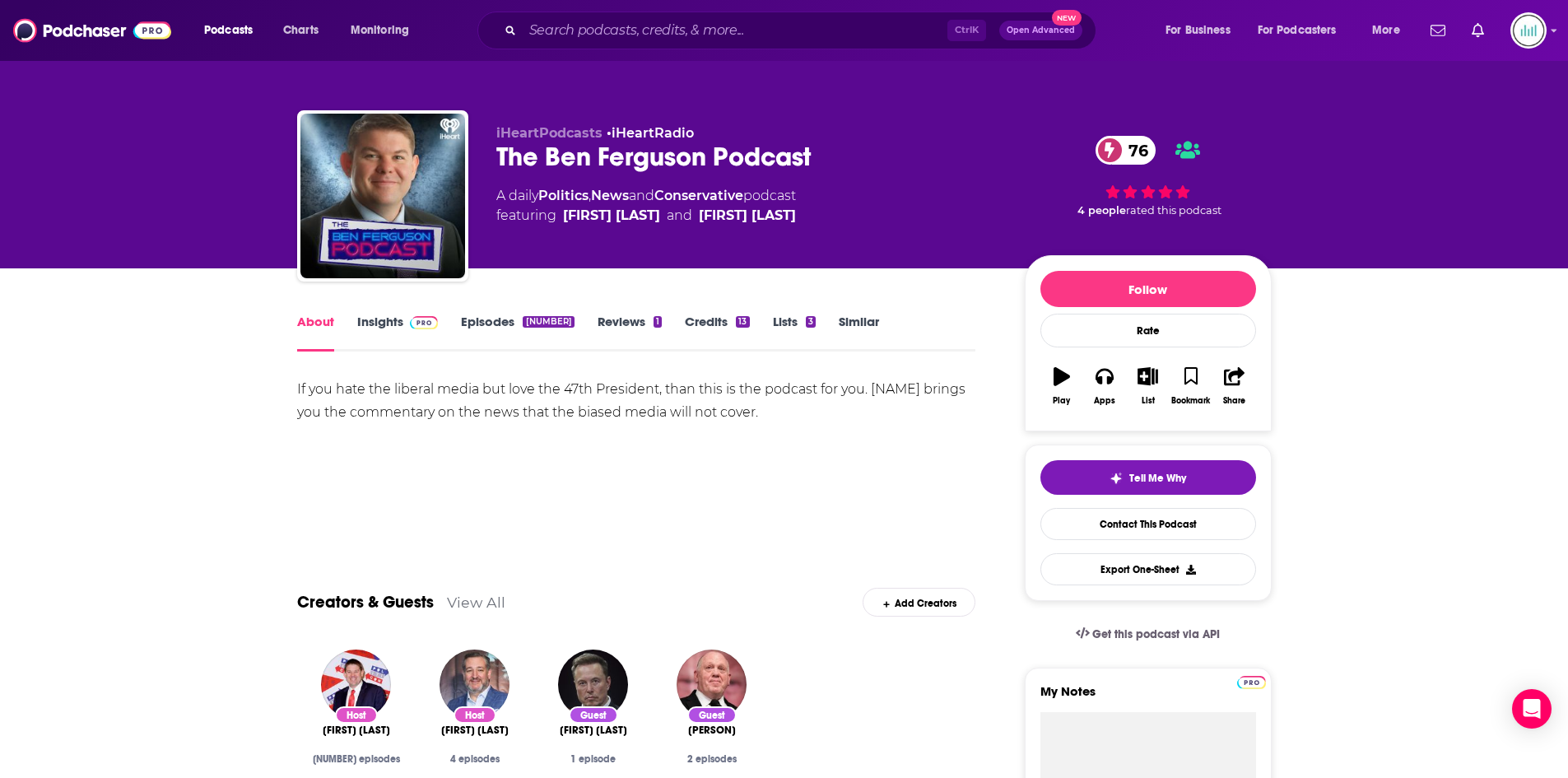 drag, startPoint x: 305, startPoint y: 389, endPoint x: 872, endPoint y: 411, distance: 567.4266 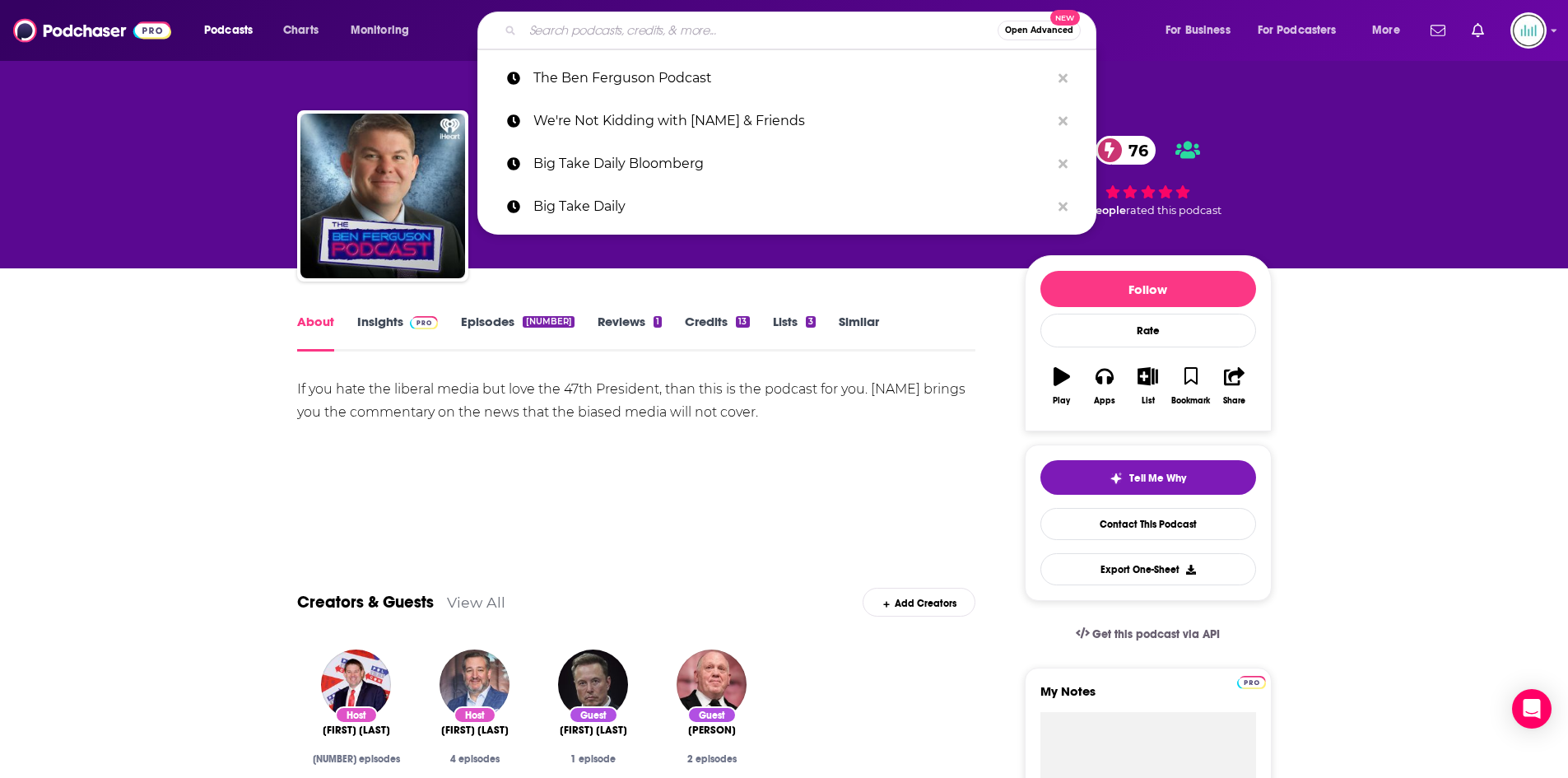 click at bounding box center (760, 30) 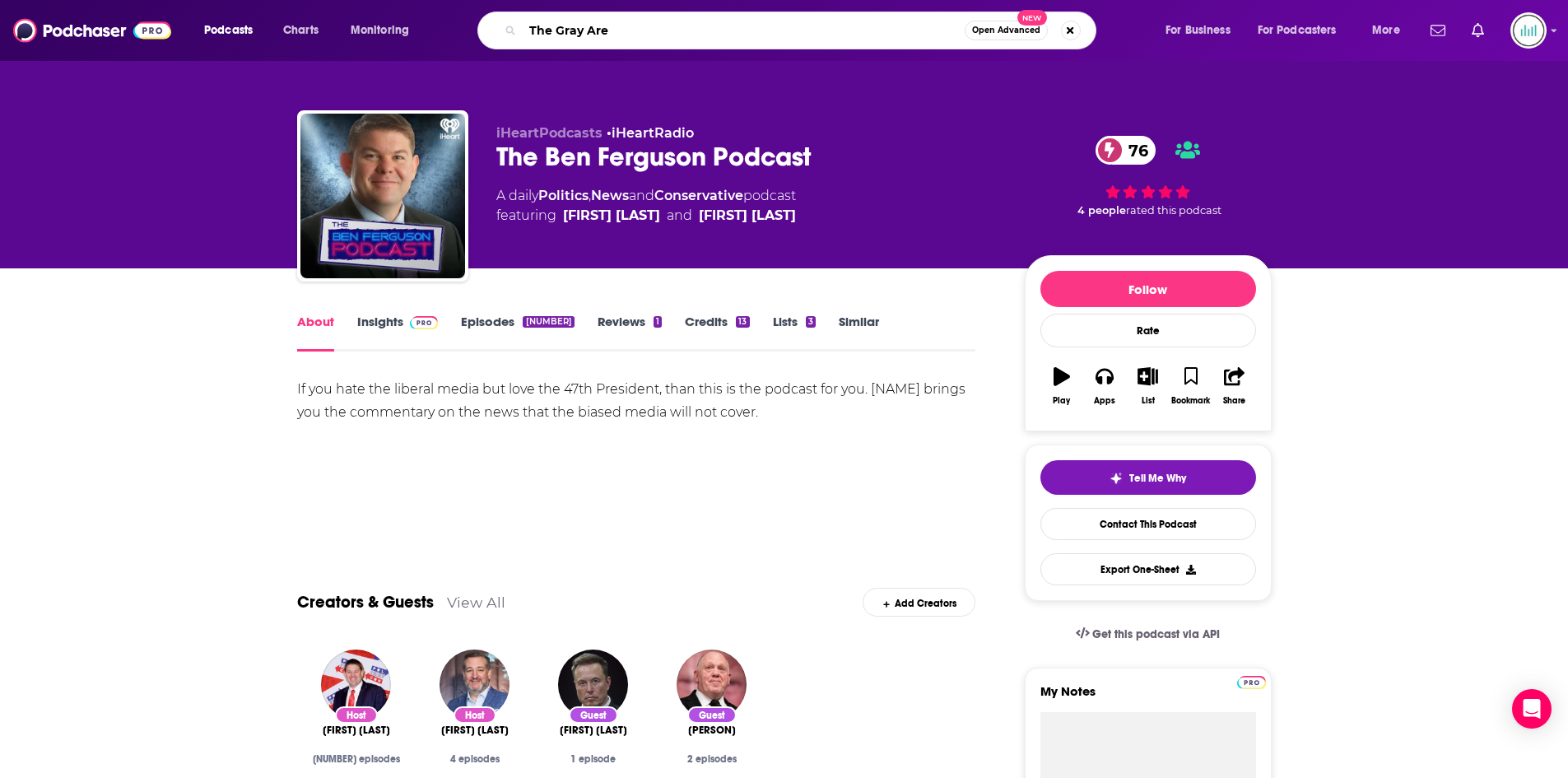 type on "The Gray Area" 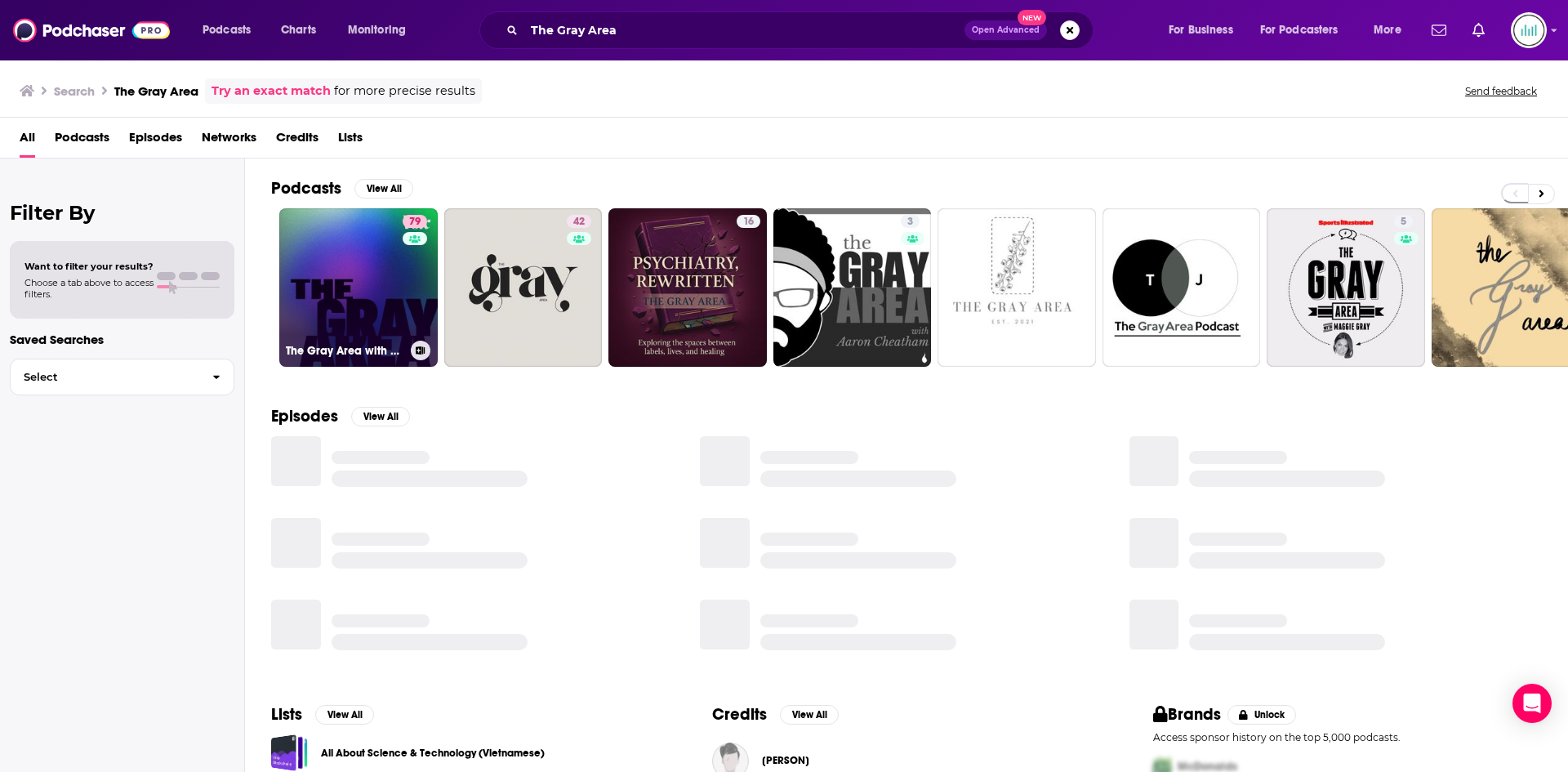click on "[NUMBER] The Gray Area with [NAME]" at bounding box center (359, 288) 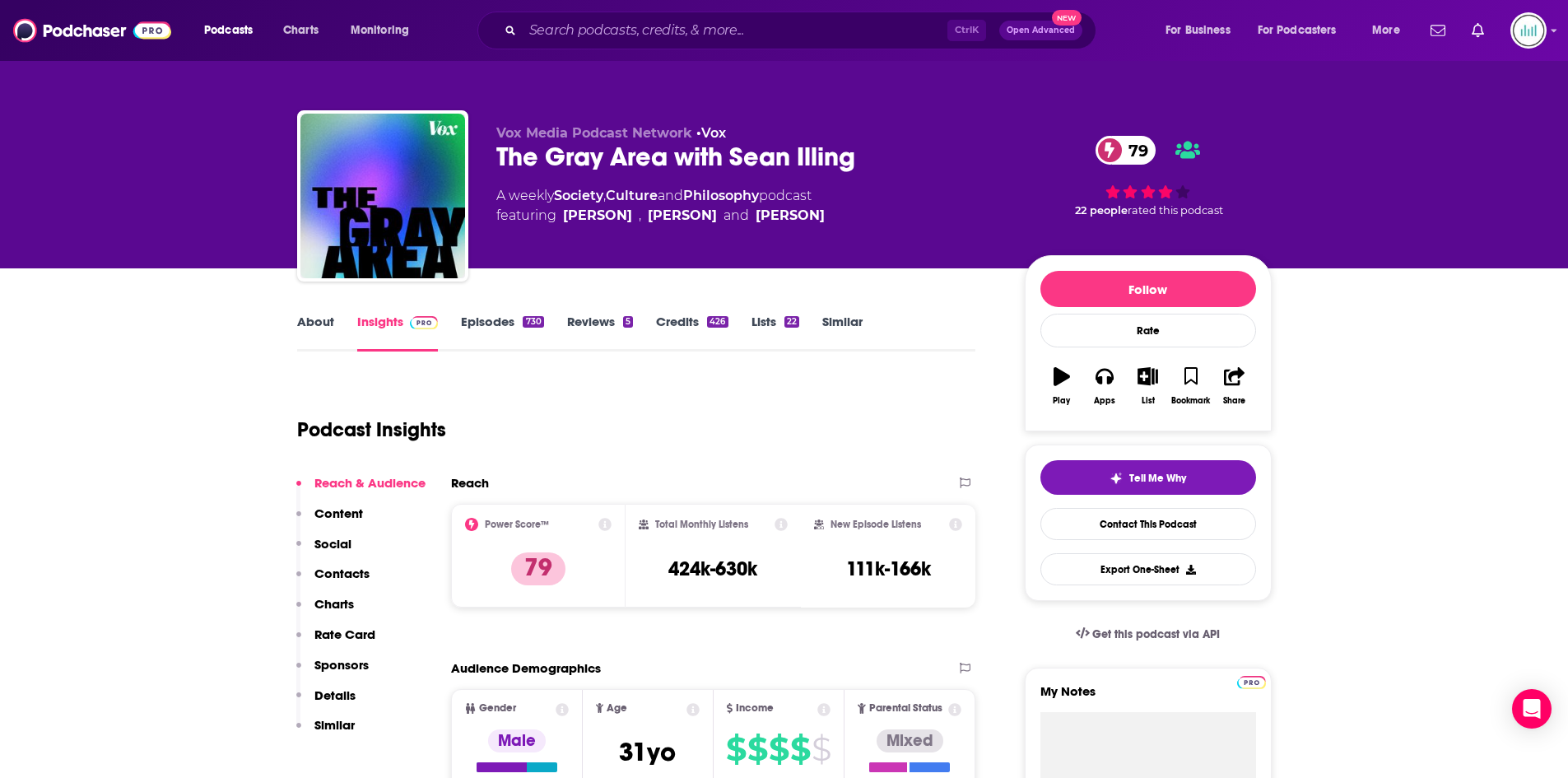 click on "About" at bounding box center (315, 333) 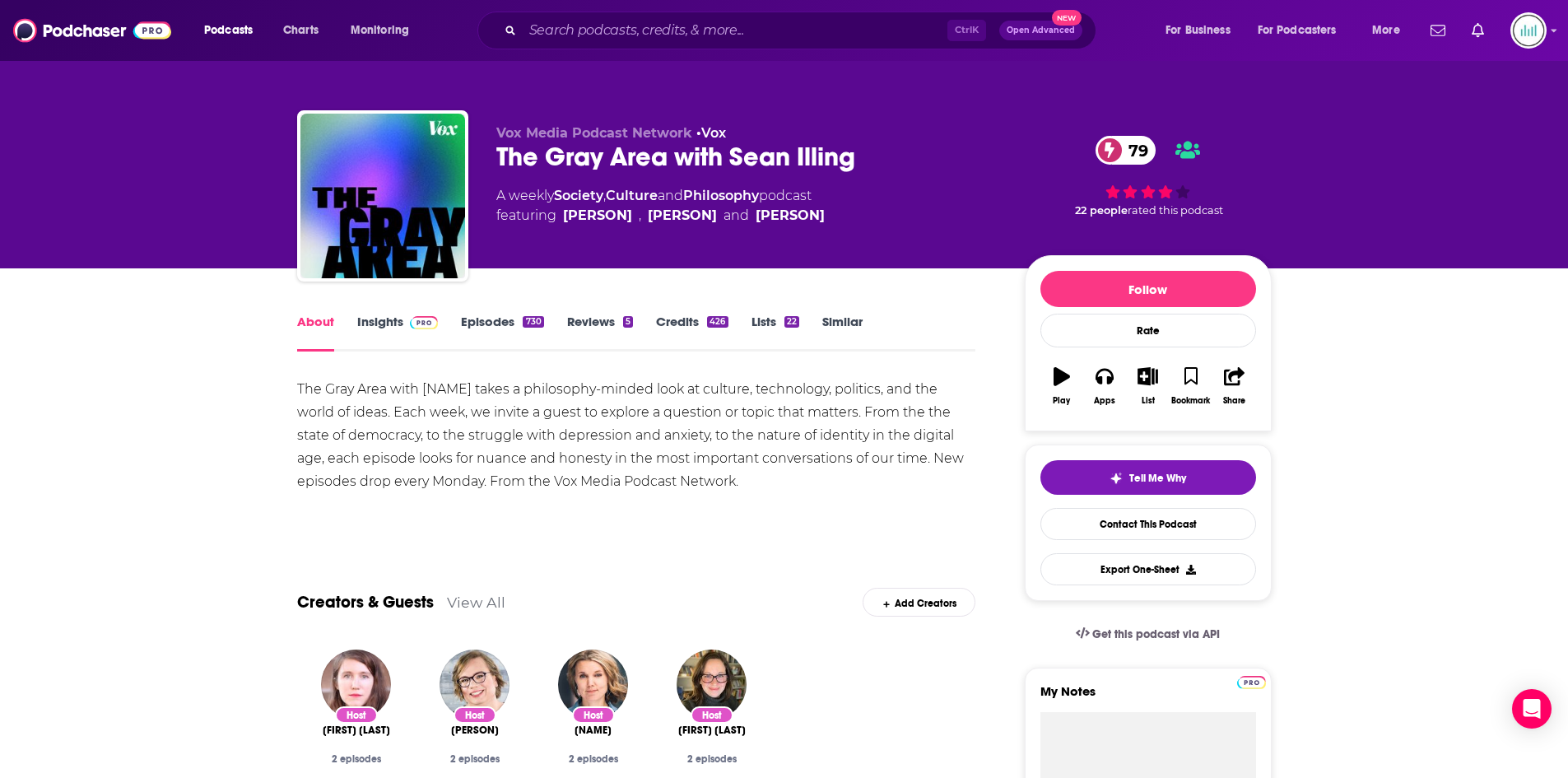 drag, startPoint x: 292, startPoint y: 384, endPoint x: 765, endPoint y: 485, distance: 483.6631 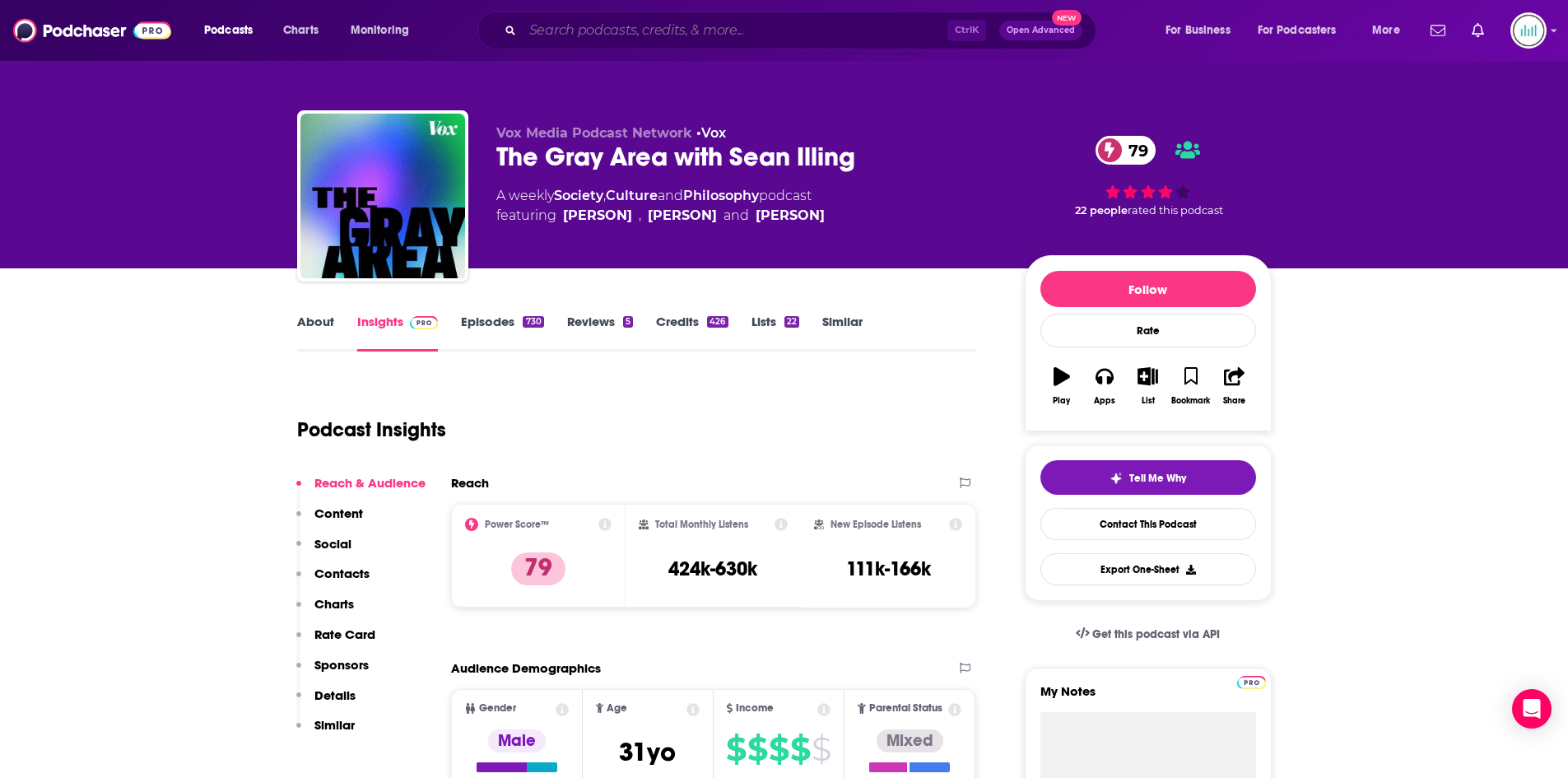 click at bounding box center (735, 30) 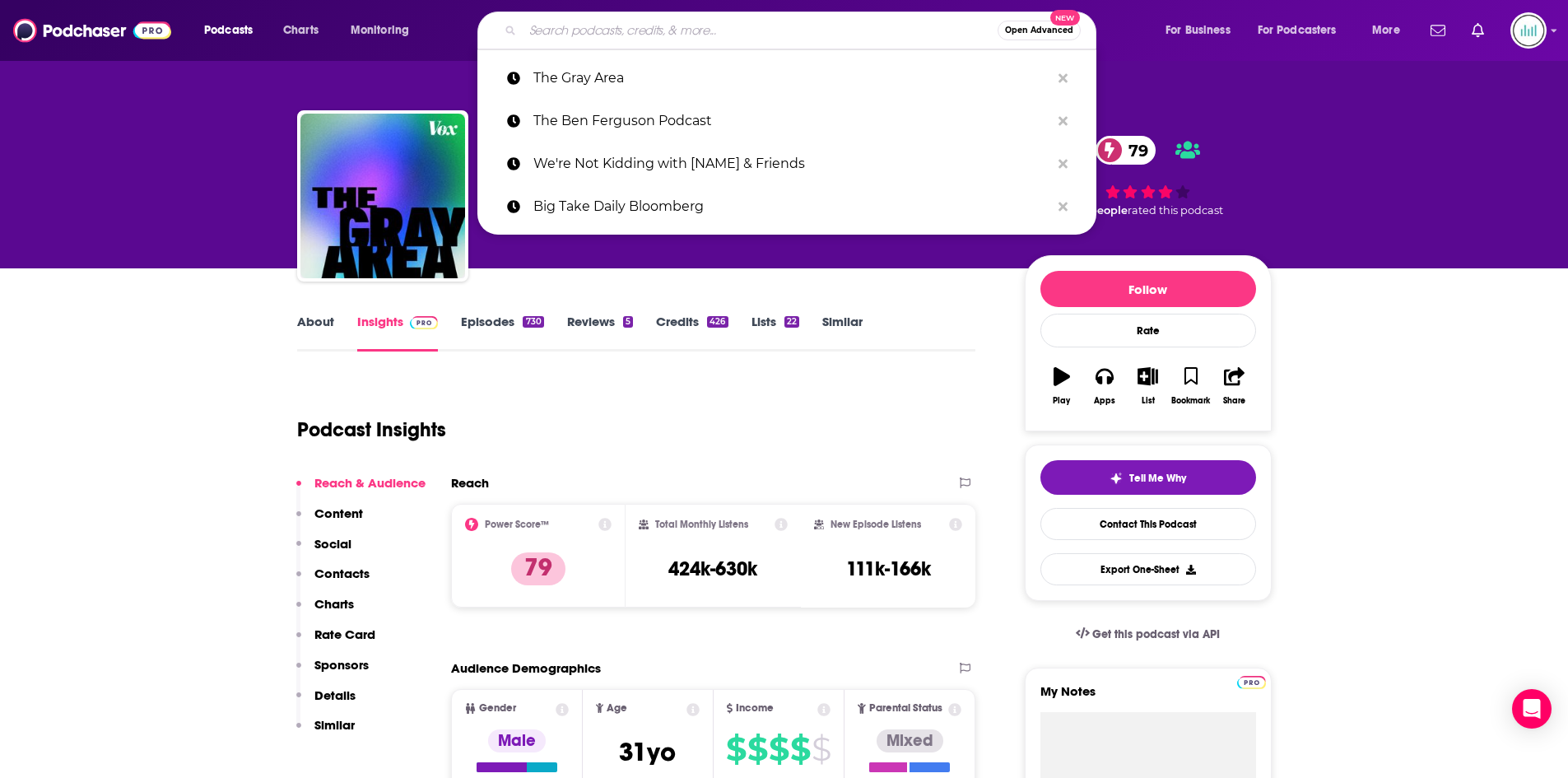 paste on "The [PERSON] Show" 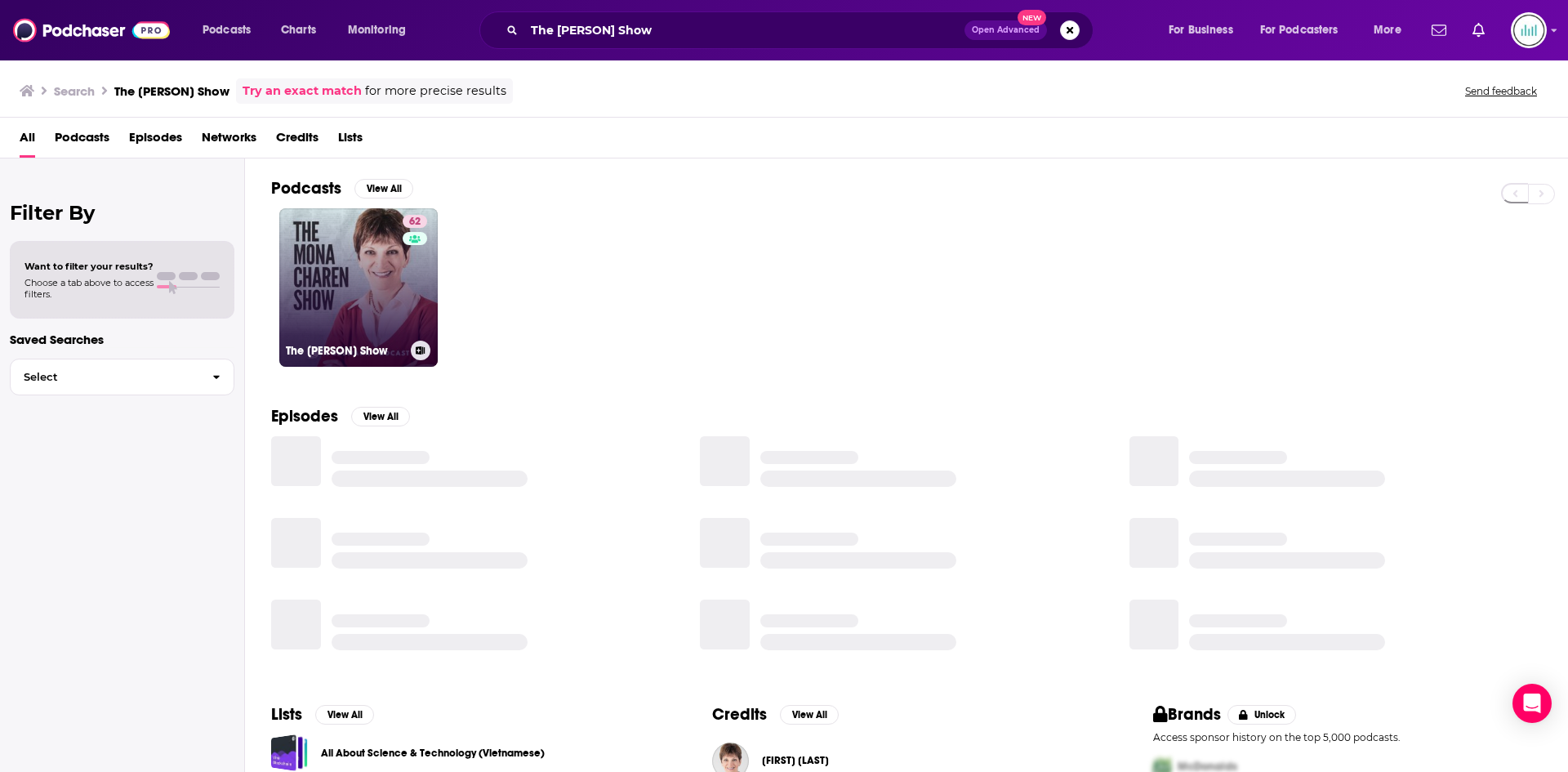 click on "[NUMBER] The [PERSON] Show" at bounding box center (359, 288) 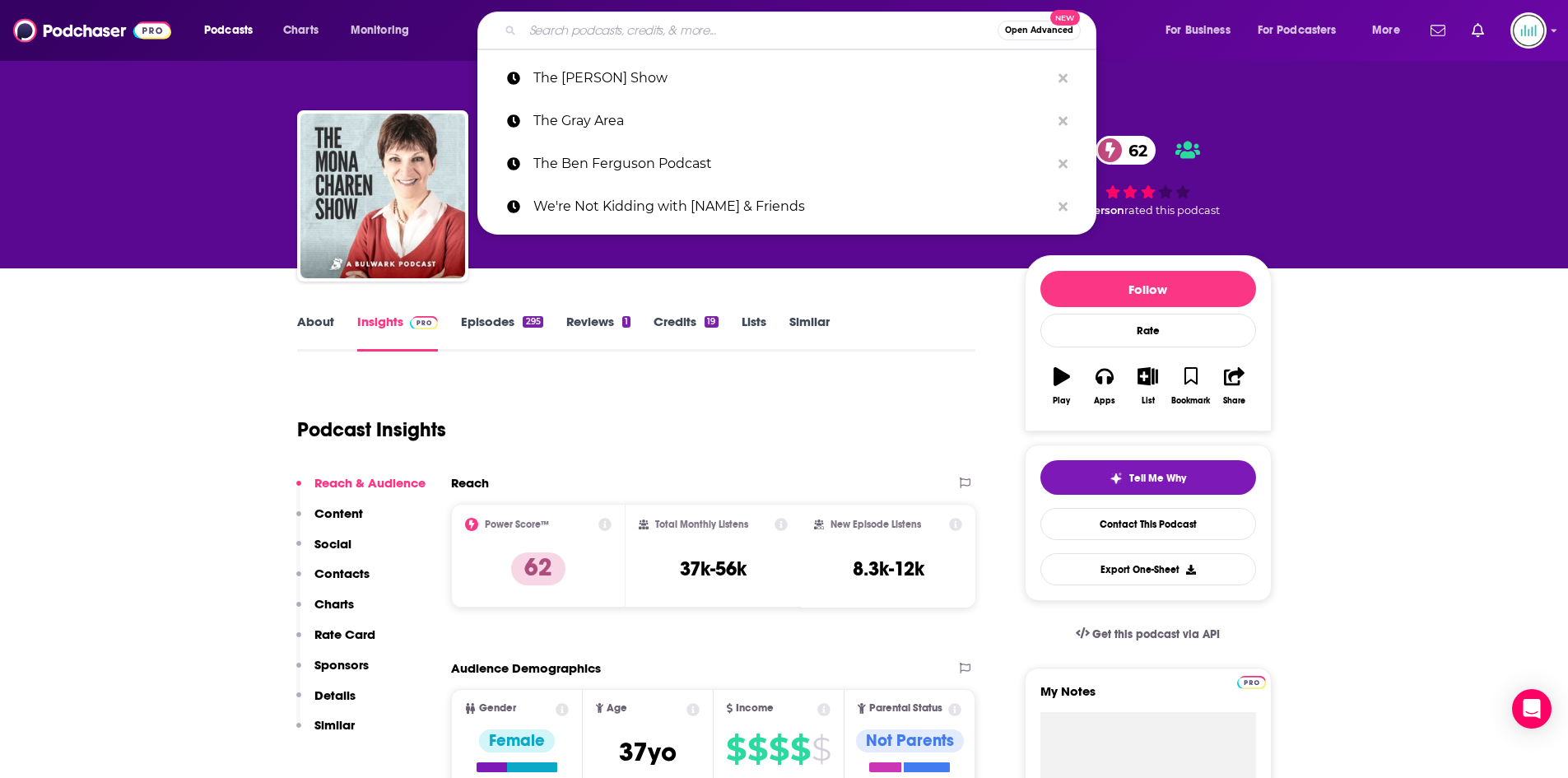click at bounding box center (760, 30) 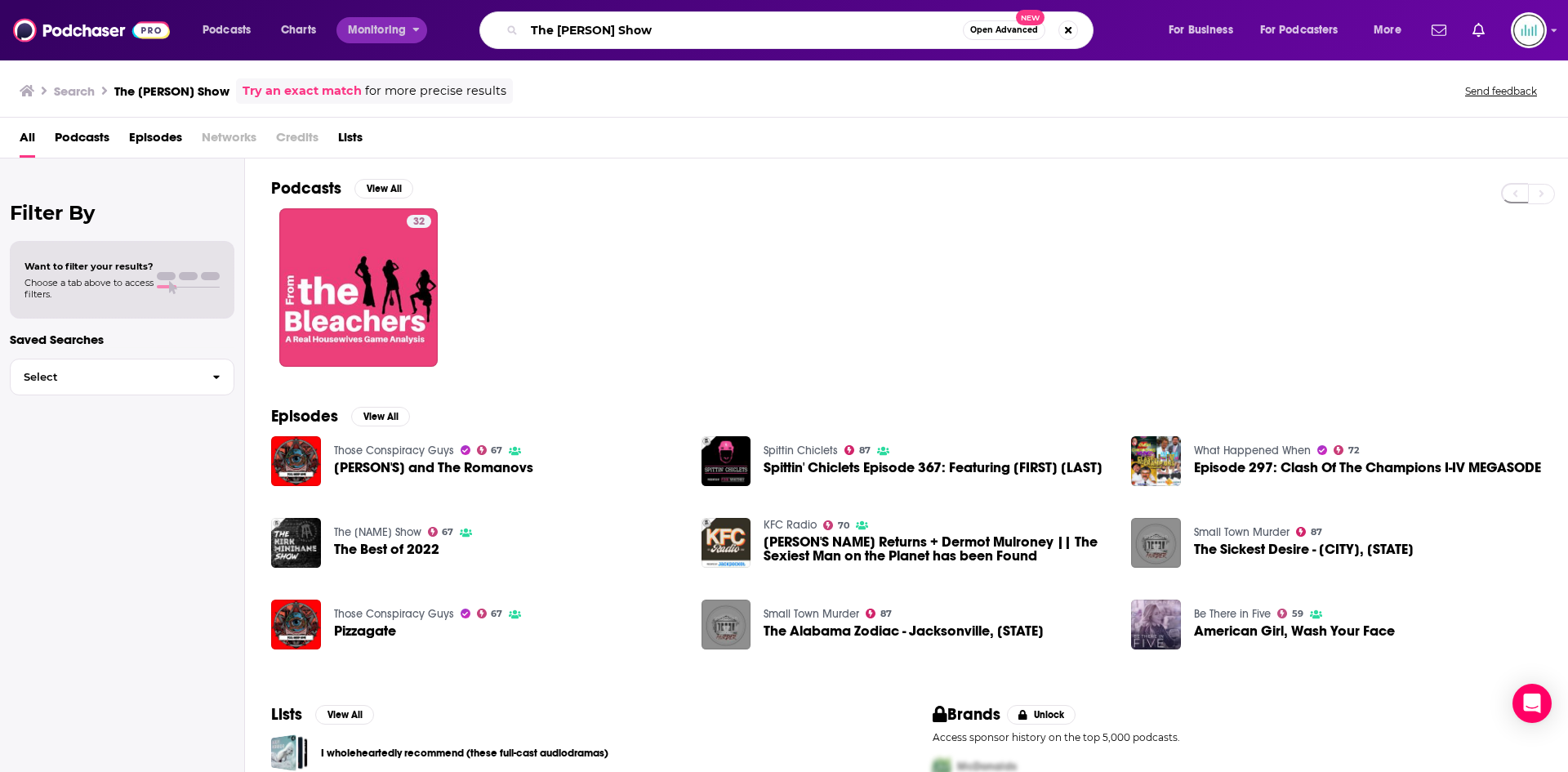 drag, startPoint x: 773, startPoint y: 22, endPoint x: 376, endPoint y: 25, distance: 397.01133 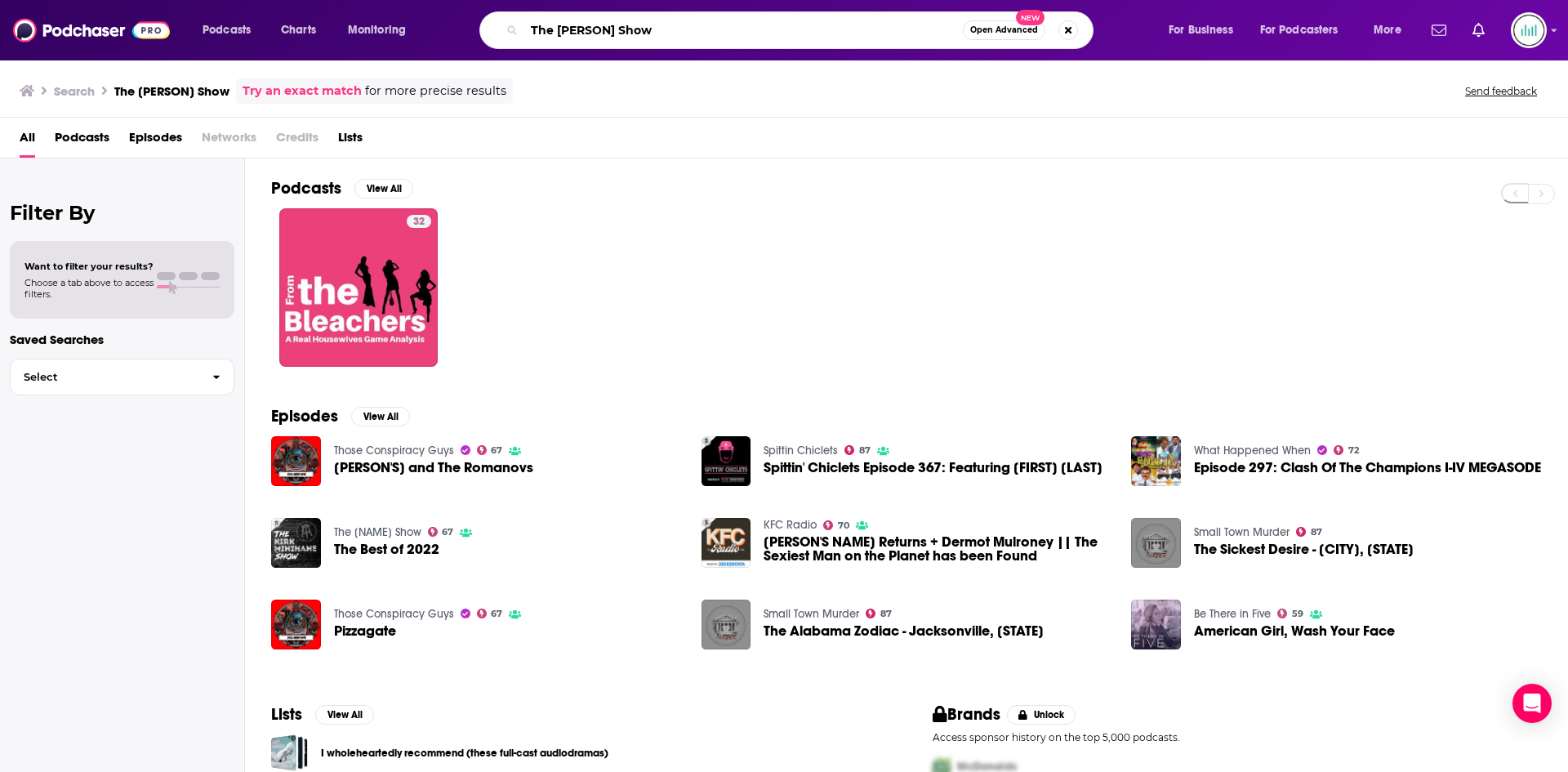 paste on "is is [PERSON]" 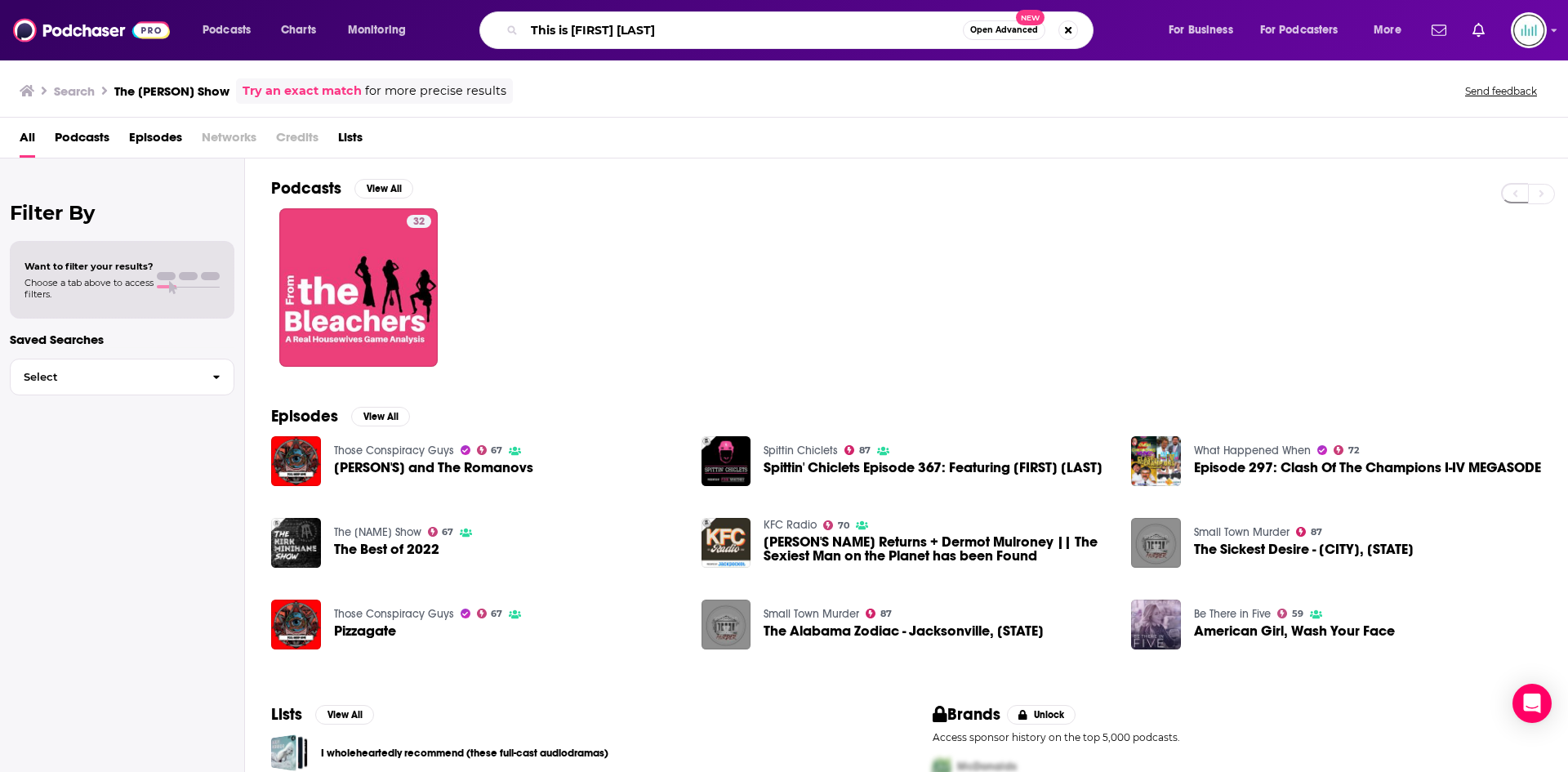 type on "This is [FIRST] [LAST]" 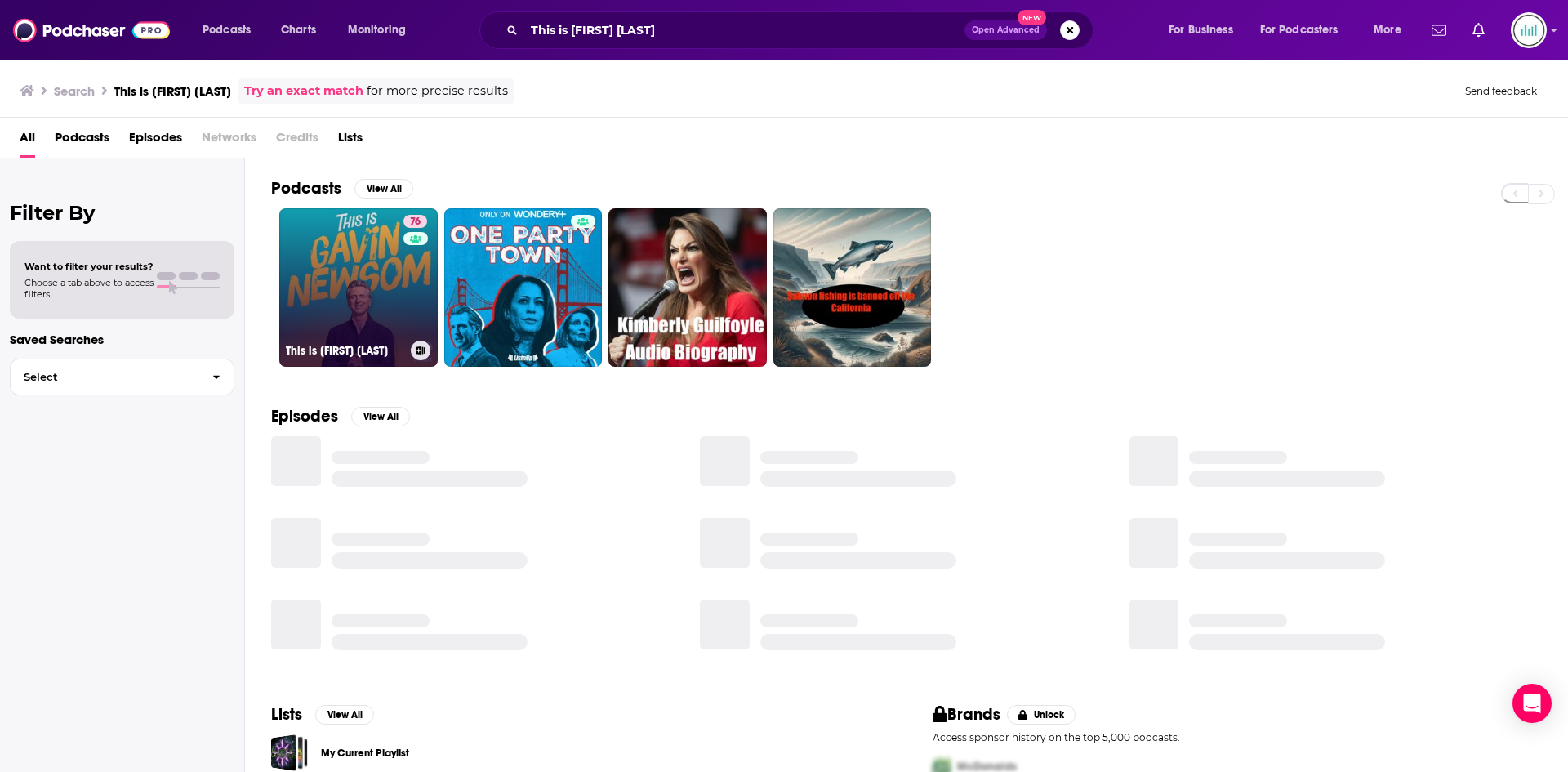 click on "[NUMBER] This is [PERSON]" at bounding box center [359, 288] 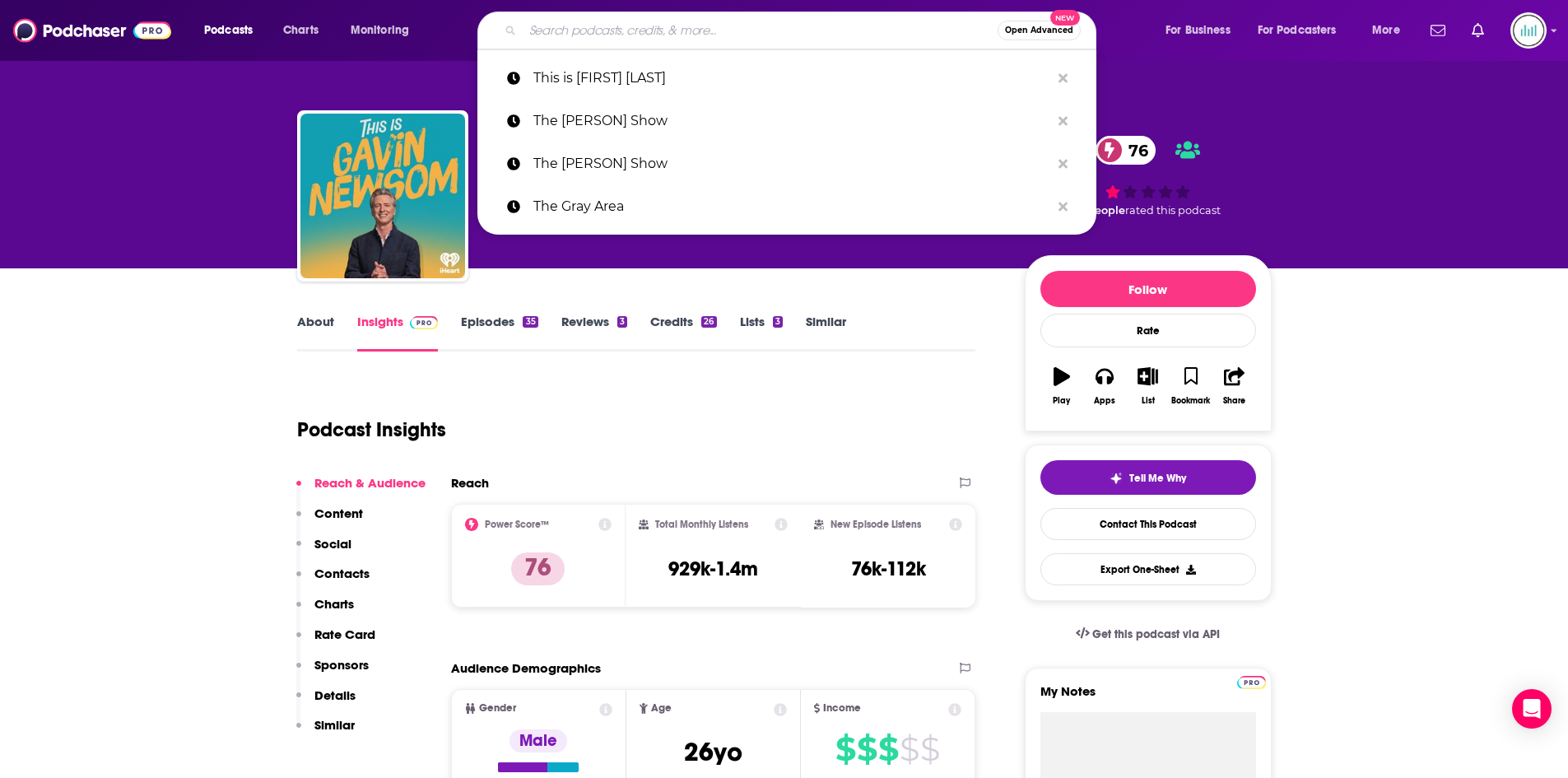 click at bounding box center (760, 30) 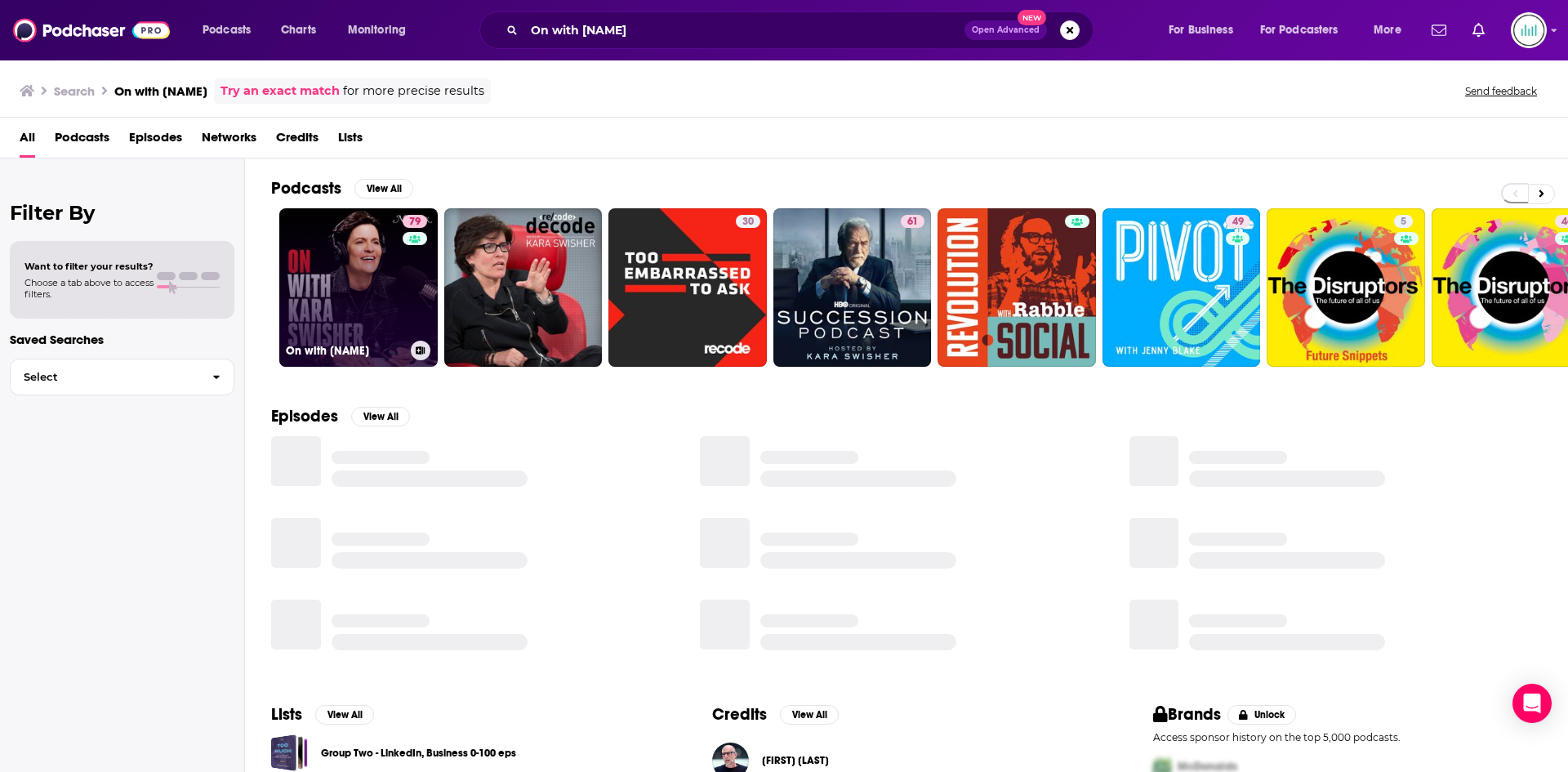 click on "[NUMBER] On with [FIRST] [LAST]" at bounding box center [359, 288] 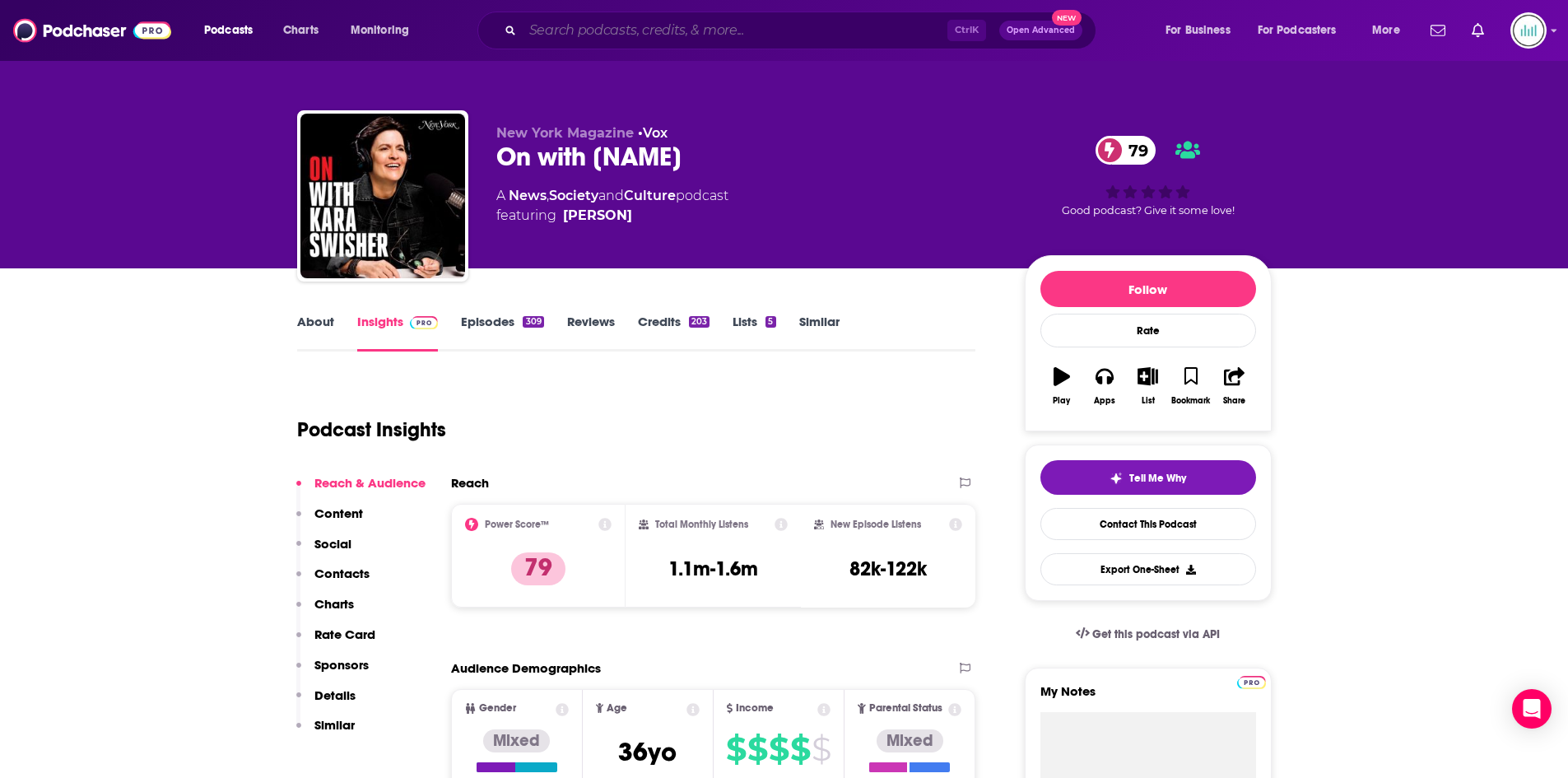 click at bounding box center [735, 30] 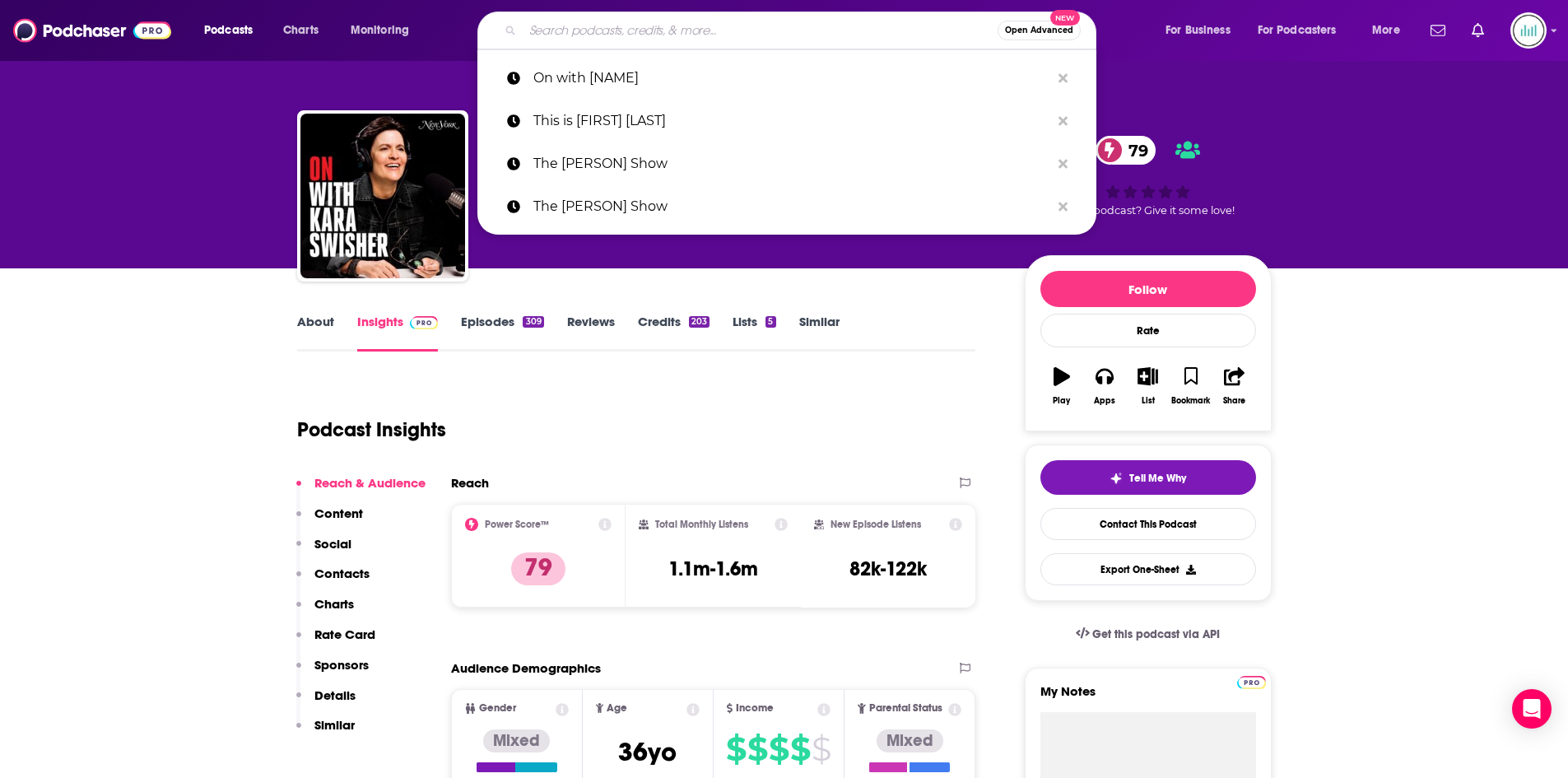 paste on "[PERSON]" 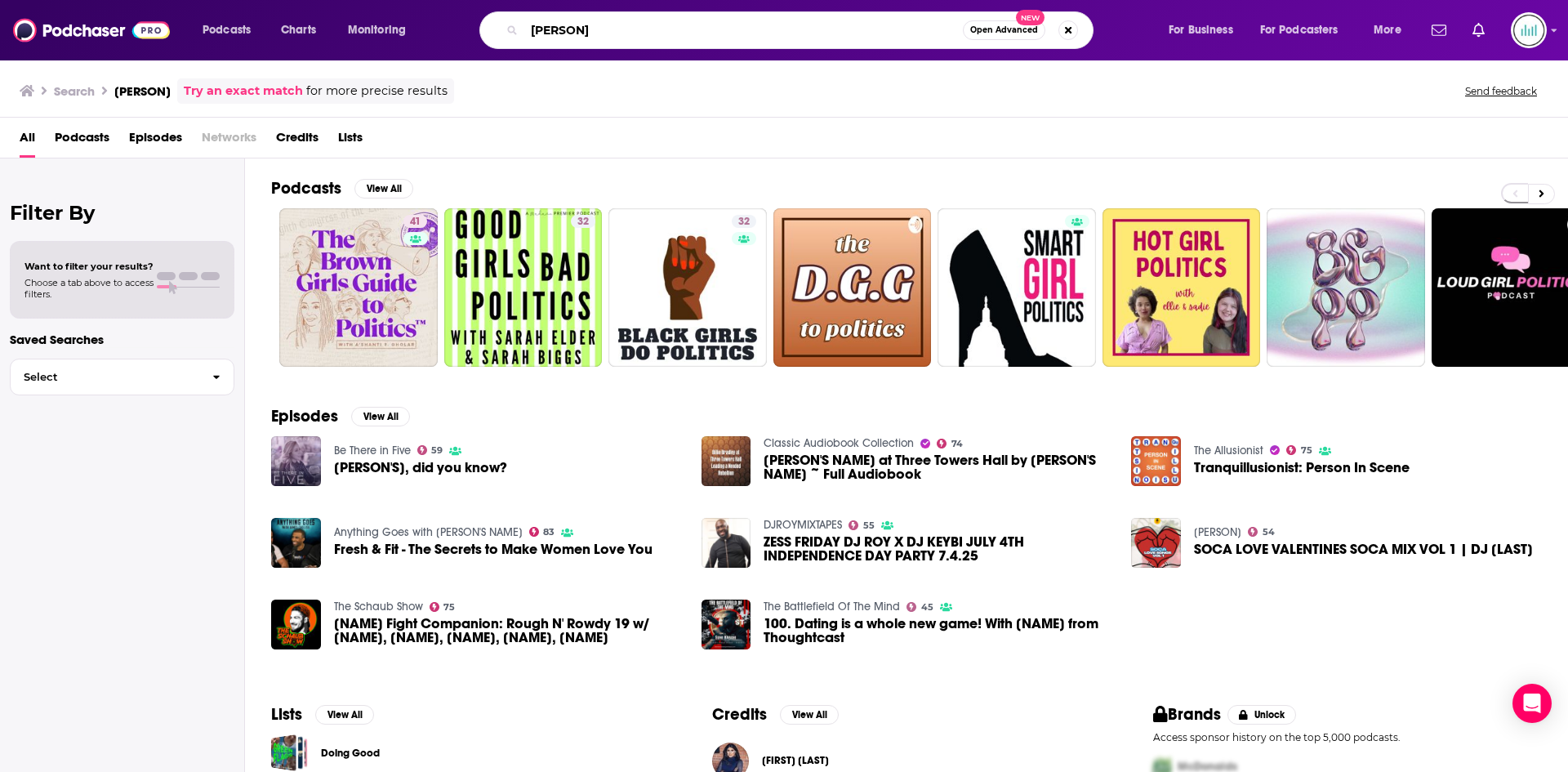 drag, startPoint x: 639, startPoint y: 26, endPoint x: 458, endPoint y: 19, distance: 181.13531 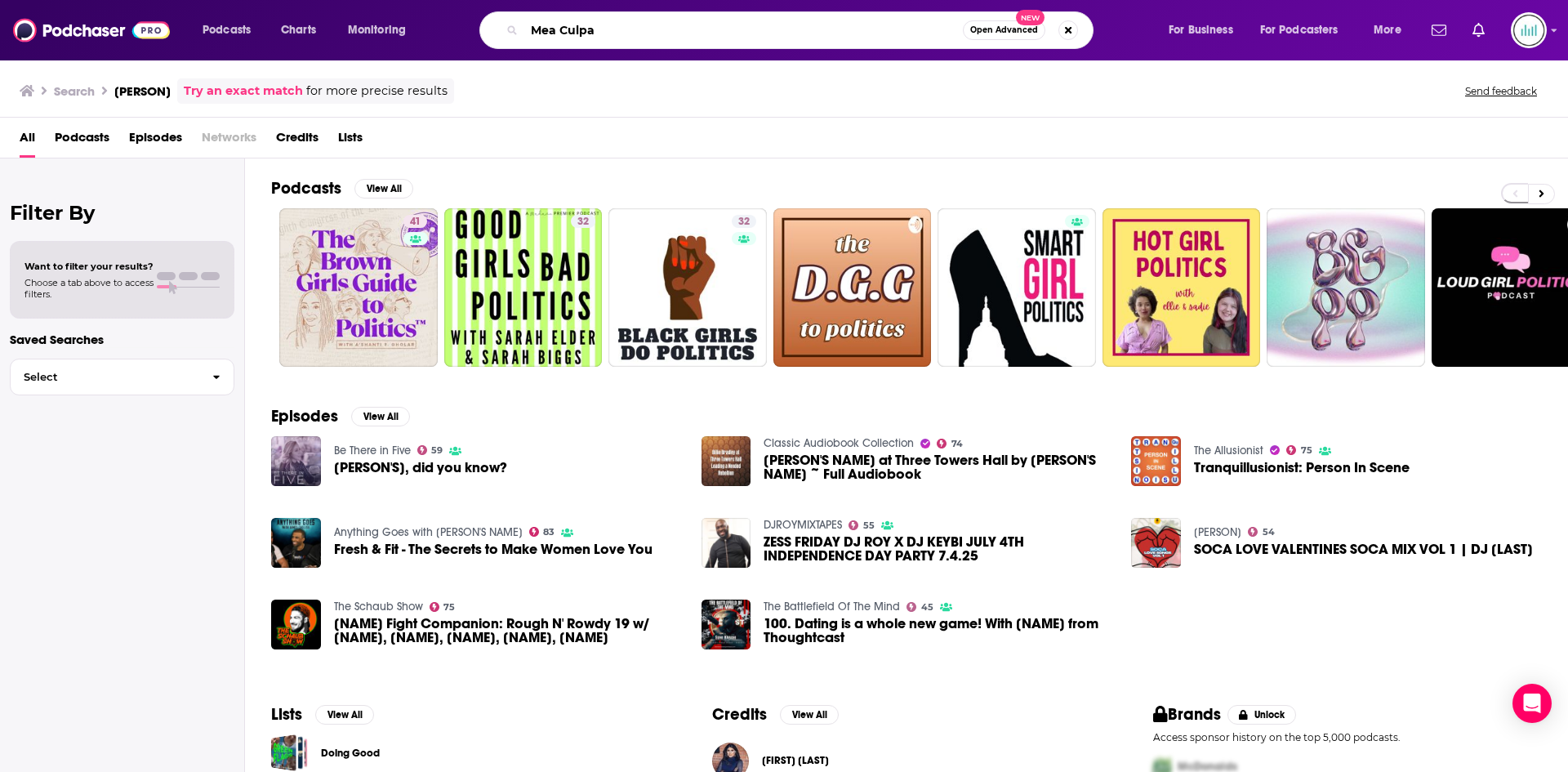 type on "Mea Culpa" 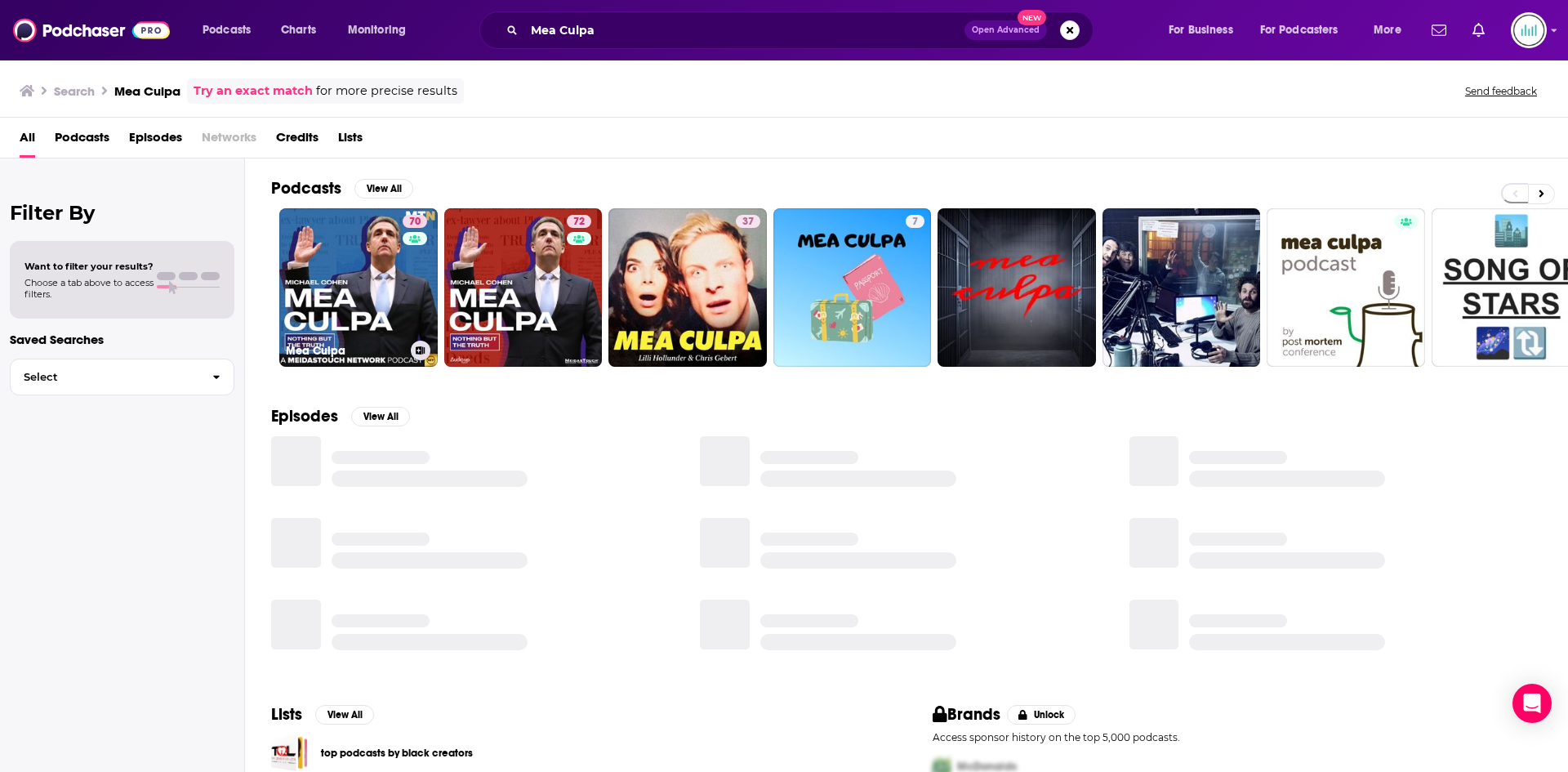 click on "70 Mea Culpa" at bounding box center [359, 288] 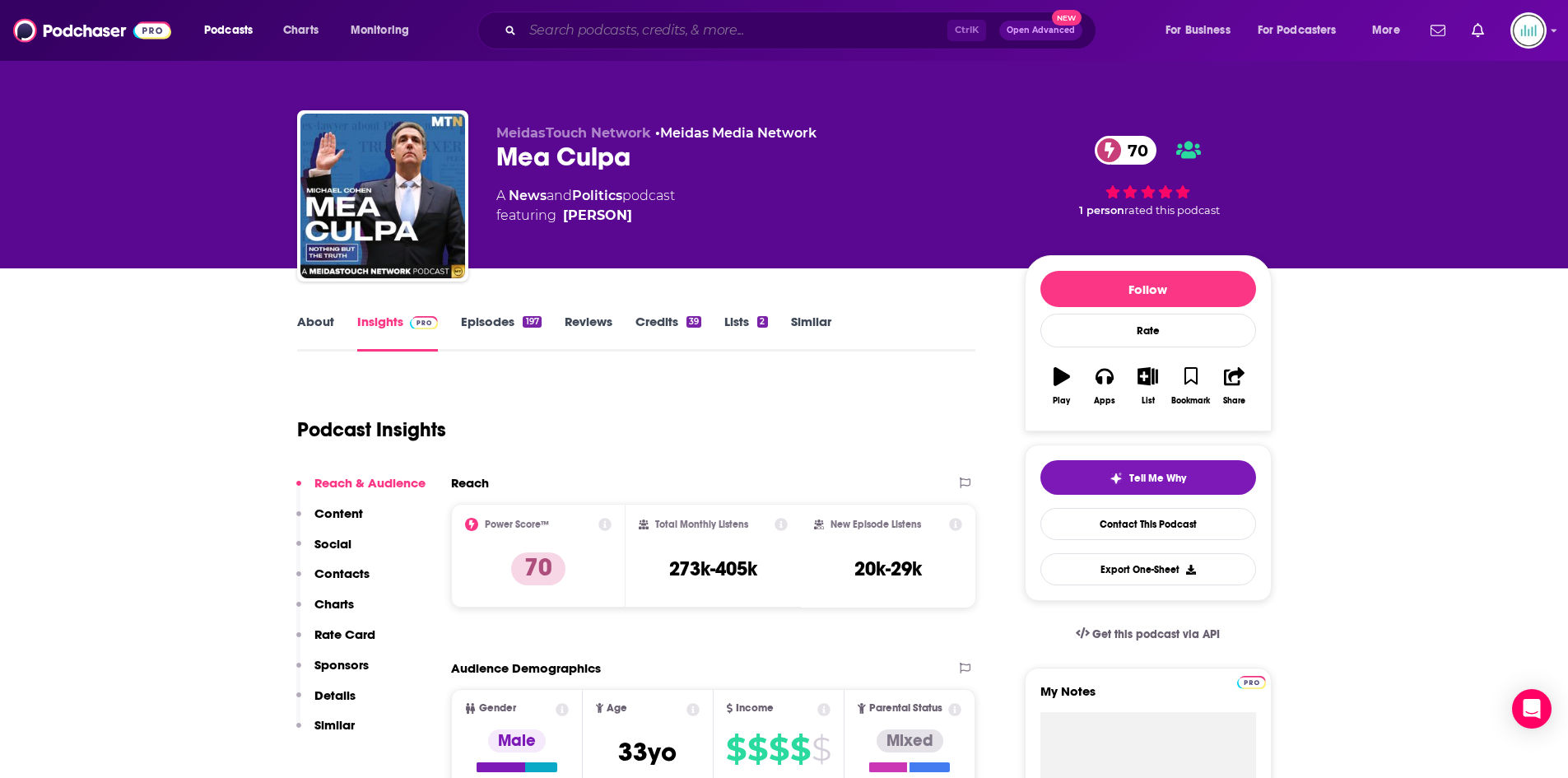 click at bounding box center (735, 30) 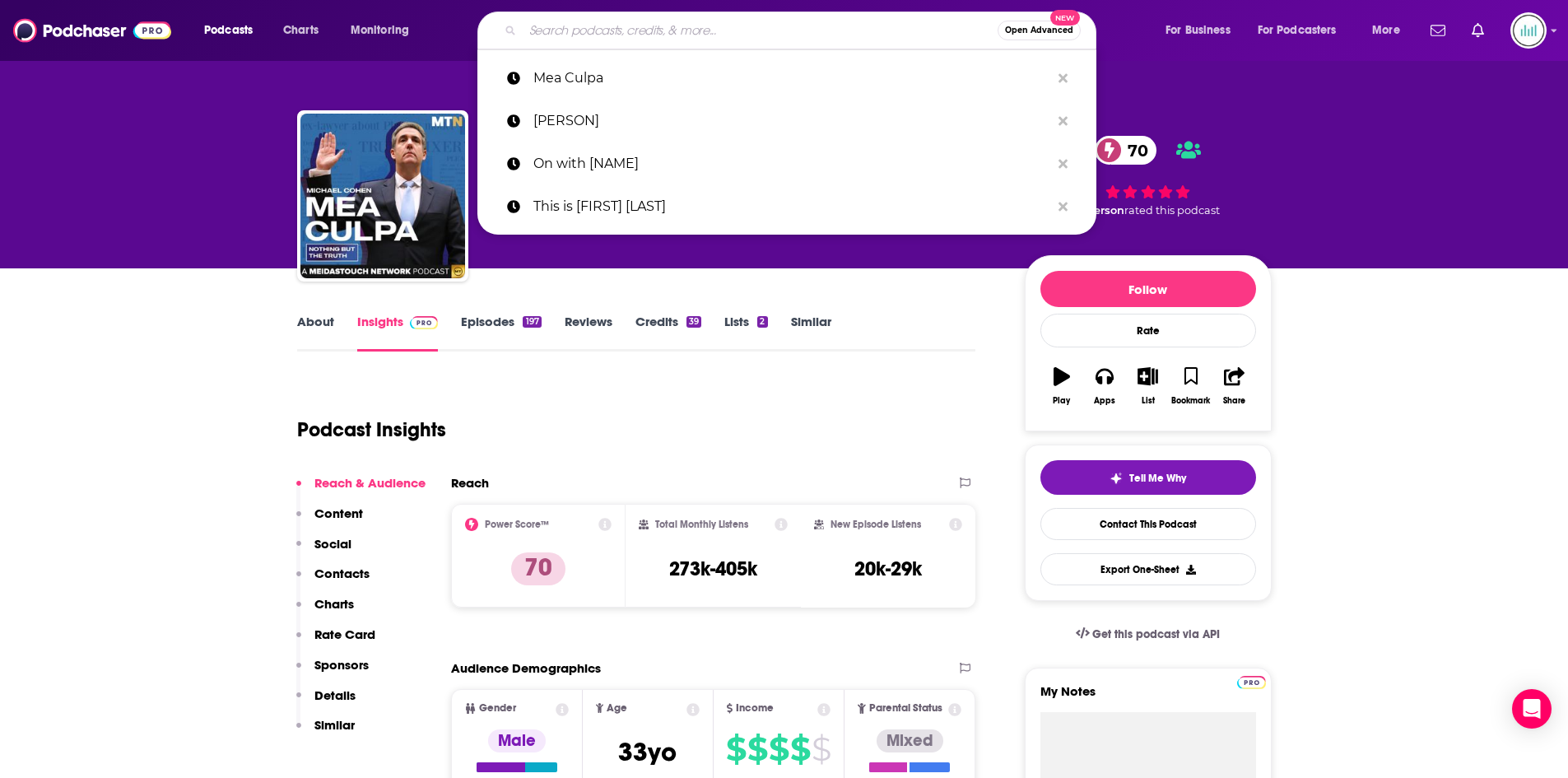 paste on "The [FIRST] [LAST] Podcast" 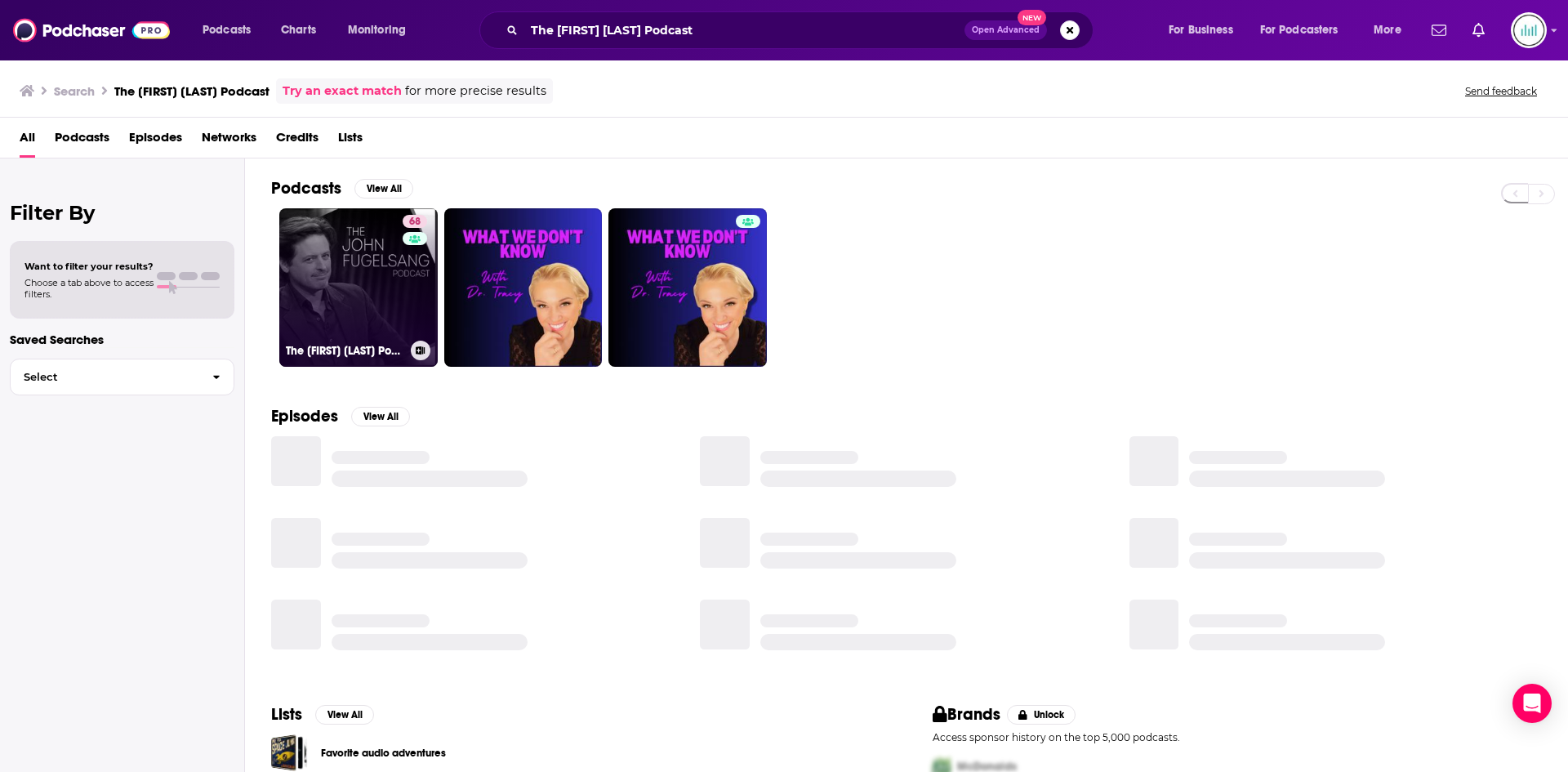 click on "[NUMBER] The [FIRST] [LAST] Podcast" at bounding box center [359, 288] 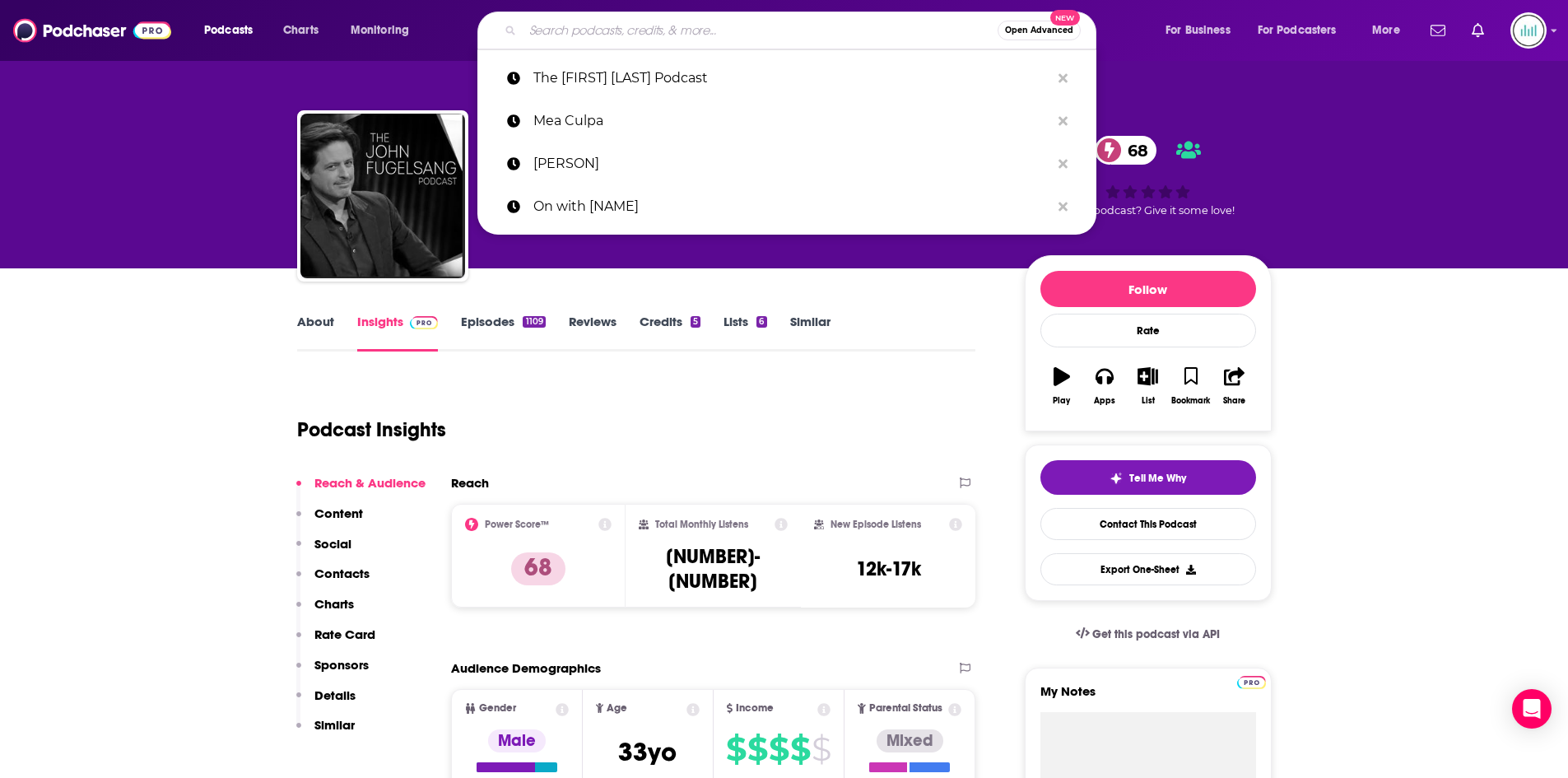 click at bounding box center (760, 30) 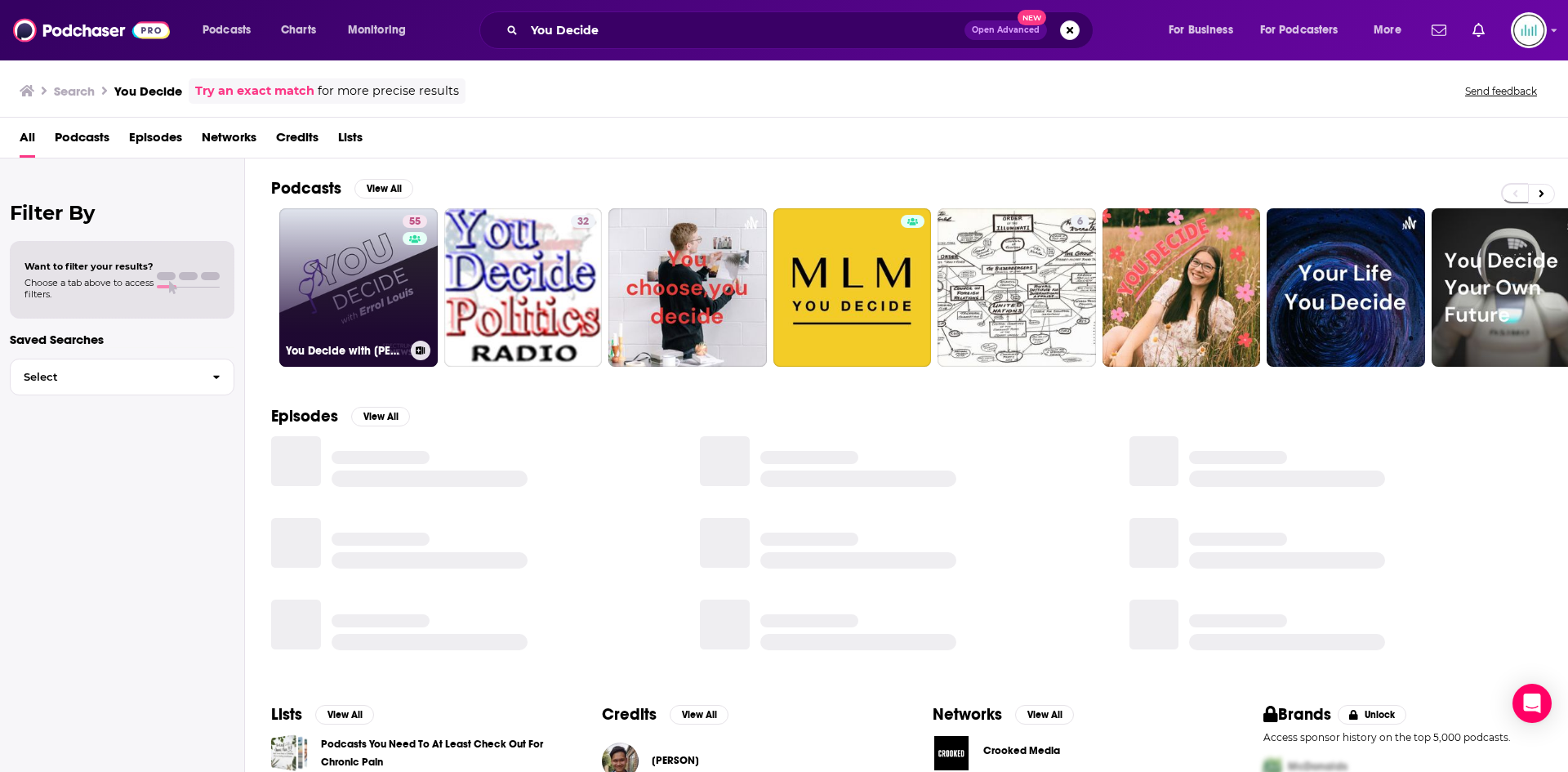 click on "55" at bounding box center [416, 278] 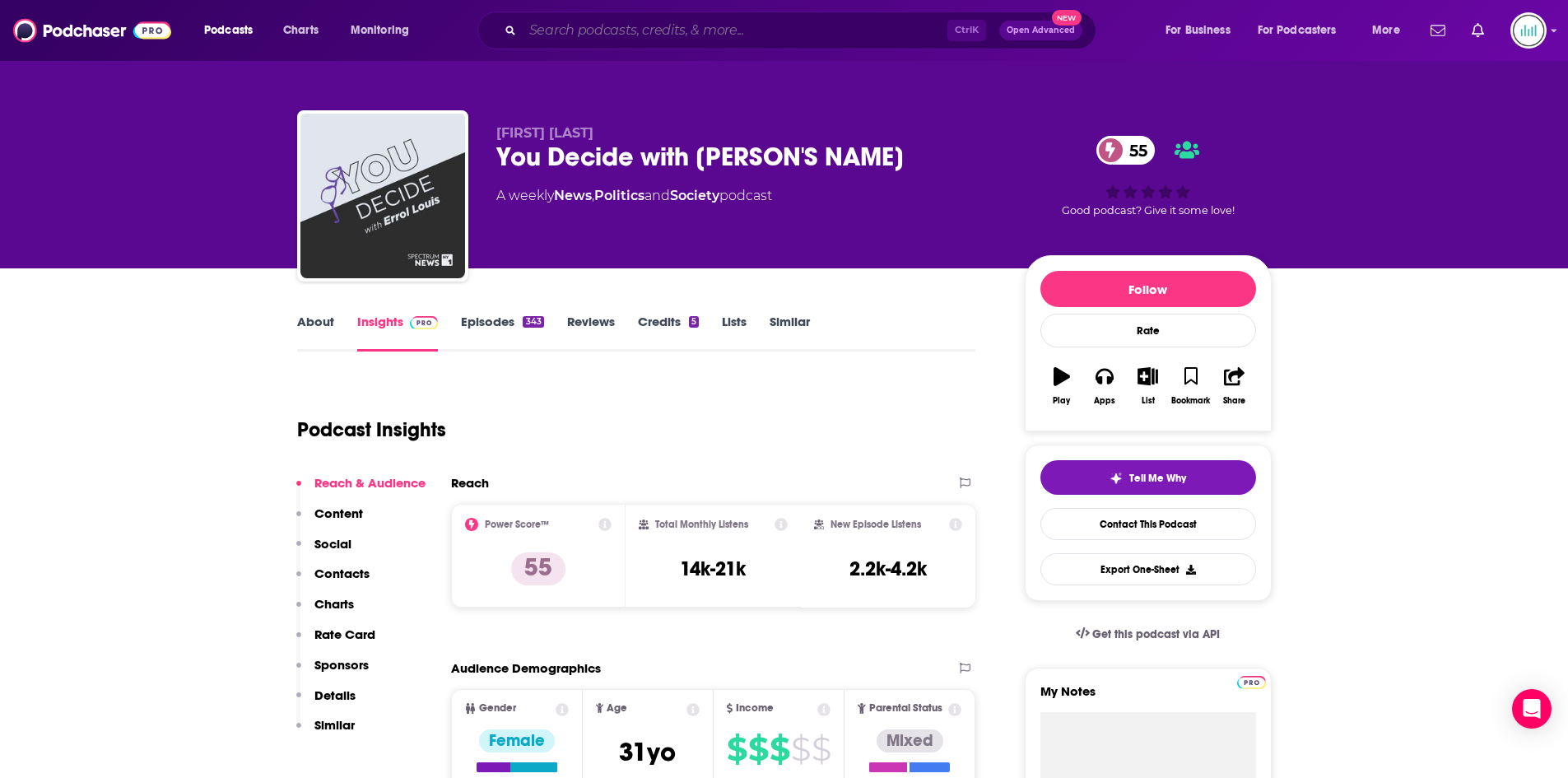 click at bounding box center [735, 30] 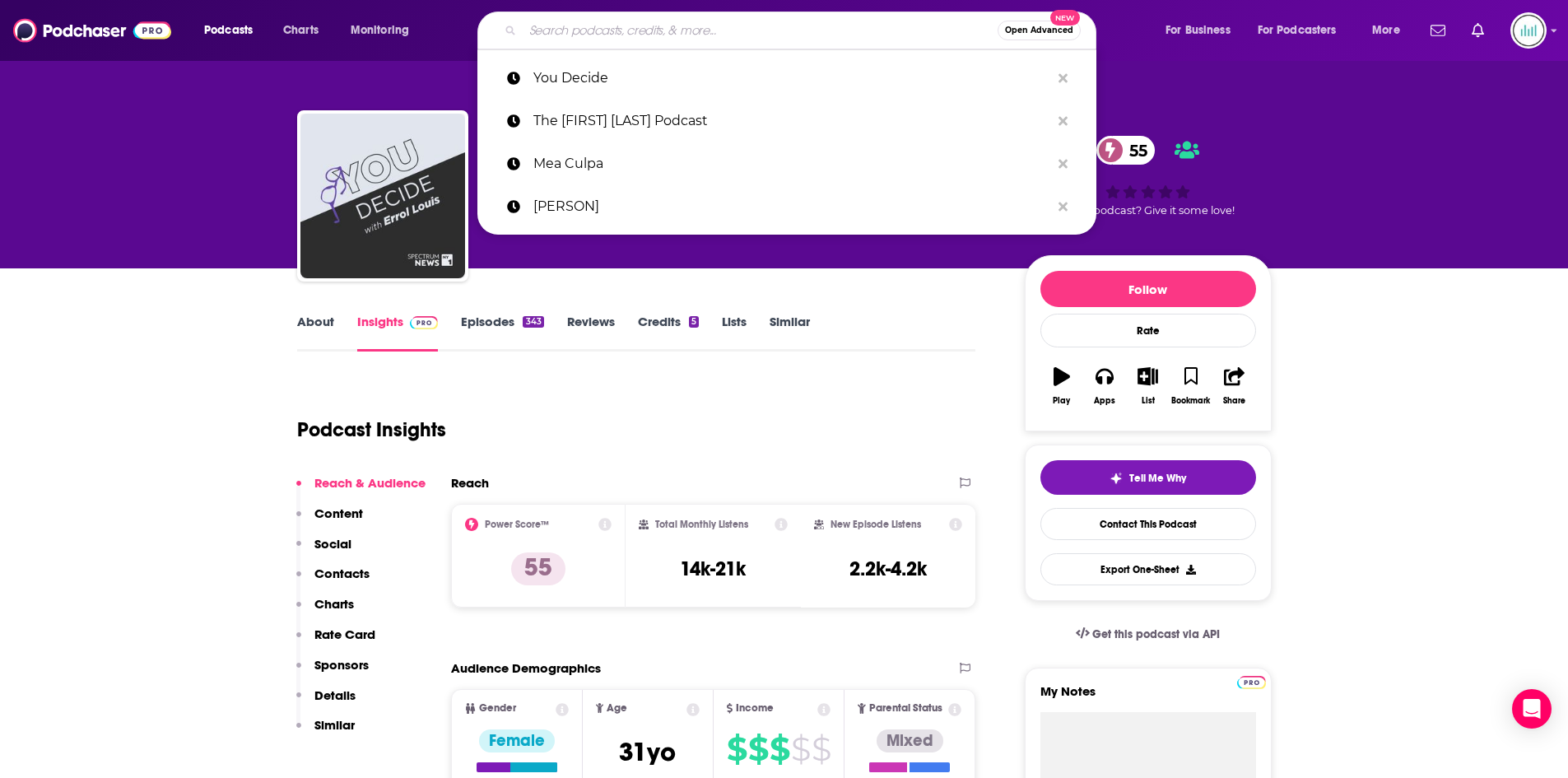 paste on "On Point" 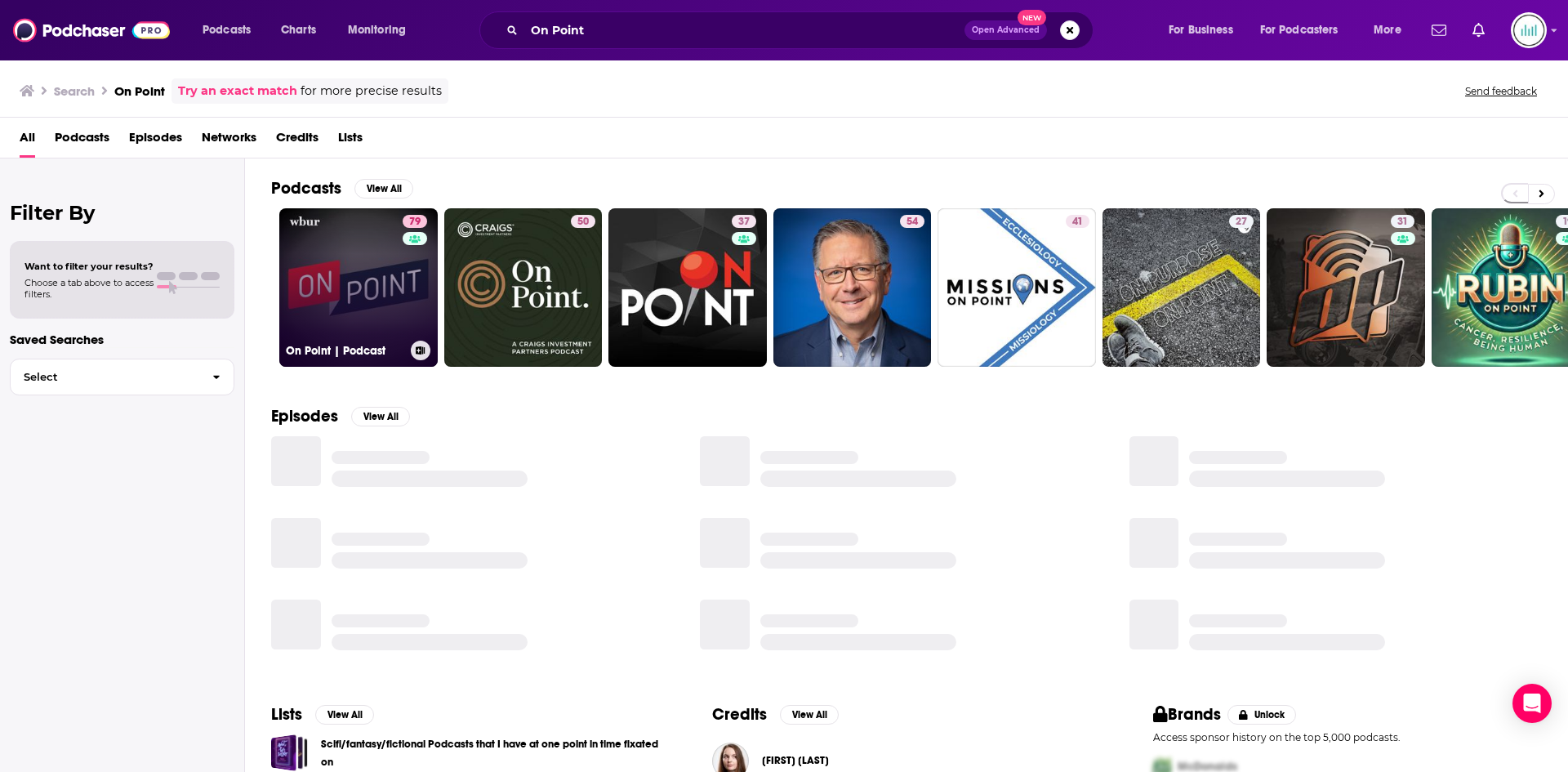 click on "[NUMBER] On Point | Podcast" at bounding box center (359, 288) 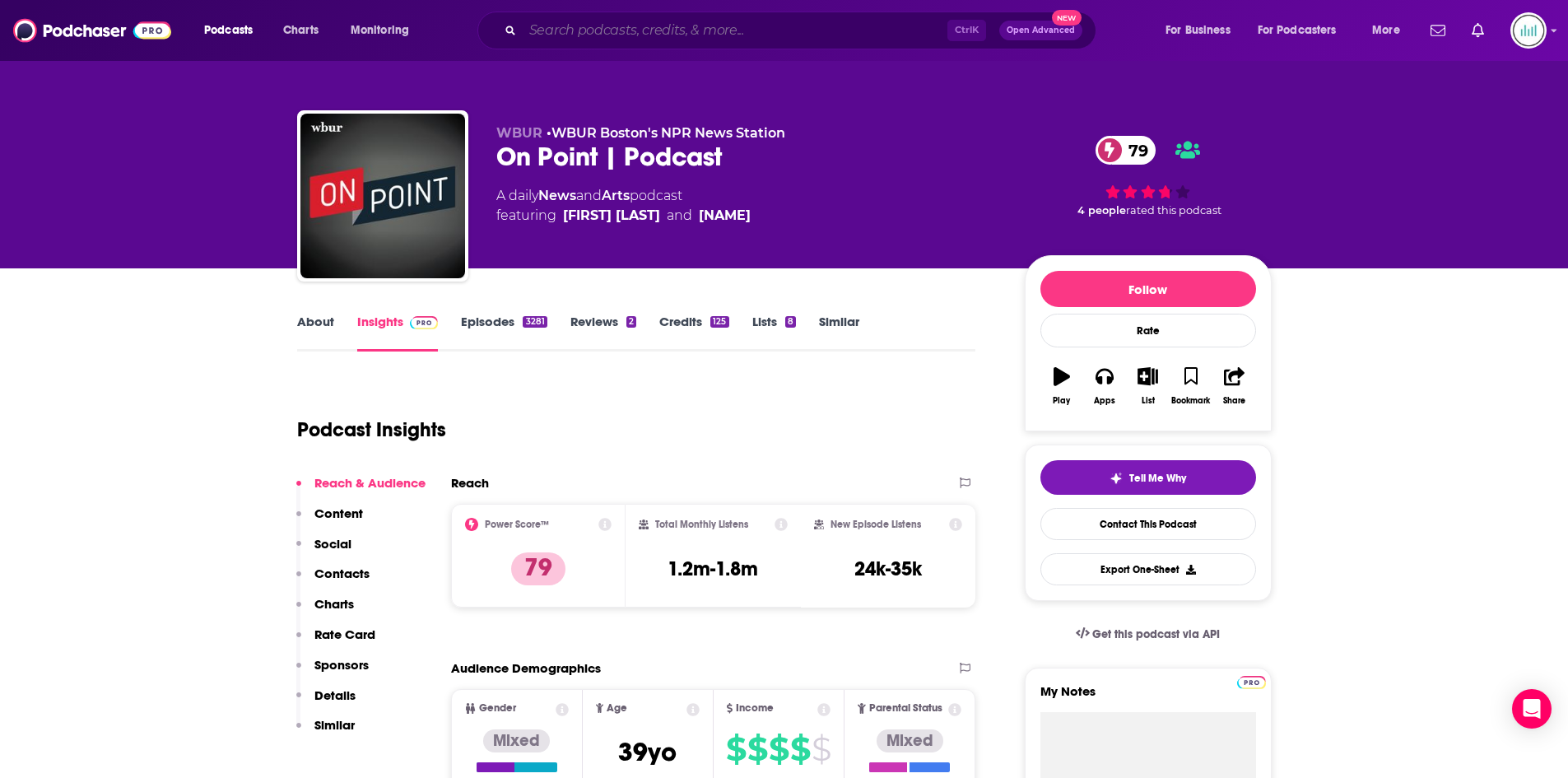 click at bounding box center (735, 30) 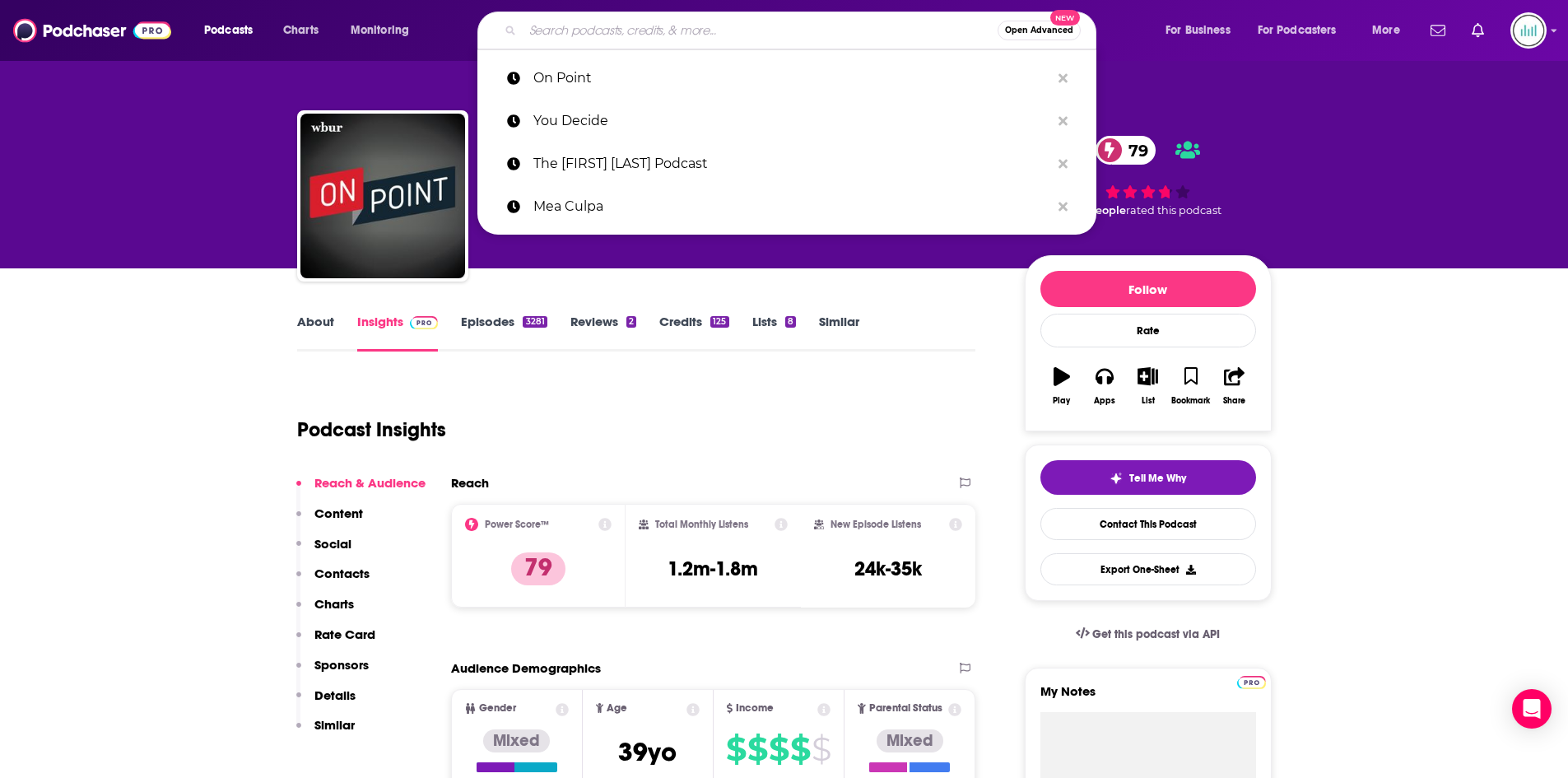 paste on "Next Up with [PERSON]" 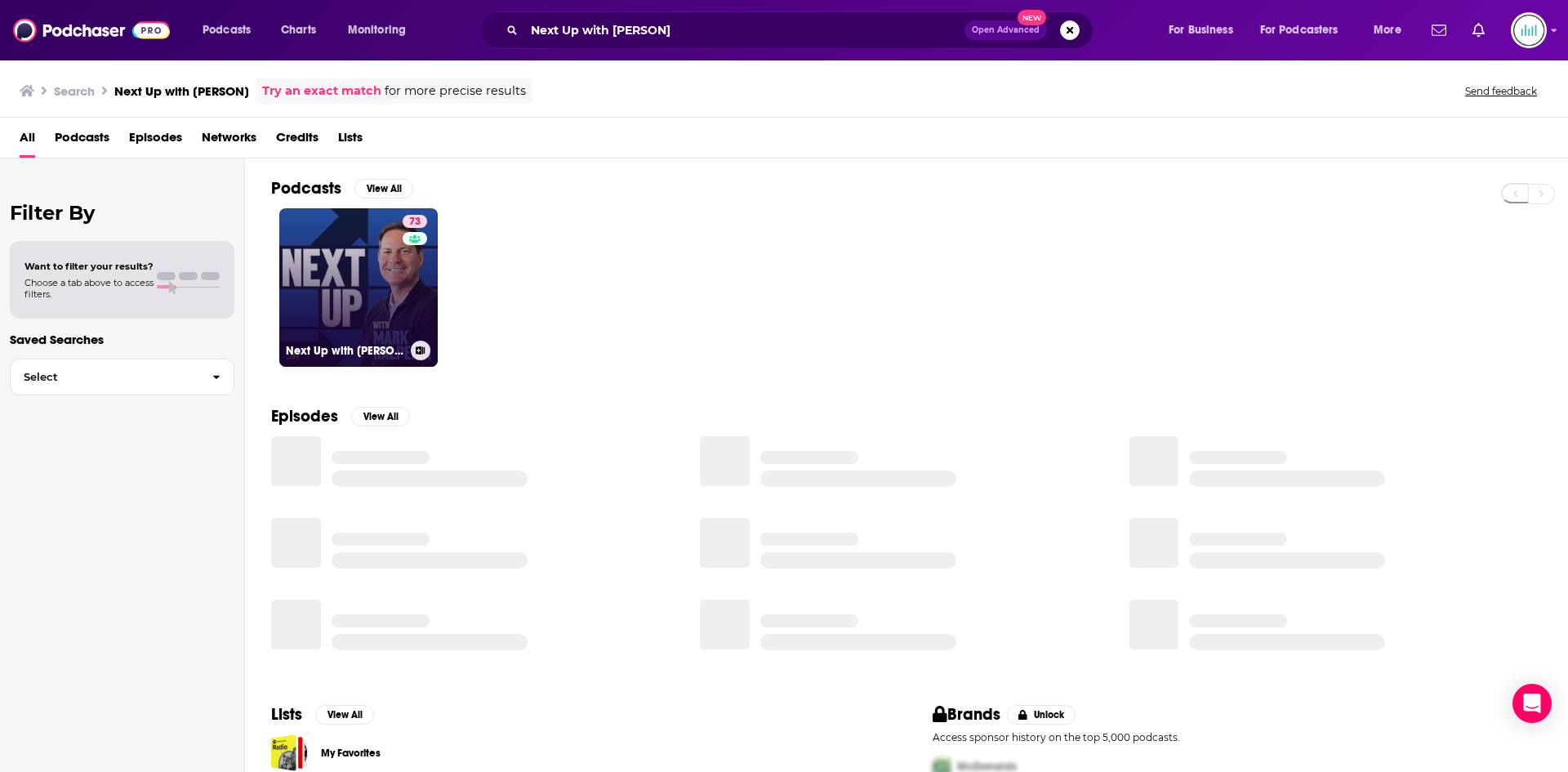 click on "73 Next Up with [PERSON]" at bounding box center (359, 288) 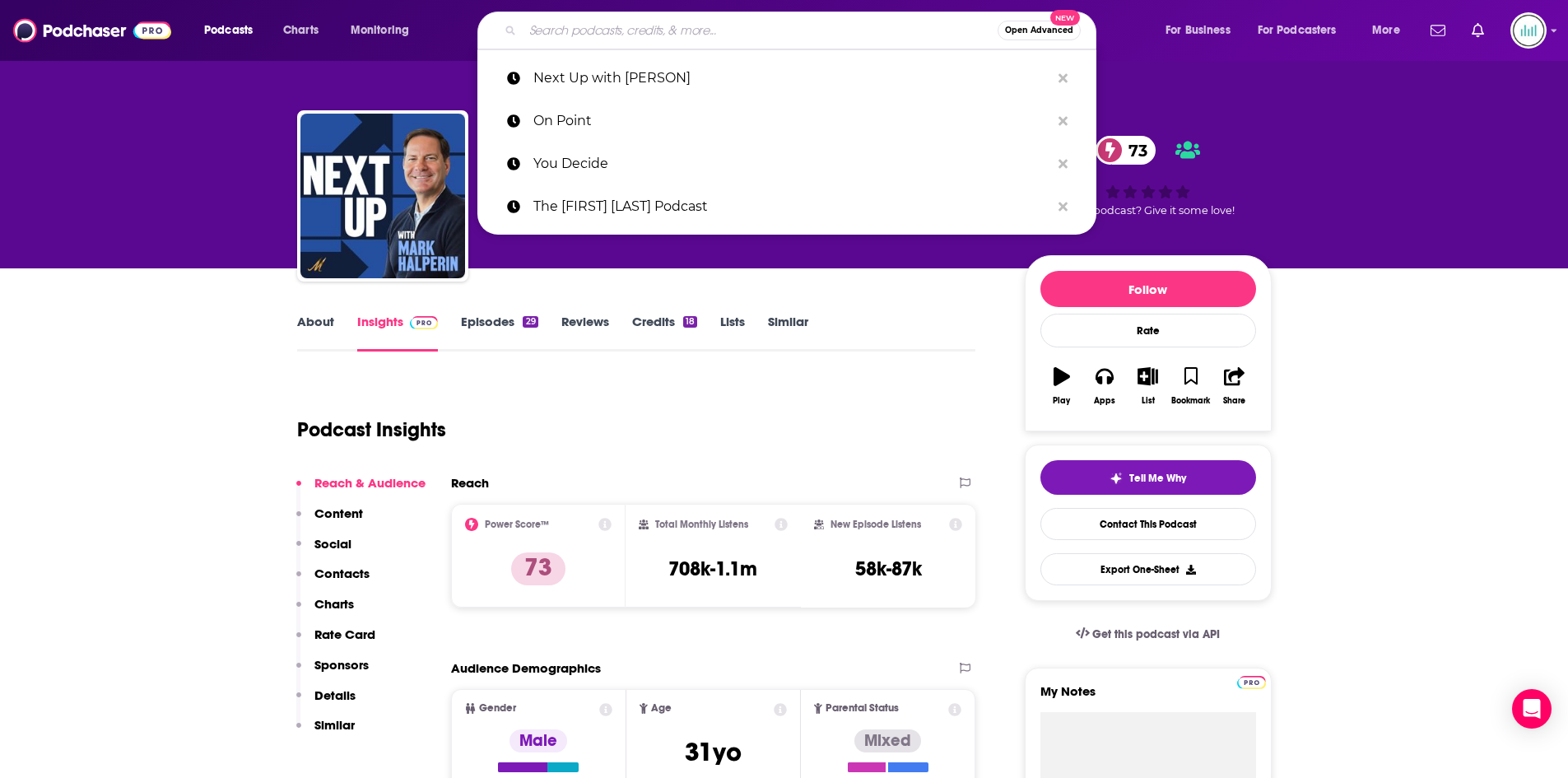 click at bounding box center [760, 30] 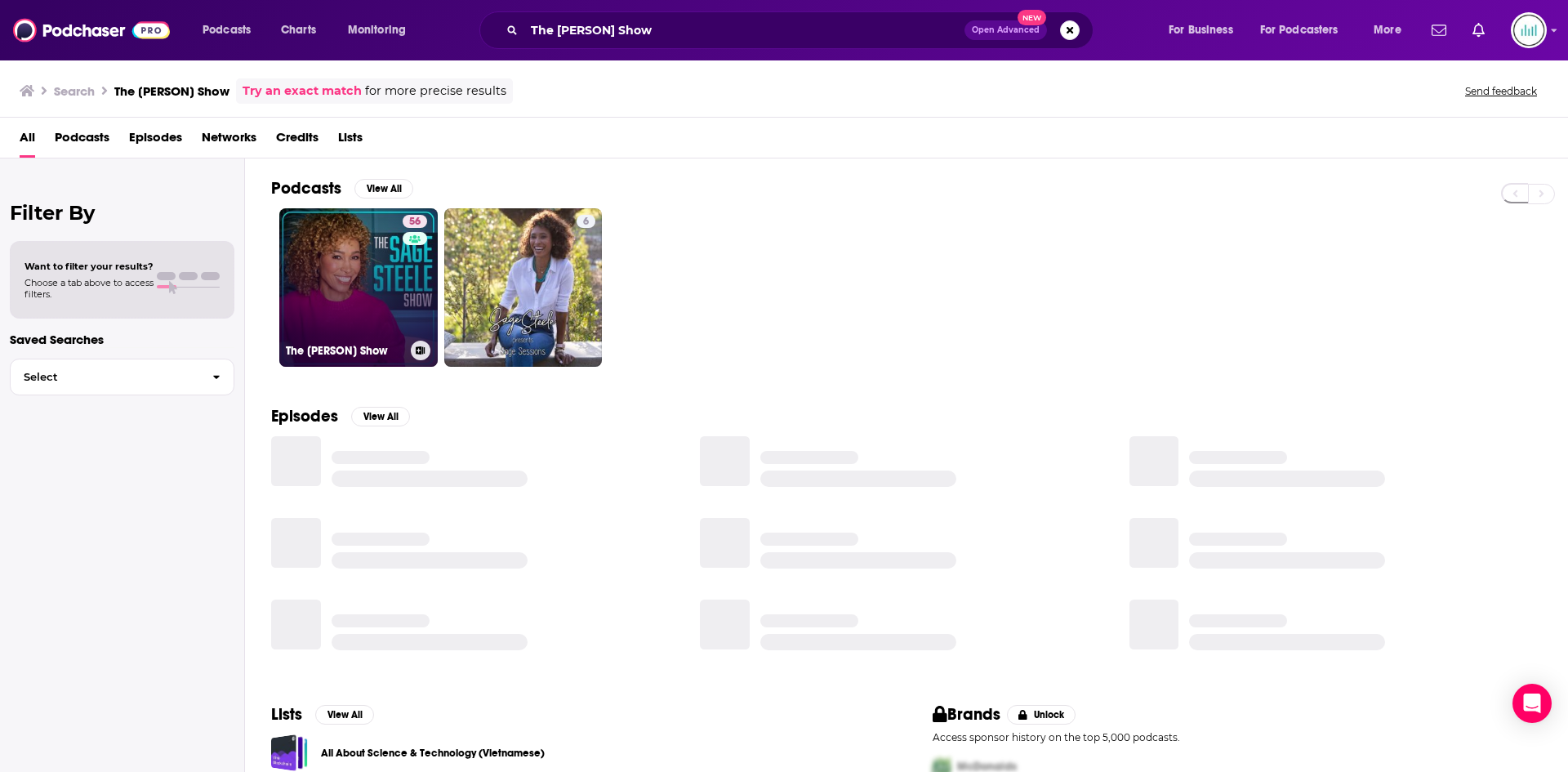 click on "[NUMBER] The [LAST] Show" at bounding box center [359, 288] 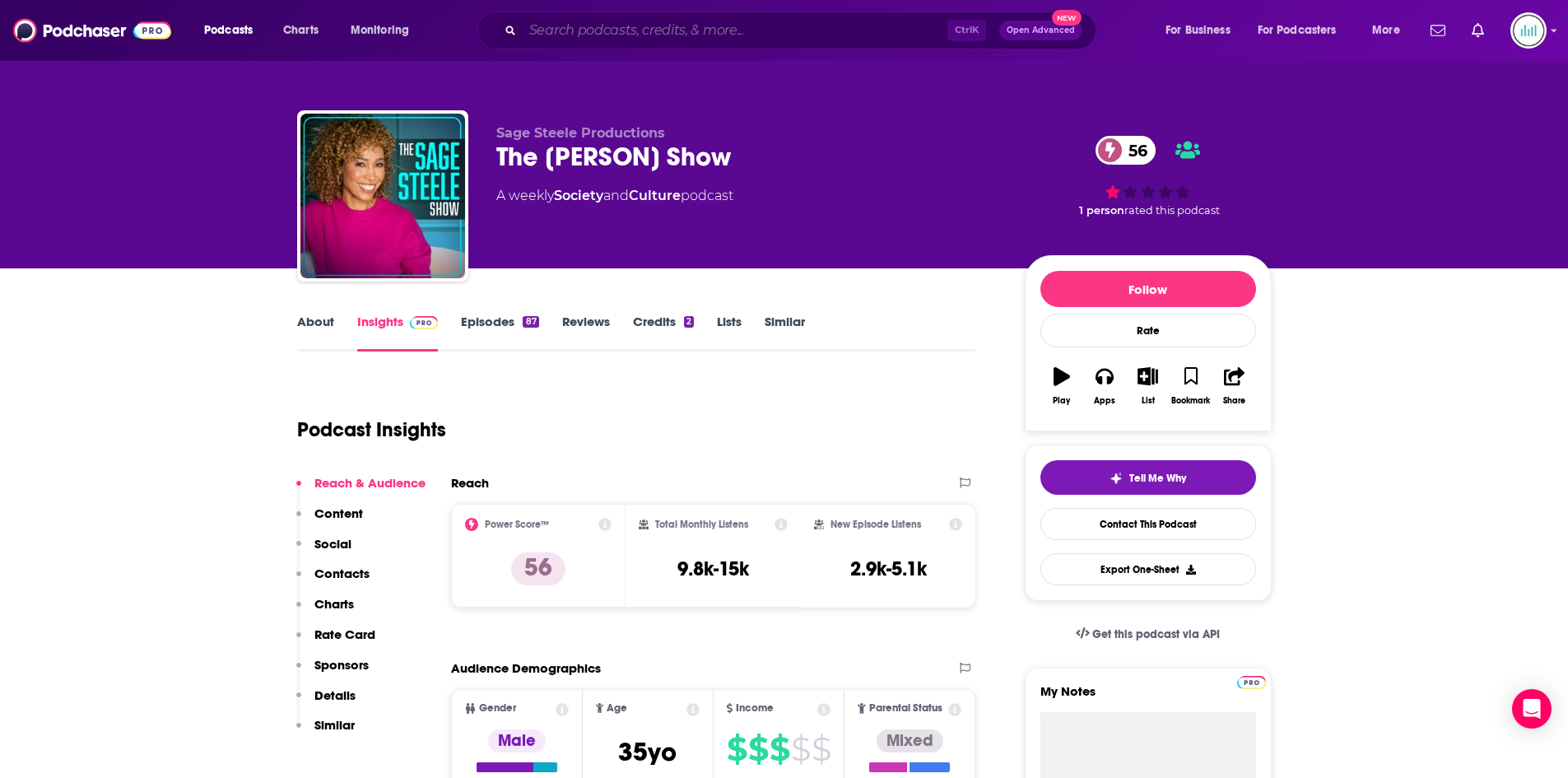 click at bounding box center (735, 30) 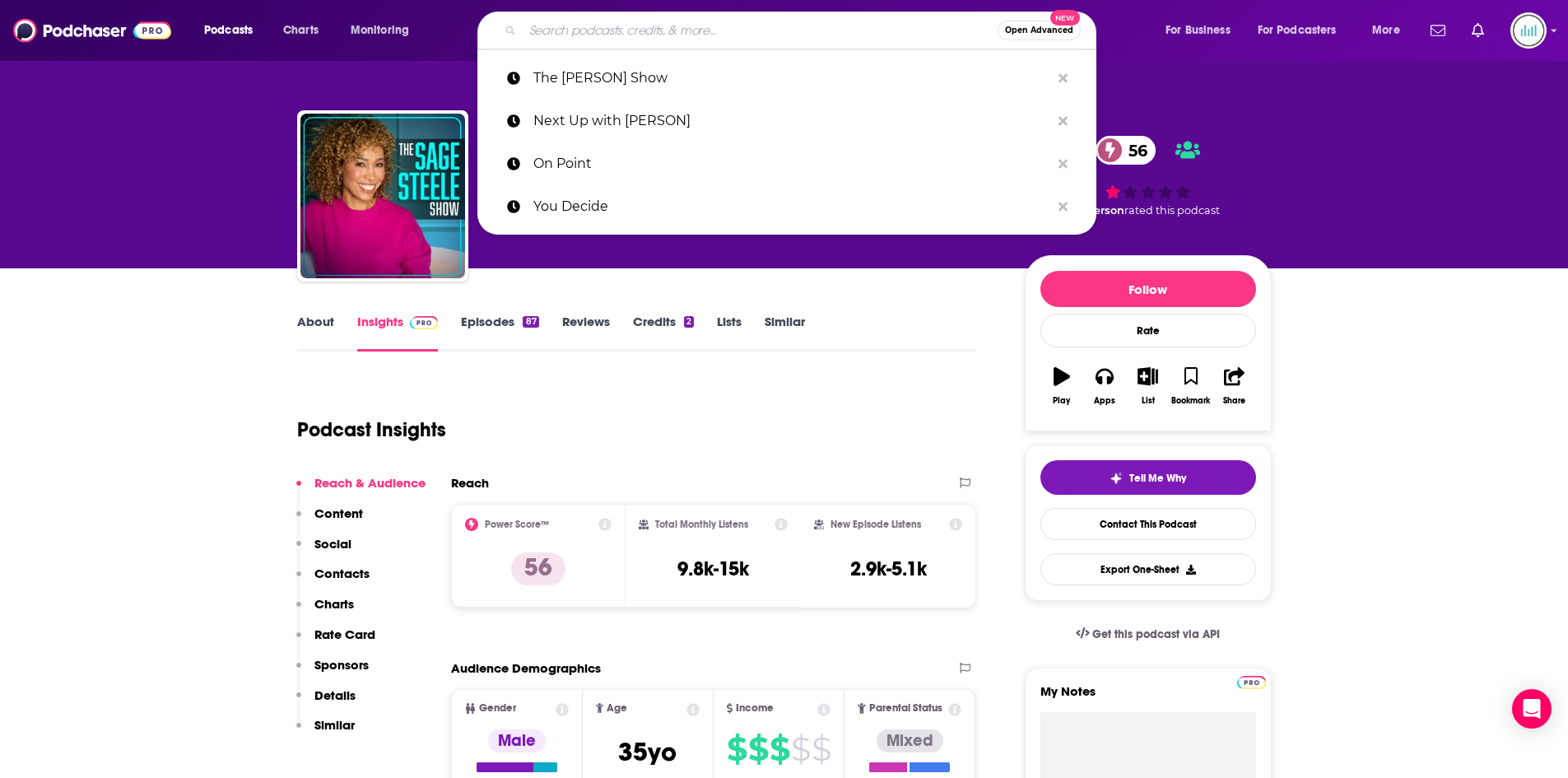 paste on "The Joy Reid Show" 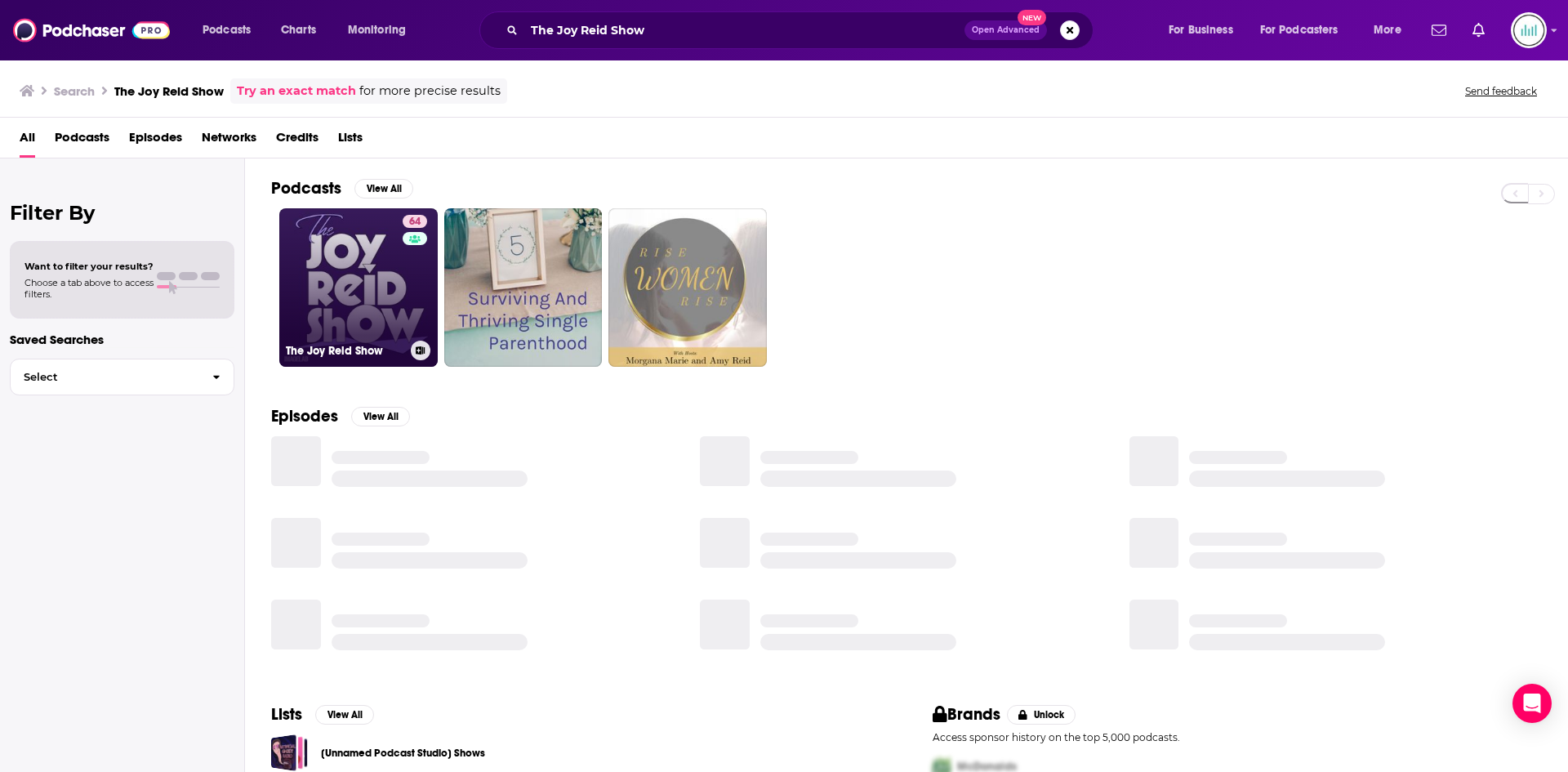 click on "64 The Joy Reid Show" at bounding box center [359, 288] 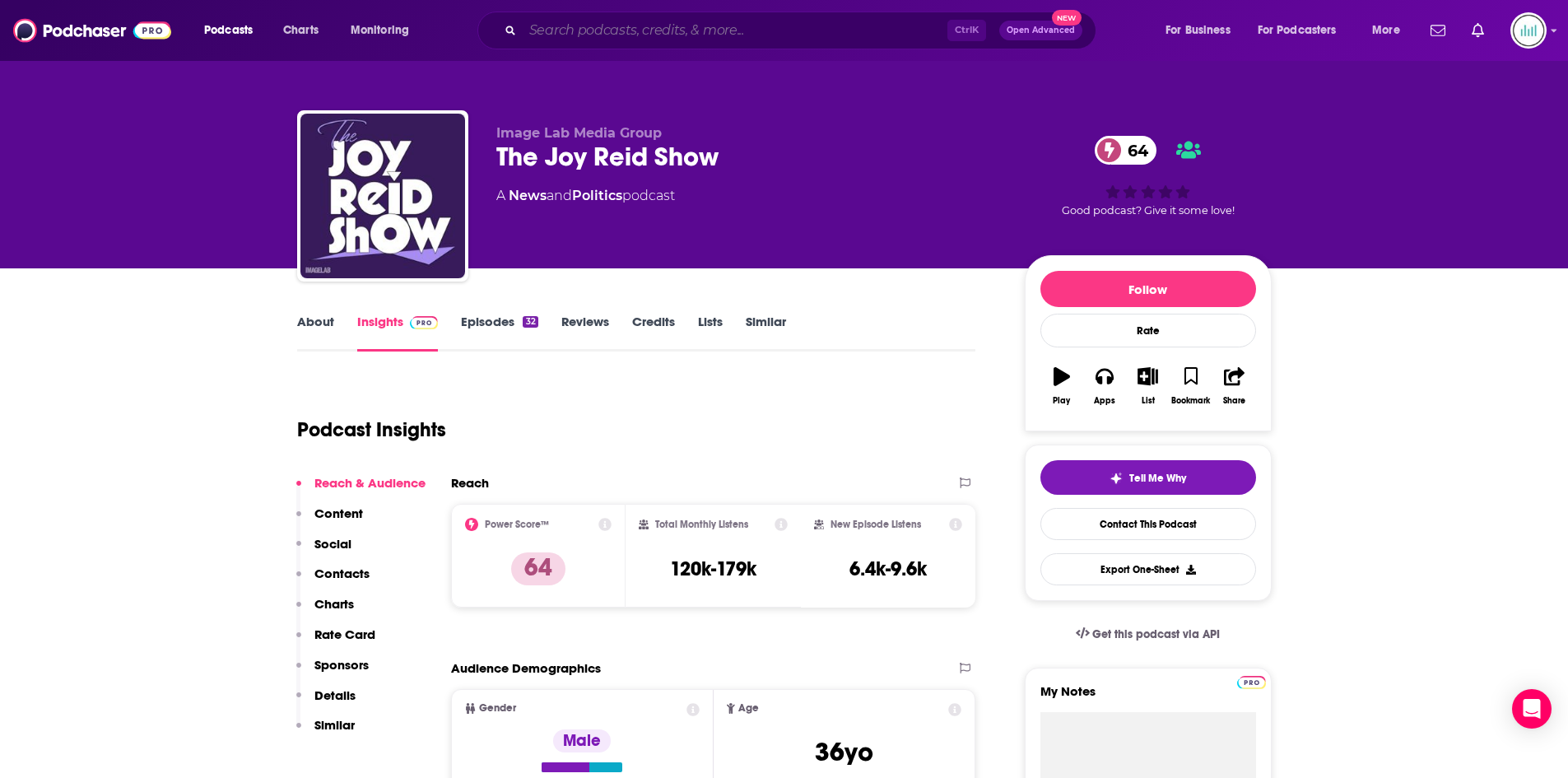 click at bounding box center (735, 30) 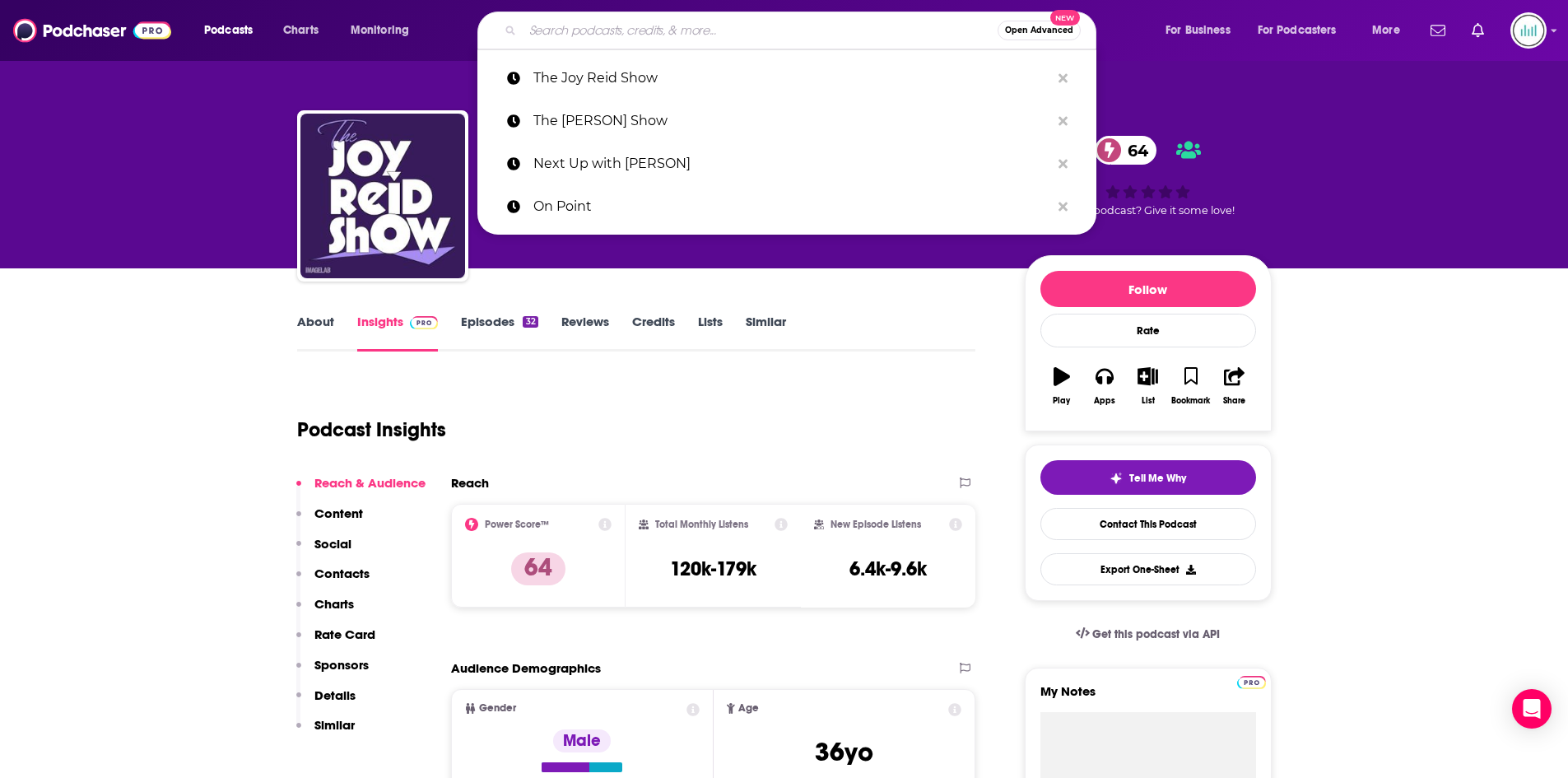 paste on "The David Pakman Show" 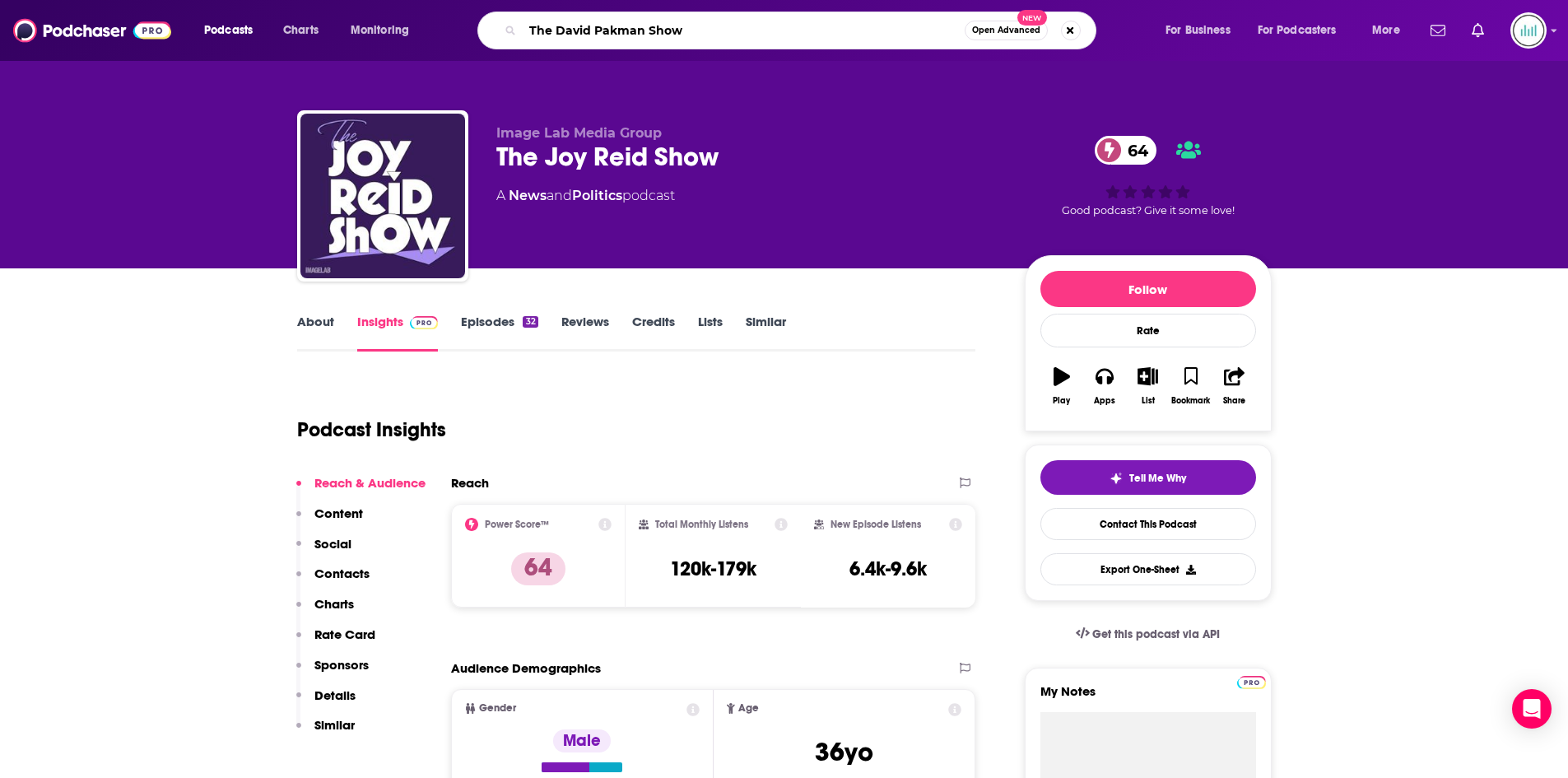 type on "The David Pakman Show" 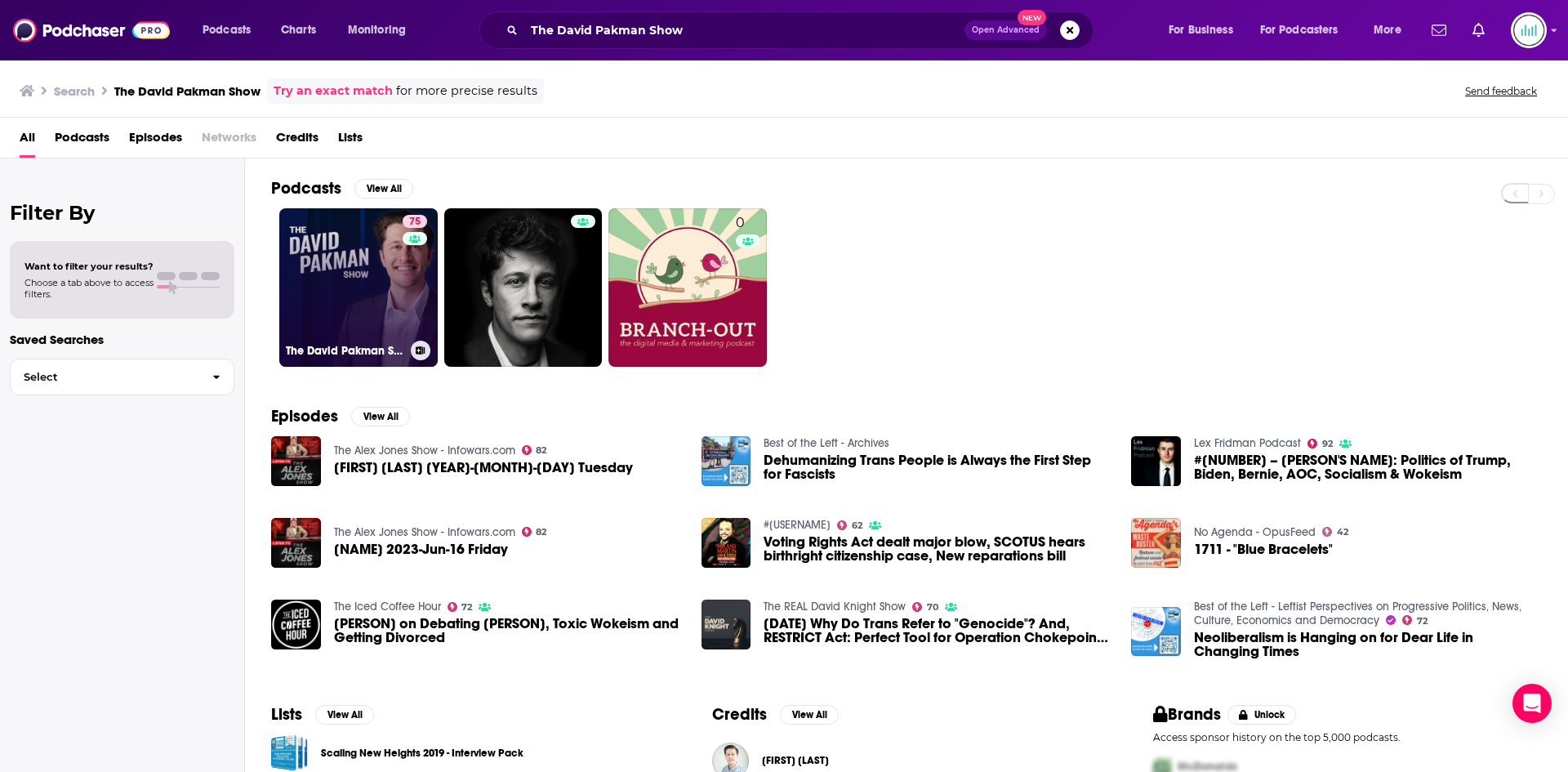 click on "[NUMBER] The [PERSON] Show" at bounding box center (359, 288) 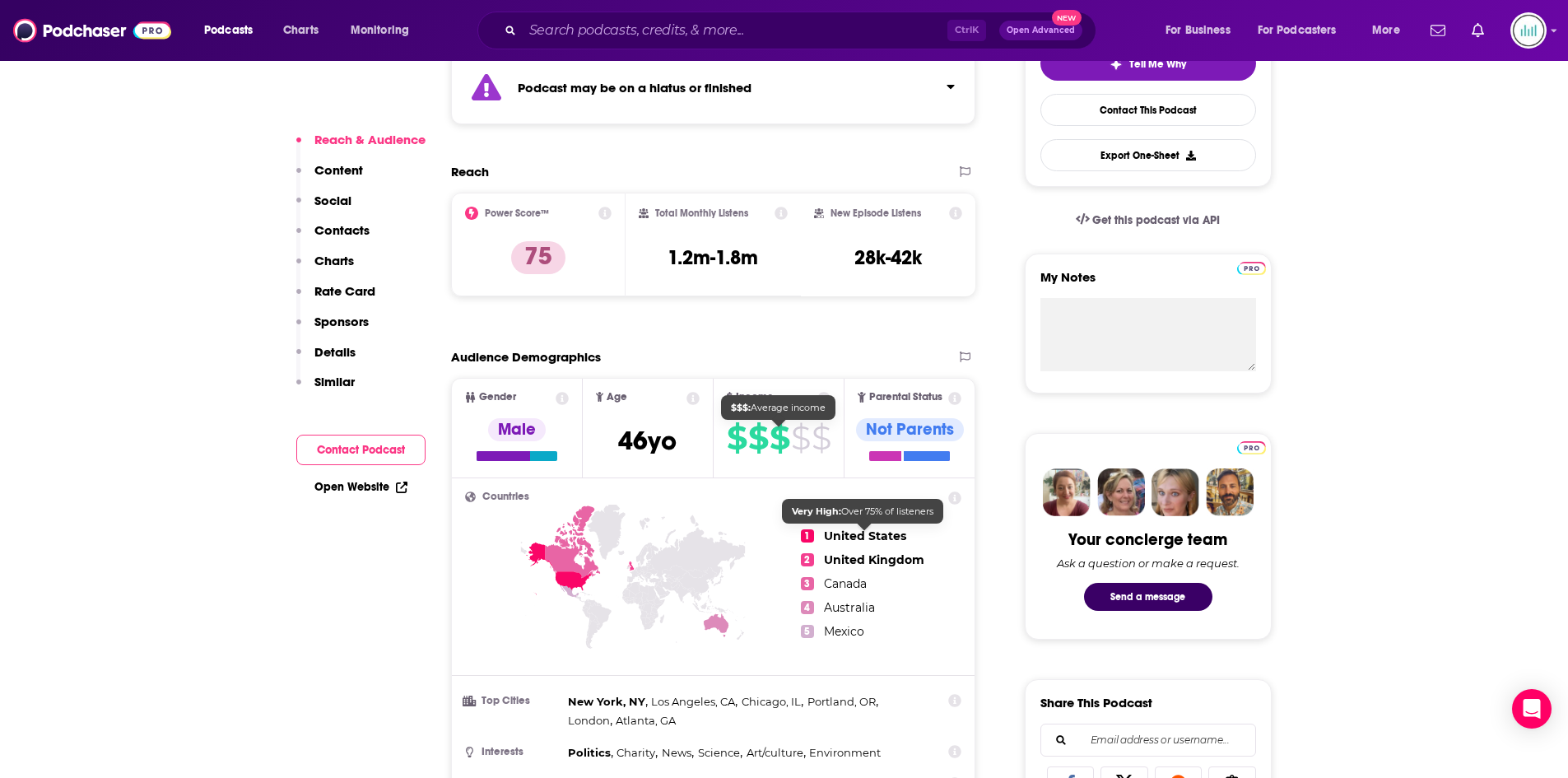 scroll, scrollTop: 494, scrollLeft: 0, axis: vertical 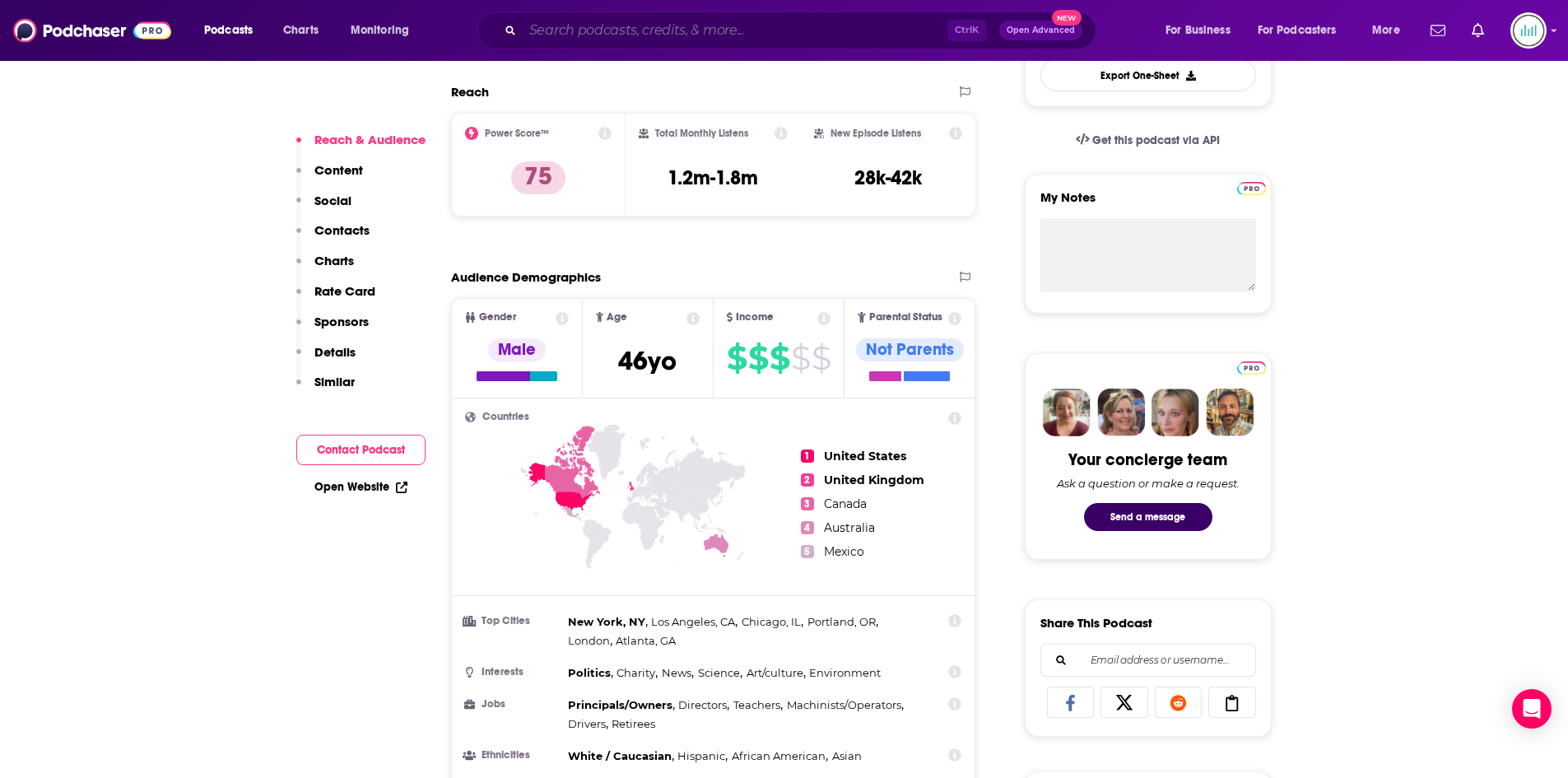 click at bounding box center (735, 30) 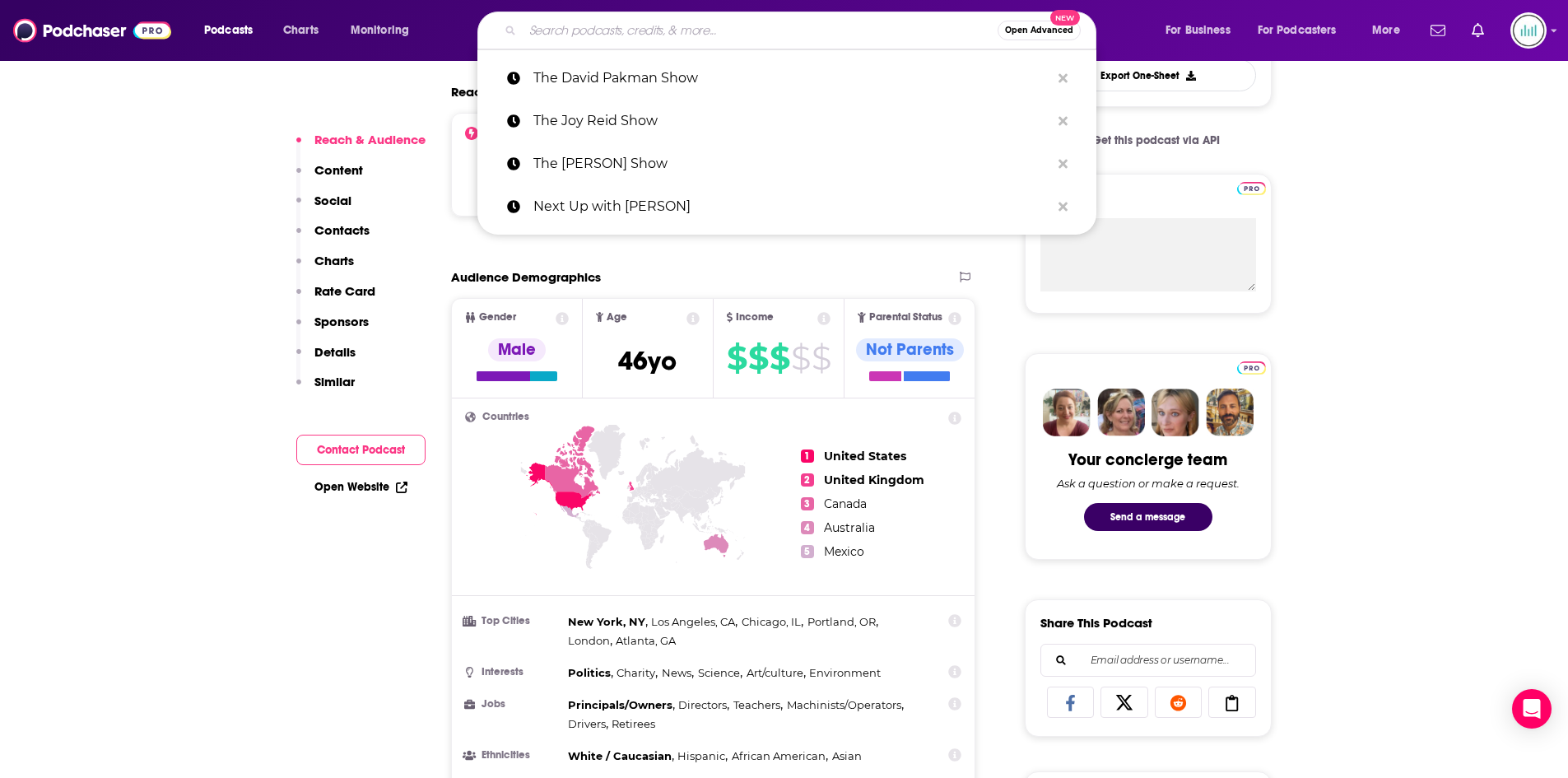 click at bounding box center [760, 30] 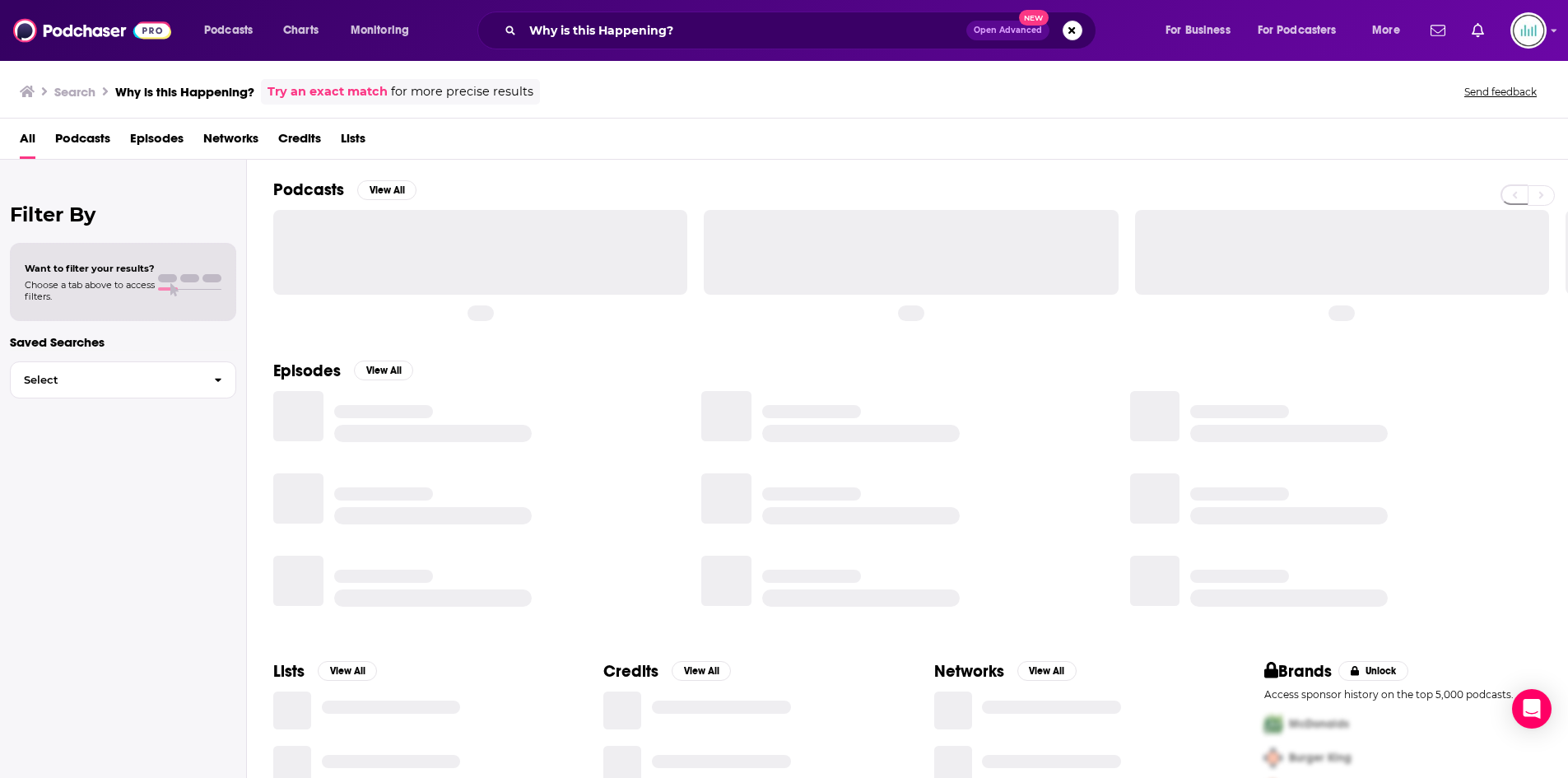 scroll, scrollTop: 0, scrollLeft: 0, axis: both 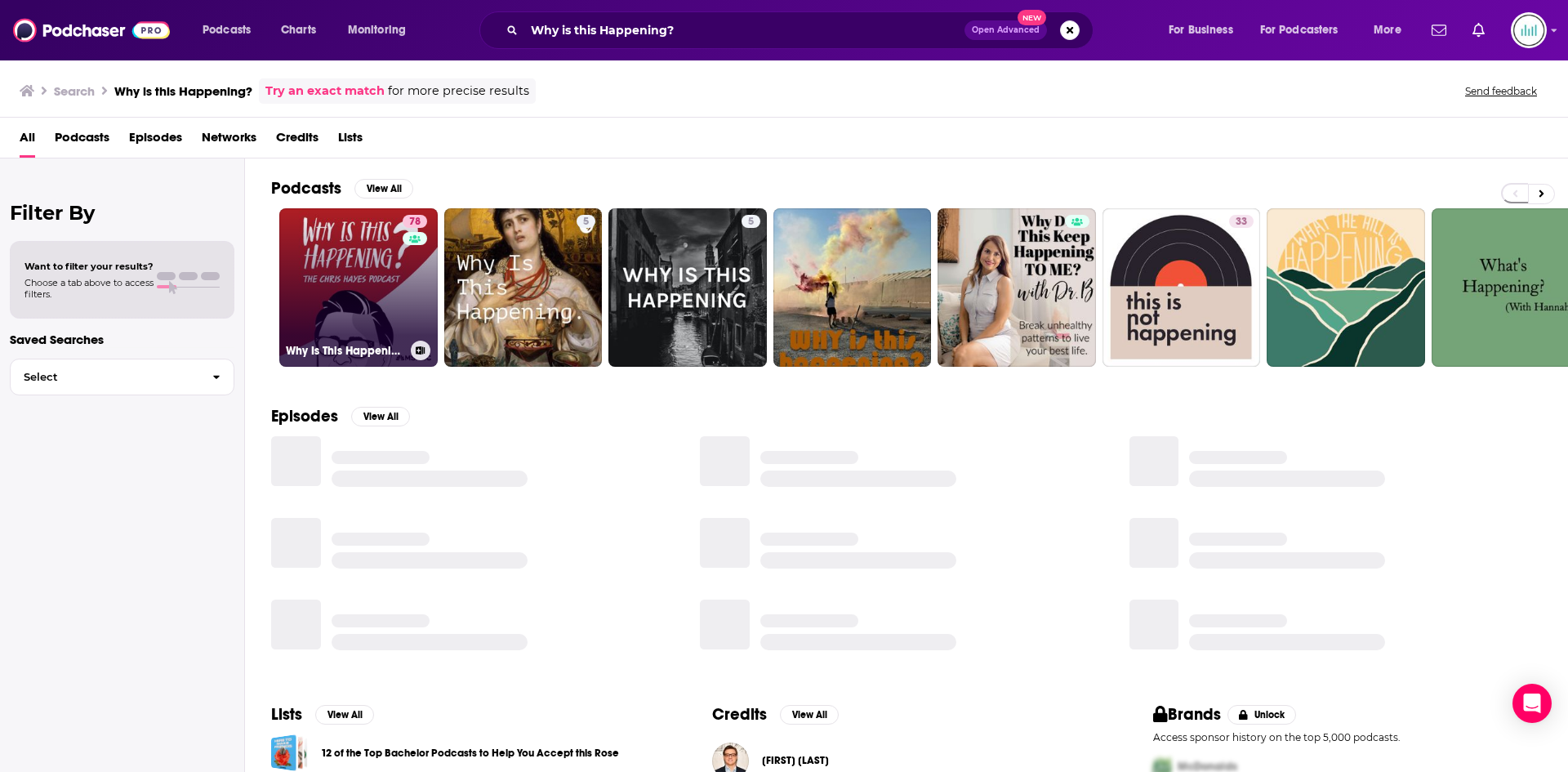 click on "[NUMBER] Why Is This Happening? The [PERSON] Podcast" at bounding box center (359, 288) 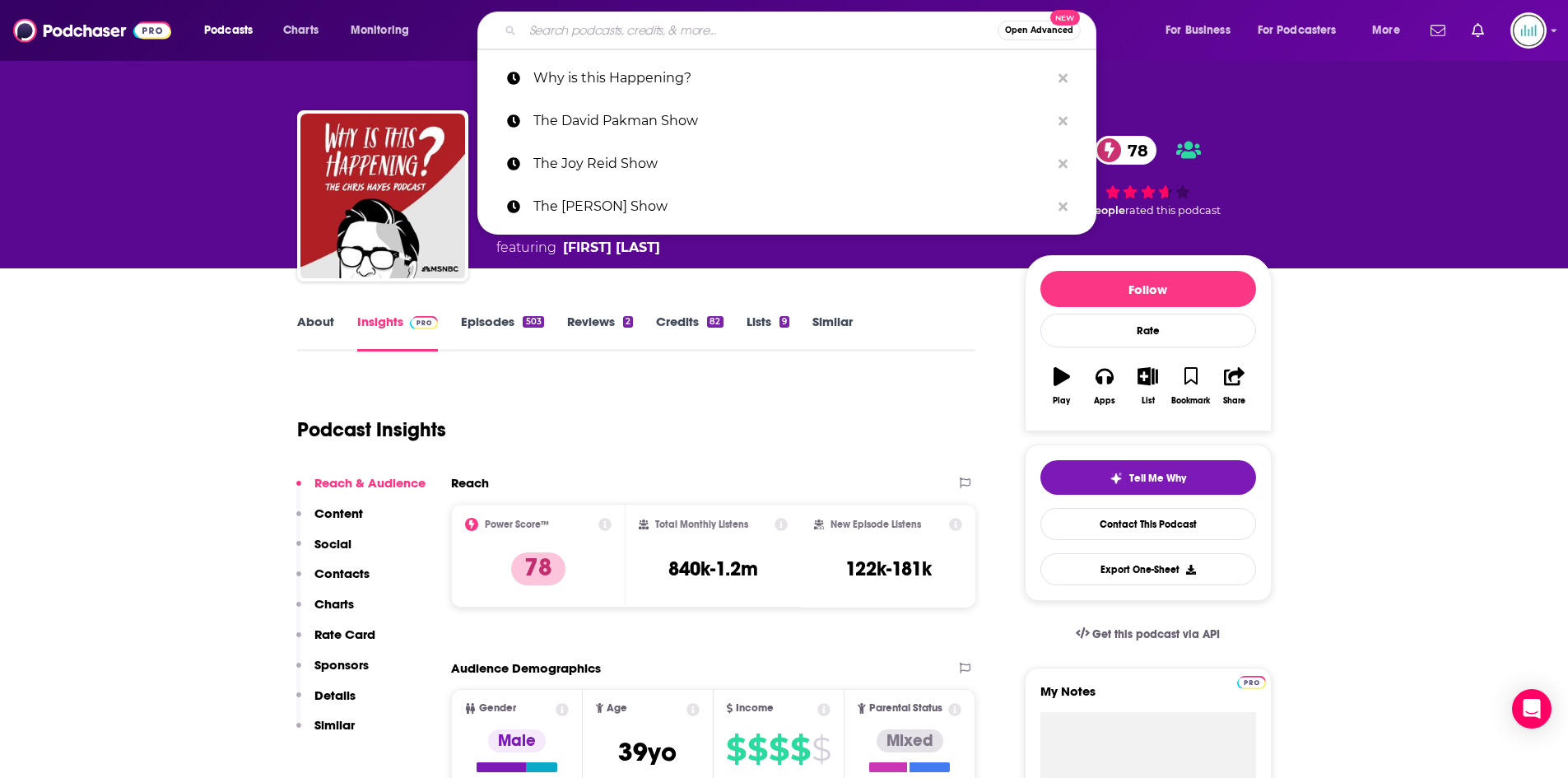 click at bounding box center (760, 30) 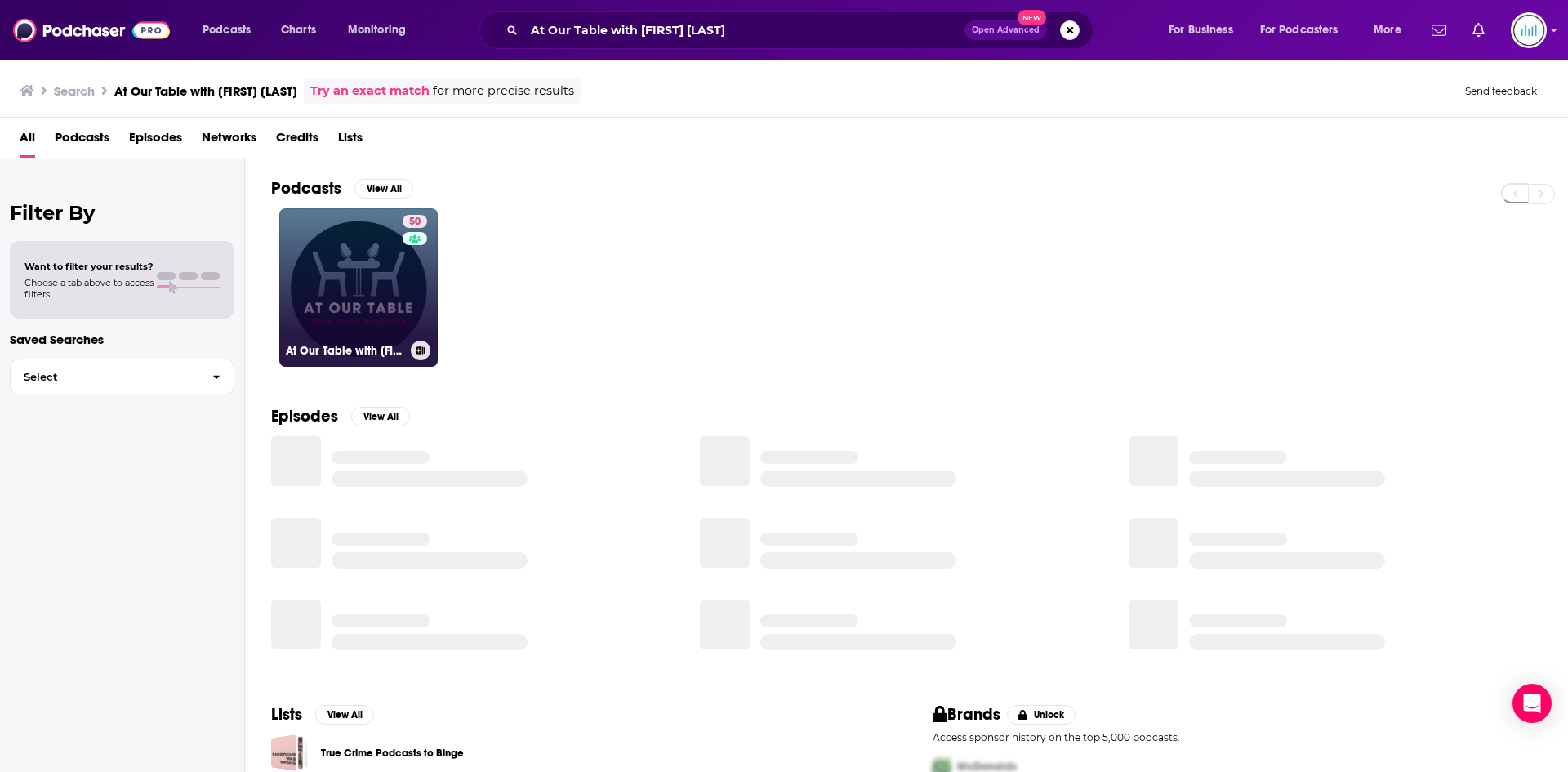 click on "[NUMBER] At Our Table with [PERSON]" at bounding box center [359, 288] 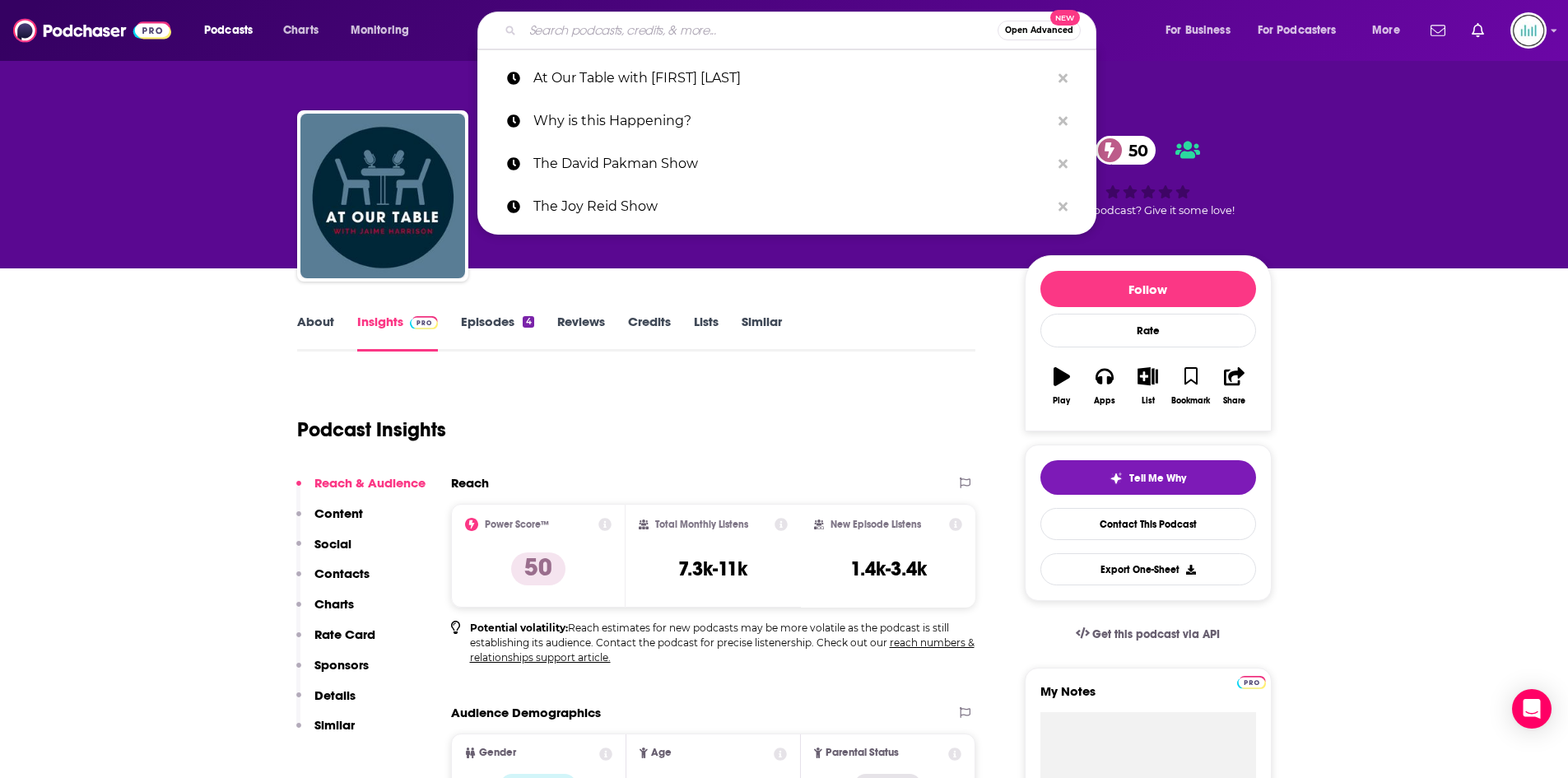 click at bounding box center [760, 30] 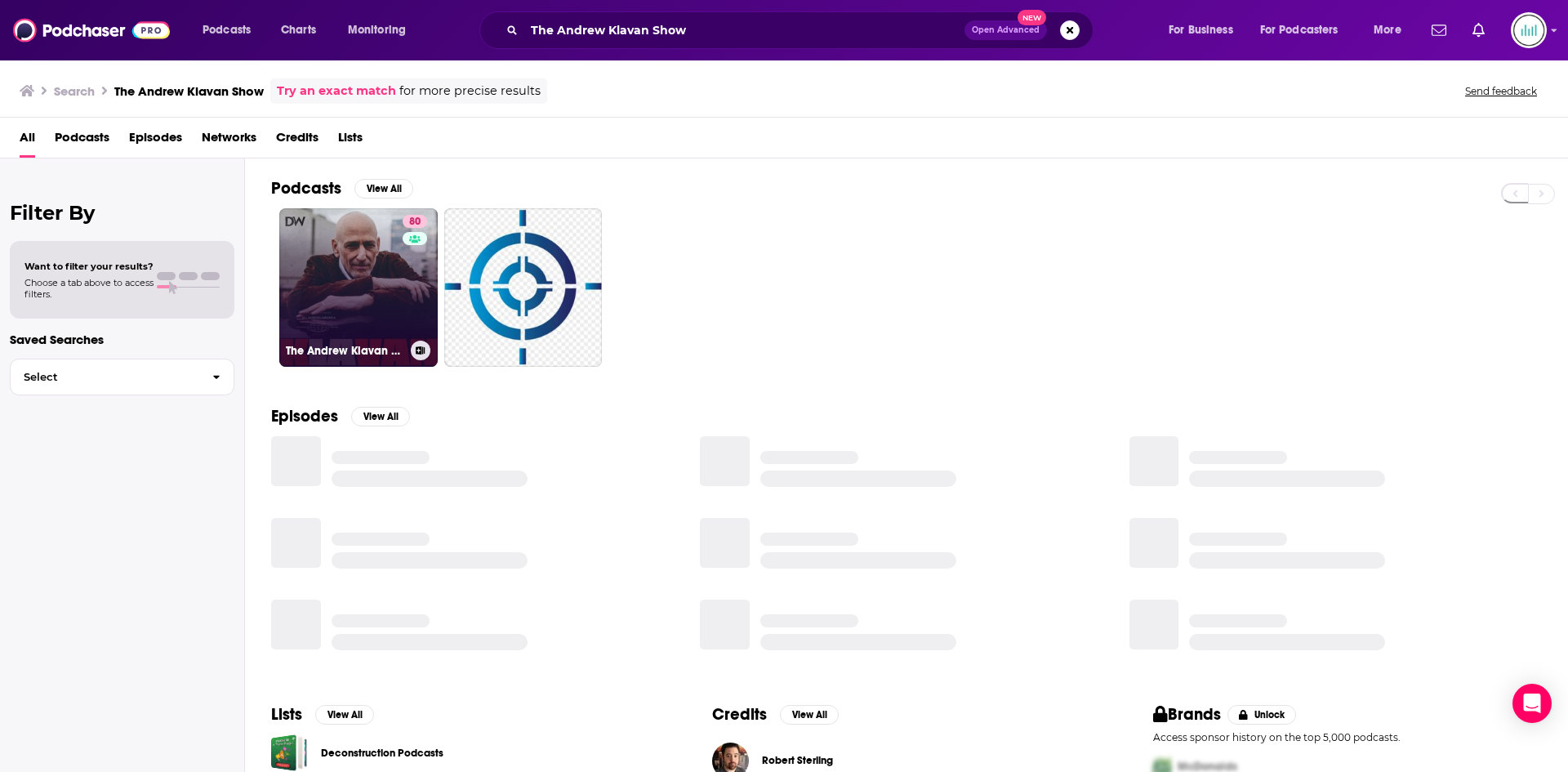 click on "80 The [NAME] Show" at bounding box center [359, 288] 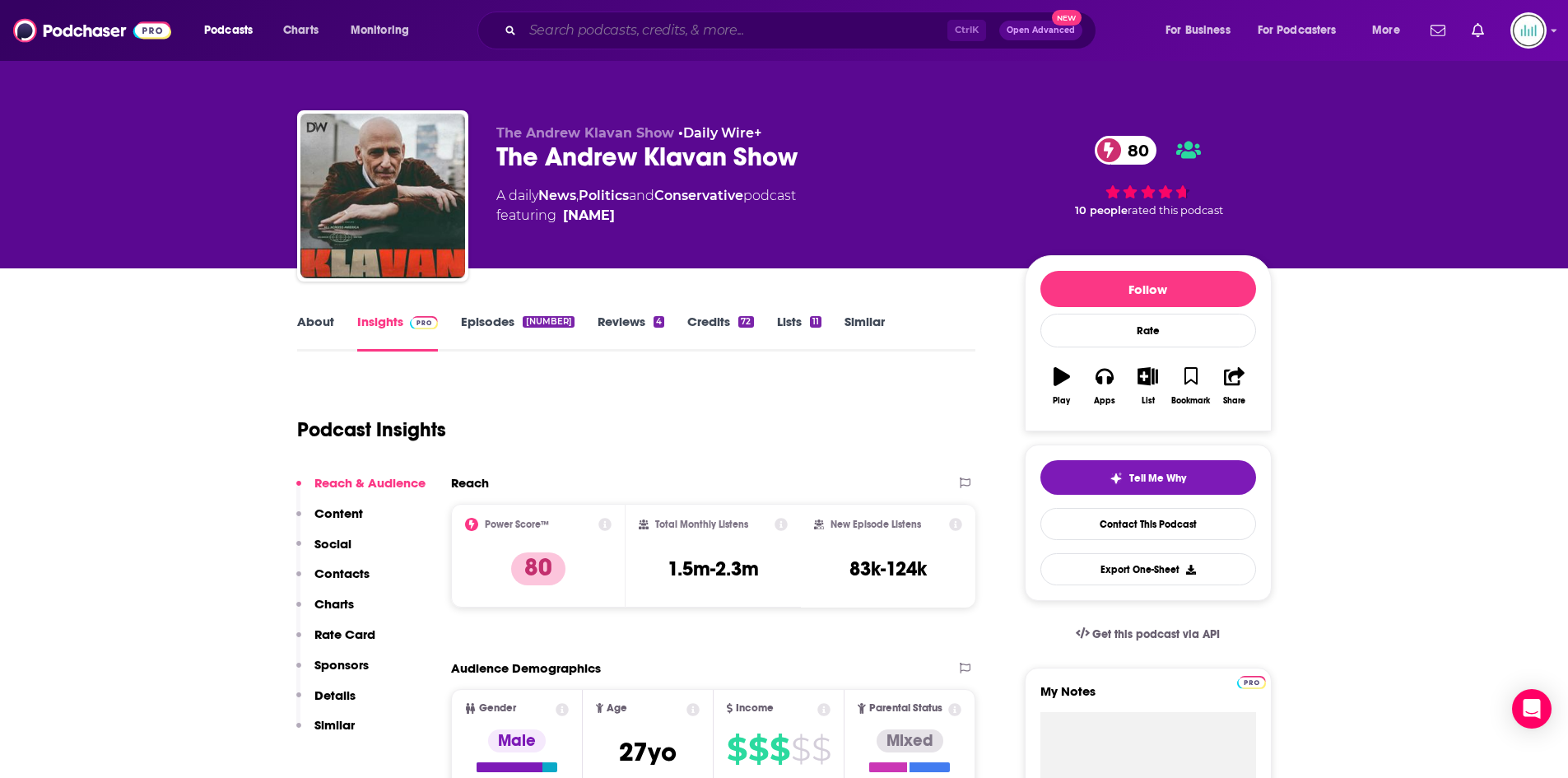 drag, startPoint x: 533, startPoint y: 25, endPoint x: 553, endPoint y: 25, distance: 20 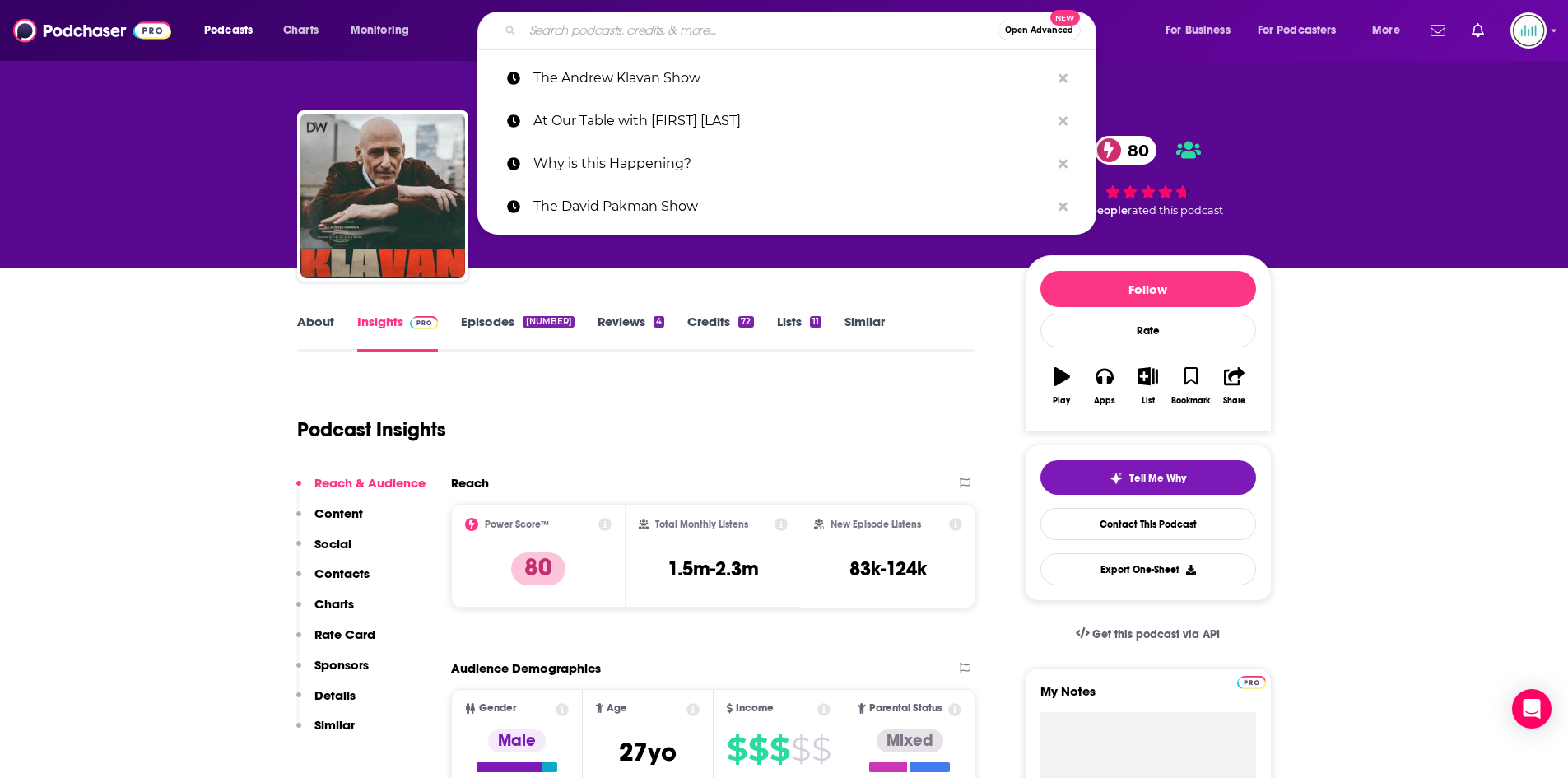 paste on "The Don Lemon Show" 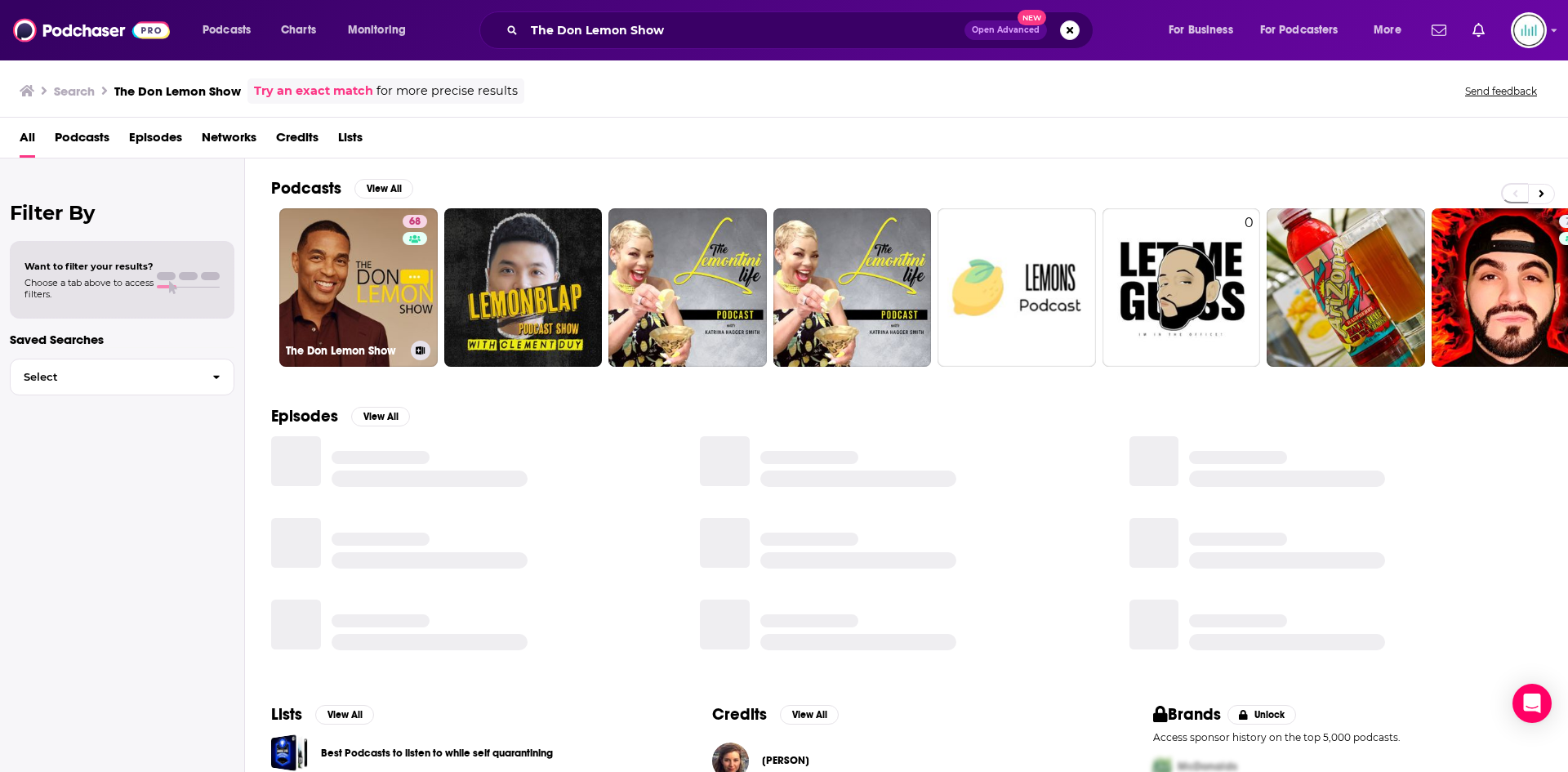 click on "[NUMBER] The [NAME] Show" at bounding box center (359, 288) 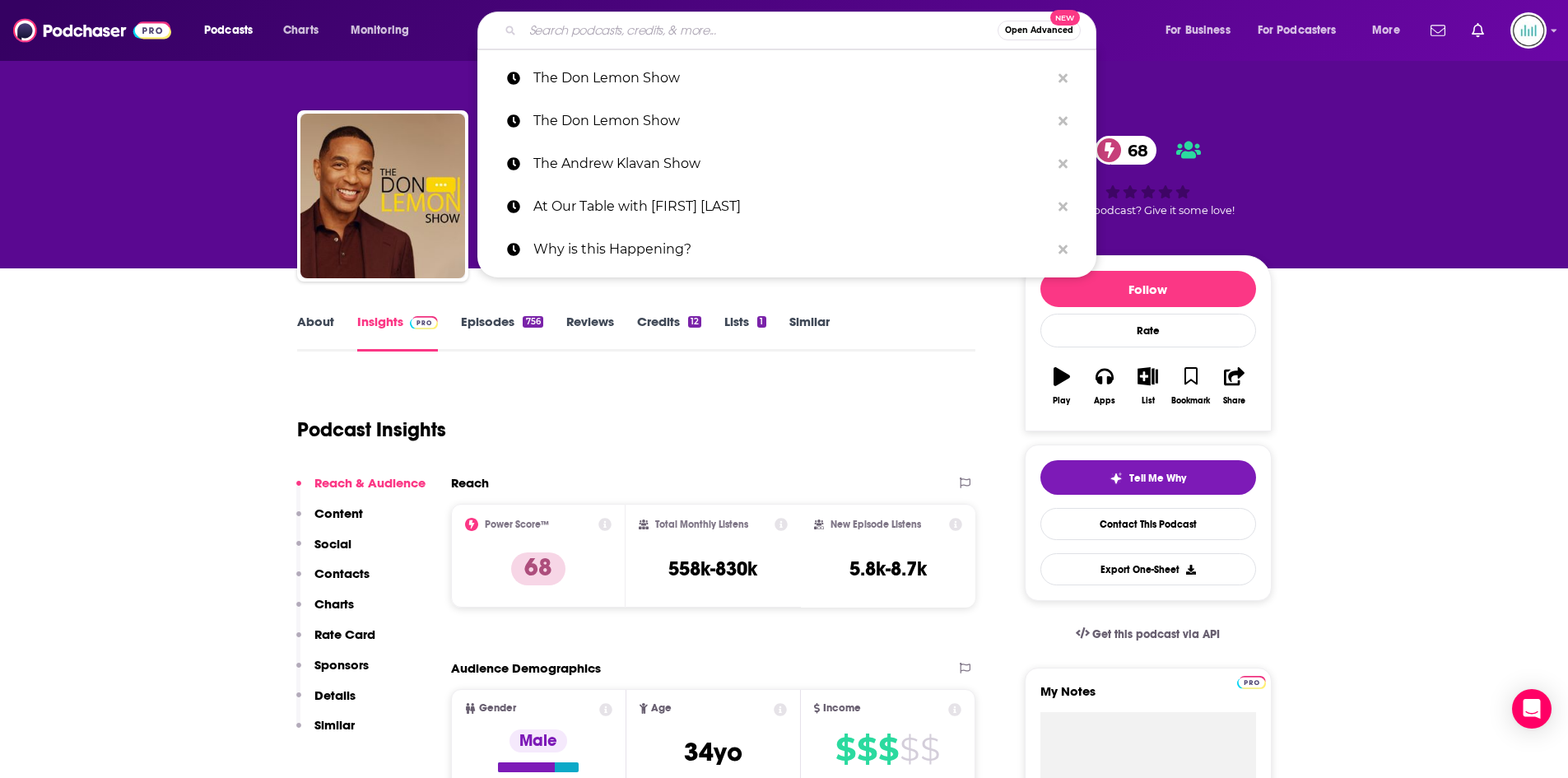 click at bounding box center [760, 30] 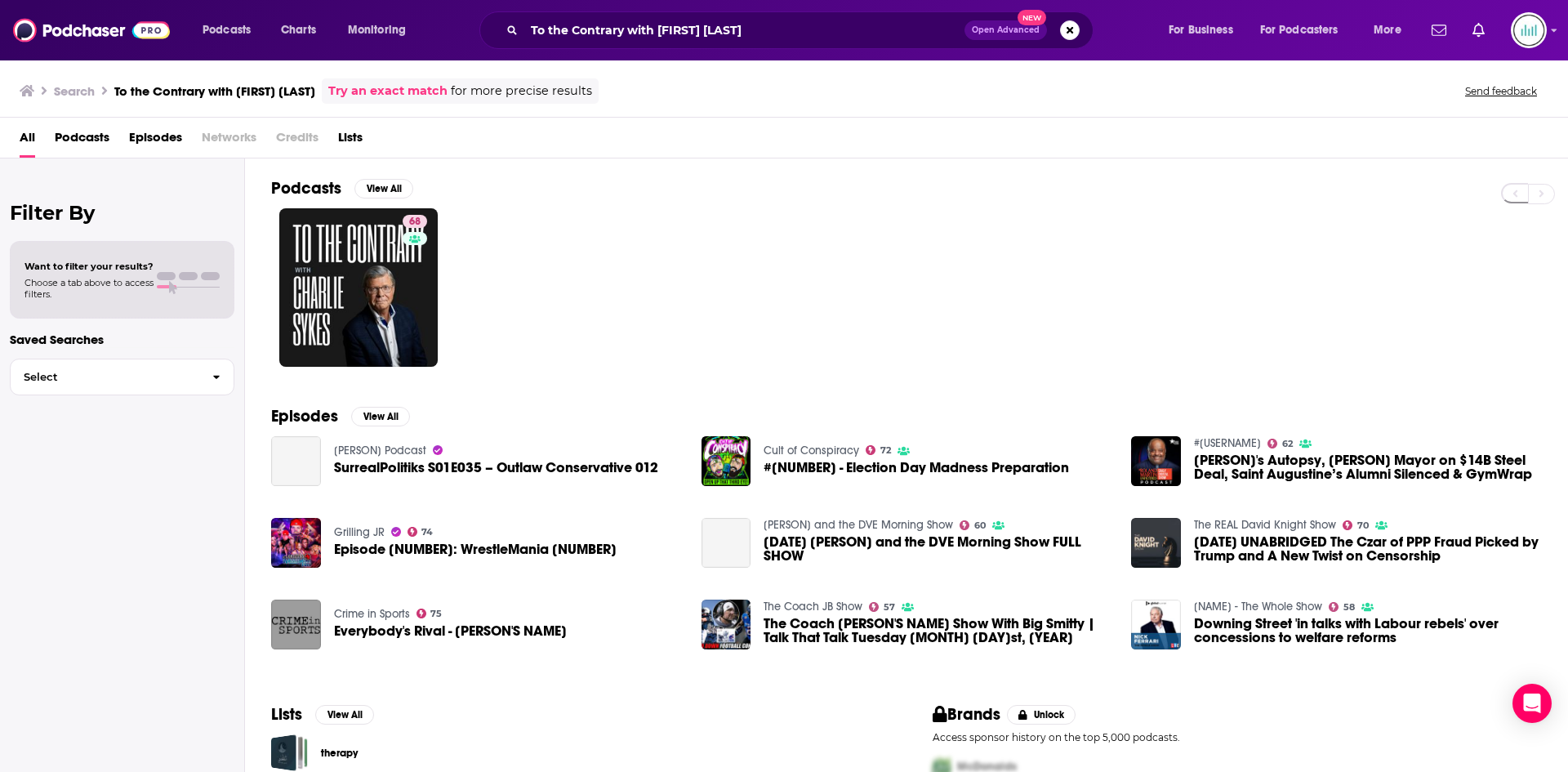 click on "68" at bounding box center [920, 288] 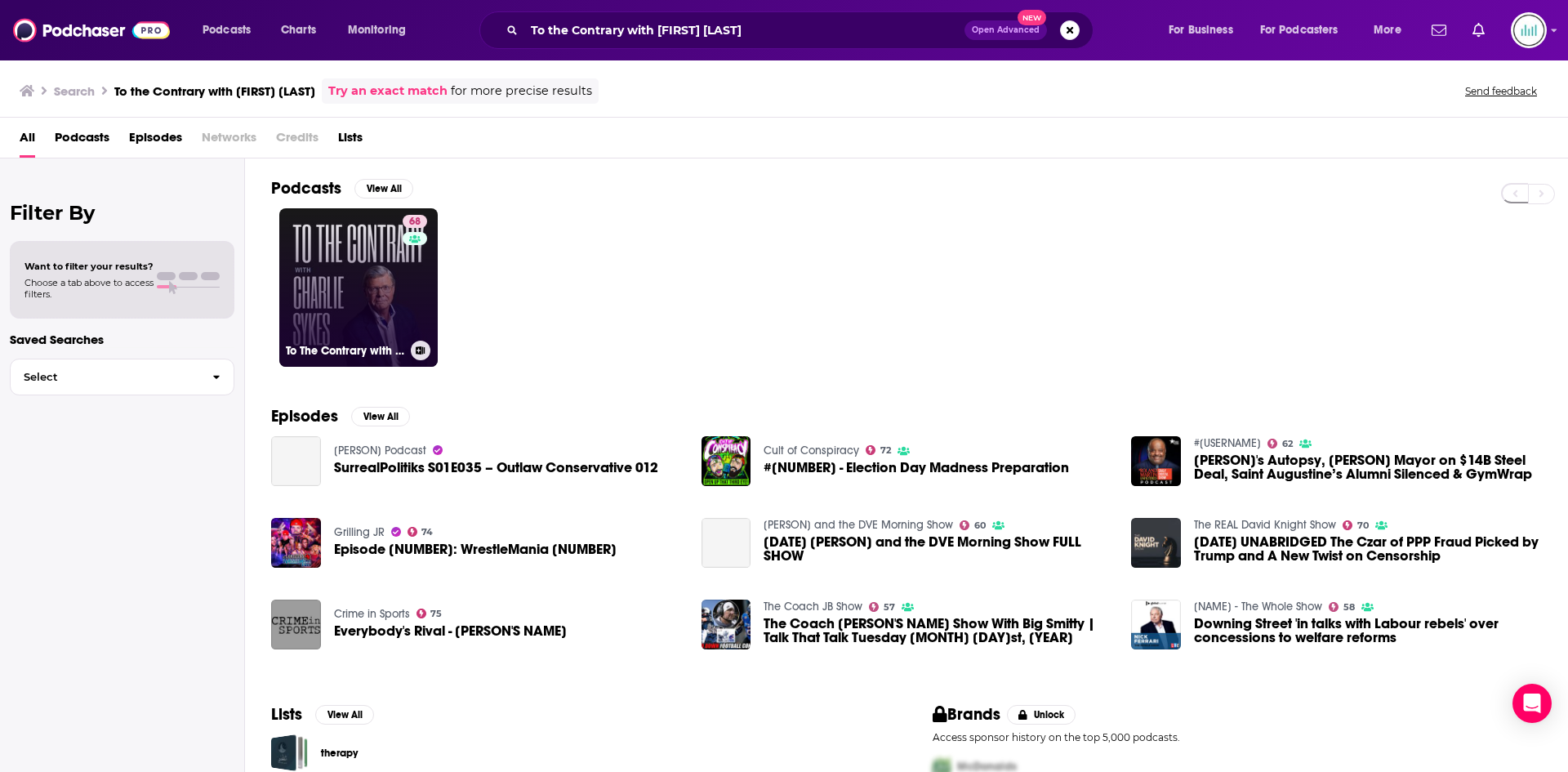 click on "[NUMBER] To The Contrary with [NAME]" at bounding box center [359, 288] 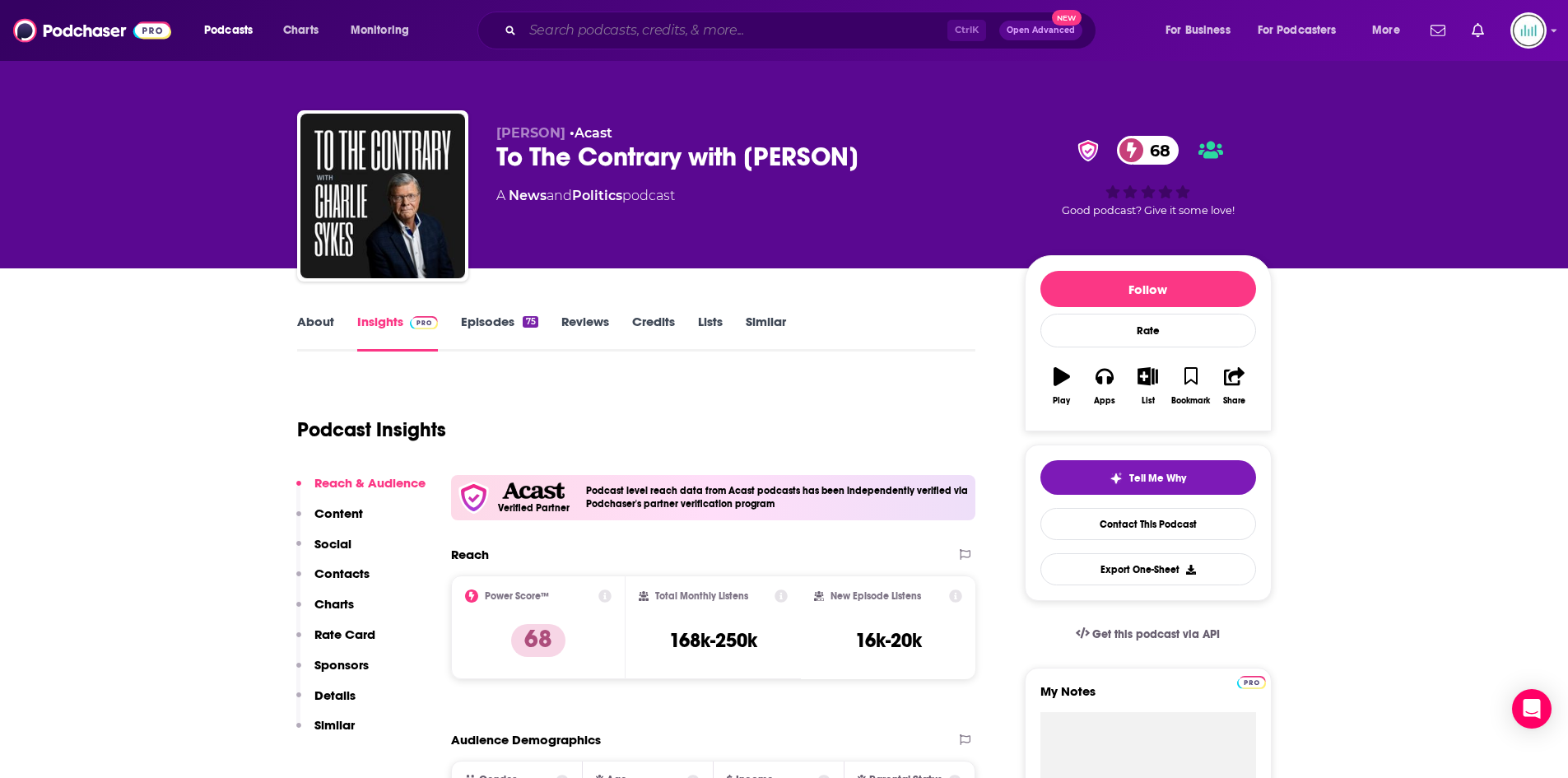 click at bounding box center [735, 30] 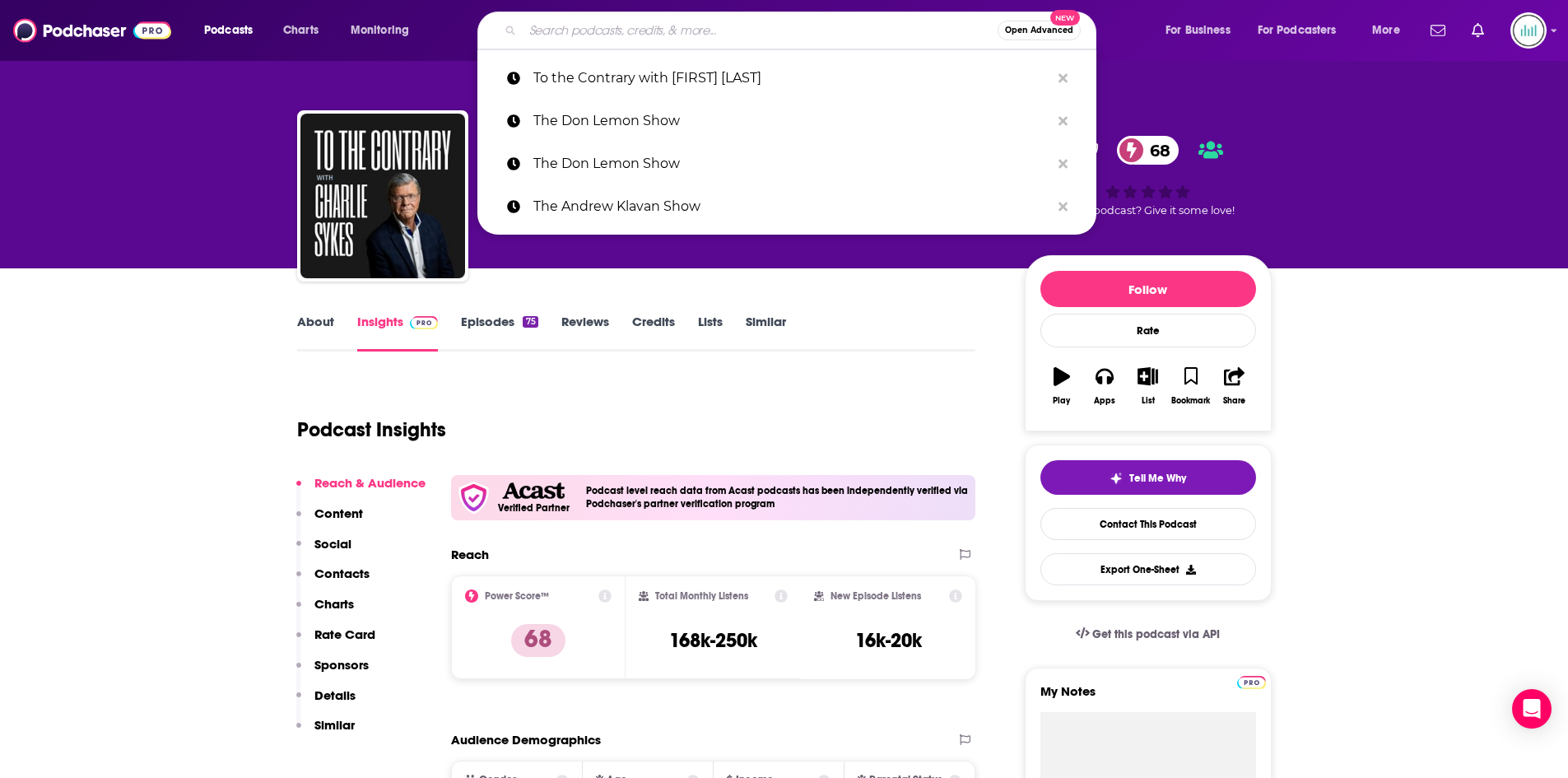 paste on "What Could Go Right" 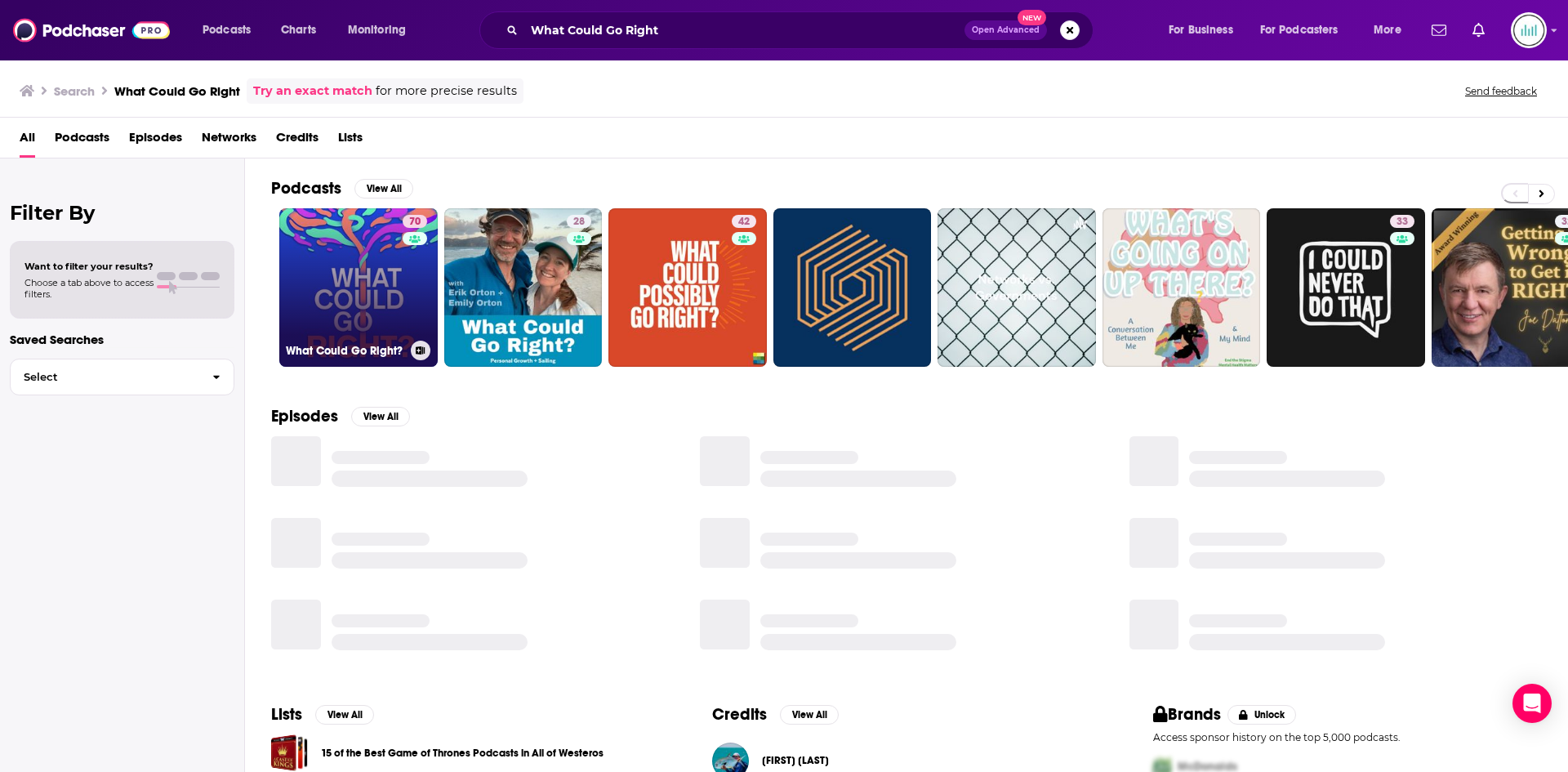 click on "70 What Could Go Right?" at bounding box center [359, 288] 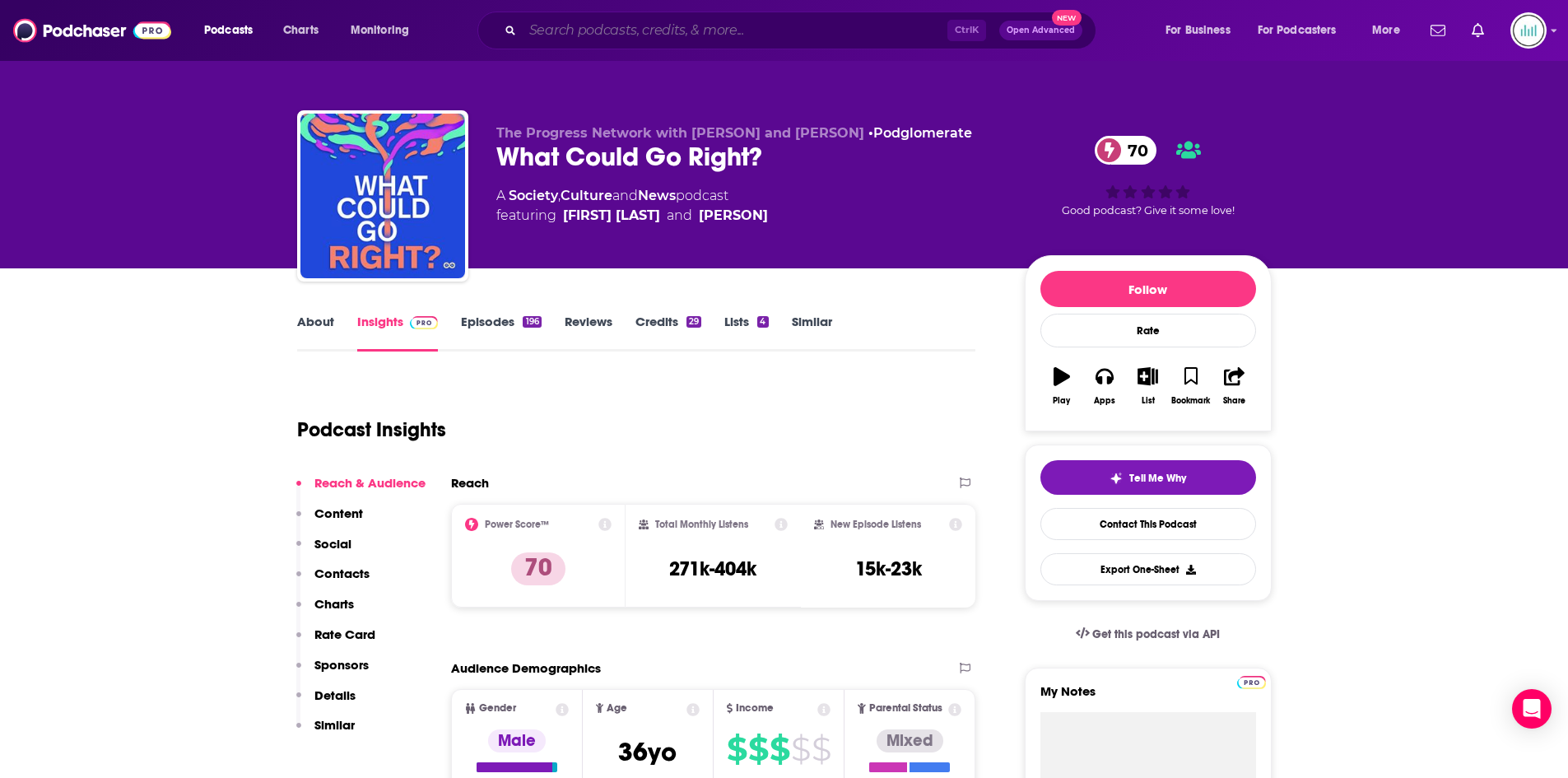 click at bounding box center [735, 30] 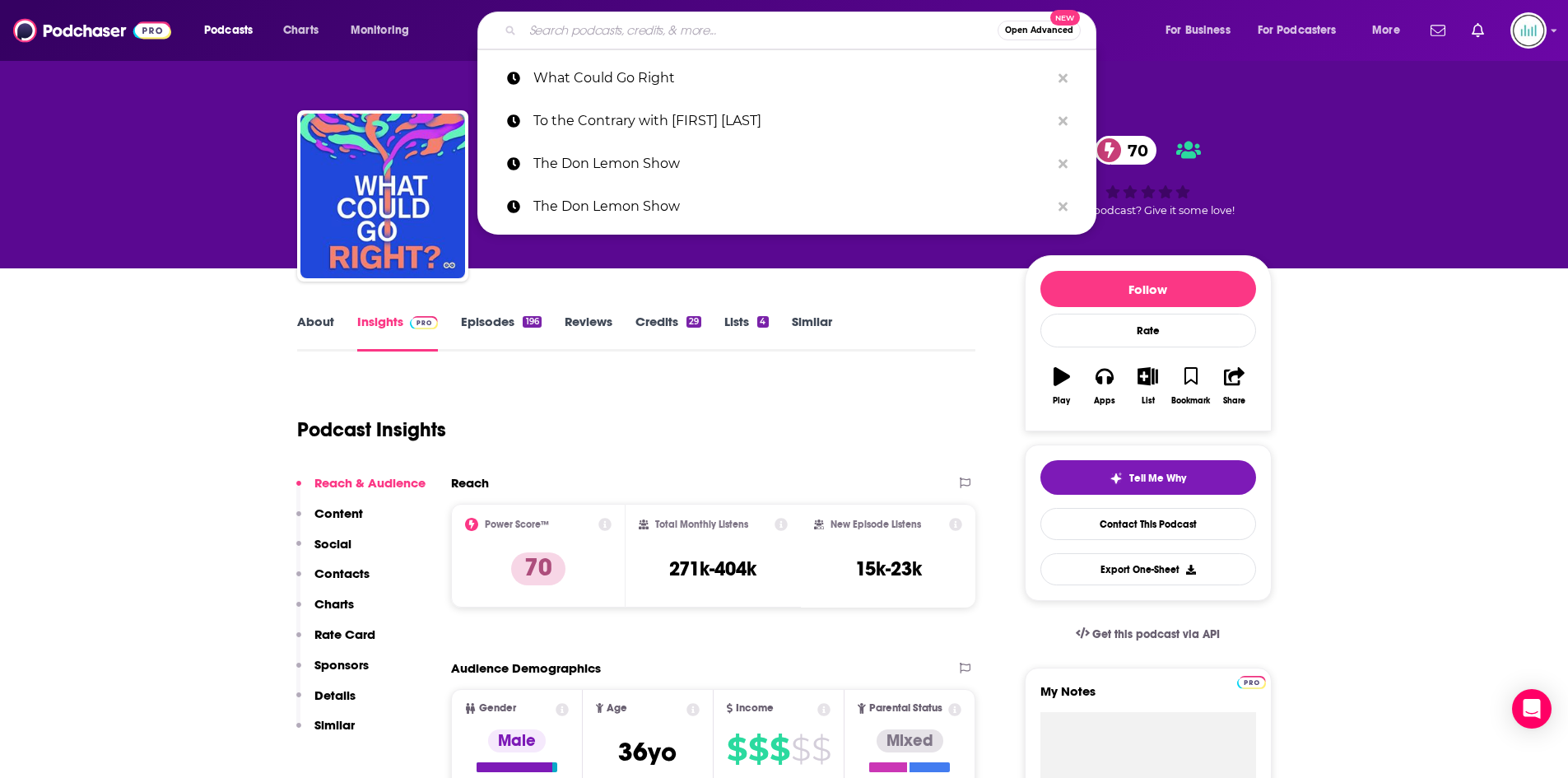 paste on "We Can Do Hard Things with [FIRST] [LAST]" 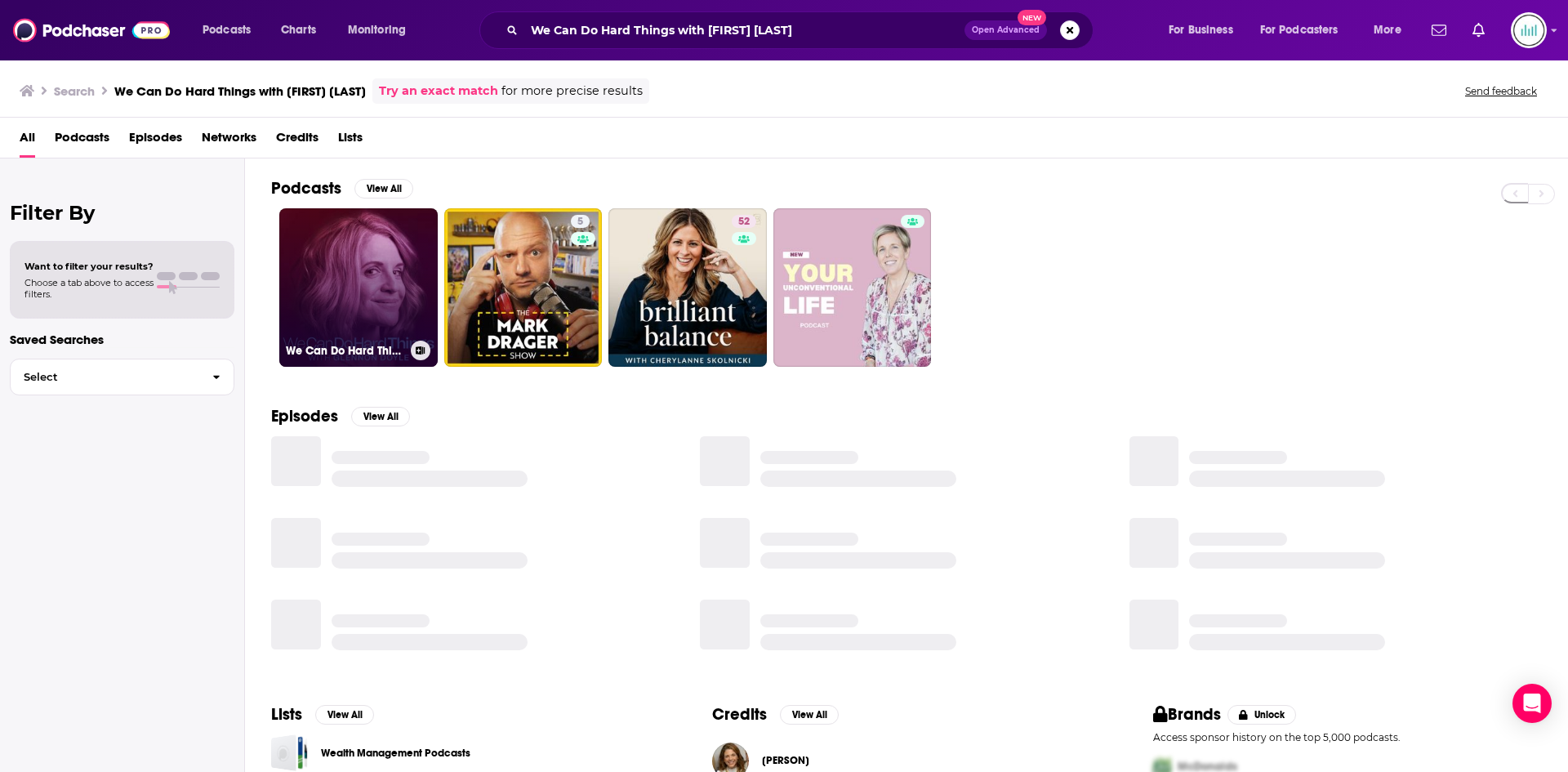 click on "We Can Do Hard Things with [FIRST] [LAST]" at bounding box center (359, 288) 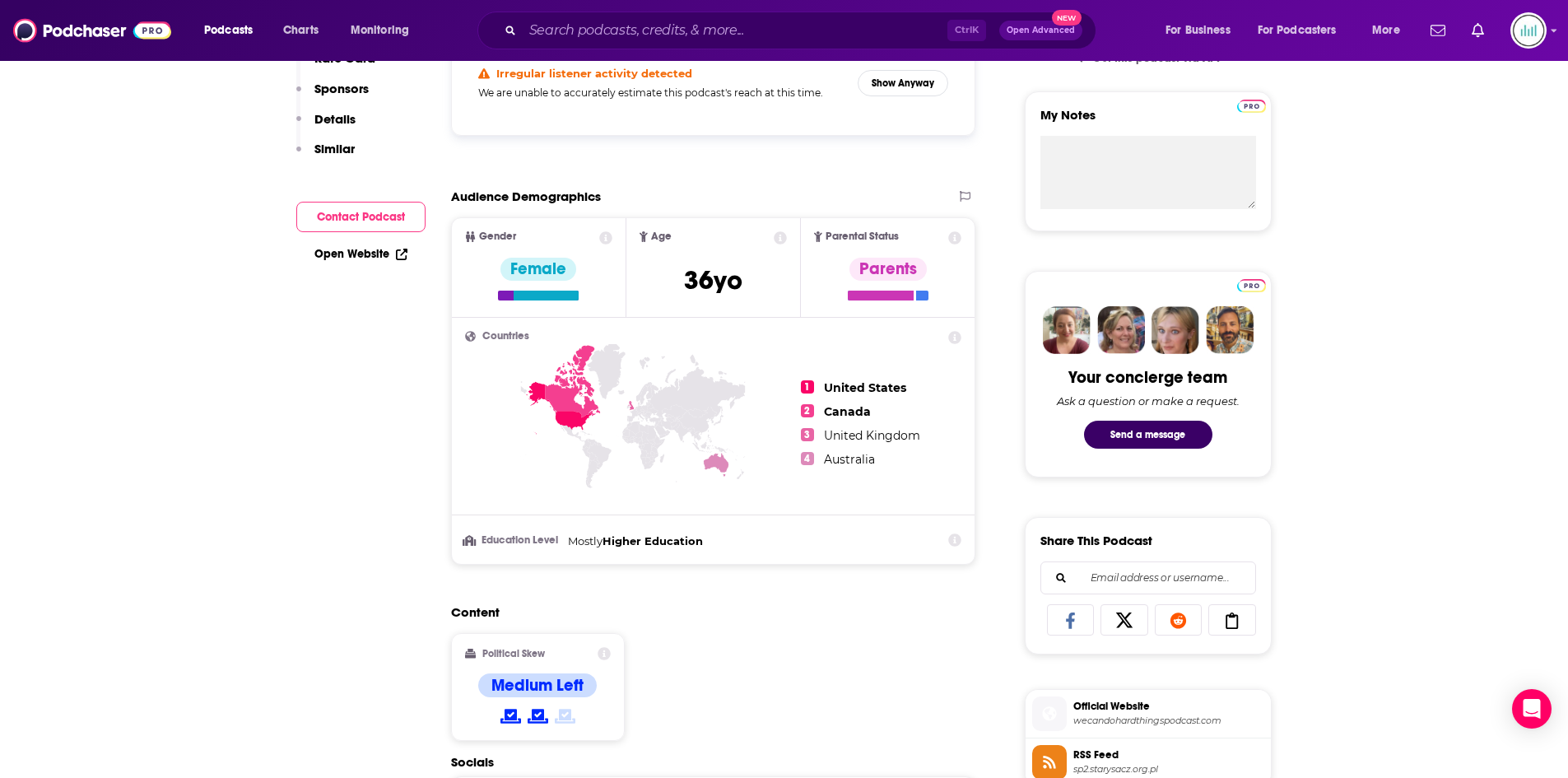 scroll, scrollTop: 0, scrollLeft: 0, axis: both 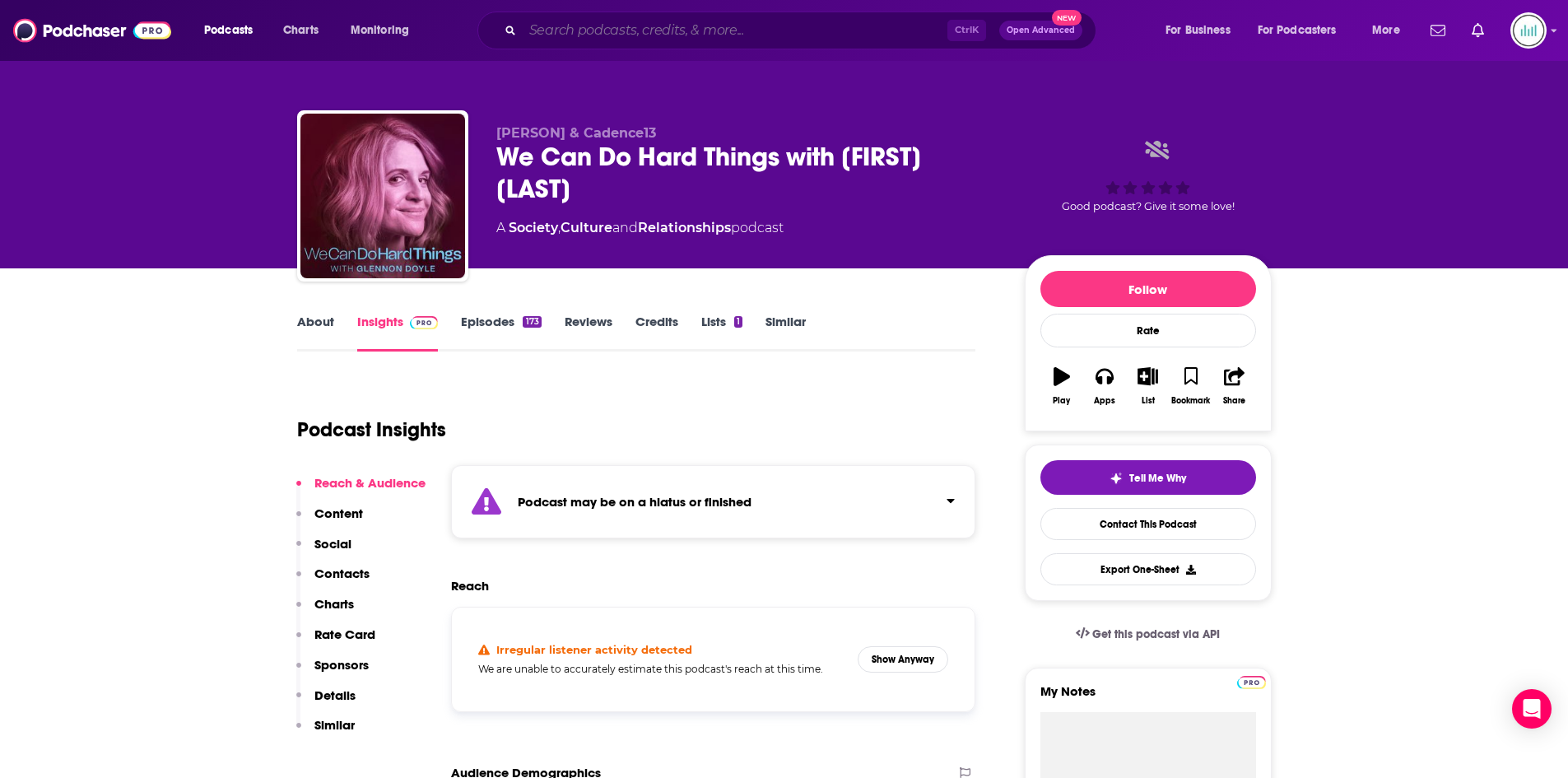 click at bounding box center [735, 30] 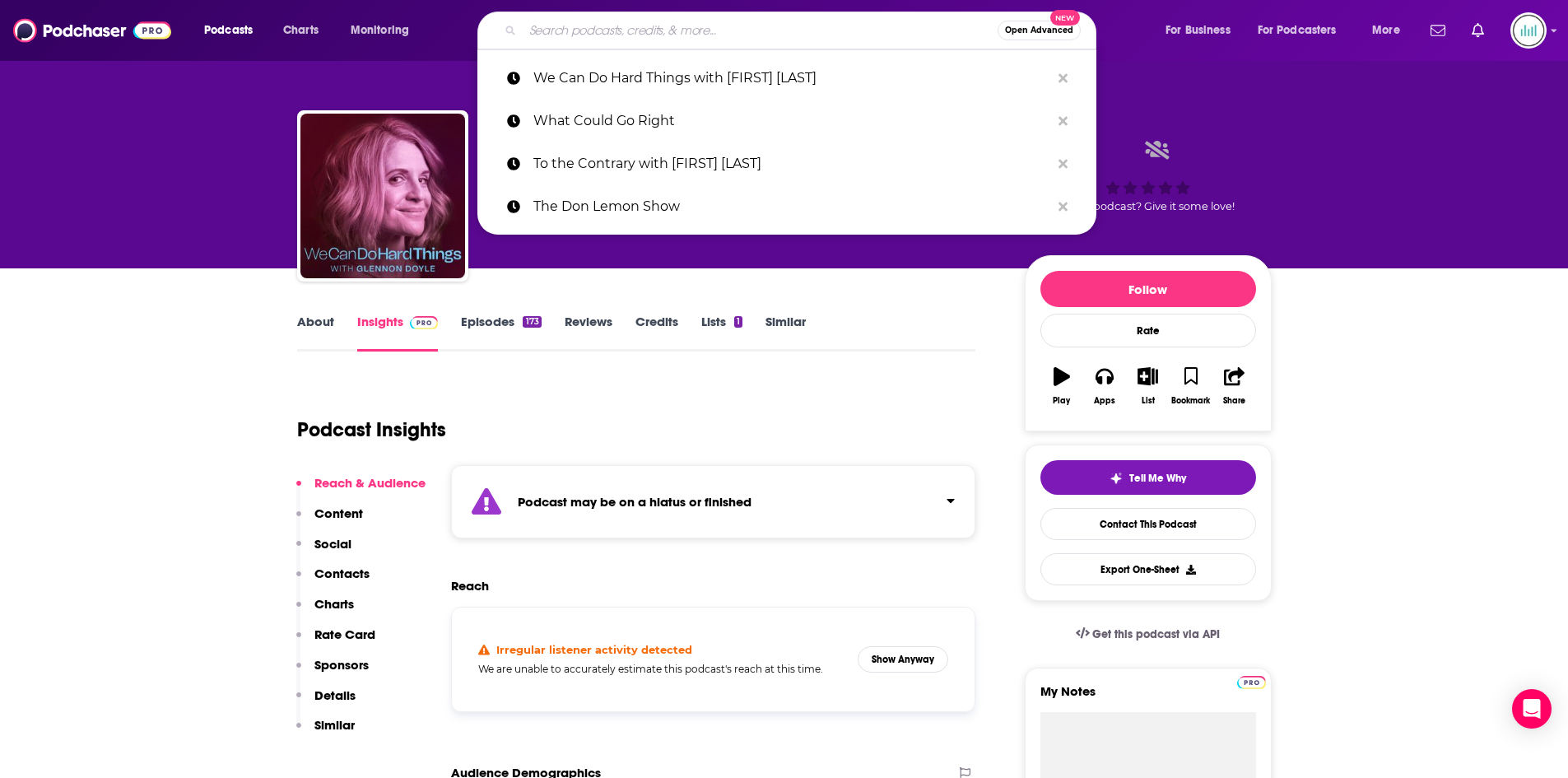 paste on "The Young Turks" 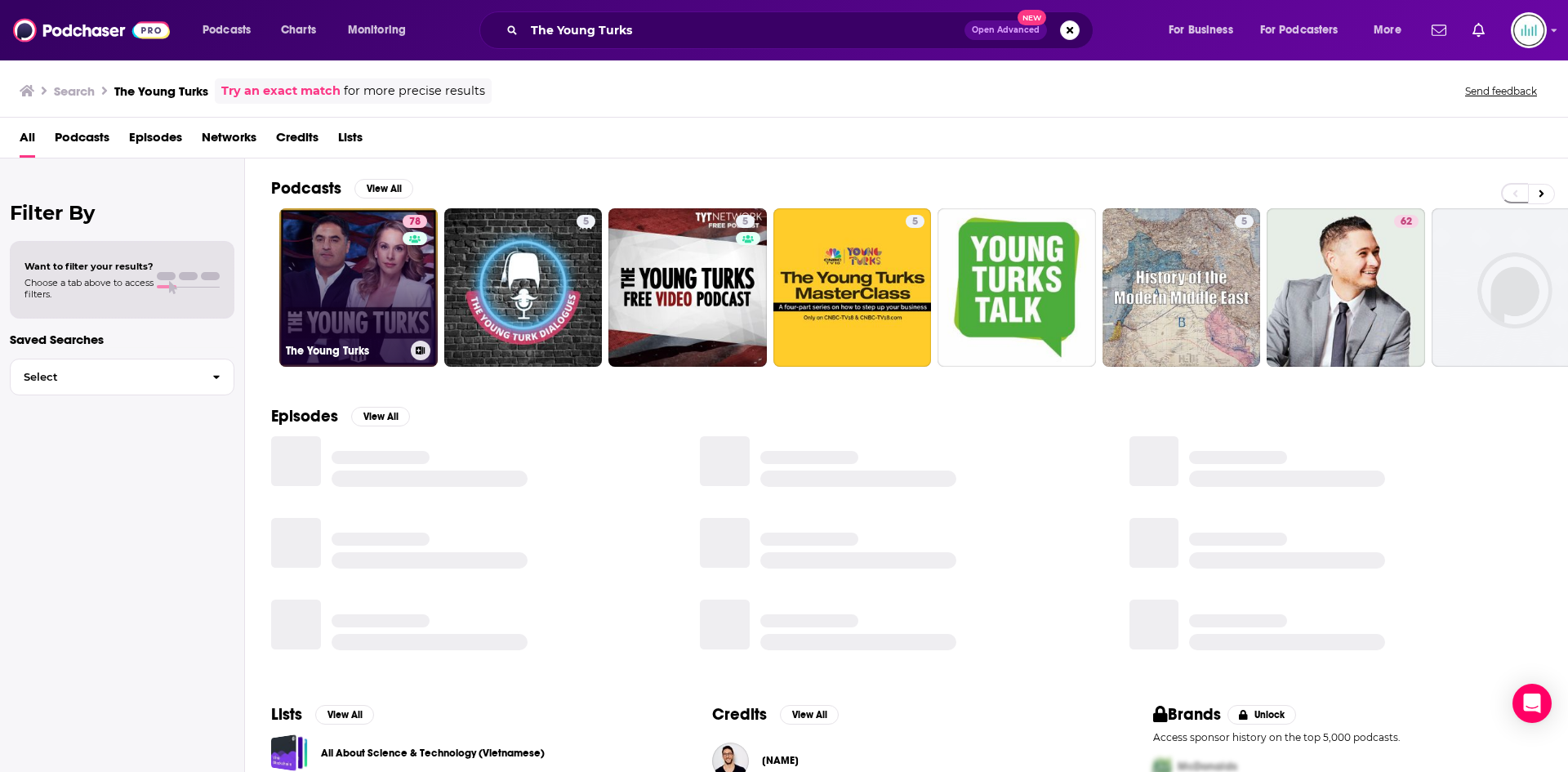 click on "[NUMBER] The [LAST] Turks" at bounding box center [359, 288] 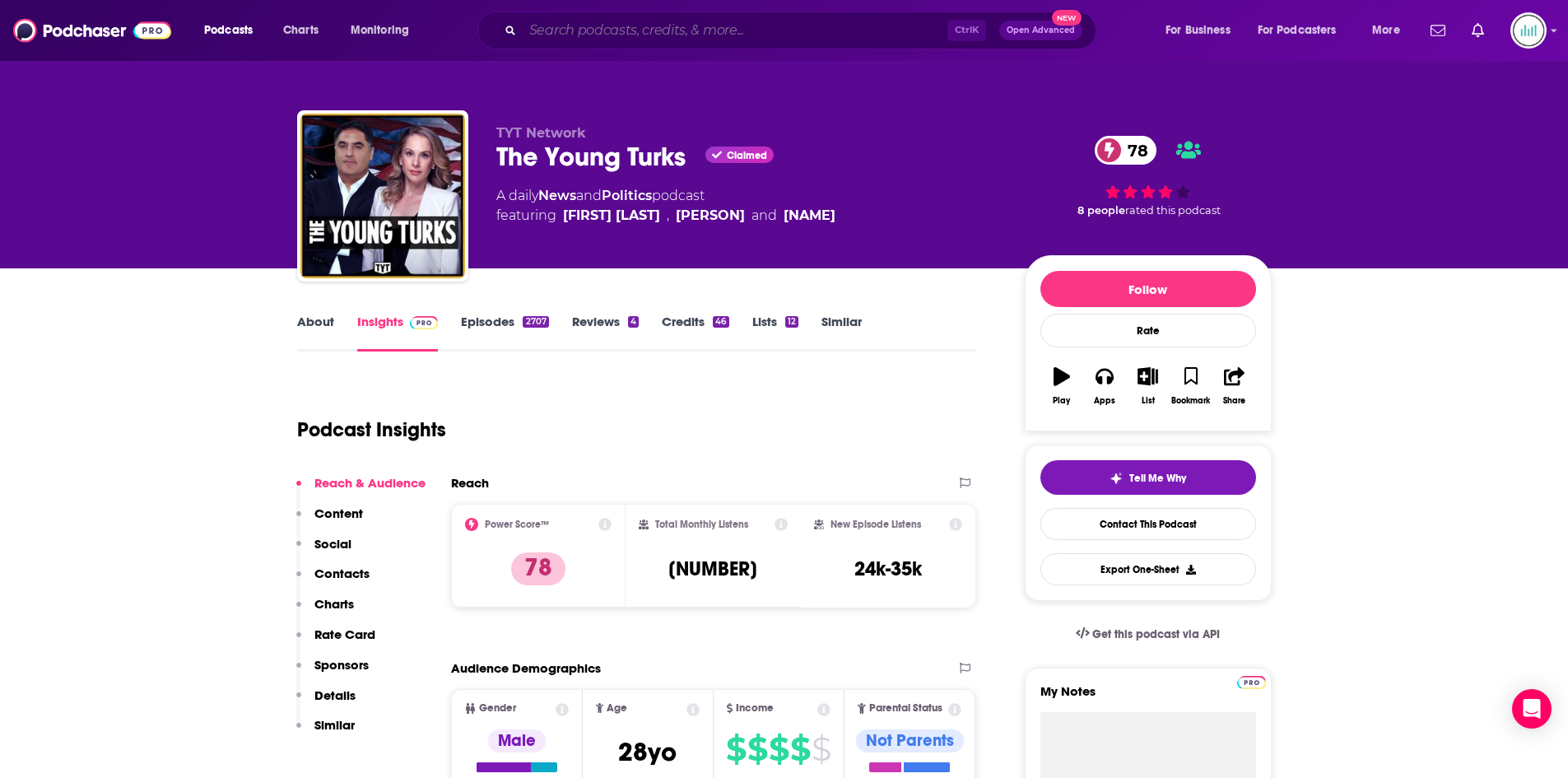 click at bounding box center [735, 30] 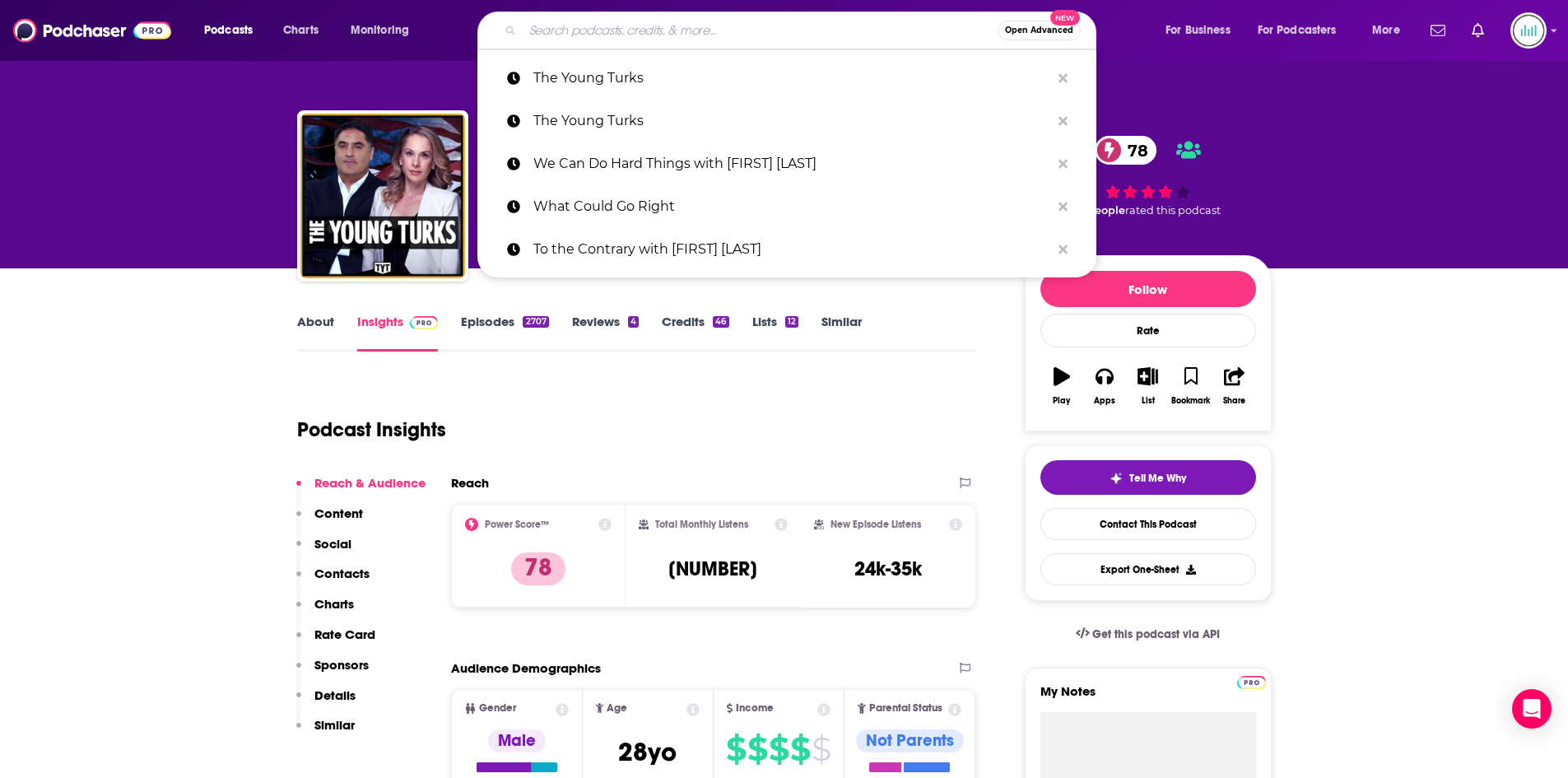 paste on "The Political Scene" 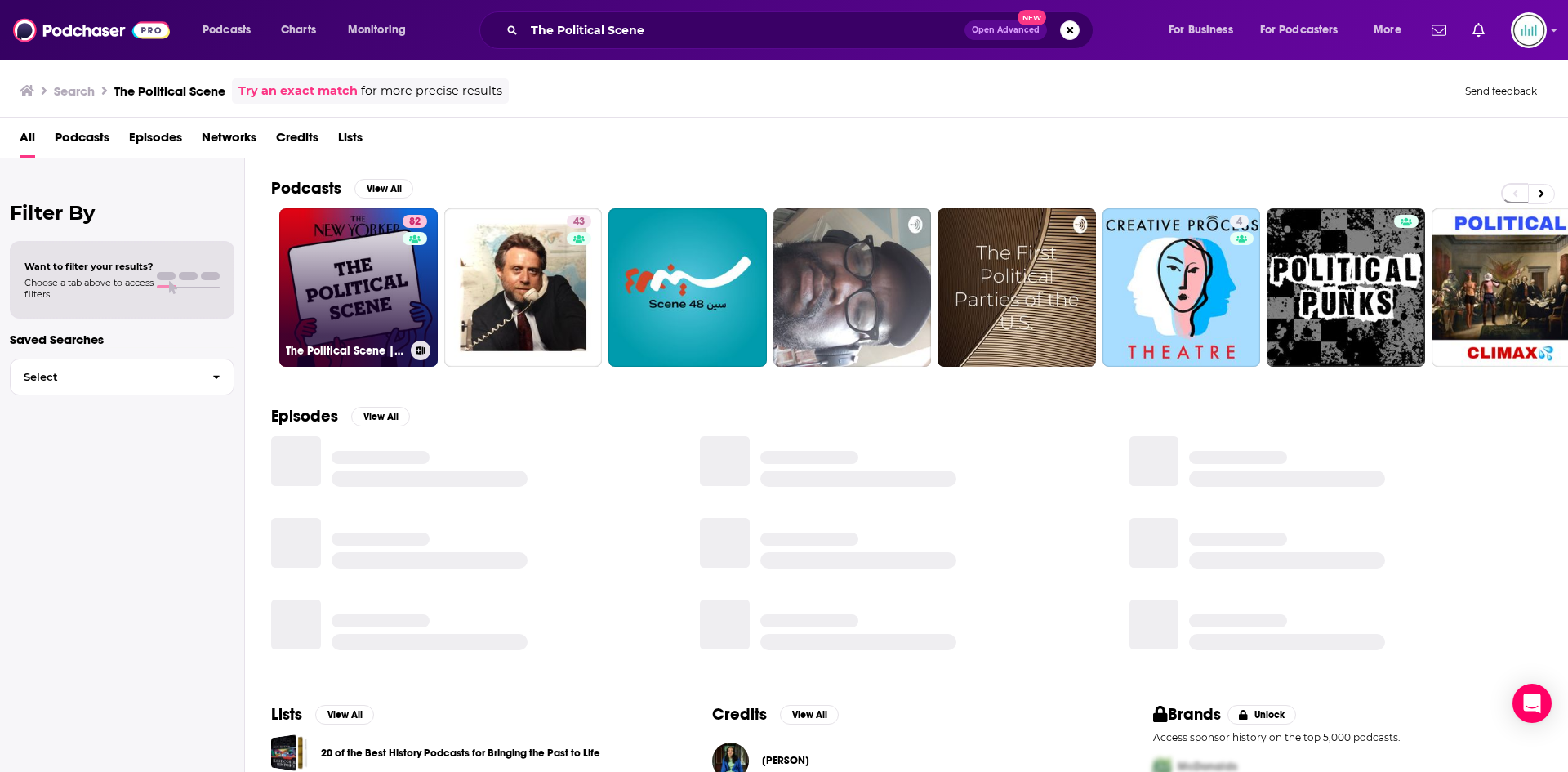 click on "82 The Political Scene | The New Yorker" at bounding box center [359, 288] 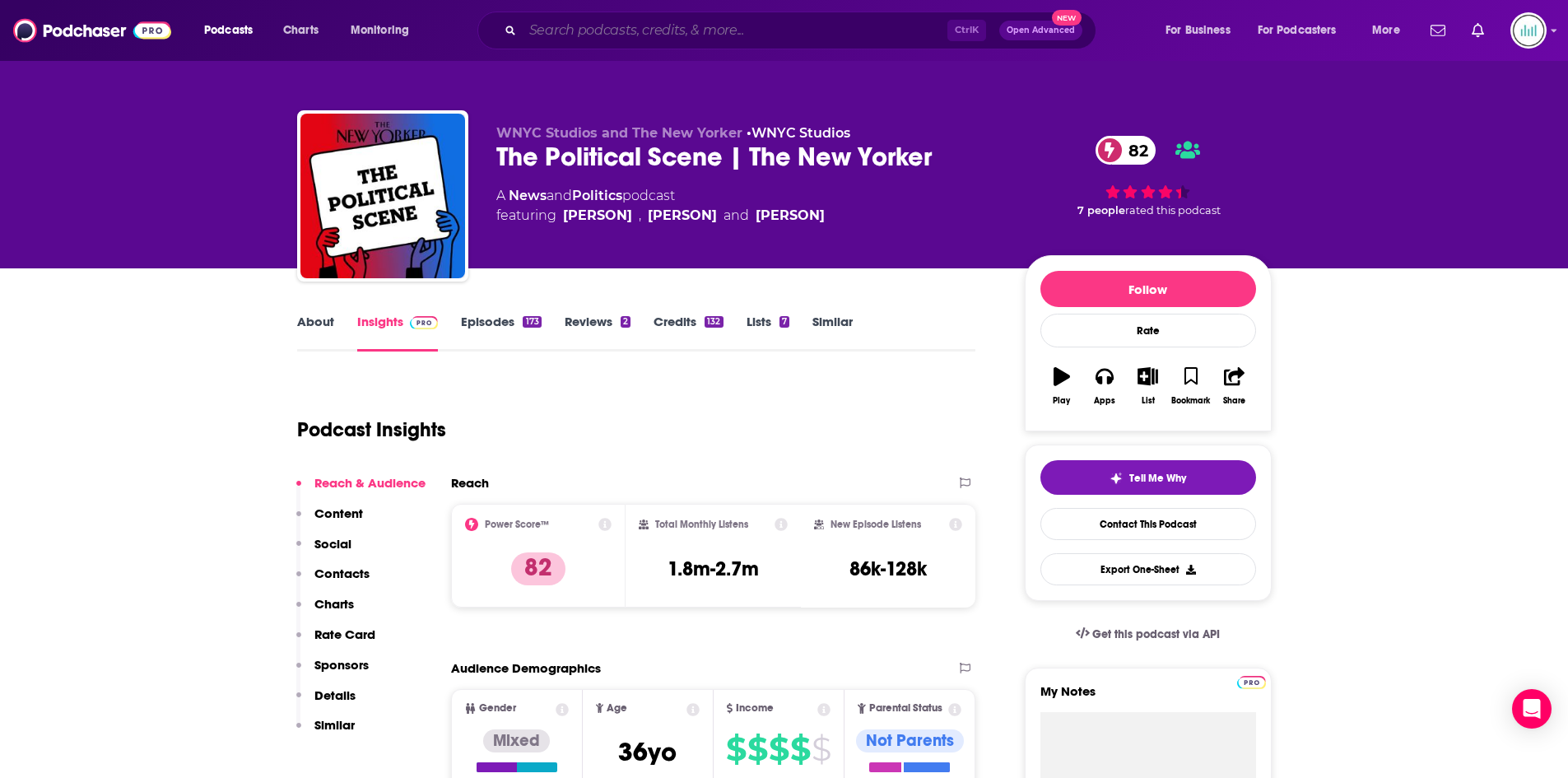 drag, startPoint x: 535, startPoint y: 27, endPoint x: 554, endPoint y: 31, distance: 19.416488 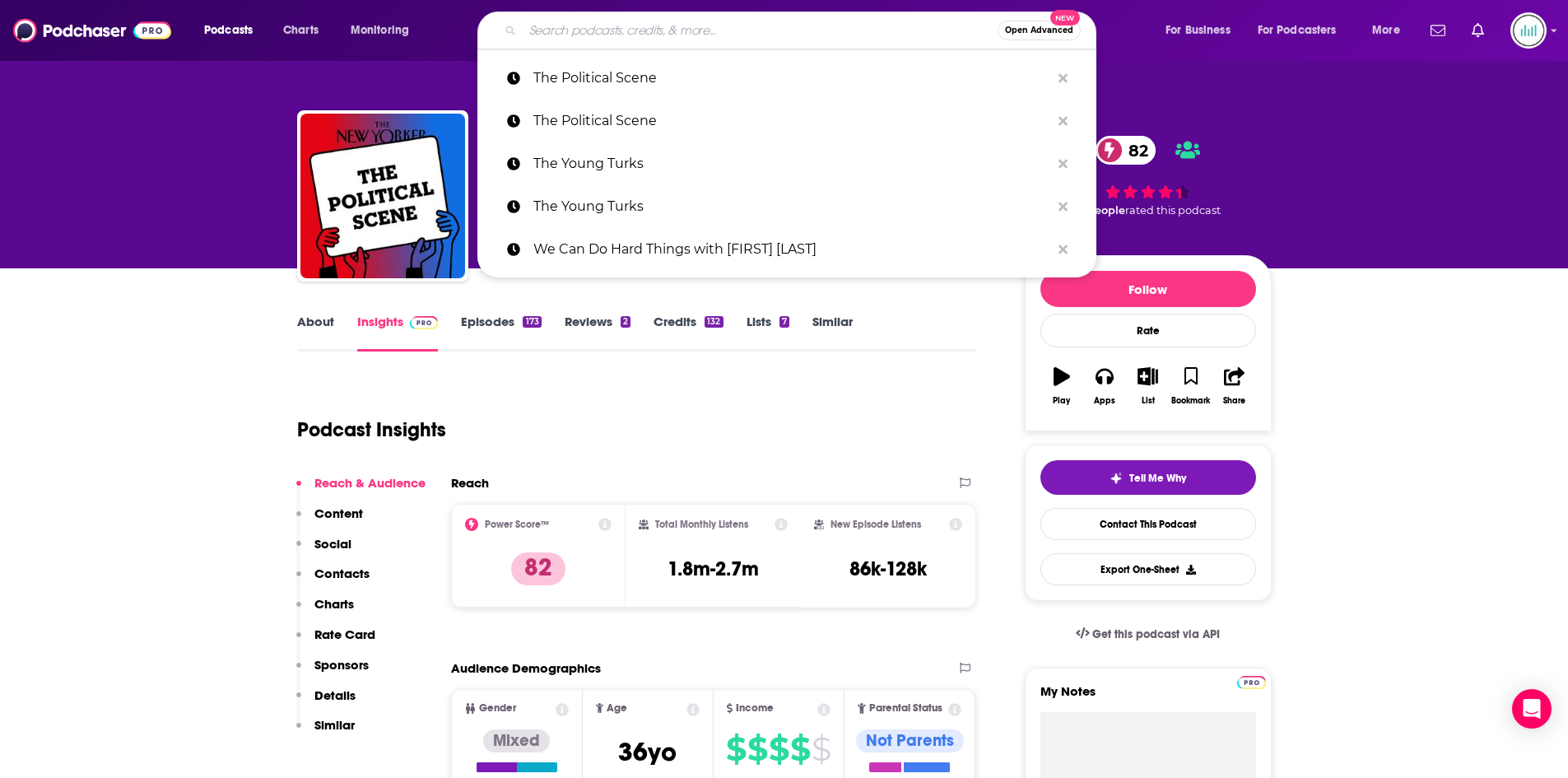 paste on "The News and Why it Matters" 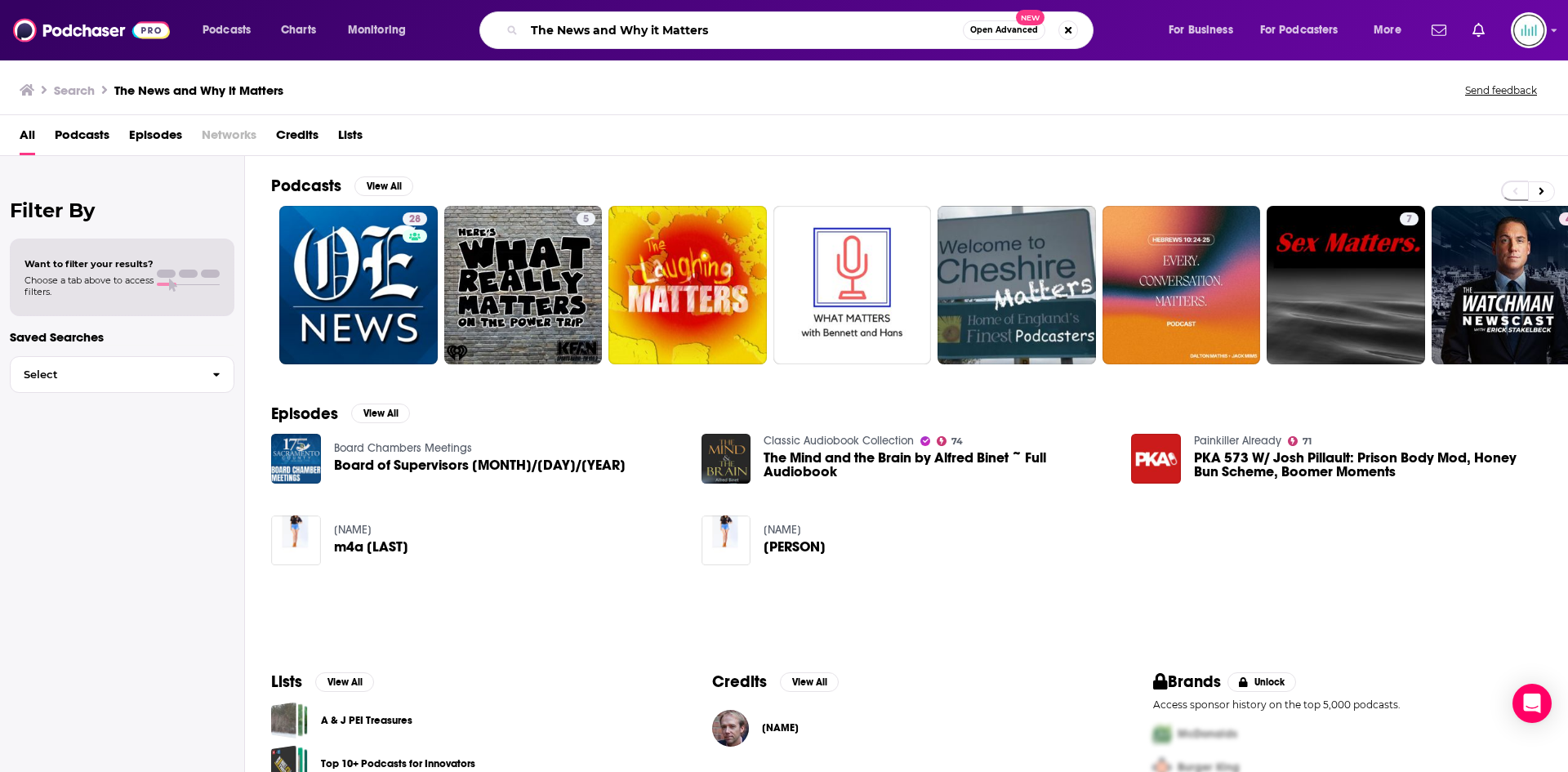 drag, startPoint x: 666, startPoint y: 33, endPoint x: 493, endPoint y: 30, distance: 173.02601 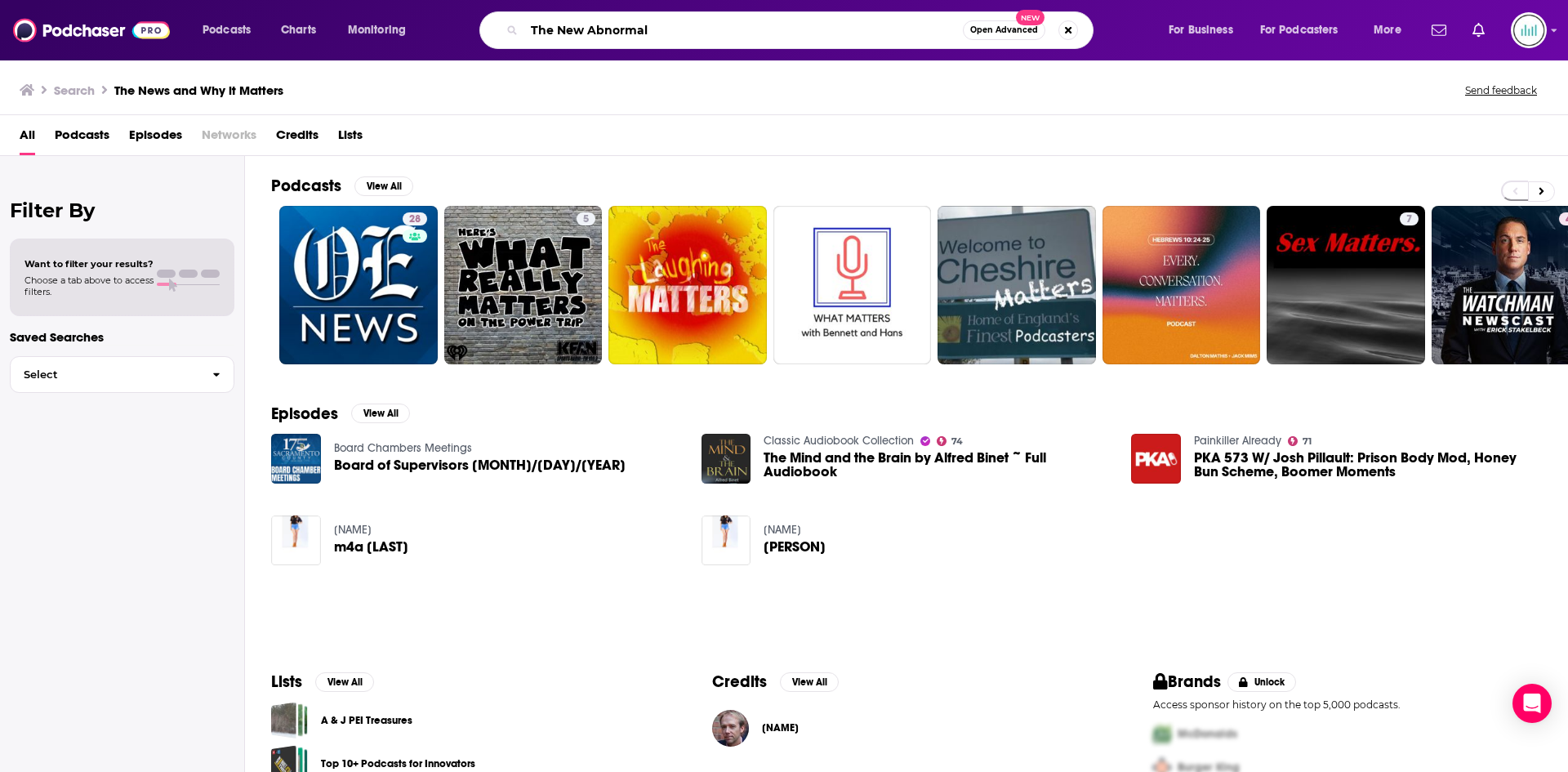 type on "The New Abnormal" 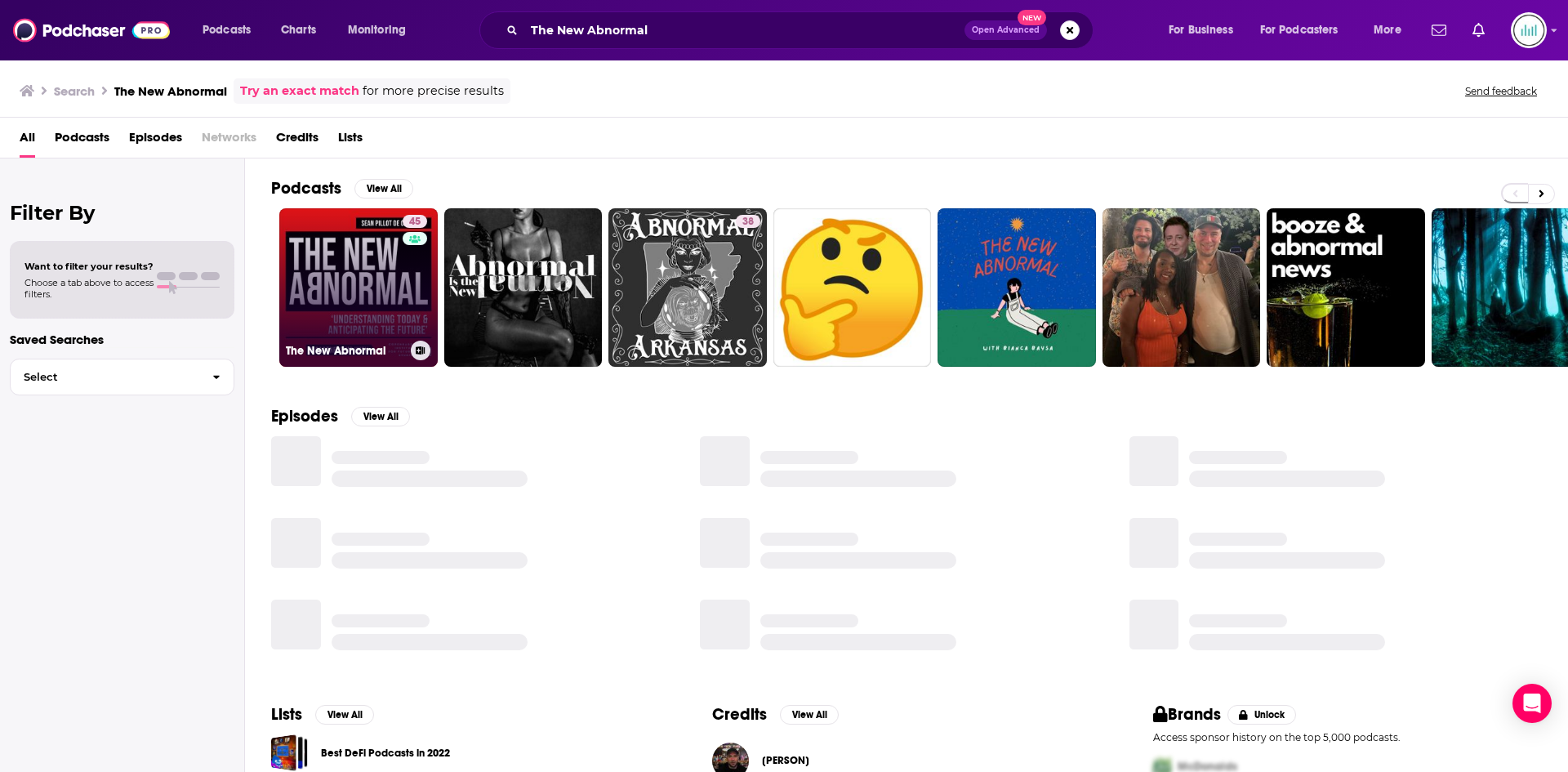 click on "45 The New Abnormal" at bounding box center [359, 288] 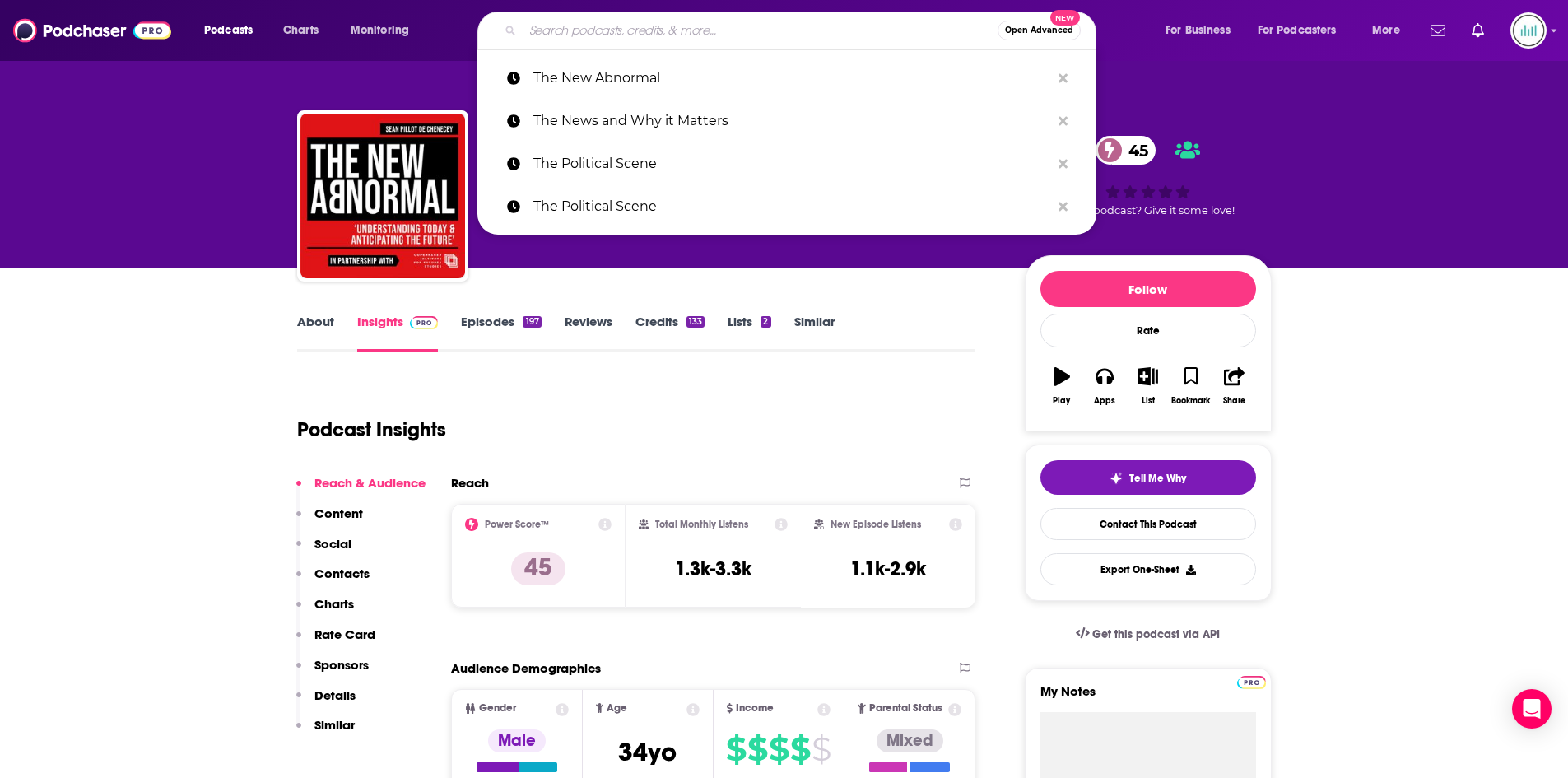 click at bounding box center [760, 30] 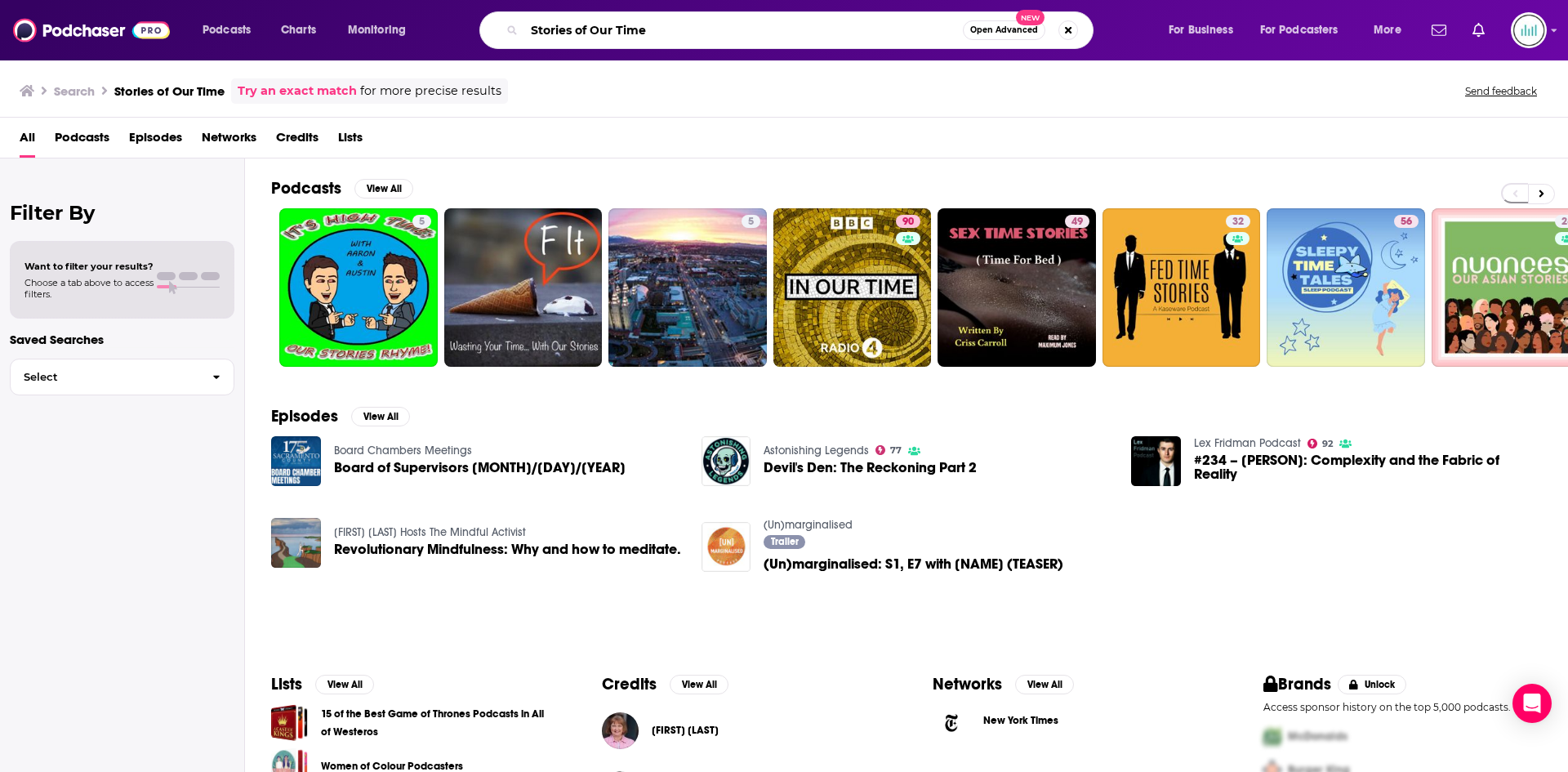 drag, startPoint x: 551, startPoint y: 29, endPoint x: 491, endPoint y: 29, distance: 60 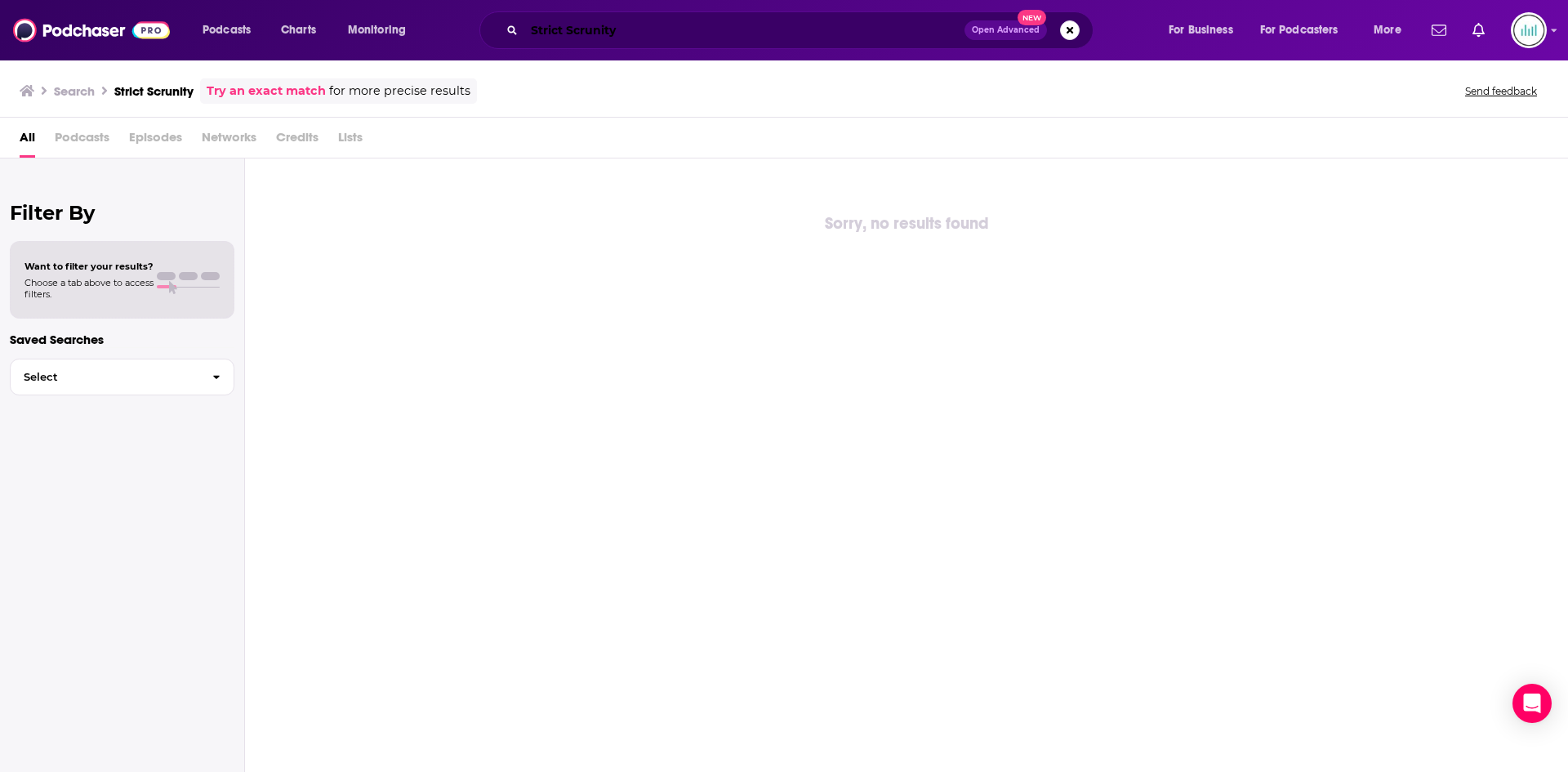 click on "Strict Scrunity" at bounding box center [744, 30] 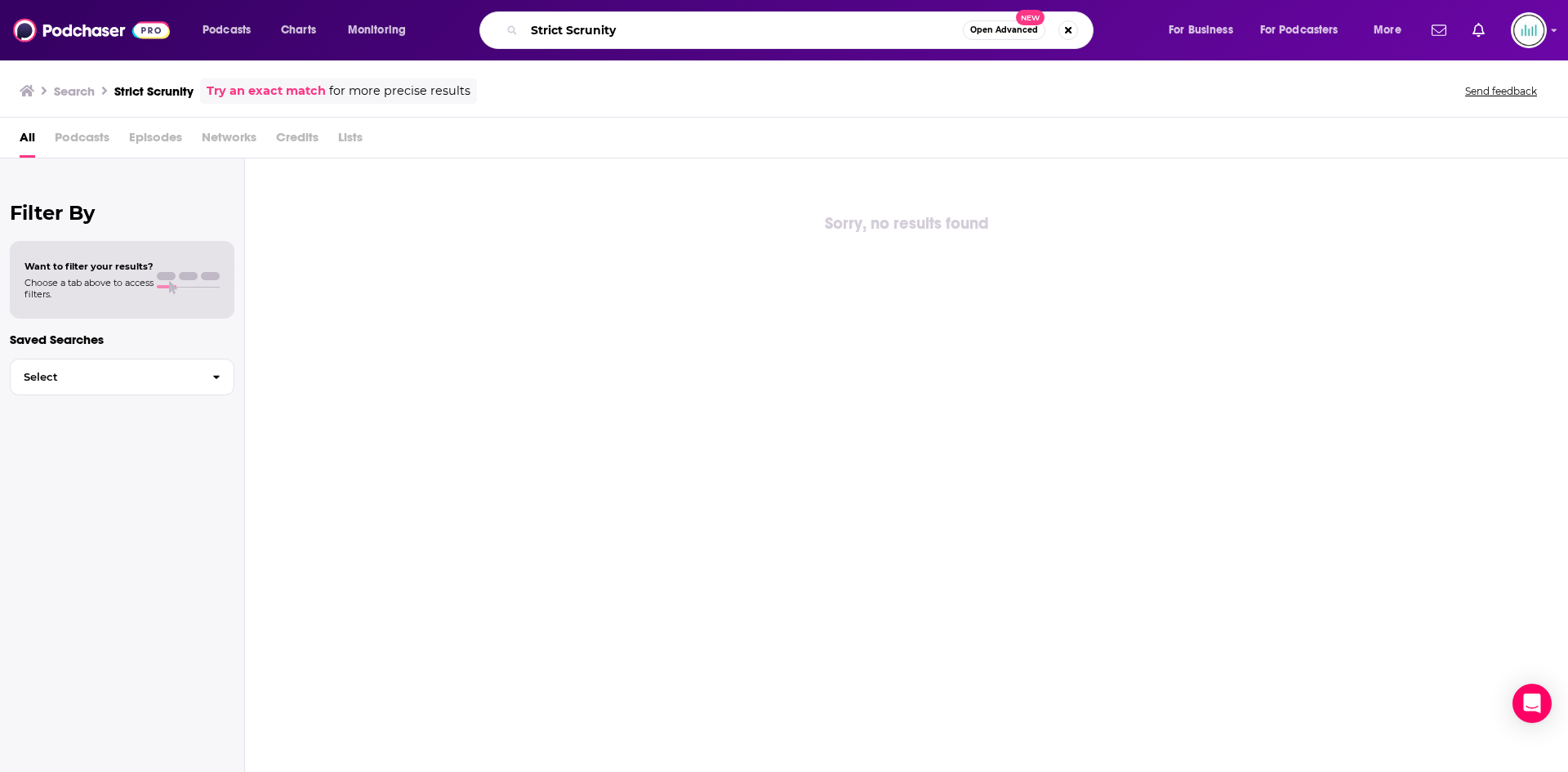 click on "Strict Scrunity" at bounding box center (743, 30) 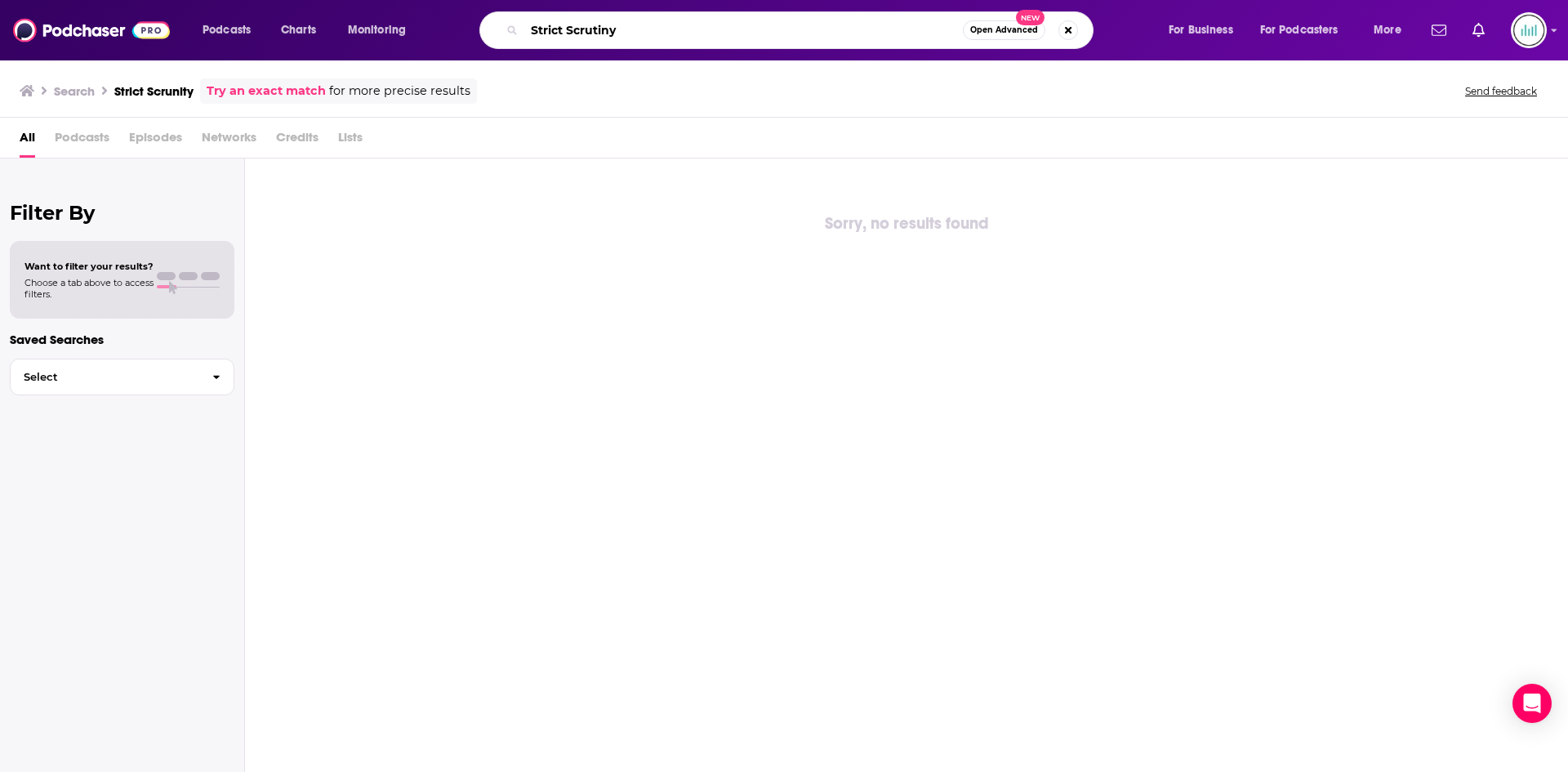 type on "Strict Scrutiny" 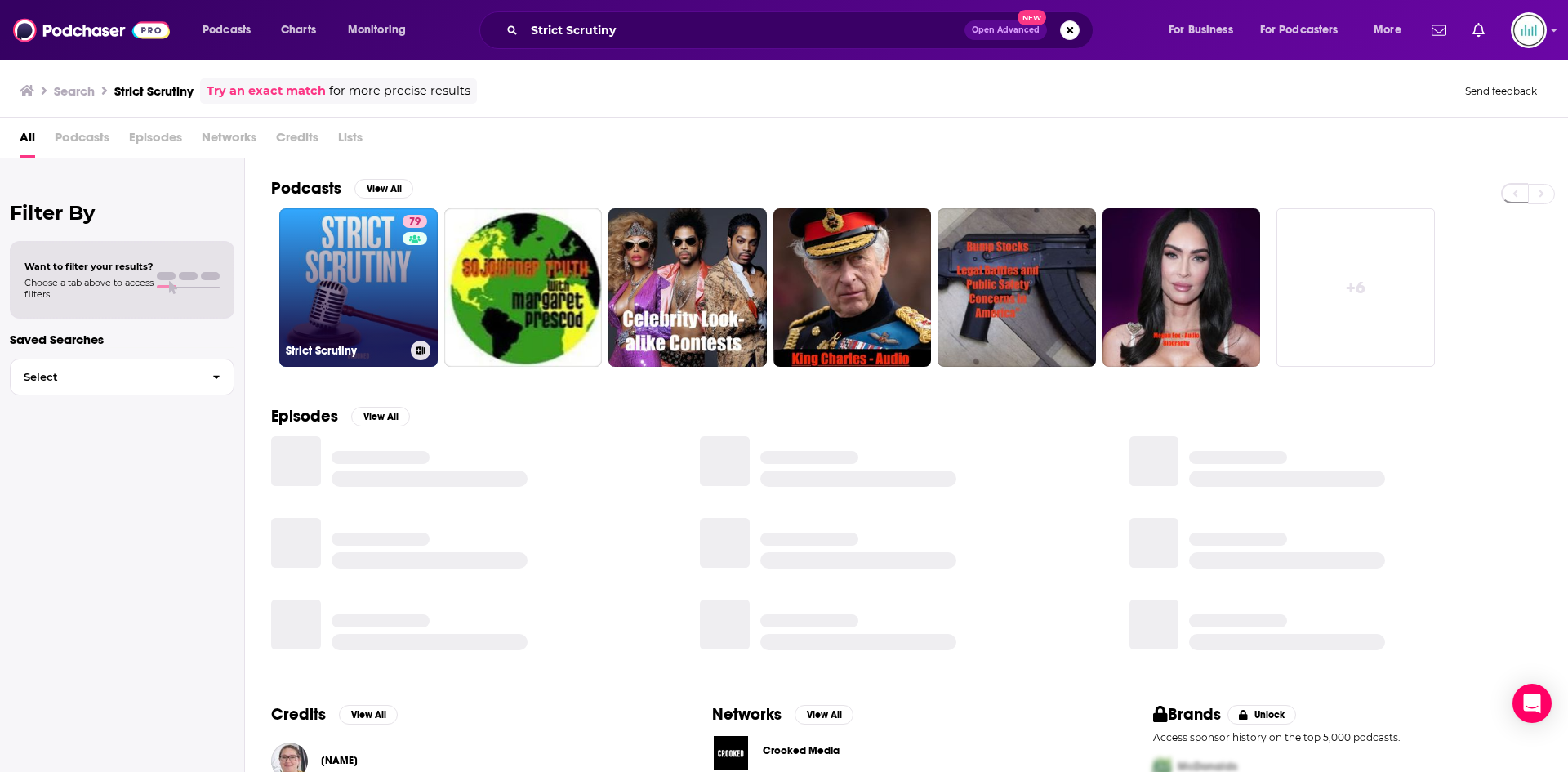 click on "[NUMBER] [FIRST] [LAST]" at bounding box center (359, 288) 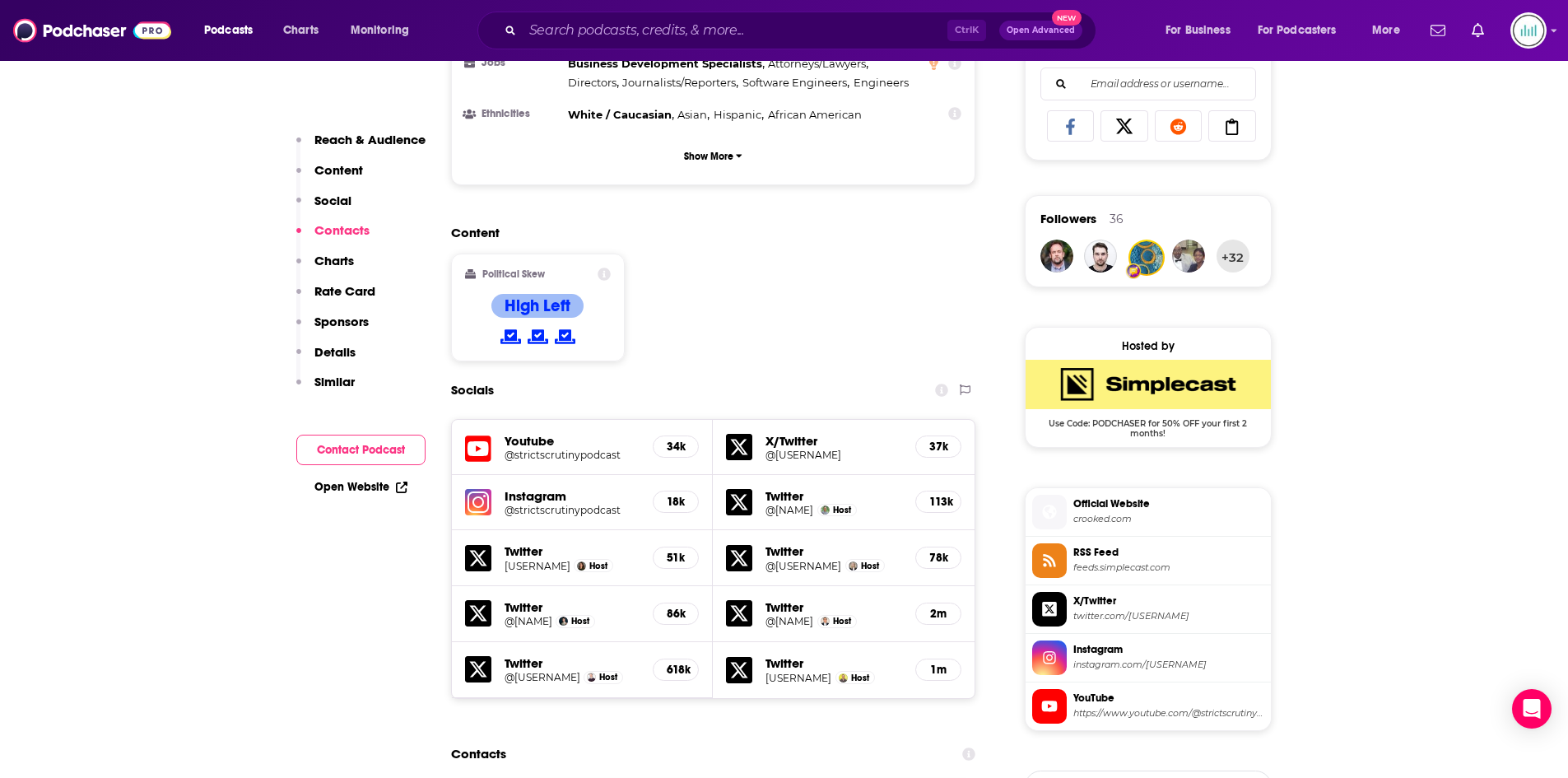 scroll, scrollTop: 1647, scrollLeft: 0, axis: vertical 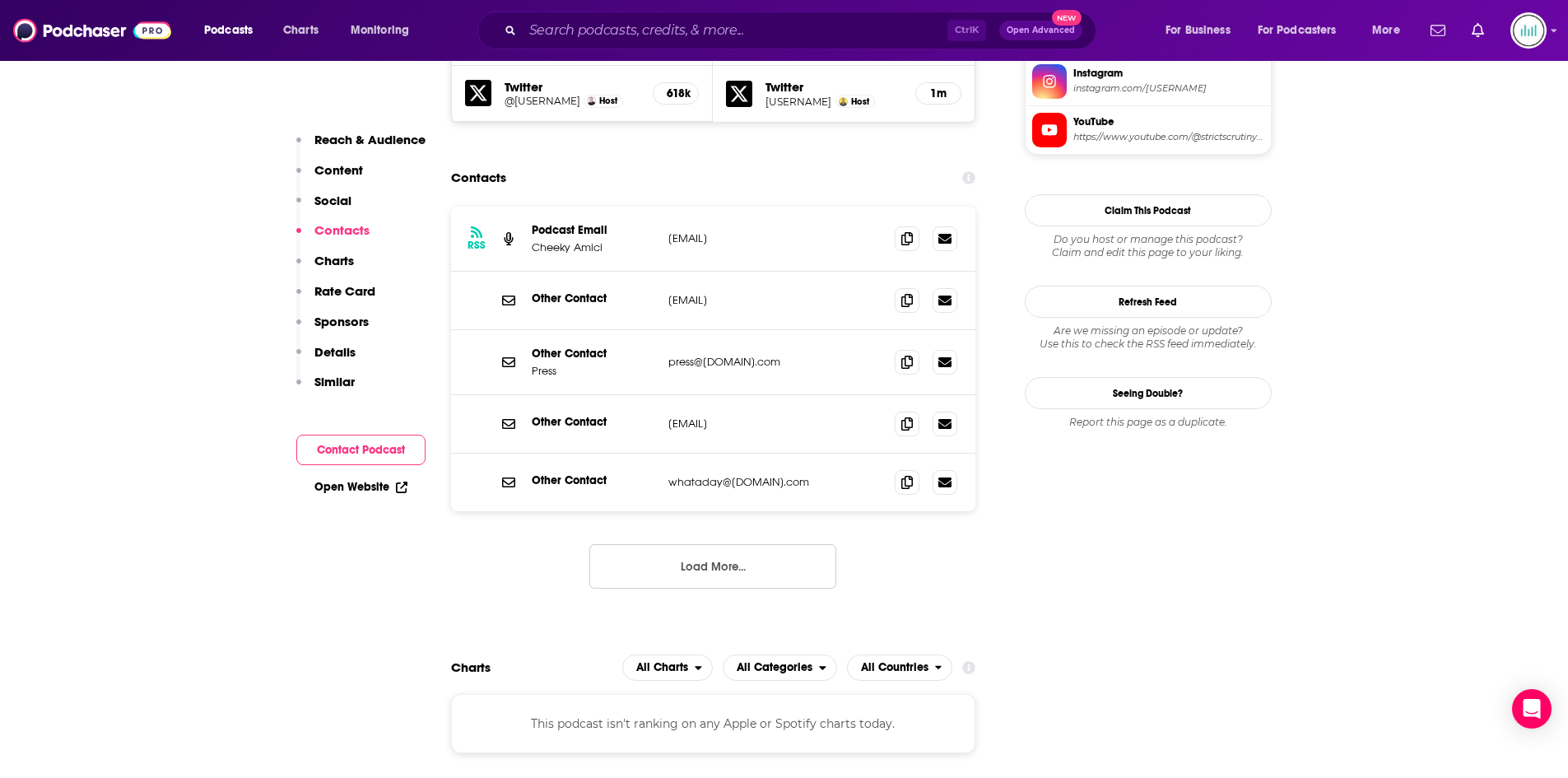 drag, startPoint x: 818, startPoint y: 238, endPoint x: 661, endPoint y: 241, distance: 157.02866 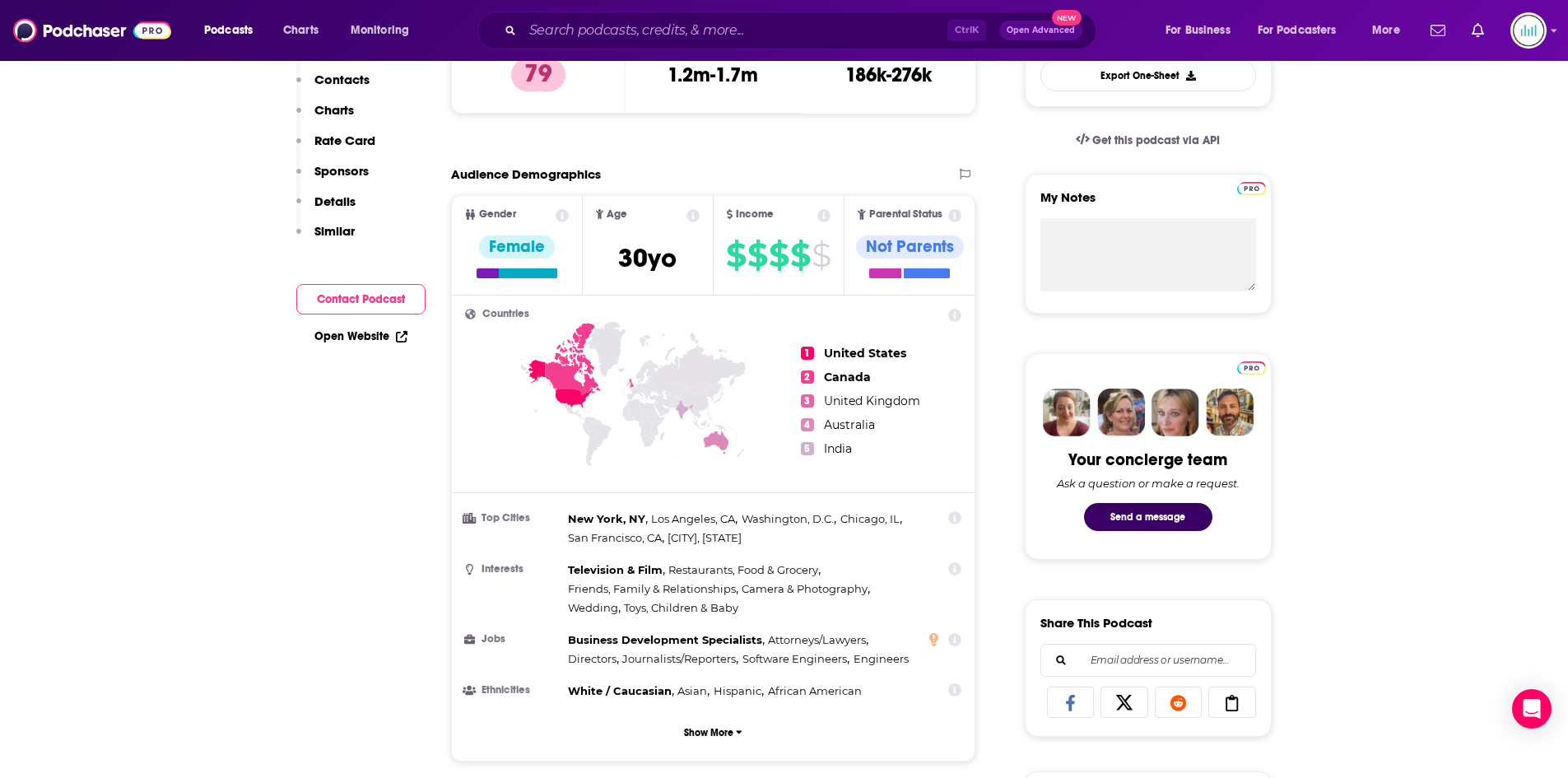 scroll, scrollTop: 0, scrollLeft: 0, axis: both 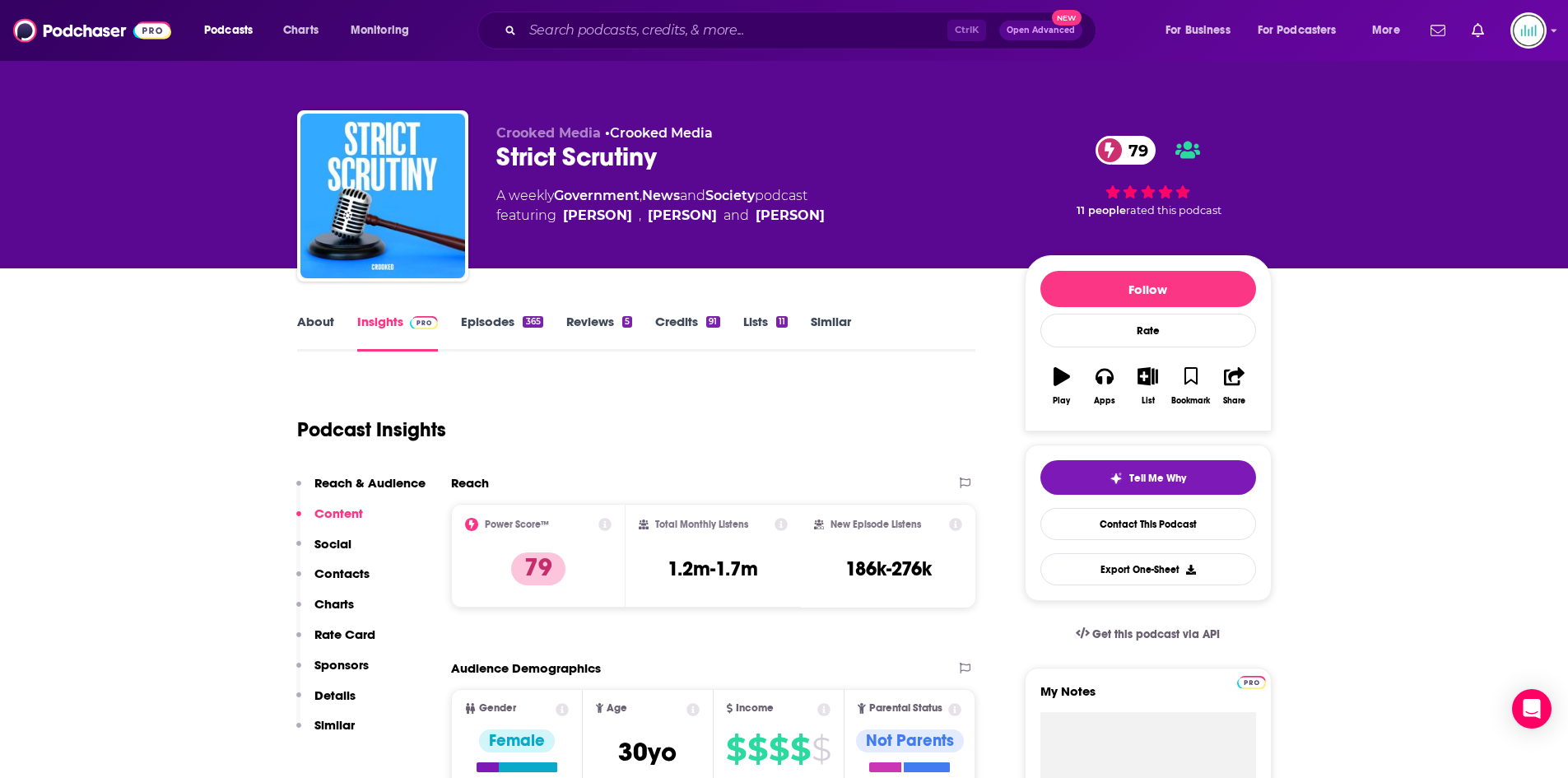 click on "About" at bounding box center [315, 333] 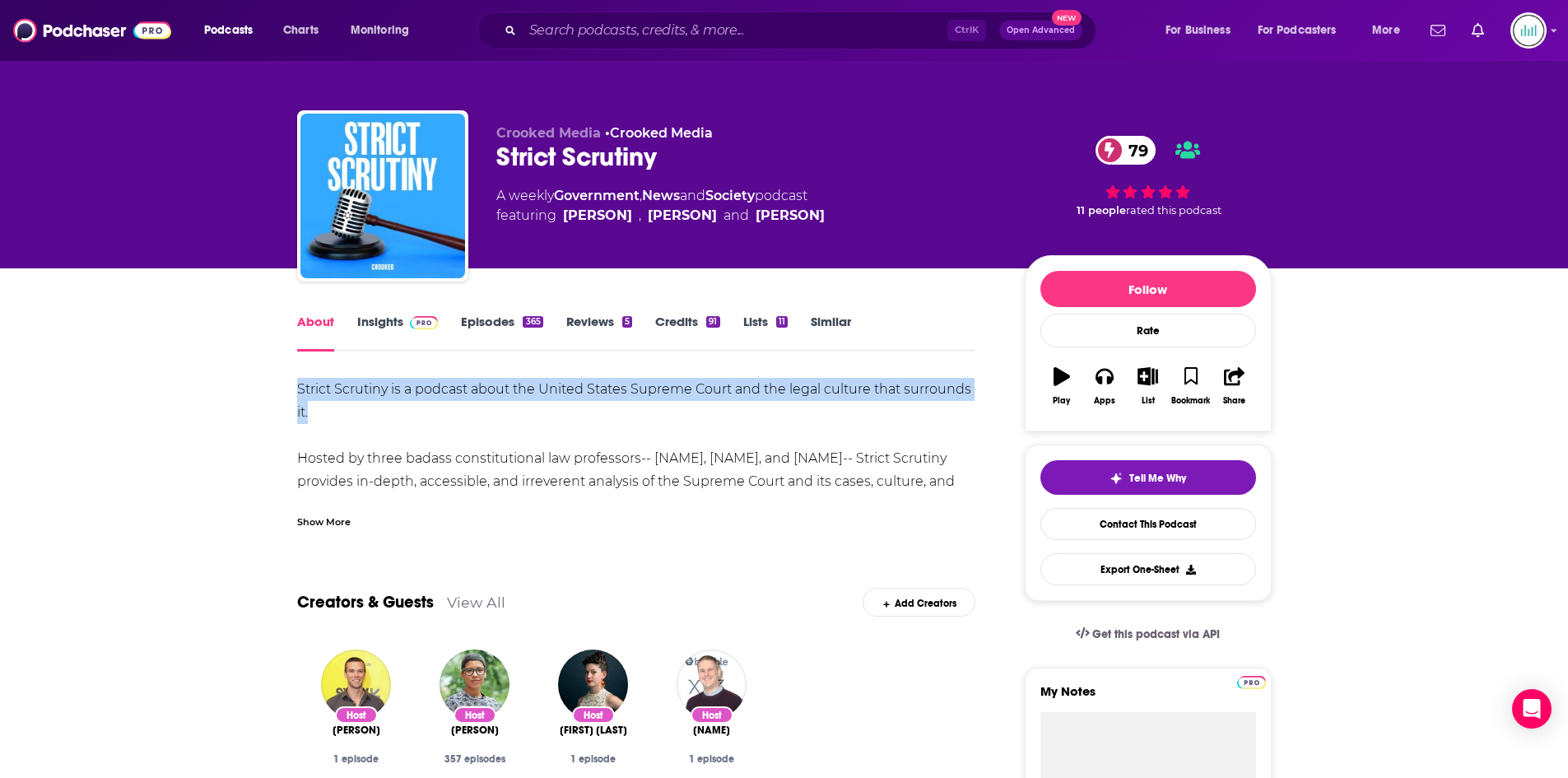 drag, startPoint x: 295, startPoint y: 387, endPoint x: 440, endPoint y: 418, distance: 148.27677 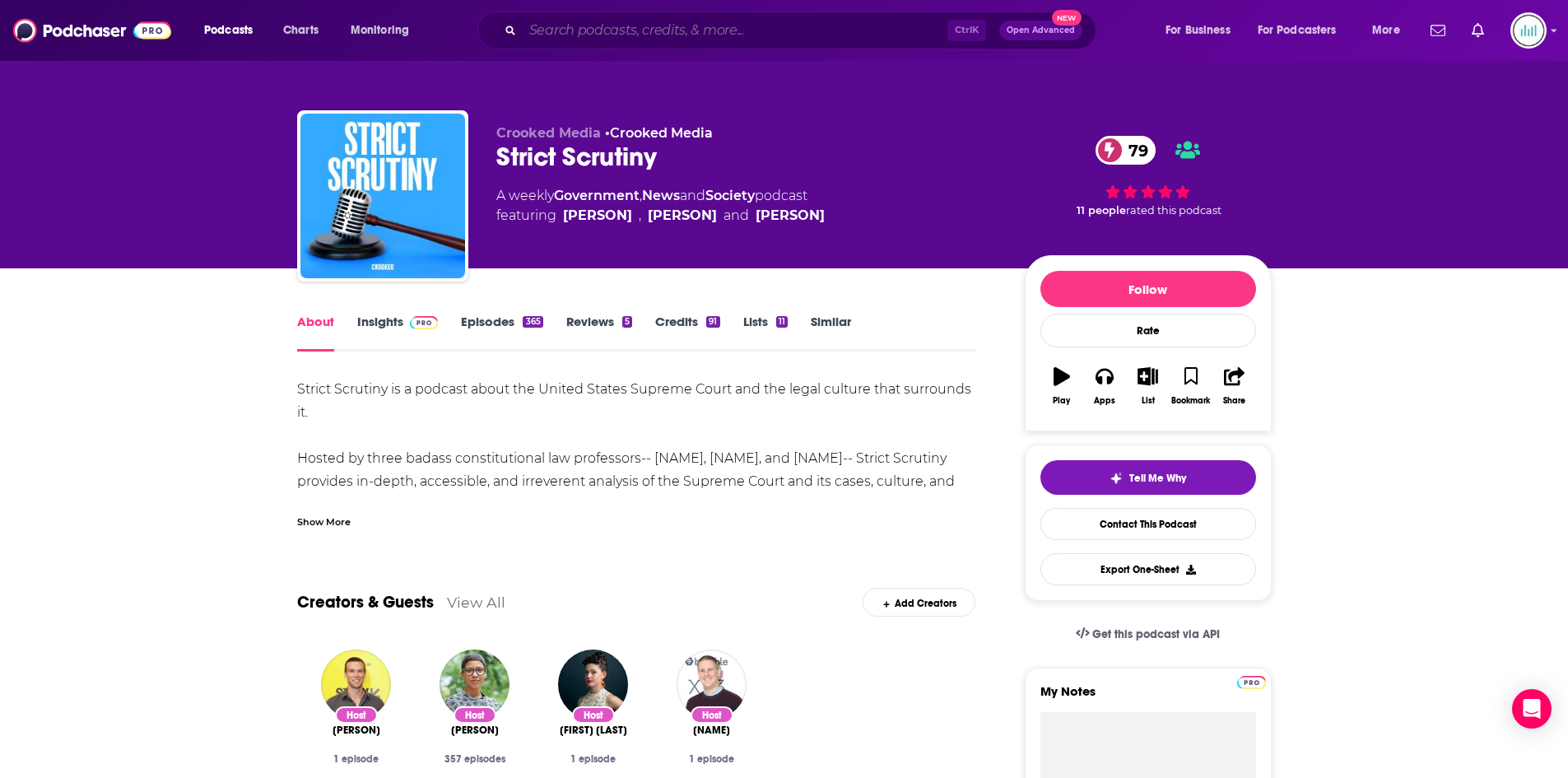 click at bounding box center (735, 30) 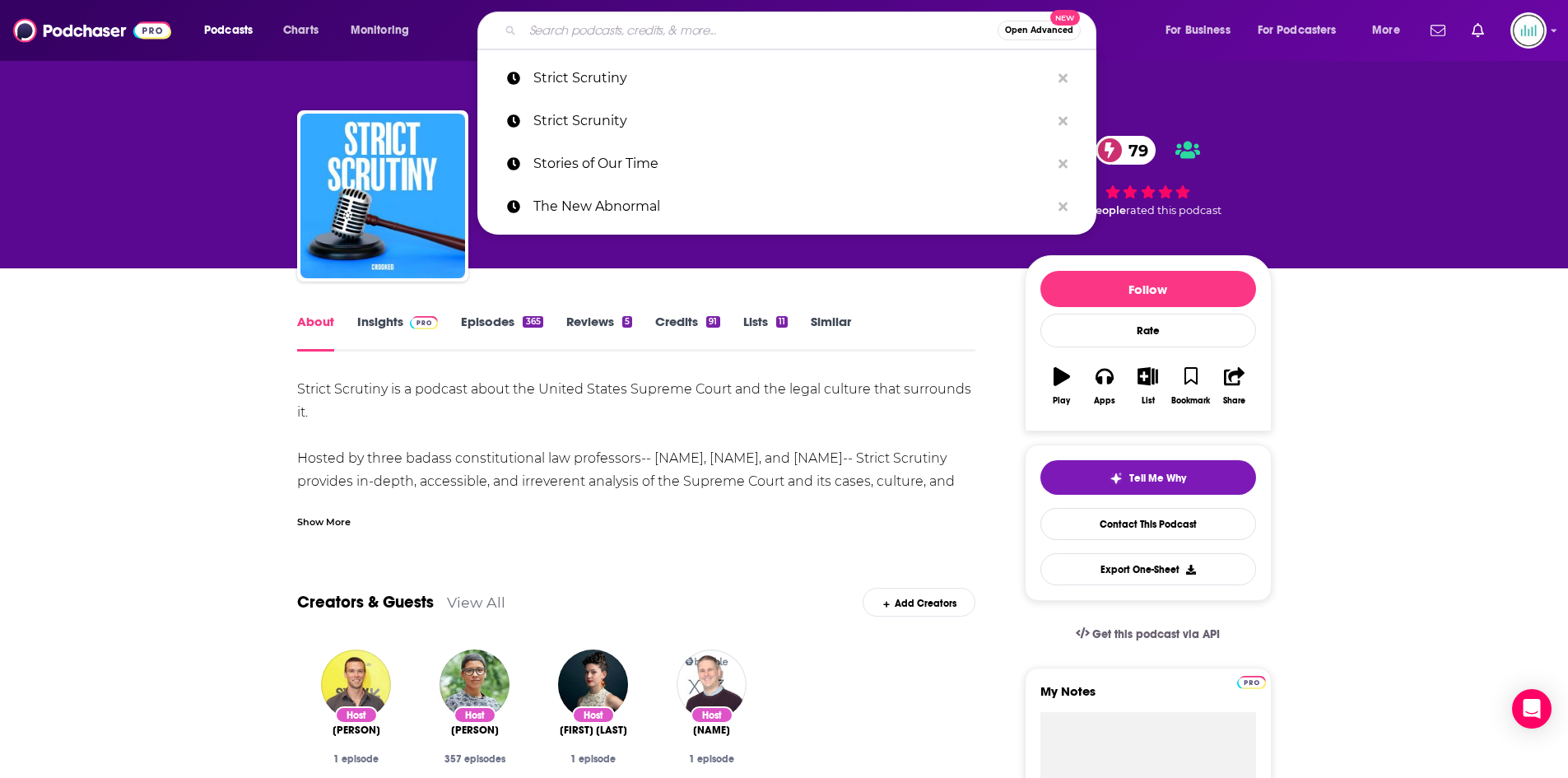 paste on "System Update" 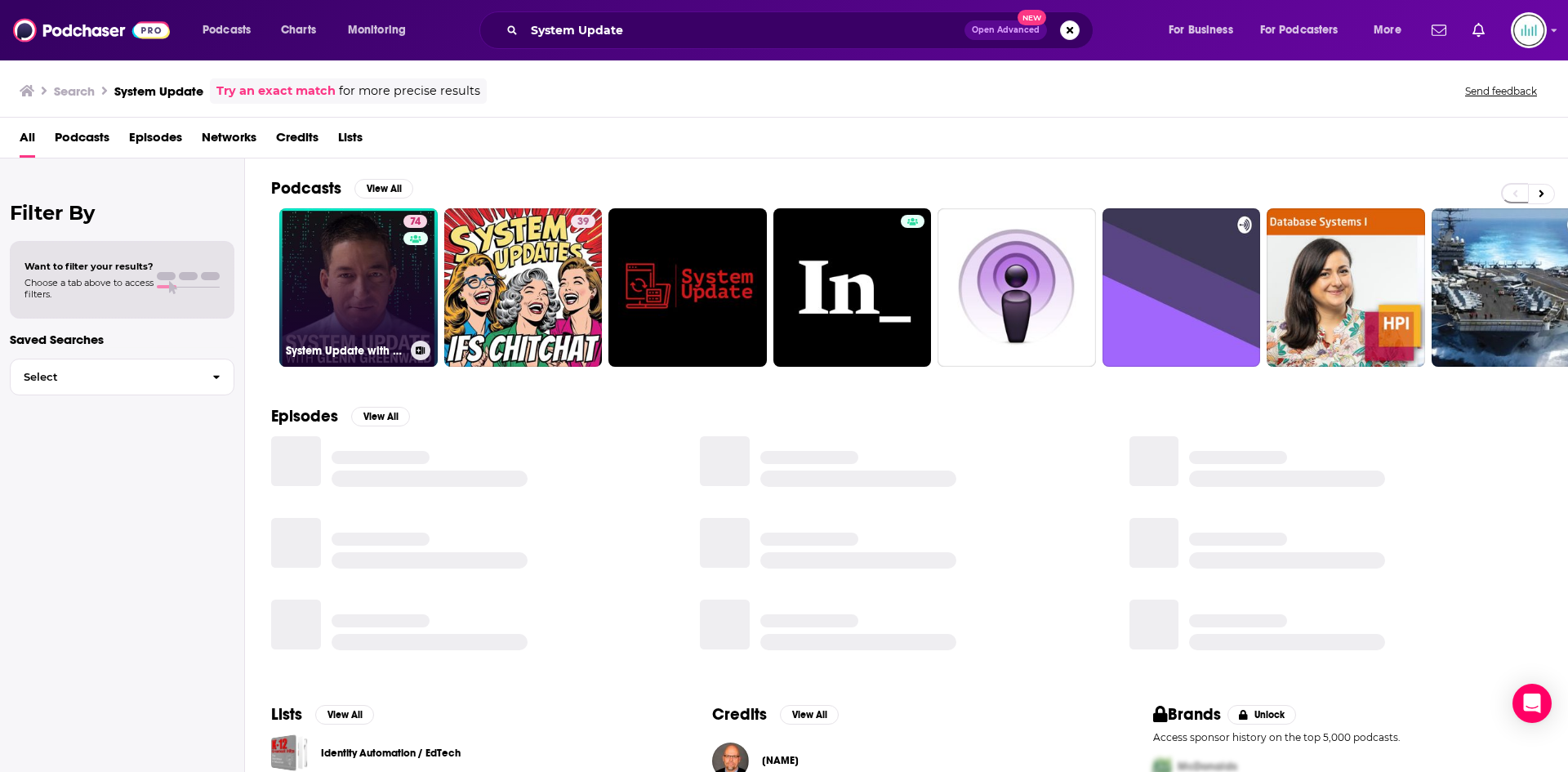 click on "[NUMBER] System Update with [FIRST] [LAST]" at bounding box center [359, 288] 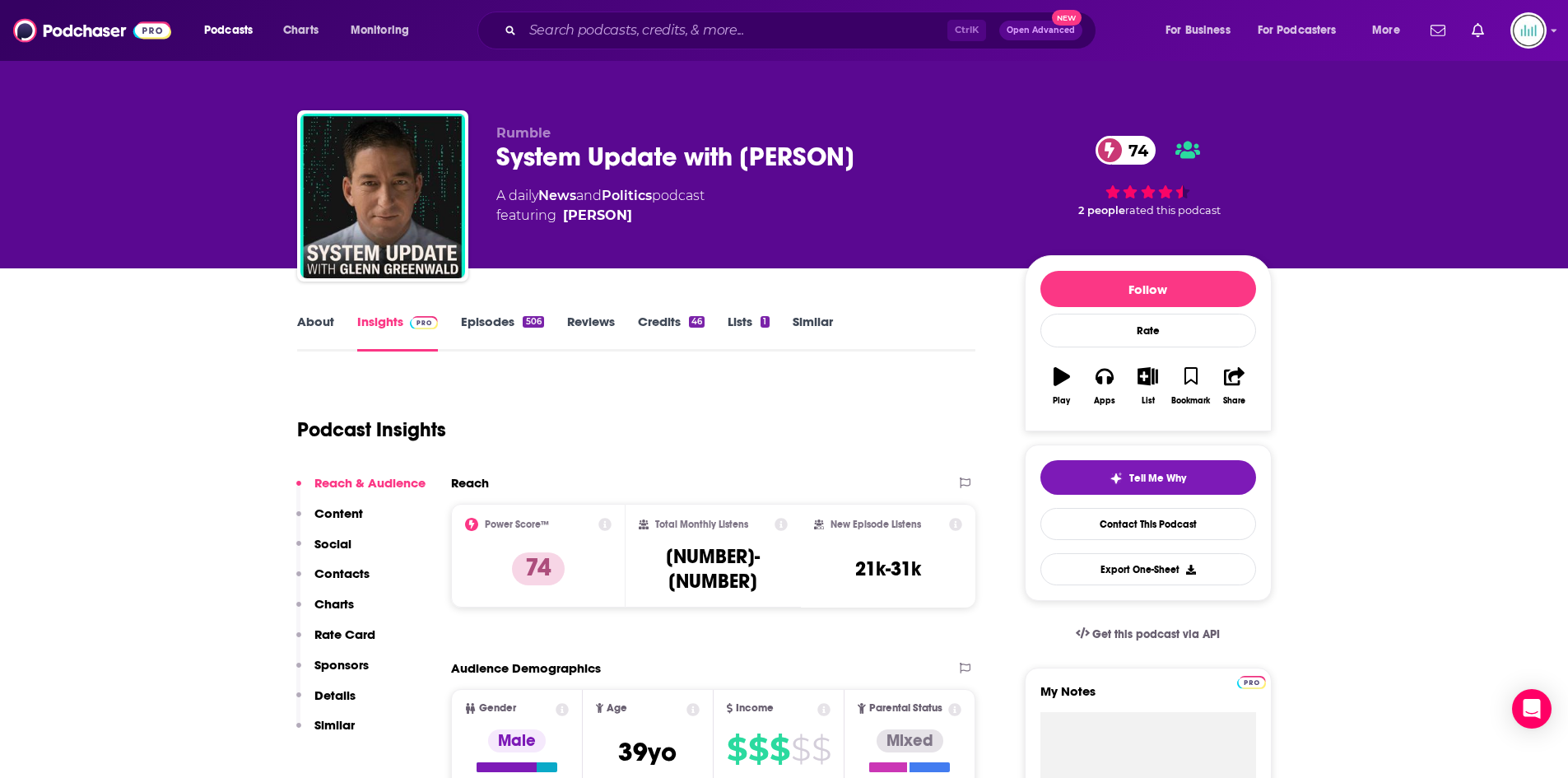 click on "About" at bounding box center [315, 333] 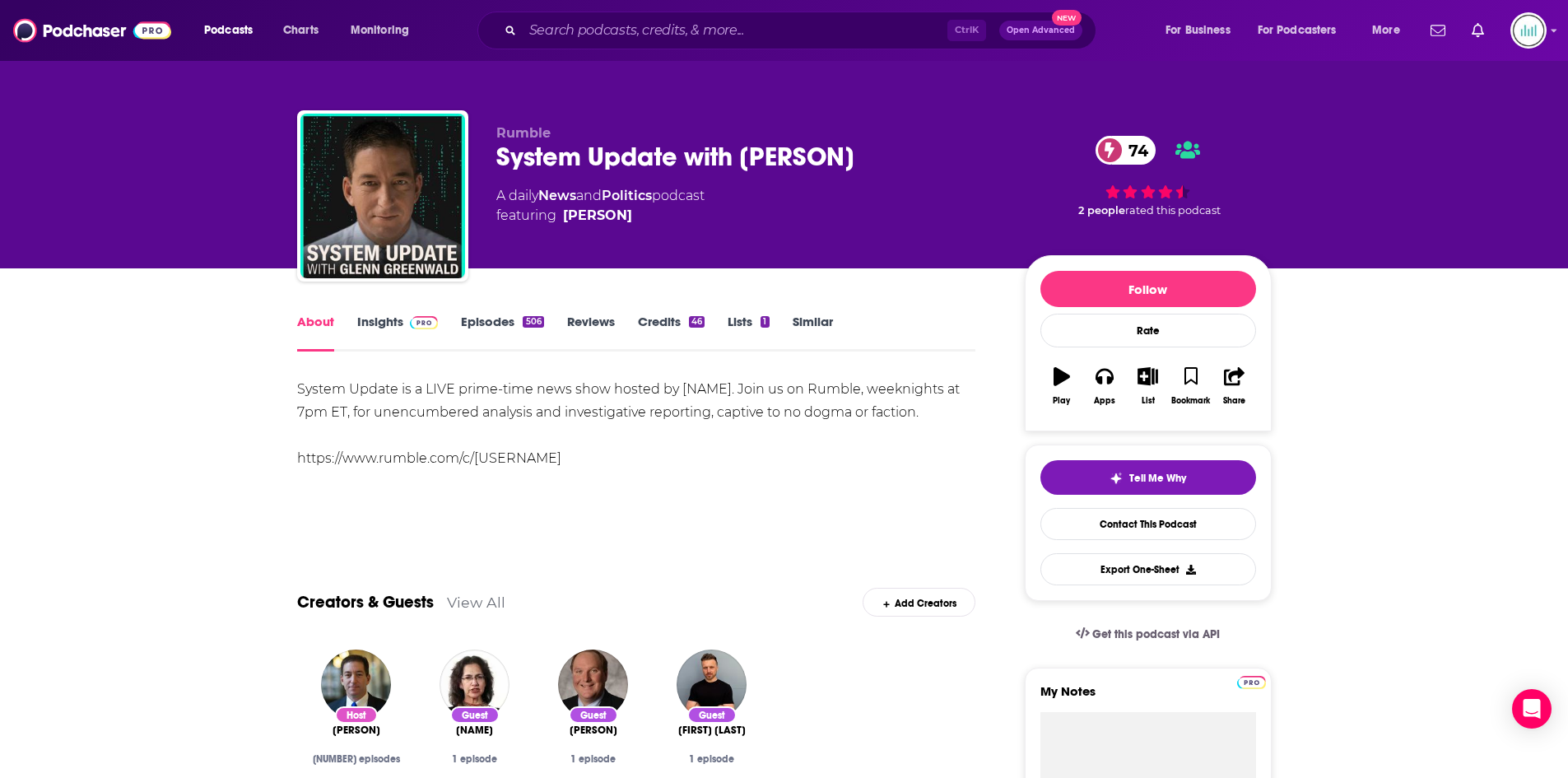 drag, startPoint x: 298, startPoint y: 386, endPoint x: 384, endPoint y: 437, distance: 99.985 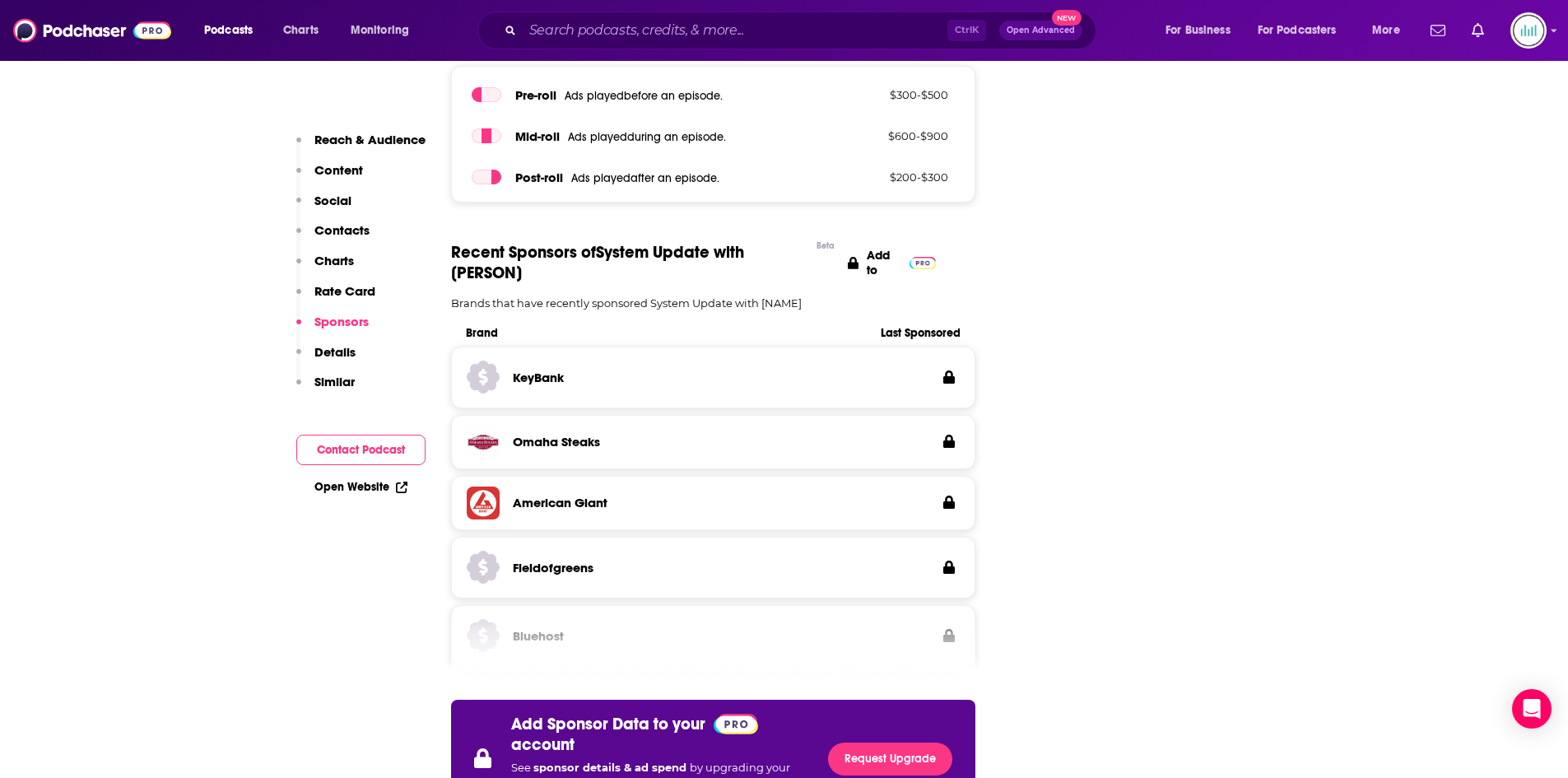 scroll, scrollTop: 2799, scrollLeft: 0, axis: vertical 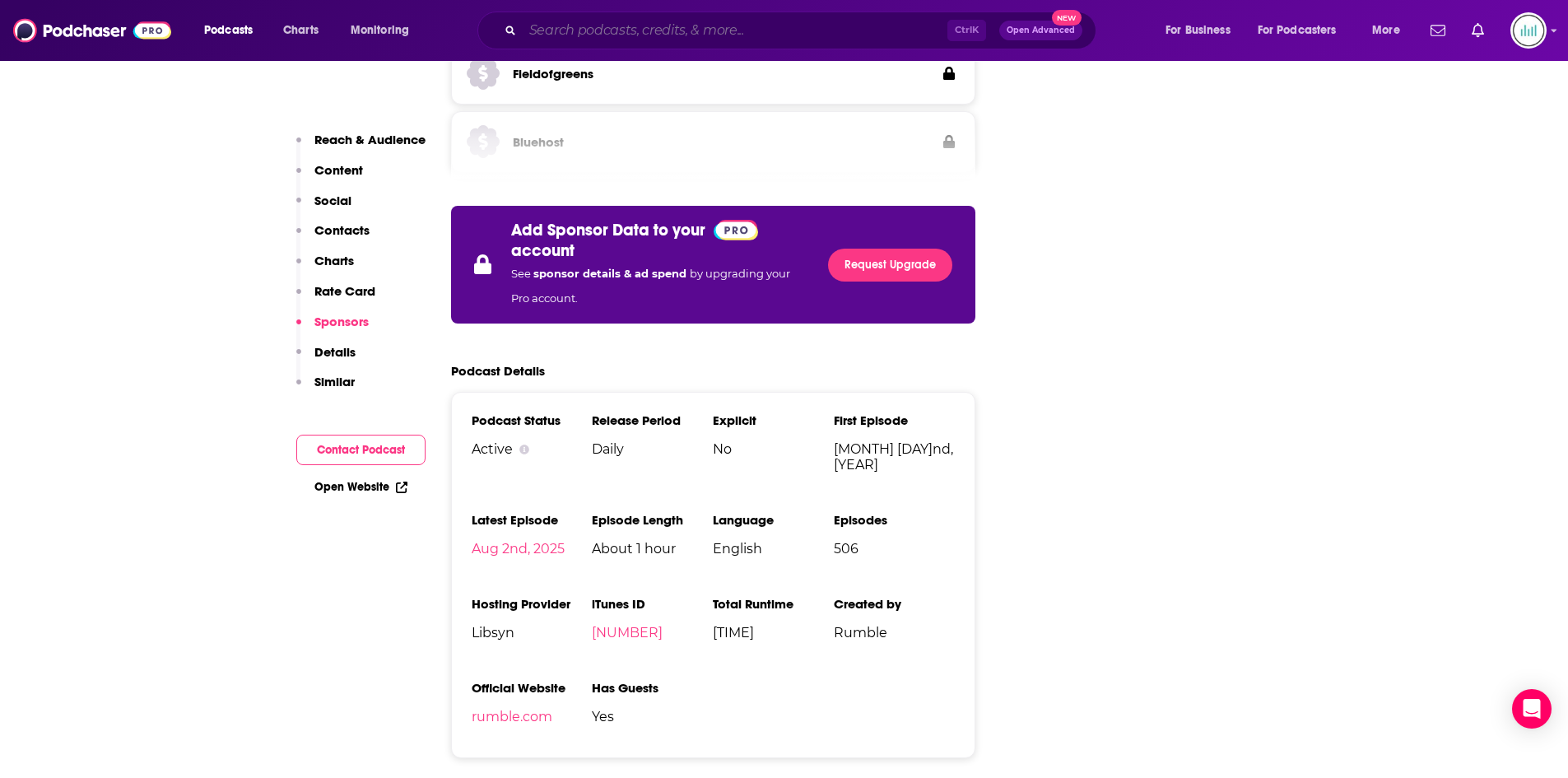 click at bounding box center [735, 30] 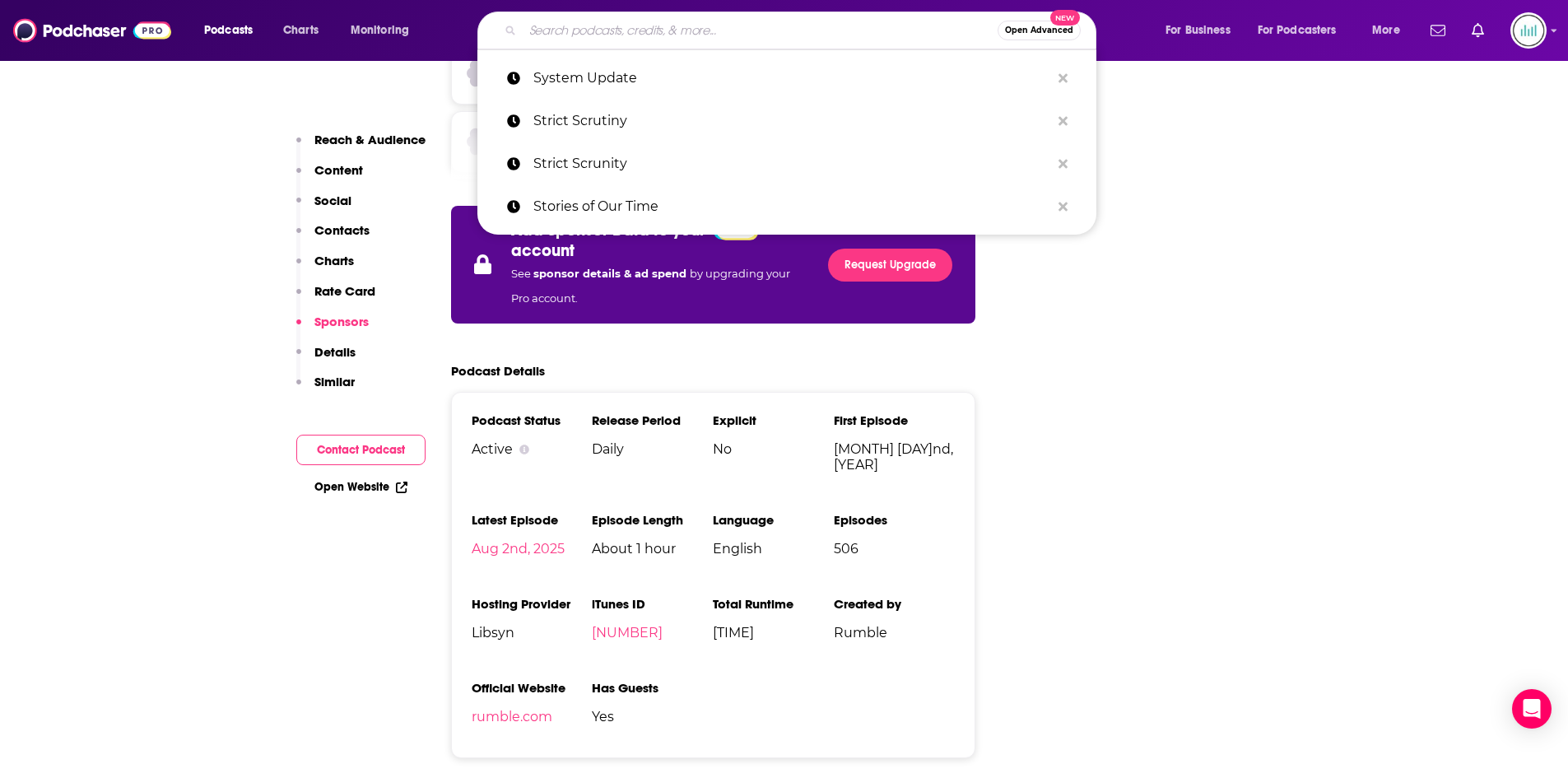 paste on "NPR Politics Podcast" 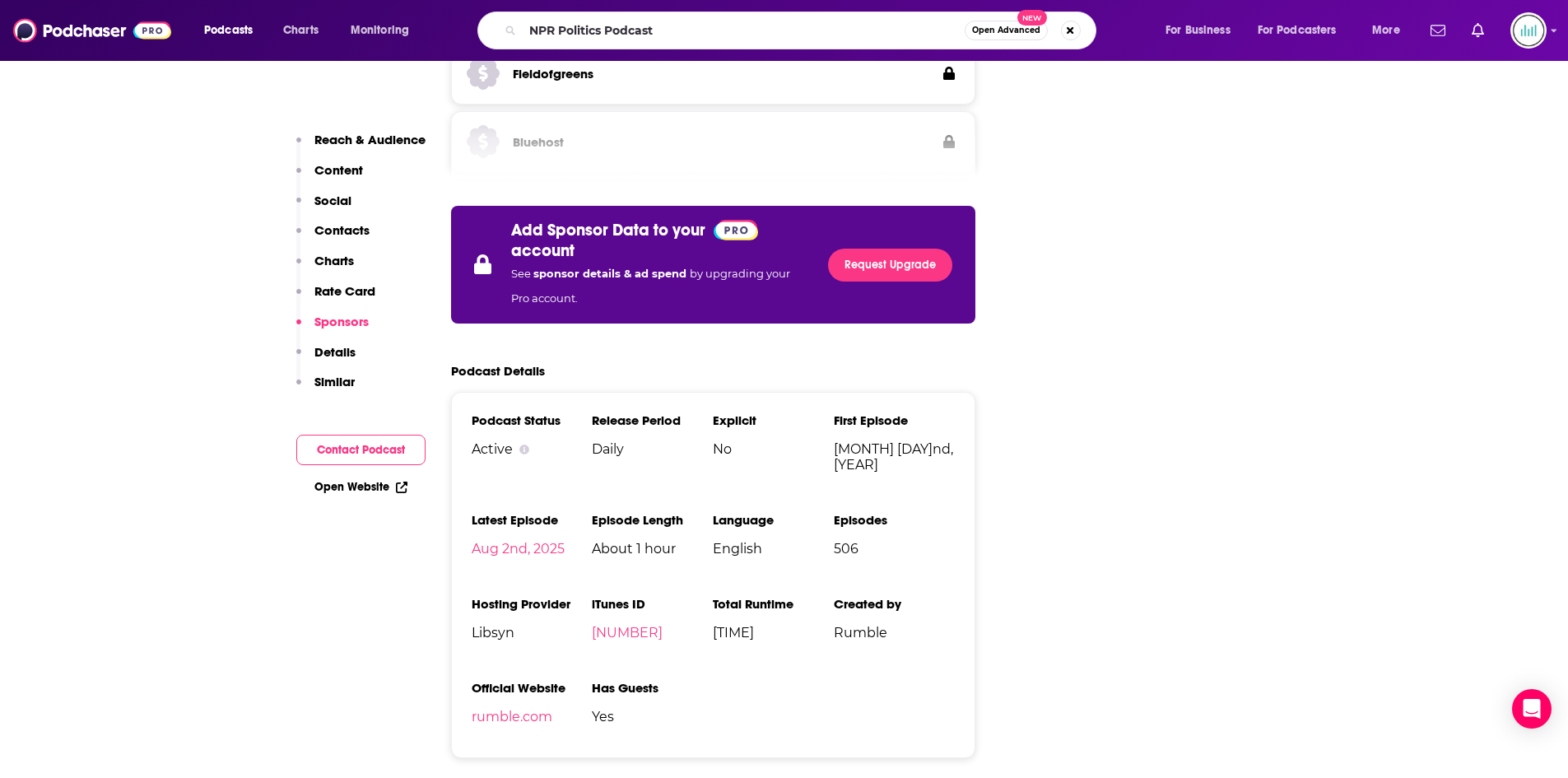 scroll, scrollTop: 0, scrollLeft: 0, axis: both 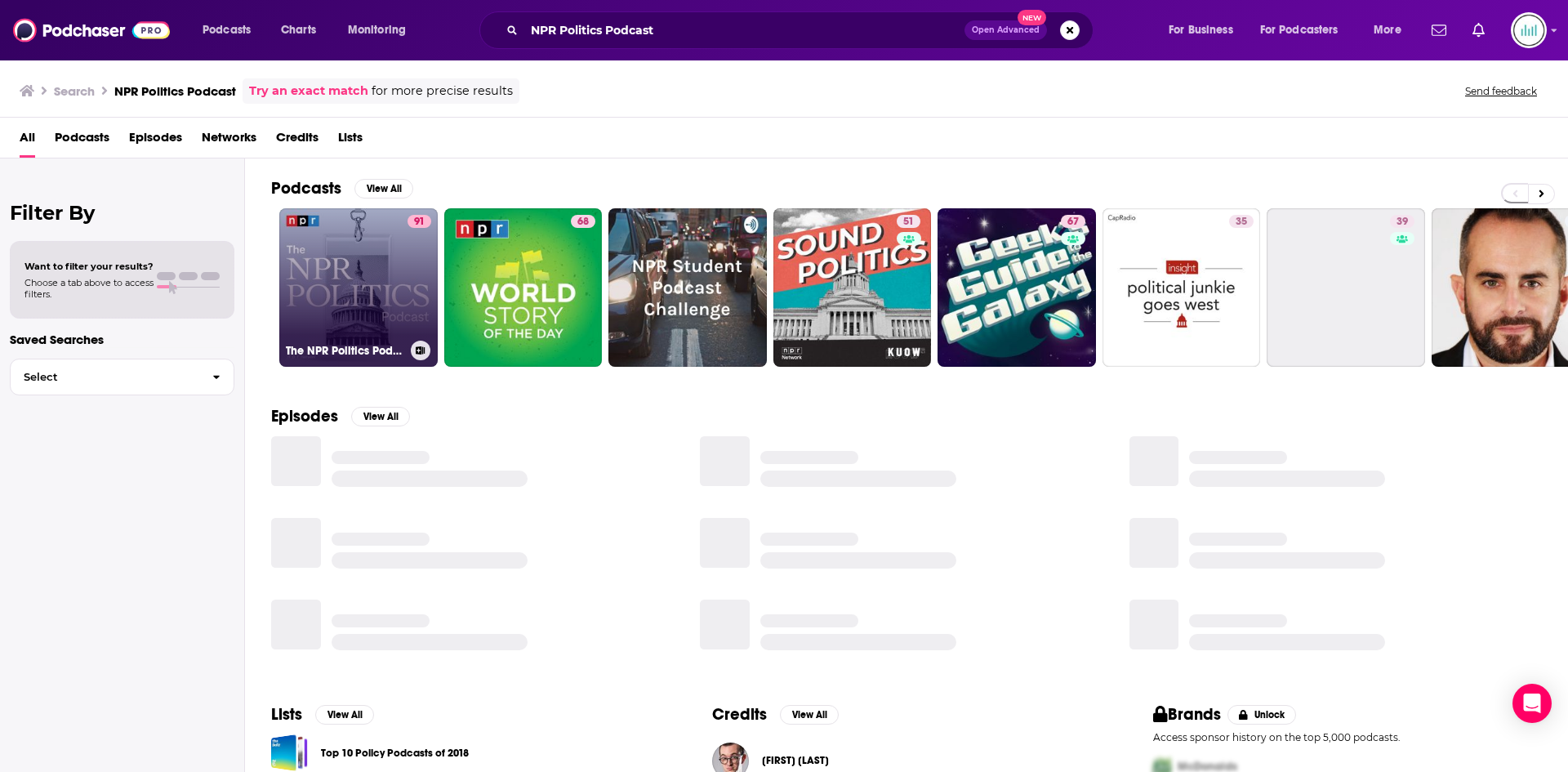 click on "91 The [ORGANIZATION] Politics Podcast" at bounding box center (359, 288) 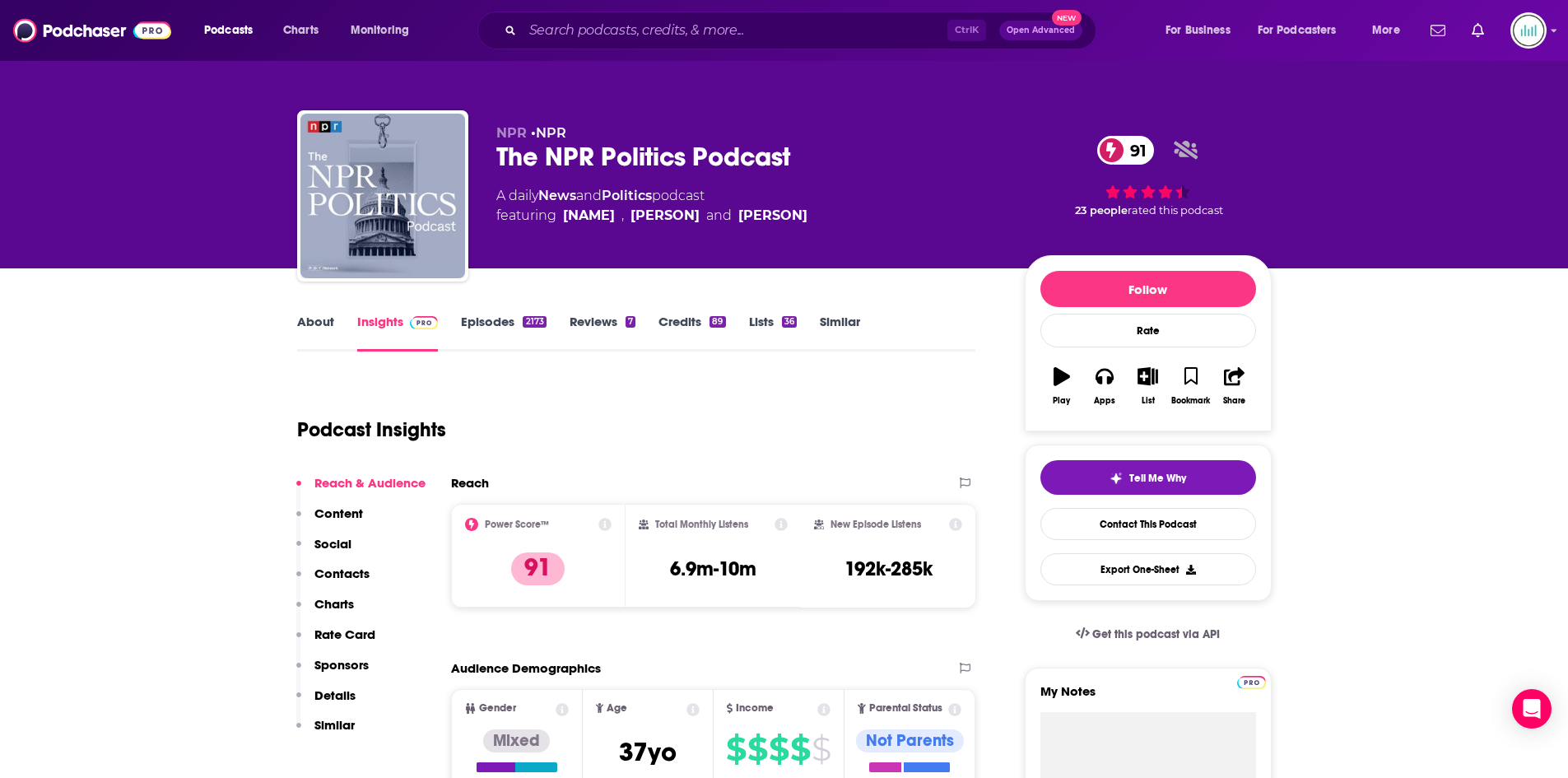 click on "About" at bounding box center [315, 333] 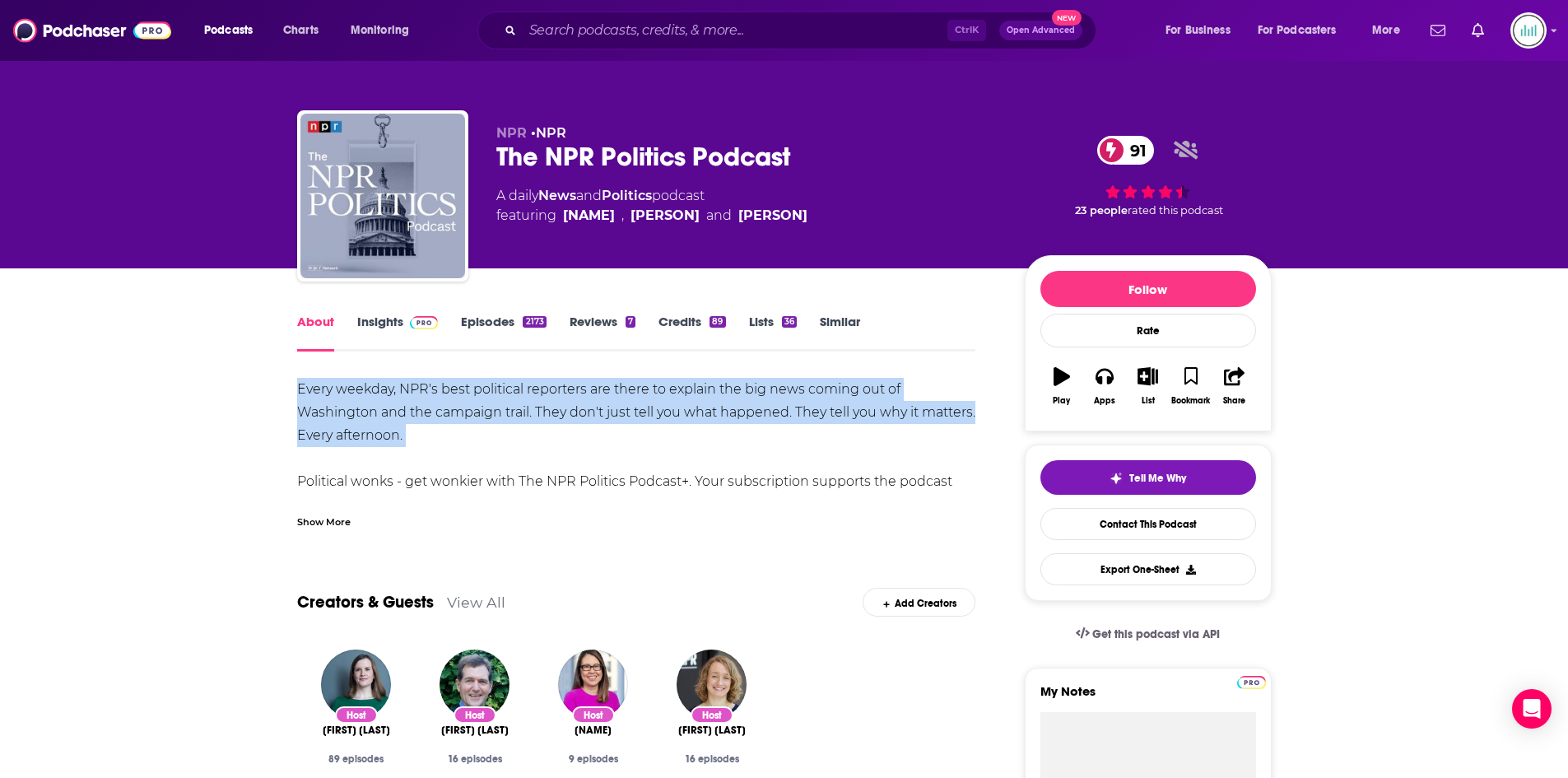 drag, startPoint x: 293, startPoint y: 392, endPoint x: 443, endPoint y: 447, distance: 159.76545 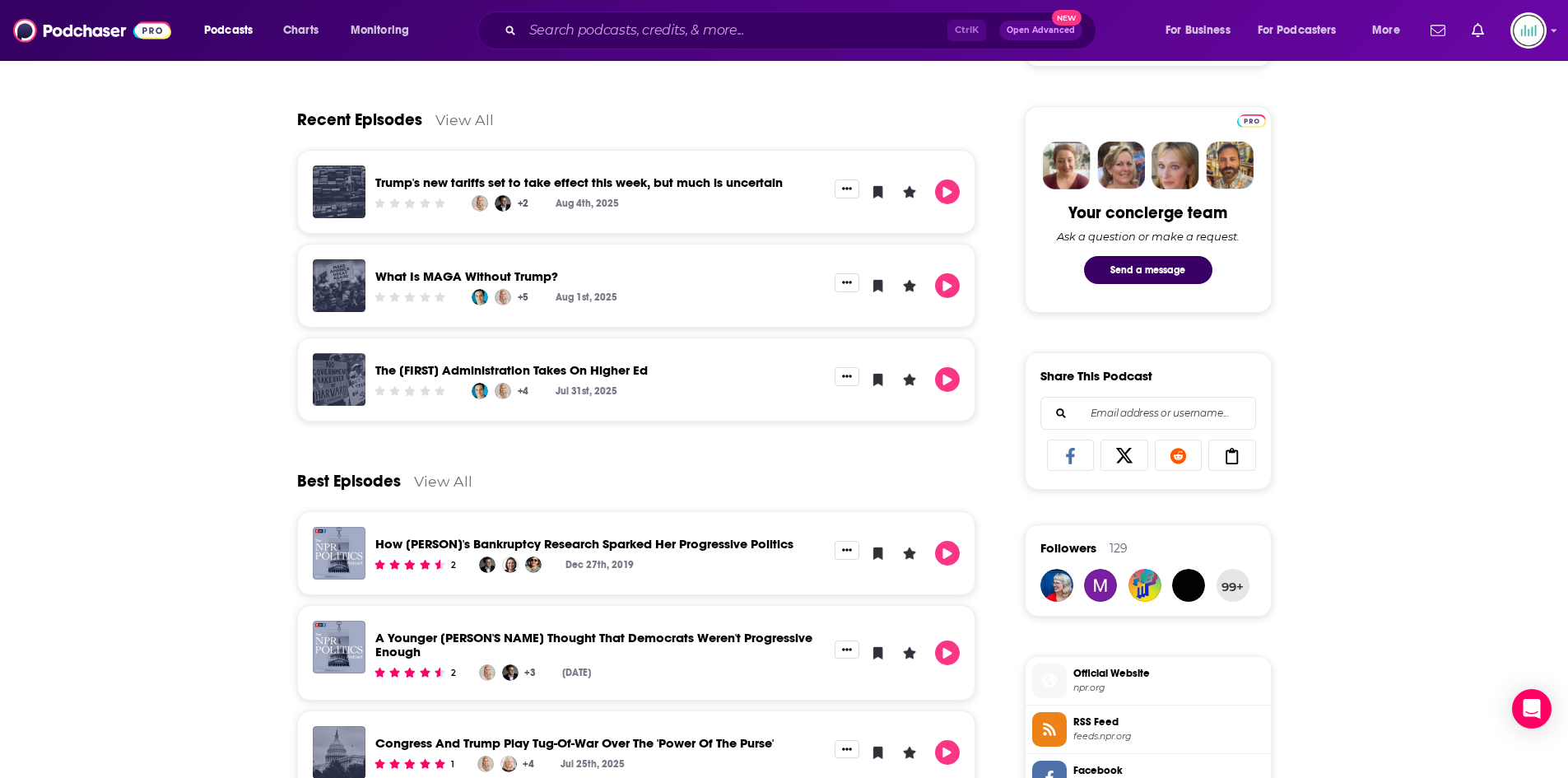scroll, scrollTop: 82, scrollLeft: 0, axis: vertical 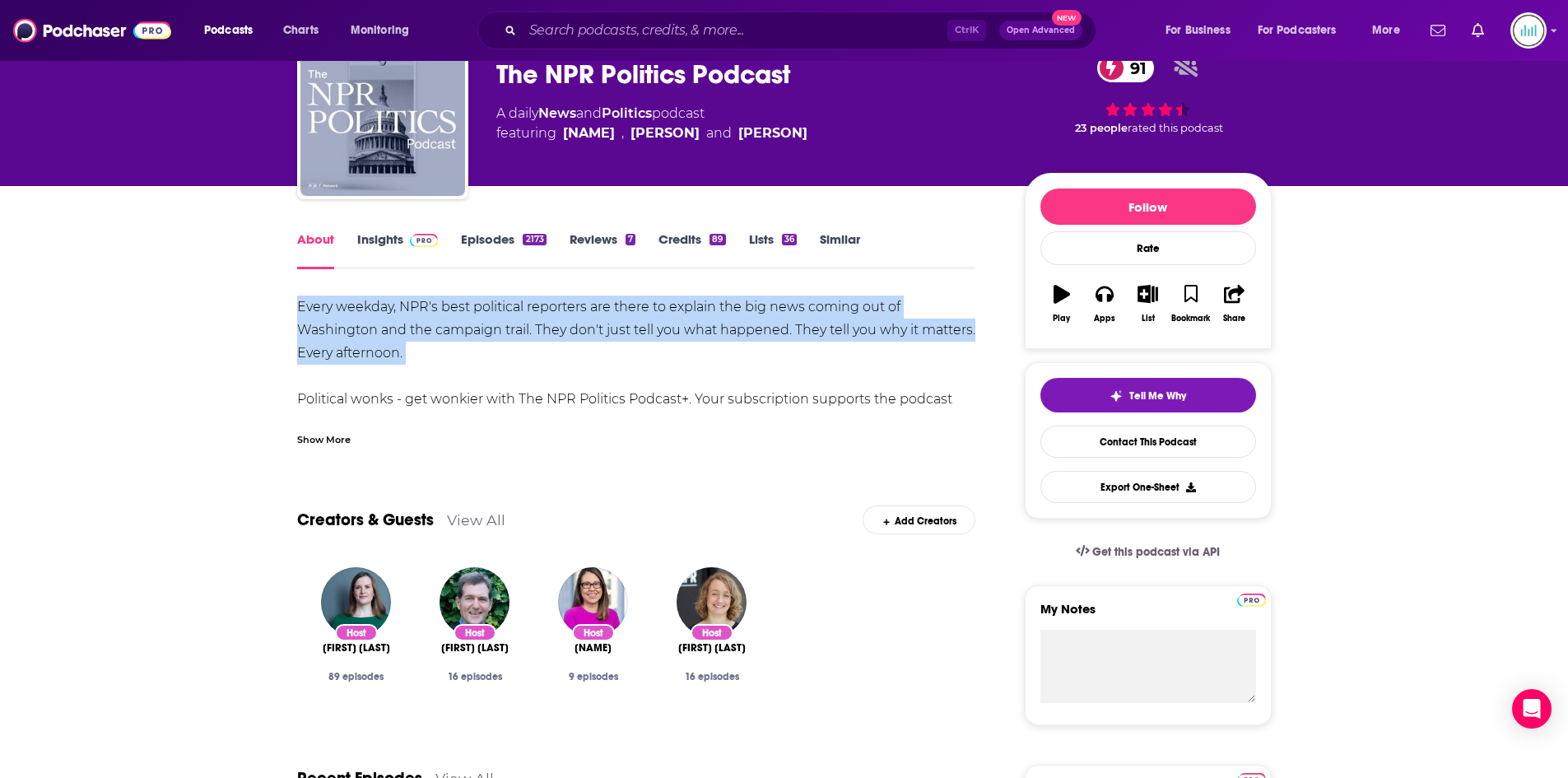 click on "Insights" at bounding box center (398, 250) 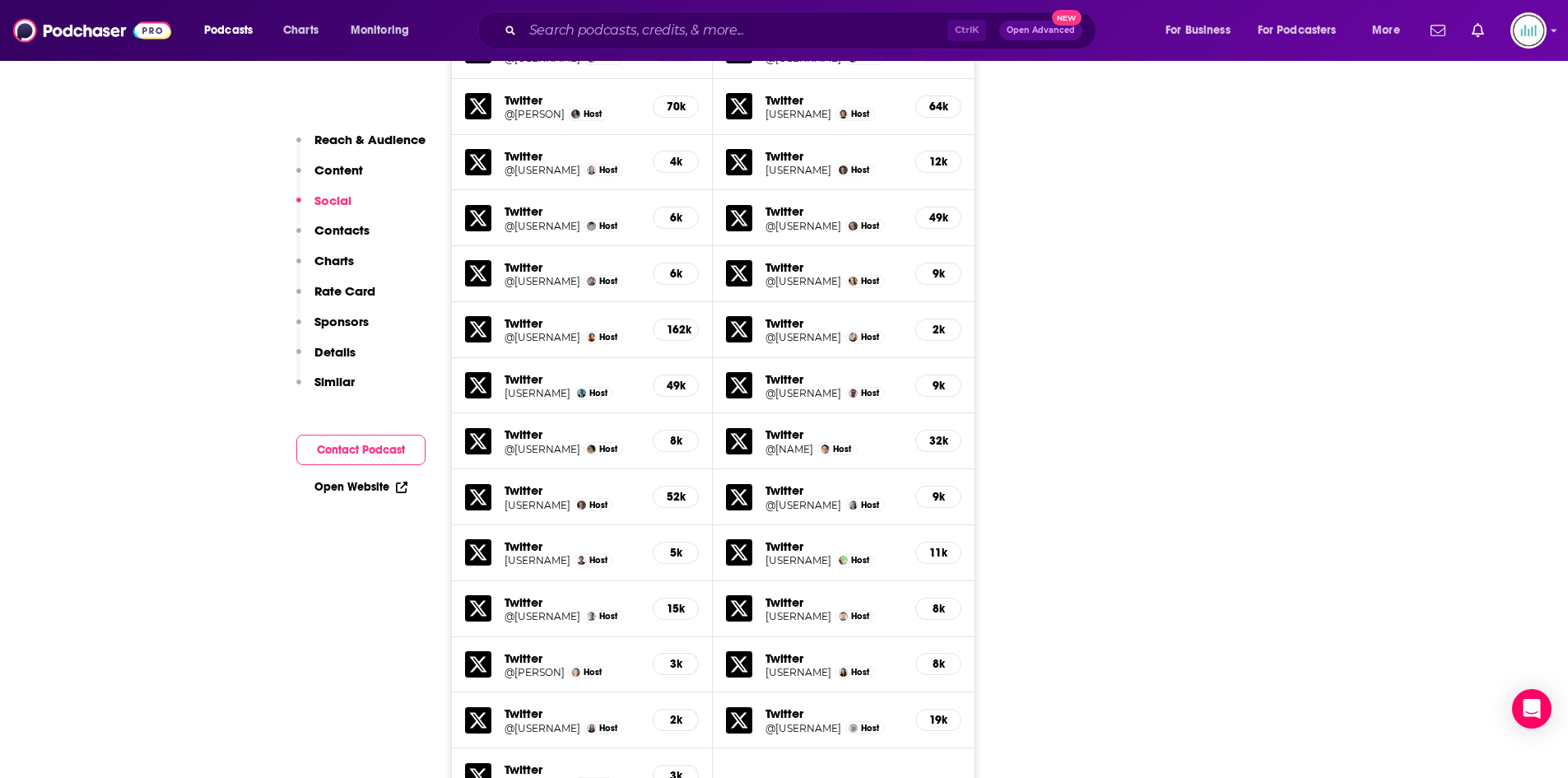 scroll, scrollTop: 2634, scrollLeft: 0, axis: vertical 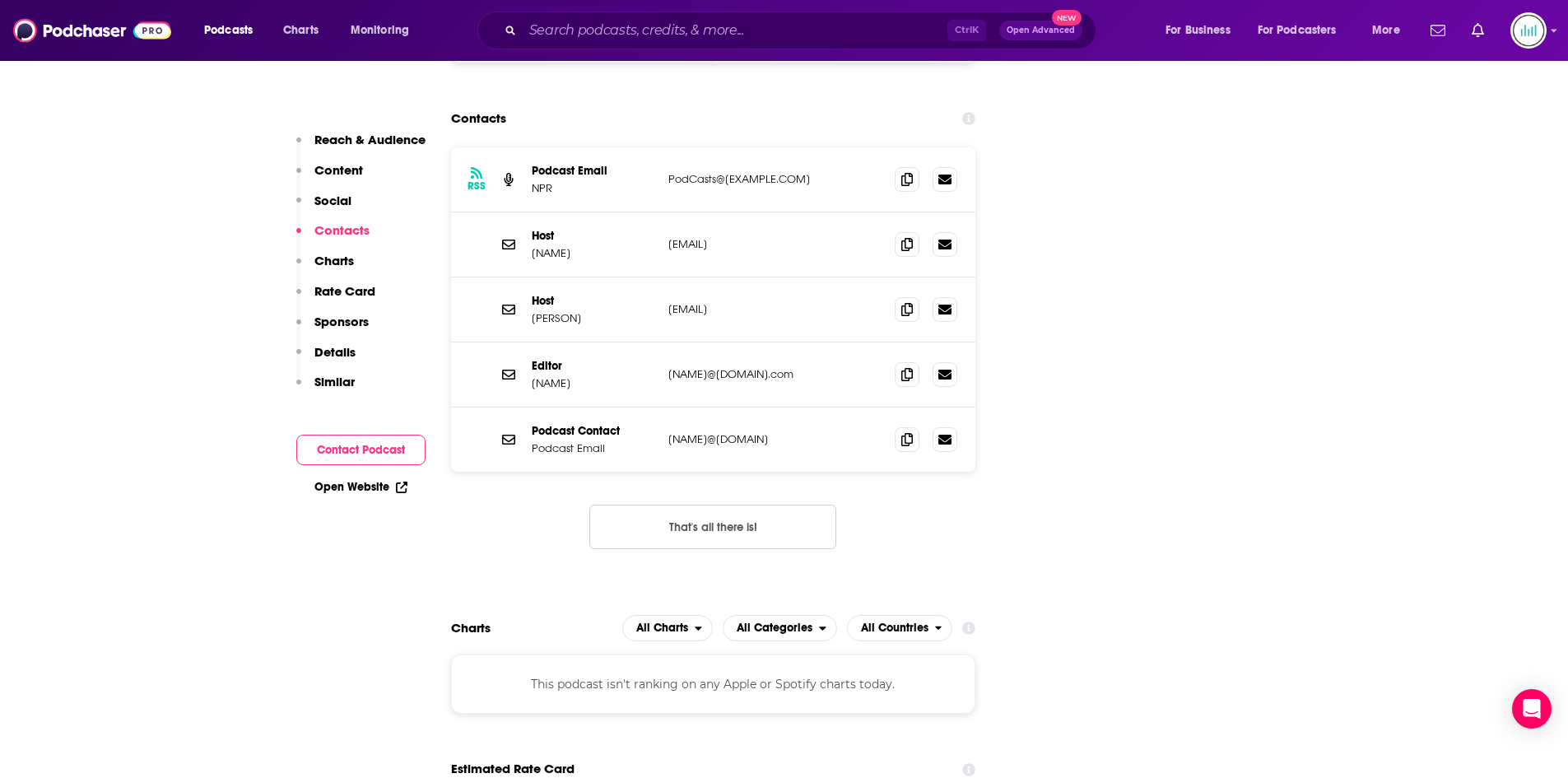 drag, startPoint x: 758, startPoint y: 247, endPoint x: 650, endPoint y: 248, distance: 108.00463 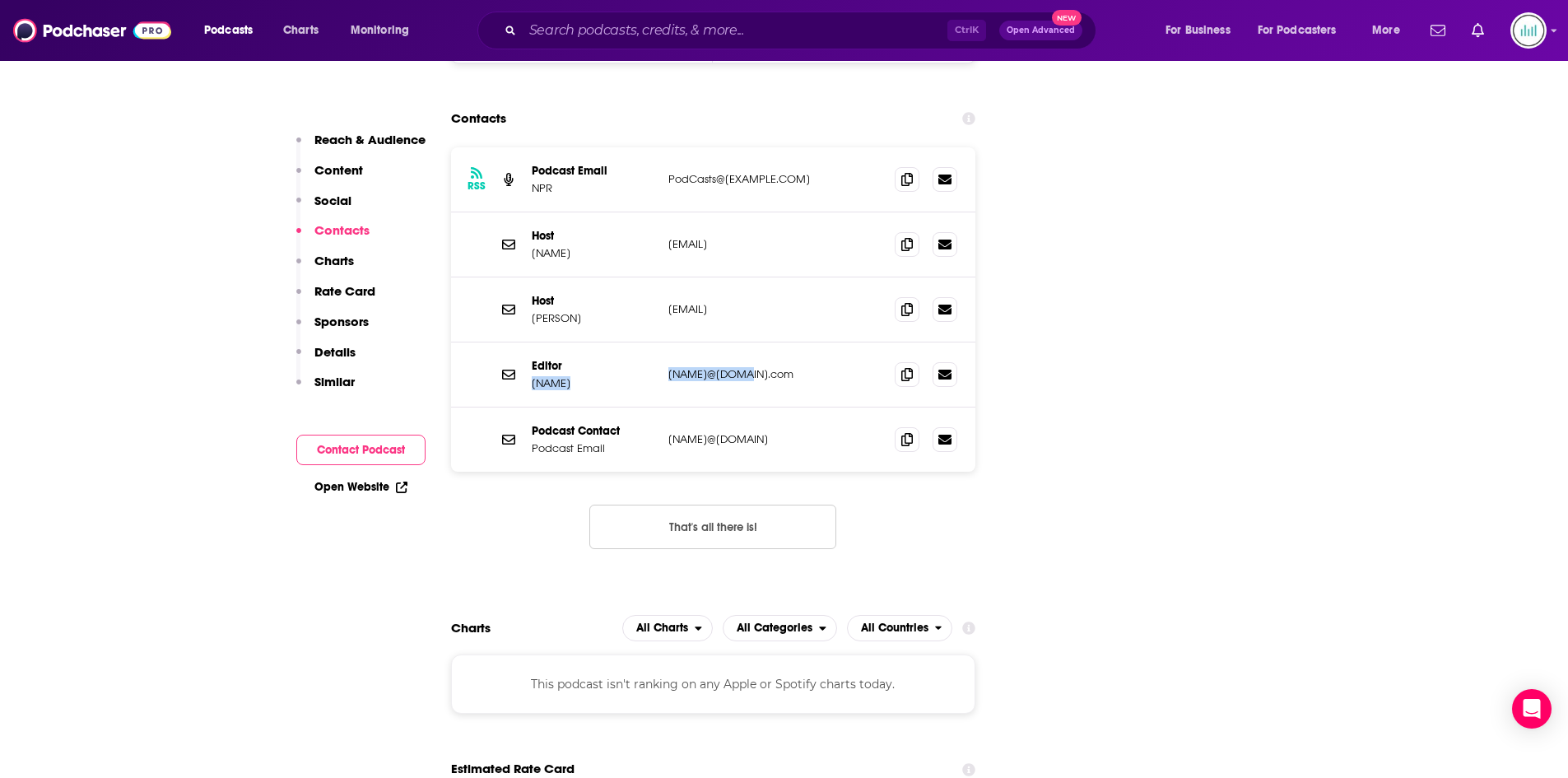 drag, startPoint x: 737, startPoint y: 376, endPoint x: 659, endPoint y: 375, distance: 78.00641 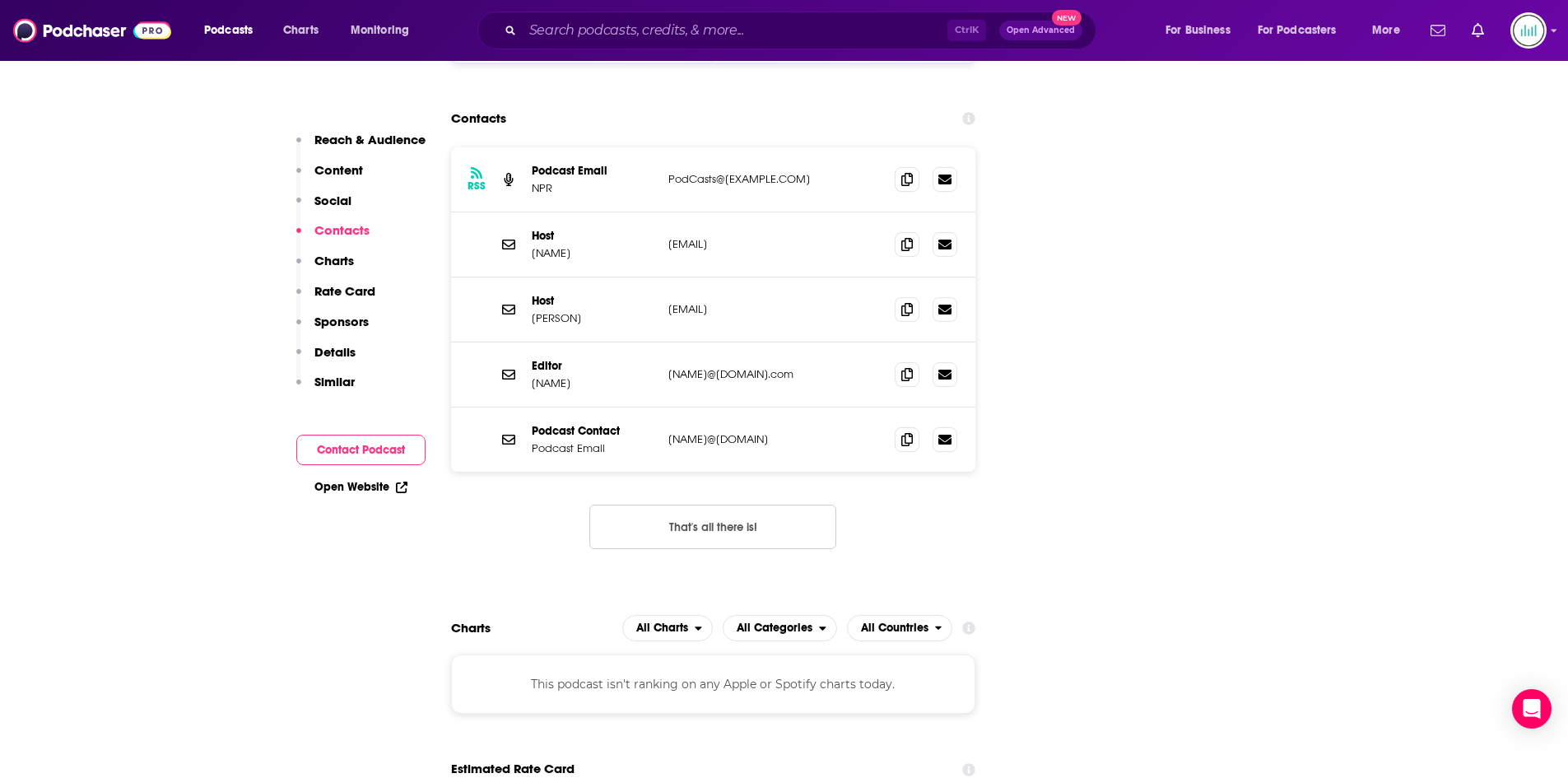 click on "Host [NAME] [NAME]@[DOMAIN] [NAME]@[DOMAIN]" at bounding box center (714, 310) 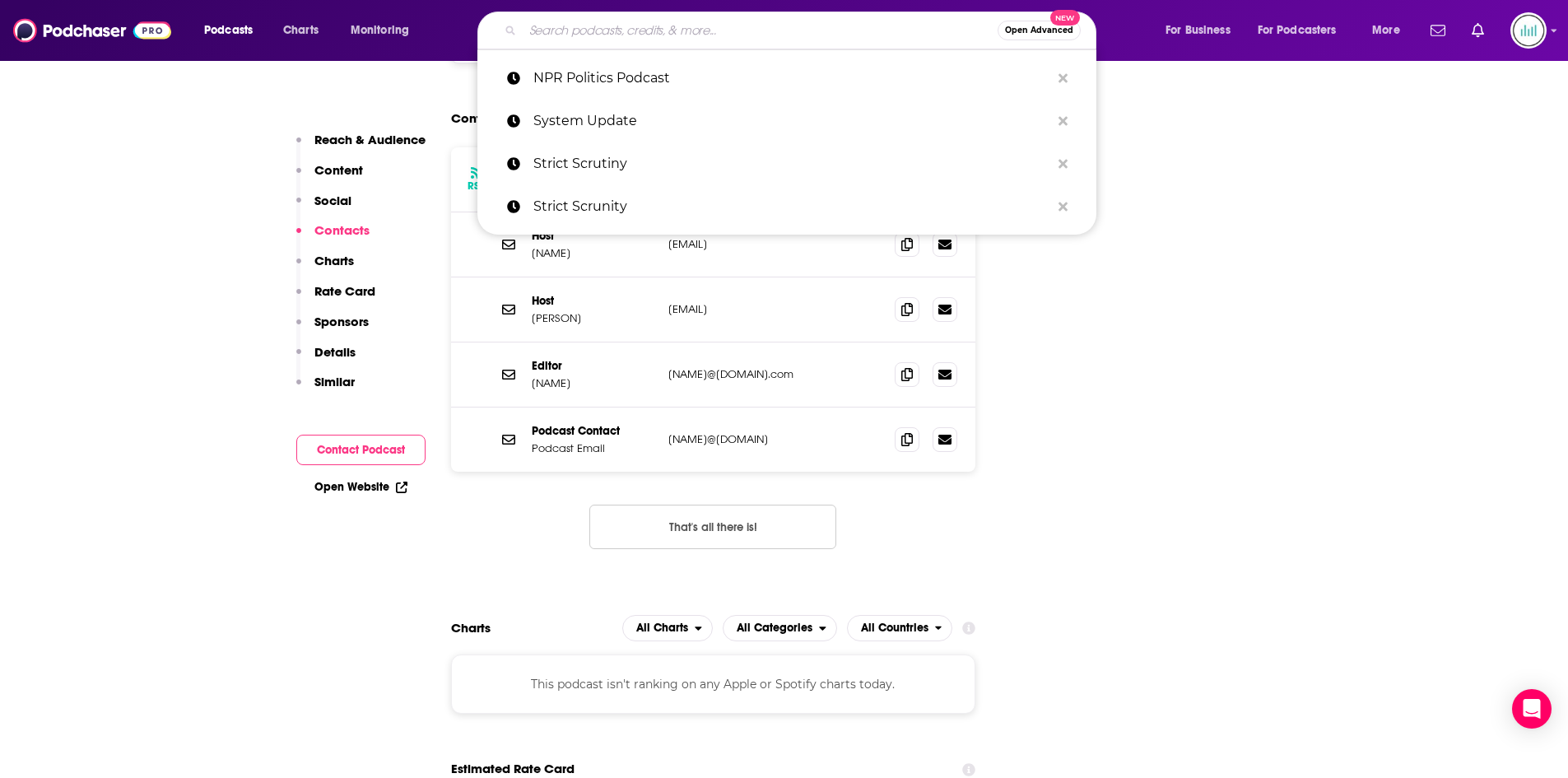 click at bounding box center (760, 30) 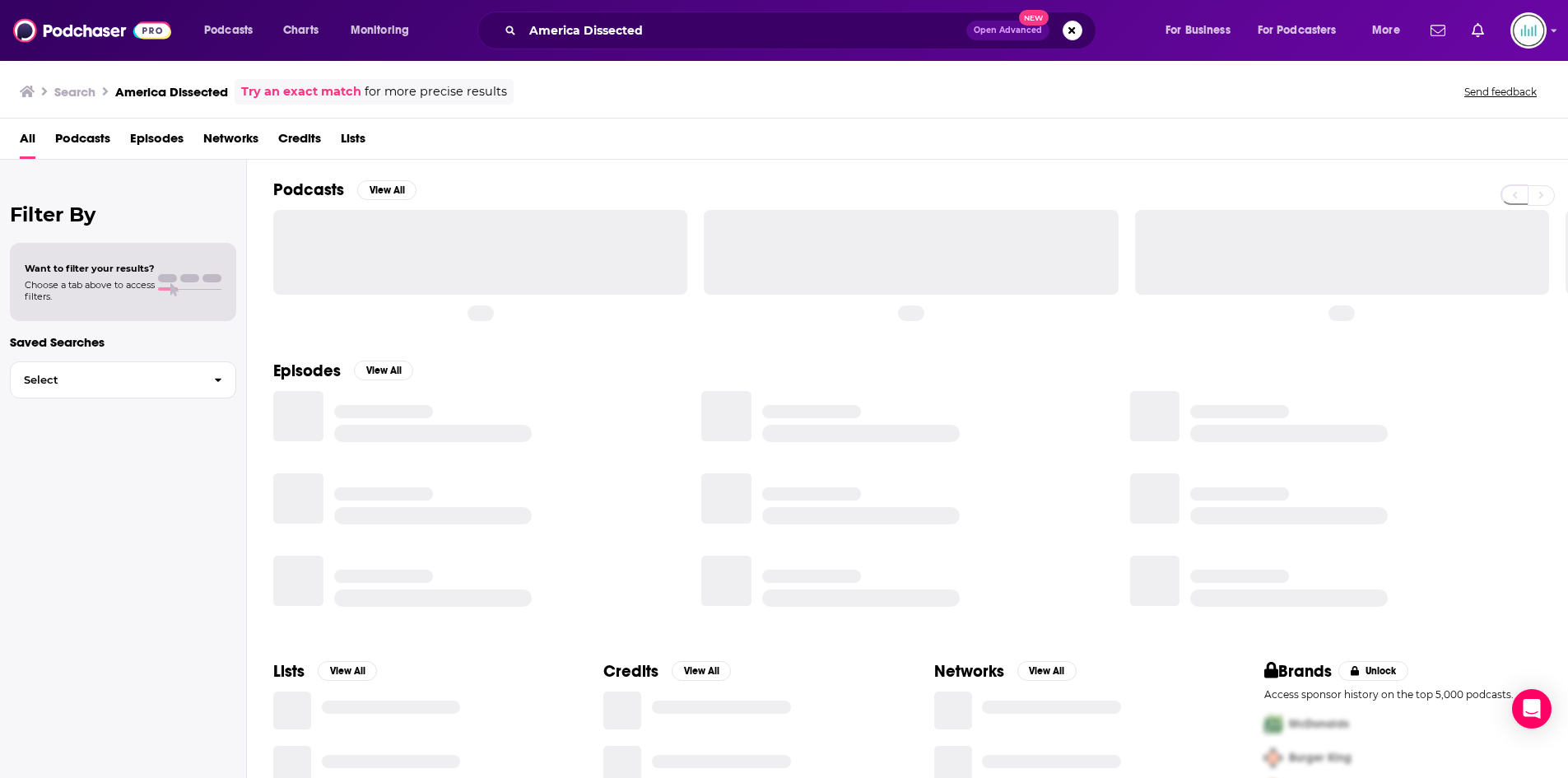 scroll, scrollTop: 0, scrollLeft: 0, axis: both 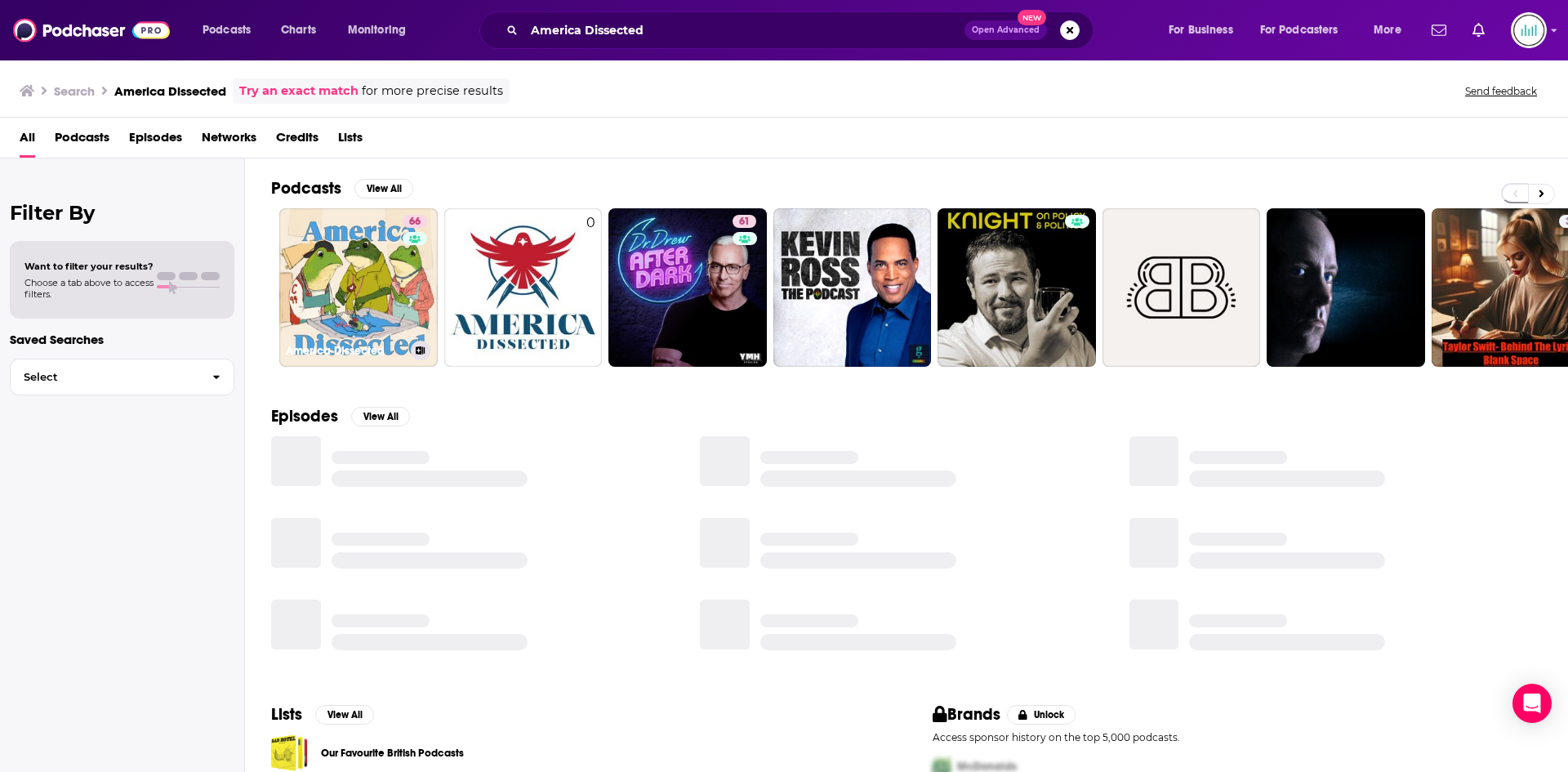click on "66" at bounding box center (416, 278) 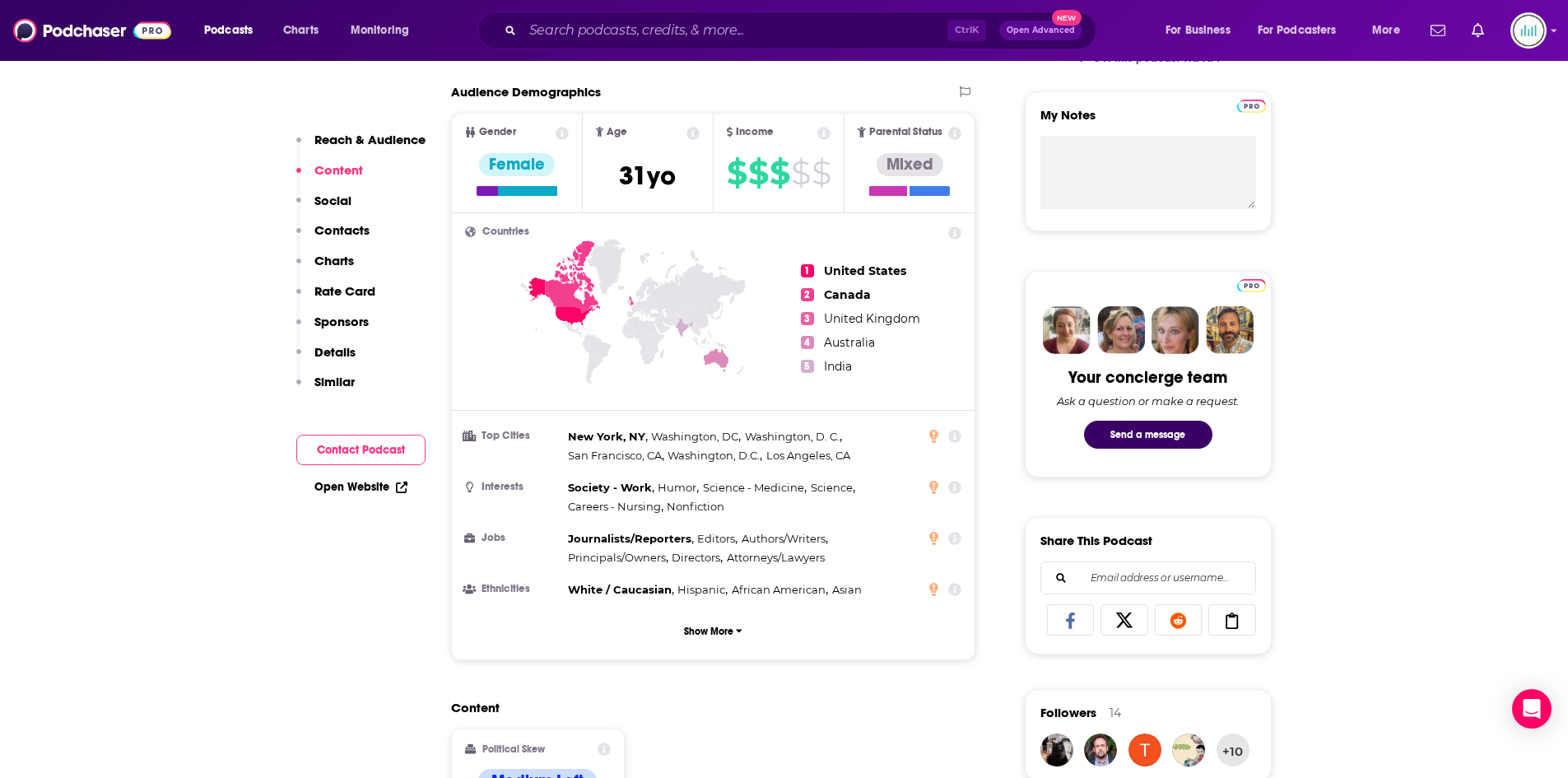scroll, scrollTop: 1317, scrollLeft: 0, axis: vertical 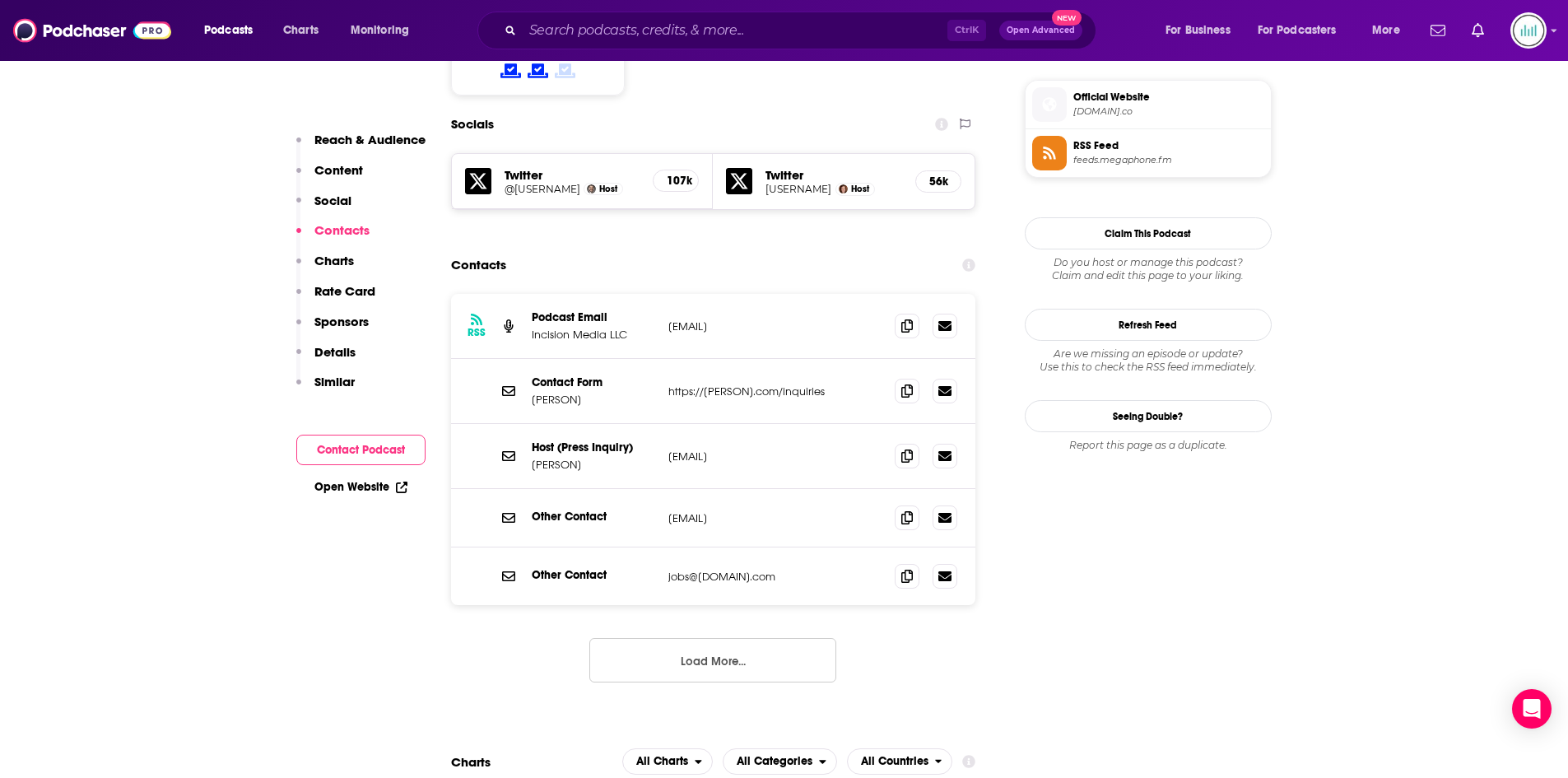 drag, startPoint x: 783, startPoint y: 329, endPoint x: 663, endPoint y: 325, distance: 120.06665 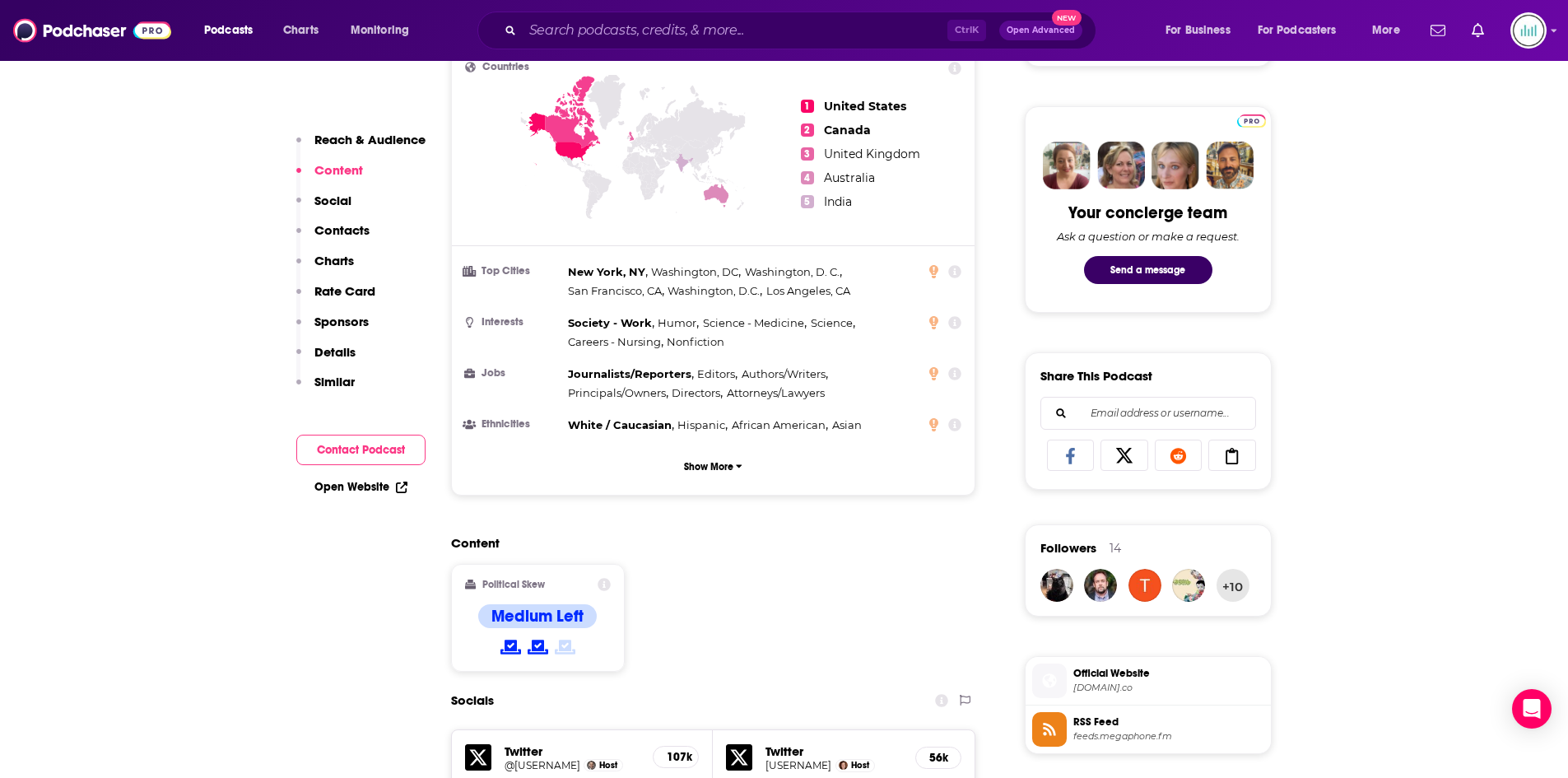 scroll, scrollTop: 1153, scrollLeft: 0, axis: vertical 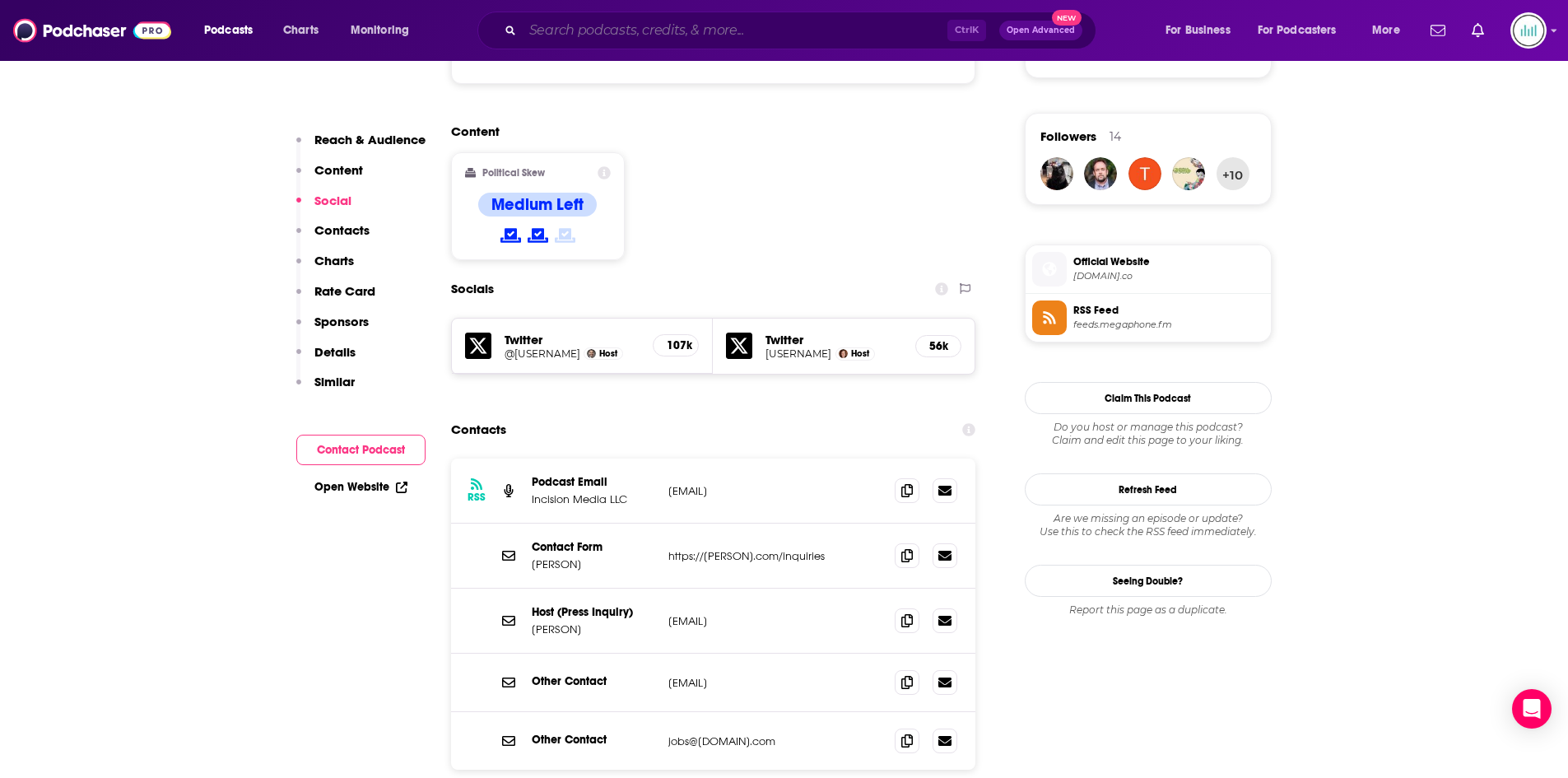 click at bounding box center (735, 30) 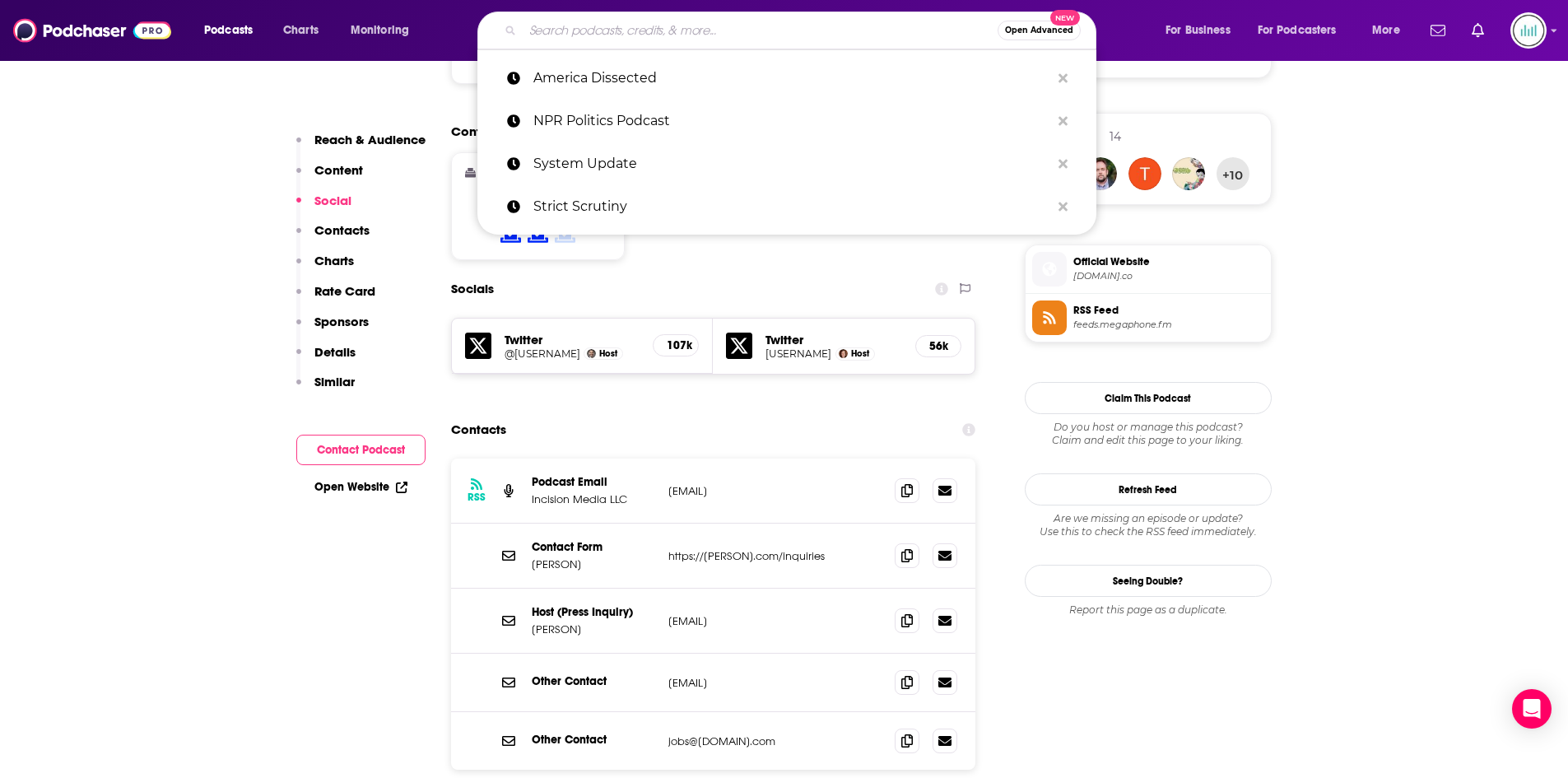 paste on "American Prestige" 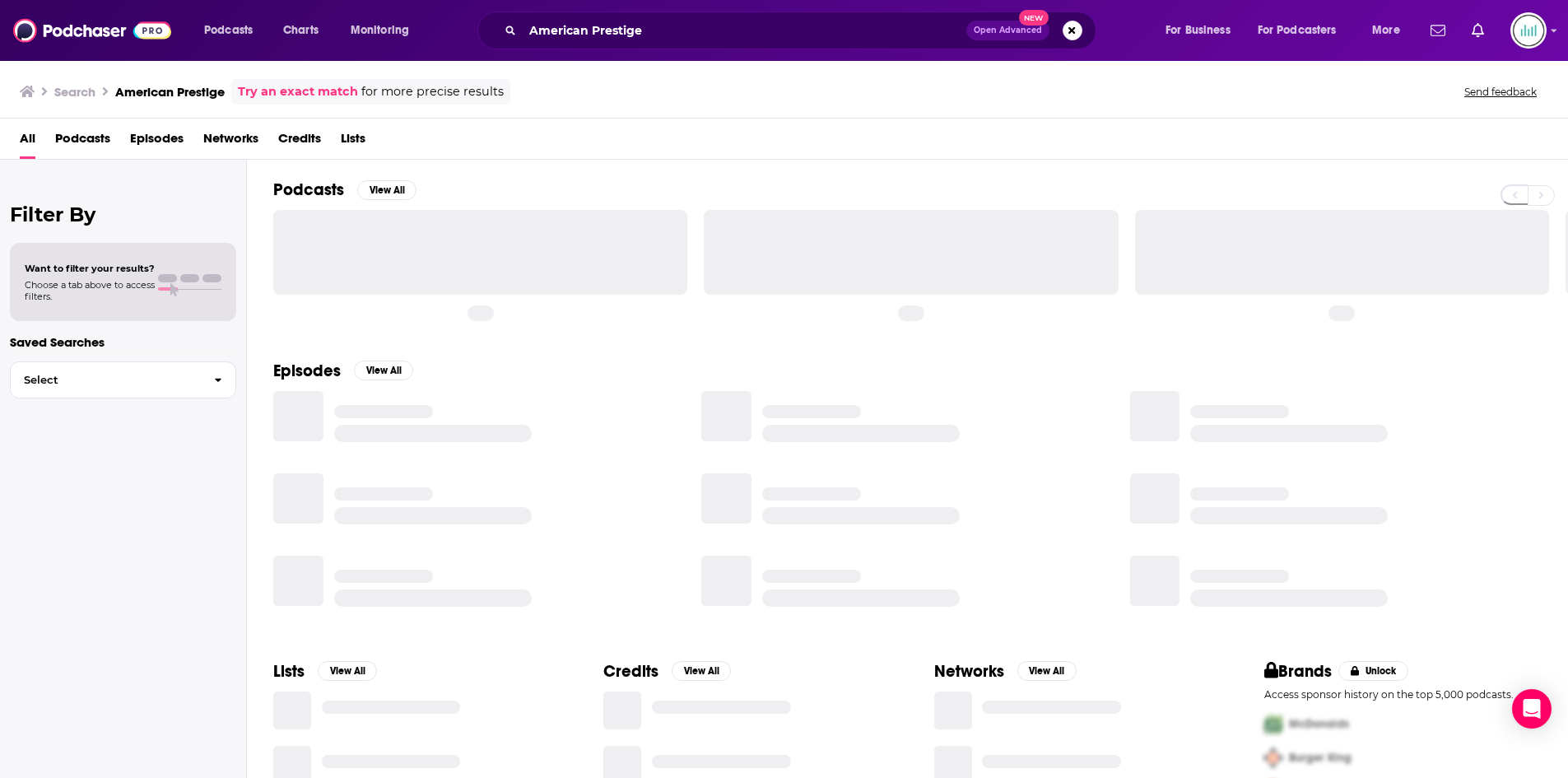 scroll, scrollTop: 0, scrollLeft: 0, axis: both 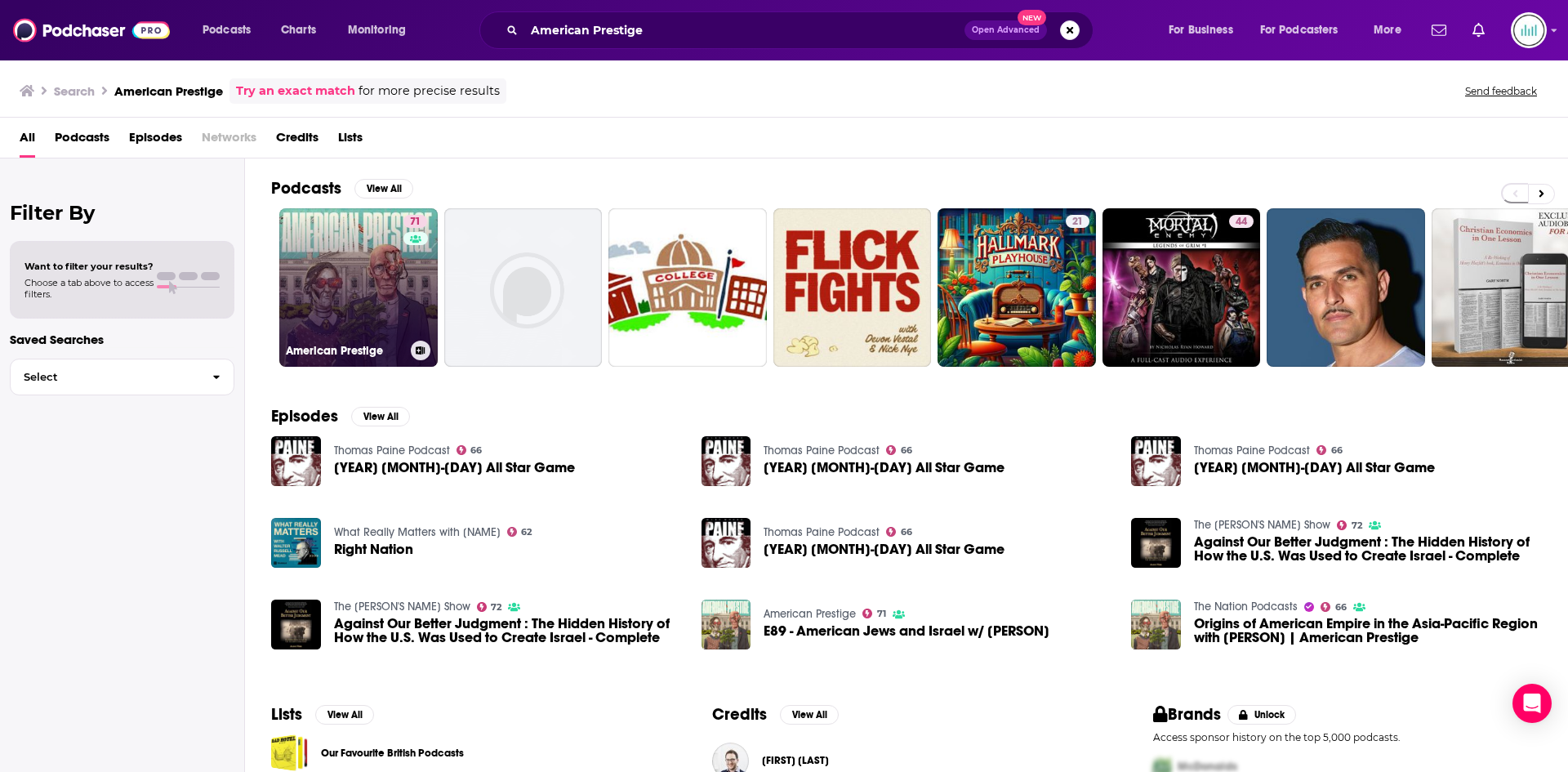 click on "71" at bounding box center [417, 278] 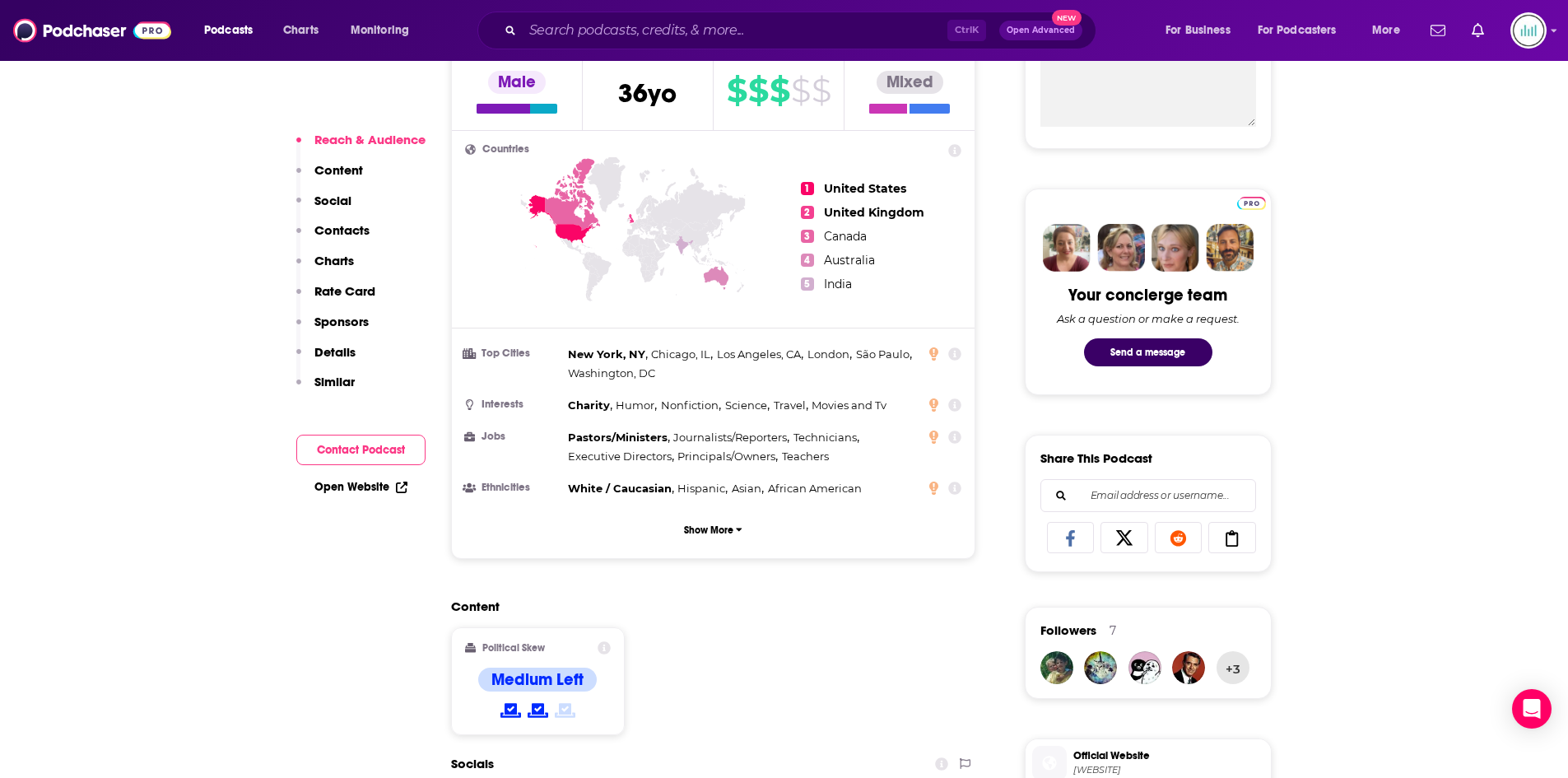 scroll, scrollTop: 1317, scrollLeft: 0, axis: vertical 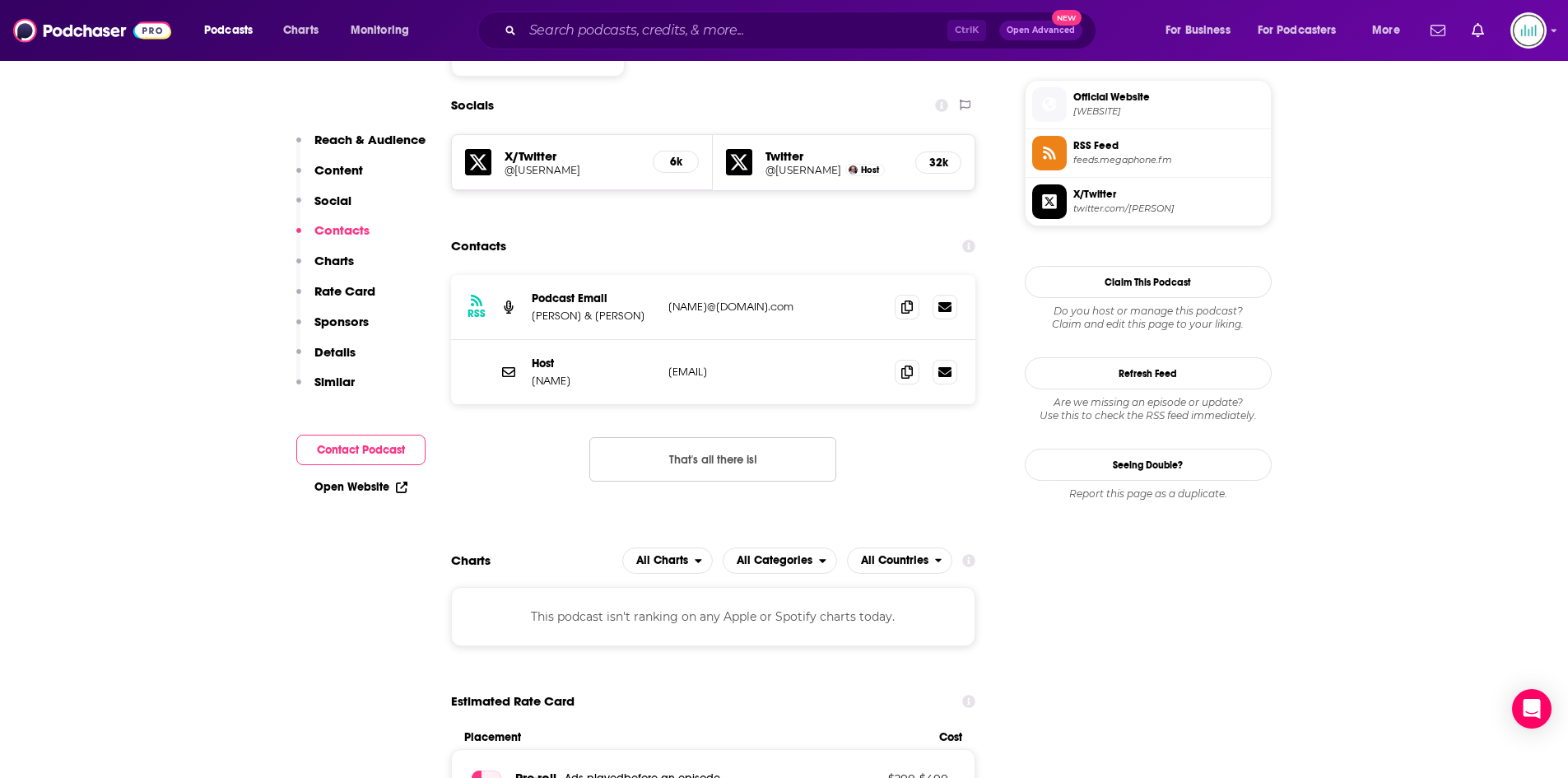 drag, startPoint x: 818, startPoint y: 375, endPoint x: 661, endPoint y: 379, distance: 157.05095 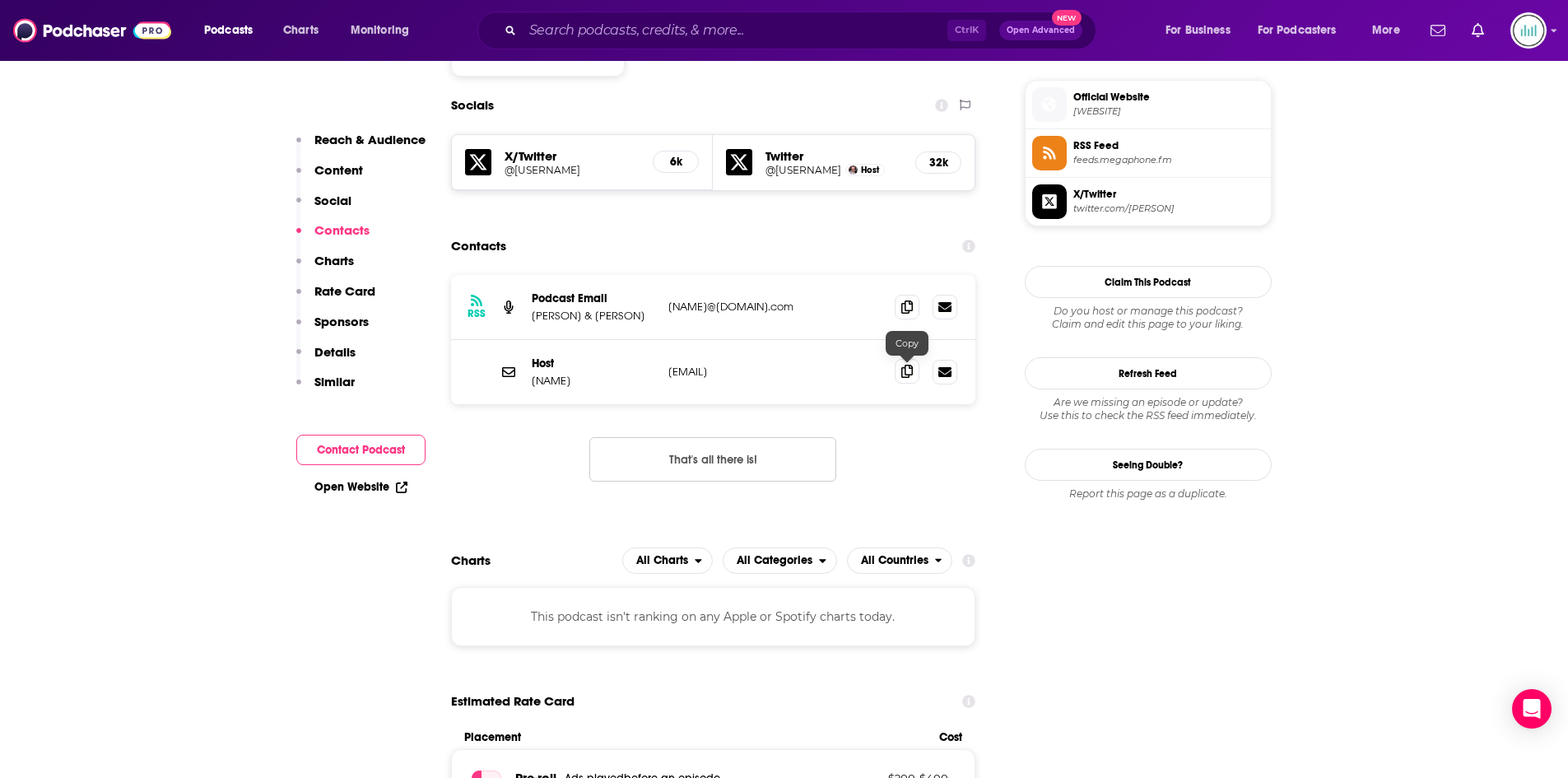 click 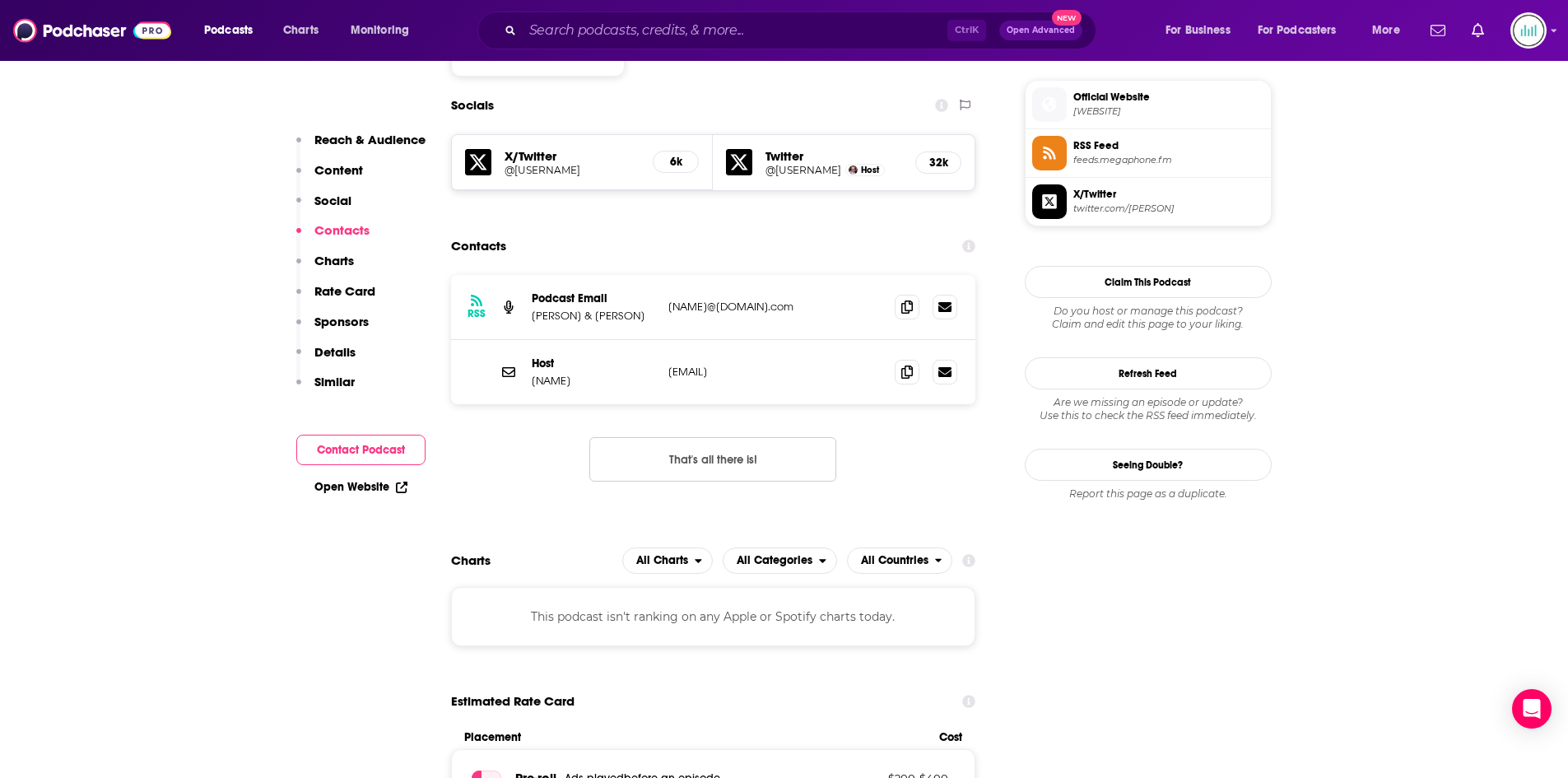 drag, startPoint x: 816, startPoint y: 312, endPoint x: 680, endPoint y: 312, distance: 136 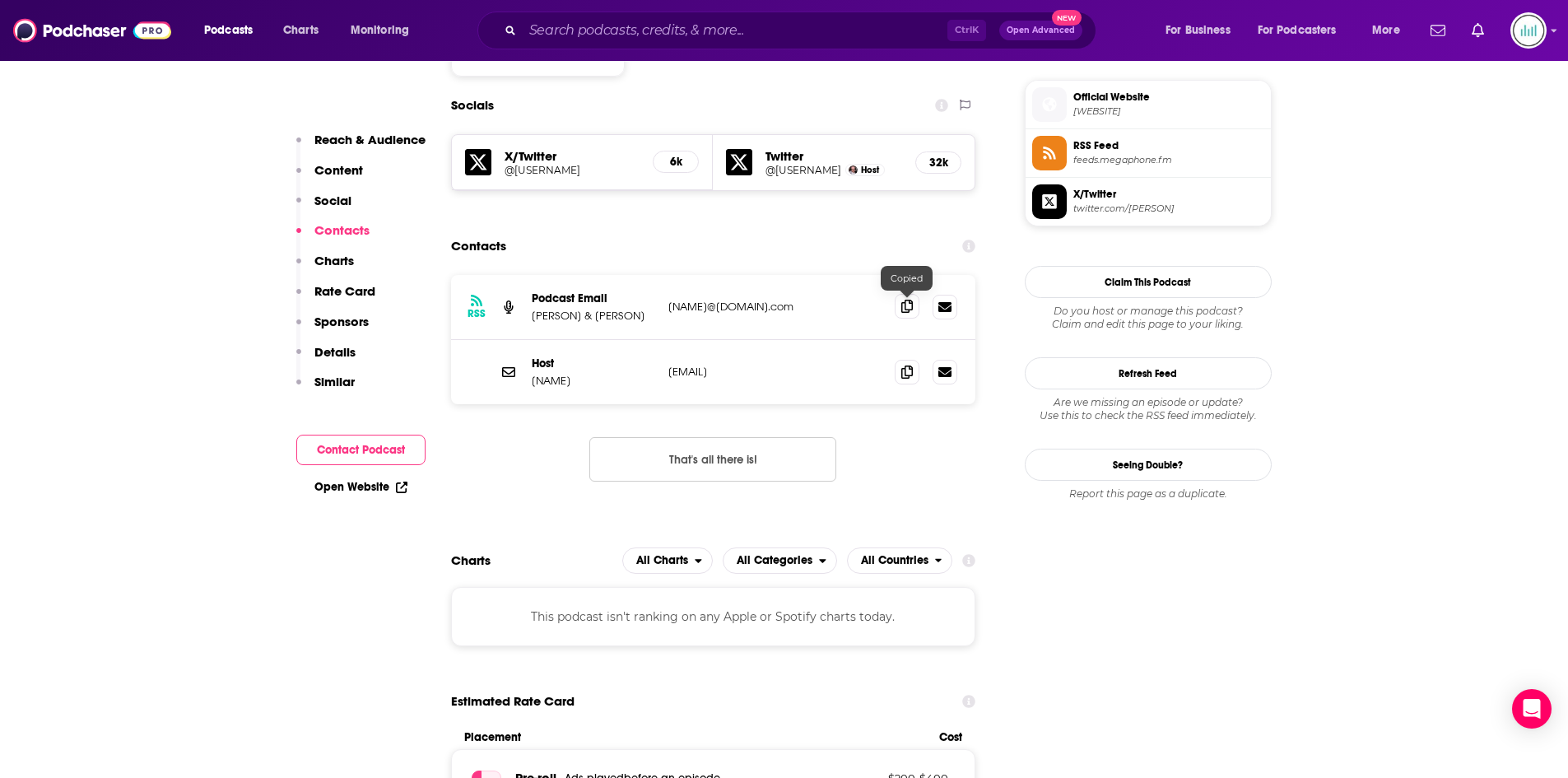 click 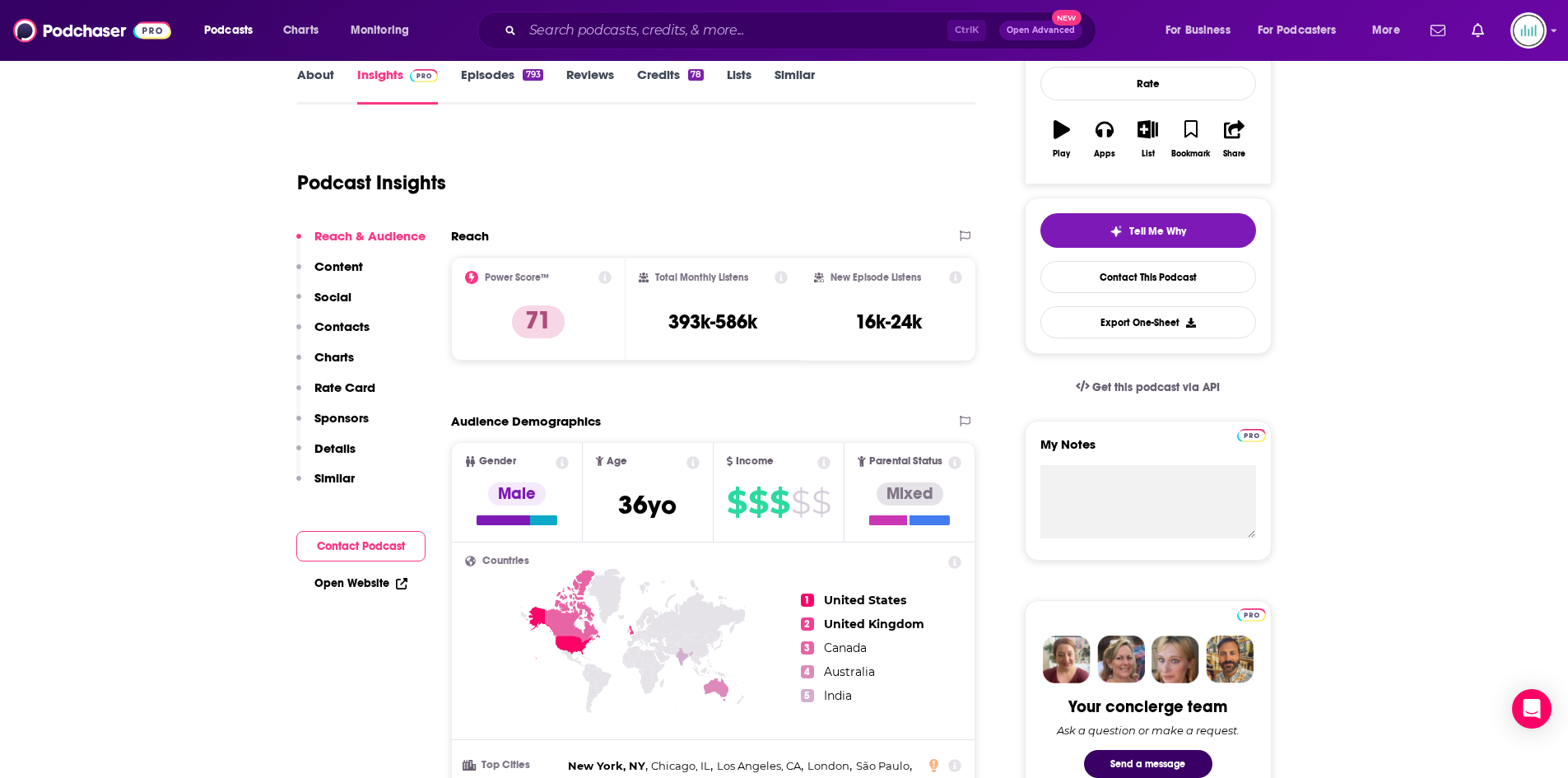 scroll, scrollTop: 0, scrollLeft: 0, axis: both 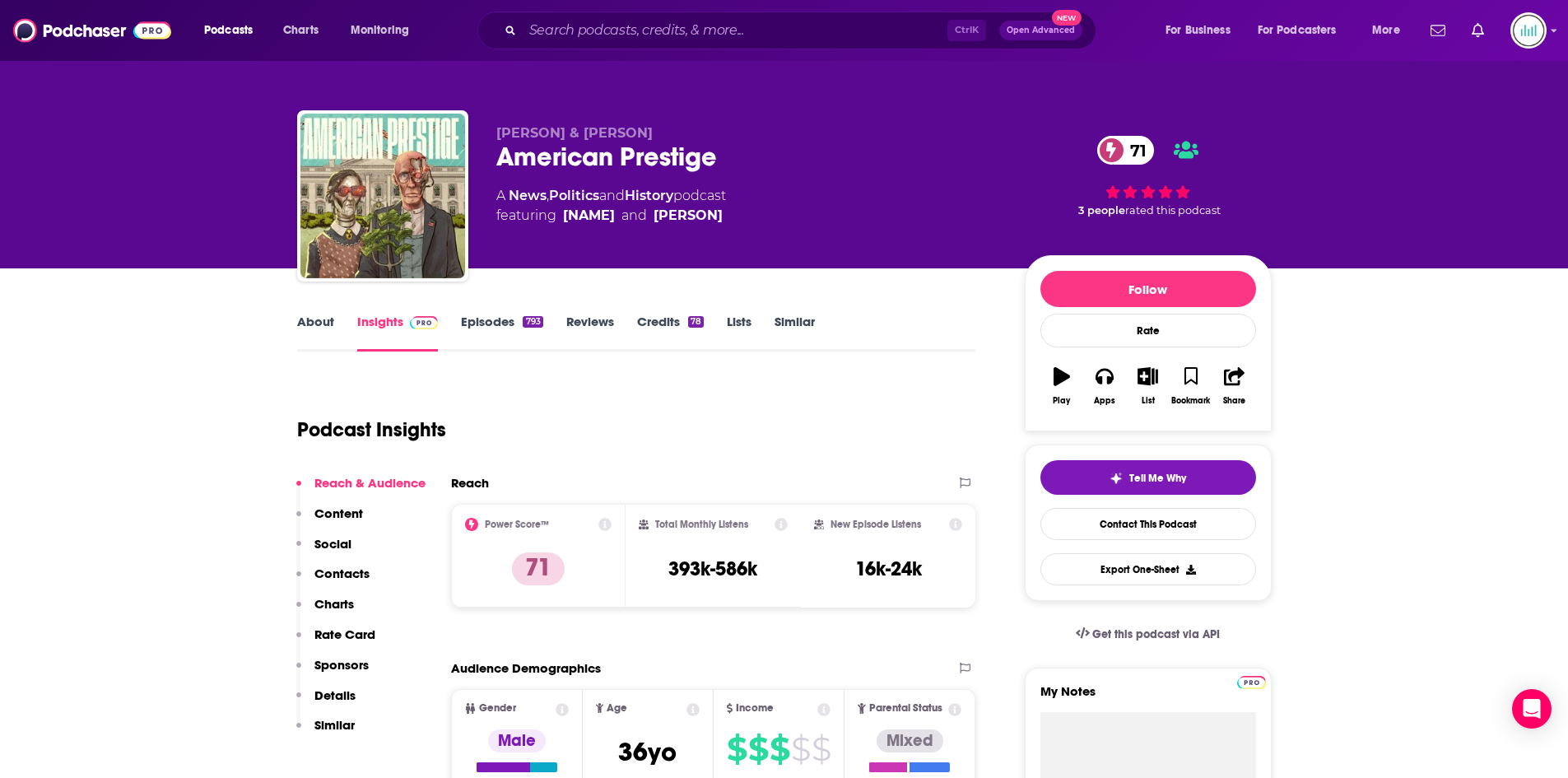 click on "About" at bounding box center [315, 333] 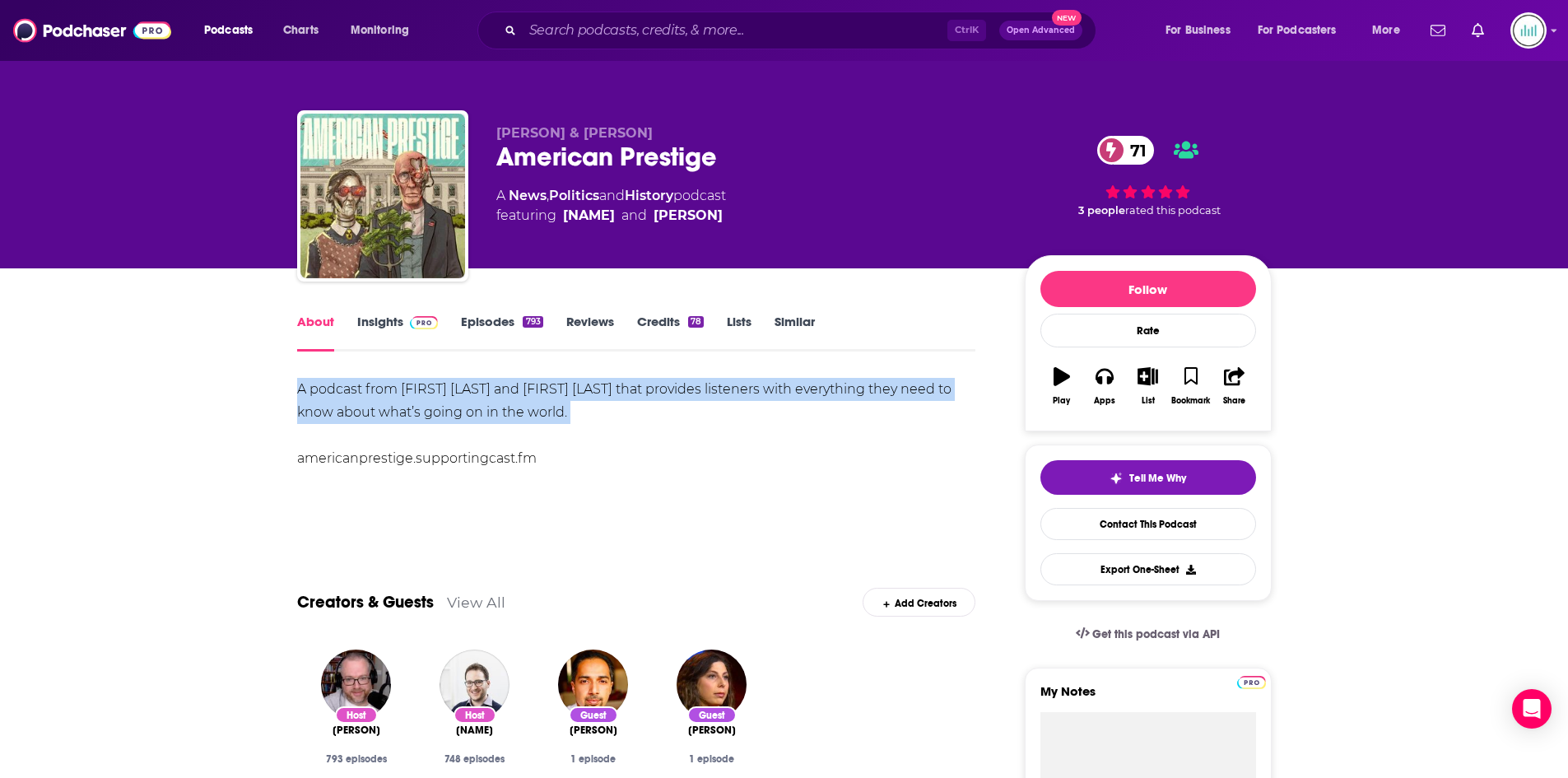 drag, startPoint x: 292, startPoint y: 388, endPoint x: 635, endPoint y: 424, distance: 344.88404 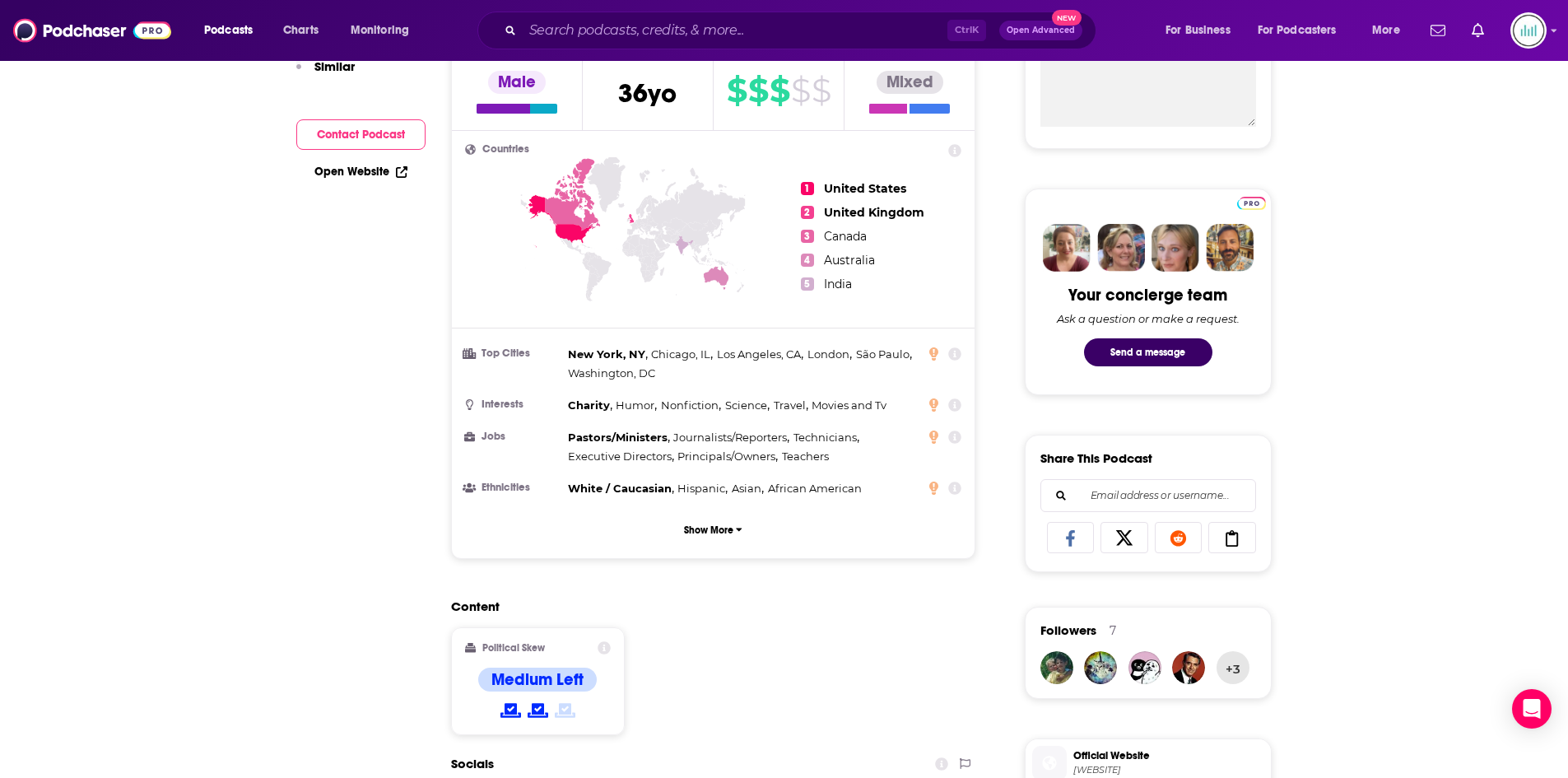 scroll, scrollTop: 0, scrollLeft: 0, axis: both 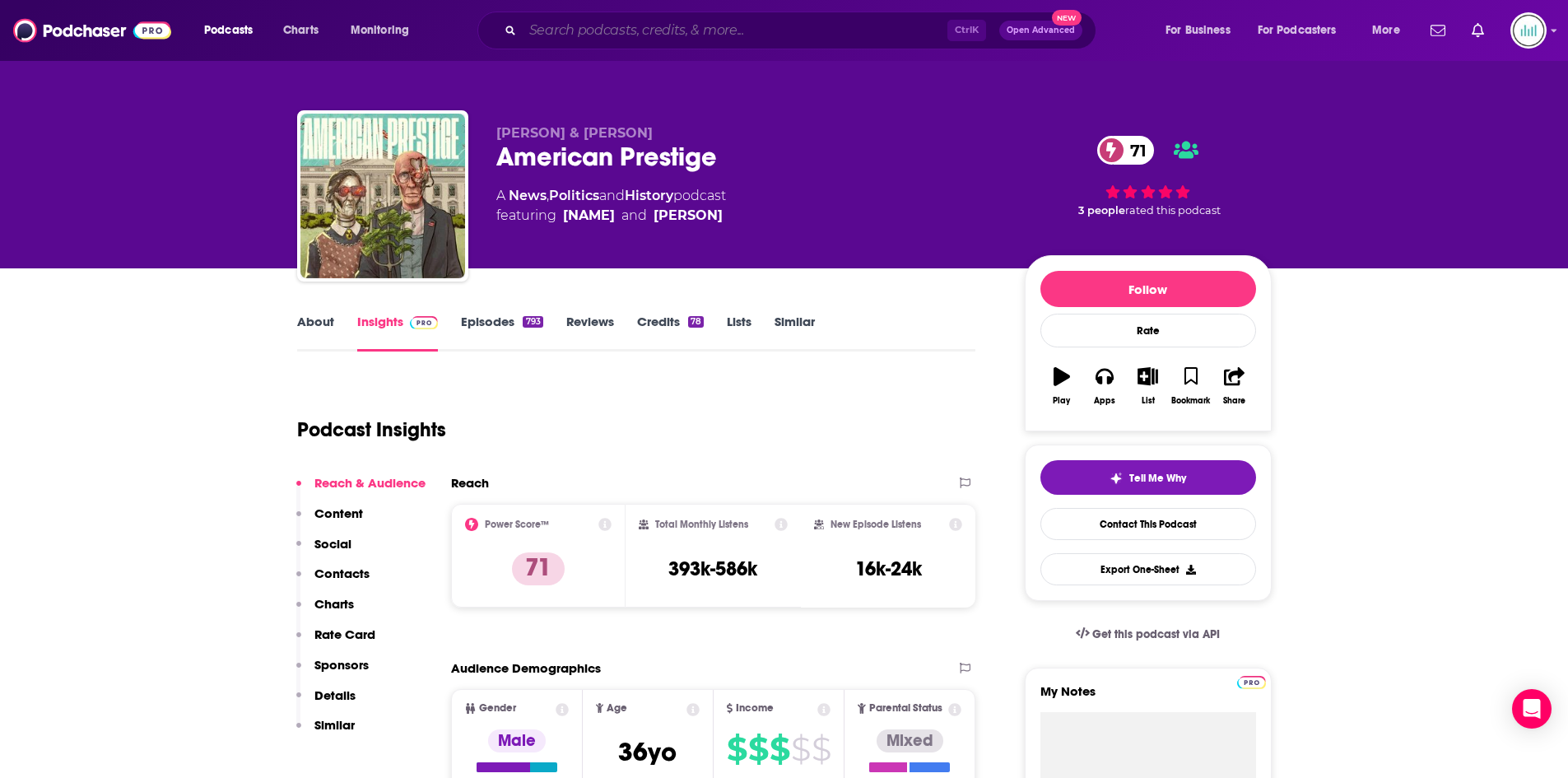 click at bounding box center [735, 30] 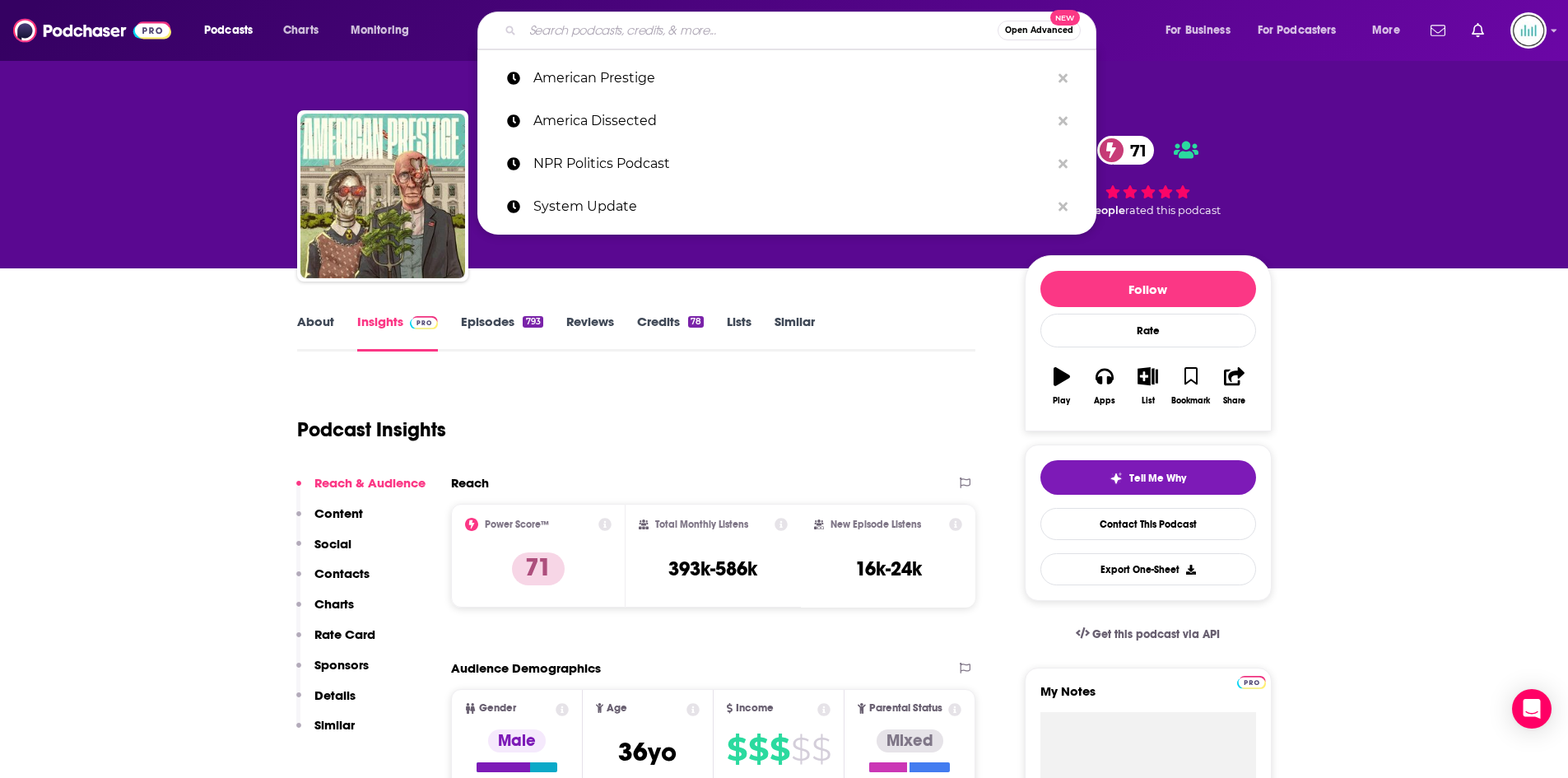paste on "Bad Faith" 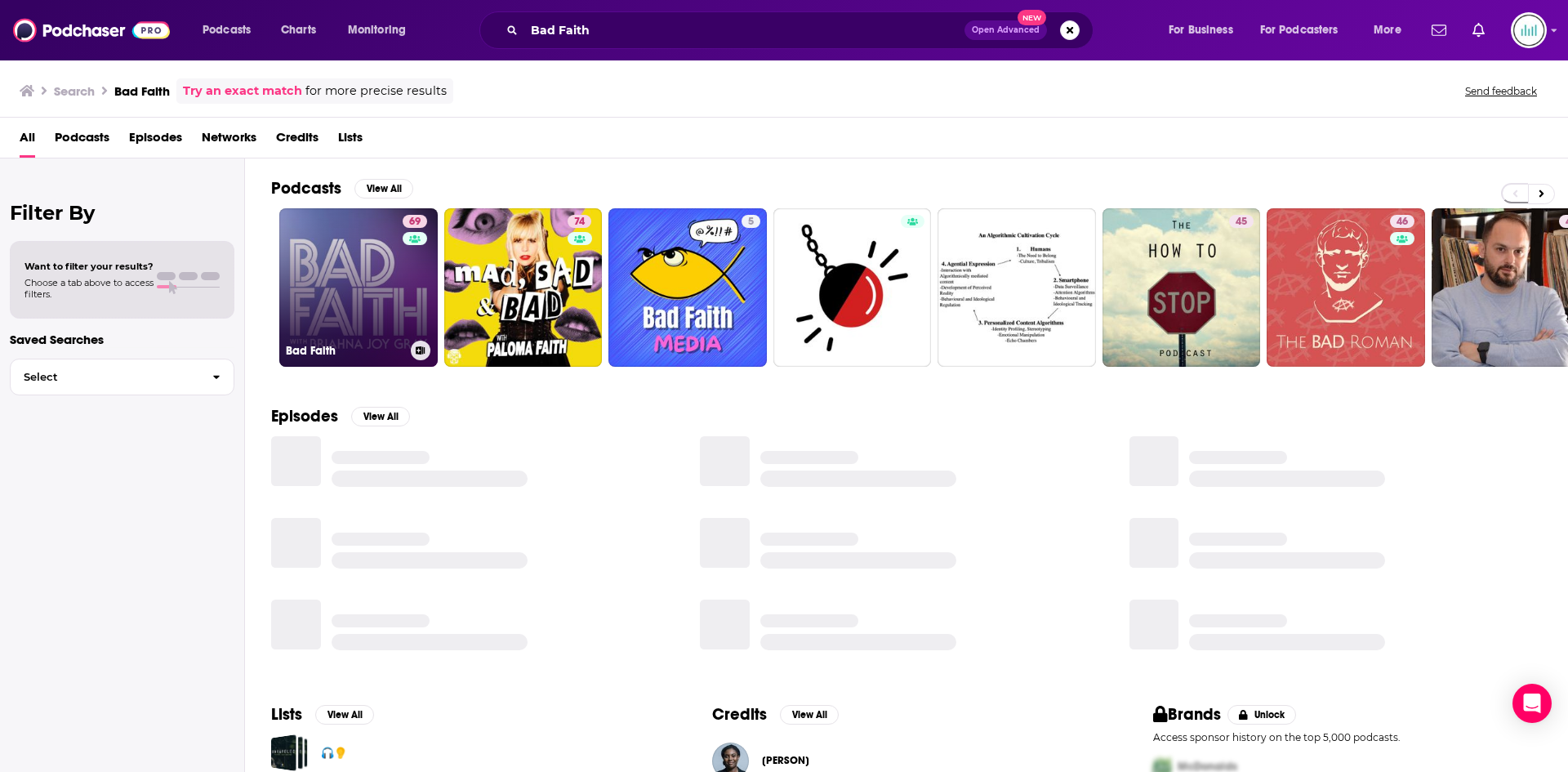 click on "69 Bad Faith" at bounding box center [359, 288] 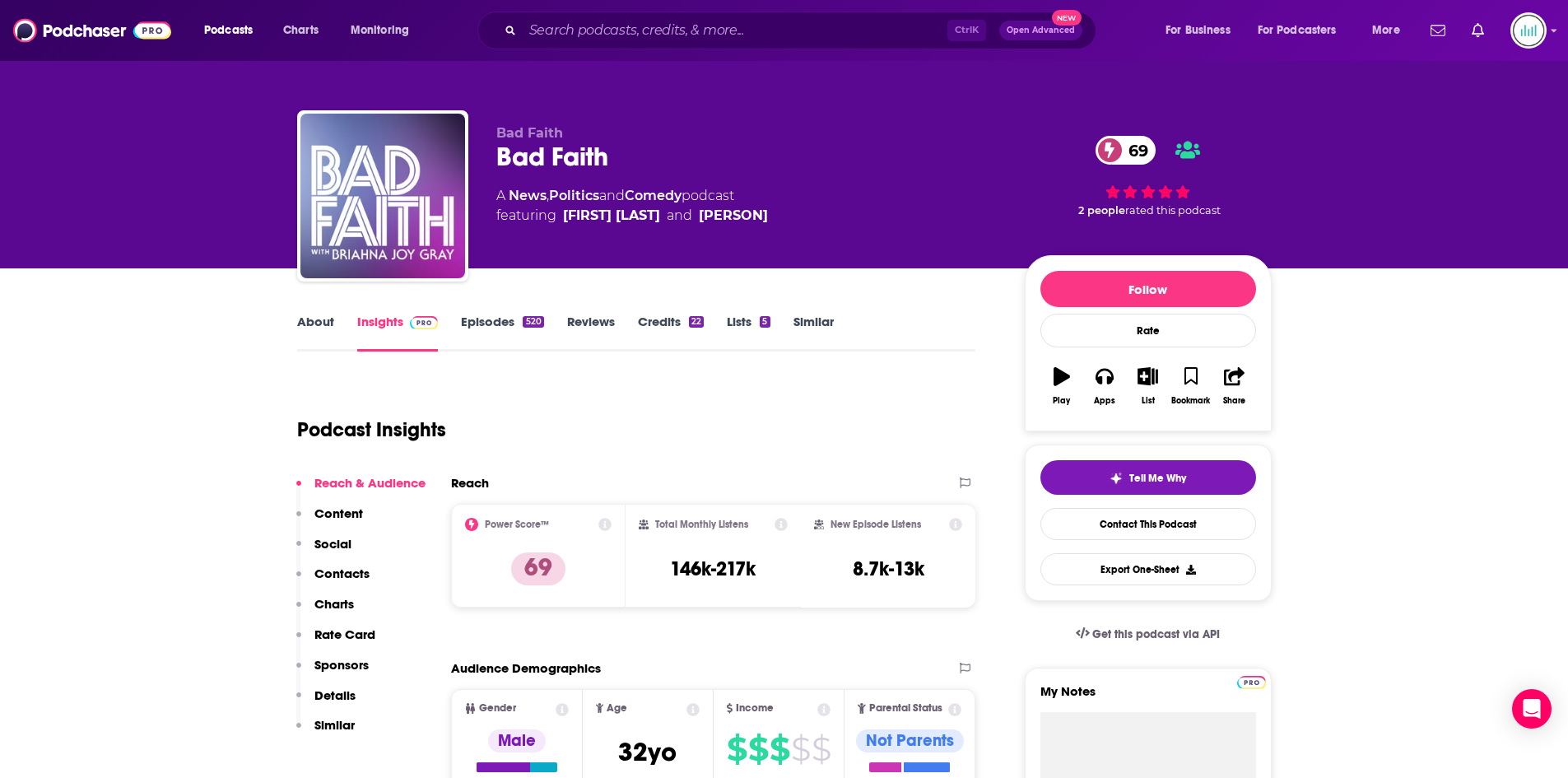 click on "About" at bounding box center [315, 333] 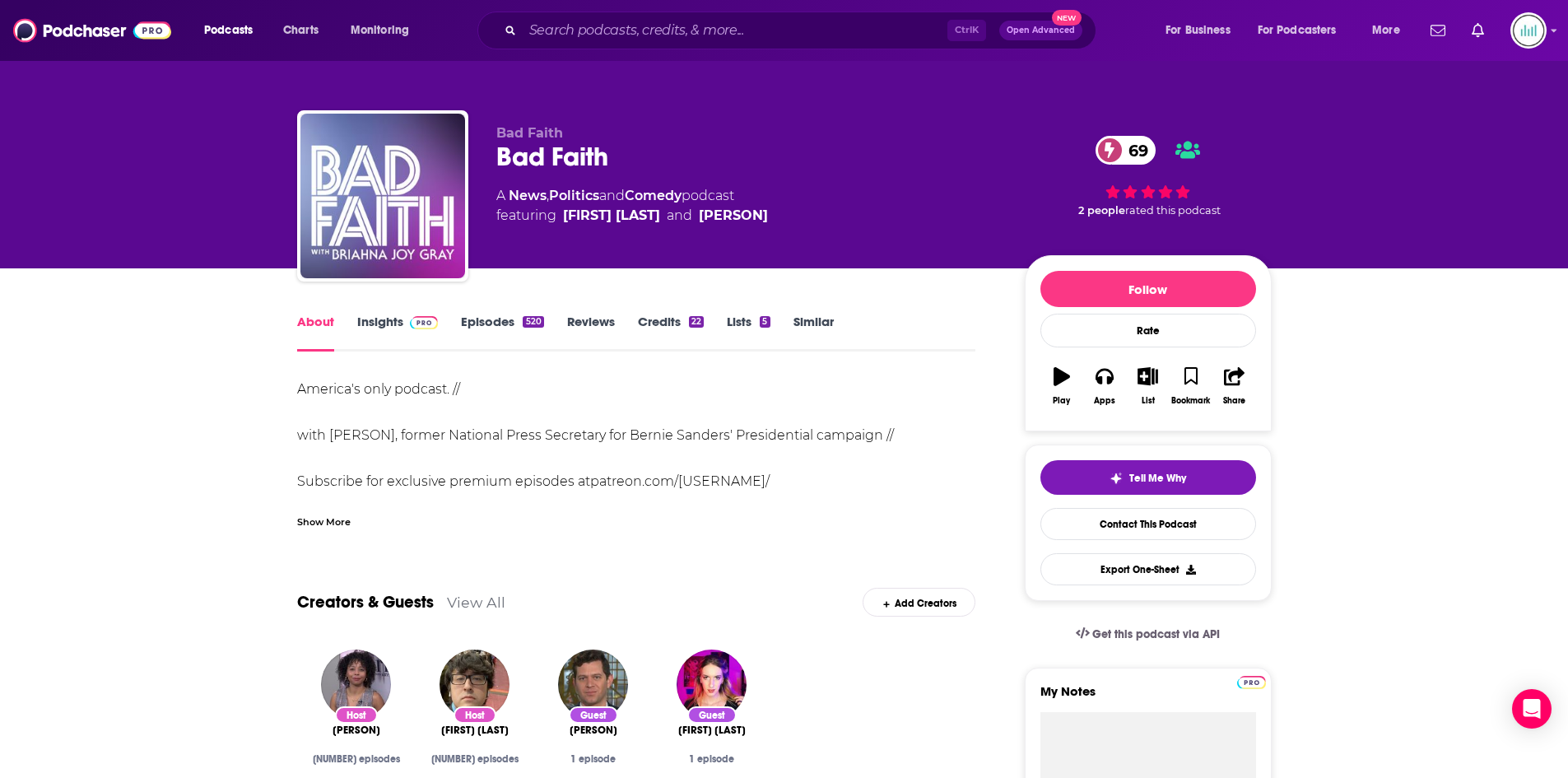 click on "Insights" at bounding box center [398, 333] 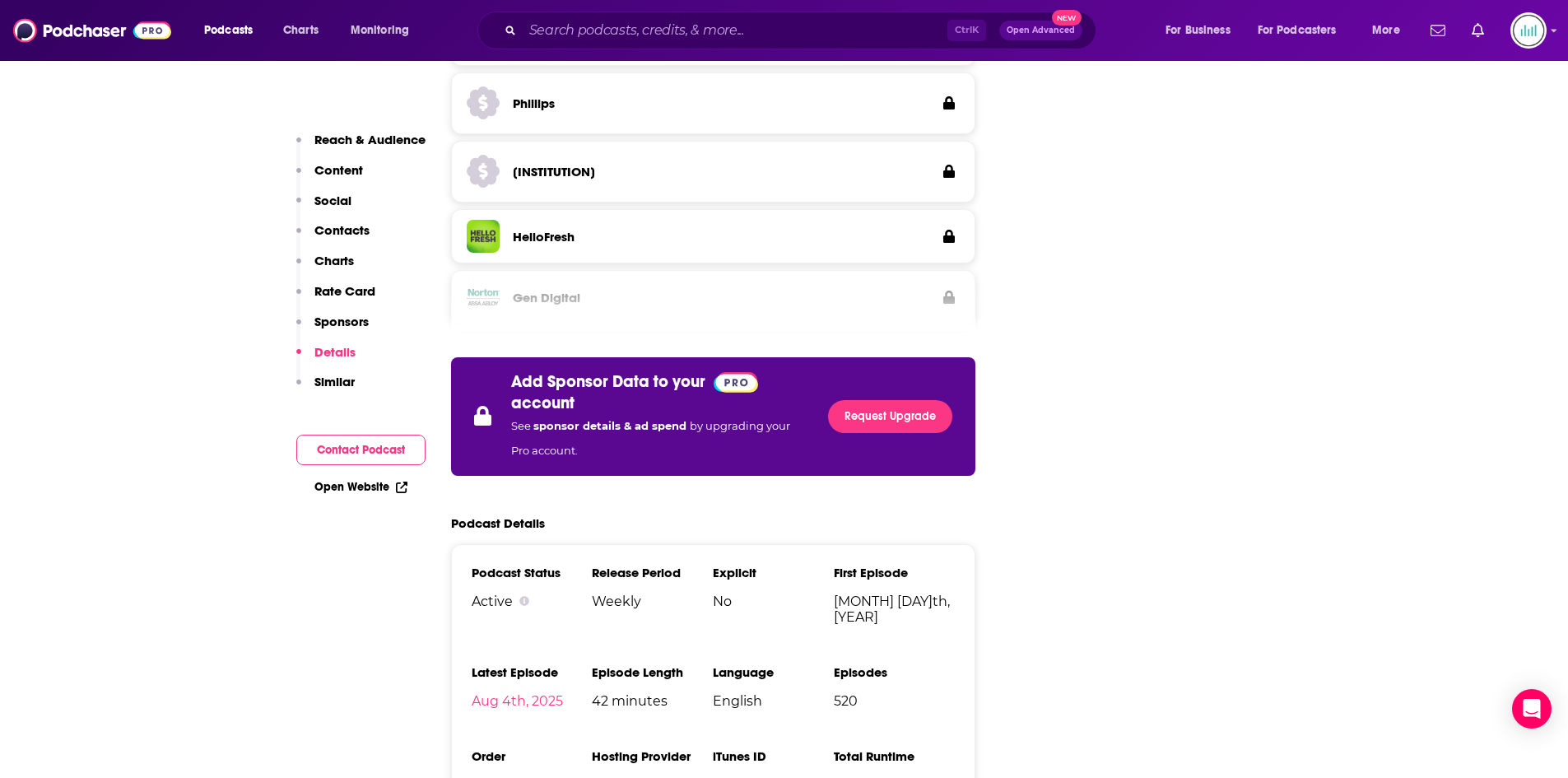 scroll, scrollTop: 2799, scrollLeft: 0, axis: vertical 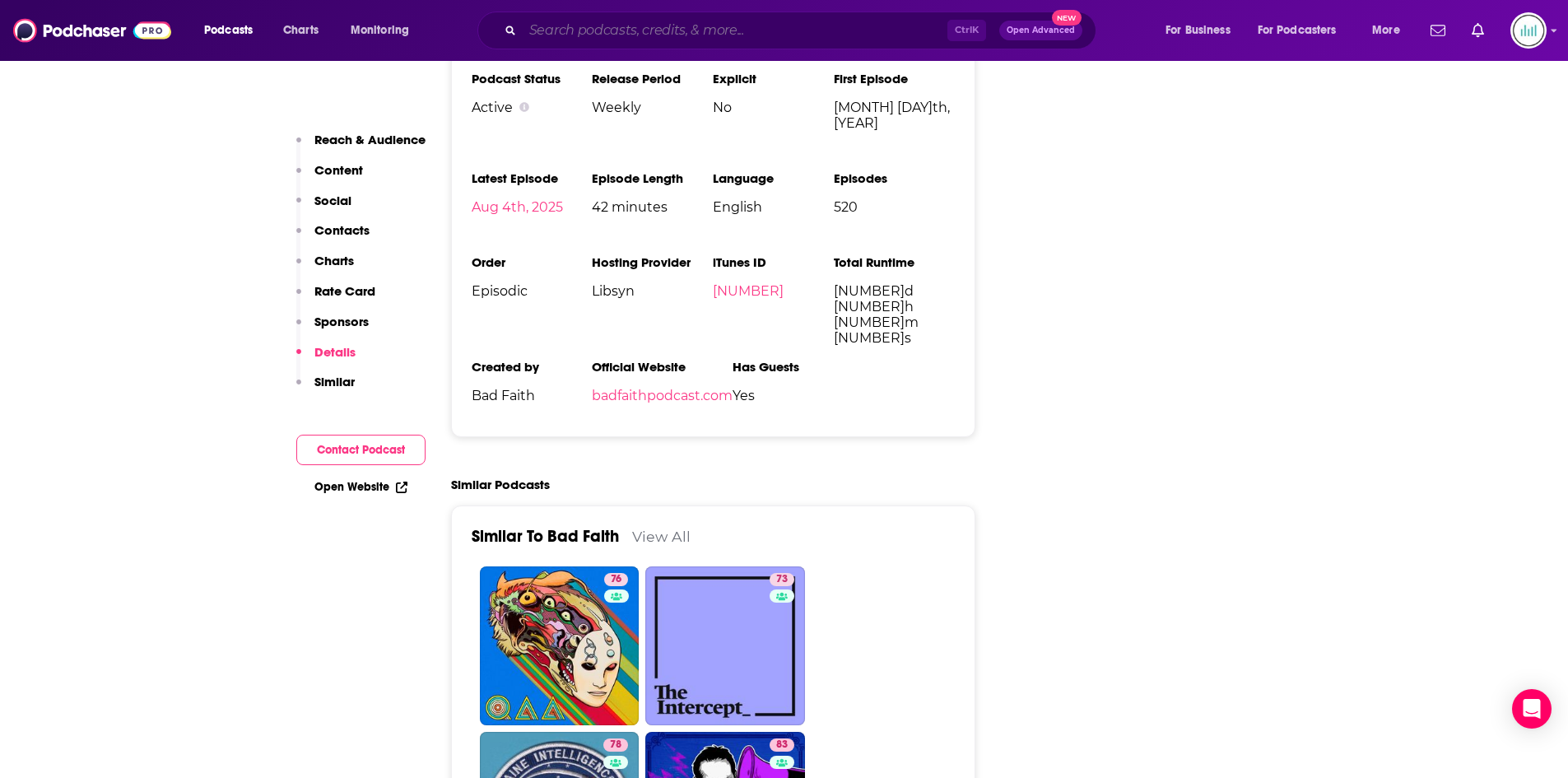 click at bounding box center (735, 30) 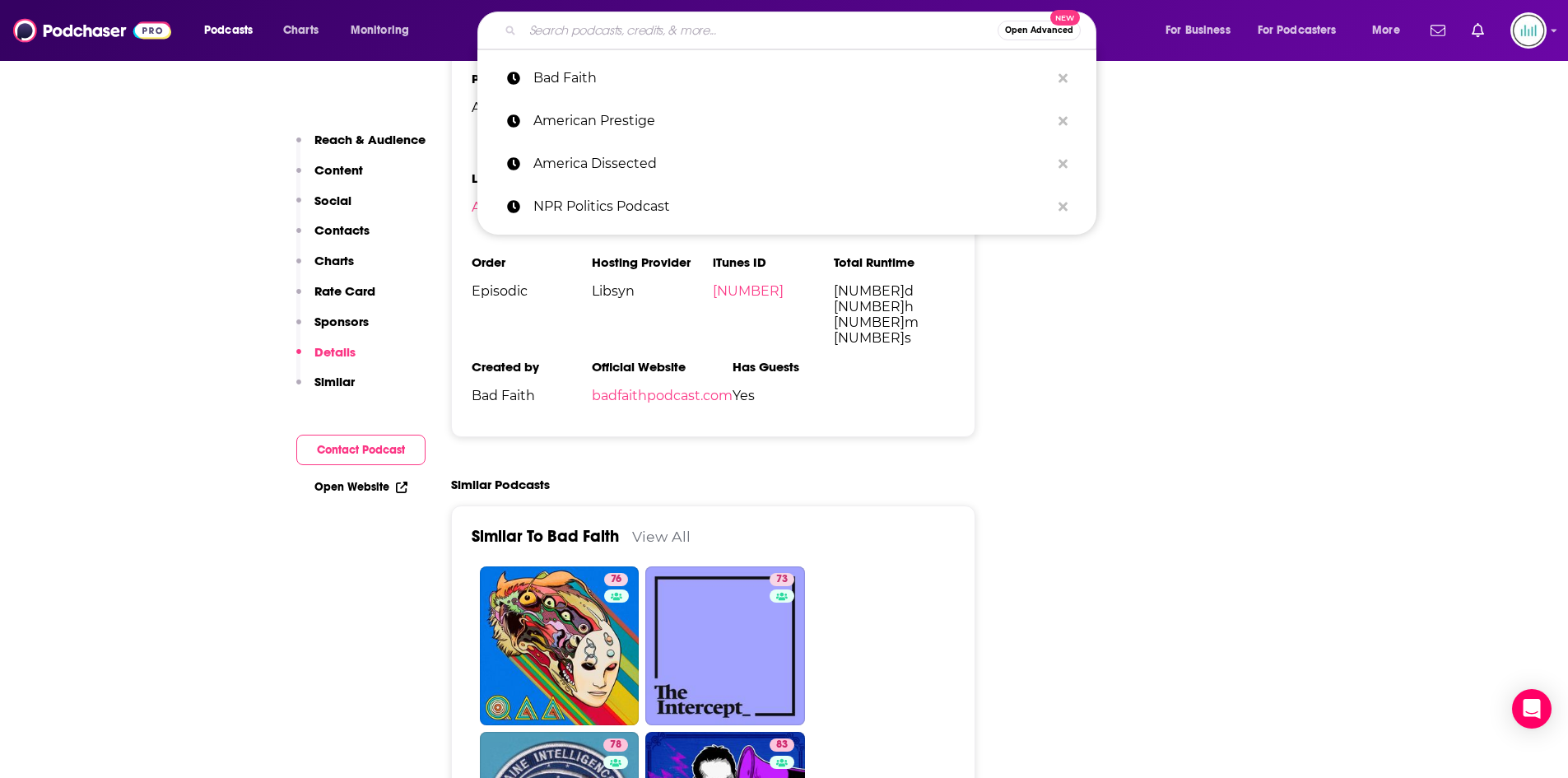 paste on "Breaking Points" 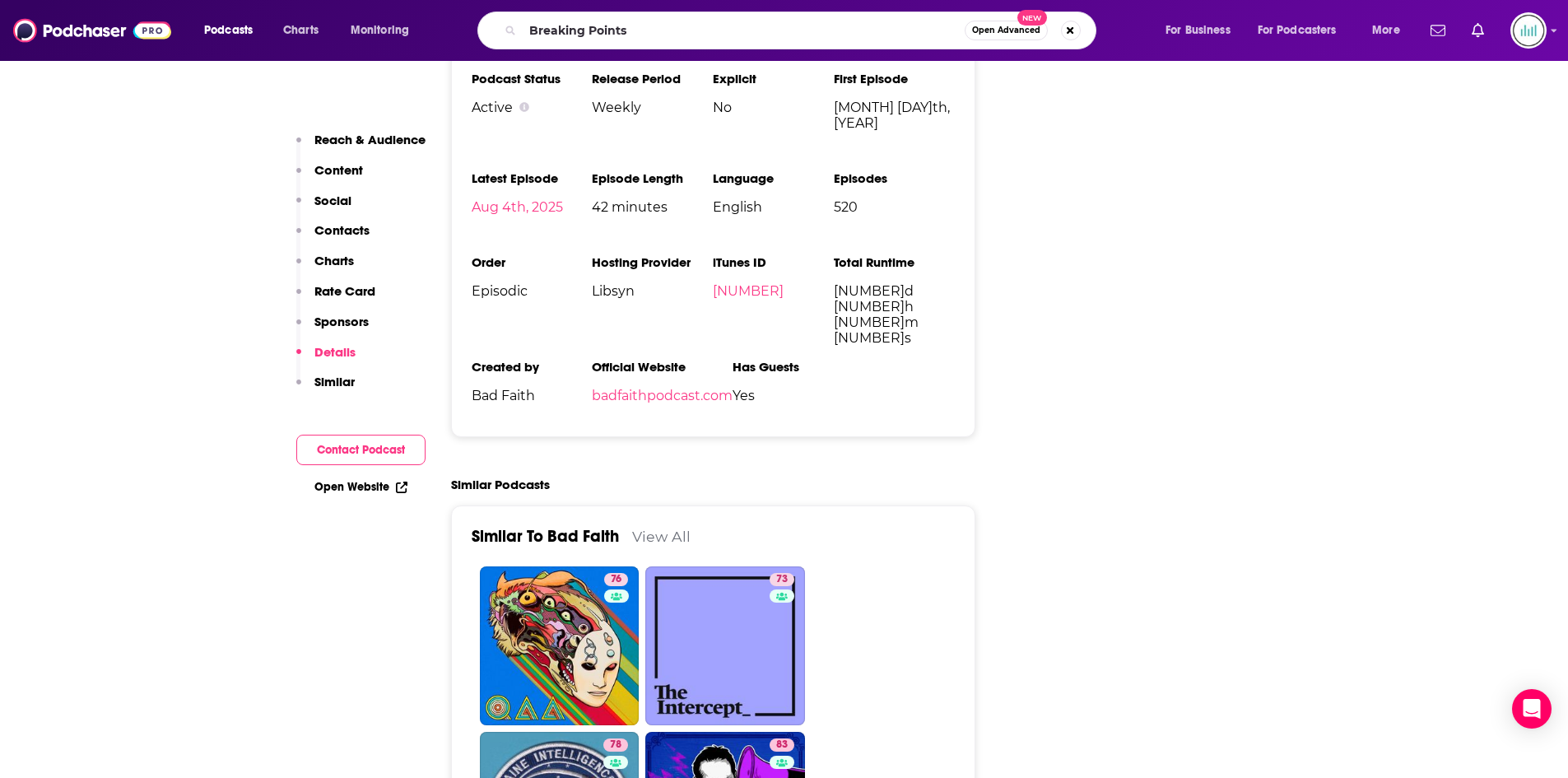scroll, scrollTop: 0, scrollLeft: 0, axis: both 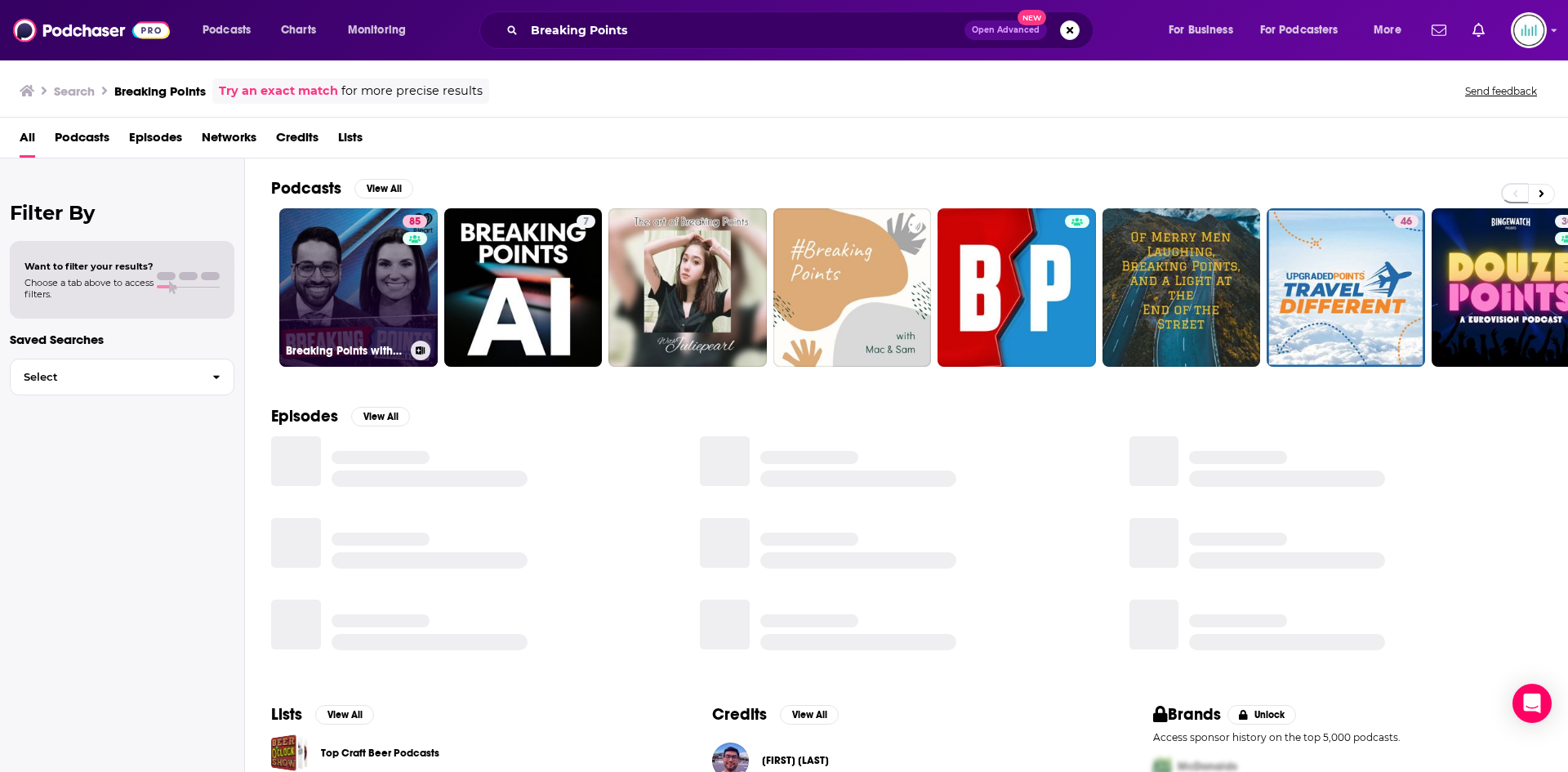 click on "85 Breaking Points with Krystal and Saagar" at bounding box center (359, 288) 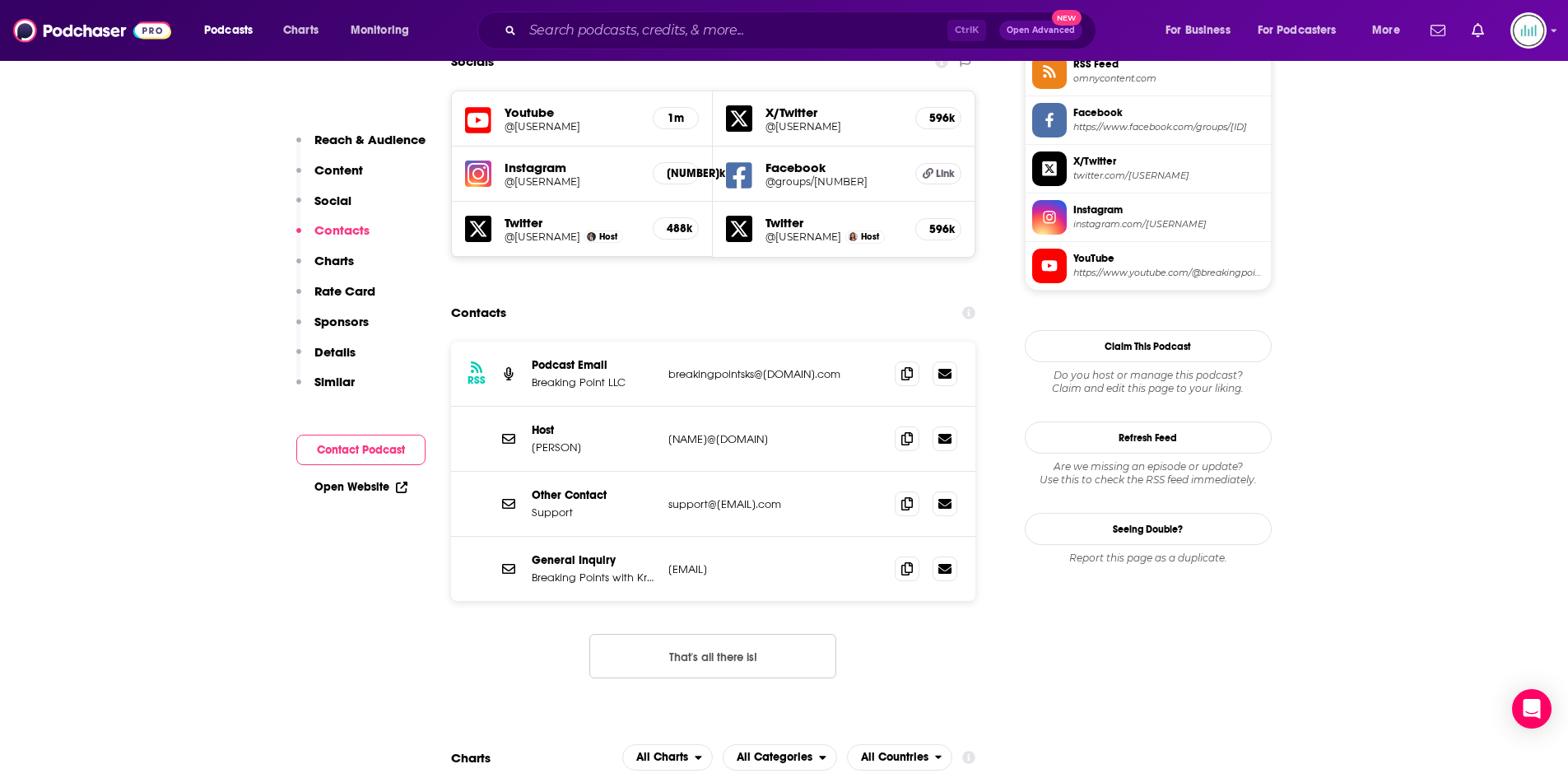 scroll, scrollTop: 1400, scrollLeft: 0, axis: vertical 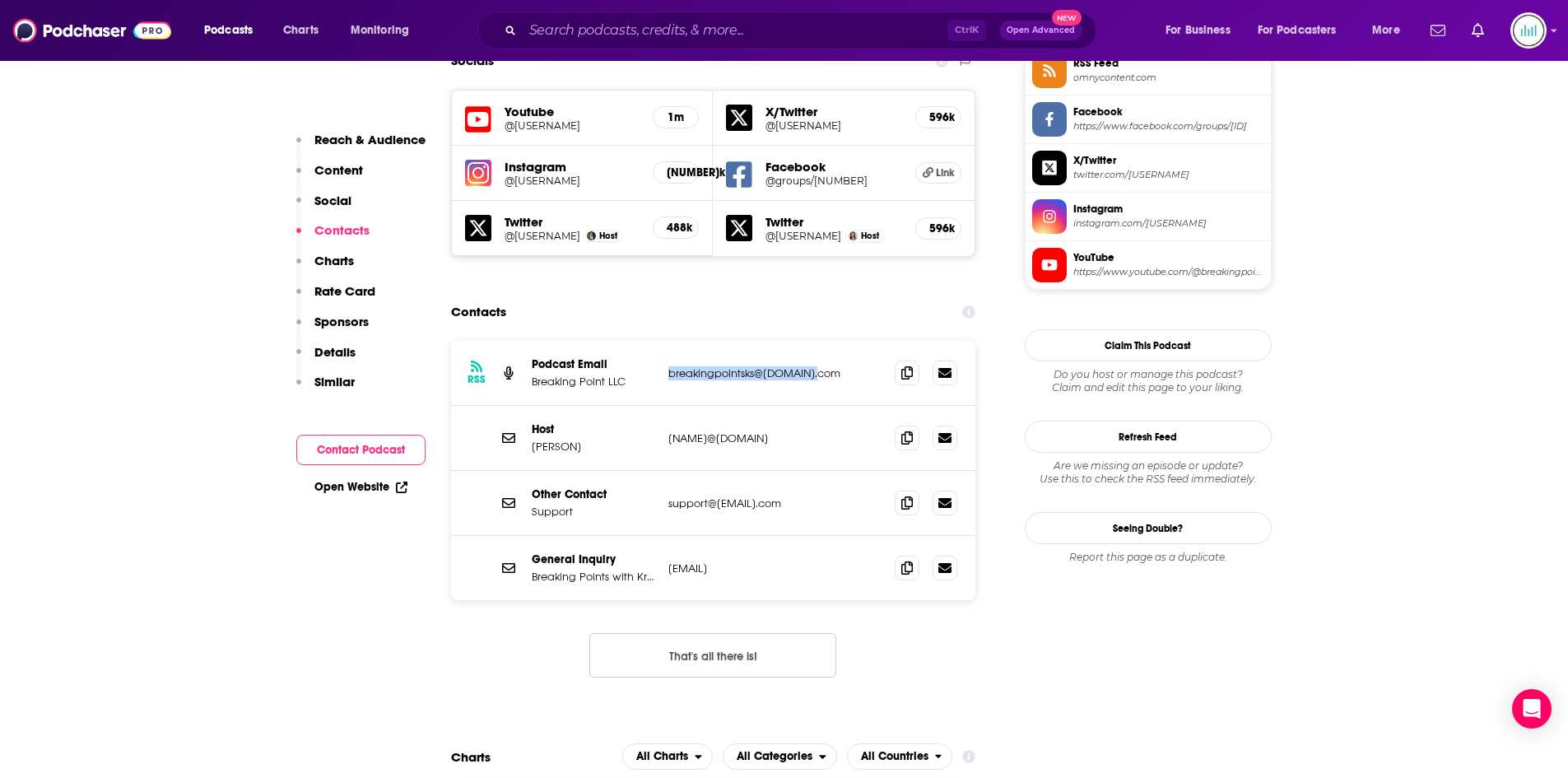 drag, startPoint x: 817, startPoint y: 372, endPoint x: 671, endPoint y: 377, distance: 146.08559 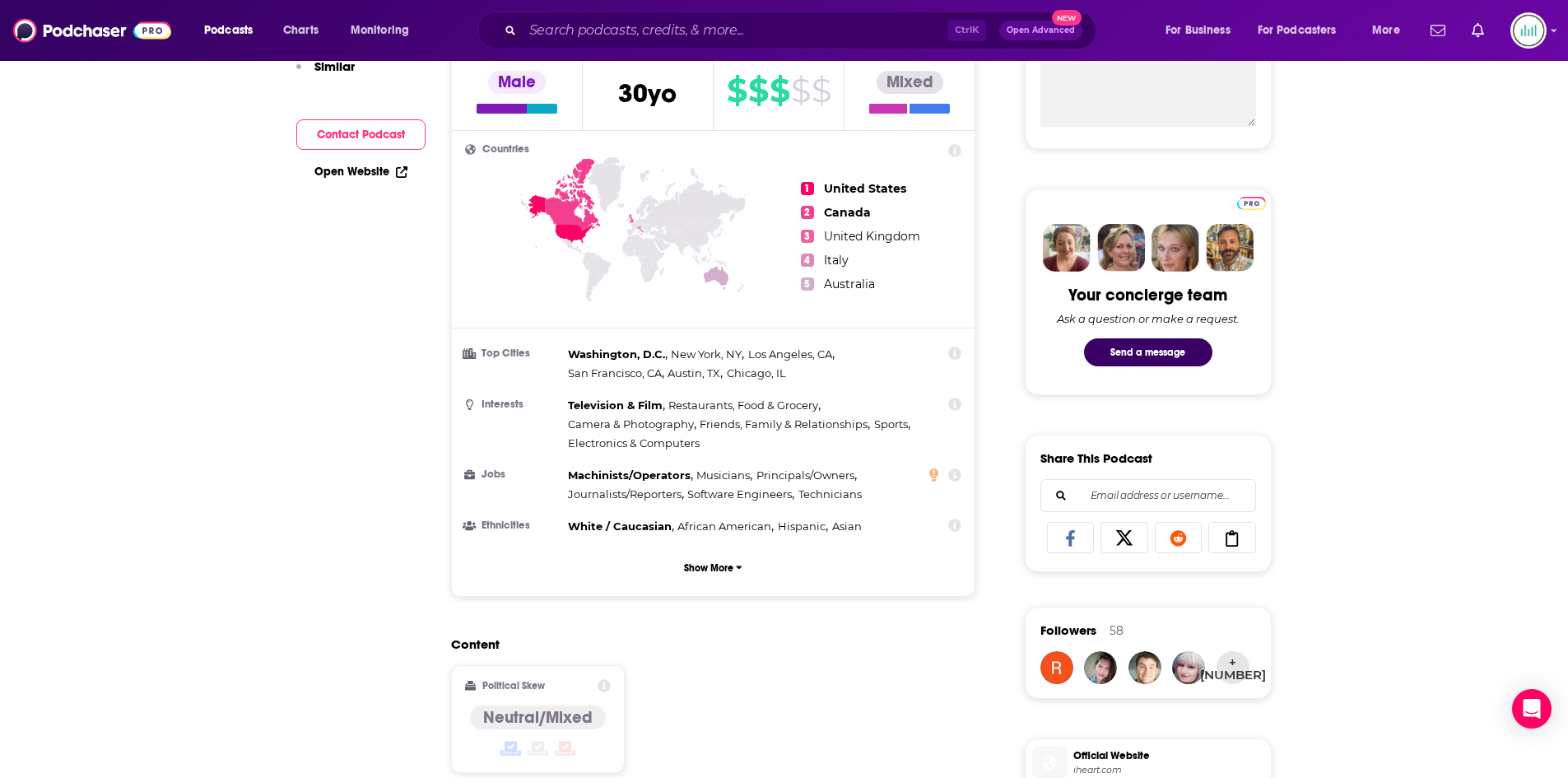 scroll, scrollTop: 82, scrollLeft: 0, axis: vertical 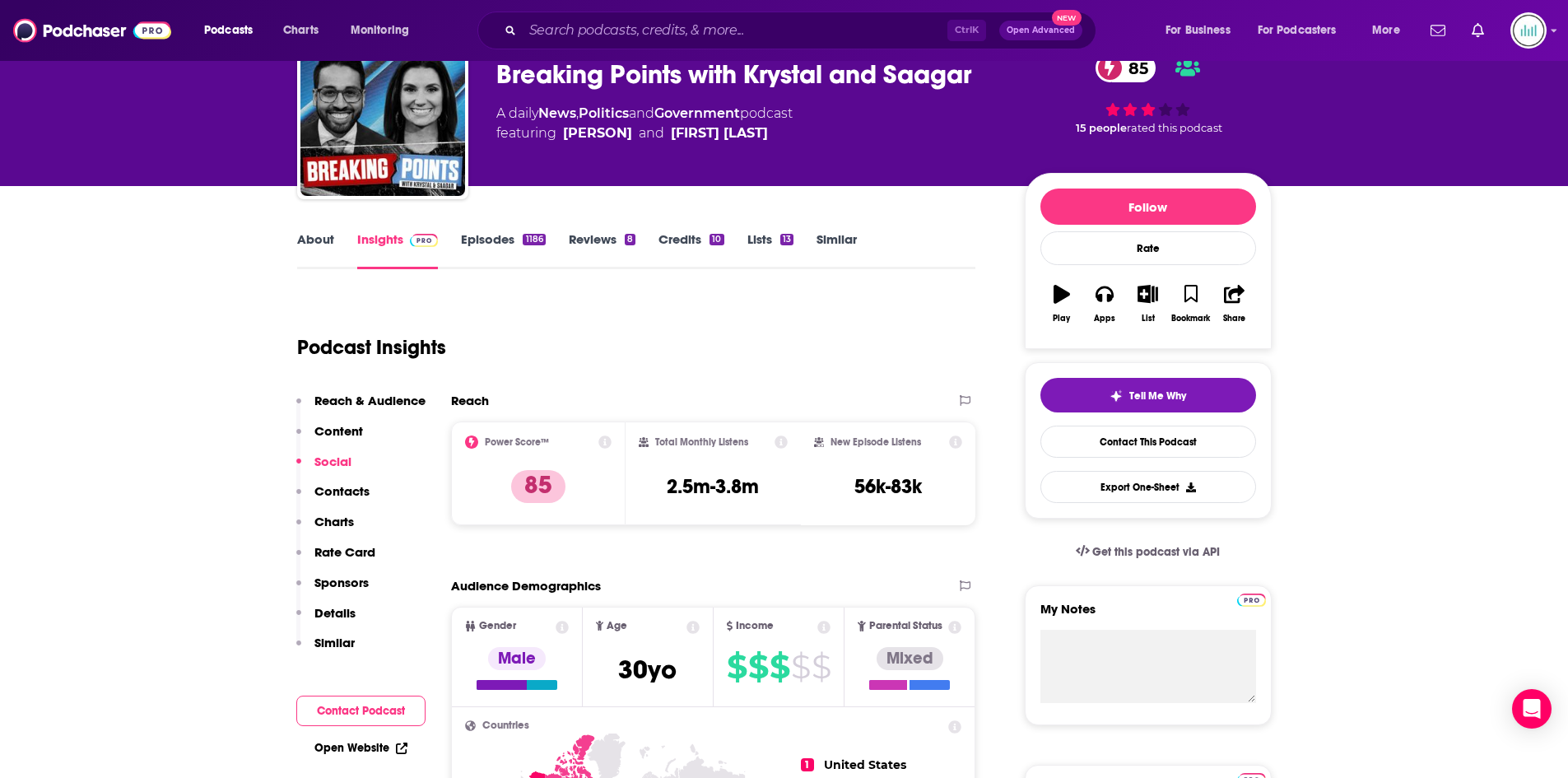 click on "About" at bounding box center (315, 250) 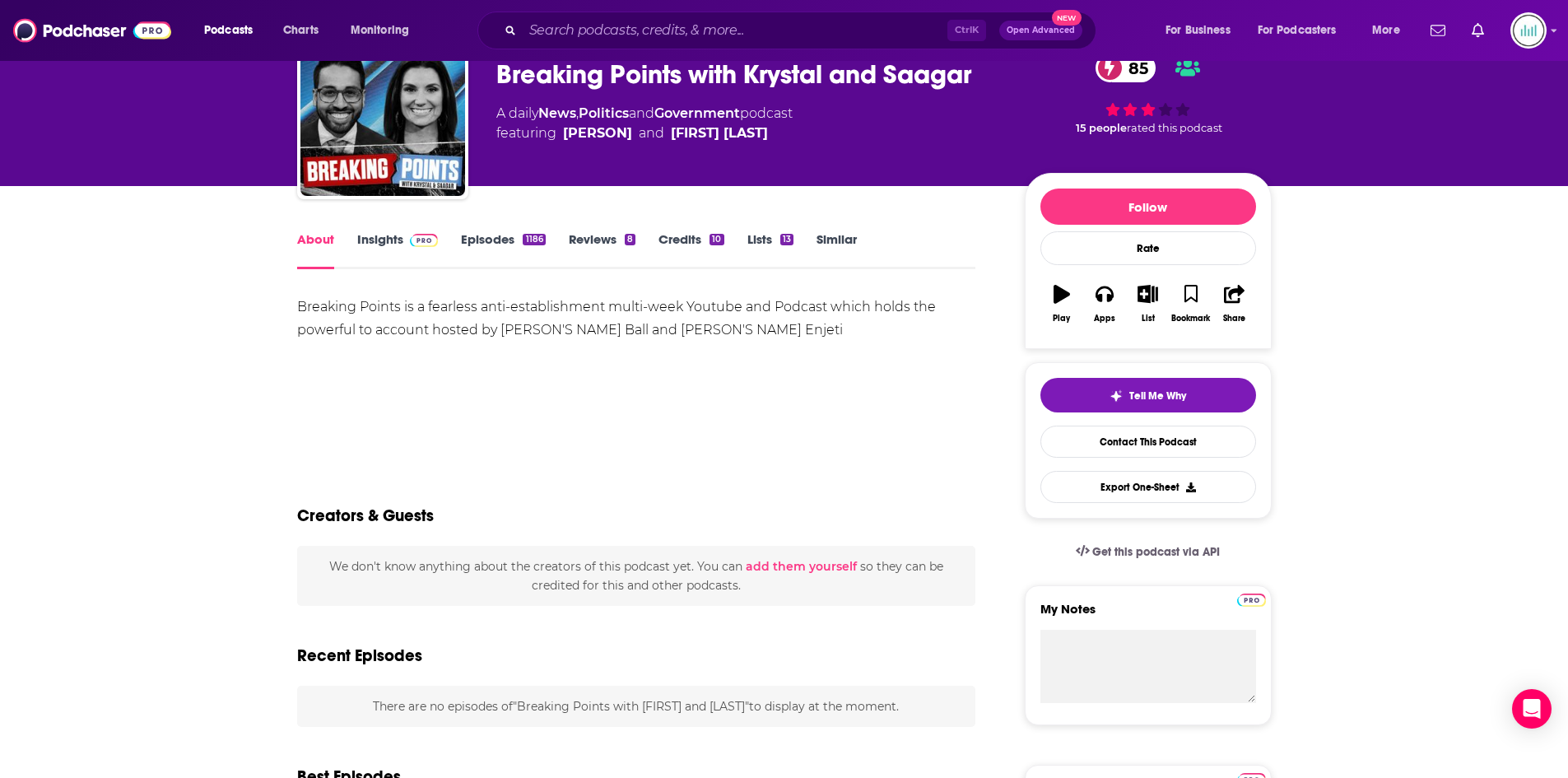 scroll, scrollTop: 0, scrollLeft: 0, axis: both 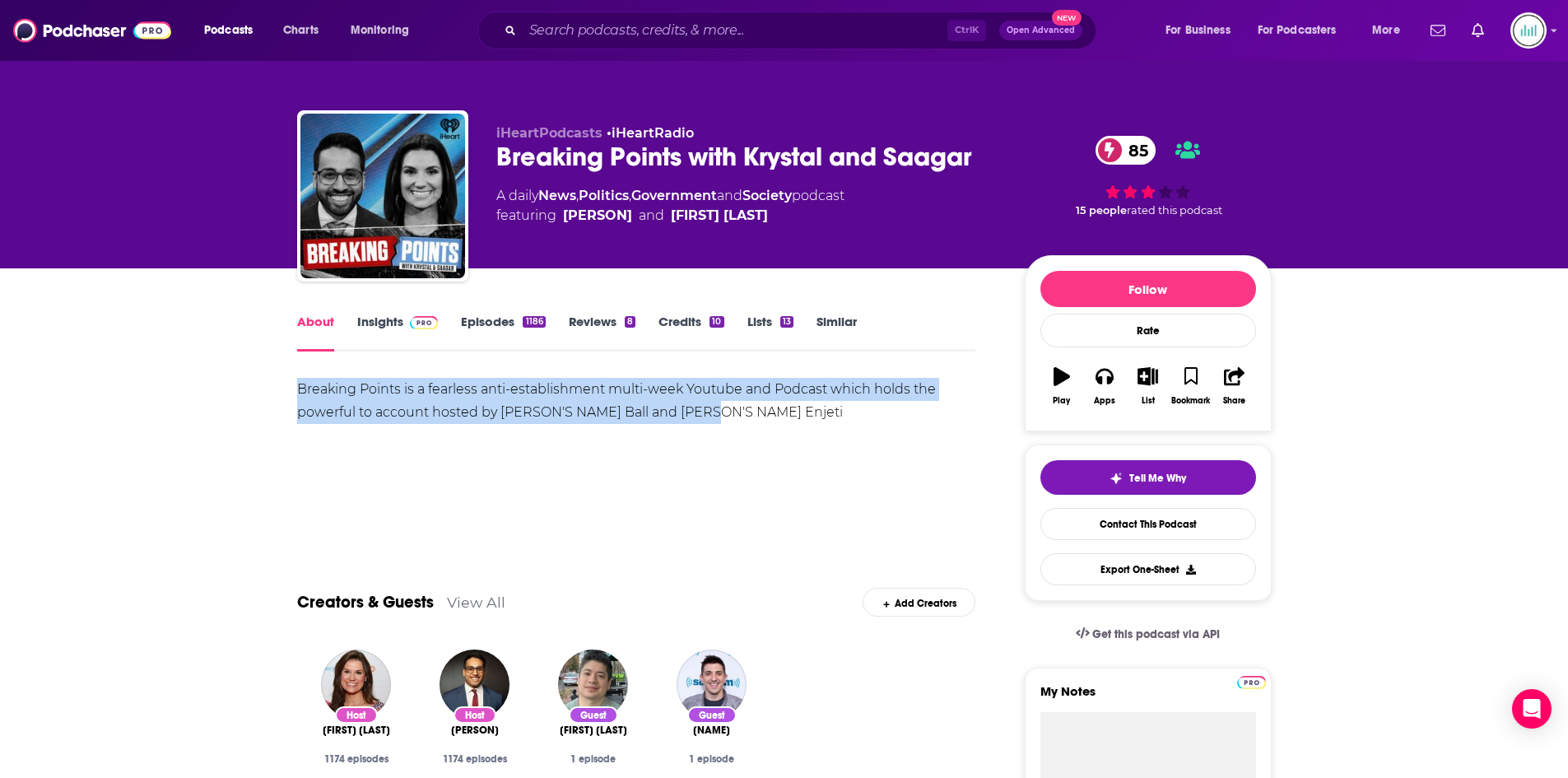 drag, startPoint x: 298, startPoint y: 388, endPoint x: 793, endPoint y: 412, distance: 495.5815 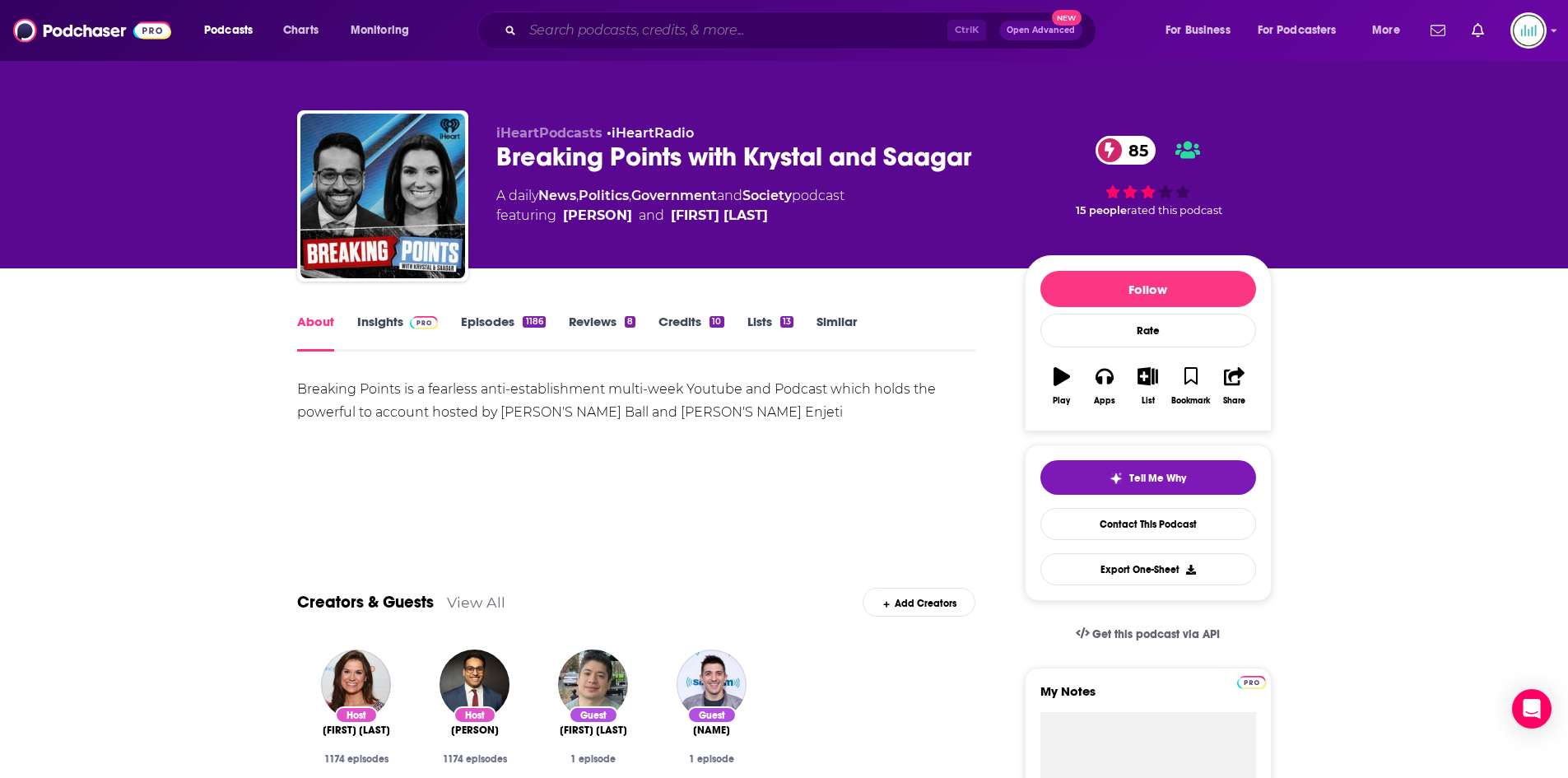 click at bounding box center [735, 30] 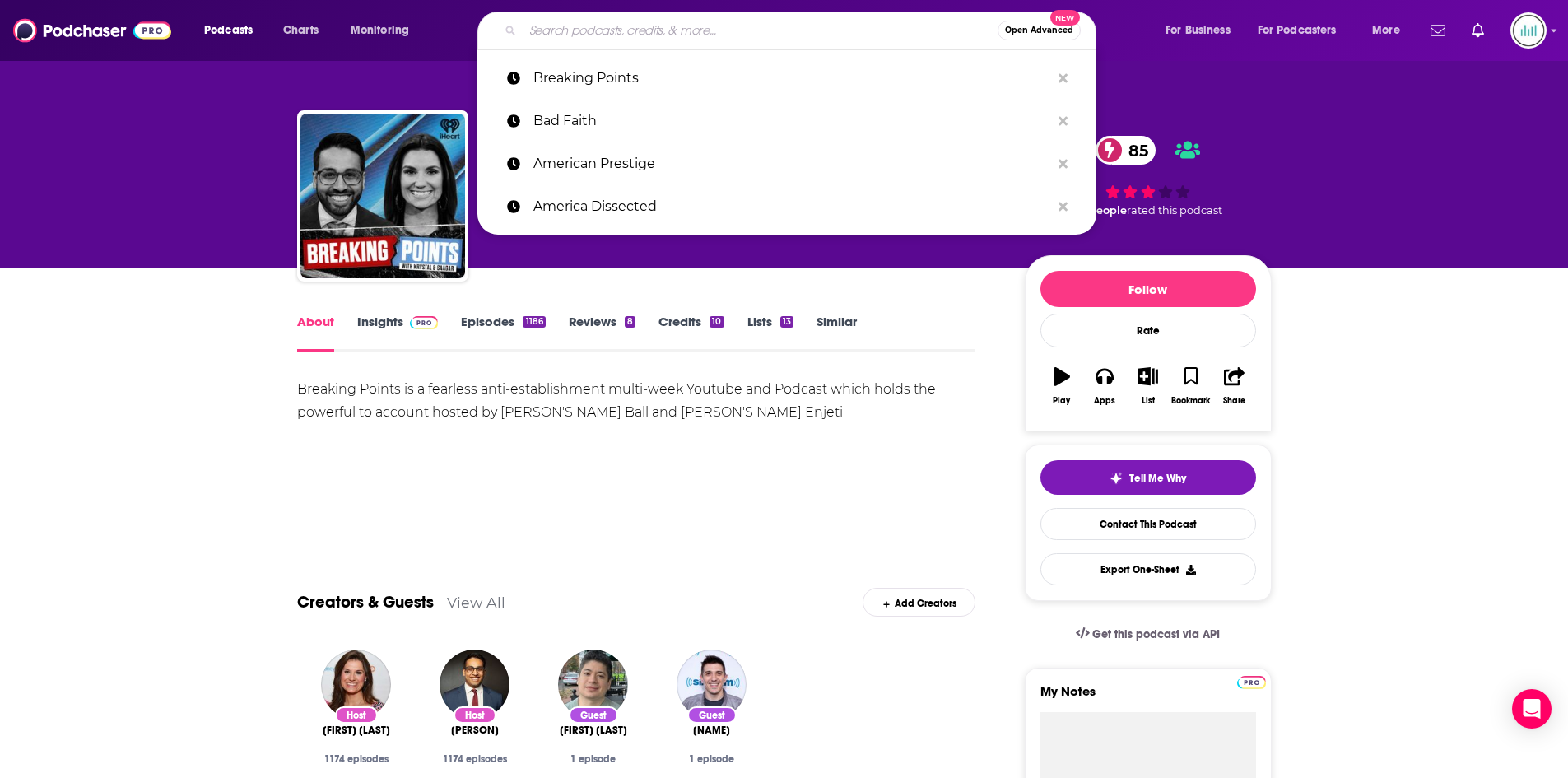 paste on "Civics 101" 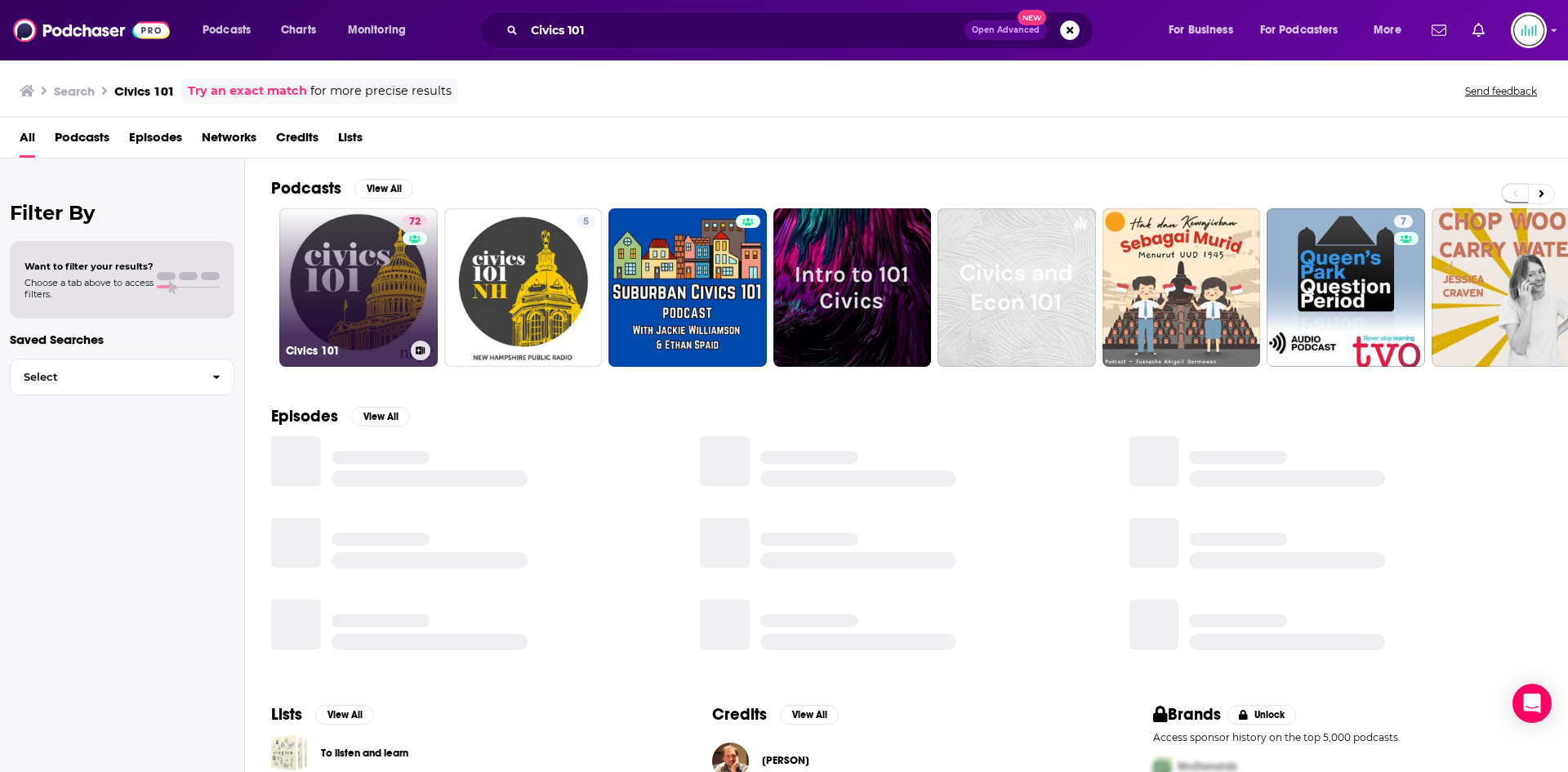 click on "[NUMBER] Civics 101" at bounding box center (359, 288) 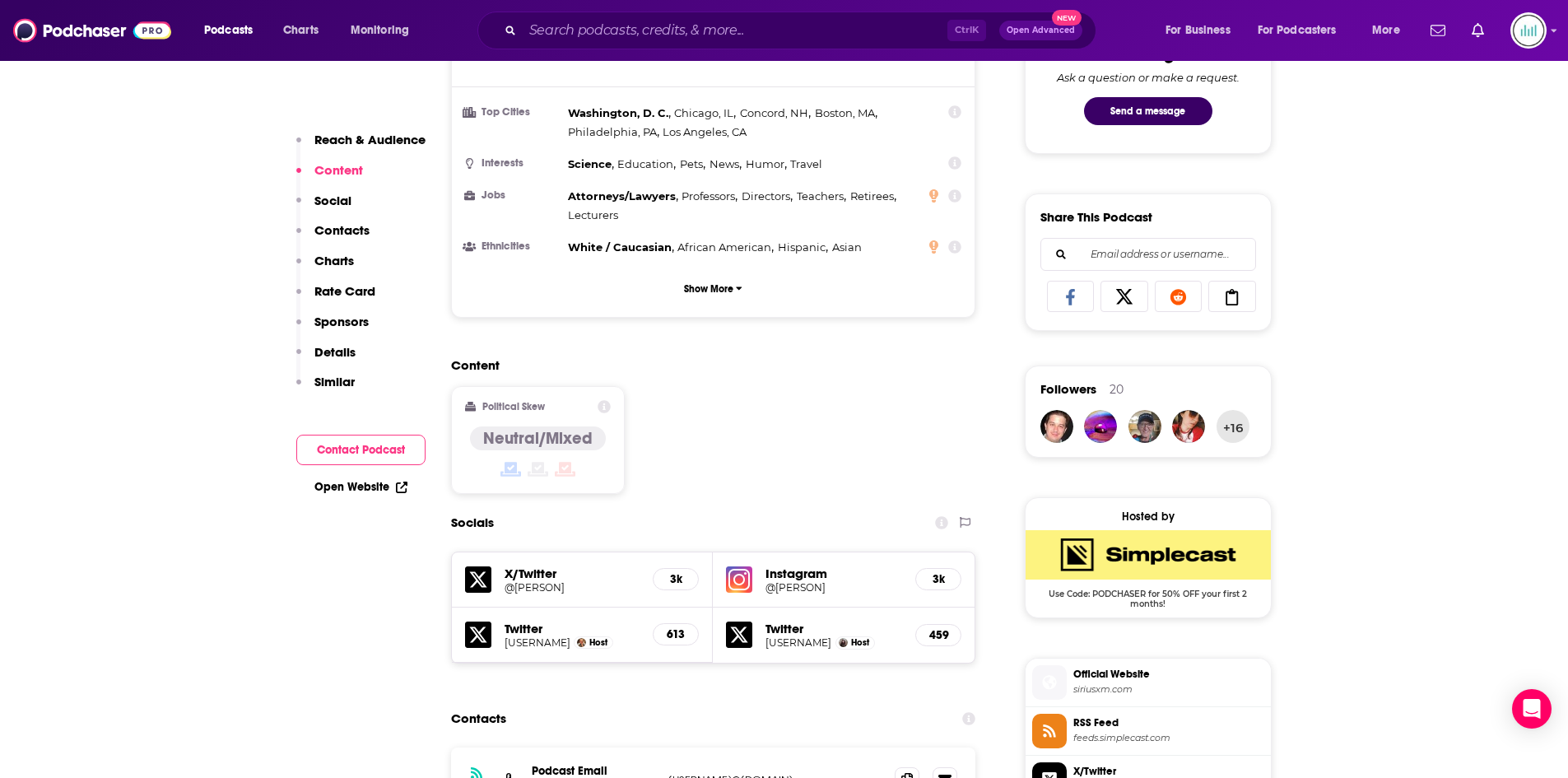 scroll, scrollTop: 1317, scrollLeft: 0, axis: vertical 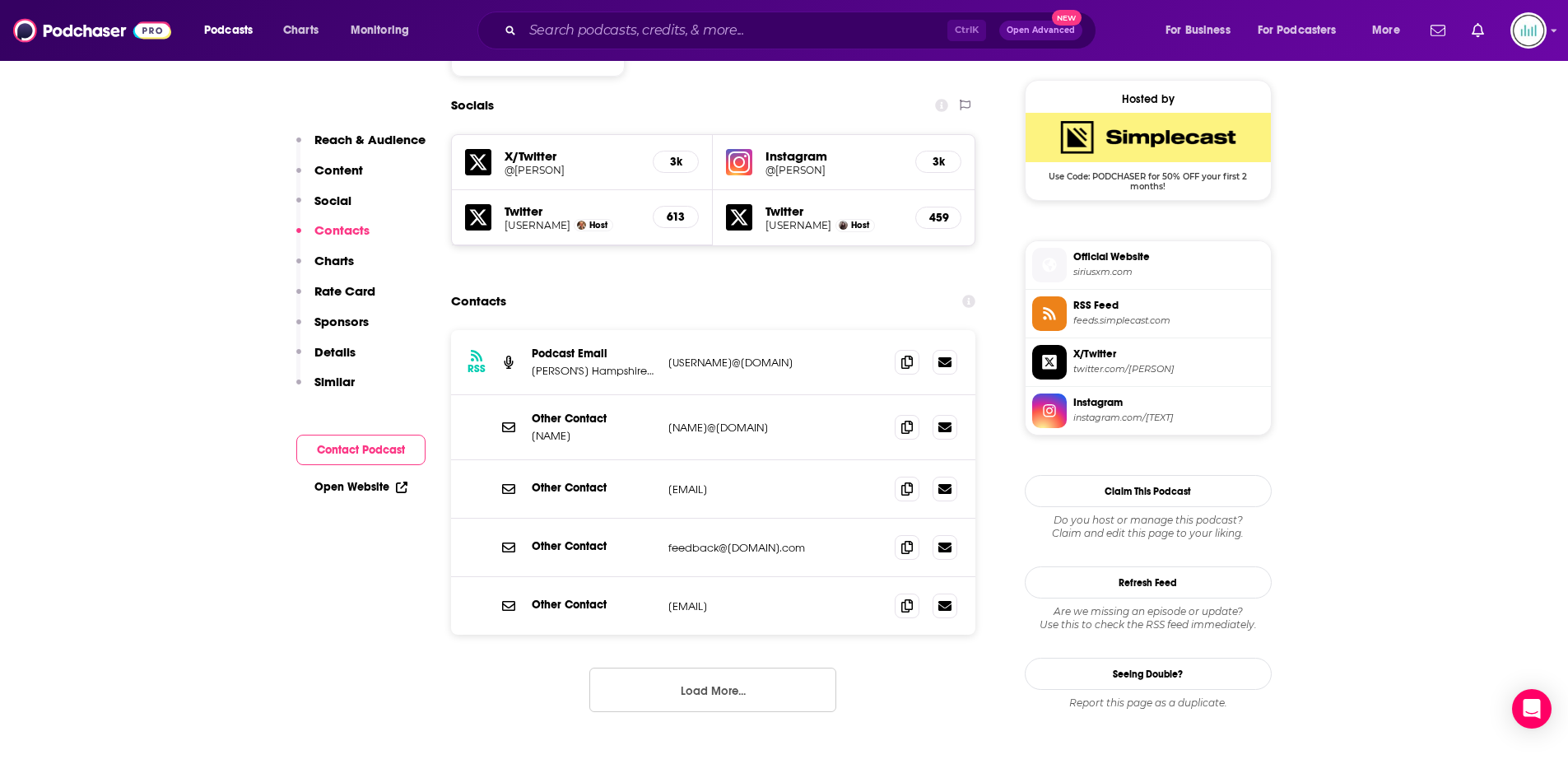 drag, startPoint x: 793, startPoint y: 433, endPoint x: 664, endPoint y: 437, distance: 129.062 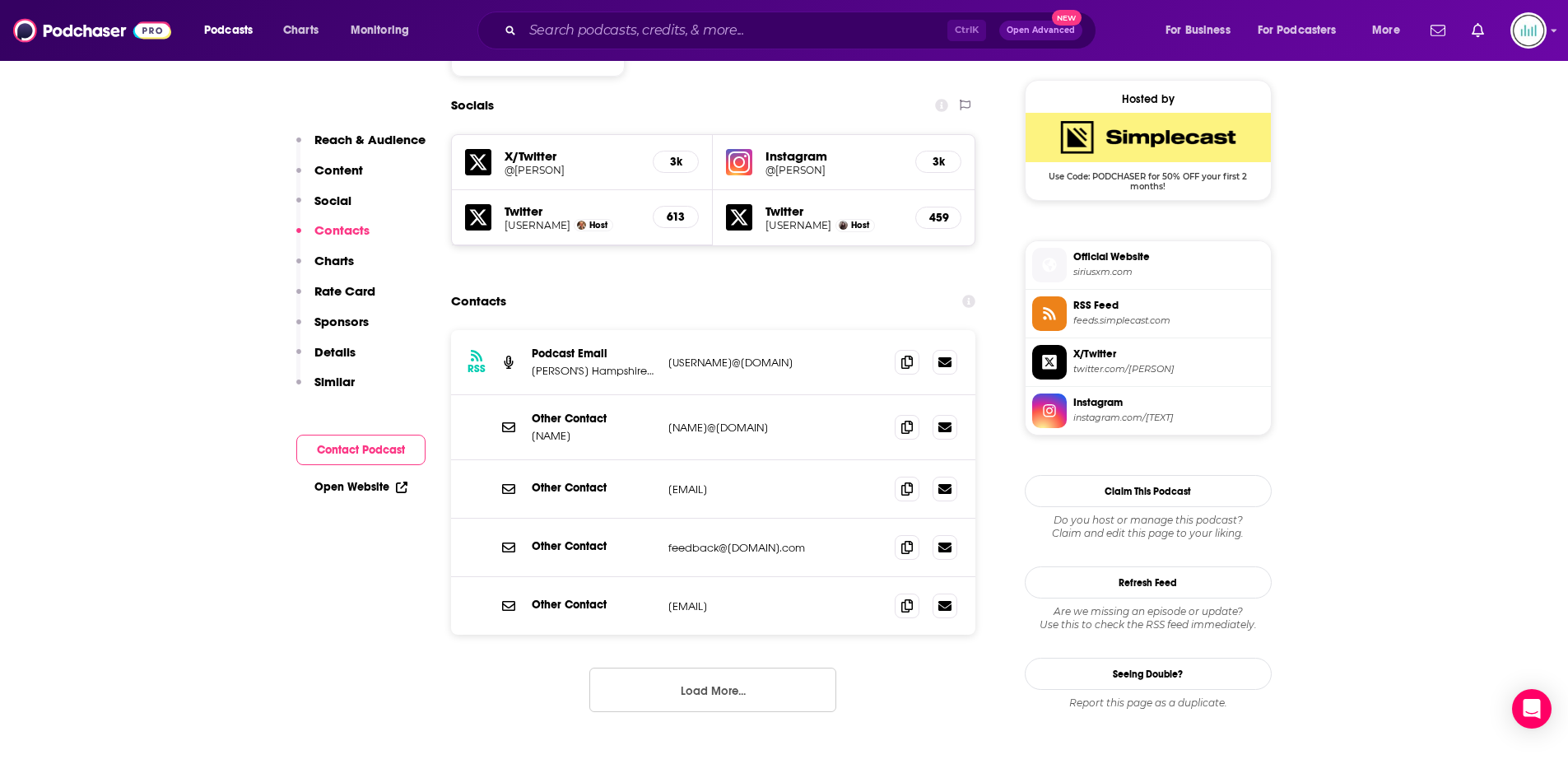 drag, startPoint x: 772, startPoint y: 496, endPoint x: 649, endPoint y: 496, distance: 123 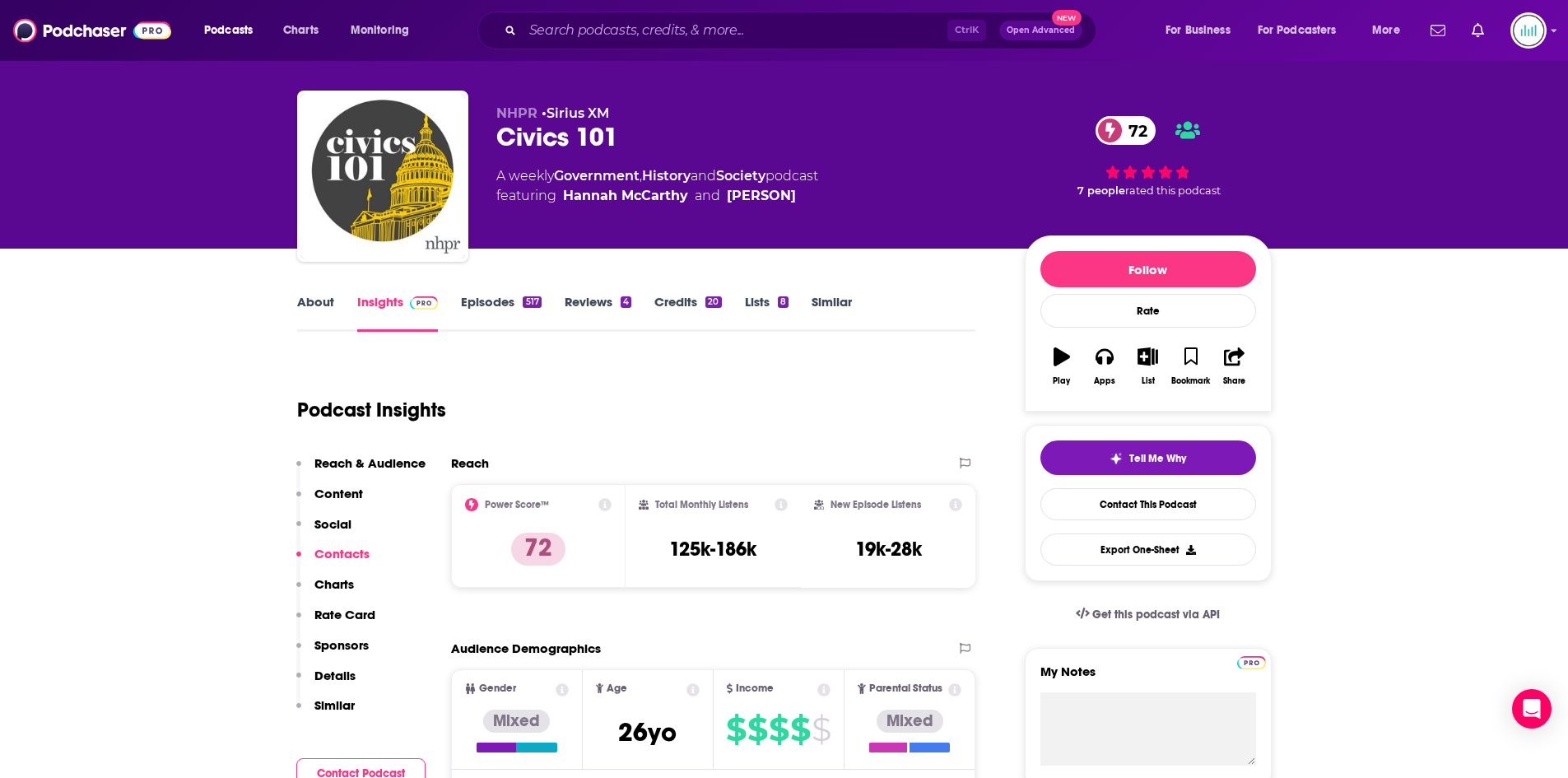 scroll, scrollTop: 0, scrollLeft: 0, axis: both 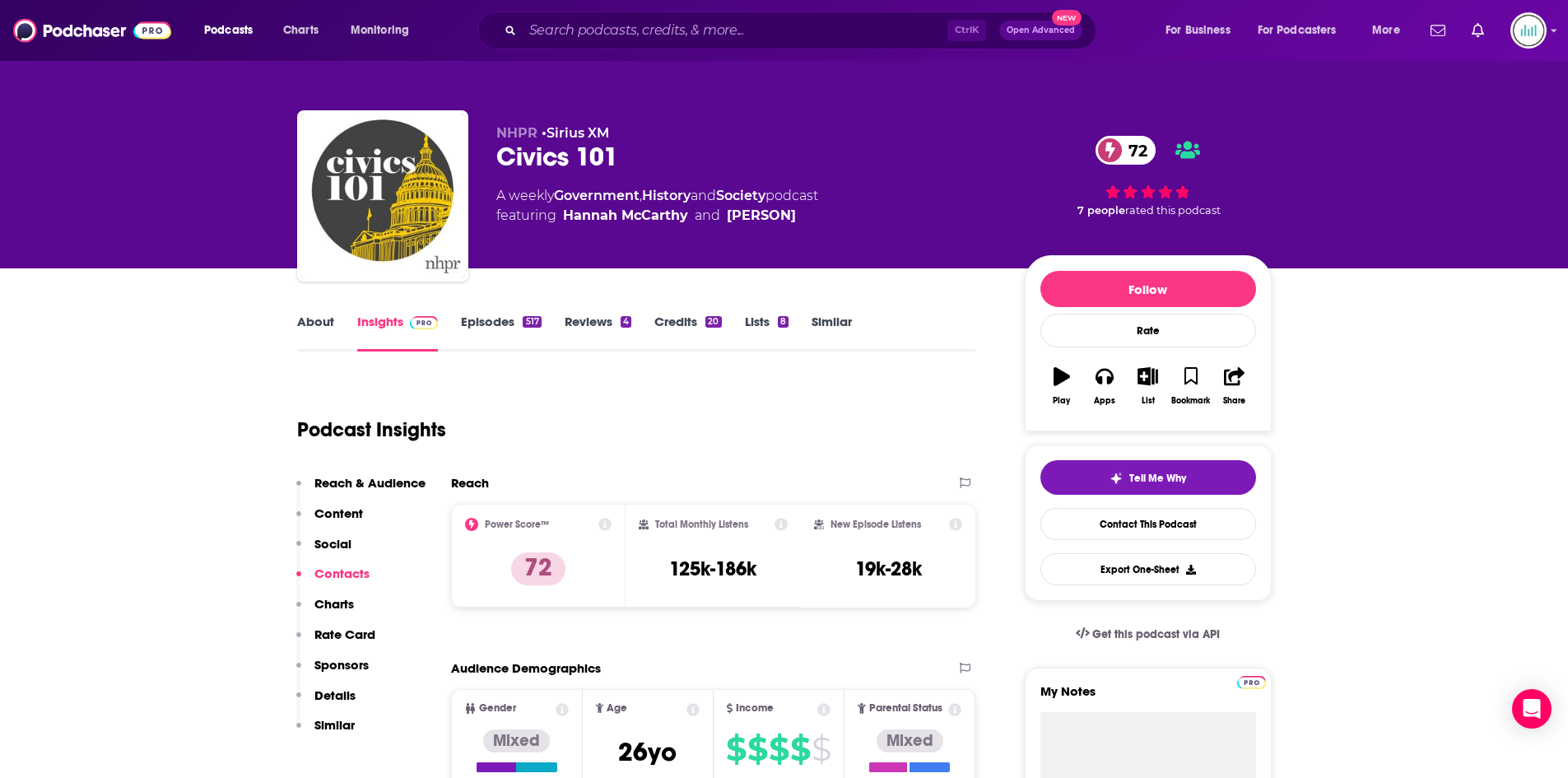 click on "About" at bounding box center [315, 333] 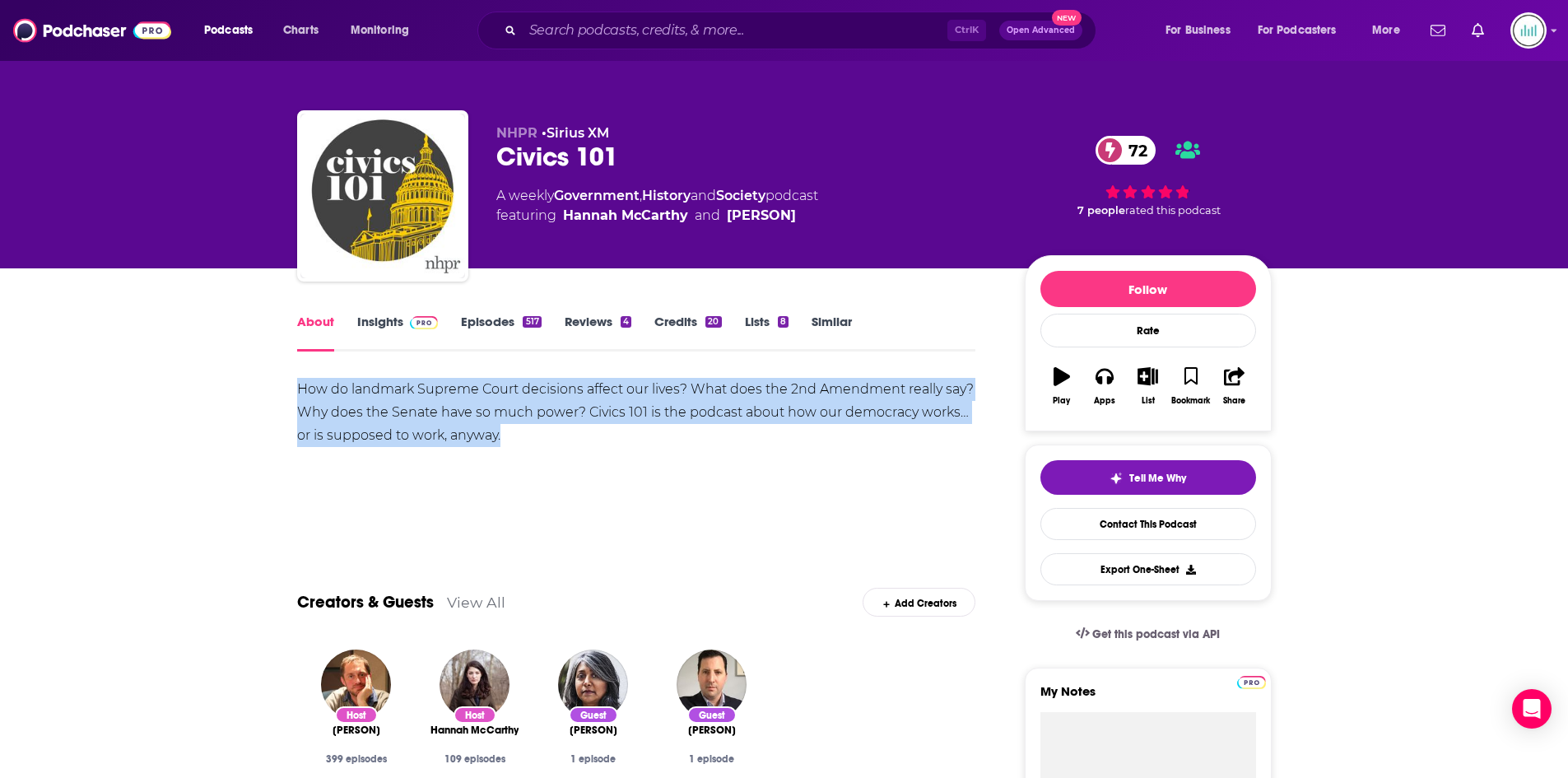 drag, startPoint x: 295, startPoint y: 388, endPoint x: 515, endPoint y: 435, distance: 224.96444 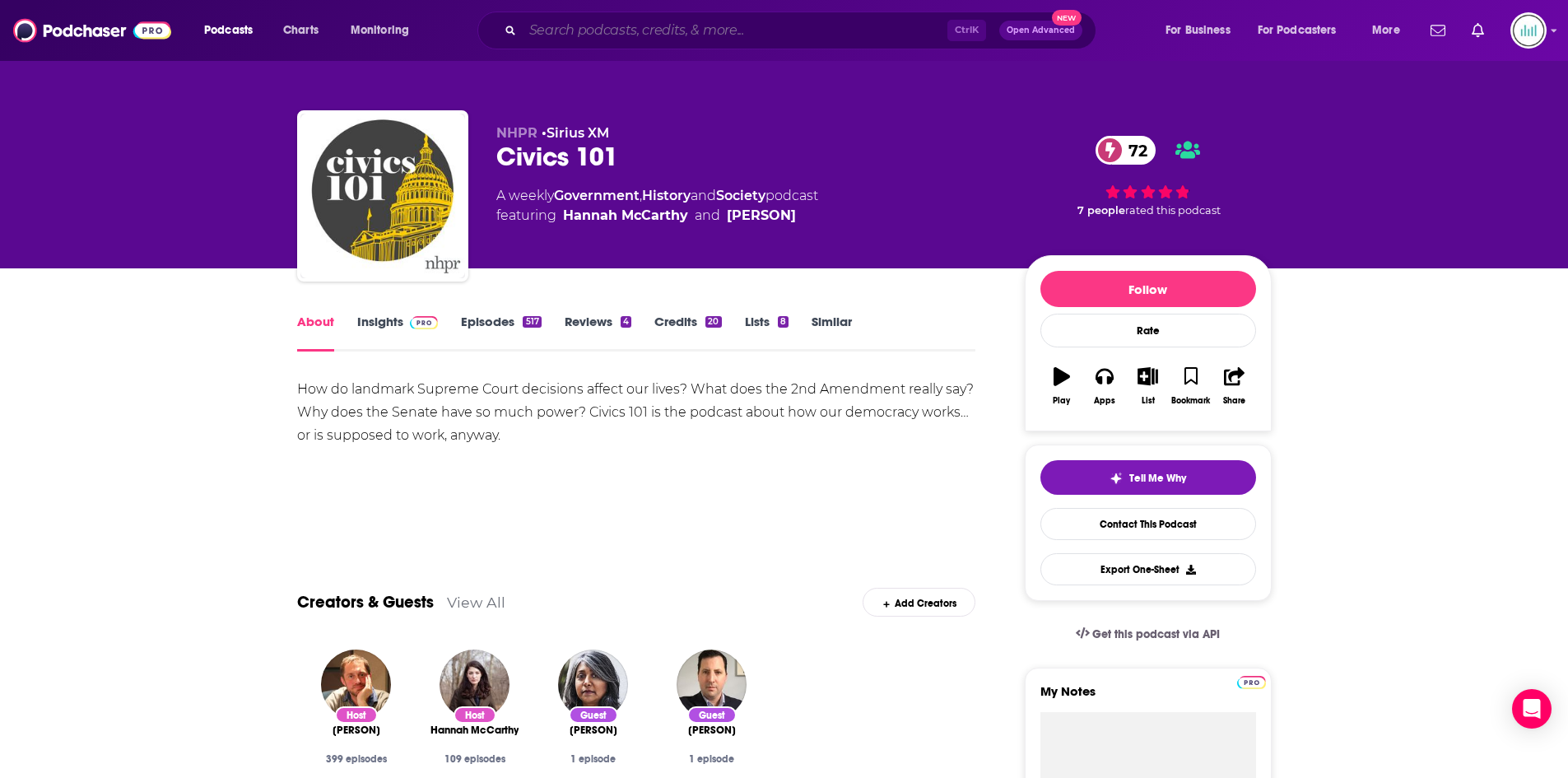 click at bounding box center (735, 30) 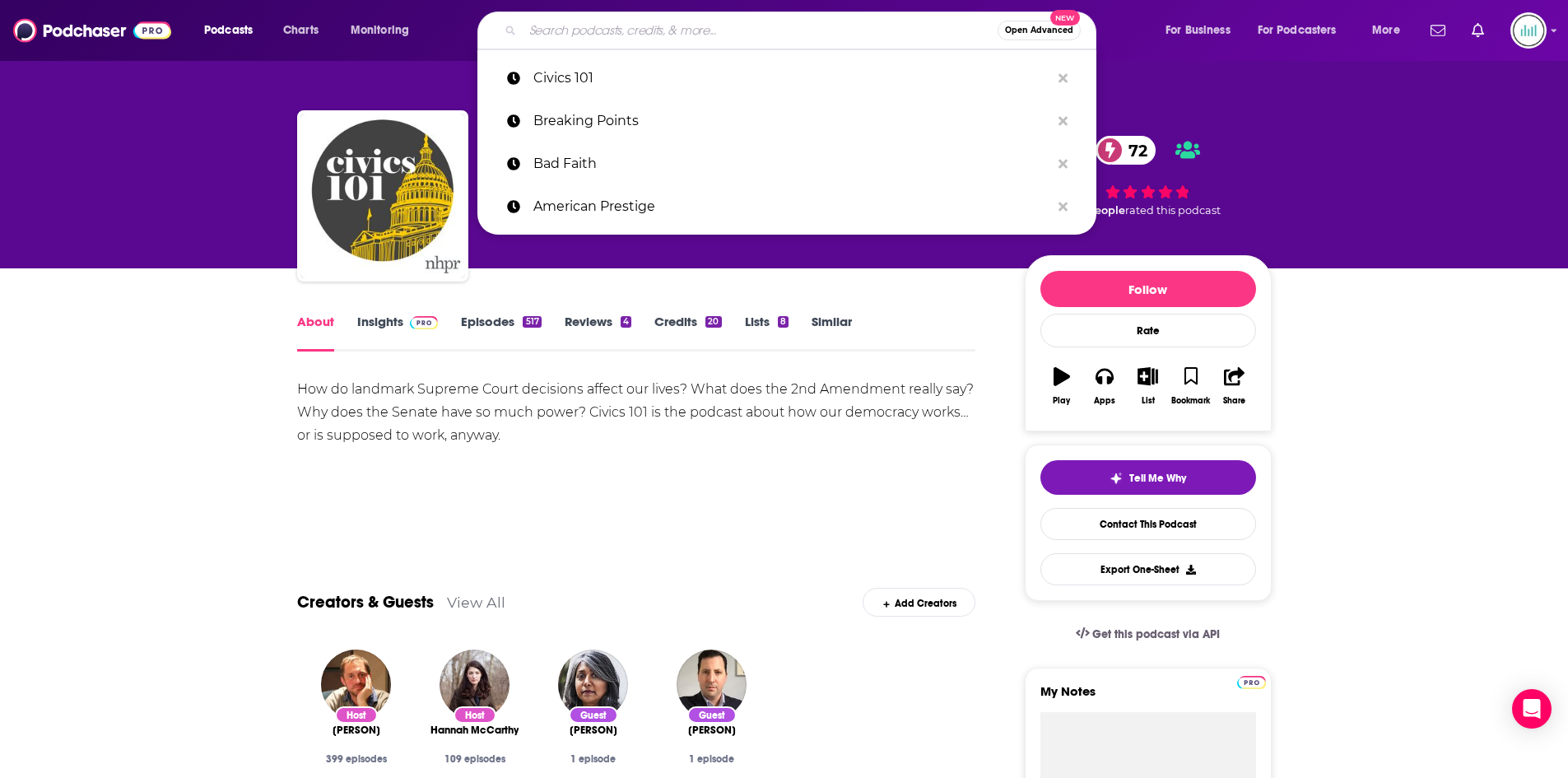 paste on "The [FIRST] [LAST] Show" 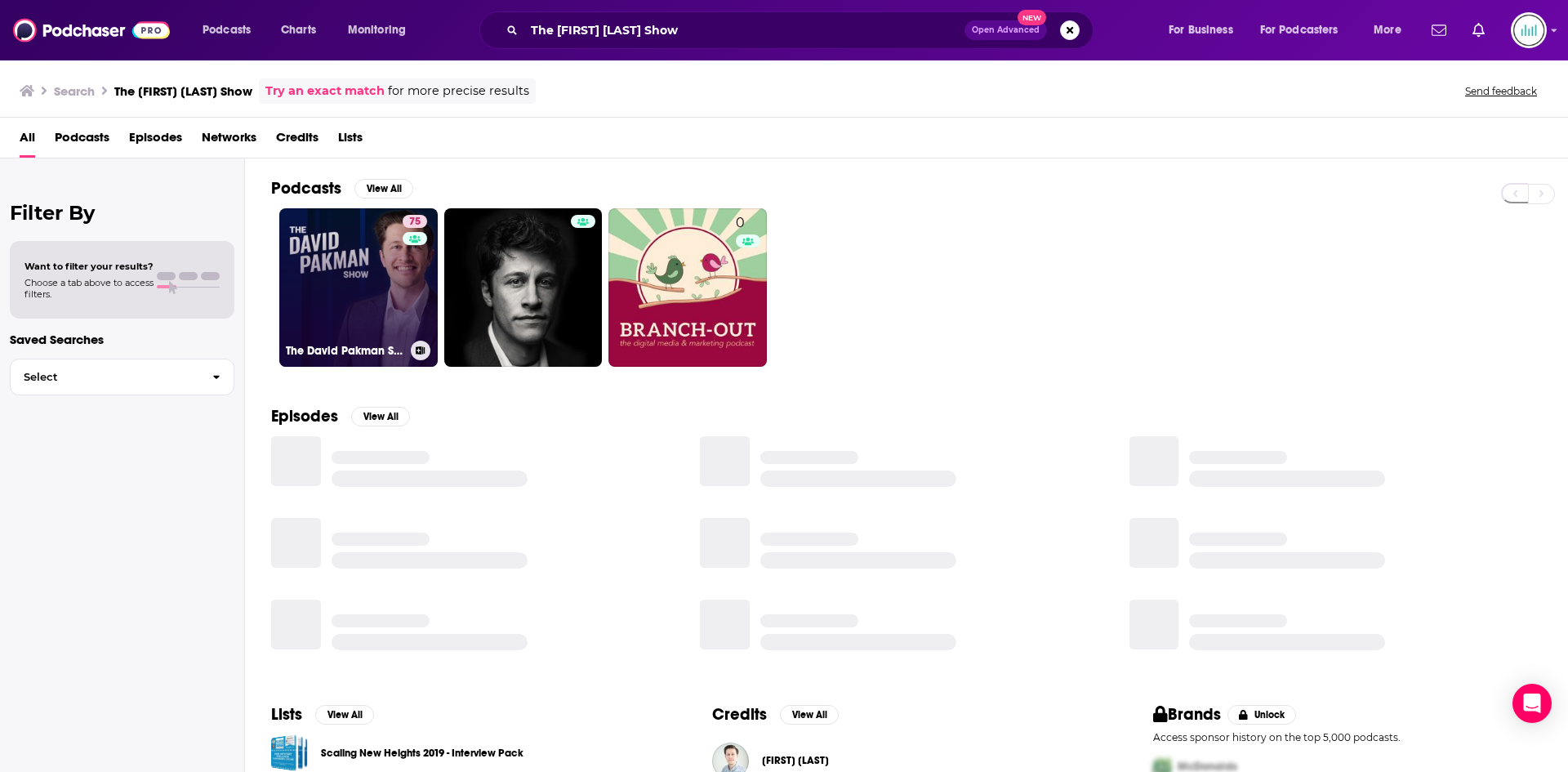 click on "[NUMBER] The [PERSON] Show" at bounding box center (359, 288) 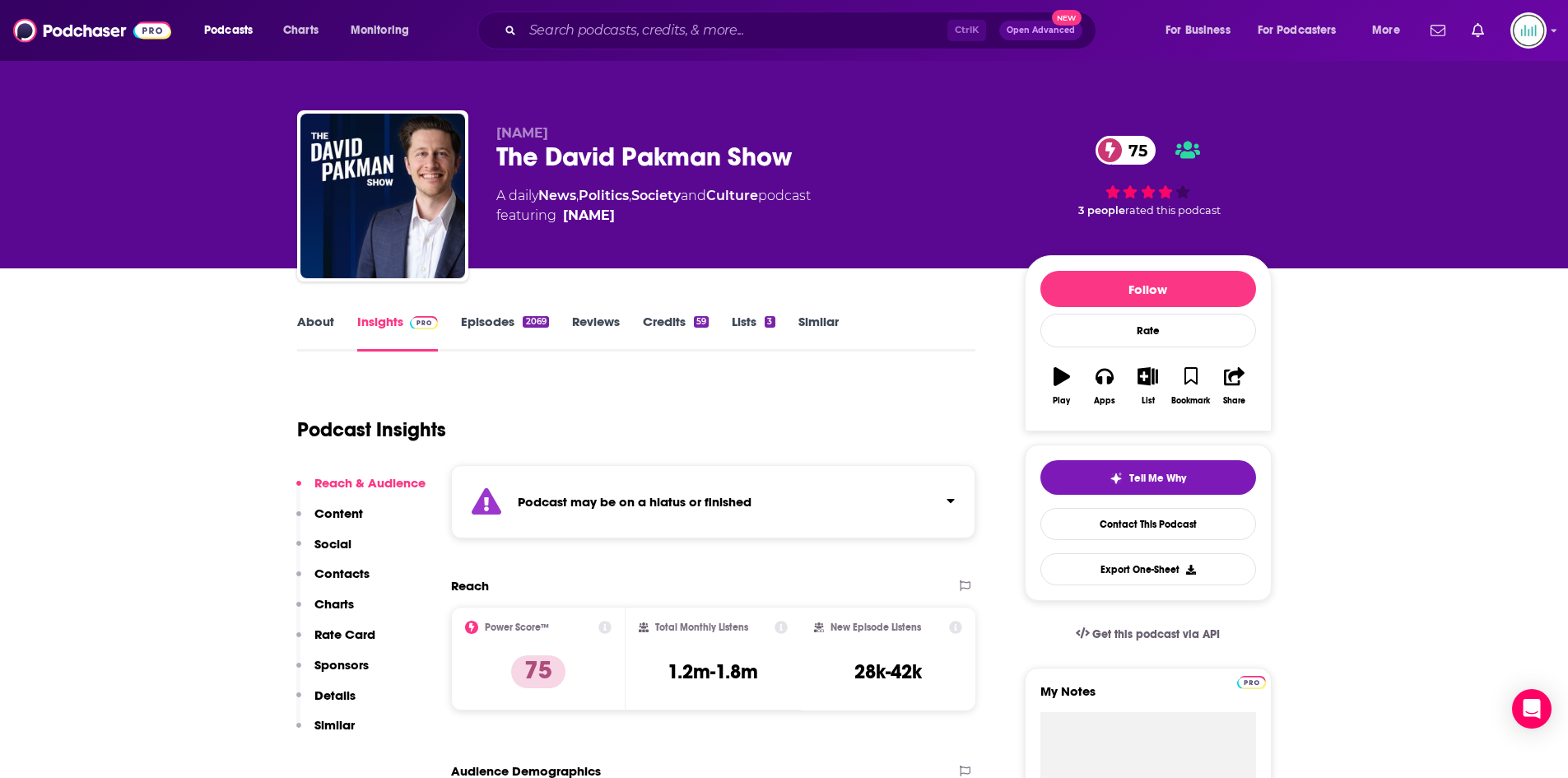 scroll, scrollTop: 247, scrollLeft: 0, axis: vertical 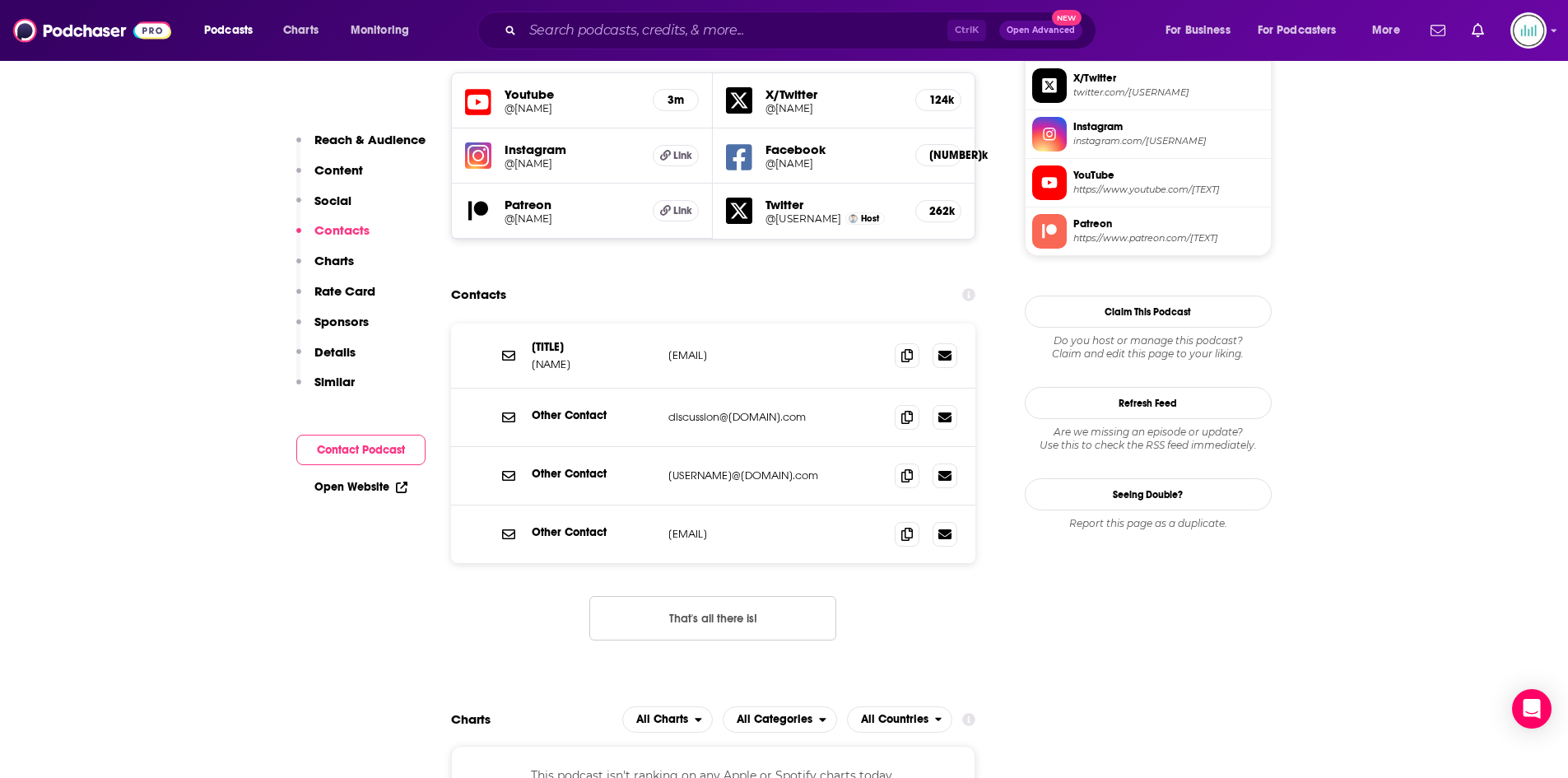 drag, startPoint x: 793, startPoint y: 358, endPoint x: 648, endPoint y: 357, distance: 145.00345 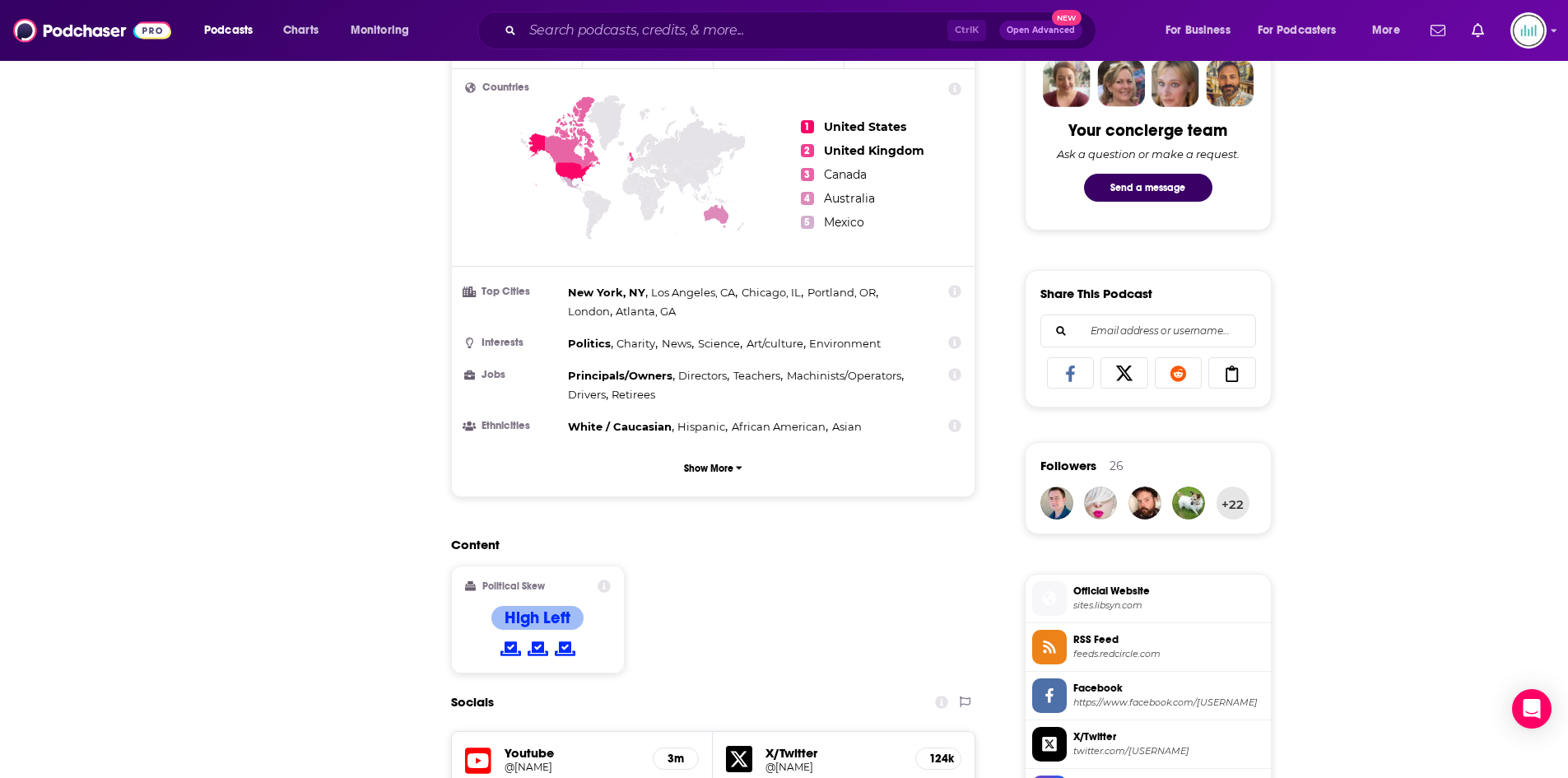 scroll, scrollTop: 0, scrollLeft: 0, axis: both 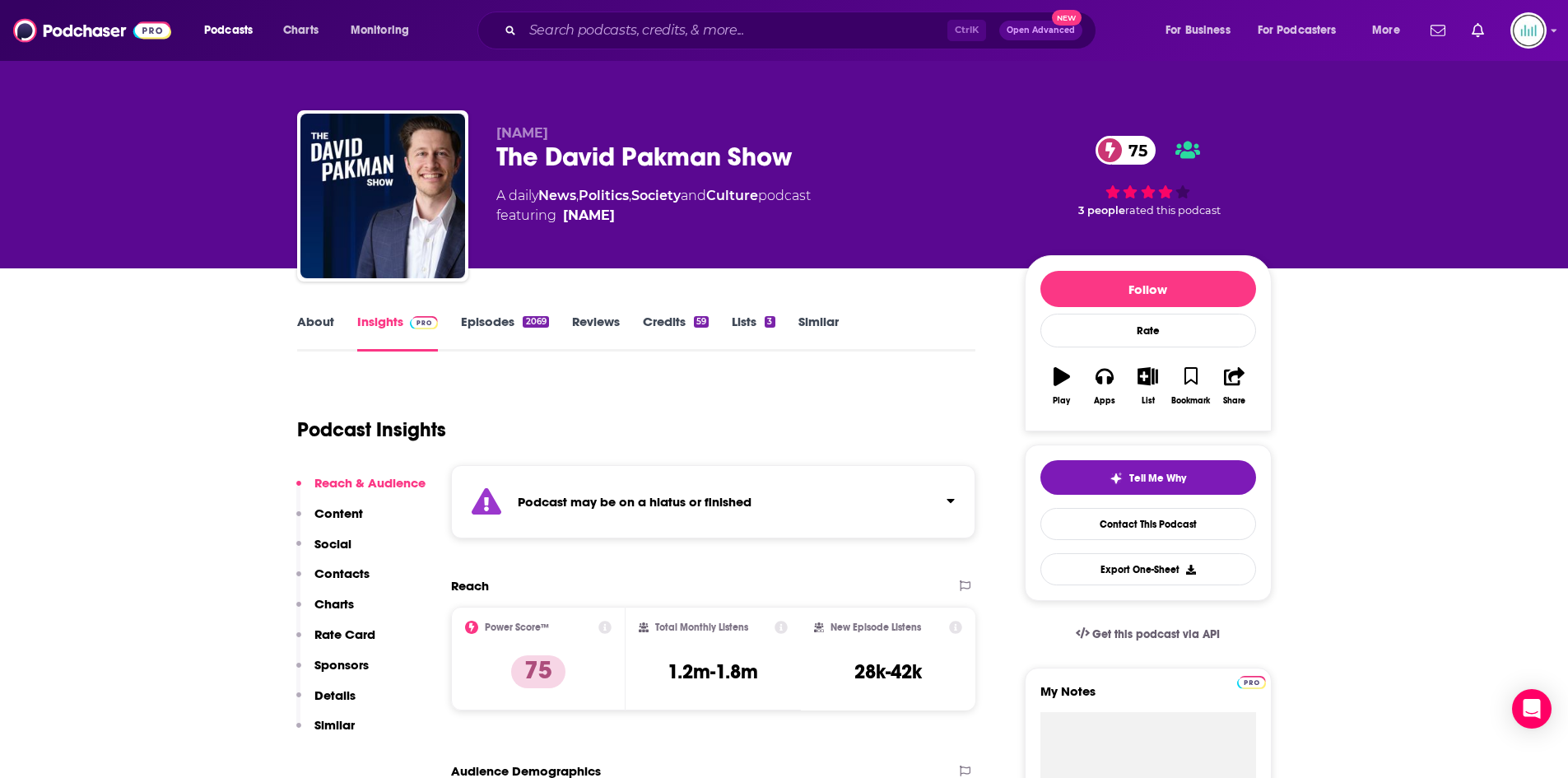 click on "About" at bounding box center (315, 333) 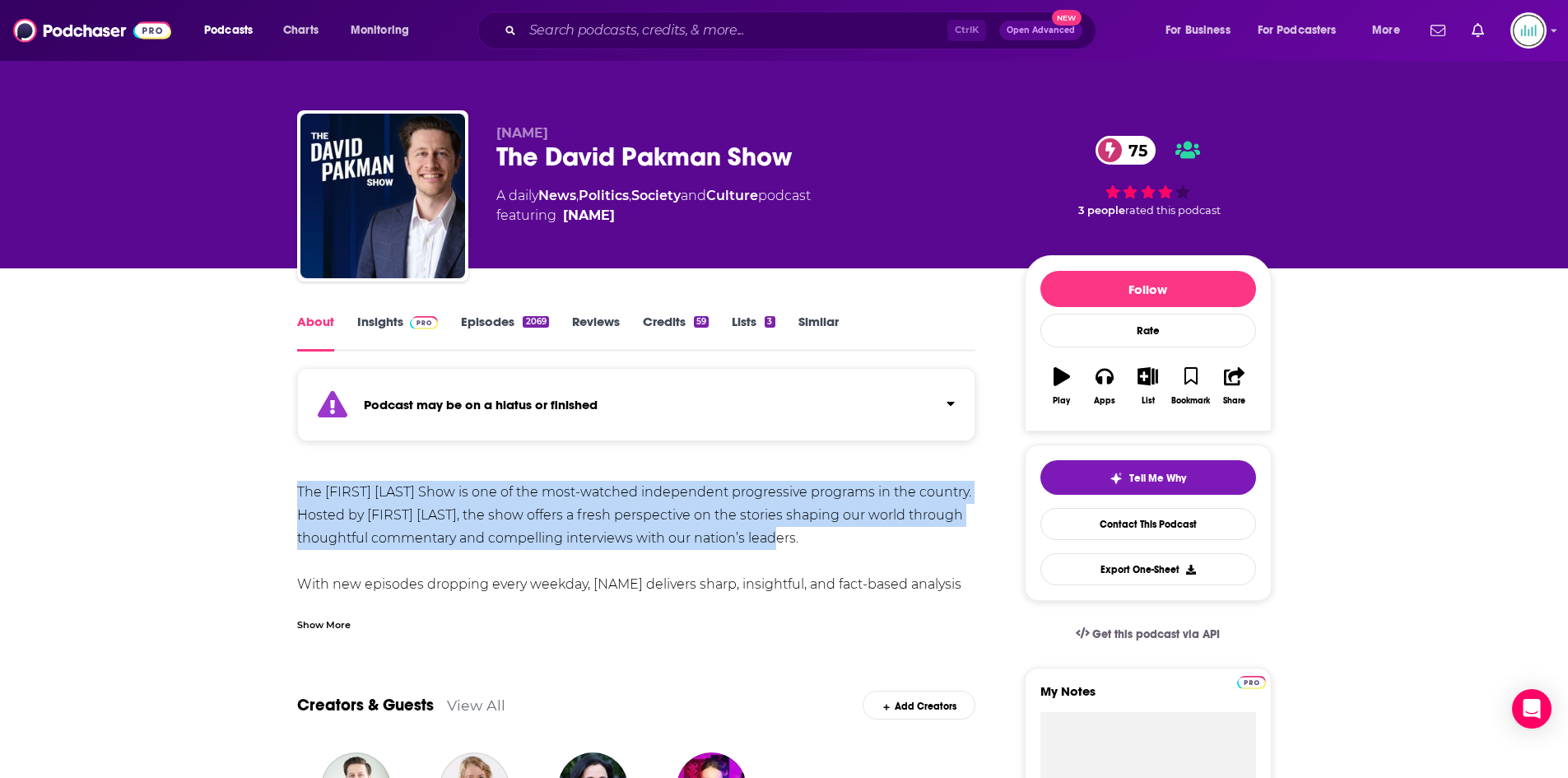 drag, startPoint x: 295, startPoint y: 487, endPoint x: 860, endPoint y: 537, distance: 567.2081 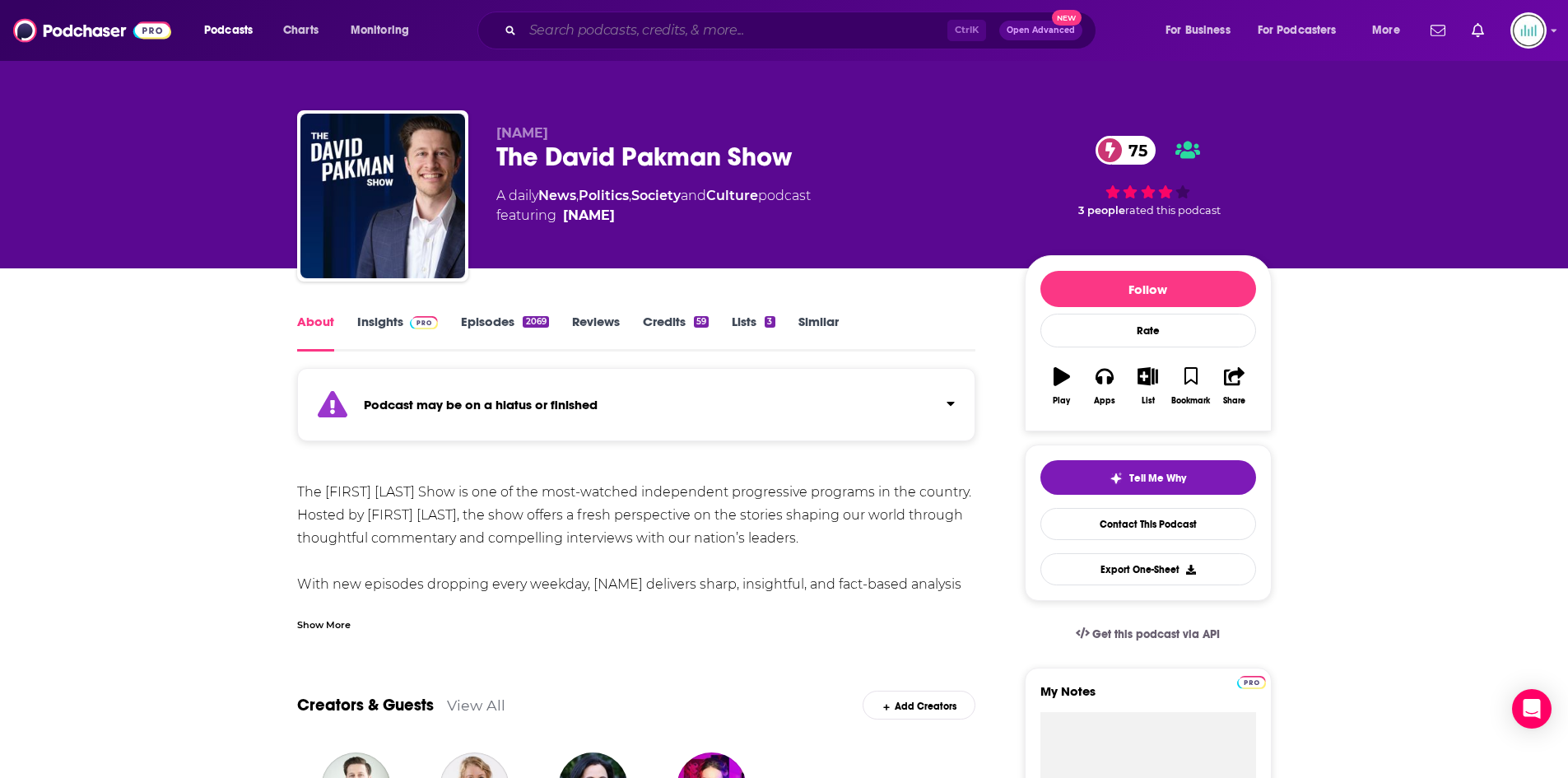 click at bounding box center (735, 30) 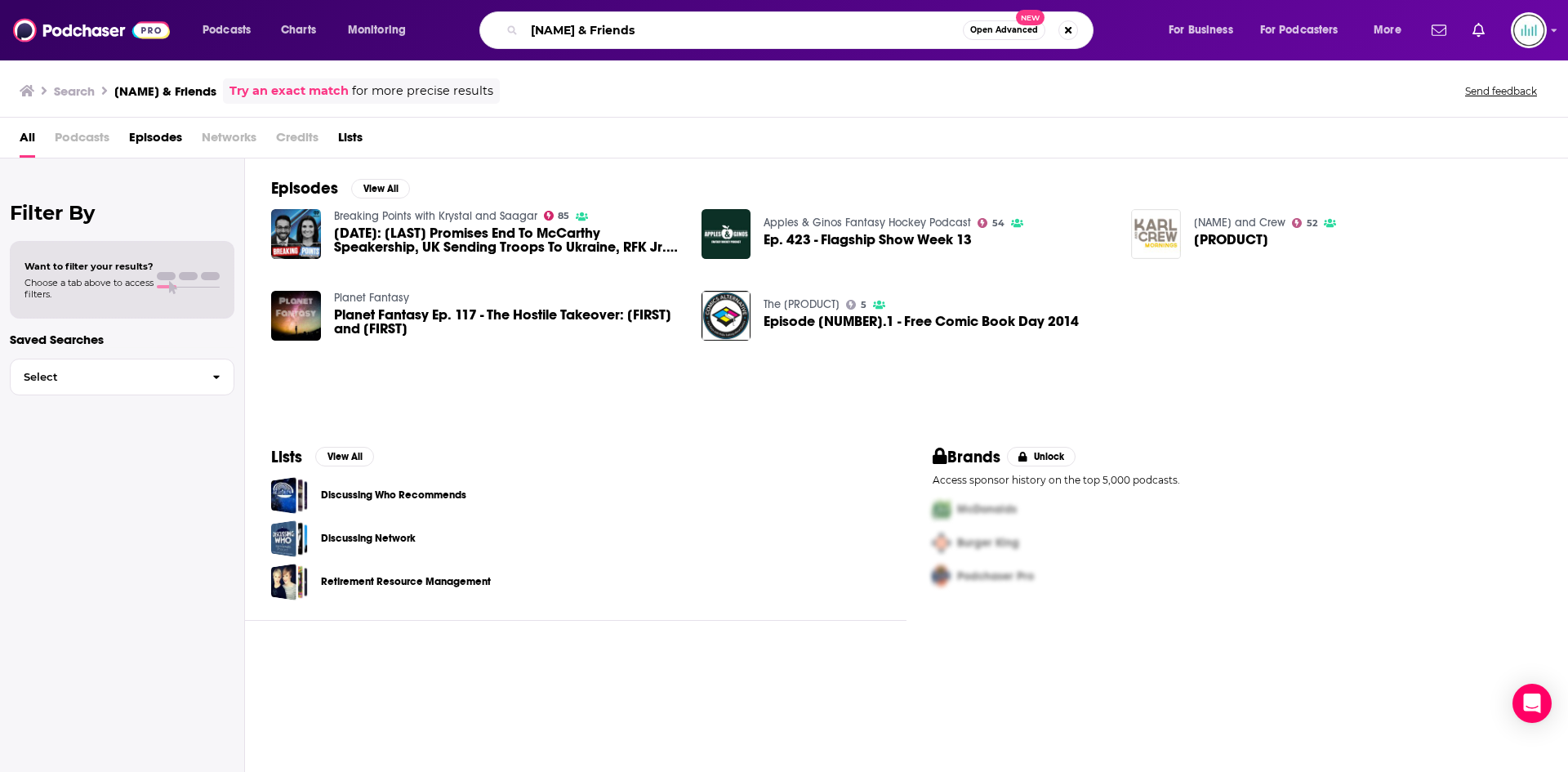 drag, startPoint x: 756, startPoint y: 31, endPoint x: 505, endPoint y: 27, distance: 251.0319 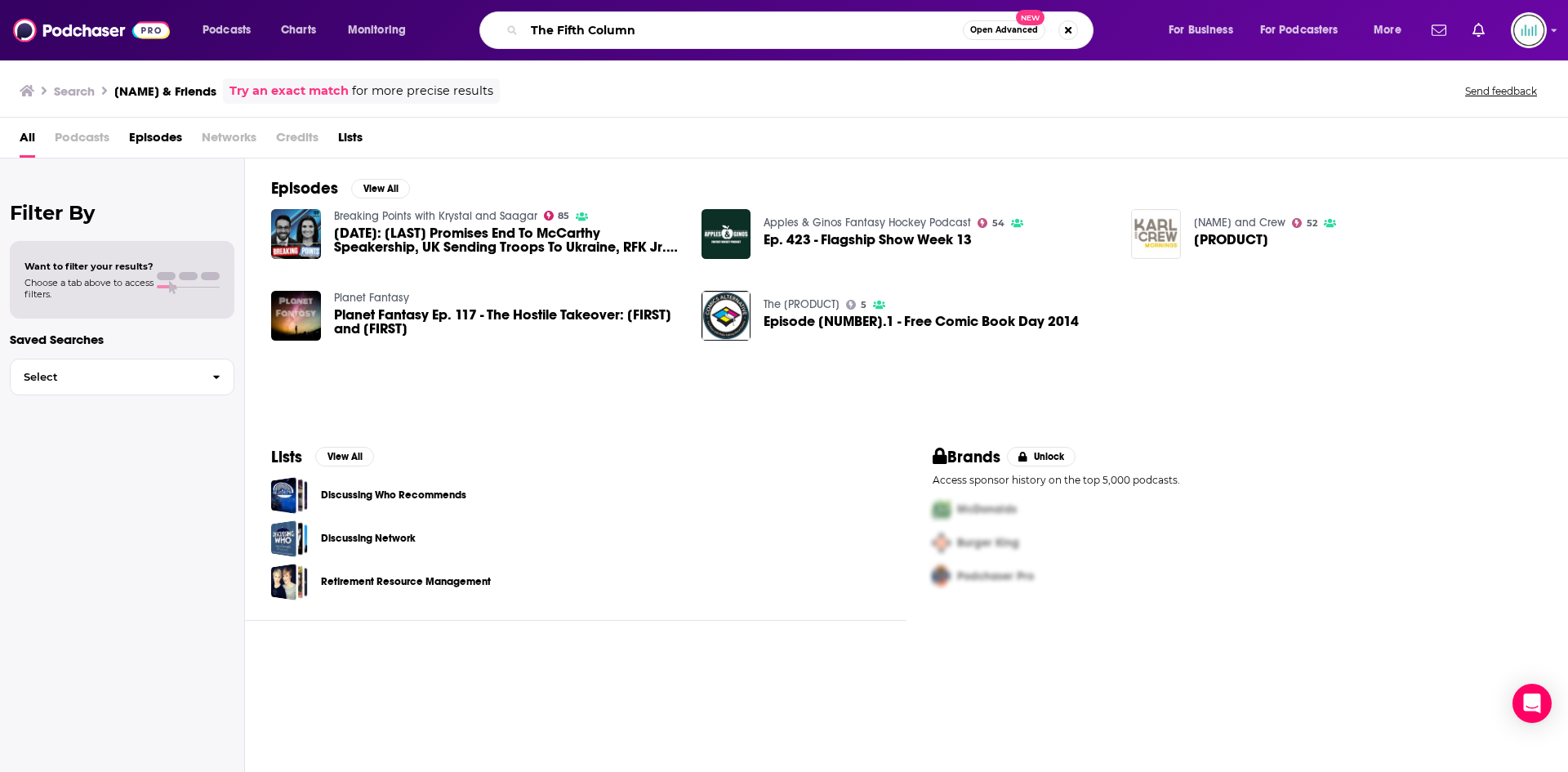 type on "The Fifth Column" 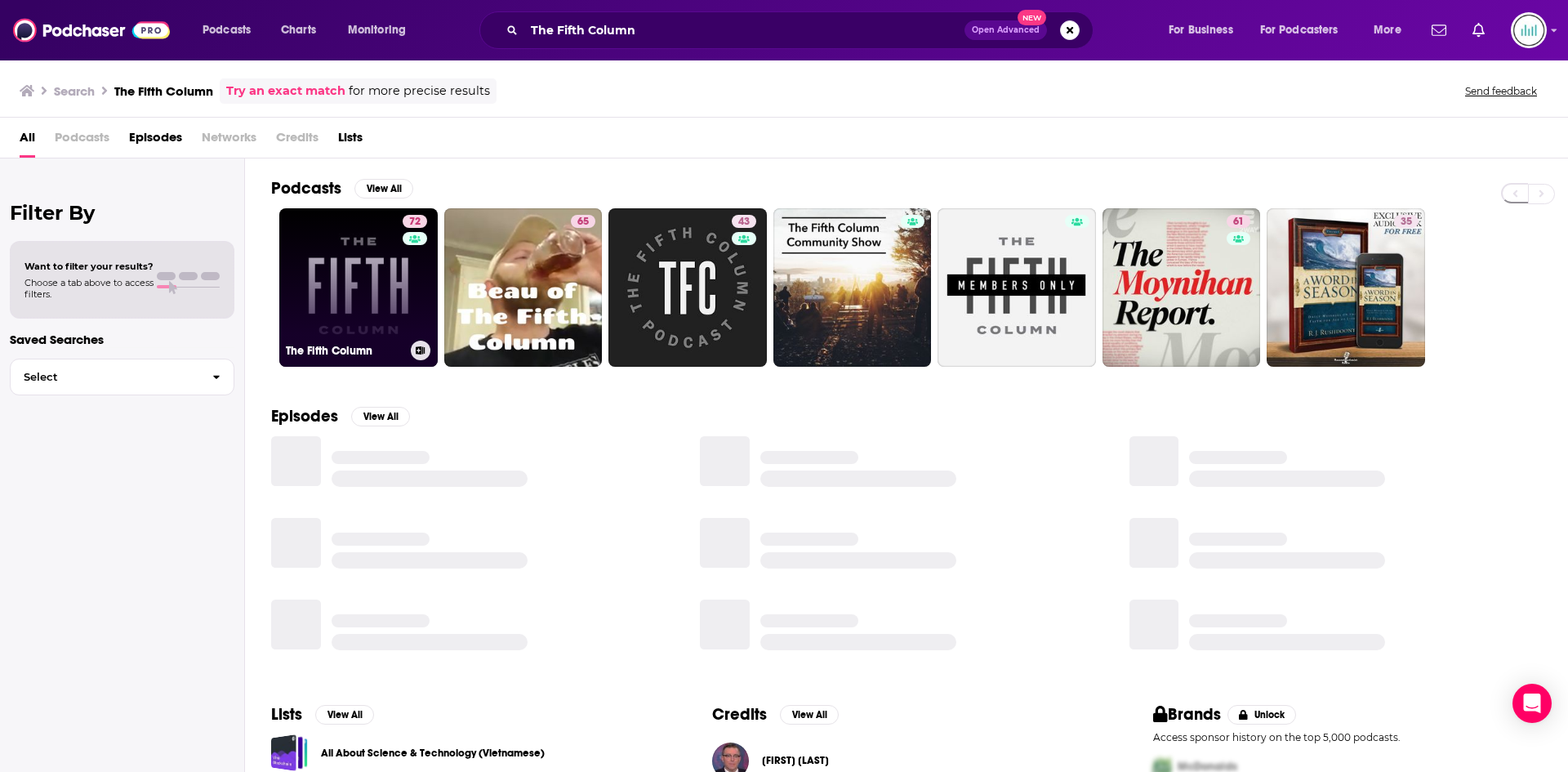 click on "72 The Fifth Column" at bounding box center (359, 288) 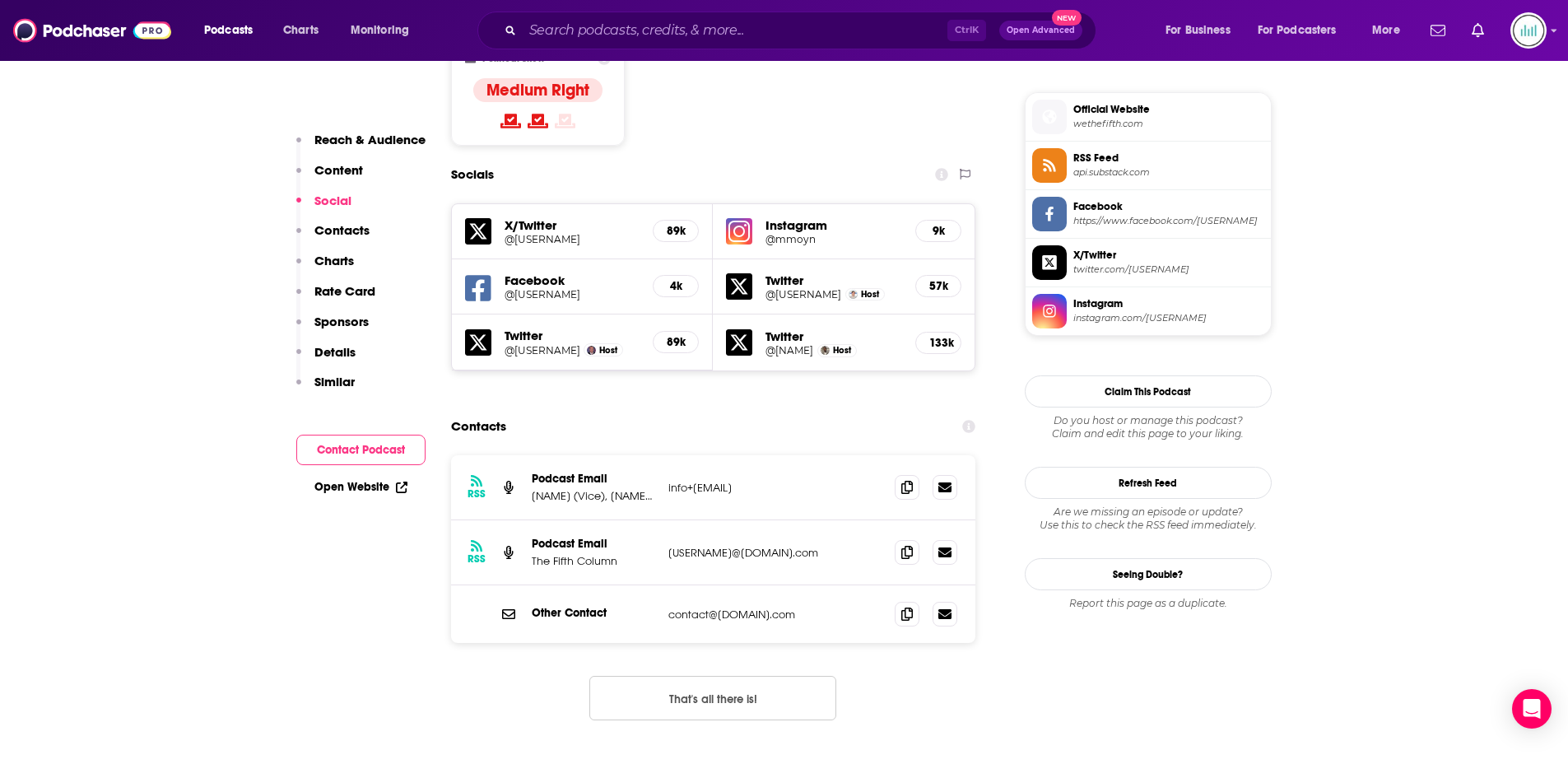 scroll, scrollTop: 1317, scrollLeft: 0, axis: vertical 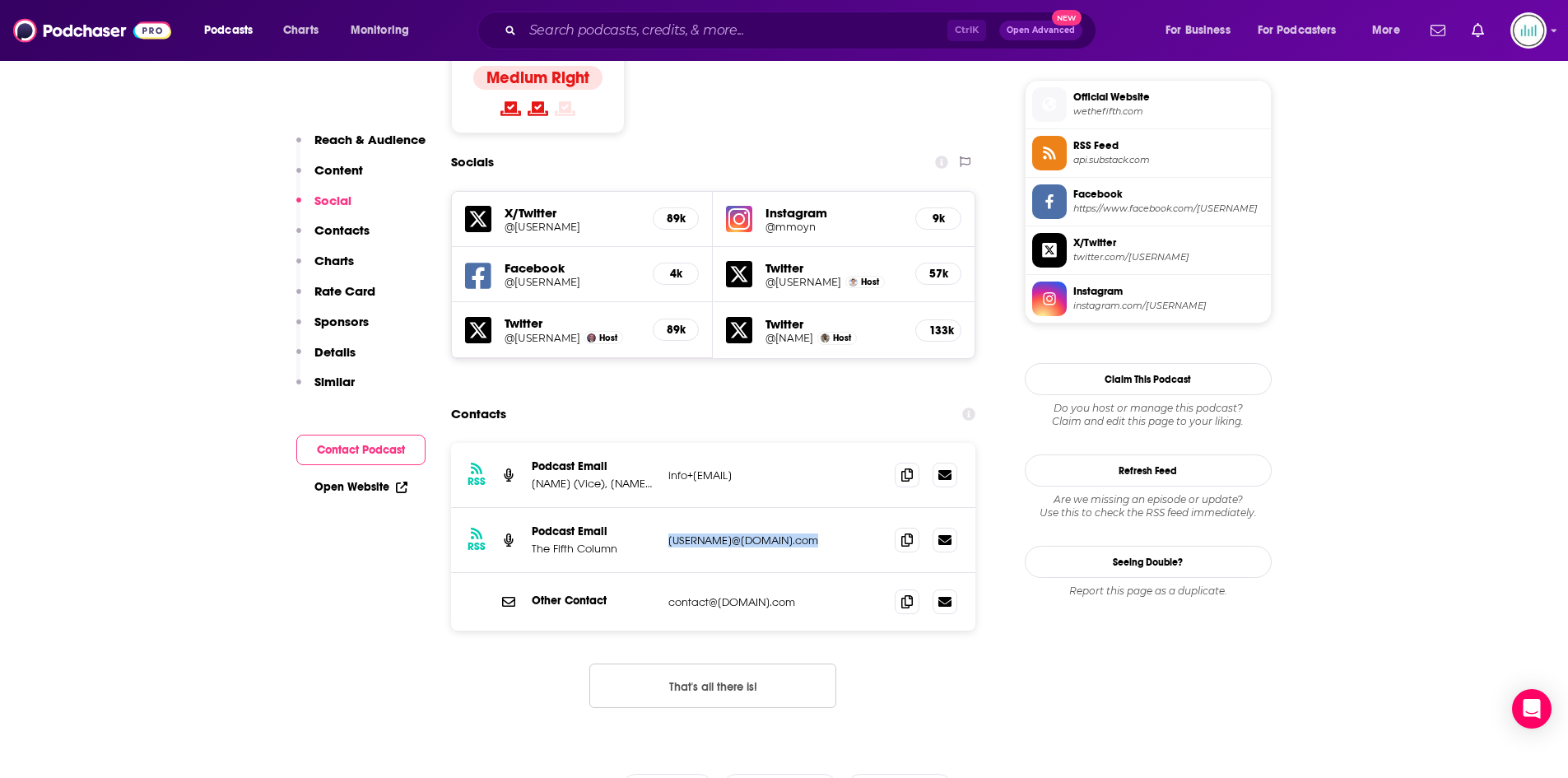 drag, startPoint x: 799, startPoint y: 543, endPoint x: 668, endPoint y: 543, distance: 131 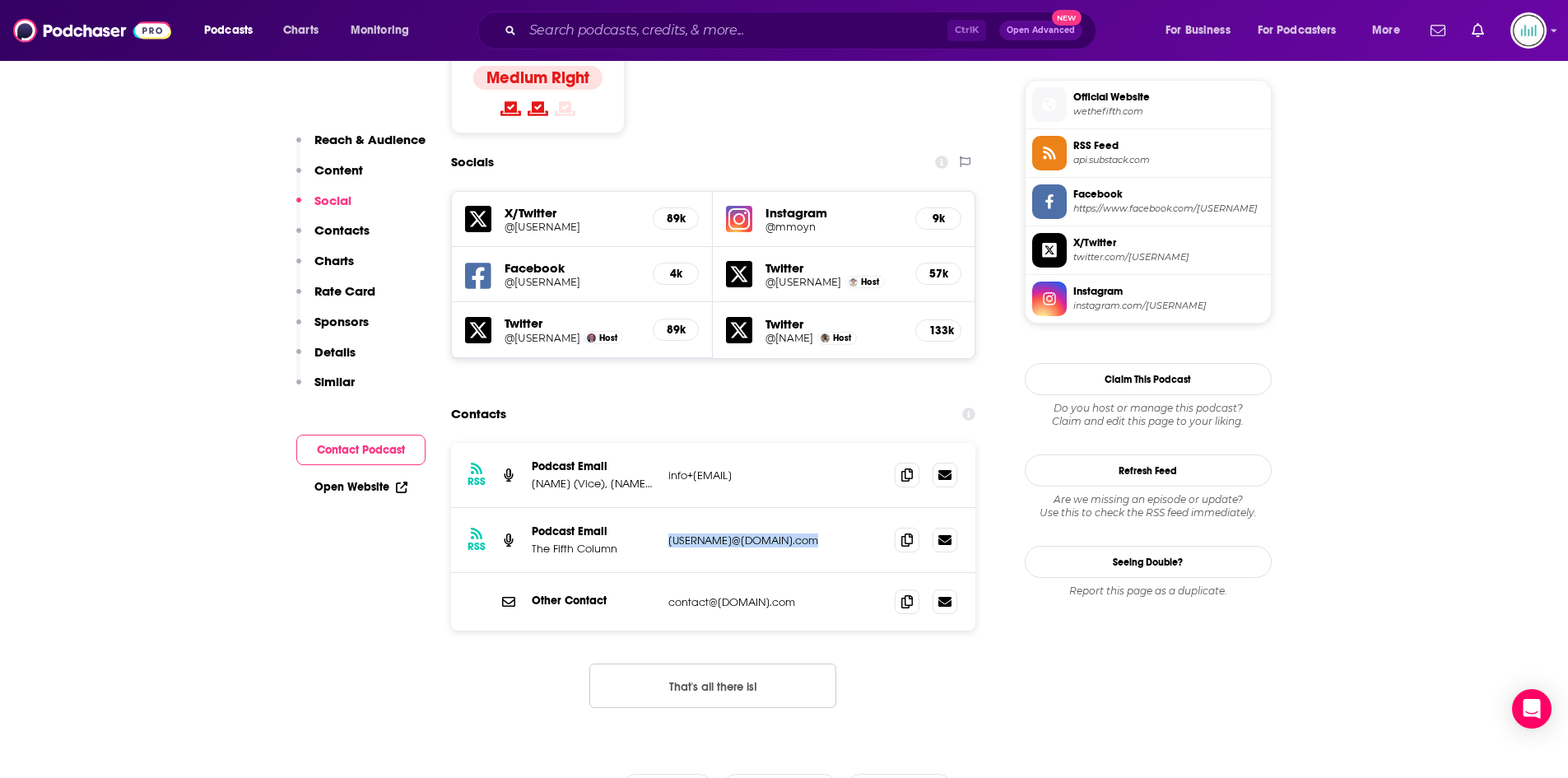 copy on "wethefifth@substack.com" 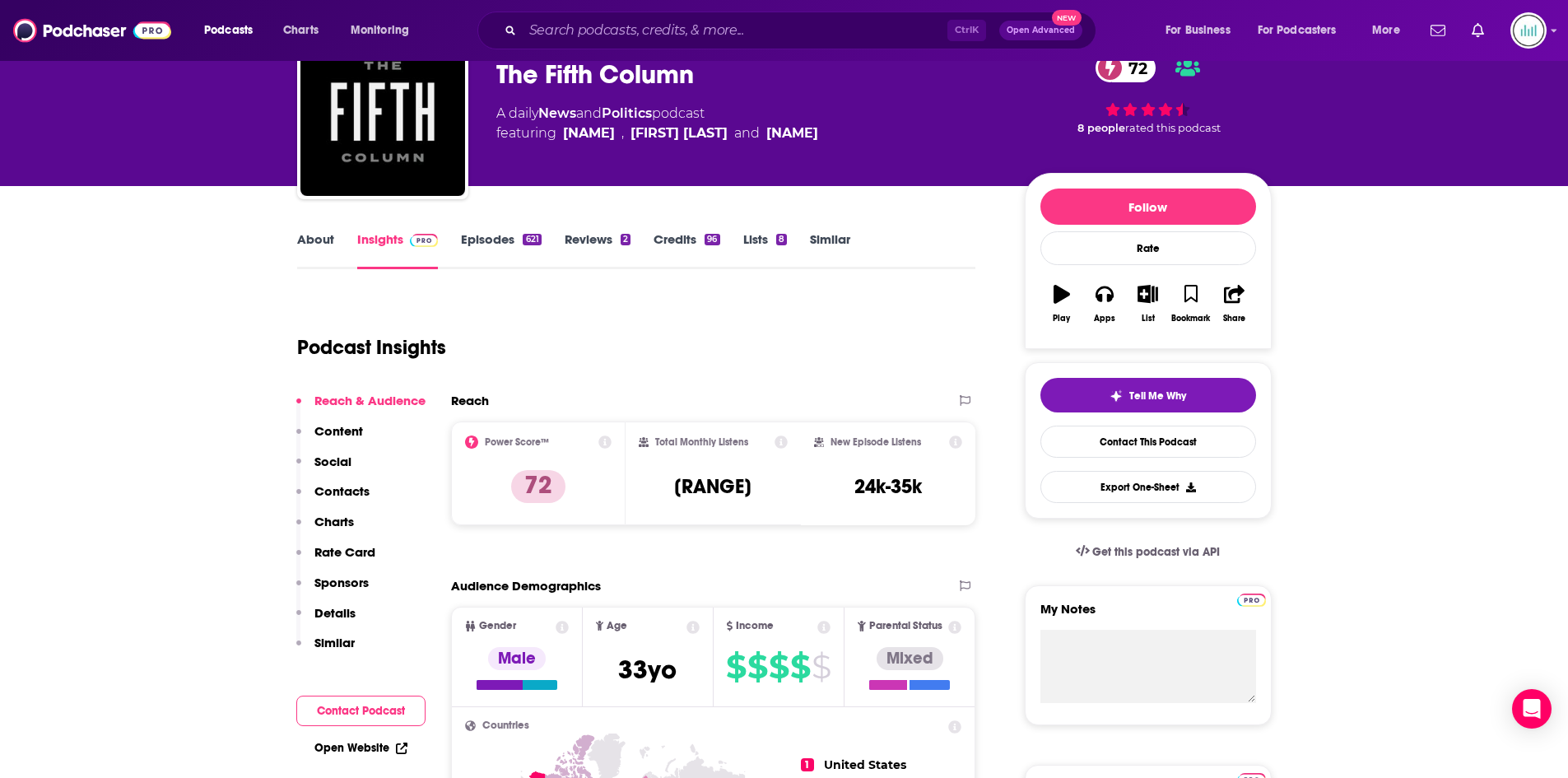 scroll, scrollTop: 0, scrollLeft: 0, axis: both 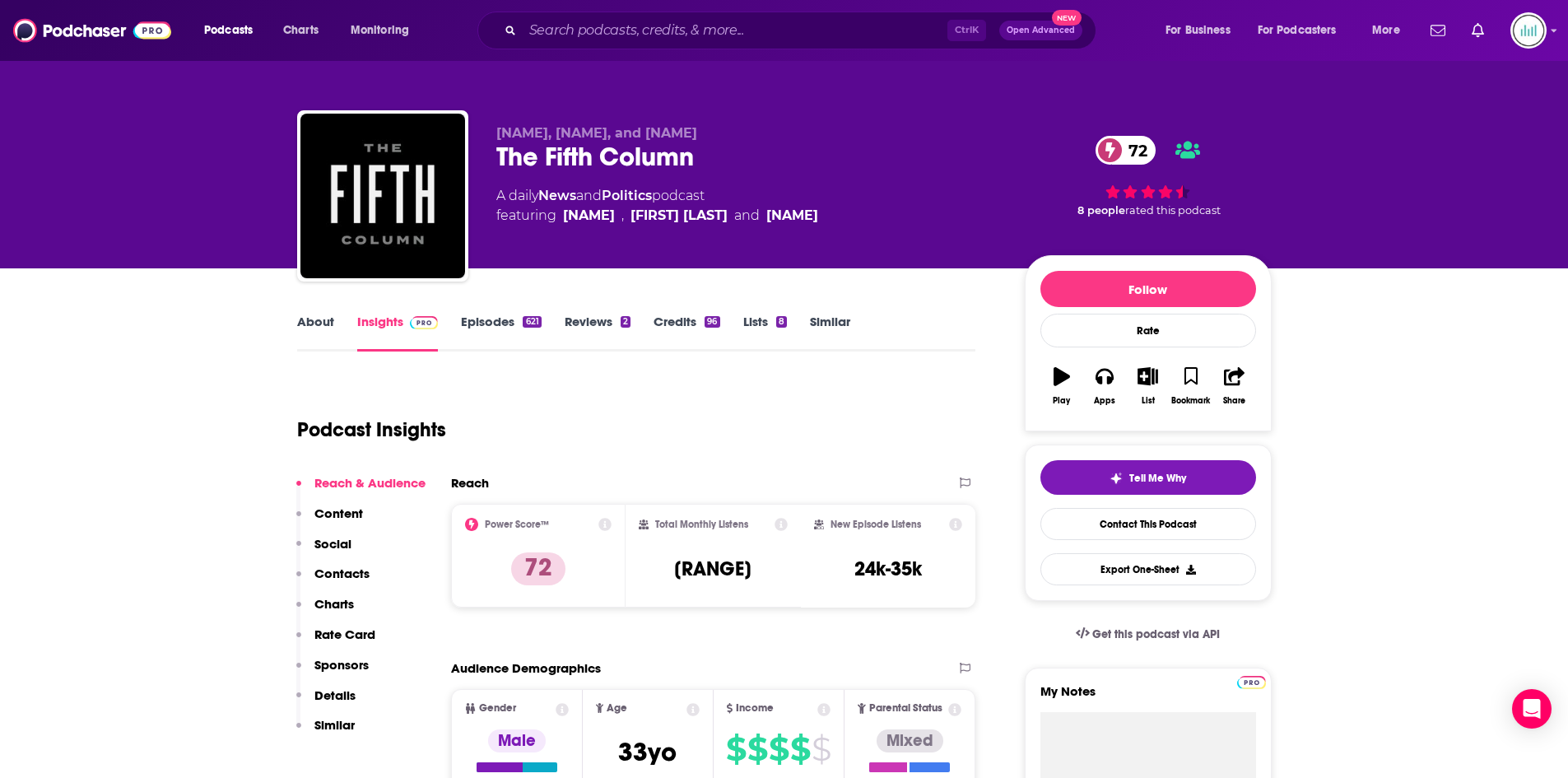 click on "About Insights Episodes 621 Reviews 2 Credits 96 Lists 8 Similar Podcast Insights Reach & Audience Content Social Contacts Charts Rate Card Sponsors Details Similar Contact Podcast Open Website  Reach Power Score™ 72 Total Monthly Listens 400k-596k New Episode Listens 24k-35k Export One-Sheet Audience Demographics Gender Male Age 33 yo Income $ $ $ $ $ Parental Status Mixed Countries 1 United States 2 United Kingdom 3 Mexico 4 Sweden 5 Canada Top Cities New York, NY , Los Angeles, CA , Washington, D.C. , London , Philadelphia, PA , Portland, OR Interests Television & Film , Electronics & Computers , Camera & Photography , Friends, Family & Relationships , Sports , Clothes, Shoes, Handbags & Accessories Jobs Tutors/Instructors , Company Founders , Directors , Journalists/Reporters , CEOs/Managing Directors , Attorneys/Lawyers Ethnicities White / Caucasian , Hispanic , African American , Asian Show More Content Political Skew Medium Right Socials X/Twitter @MattWelch 89k Instagram @mmoyn 9k Facebook 4k Host" at bounding box center (784, 4836) 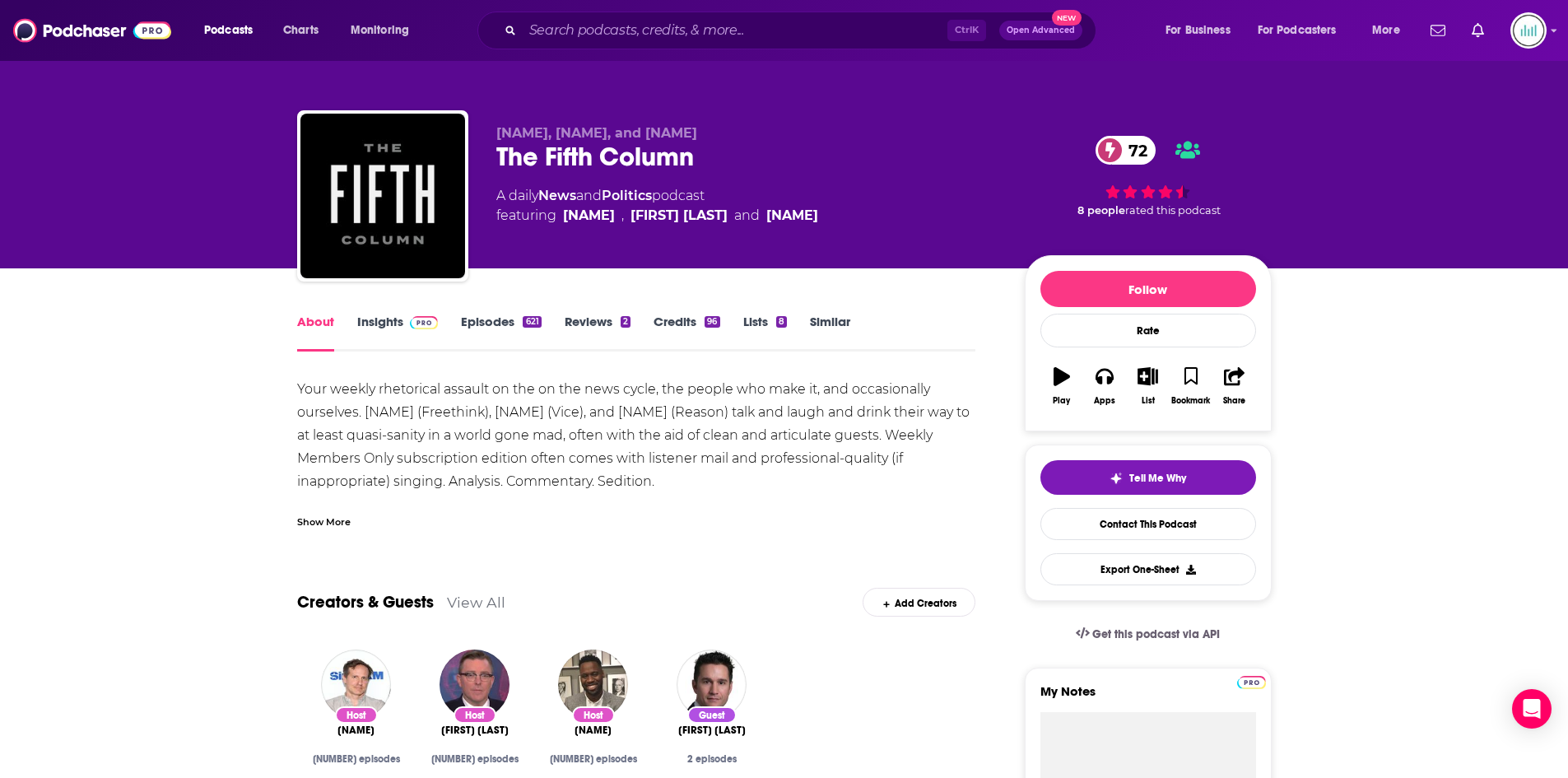 drag, startPoint x: 298, startPoint y: 386, endPoint x: 857, endPoint y: 482, distance: 567.1834 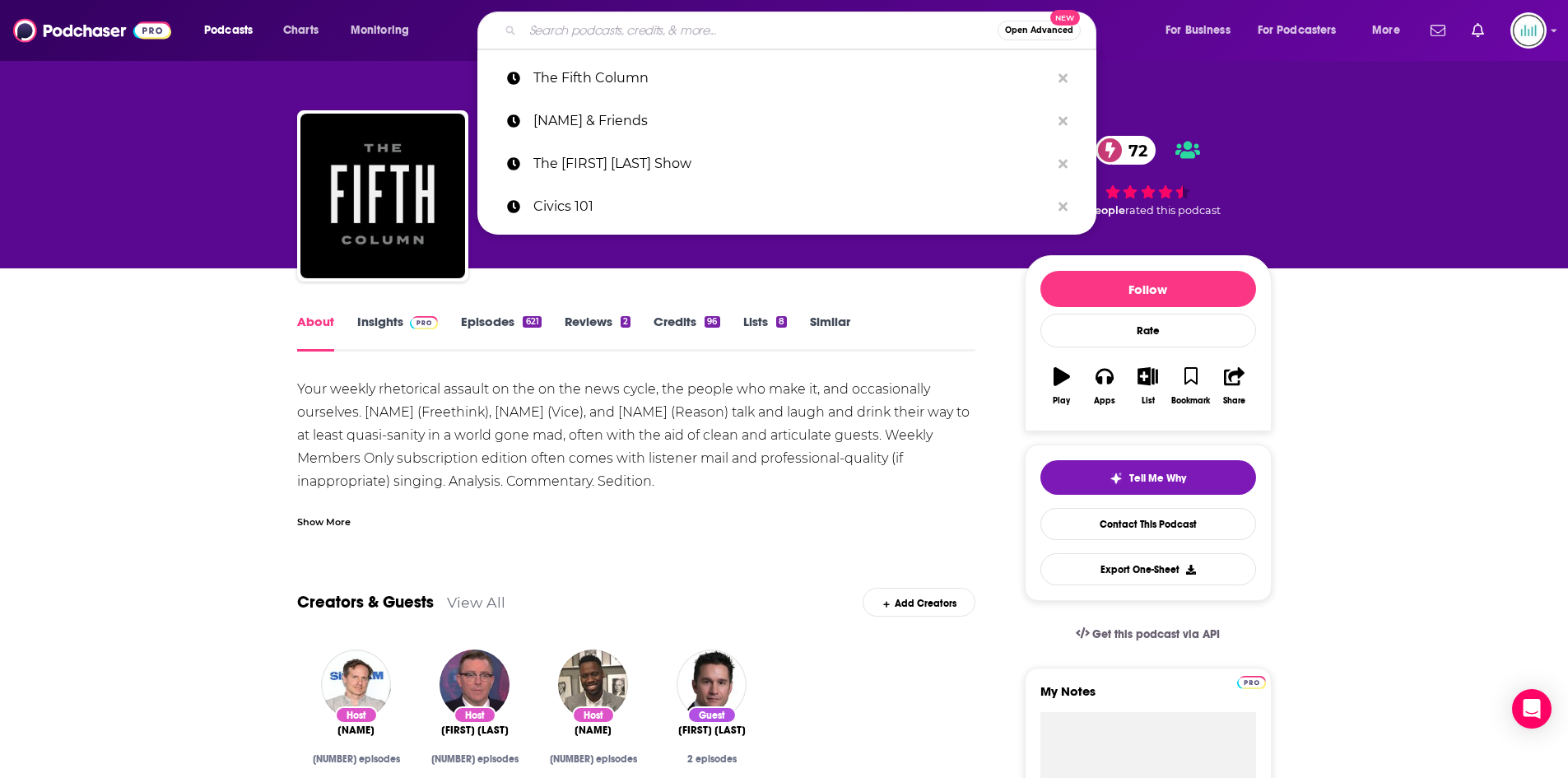 click at bounding box center (760, 30) 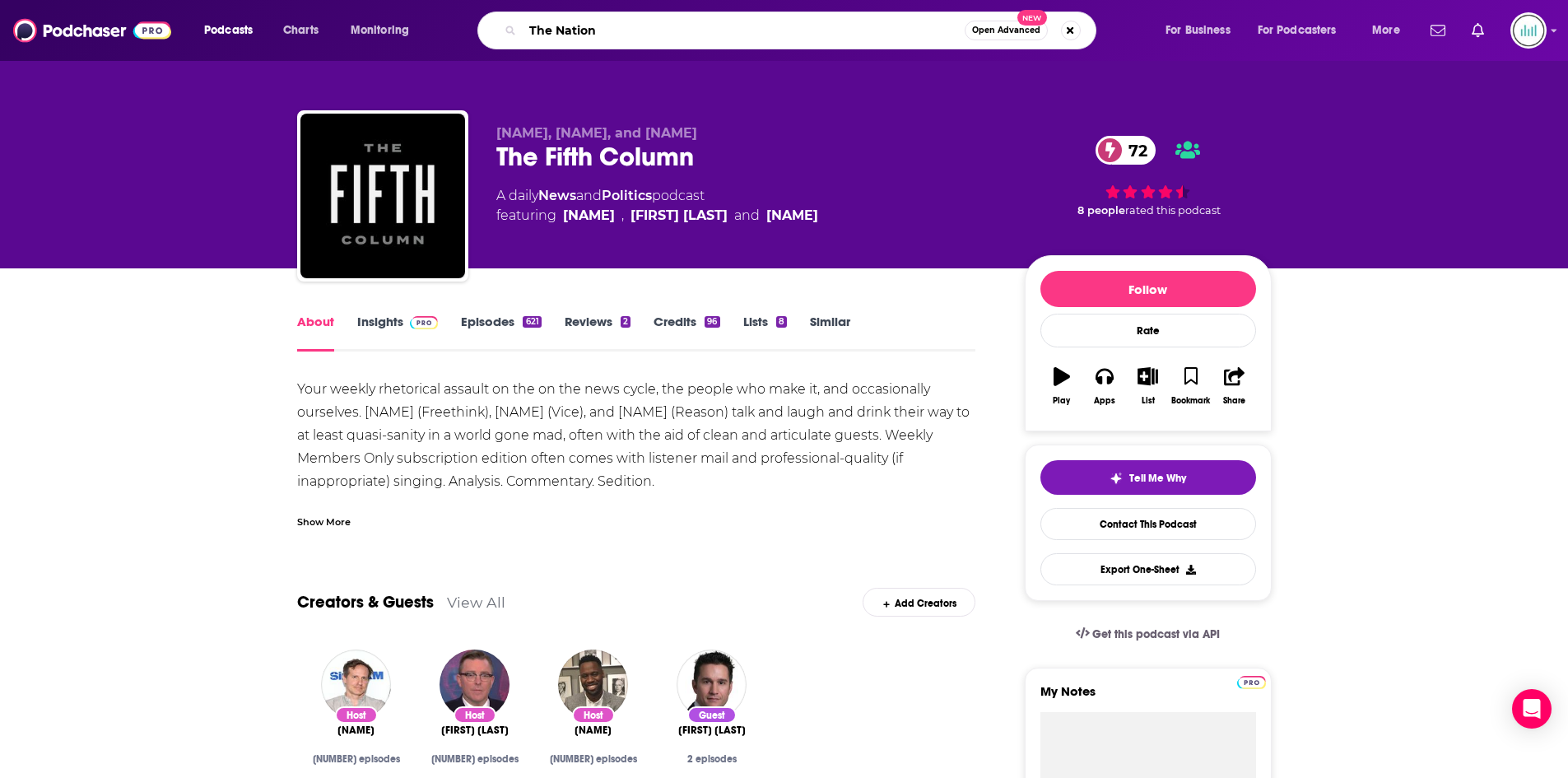 type on "The Nation" 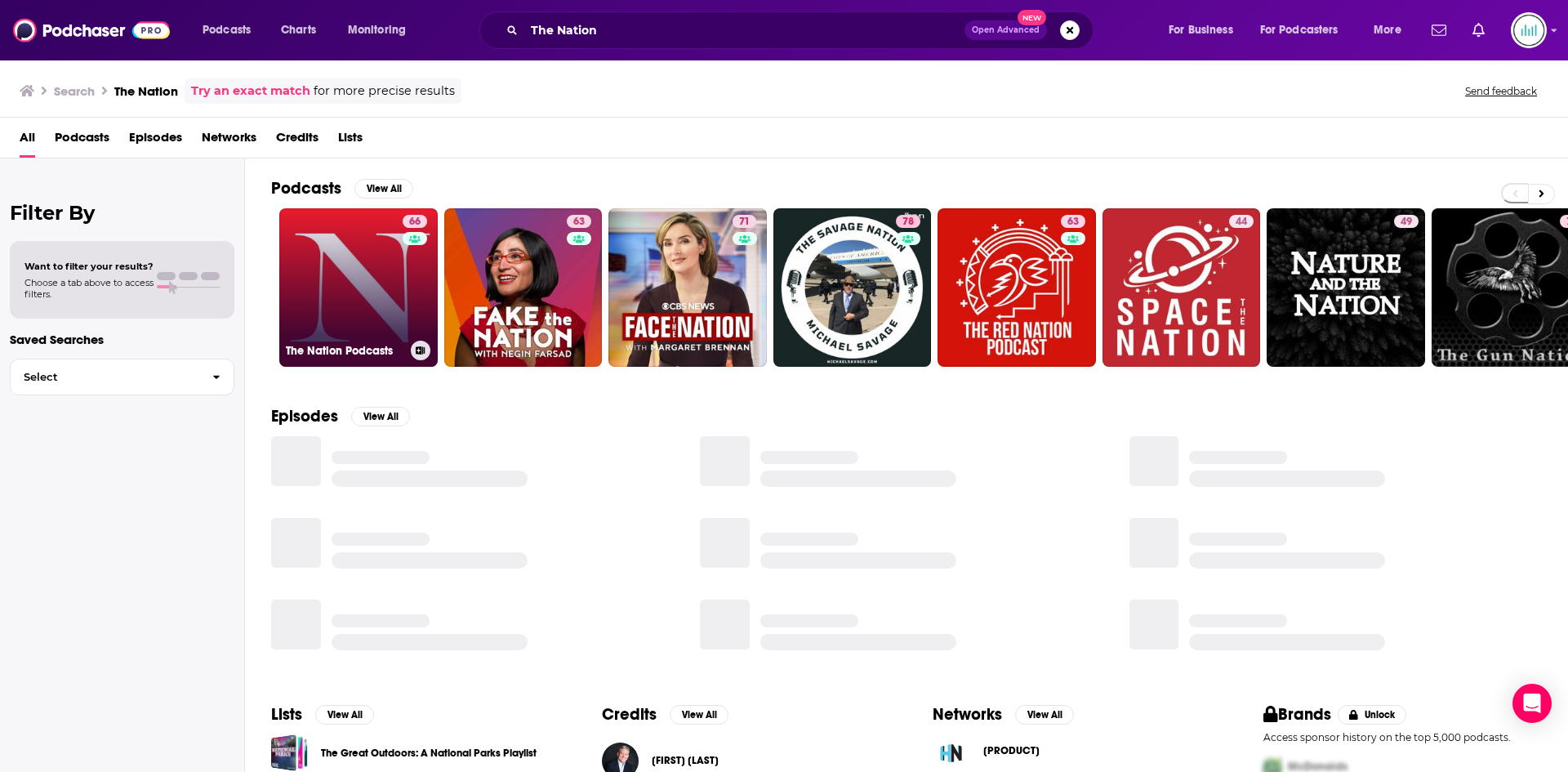 click on "66 The Nation Podcasts" at bounding box center [359, 288] 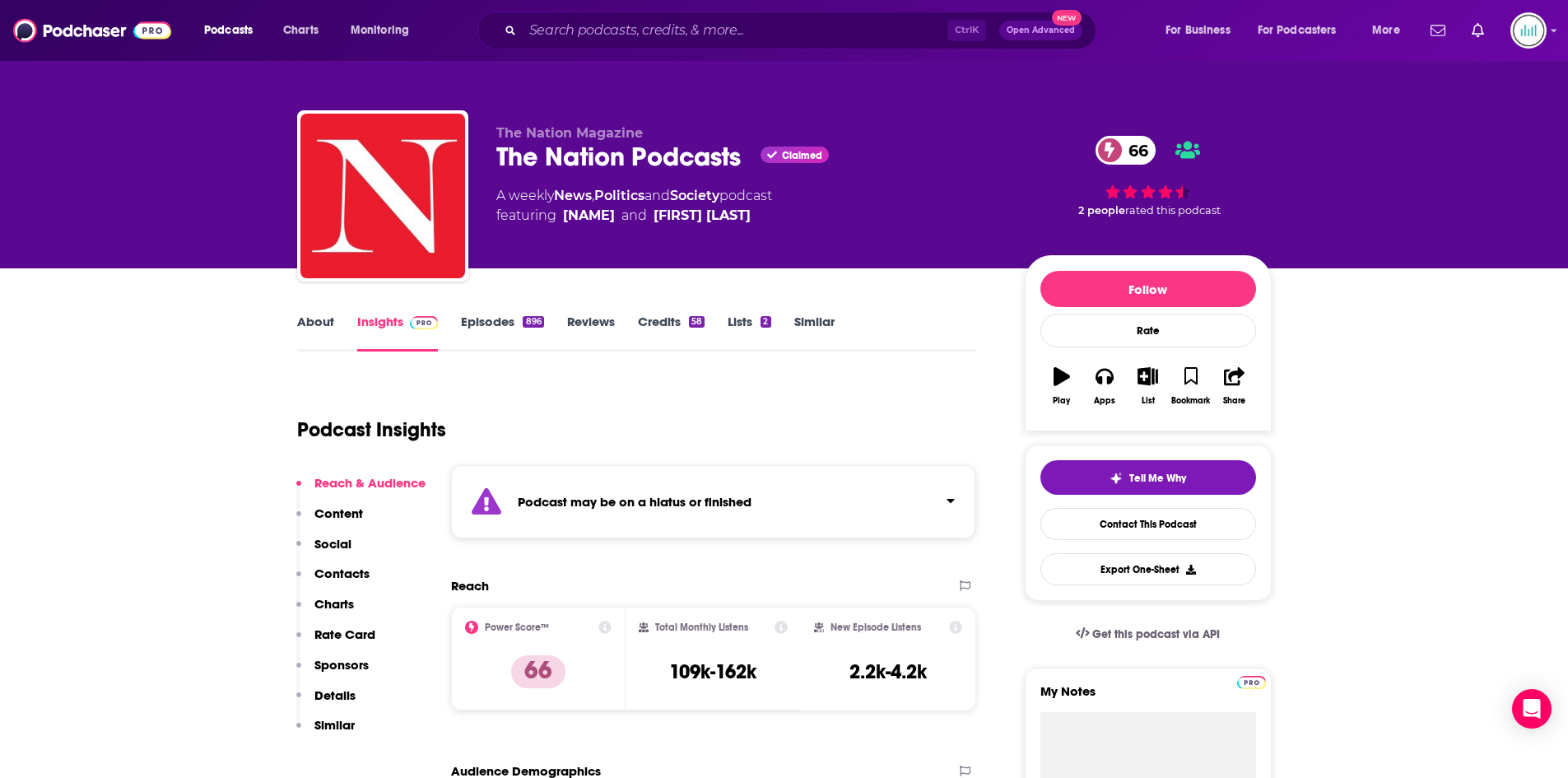 click on "About" at bounding box center (315, 333) 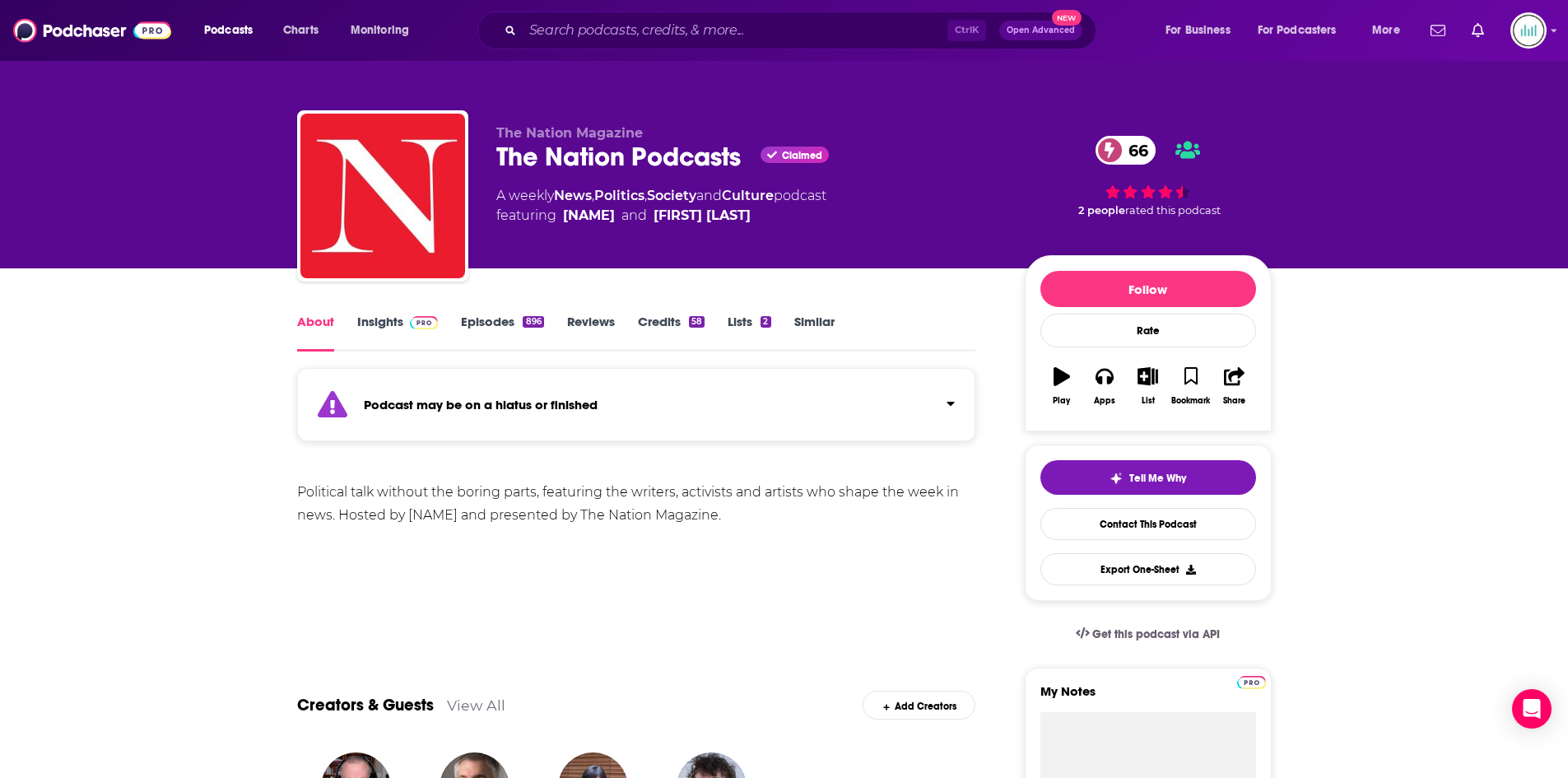 drag, startPoint x: 291, startPoint y: 489, endPoint x: 769, endPoint y: 529, distance: 479.67072 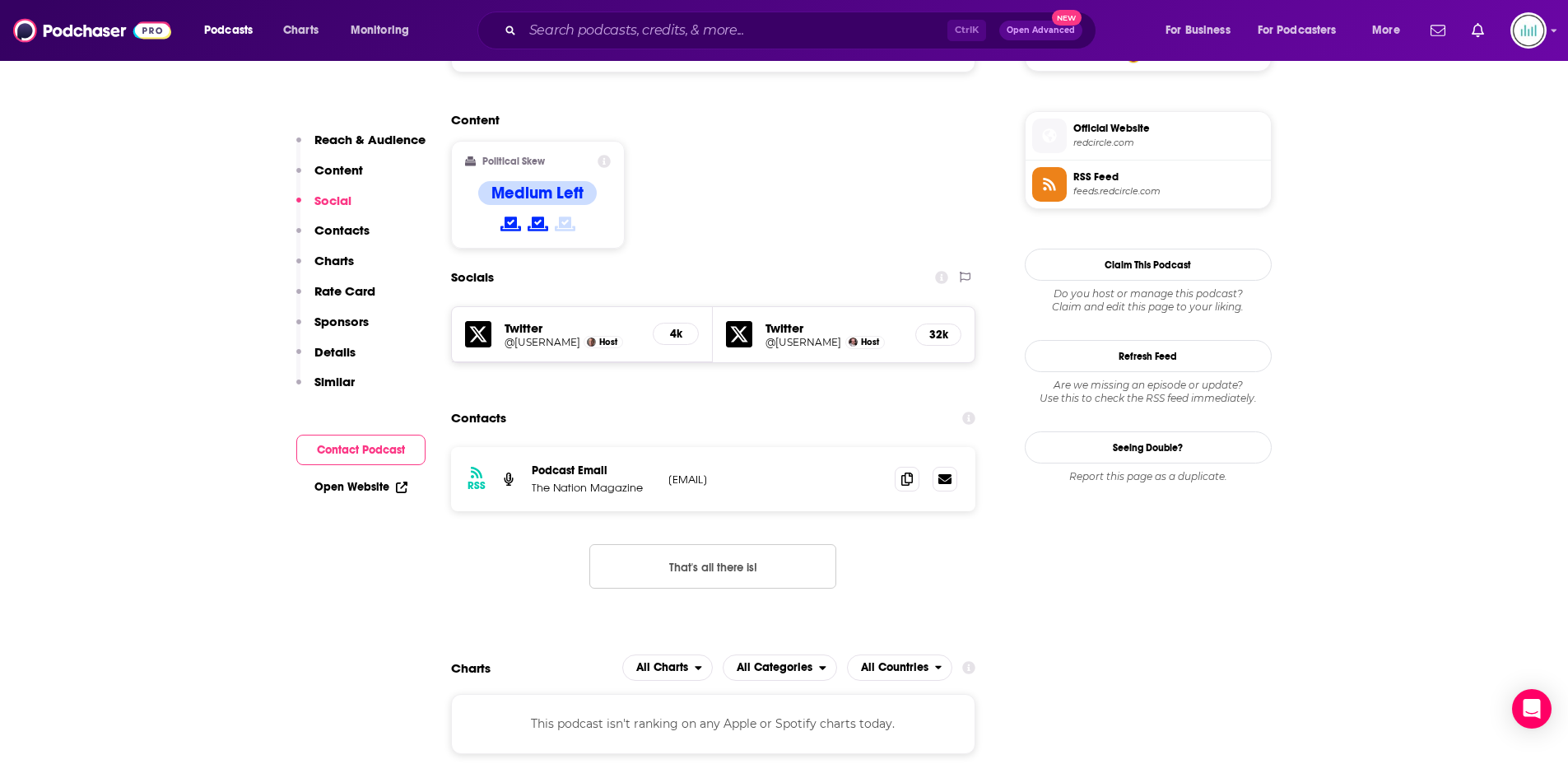 scroll, scrollTop: 1317, scrollLeft: 0, axis: vertical 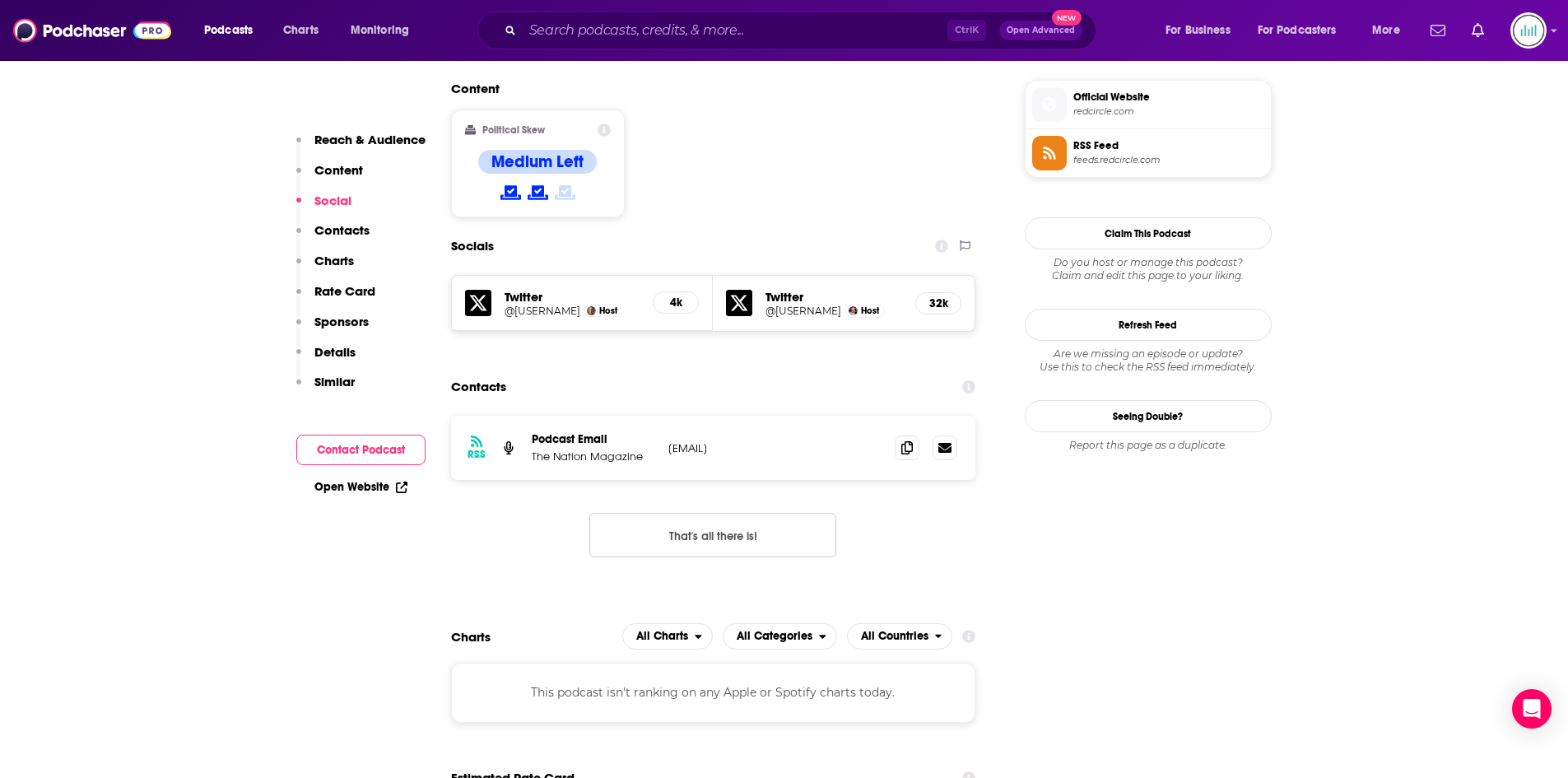 drag, startPoint x: 816, startPoint y: 450, endPoint x: 649, endPoint y: 450, distance: 167 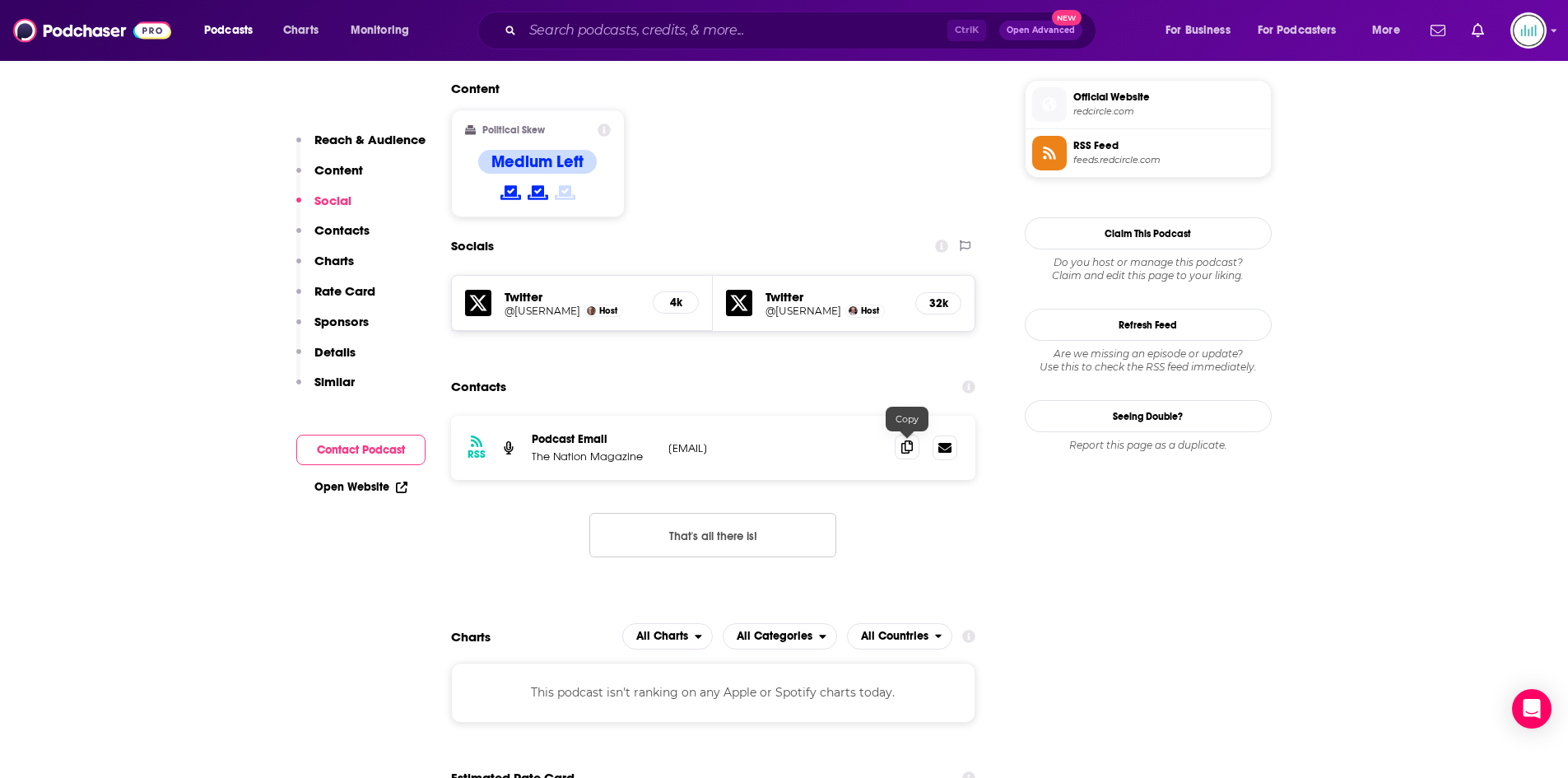 click 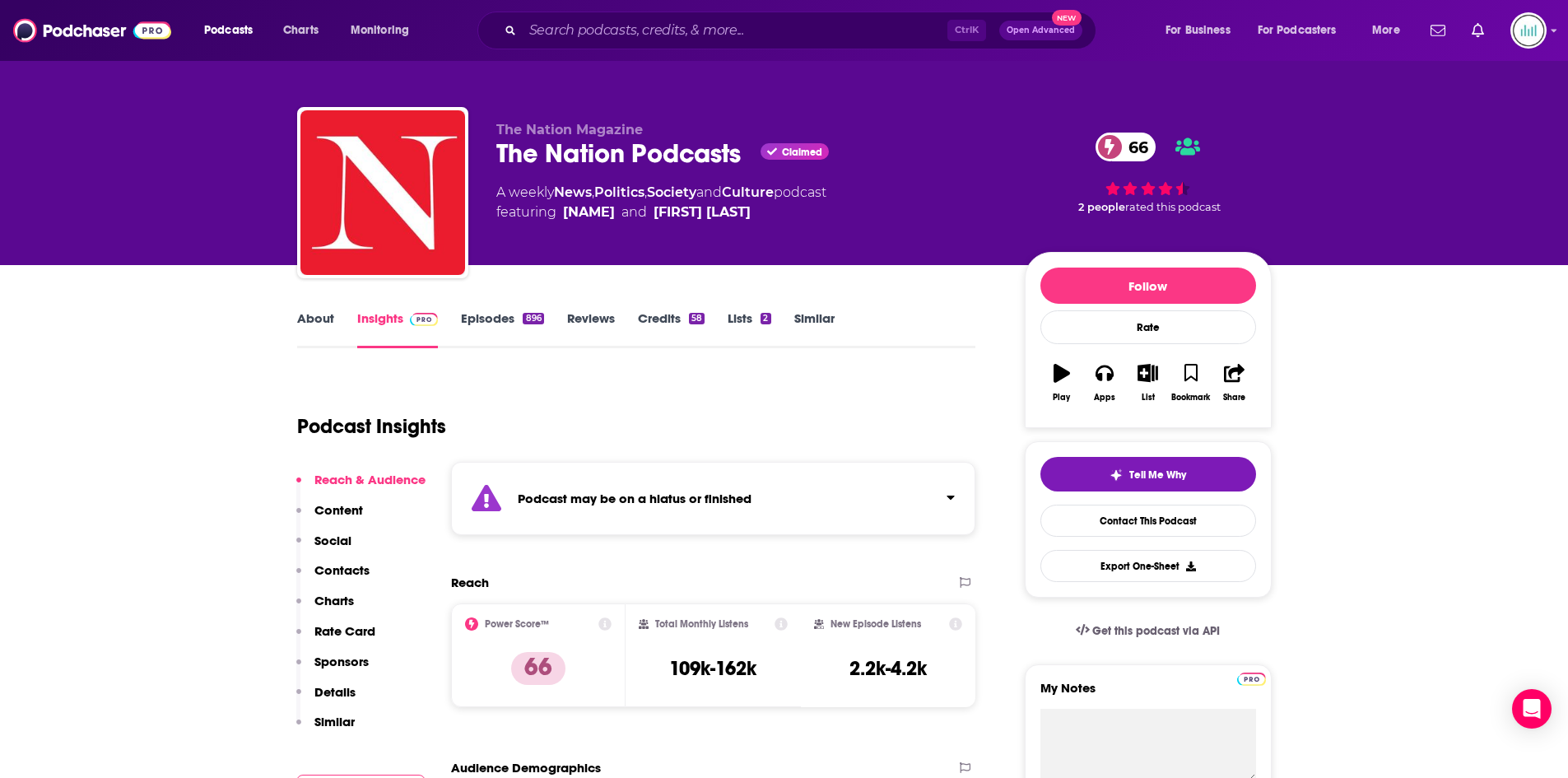 scroll, scrollTop: 0, scrollLeft: 0, axis: both 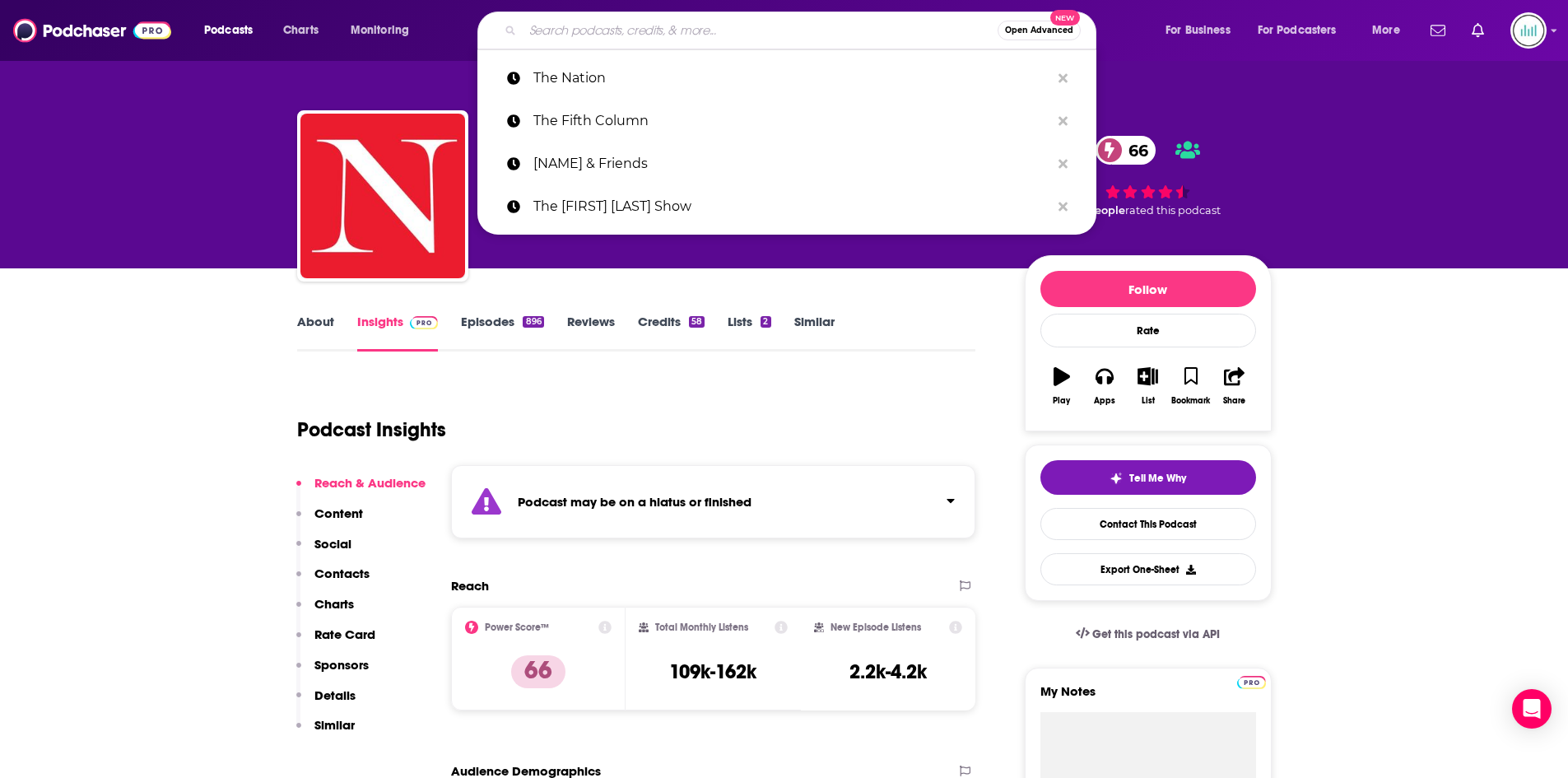 click at bounding box center [760, 30] 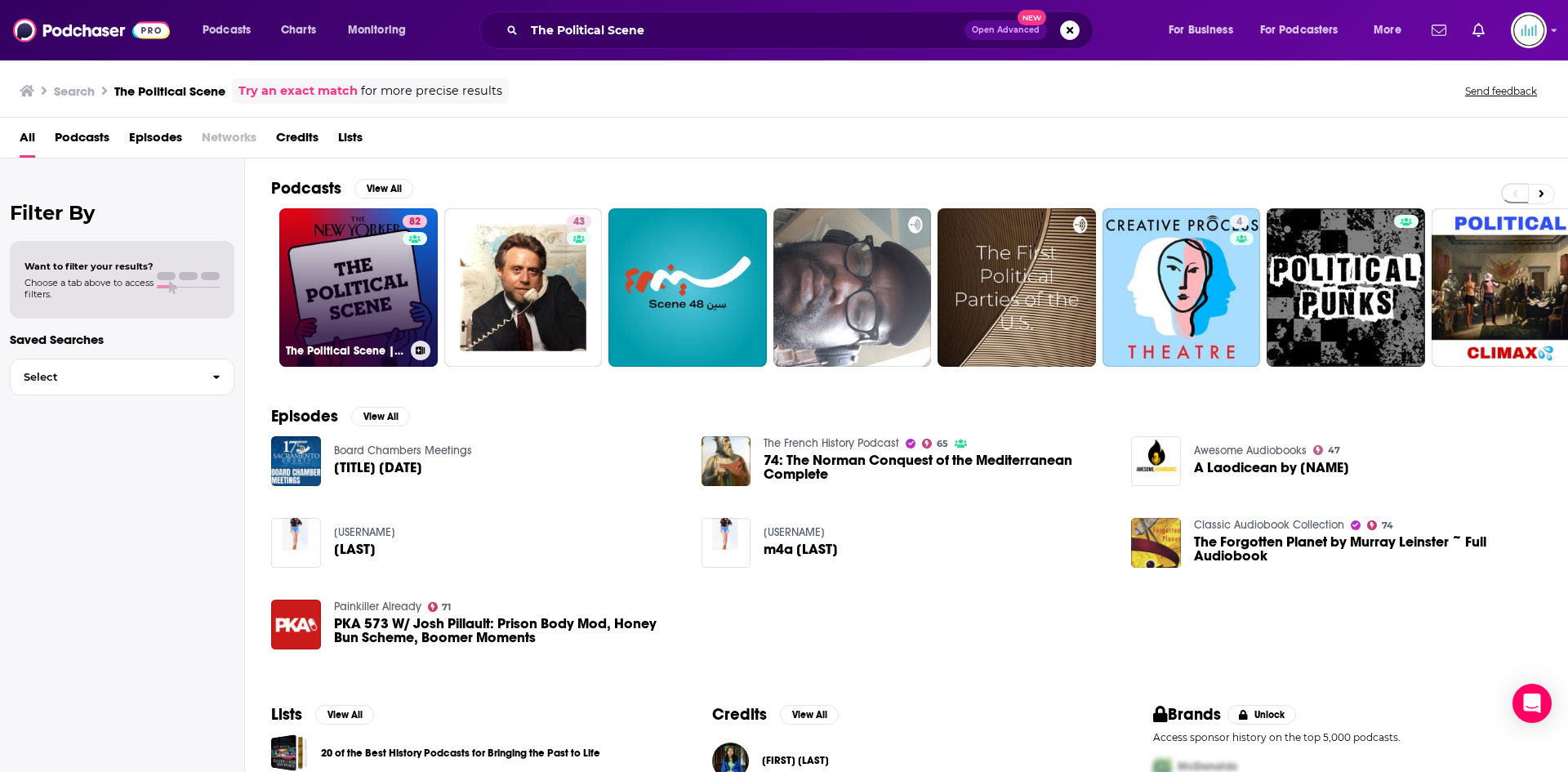 click on "82 The Political Scene | The New Yorker" at bounding box center (359, 288) 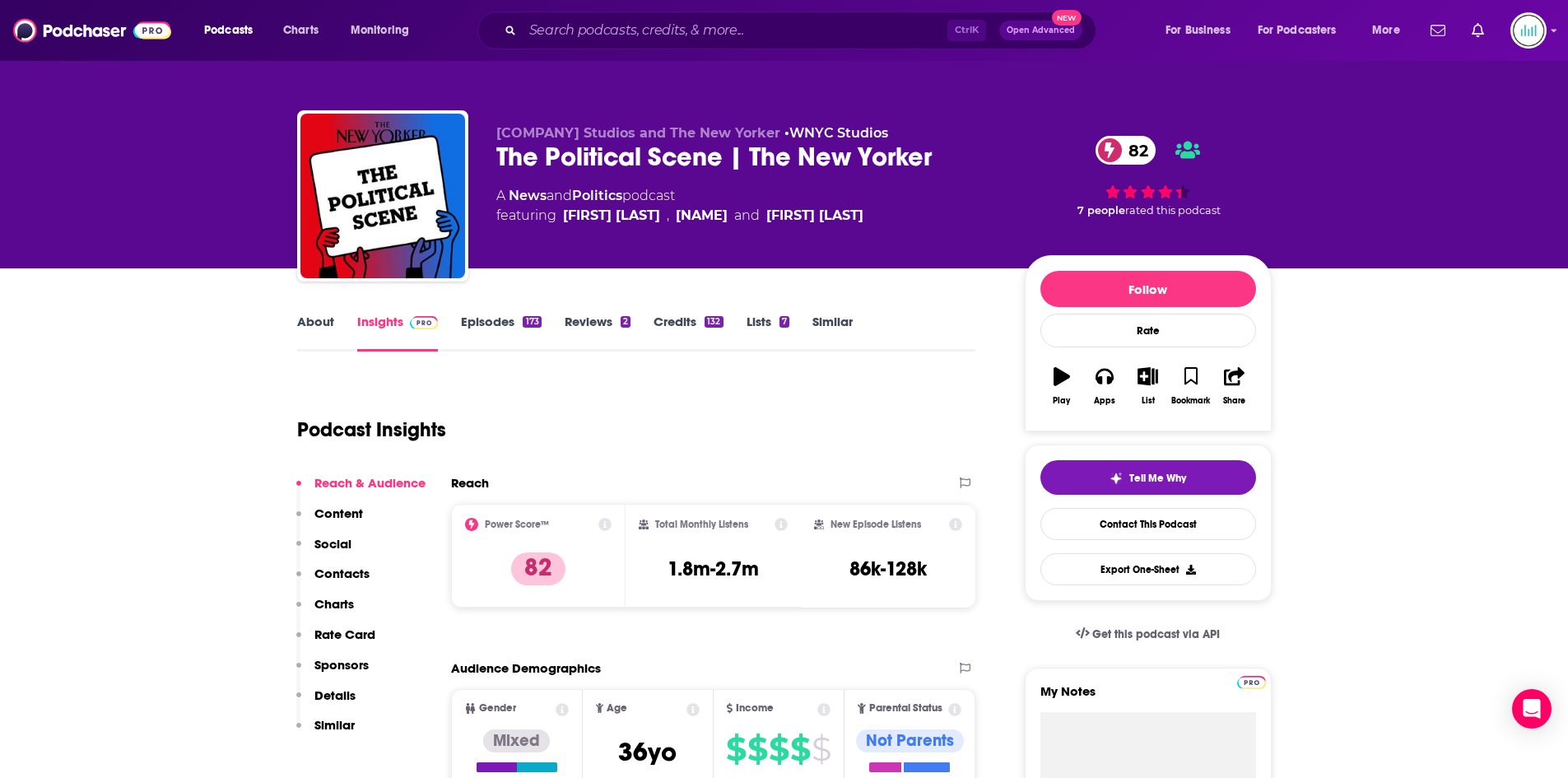 click on "About" at bounding box center [315, 333] 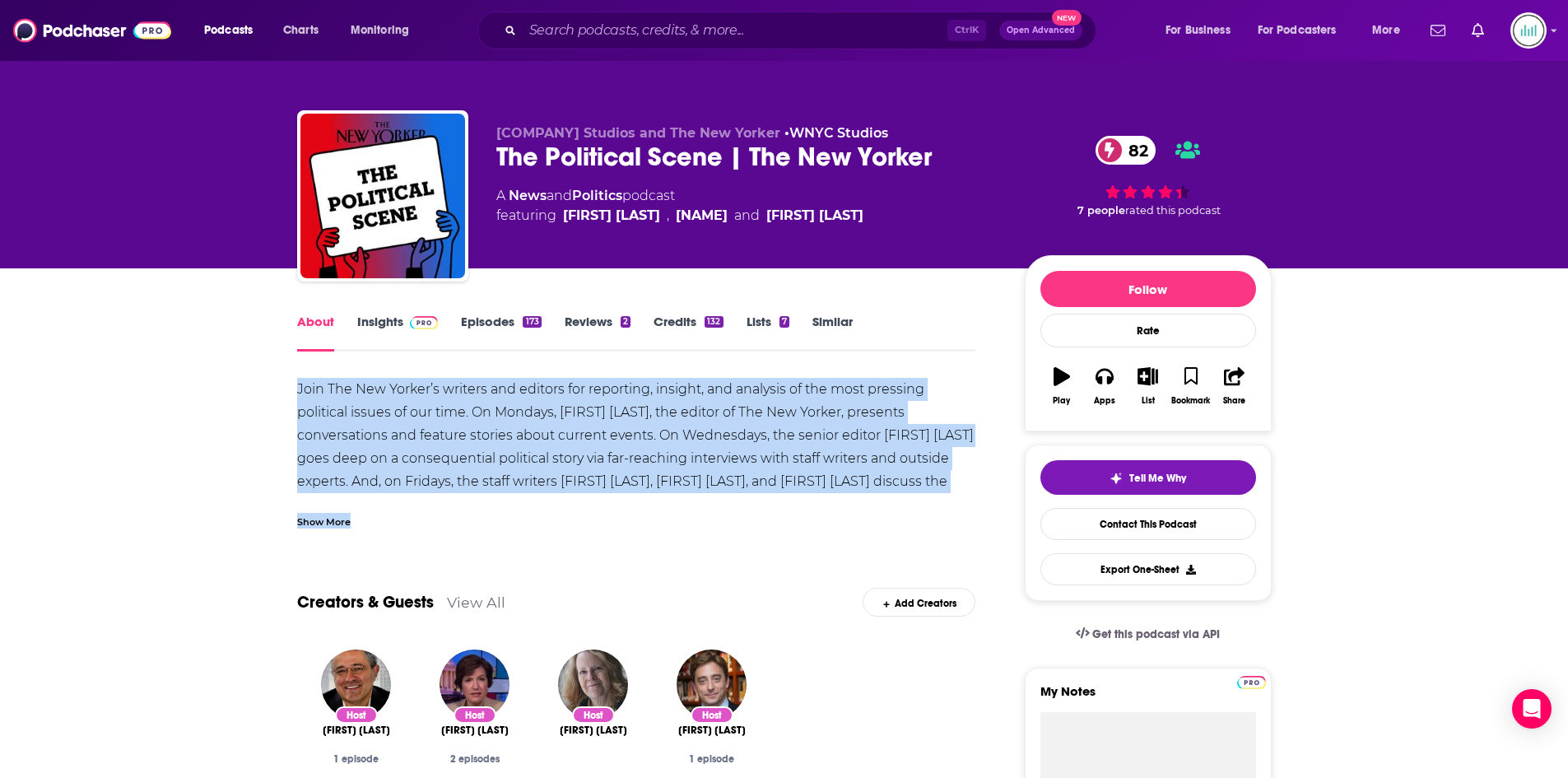 drag, startPoint x: 288, startPoint y: 383, endPoint x: 1000, endPoint y: 498, distance: 721.2274 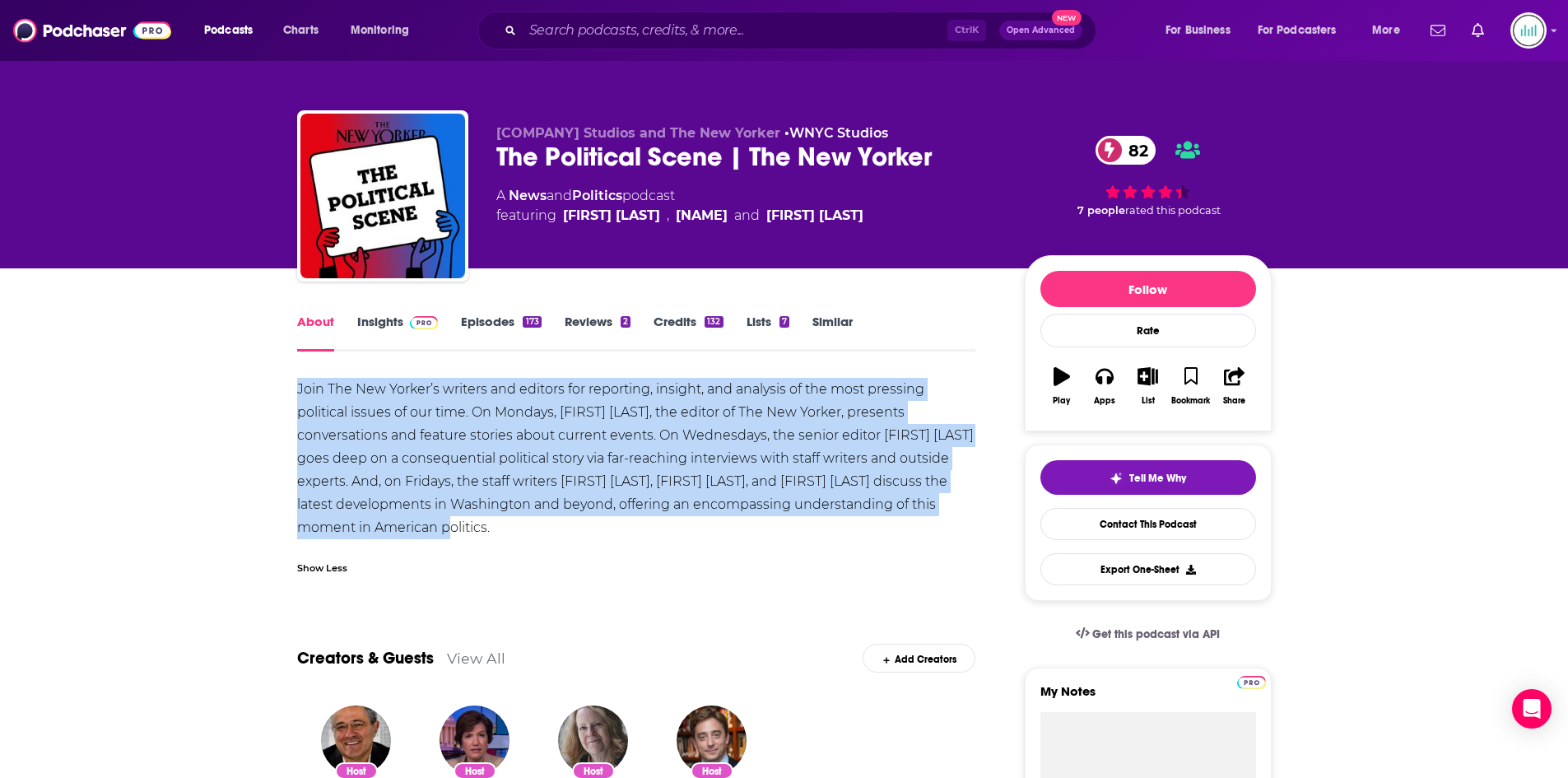 drag, startPoint x: 297, startPoint y: 383, endPoint x: 531, endPoint y: 528, distance: 275.28349 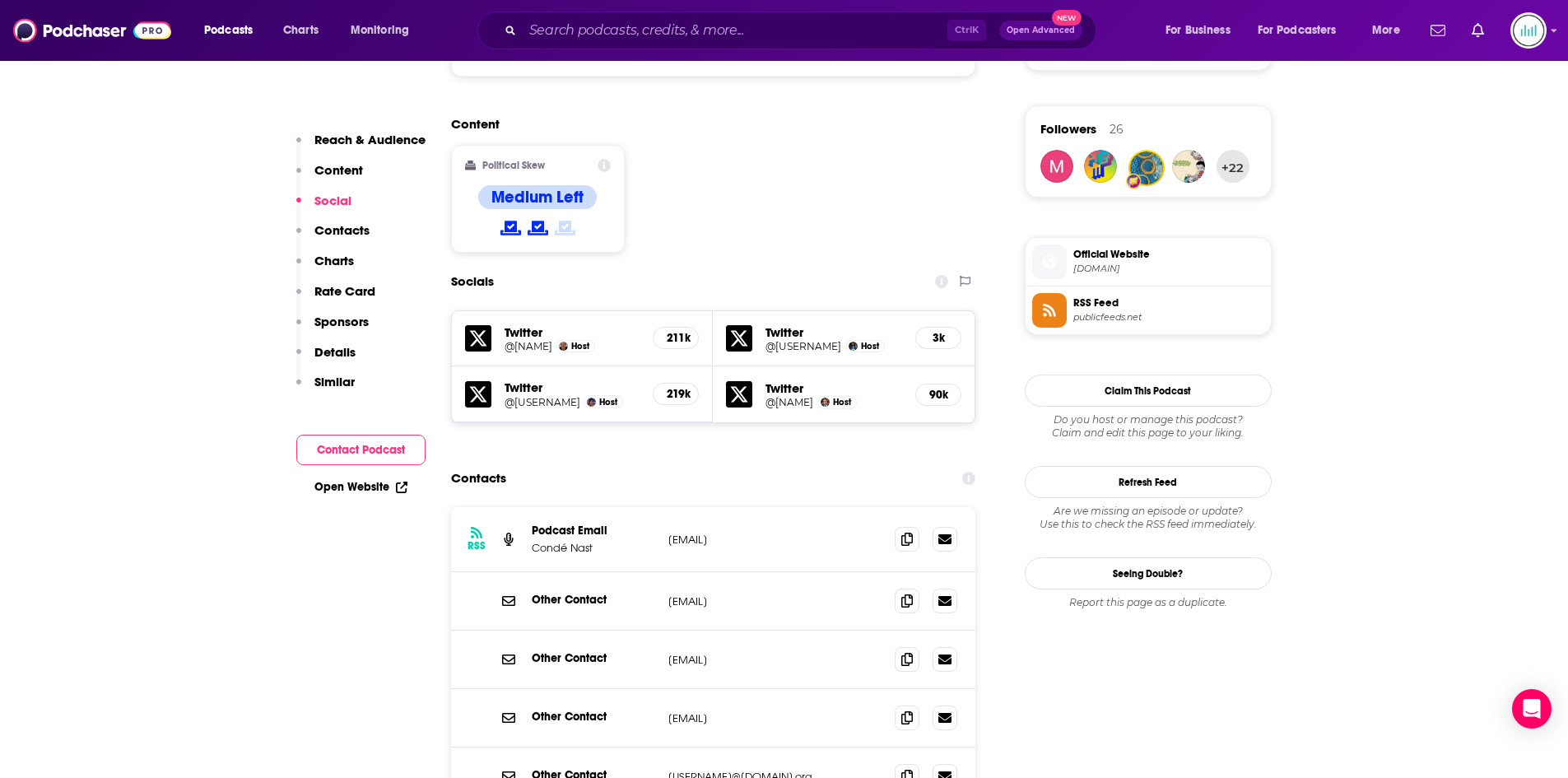 scroll, scrollTop: 1400, scrollLeft: 0, axis: vertical 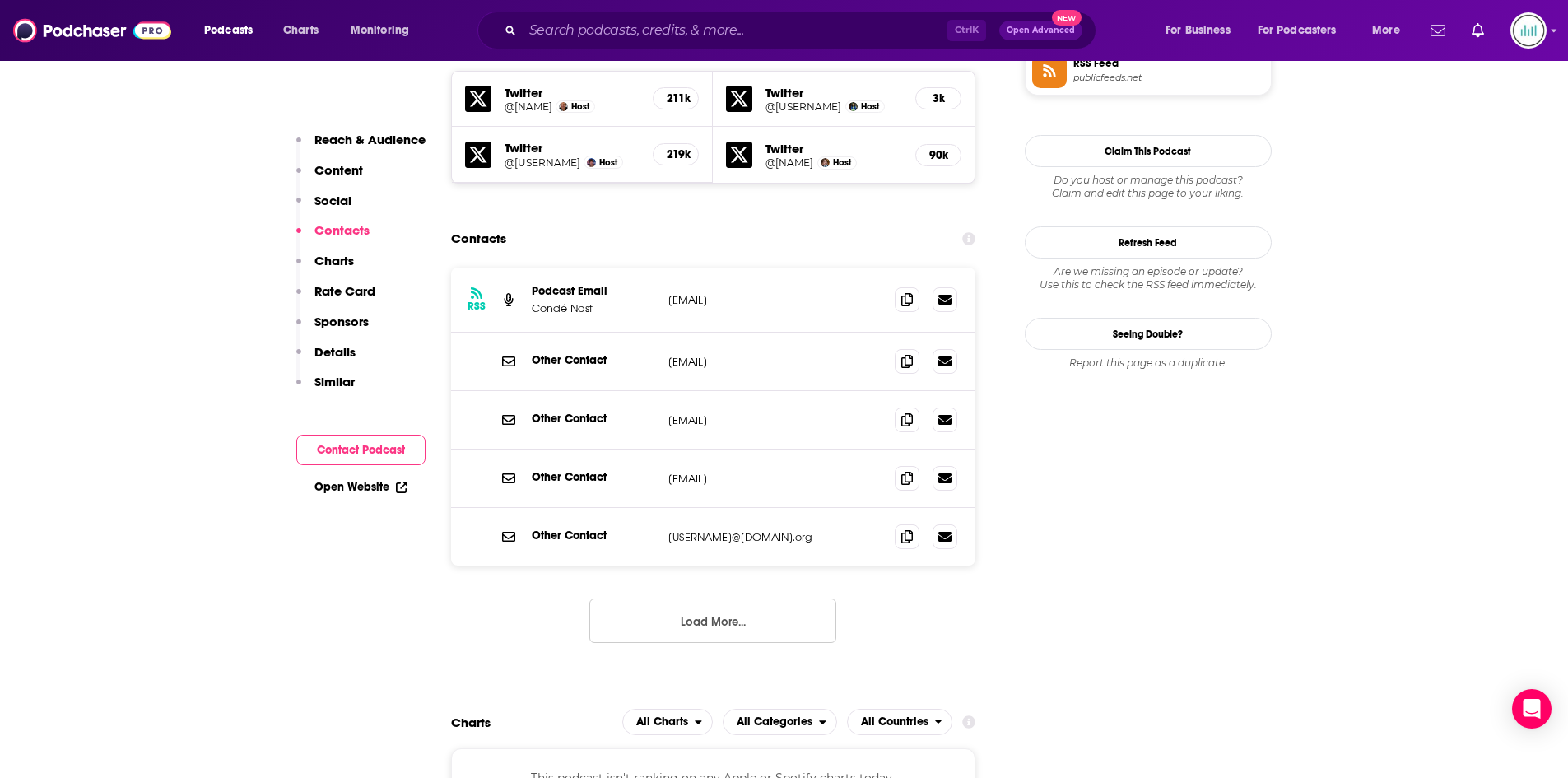 drag, startPoint x: 765, startPoint y: 425, endPoint x: 665, endPoint y: 426, distance: 100.005 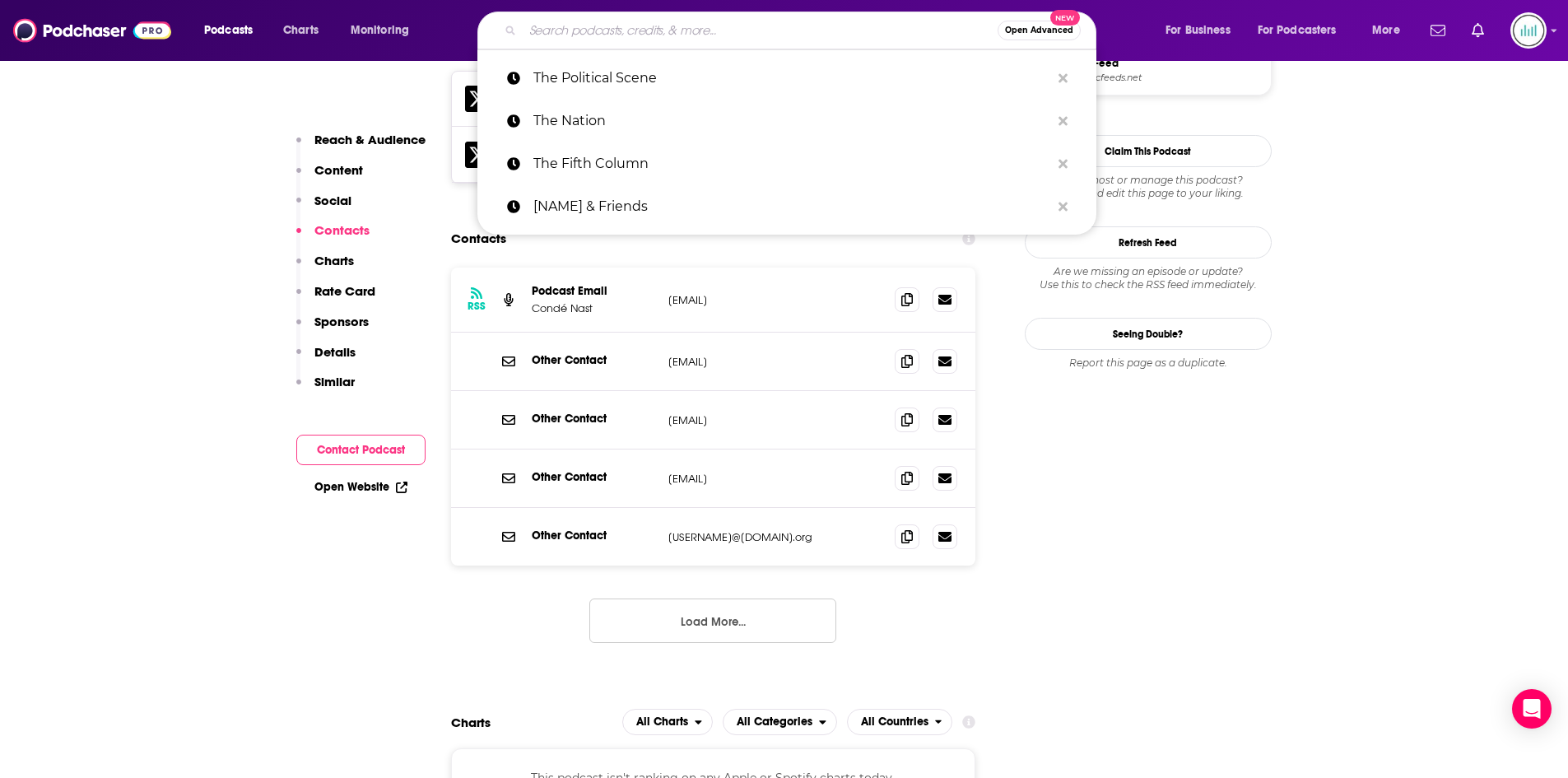 click at bounding box center [760, 30] 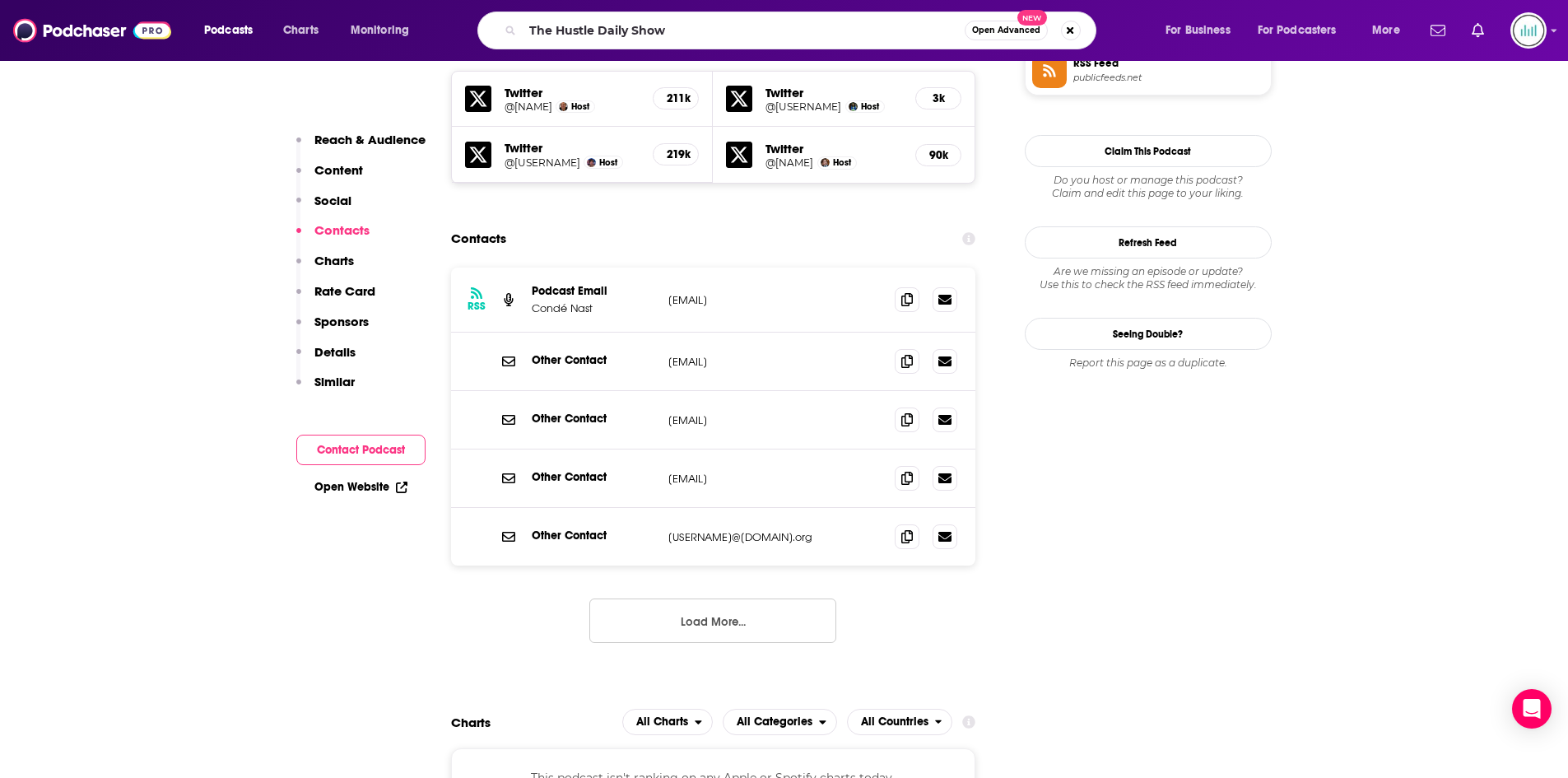 scroll, scrollTop: 0, scrollLeft: 0, axis: both 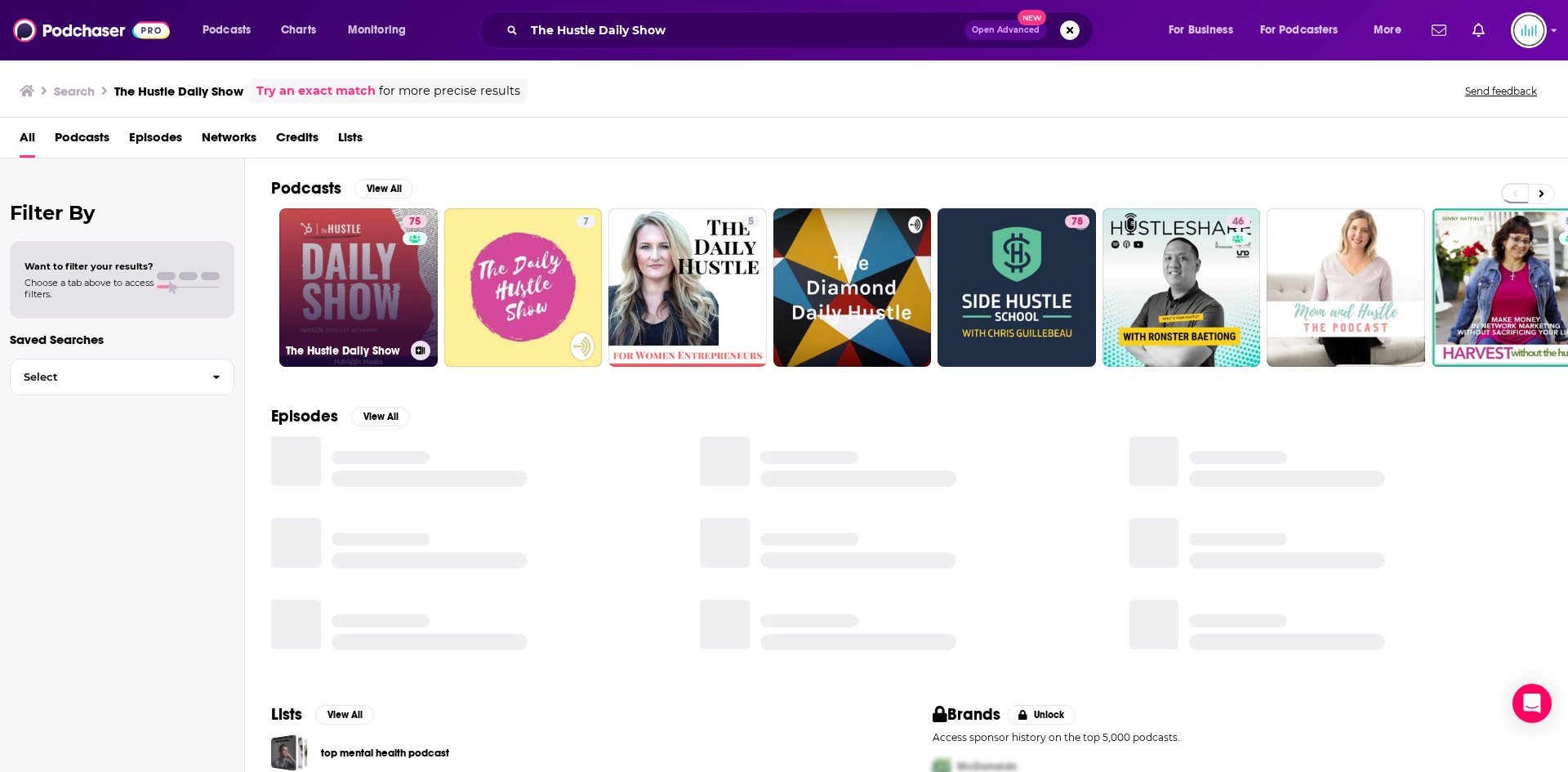 click on "75 The Hustle Daily Show" at bounding box center [359, 288] 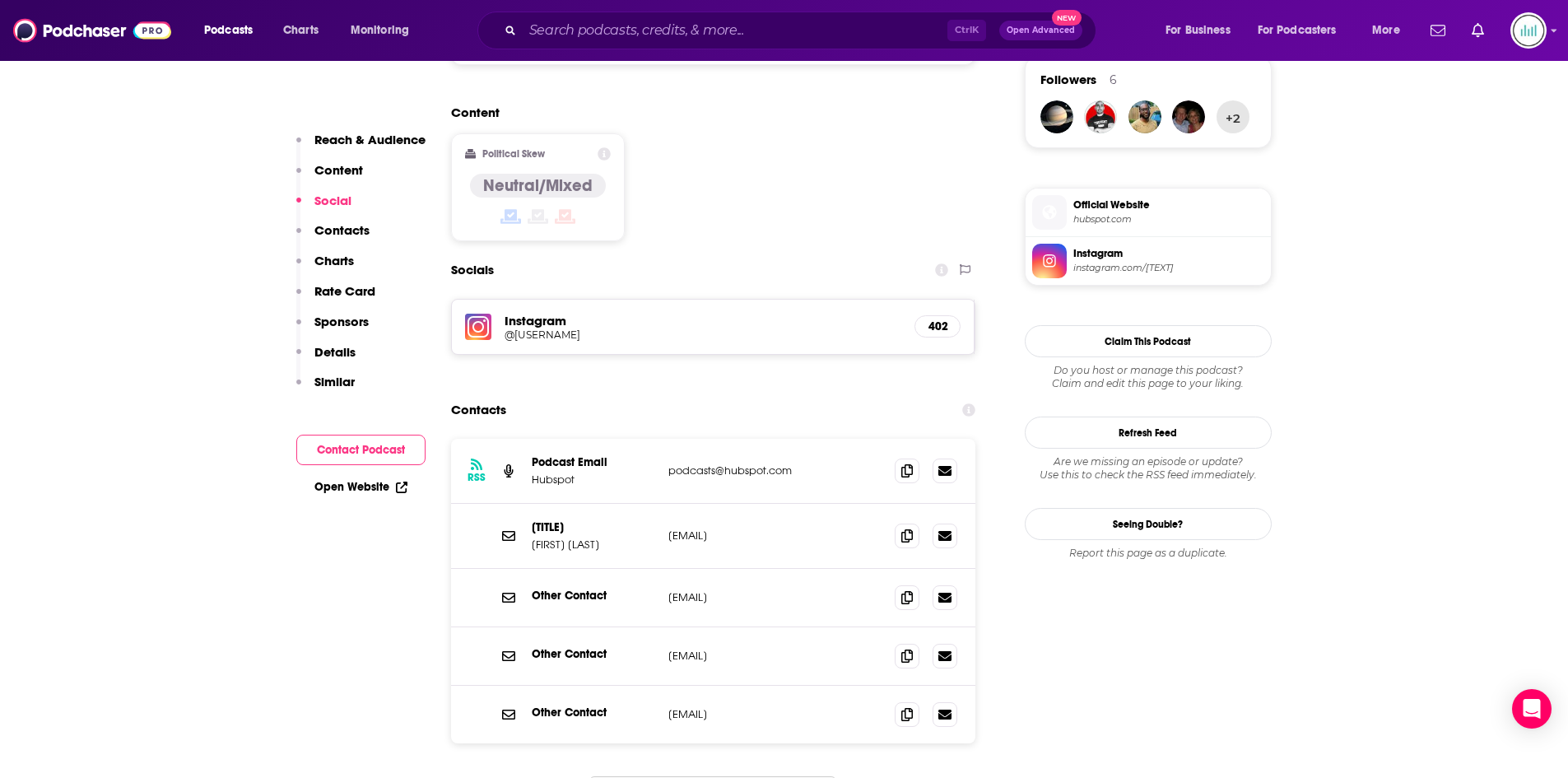 scroll, scrollTop: 1235, scrollLeft: 0, axis: vertical 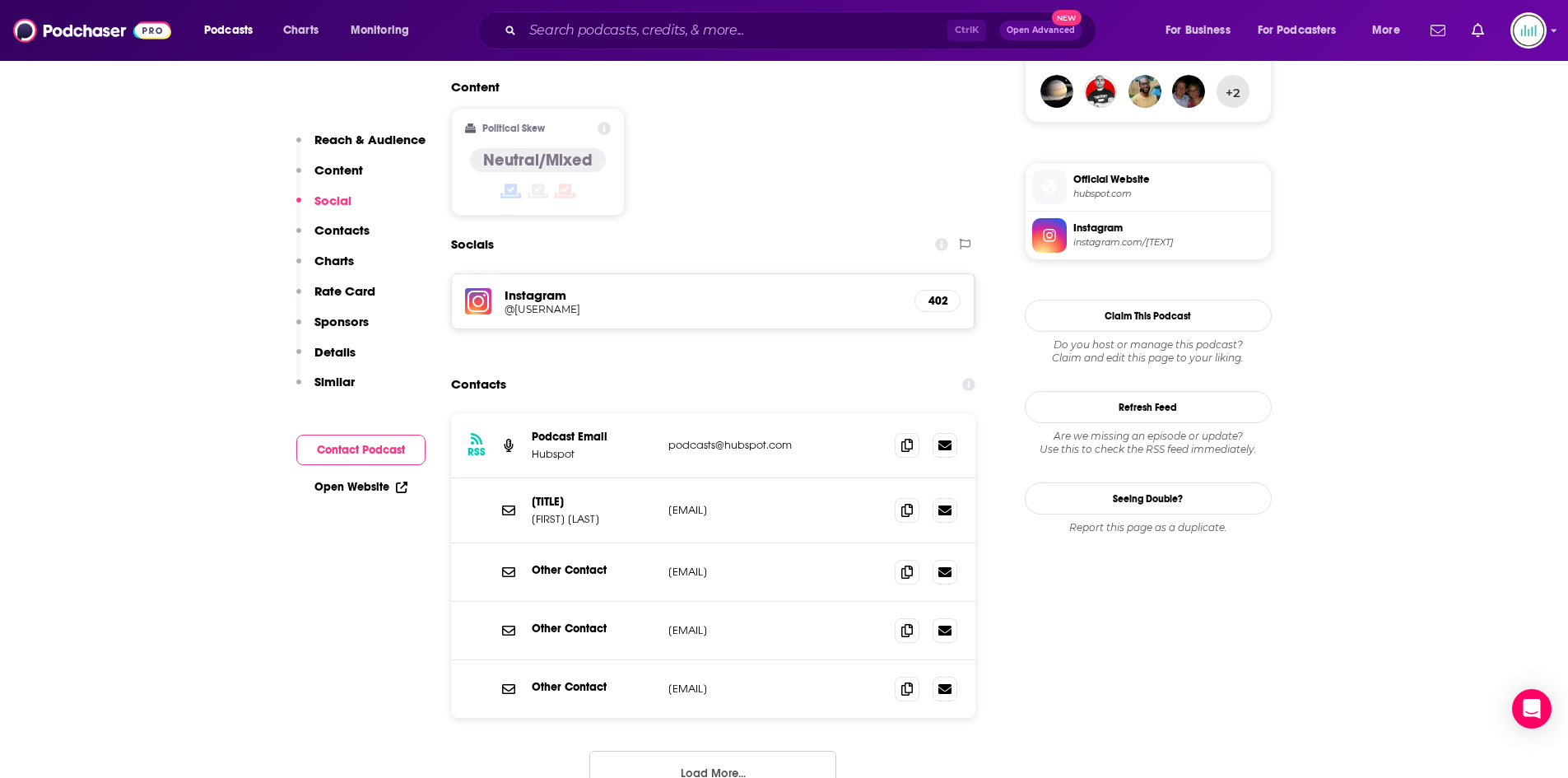 drag, startPoint x: 774, startPoint y: 563, endPoint x: 647, endPoint y: 556, distance: 127.19277 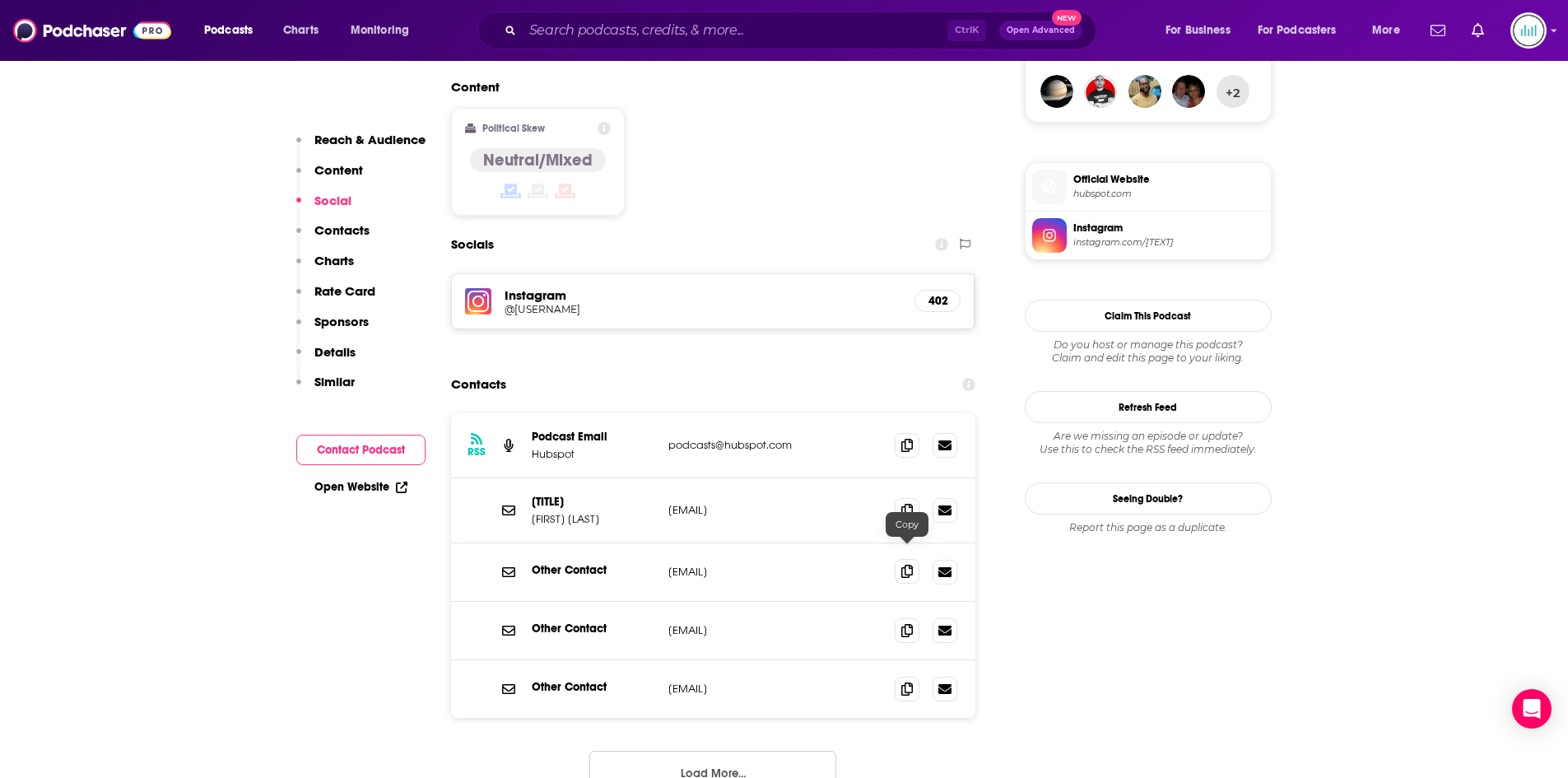 click at bounding box center [907, 571] 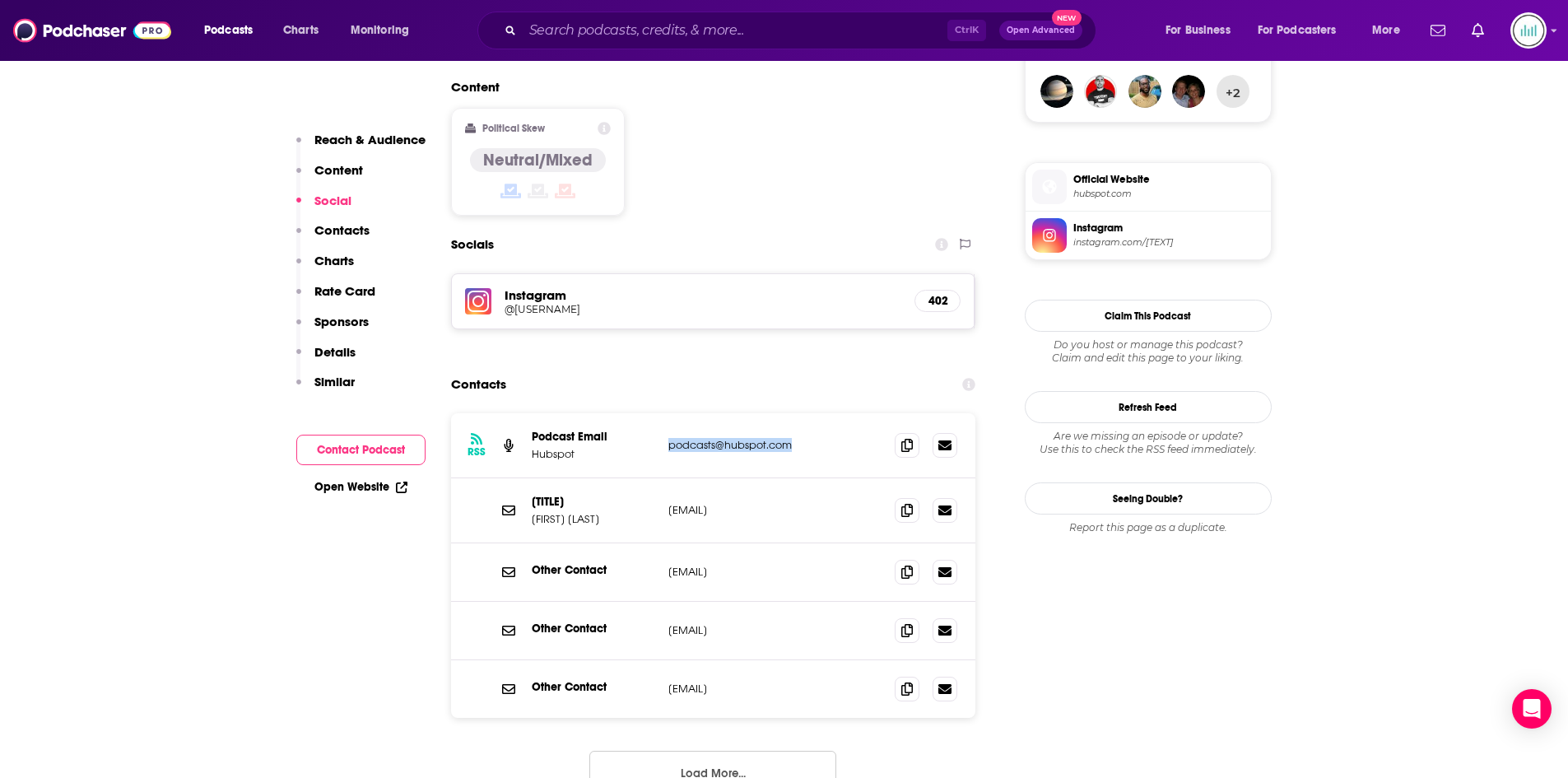 drag, startPoint x: 805, startPoint y: 425, endPoint x: 650, endPoint y: 436, distance: 155.38983 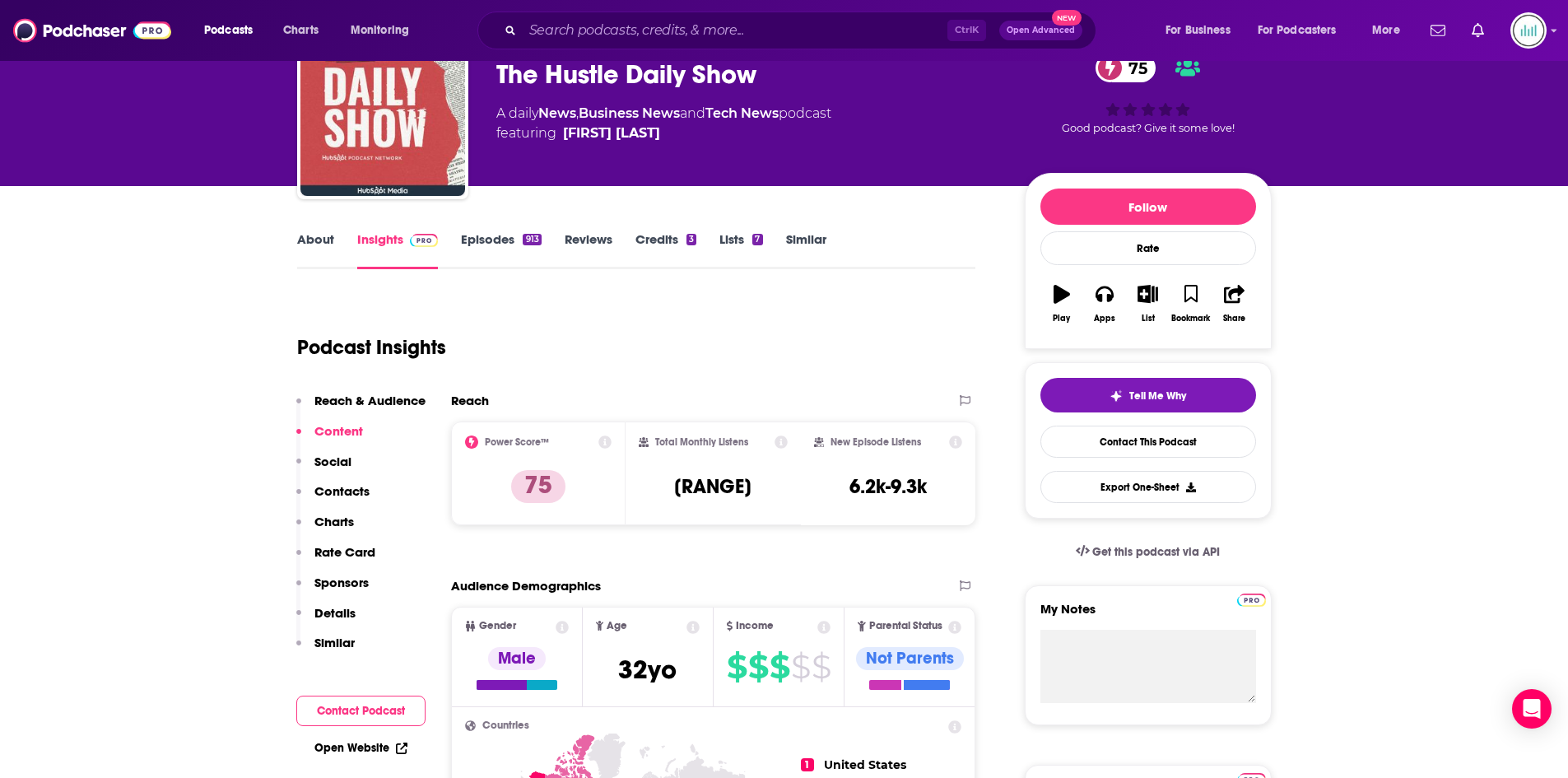scroll, scrollTop: 0, scrollLeft: 0, axis: both 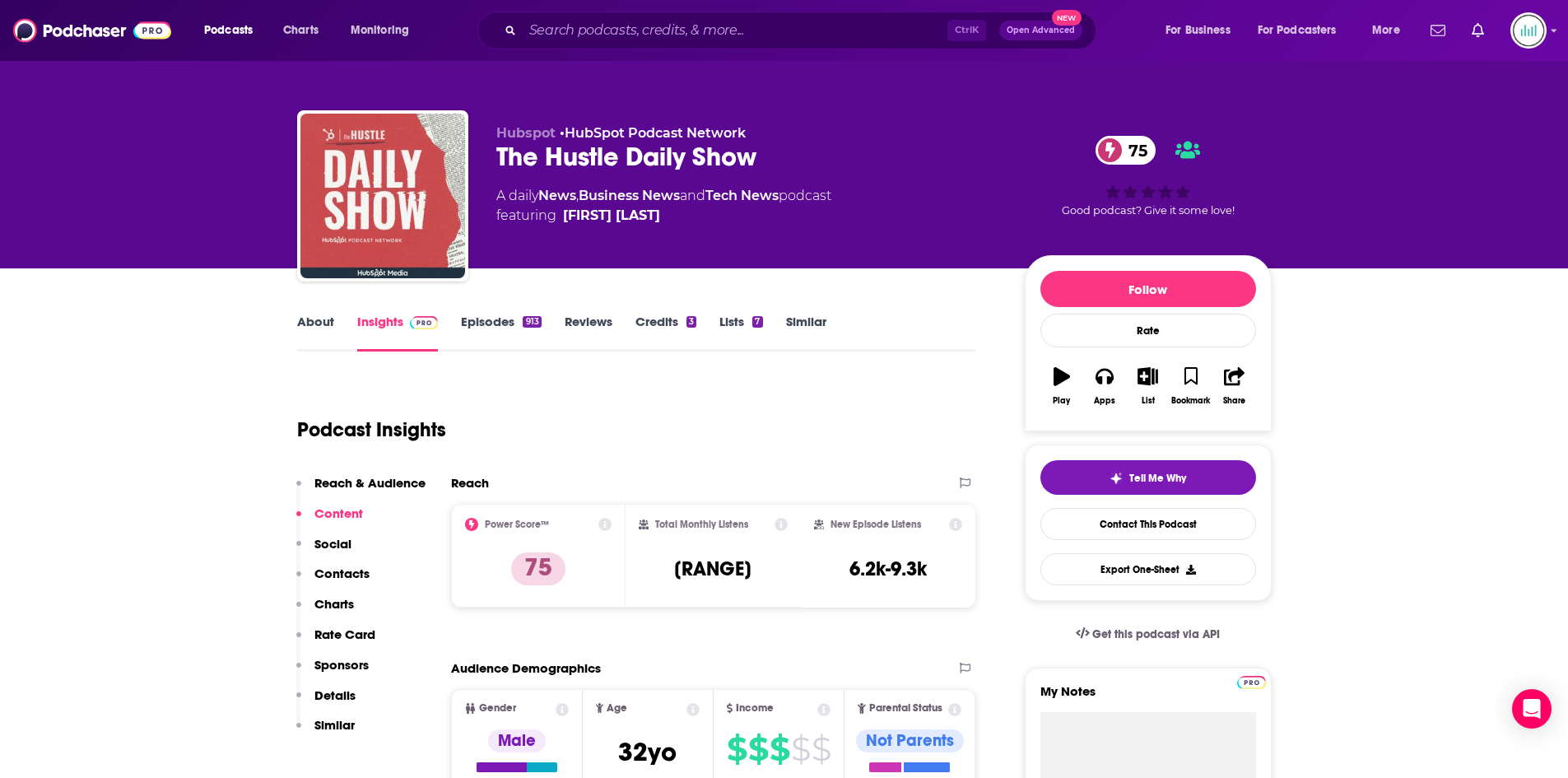 click on "About" at bounding box center (315, 333) 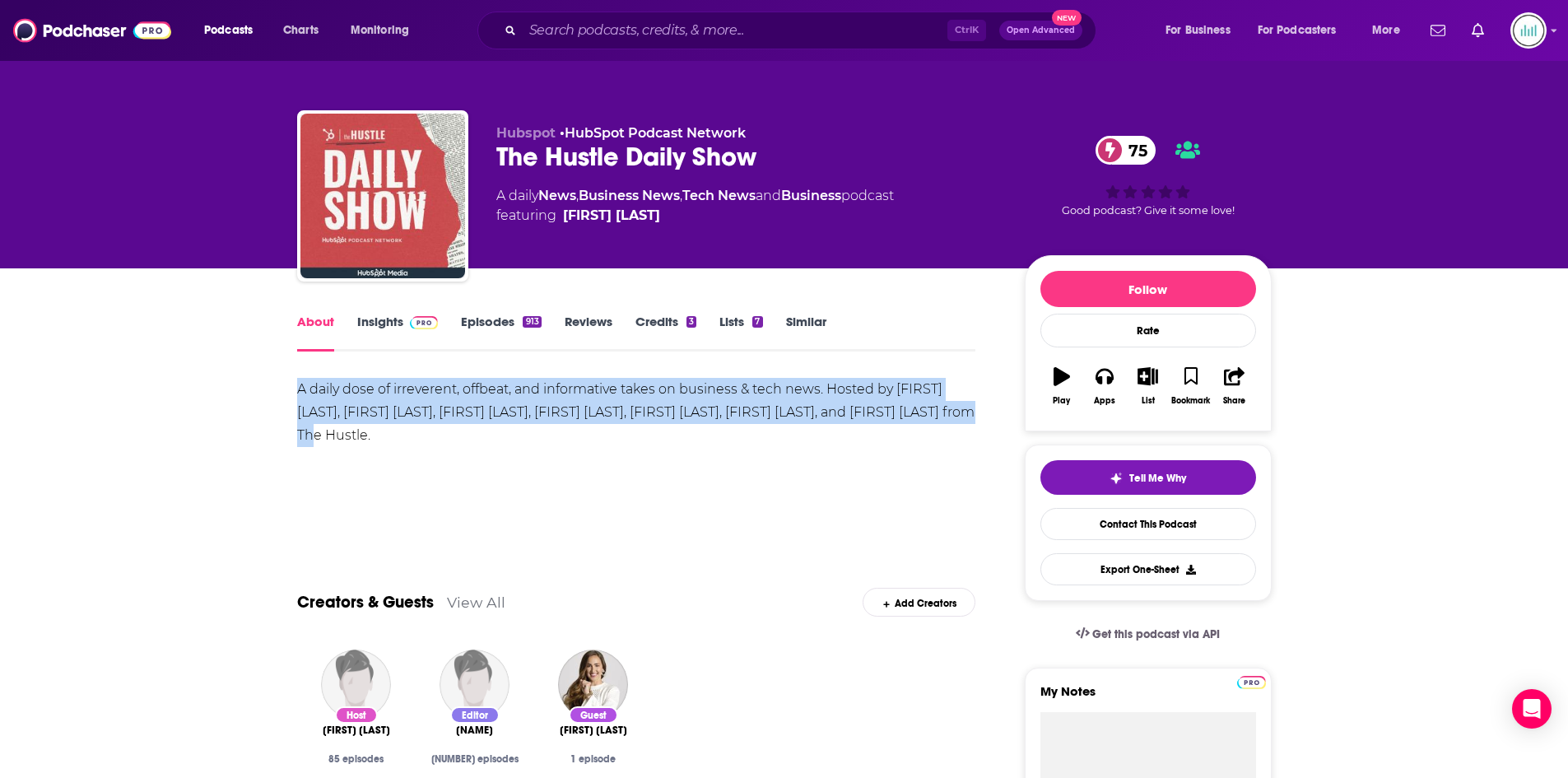 drag, startPoint x: 292, startPoint y: 385, endPoint x: 525, endPoint y: 442, distance: 239.8708 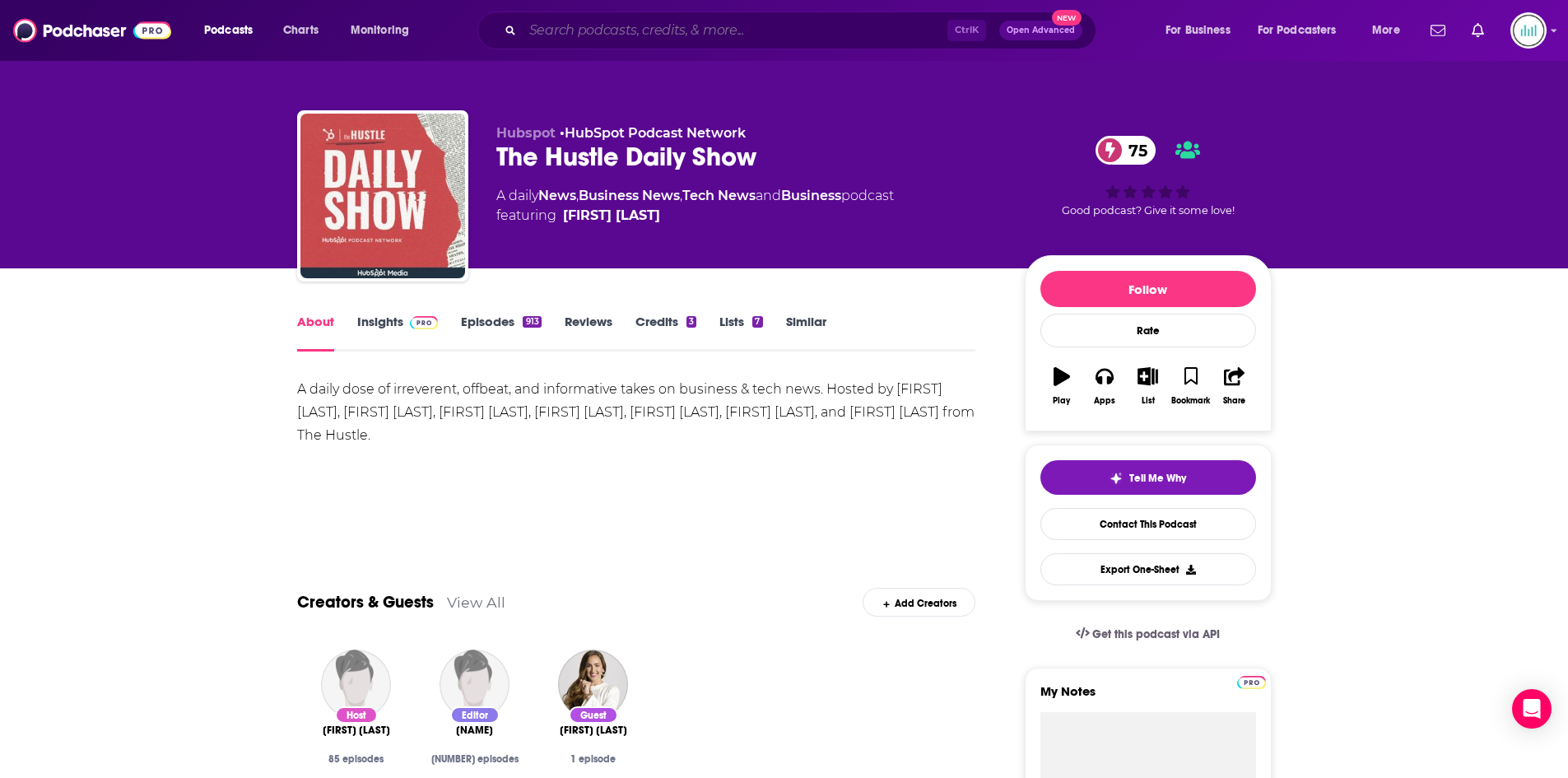 click at bounding box center [735, 30] 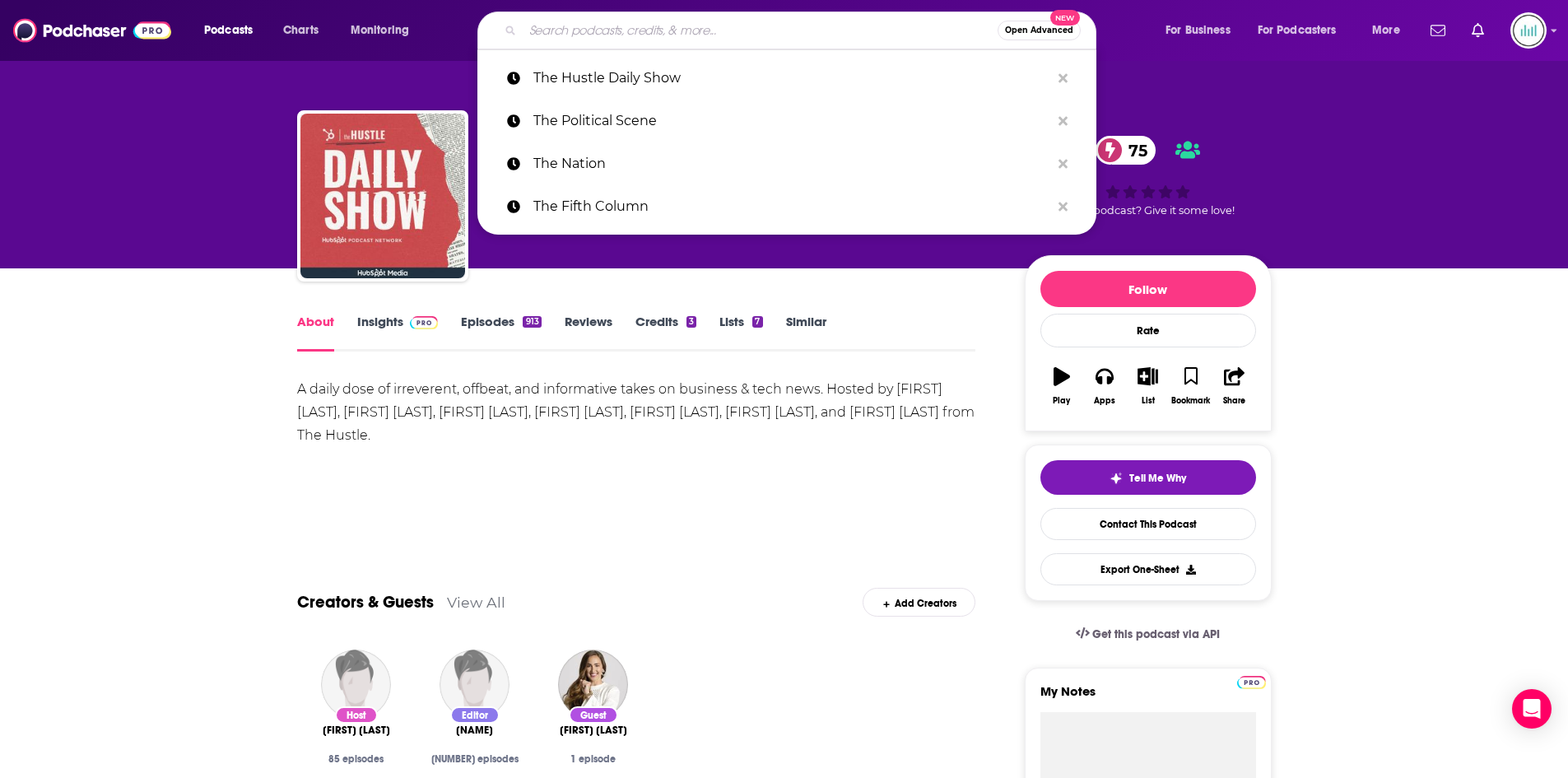 paste on "The Brian Lehrer Show" 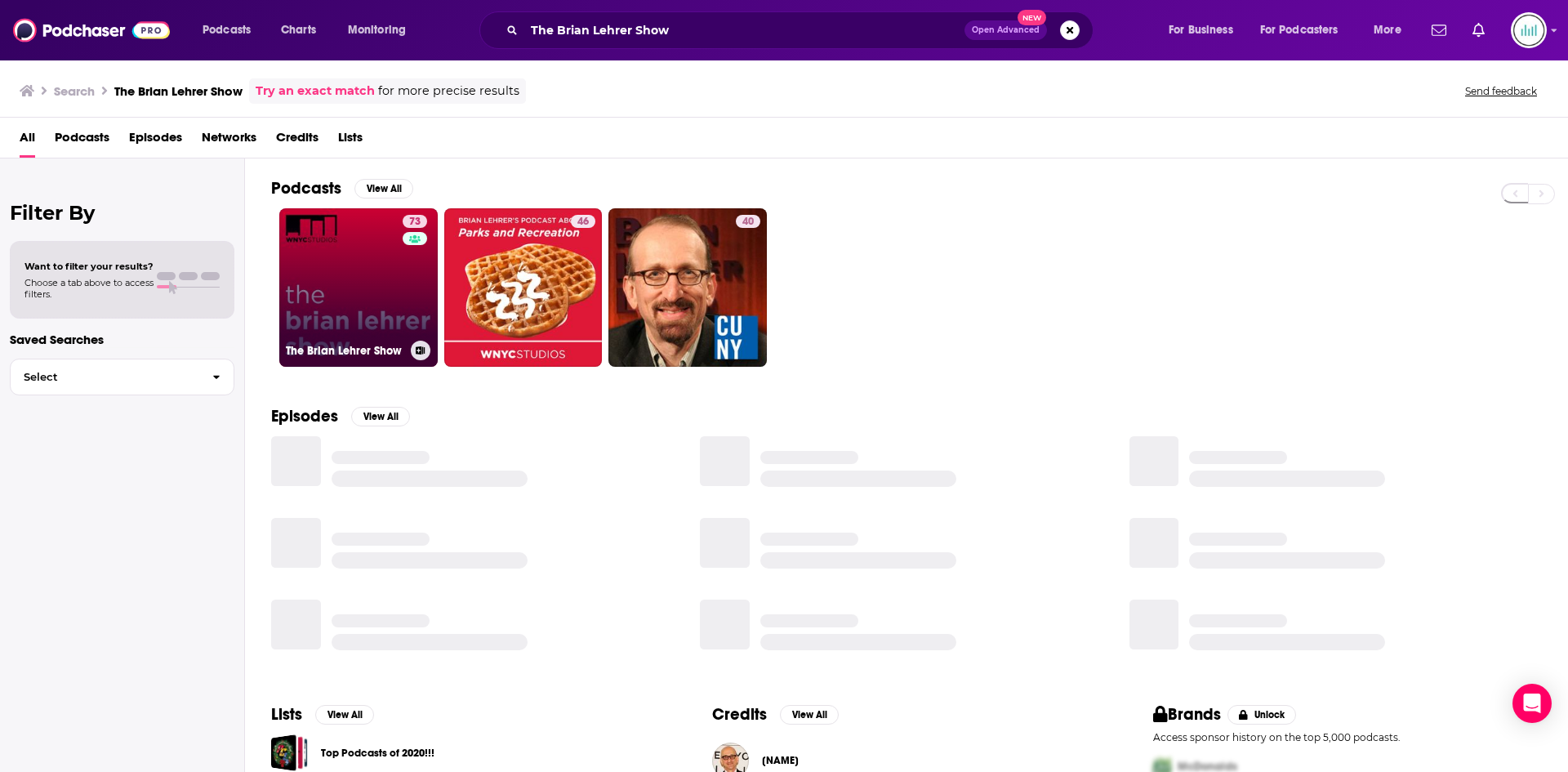 click on "73 The Brian Lehrer Show" at bounding box center [359, 288] 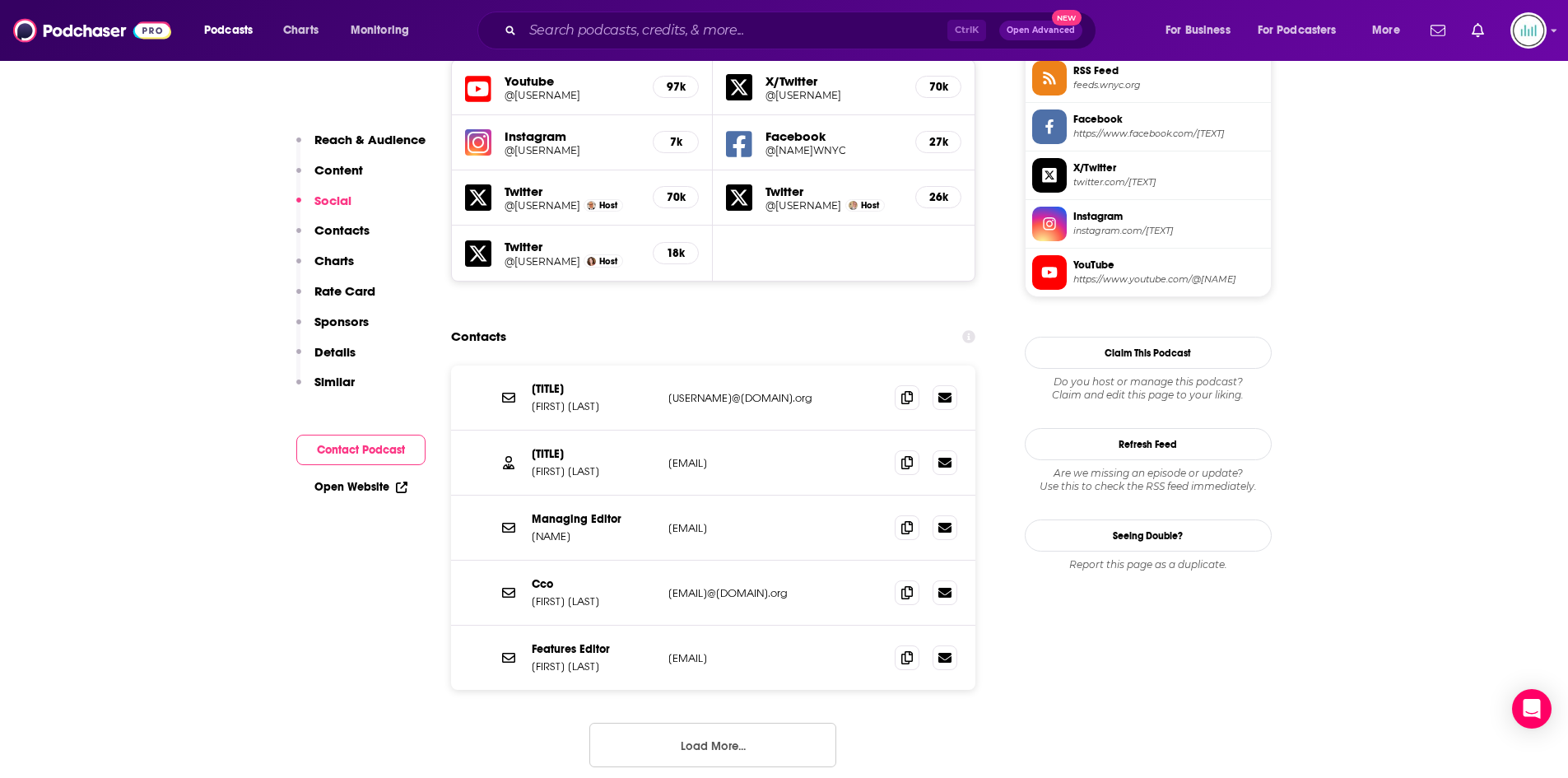 scroll, scrollTop: 1400, scrollLeft: 0, axis: vertical 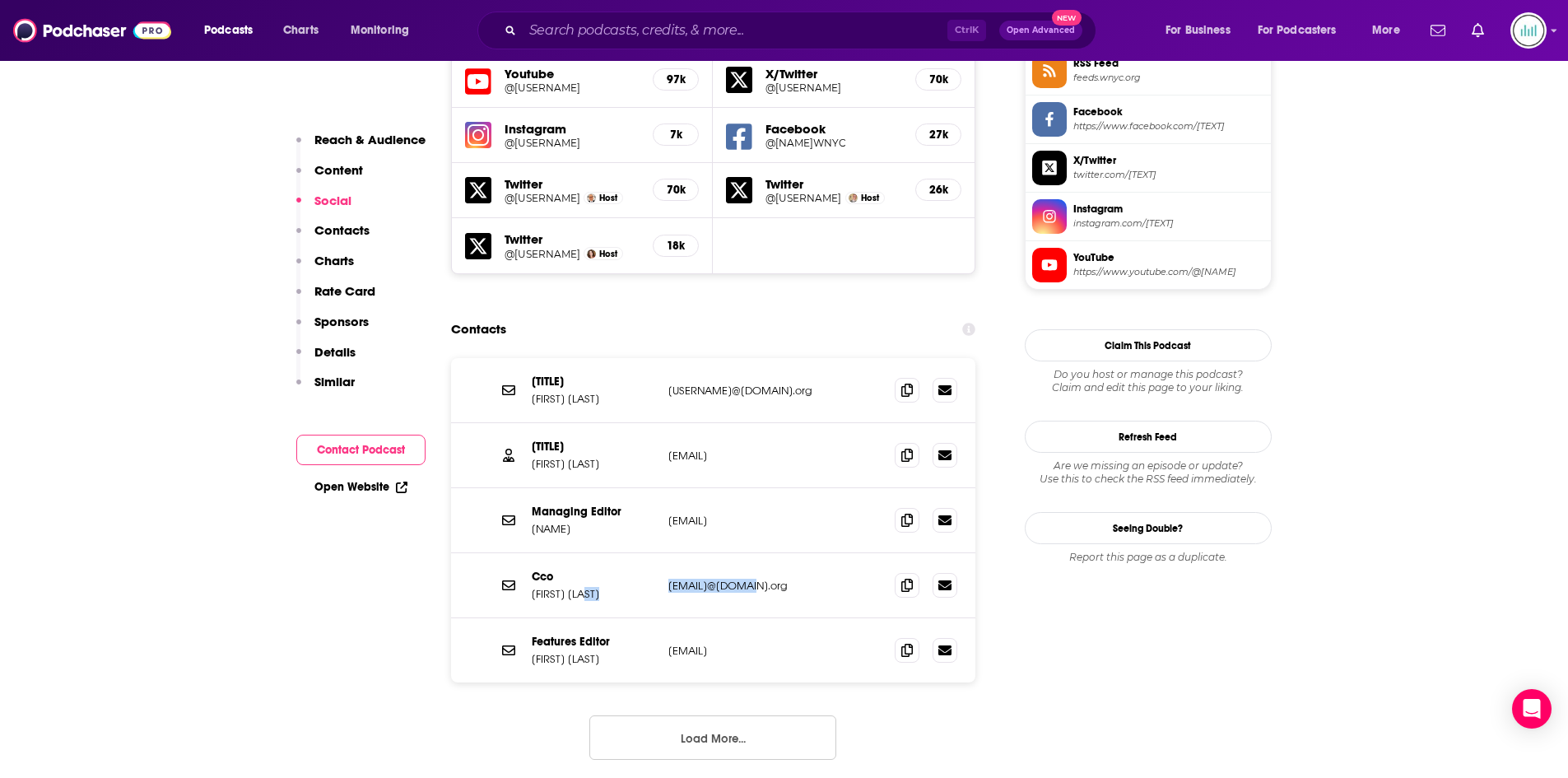 drag, startPoint x: 753, startPoint y: 603, endPoint x: 644, endPoint y: 601, distance: 109.01835 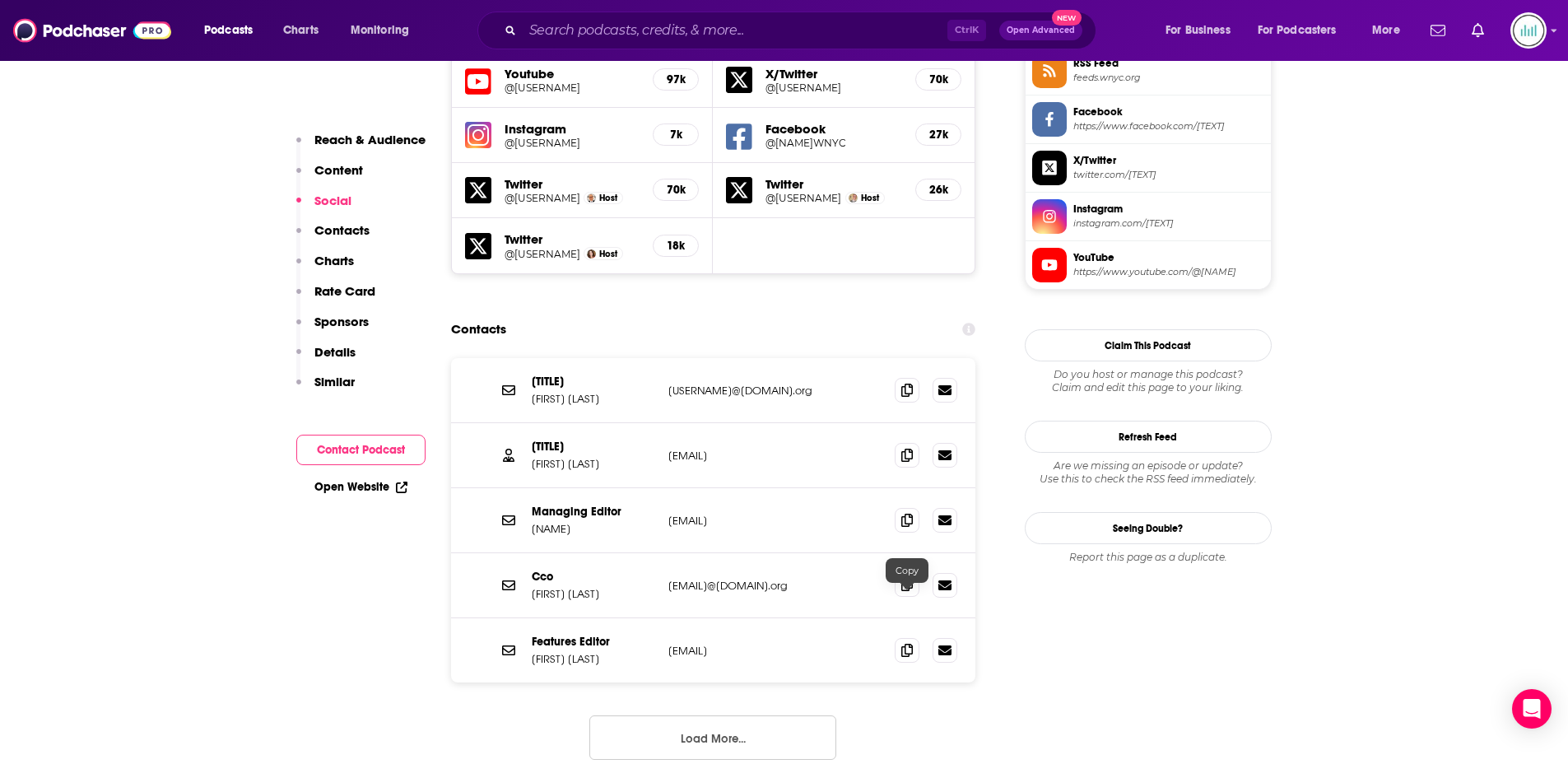click at bounding box center [907, 585] 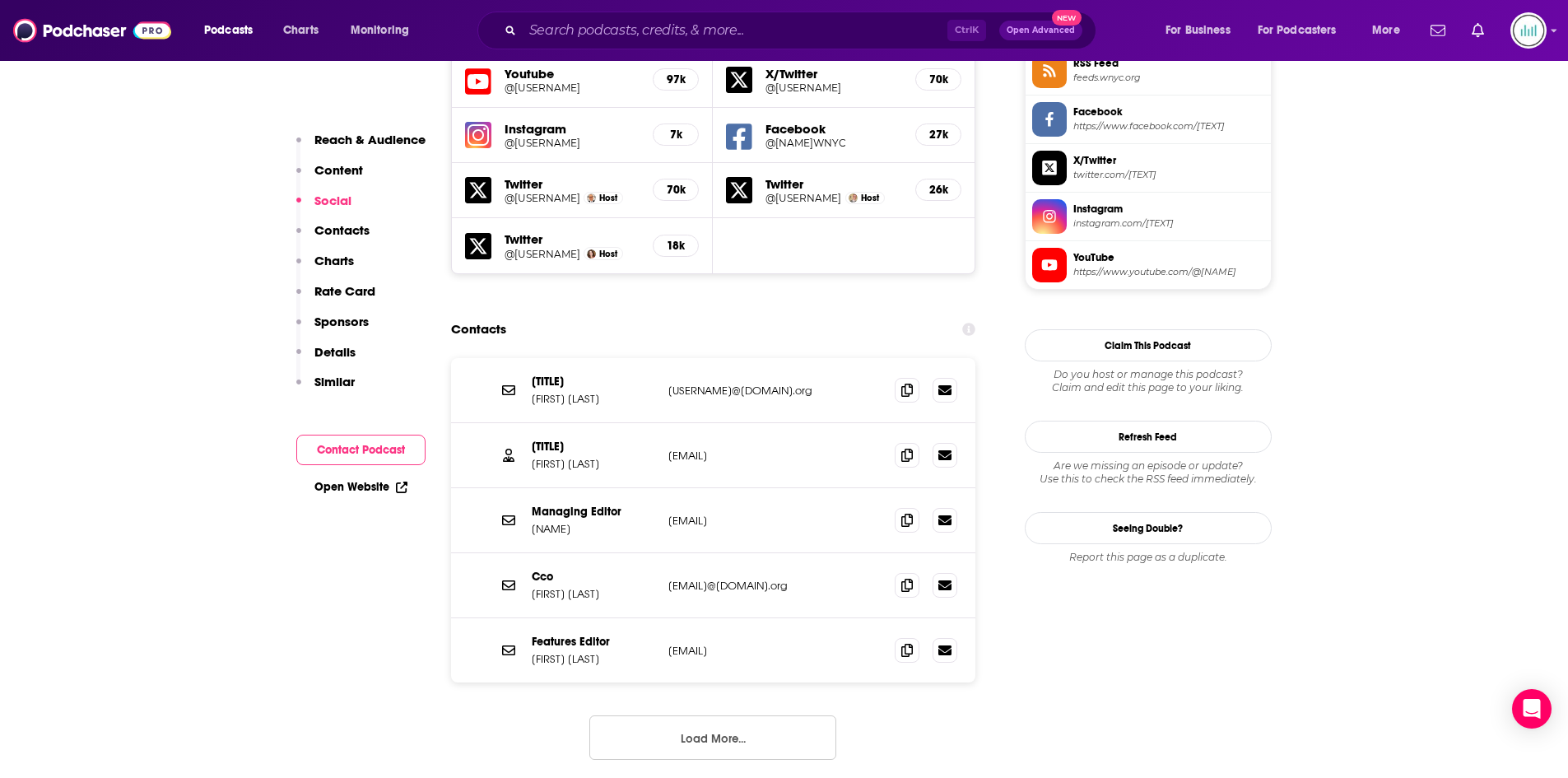 drag, startPoint x: 803, startPoint y: 474, endPoint x: 658, endPoint y: 480, distance: 145.12408 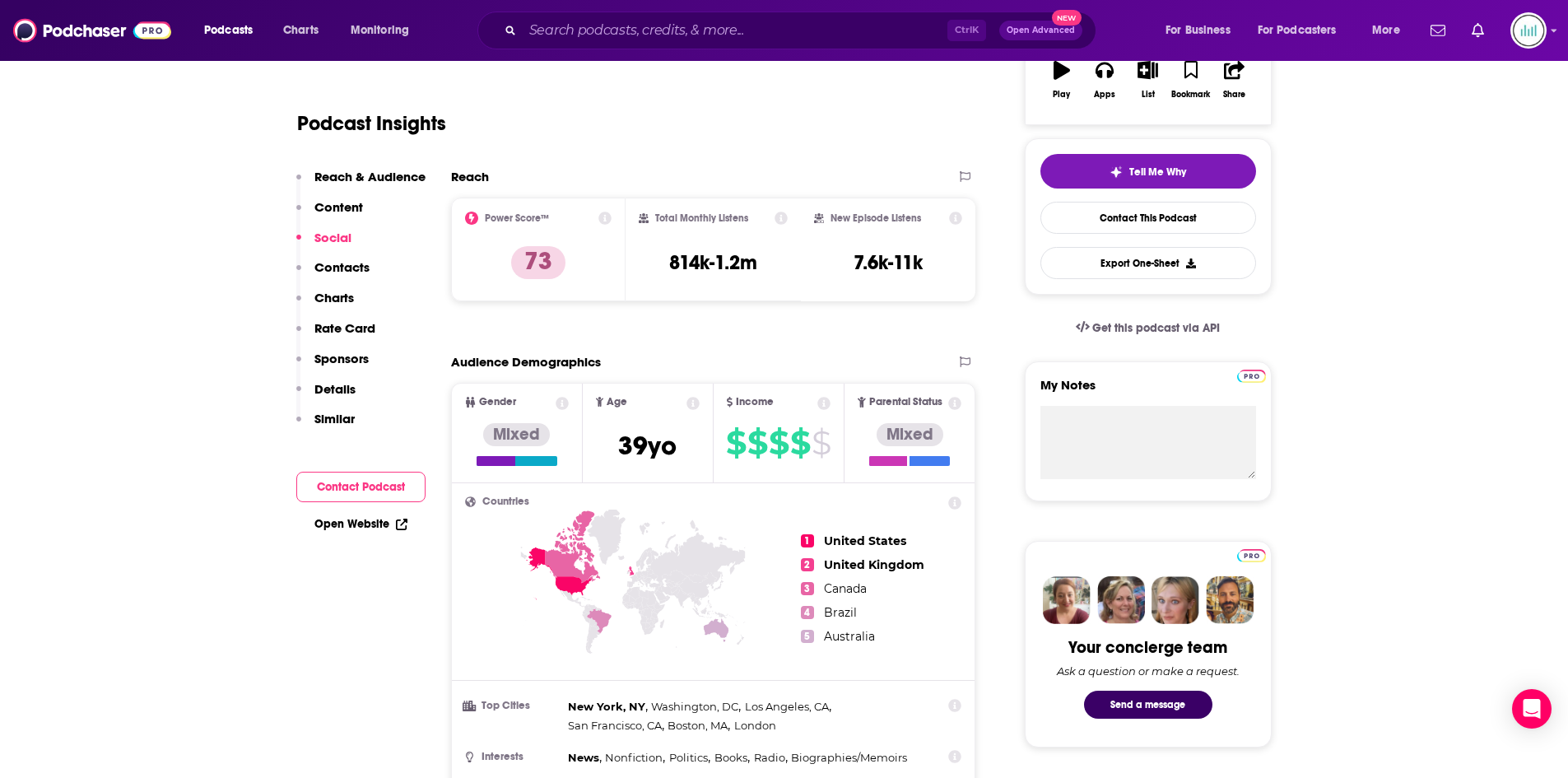 scroll, scrollTop: 0, scrollLeft: 0, axis: both 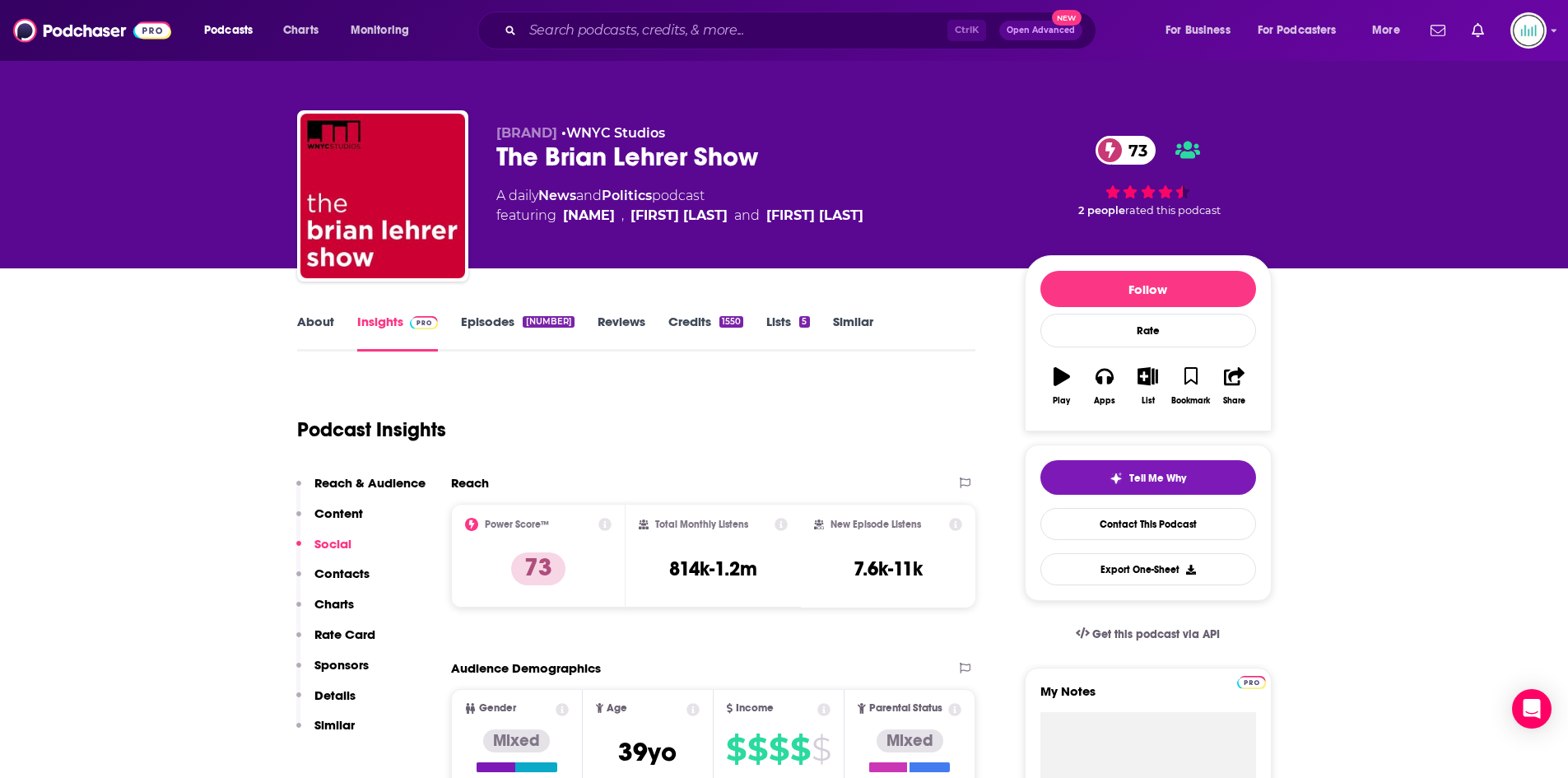 click on "About" at bounding box center [315, 333] 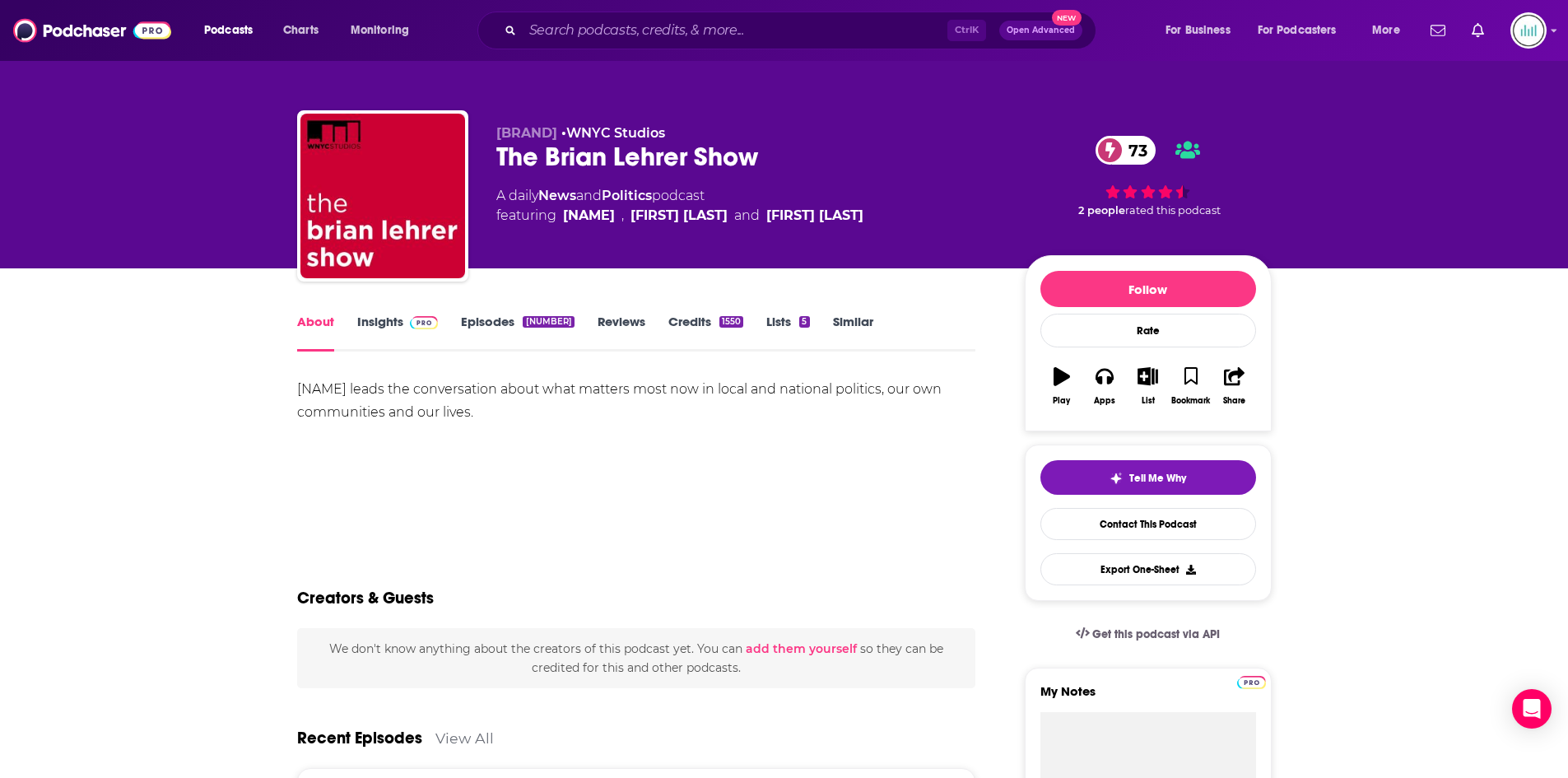 drag, startPoint x: 295, startPoint y: 384, endPoint x: 473, endPoint y: 420, distance: 181.60396 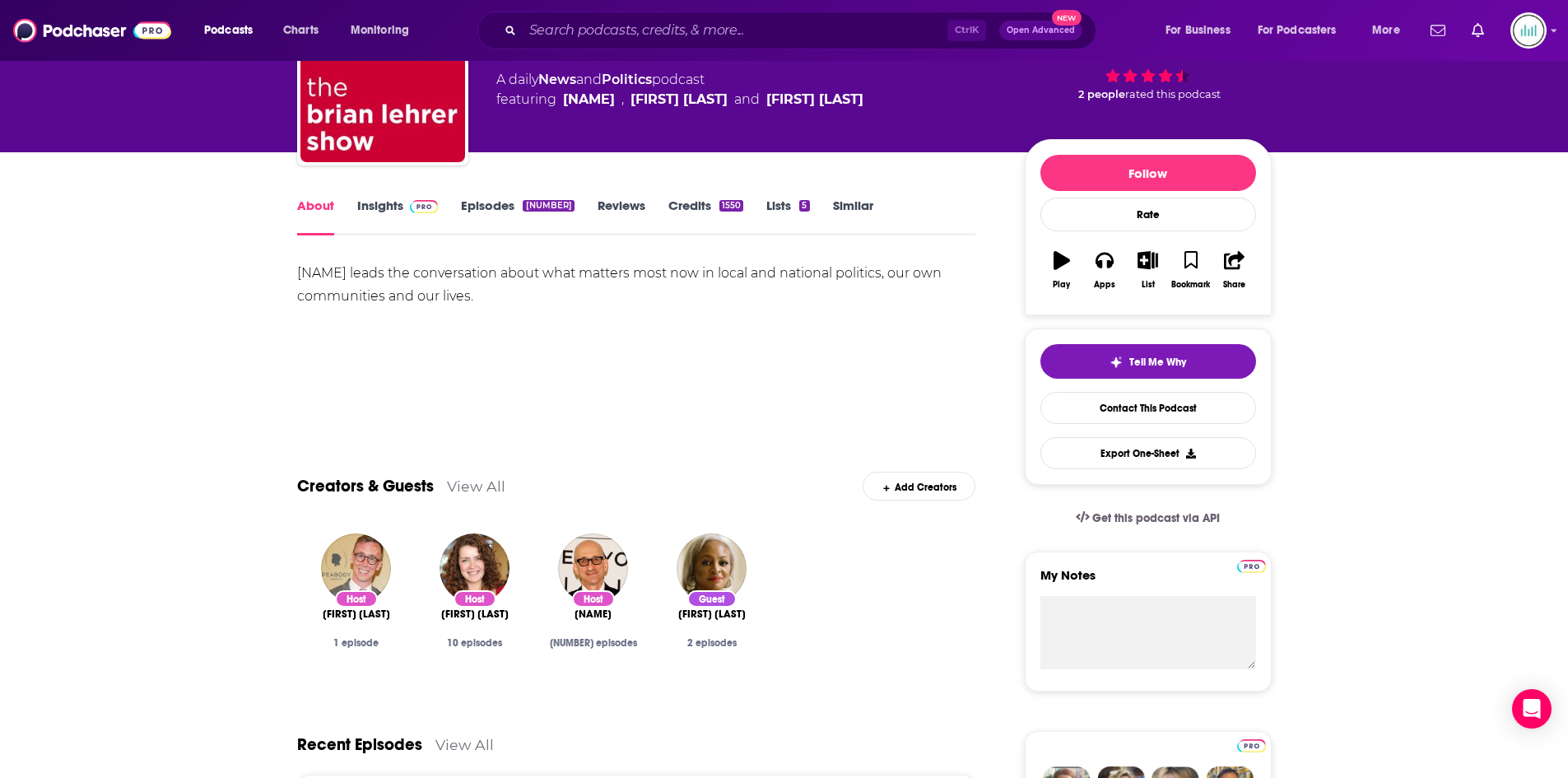 scroll, scrollTop: 82, scrollLeft: 0, axis: vertical 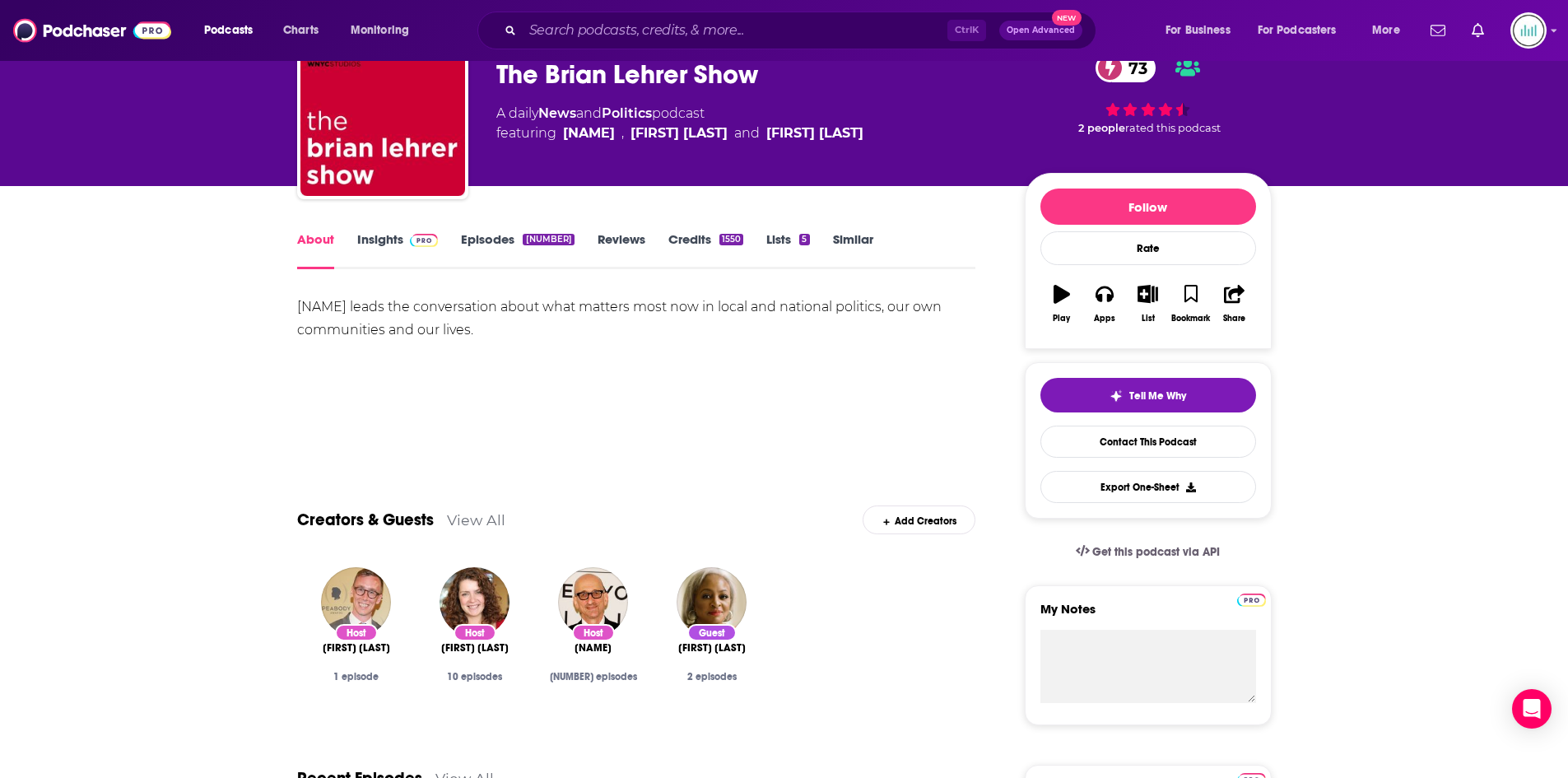 click at bounding box center [421, 239] 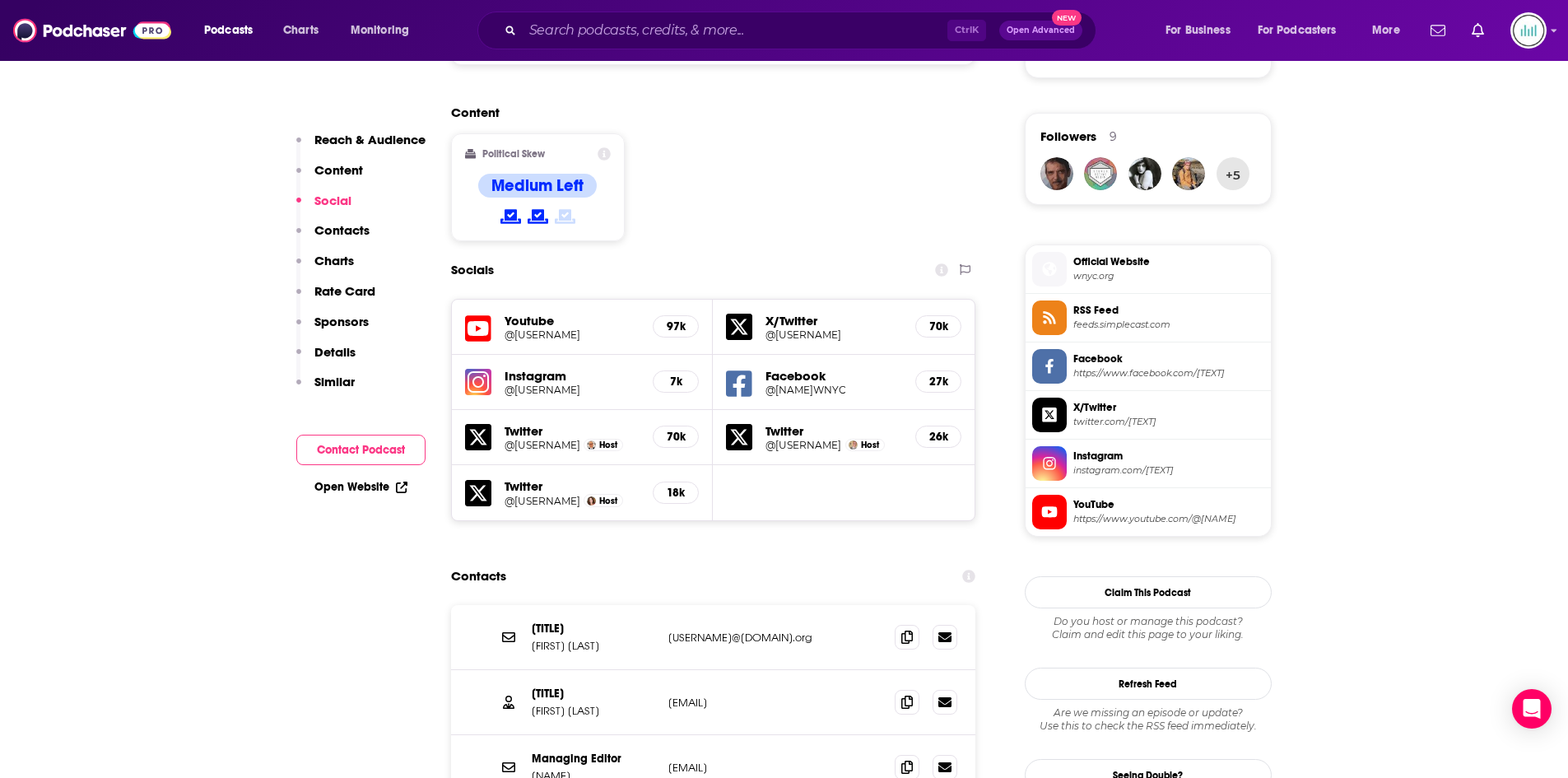 scroll, scrollTop: 1647, scrollLeft: 0, axis: vertical 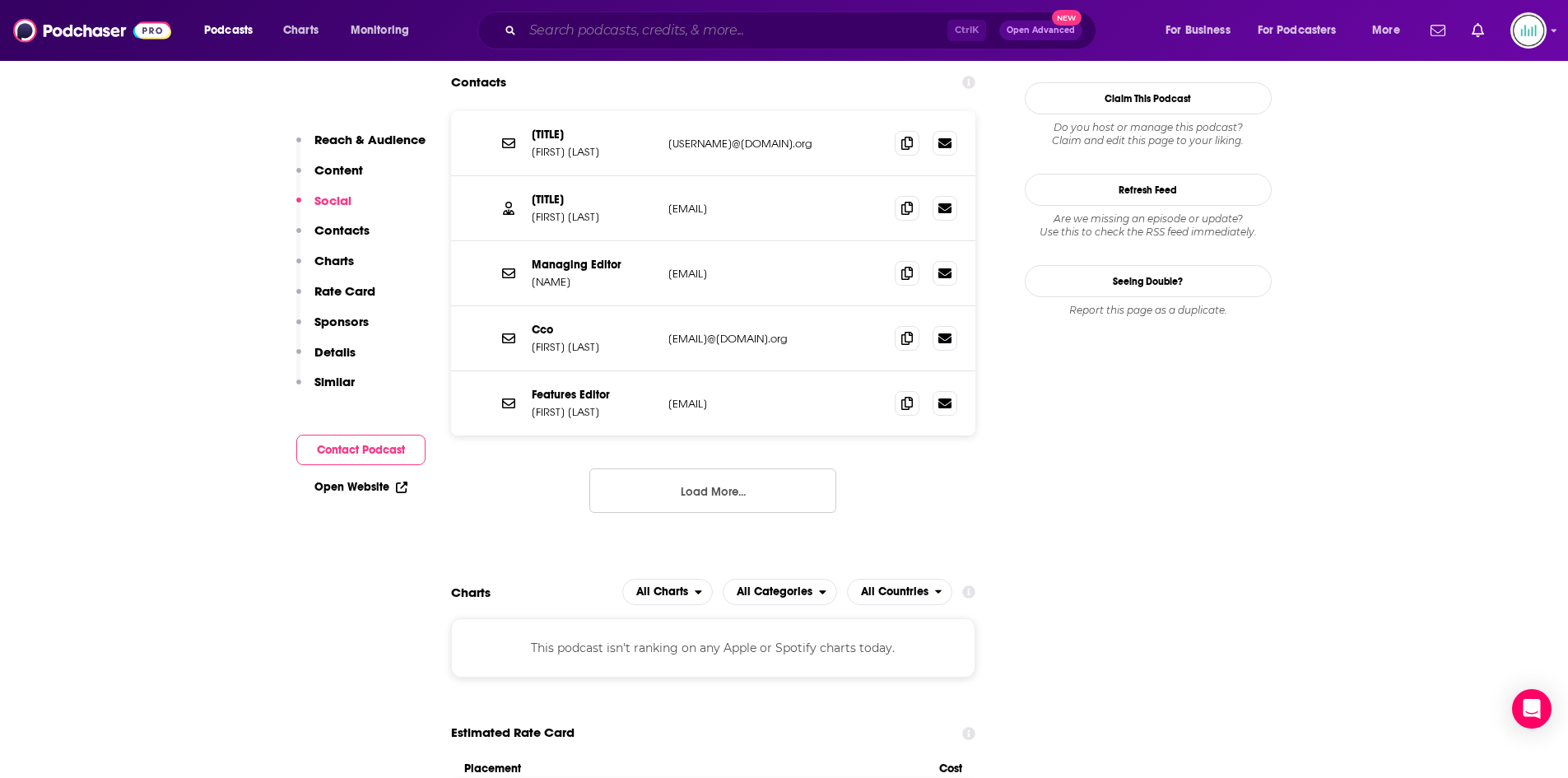 click at bounding box center (735, 30) 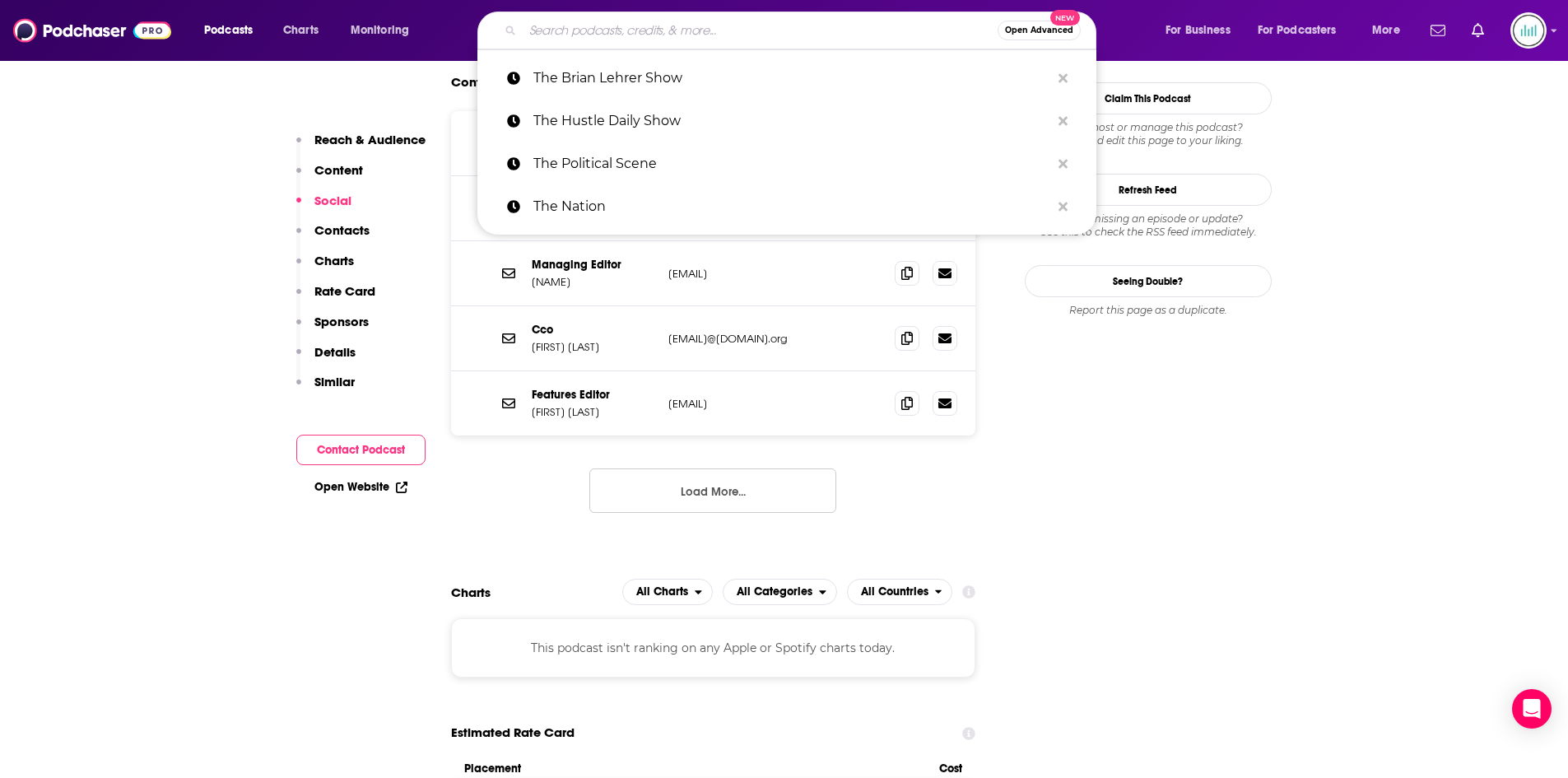 paste on "The Majority Report" 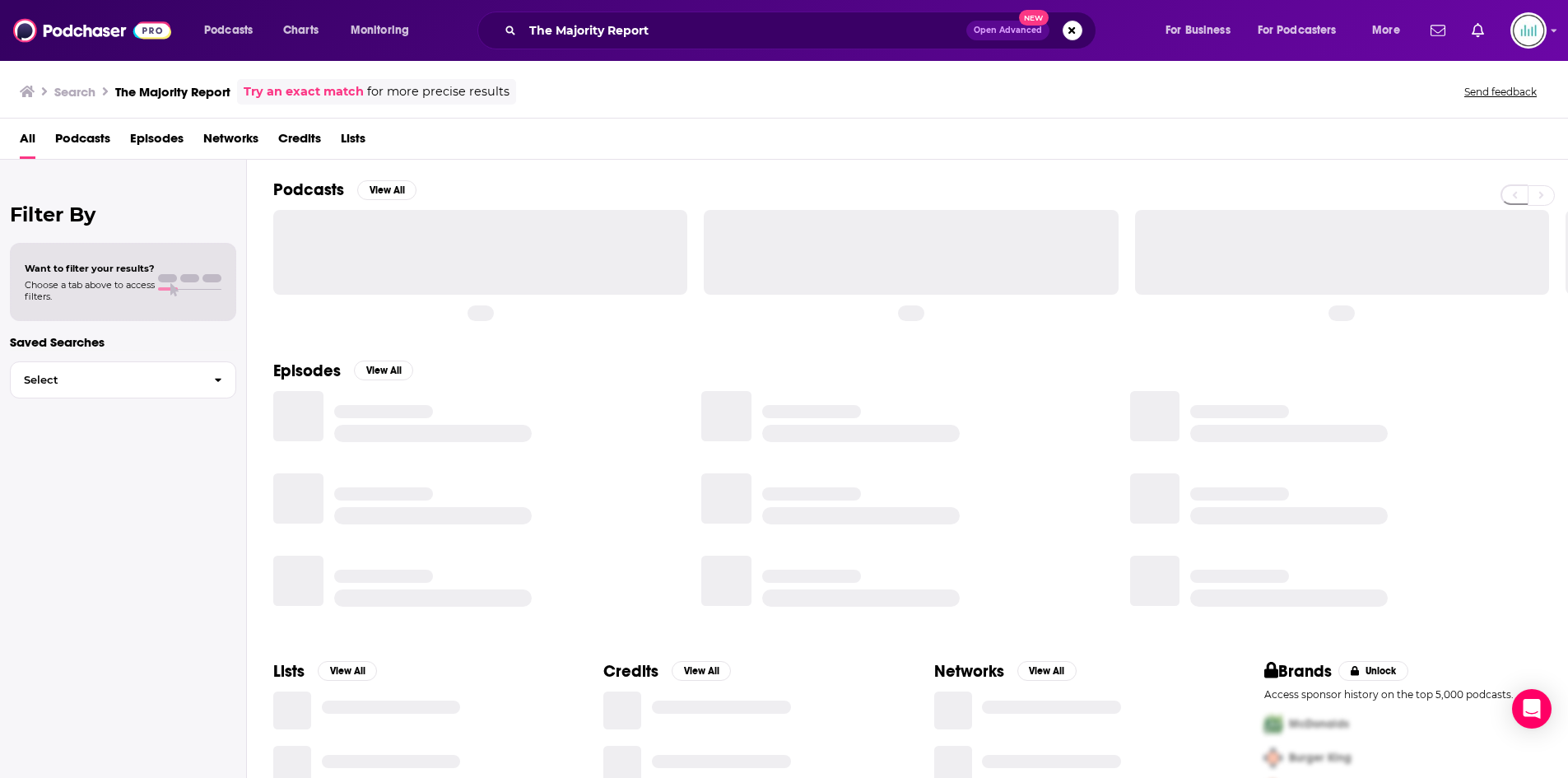 scroll, scrollTop: 0, scrollLeft: 0, axis: both 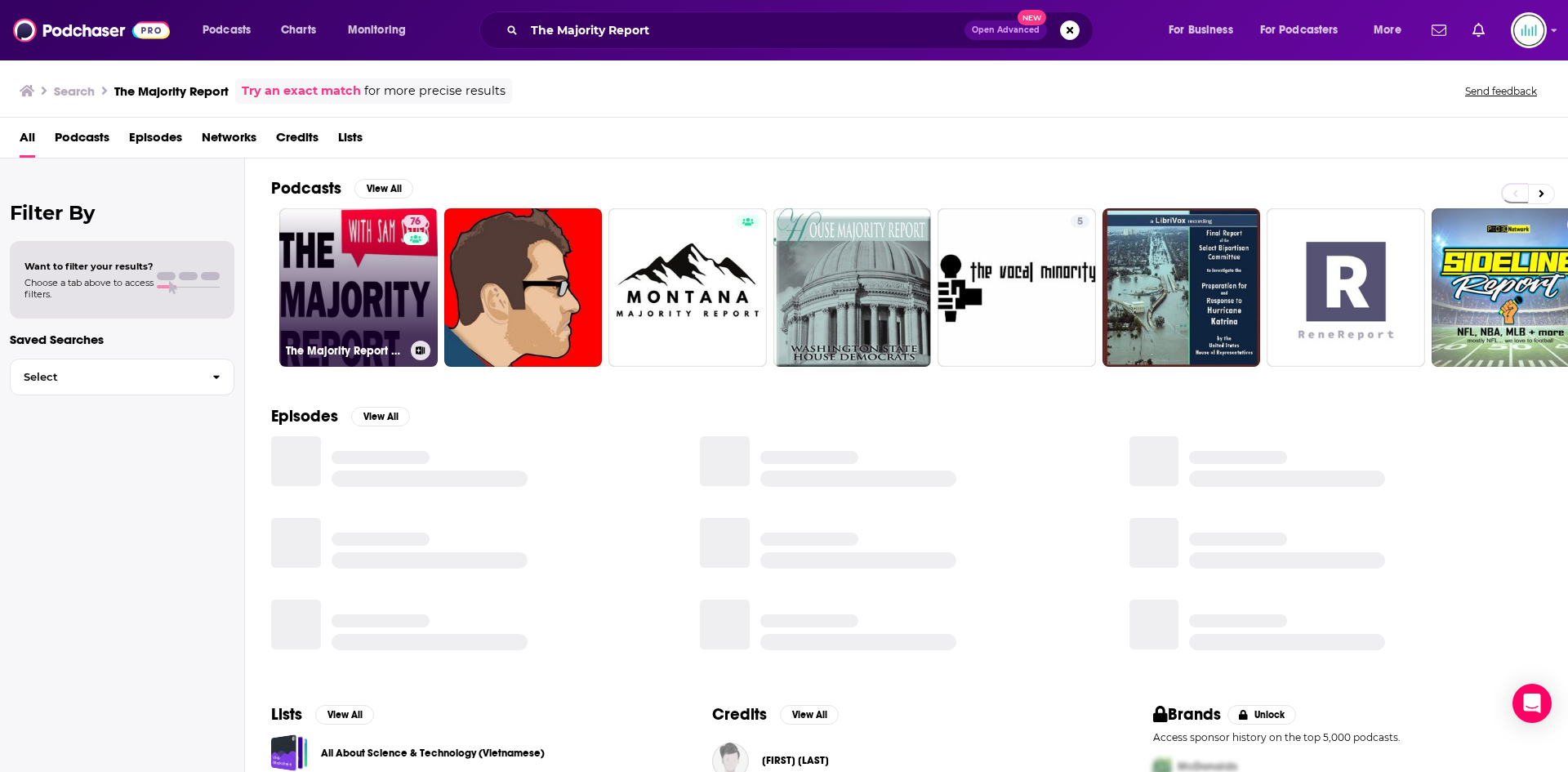 click on "76 The Majority Report with Sam Seder" at bounding box center [359, 288] 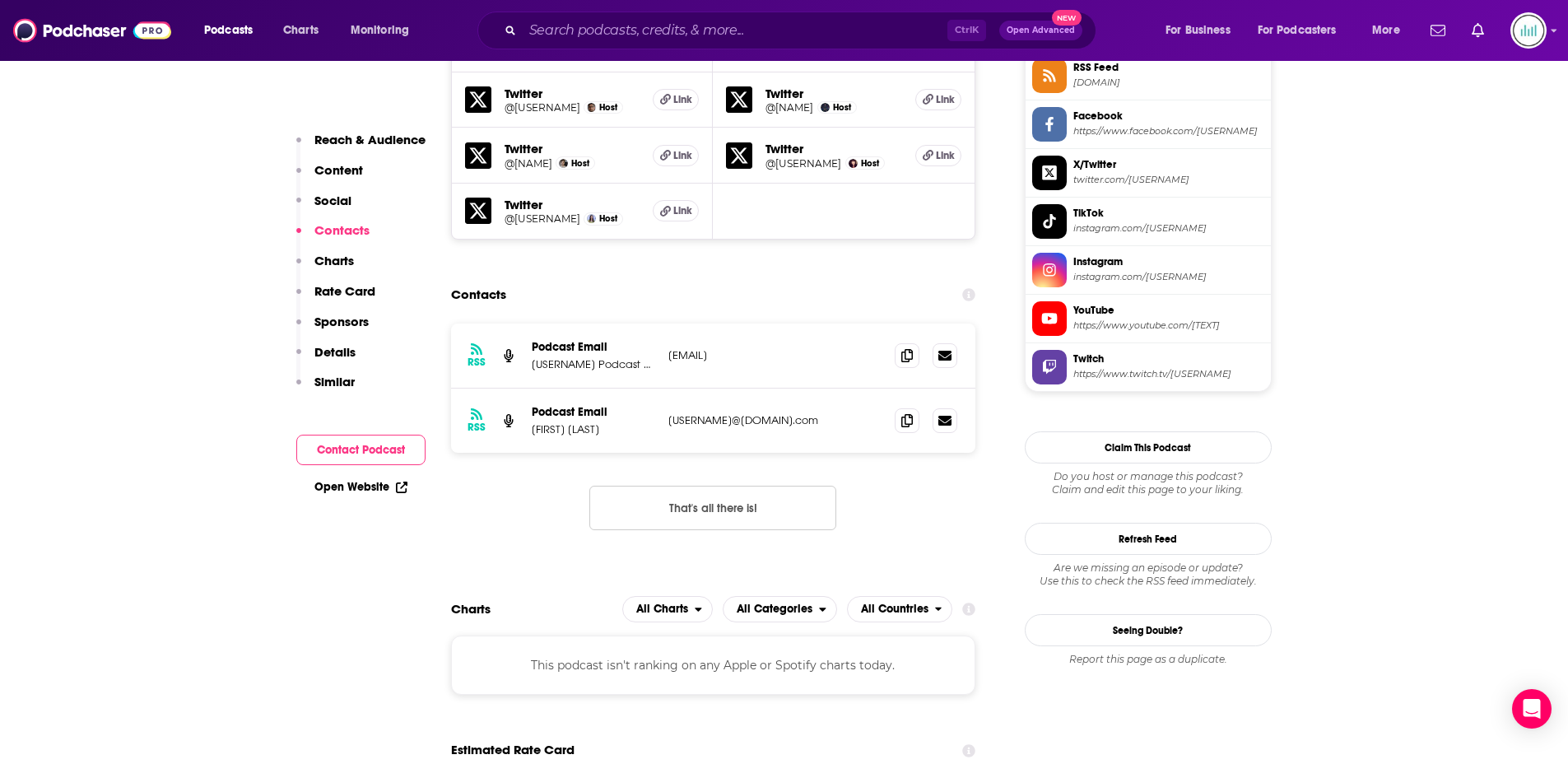 scroll, scrollTop: 1647, scrollLeft: 0, axis: vertical 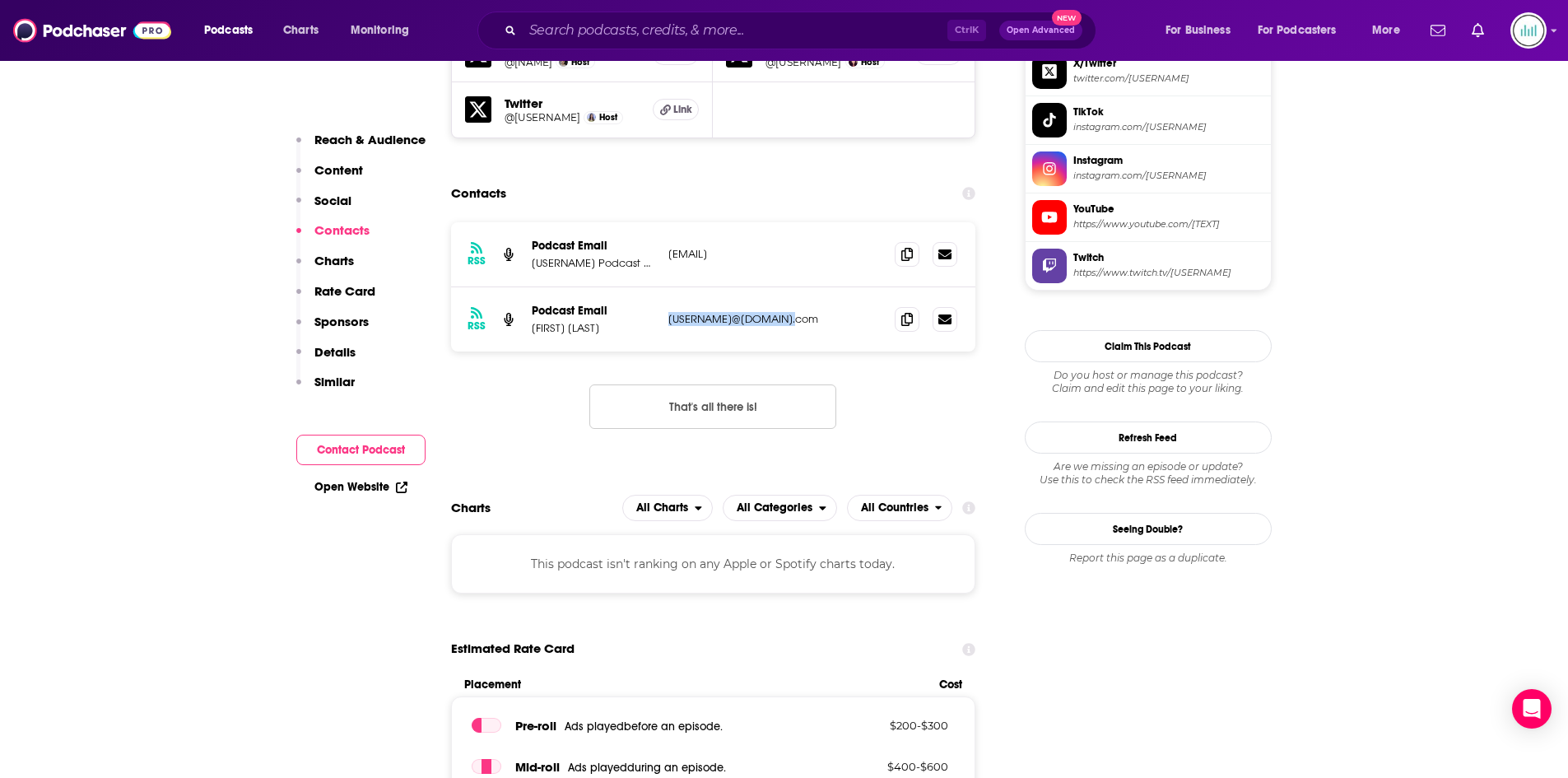 drag, startPoint x: 789, startPoint y: 321, endPoint x: 666, endPoint y: 321, distance: 123 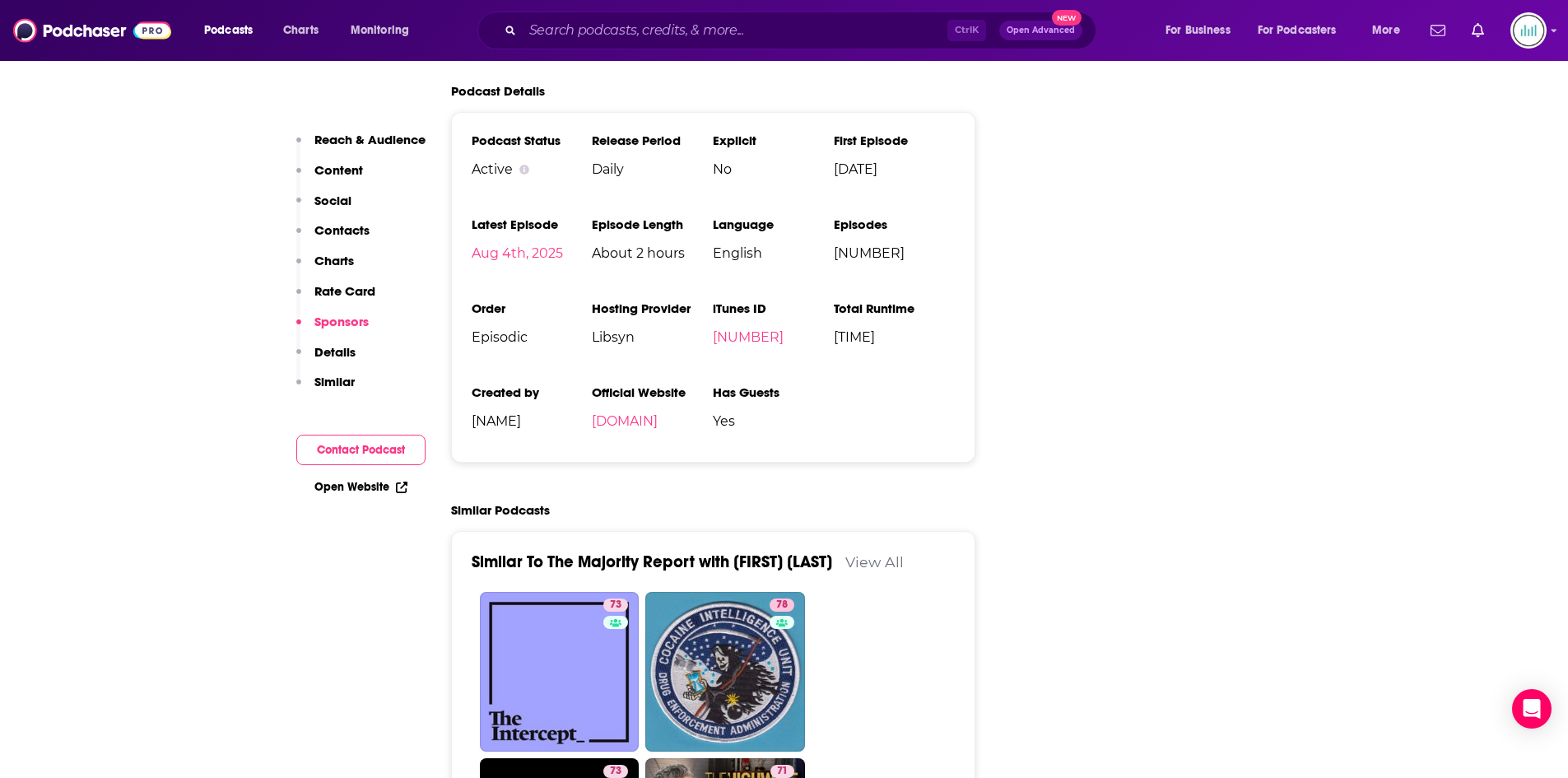 scroll, scrollTop: 3046, scrollLeft: 0, axis: vertical 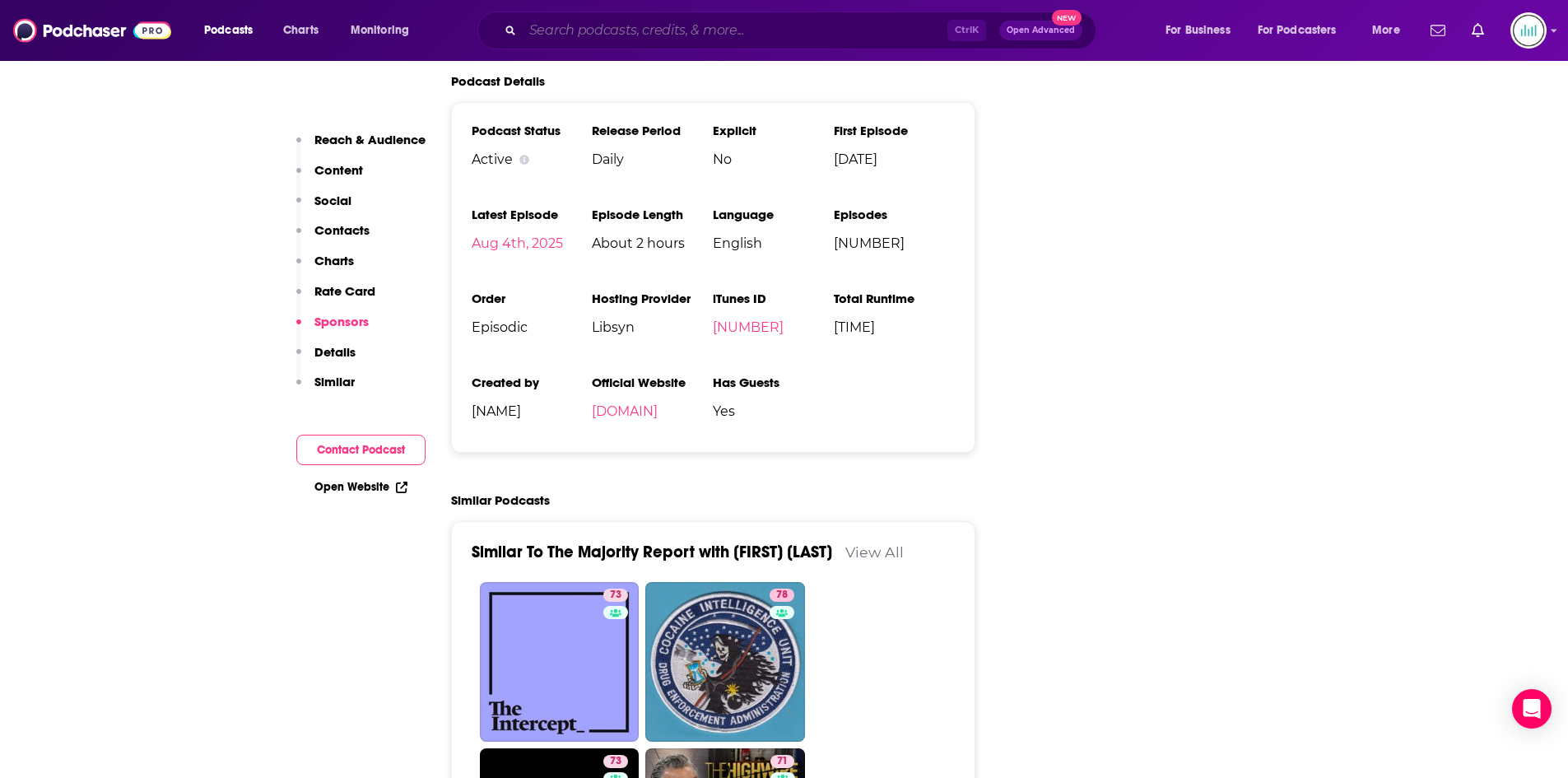 click at bounding box center (735, 30) 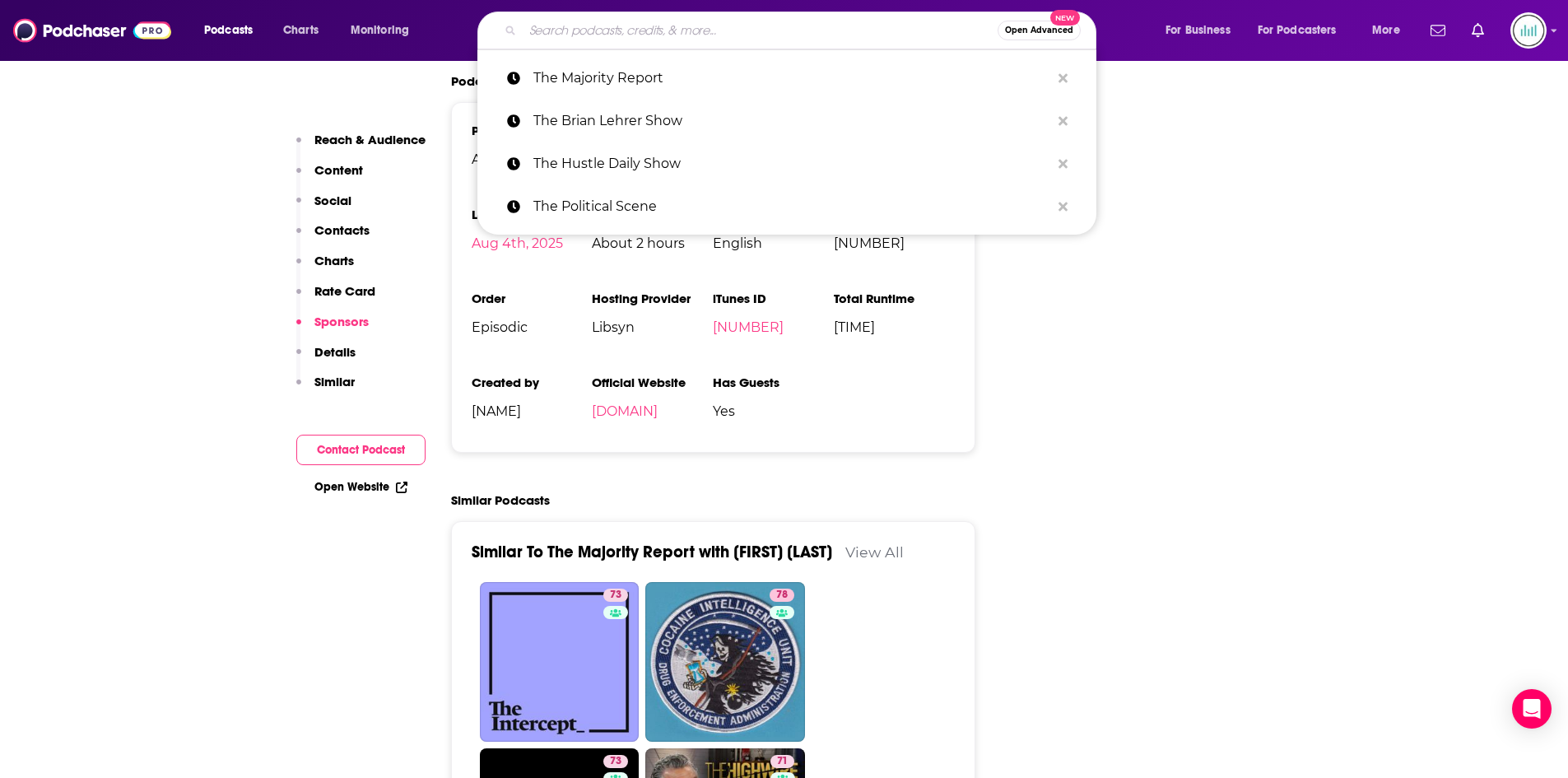 paste on "The News and Why it Matters" 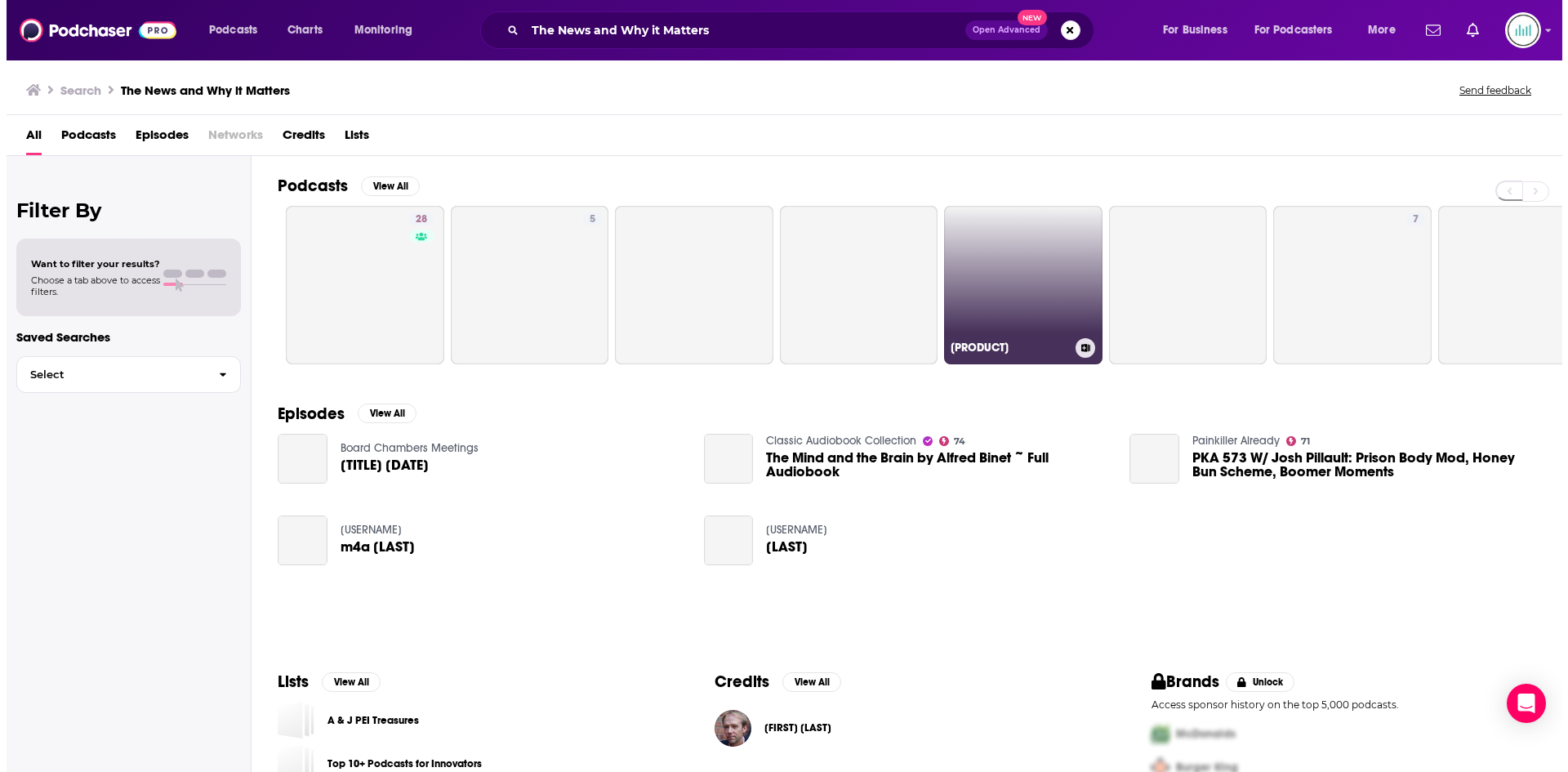 scroll, scrollTop: 0, scrollLeft: 0, axis: both 